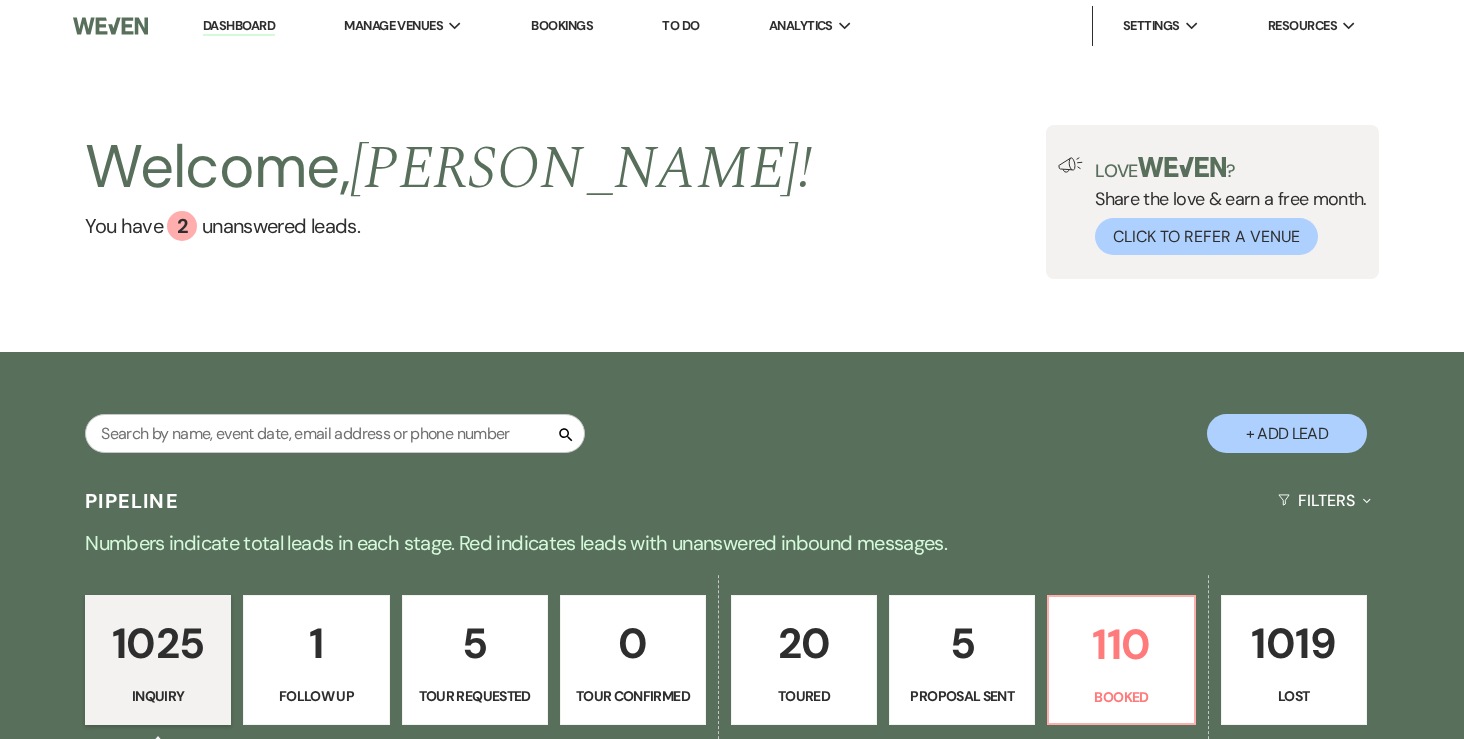 scroll, scrollTop: 343, scrollLeft: 0, axis: vertical 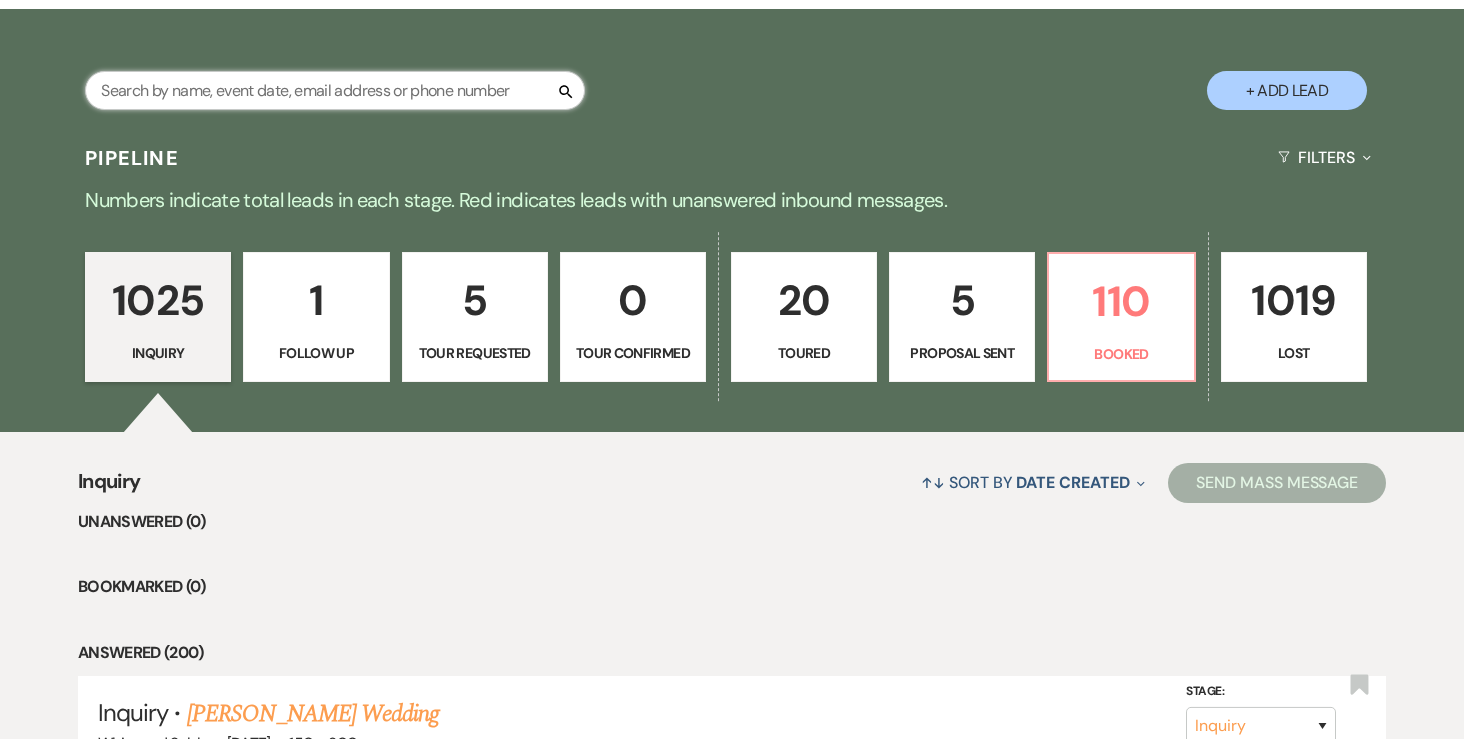 click at bounding box center [335, 90] 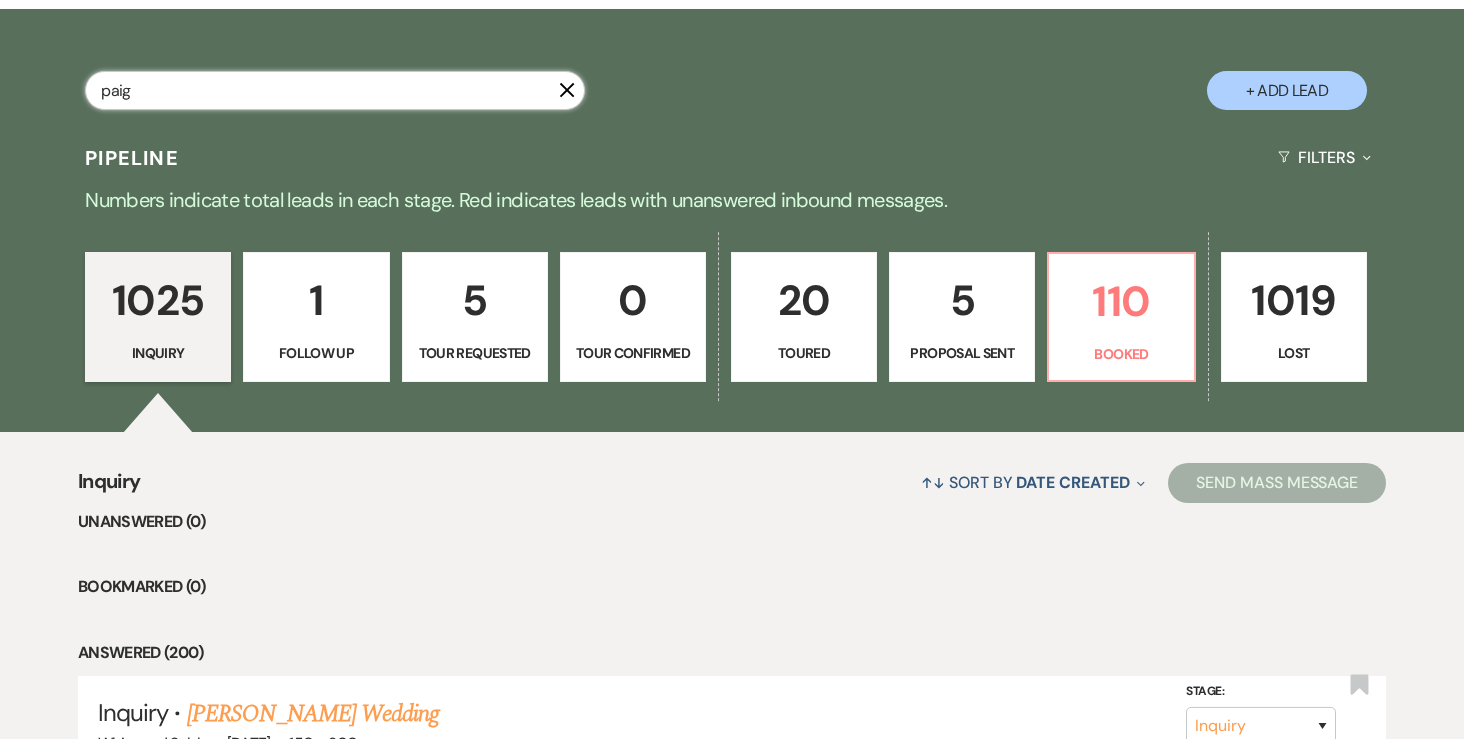 type on "[PERSON_NAME]" 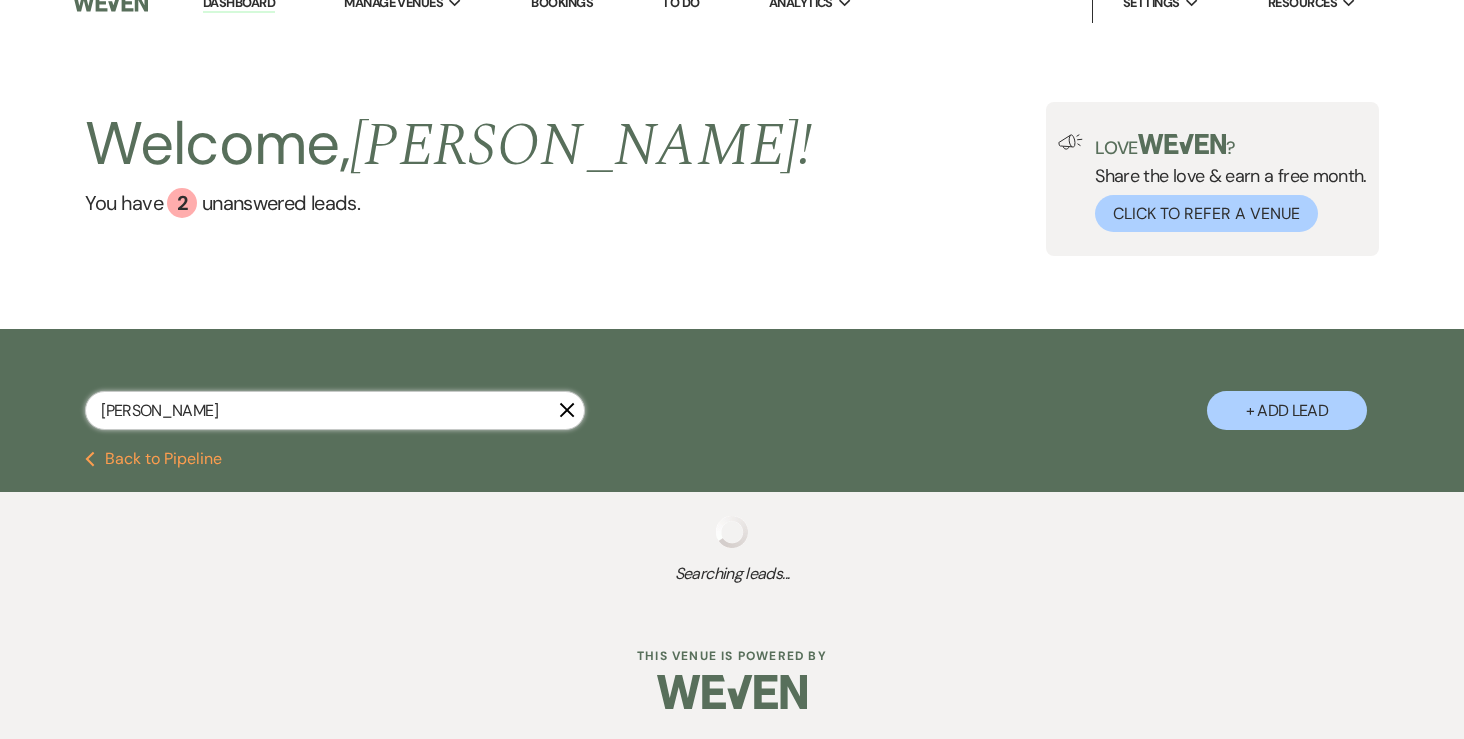 scroll, scrollTop: 0, scrollLeft: 0, axis: both 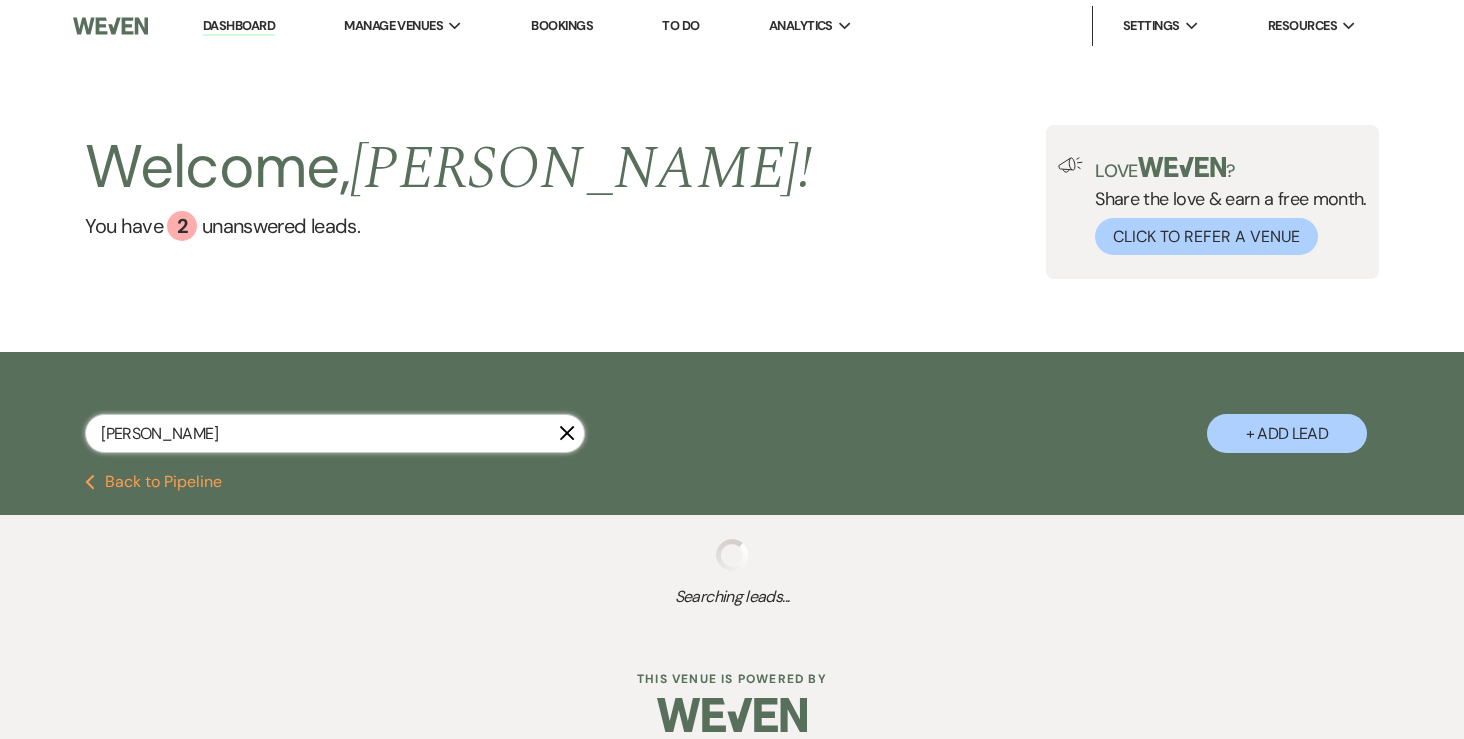 select on "6" 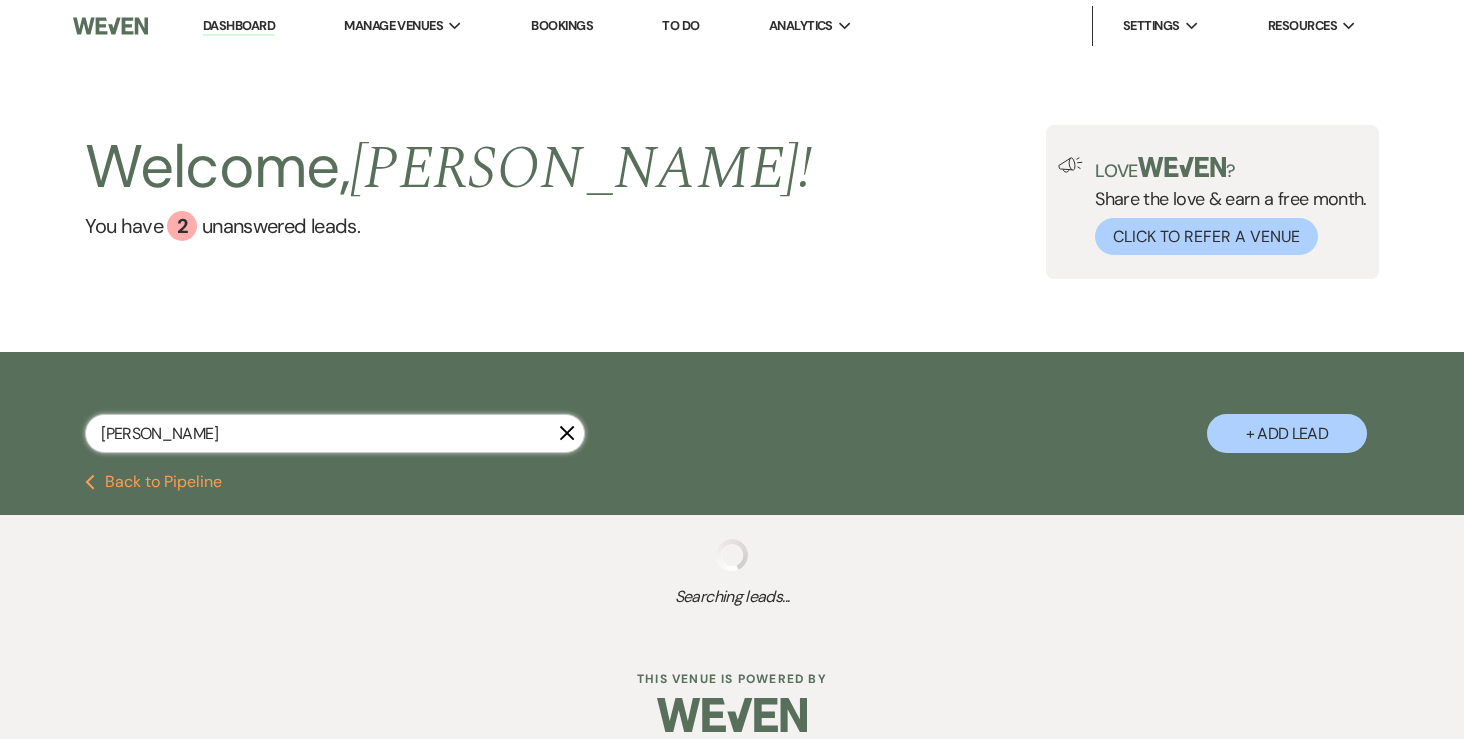 select on "8" 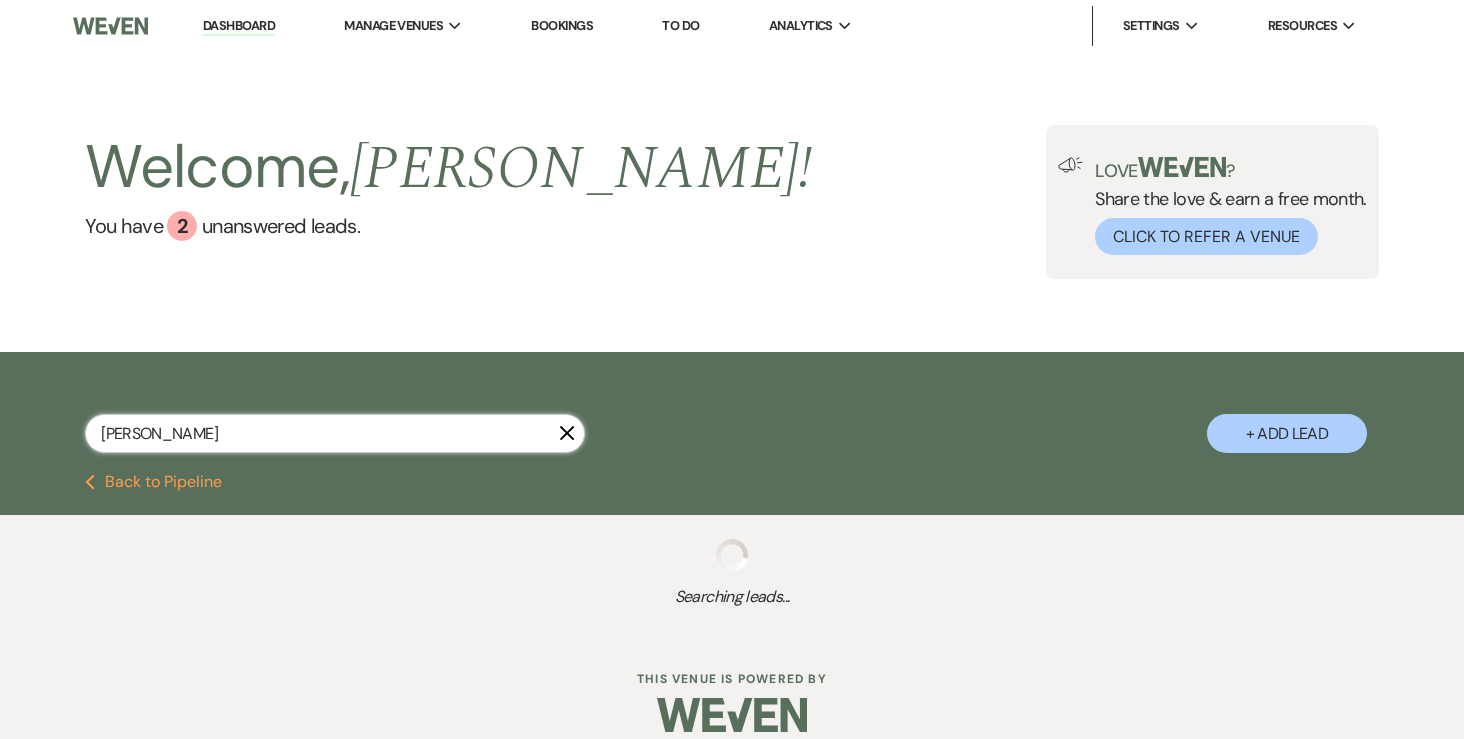 select on "5" 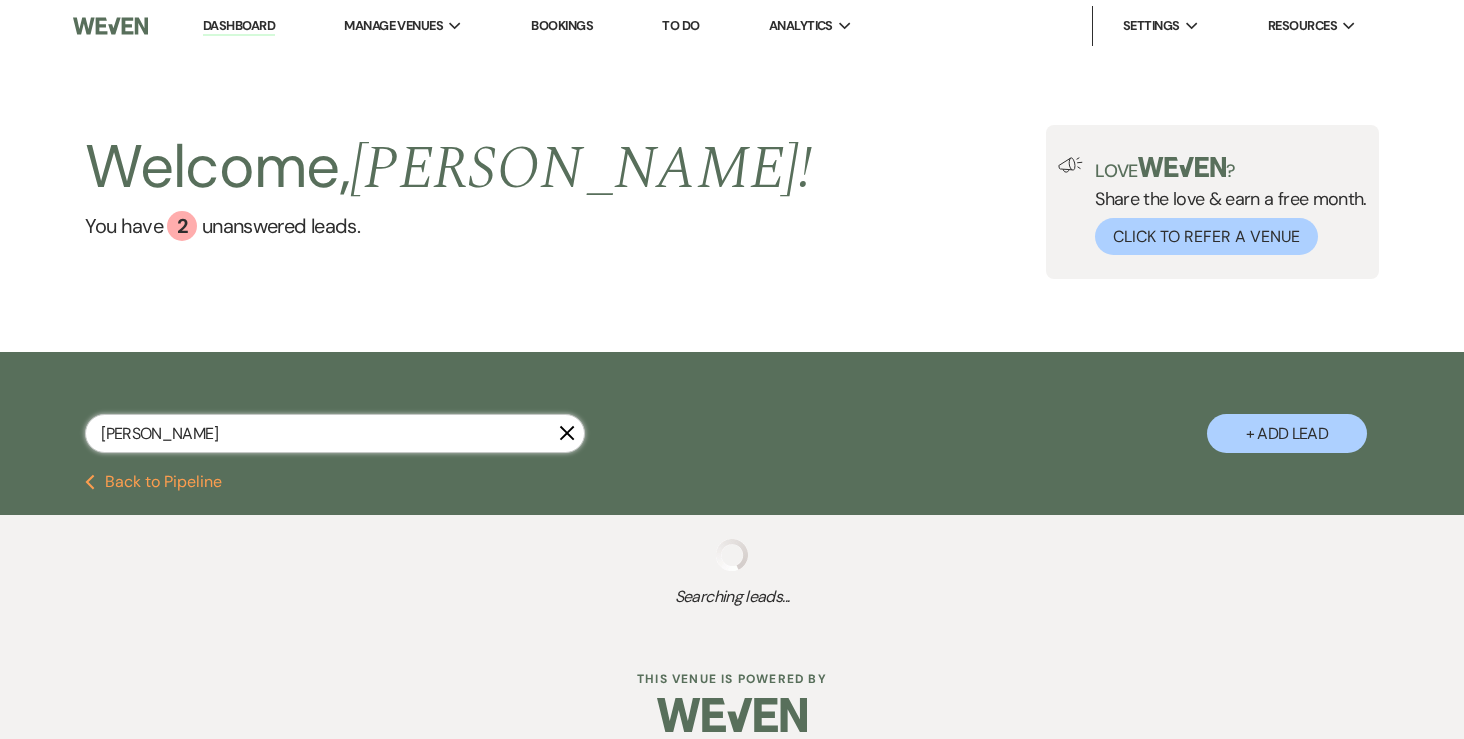 select on "8" 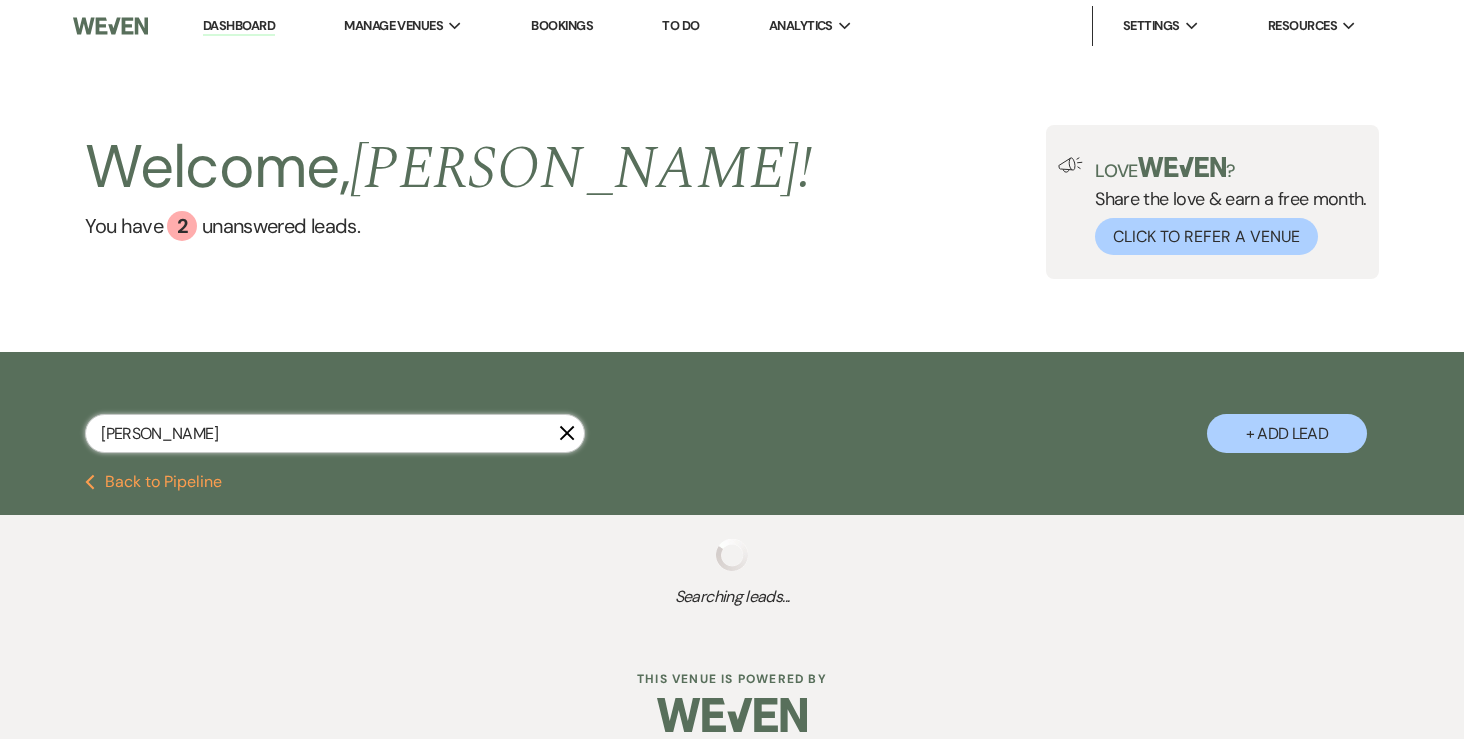 select on "5" 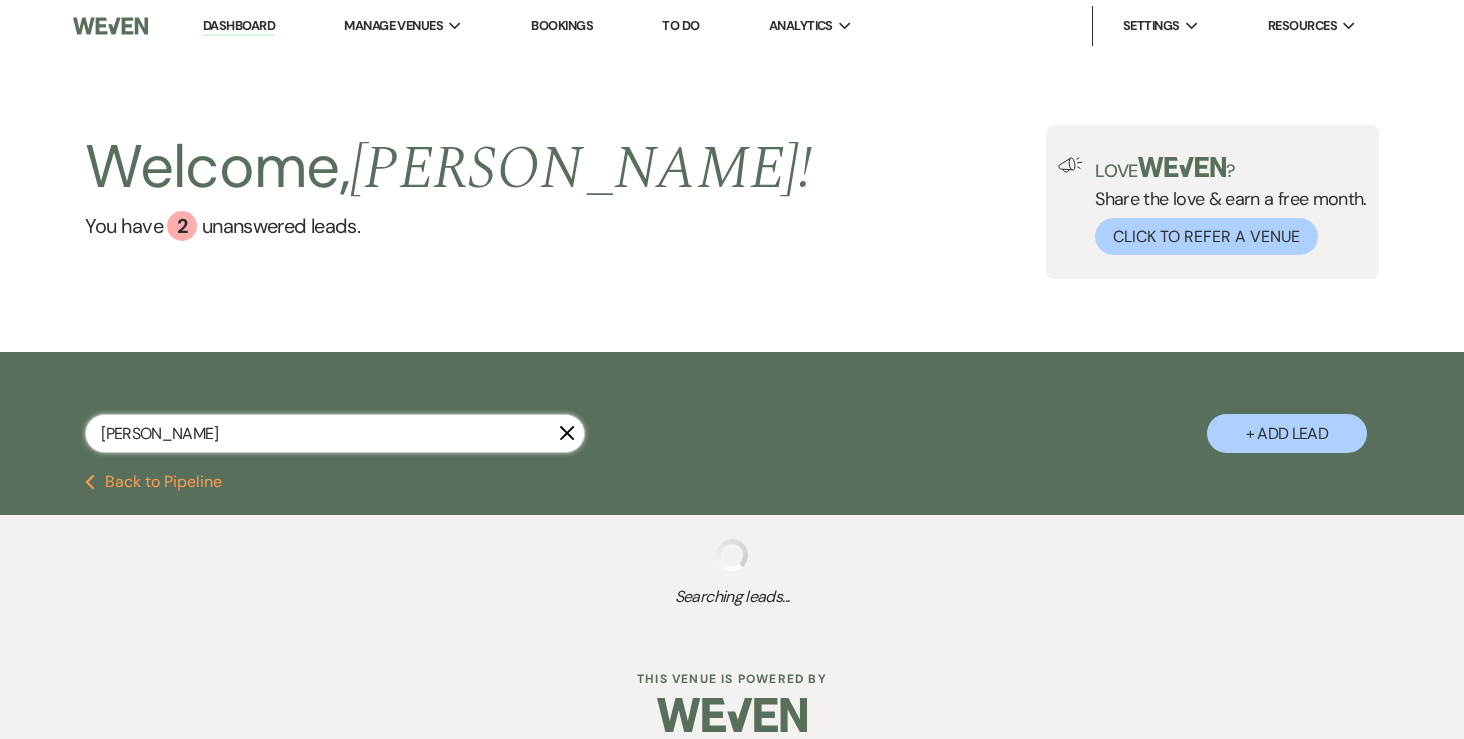 select on "8" 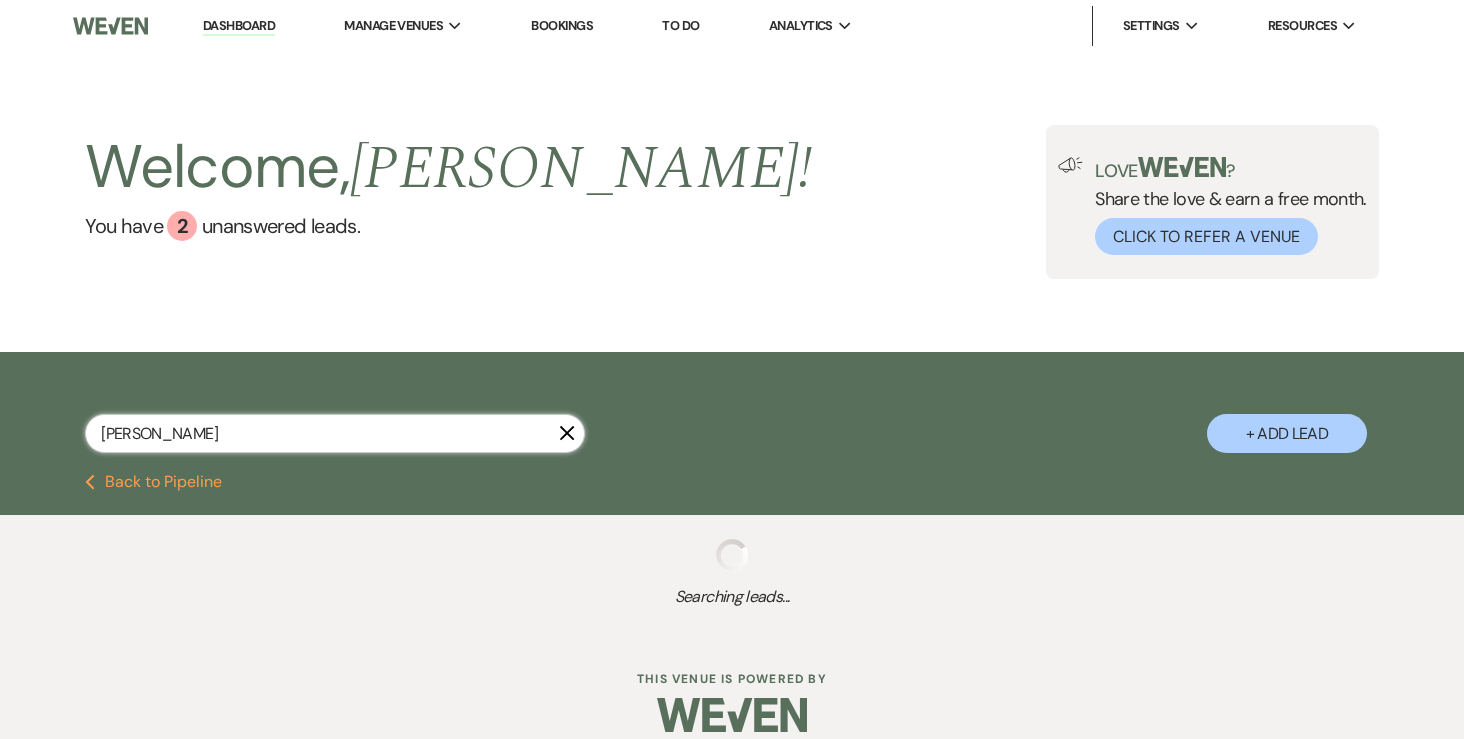 select on "7" 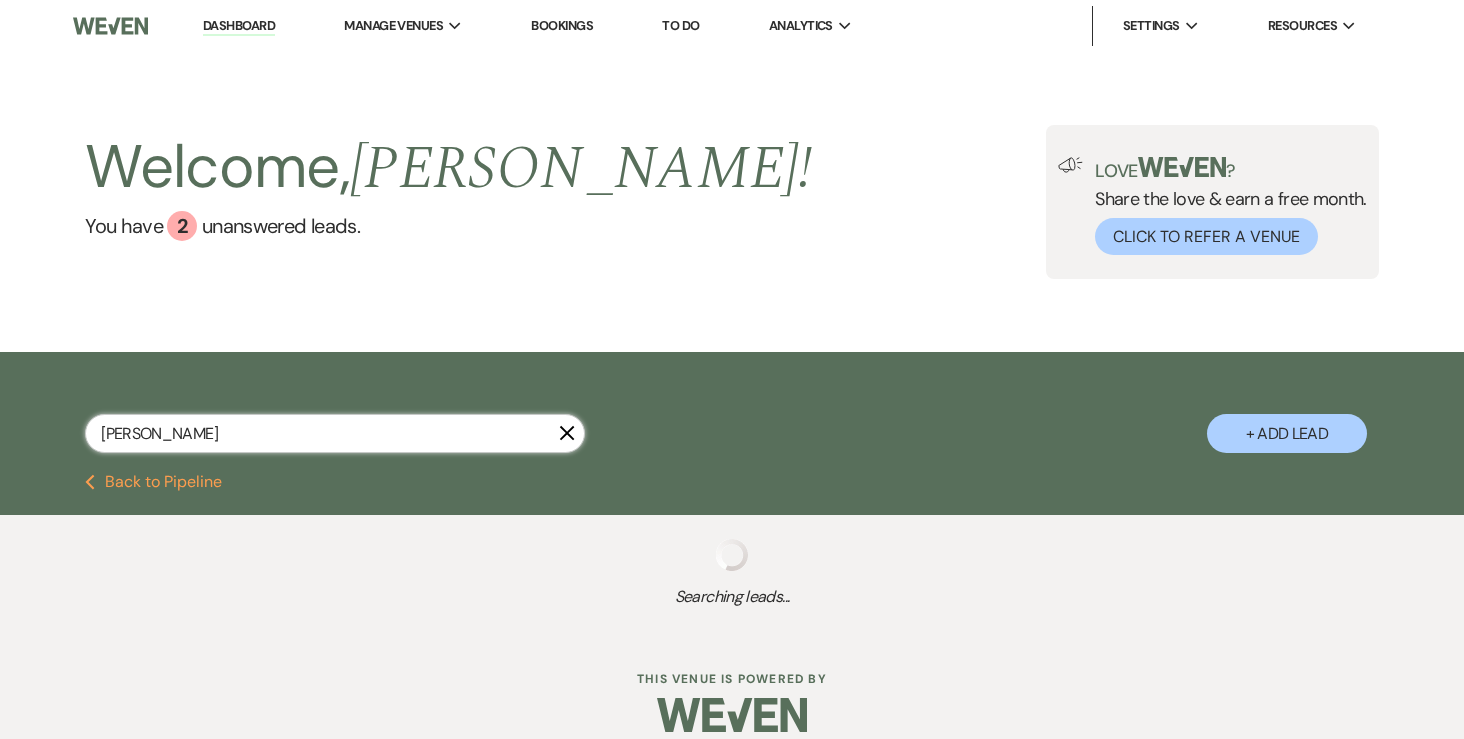 select on "8" 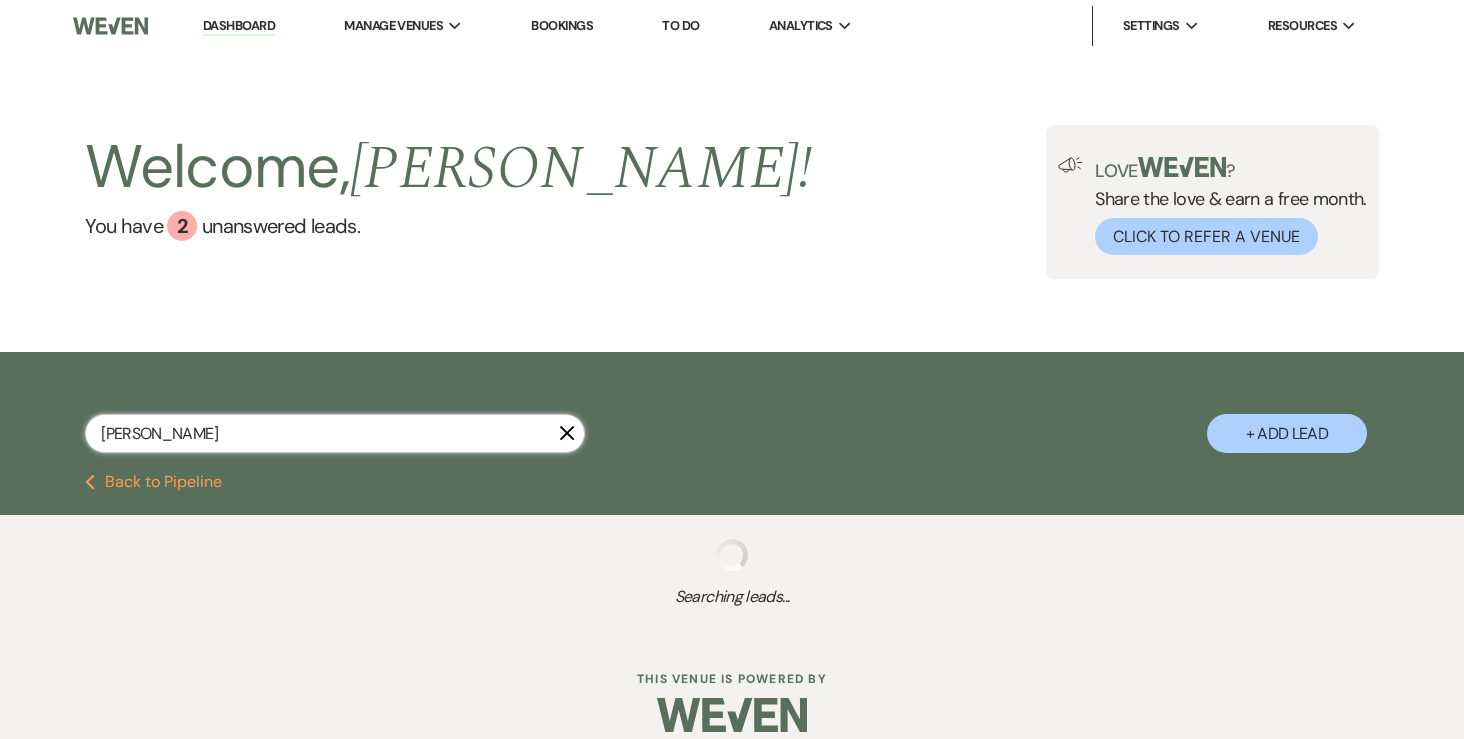 select on "5" 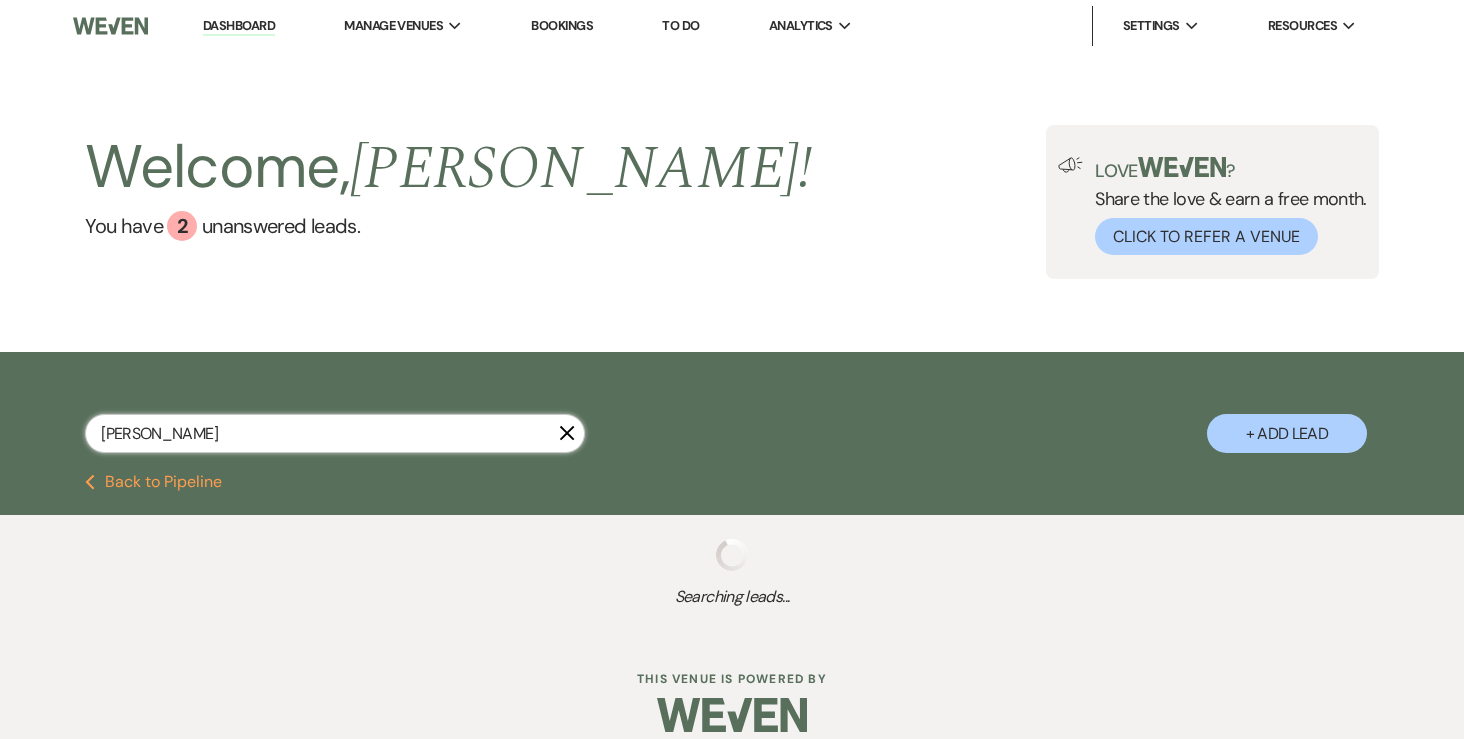 select on "8" 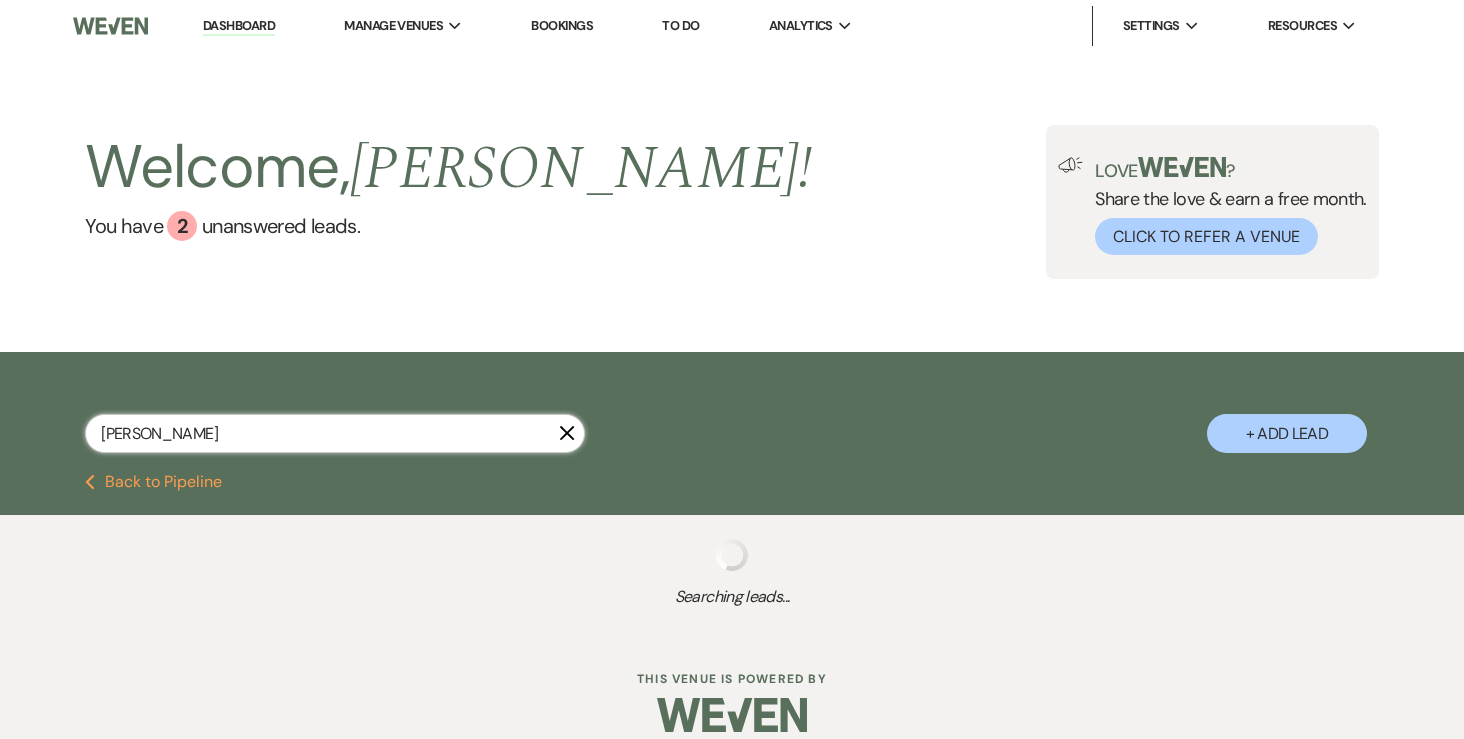 select on "6" 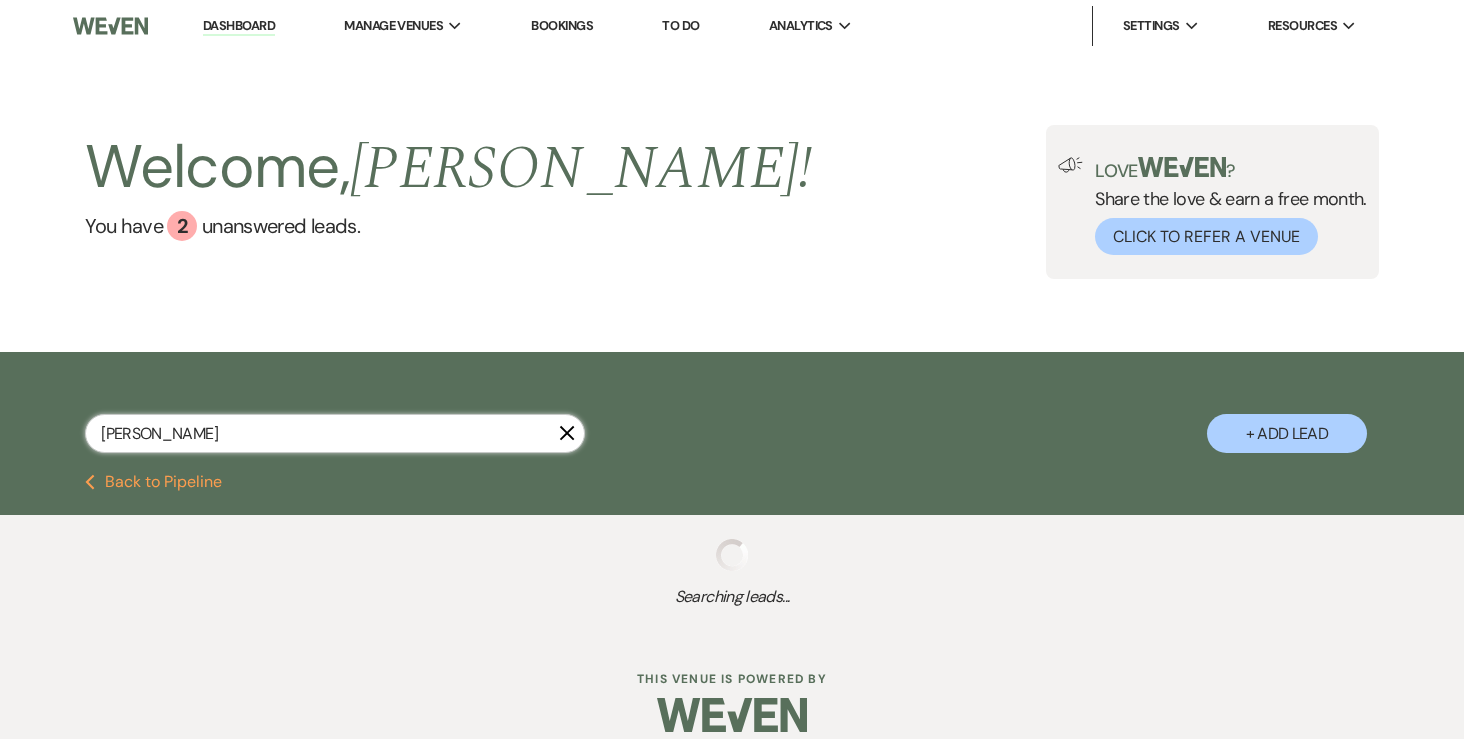 select on "8" 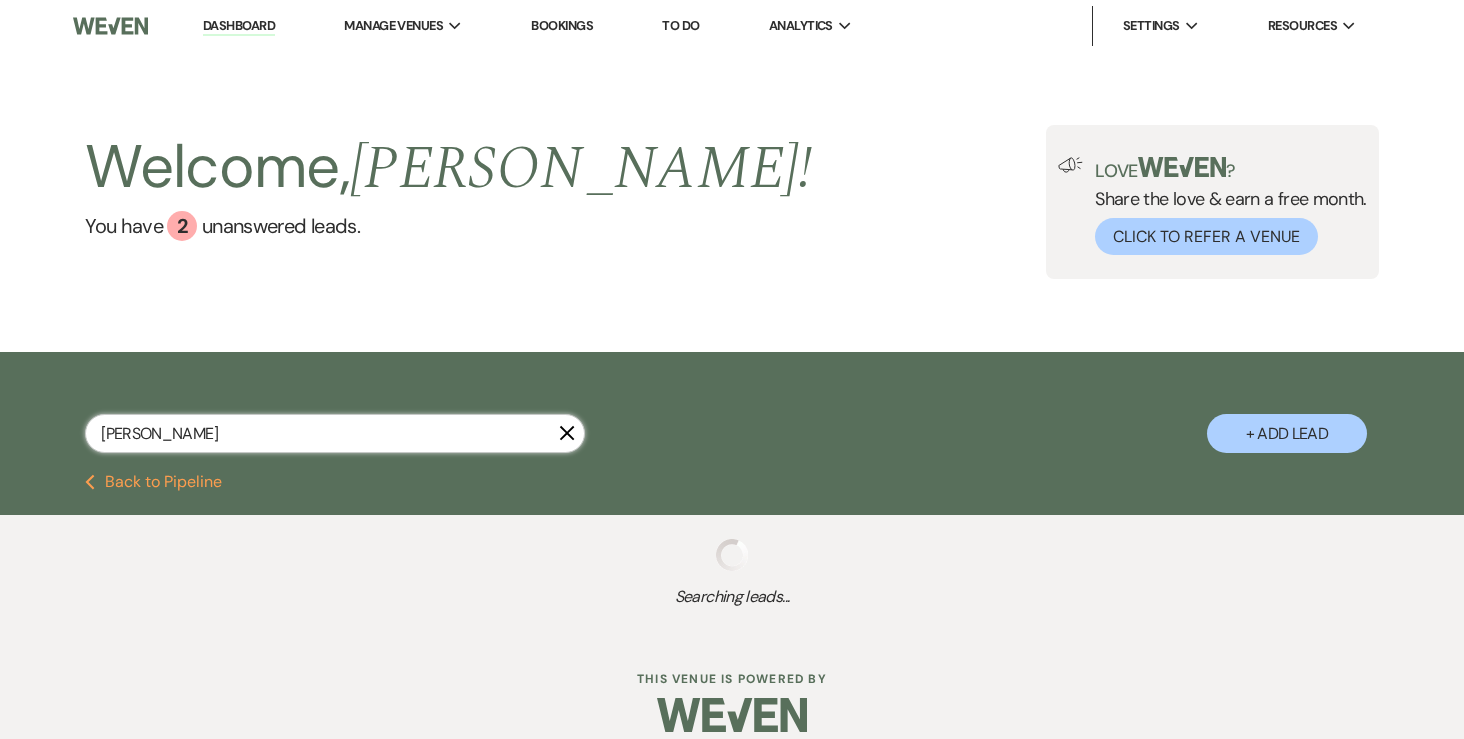 select on "2" 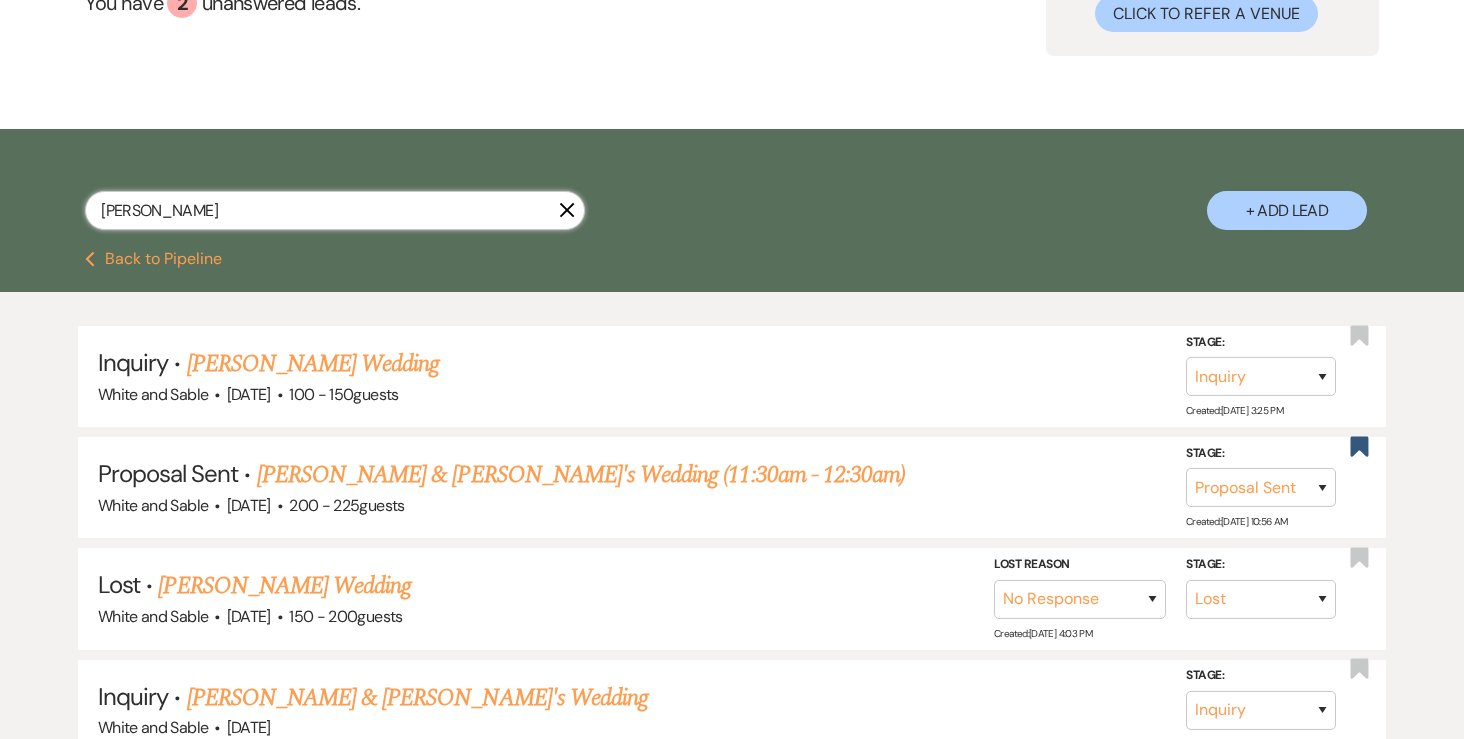 scroll, scrollTop: 224, scrollLeft: 0, axis: vertical 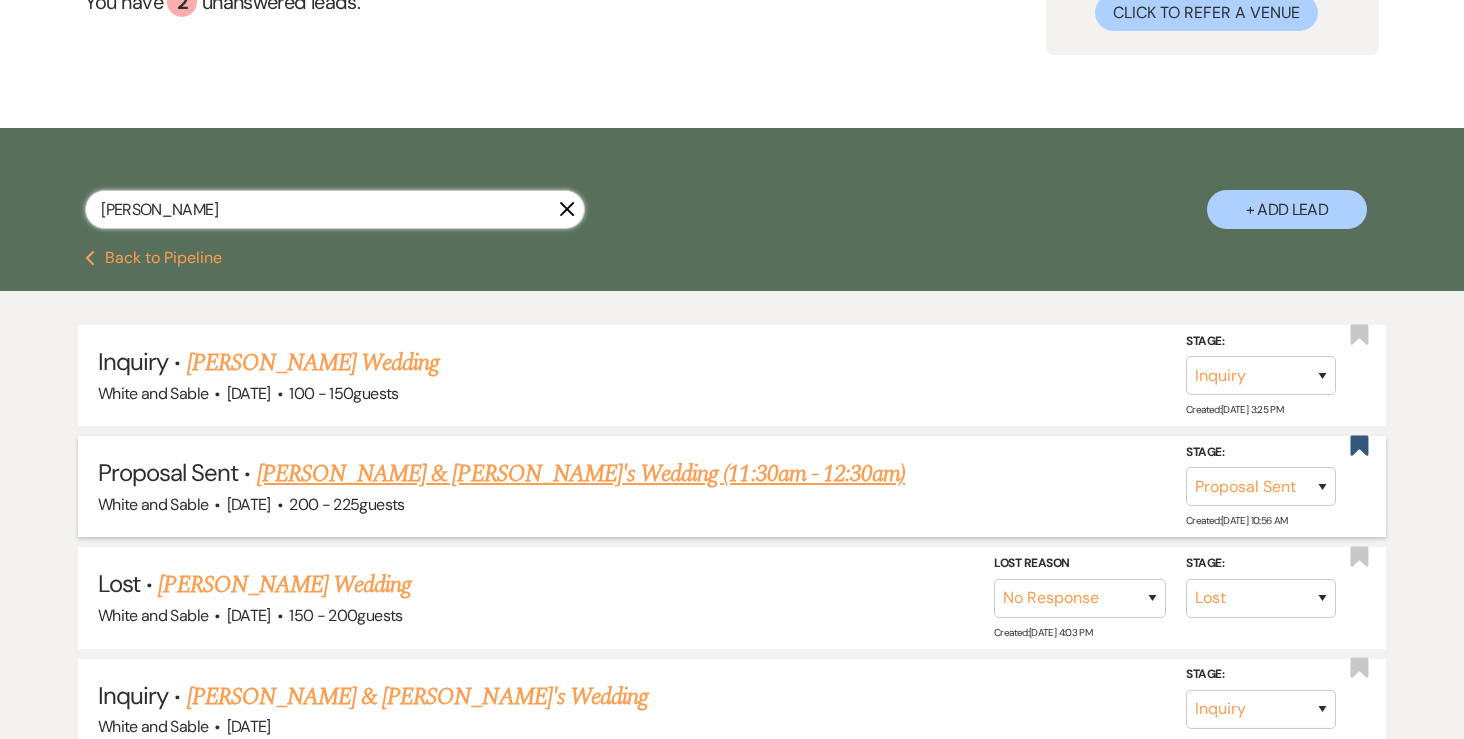 type on "[PERSON_NAME]" 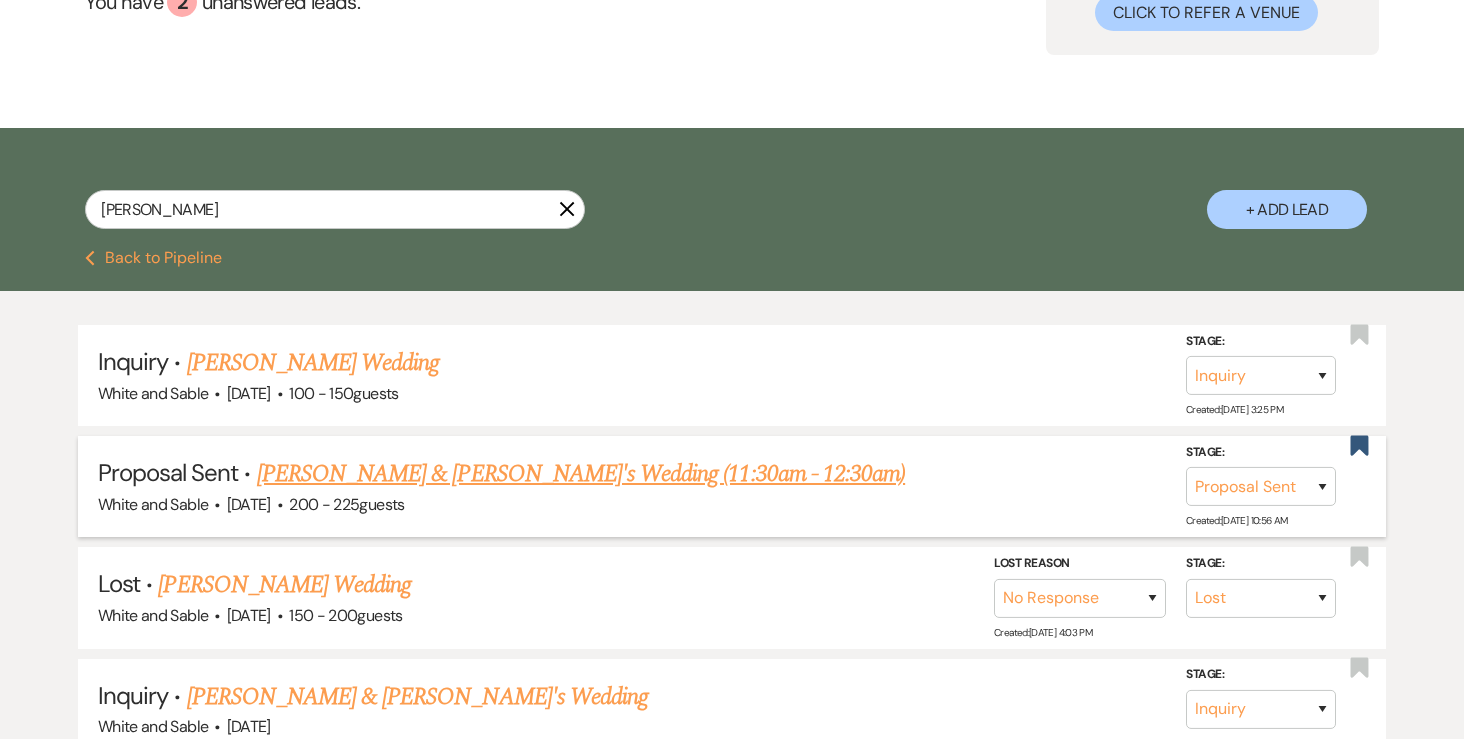 click on "[PERSON_NAME] & [PERSON_NAME]'s Wedding (11:30am - 12:30am)" at bounding box center [581, 474] 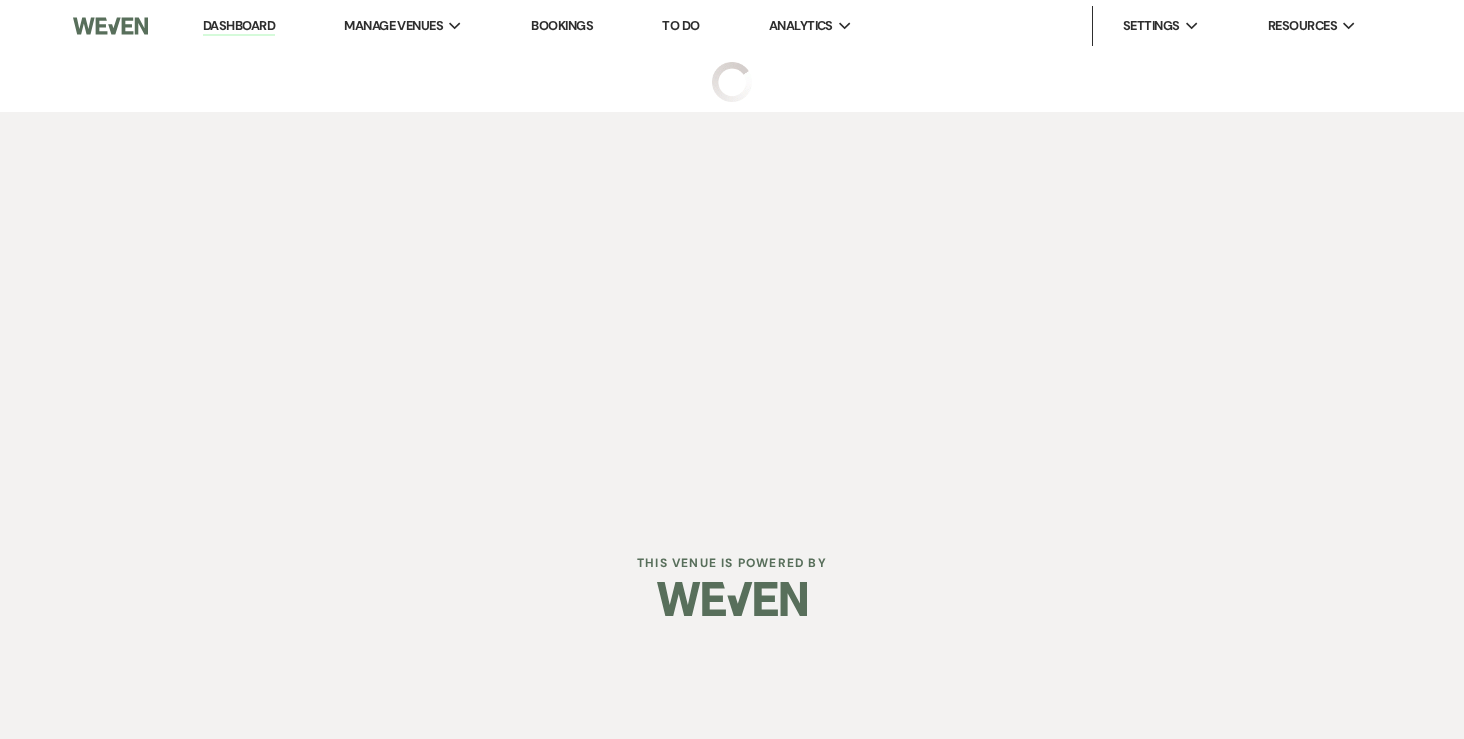 scroll, scrollTop: 0, scrollLeft: 0, axis: both 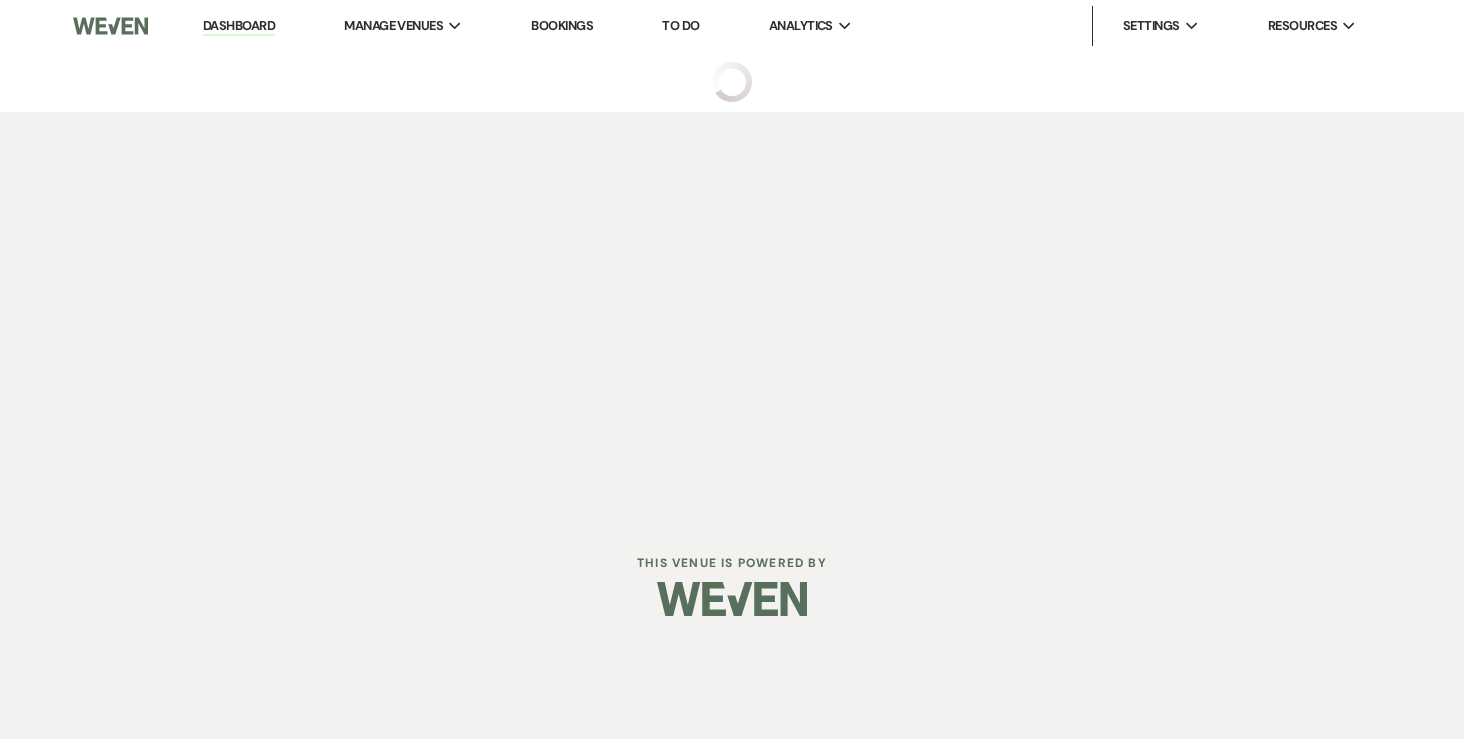 select on "6" 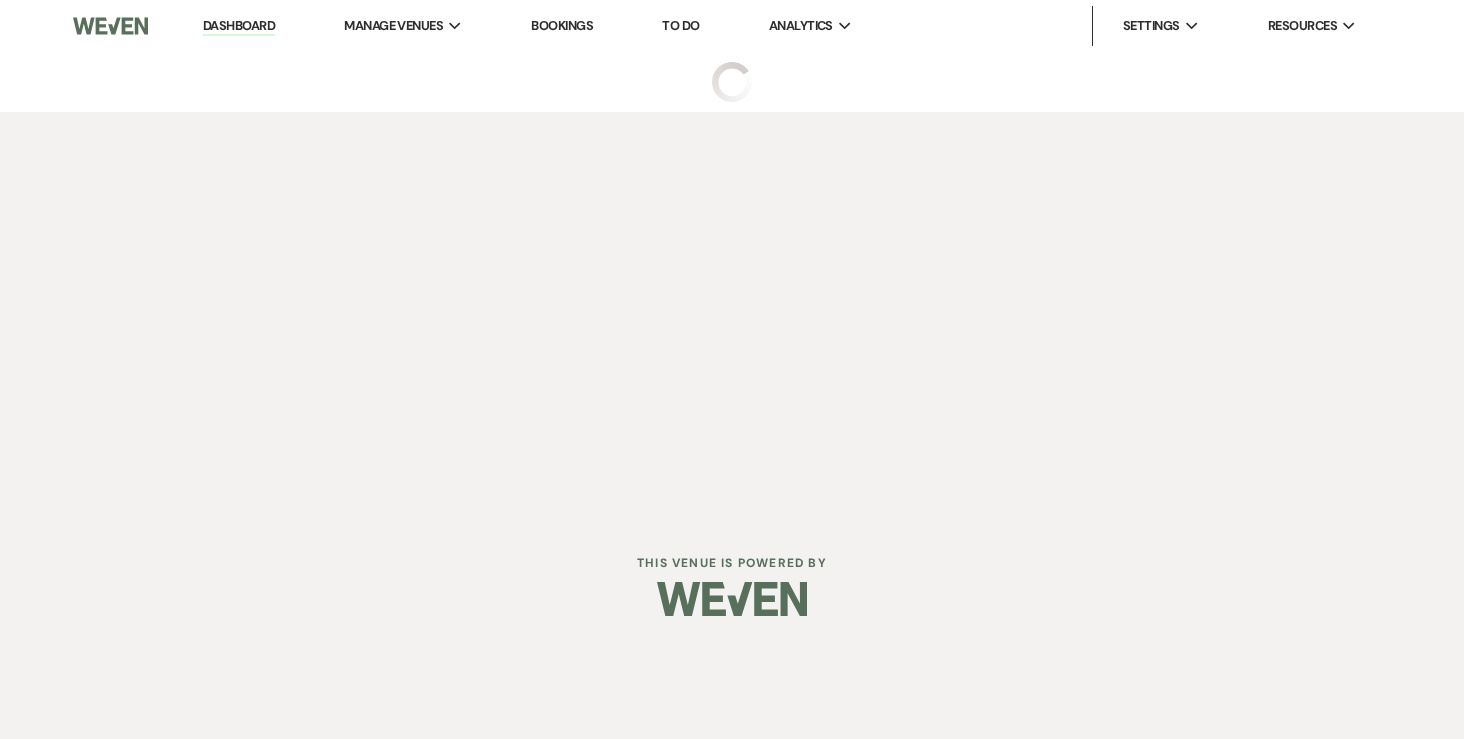 select on "5" 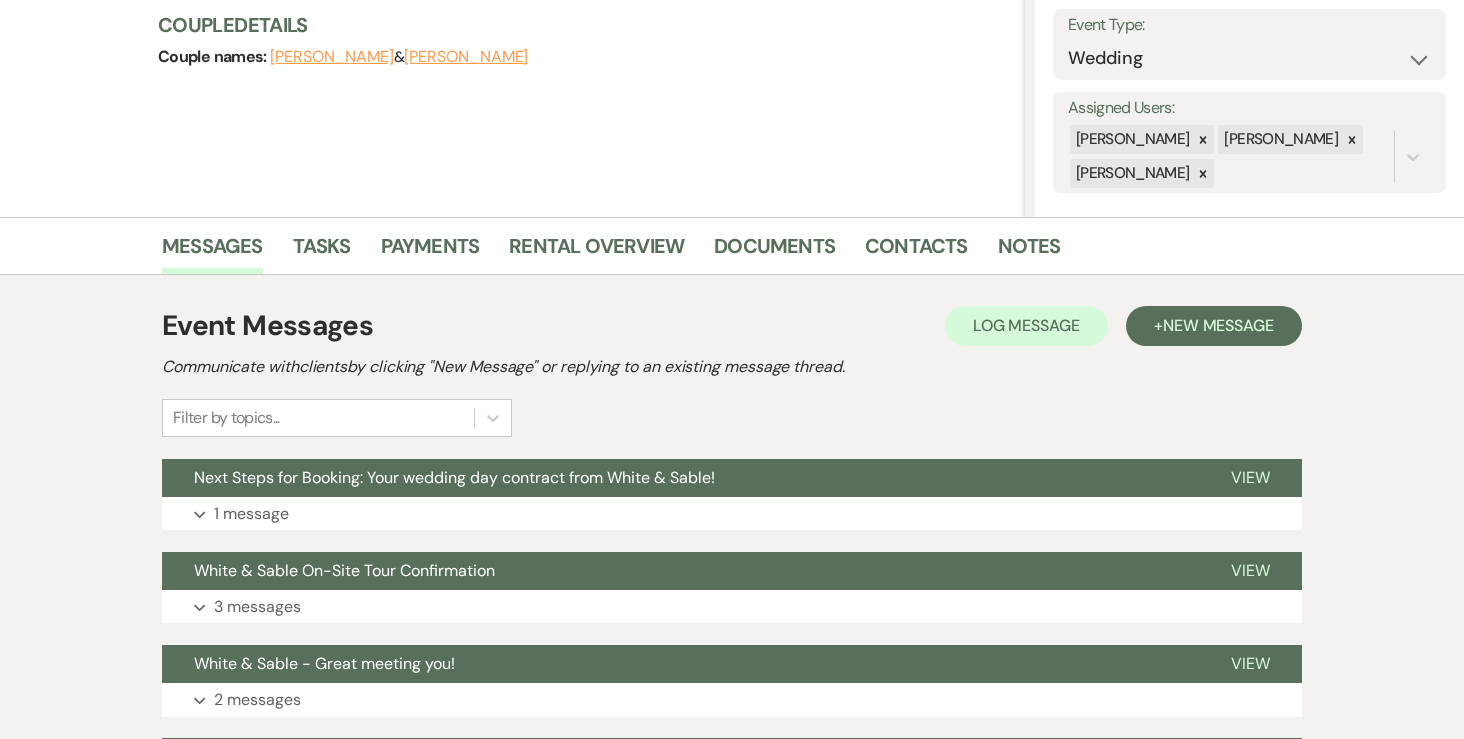 scroll, scrollTop: 283, scrollLeft: 0, axis: vertical 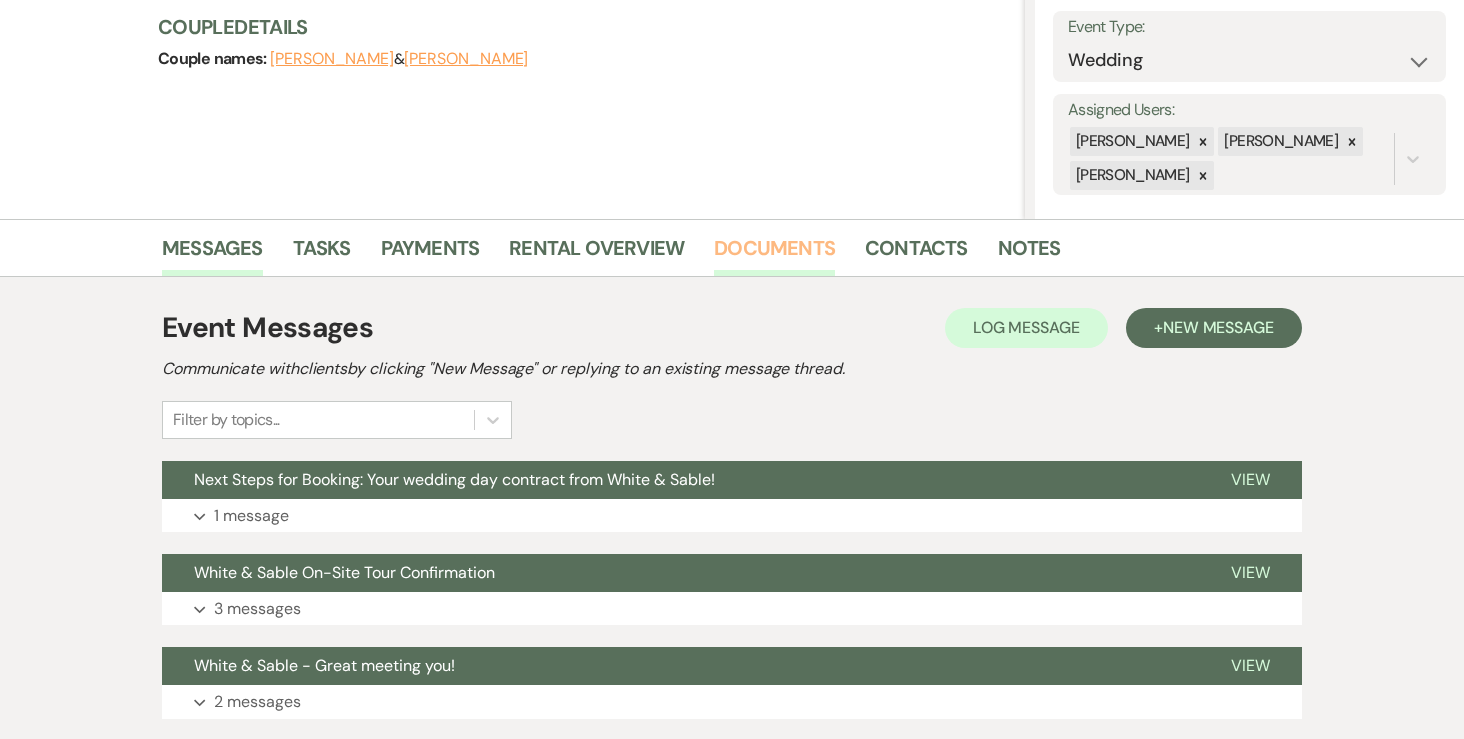 click on "Documents" at bounding box center (774, 254) 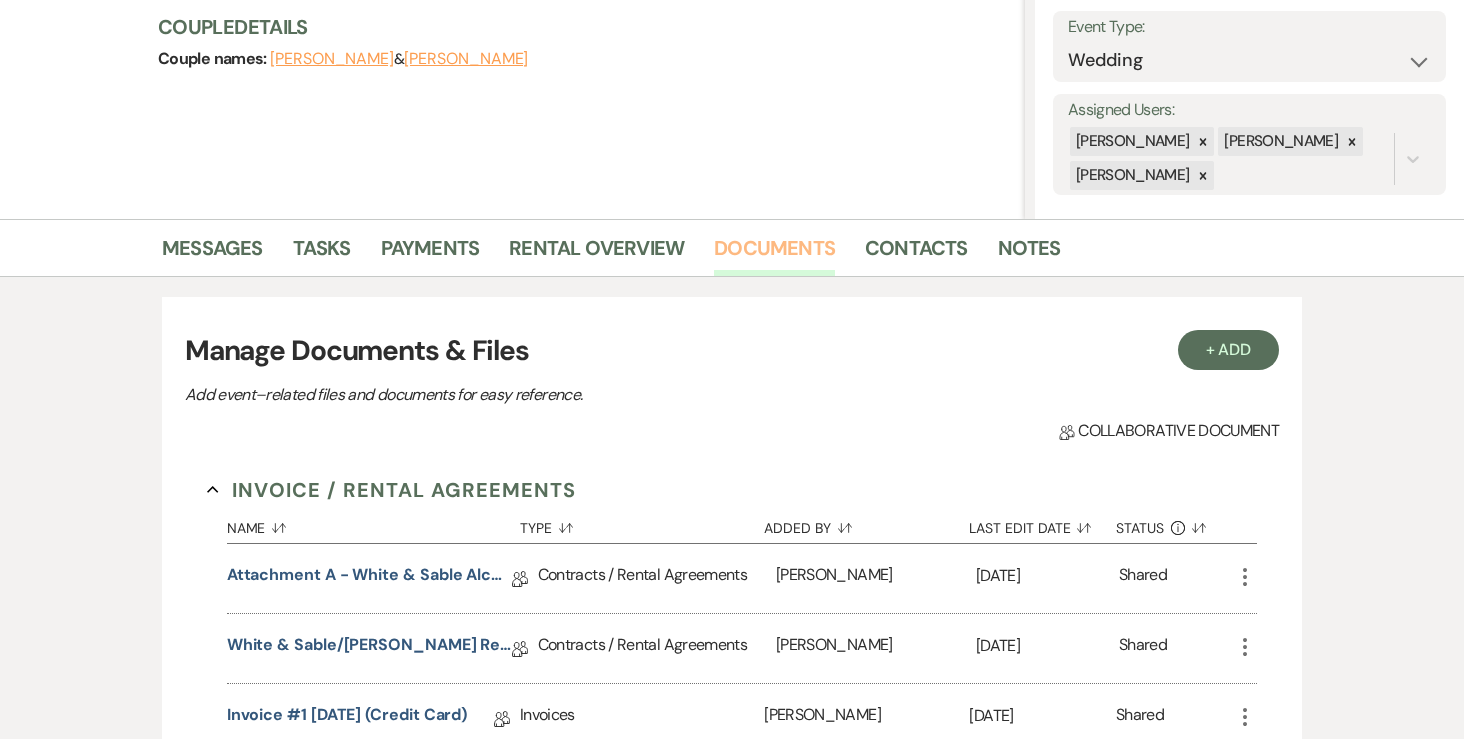 scroll, scrollTop: 433, scrollLeft: 0, axis: vertical 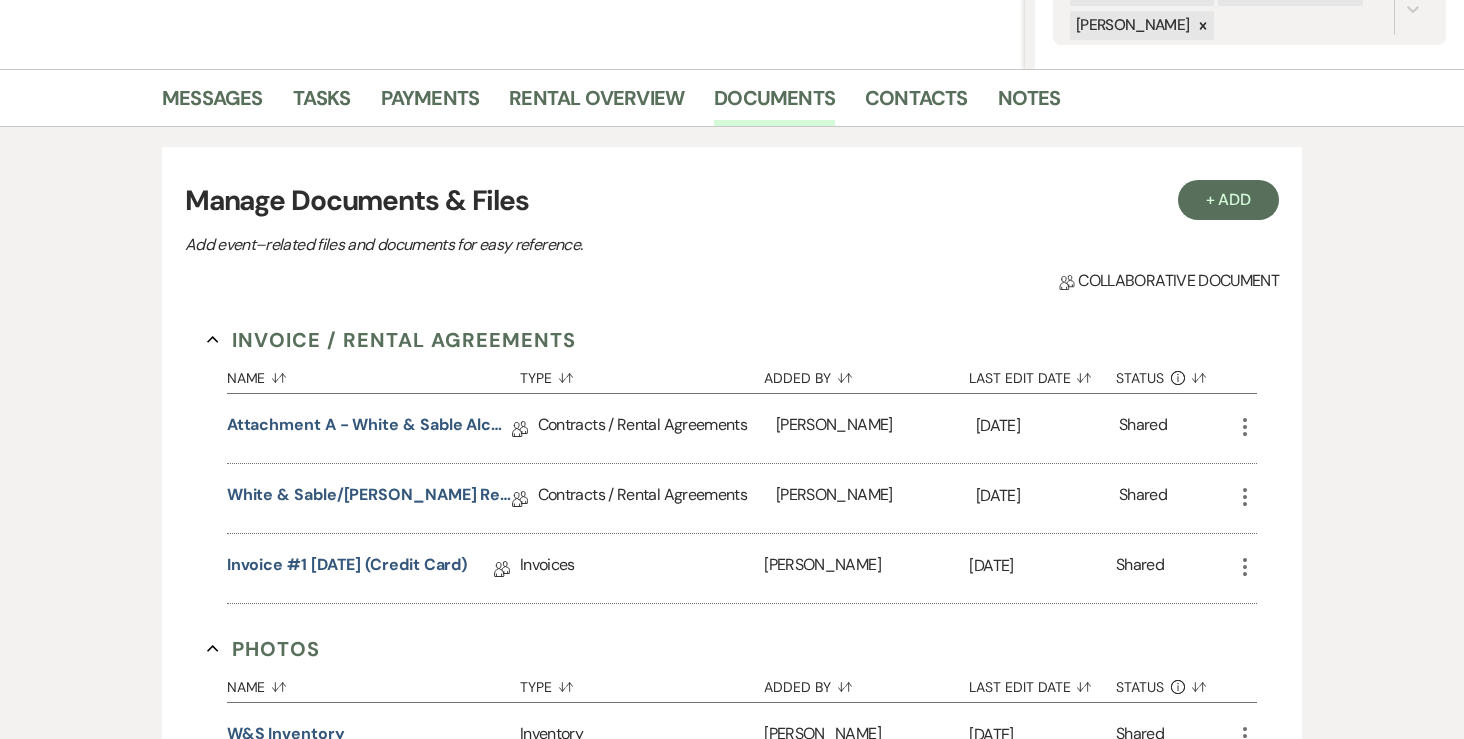 click on "More" at bounding box center (1245, 498) 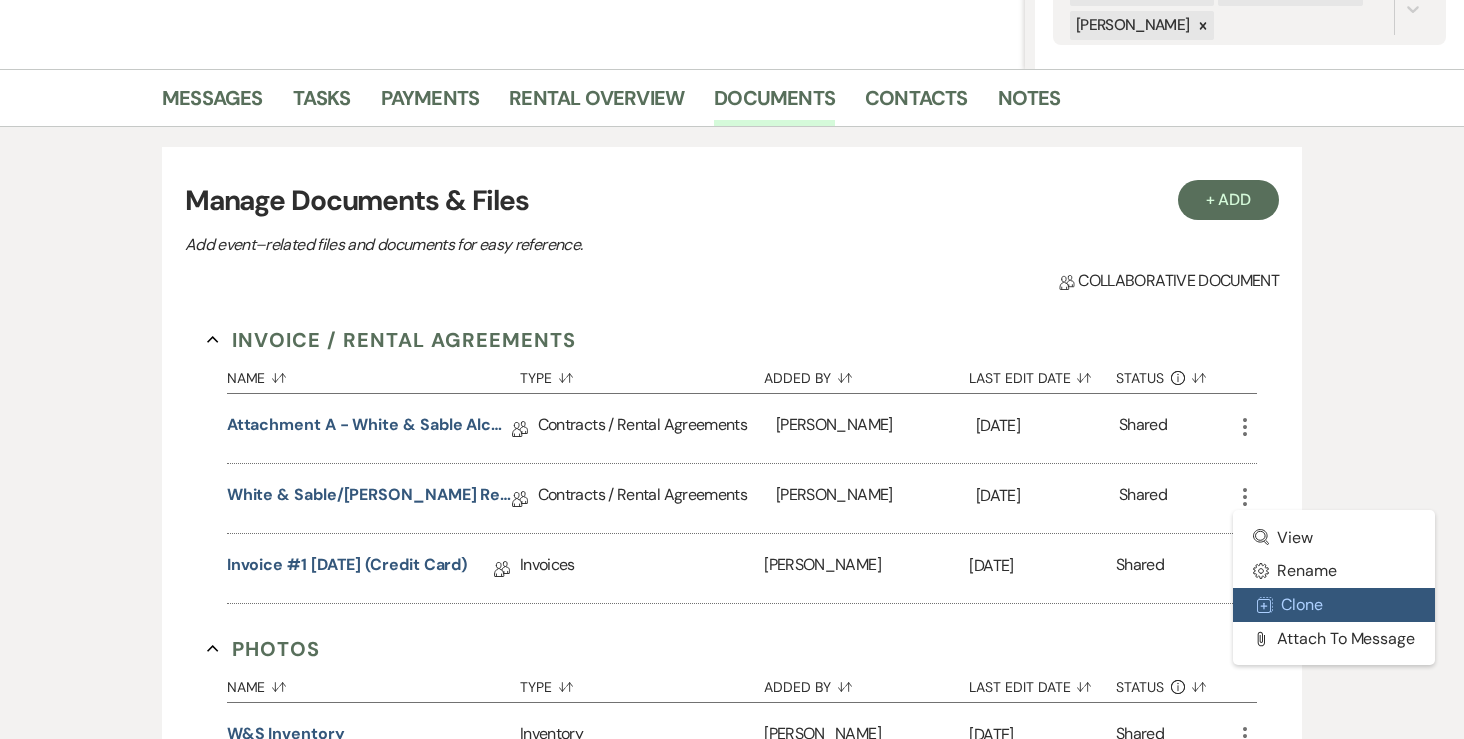 click on "Duplicate Clone" at bounding box center [1334, 605] 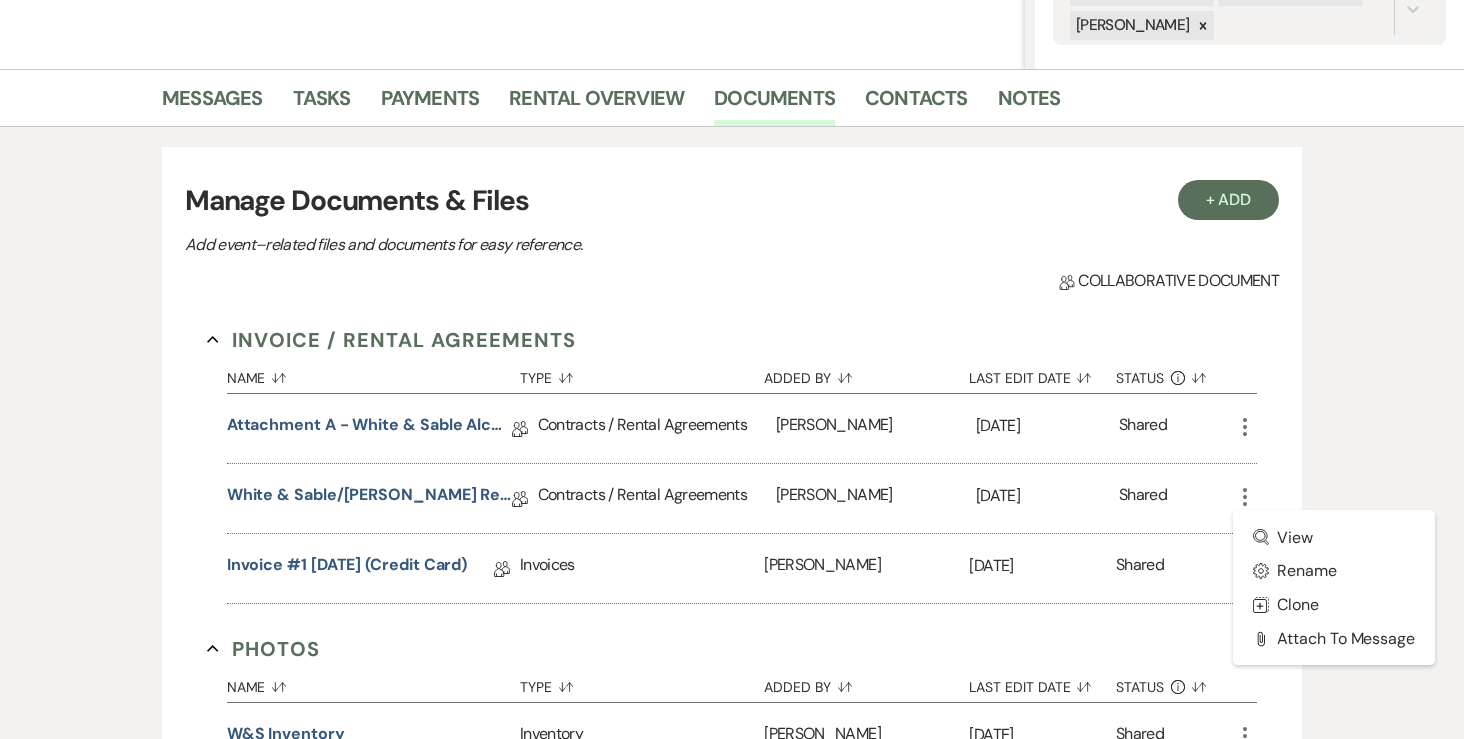 scroll, scrollTop: 0, scrollLeft: 0, axis: both 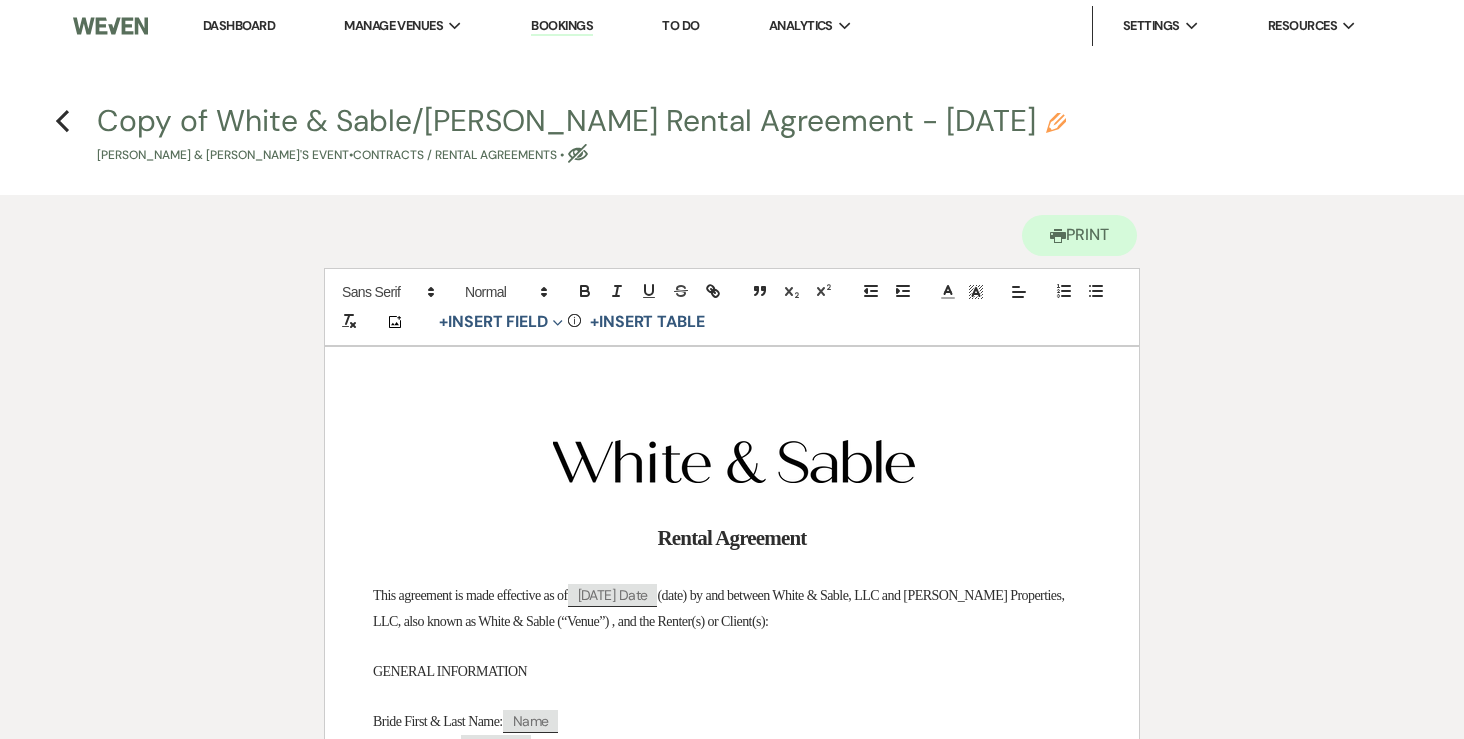 click on "Pencil" 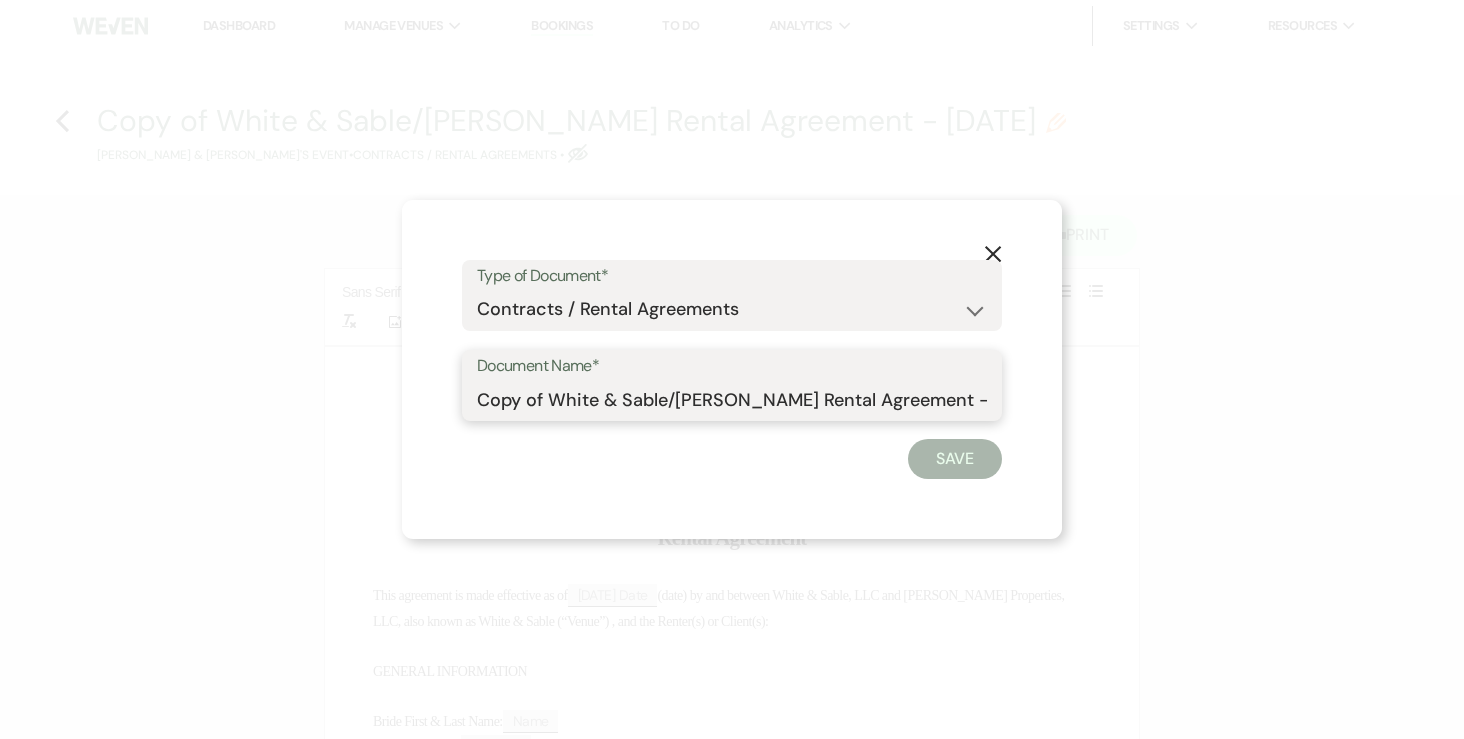 drag, startPoint x: 553, startPoint y: 403, endPoint x: 411, endPoint y: 405, distance: 142.01408 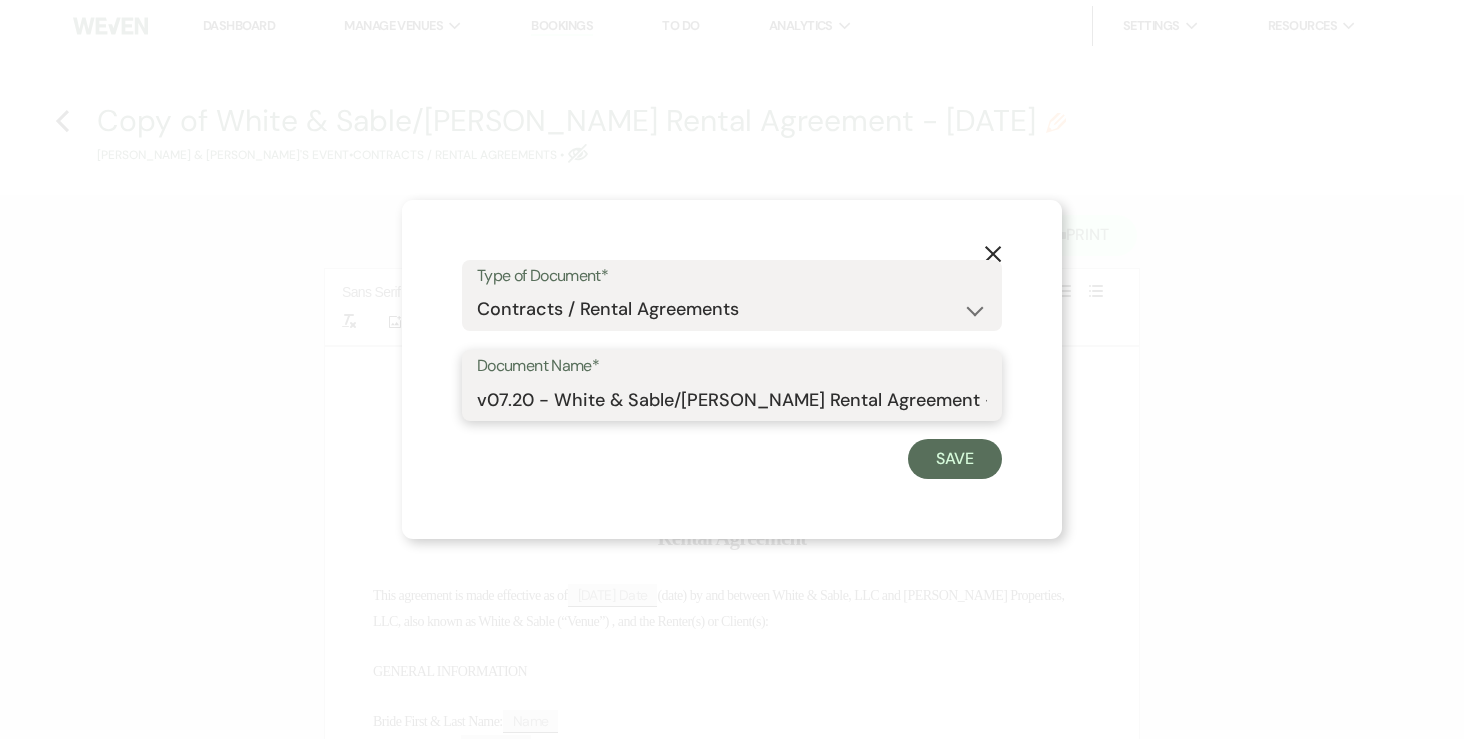 click on "v07.20 - White & Sable/Reiner Rental Agreement - 7.25.26" at bounding box center [732, 399] 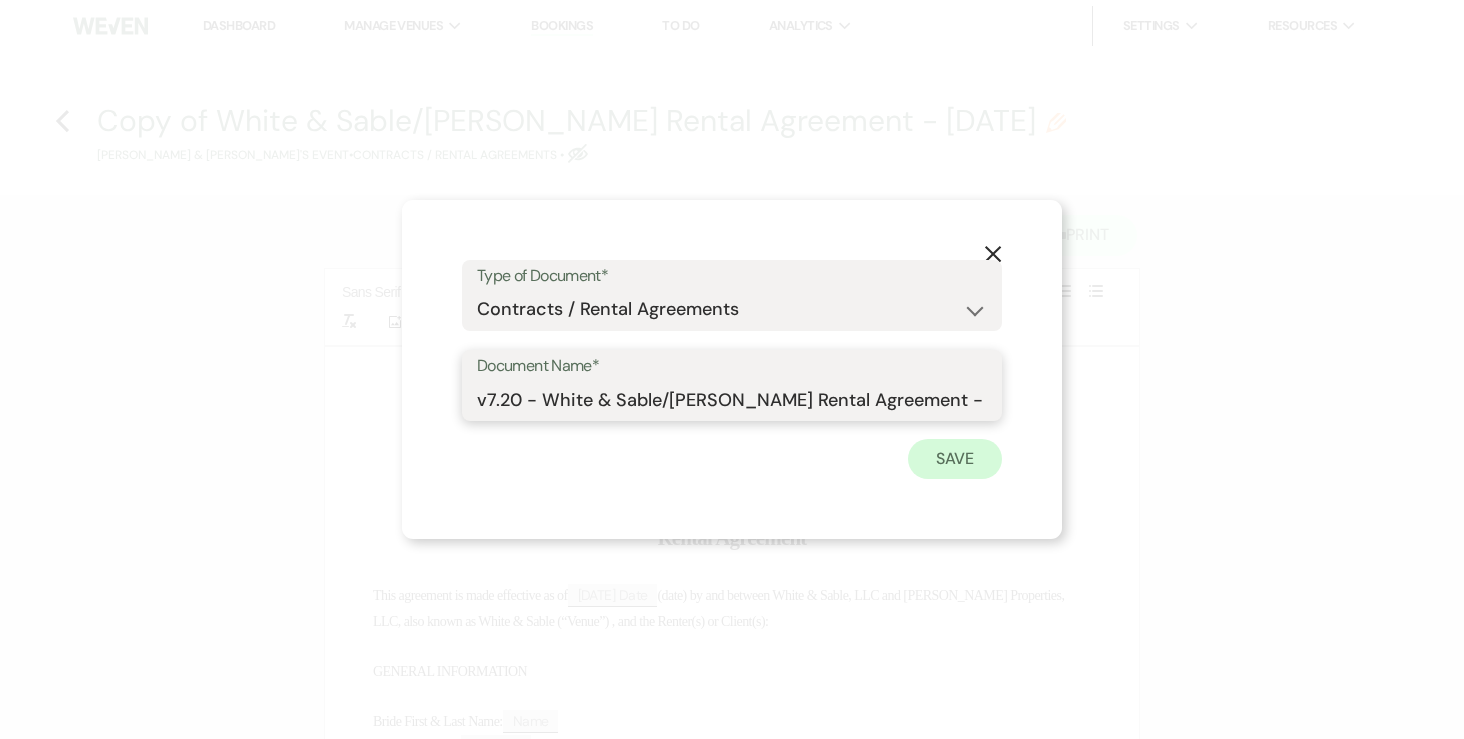 type on "v7.20 - White & Sable/Reiner Rental Agreement - 7.25.26" 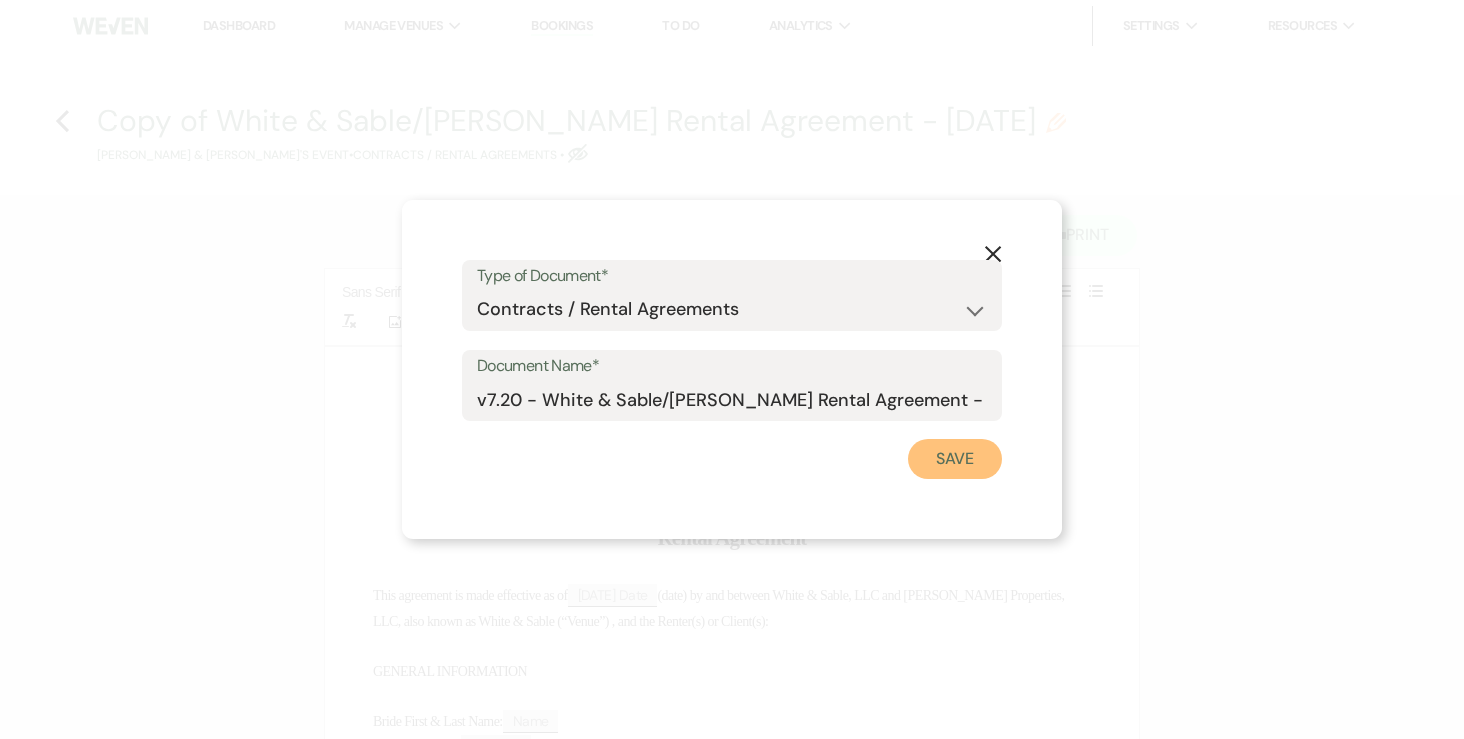click on "Save" at bounding box center [955, 459] 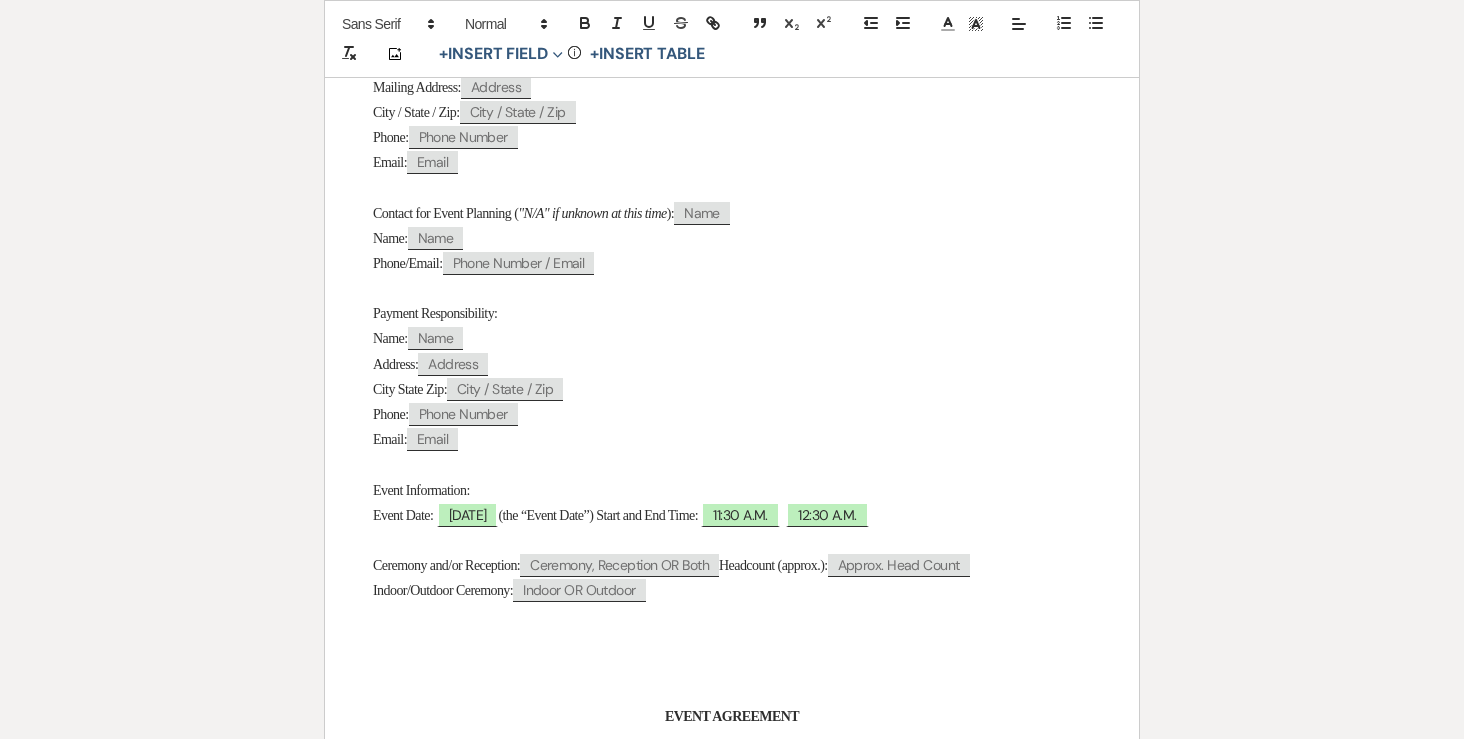 scroll, scrollTop: 812, scrollLeft: 0, axis: vertical 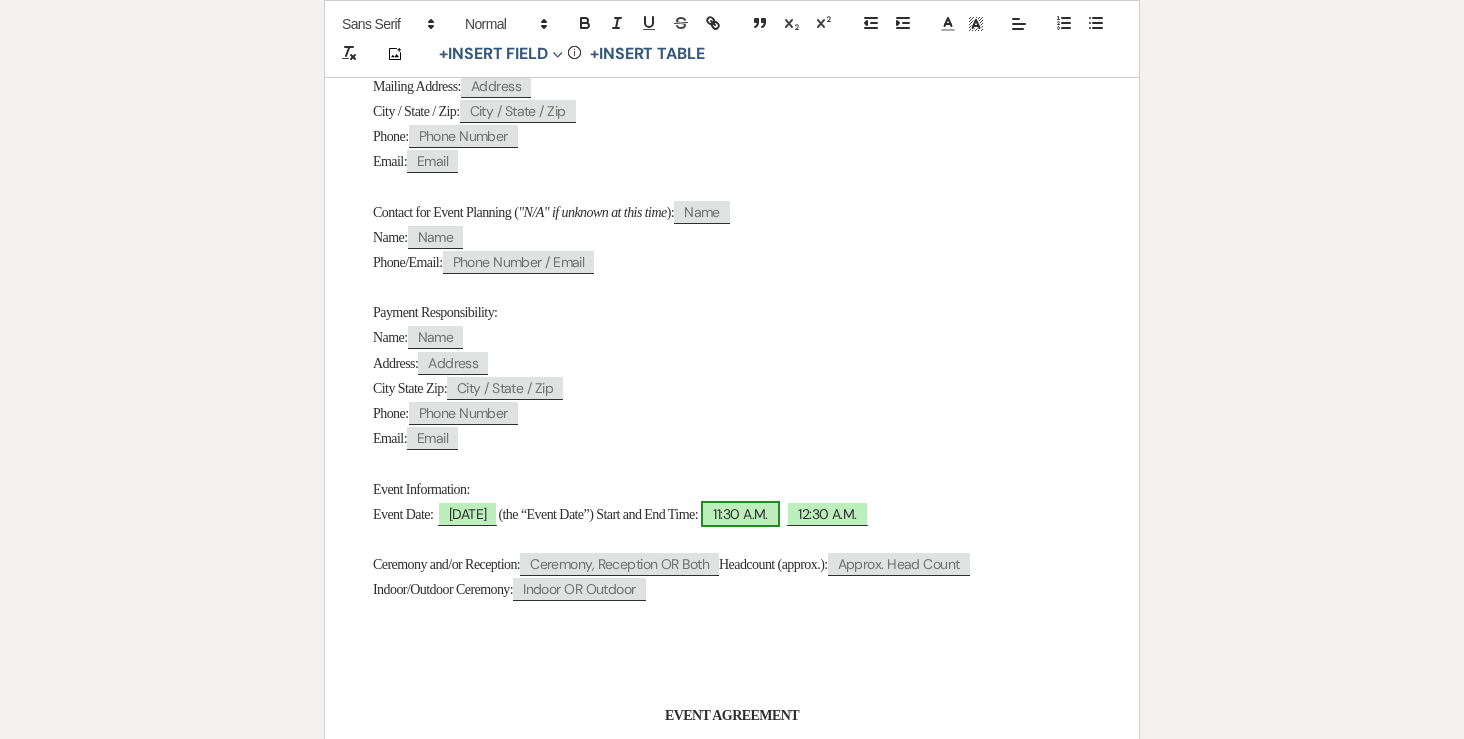 click on "11:30 A.M." at bounding box center [740, 514] 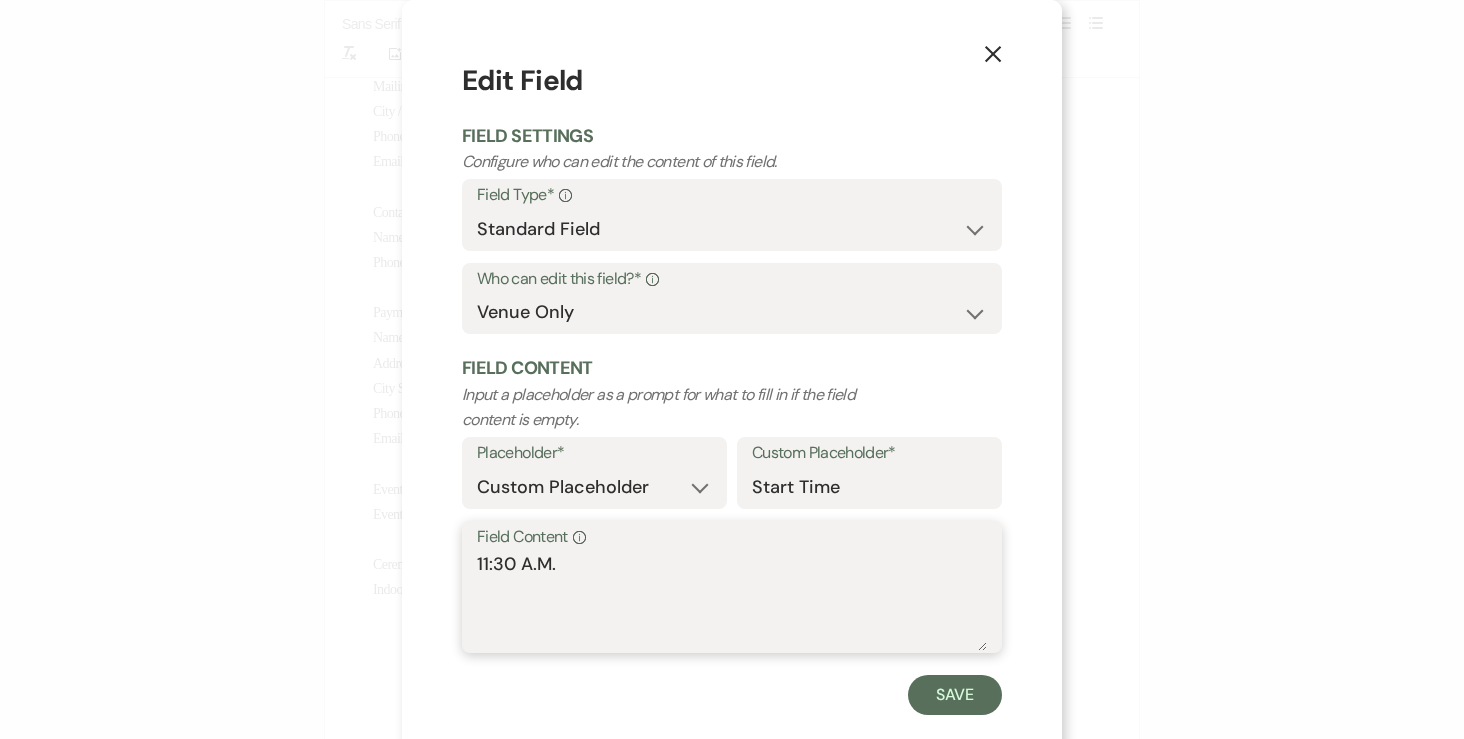 click on "11:30 A.M." at bounding box center [732, 601] 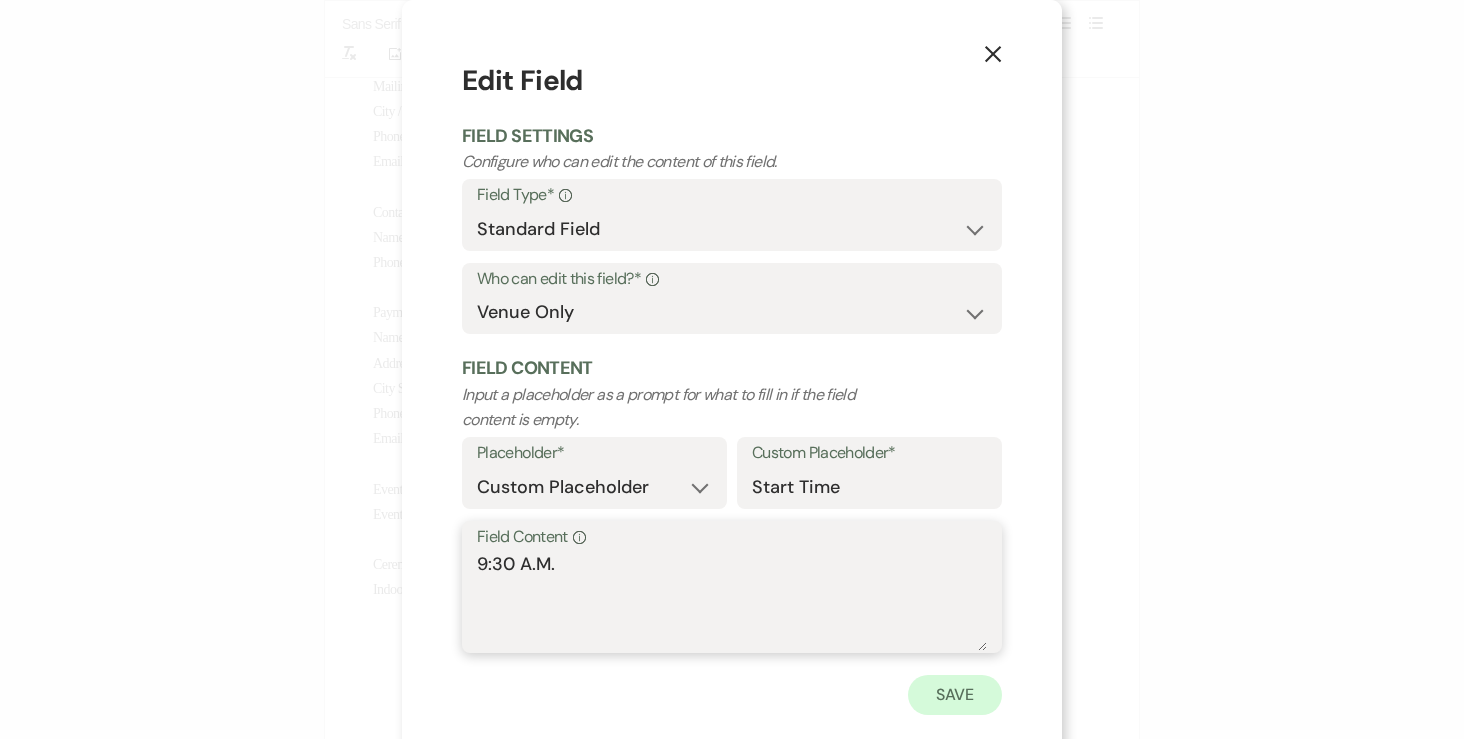 type on "9:30 A.M." 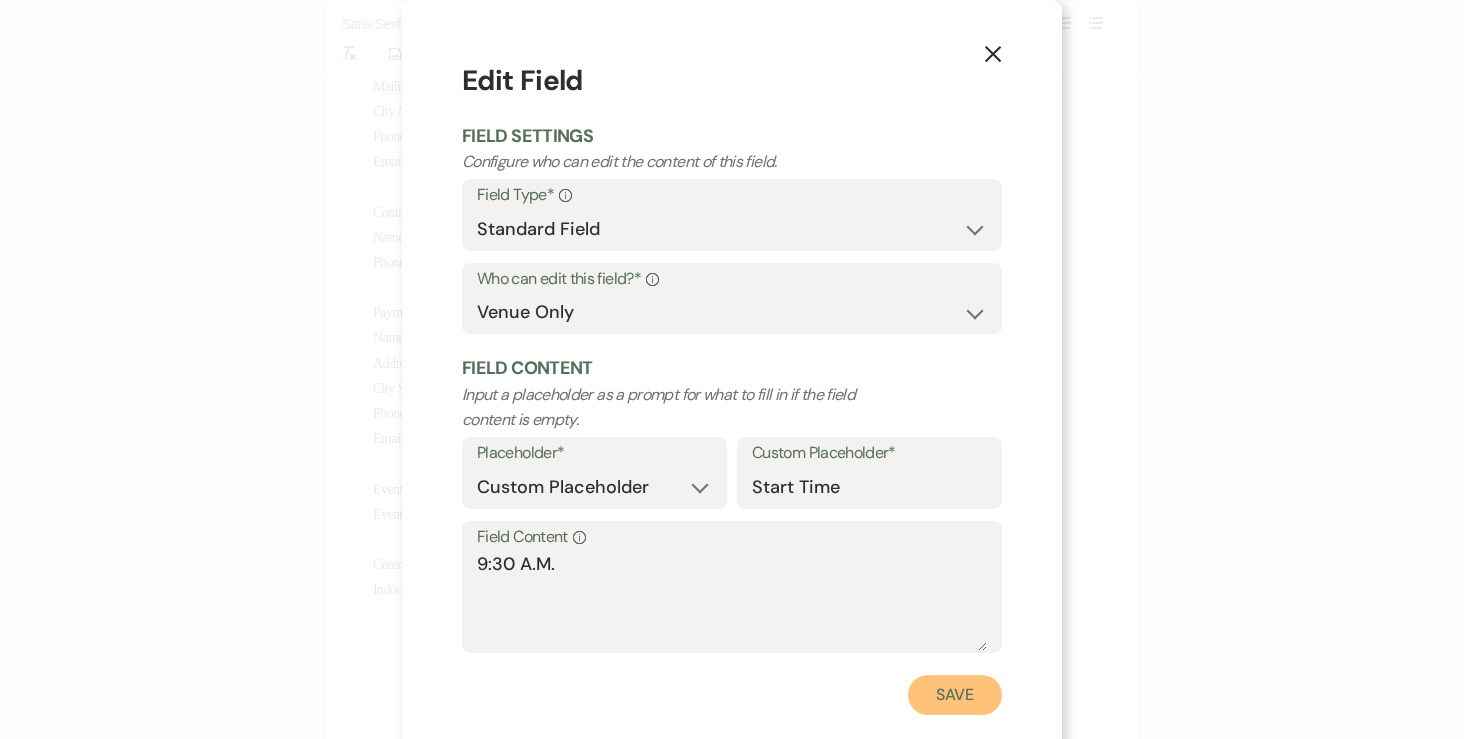 click on "Save" at bounding box center [955, 695] 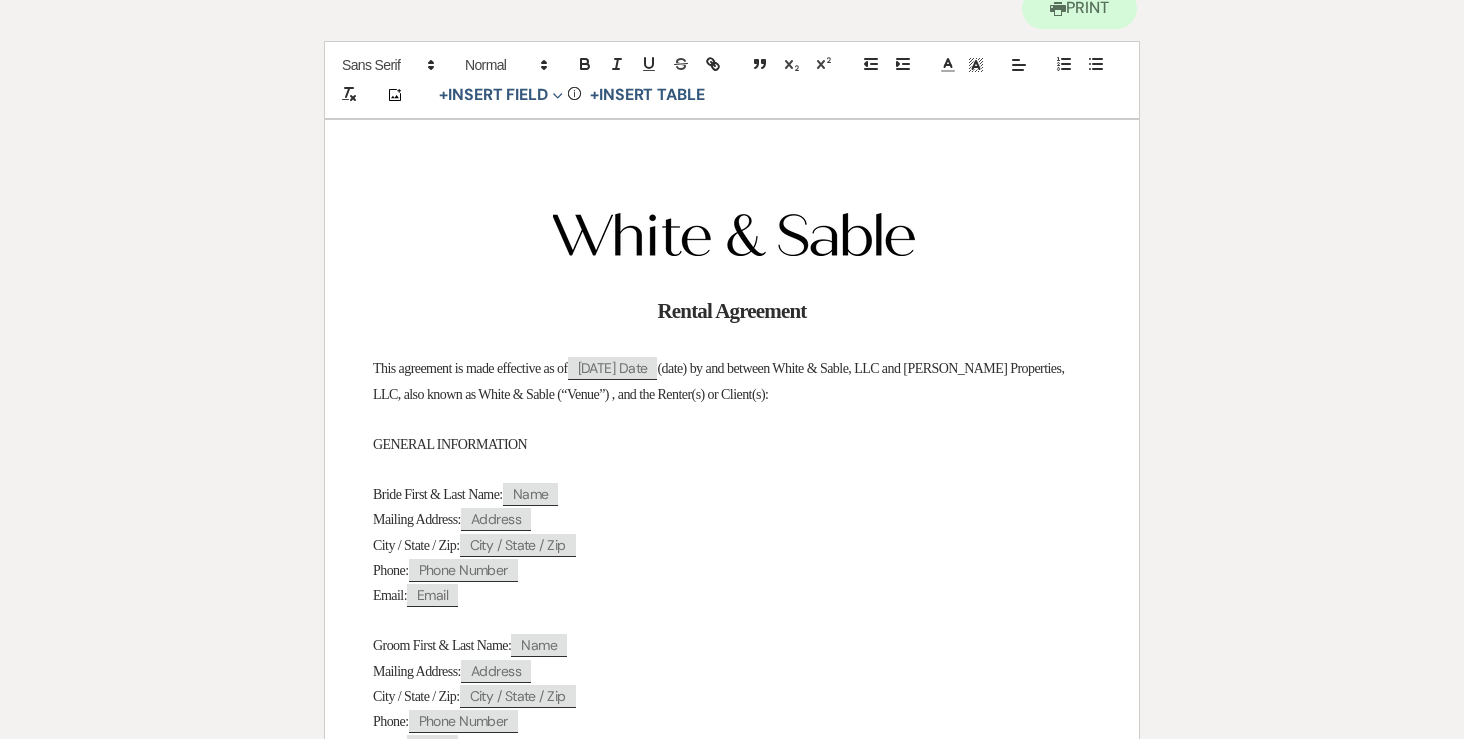 scroll, scrollTop: 193, scrollLeft: 0, axis: vertical 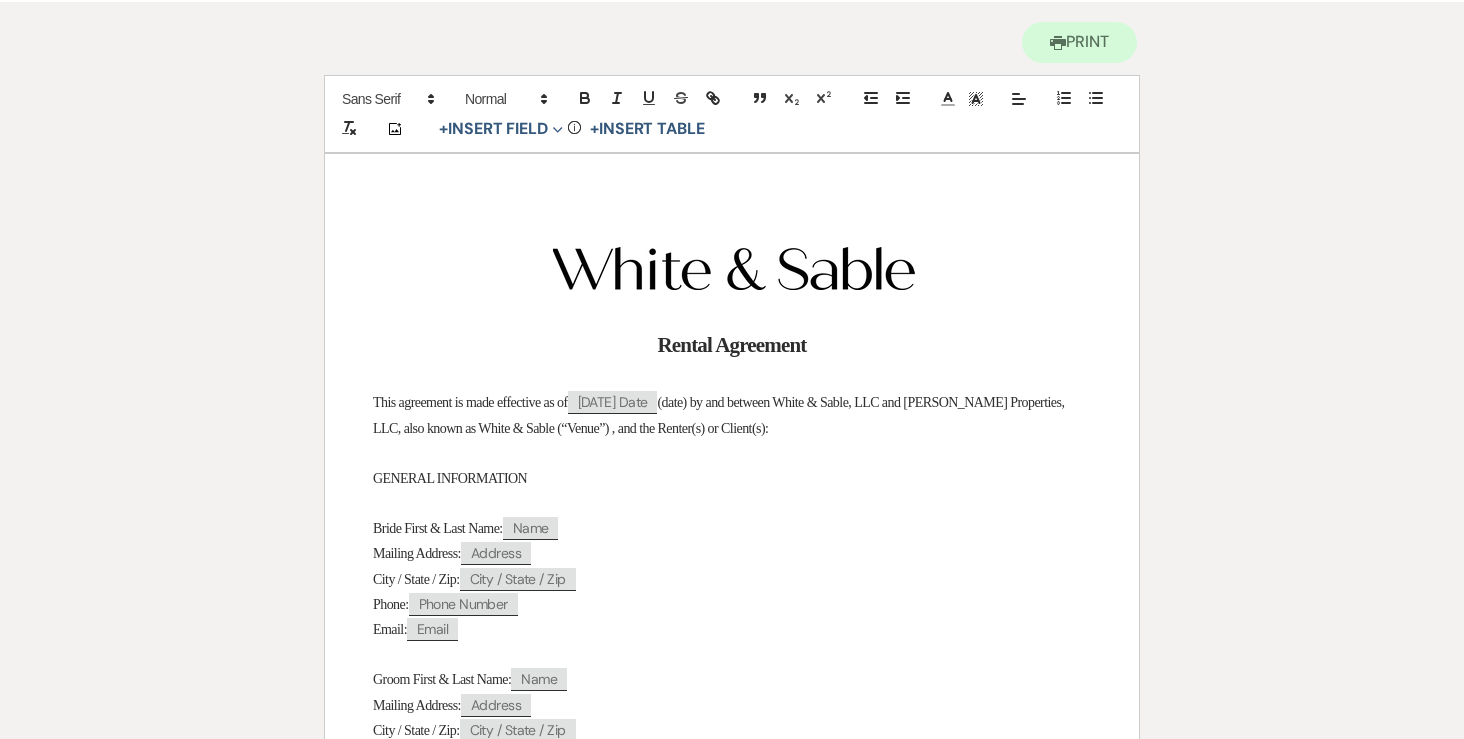 click on "Printer  Print" at bounding box center (732, 38) 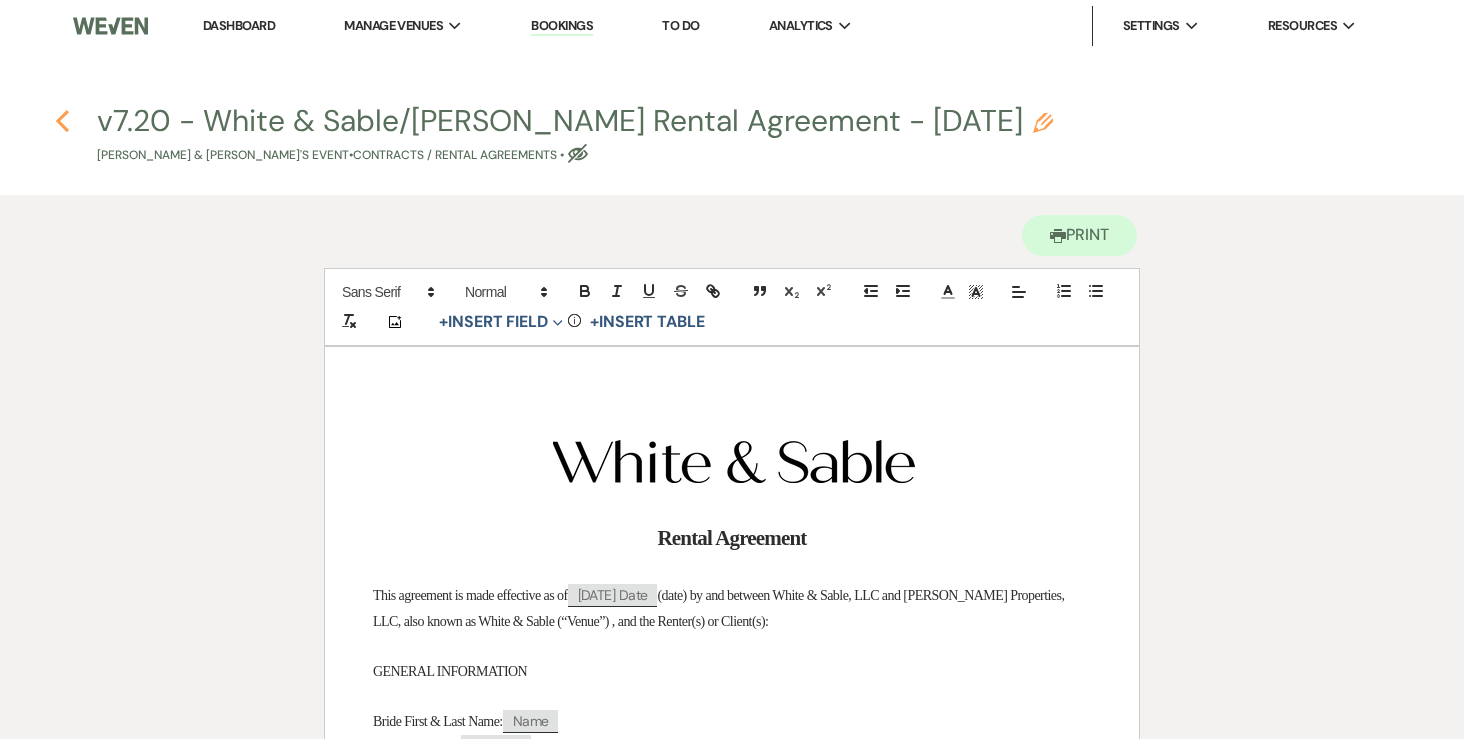 click on "Previous" 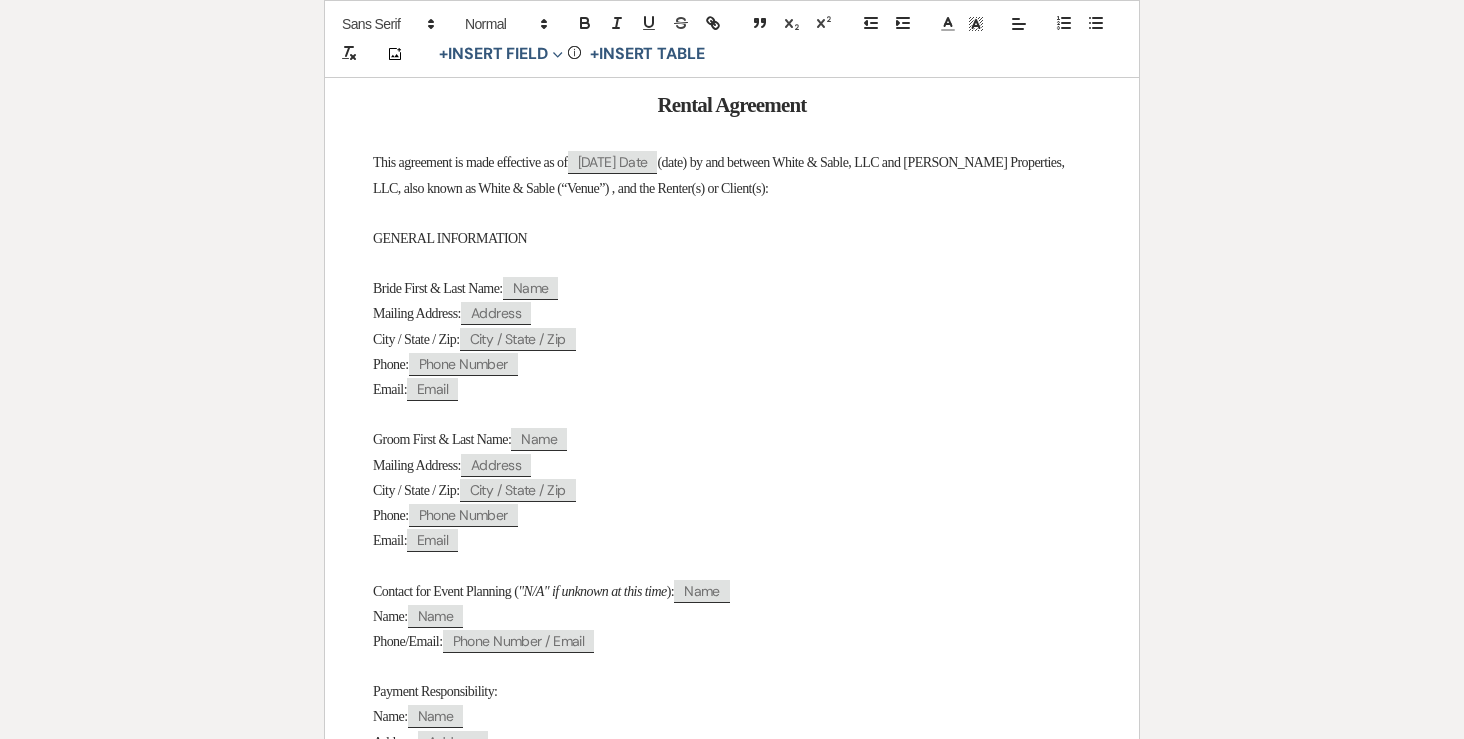 select on "6" 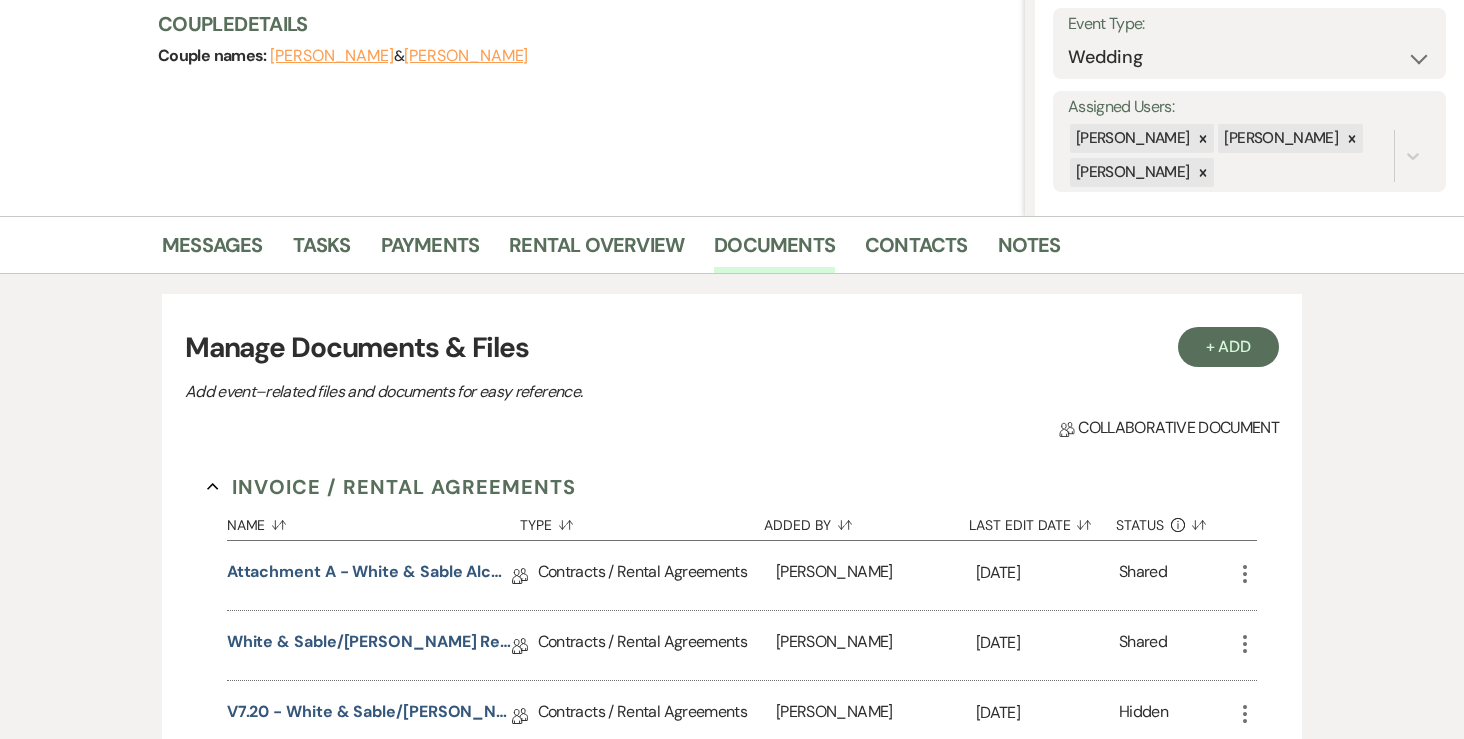 scroll, scrollTop: 0, scrollLeft: 0, axis: both 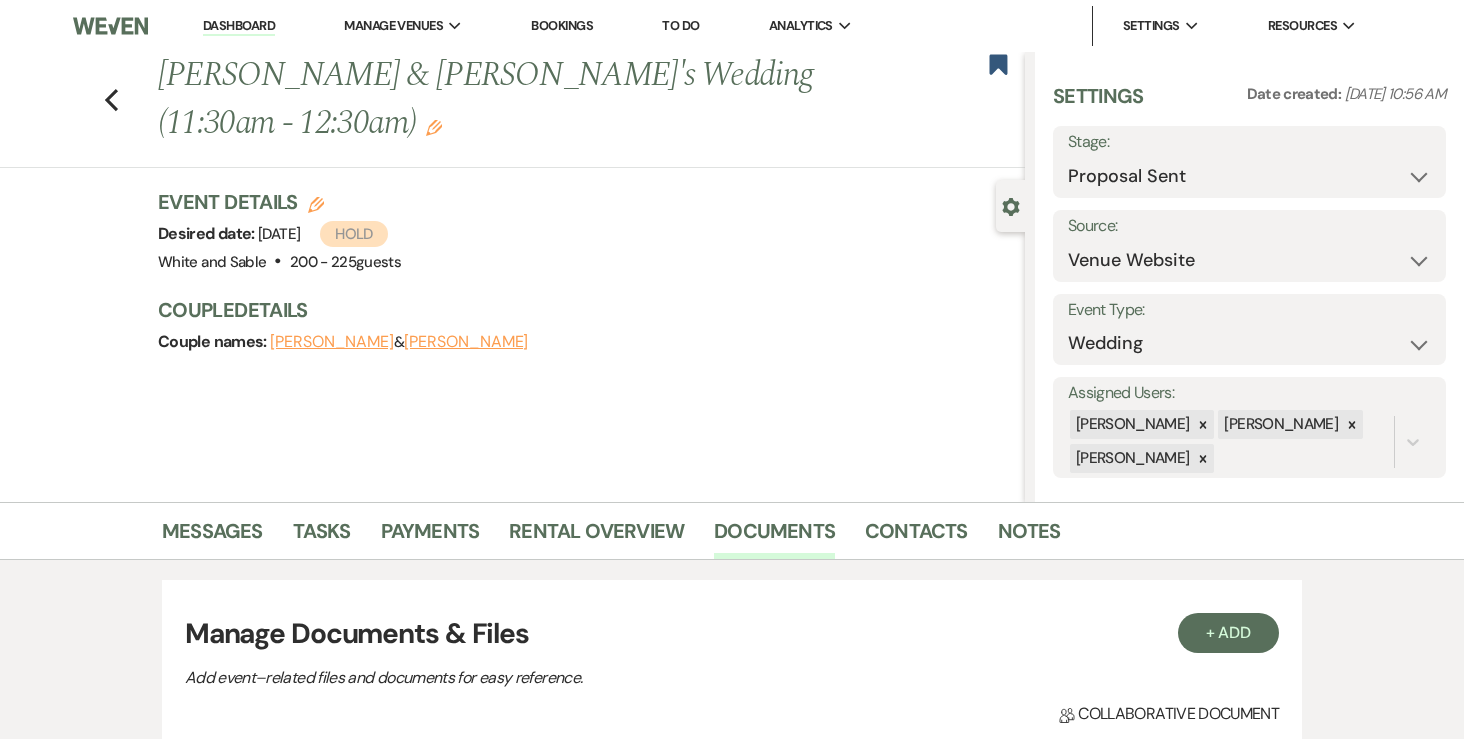 click on "Brad" at bounding box center [466, 342] 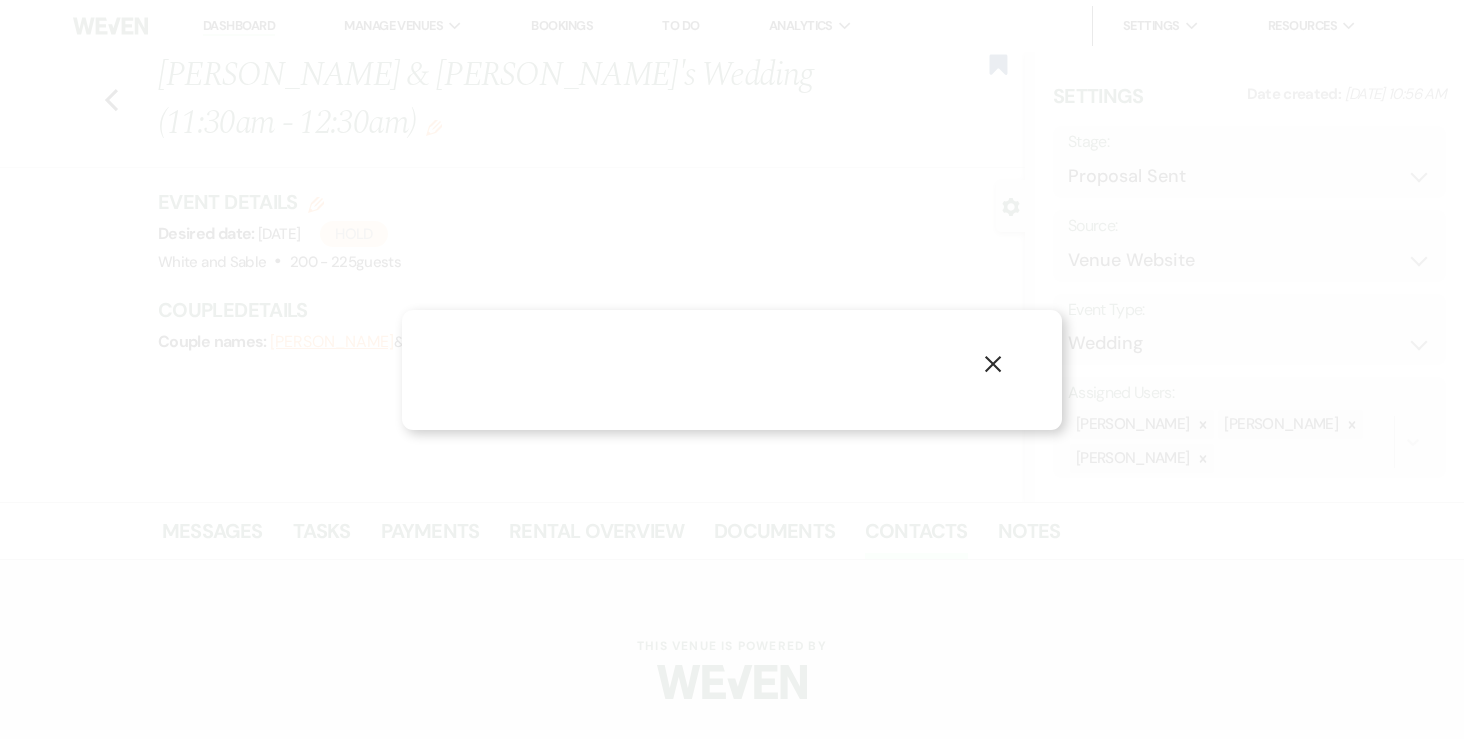 select on "1" 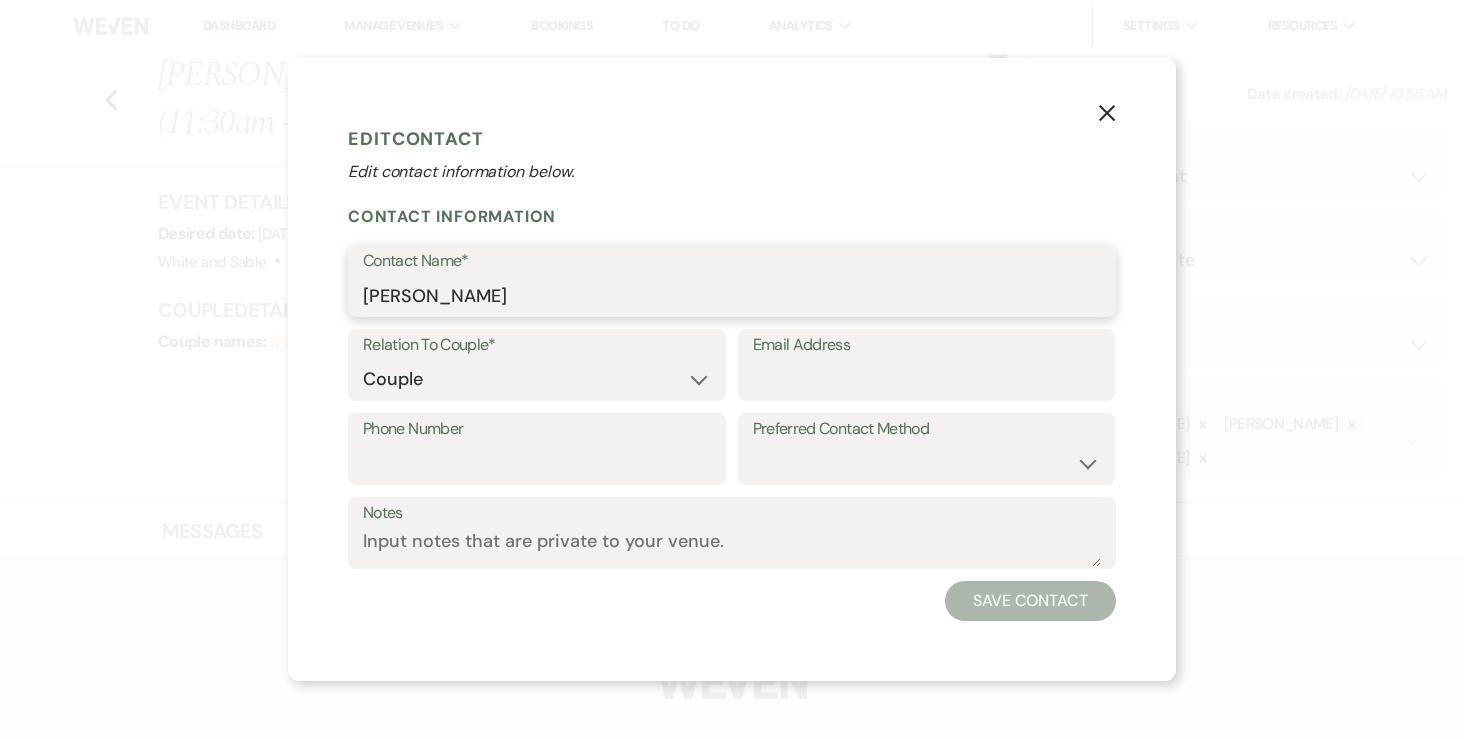 click on "Brad" at bounding box center (732, 295) 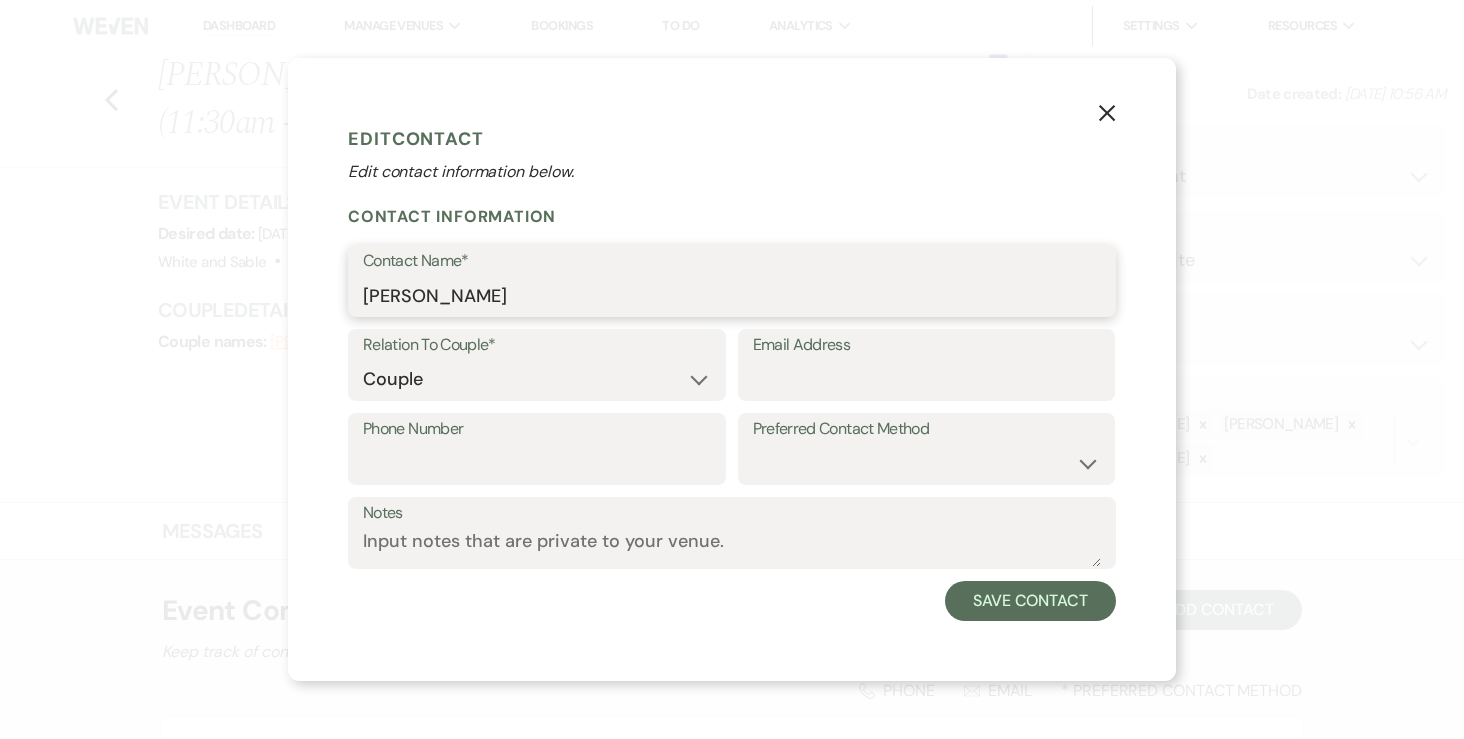 paste on "VanTatenhove" 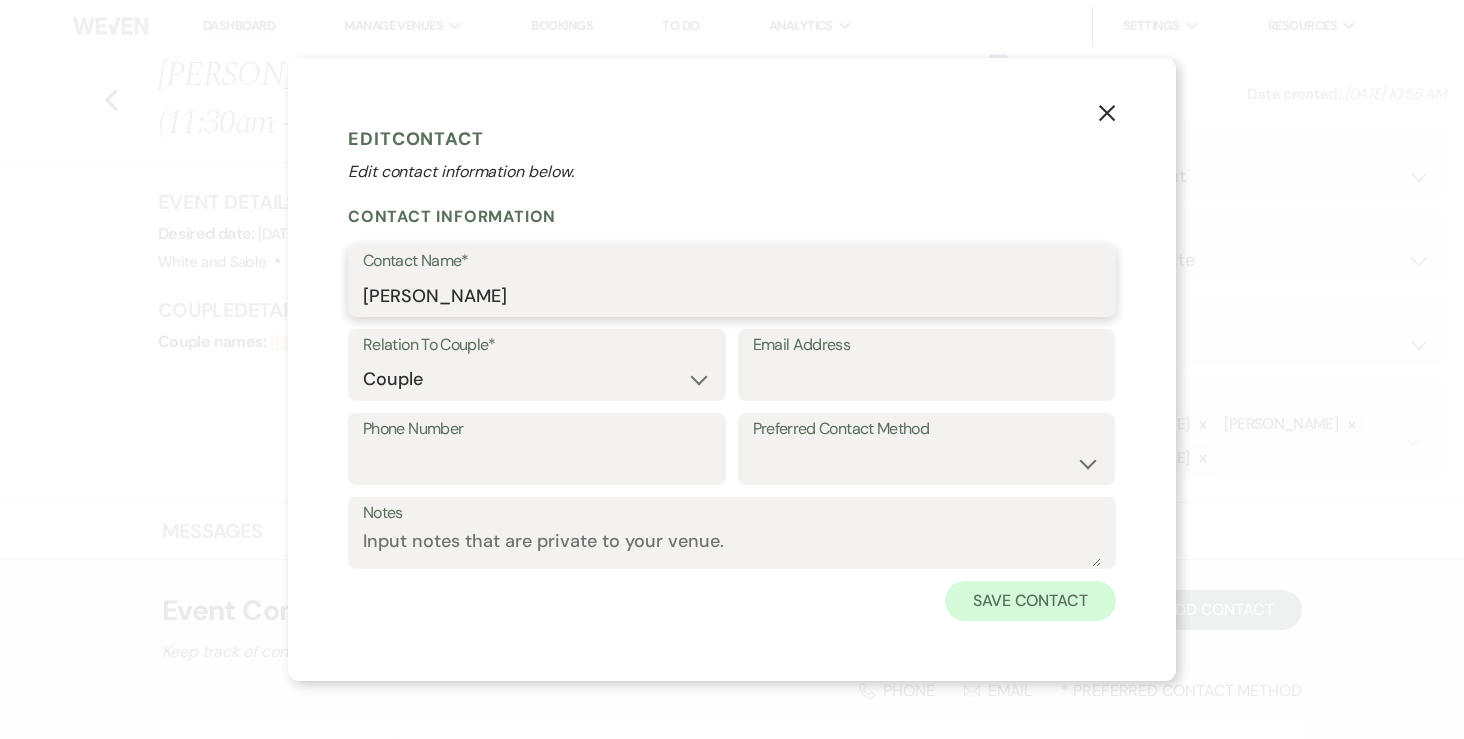 type on "[PERSON_NAME]" 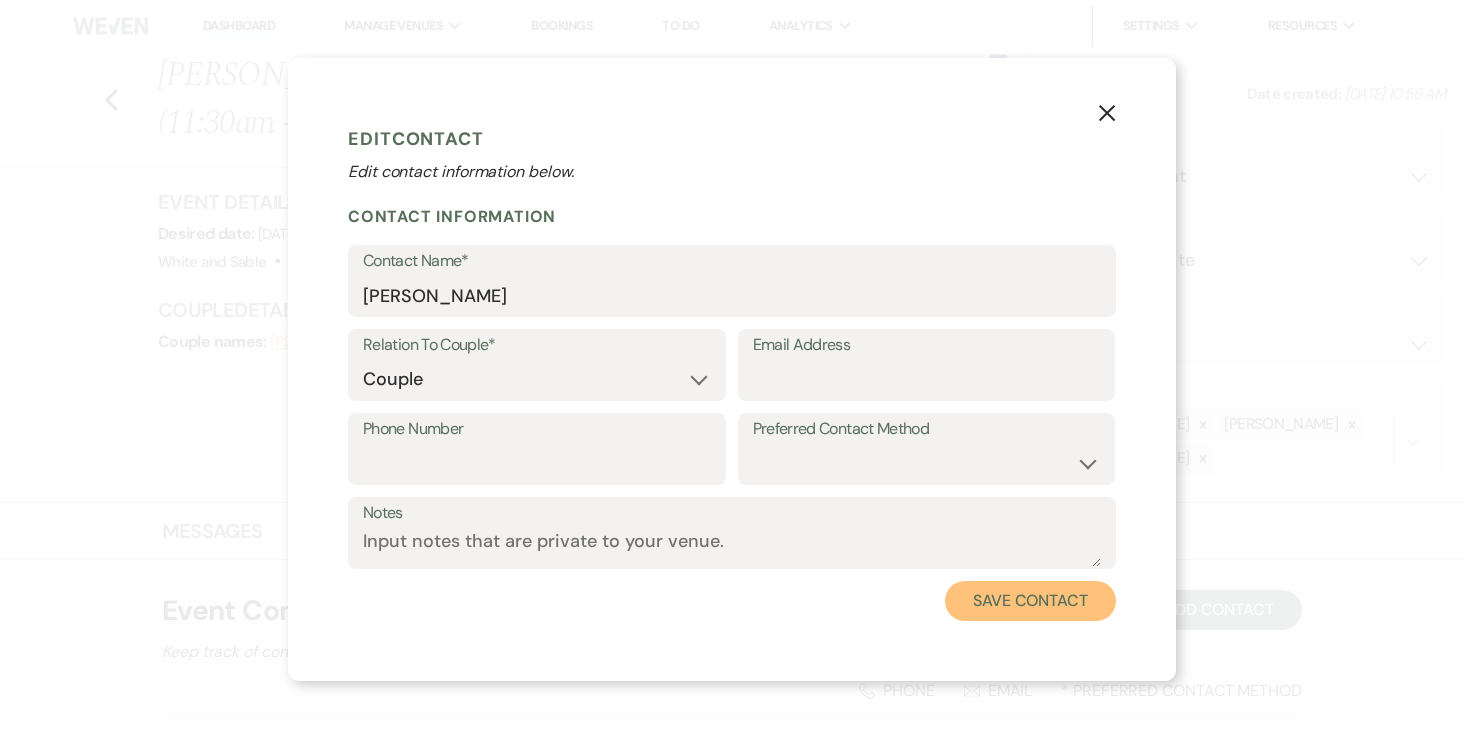 click on "Save Contact" at bounding box center [1030, 601] 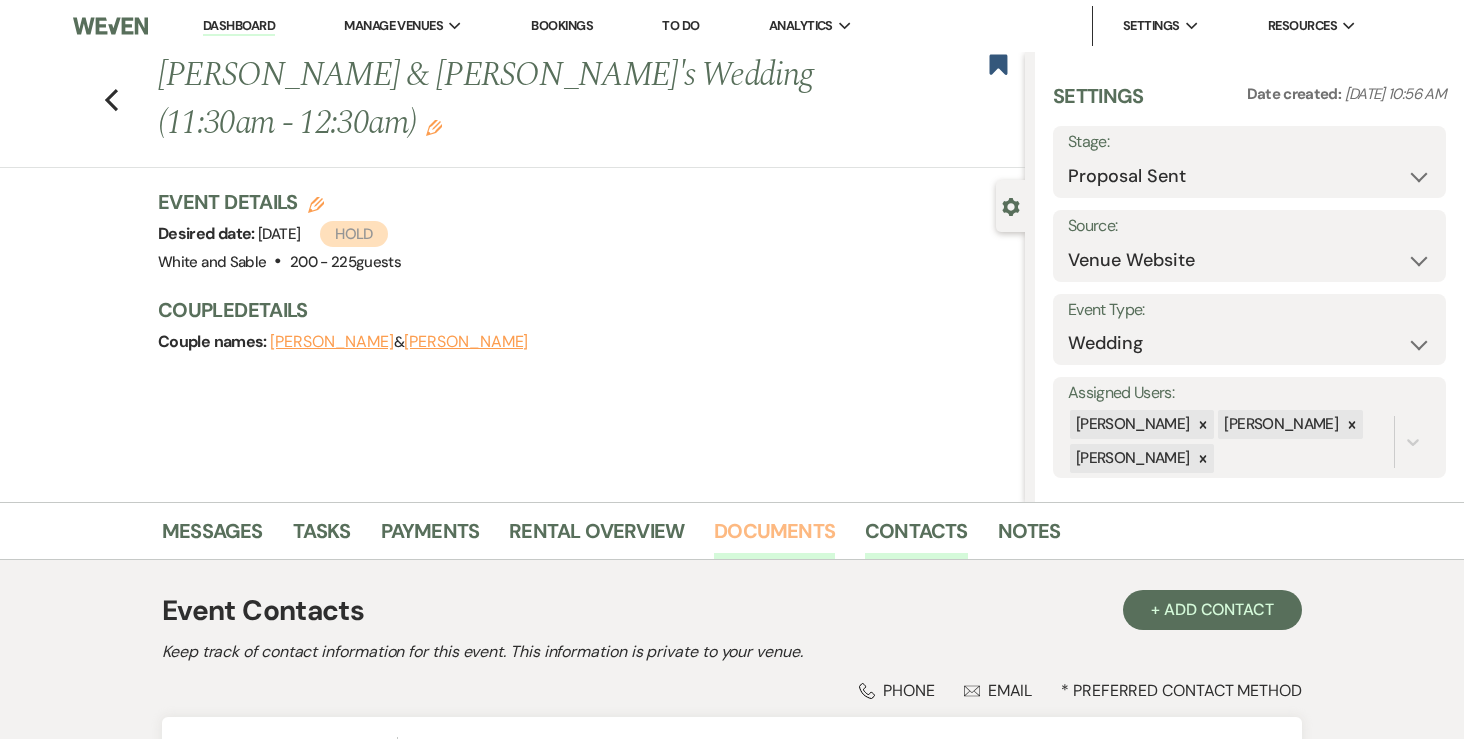 click on "Documents" at bounding box center [774, 537] 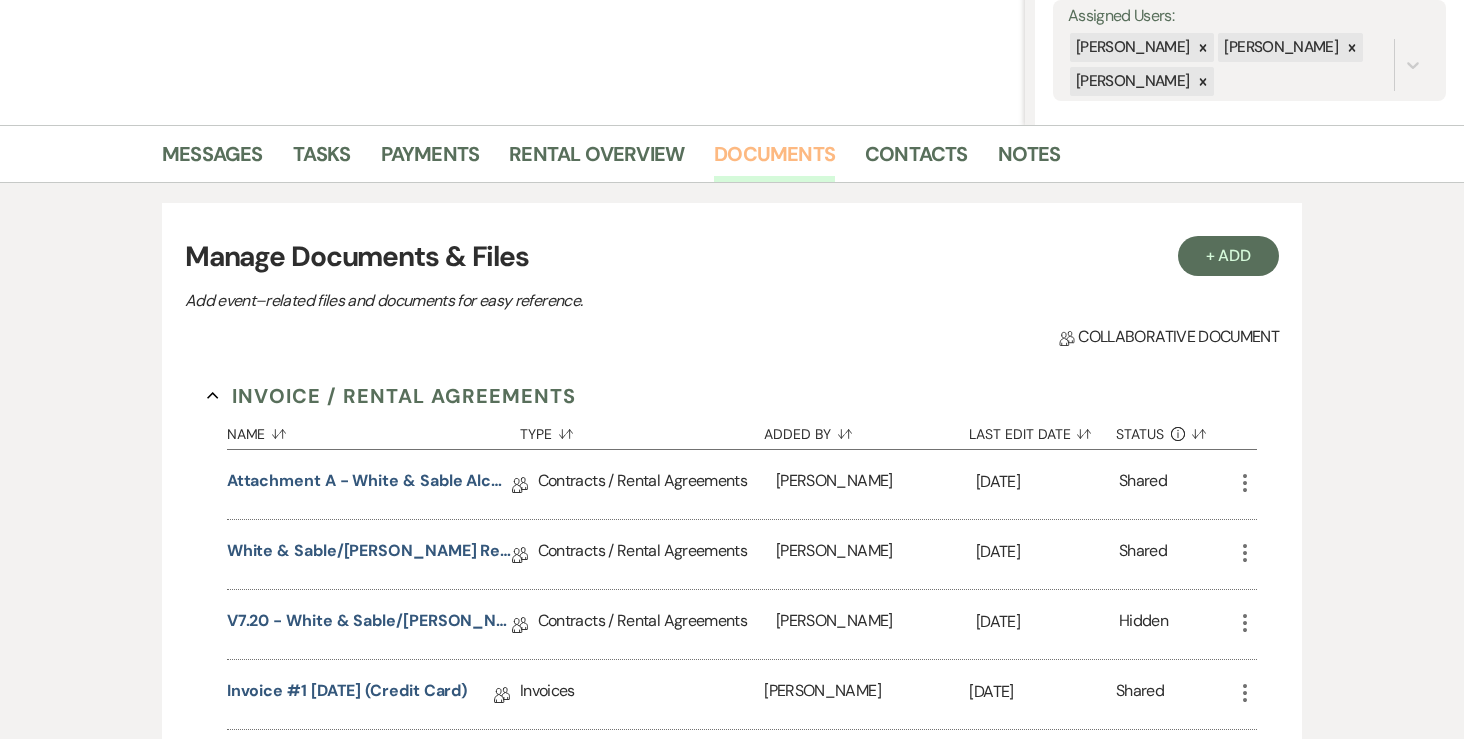scroll, scrollTop: 413, scrollLeft: 0, axis: vertical 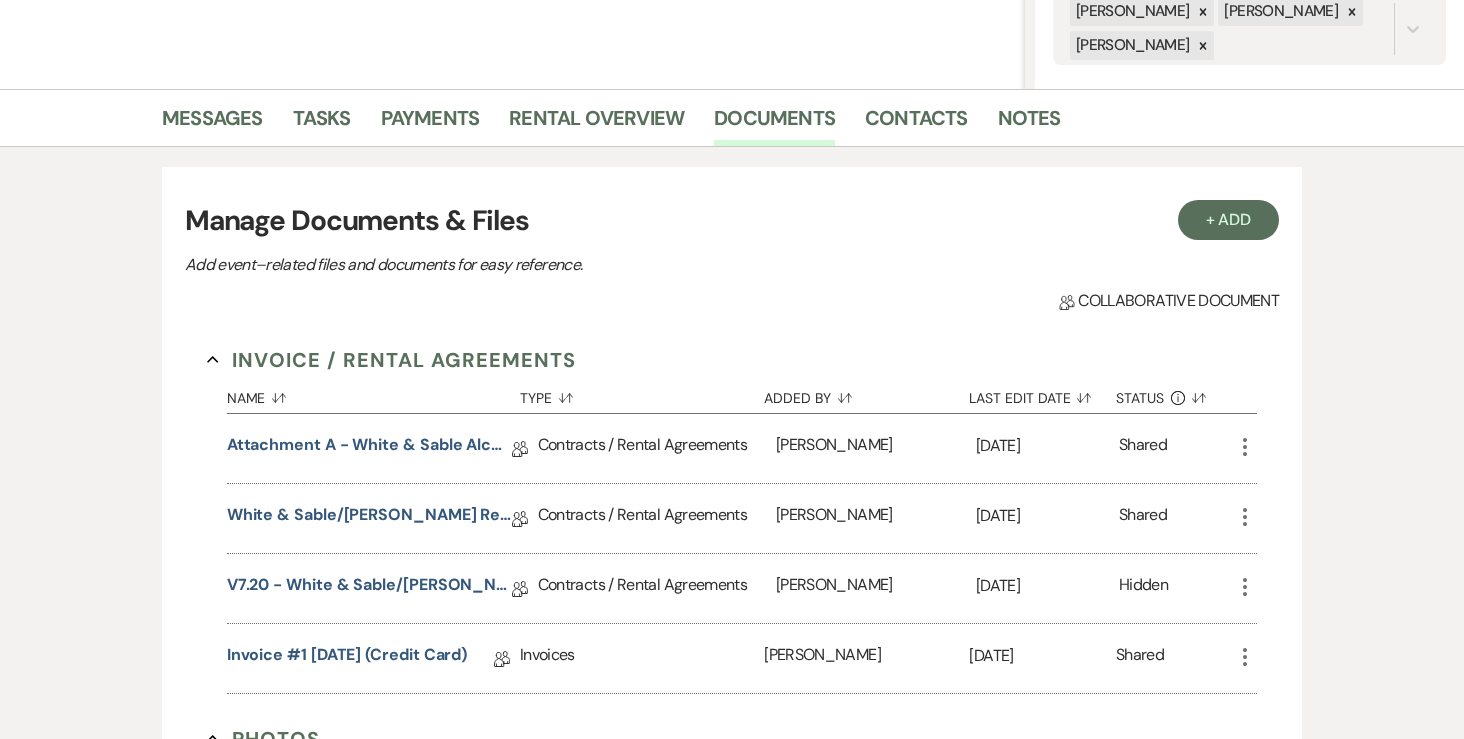 click on "More" 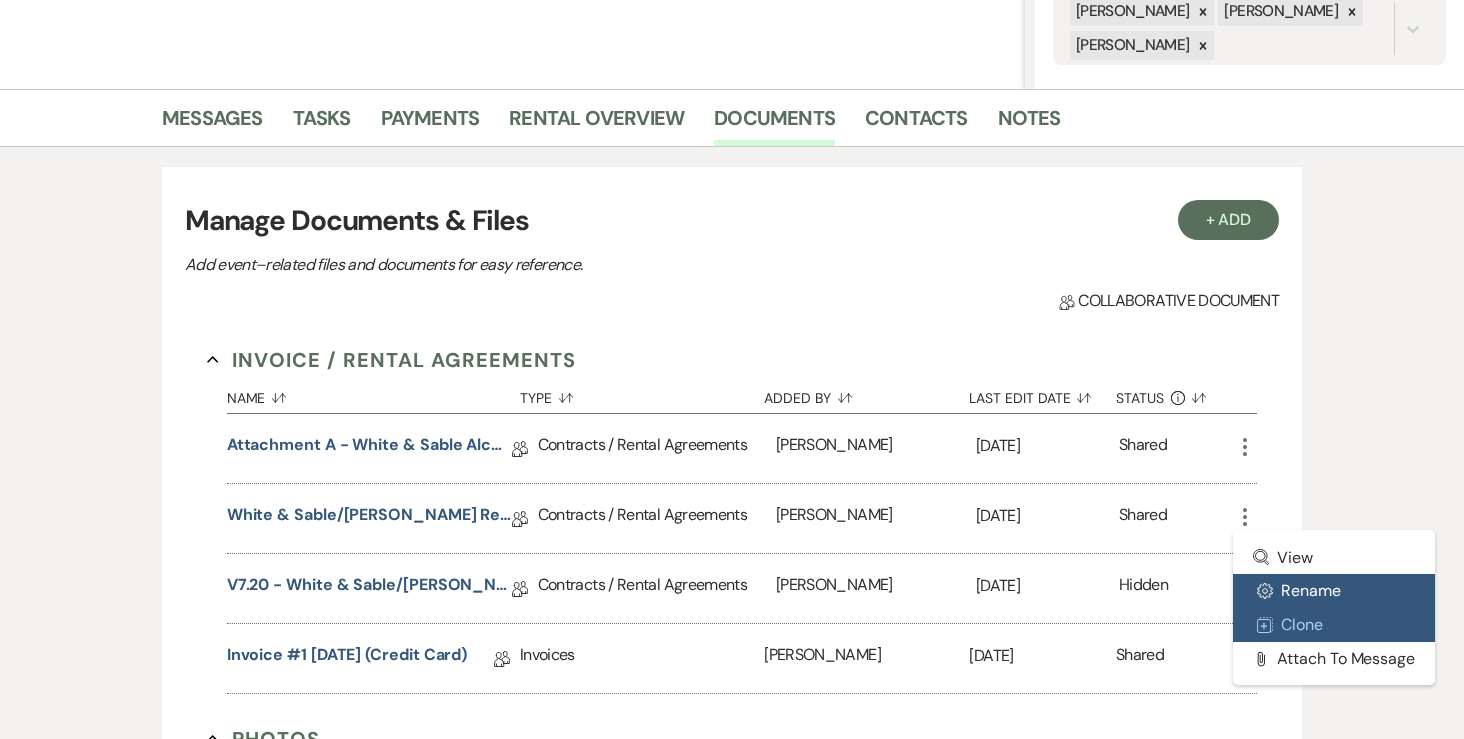drag, startPoint x: 1269, startPoint y: 606, endPoint x: 1267, endPoint y: 595, distance: 11.18034 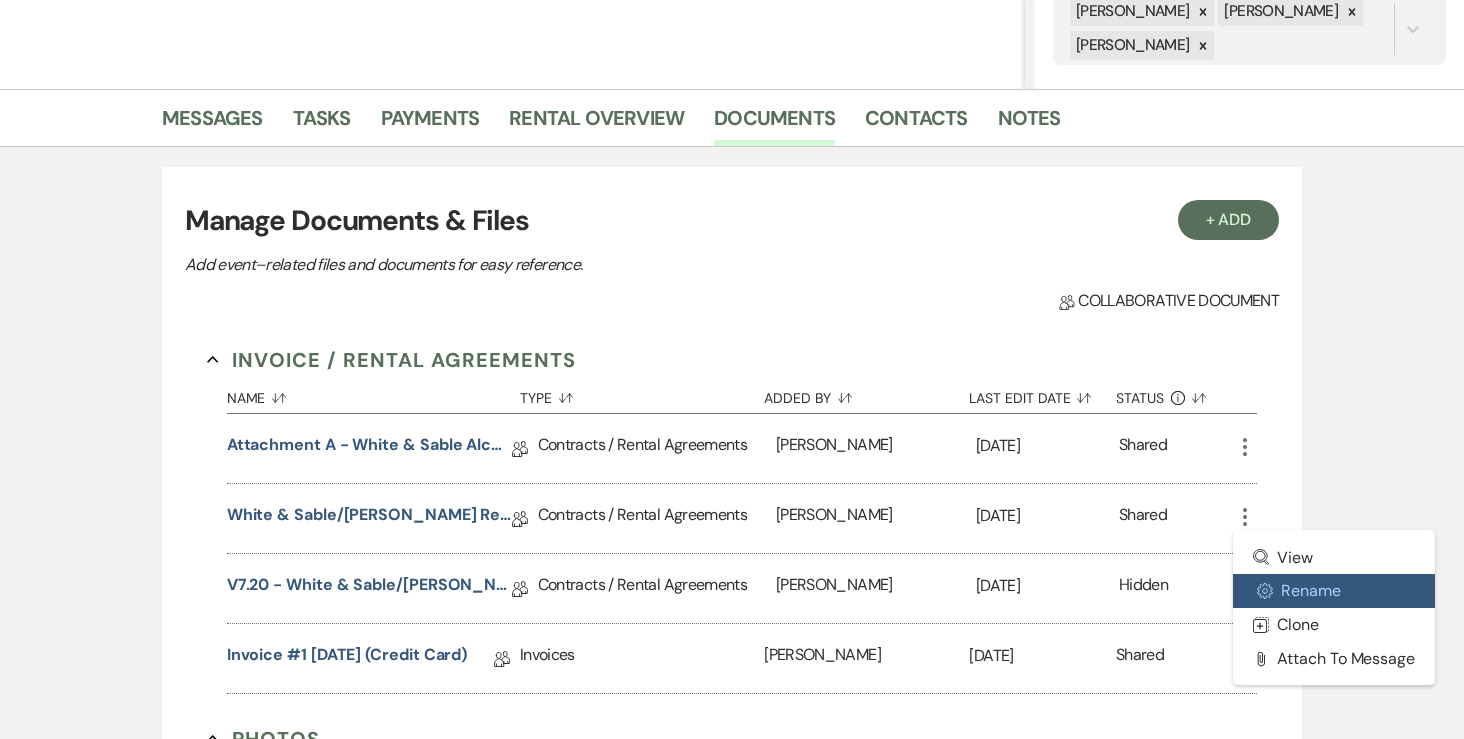 click on "Settings Gear" 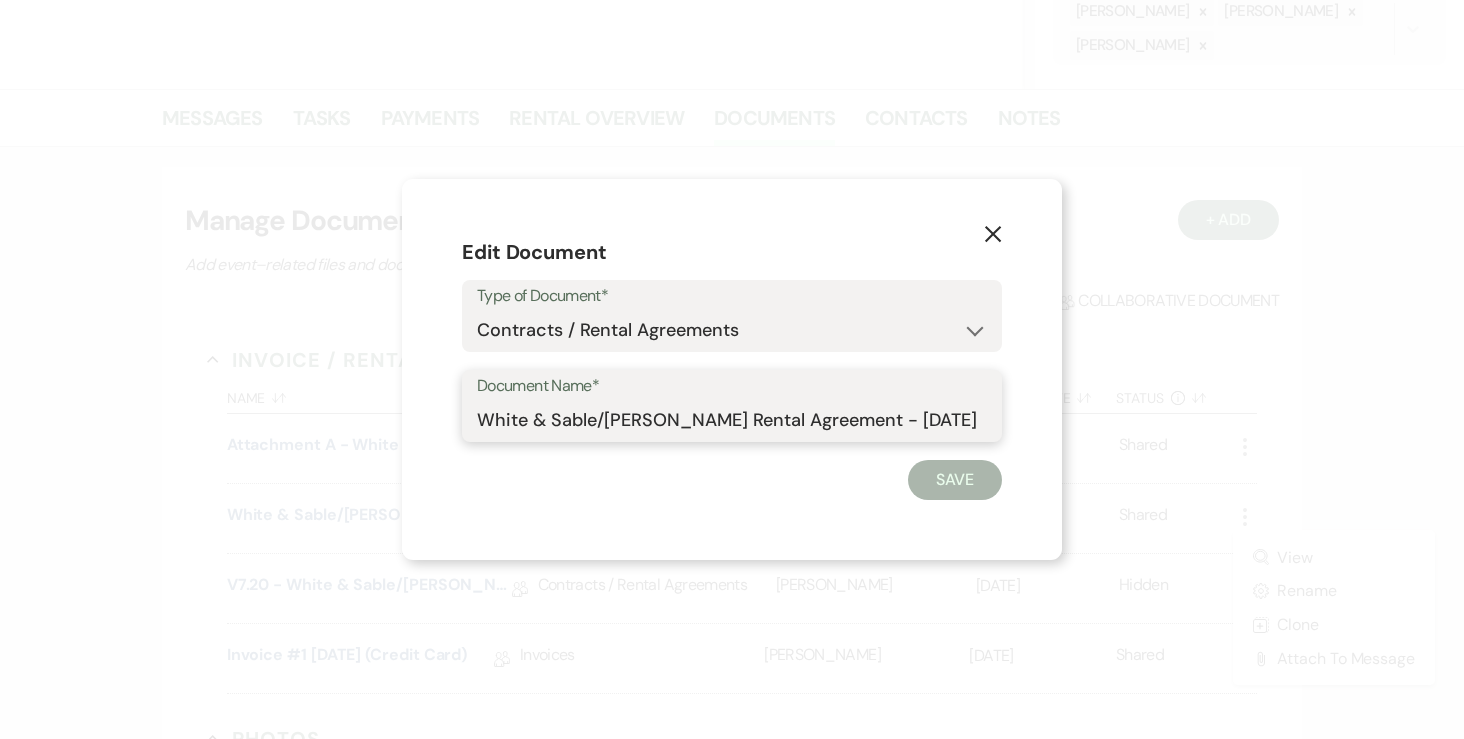 click on "White & Sable/[PERSON_NAME] Rental Agreement - [DATE]" at bounding box center [732, 420] 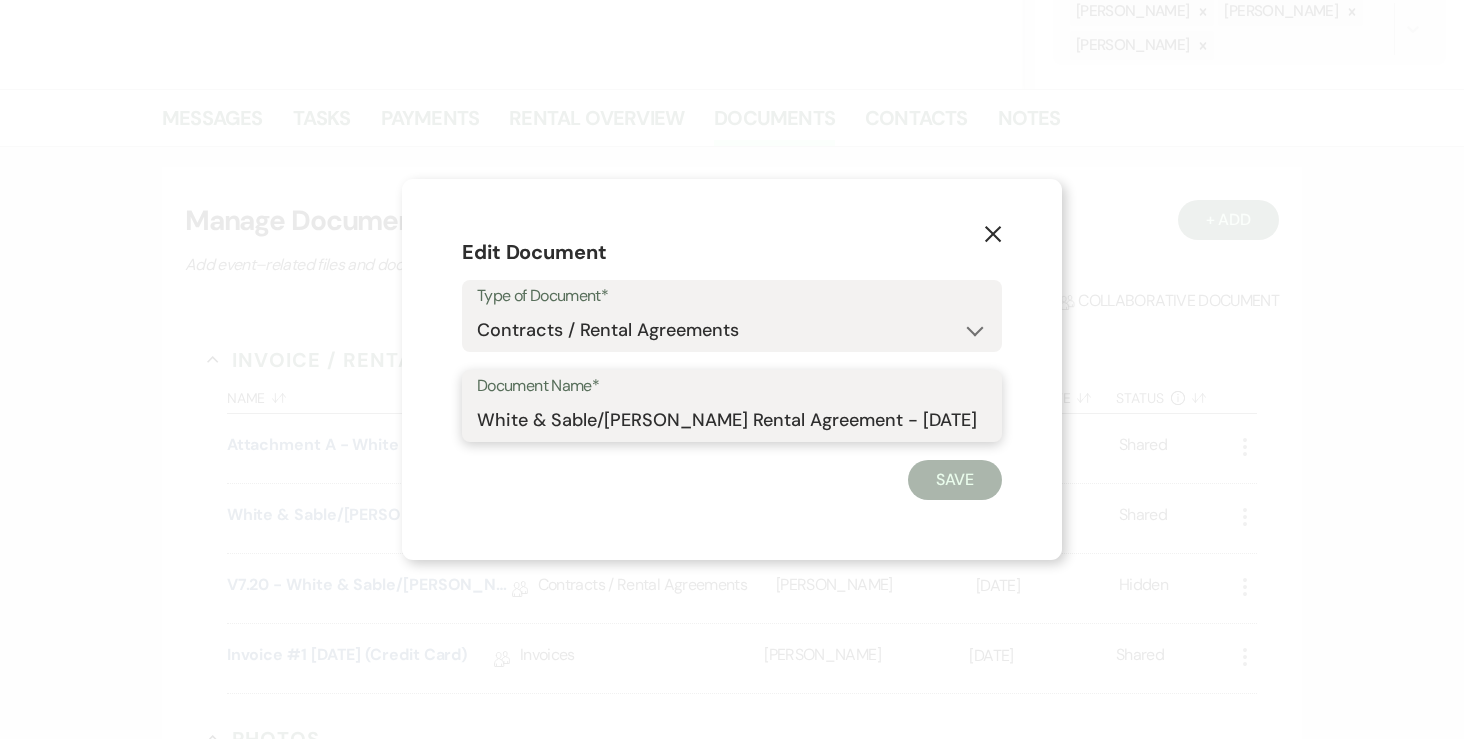 click on "White & Sable/[PERSON_NAME] Rental Agreement - [DATE]" at bounding box center (732, 420) 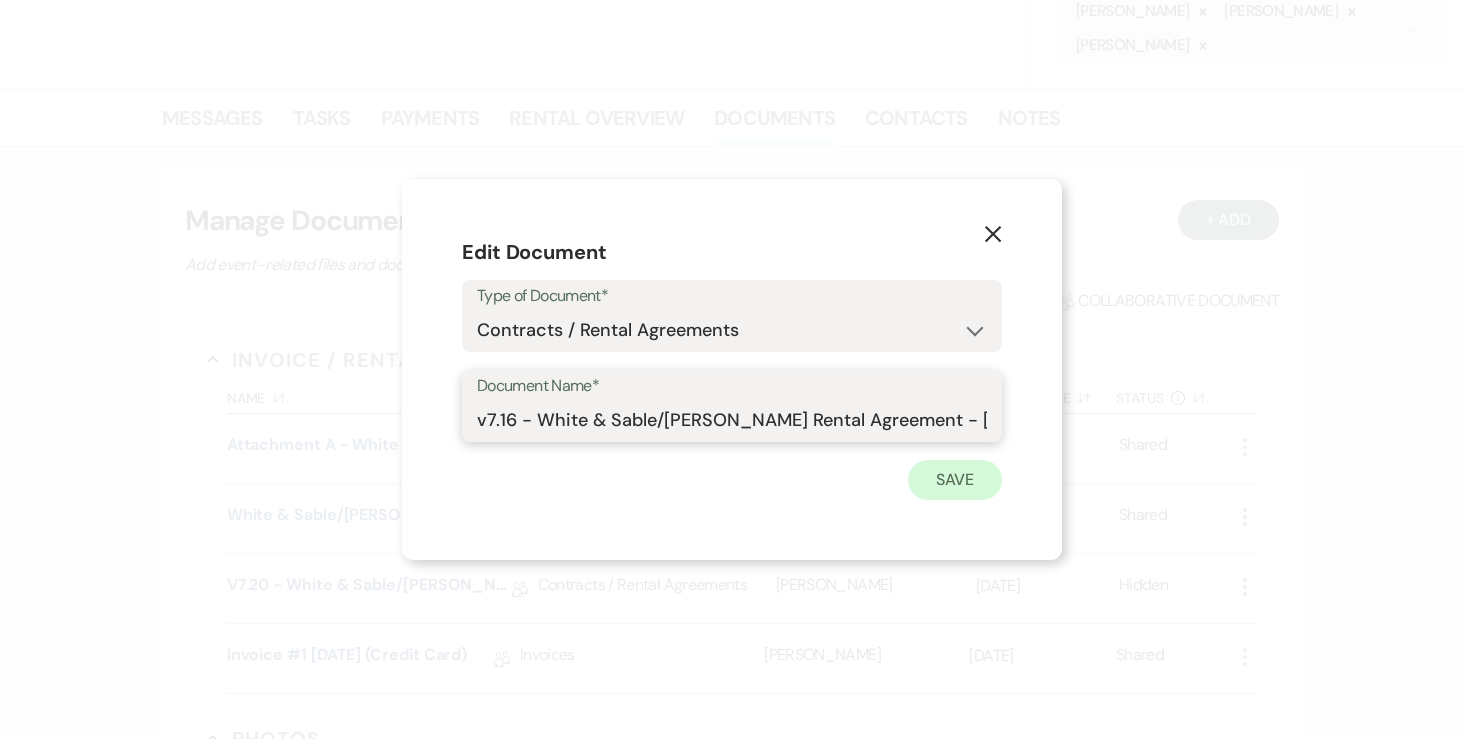 type on "v7.16 - White & Sable/[PERSON_NAME] Rental Agreement - [DATE]" 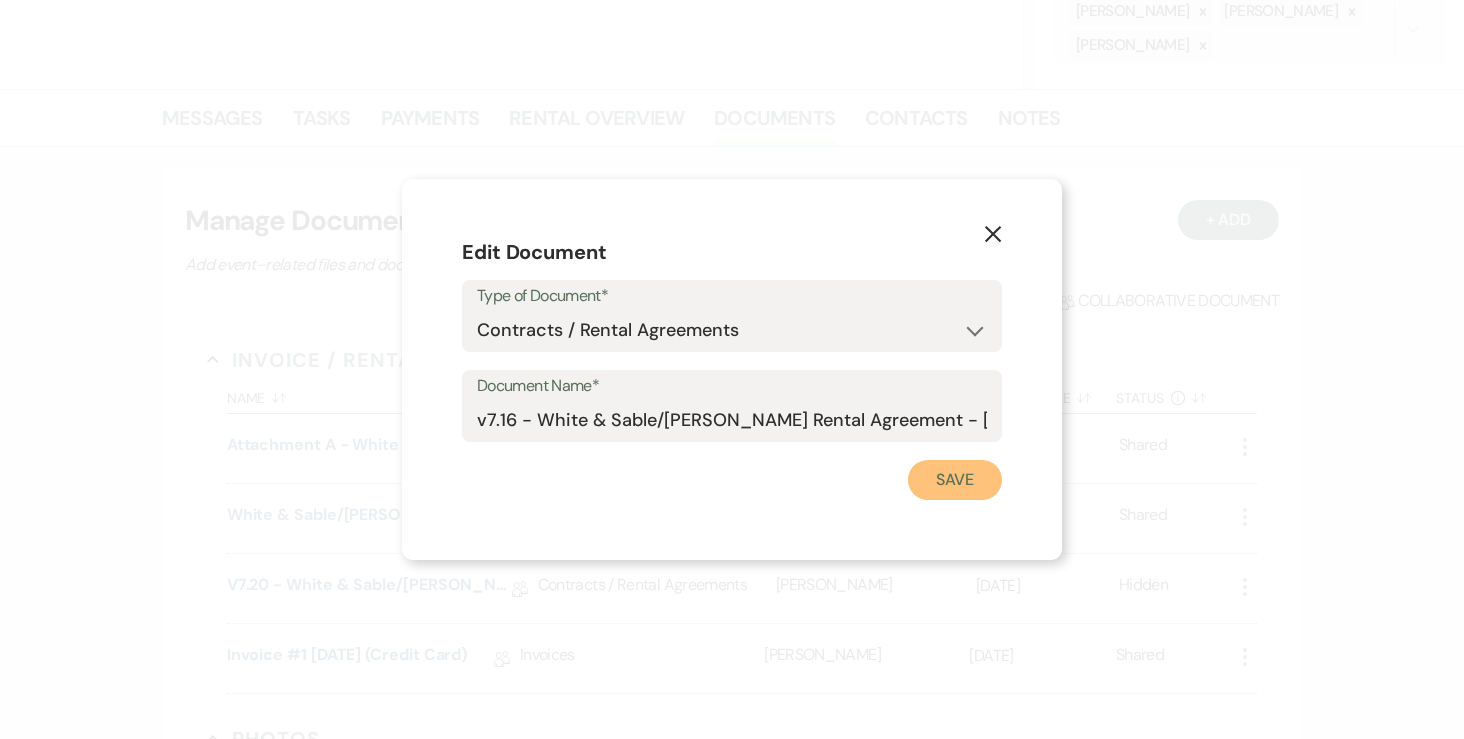 click on "Save" at bounding box center (955, 480) 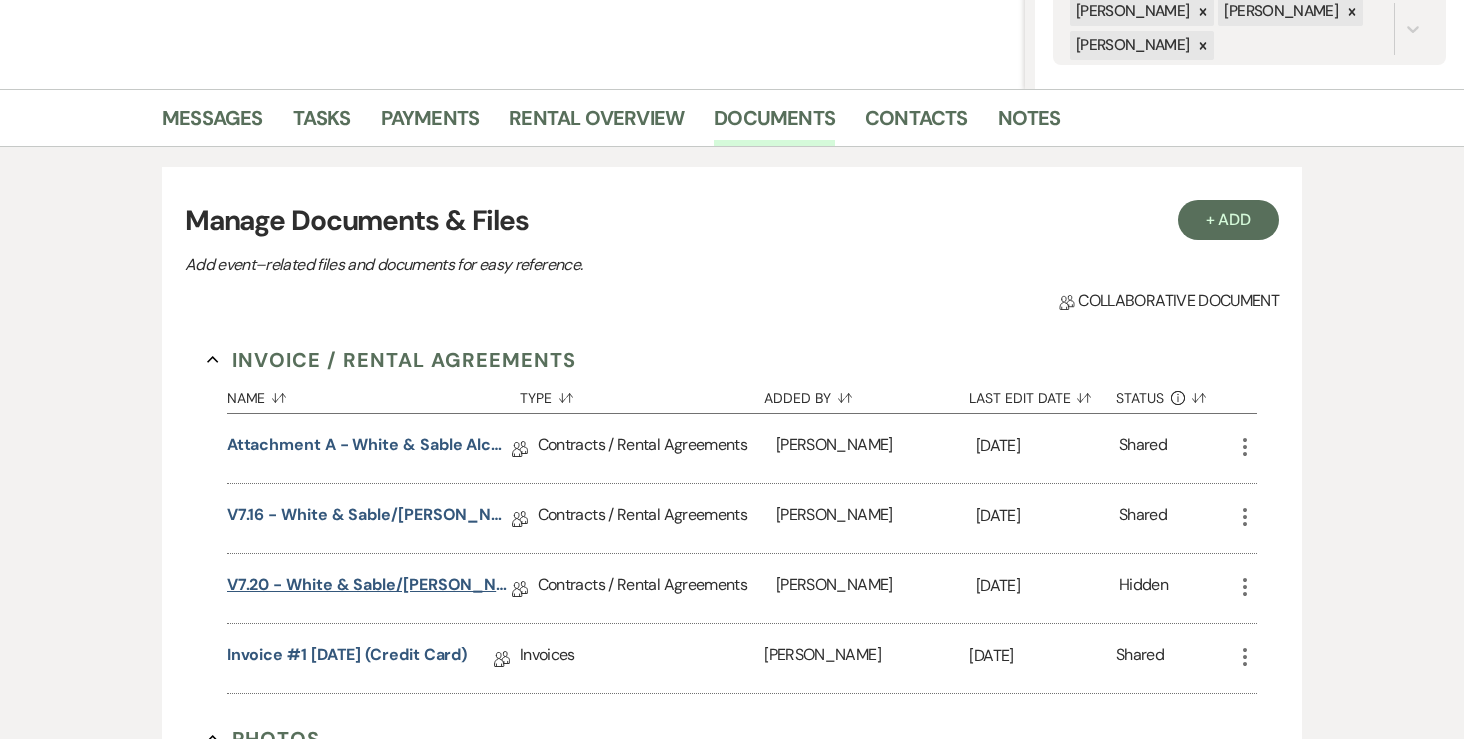 click on "v7.20 - White & Sable/Reiner Rental Agreement - 7.25.26" at bounding box center (369, 588) 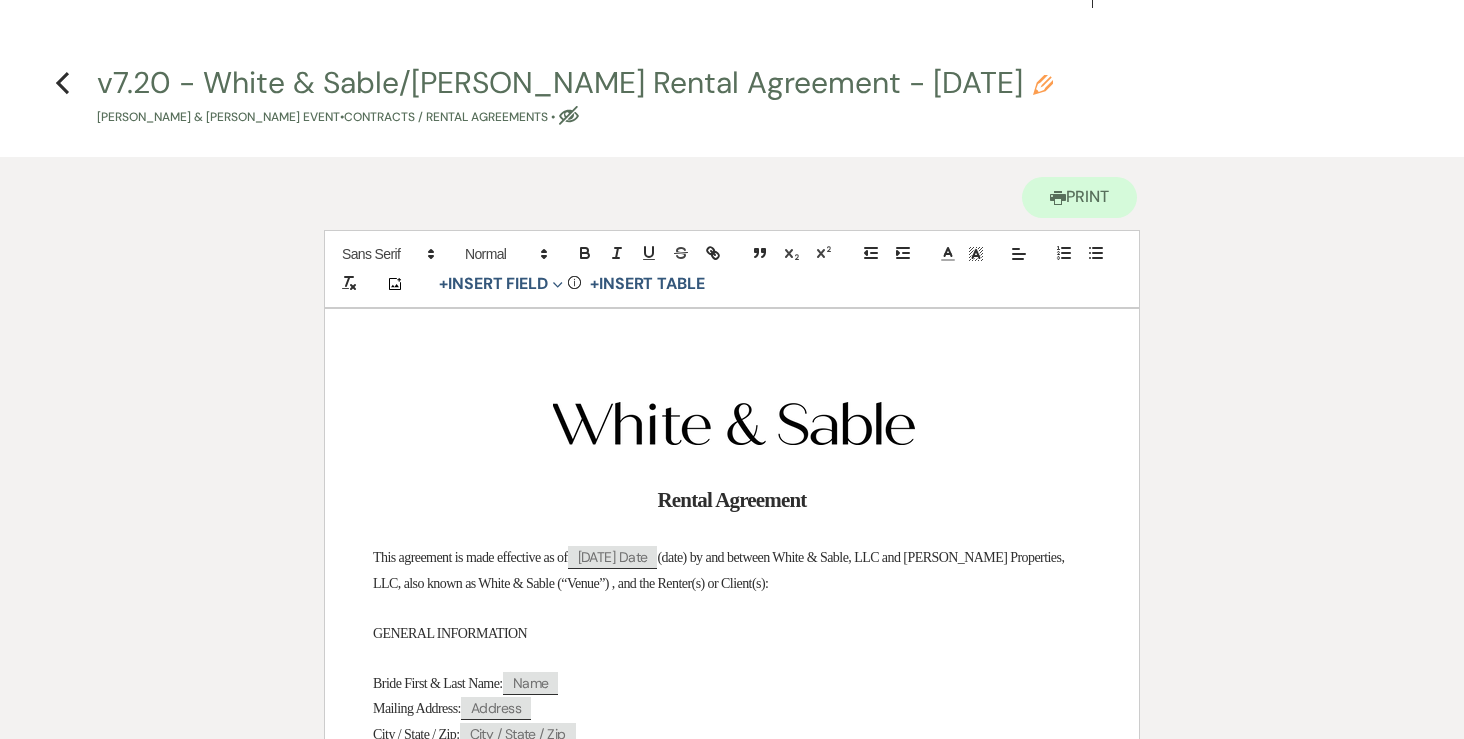 scroll, scrollTop: 0, scrollLeft: 0, axis: both 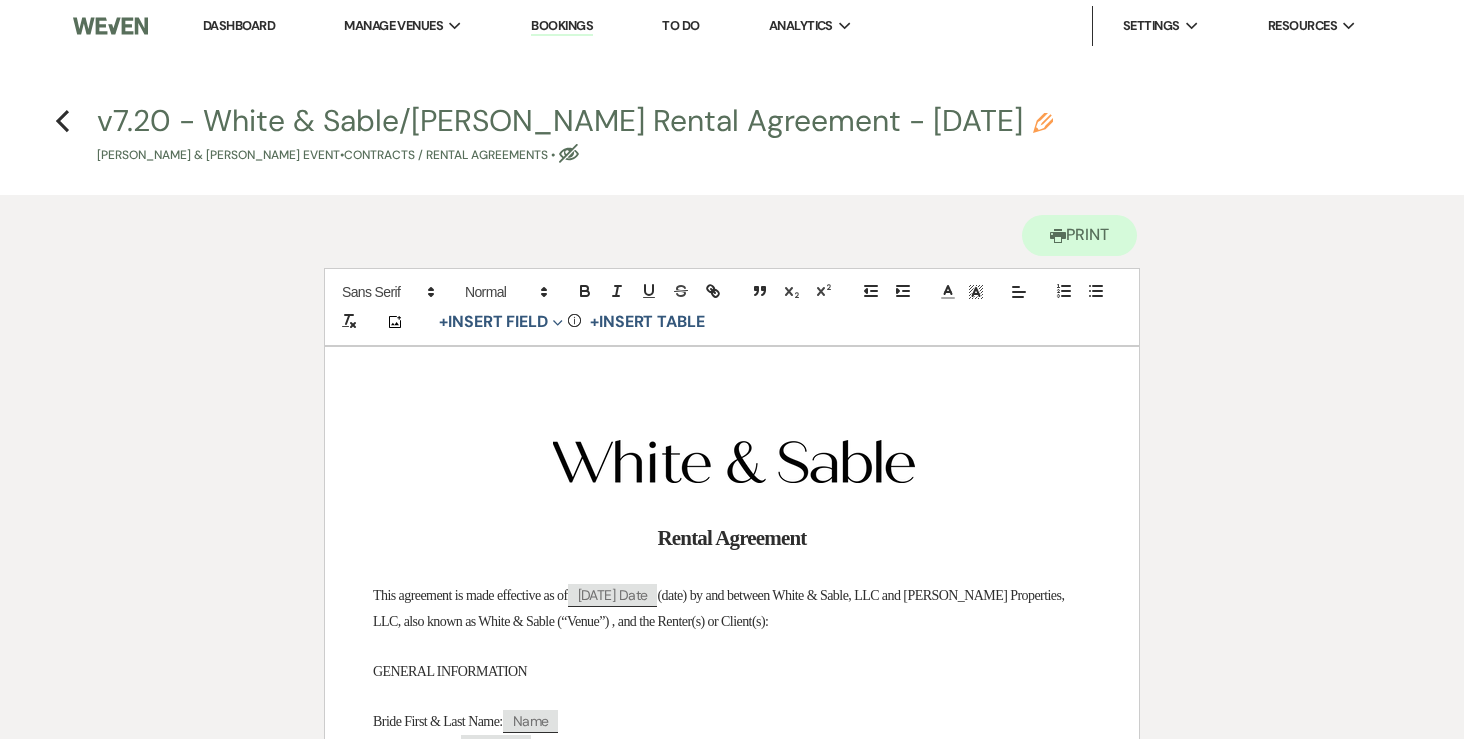click on "Pencil" 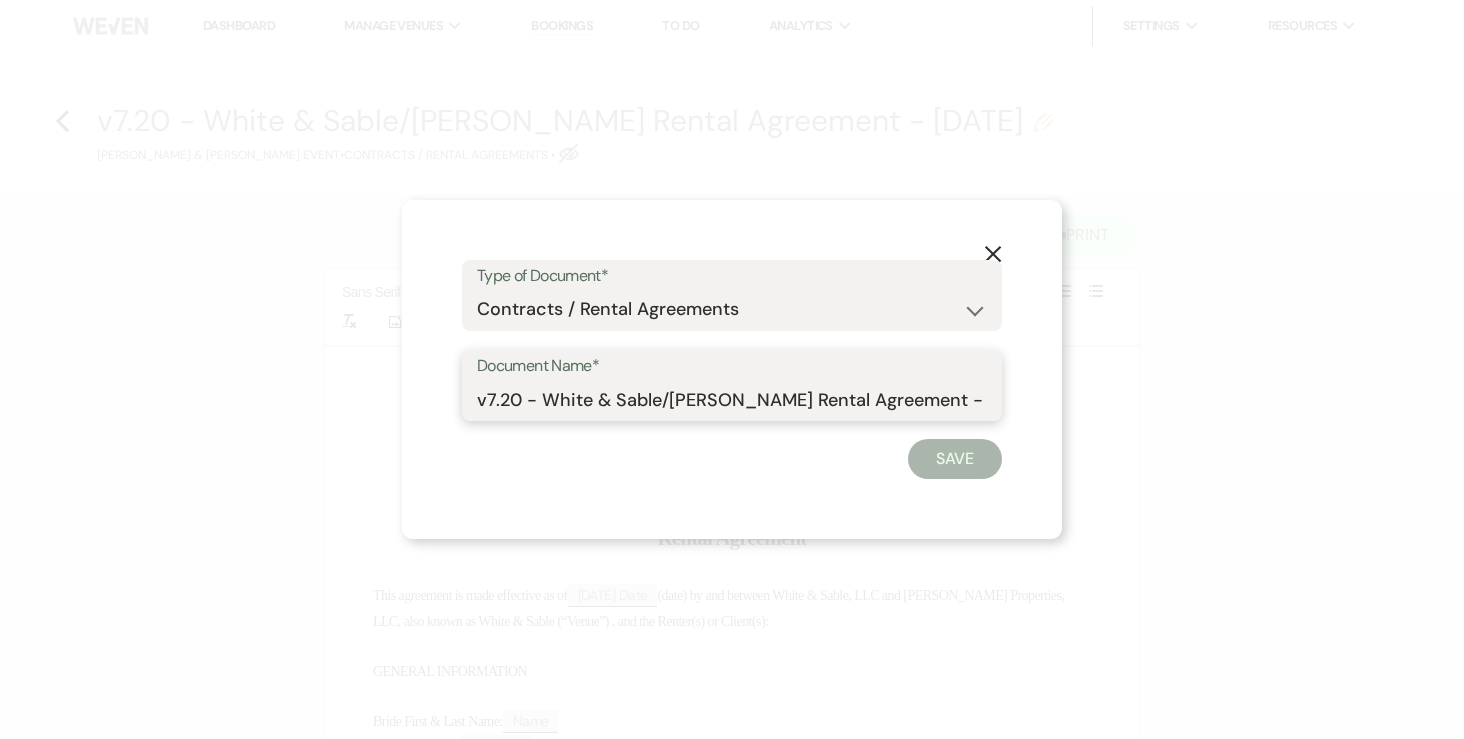 click on "v7.20 - White & Sable/Reiner Rental Agreement - 7.25.26" at bounding box center [732, 399] 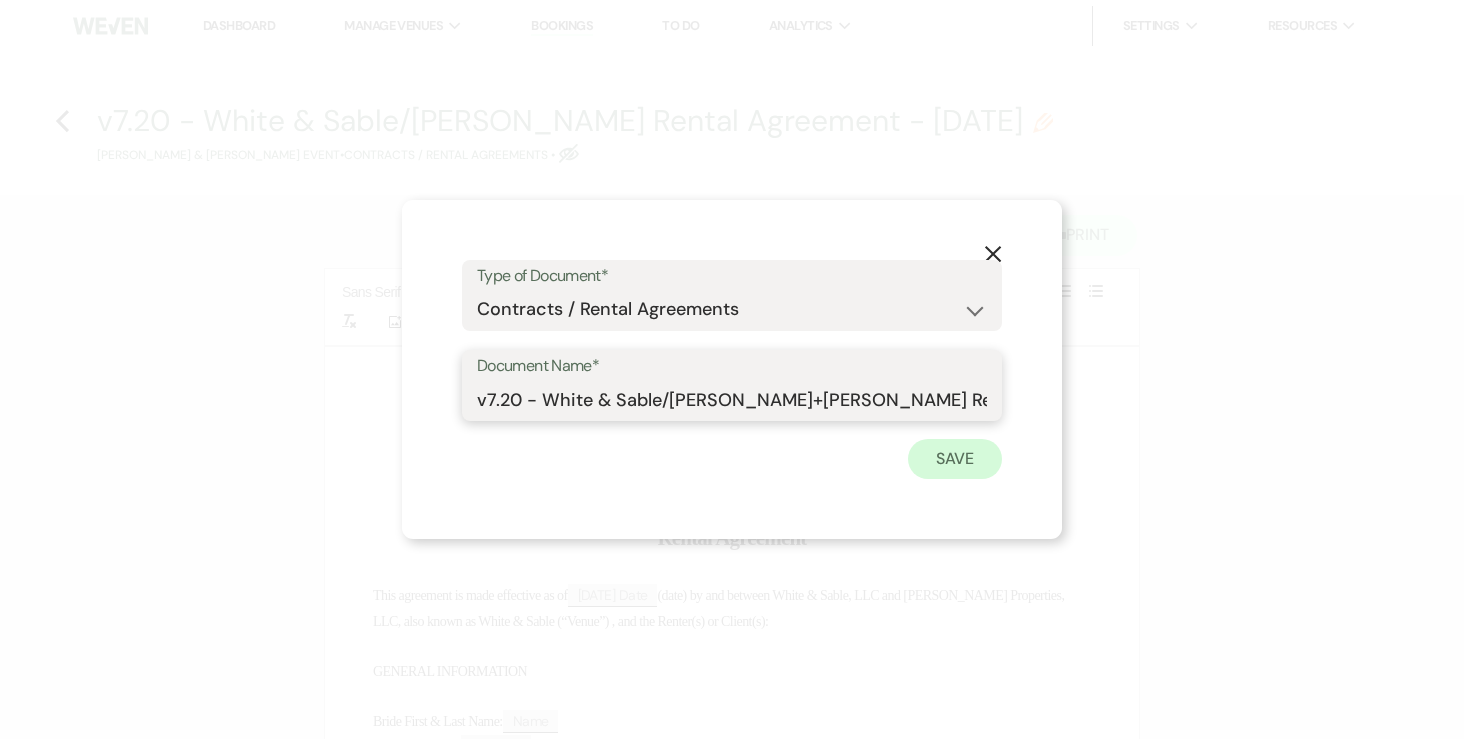 type on "v7.20 - White & Sable/[PERSON_NAME]+[PERSON_NAME] Rental Agreement - [DATE]" 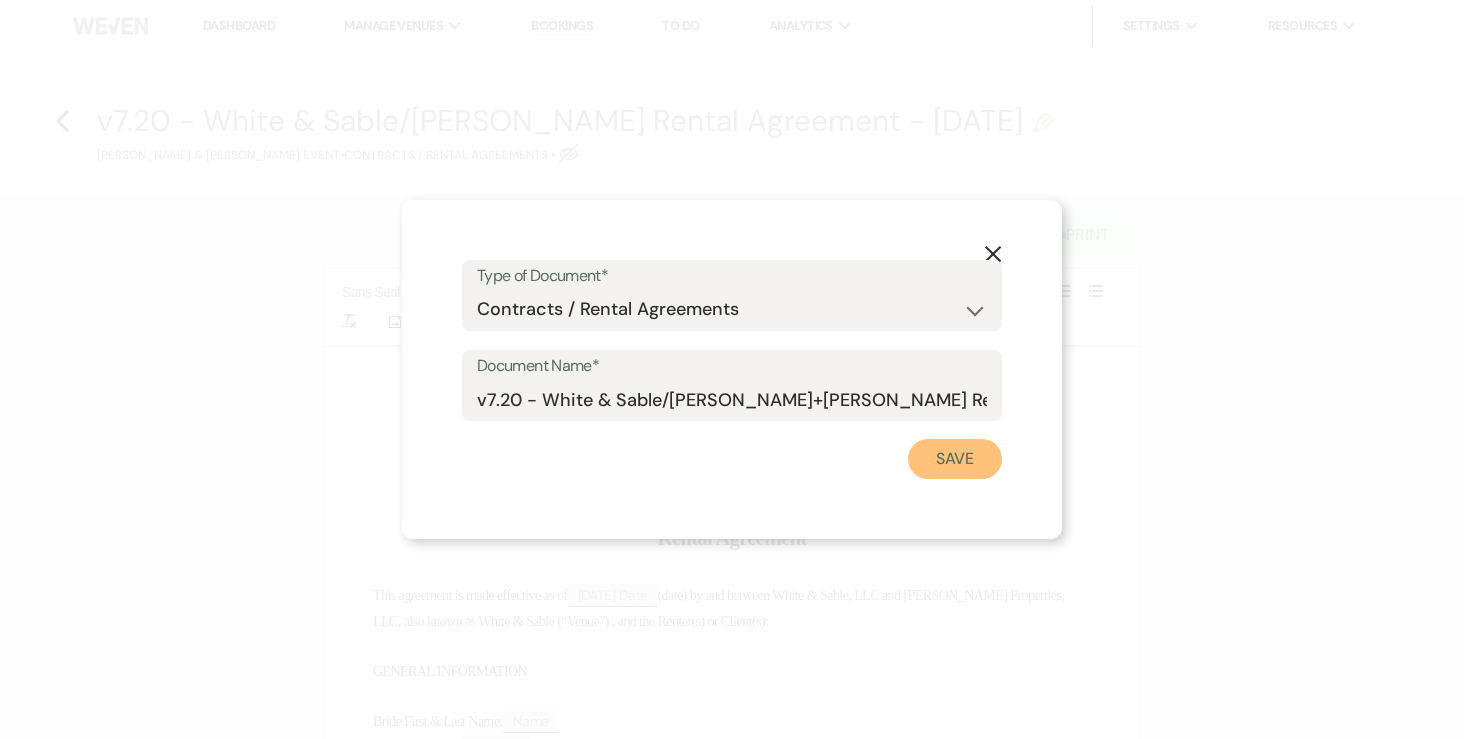 click on "Save" at bounding box center (955, 459) 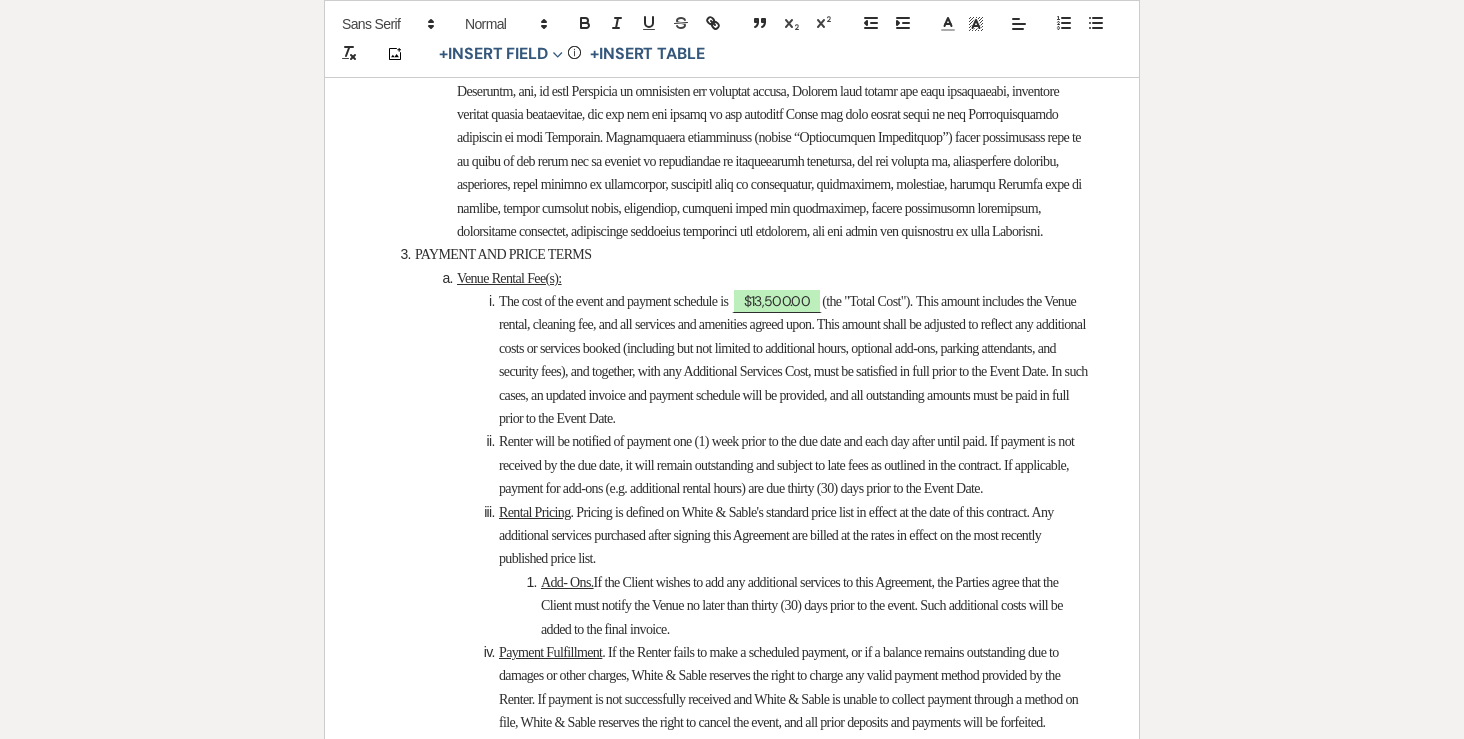 scroll, scrollTop: 2733, scrollLeft: 0, axis: vertical 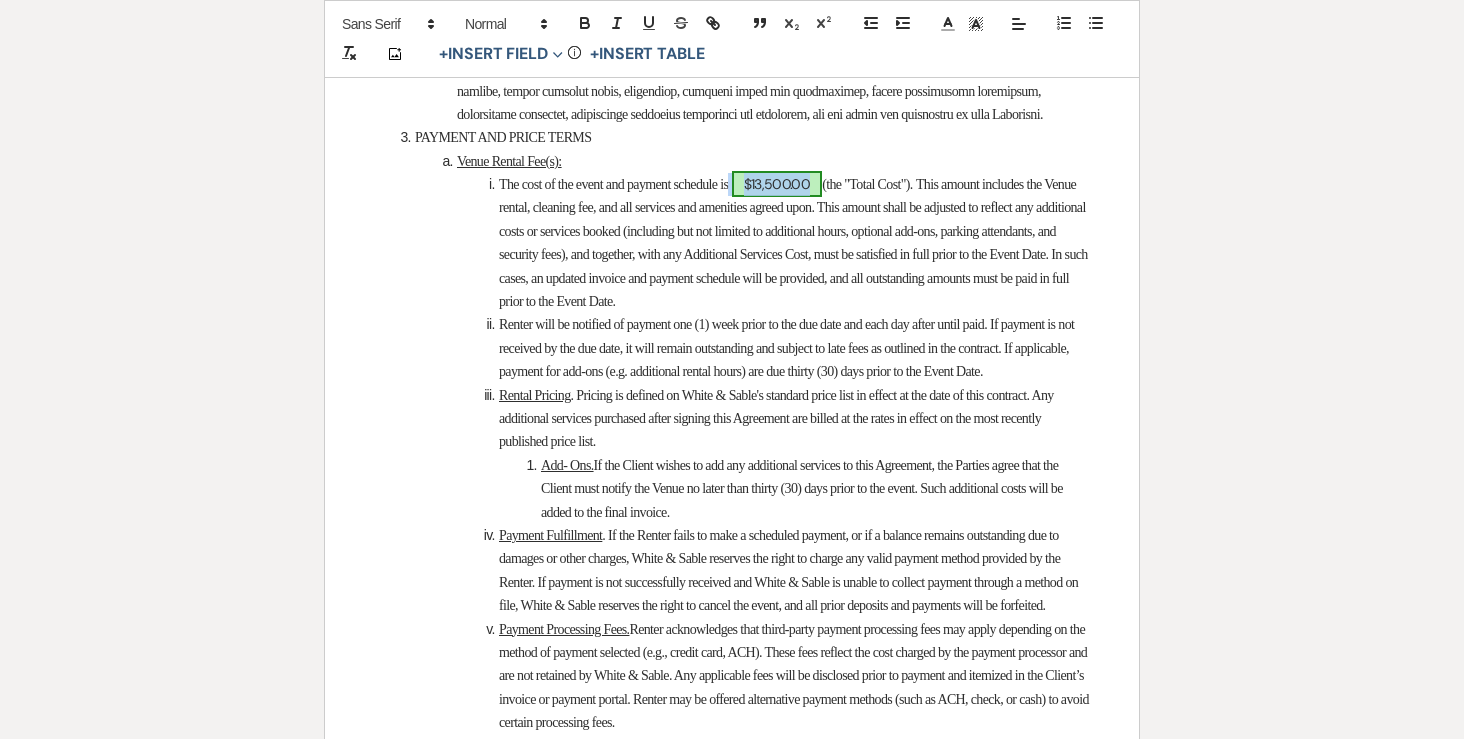 click on "$13,500.00" at bounding box center [777, 184] 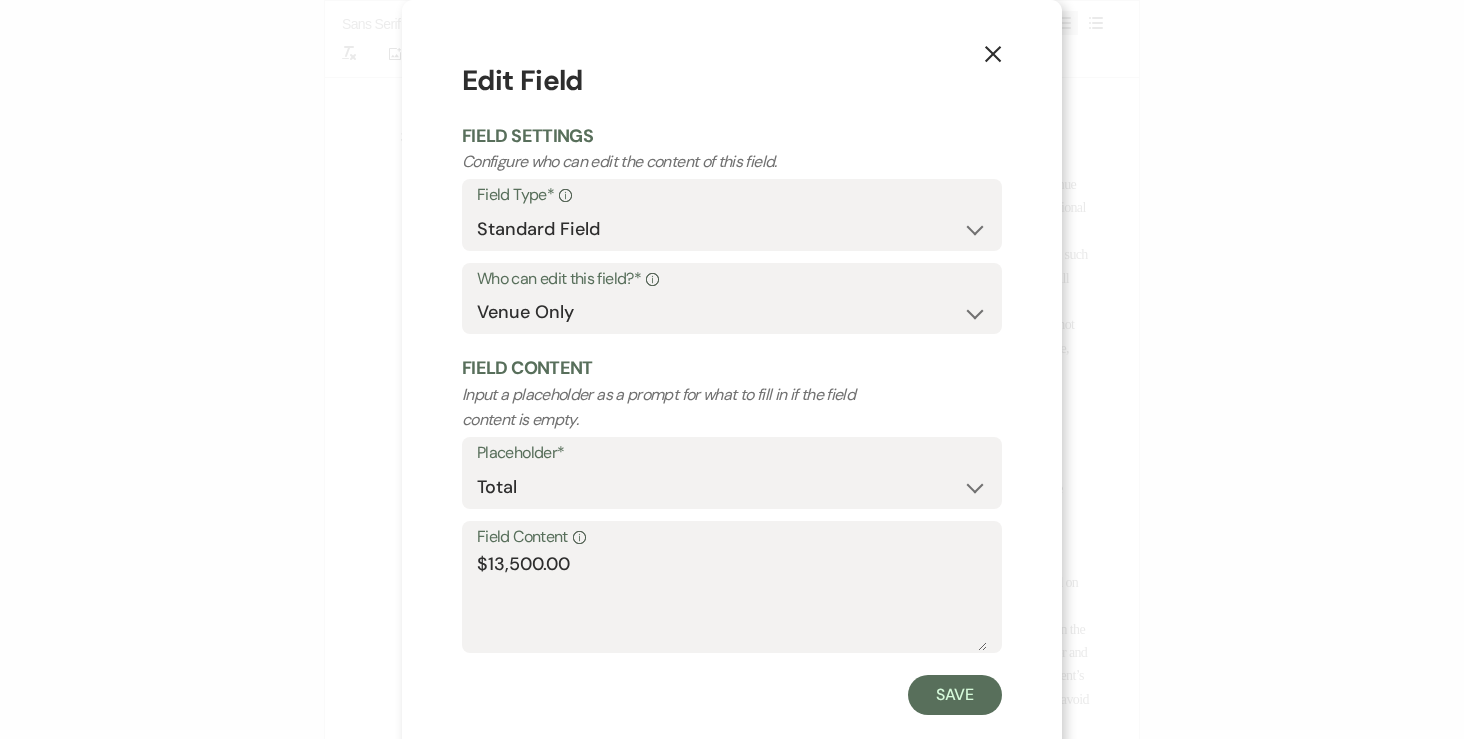 click 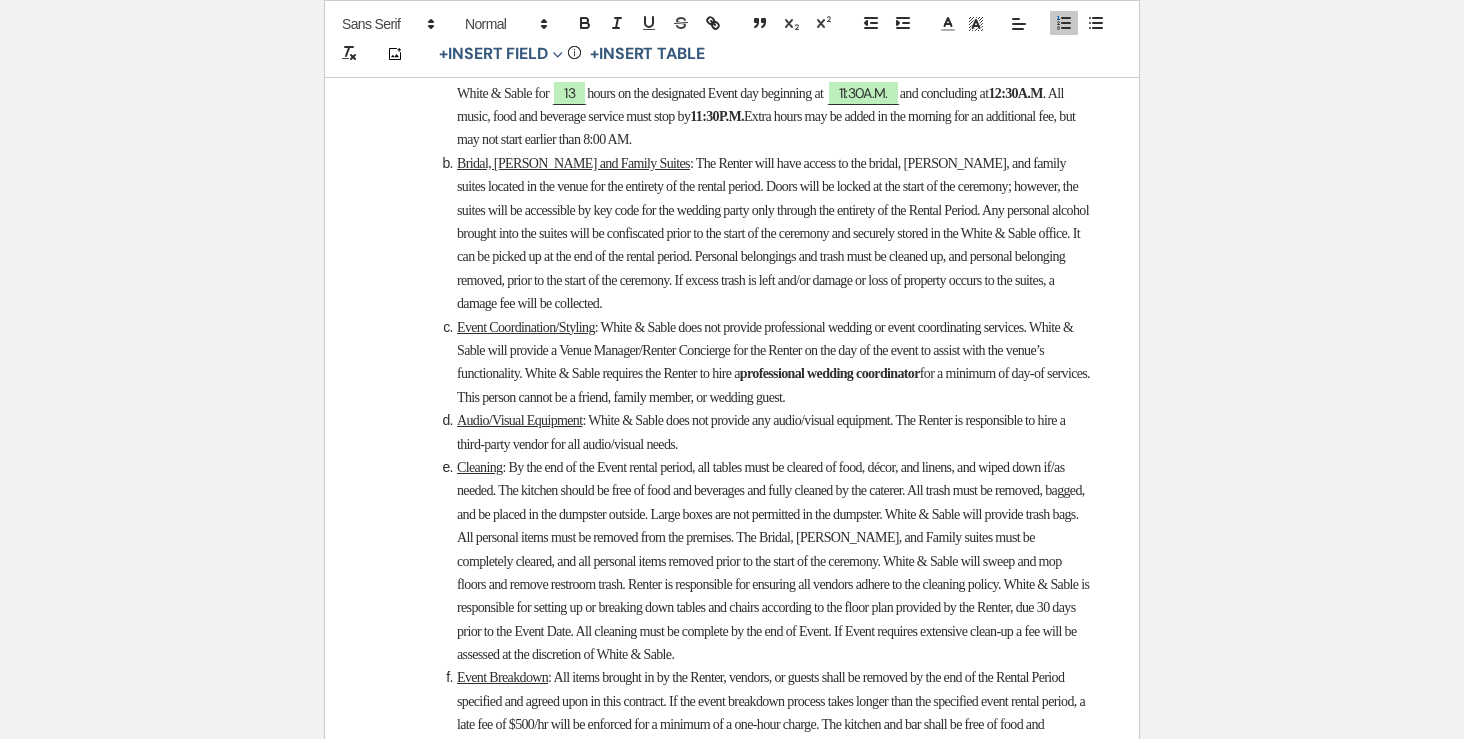 scroll, scrollTop: 4294, scrollLeft: 0, axis: vertical 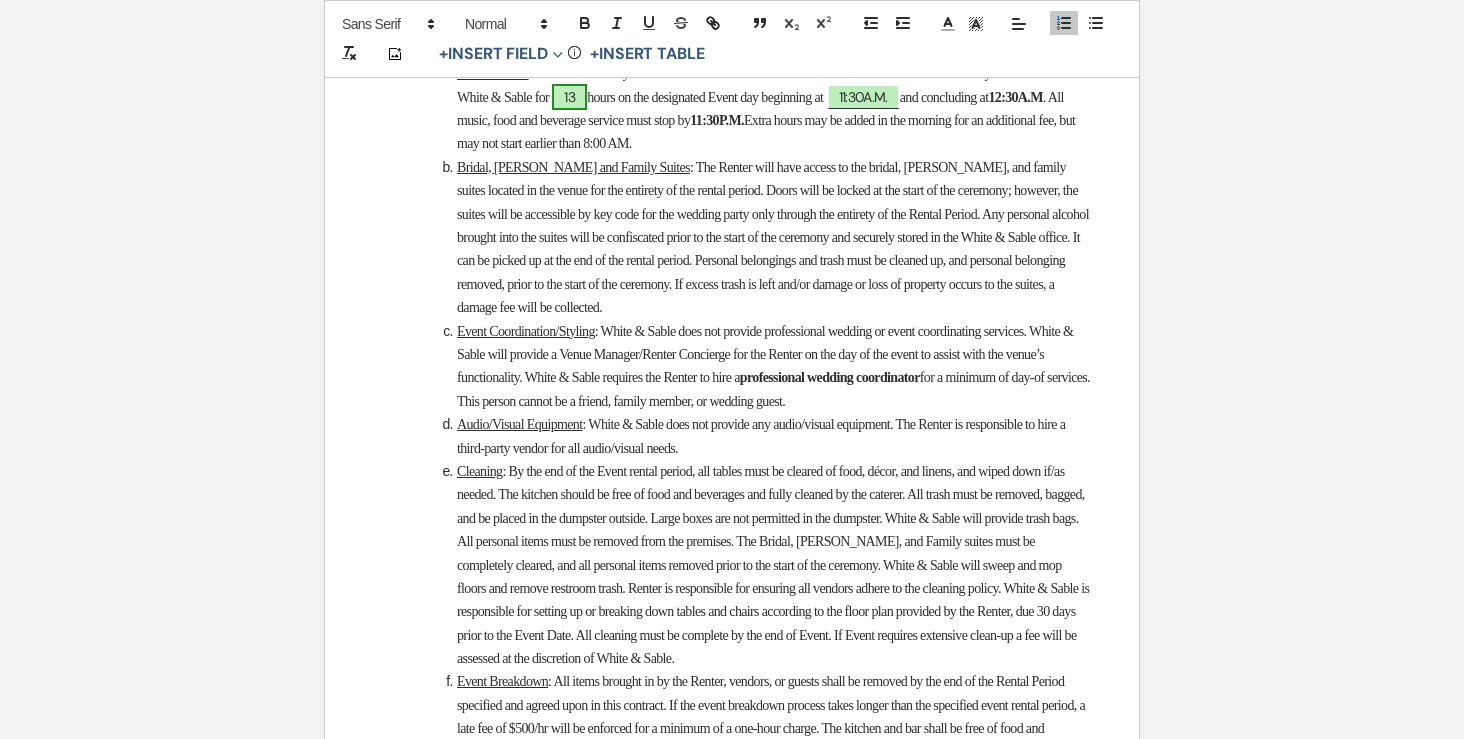 click on "13" at bounding box center (569, 97) 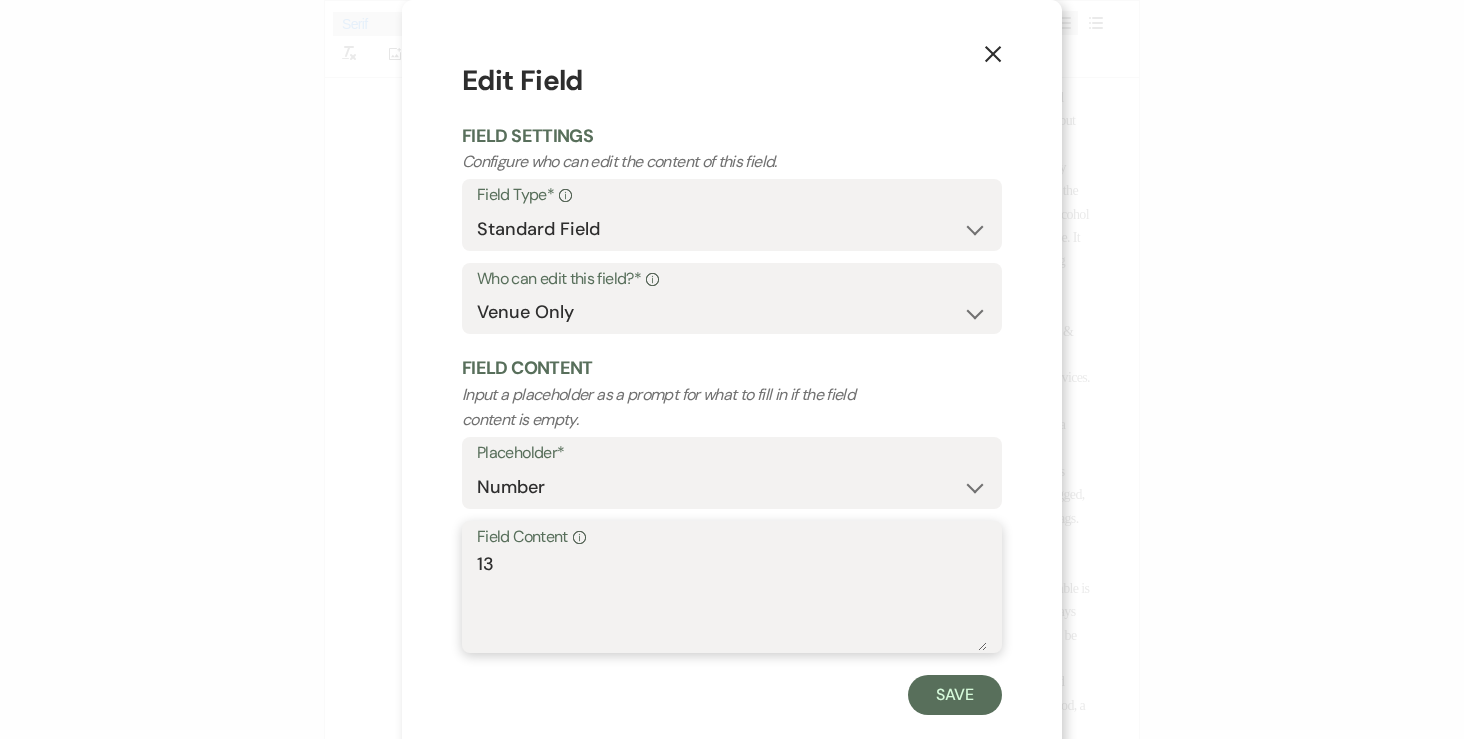 click on "13" at bounding box center (732, 601) 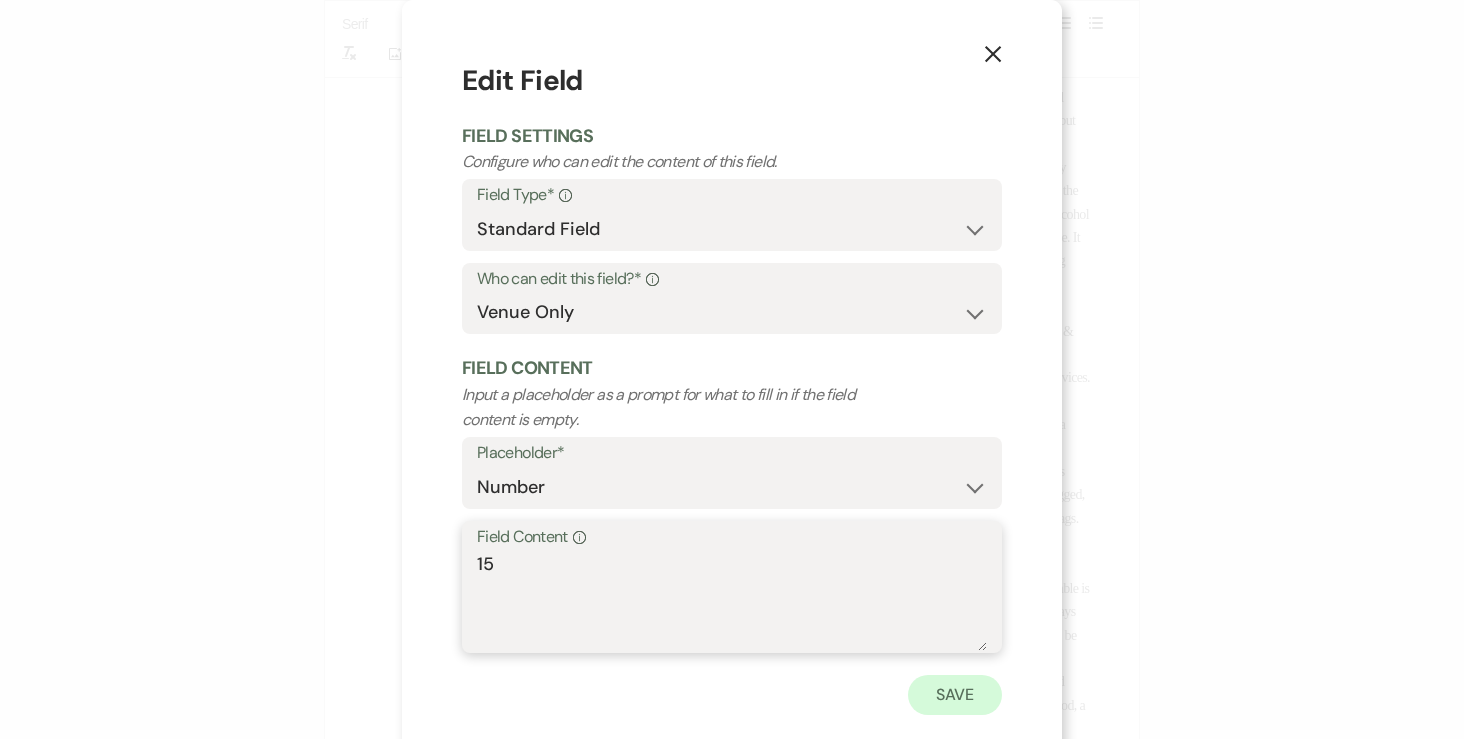 type on "15" 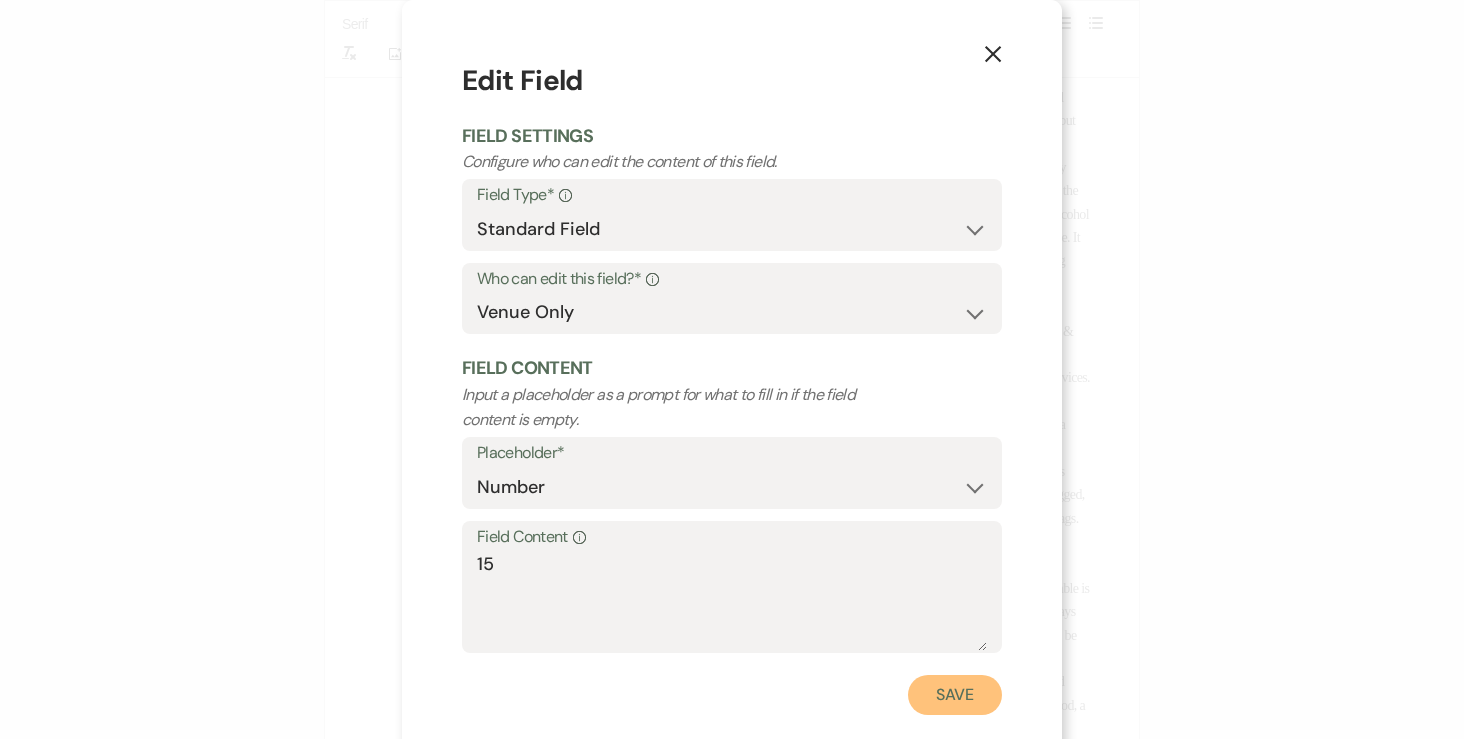click on "Save" at bounding box center (955, 695) 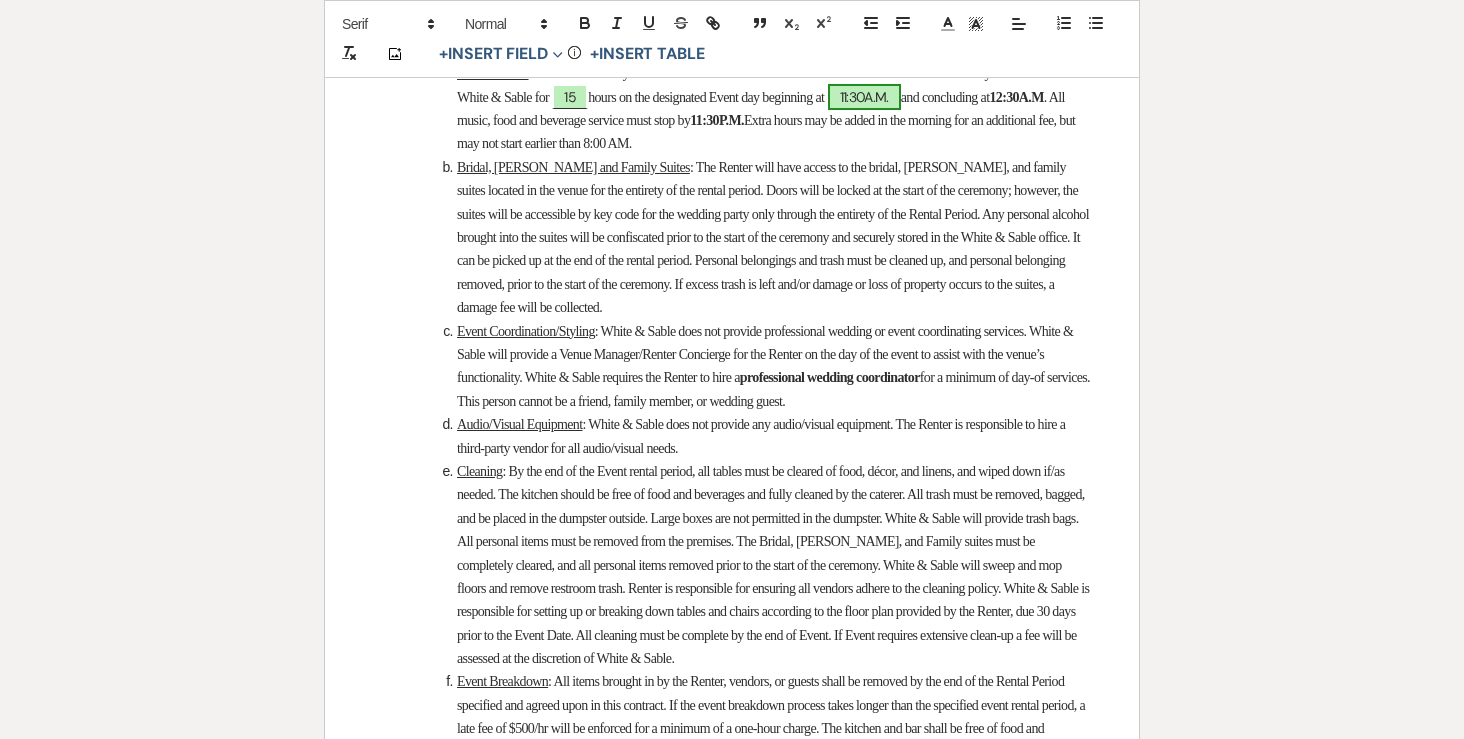 click on "11:30A.M." at bounding box center (864, 97) 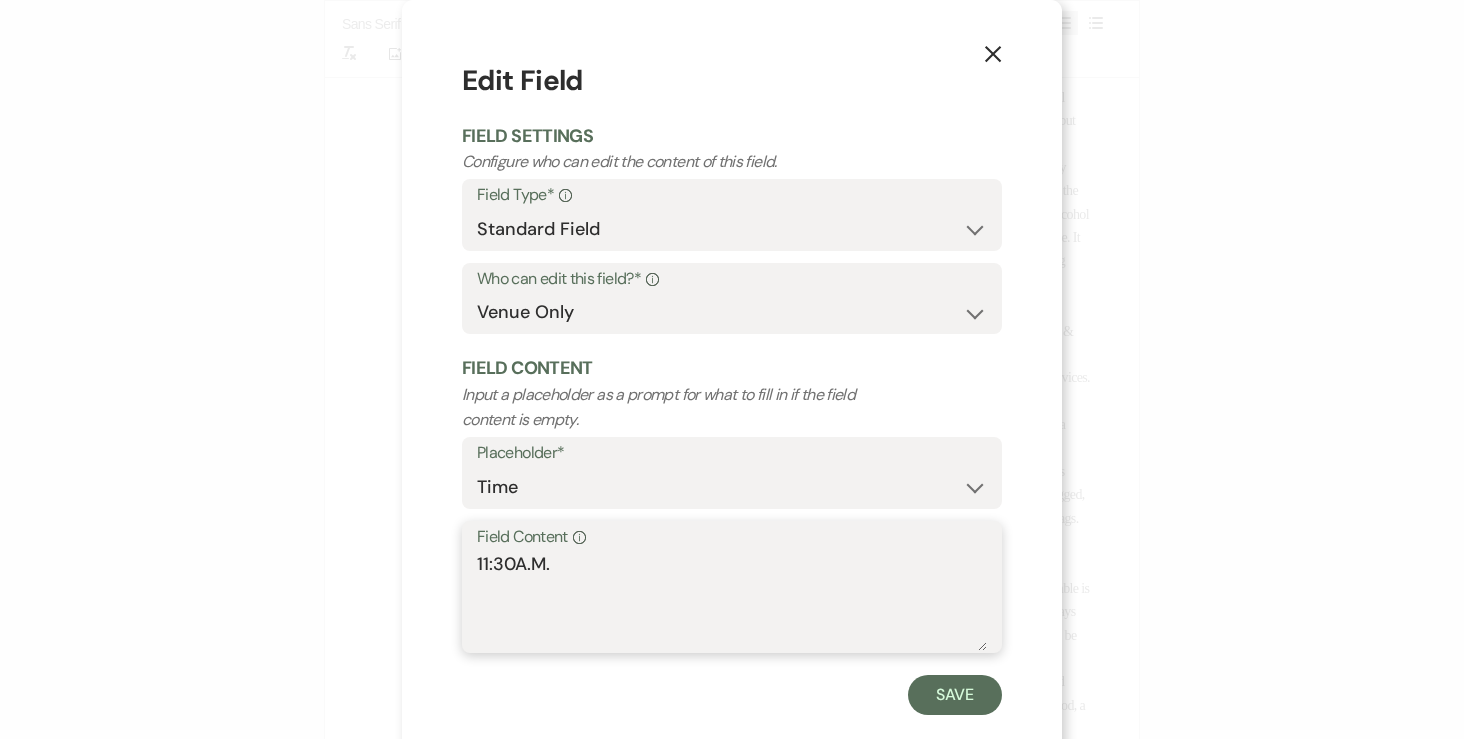 click on "11:30A.M." at bounding box center [732, 601] 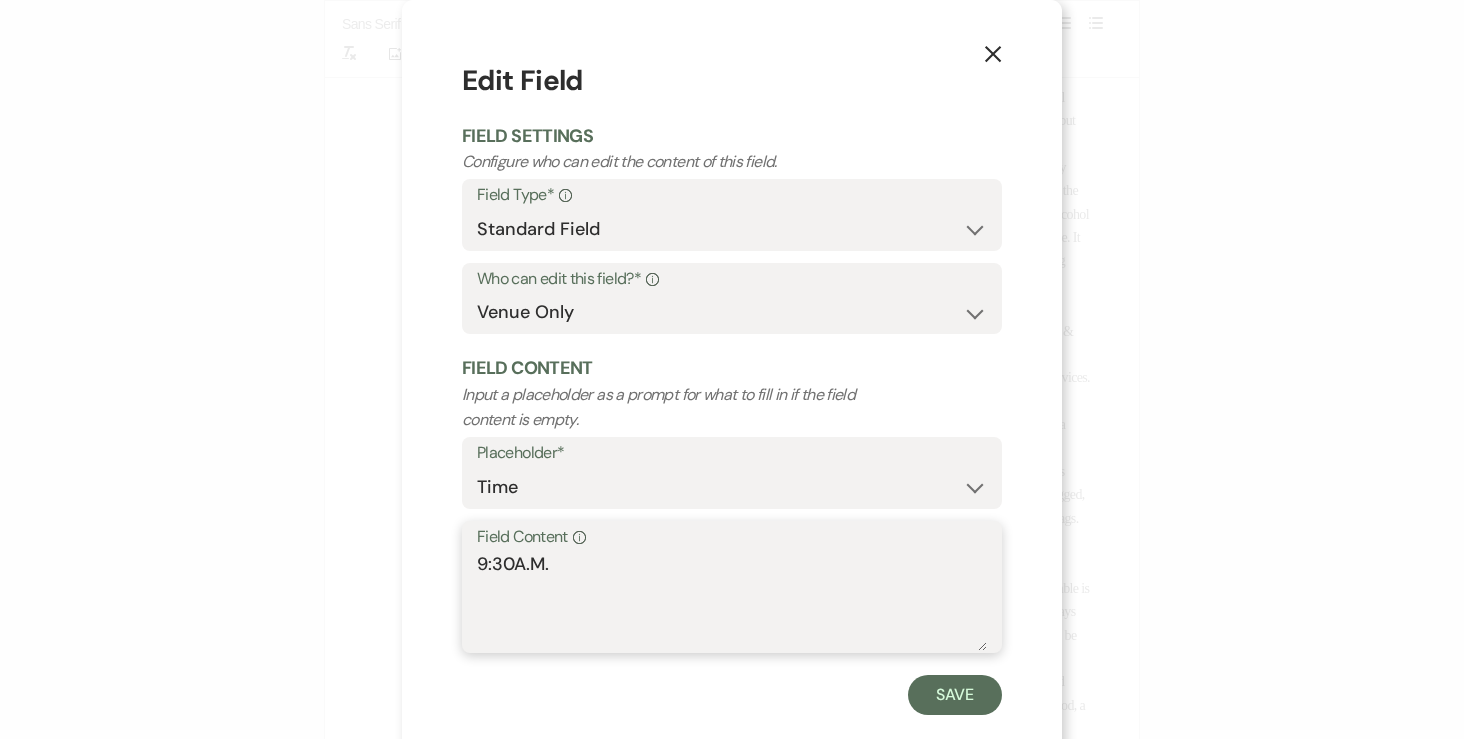 type on "9:30A.M." 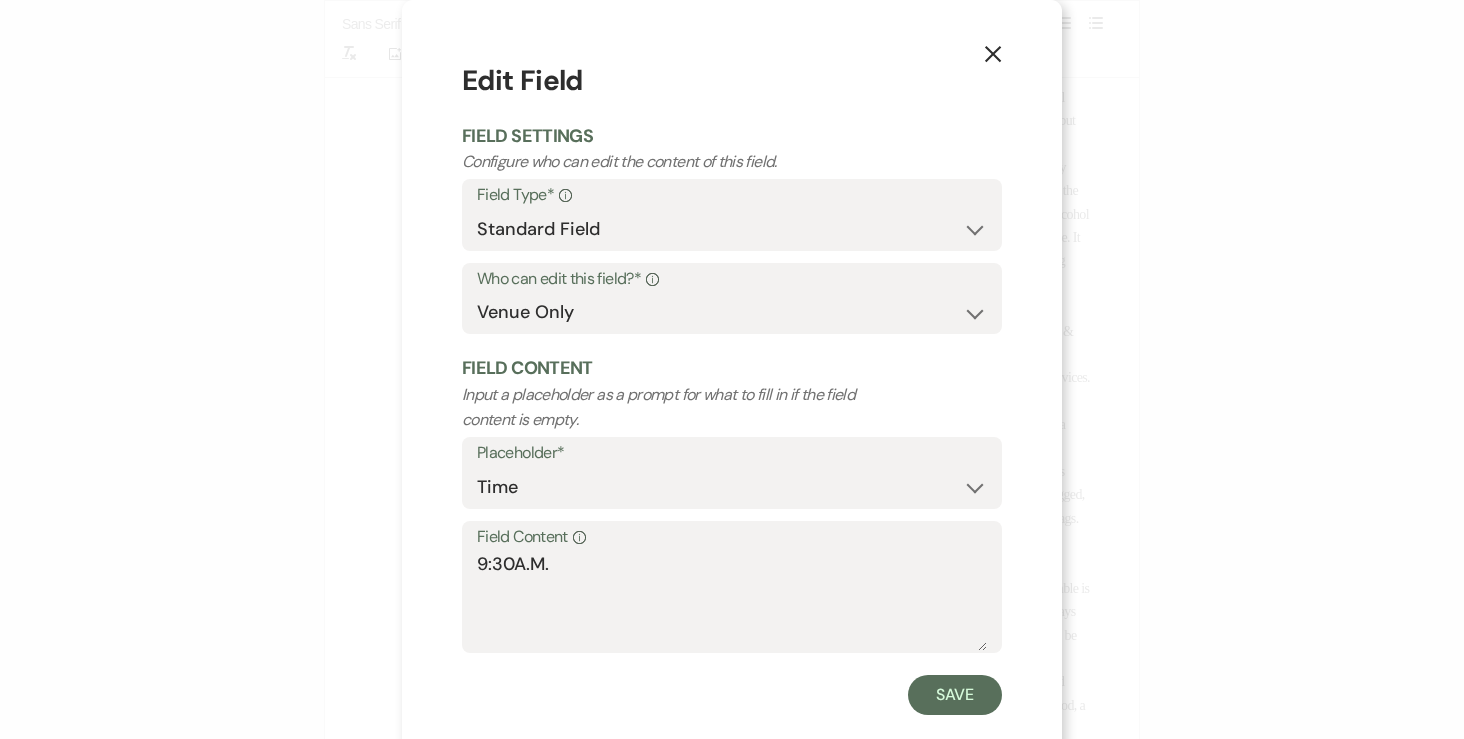 click on "X Edit Field Field Settings Configure who can edit the content of this field. Field Type* Info Standard Field Smart Field Who can edit this field?* Info Both Venue & Client Client Only Venue Only Field Content Input a placeholder as a prompt for what to fill in if the field content is empty. Placeholder* Custom Placeholder Date Time Name Location Venue Name Type Number Budget Address Phone Number Email Amount Total Field Content Info 9:30A.M. Save" at bounding box center (732, 387) 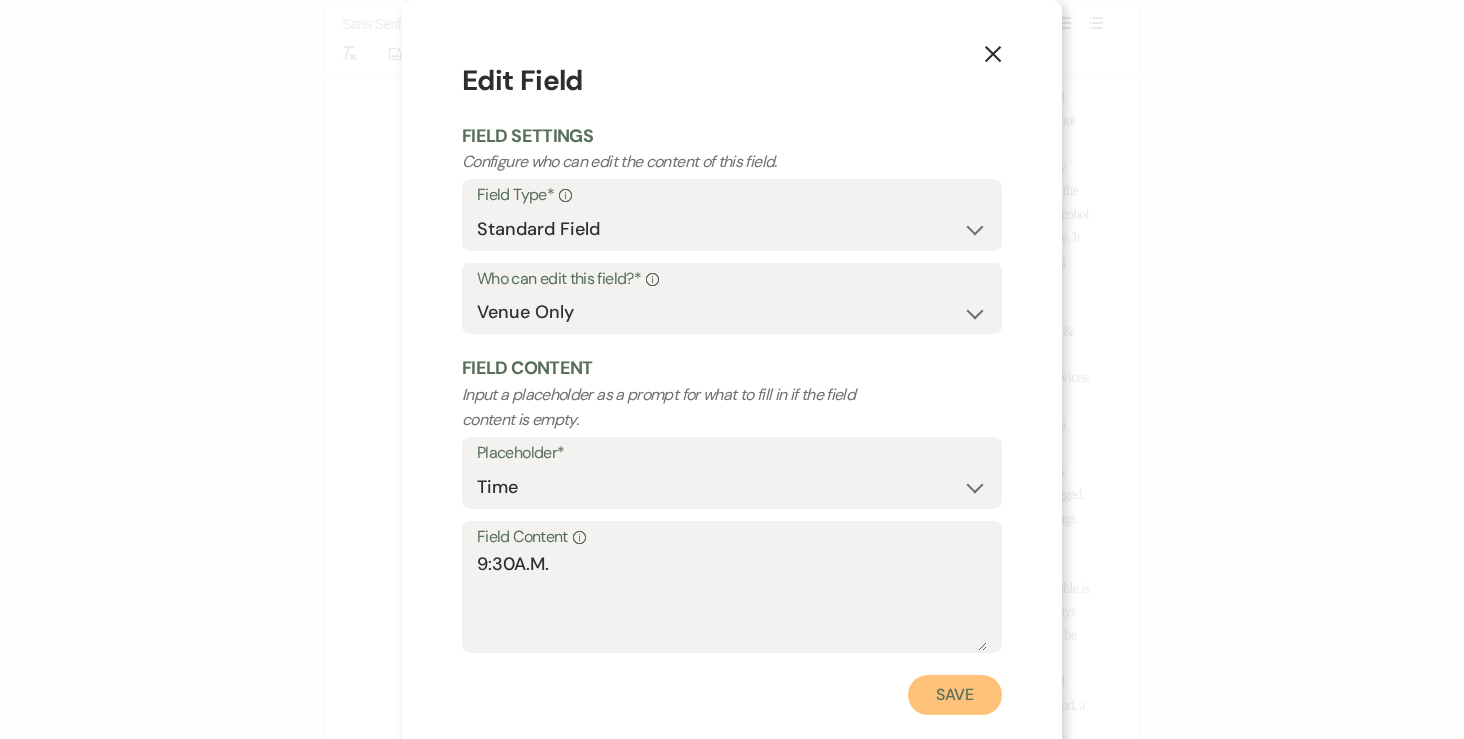 click on "Save" at bounding box center (955, 695) 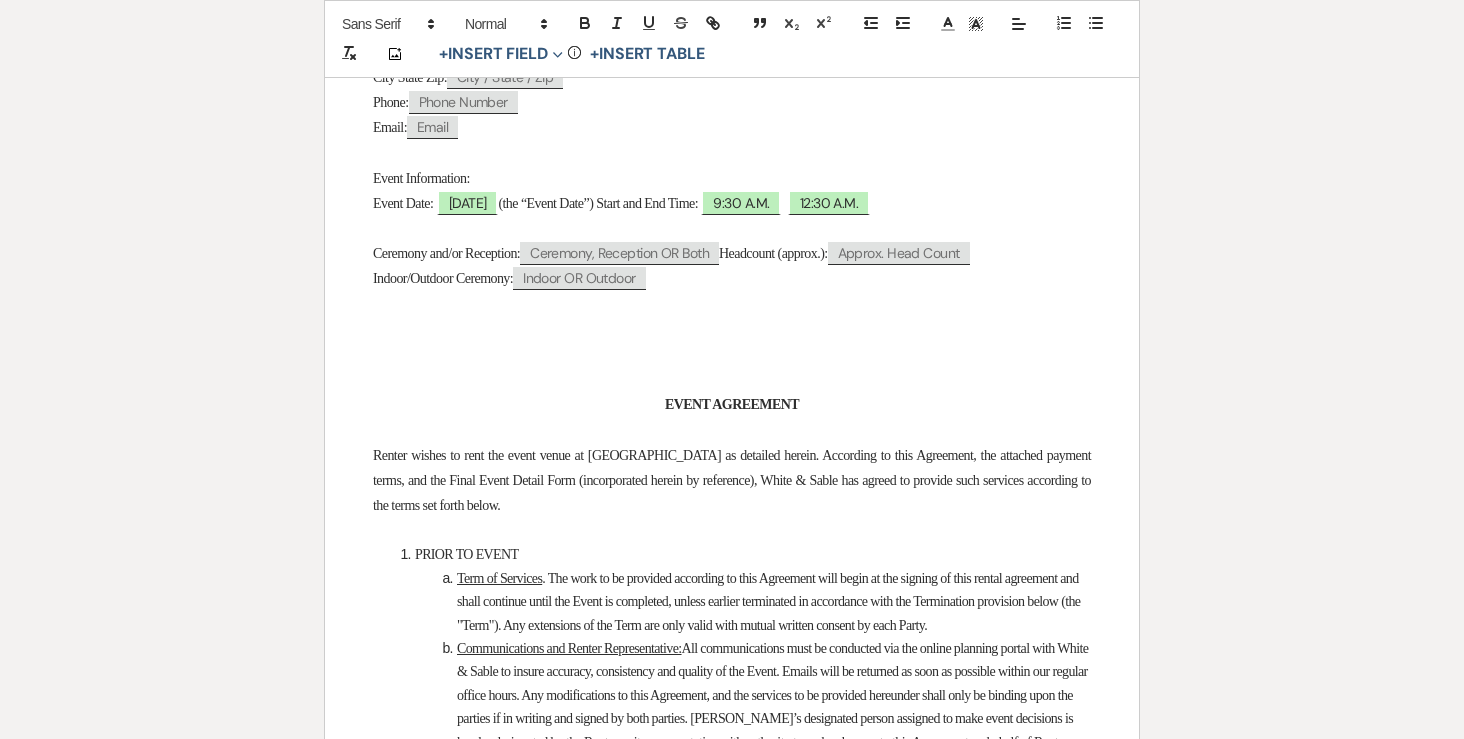 scroll, scrollTop: 0, scrollLeft: 0, axis: both 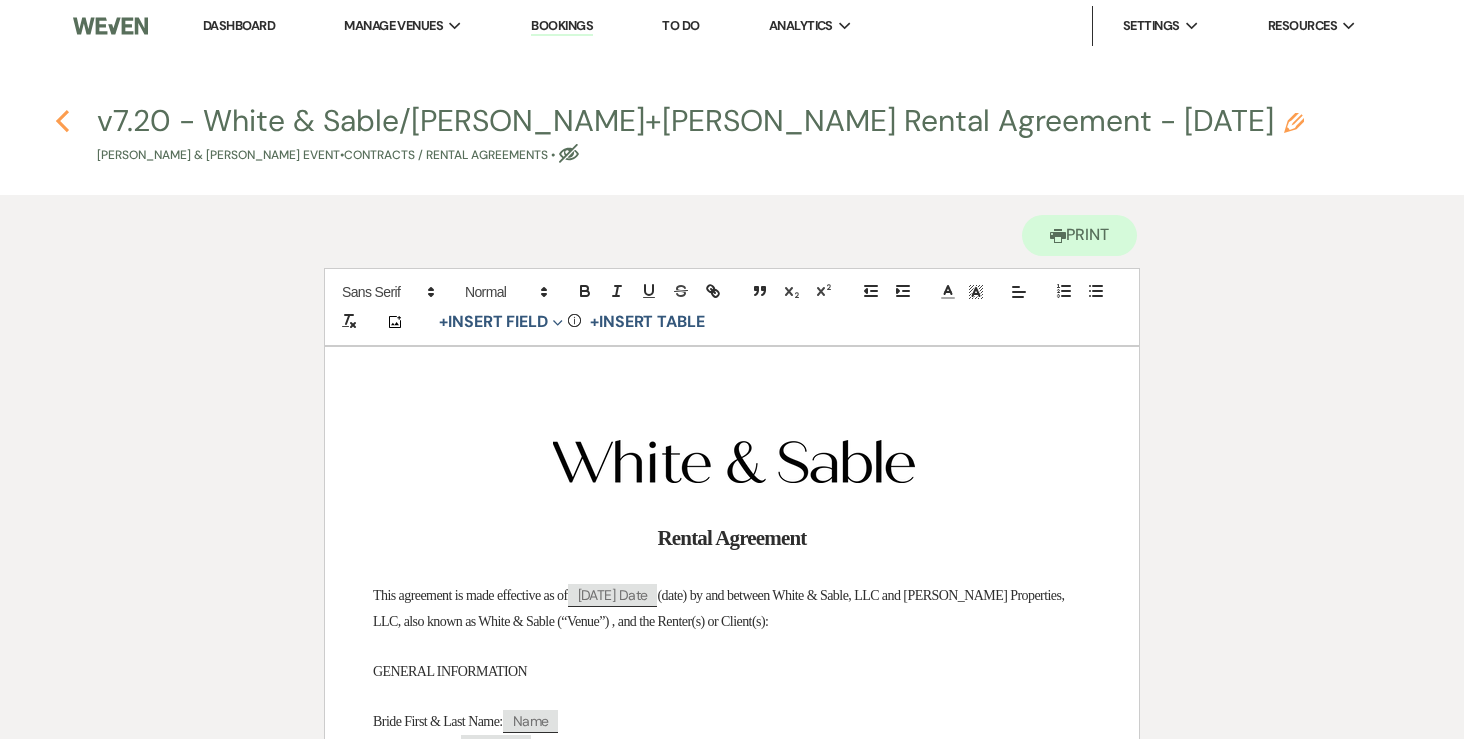 click 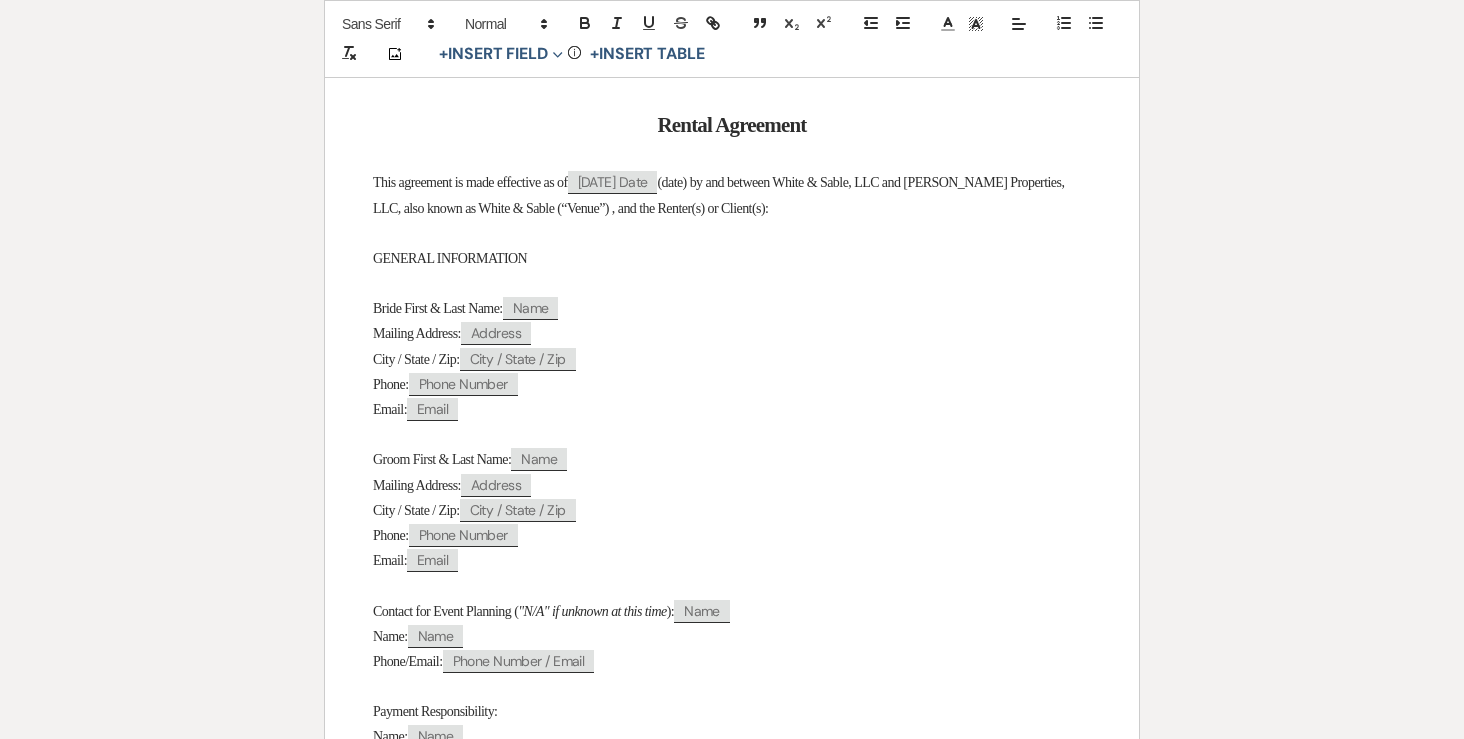 select on "6" 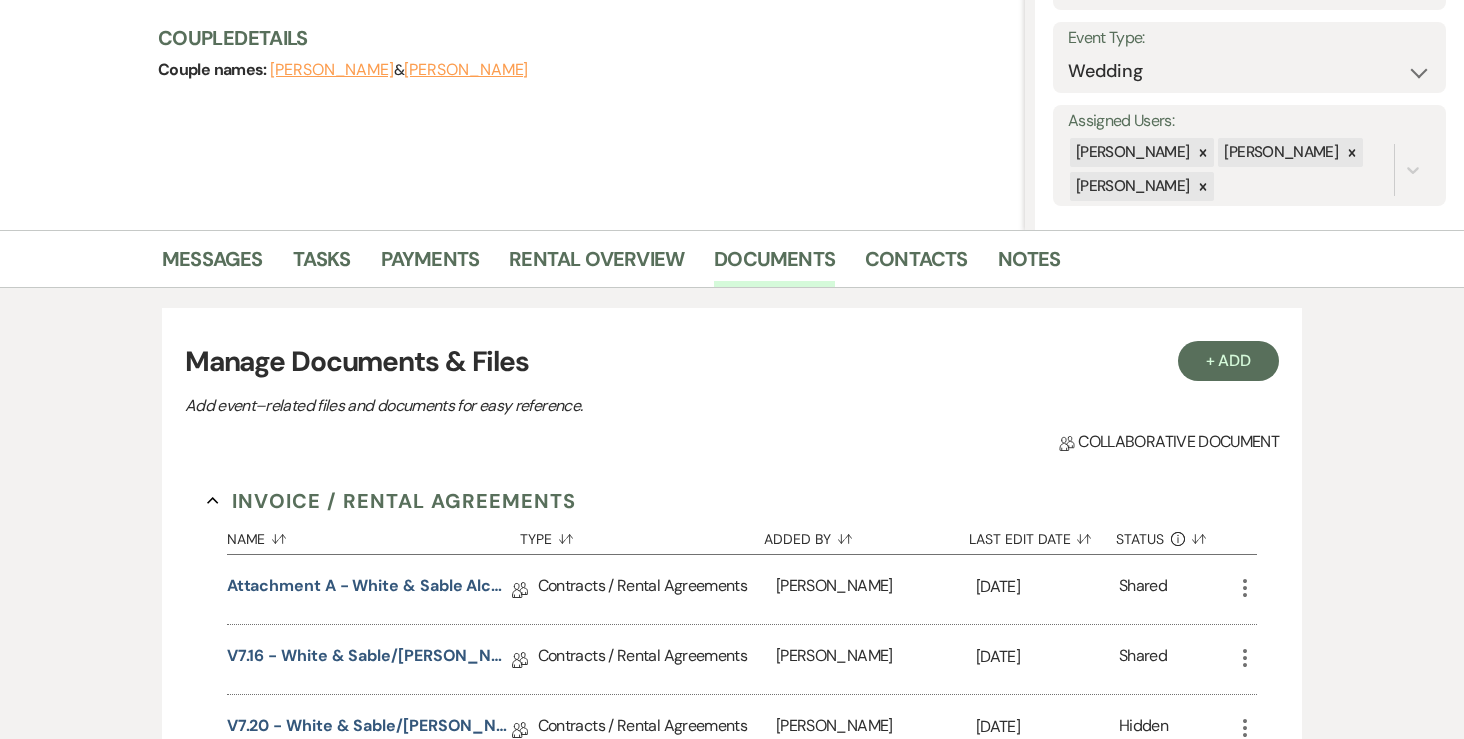 scroll, scrollTop: 264, scrollLeft: 0, axis: vertical 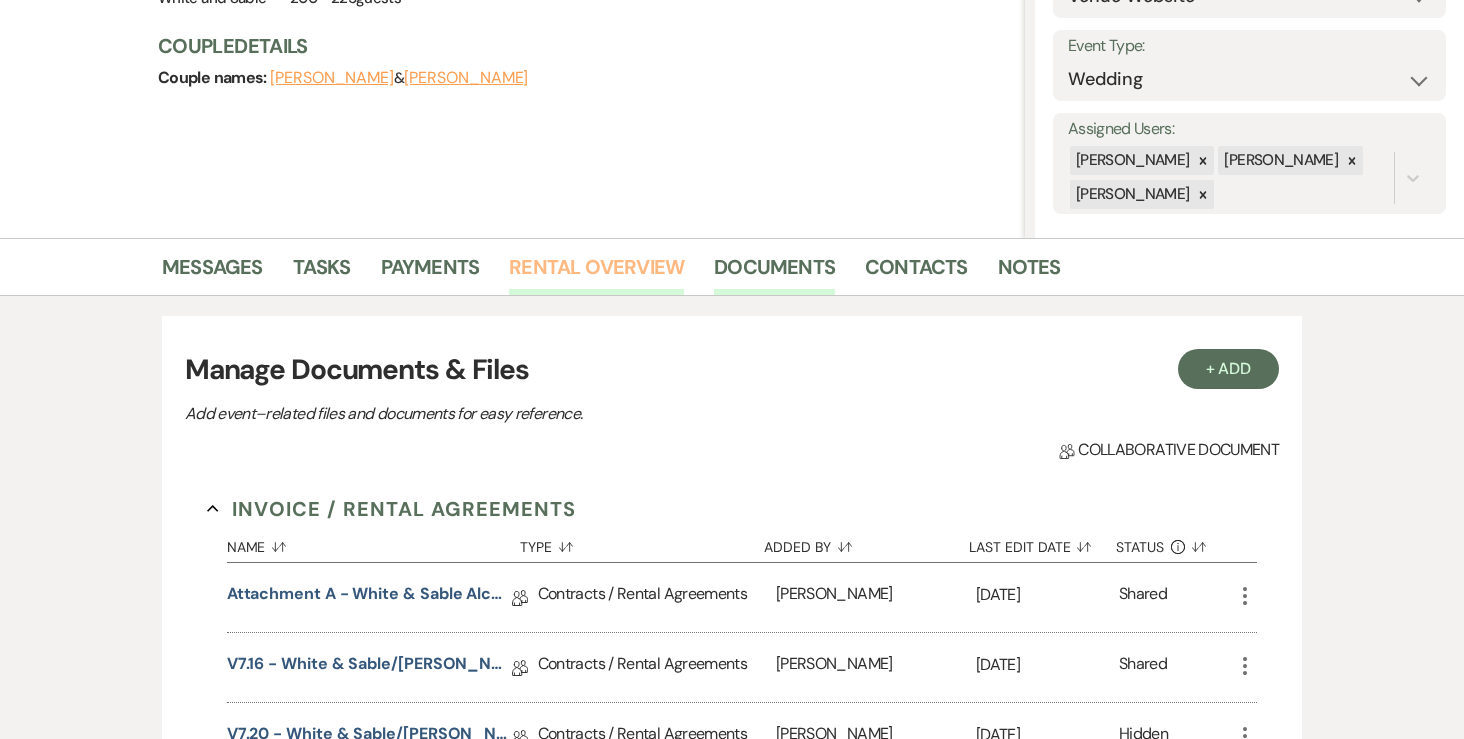 click on "Rental Overview" at bounding box center (596, 273) 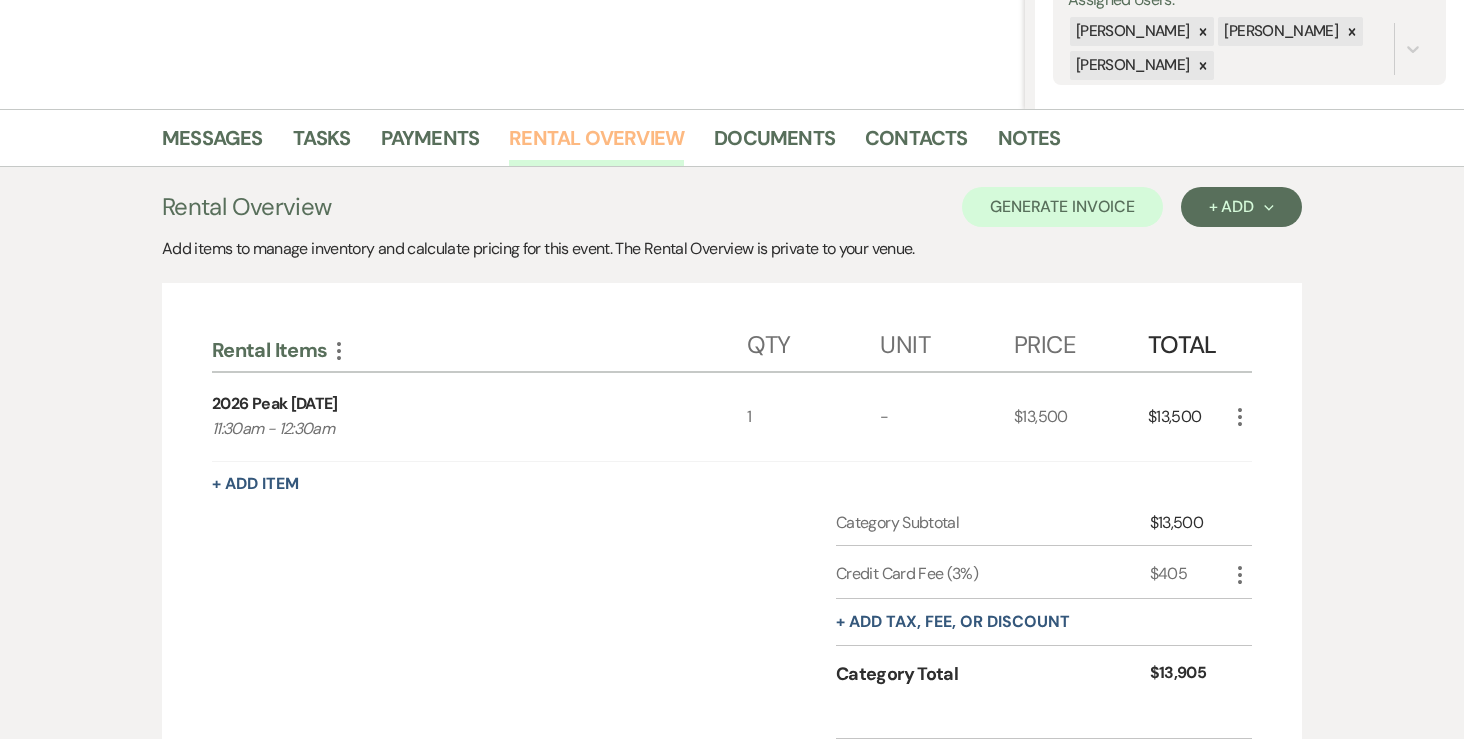 scroll, scrollTop: 437, scrollLeft: 0, axis: vertical 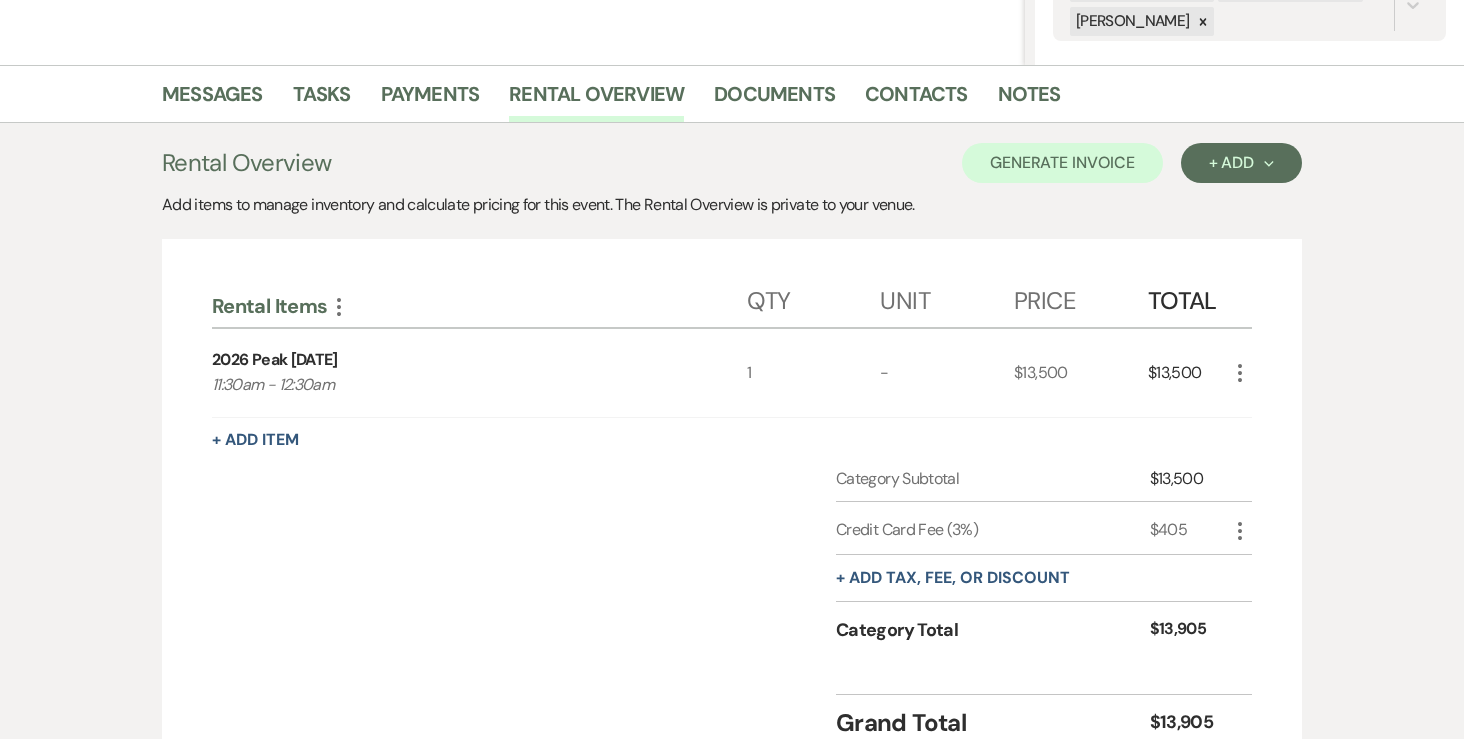 click on "Rental Items More Qty Unit Price Total 2026 Peak Saturday 11:30am - 12:30am 1 - $13,500 $13,500 More + Add Item Category Subtotal $13,500 Credit Card Fee (3%) $405 More + Add tax, fee, or discount Category Total $13,905 Grand Total $13,905" at bounding box center (732, 504) 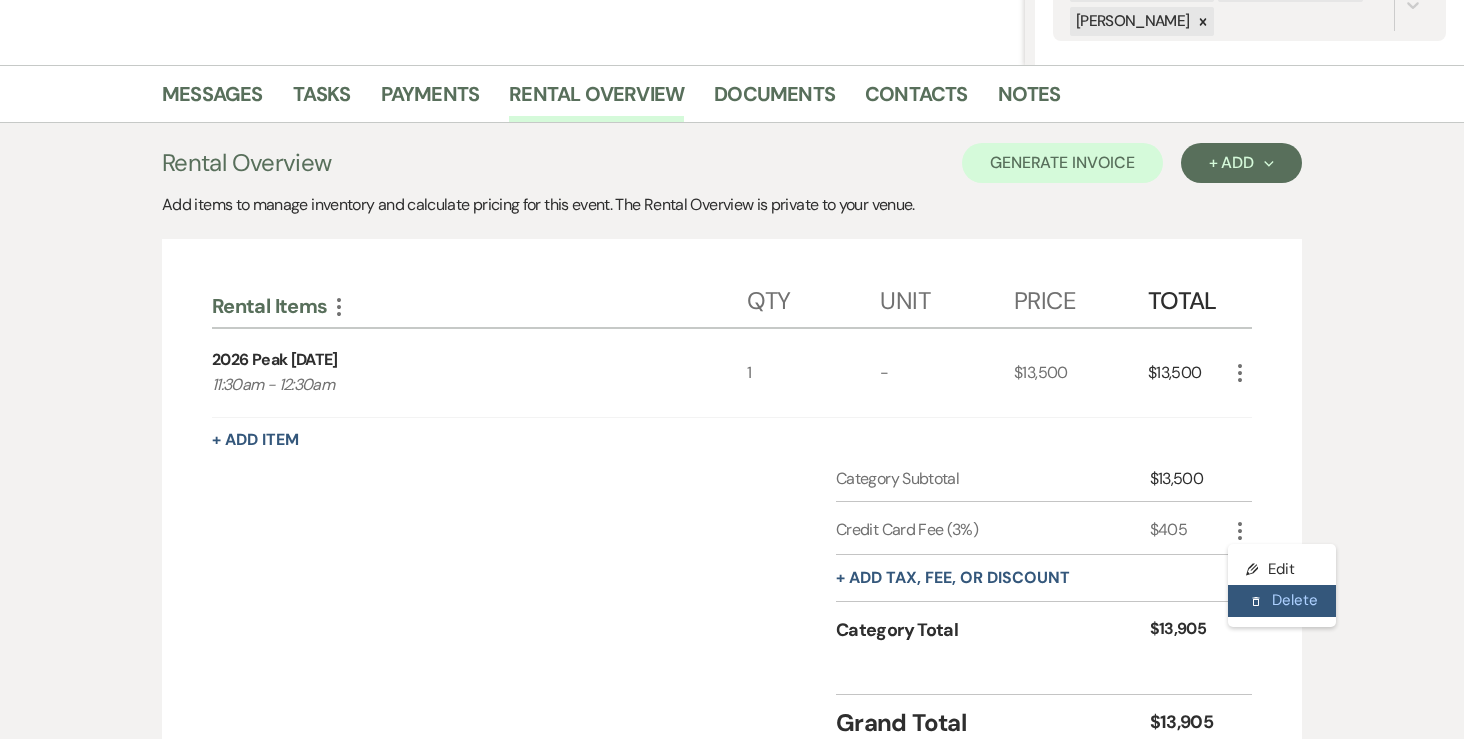 click on "Delete" 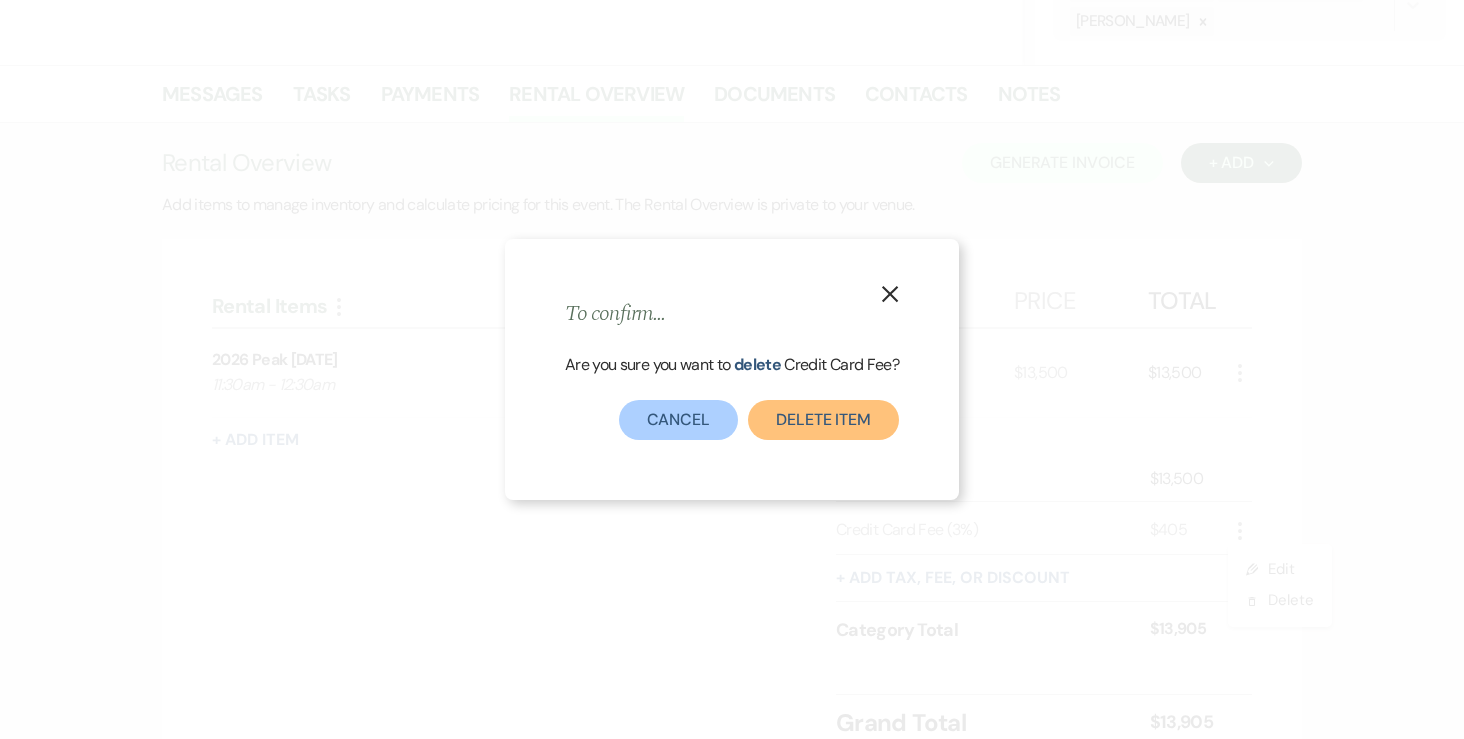 click on "Delete item" at bounding box center [823, 420] 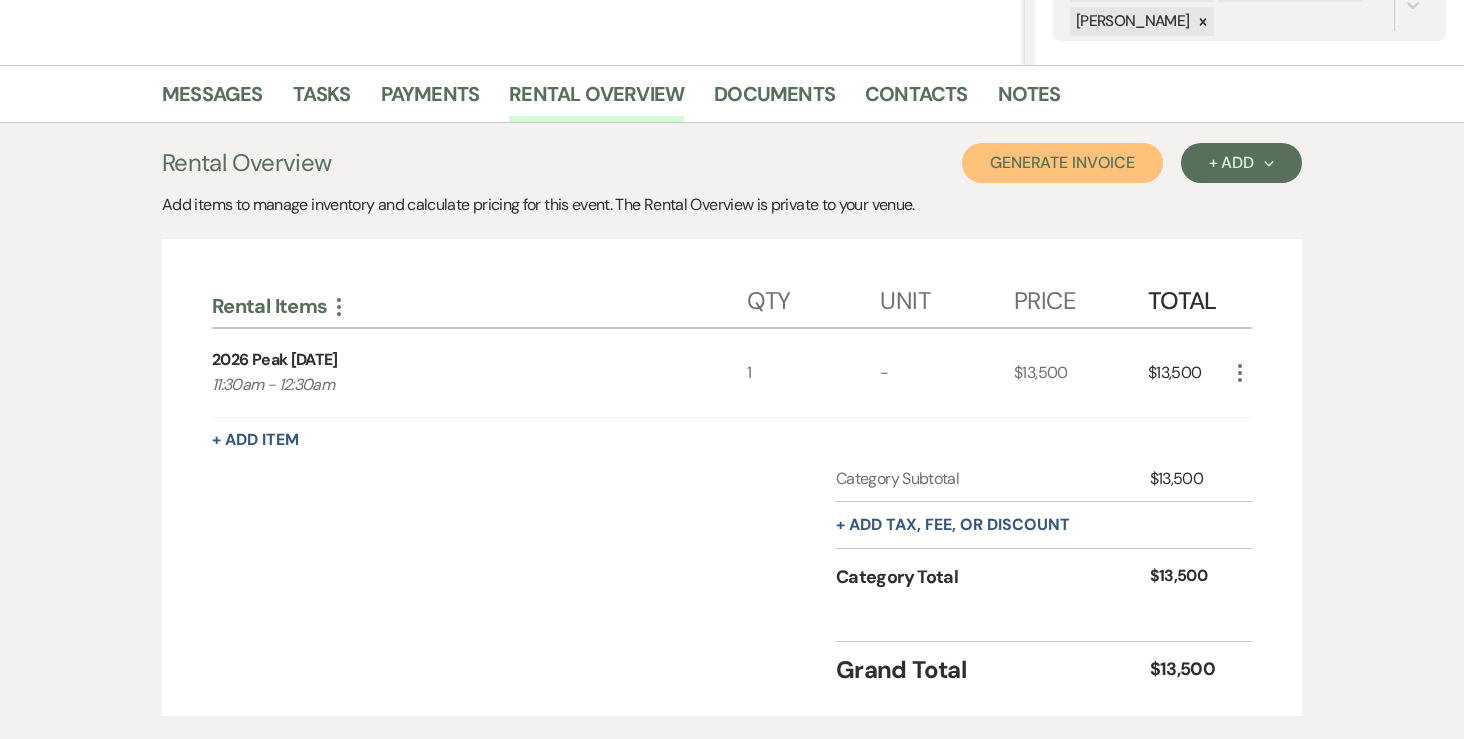 click on "Generate Invoice" at bounding box center [1062, 163] 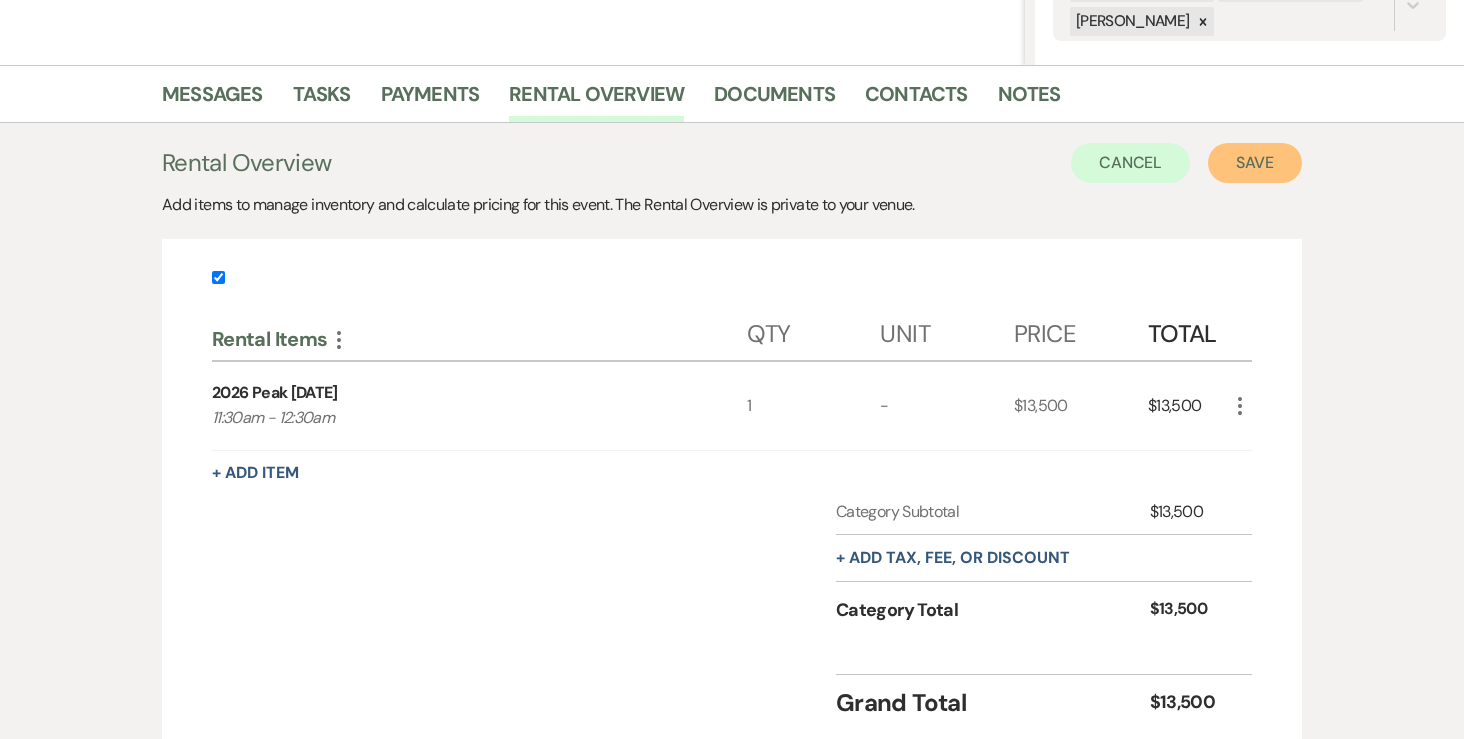 click on "Save" at bounding box center [1255, 163] 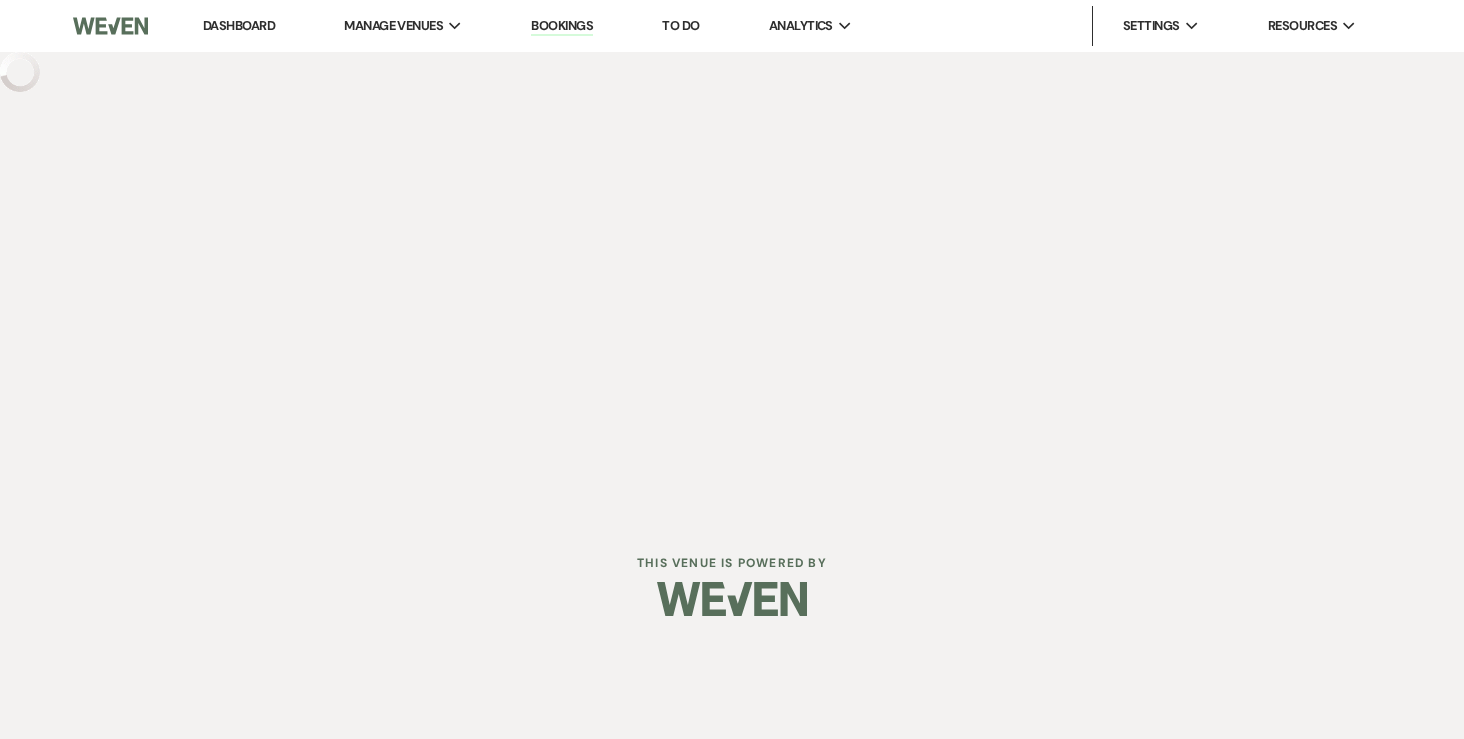 scroll, scrollTop: 0, scrollLeft: 0, axis: both 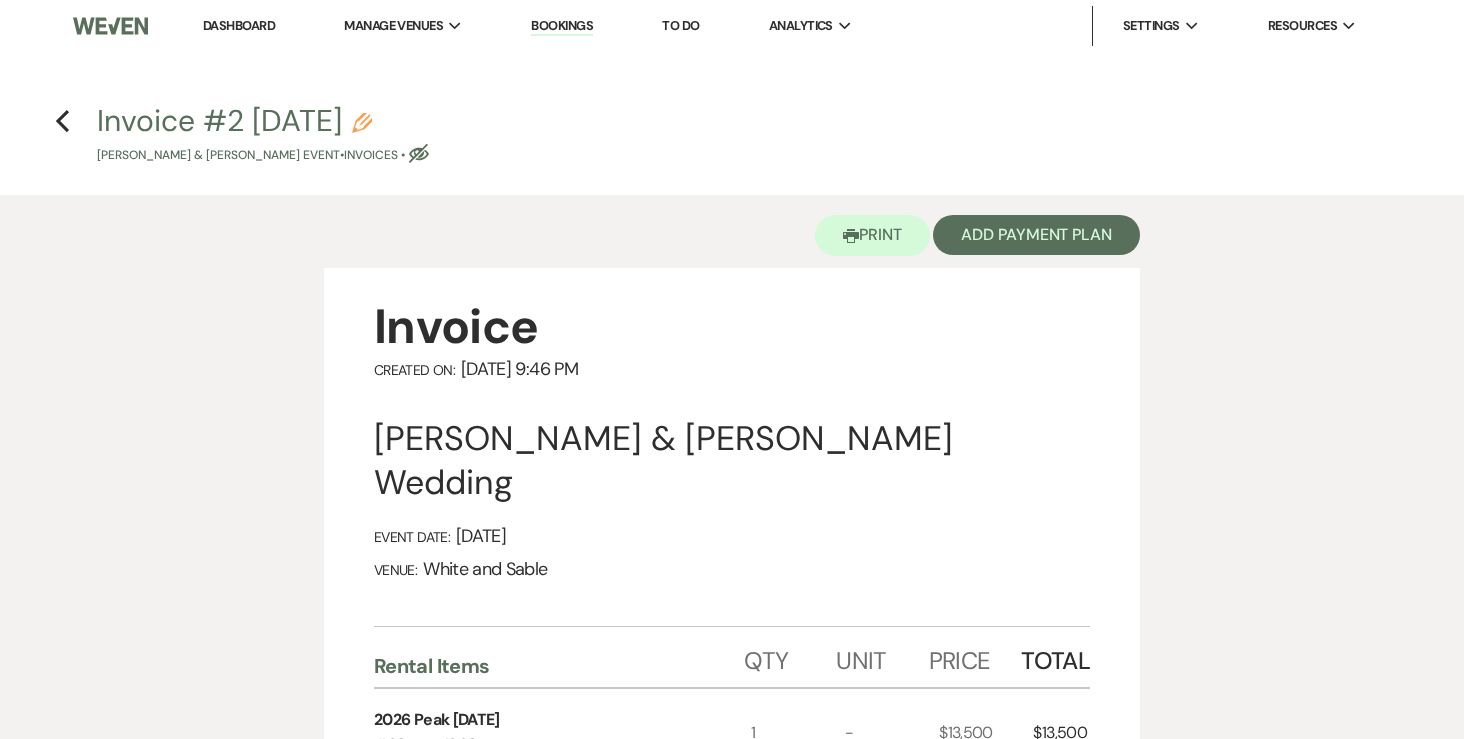 click on "Pencil" 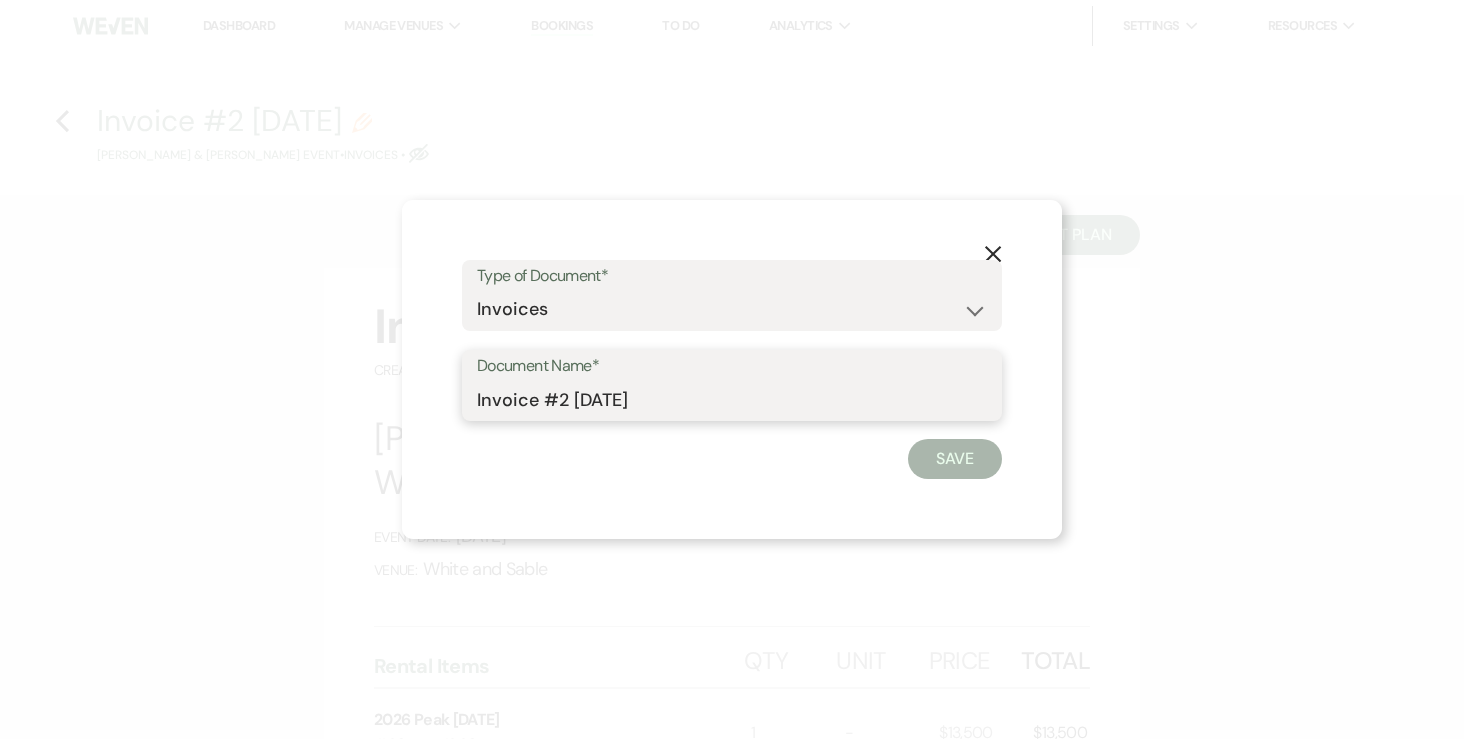 click on "Invoice #2 7-20-2025" at bounding box center [732, 399] 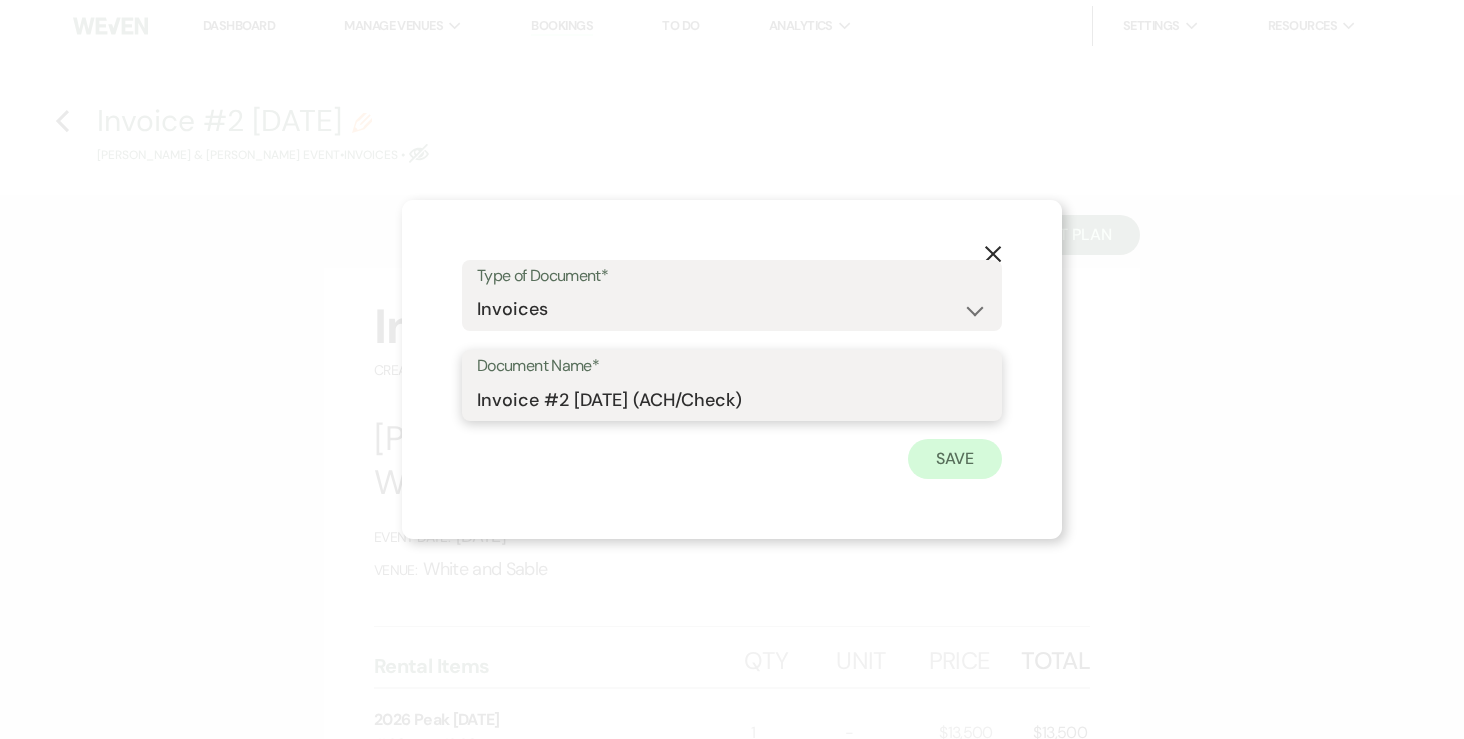 type on "Invoice #2 [DATE] (ACH/Check)" 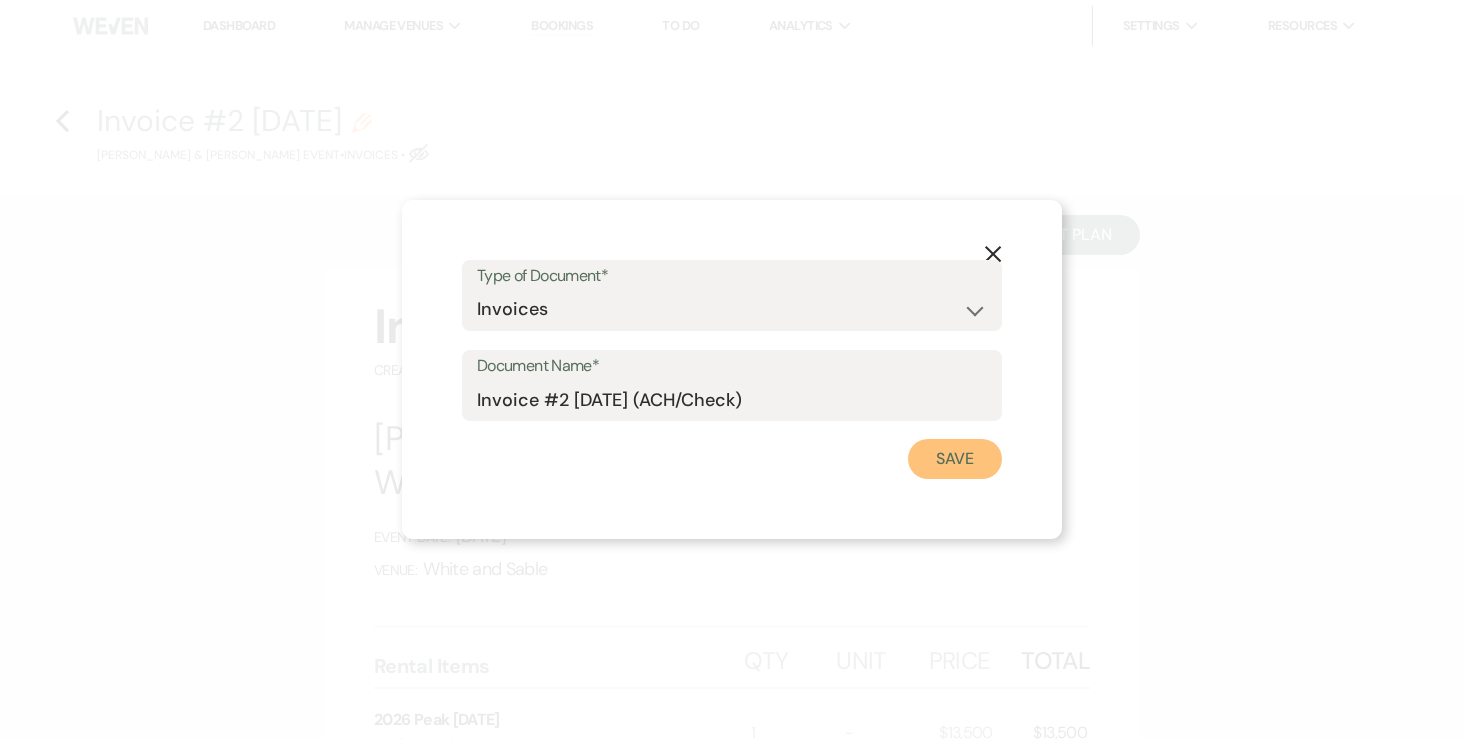 click on "Save" at bounding box center [955, 459] 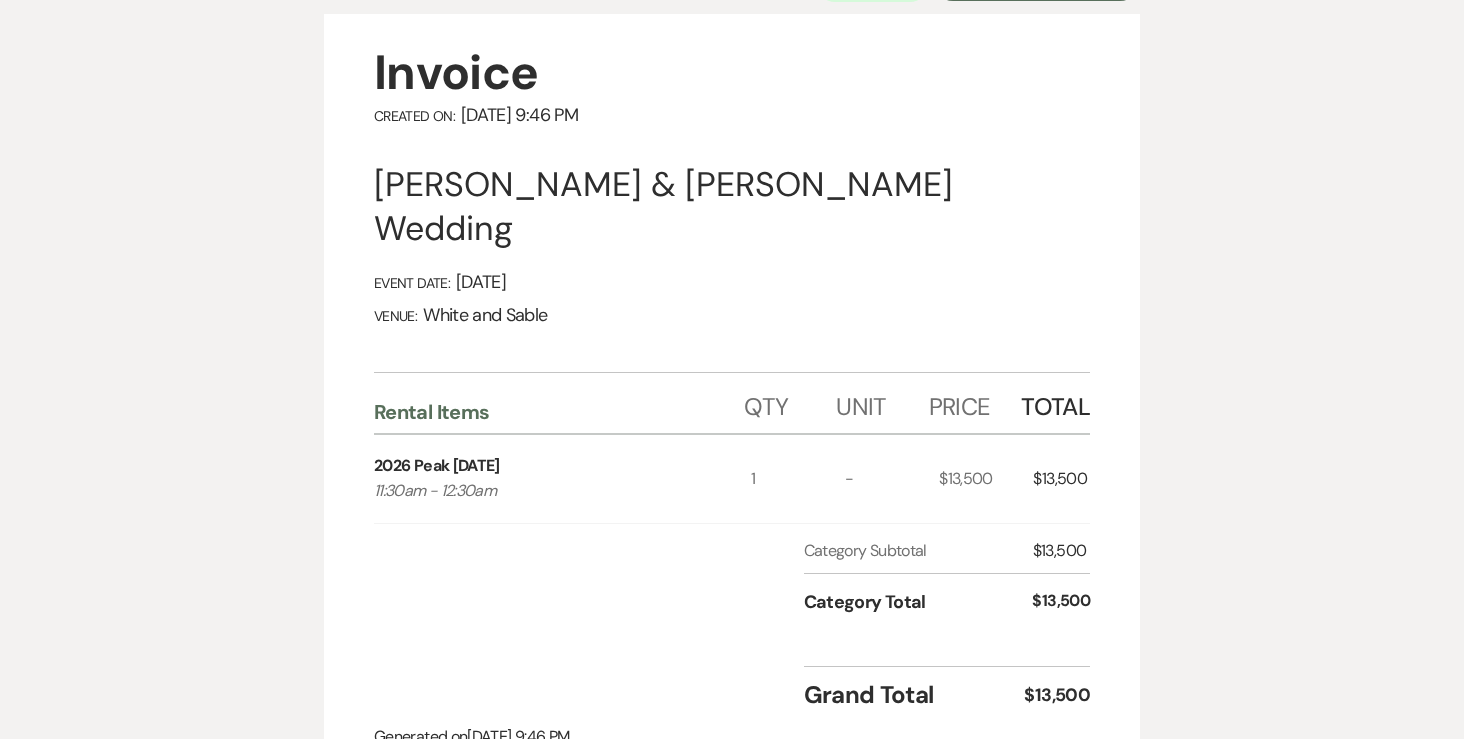 scroll, scrollTop: 0, scrollLeft: 0, axis: both 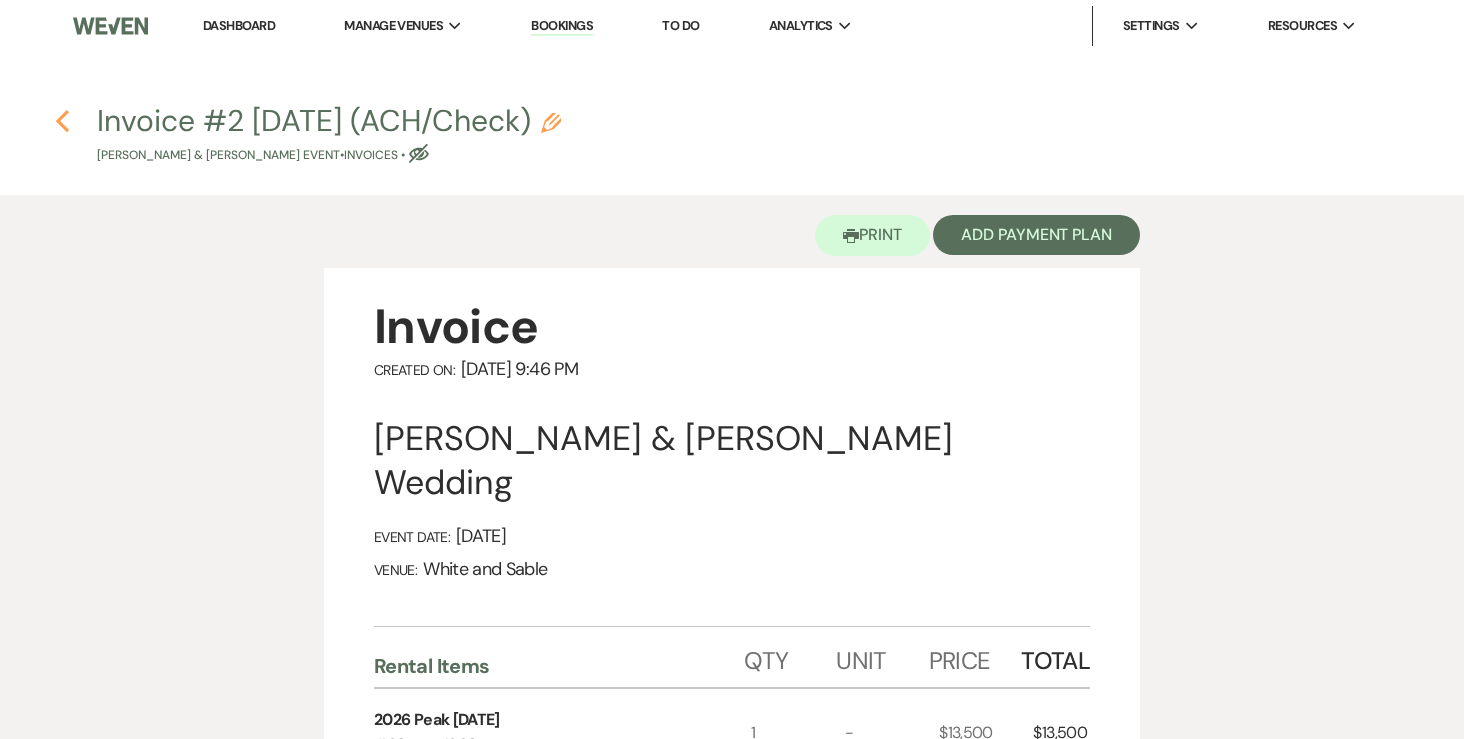 click on "Previous" 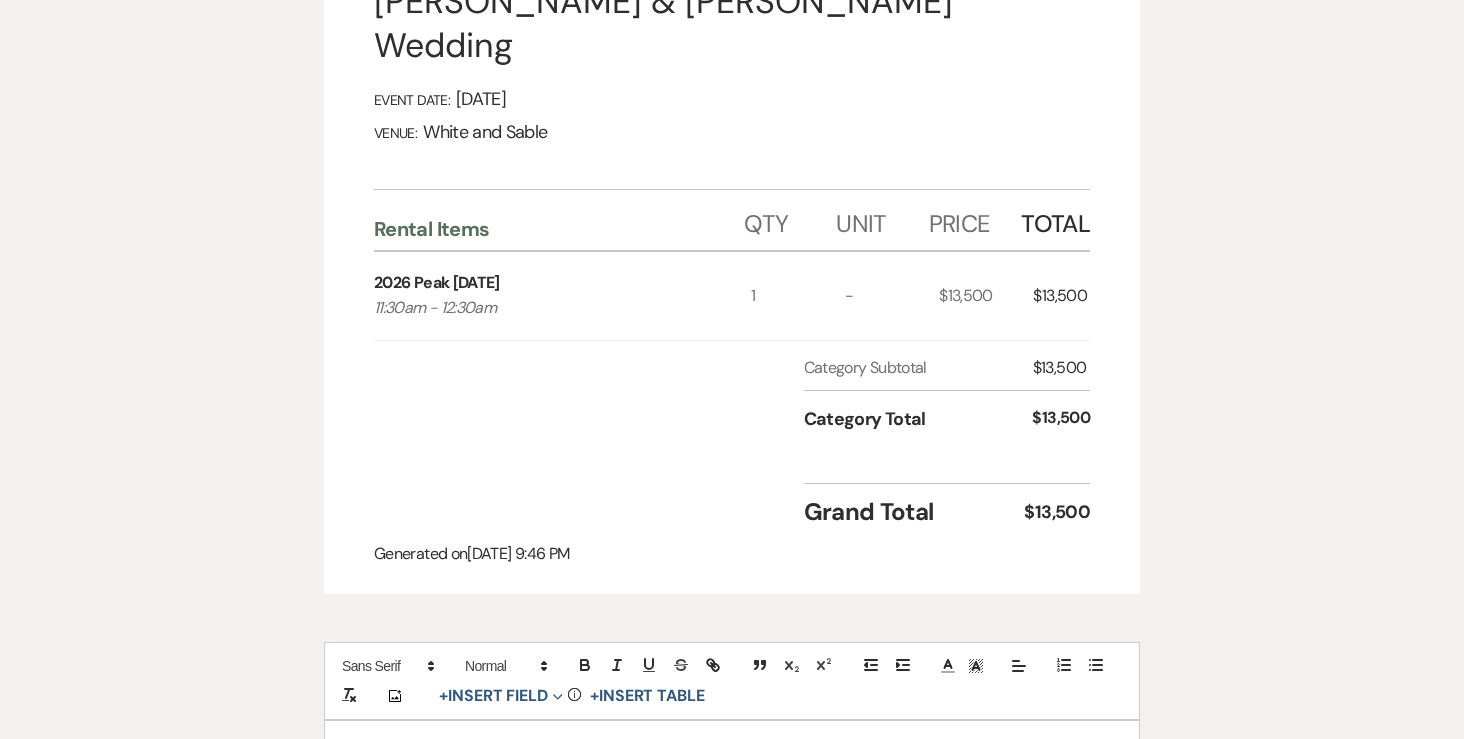select on "6" 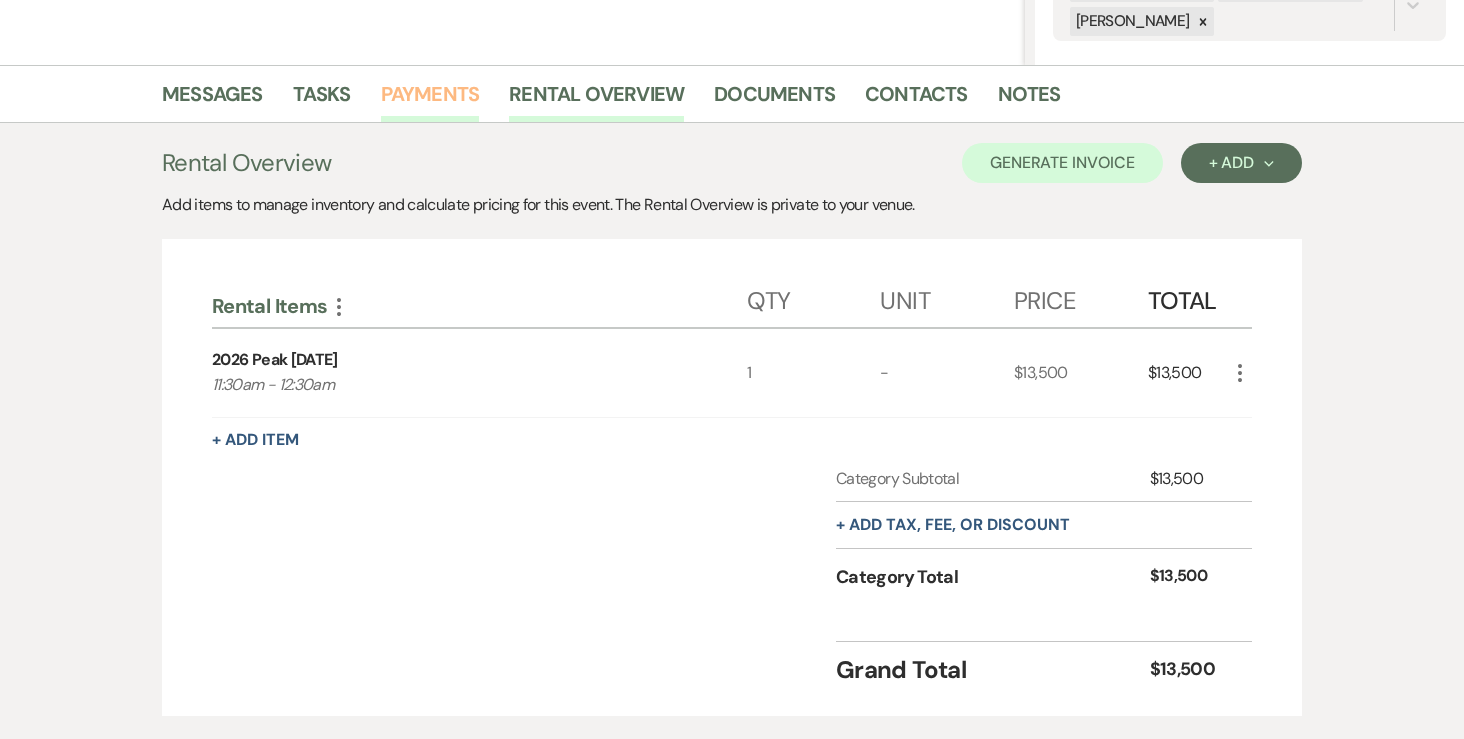 click on "Payments" at bounding box center (430, 100) 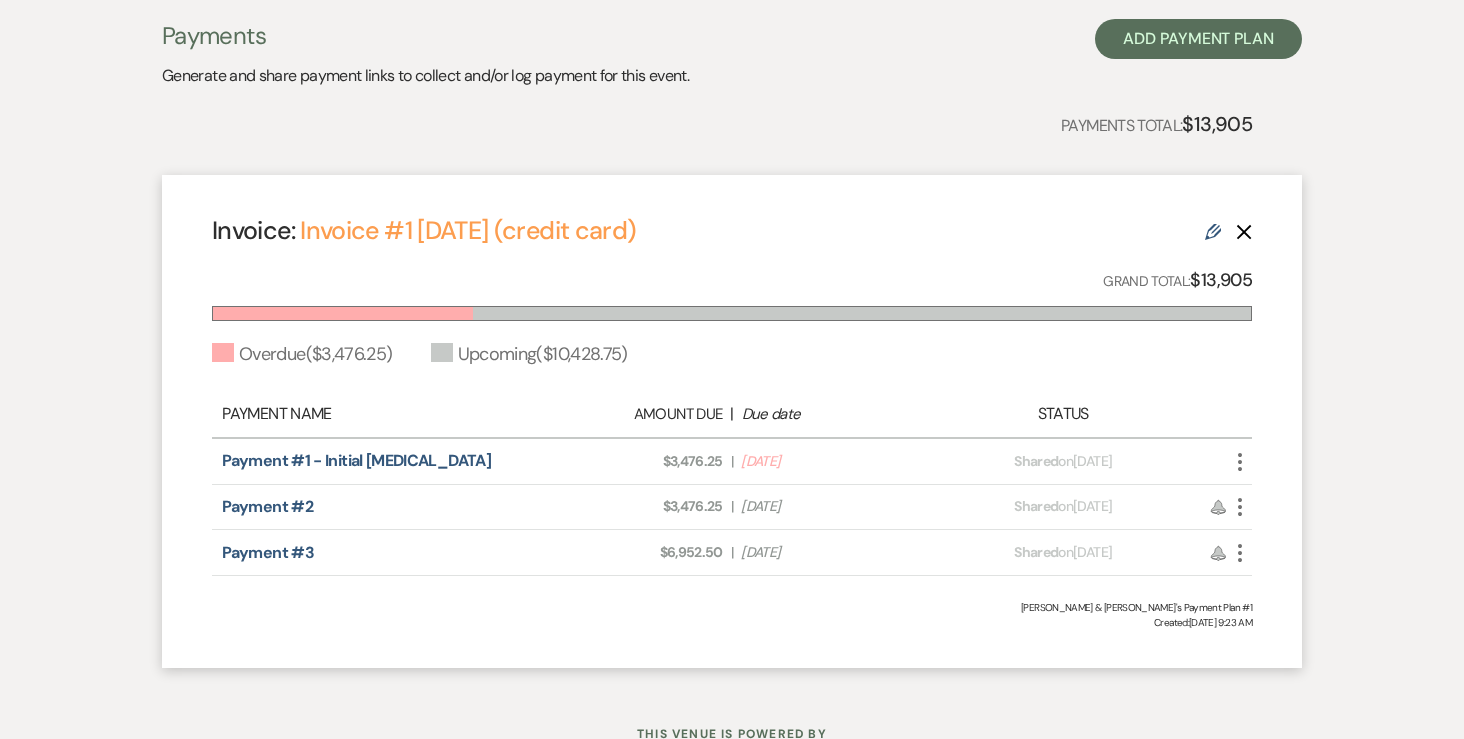 scroll, scrollTop: 549, scrollLeft: 0, axis: vertical 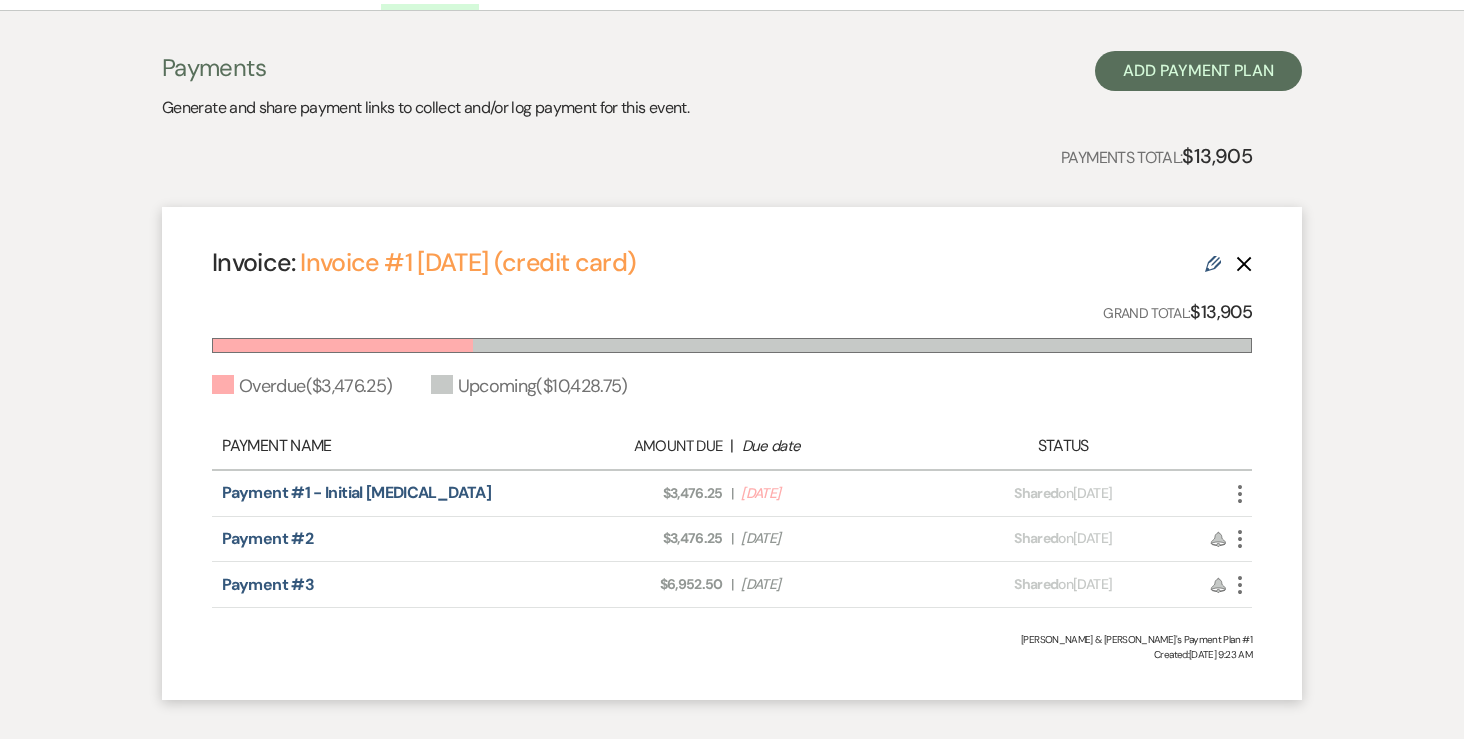 click 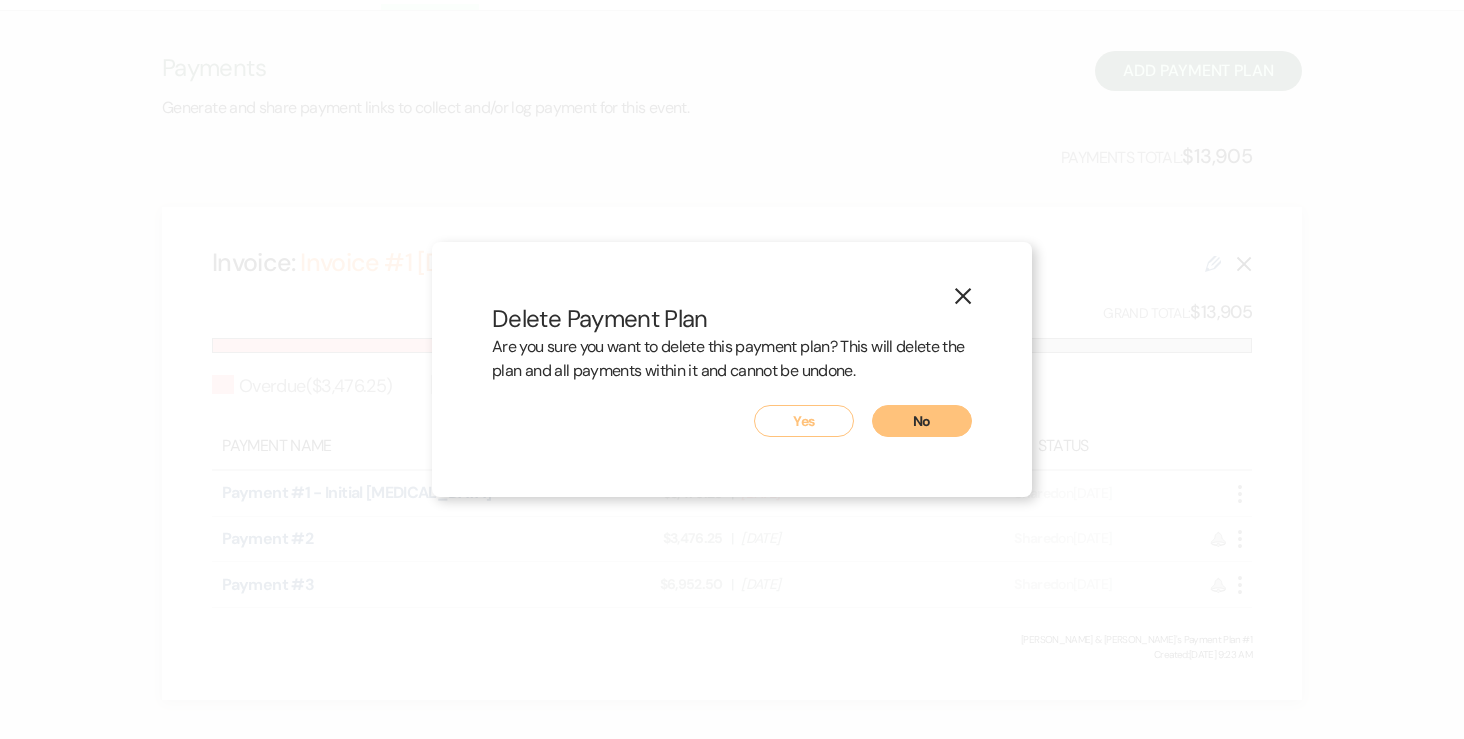 click on "Yes" at bounding box center [804, 421] 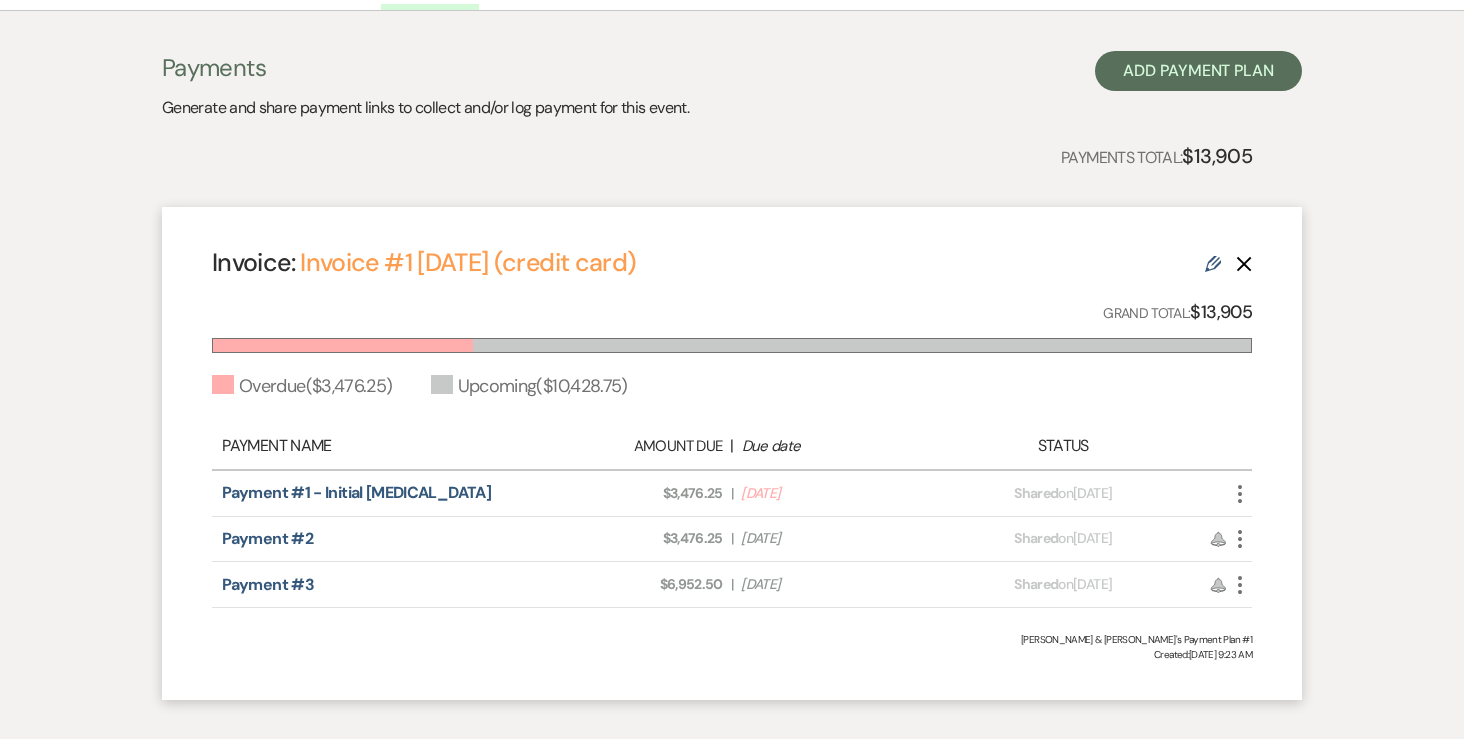 scroll, scrollTop: 131, scrollLeft: 0, axis: vertical 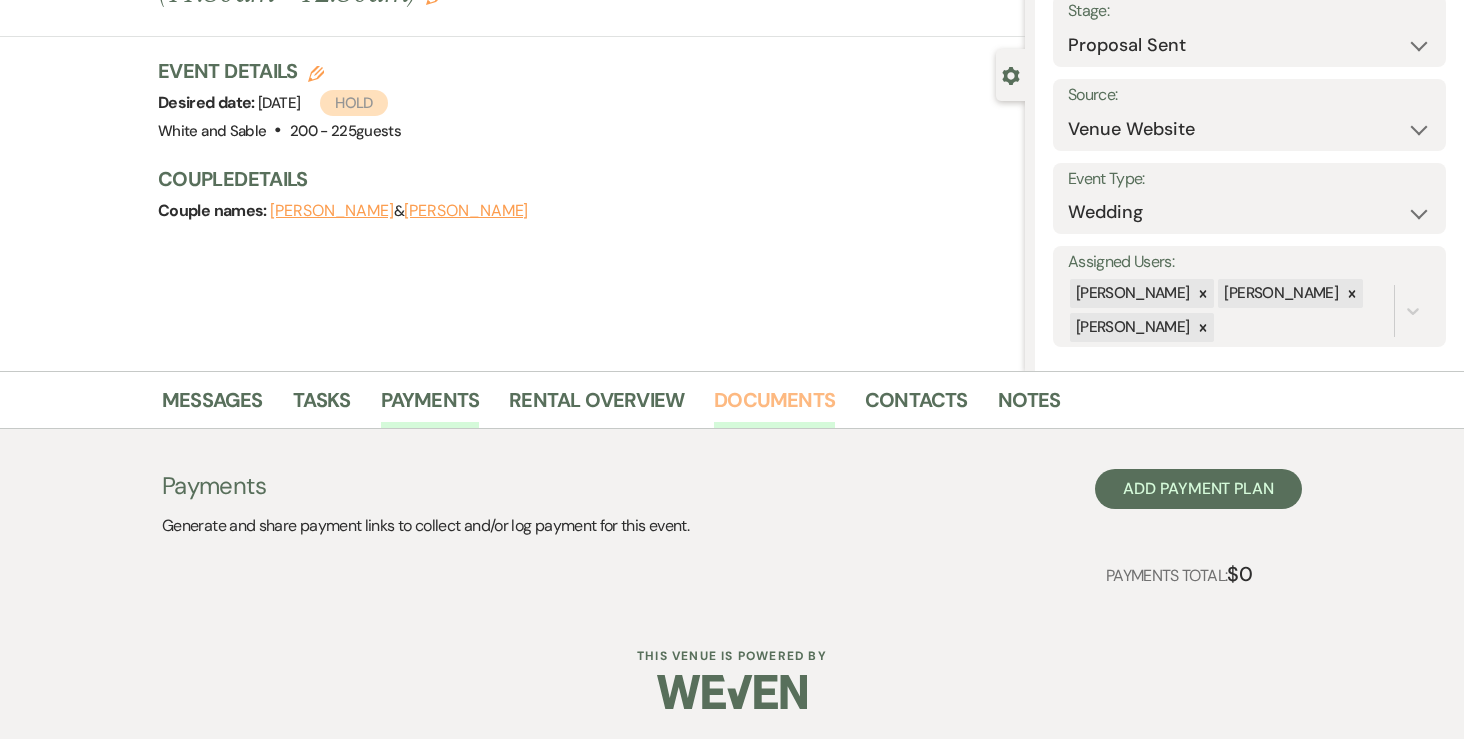 click on "Documents" at bounding box center (774, 406) 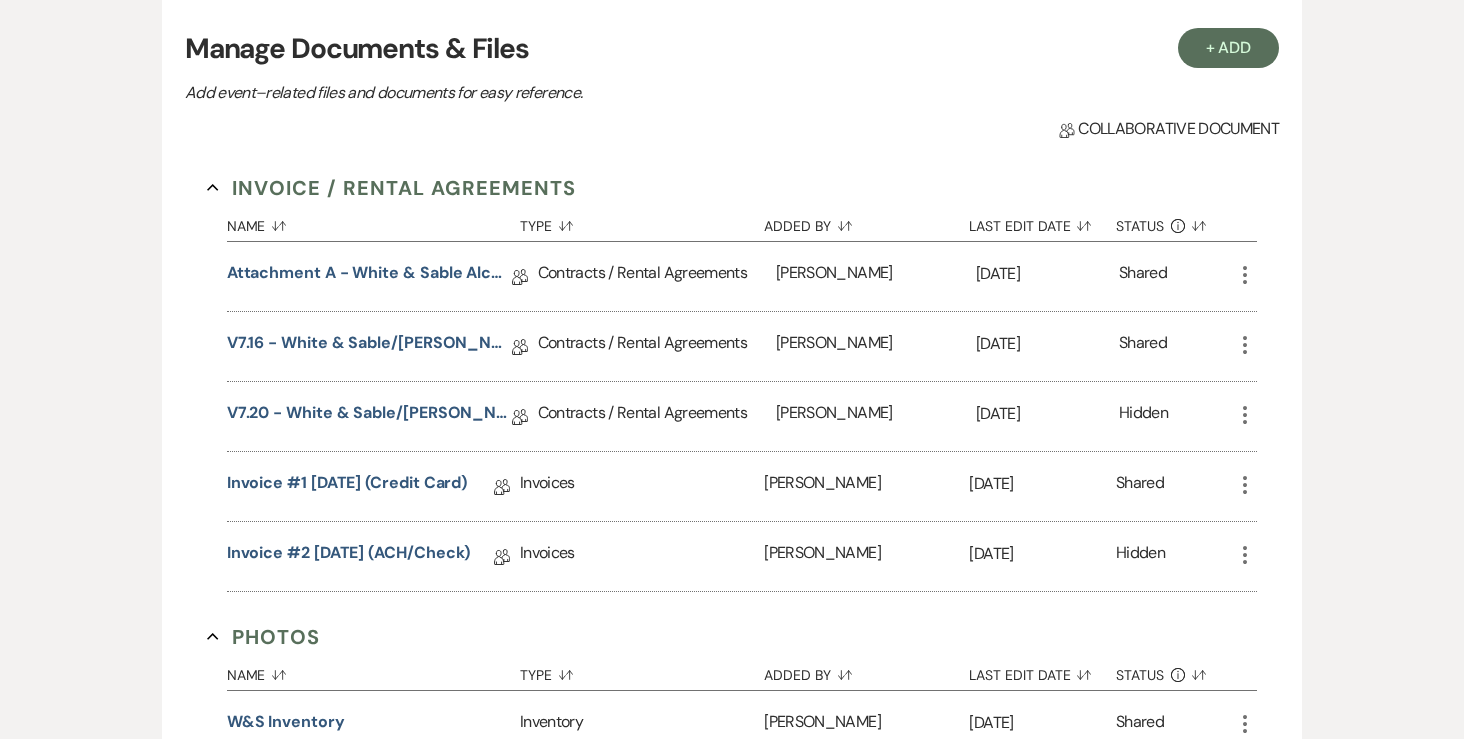 scroll, scrollTop: 594, scrollLeft: 0, axis: vertical 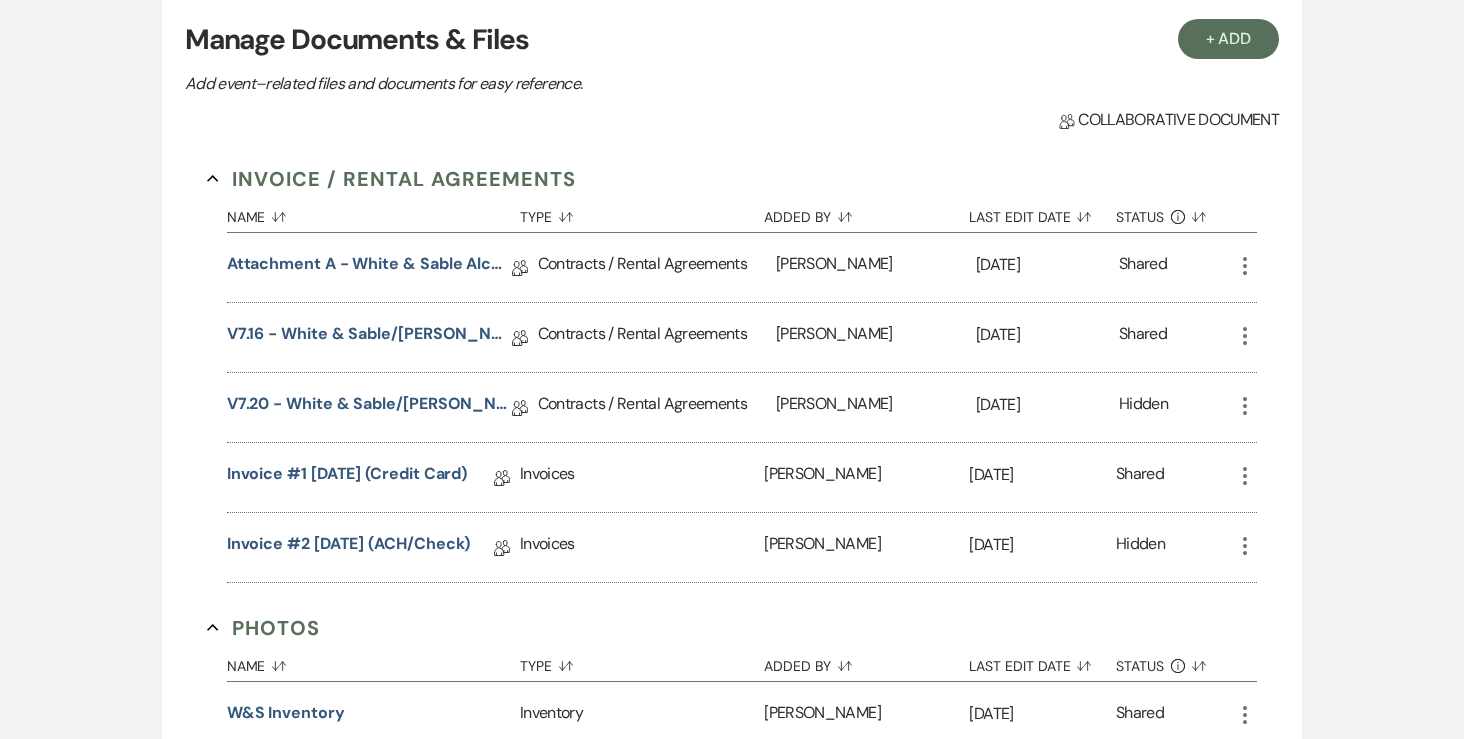 click on "More" 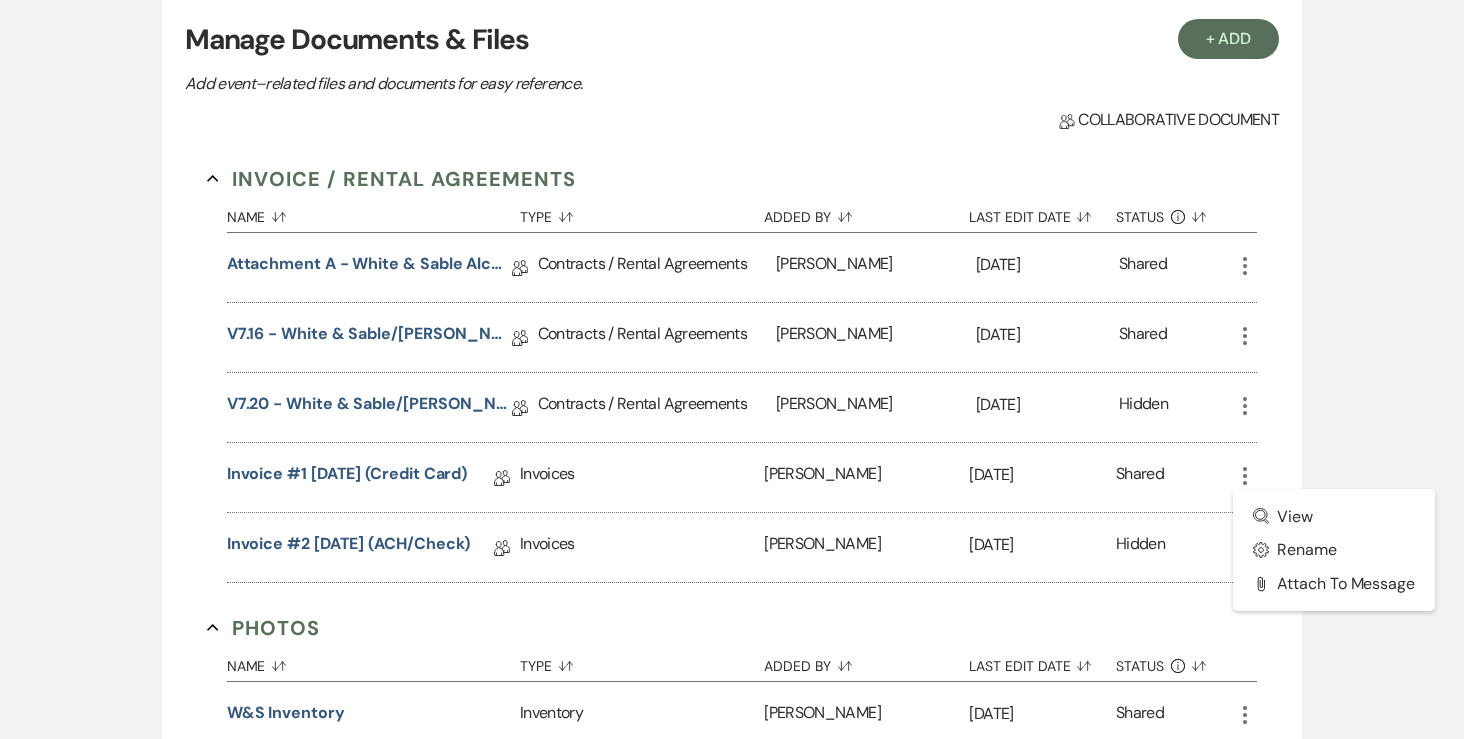 click on "Shared" at bounding box center [1174, 477] 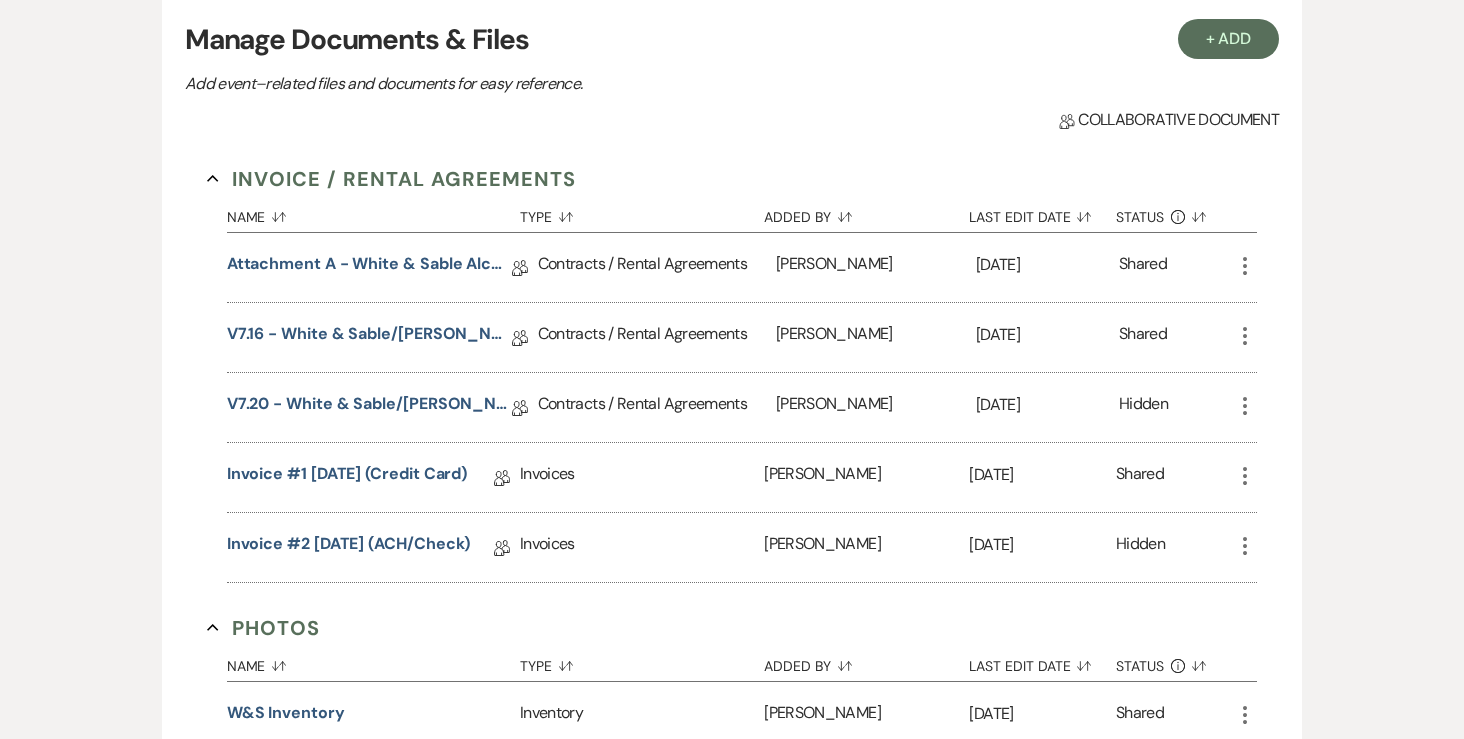 click 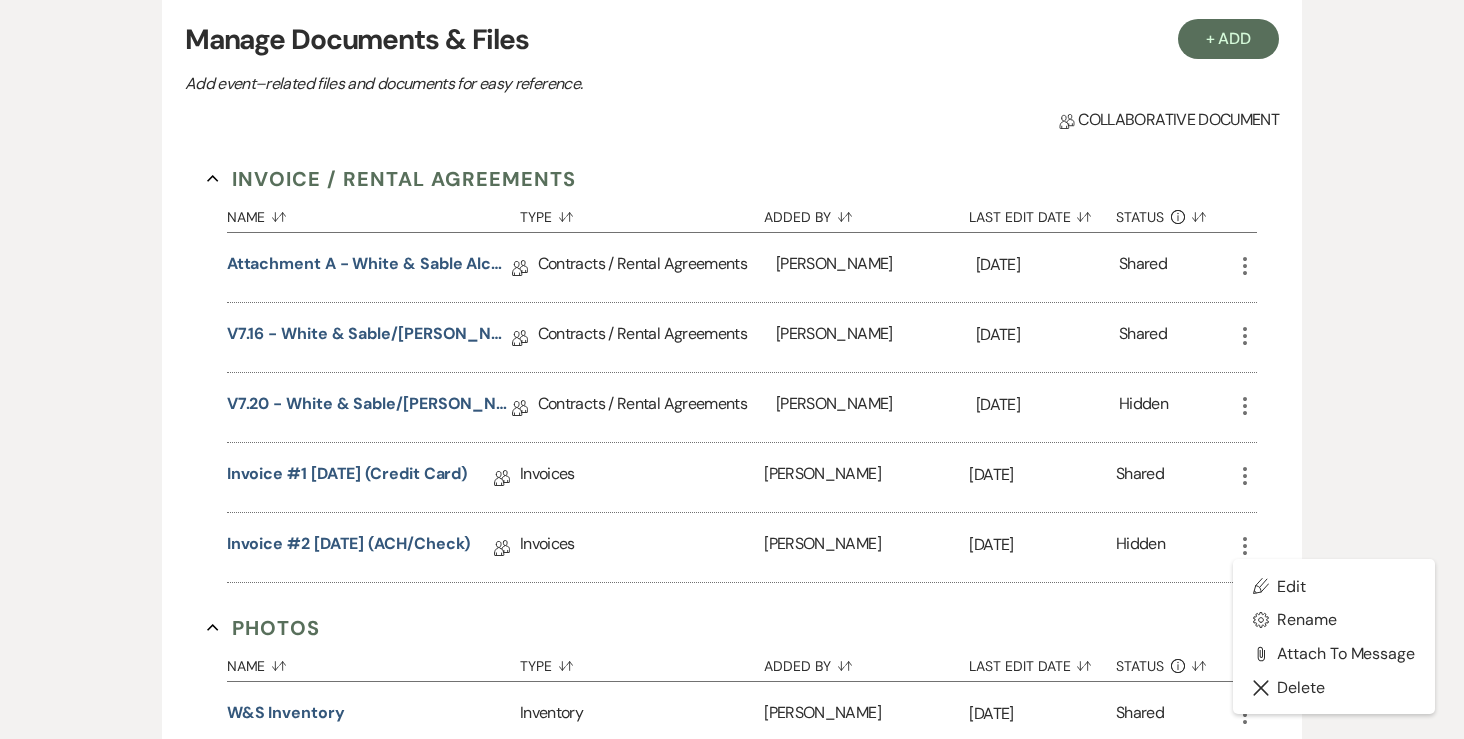 click on "[DATE]" at bounding box center (1042, 547) 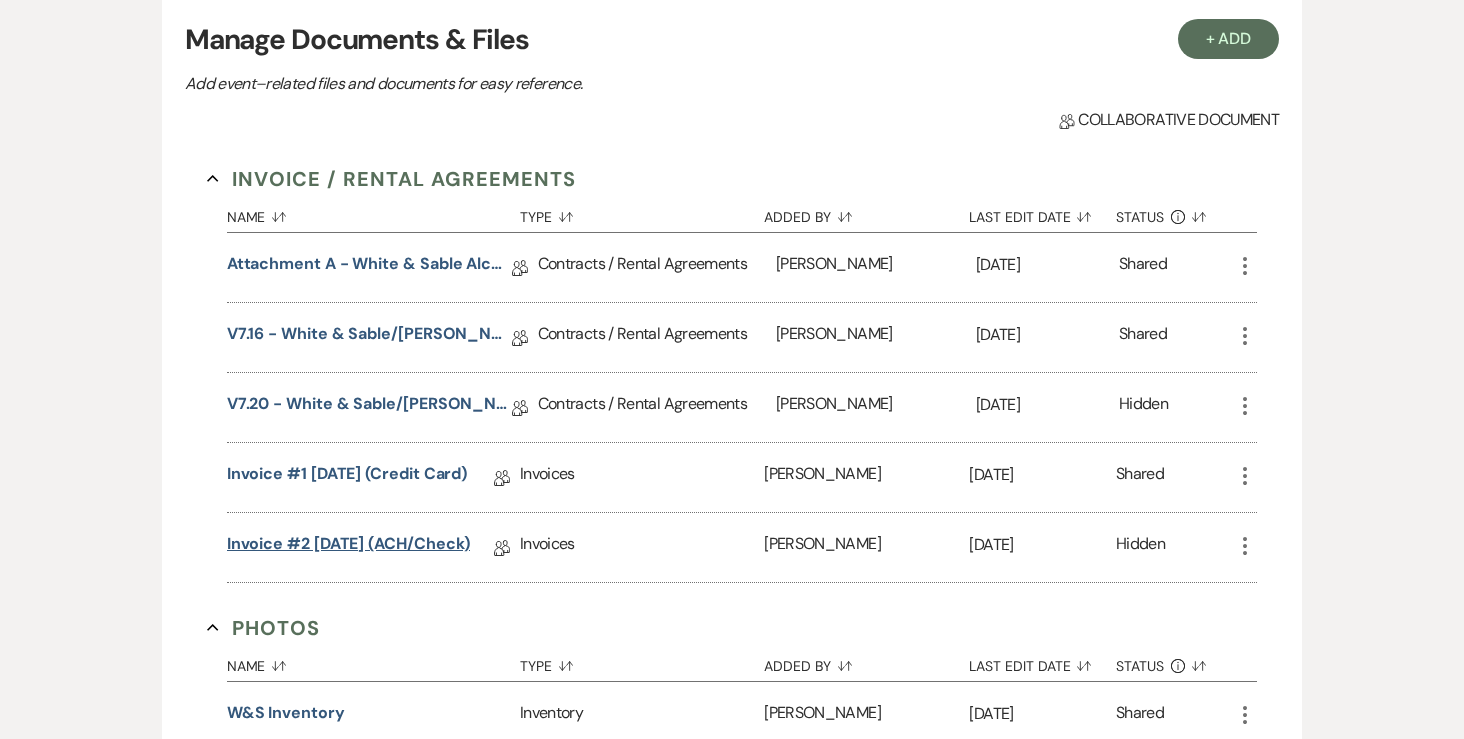 click on "Invoice #2 [DATE] (ACH/Check)" at bounding box center [349, 547] 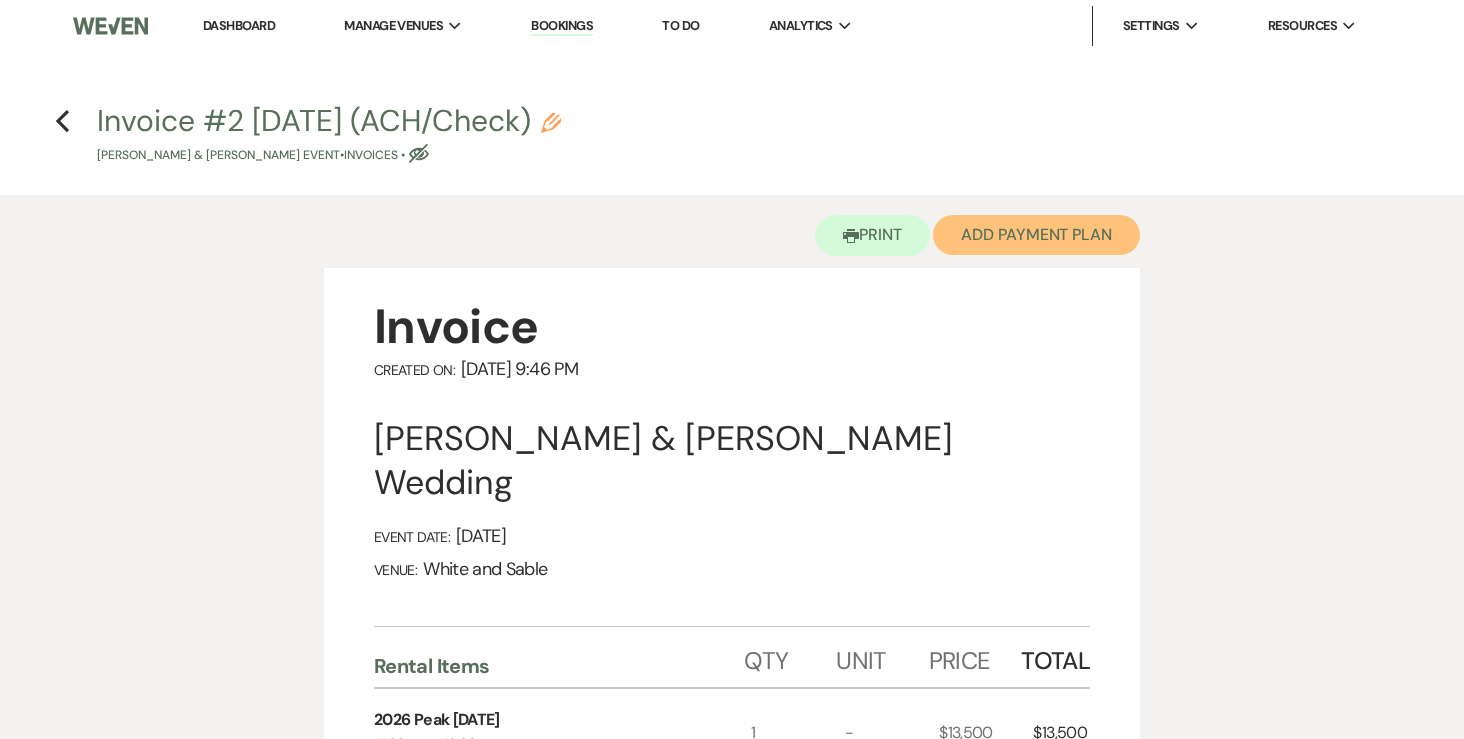 click on "Add Payment Plan" at bounding box center [1036, 235] 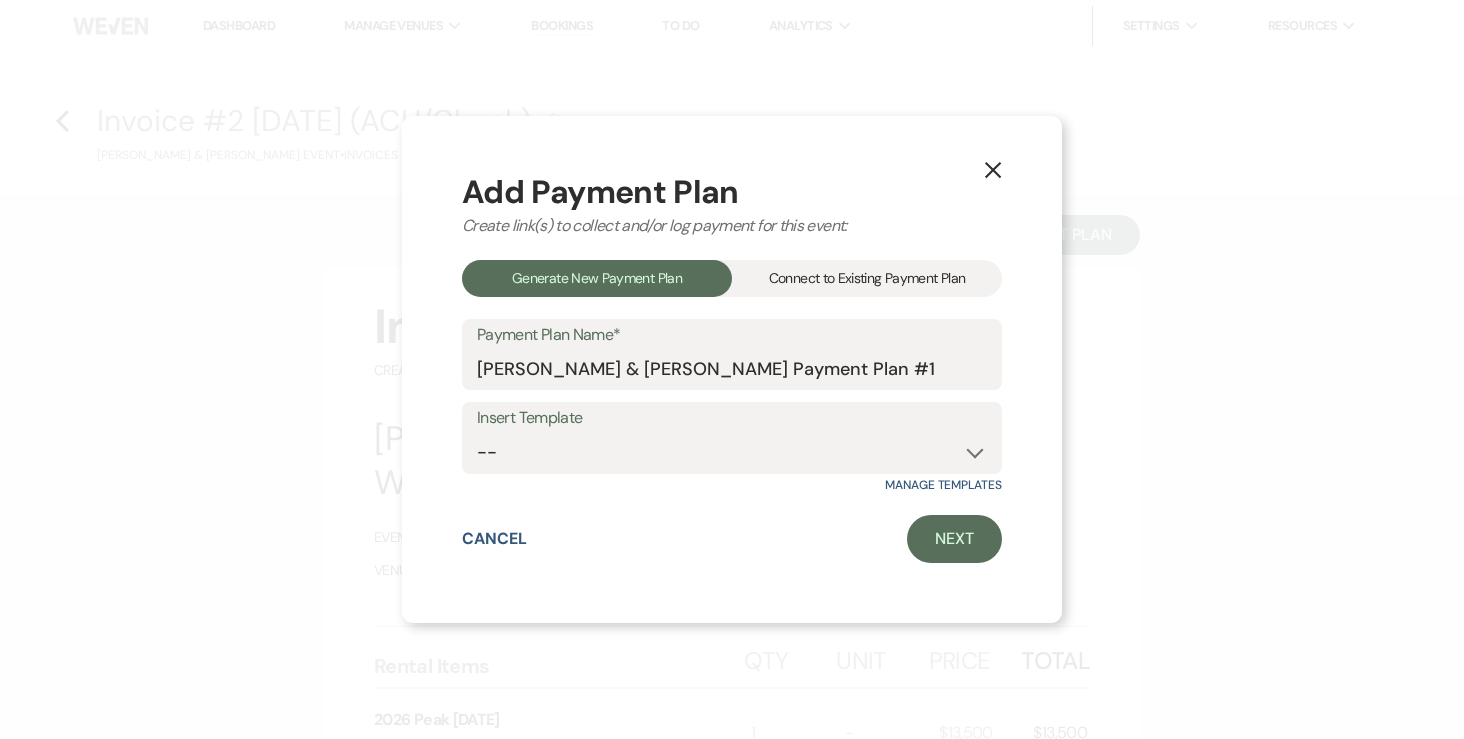 click on "Connect to Existing Payment Plan" at bounding box center (867, 278) 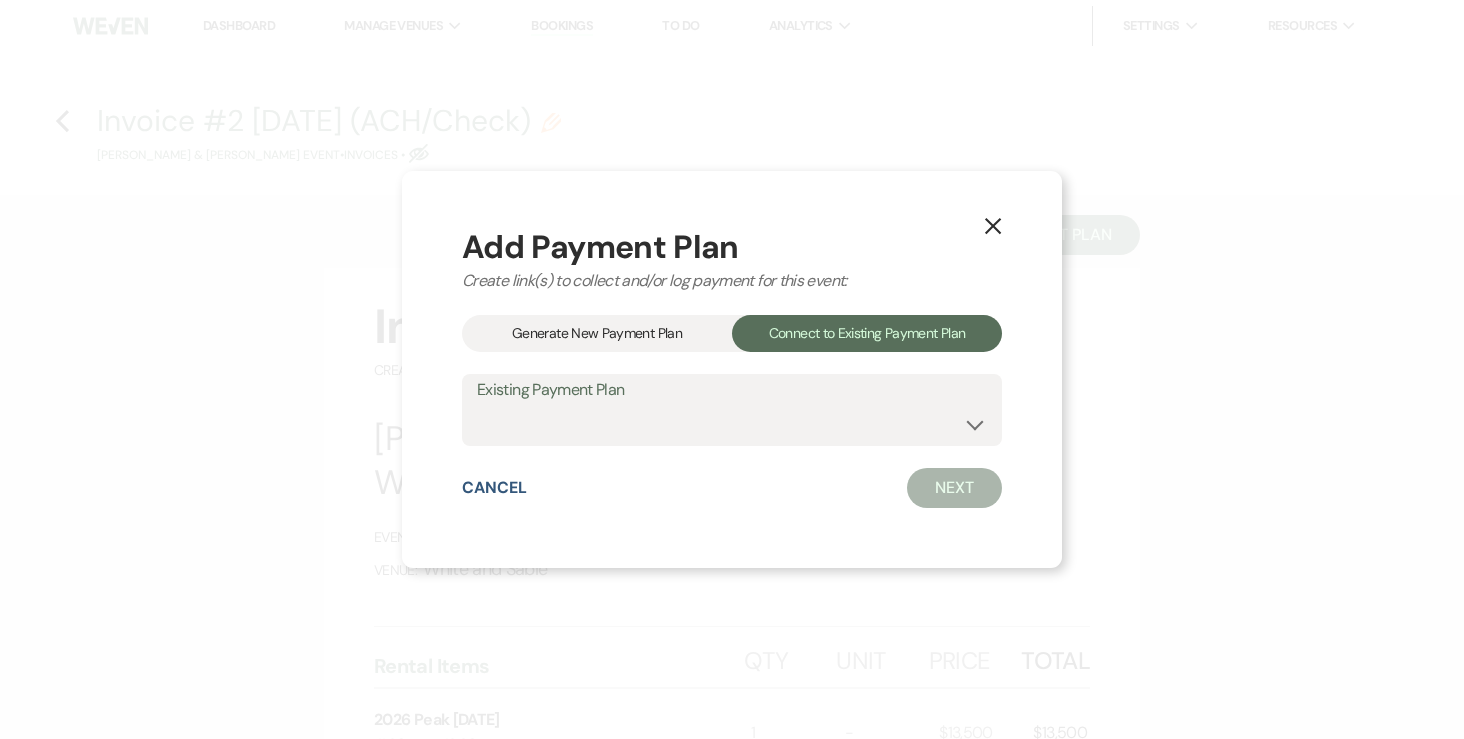 click on "Generate New Payment Plan" at bounding box center [597, 333] 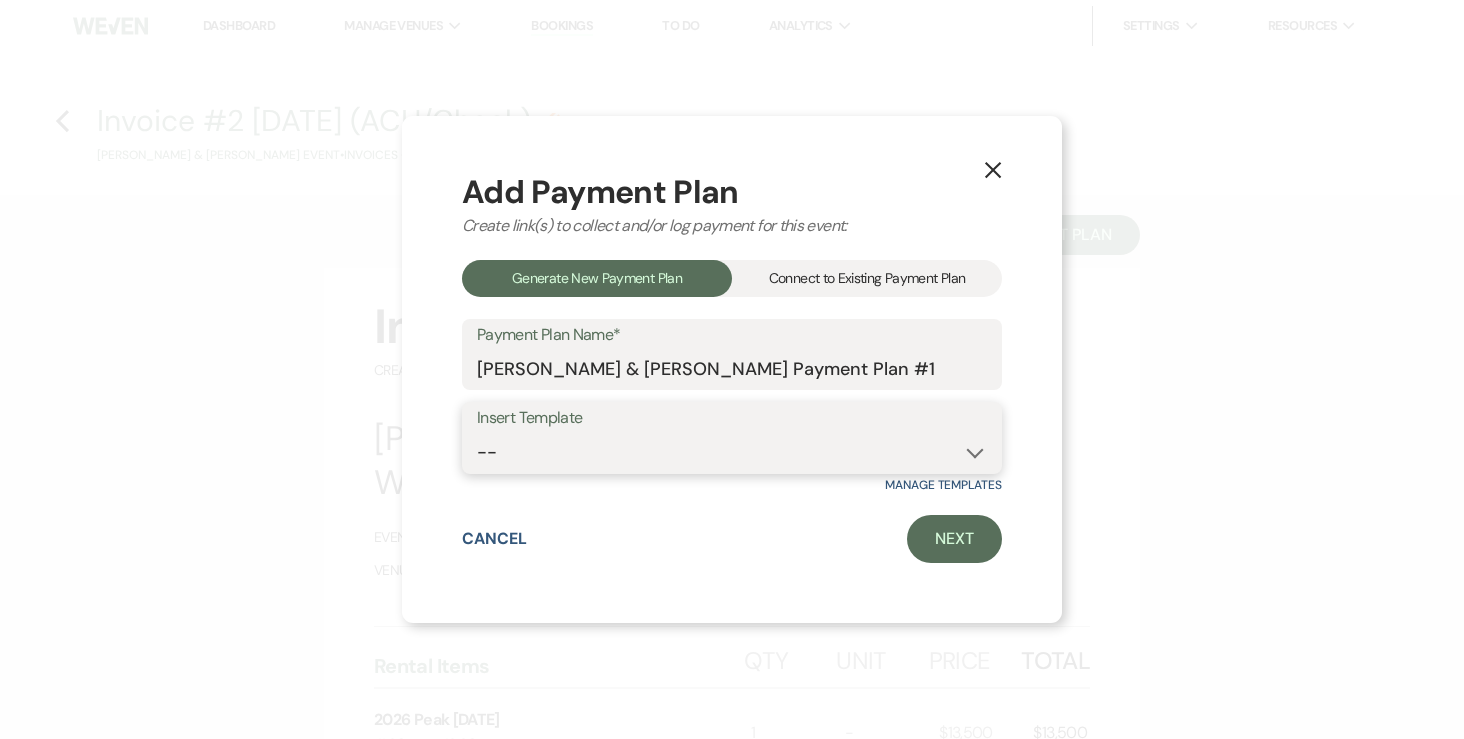 click on "-- Wedding Payments - Credit Card (3% Fee) Wedding Payments - ACH/Check/Cash" at bounding box center (732, 452) 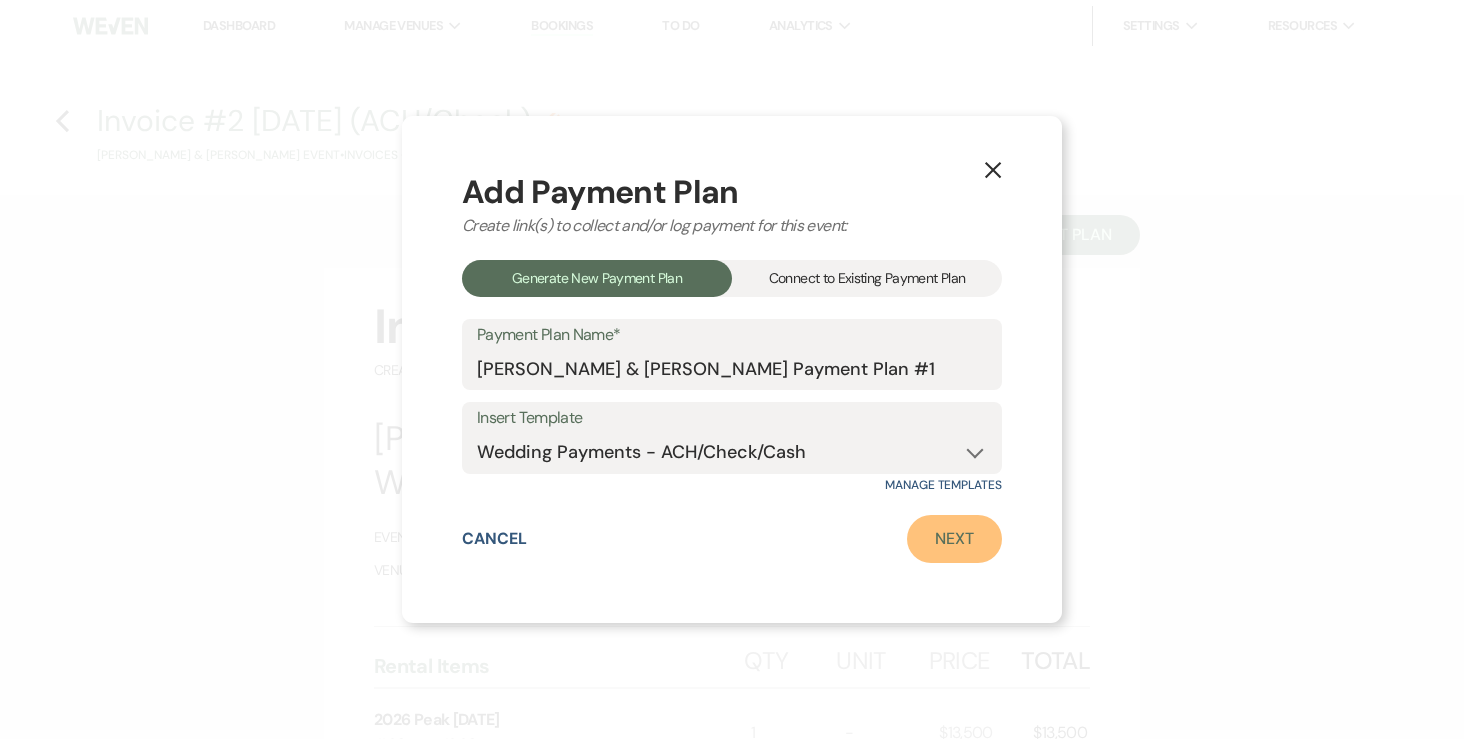 click on "Next" at bounding box center (954, 539) 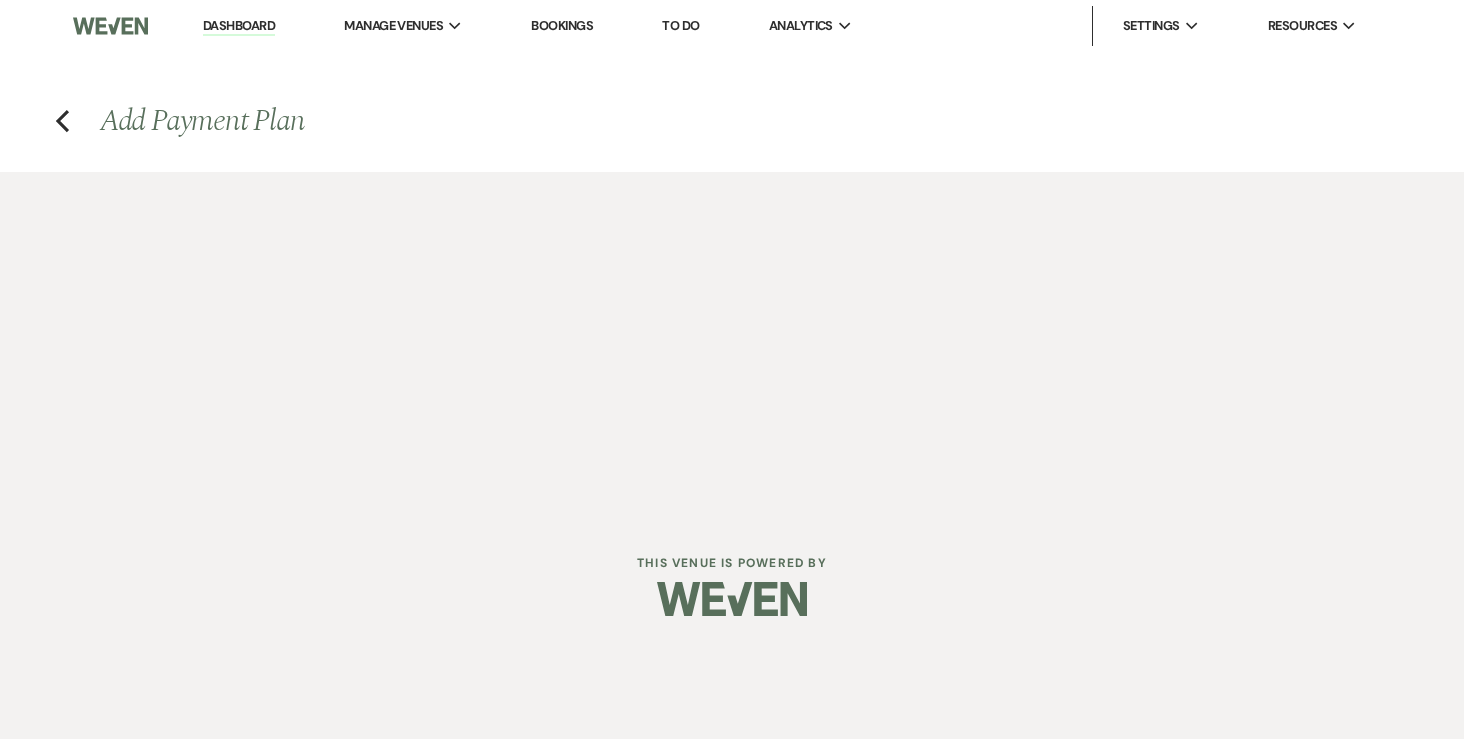 select on "26236" 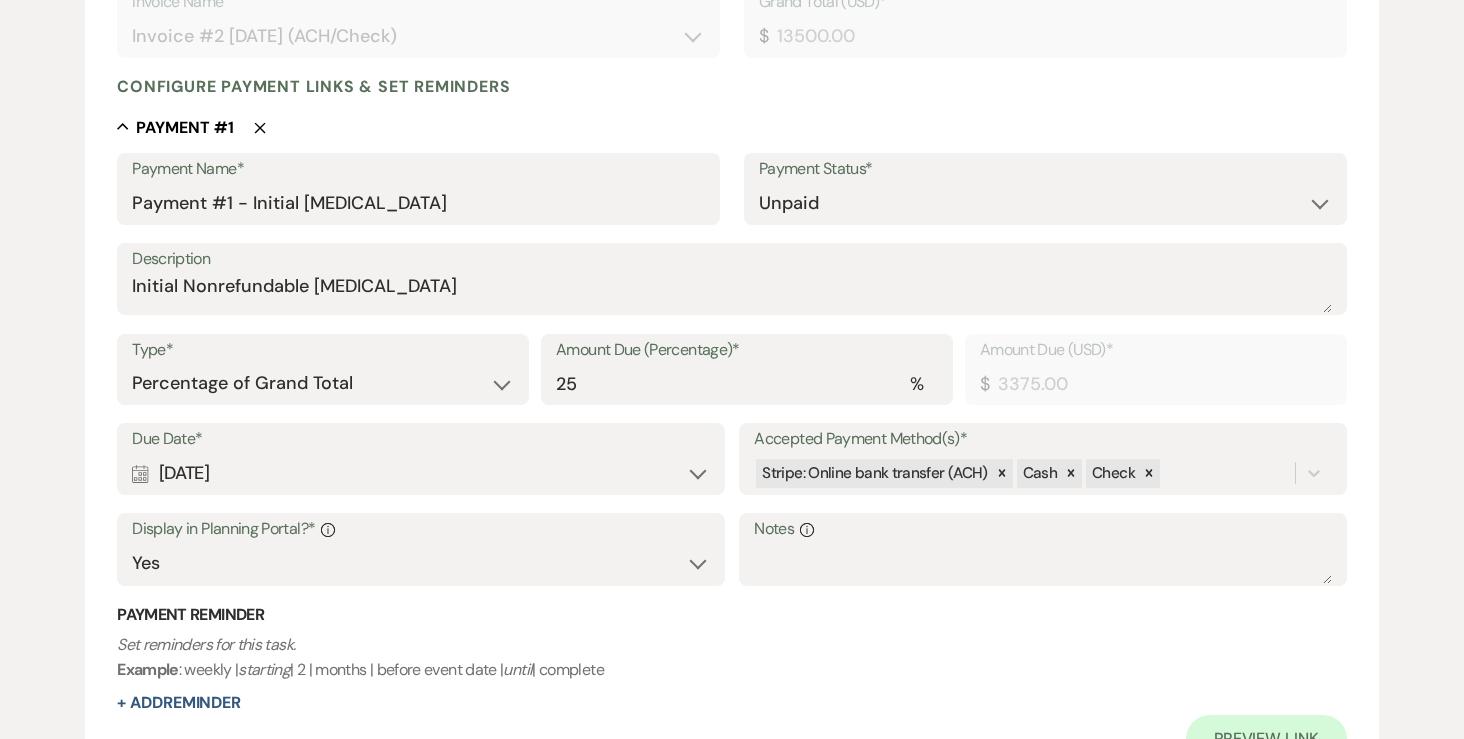 scroll, scrollTop: 473, scrollLeft: 0, axis: vertical 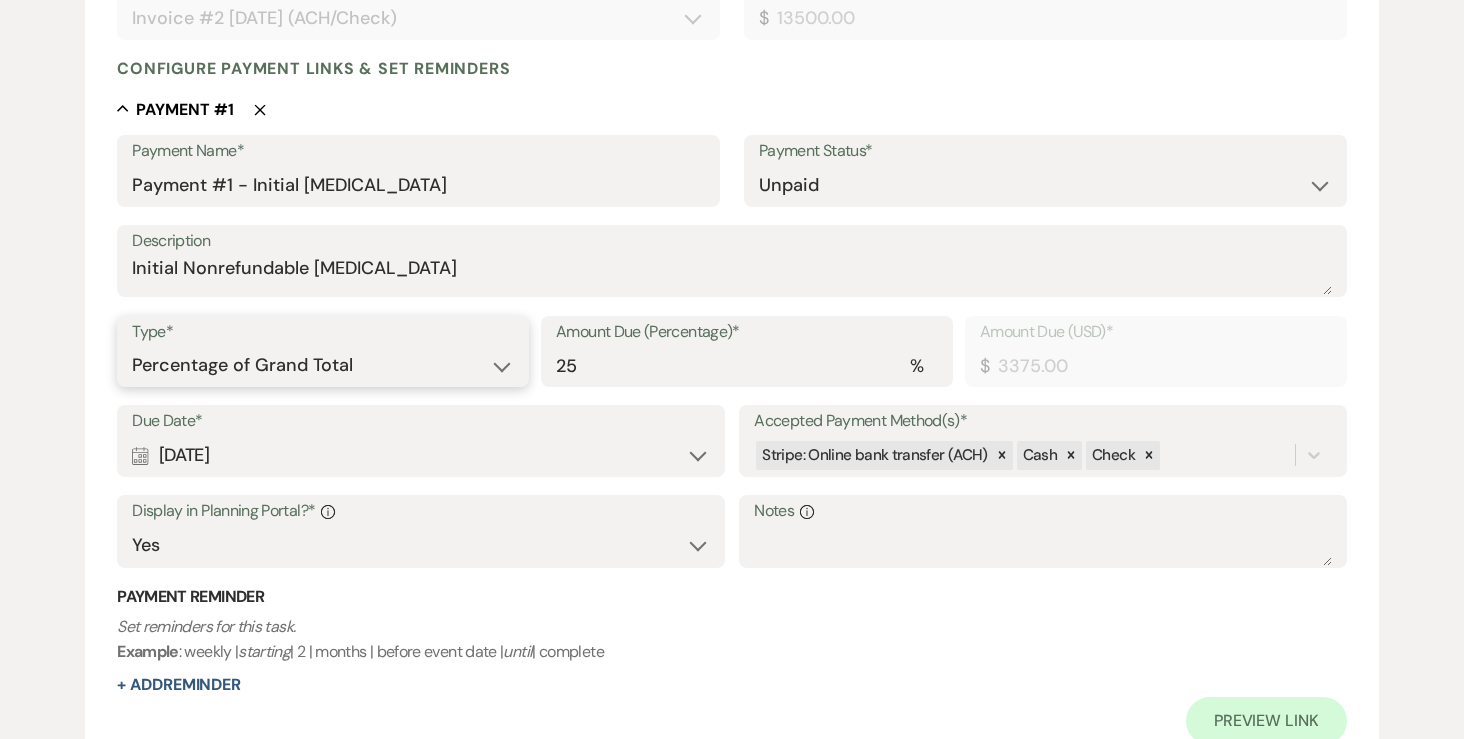 click on "Dollar Amount Percentage of Grand Total" at bounding box center [323, 365] 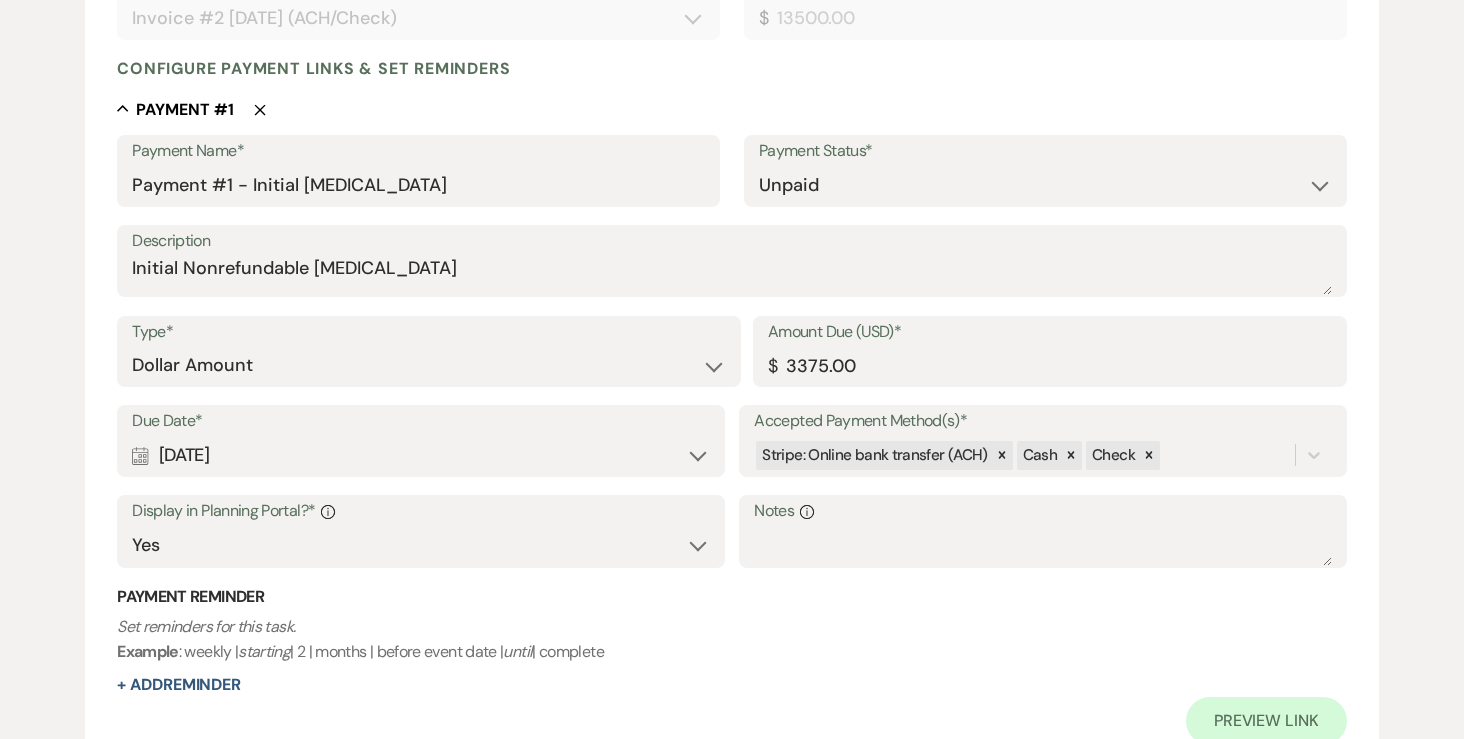 click on "Calendar Jul 22, 2025 Expand" at bounding box center [420, 455] 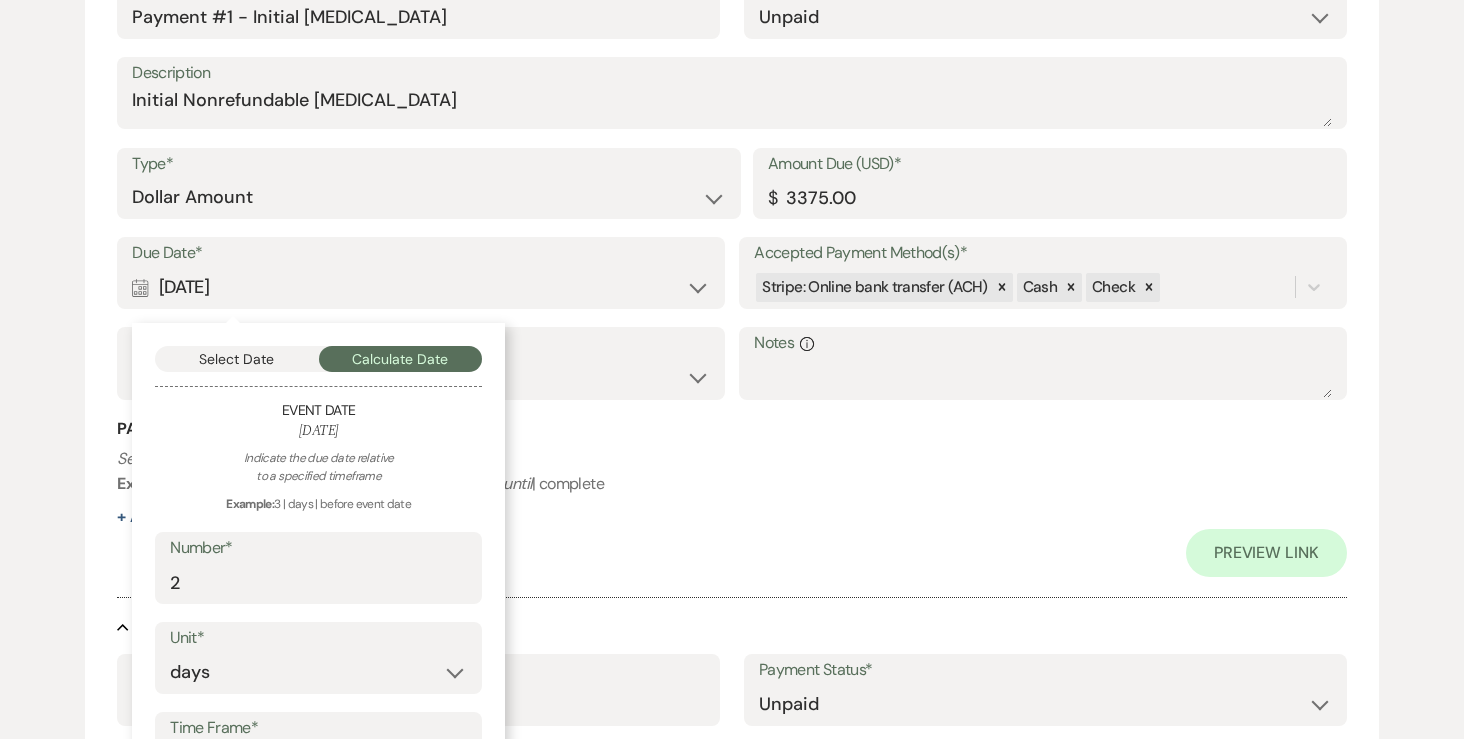 scroll, scrollTop: 642, scrollLeft: 0, axis: vertical 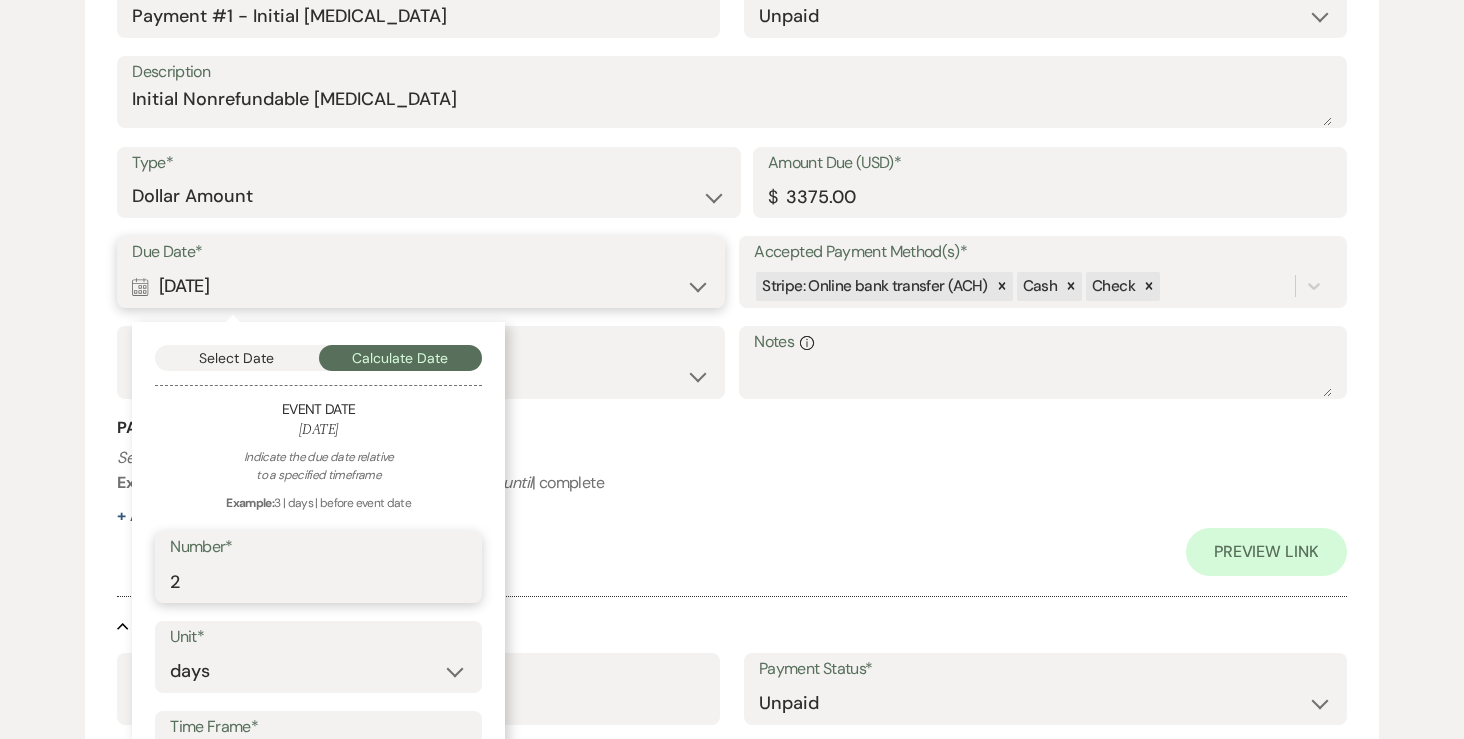 click on "2" at bounding box center [318, 581] 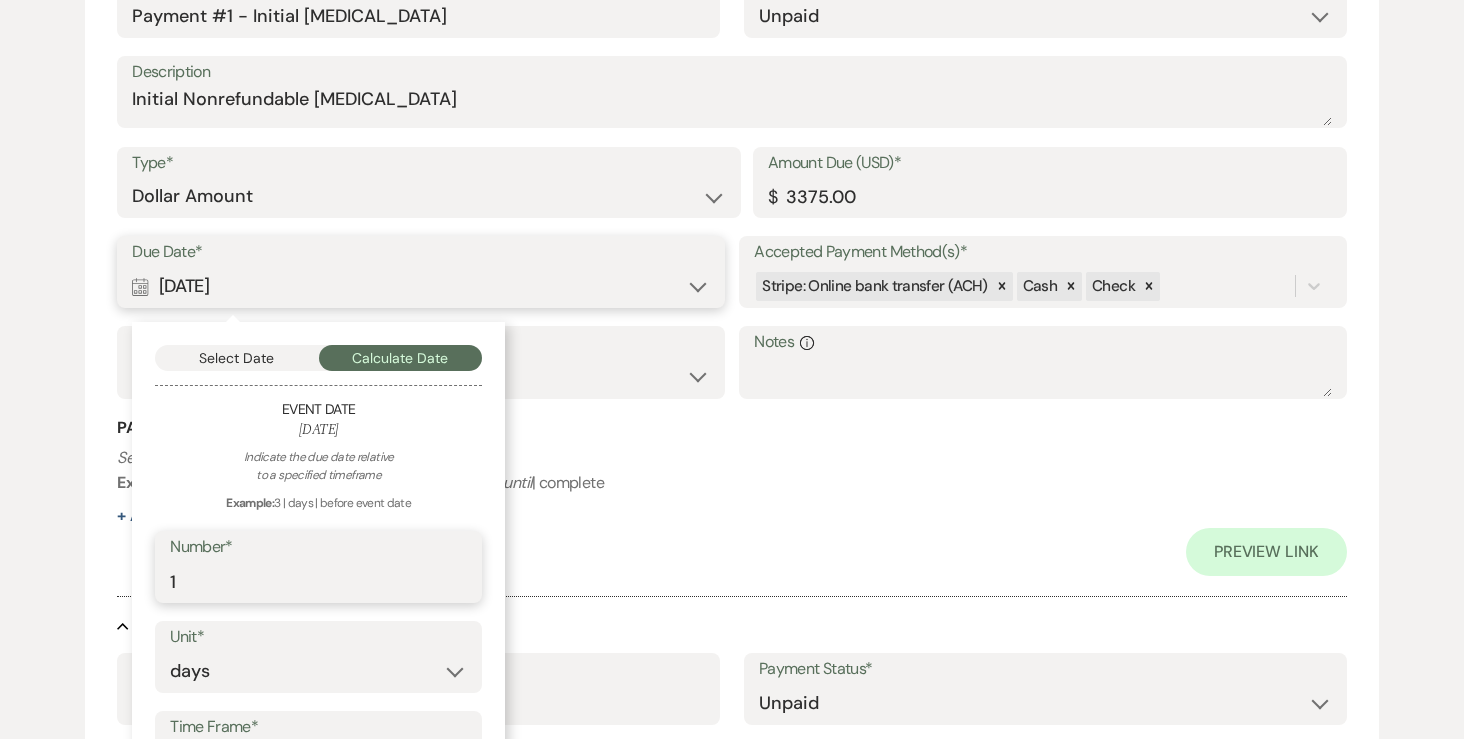 type on "1" 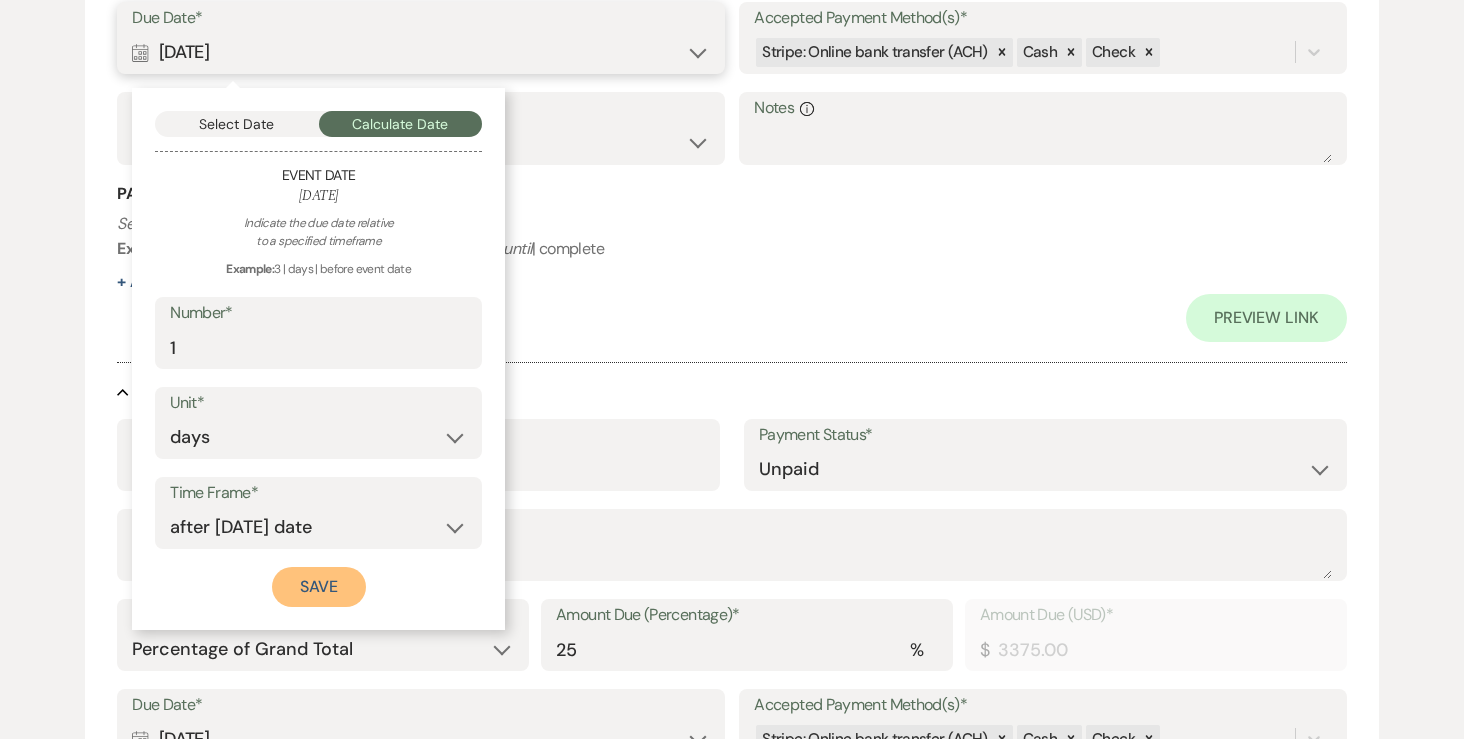 click on "Save" at bounding box center (319, 587) 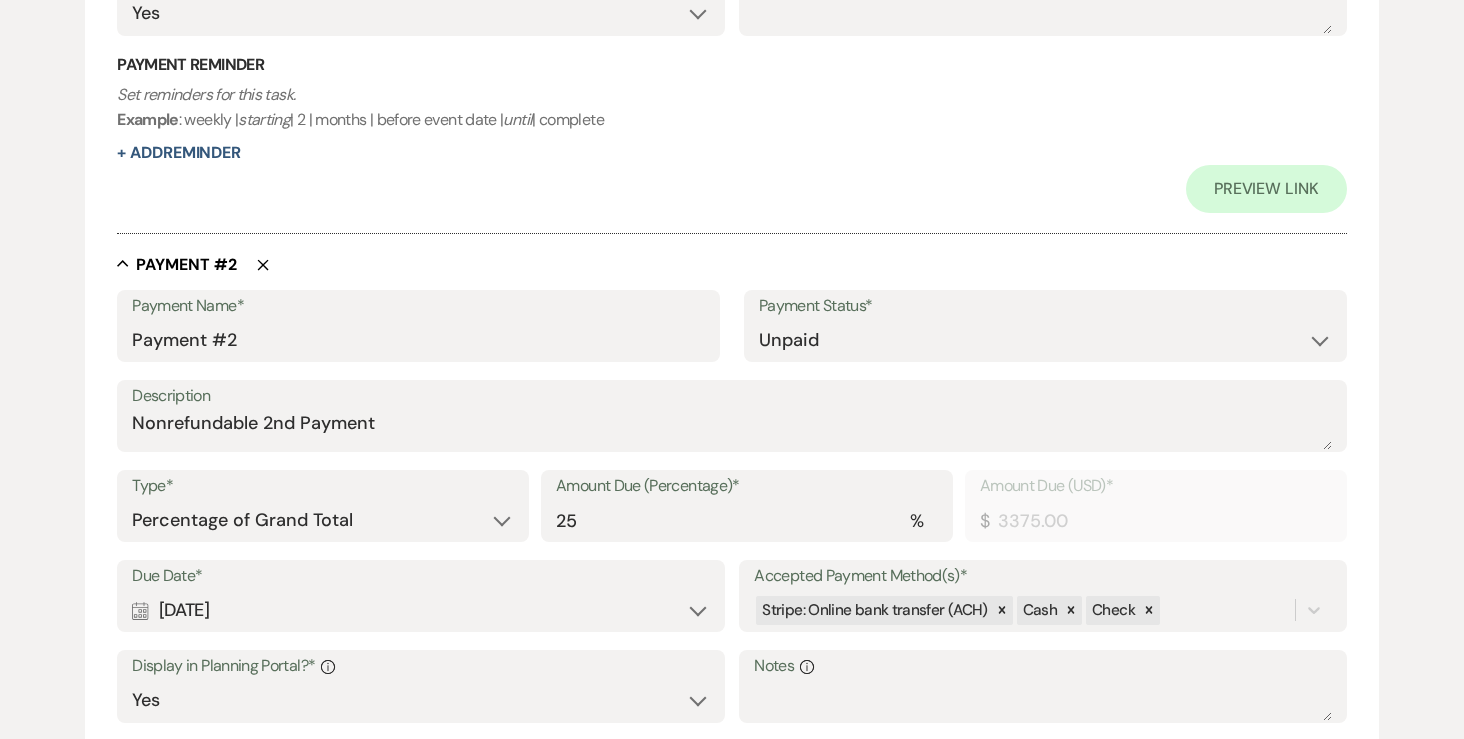 scroll, scrollTop: 1009, scrollLeft: 0, axis: vertical 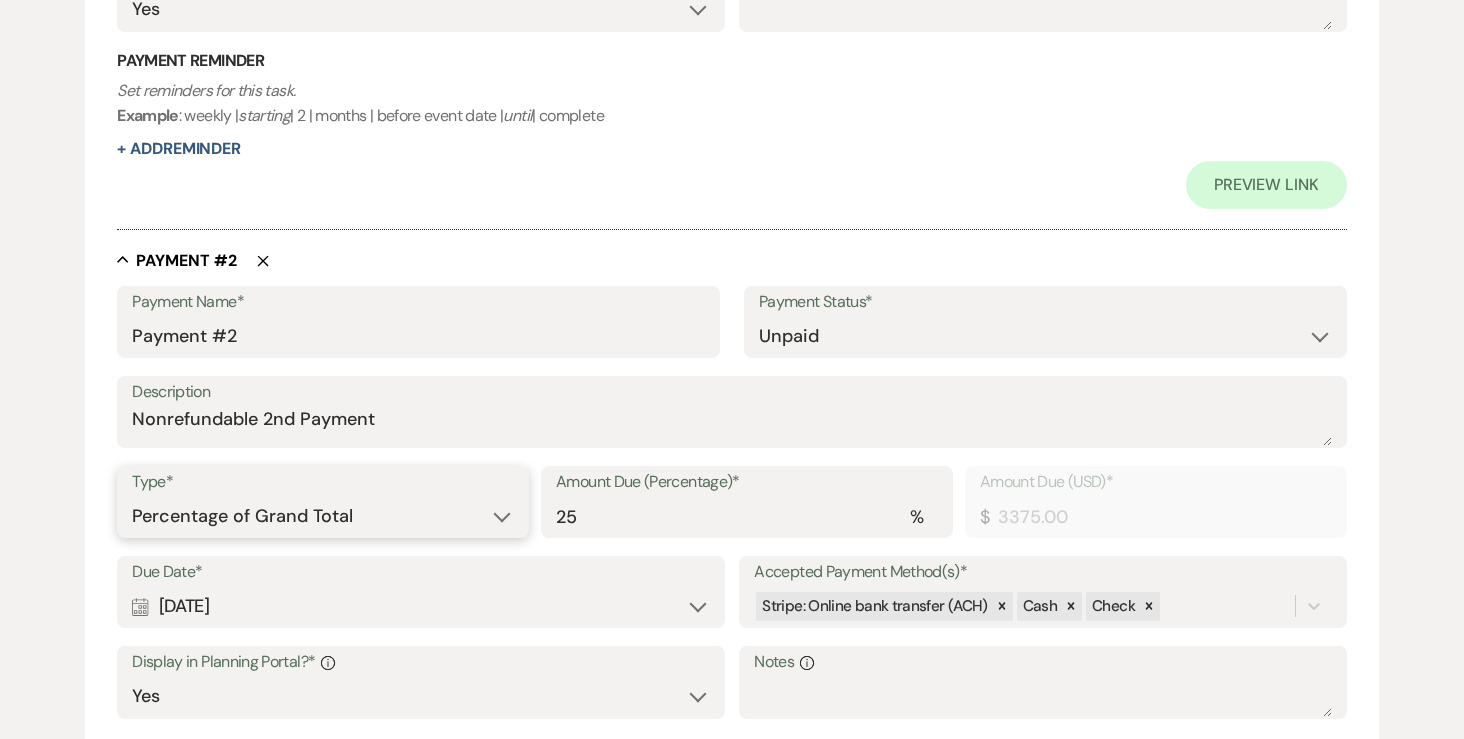 click on "Dollar Amount Percentage of Grand Total" at bounding box center (323, 516) 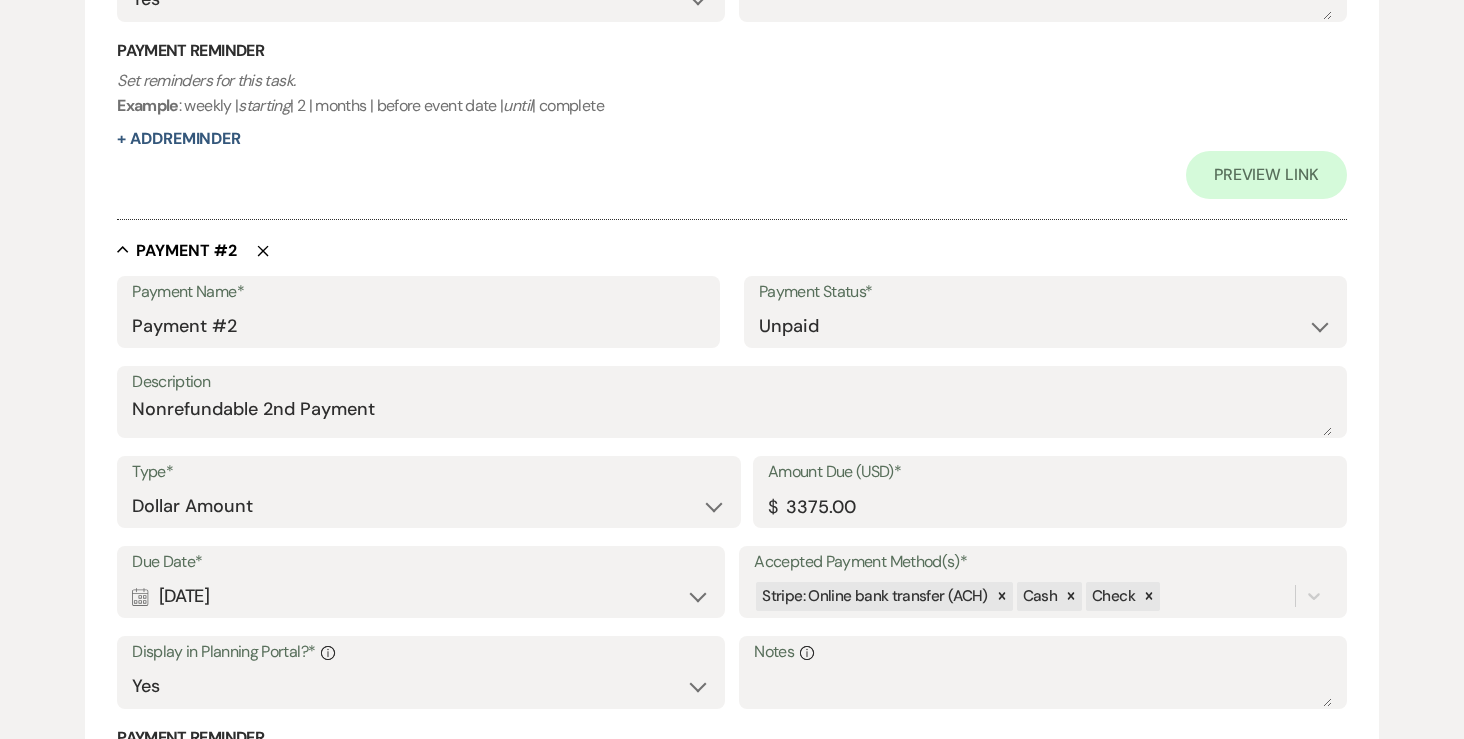 click on "Calendar Aug 21, 2025 Expand" at bounding box center (420, 596) 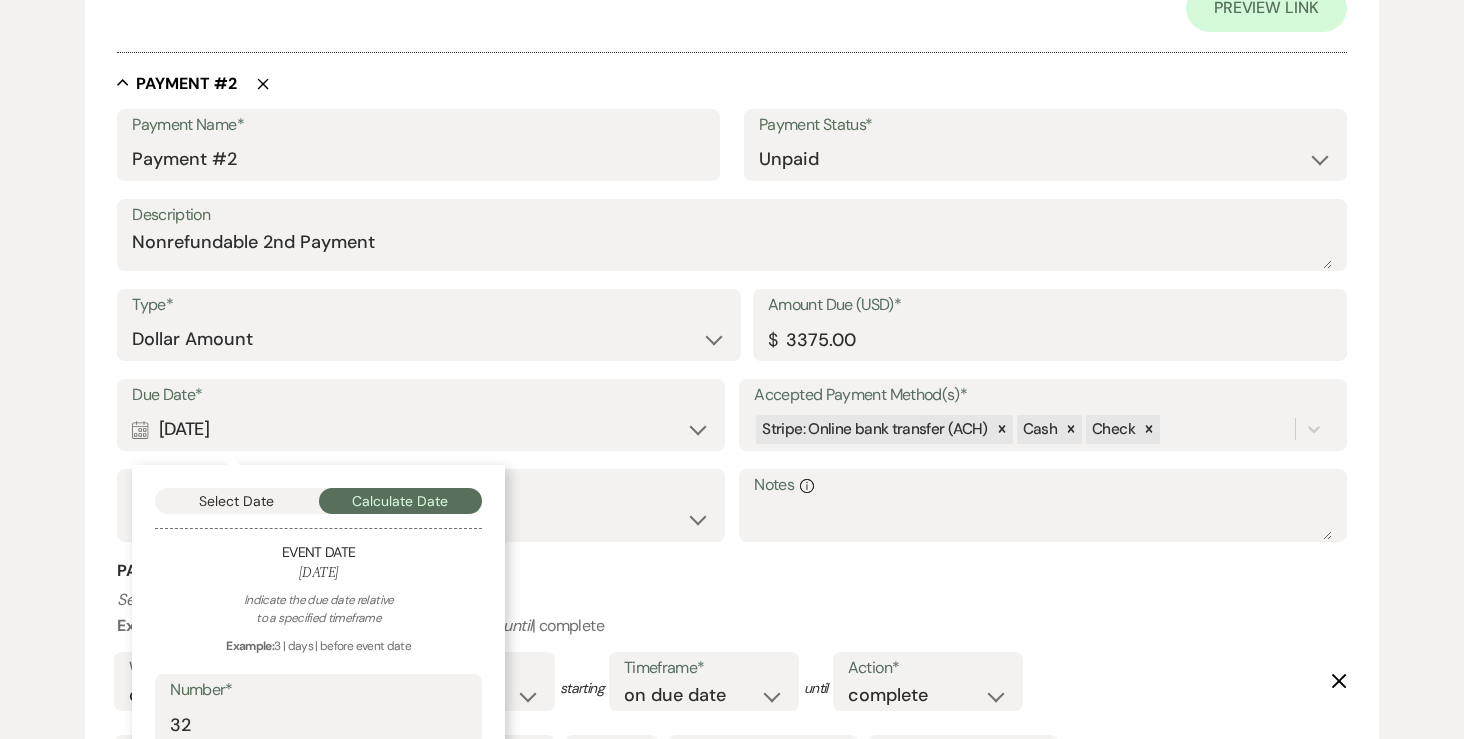 scroll, scrollTop: 1255, scrollLeft: 0, axis: vertical 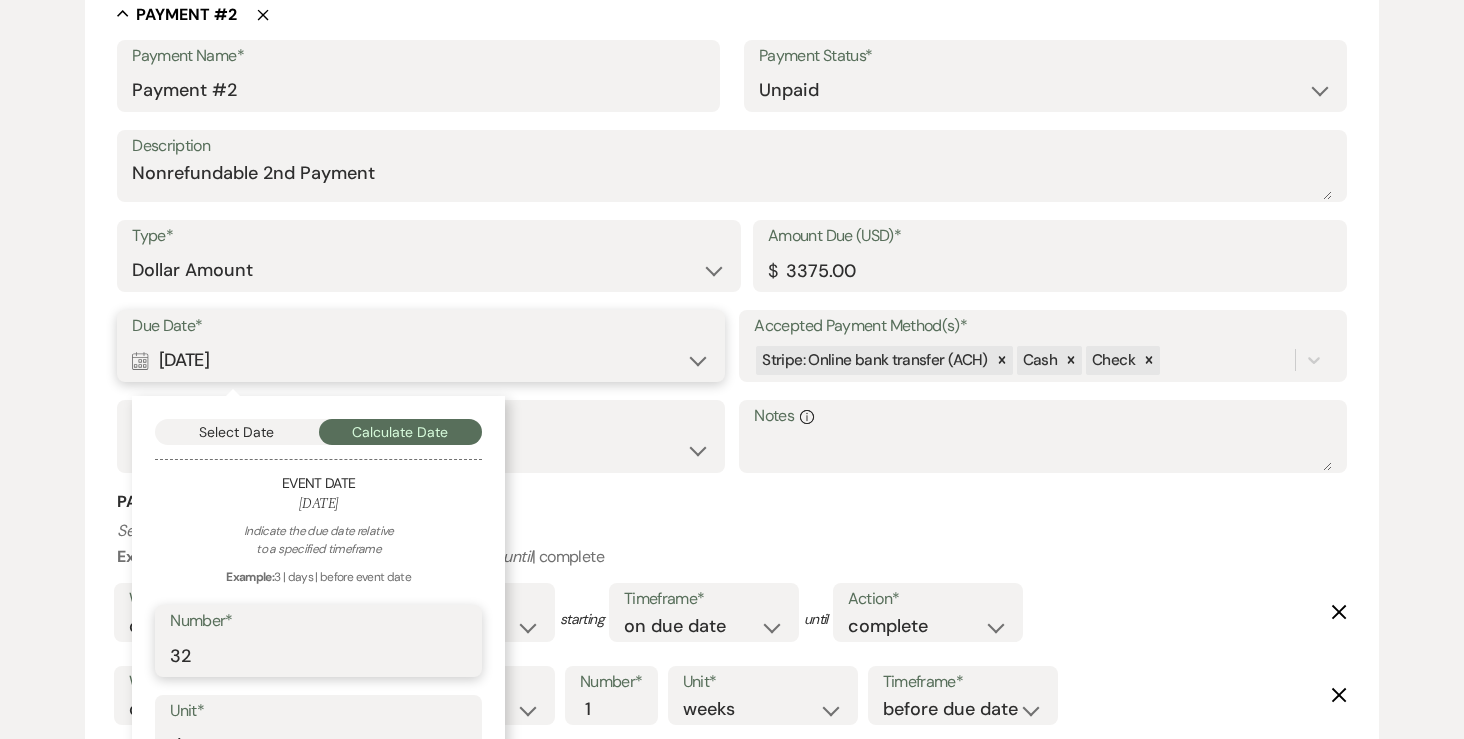 click on "32" at bounding box center [318, 655] 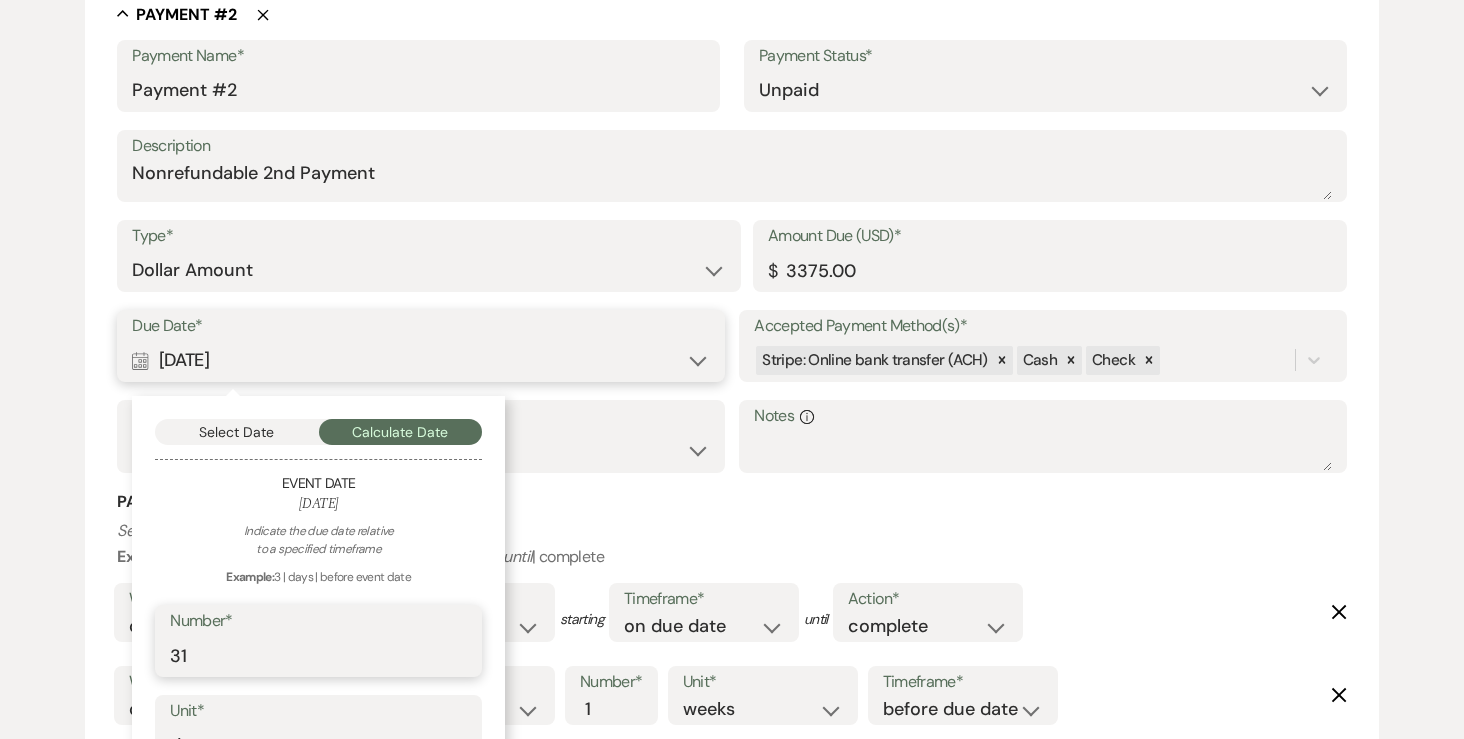 type on "31" 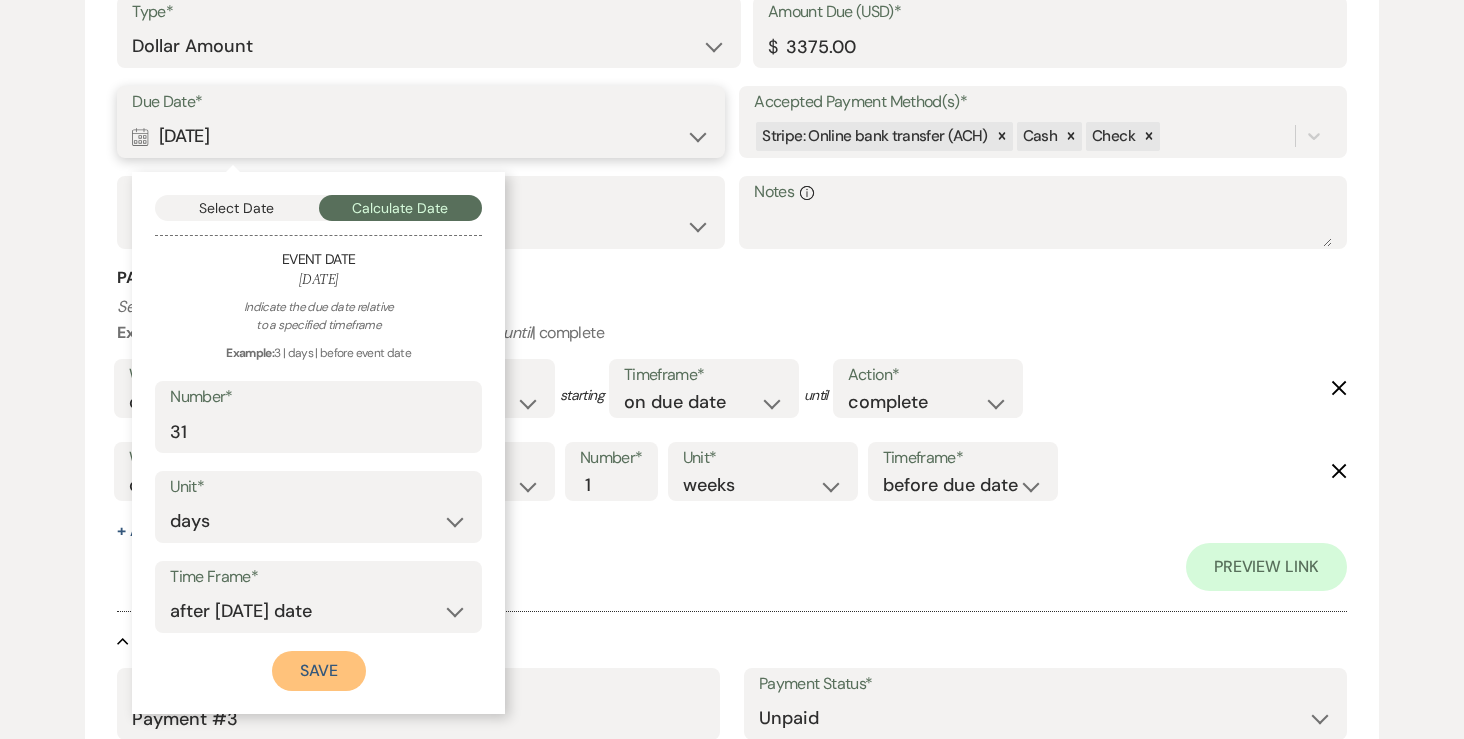 click on "Save" at bounding box center [319, 671] 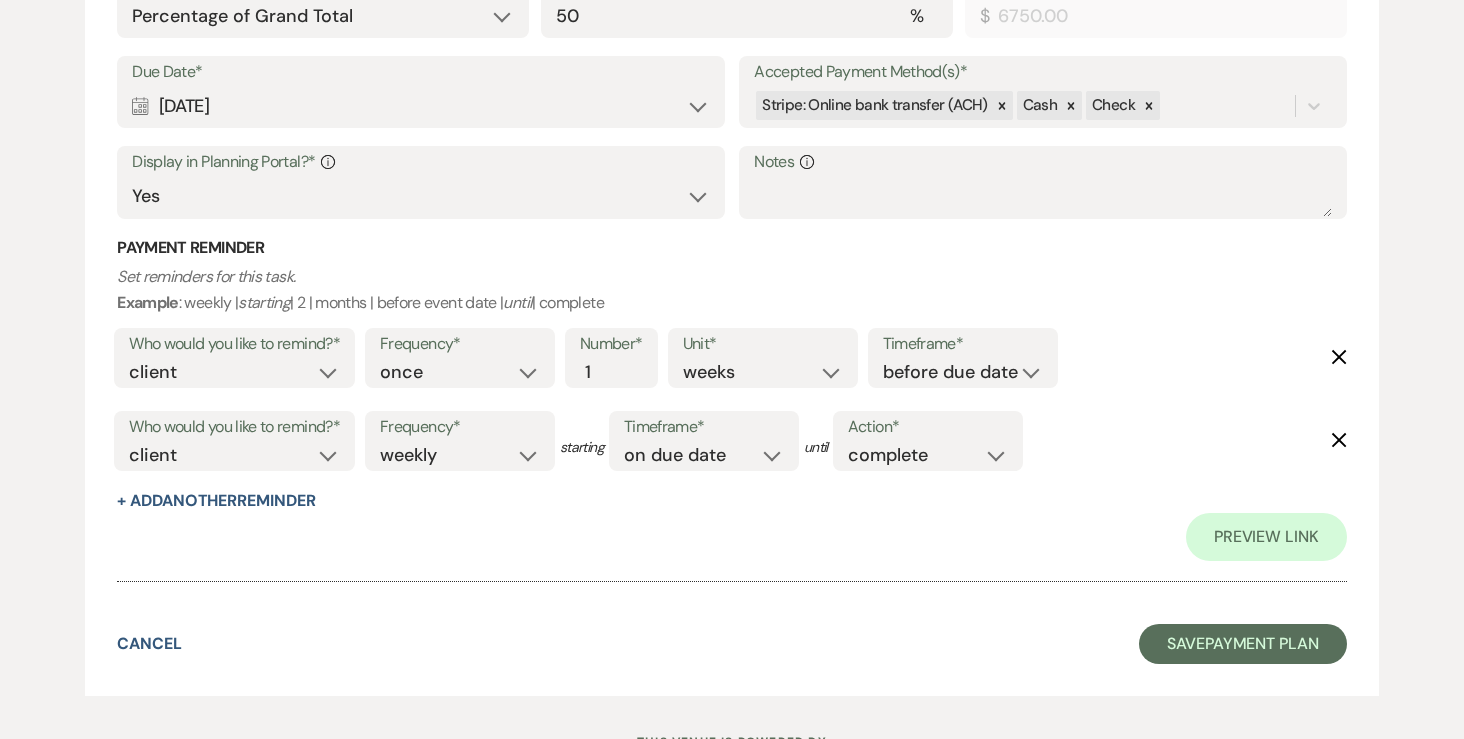 scroll, scrollTop: 2364, scrollLeft: 0, axis: vertical 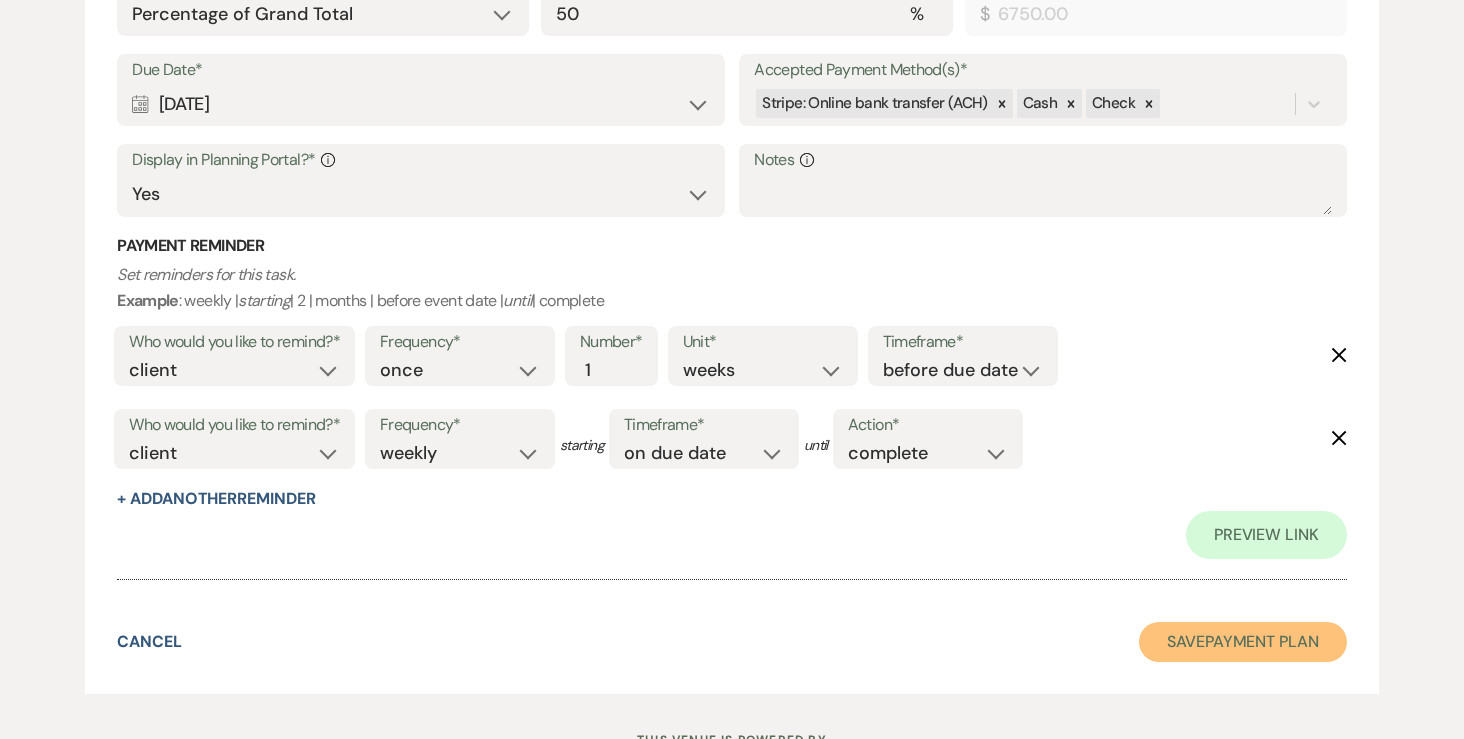 click on "Save  Payment Plan" at bounding box center (1243, 642) 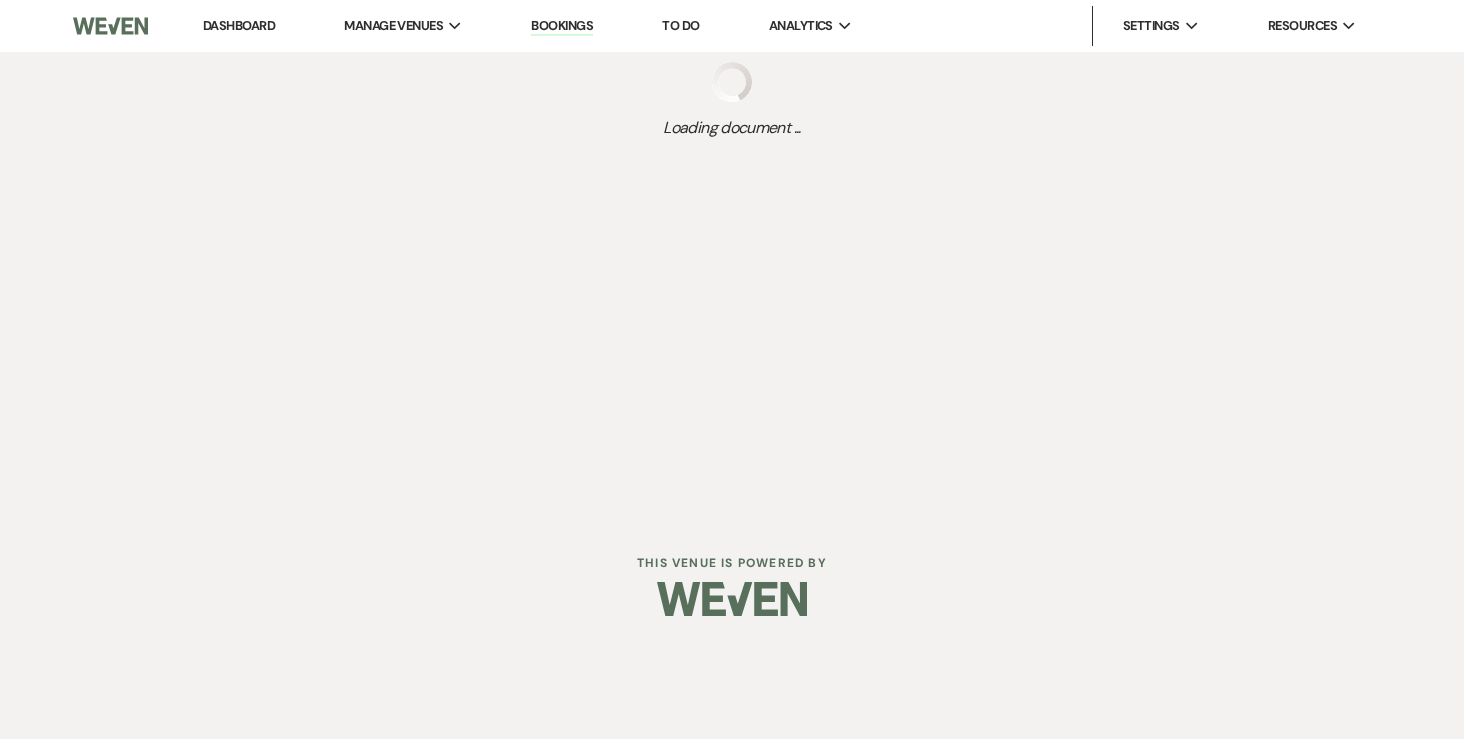 scroll, scrollTop: 0, scrollLeft: 0, axis: both 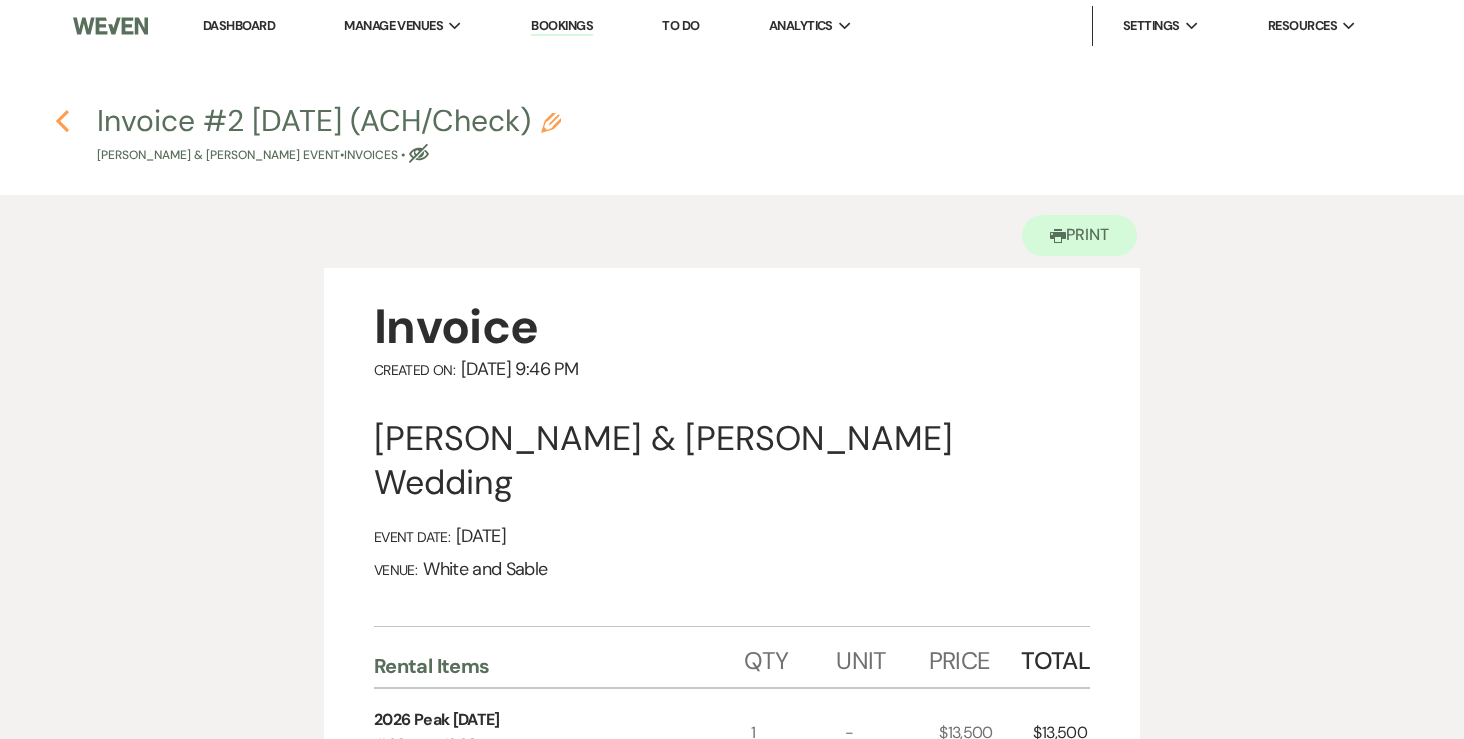 click on "Previous" 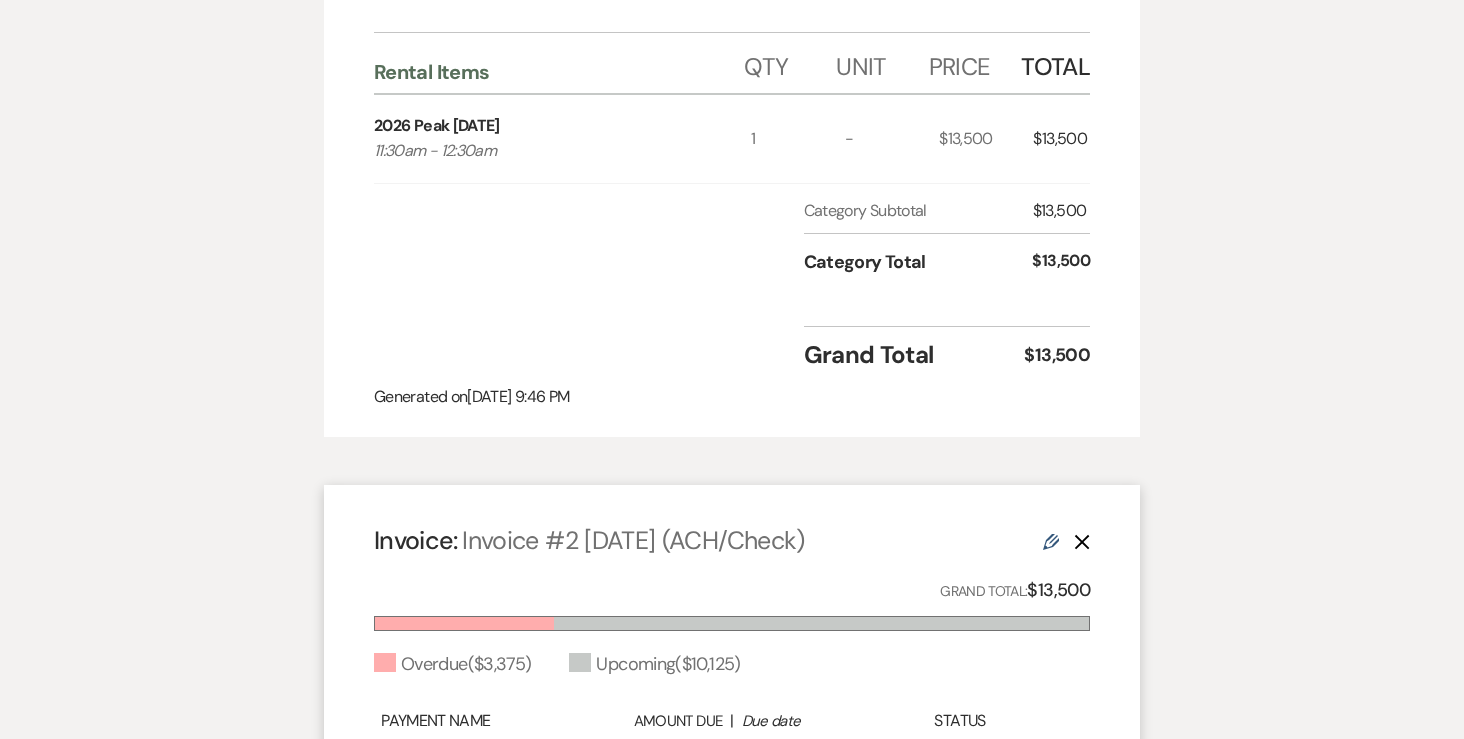 select on "6" 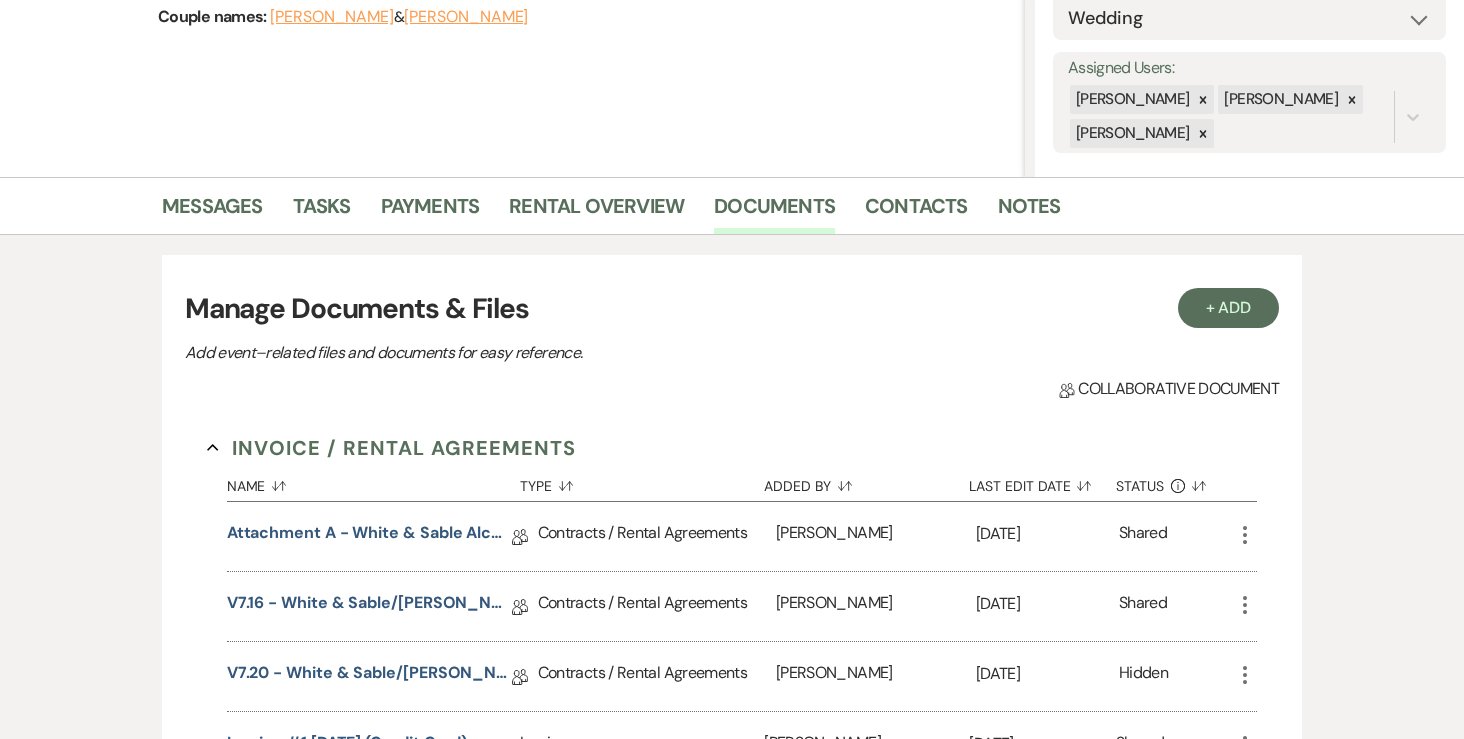 scroll, scrollTop: 327, scrollLeft: 0, axis: vertical 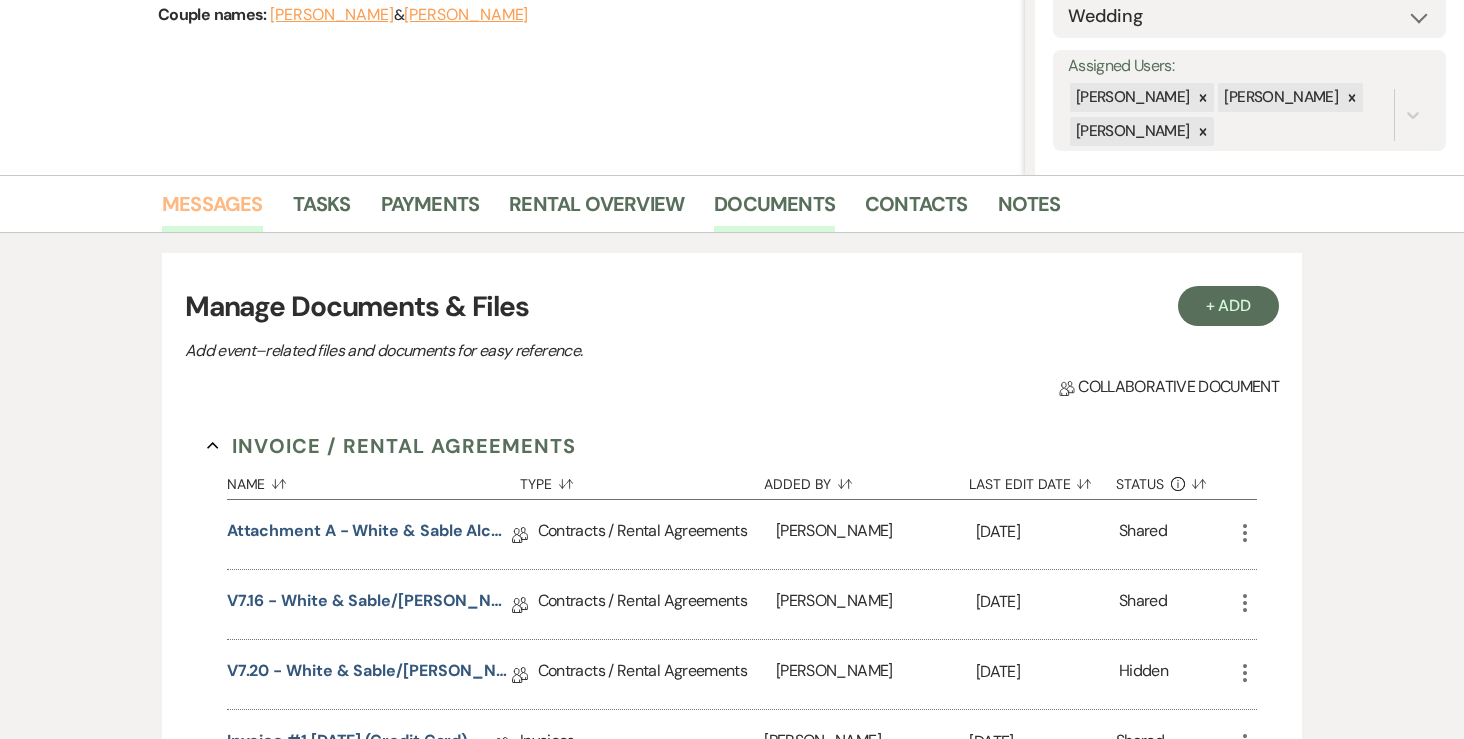 click on "Messages" at bounding box center [212, 210] 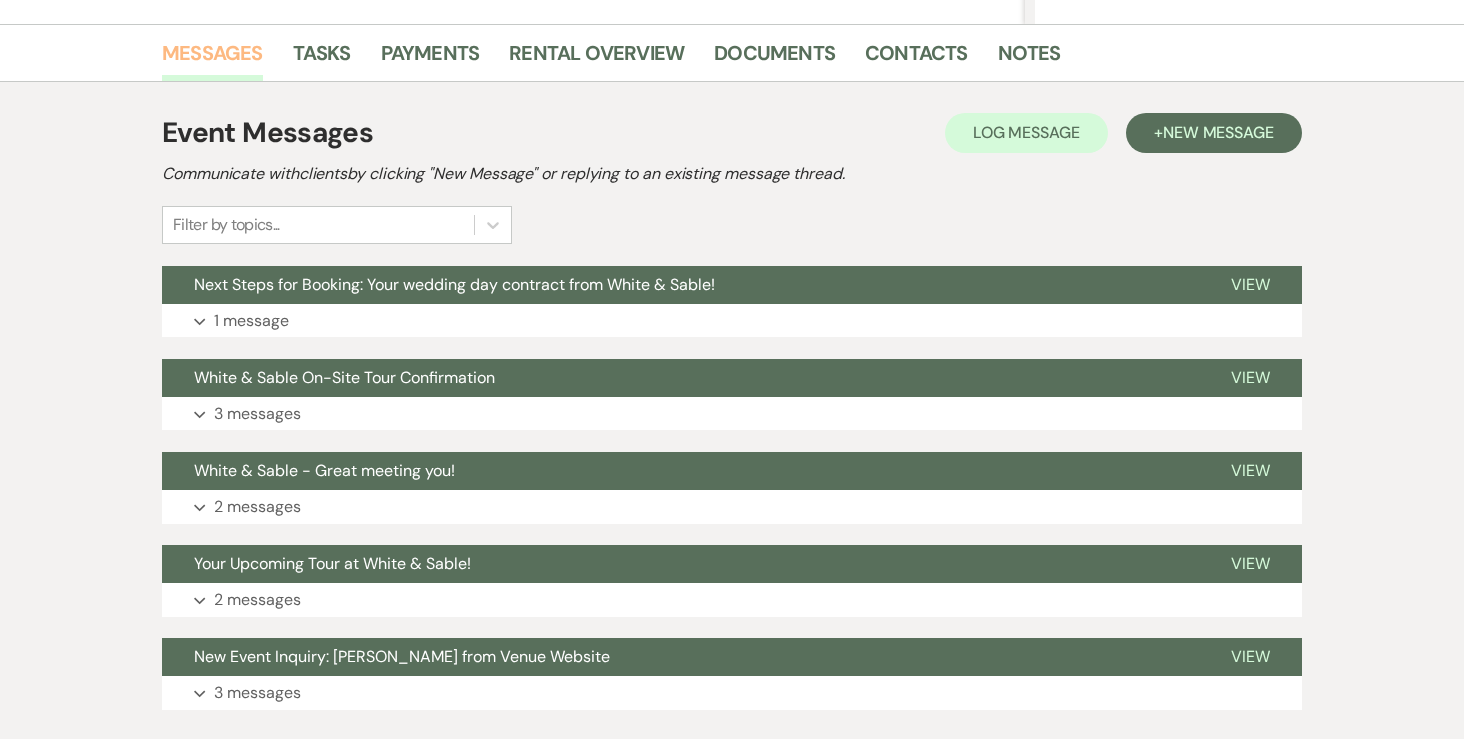 scroll, scrollTop: 479, scrollLeft: 0, axis: vertical 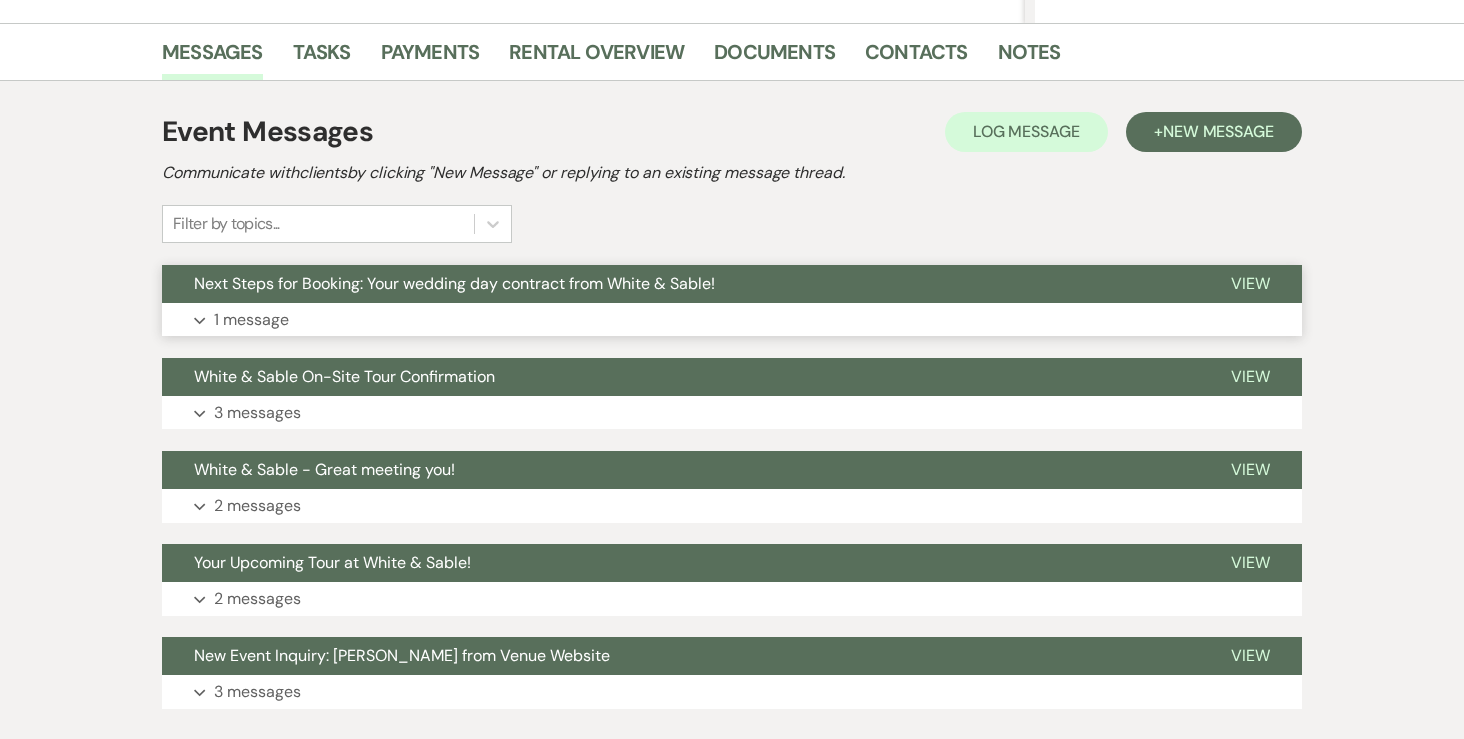 click on "1 message" at bounding box center (251, 320) 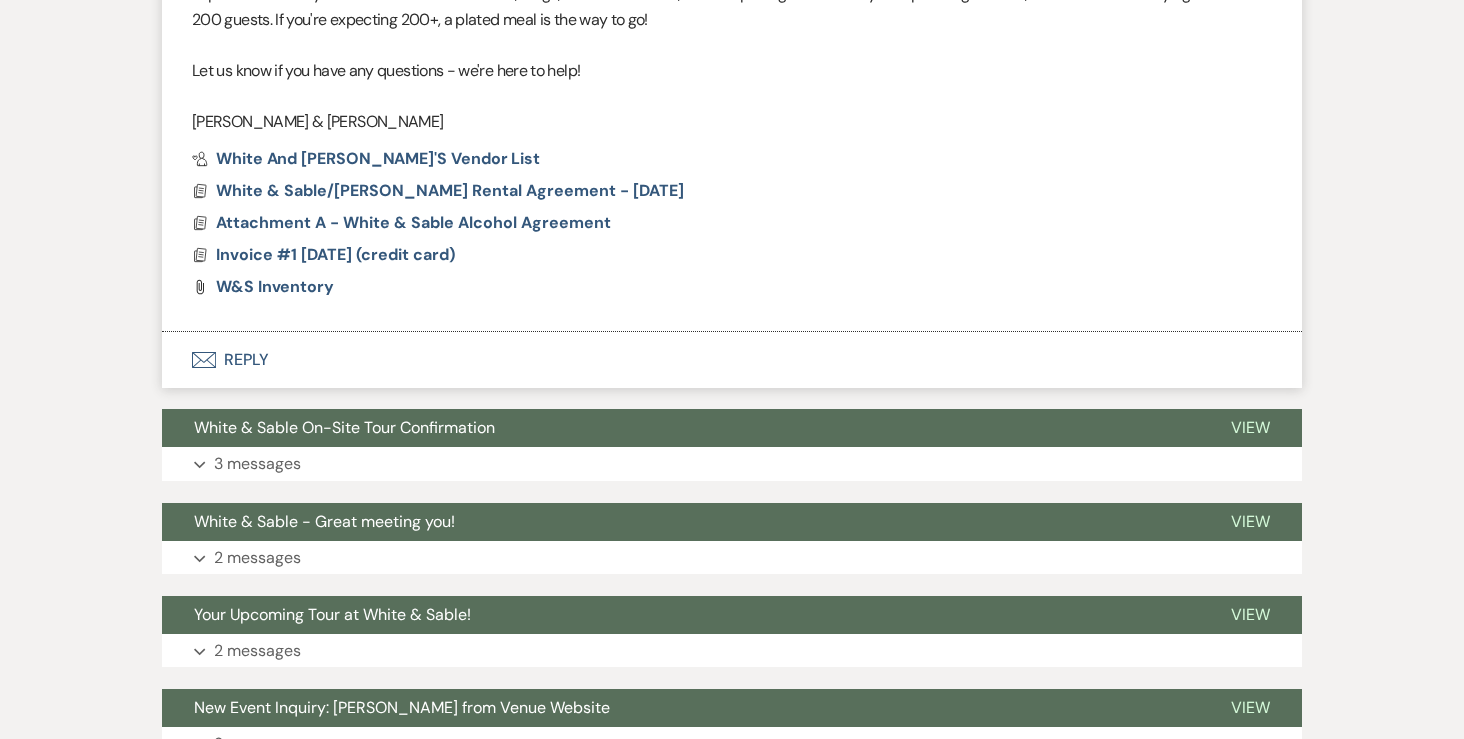 click on "Envelope Reply" at bounding box center (732, 360) 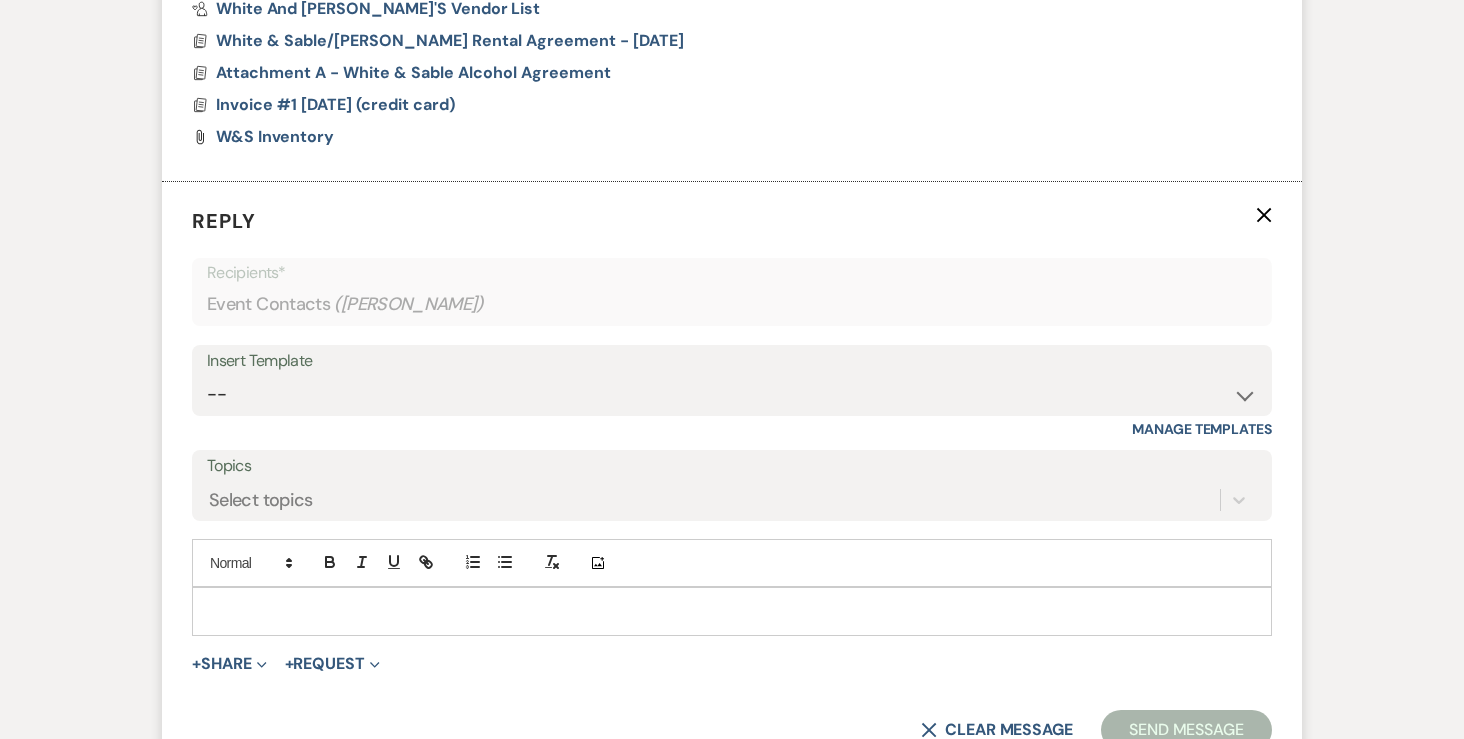 scroll, scrollTop: 1691, scrollLeft: 0, axis: vertical 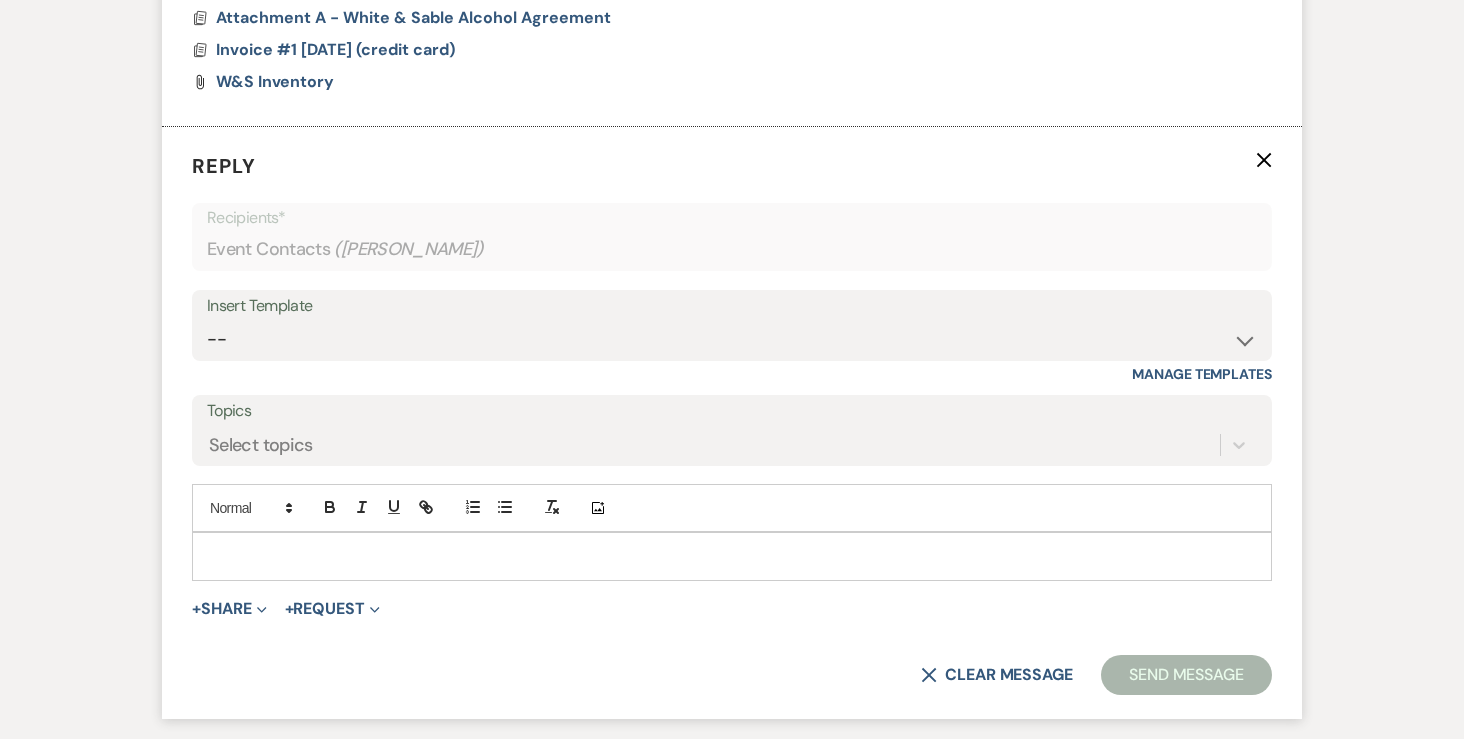 click at bounding box center (732, 556) 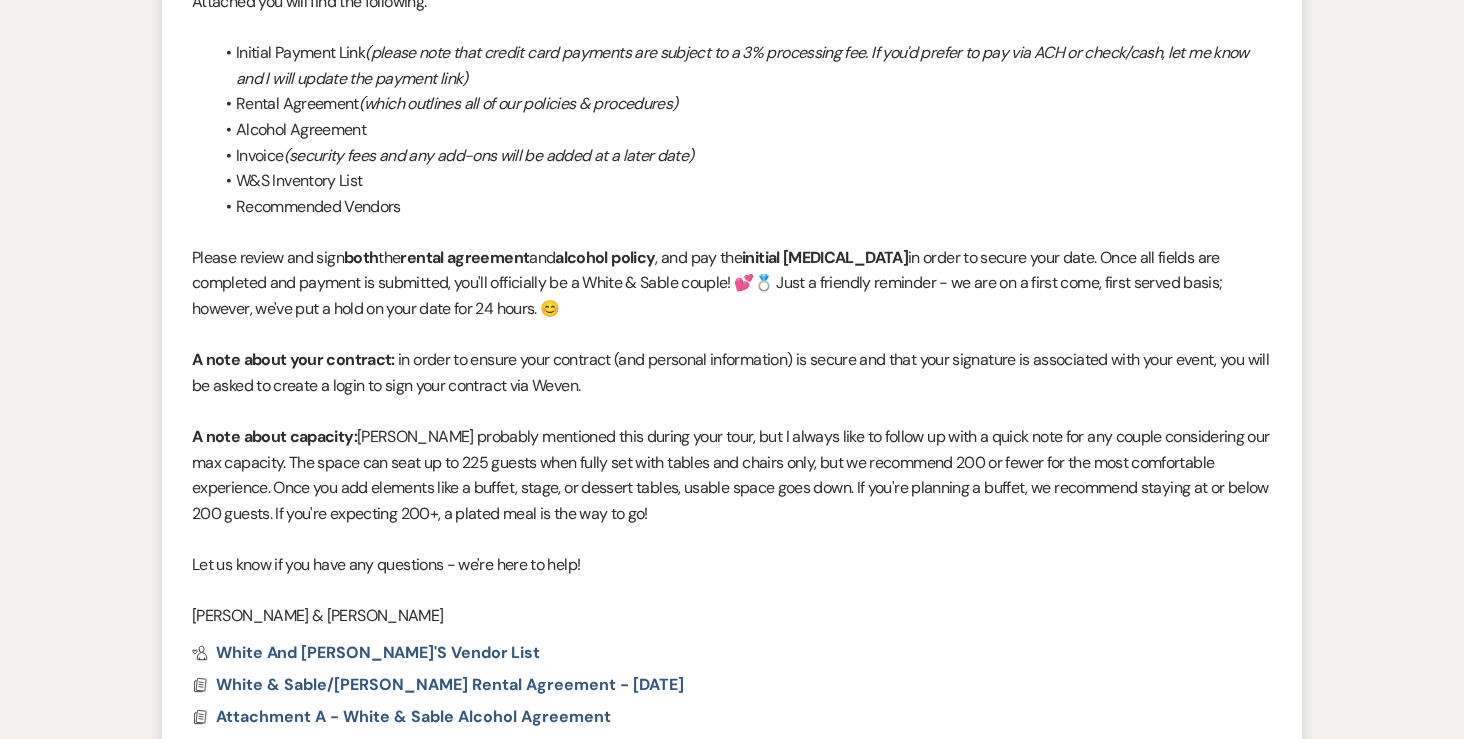 scroll, scrollTop: 890, scrollLeft: 0, axis: vertical 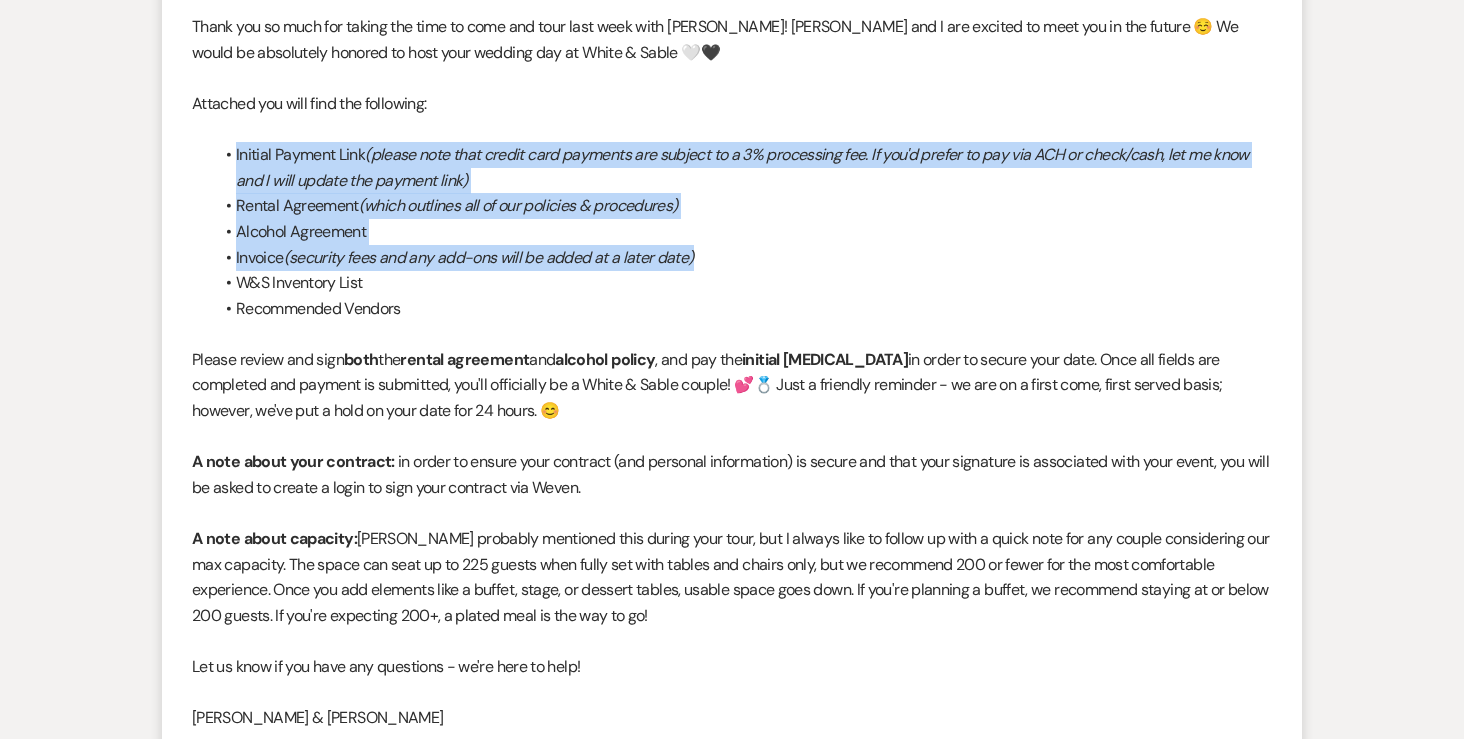drag, startPoint x: 716, startPoint y: 257, endPoint x: 197, endPoint y: 159, distance: 528.1714 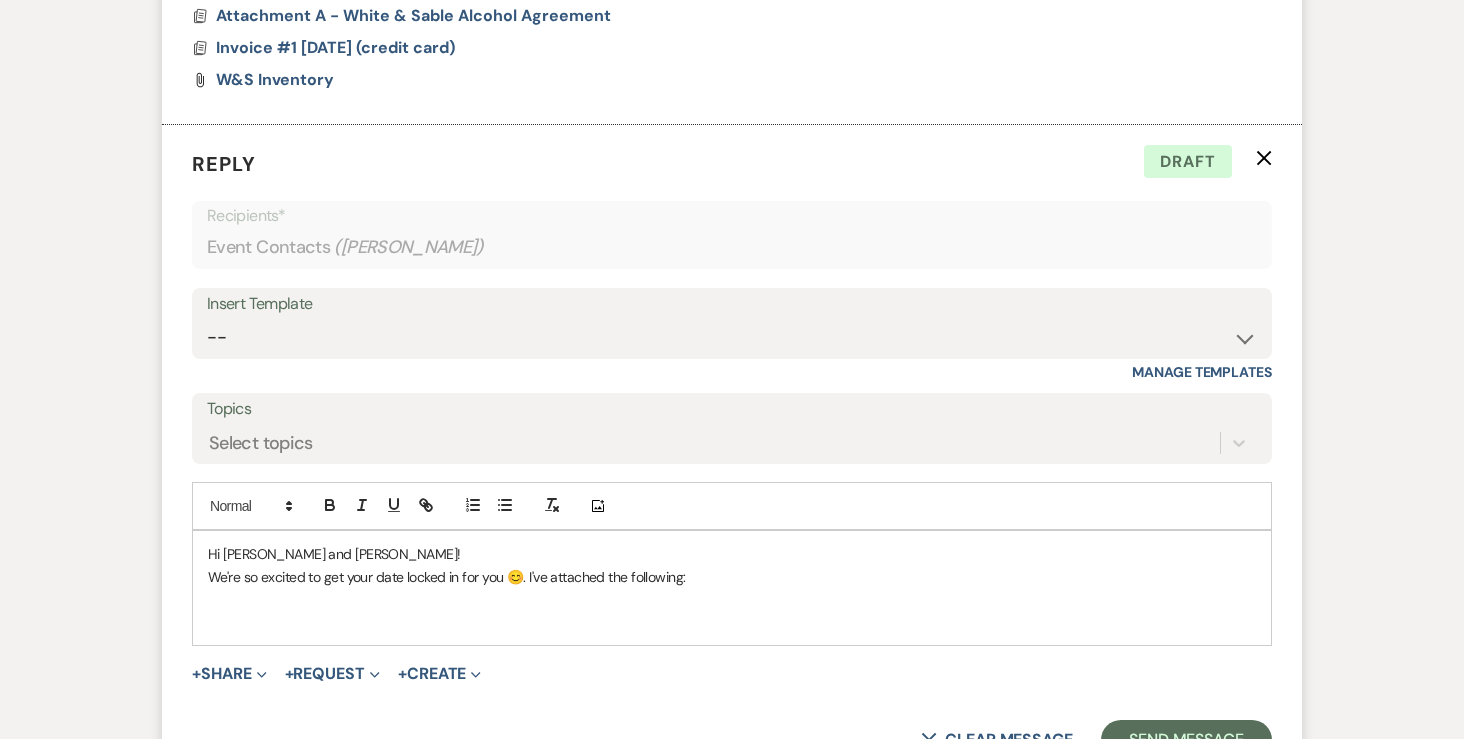 scroll, scrollTop: 1709, scrollLeft: 0, axis: vertical 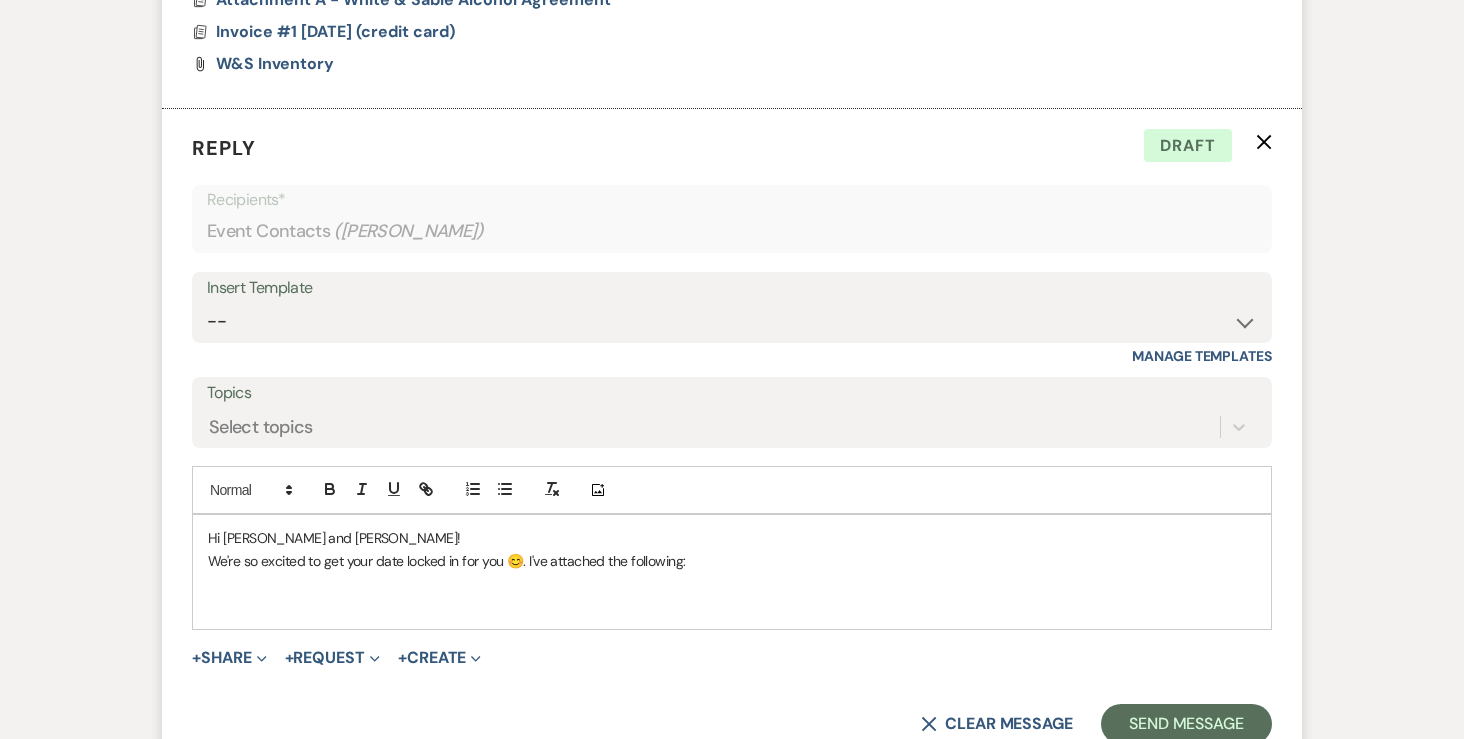 click at bounding box center [732, 583] 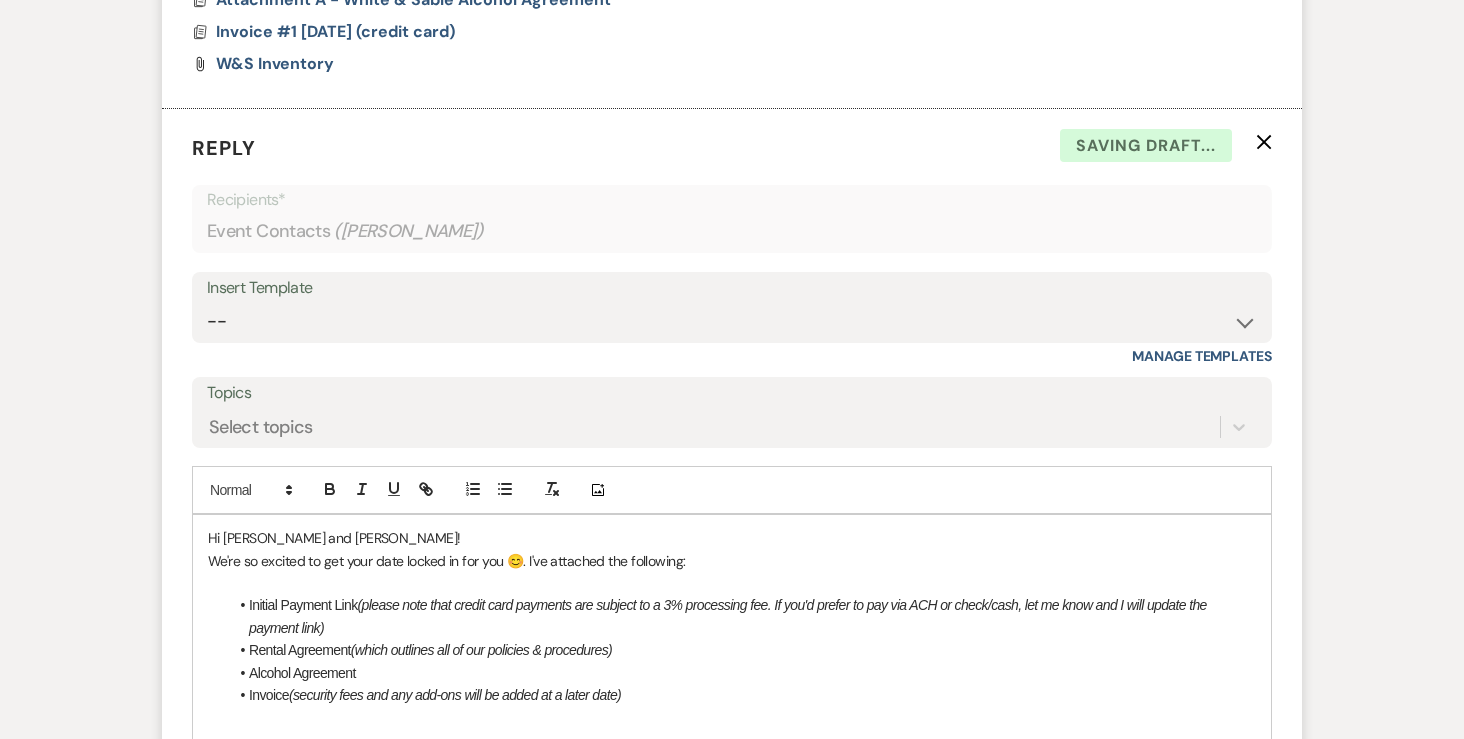 scroll, scrollTop: 1820, scrollLeft: 0, axis: vertical 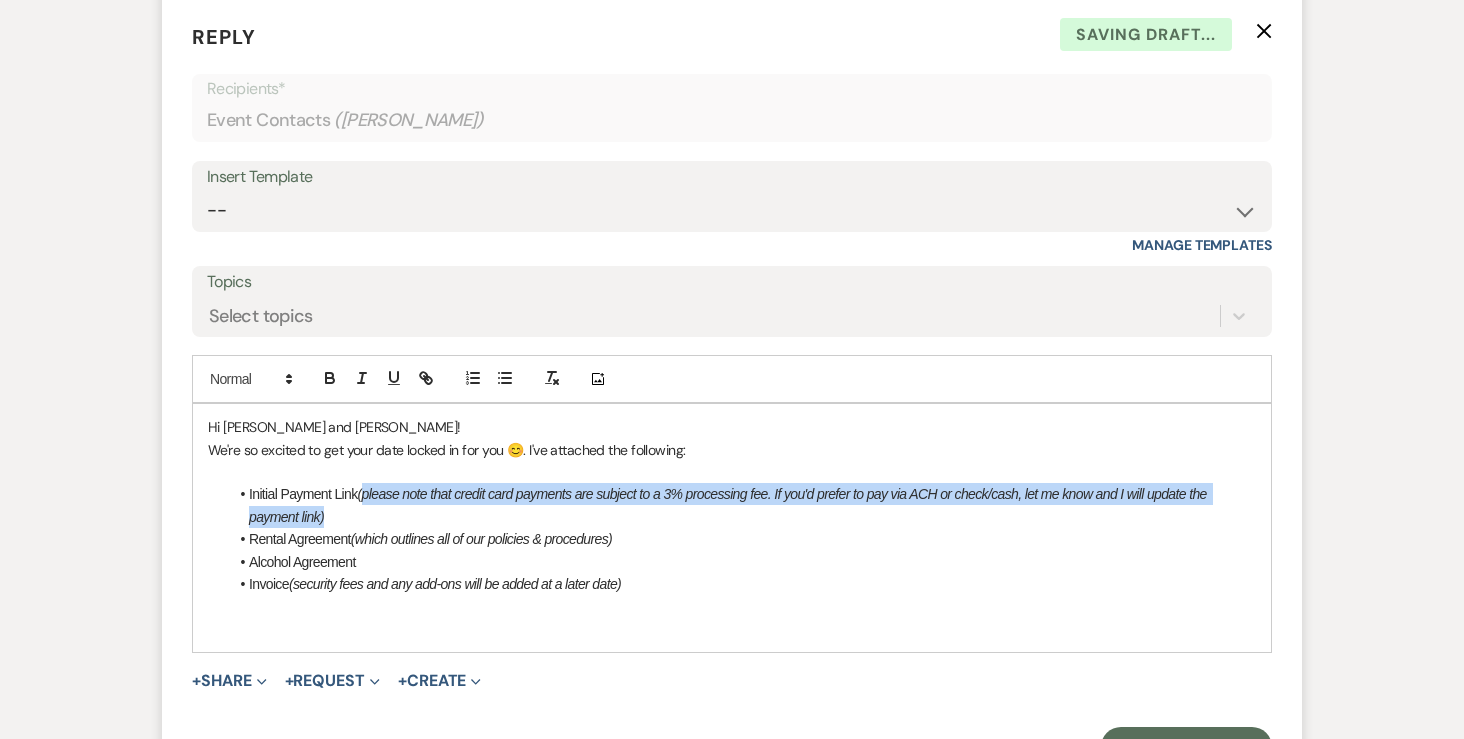 drag, startPoint x: 345, startPoint y: 522, endPoint x: 367, endPoint y: 492, distance: 37.202152 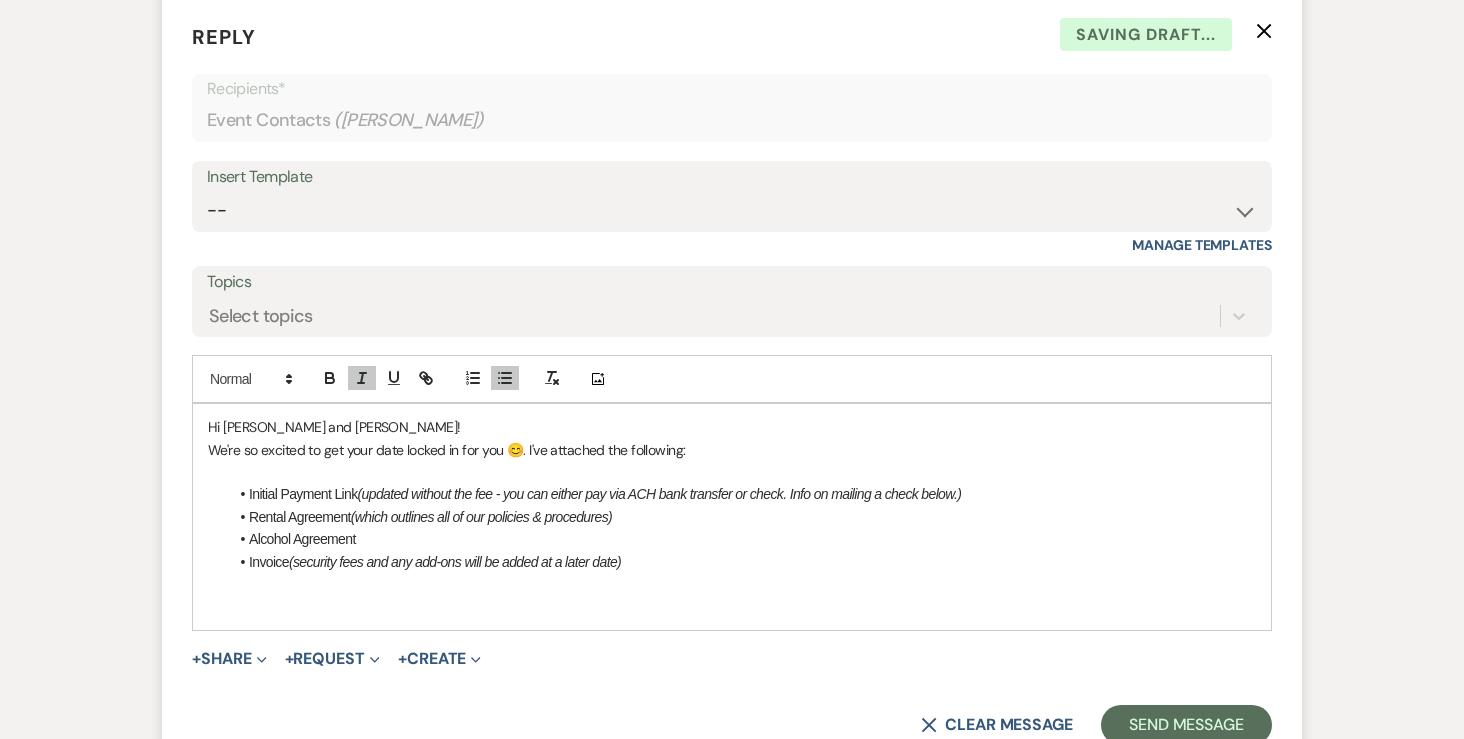 click on "(which outlines all of our policies & procedures)" at bounding box center (481, 517) 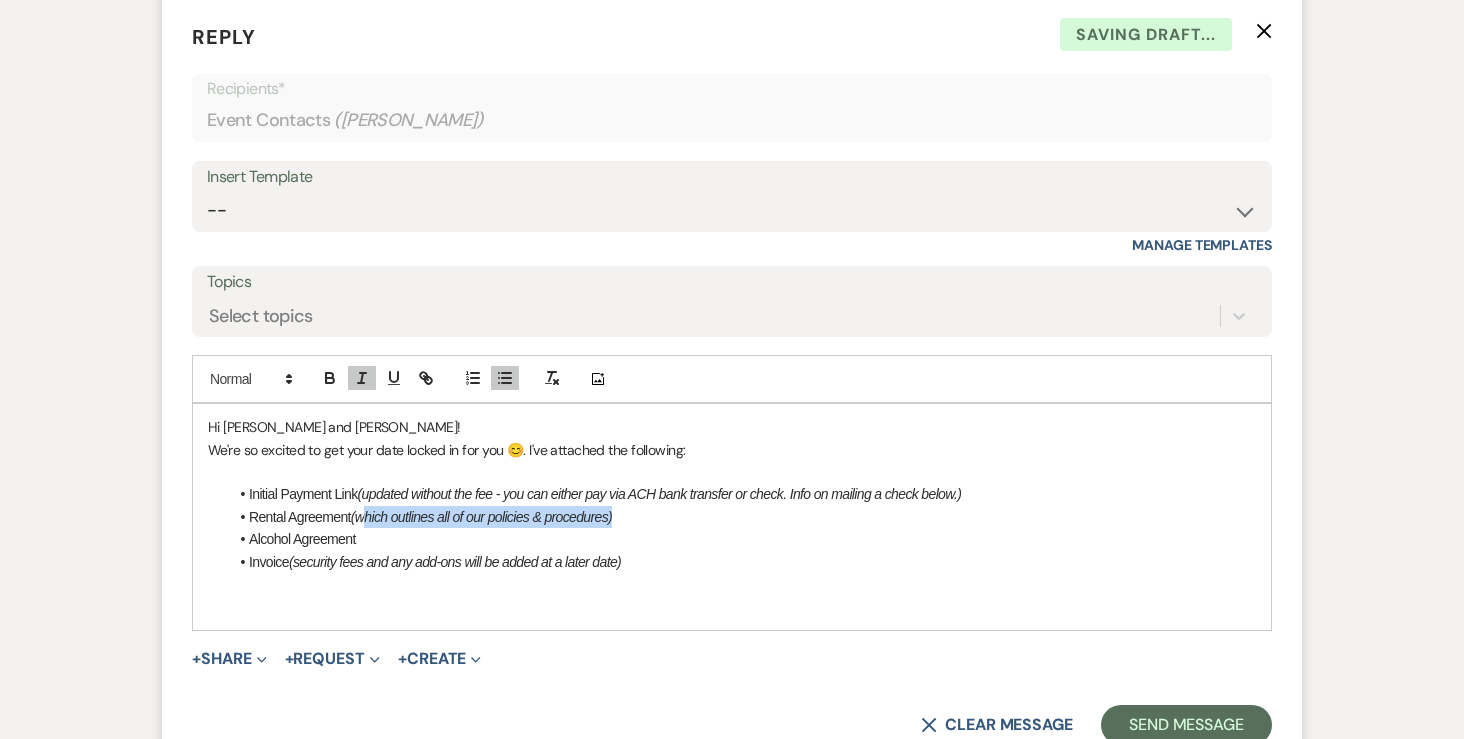 drag, startPoint x: 627, startPoint y: 519, endPoint x: 366, endPoint y: 514, distance: 261.04788 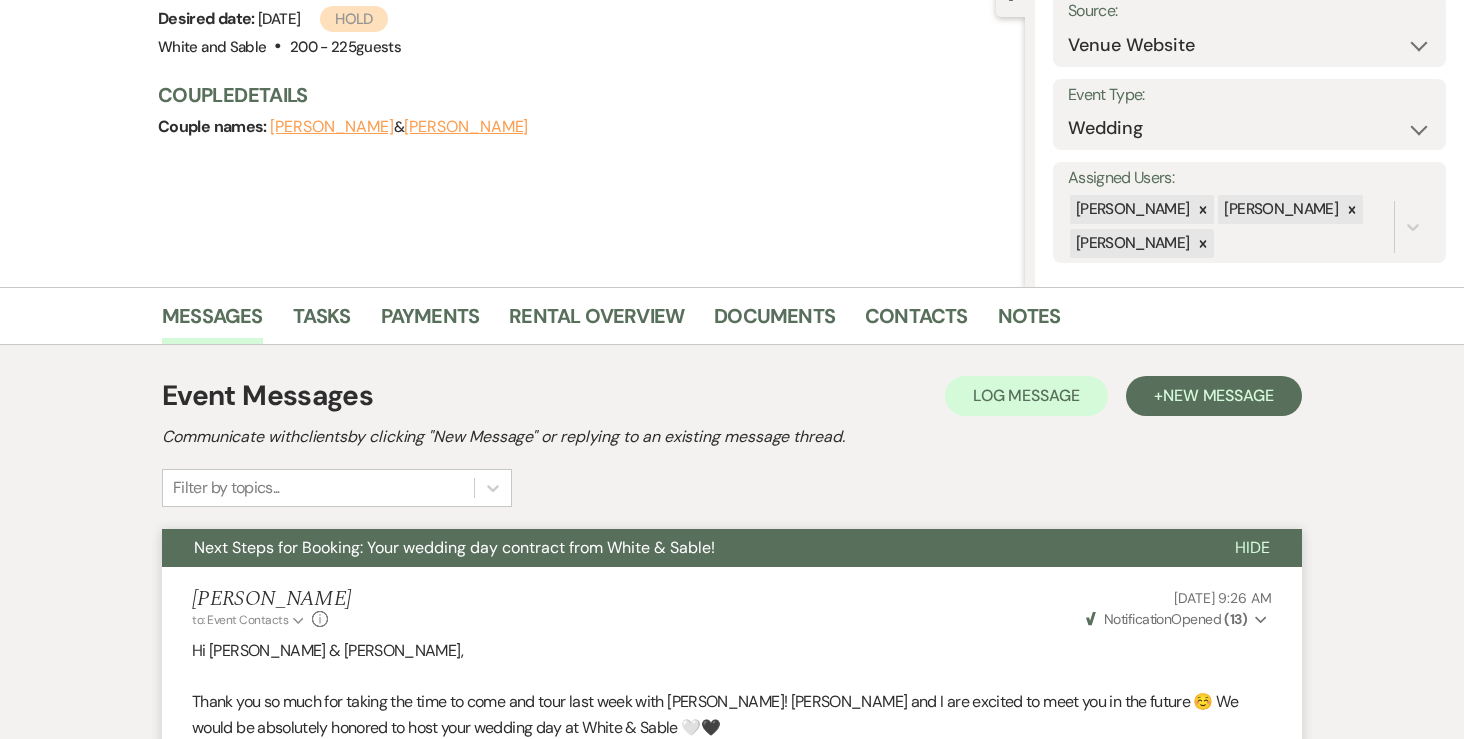 scroll, scrollTop: 0, scrollLeft: 0, axis: both 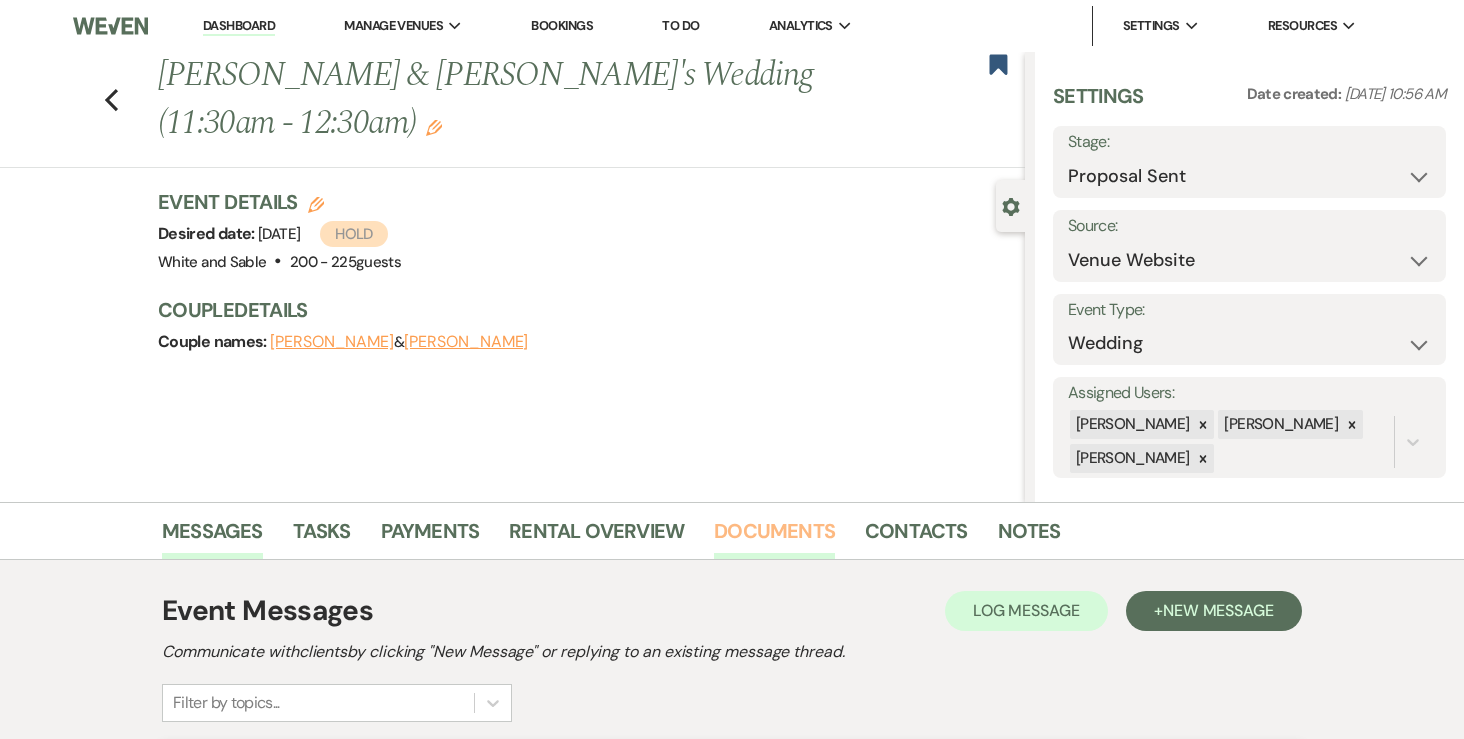 click on "Documents" at bounding box center [774, 537] 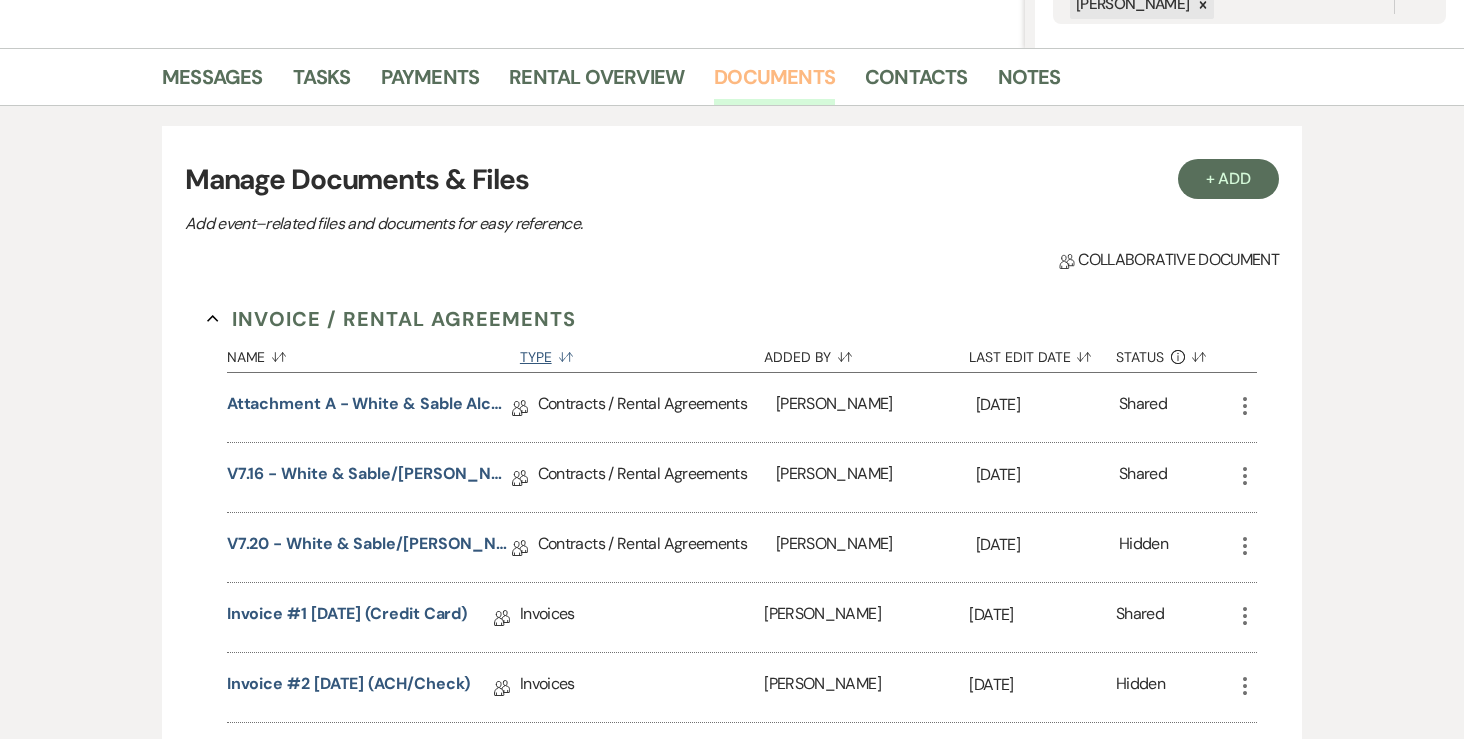 scroll, scrollTop: 440, scrollLeft: 0, axis: vertical 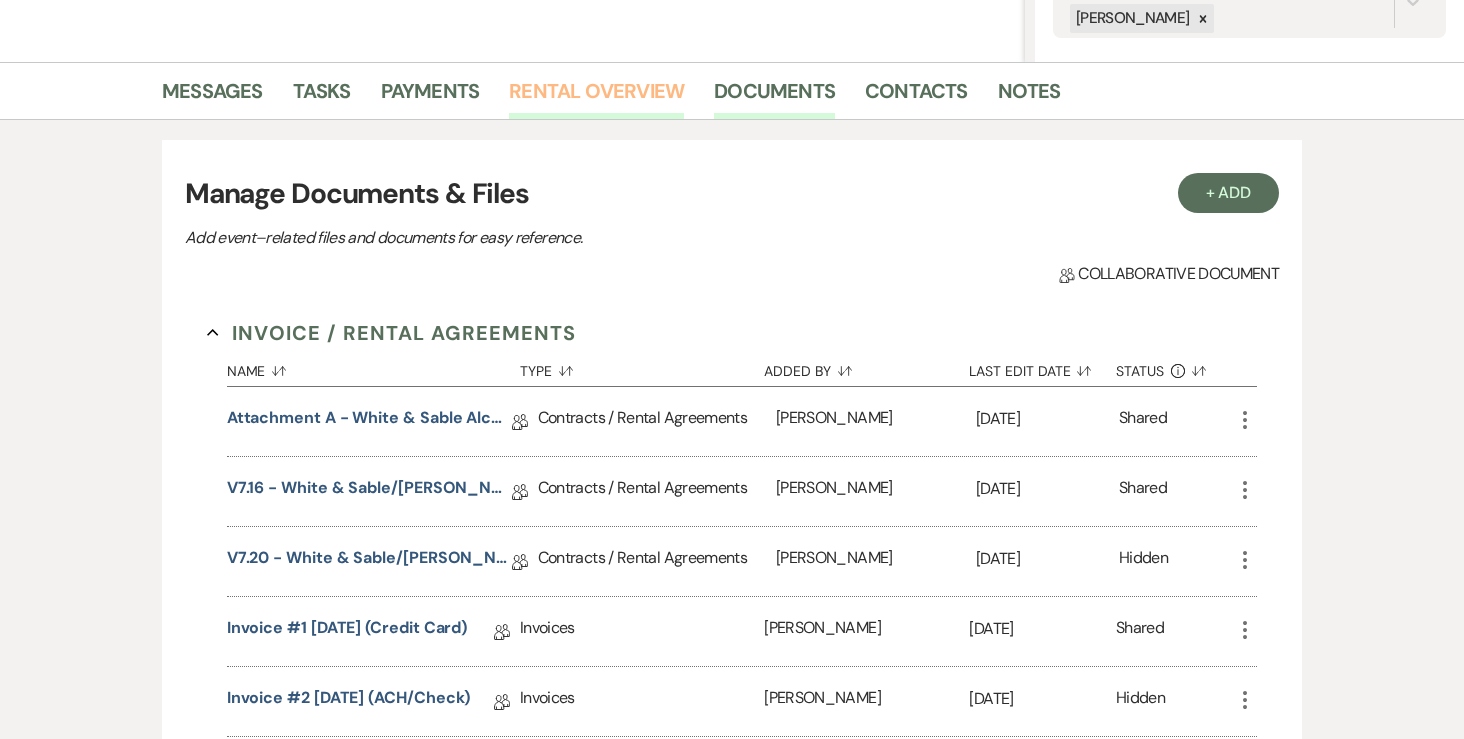 click on "Rental Overview" at bounding box center (596, 97) 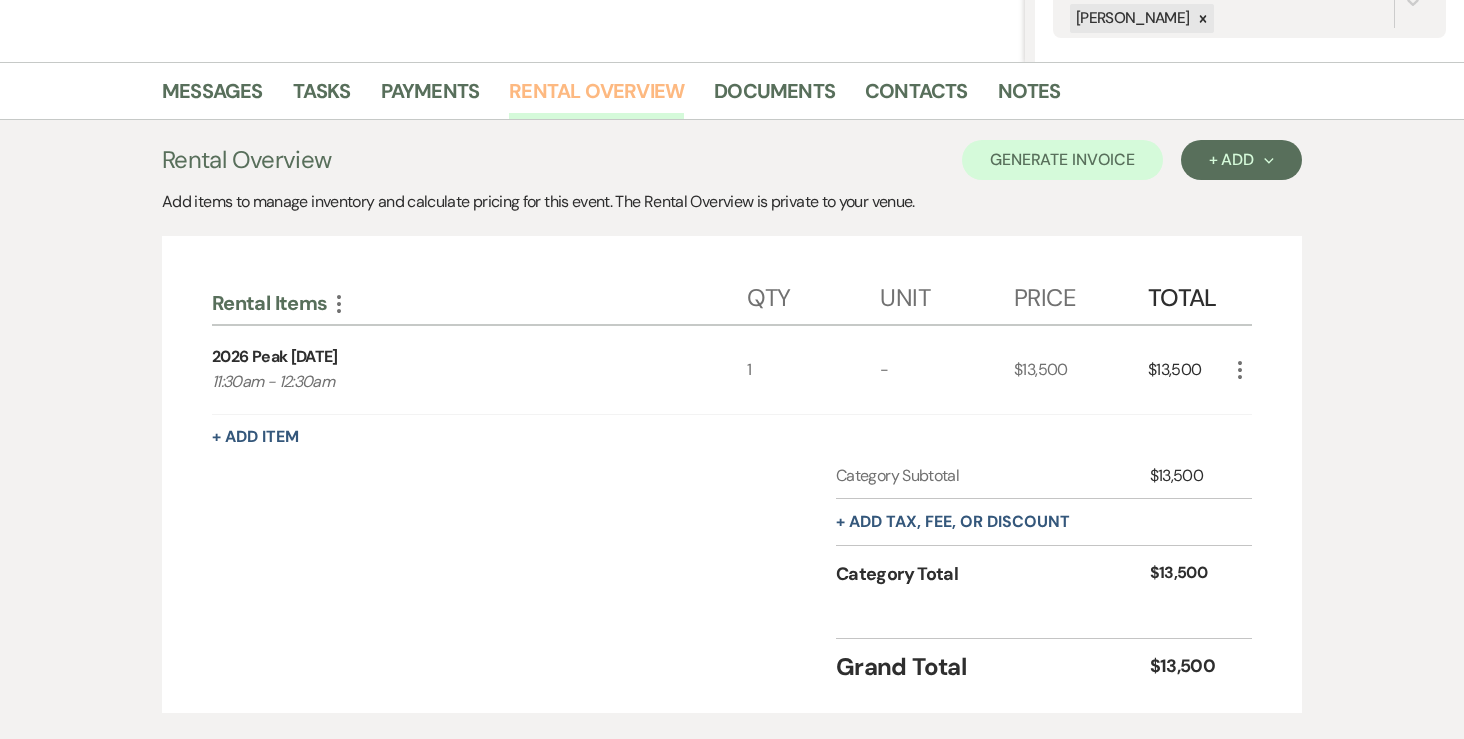scroll, scrollTop: 562, scrollLeft: 0, axis: vertical 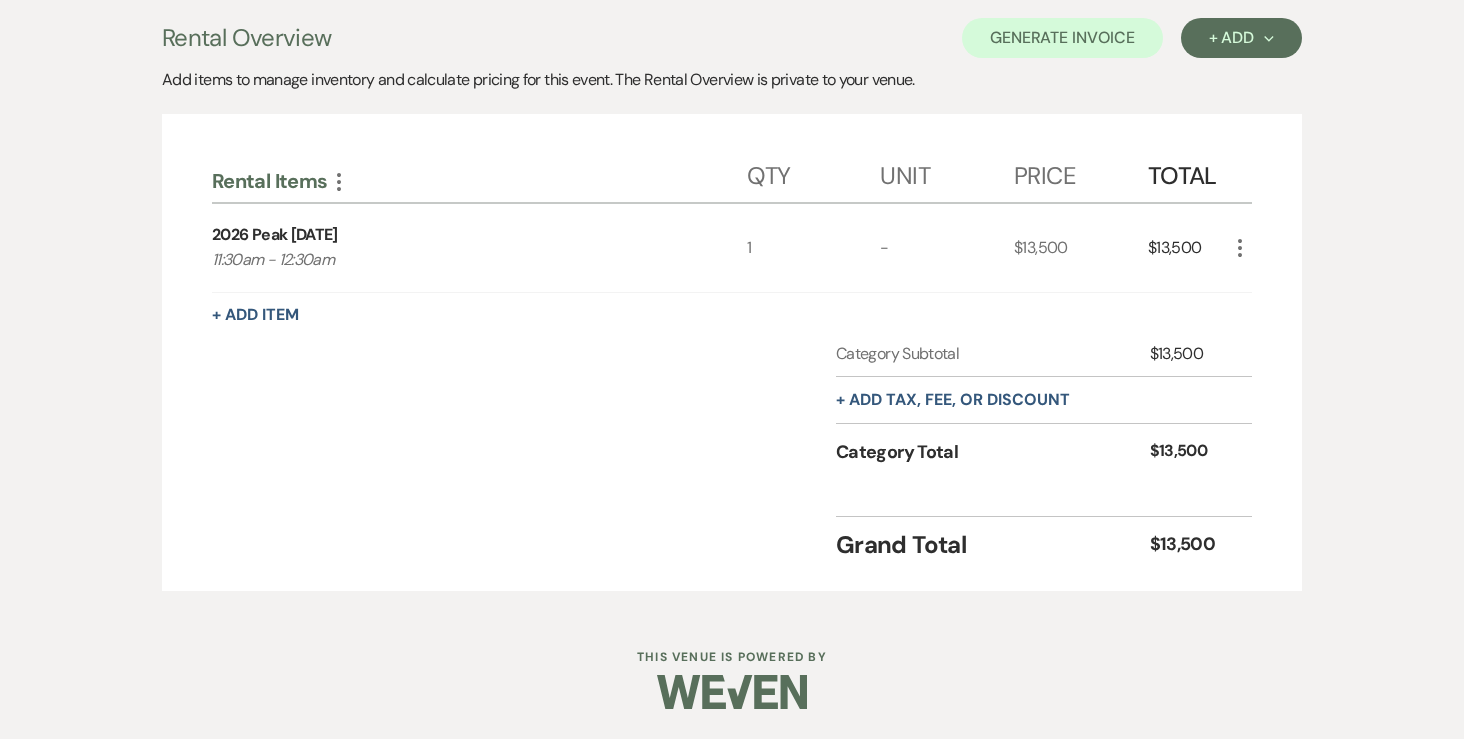 click 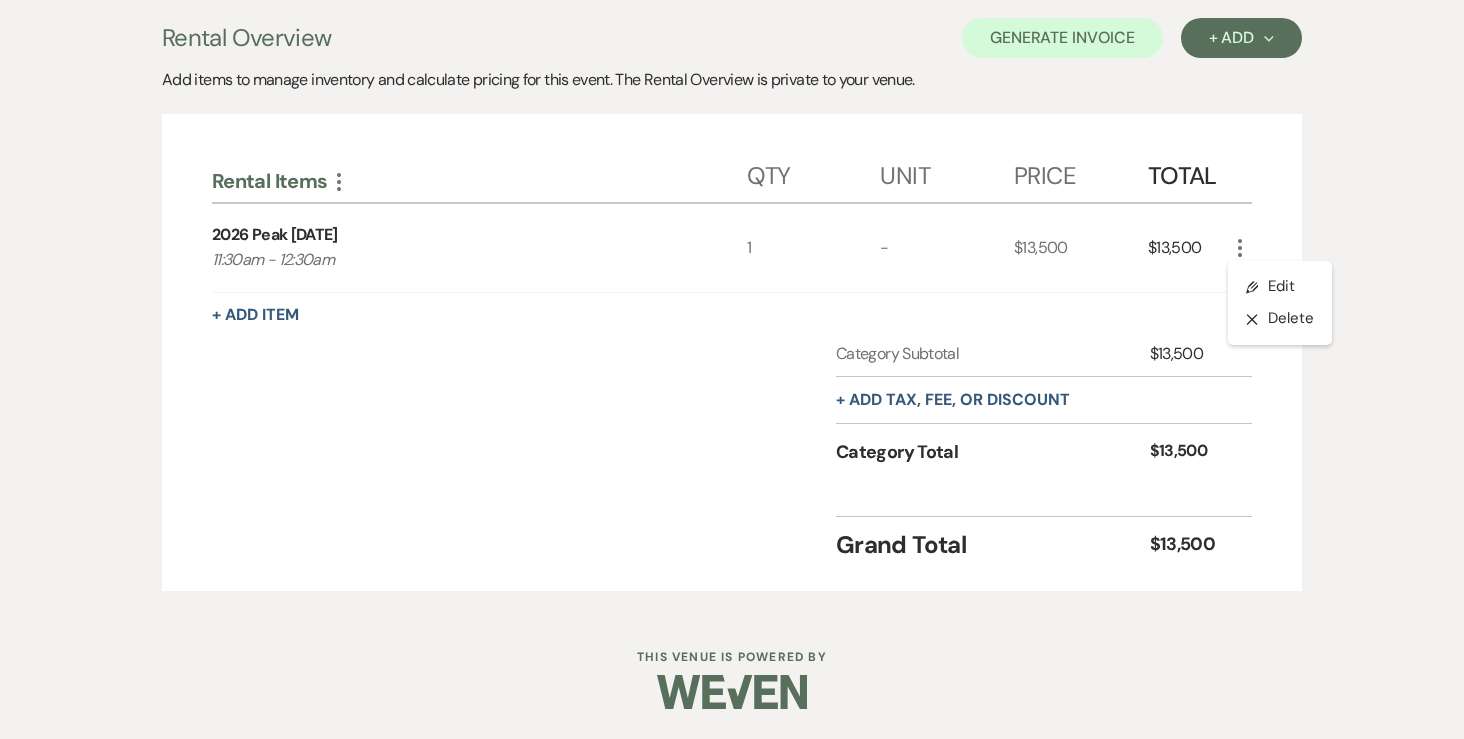 click on "$13,500" at bounding box center (1188, 248) 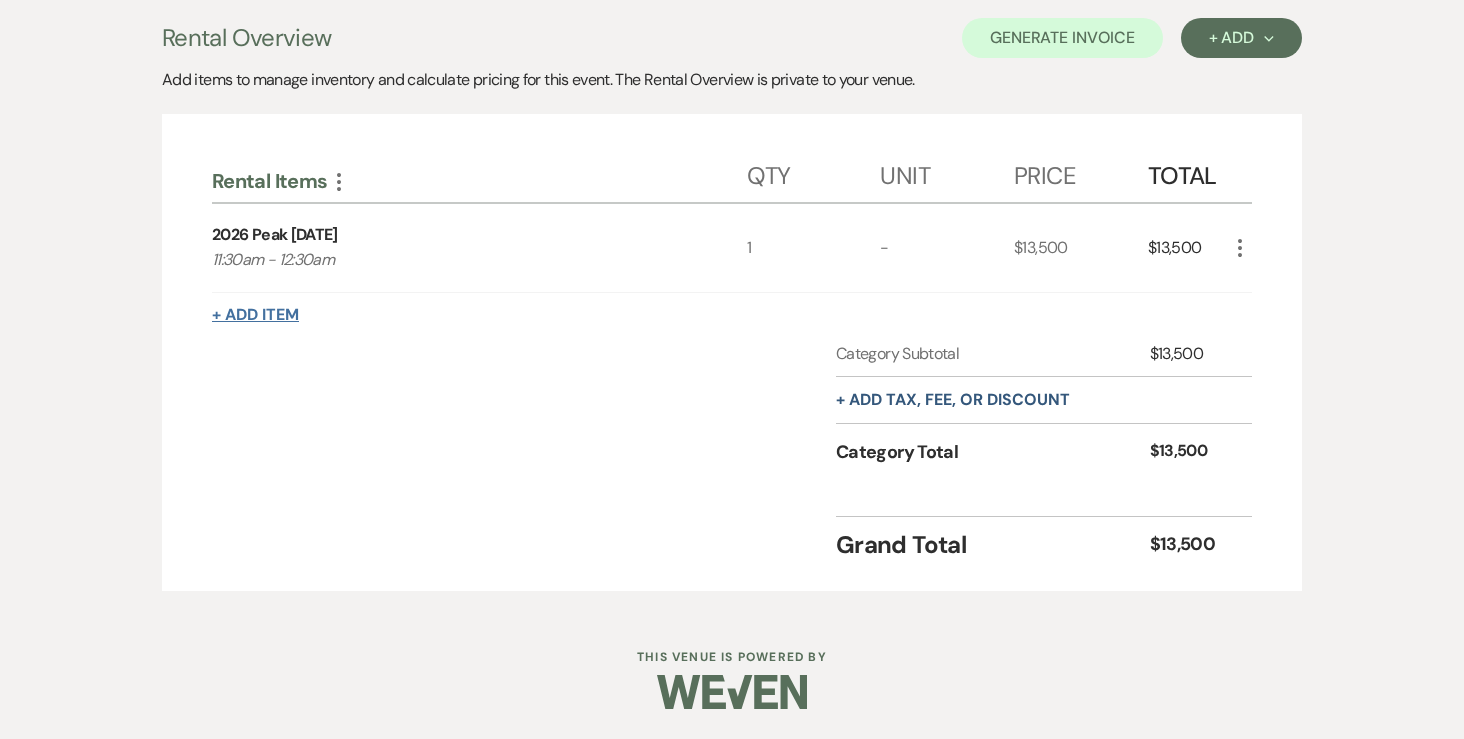 click on "+ Add Item" at bounding box center [255, 315] 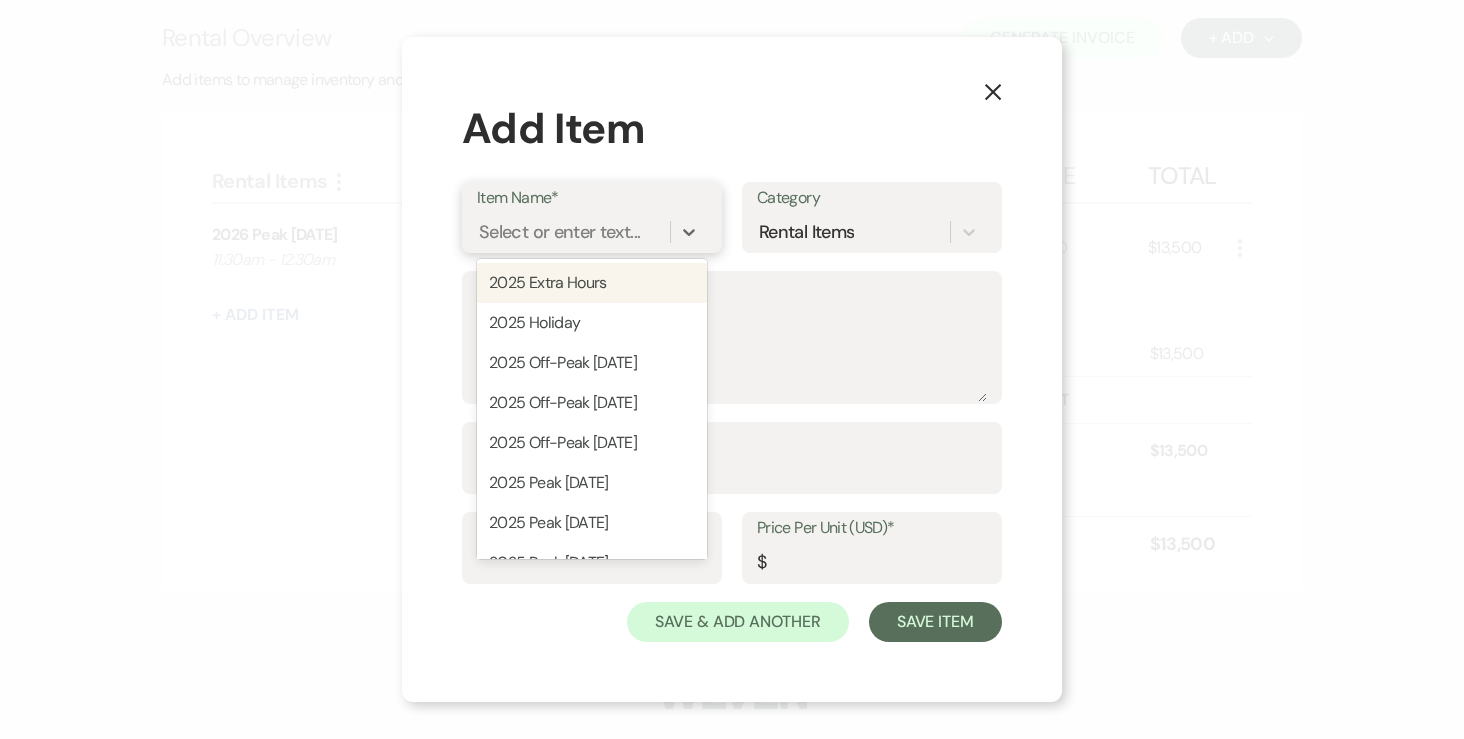 click on "Select or enter text..." at bounding box center (573, 232) 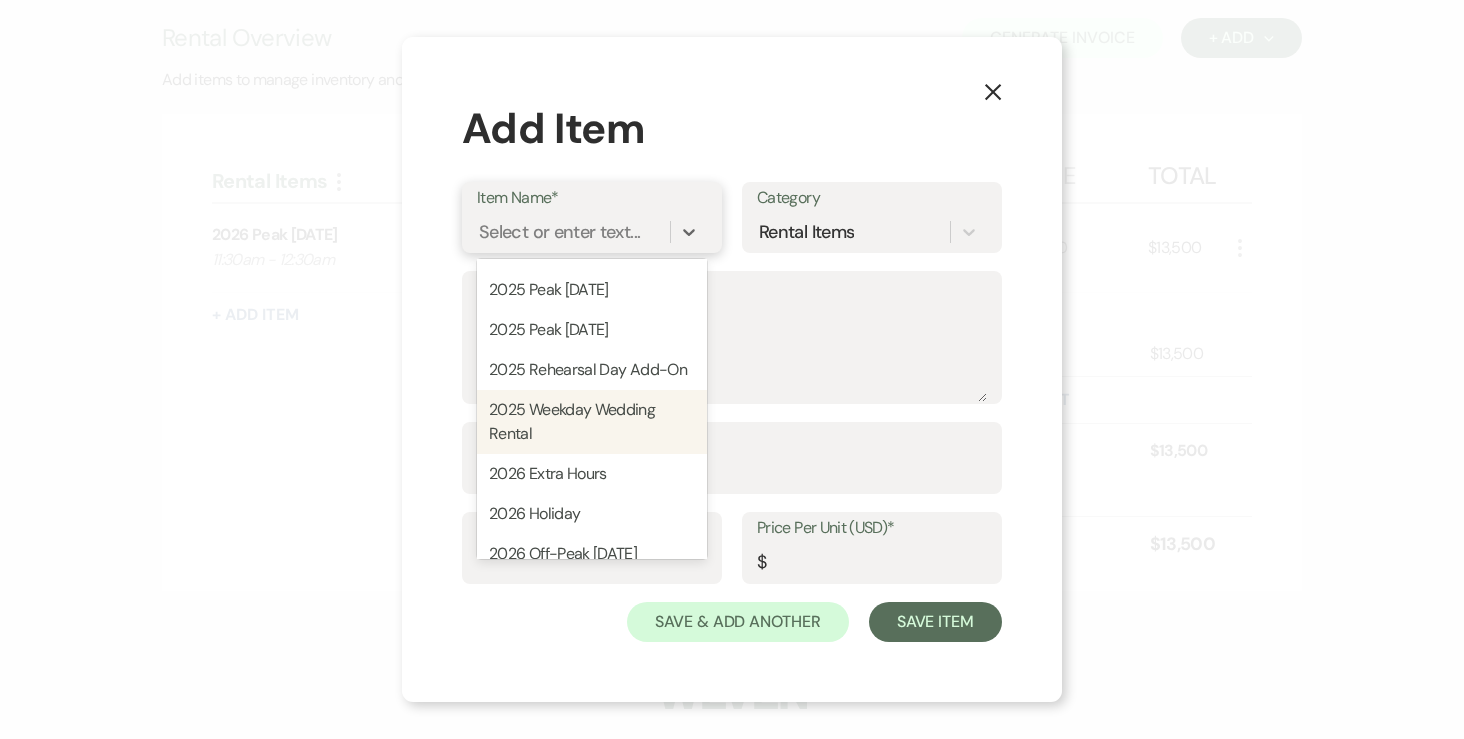 scroll, scrollTop: 240, scrollLeft: 0, axis: vertical 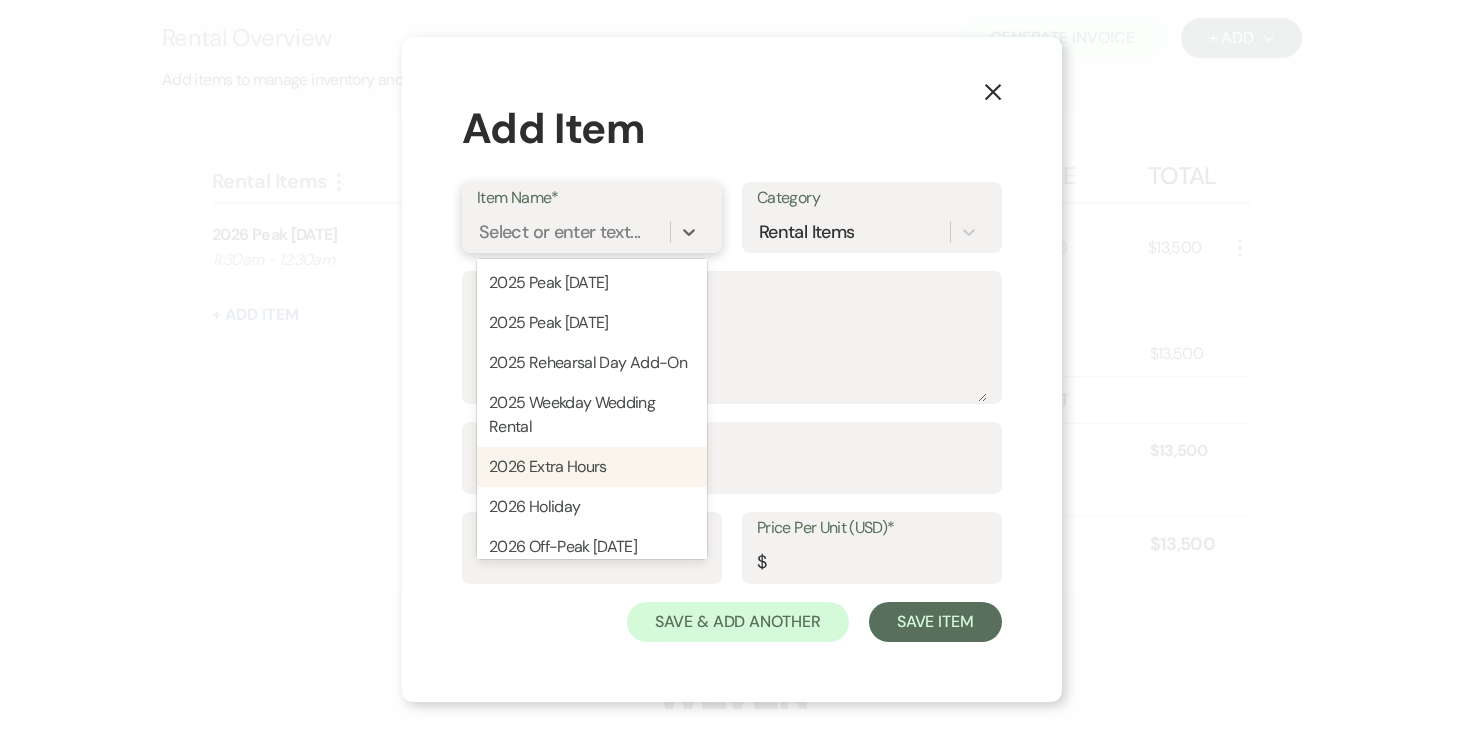 click on "2026 Extra Hours" at bounding box center (592, 467) 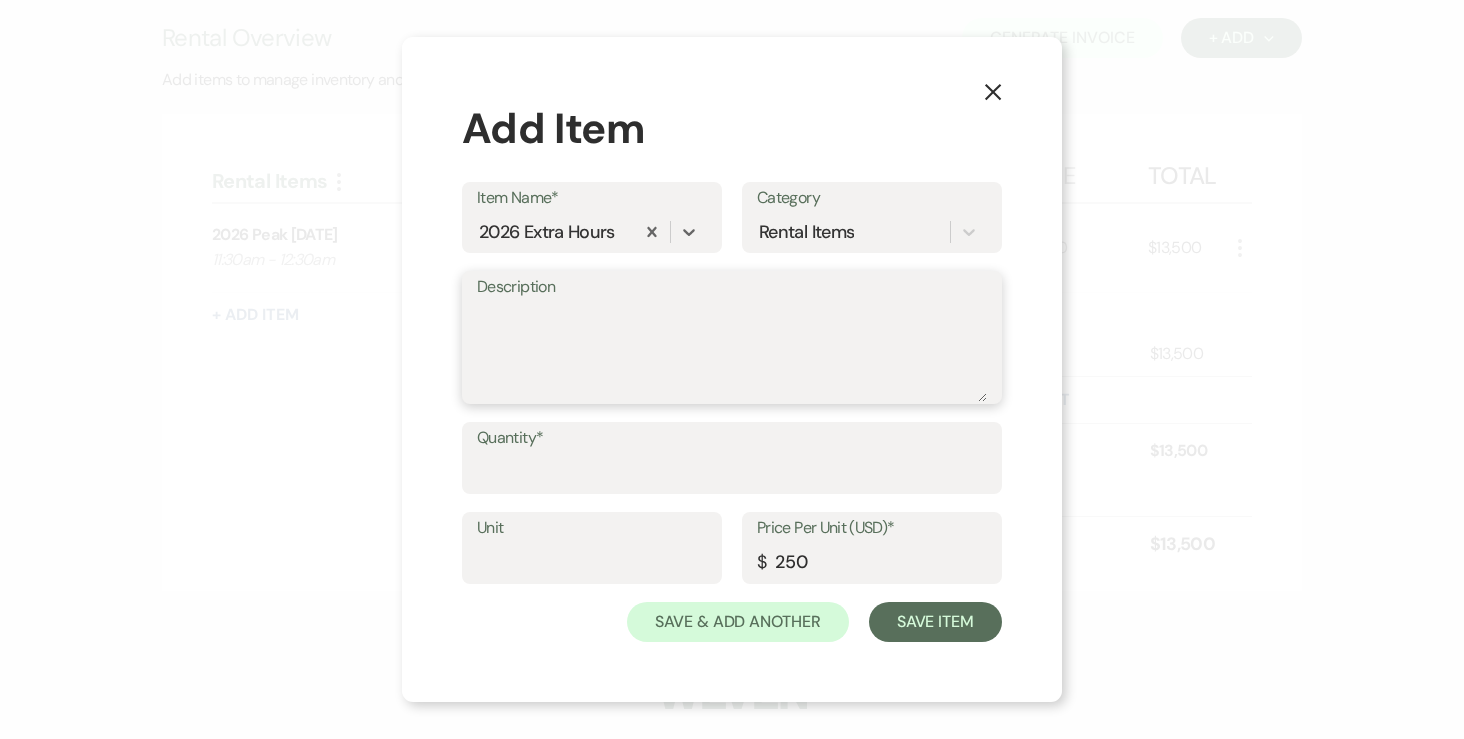 click on "Description" at bounding box center (732, 352) 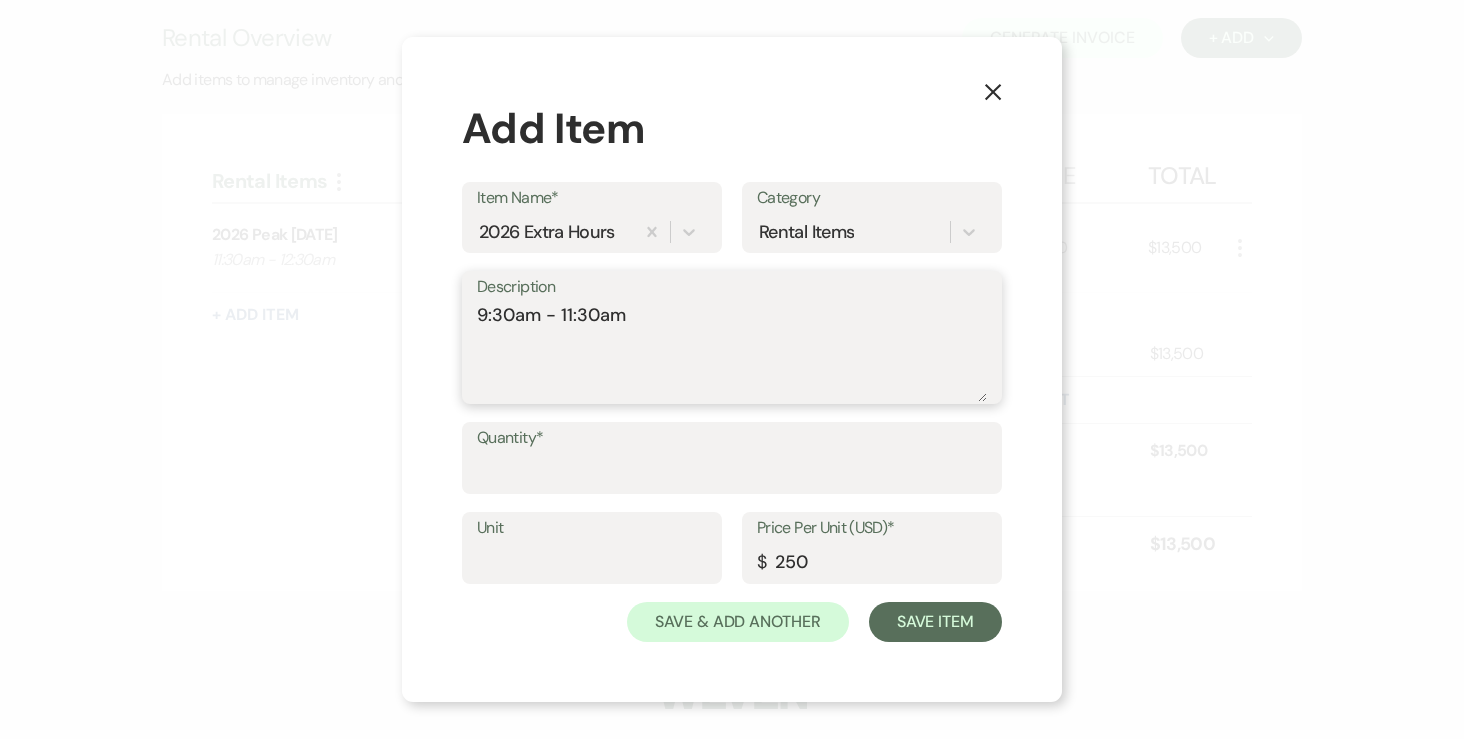 type on "9:30am - 11:30am" 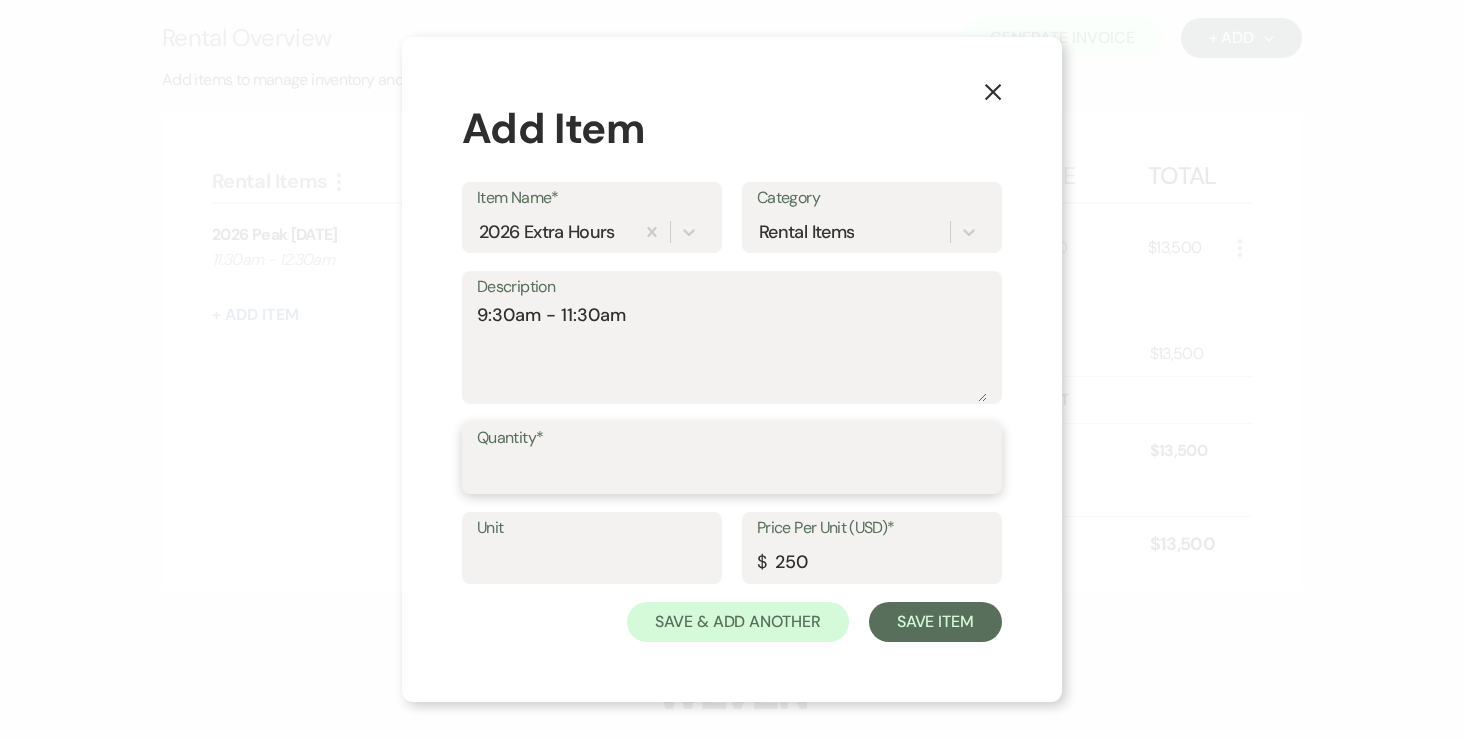 click on "Quantity*" at bounding box center (732, 472) 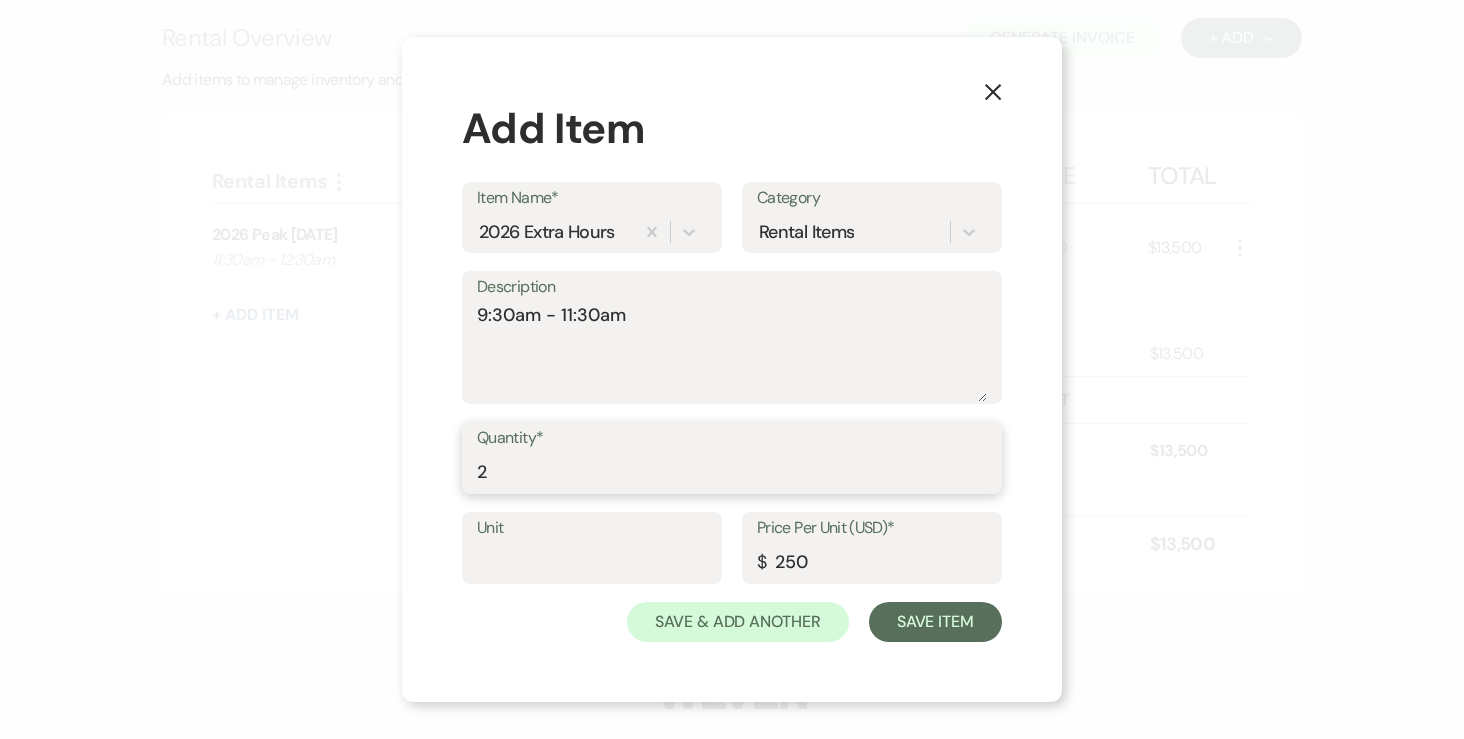 type on "2" 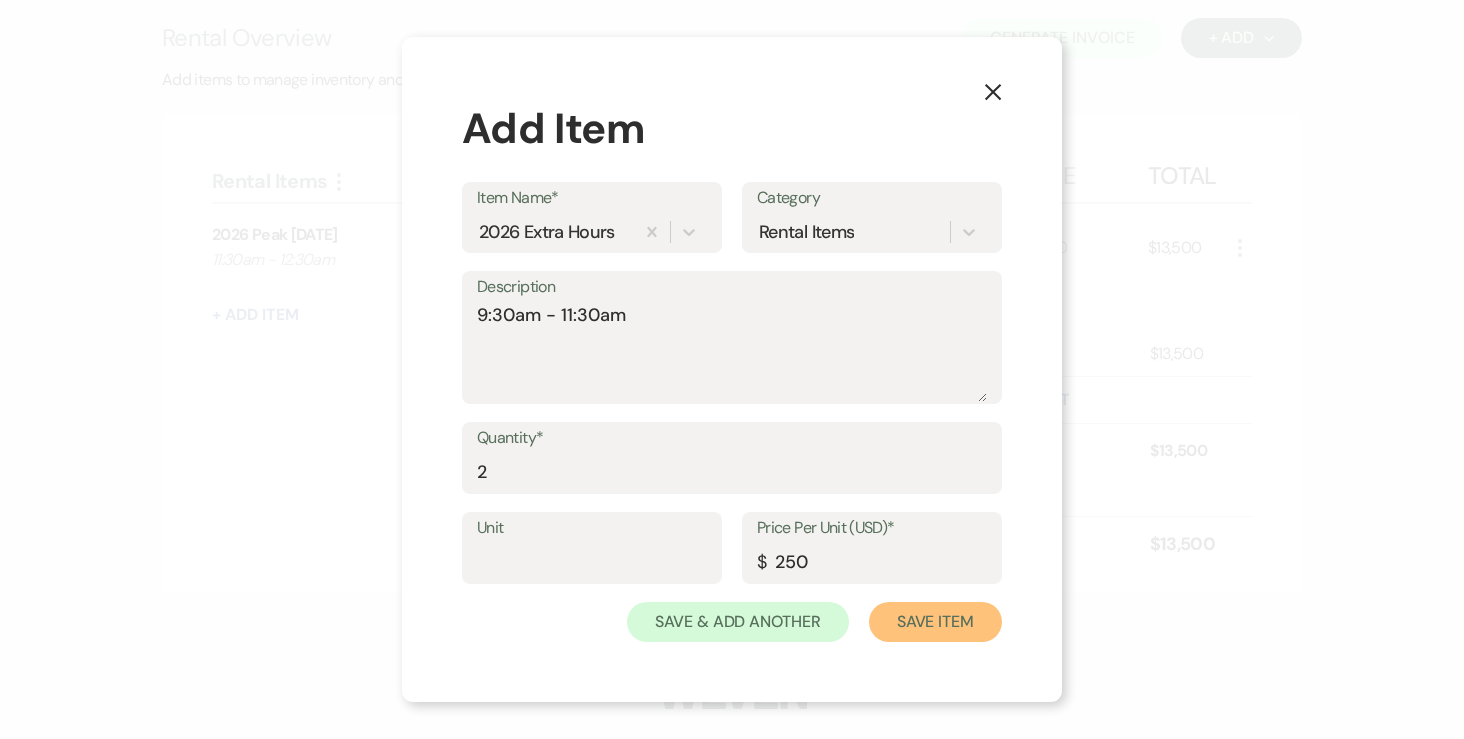 click on "Save Item" at bounding box center [935, 622] 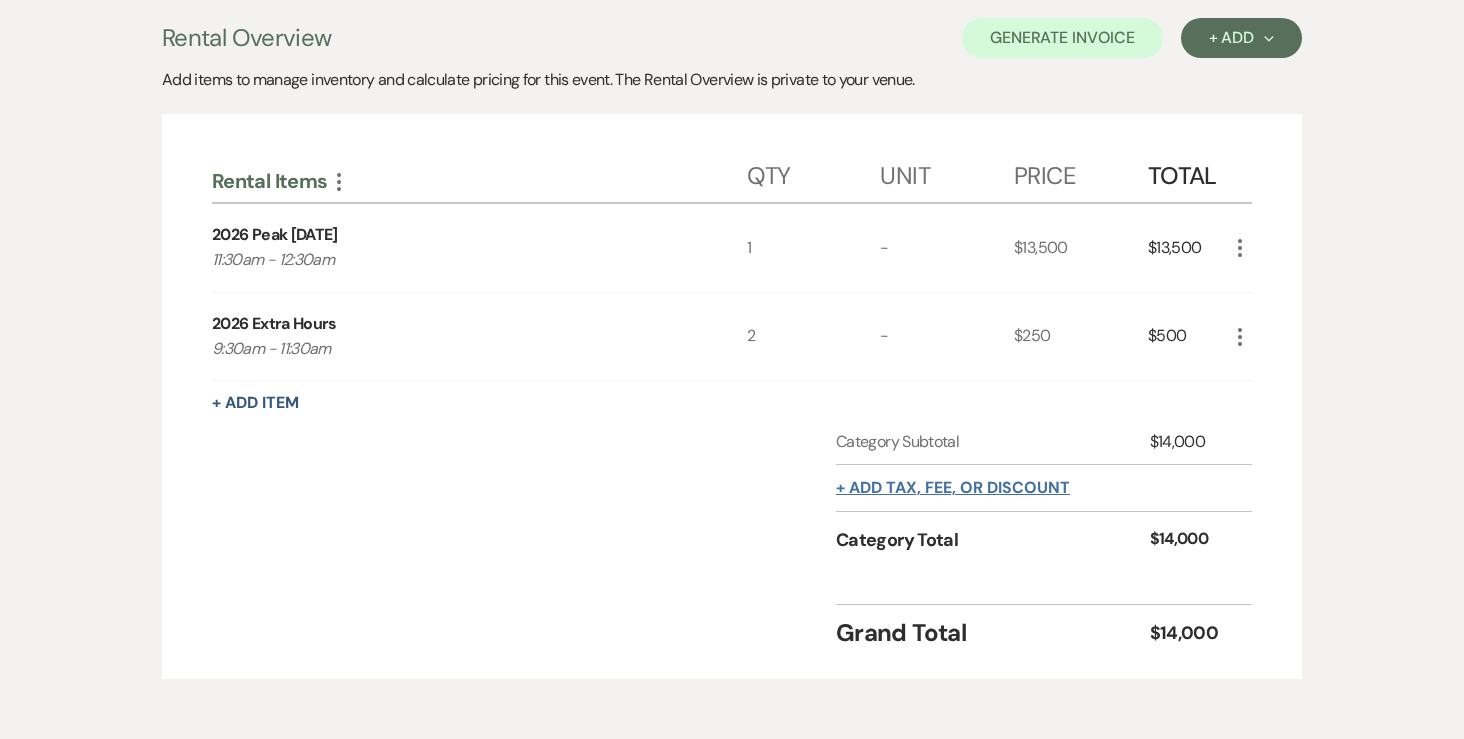 click on "+ Add tax, fee, or discount" at bounding box center [953, 488] 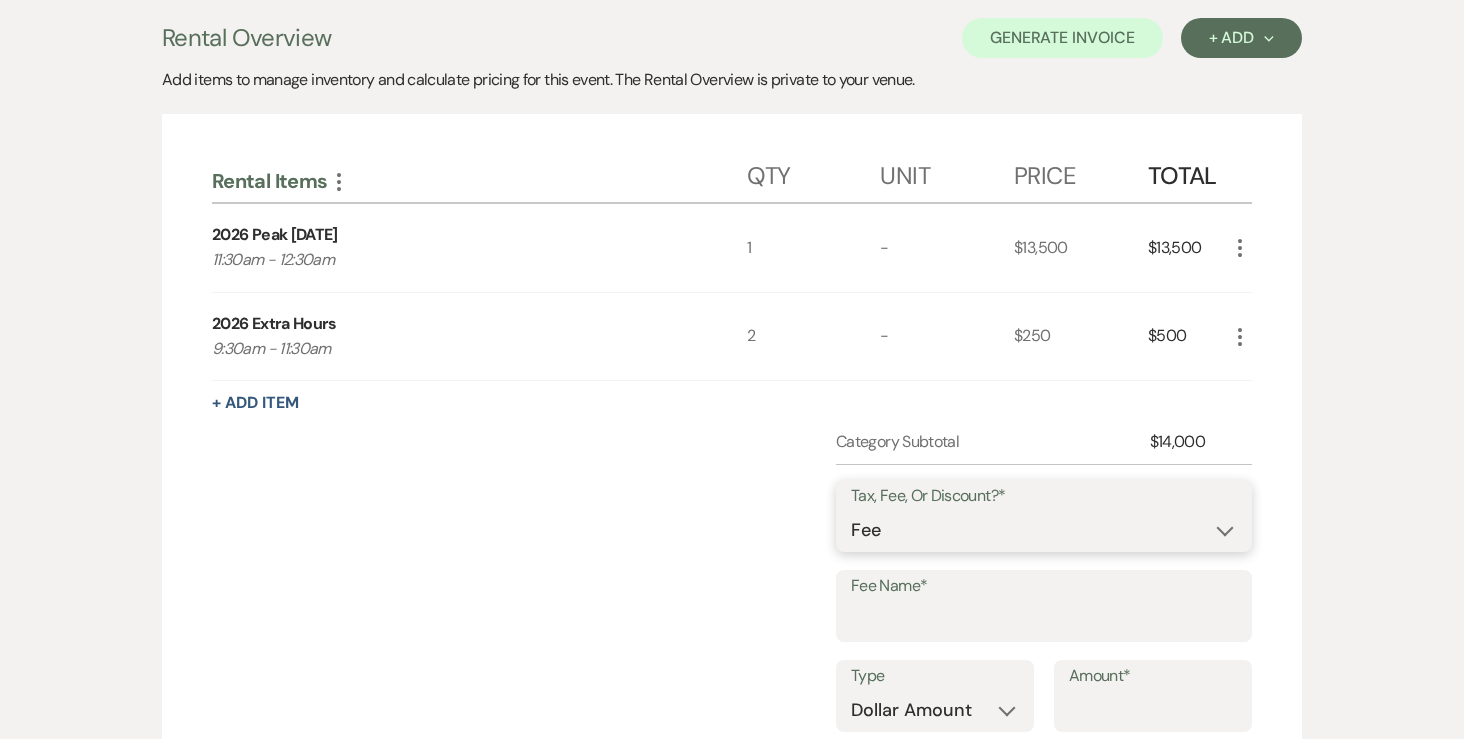 click on "Fee Discount Tax" at bounding box center (1044, 530) 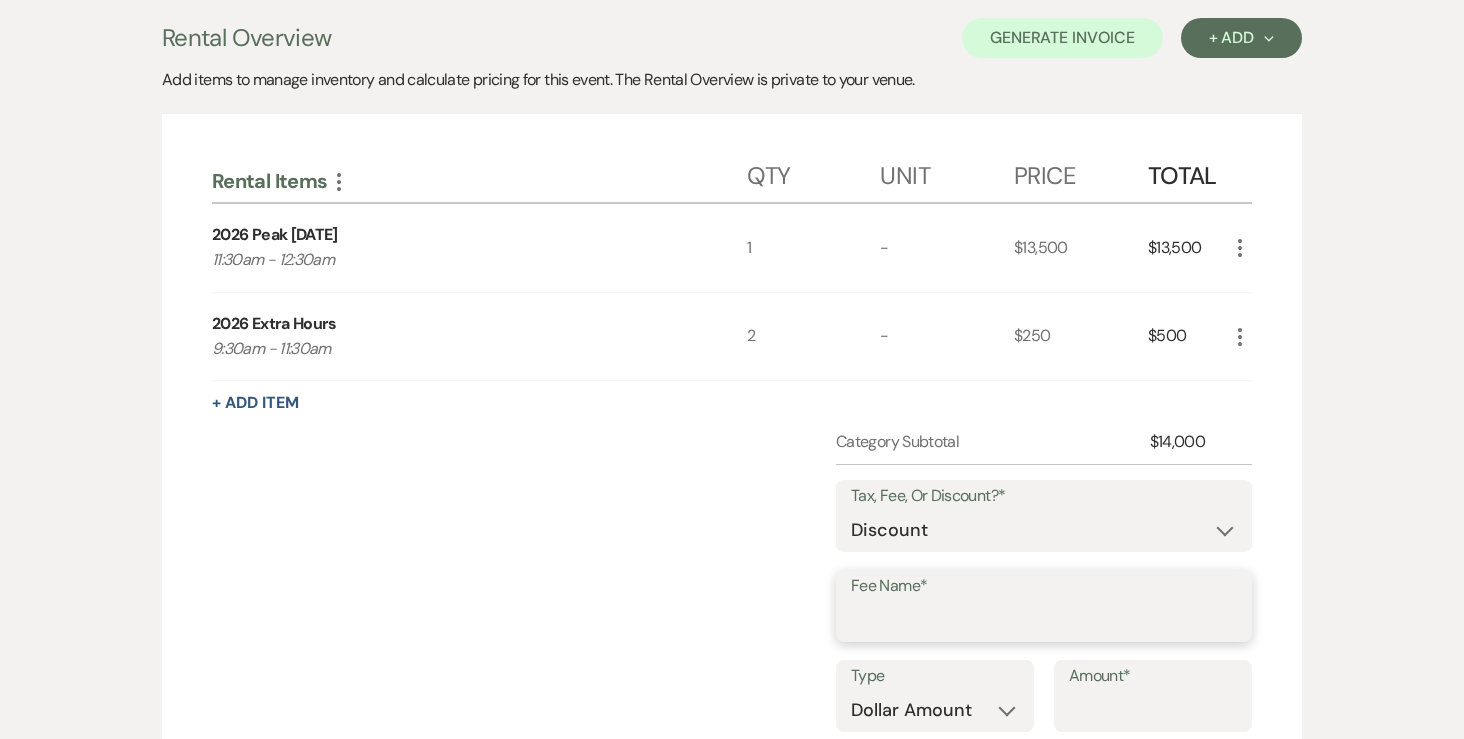 click on "Fee Name*" at bounding box center (1044, 620) 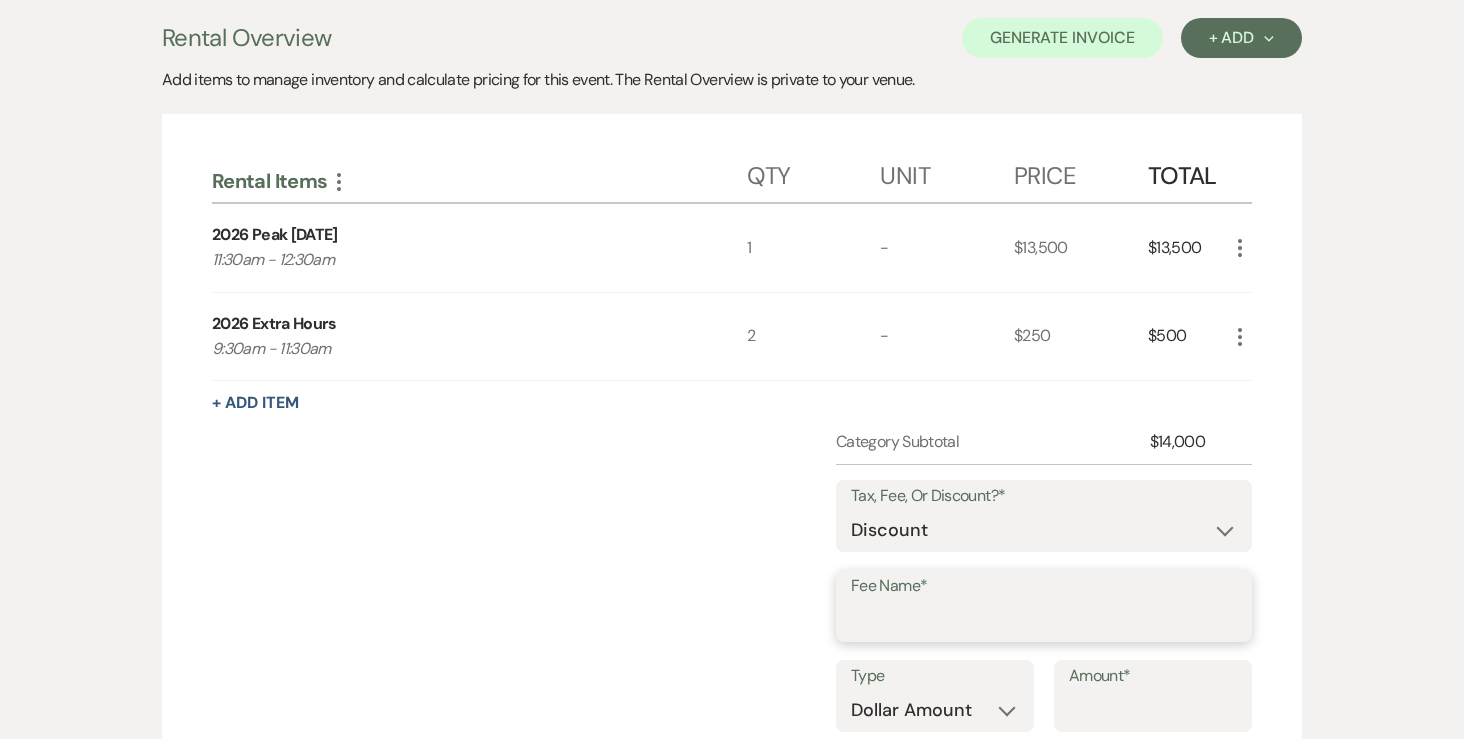 type on "2 Complimentary Extra Hours" 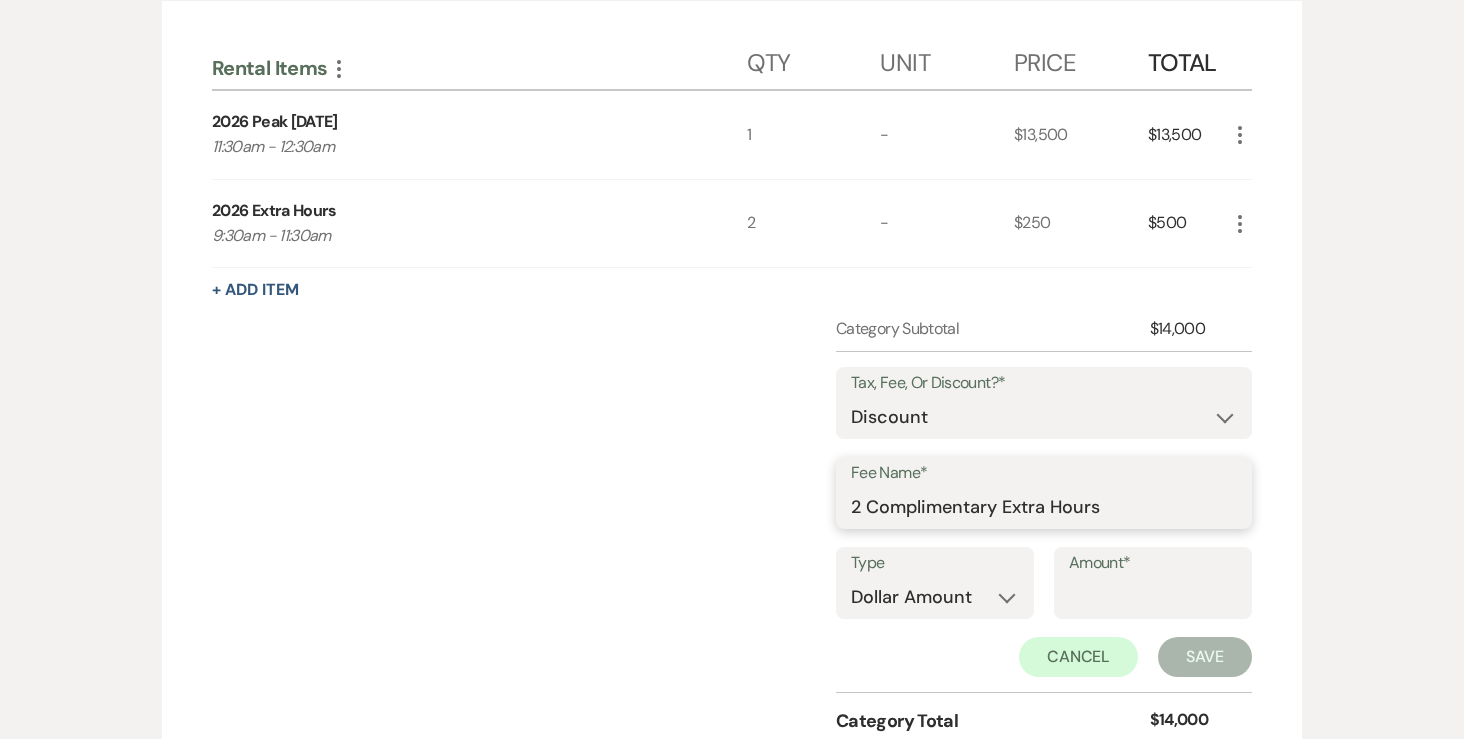scroll, scrollTop: 692, scrollLeft: 0, axis: vertical 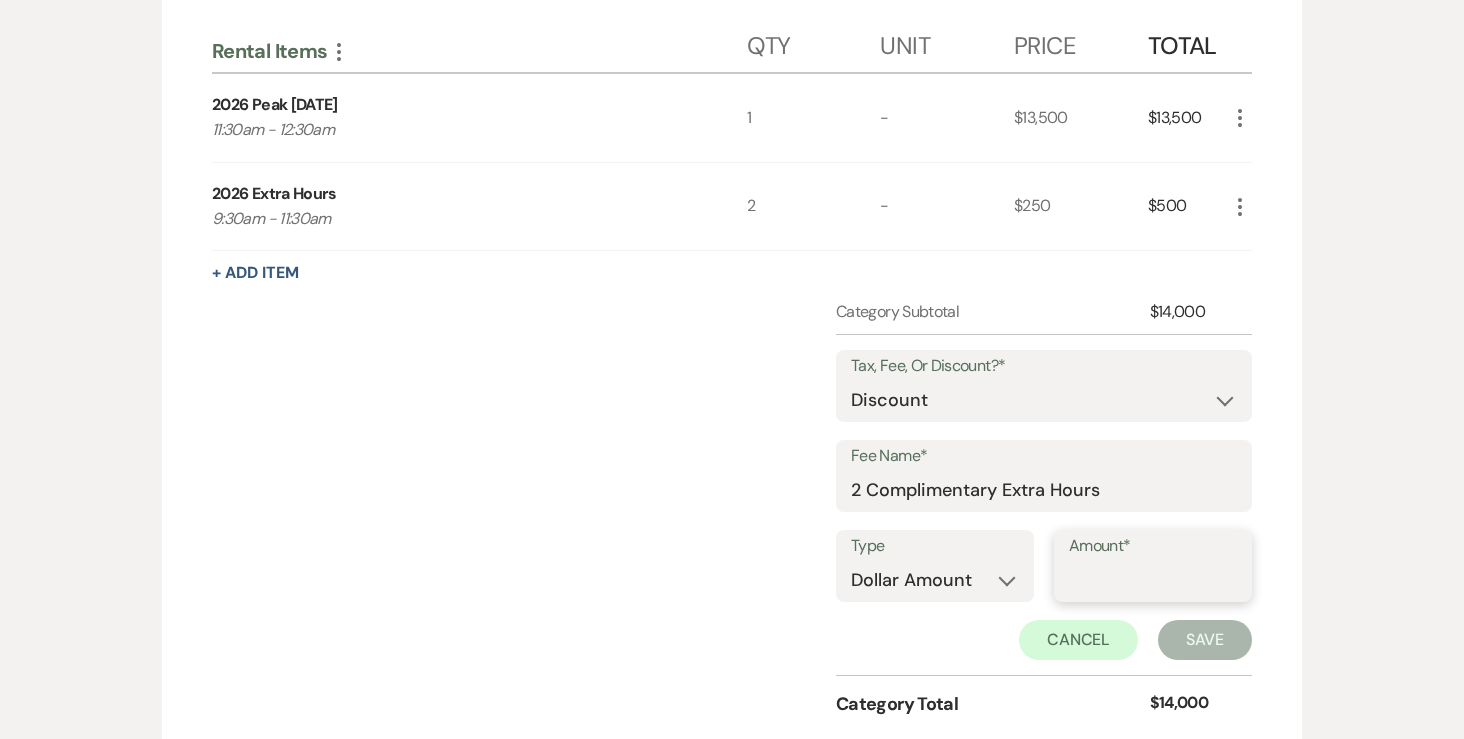 click on "Amount*" at bounding box center [1153, 580] 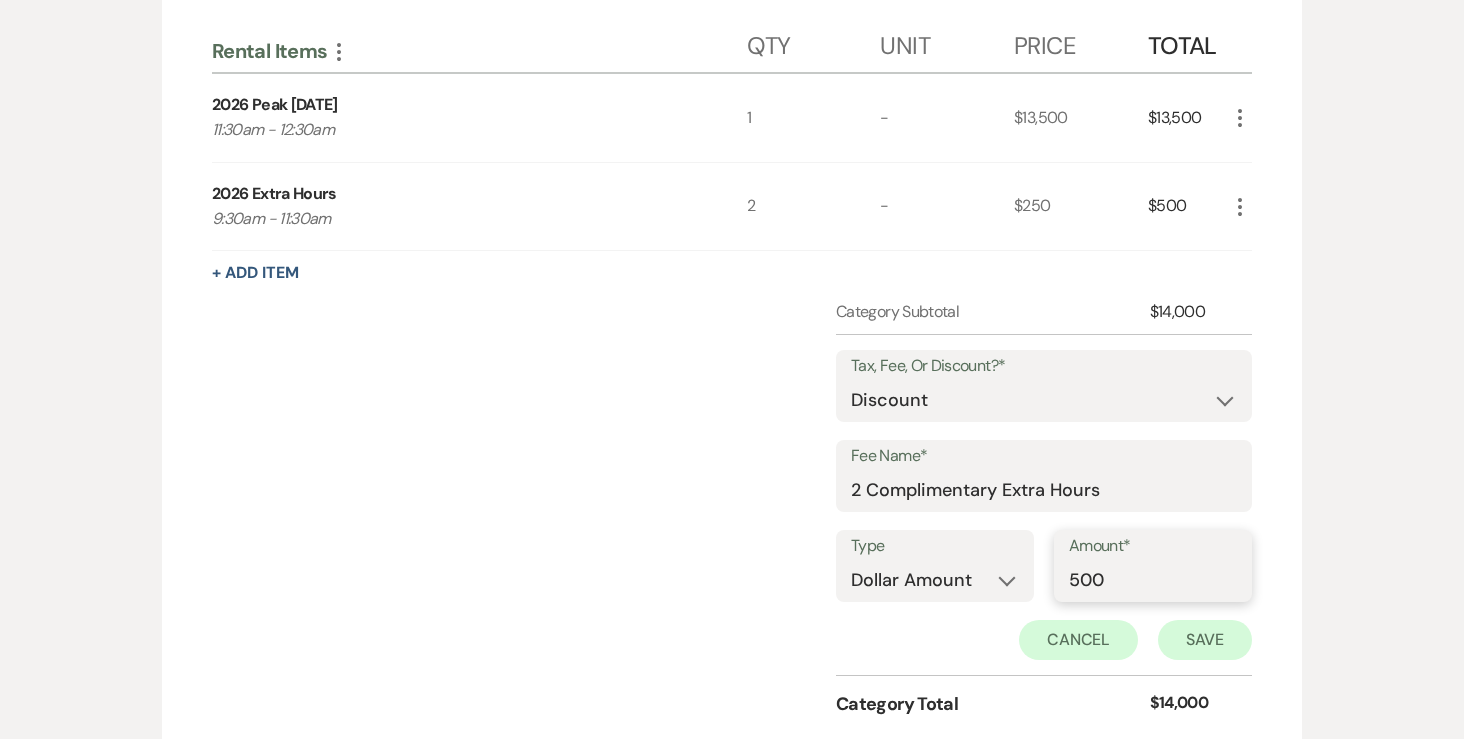type on "500" 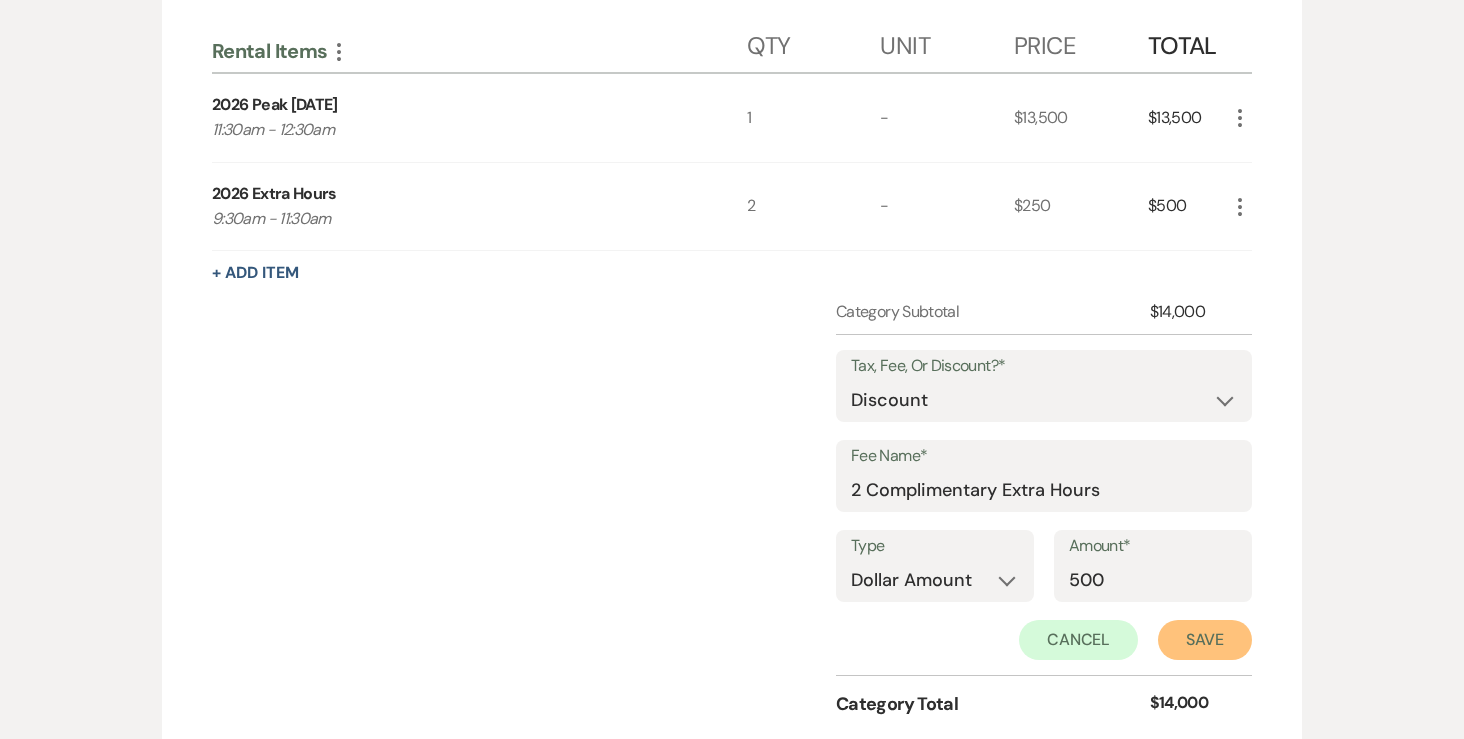 click on "Save" at bounding box center [1205, 640] 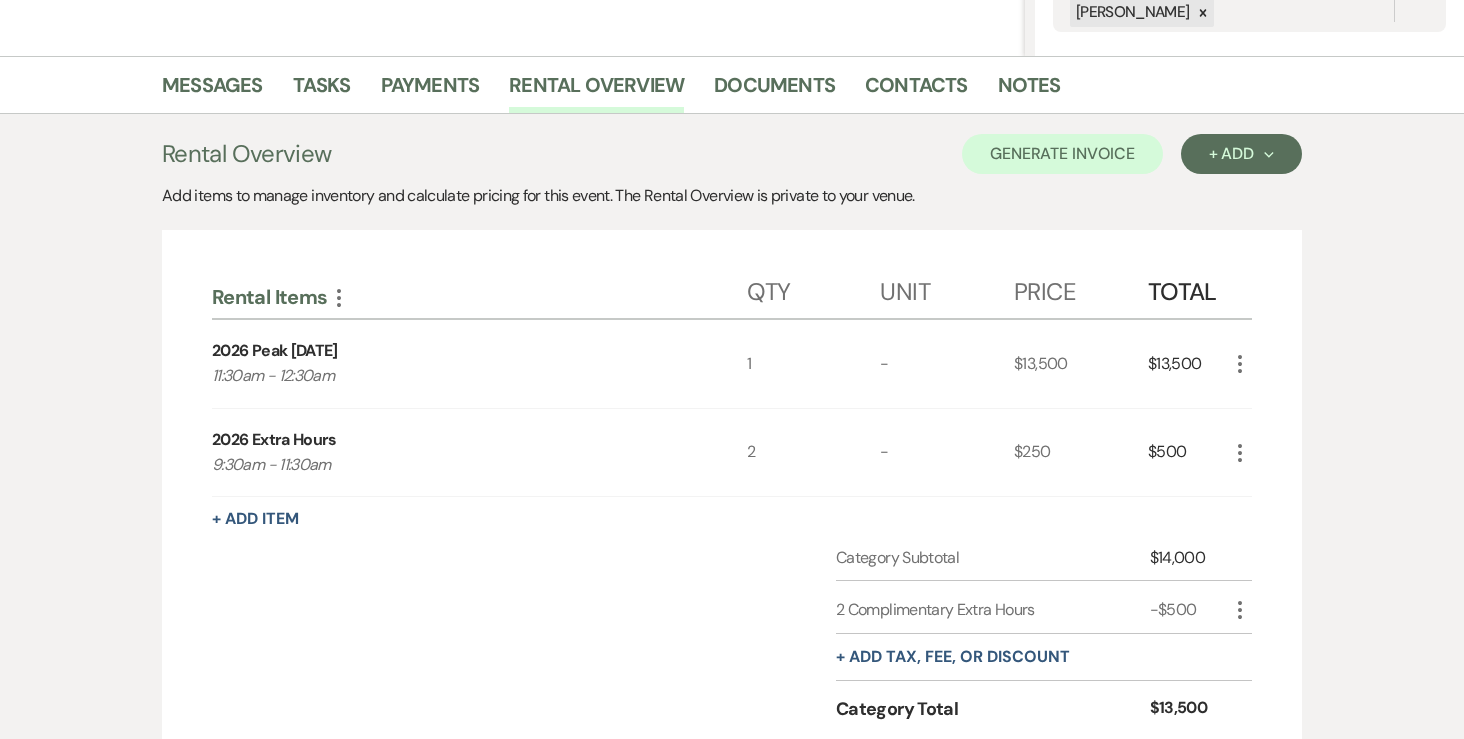 scroll, scrollTop: 442, scrollLeft: 0, axis: vertical 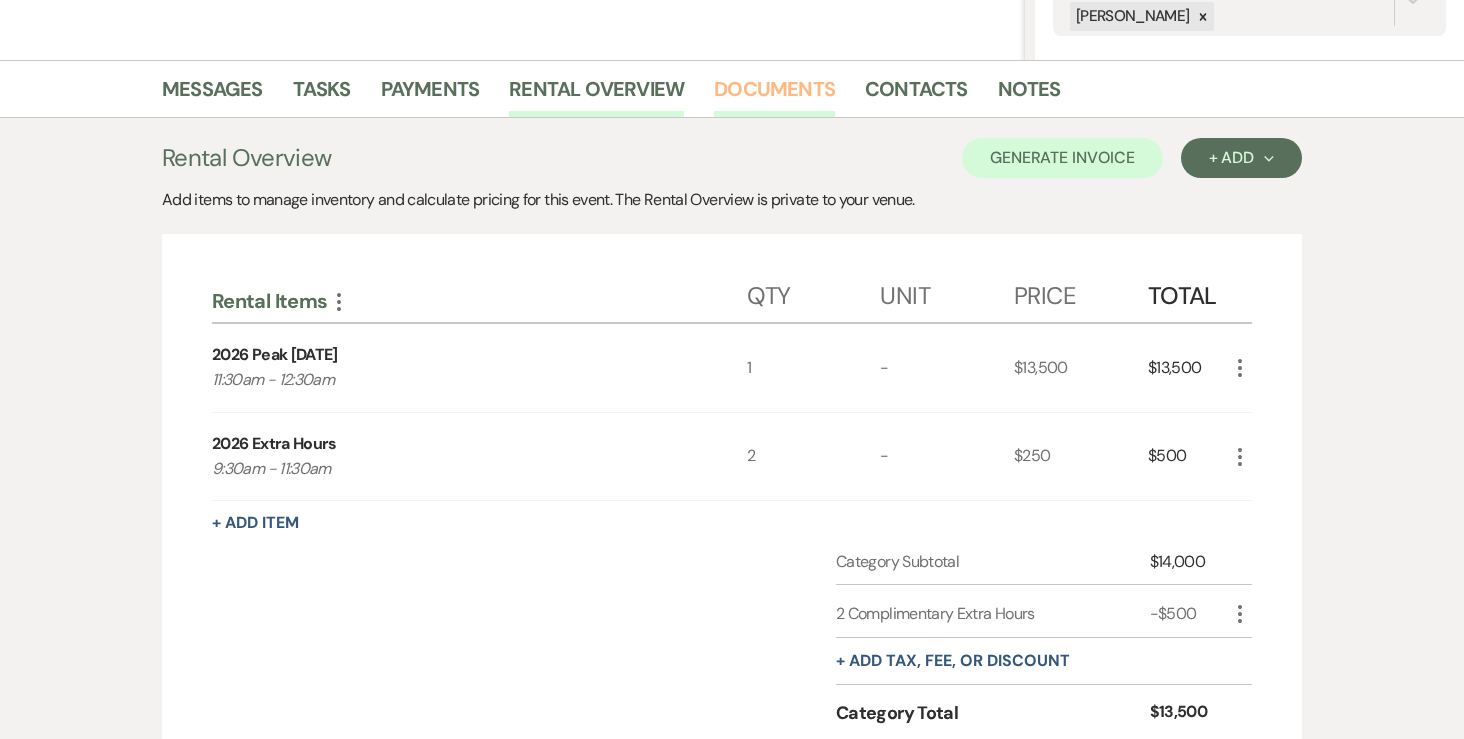 click on "Documents" at bounding box center [774, 95] 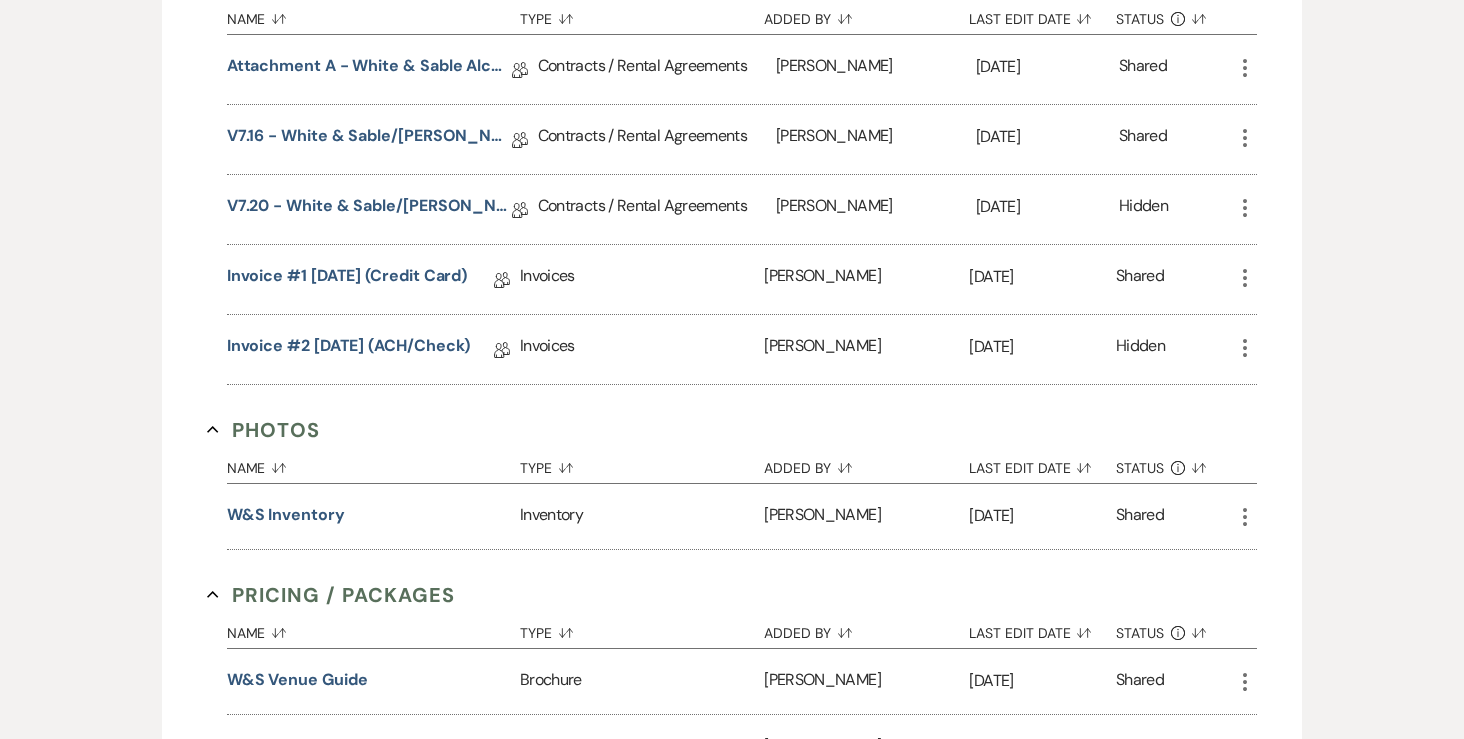 scroll, scrollTop: 790, scrollLeft: 0, axis: vertical 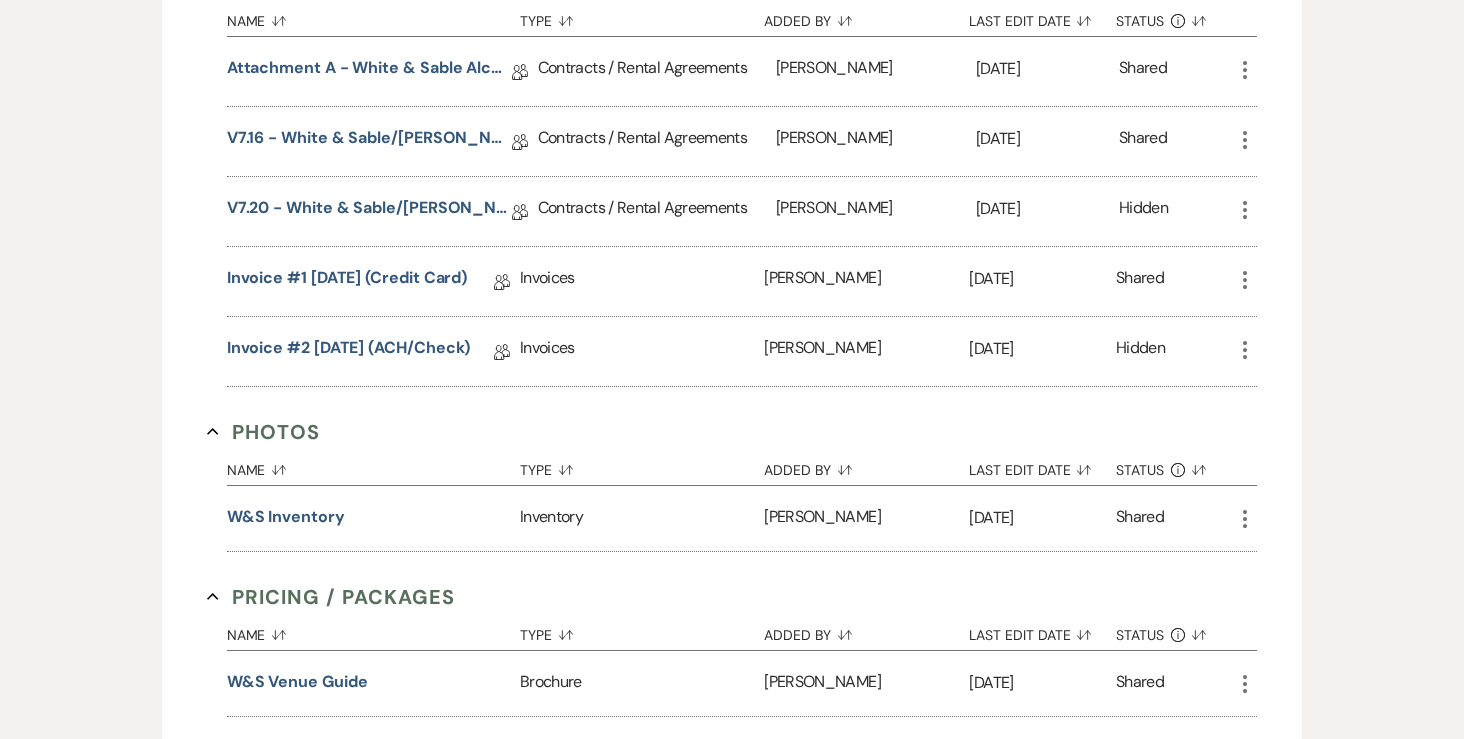 click on "More" 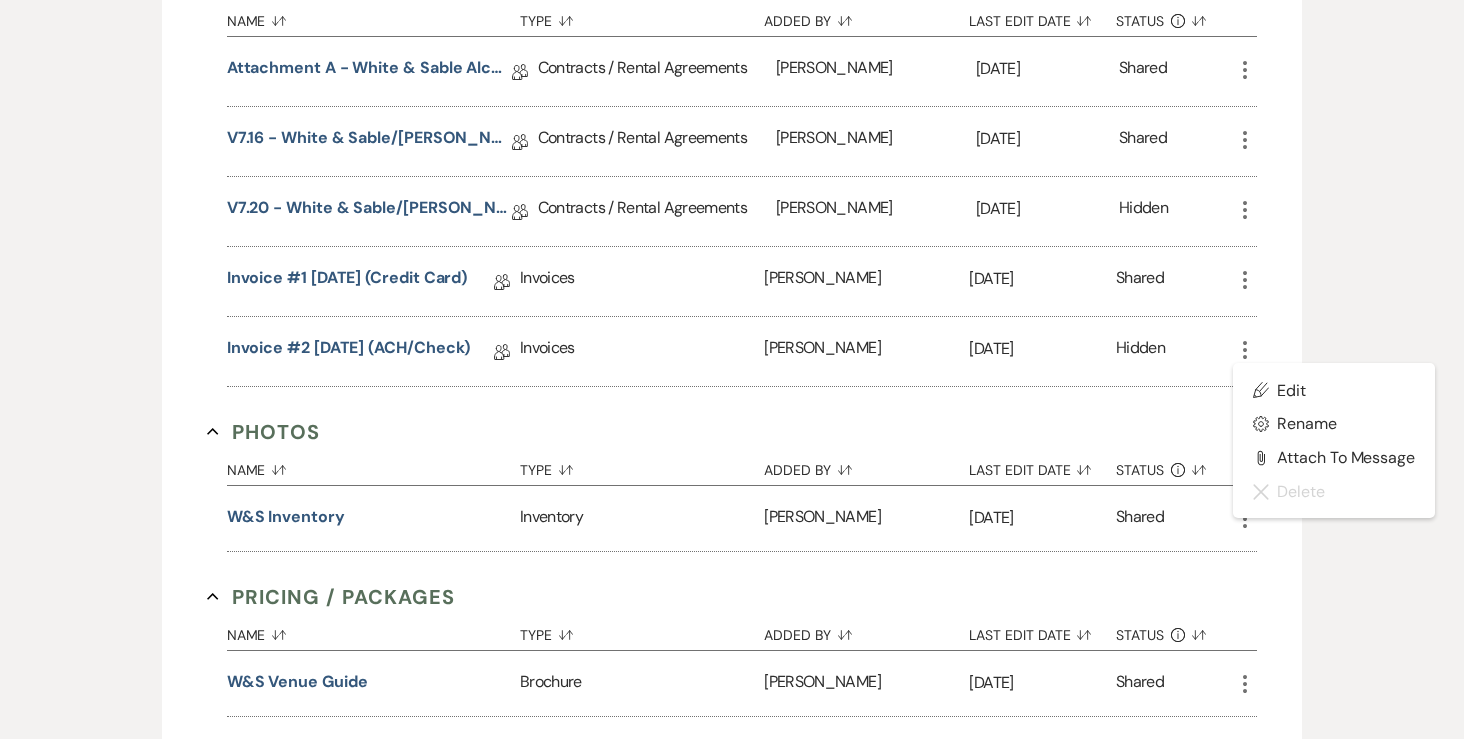click on "Messages Tasks Payments Rental Overview Documents Contacts Notes + Add Manage Documents & Files Add event–related files and documents for easy reference. Collab Doc   Collaborative document Invoice / Rental Agreements Collapse Name   Sort Default Type   Sort Default Added By   Sort Default Last Edit Date   Sort Default Status Info   Sort Default Attachment A - White & Sable Alcohol Agreement Collab Doc Contracts / Rental Agreements Angela Oldenburger Jul 16, 2025   Shared More v7.16 - White & Sable/Reiner Rental Agreement - 7.25.26 Collab Doc Contracts / Rental Agreements Angela Oldenburger Jul 20, 2025   Shared More v7.20 - White & Sable/Reiner+VanTatenhove Rental Agreement - 7.25.26 Collab Doc Contracts / Rental Agreements Angela Oldenburger Jul 20, 2025   Hidden More Invoice #1 7-16-2025 (credit card) Collab Doc Invoices Angela Oldenburger Jul 16, 2025   Shared More Invoice #2 7-20-2025 (ACH/Check) Collab Doc Invoices Angela Oldenburger Jul 20, 2025   Hidden More Pencil Edit Settings Gear Rename Delete" at bounding box center [732, 295] 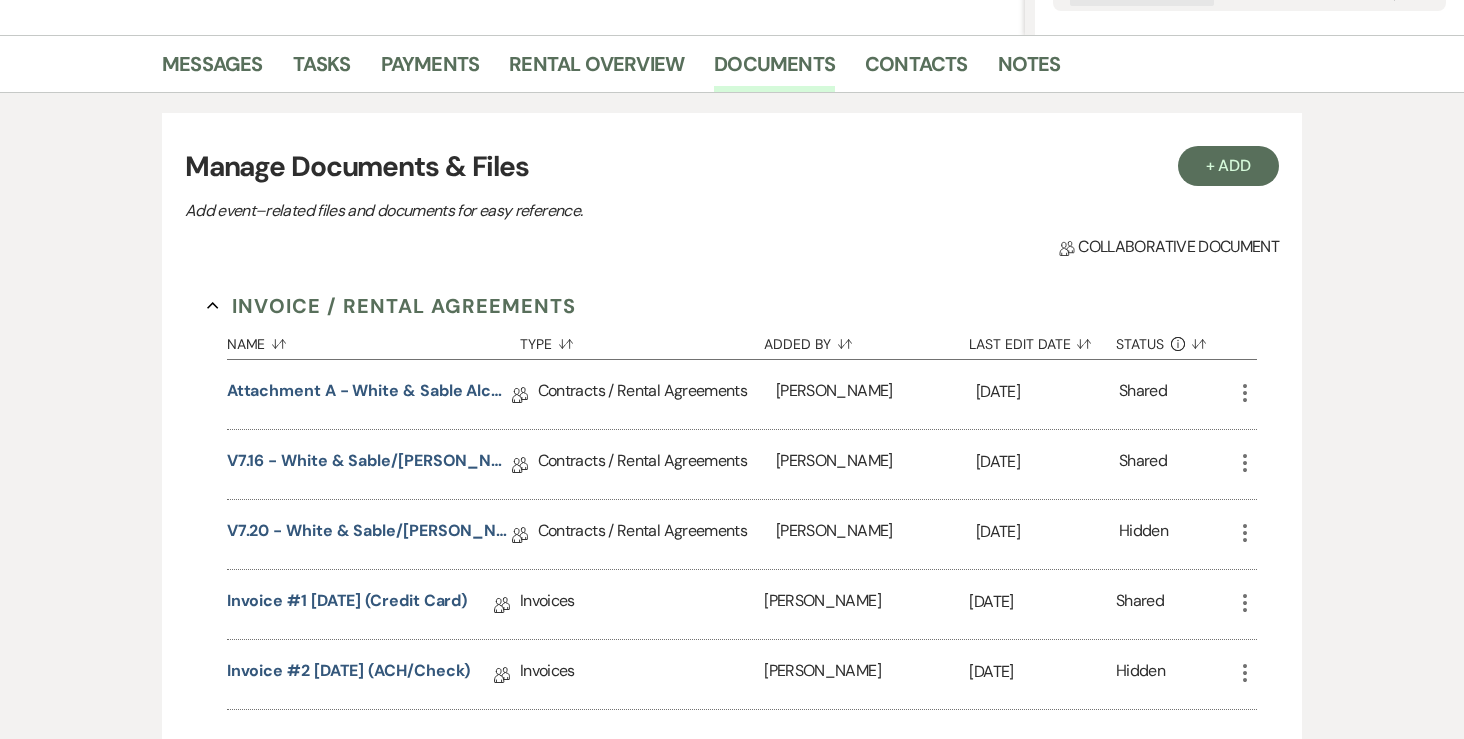 scroll, scrollTop: 428, scrollLeft: 0, axis: vertical 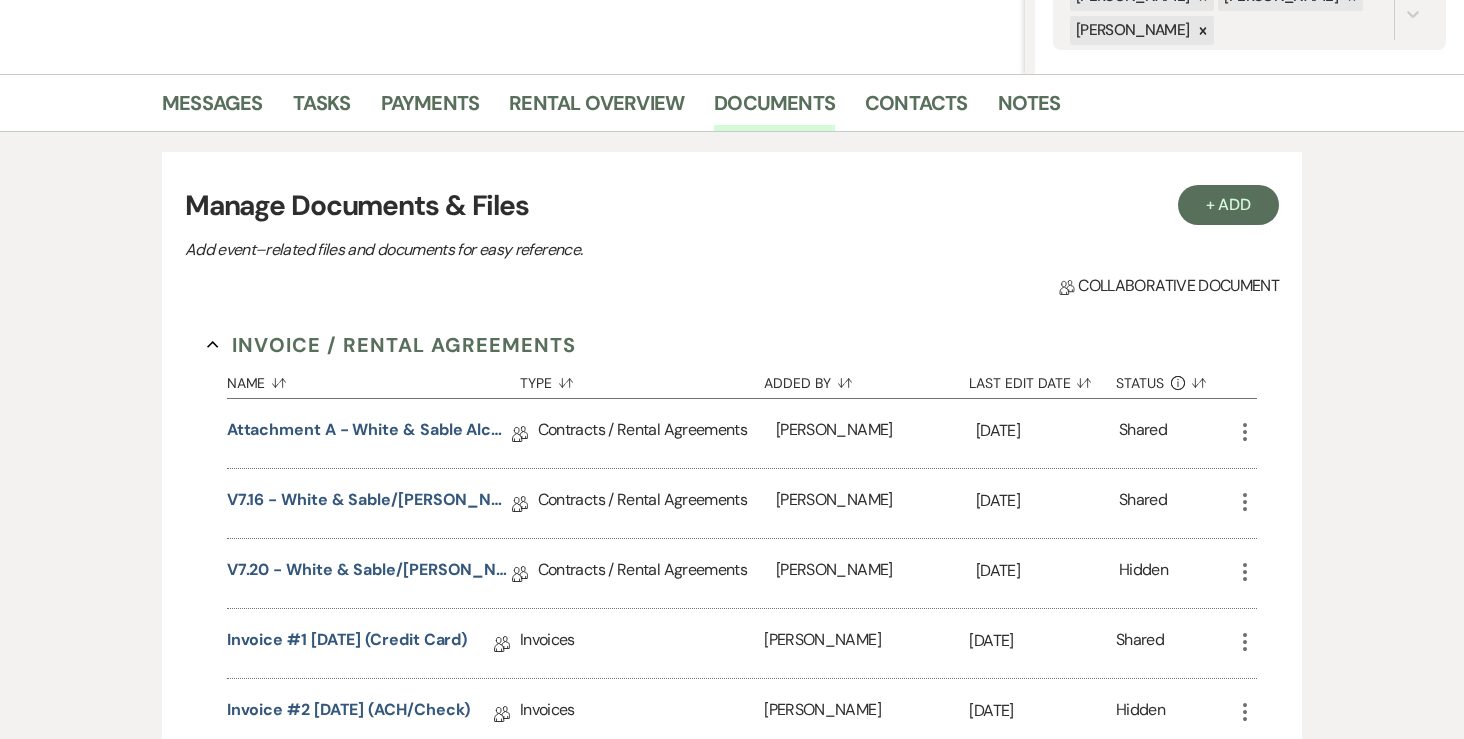 click on "Messages Tasks Payments Rental Overview Documents Contacts Notes" at bounding box center [732, 103] 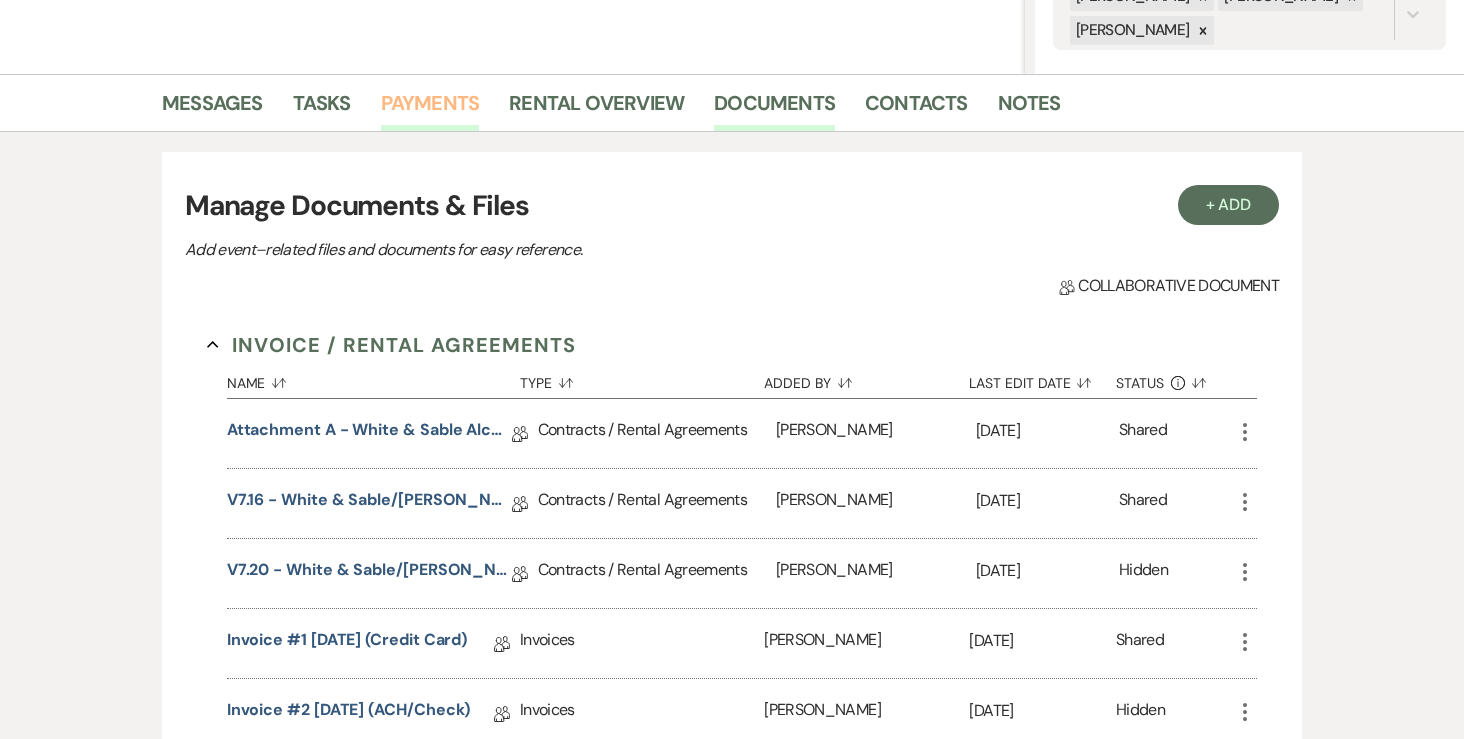 click on "Payments" at bounding box center [430, 109] 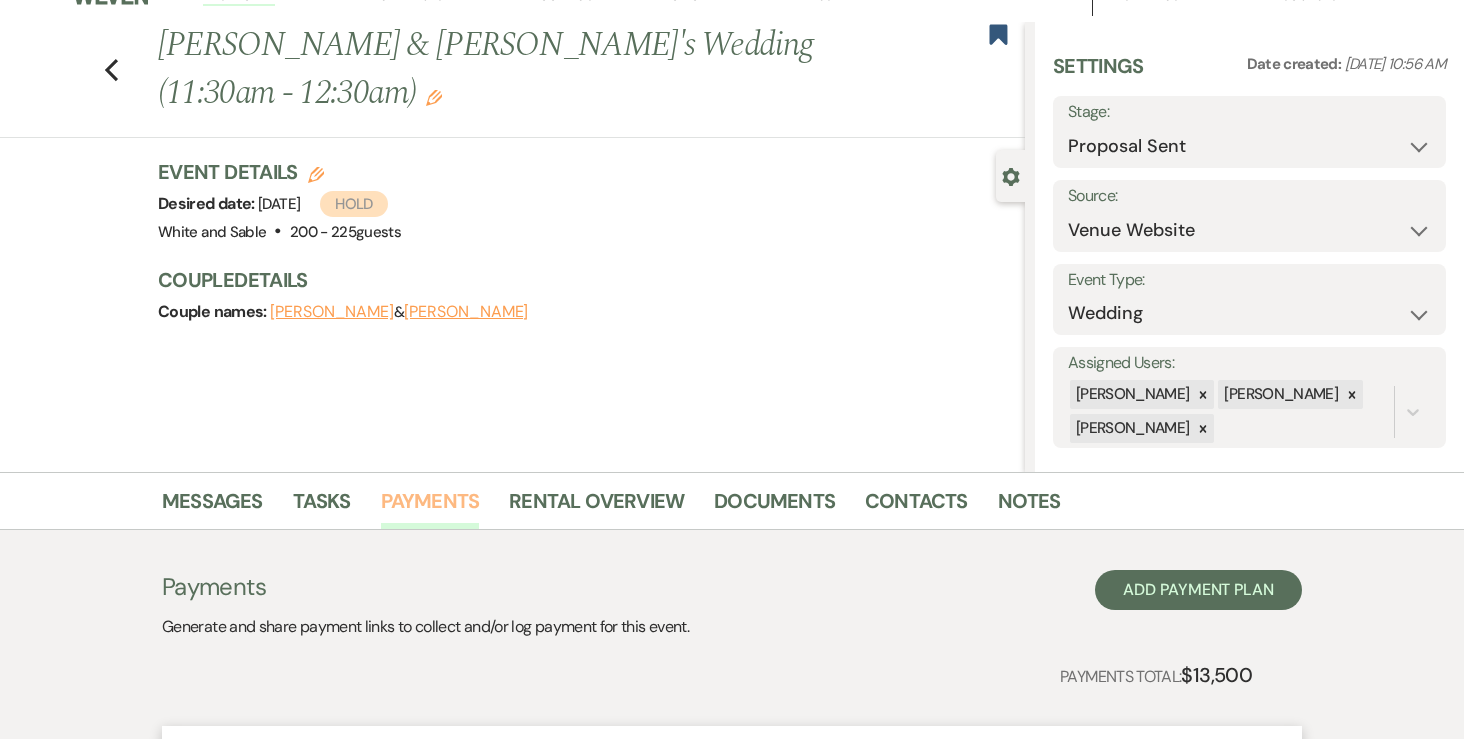 scroll, scrollTop: 428, scrollLeft: 0, axis: vertical 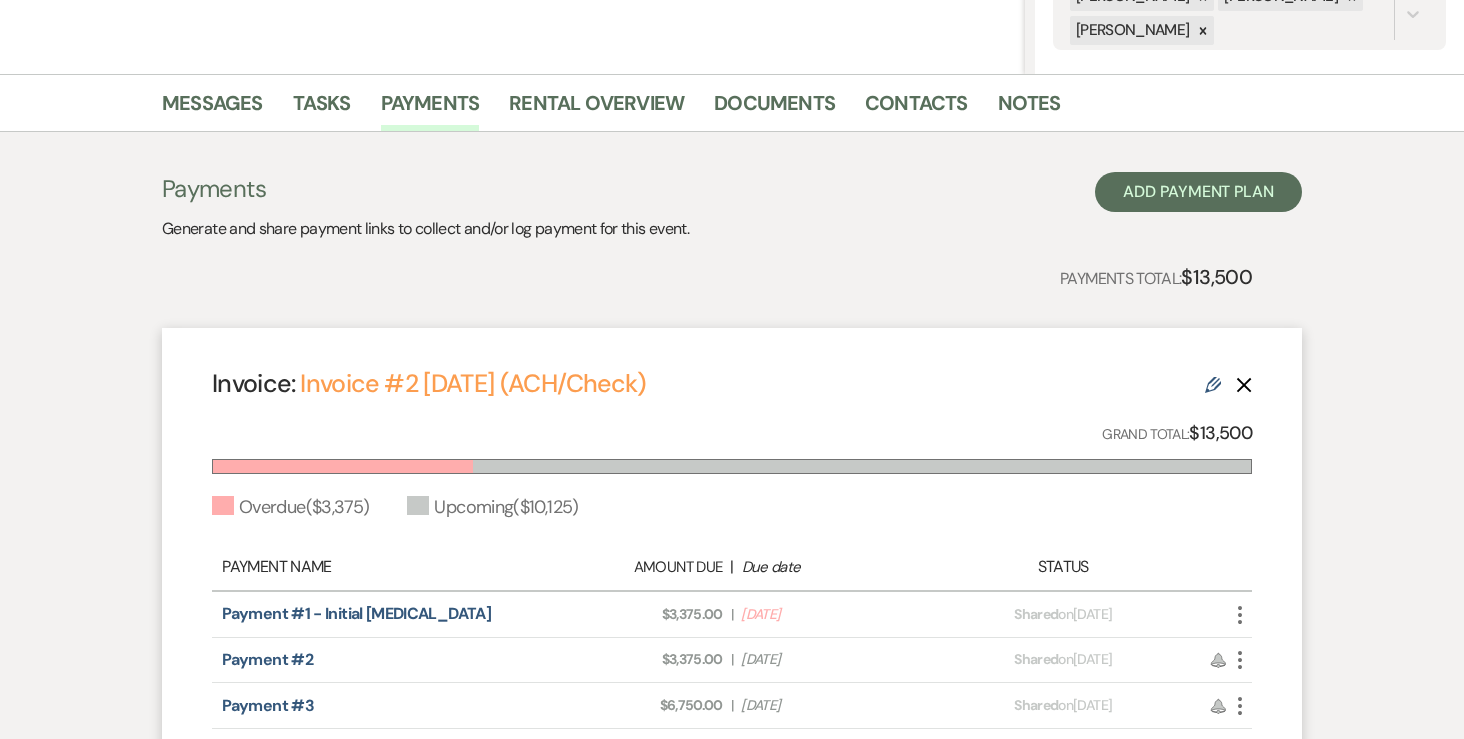 click on "Invoice:   Invoice #2 7-20-2025 (ACH/Check) Edit Delete Grand Total:  $13,500 Overdue  ( $3,375 ) Upcoming  ( $10,125 ) Payment Name Amount Due | Due date Status Payment #1 - Initial Retainer Amount Due:   $3,375.00 | Due Date   Jul 21, 2025 Payment status:   Shared  on  Jul 20, 2025 More Payment #2 Amount Due:   $3,375.00 | Due Date   Aug 20, 2025 Payment status:   Shared  on  Jul 20, 2025 Reminder More Payment #3 Amount Due:   $6,750.00 | Due Date   Jan 26, 2026 Payment status:   Shared  on  Jul 20, 2025 Reminder More Paige Reiners & Brad VanTatenhove's Payment Plan #1 Created:  Jul 20, 2025, 9:47 PM" at bounding box center (732, 574) 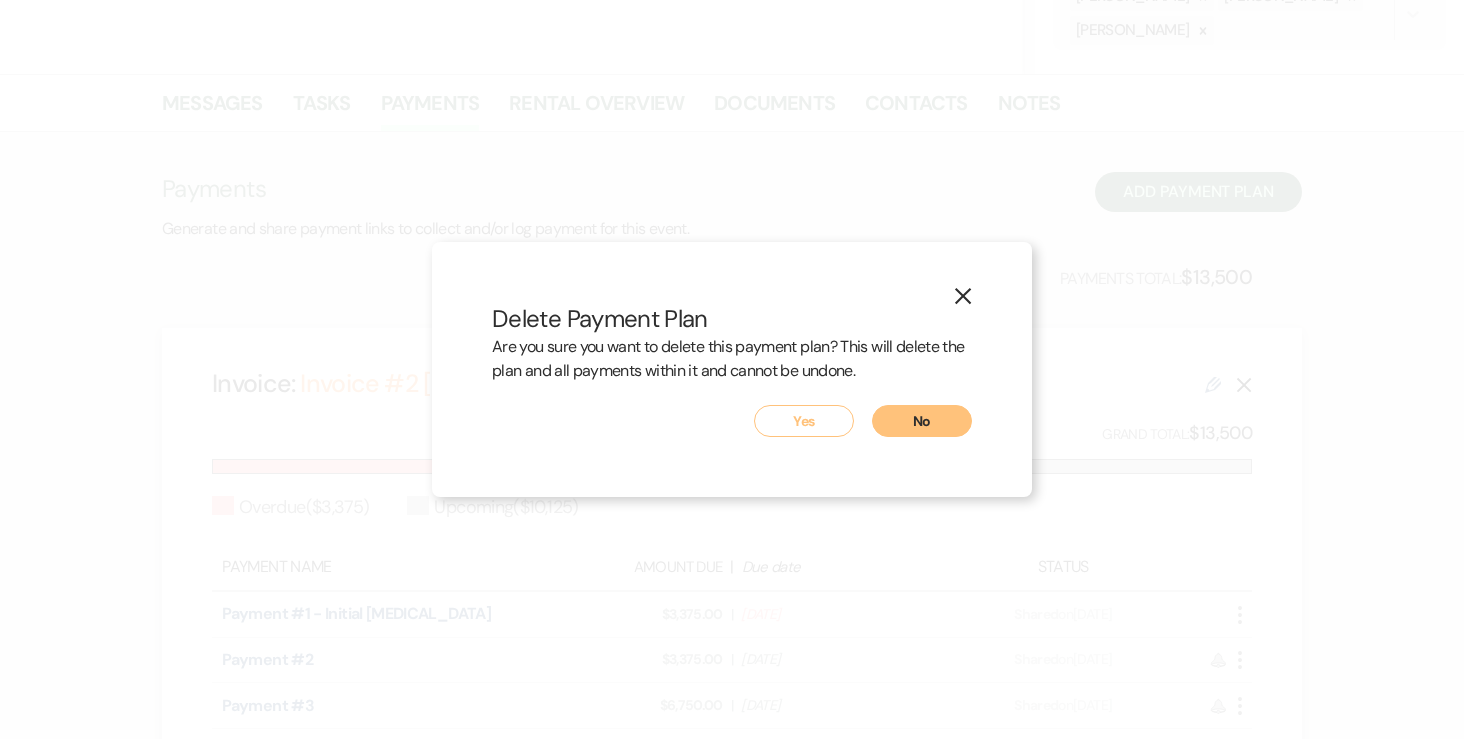click on "Yes" at bounding box center [804, 421] 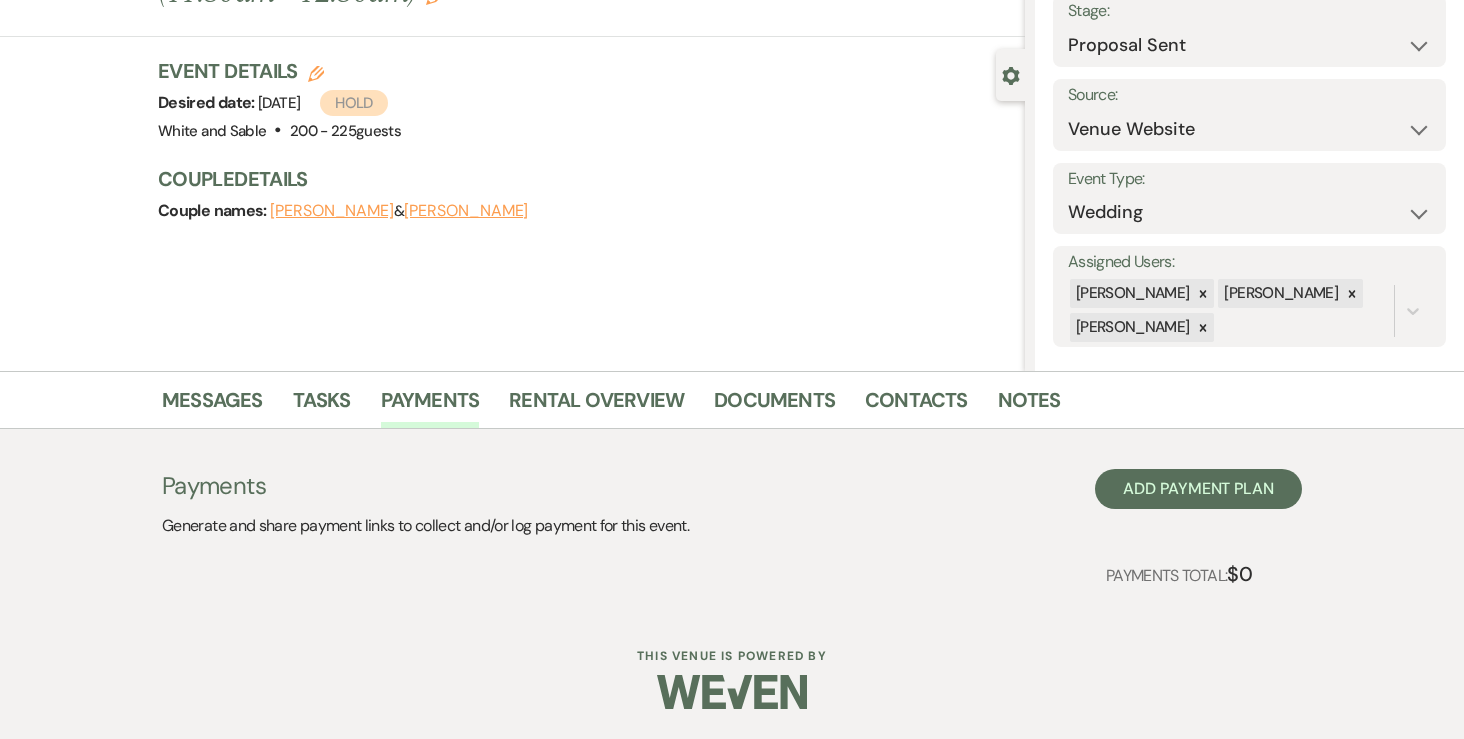 scroll, scrollTop: 131, scrollLeft: 0, axis: vertical 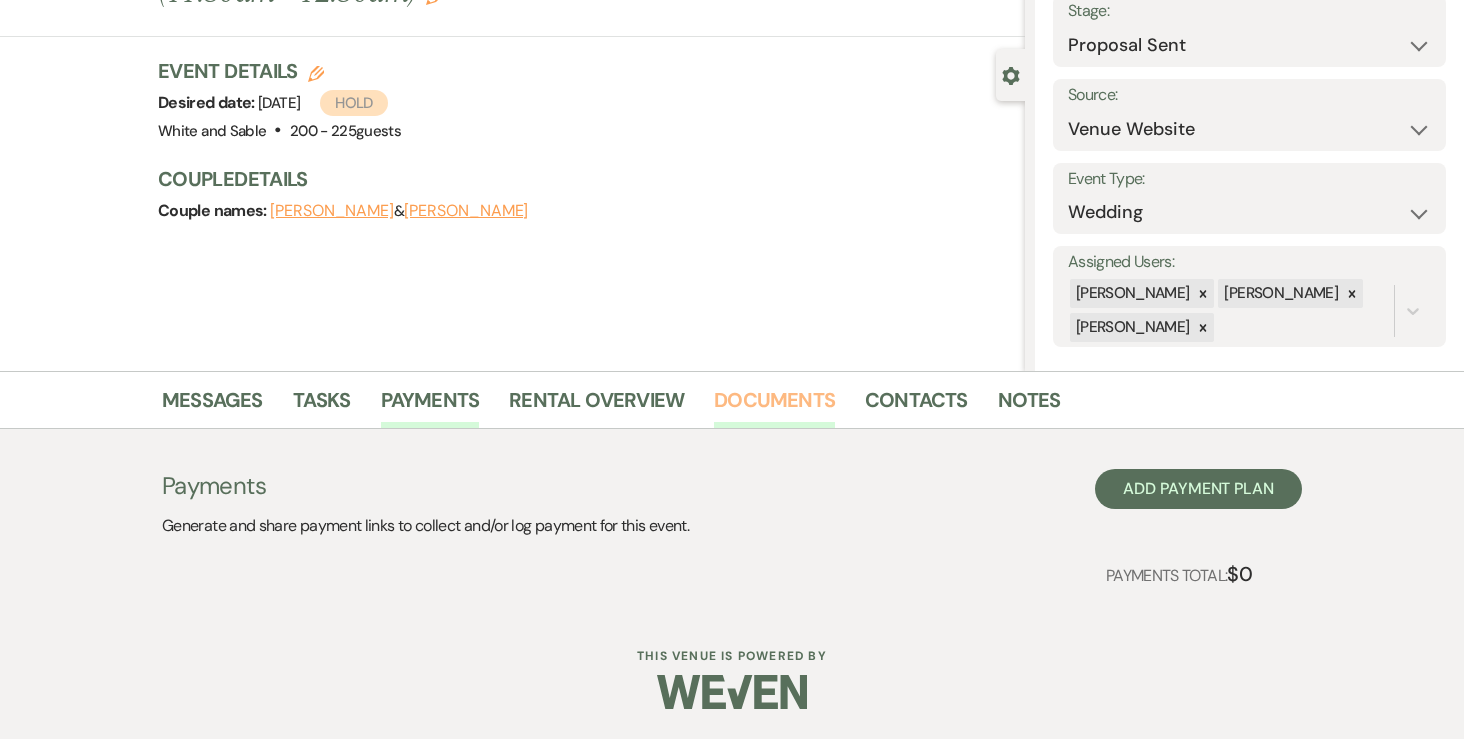 click on "Documents" at bounding box center (774, 406) 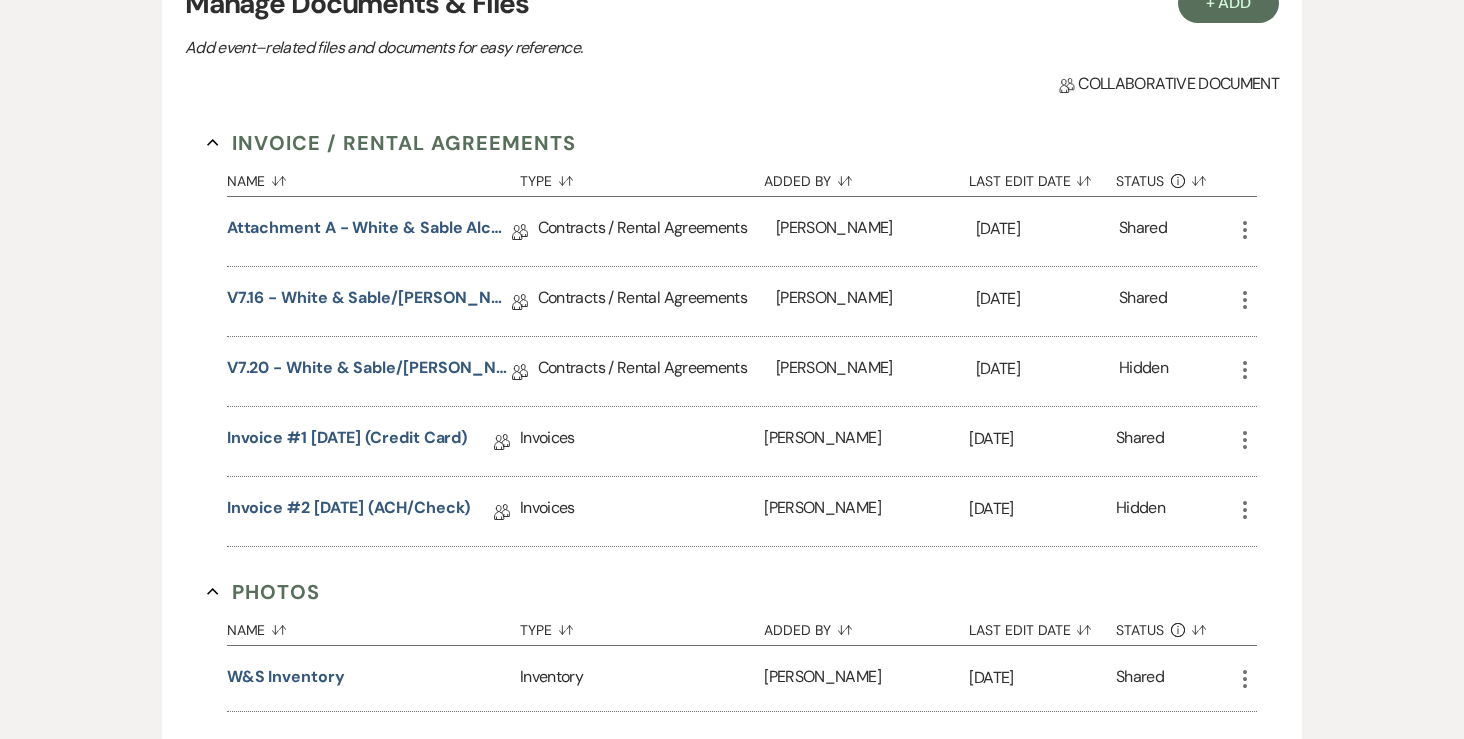 scroll, scrollTop: 641, scrollLeft: 0, axis: vertical 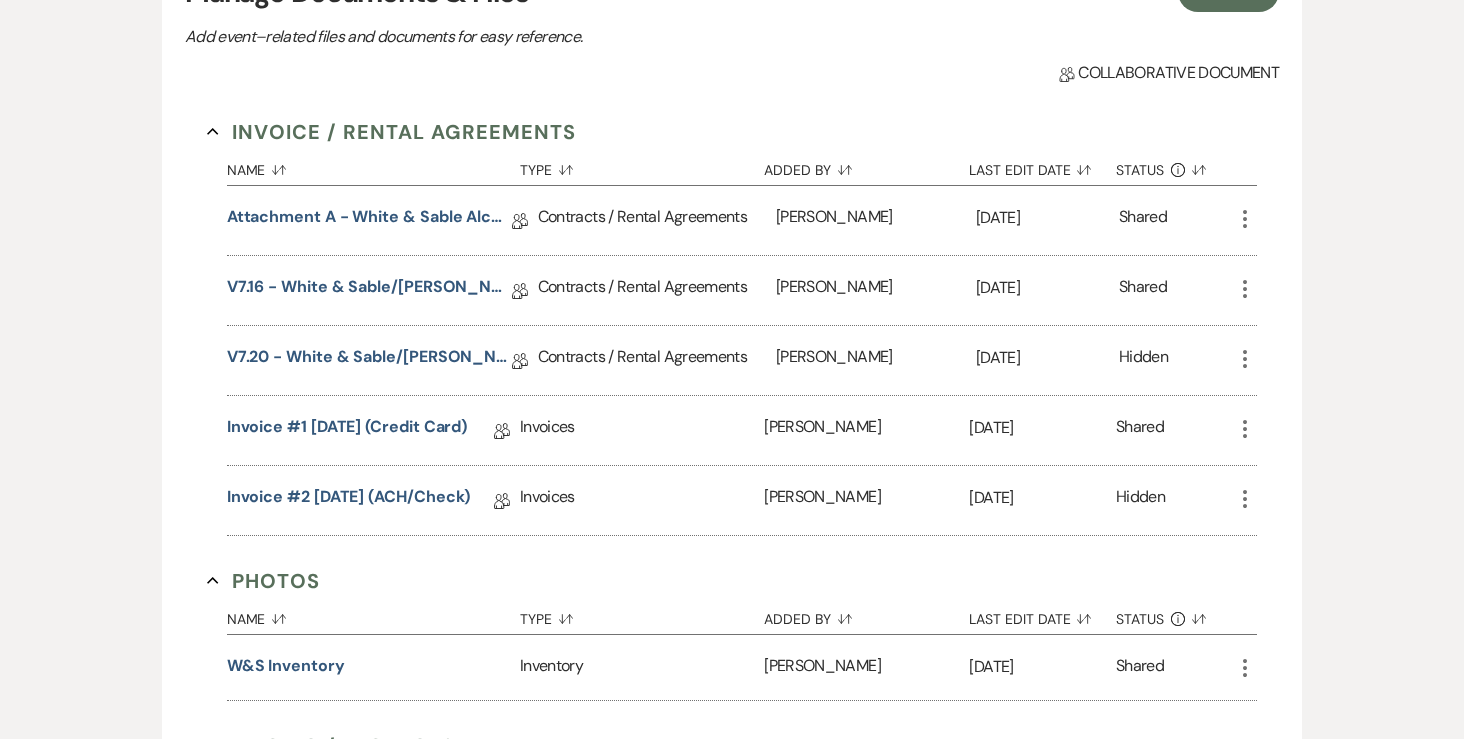 click on "More" 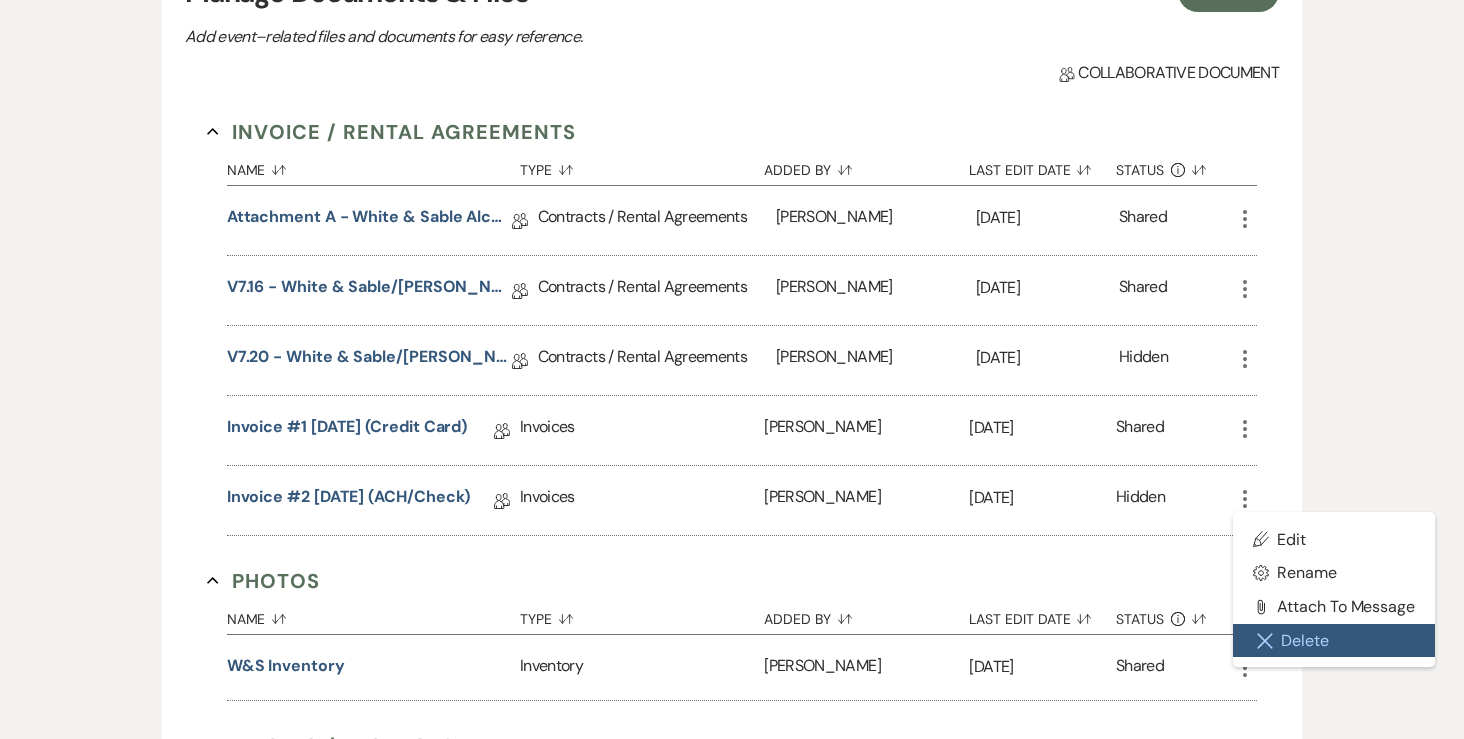 click on "Close Delete X" 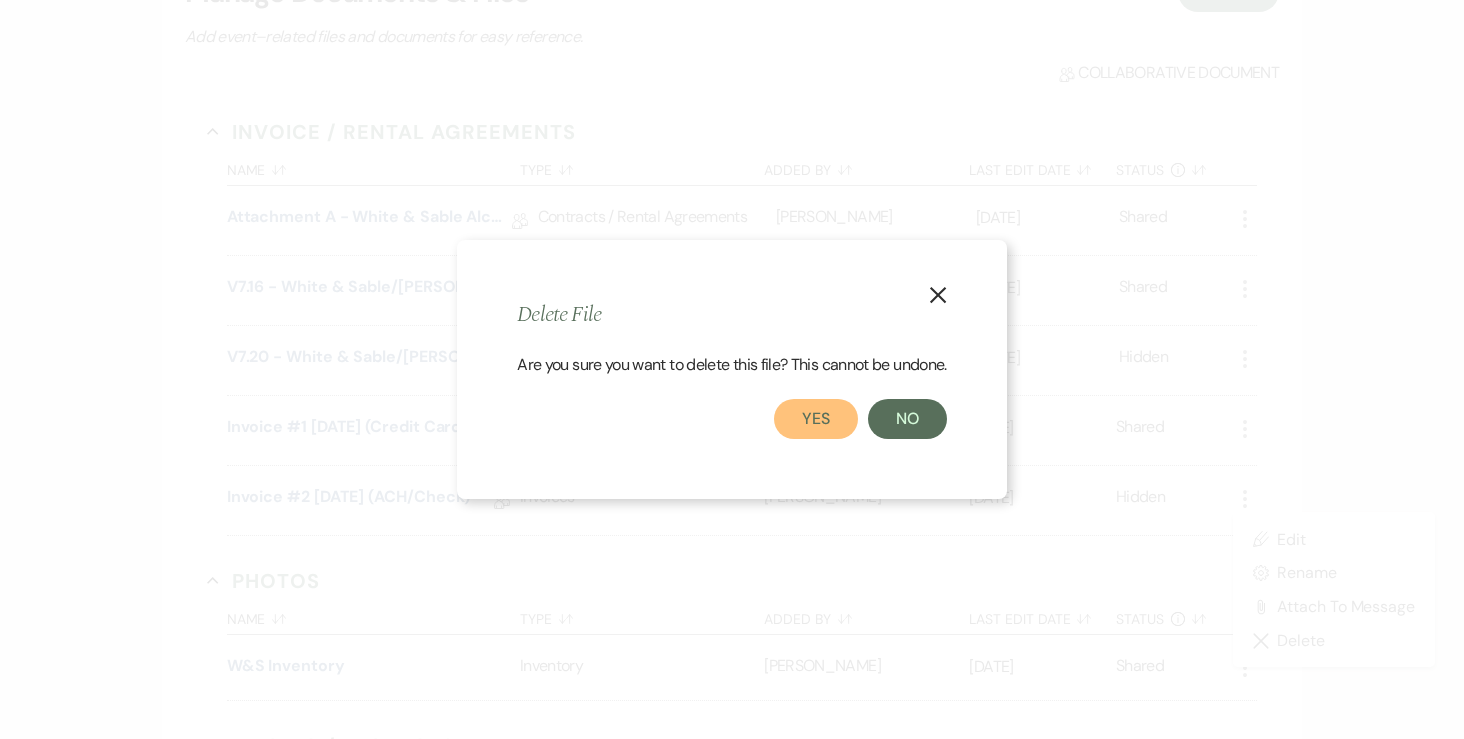 click on "Yes" at bounding box center [816, 419] 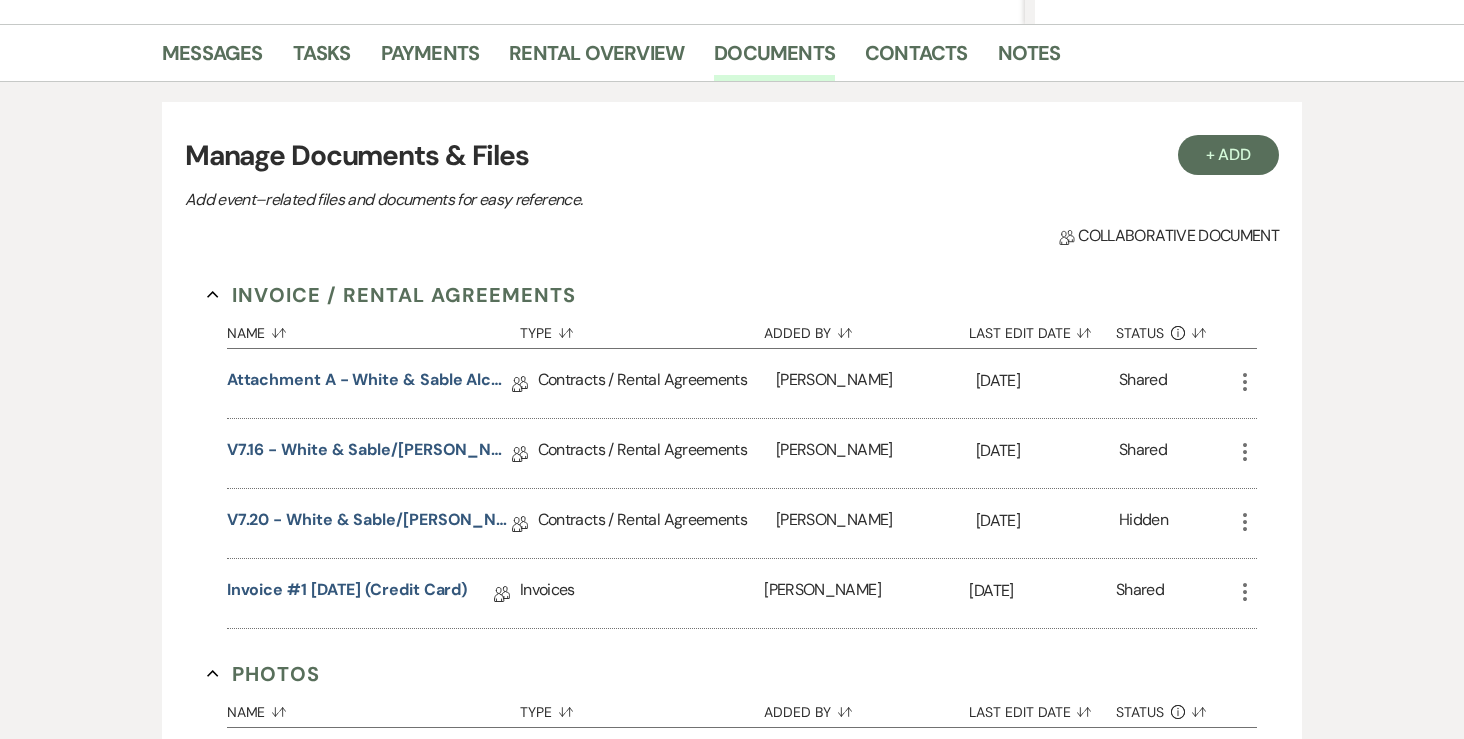 scroll, scrollTop: 443, scrollLeft: 0, axis: vertical 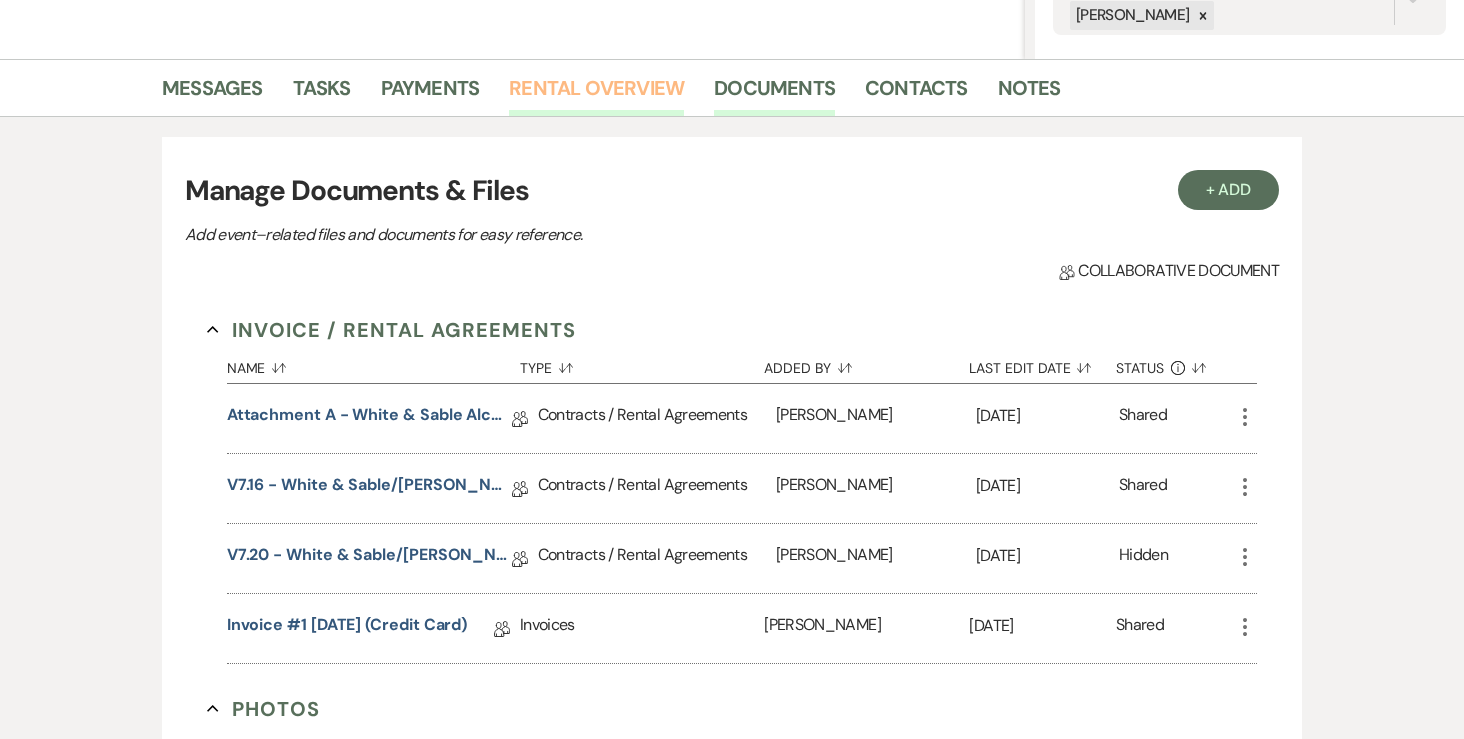 click on "Rental Overview" at bounding box center [596, 94] 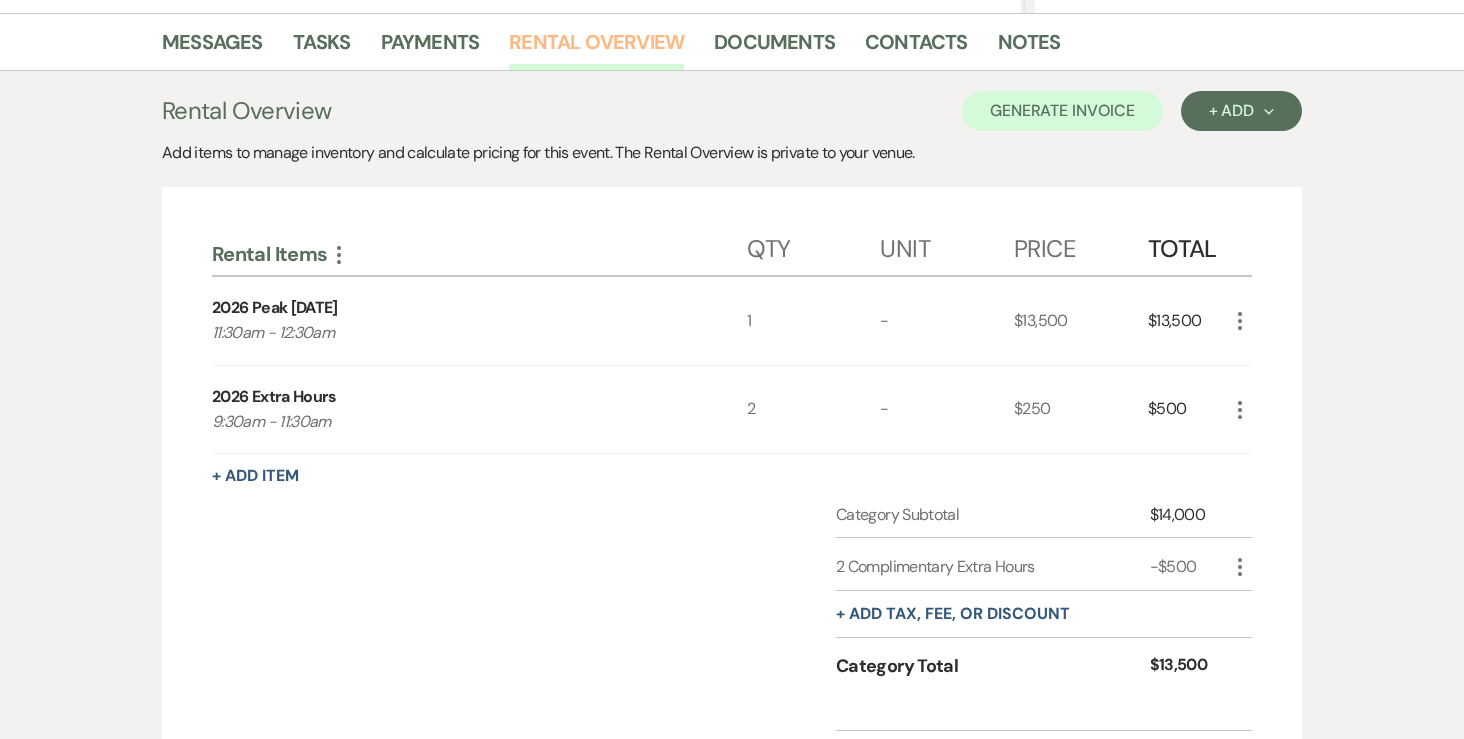 scroll, scrollTop: 512, scrollLeft: 0, axis: vertical 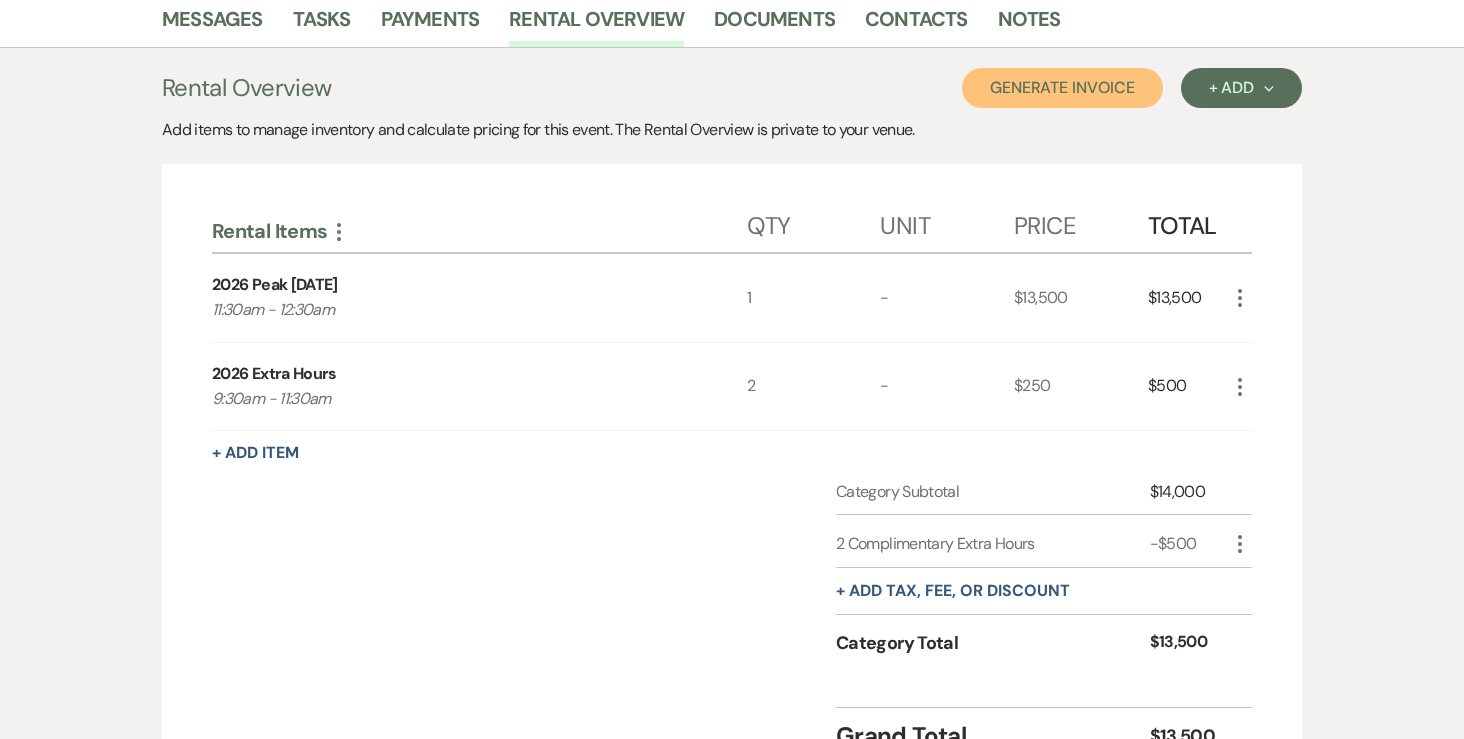 click on "Generate Invoice" at bounding box center (1062, 88) 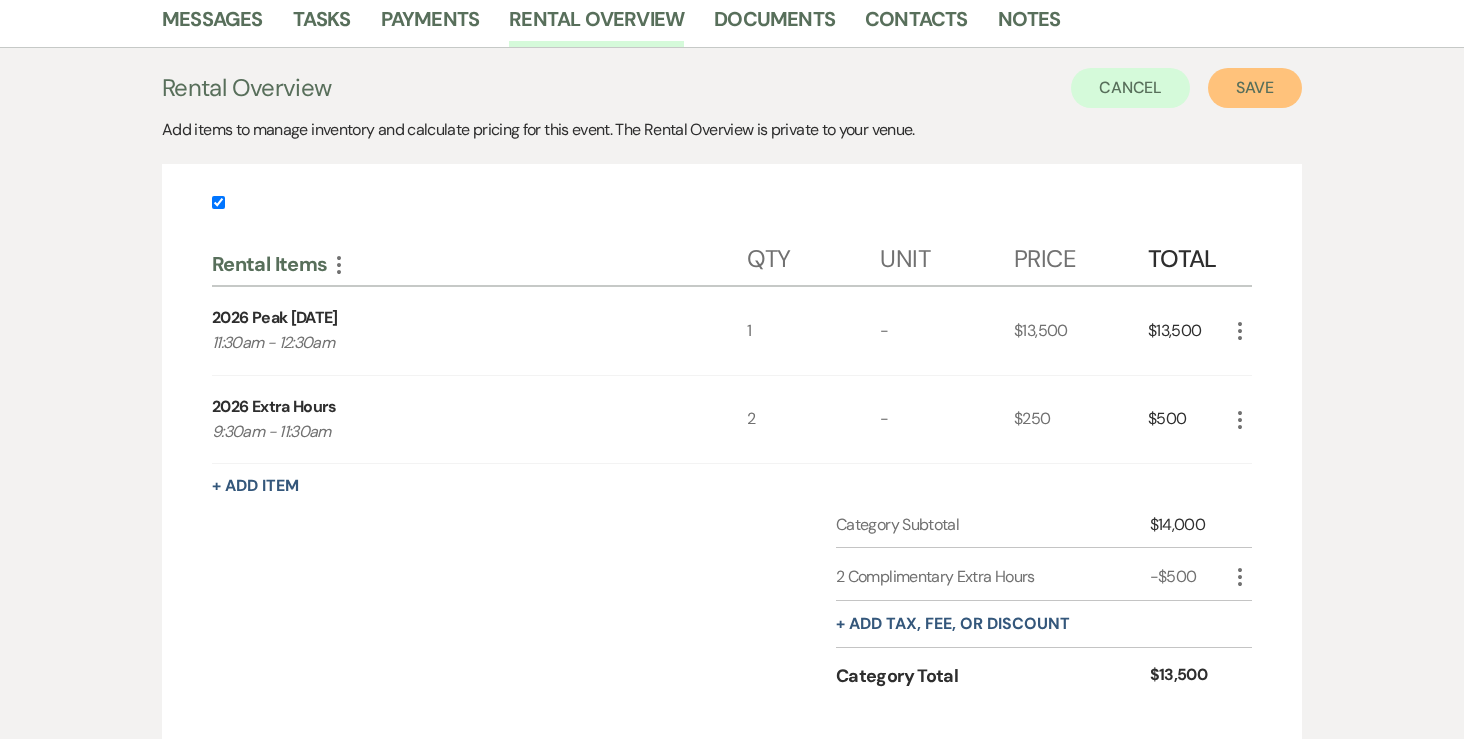click on "Save" at bounding box center (1255, 88) 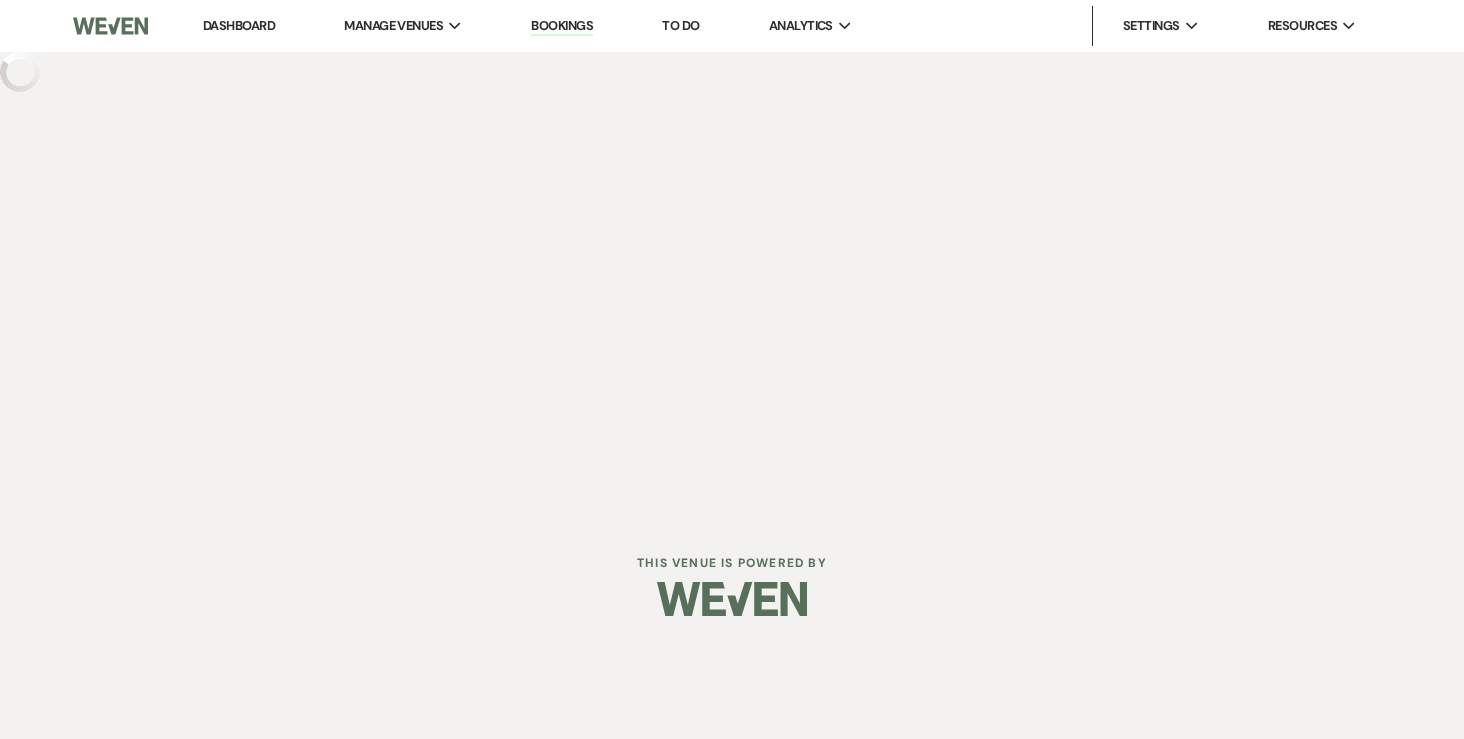 scroll, scrollTop: 0, scrollLeft: 0, axis: both 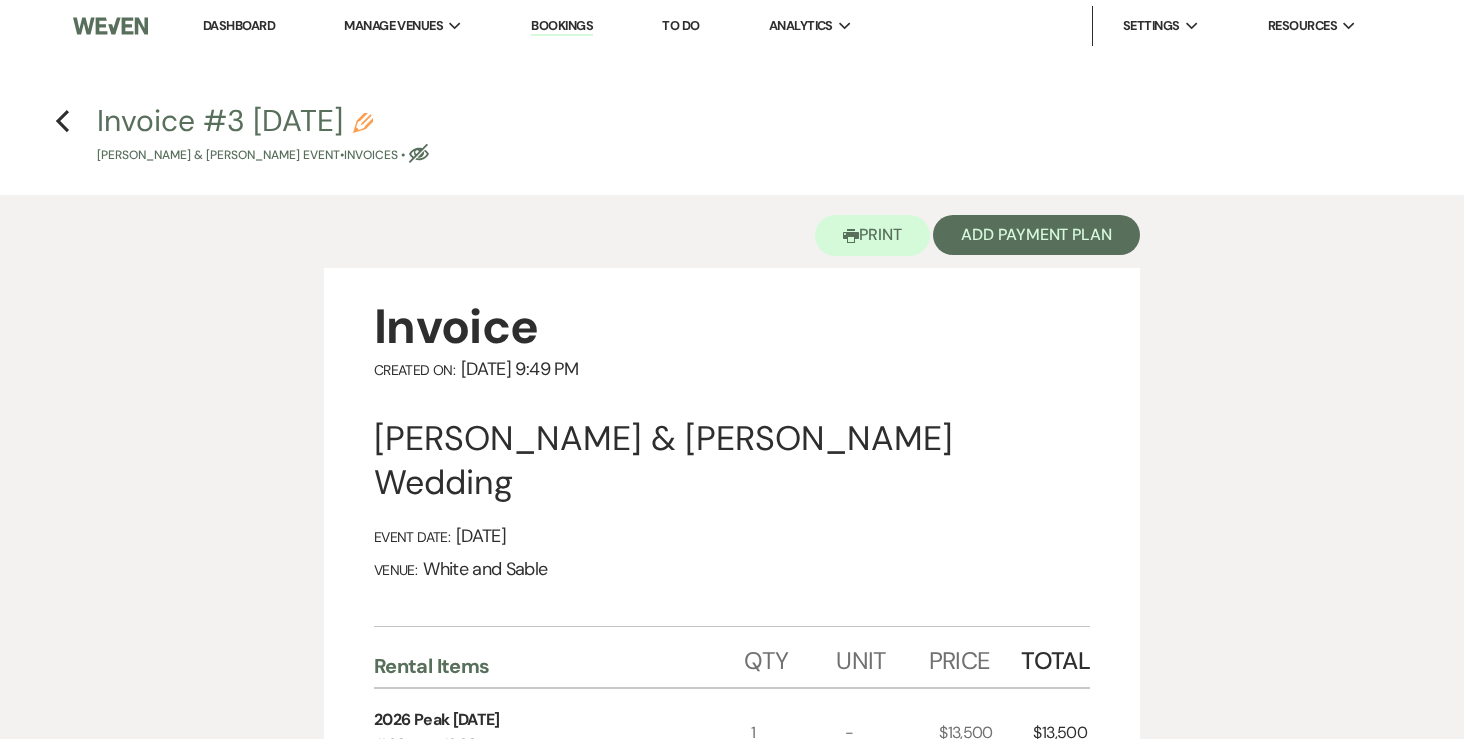 click 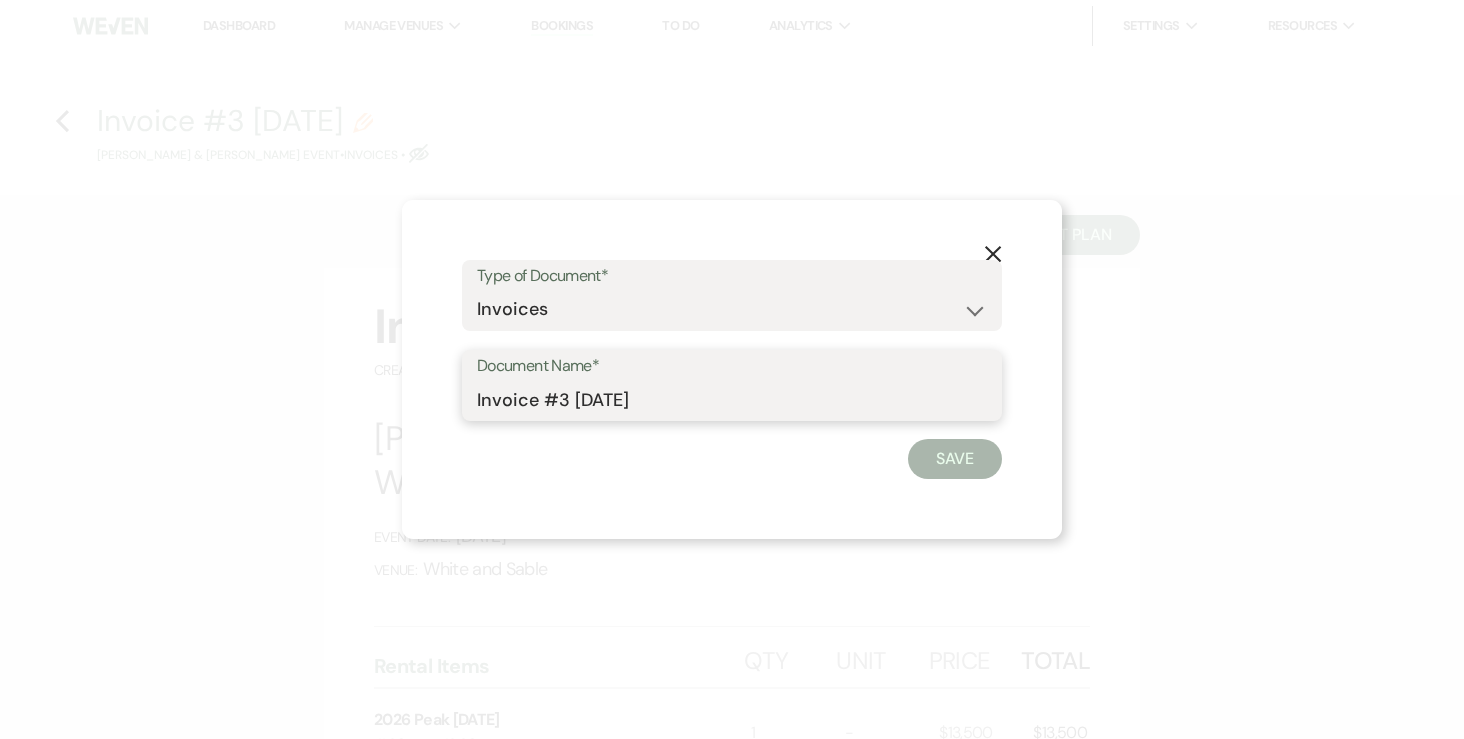 click on "Invoice #3 7-20-2025" at bounding box center [732, 399] 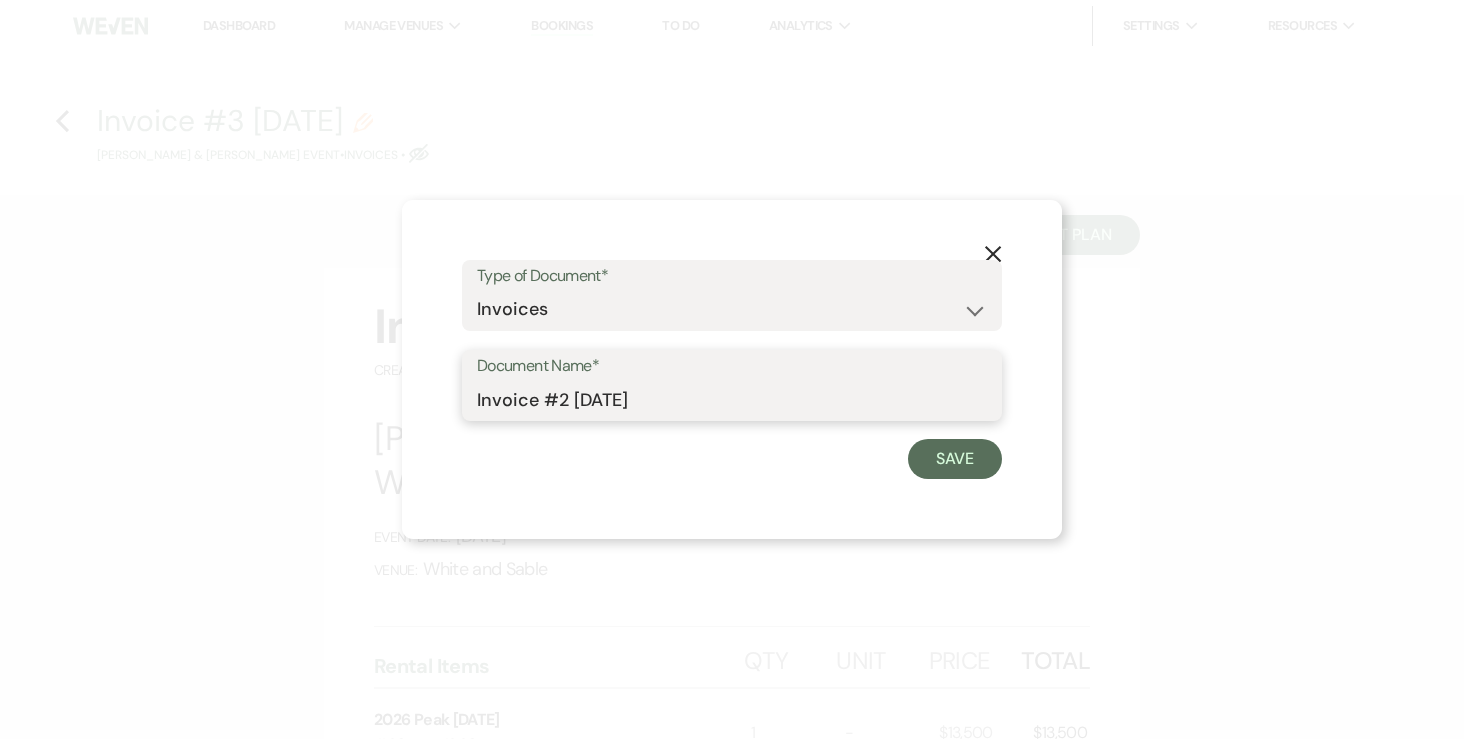 click on "Invoice #2 7-20-2025" at bounding box center (732, 399) 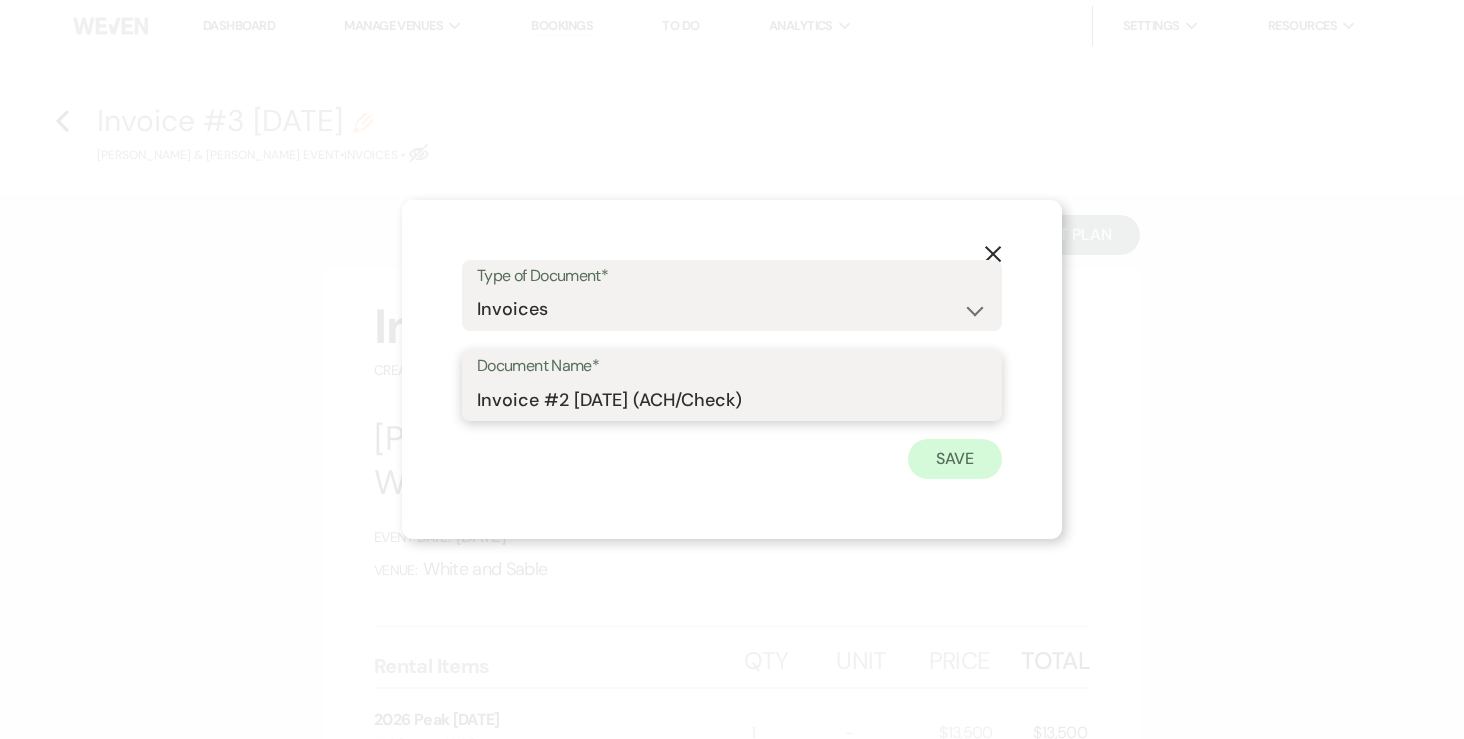 type on "Invoice #2 [DATE] (ACH/Check)" 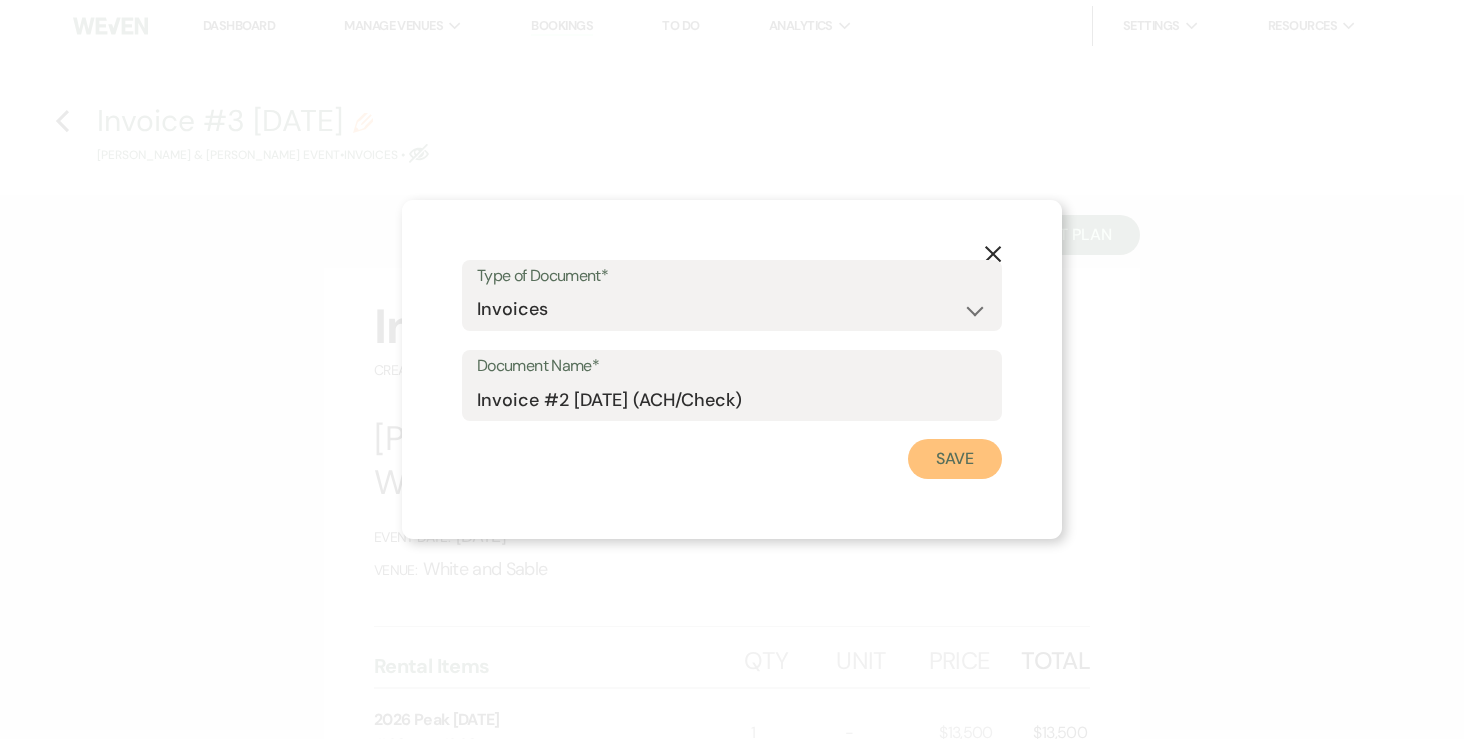 click on "Save" at bounding box center [955, 459] 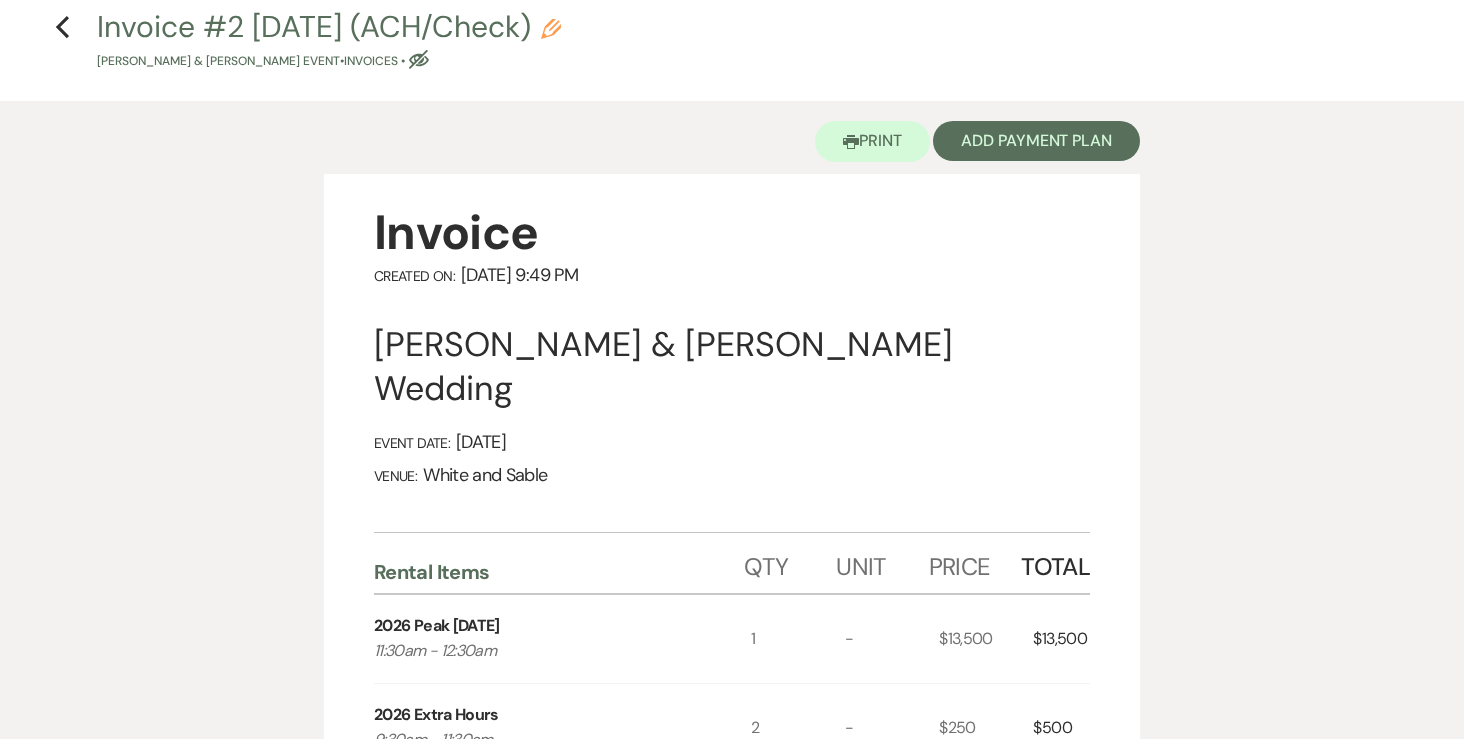 scroll, scrollTop: 0, scrollLeft: 0, axis: both 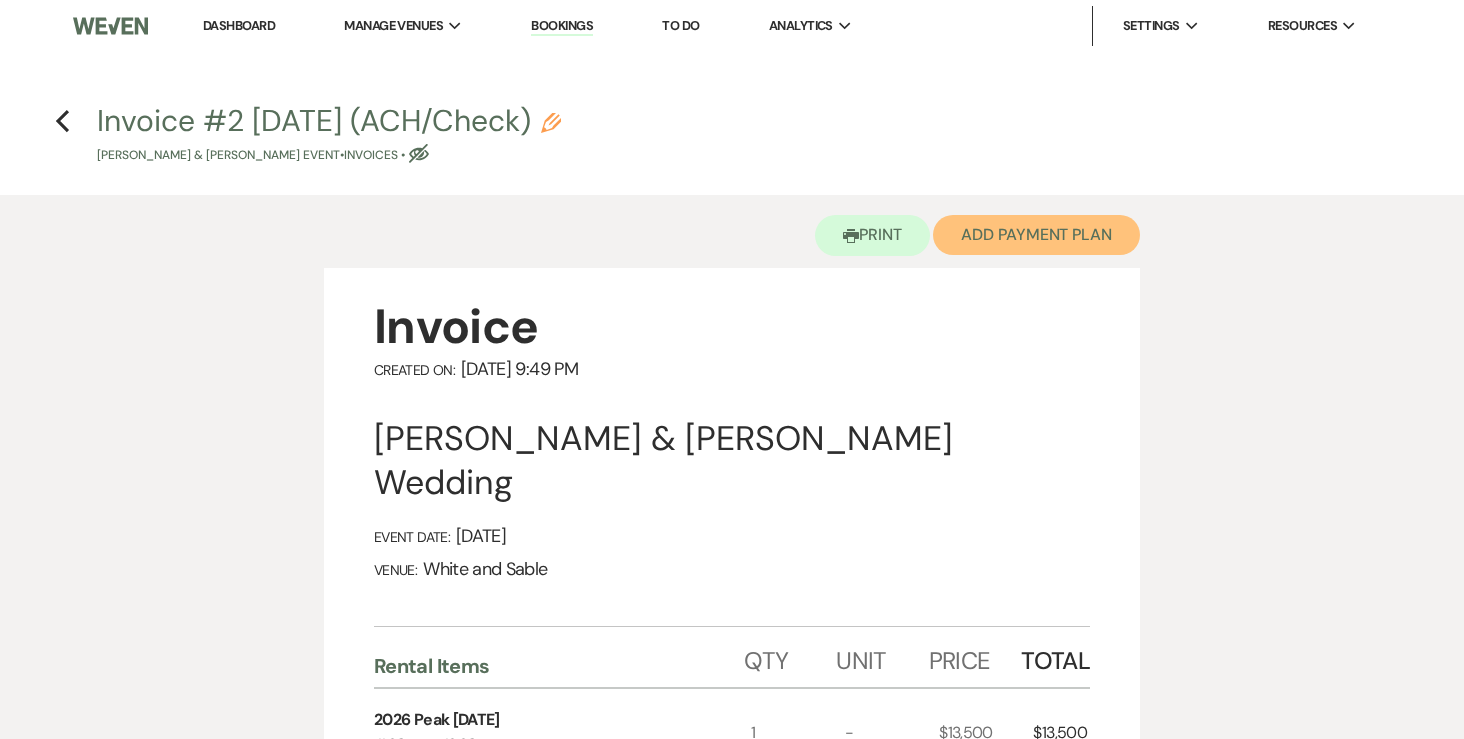 click on "Add Payment Plan" at bounding box center [1036, 235] 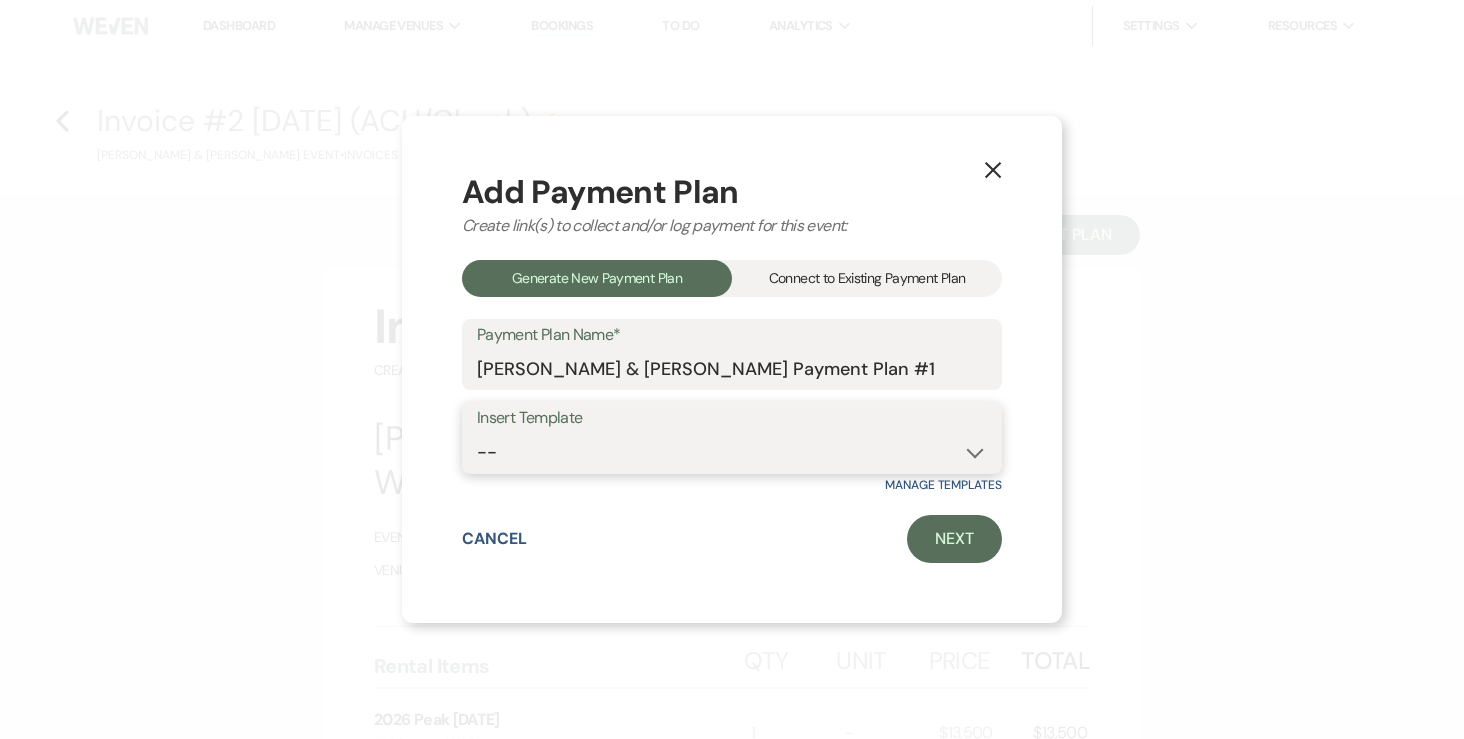 click on "-- Wedding Payments - Credit Card (3% Fee) Wedding Payments - ACH/Check/Cash" at bounding box center [732, 452] 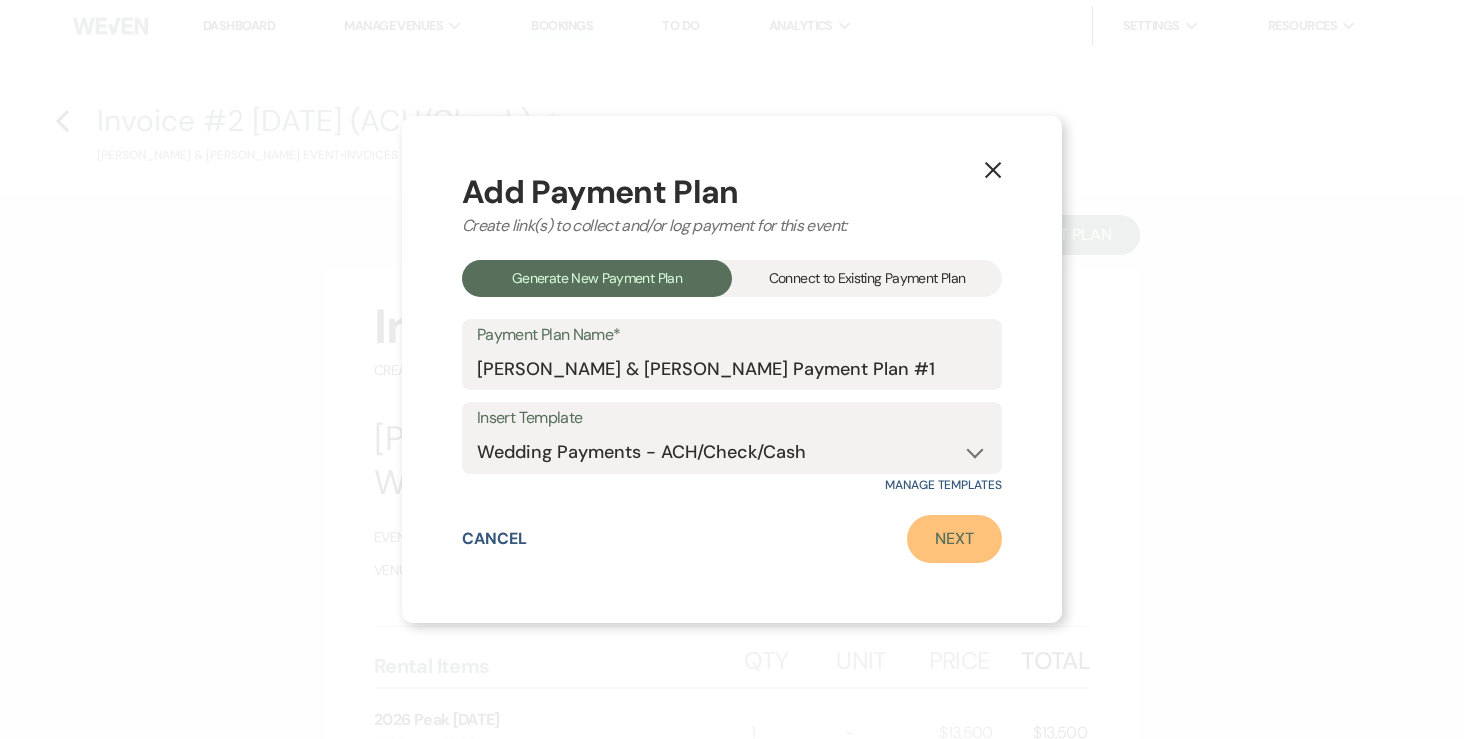 click on "Next" at bounding box center [954, 539] 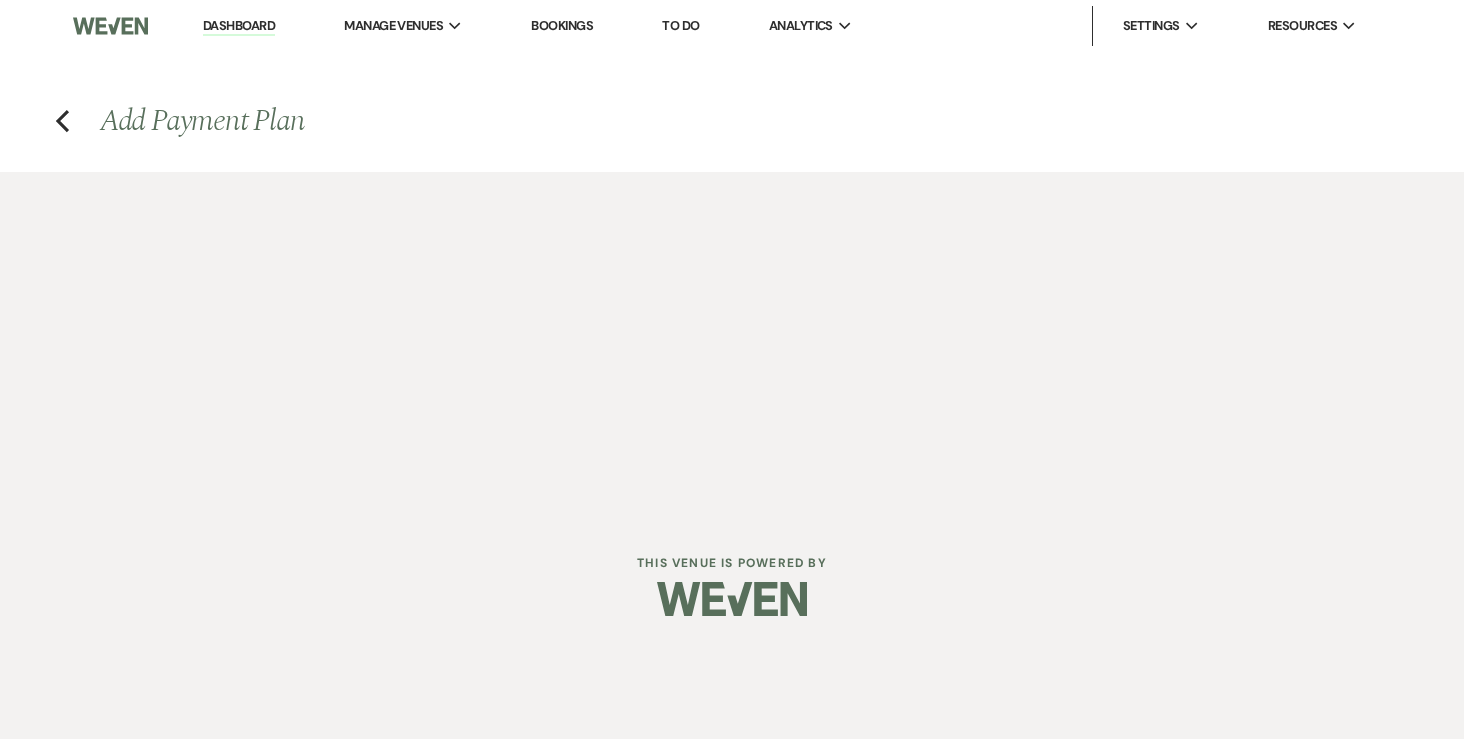 select on "26237" 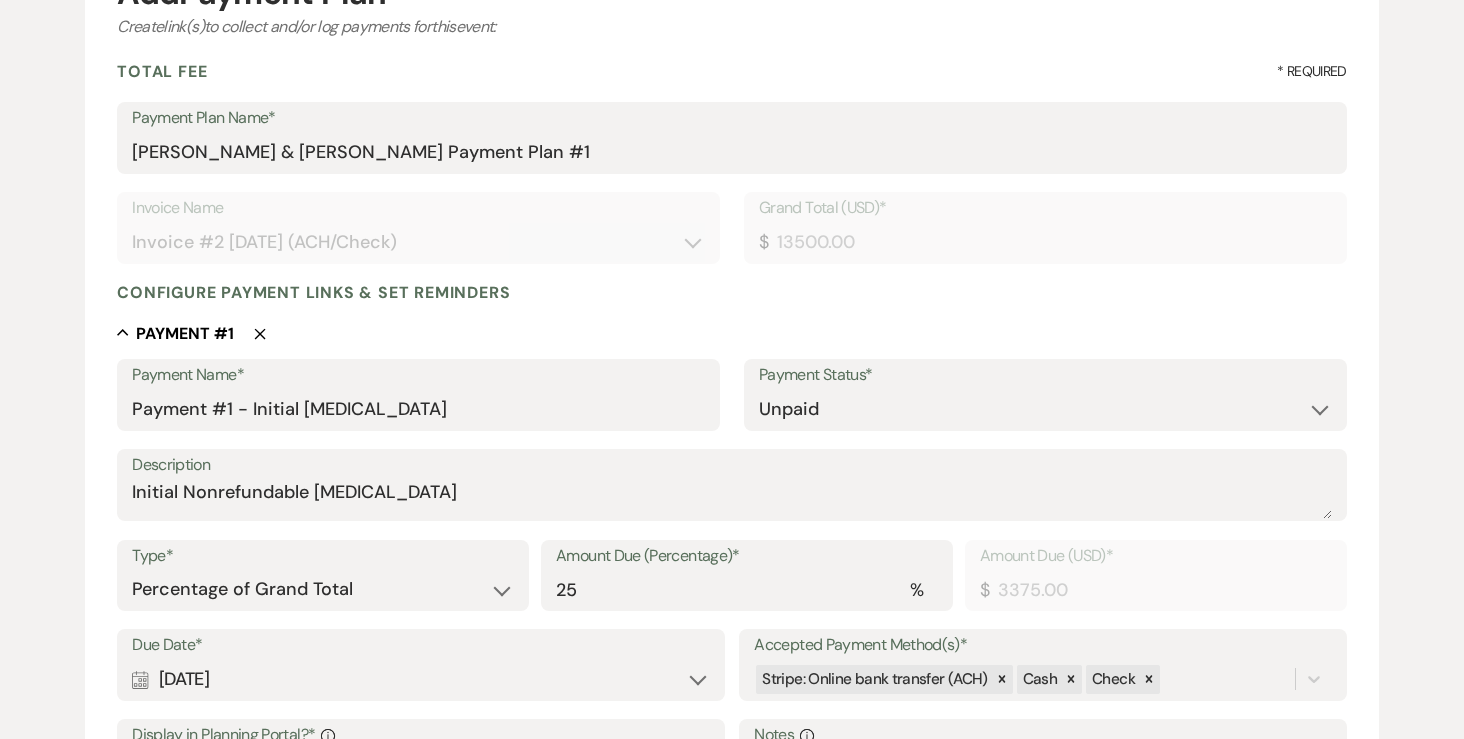 scroll, scrollTop: 250, scrollLeft: 0, axis: vertical 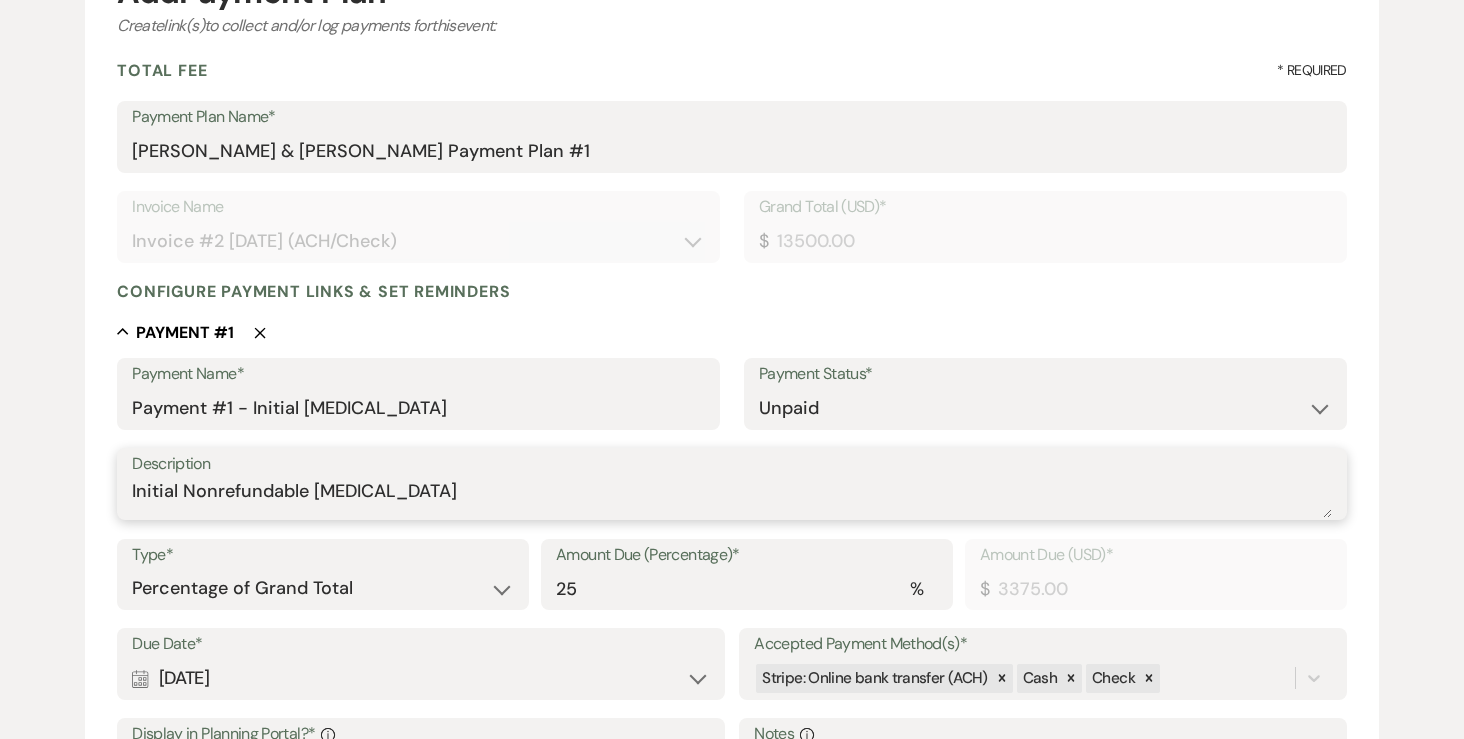 click on "Initial Nonrefundable Retainer" at bounding box center [732, 498] 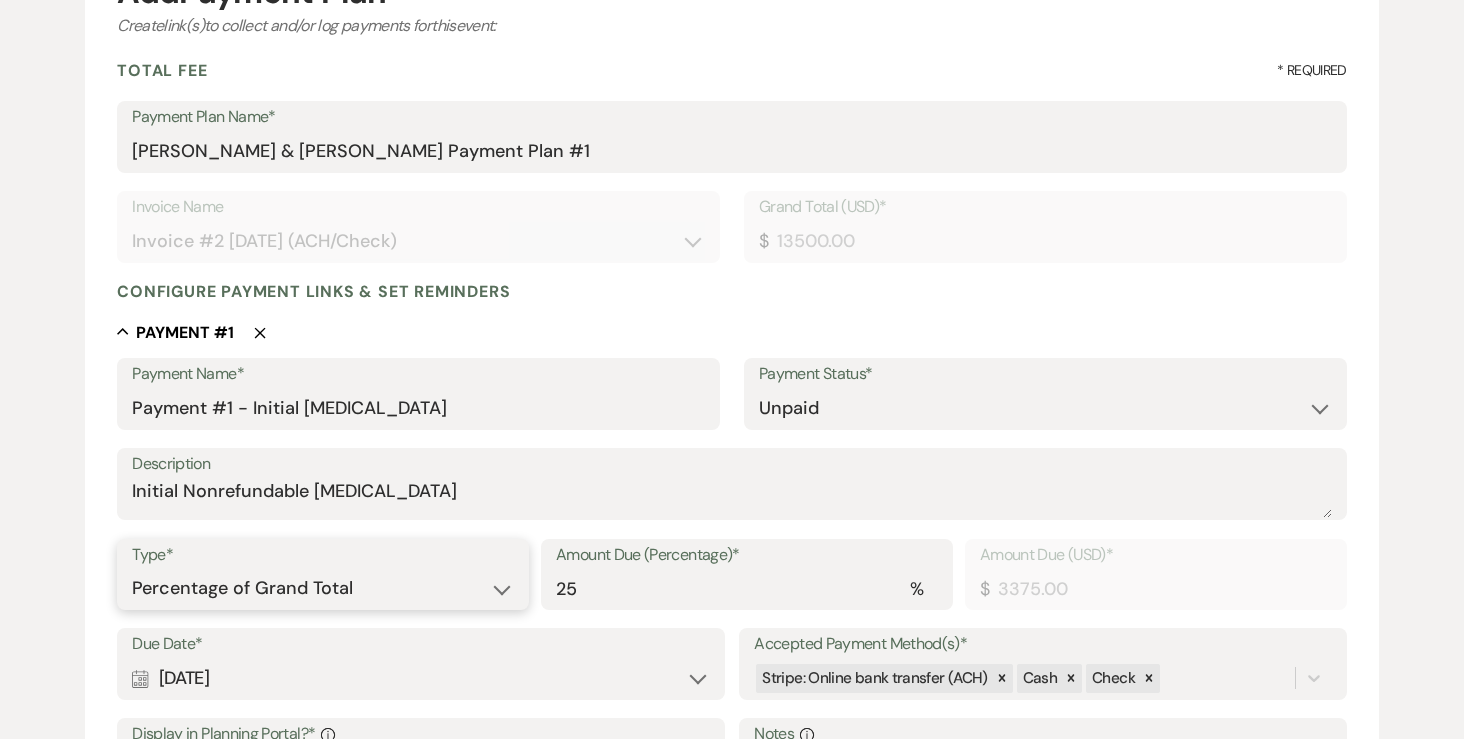 click on "Dollar Amount Percentage of Grand Total" at bounding box center (323, 588) 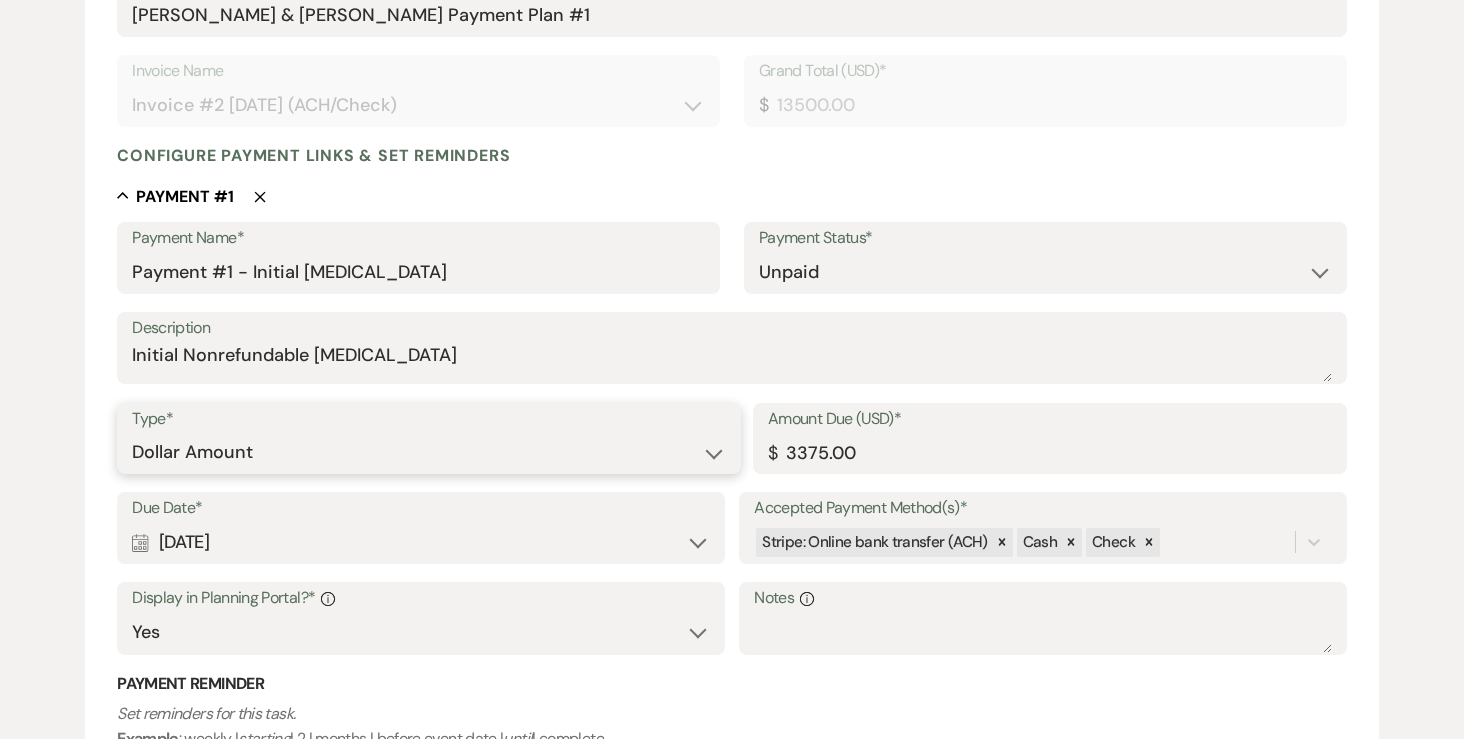 scroll, scrollTop: 470, scrollLeft: 0, axis: vertical 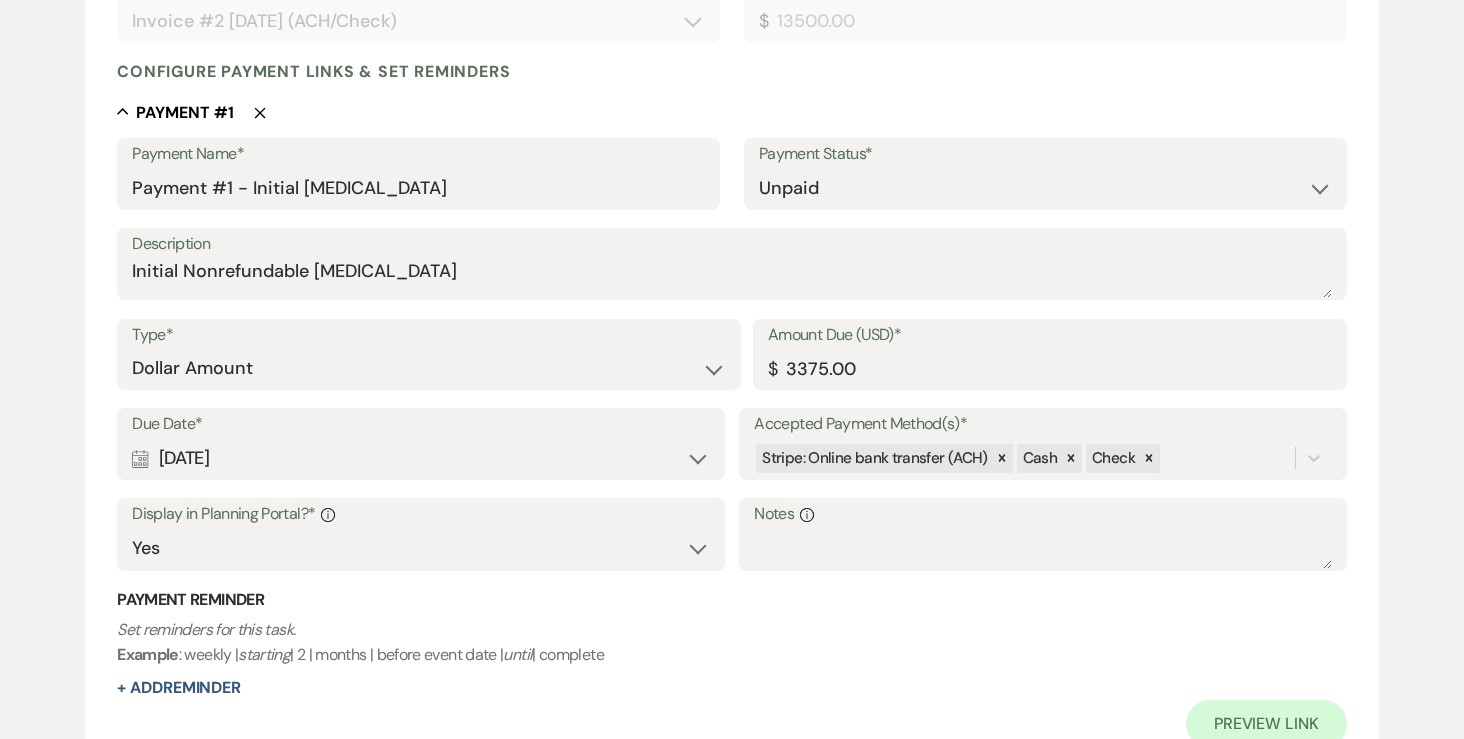 click on "Calendar Jul 22, 2025 Expand" at bounding box center (420, 458) 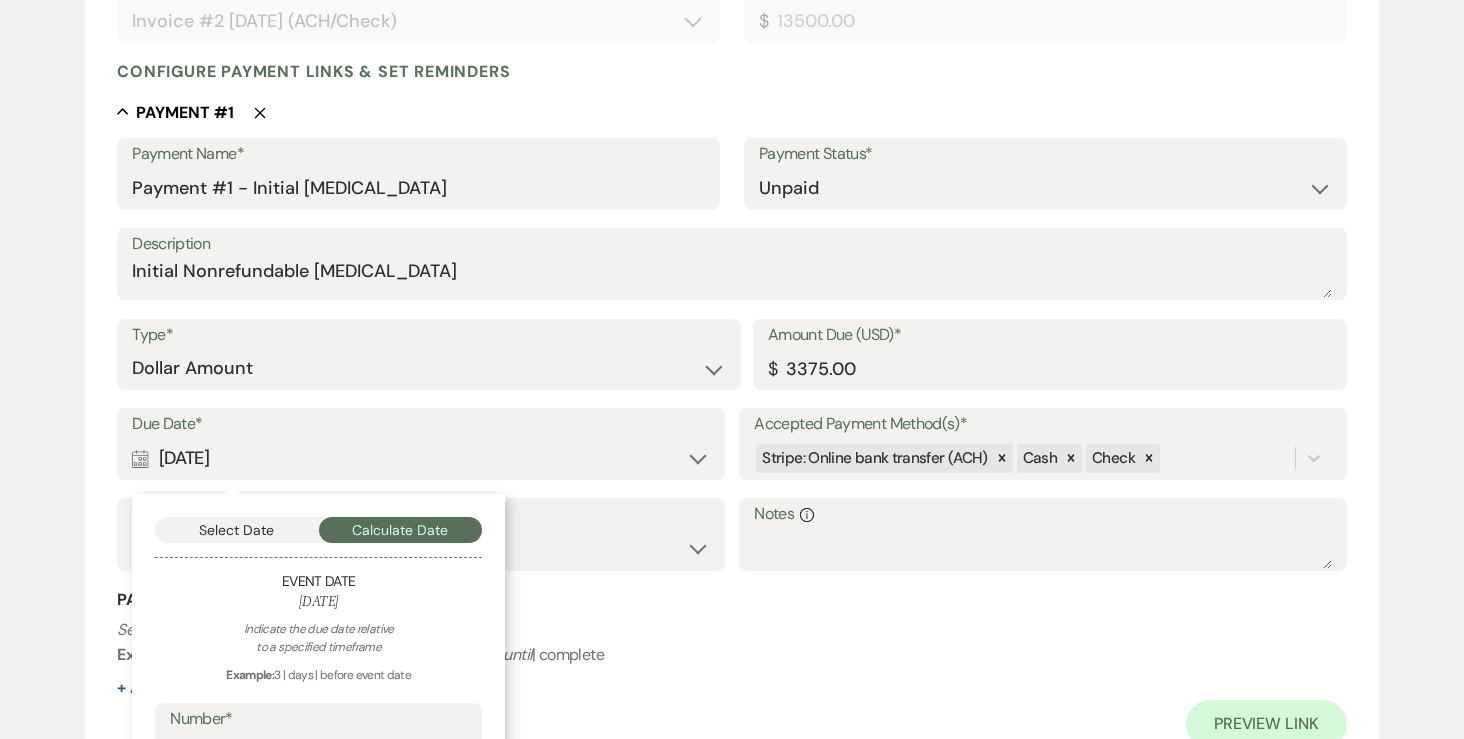 click on "Calendar Jul 22, 2025 Collapse" at bounding box center (420, 458) 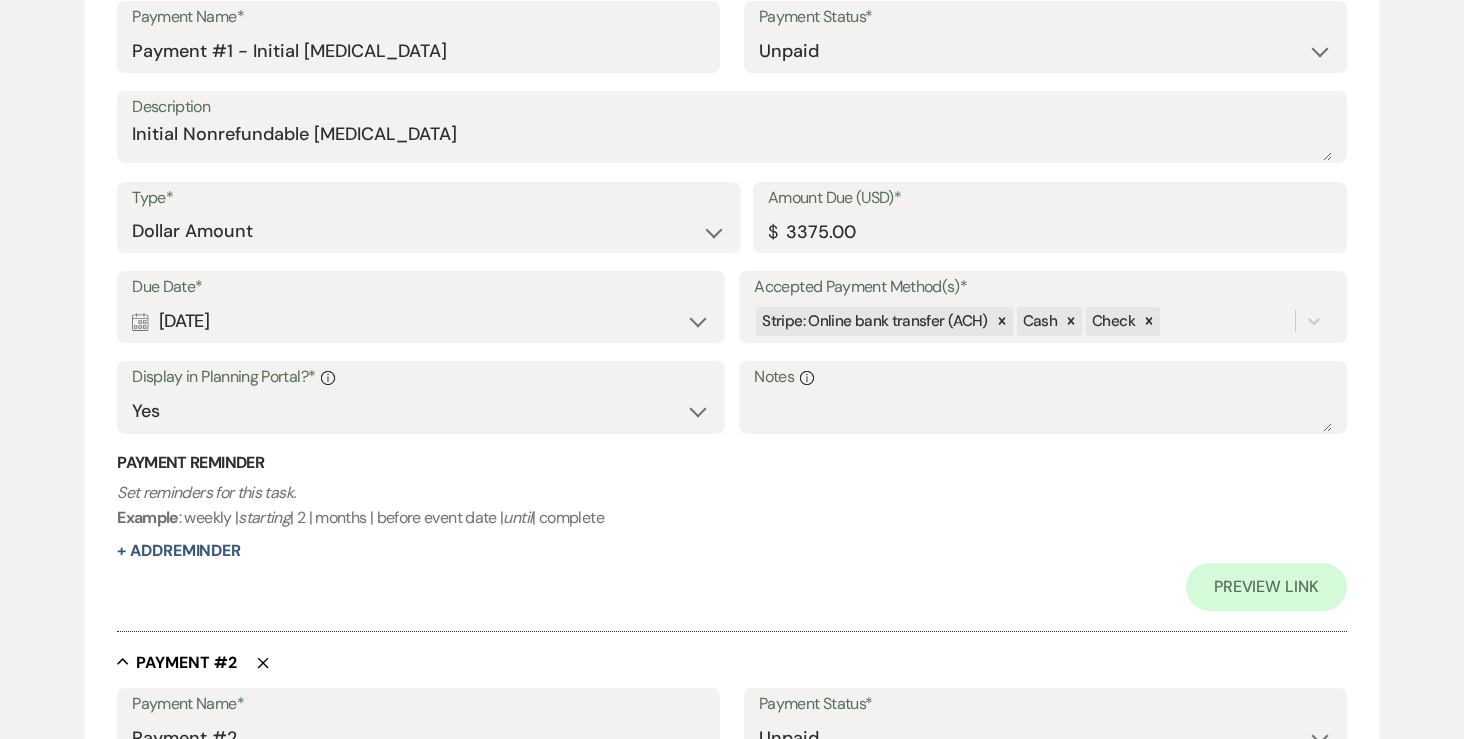 scroll, scrollTop: 608, scrollLeft: 0, axis: vertical 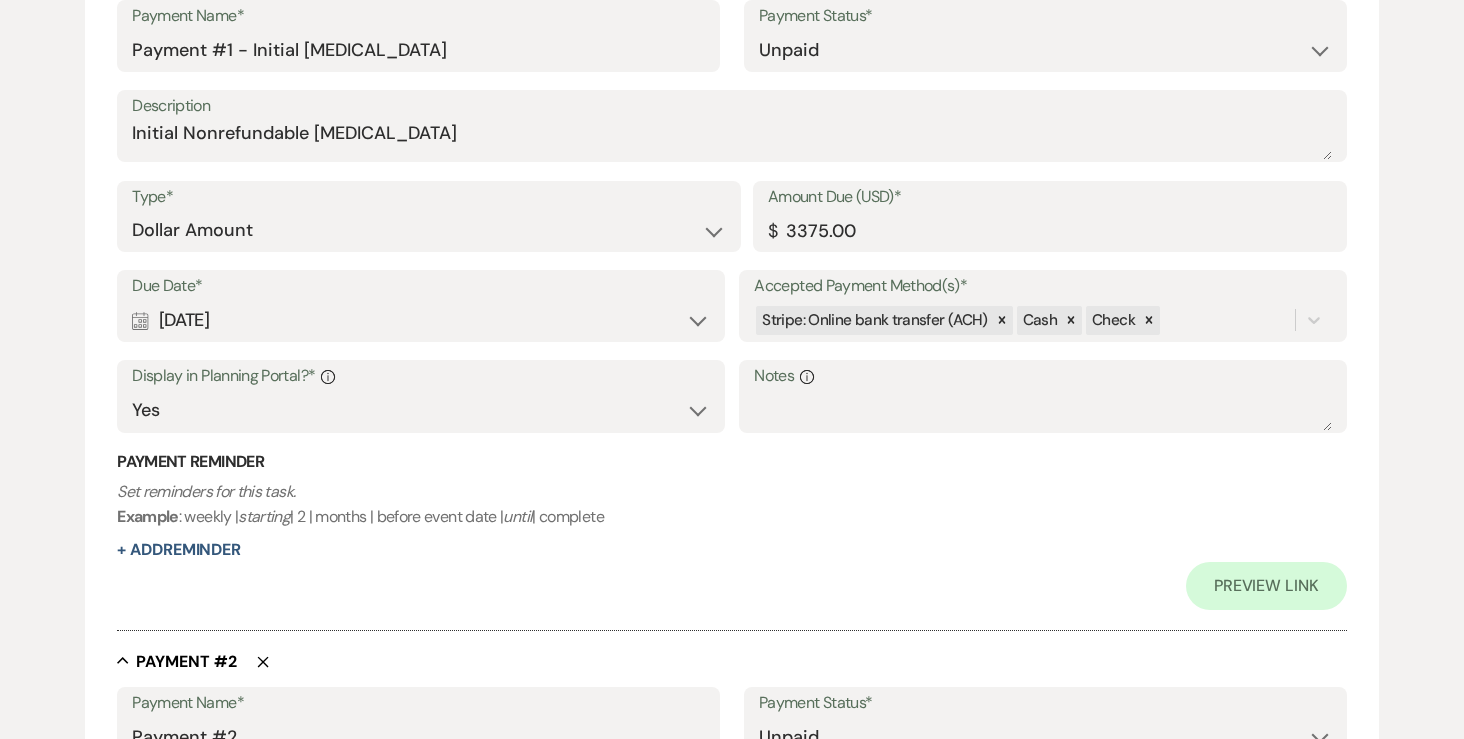 click on "Calendar Jul 22, 2025 Expand" at bounding box center [420, 320] 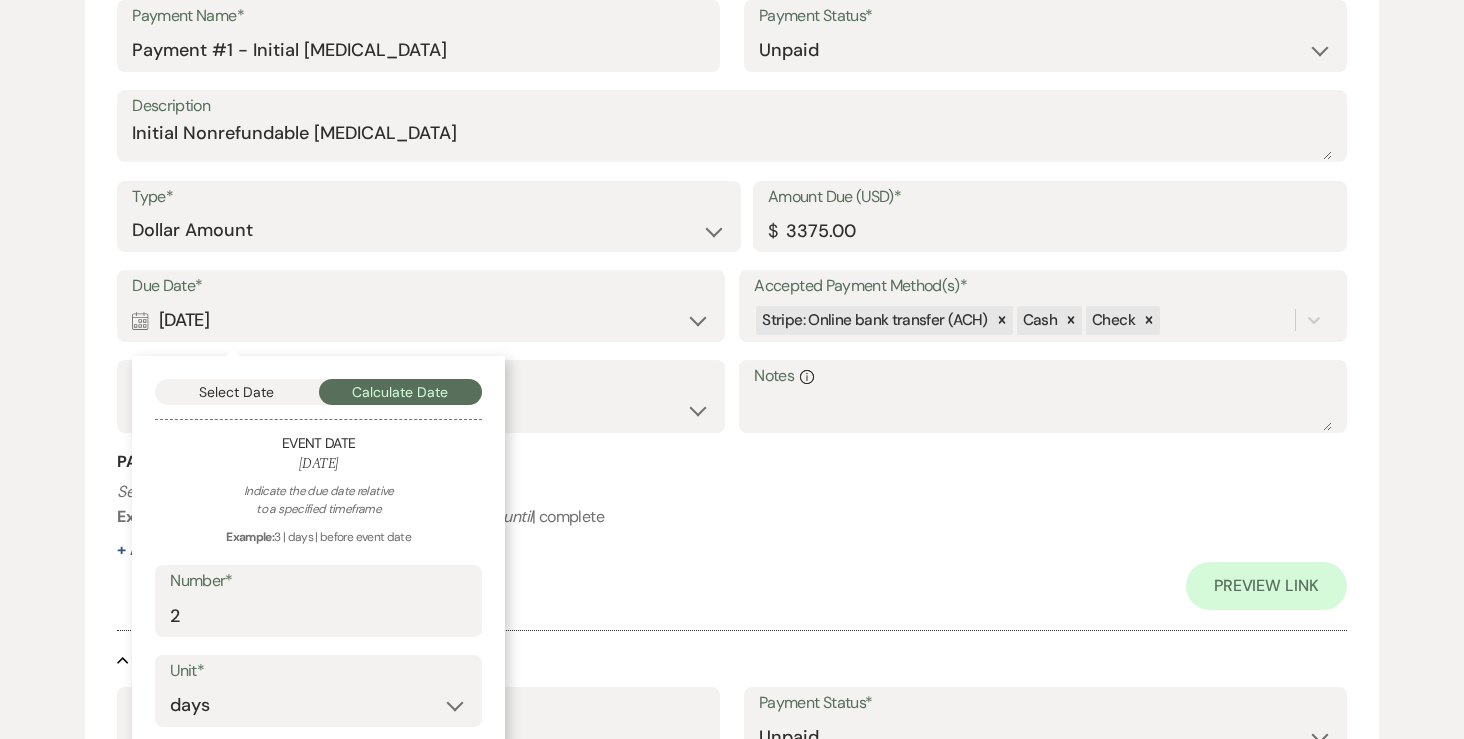 click on "Calendar Jul 22, 2025 Collapse" at bounding box center (420, 320) 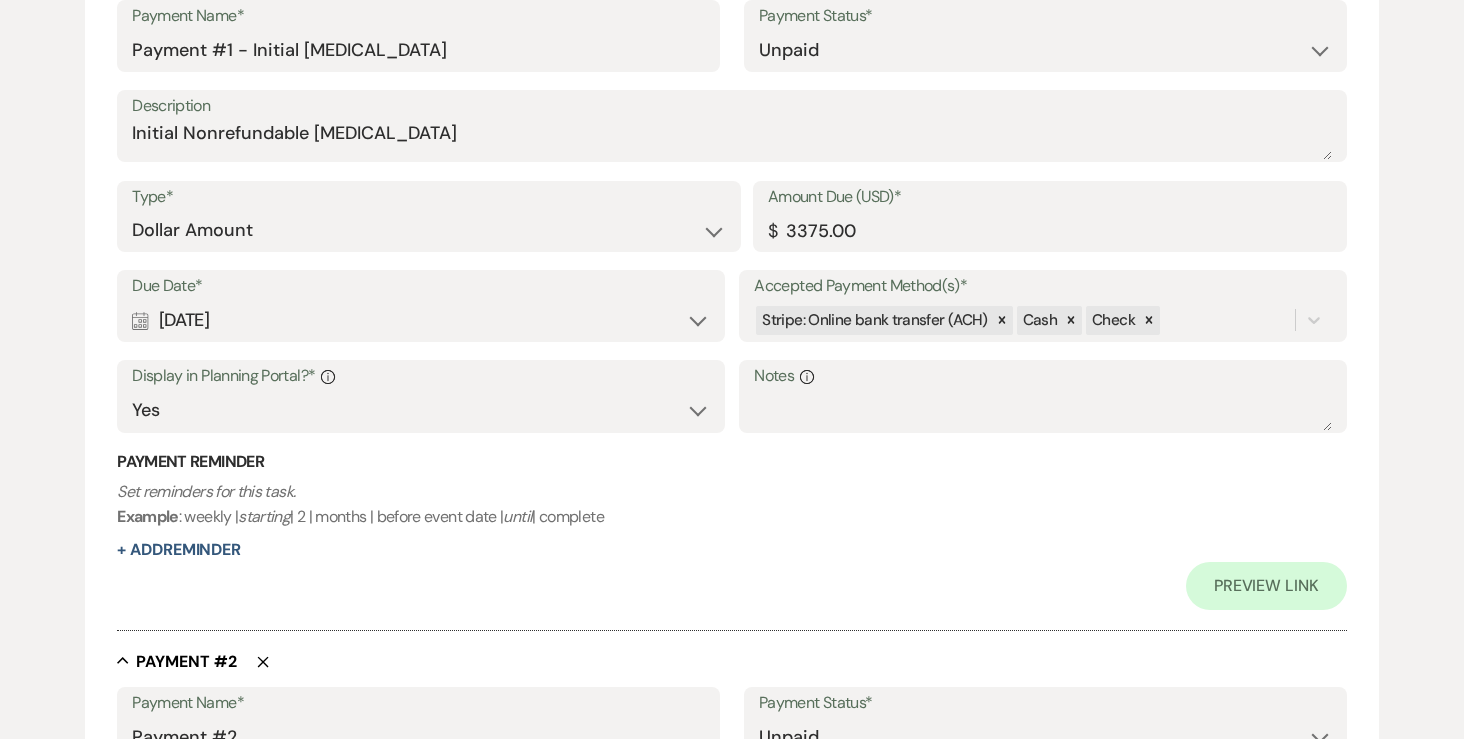 click on "Calendar Jul 22, 2025 Expand" at bounding box center [420, 320] 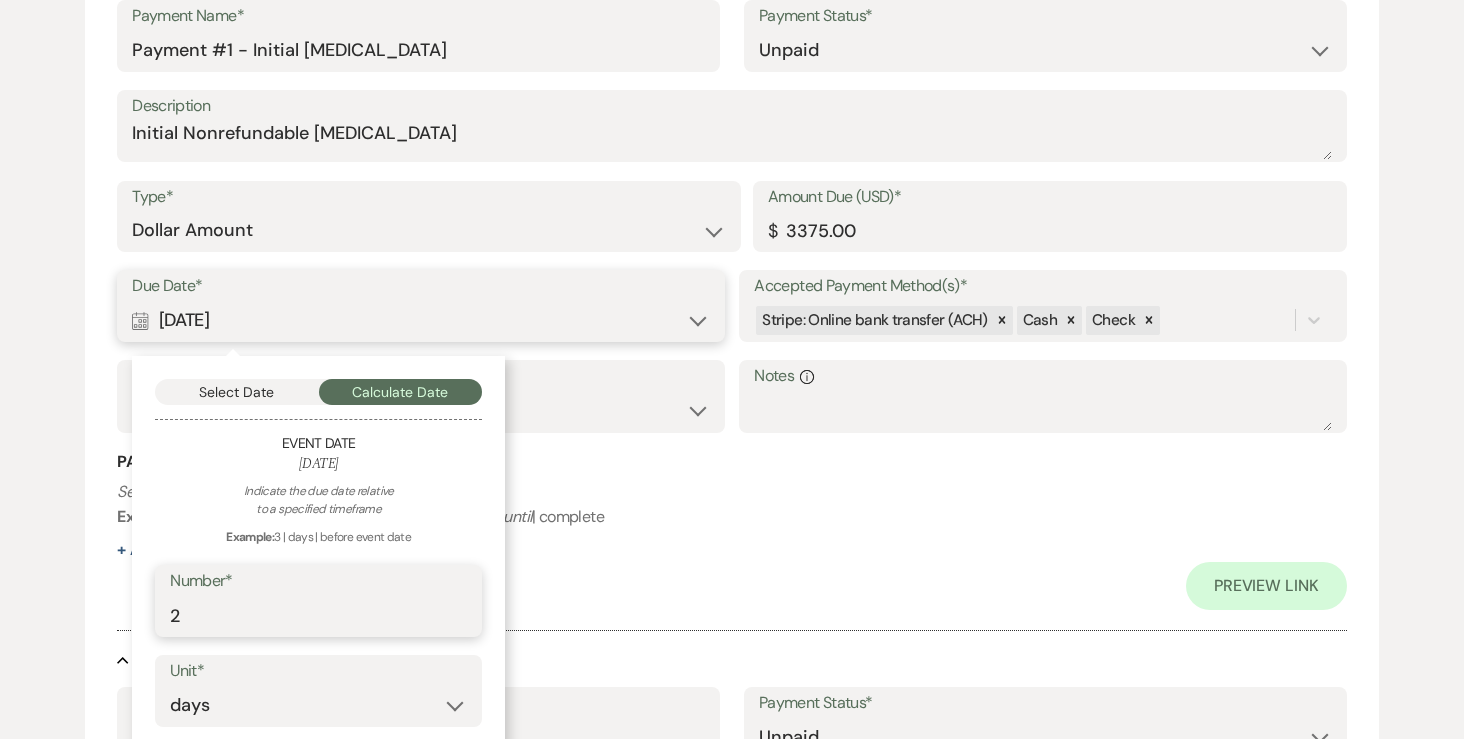 click on "2" at bounding box center (318, 615) 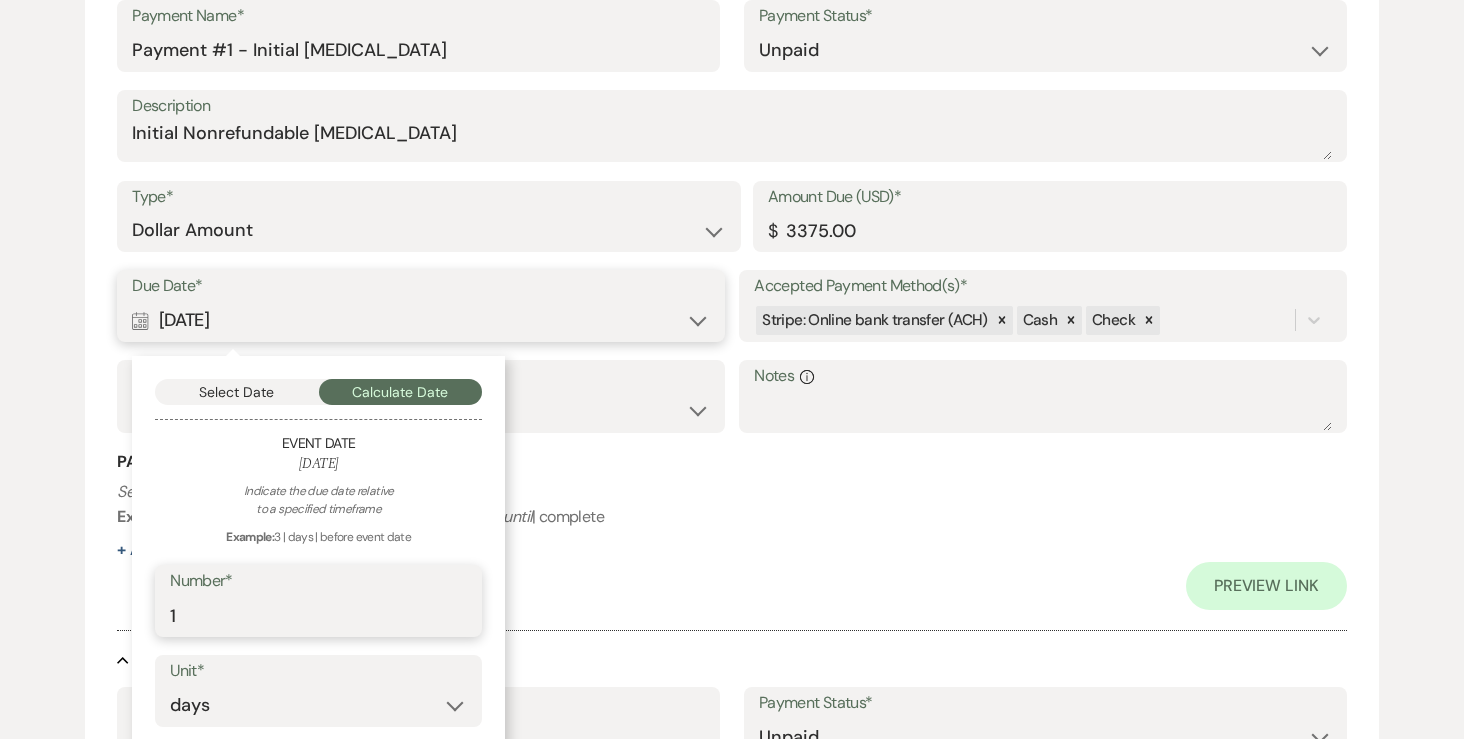type on "1" 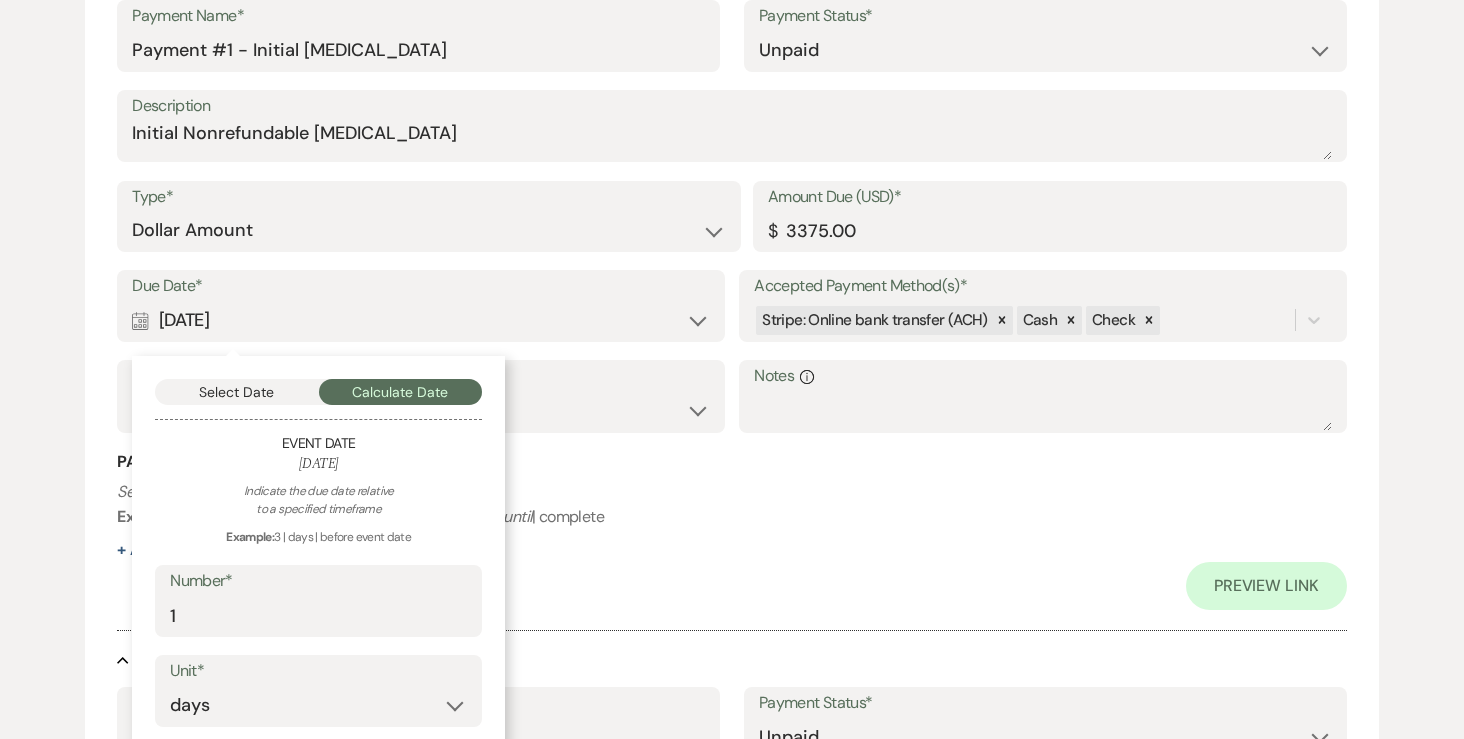 scroll, scrollTop: 760, scrollLeft: 0, axis: vertical 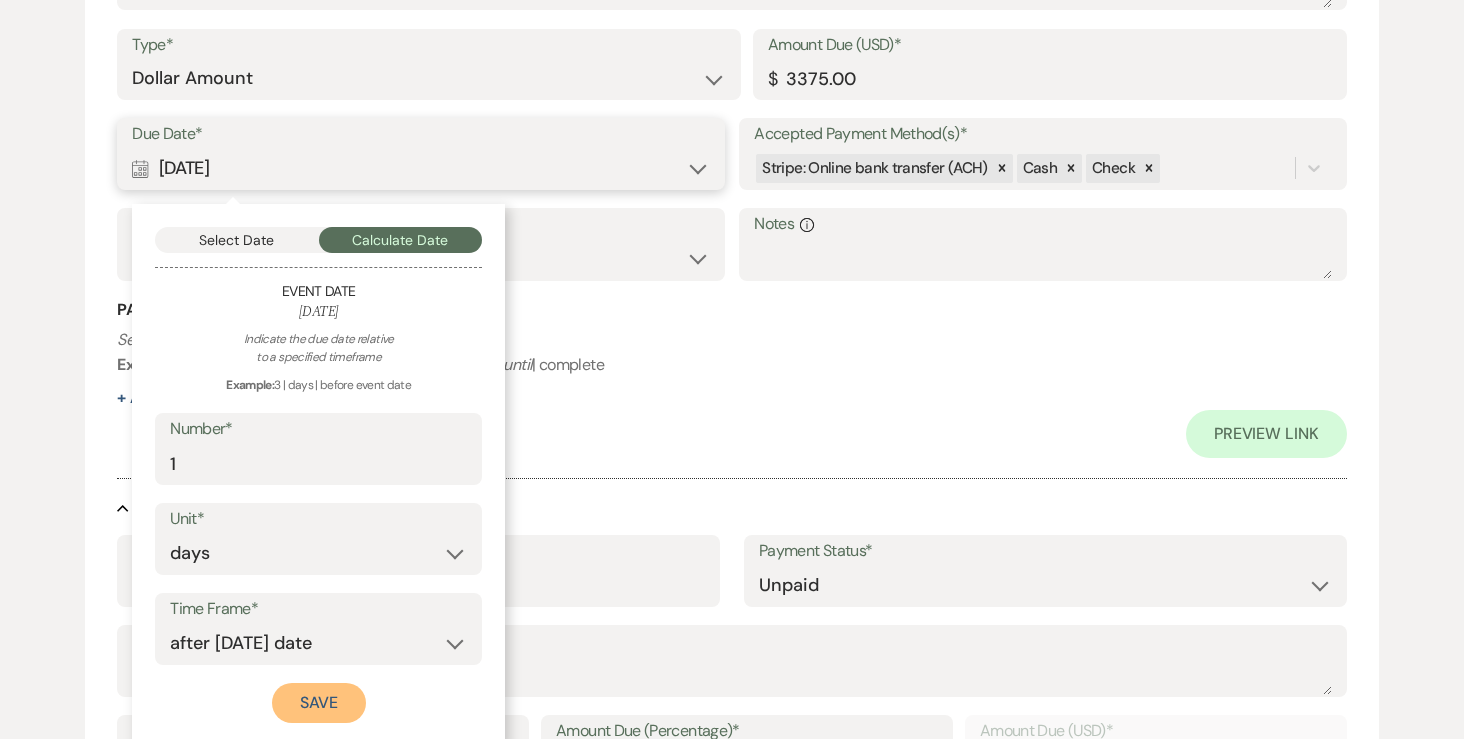 click on "Save" at bounding box center [319, 703] 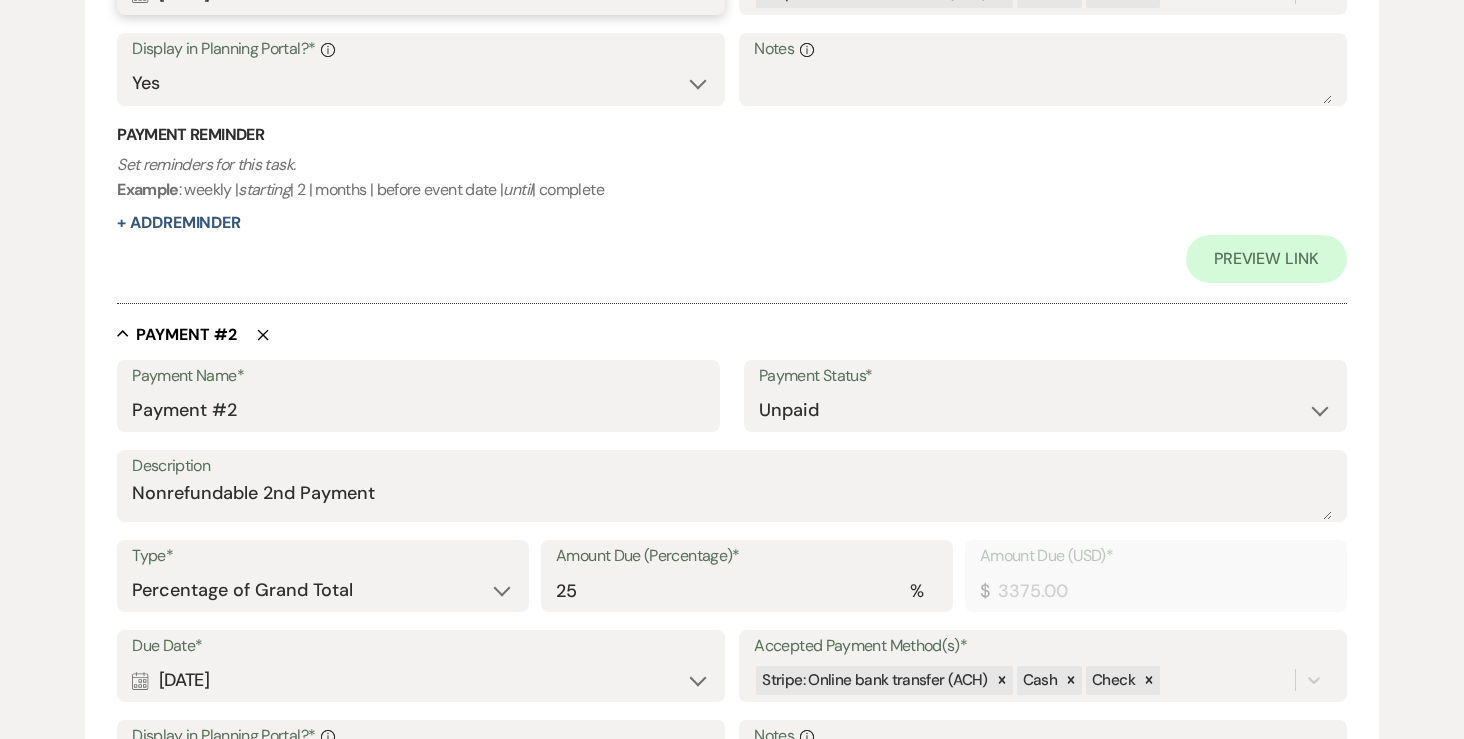 scroll, scrollTop: 964, scrollLeft: 0, axis: vertical 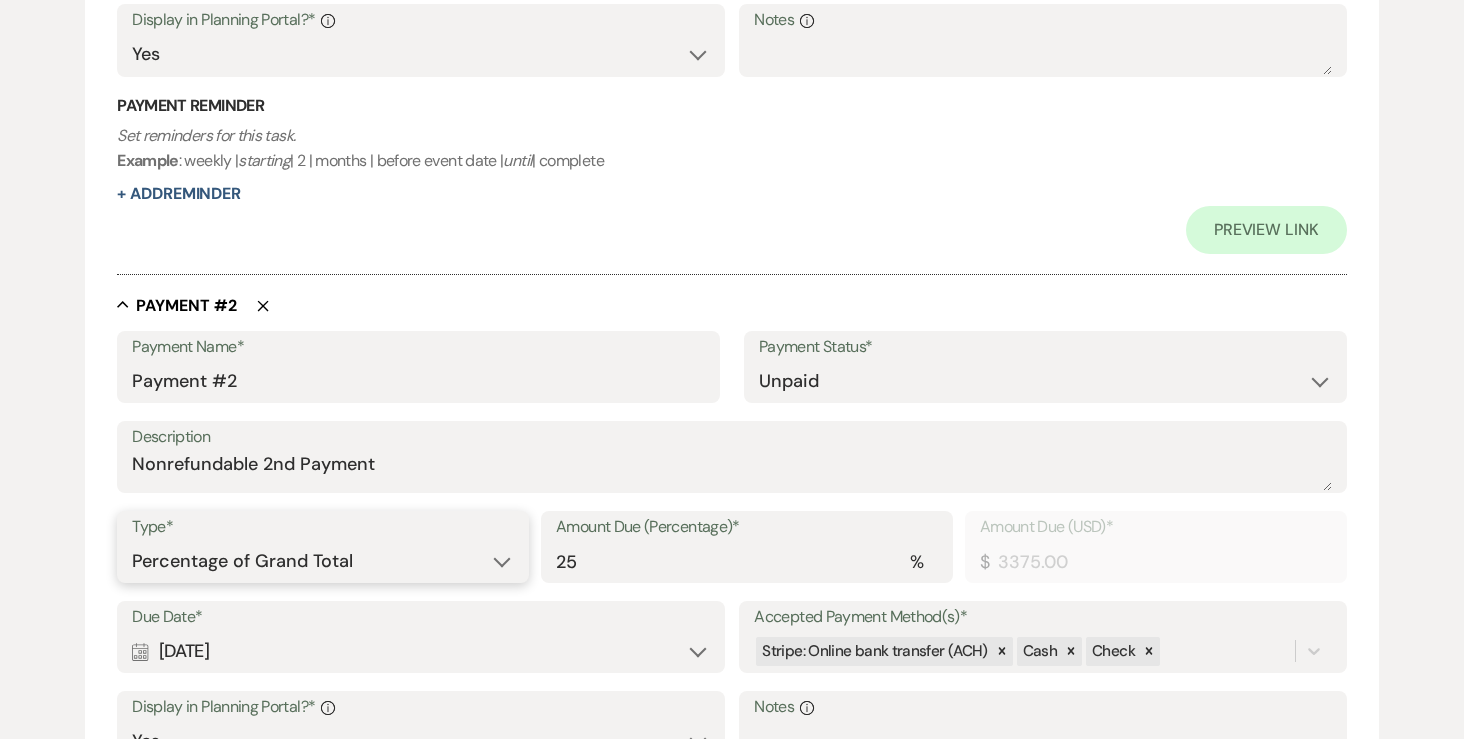 click on "Dollar Amount Percentage of Grand Total" at bounding box center [323, 561] 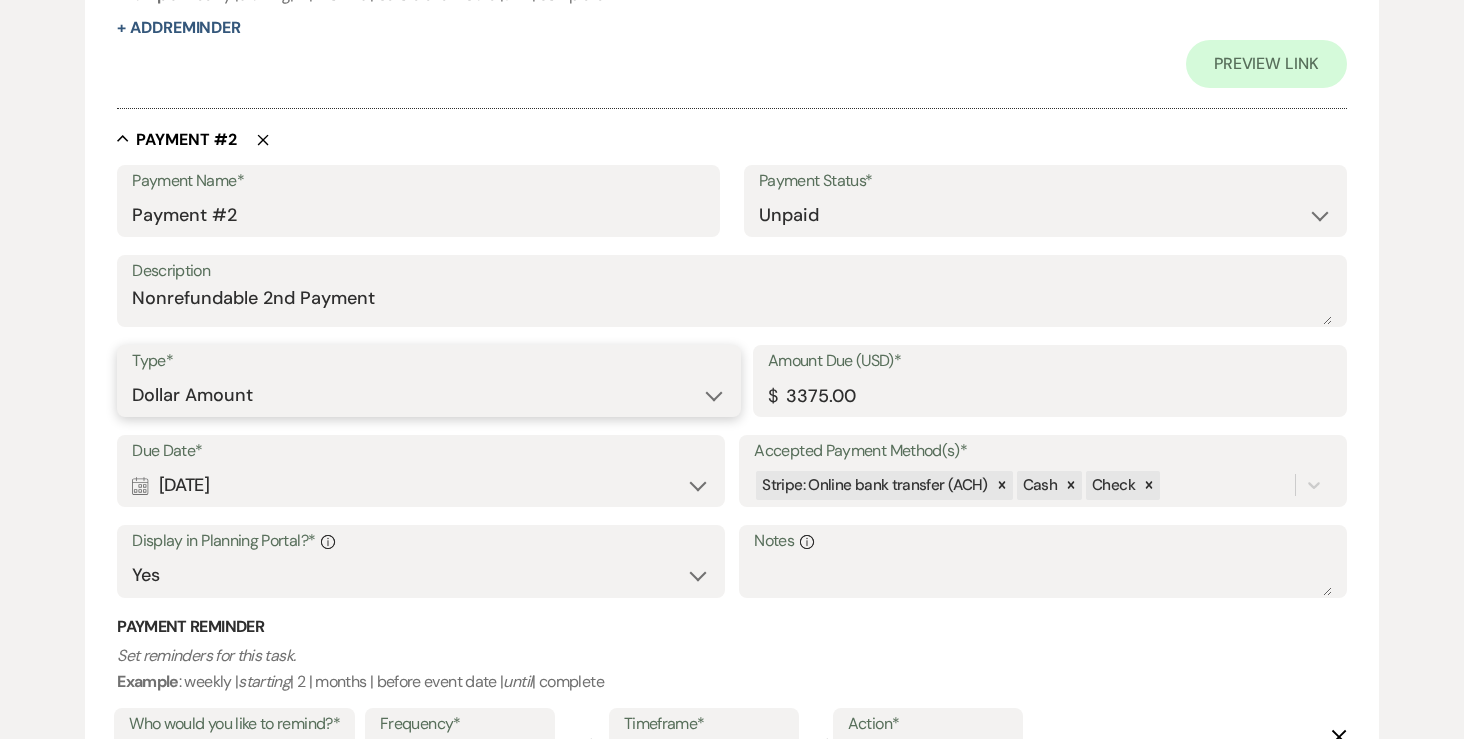 scroll, scrollTop: 1141, scrollLeft: 0, axis: vertical 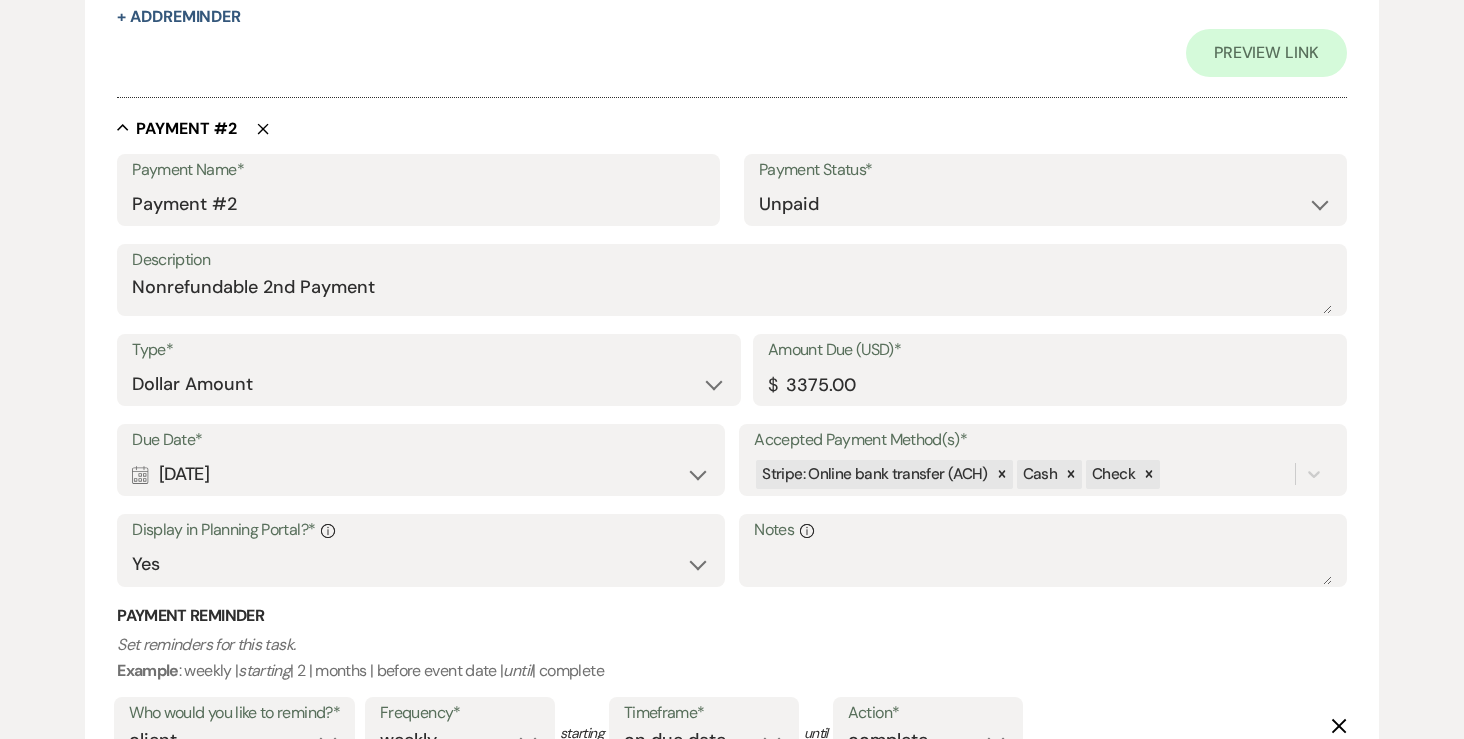 click on "Calendar Aug 21, 2025 Expand" at bounding box center (420, 474) 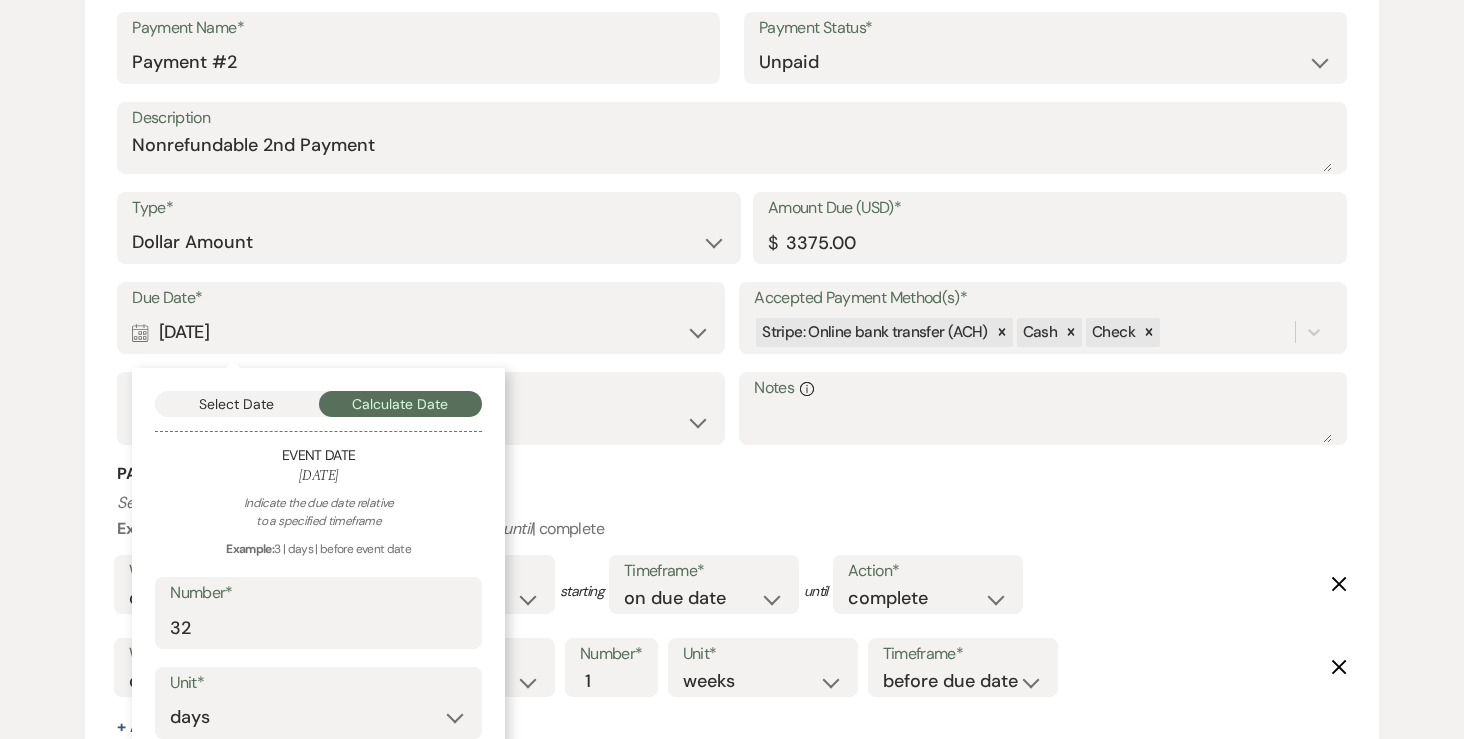 scroll, scrollTop: 1284, scrollLeft: 0, axis: vertical 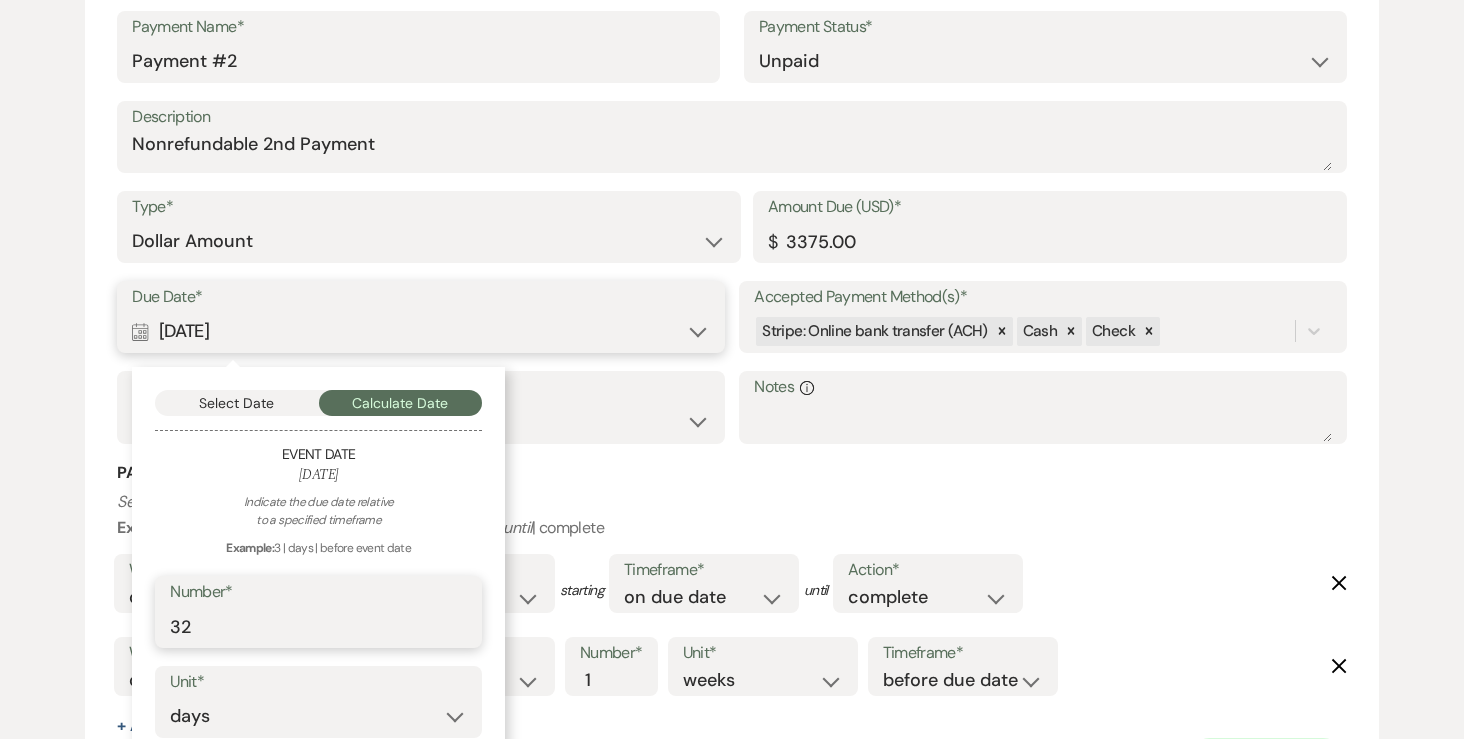 click on "32" at bounding box center (318, 626) 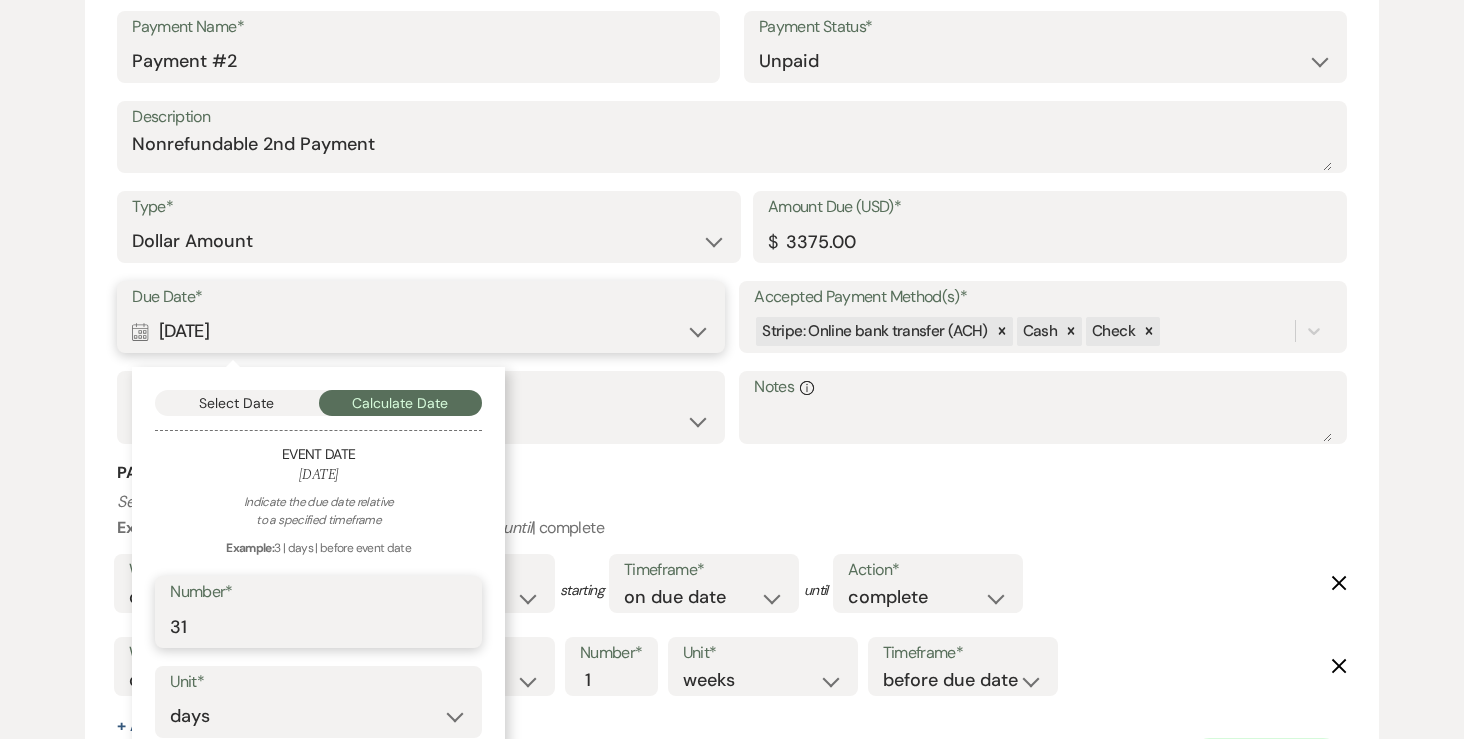 type on "31" 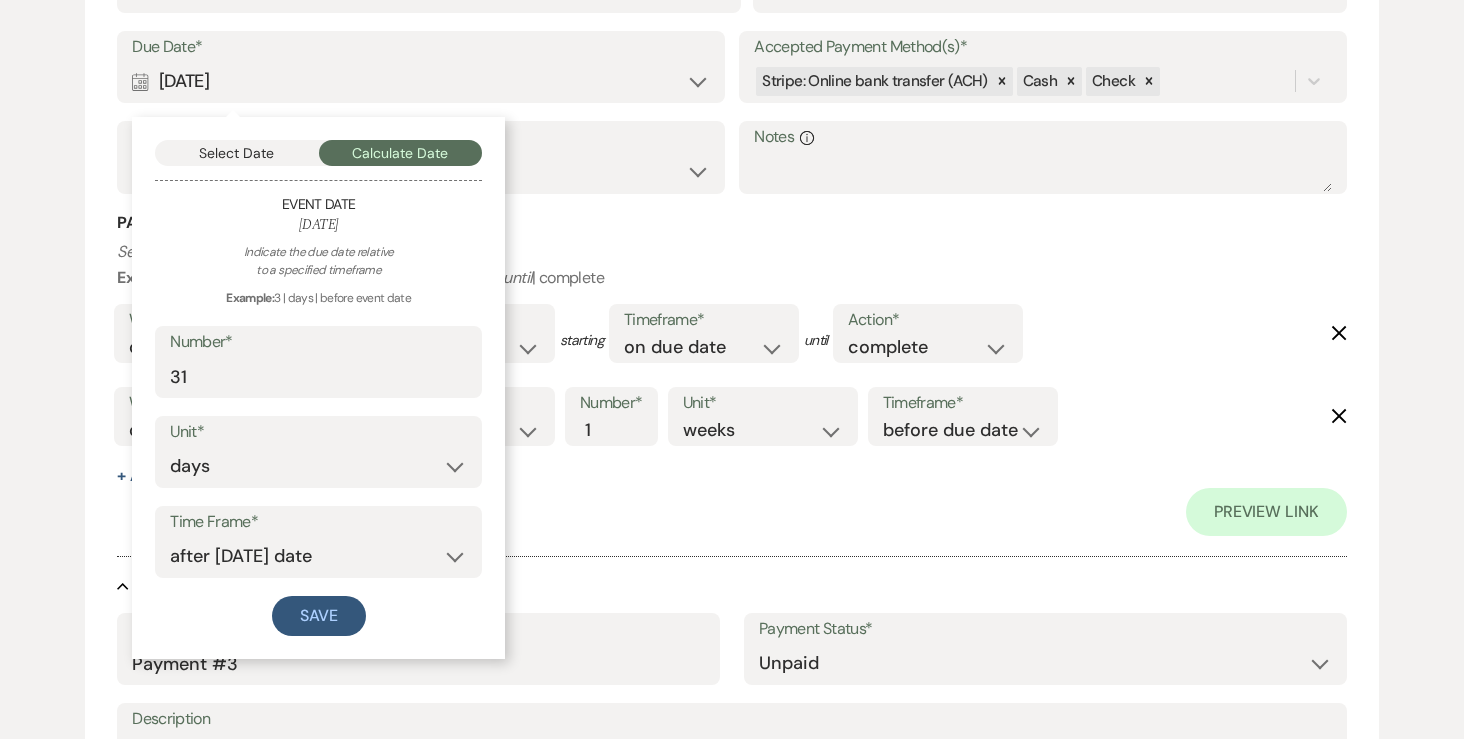scroll, scrollTop: 1543, scrollLeft: 0, axis: vertical 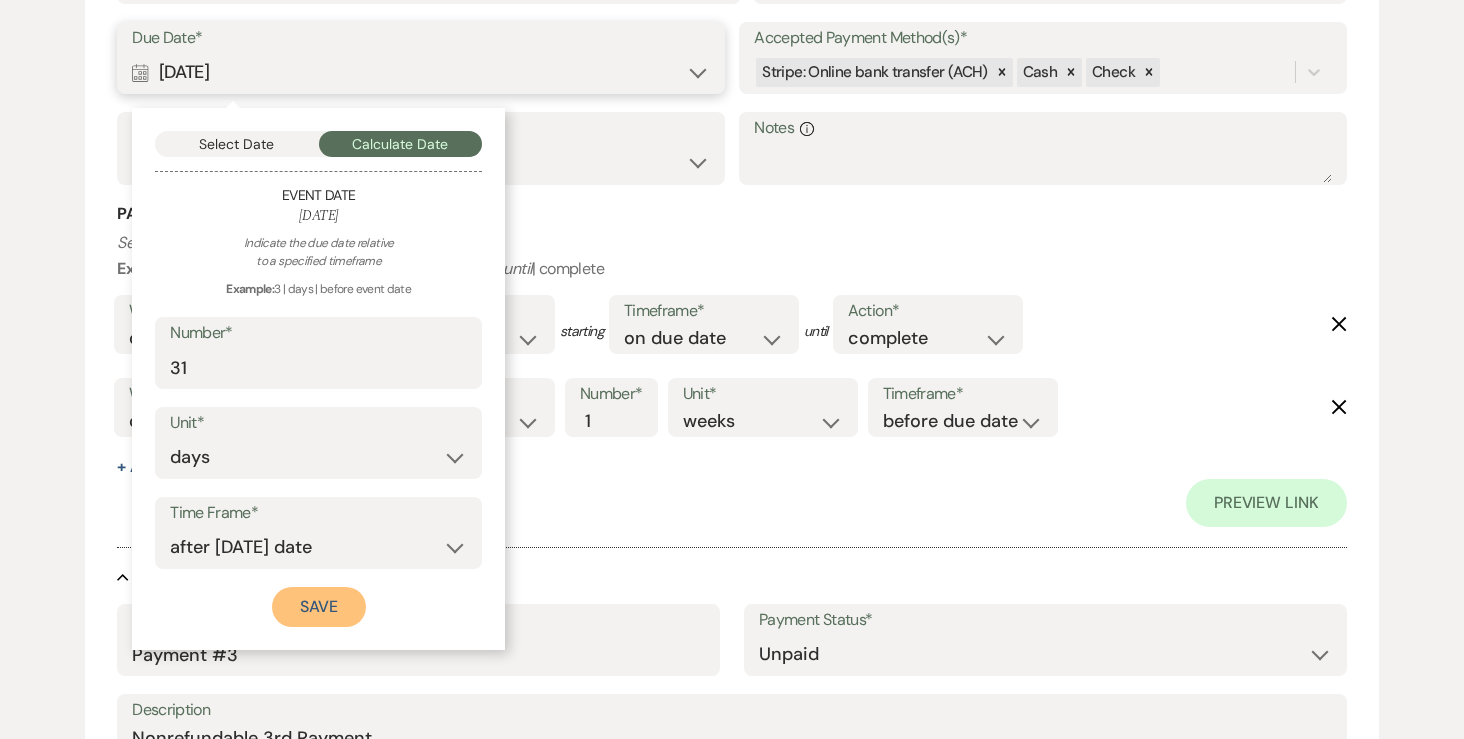 click on "Save" at bounding box center (319, 607) 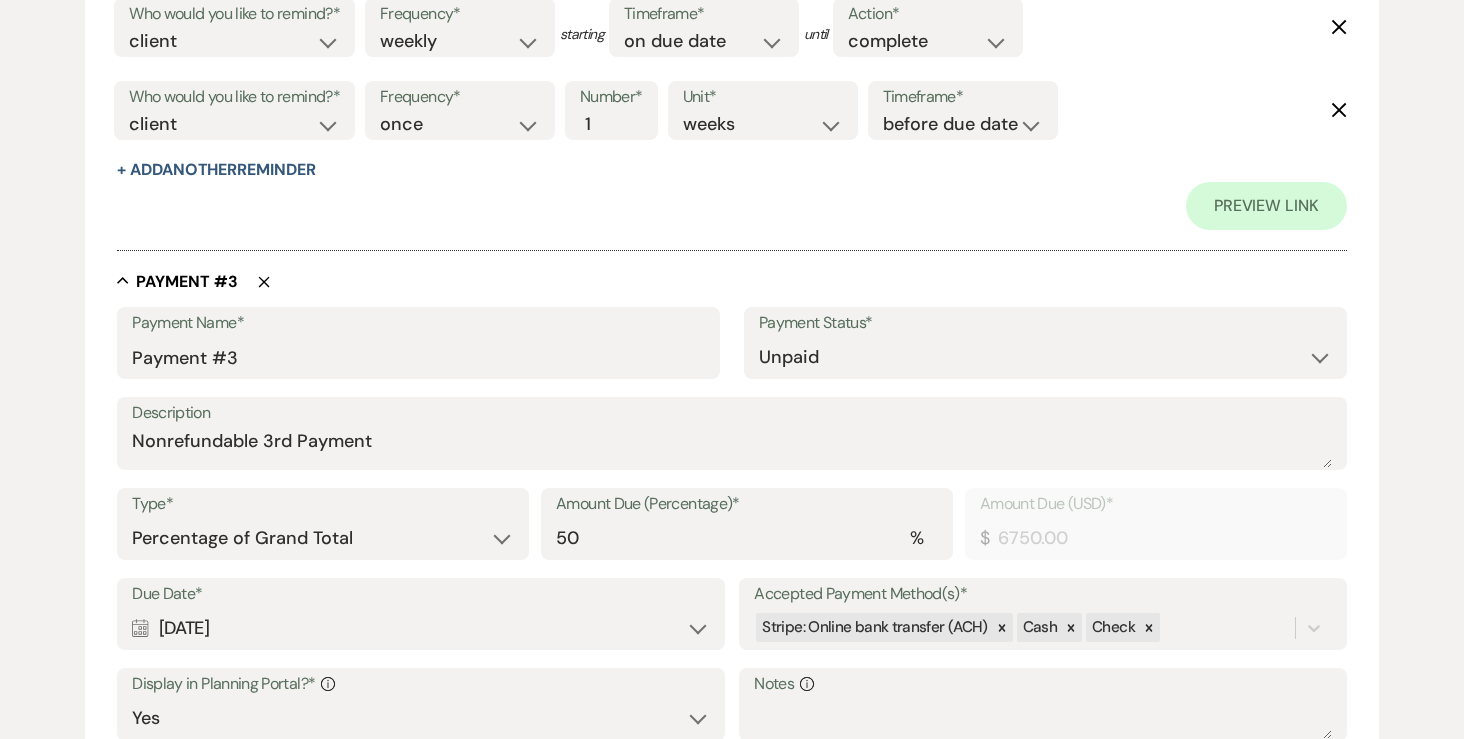 scroll, scrollTop: 1841, scrollLeft: 0, axis: vertical 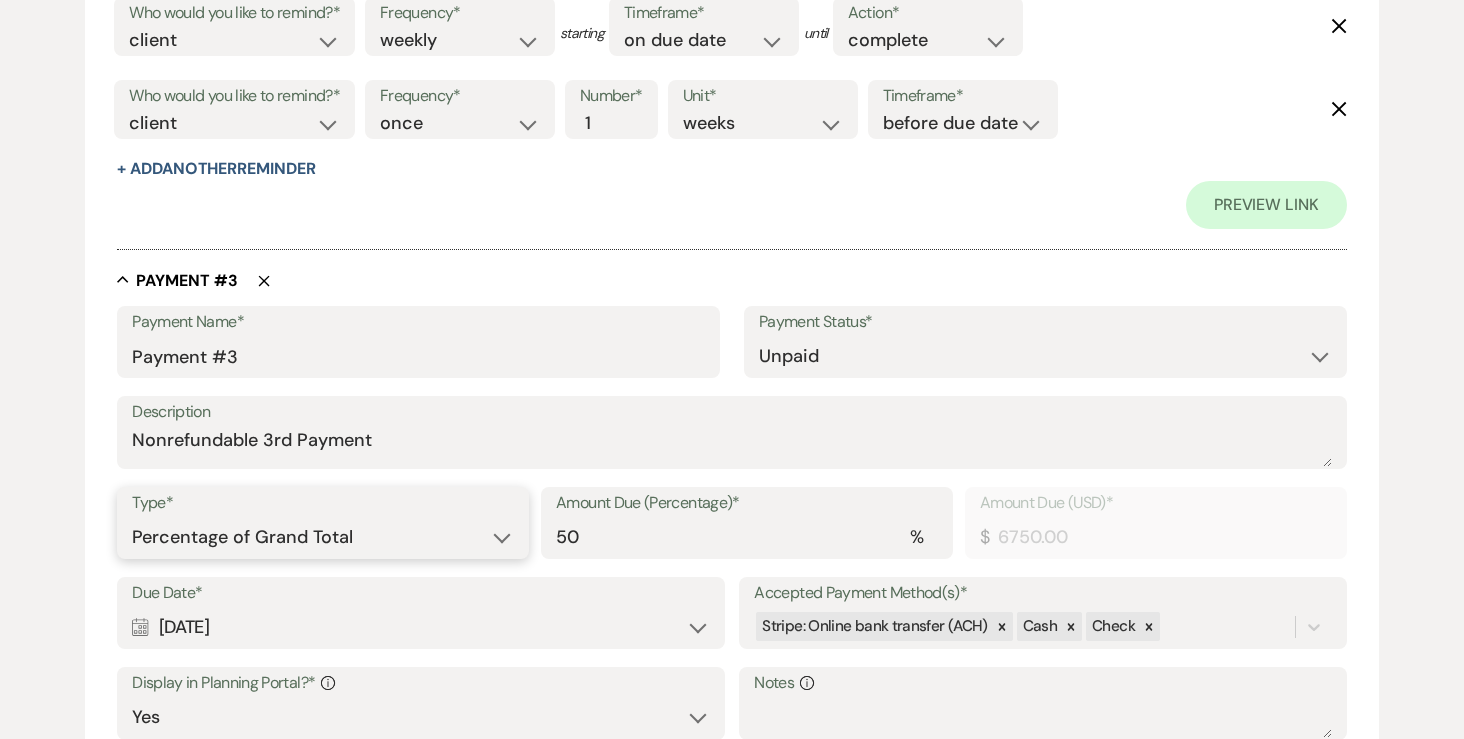click on "Dollar Amount Percentage of Grand Total" at bounding box center (323, 537) 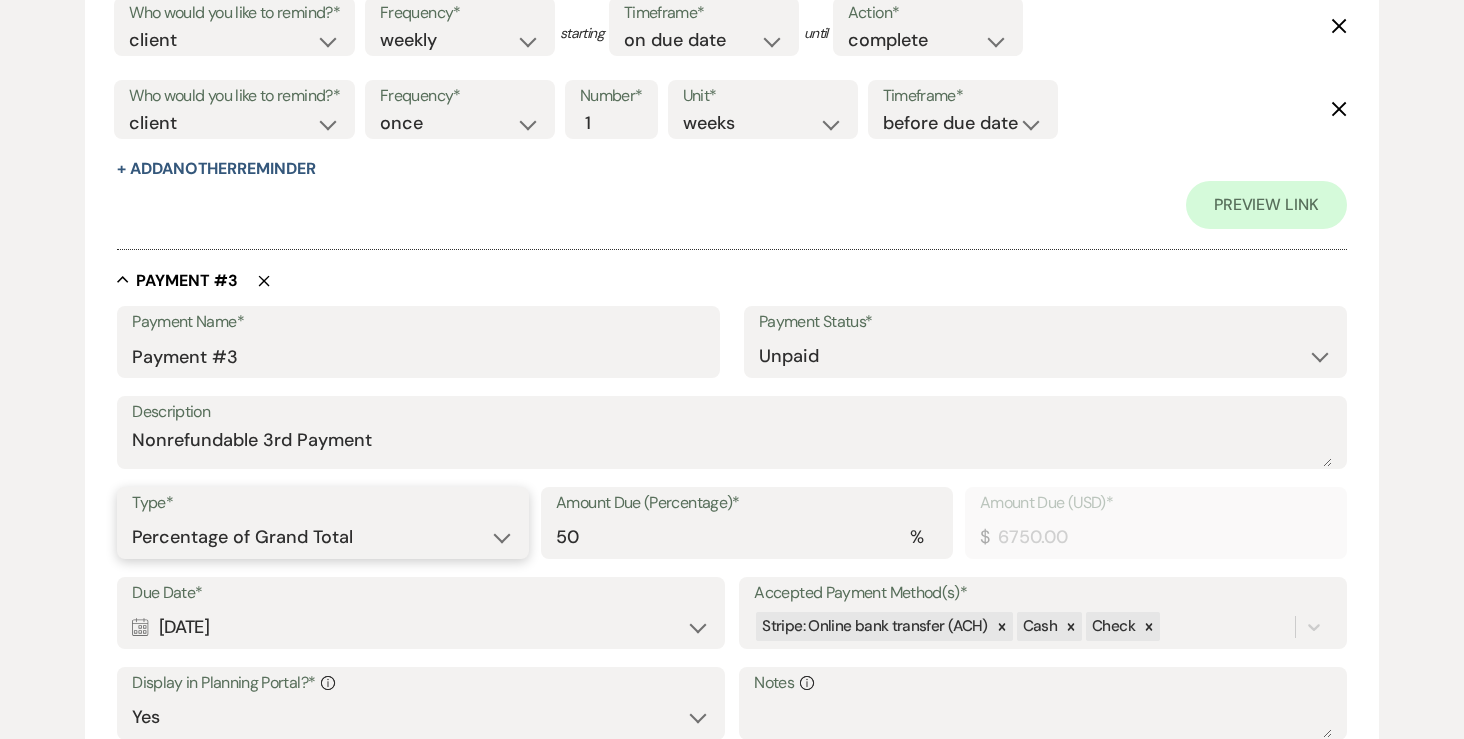 select on "flat" 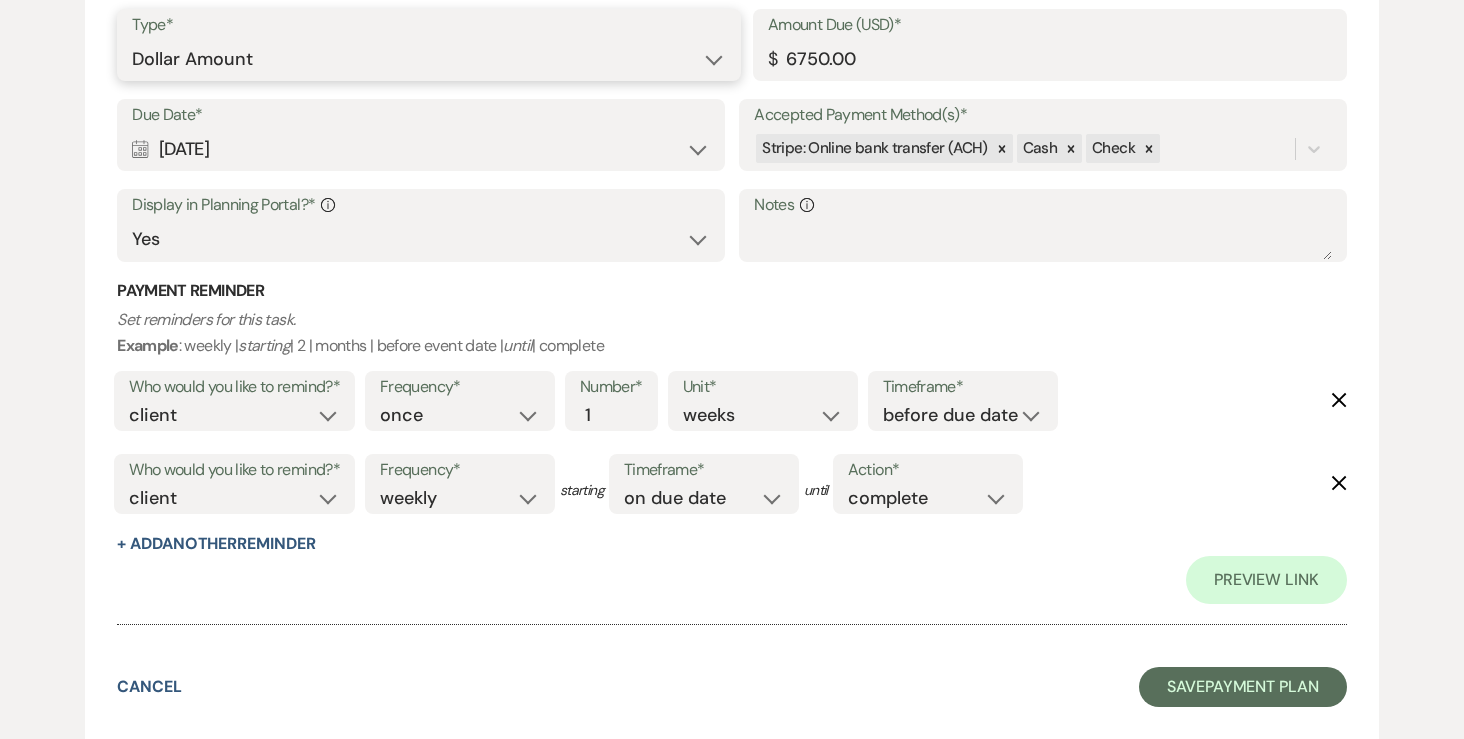 scroll, scrollTop: 2337, scrollLeft: 0, axis: vertical 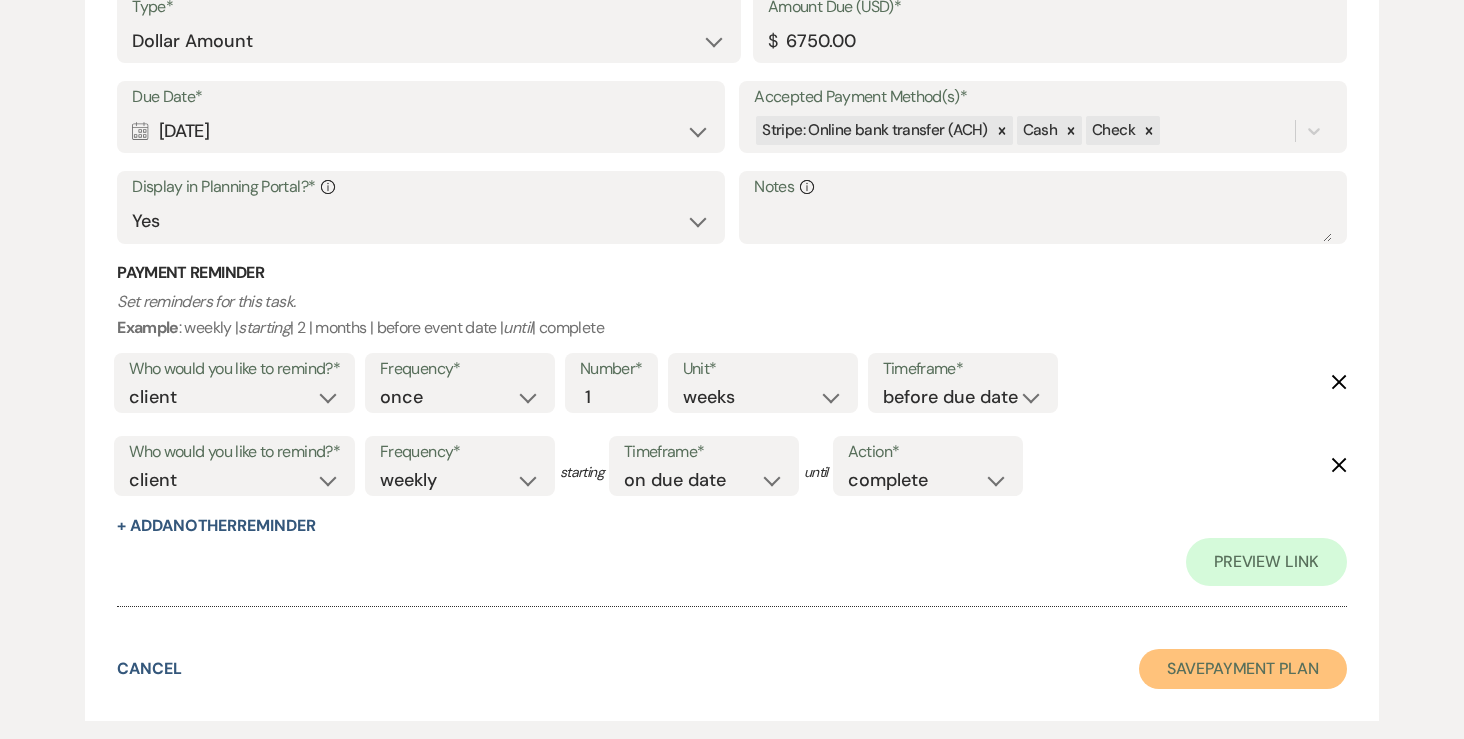 click on "Save  Payment Plan" at bounding box center [1243, 669] 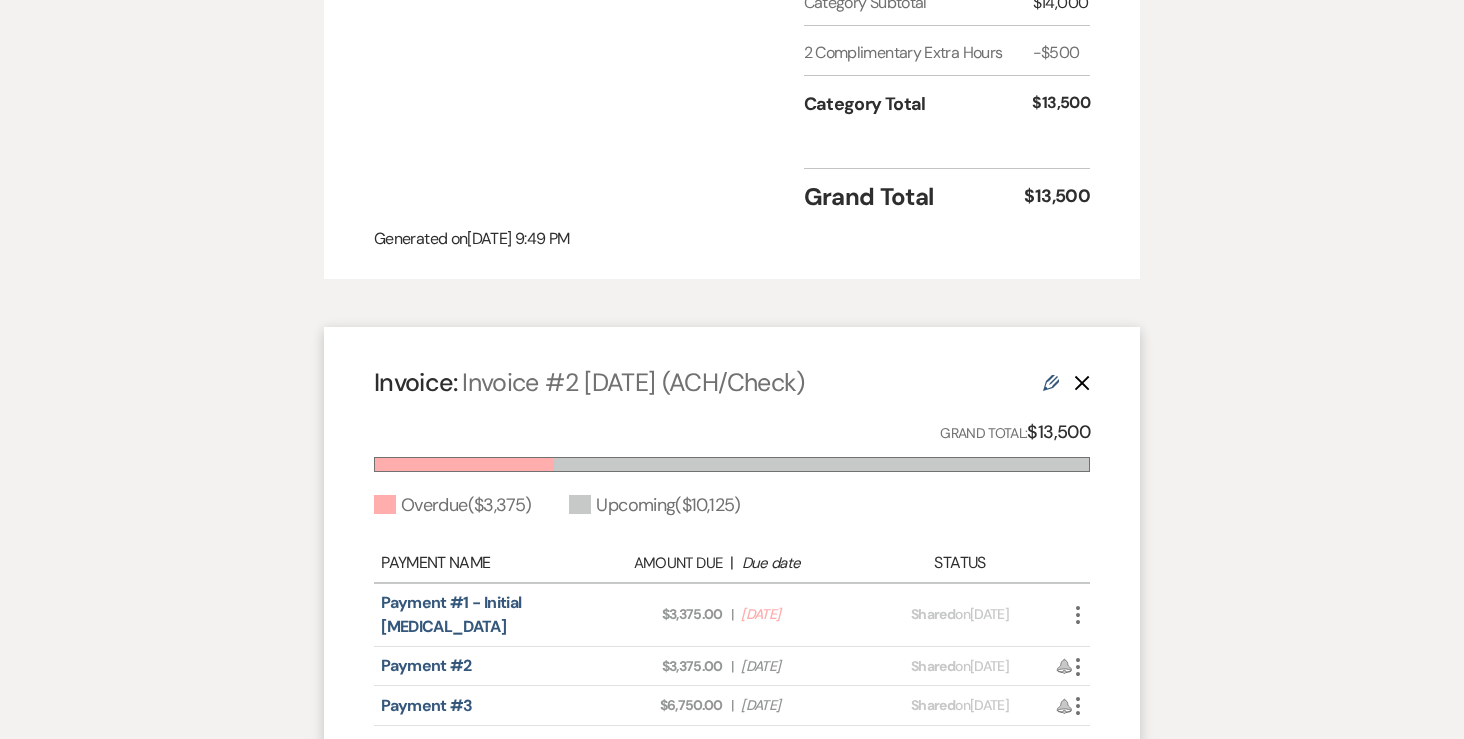 scroll, scrollTop: 926, scrollLeft: 0, axis: vertical 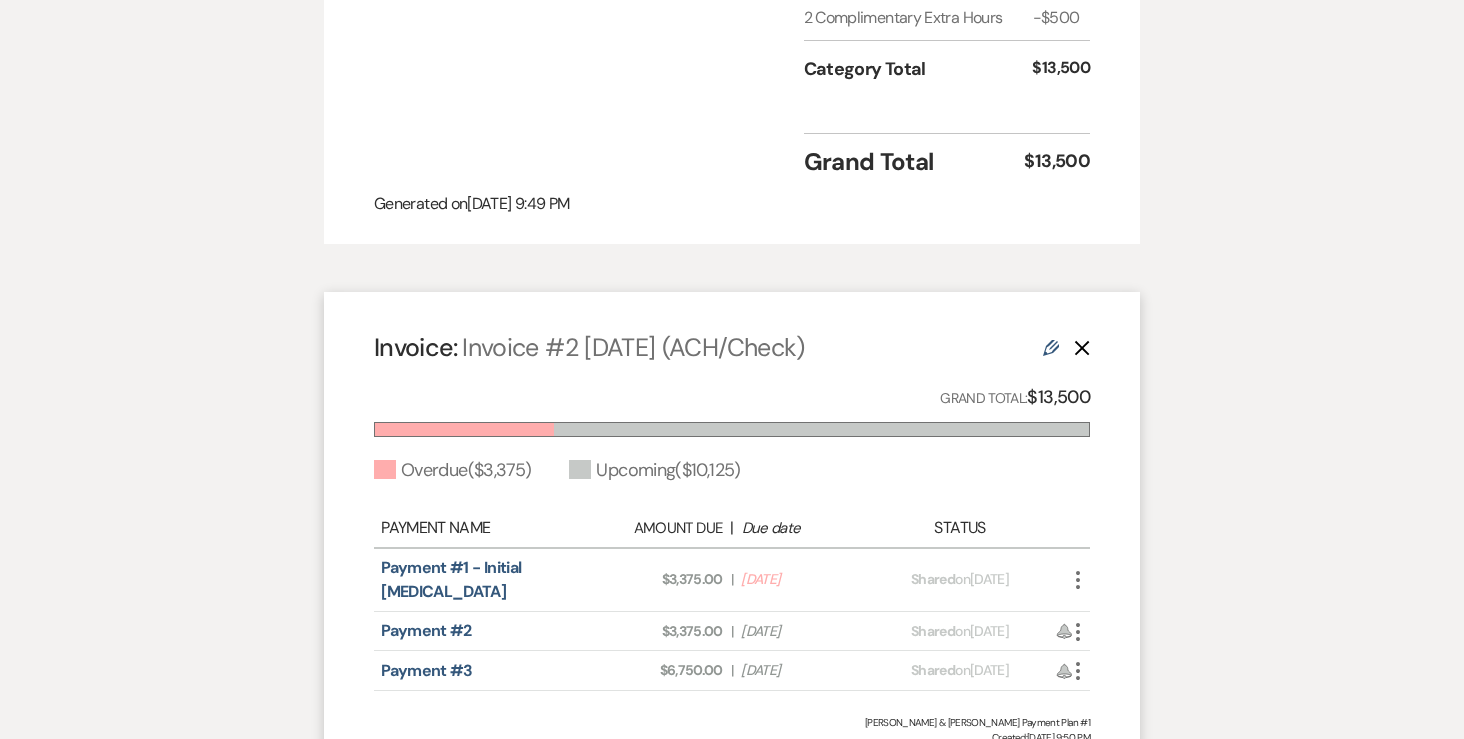 click on "Edit" 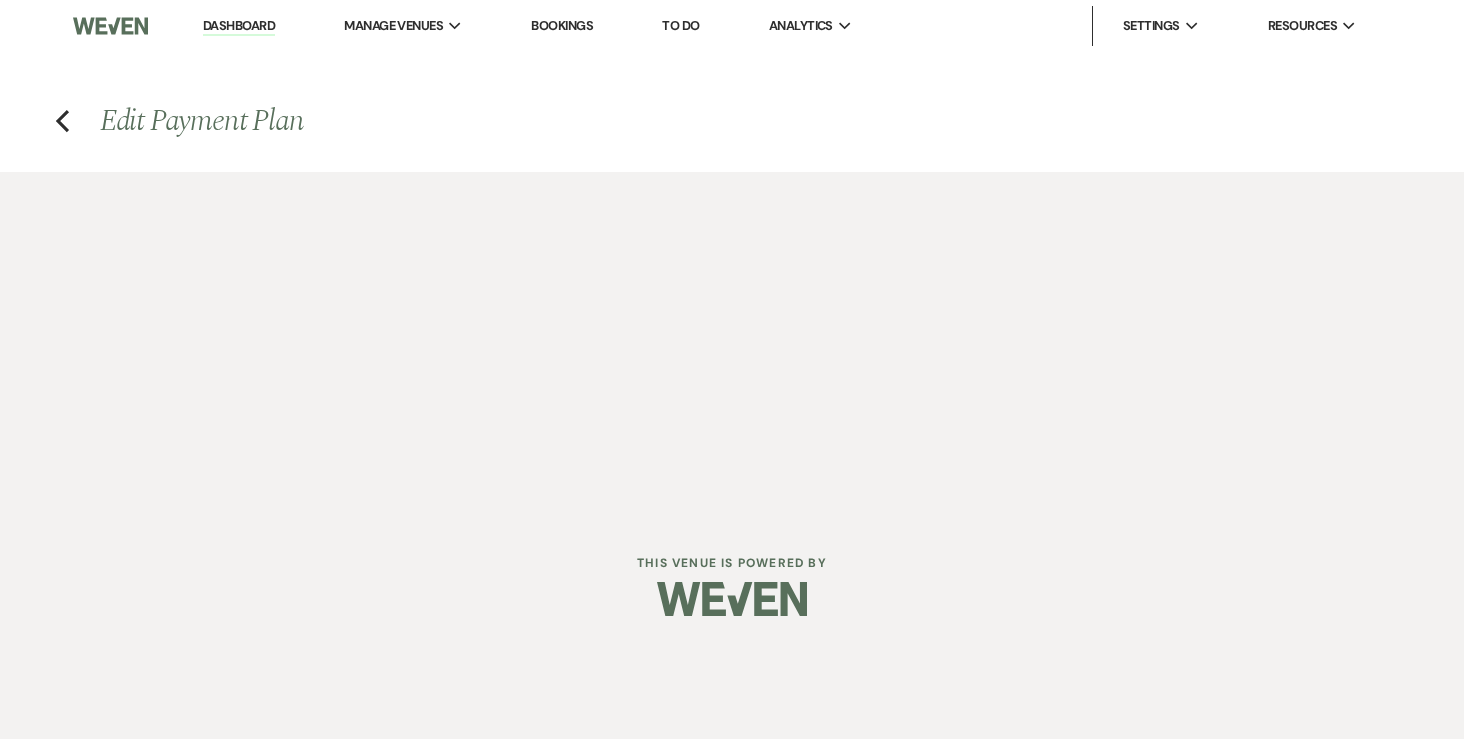 scroll, scrollTop: 0, scrollLeft: 0, axis: both 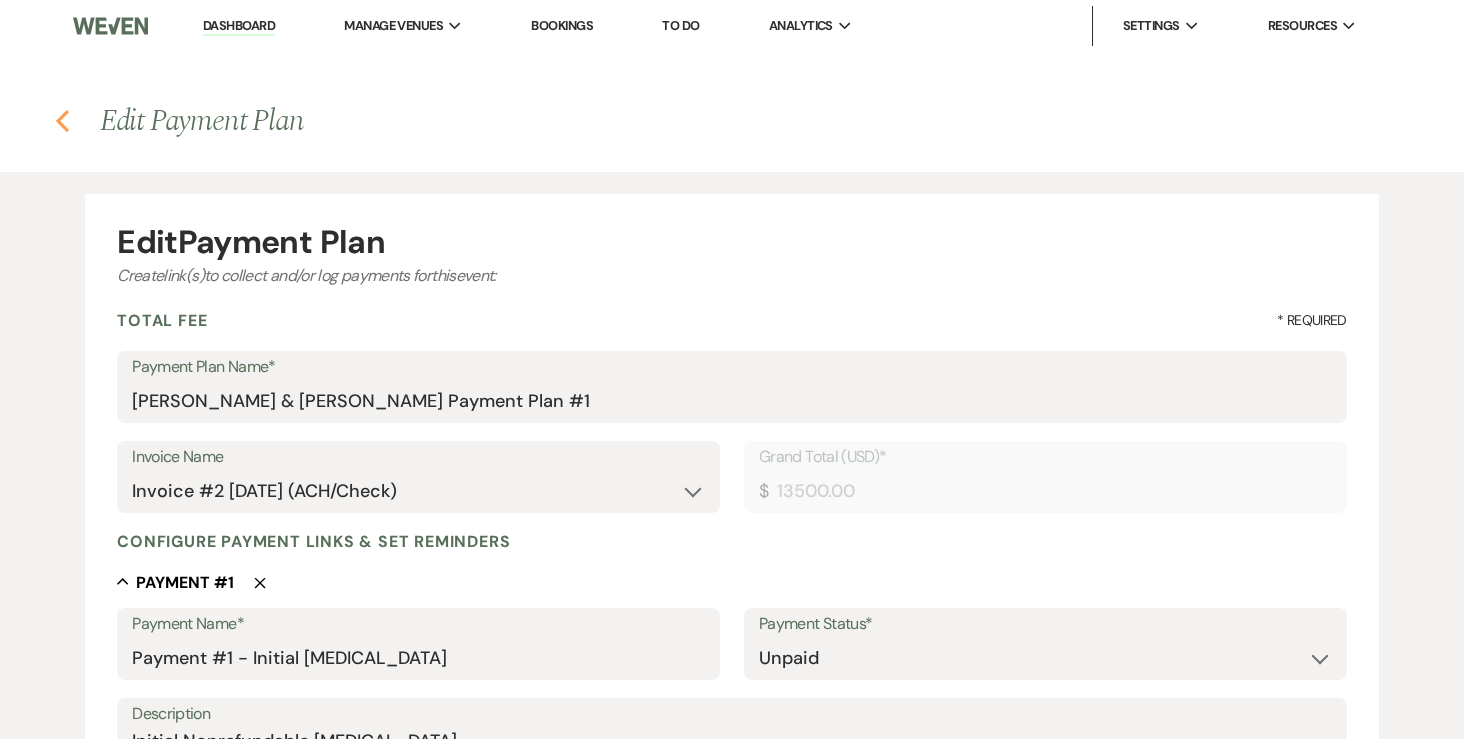 click on "Previous" 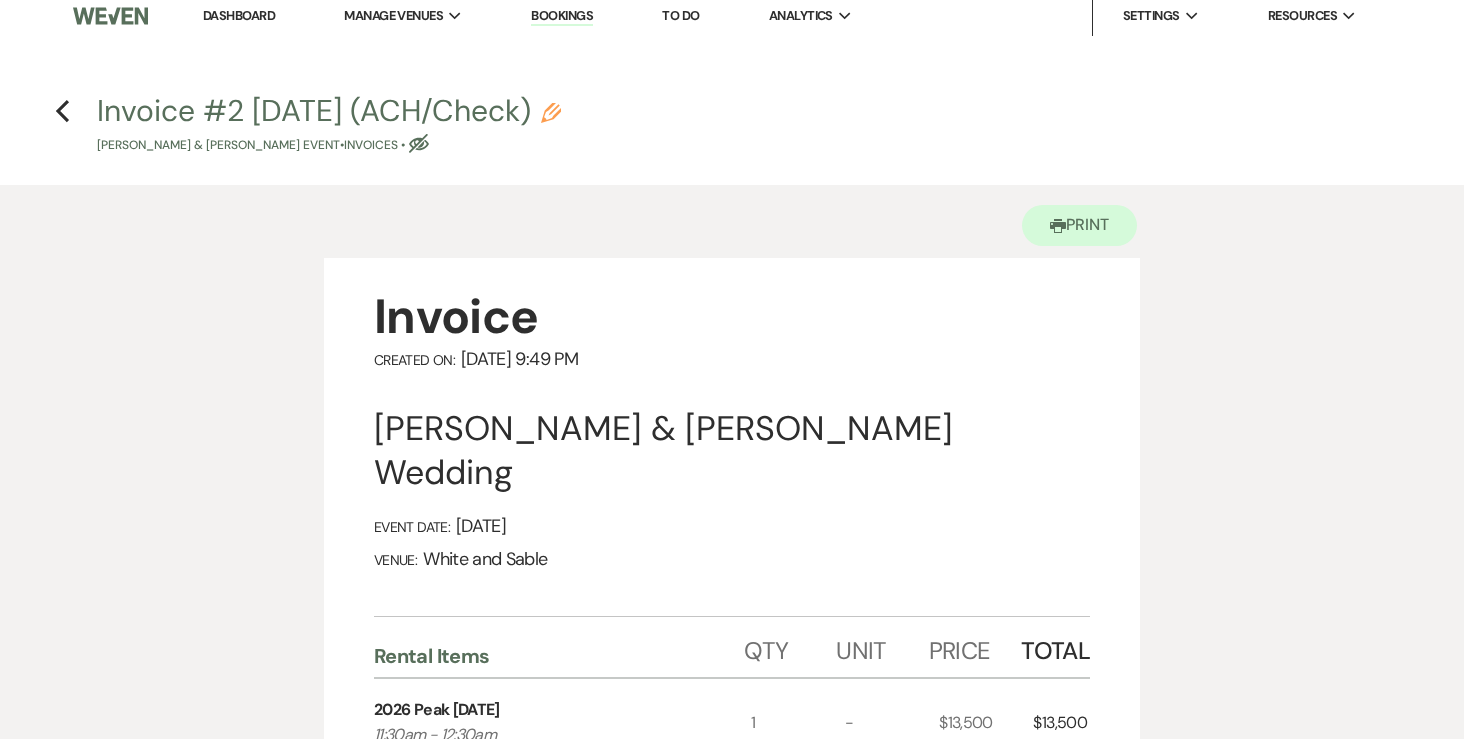scroll, scrollTop: 0, scrollLeft: 0, axis: both 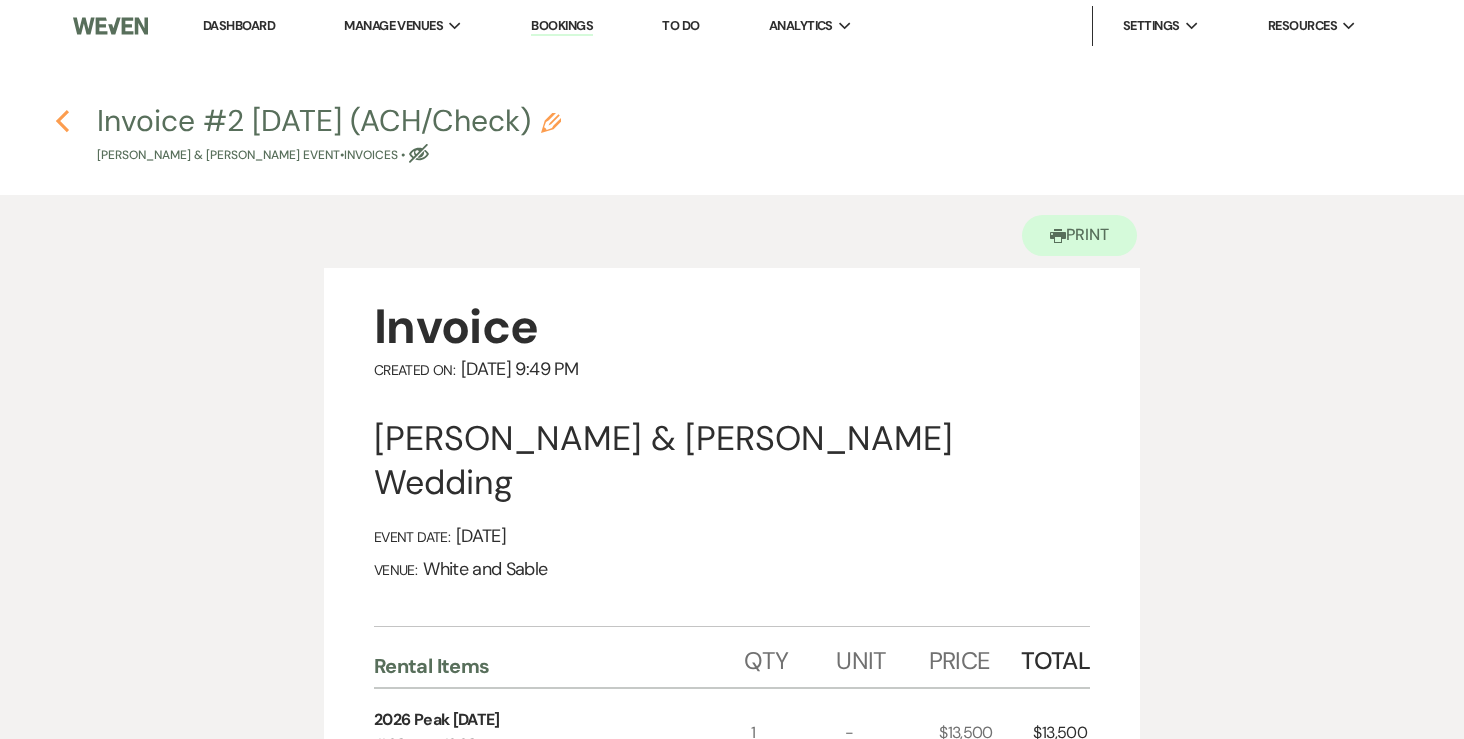 click 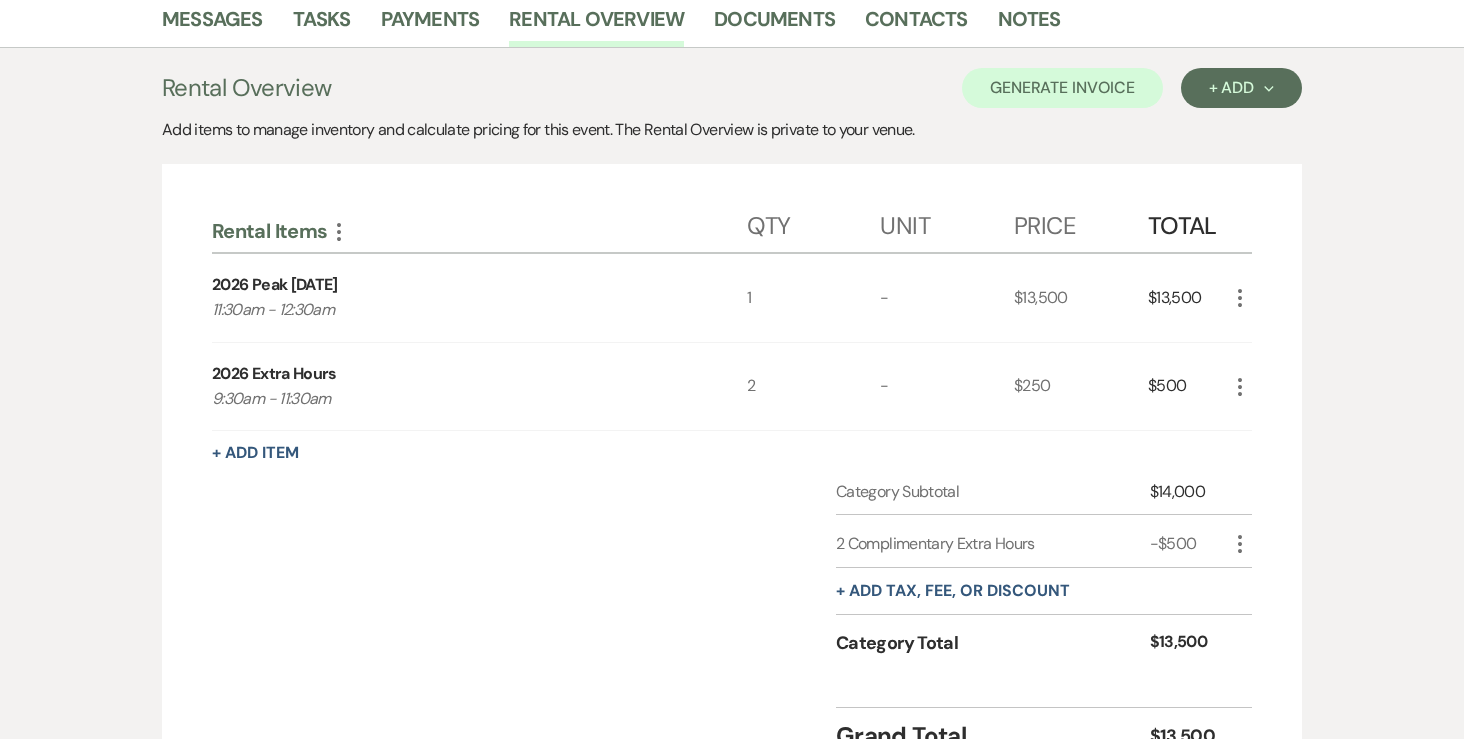 scroll, scrollTop: 413, scrollLeft: 0, axis: vertical 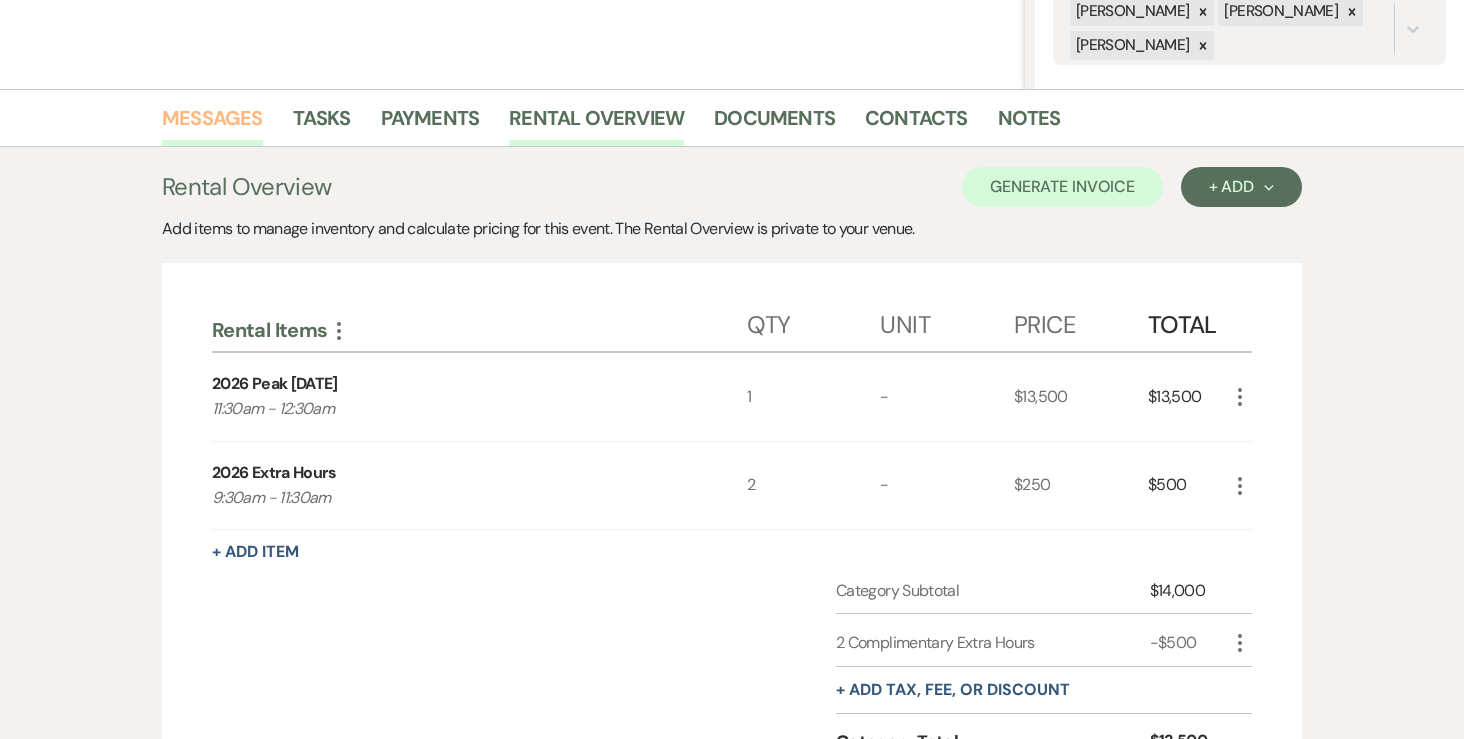 click on "Messages" at bounding box center (212, 124) 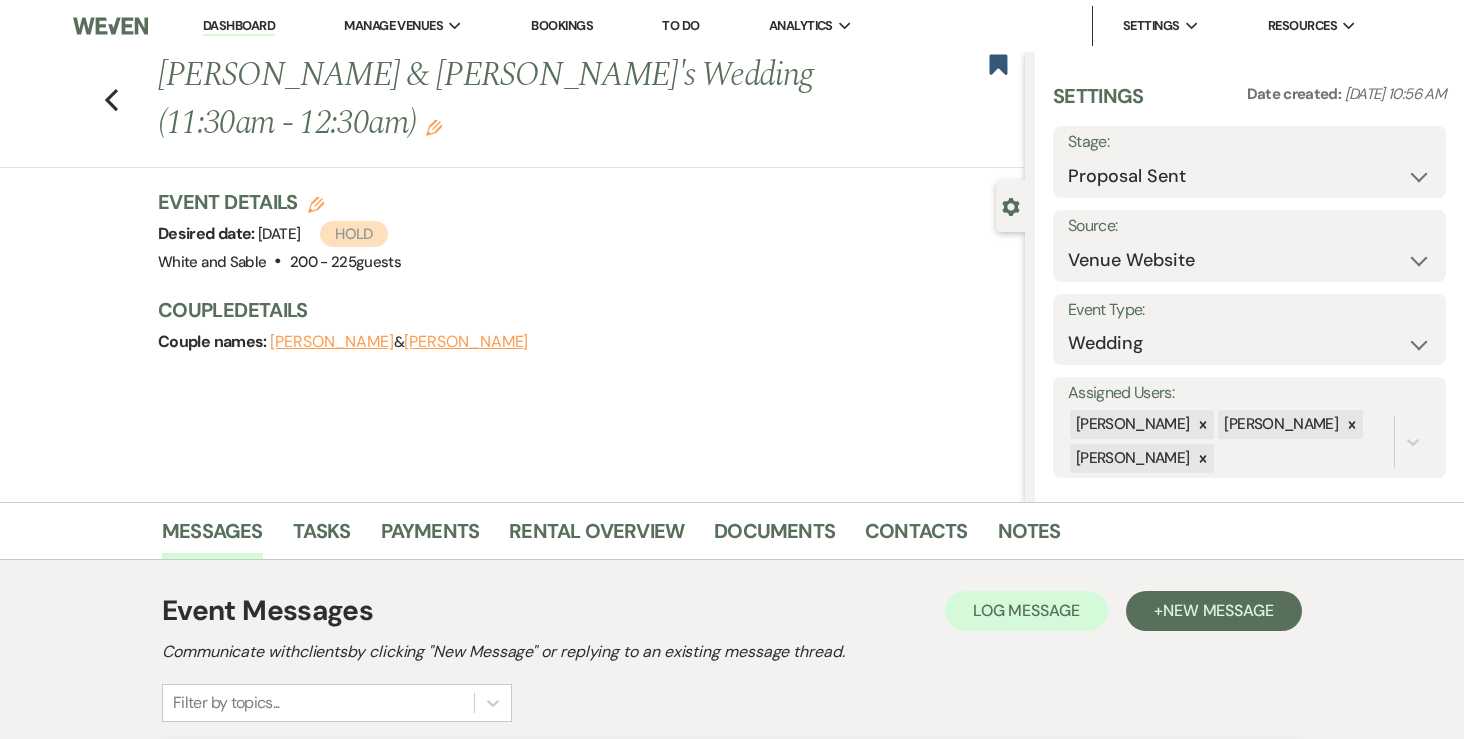 scroll, scrollTop: 558, scrollLeft: 0, axis: vertical 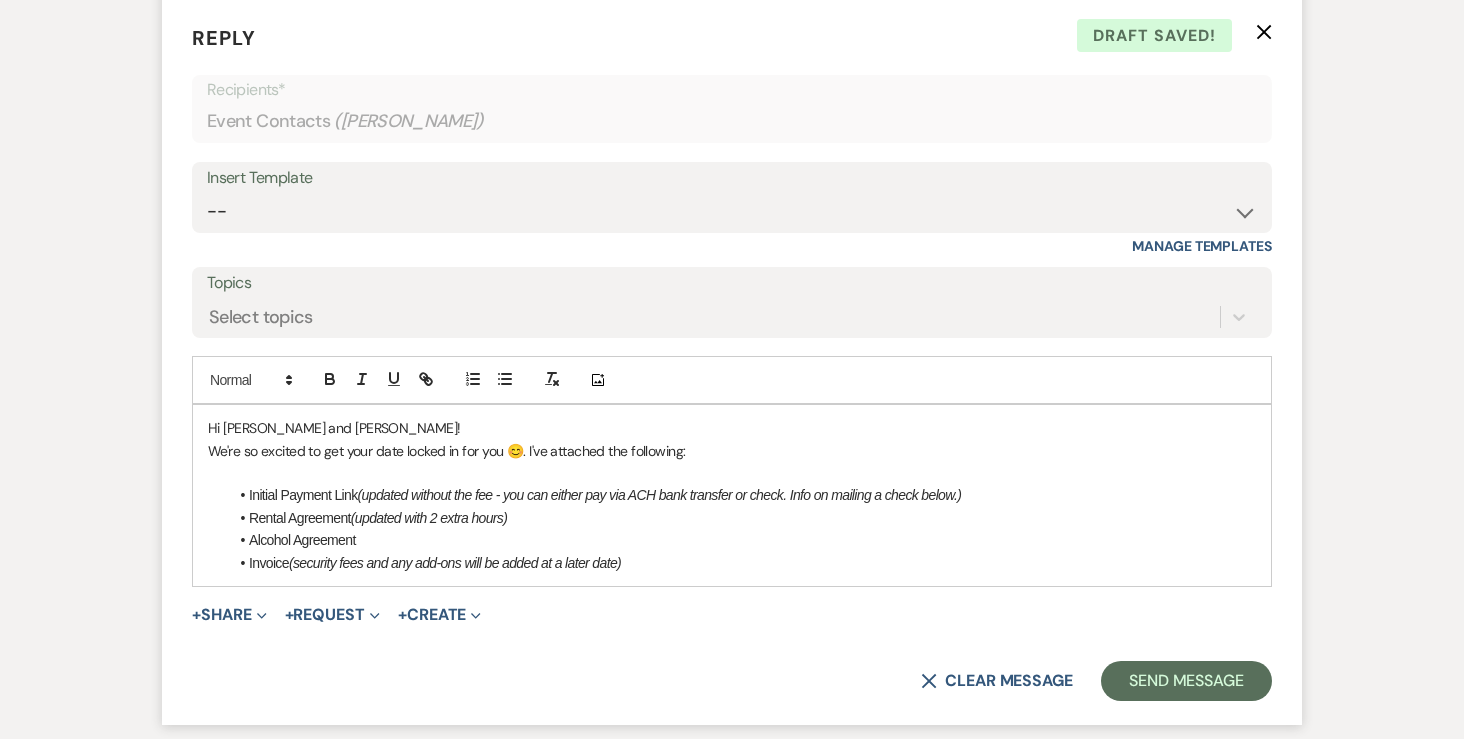click on "(updated with 2 extra hours)" at bounding box center (429, 518) 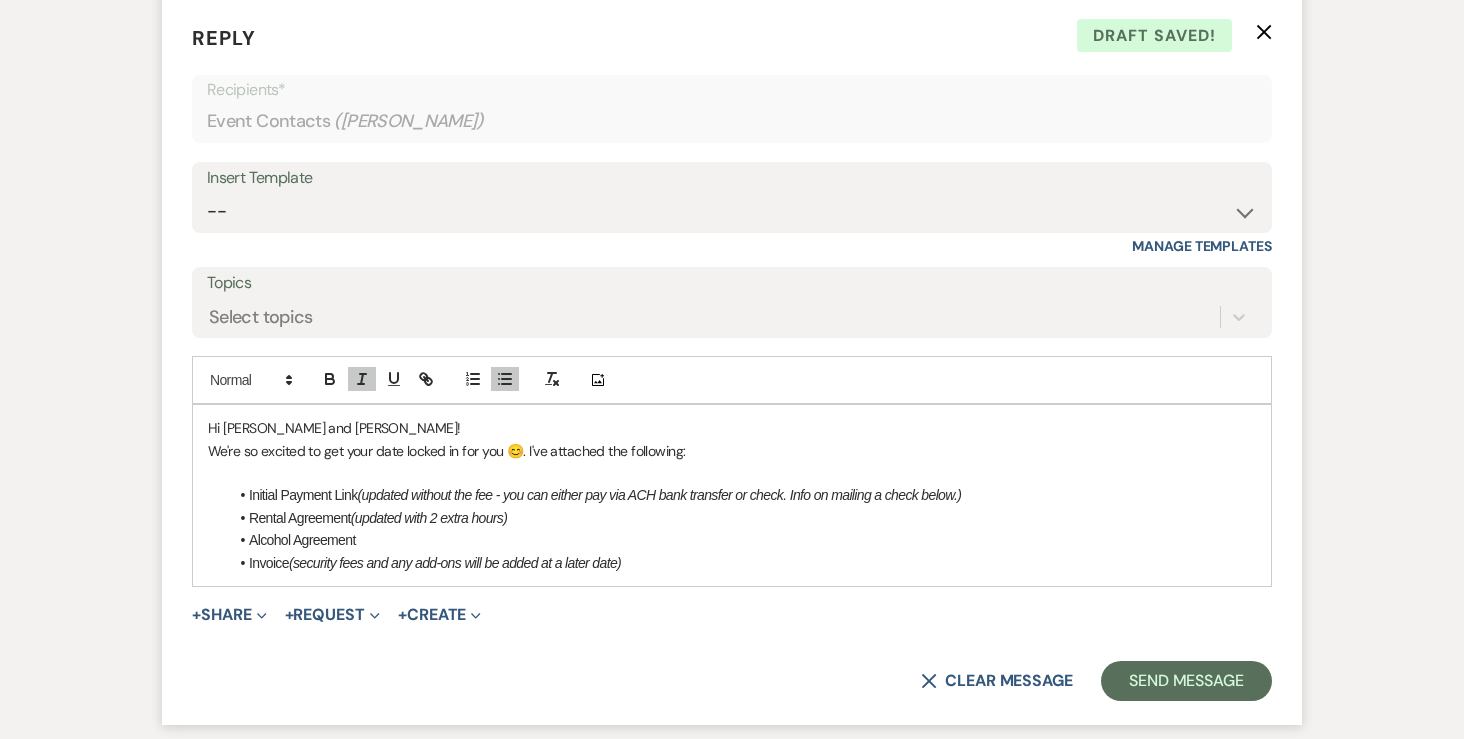 click on "Rental Agreement  (updated with 2 extra hours)" at bounding box center (742, 518) 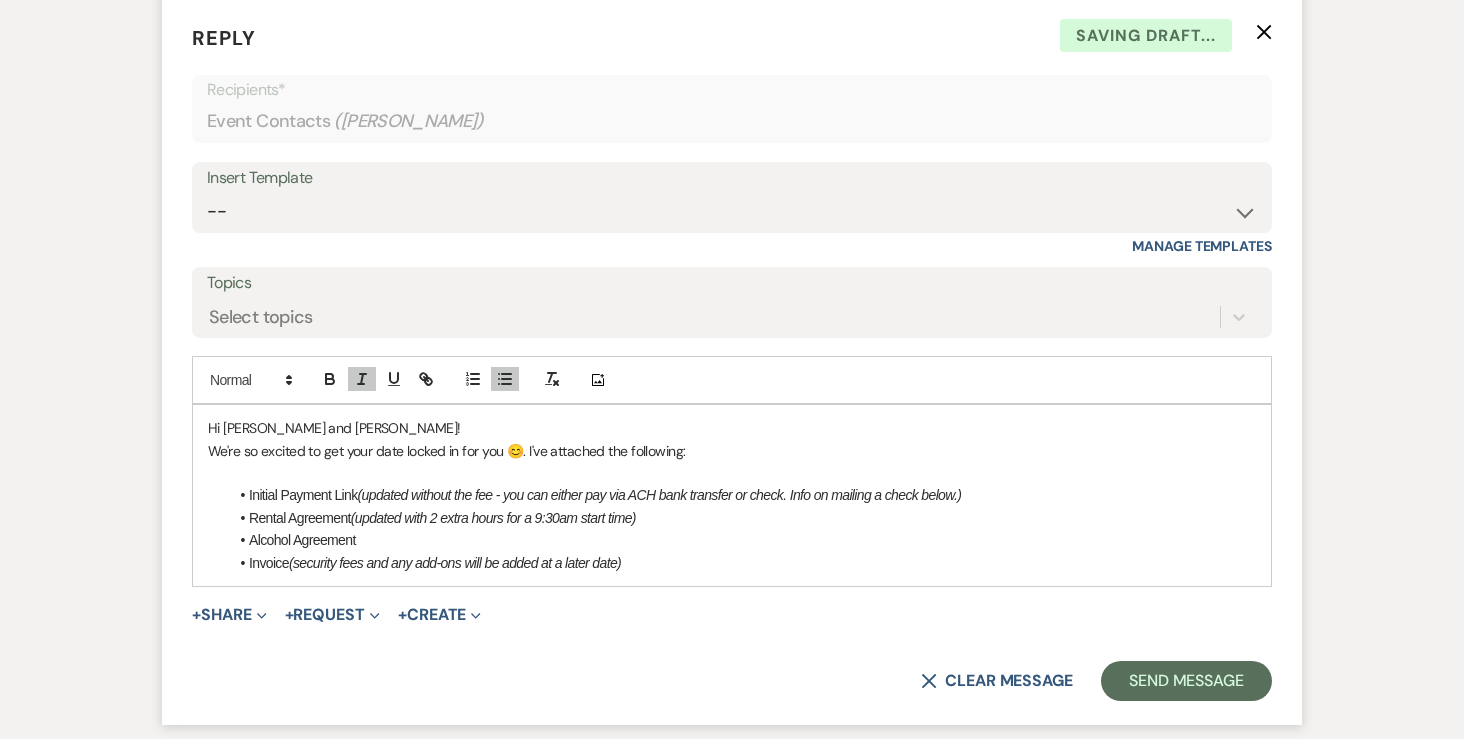 click on "Alcohol Agreement" at bounding box center [742, 540] 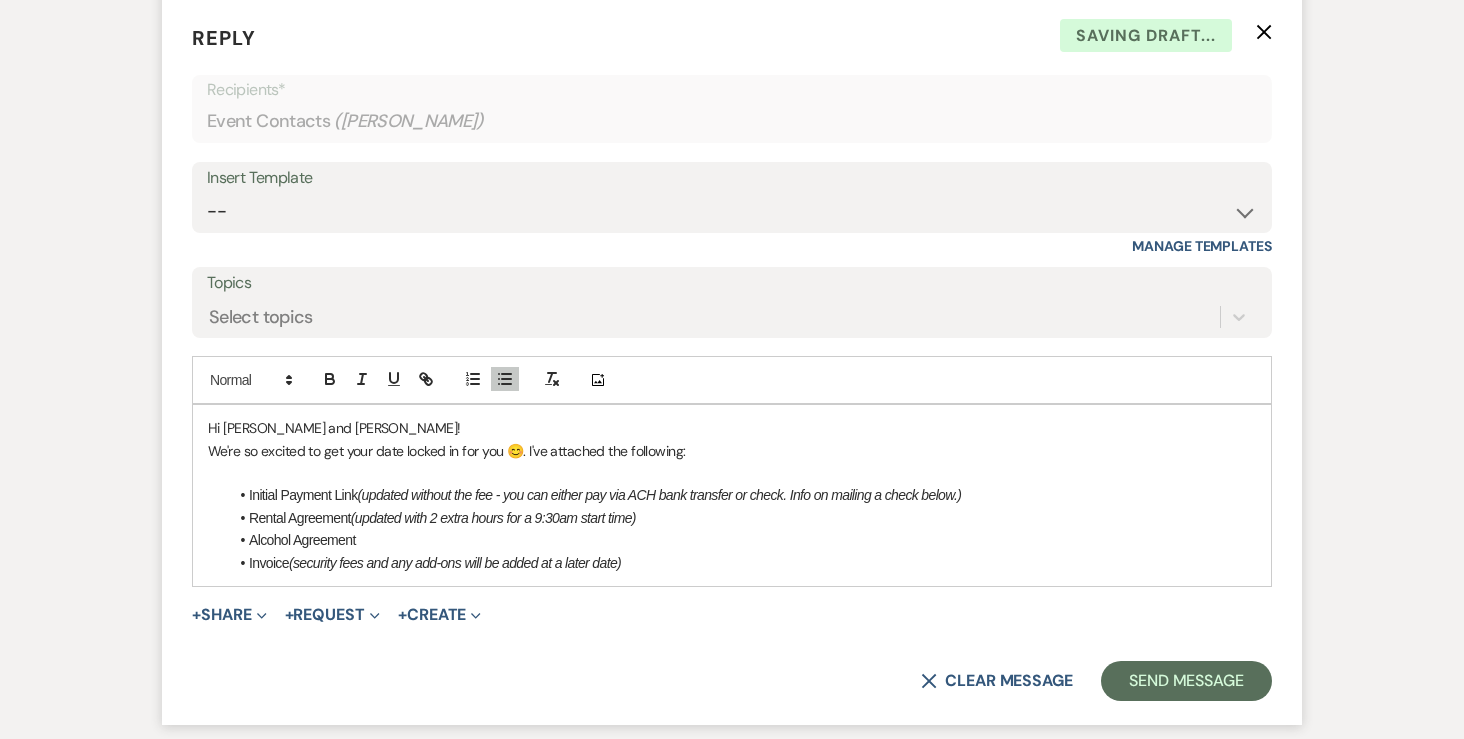 click on "(security fees and any add-ons will be added at a later date)" at bounding box center [455, 563] 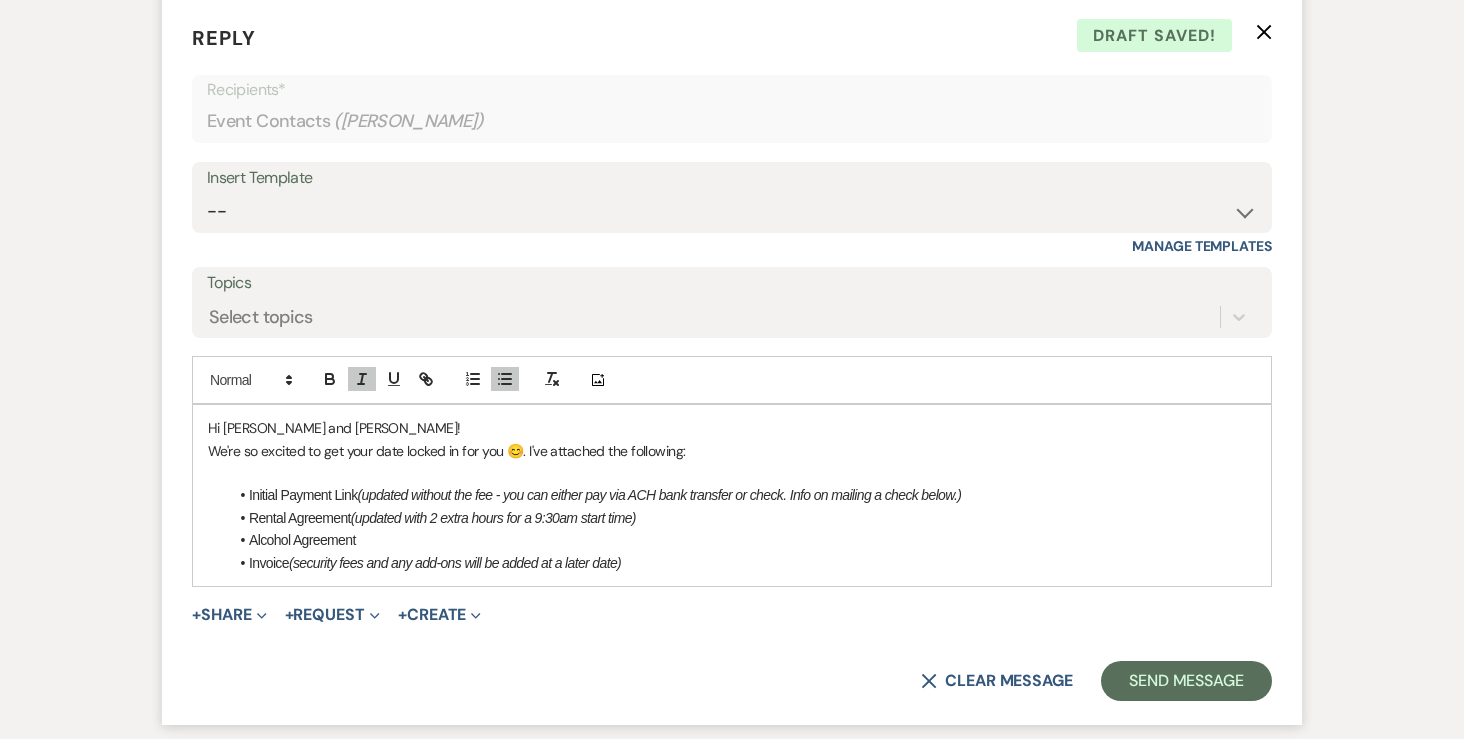 click on "Invoice  (security fees and any add-ons will be added at a later date)" at bounding box center (742, 563) 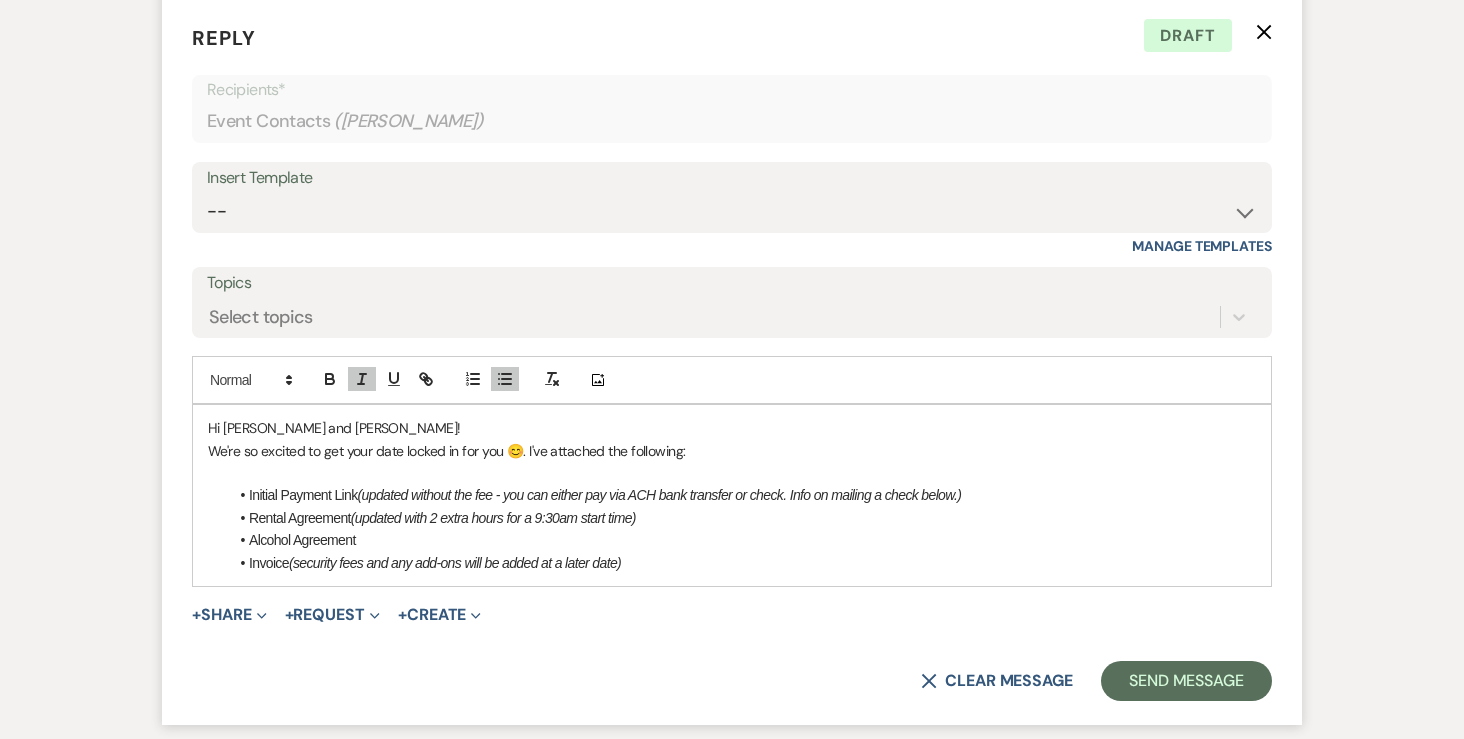 click on "(updated without the fee - you can either pay via ACH bank transfer or check. Info on mailing a check below.)" at bounding box center (660, 495) 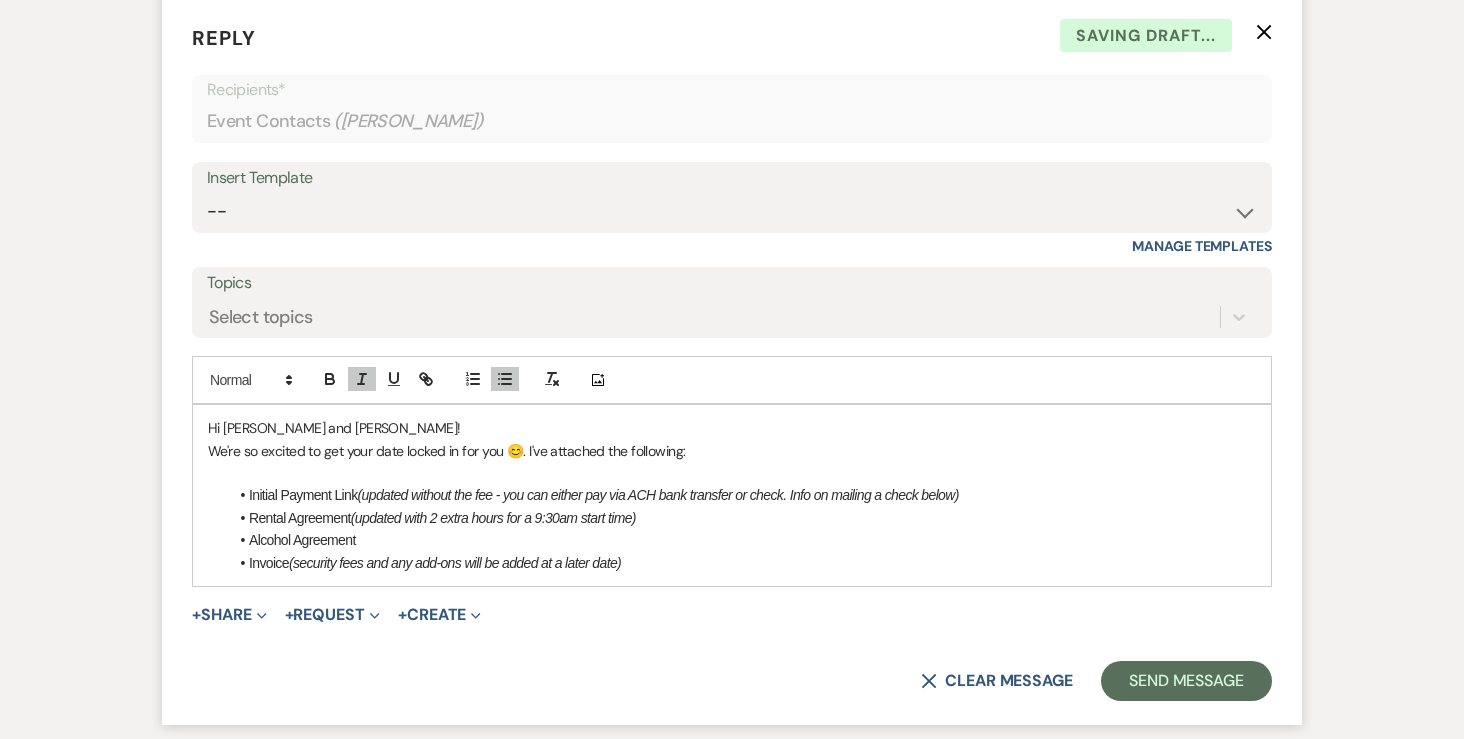 click on "(security fees and any add-ons will be added at a later date)" at bounding box center [455, 563] 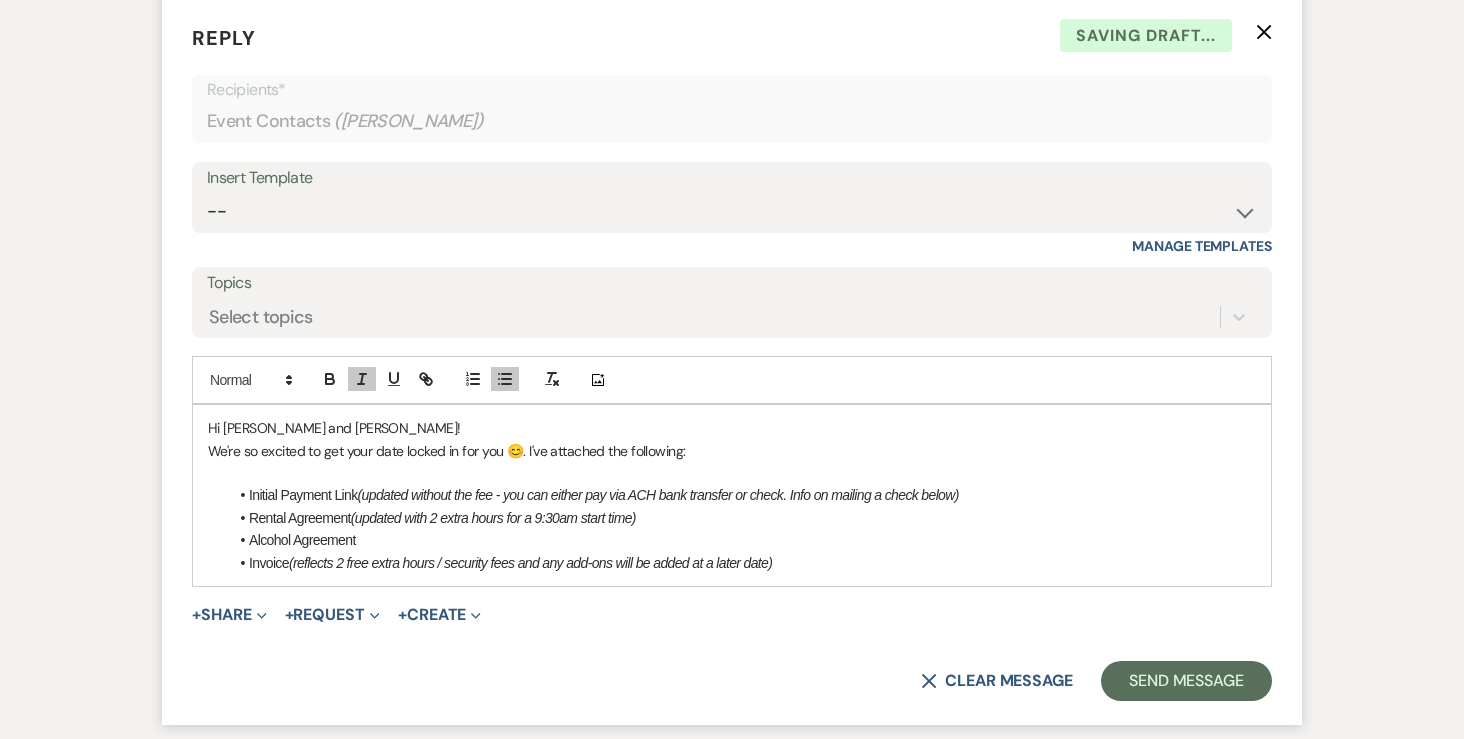 click on "Invoice  (reflects 2 free extra hours / security fees and any add-ons will be added at a later date)" at bounding box center [742, 563] 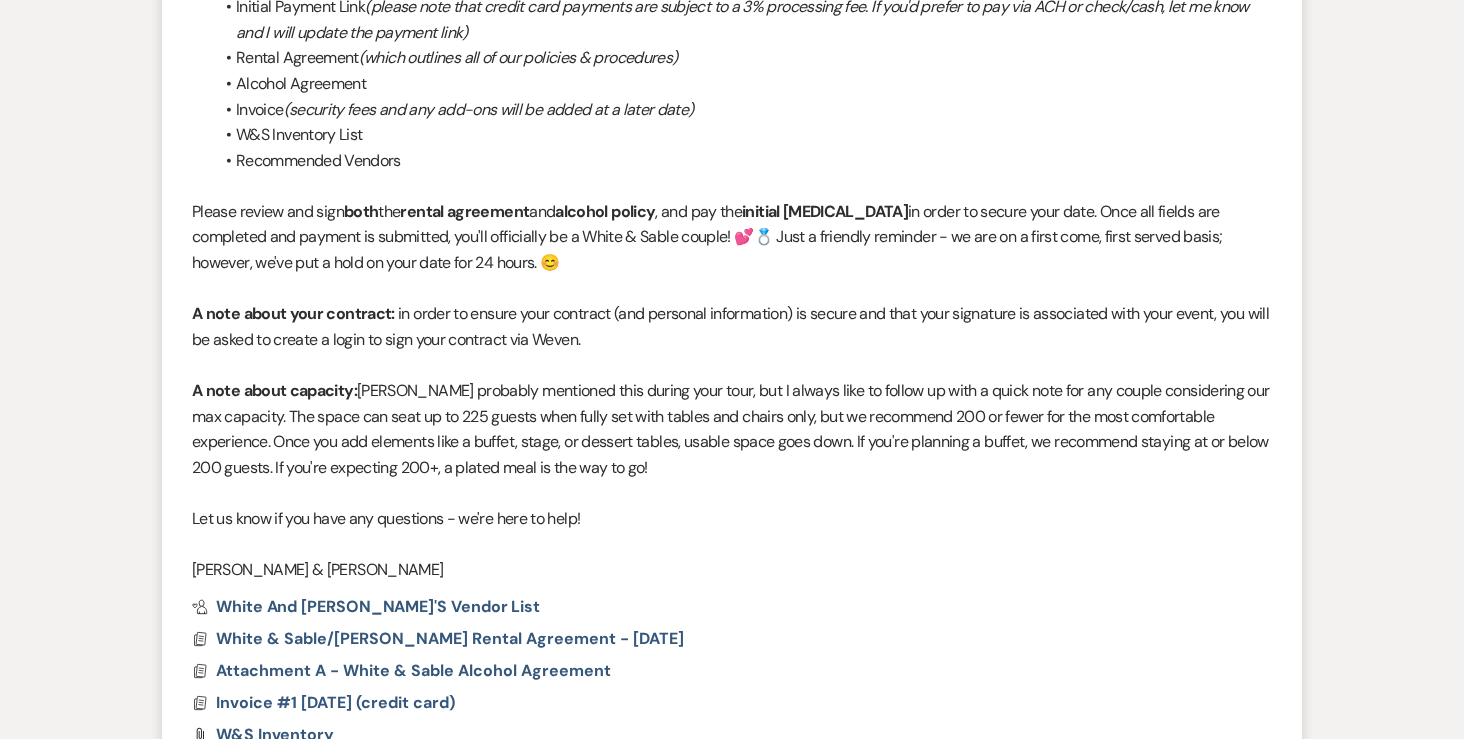 scroll, scrollTop: 1034, scrollLeft: 0, axis: vertical 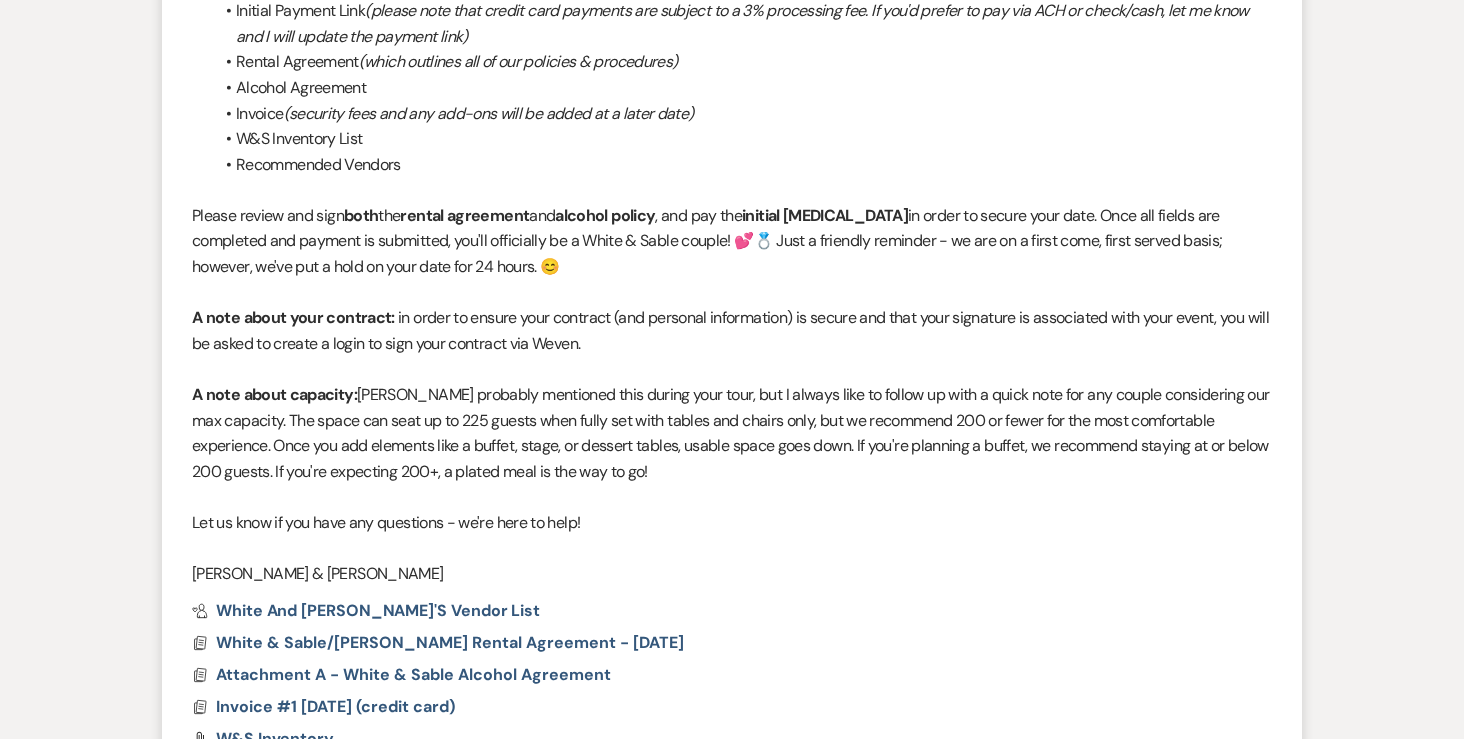 drag, startPoint x: 468, startPoint y: 261, endPoint x: 159, endPoint y: 210, distance: 313.18045 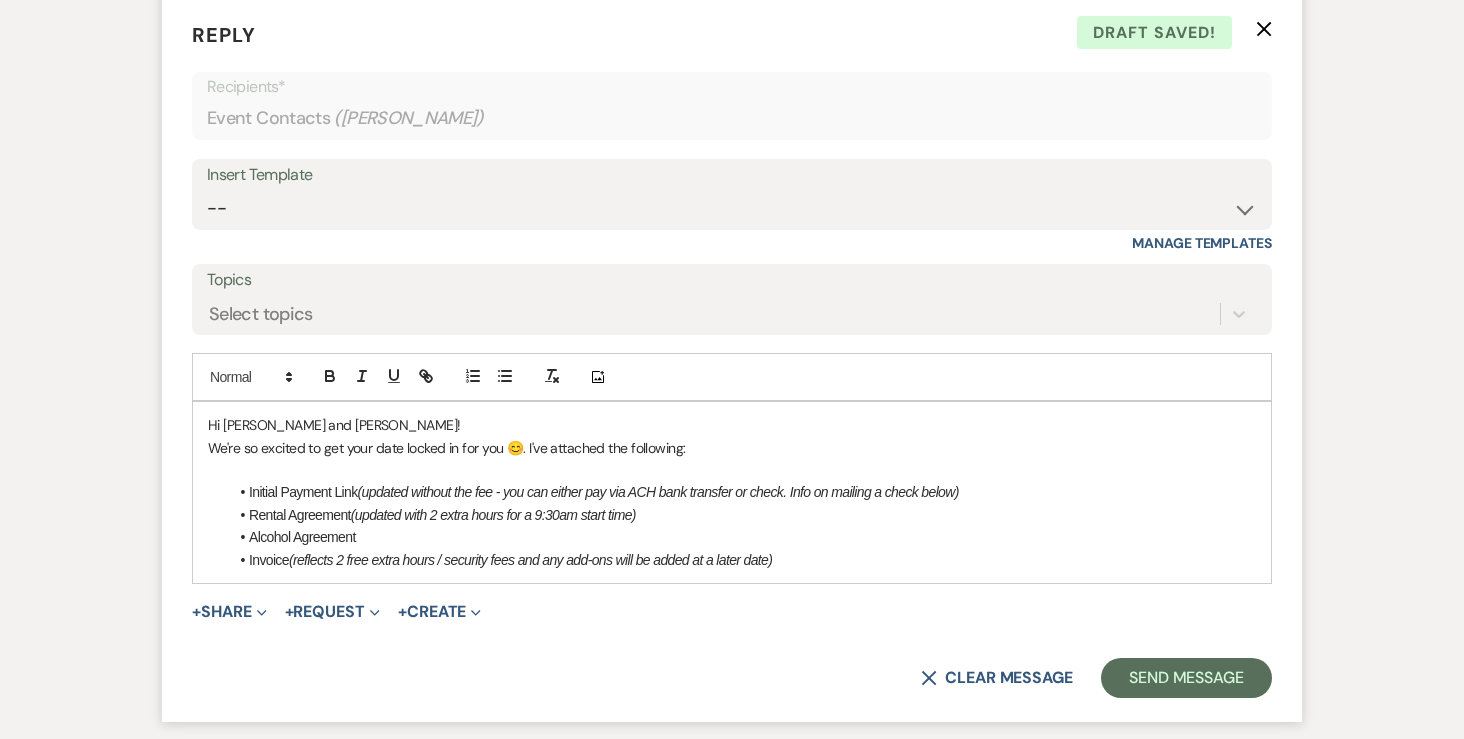 scroll, scrollTop: 1853, scrollLeft: 0, axis: vertical 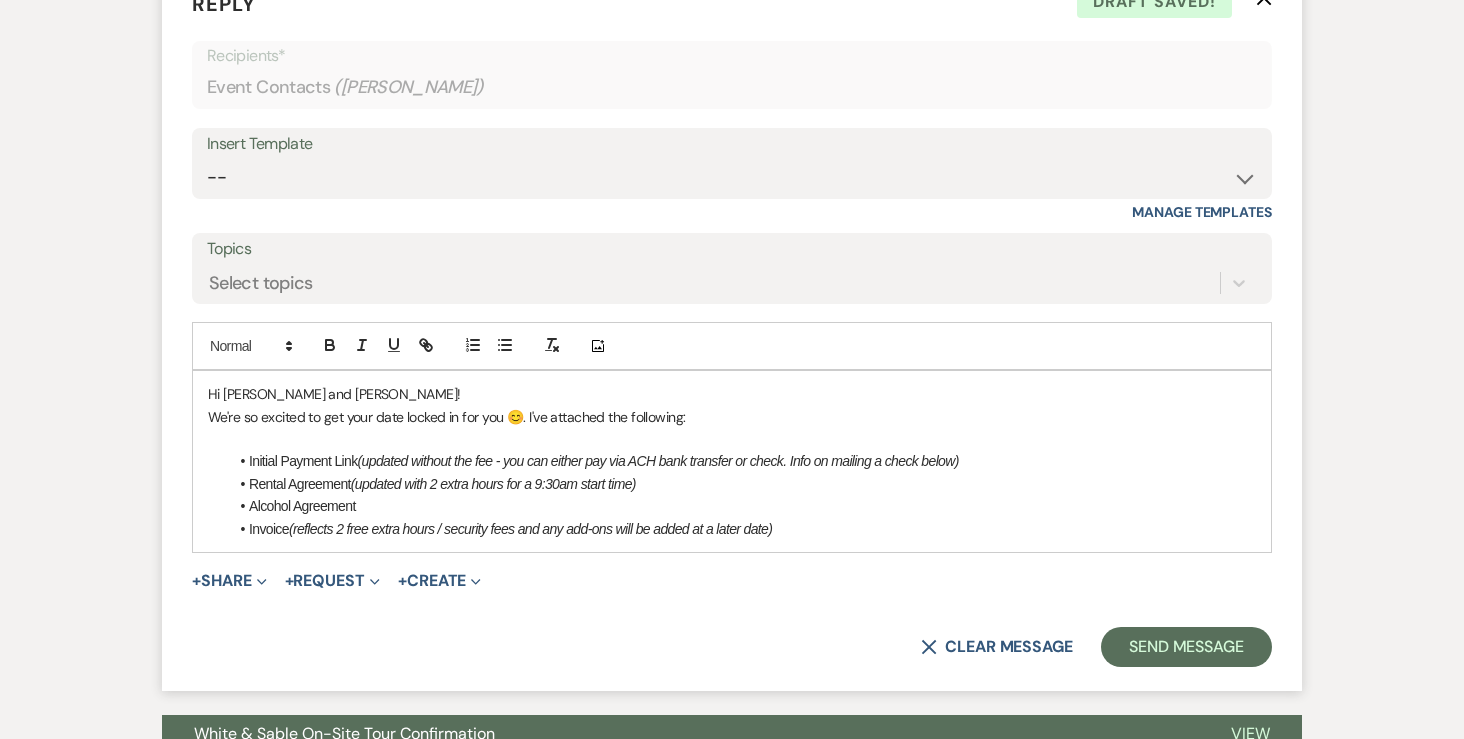click on "Invoice  (reflects 2 free extra hours / security fees and any add-ons will be added at a later date)" at bounding box center [742, 529] 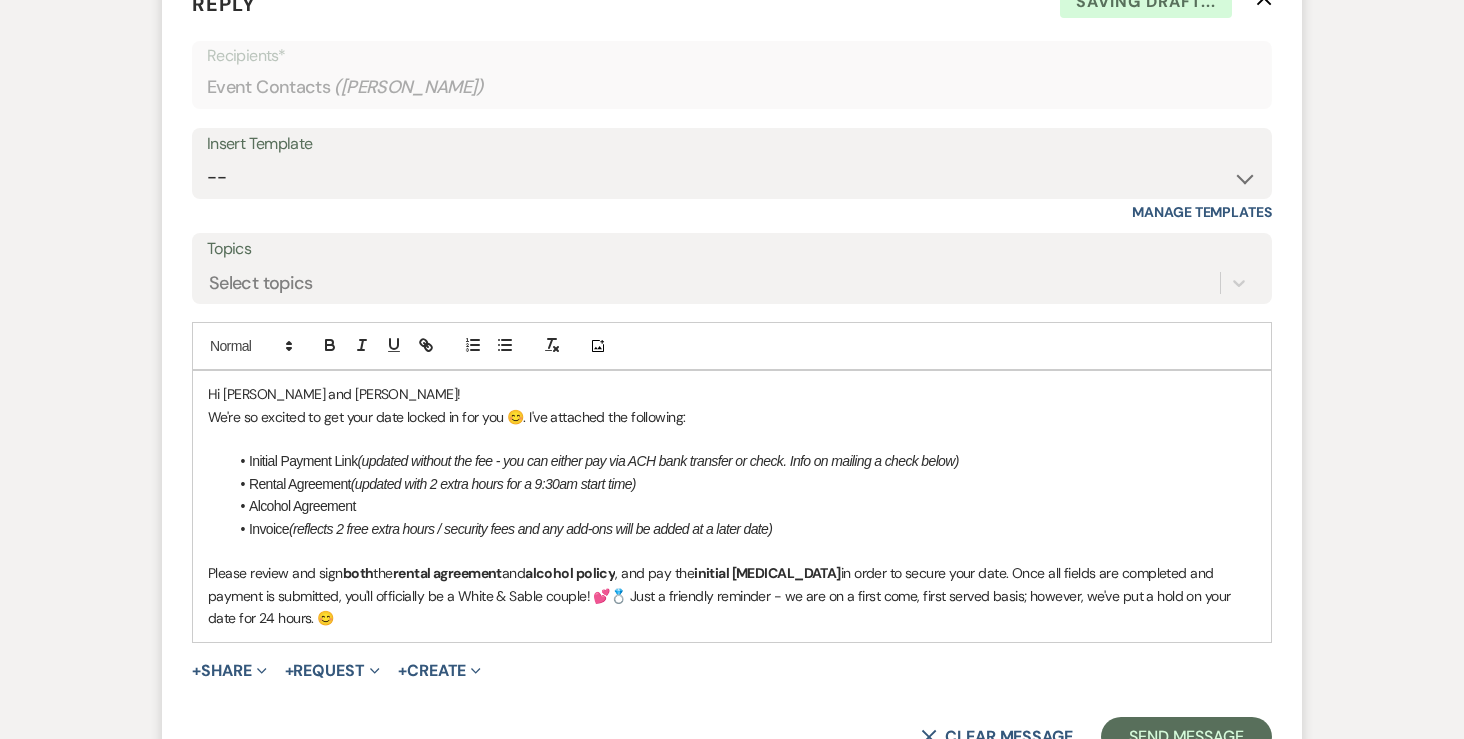 scroll, scrollTop: 1931, scrollLeft: 0, axis: vertical 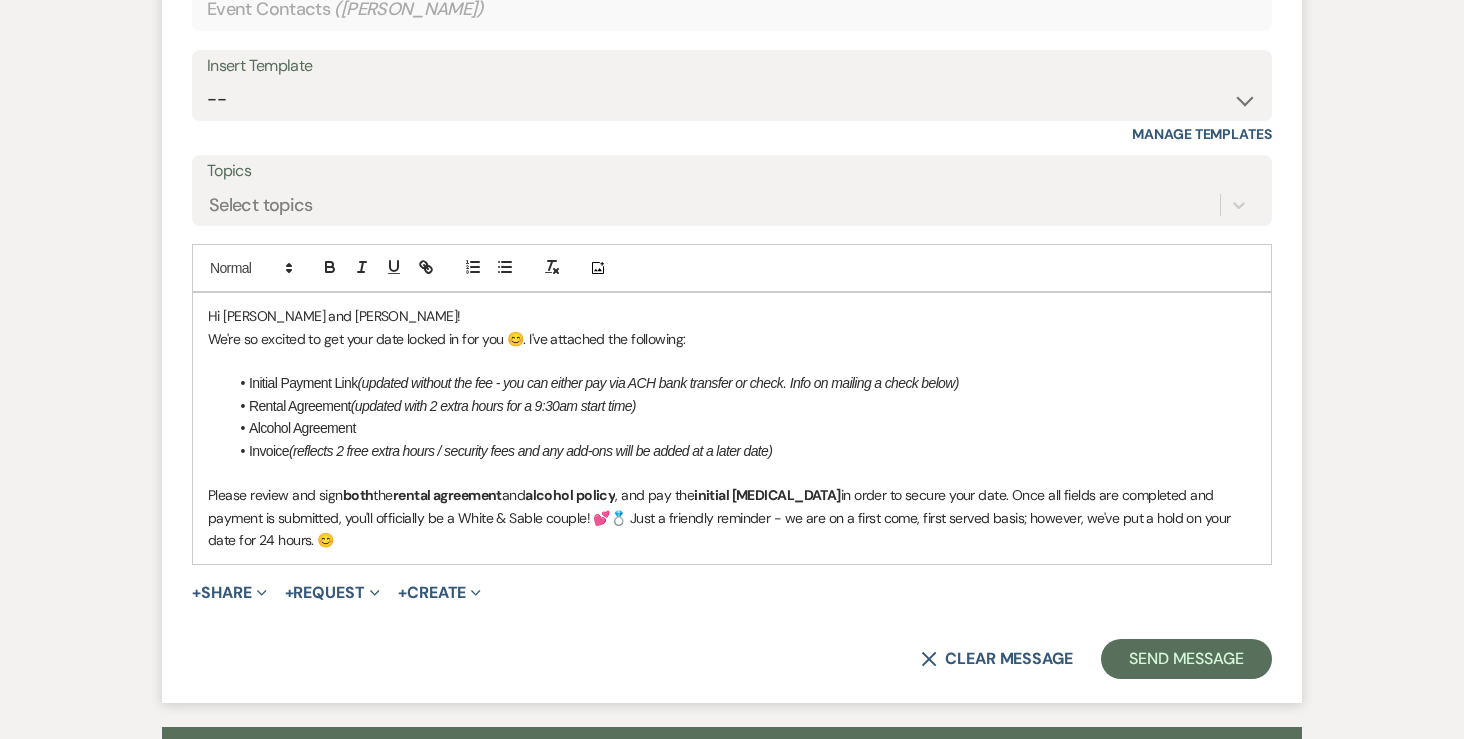 drag, startPoint x: 723, startPoint y: 539, endPoint x: 968, endPoint y: 498, distance: 248.40692 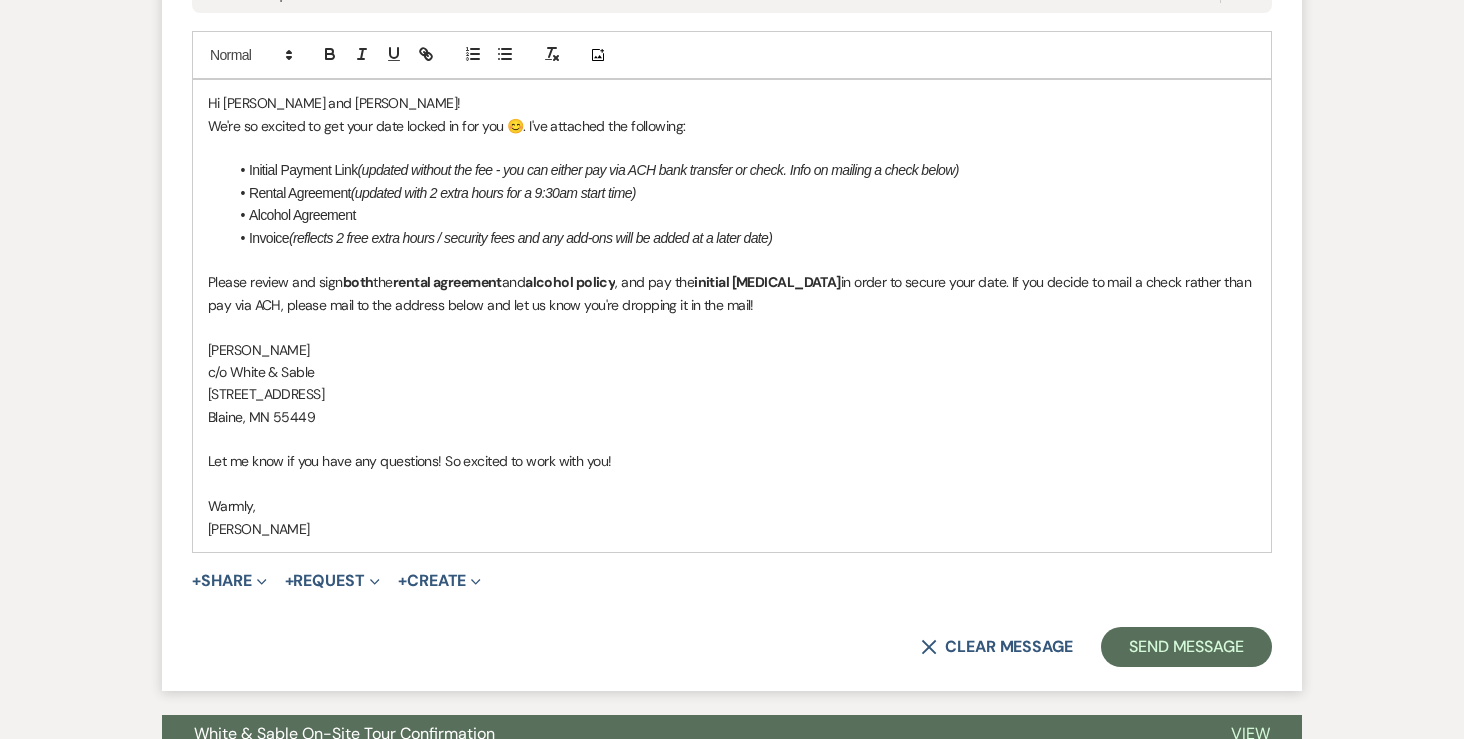 scroll, scrollTop: 2191, scrollLeft: 0, axis: vertical 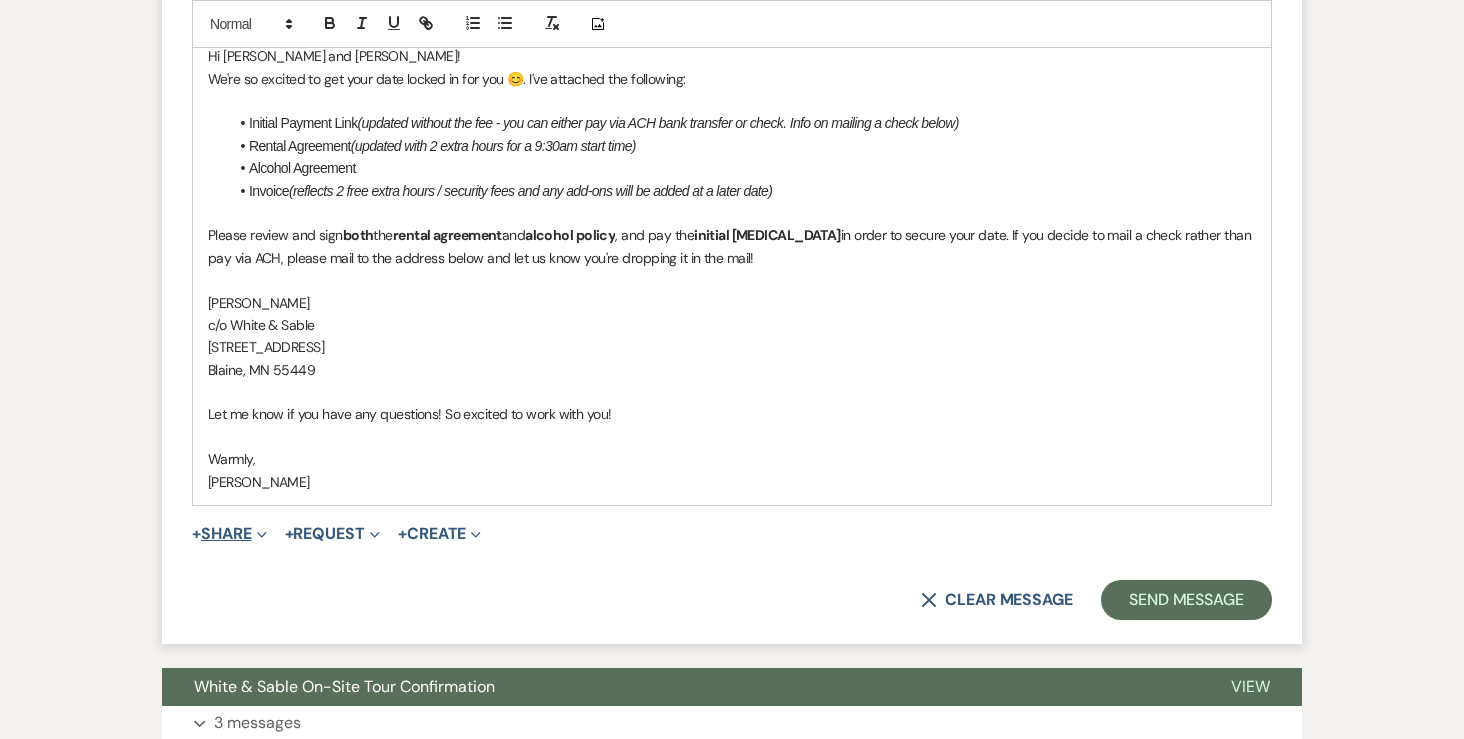click on "+  Share Expand" at bounding box center (229, 534) 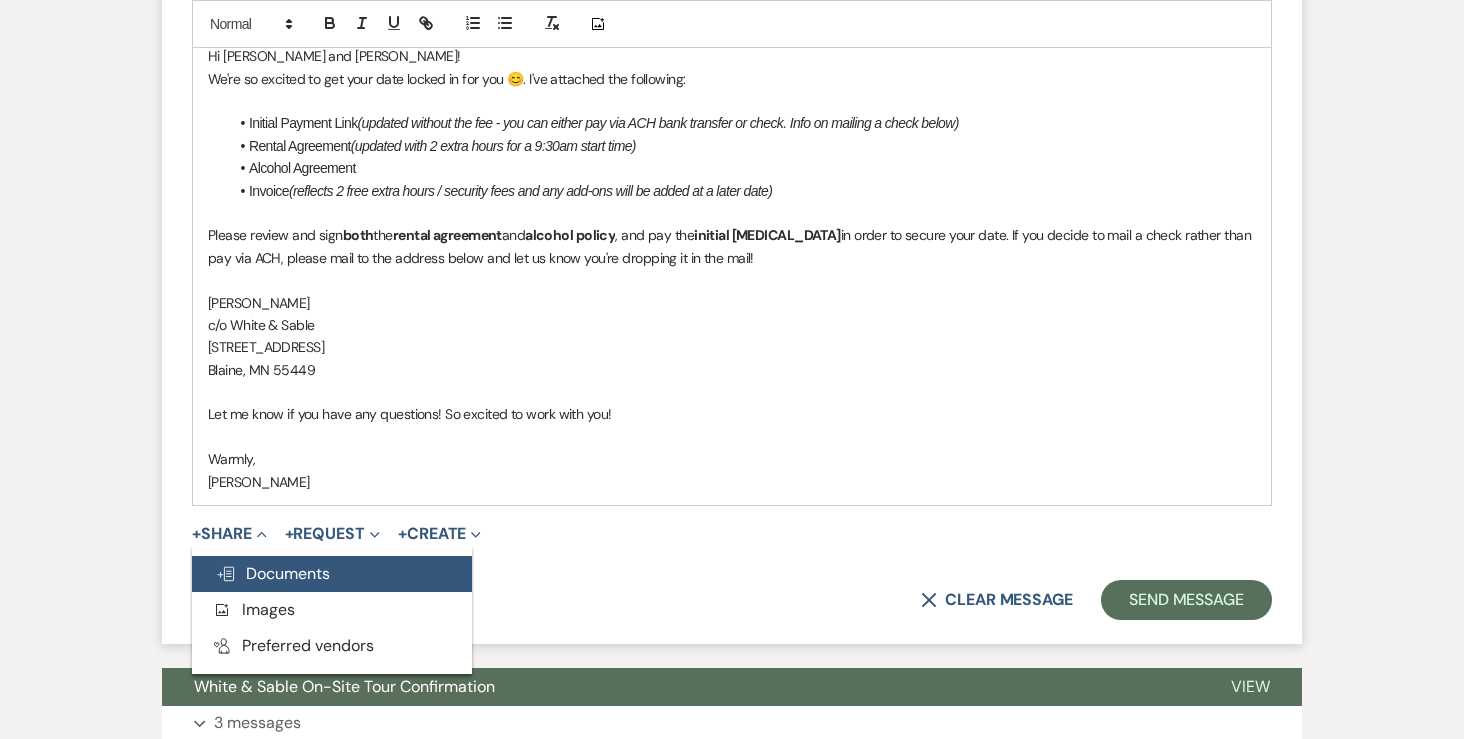 click on "Doc Upload Documents" at bounding box center [332, 574] 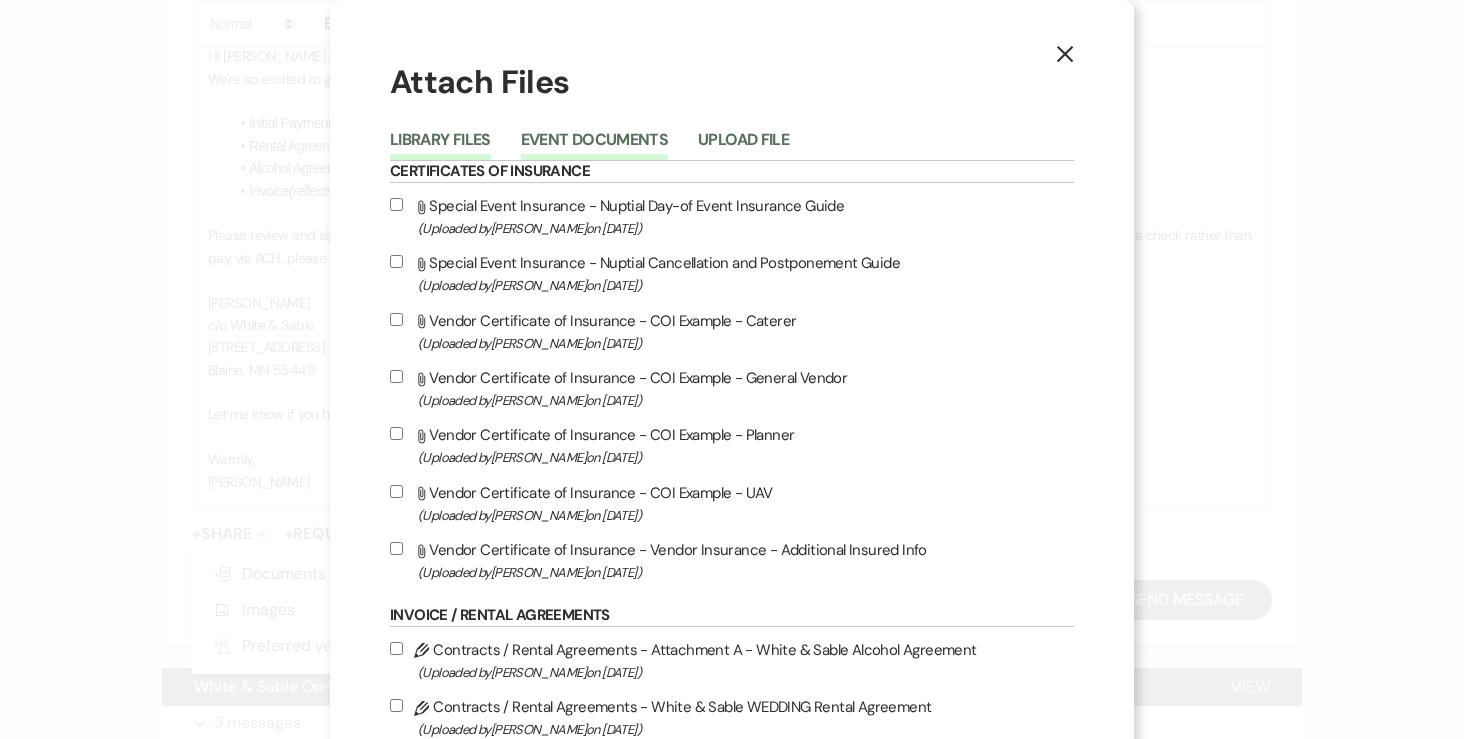 click on "Event Documents" at bounding box center (594, 146) 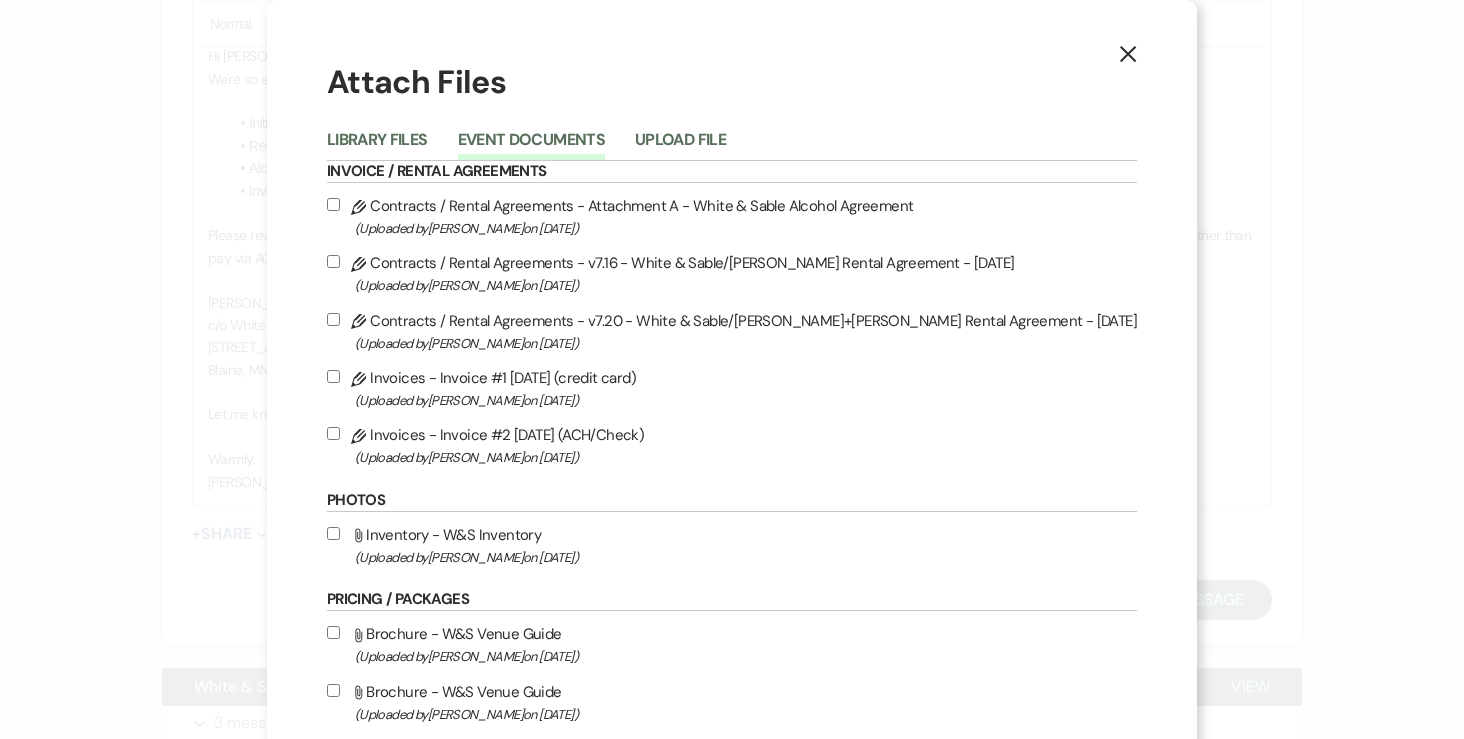 scroll, scrollTop: 12, scrollLeft: 0, axis: vertical 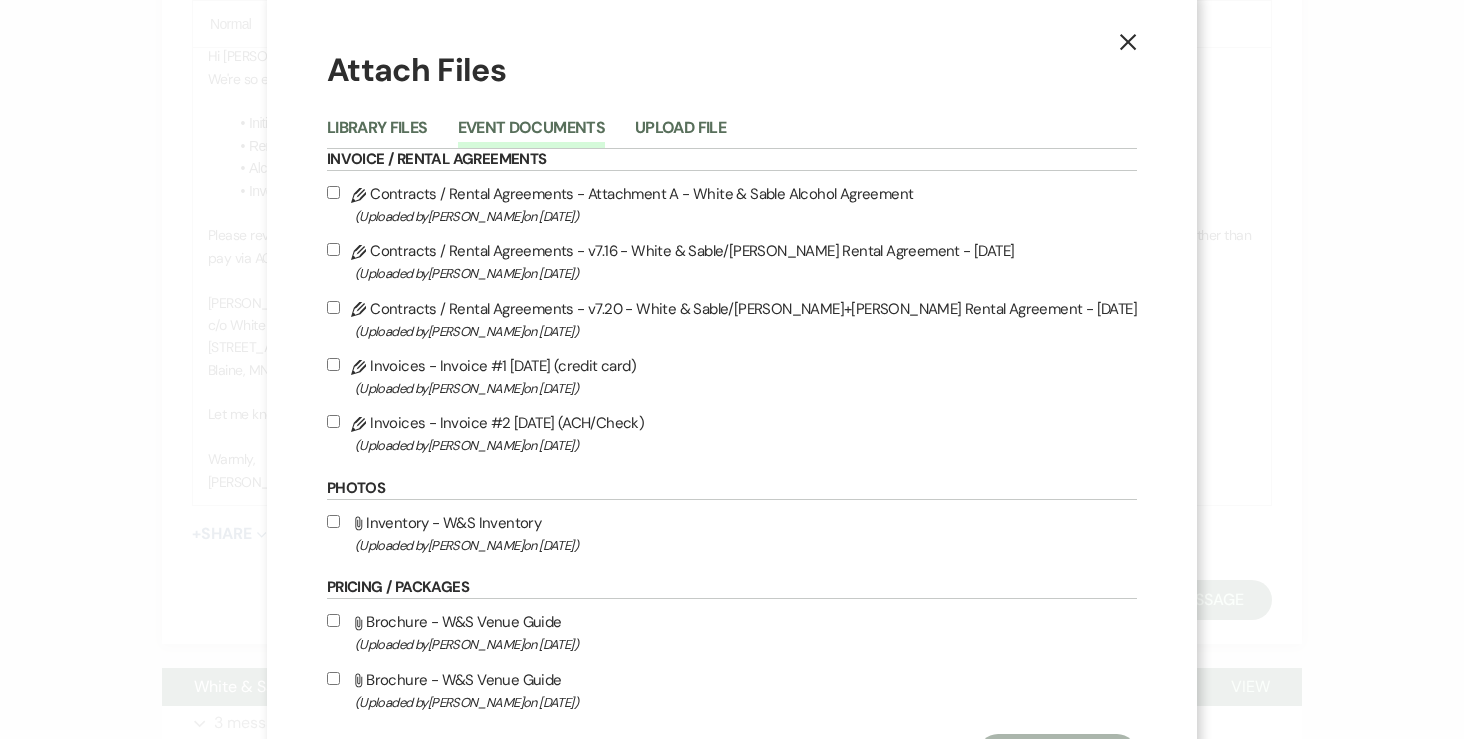 click on "Pencil Contracts / Rental Agreements - v7.20 - White & Sable/[PERSON_NAME]+[PERSON_NAME] Rental Agreement - [DATE] (Uploaded by  [PERSON_NAME]  on   [DATE] )" at bounding box center (333, 307) 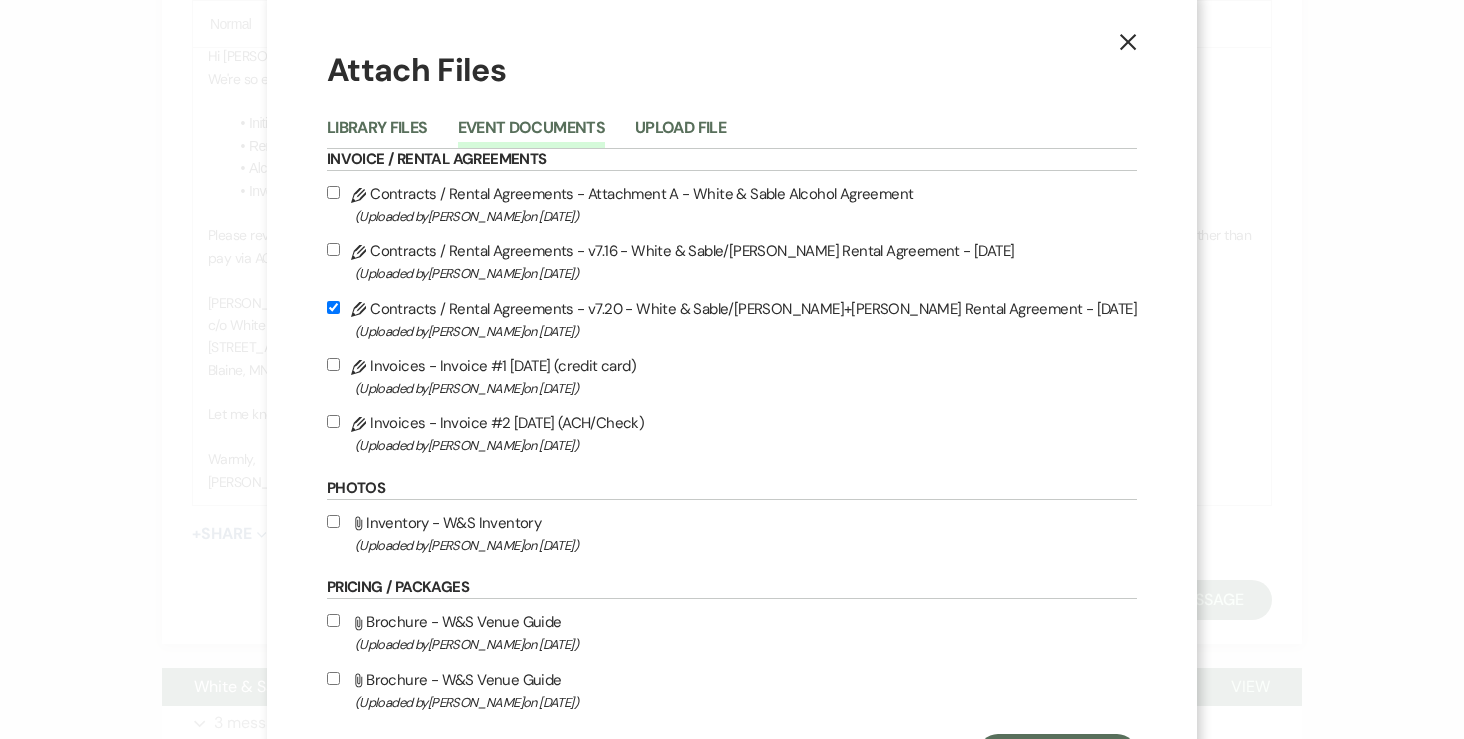 click on "Pencil Invoices - Invoice #2 [DATE] (ACH/Check) (Uploaded by  [PERSON_NAME]  on   [DATE] )" at bounding box center (333, 421) 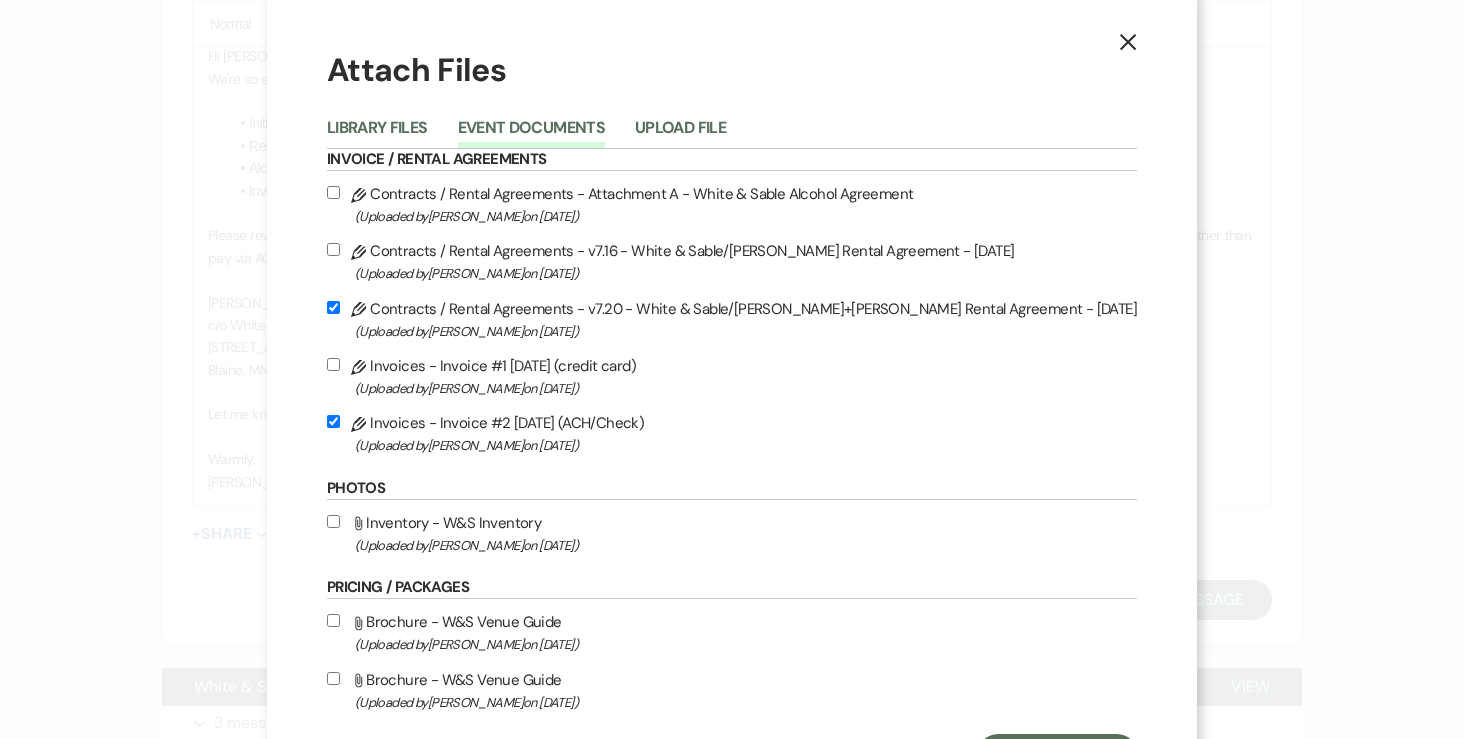 checkbox on "true" 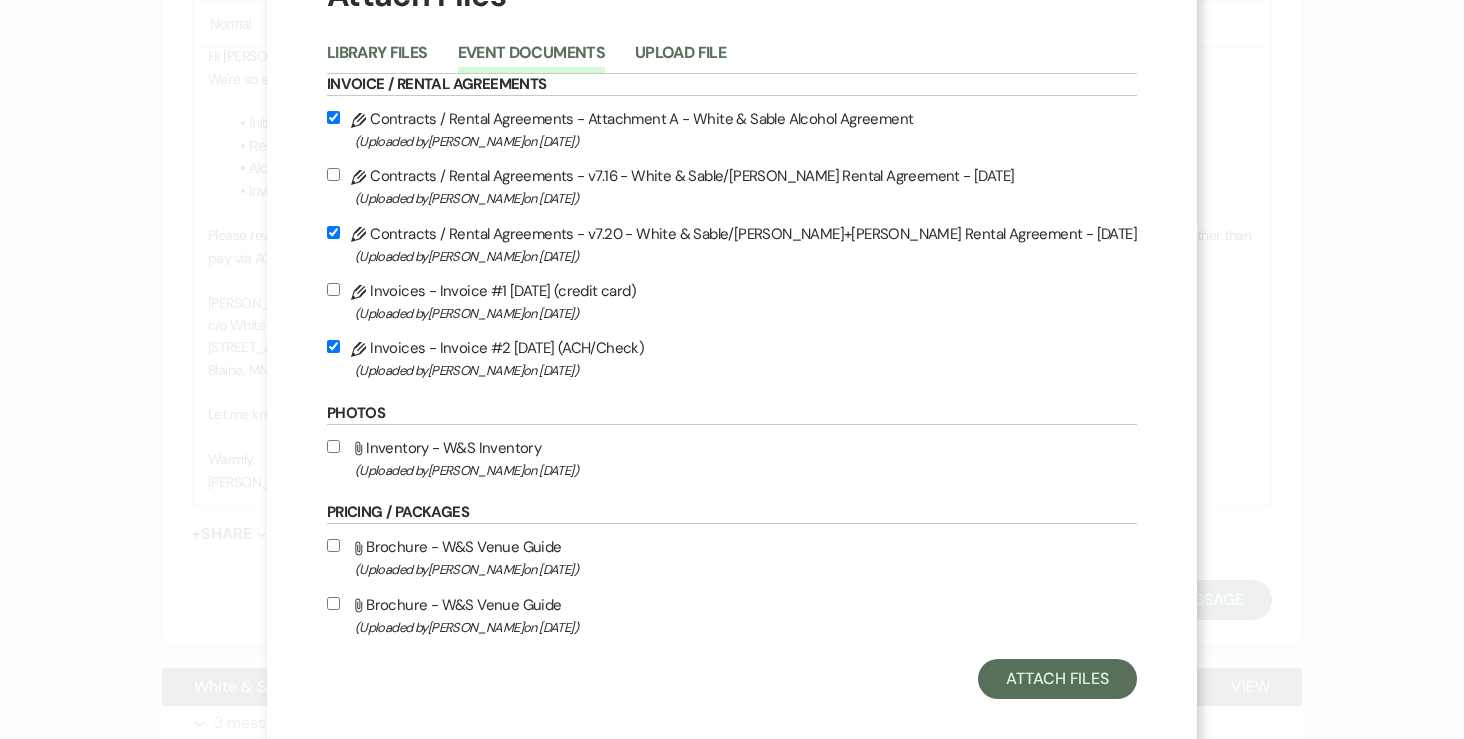 scroll, scrollTop: 110, scrollLeft: 0, axis: vertical 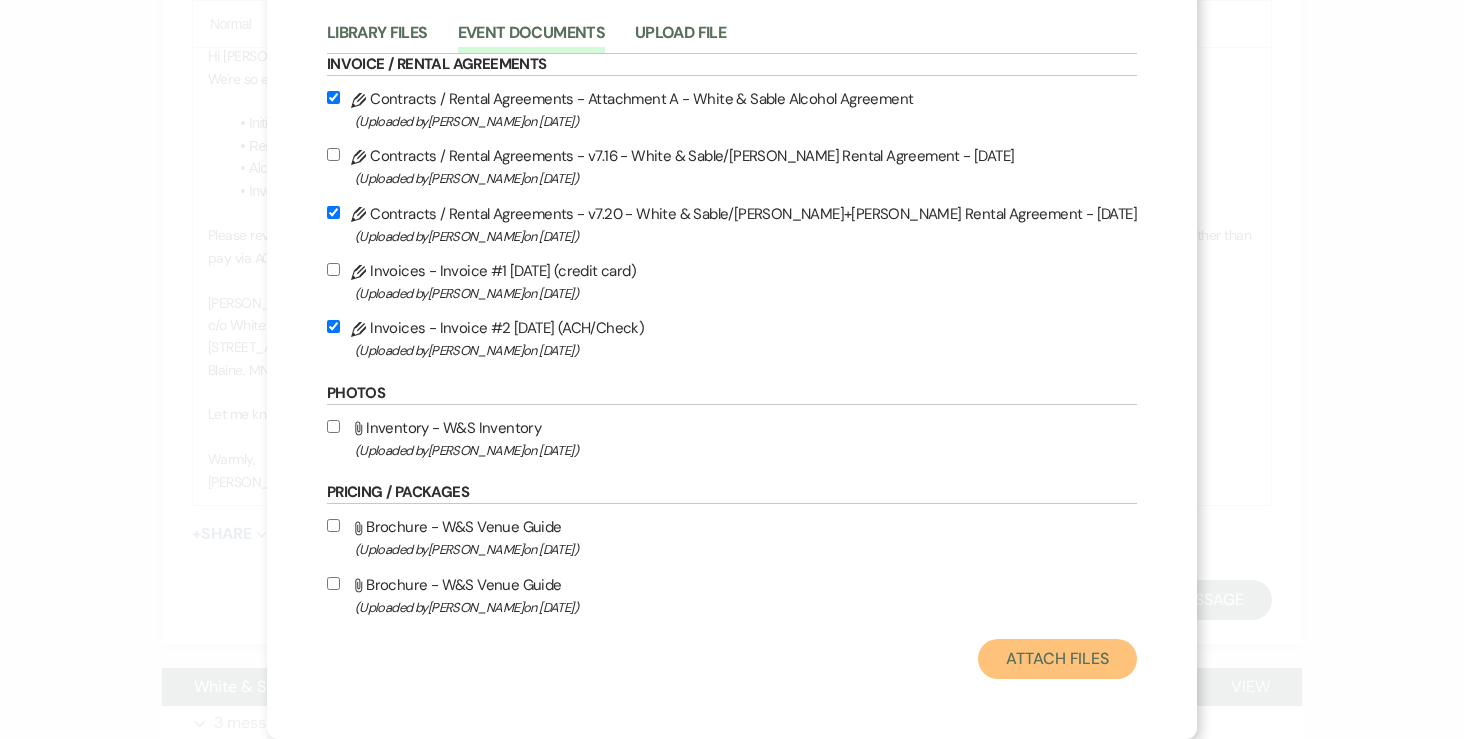 click on "Attach Files" at bounding box center [1057, 659] 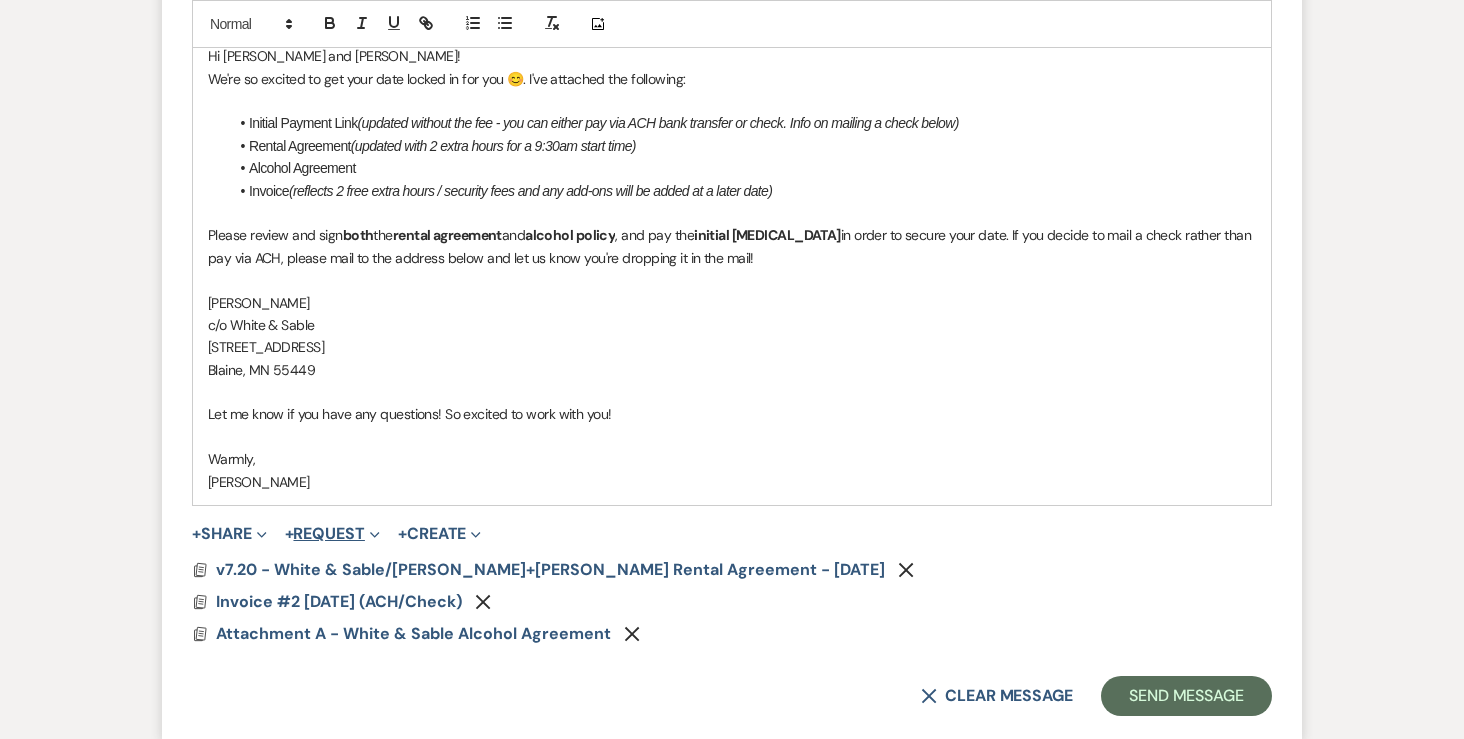 click on "+  Request Expand" at bounding box center [332, 534] 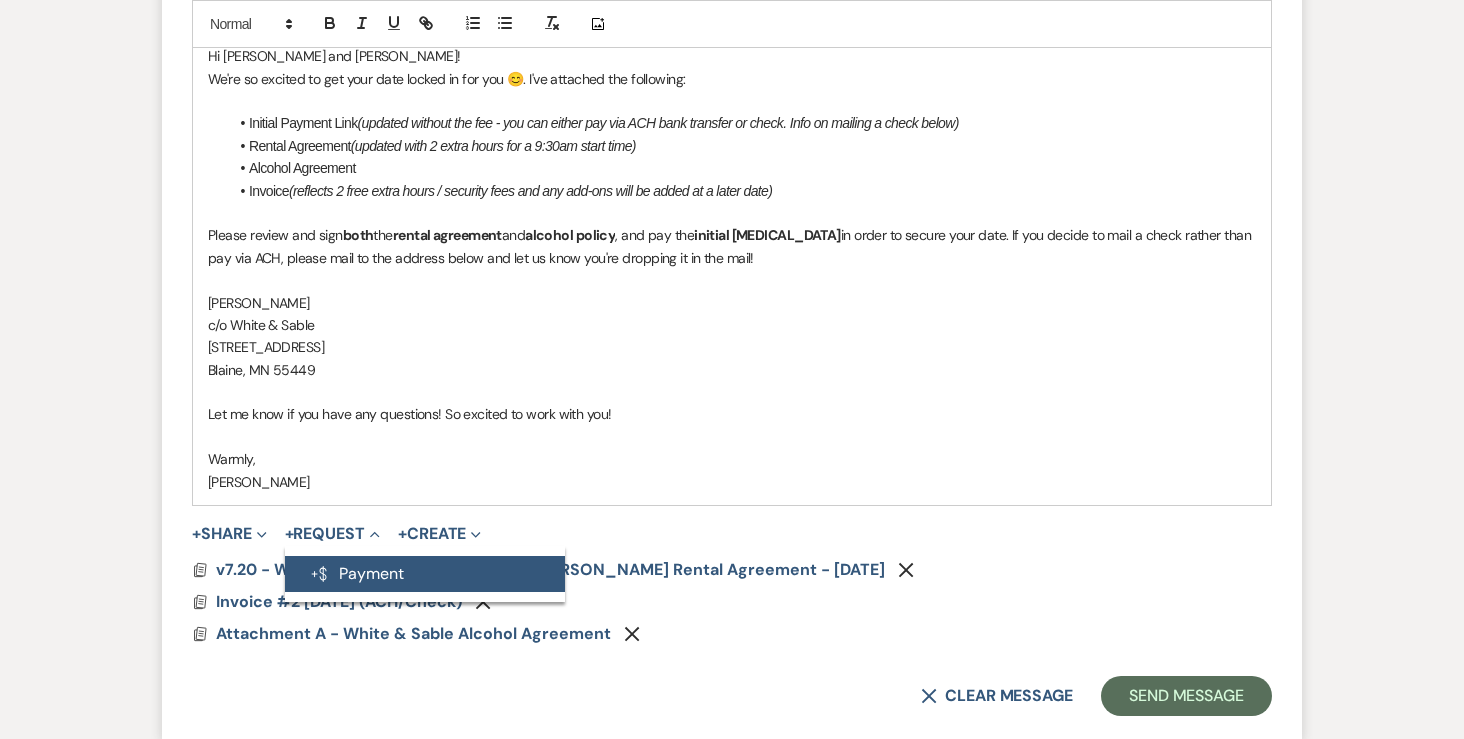 click on "Generate Payment Payment" at bounding box center (425, 574) 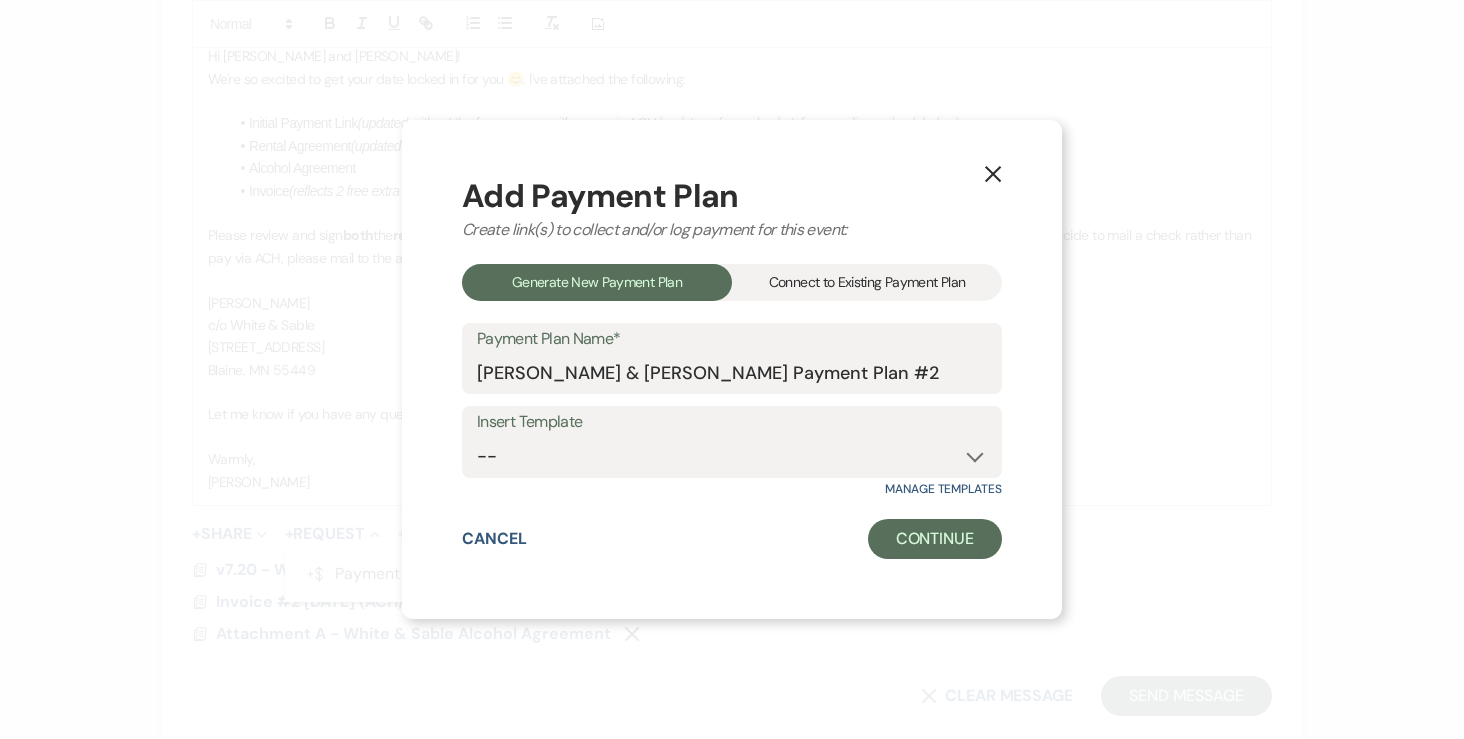click on "Connect to Existing Payment Plan" at bounding box center [867, 282] 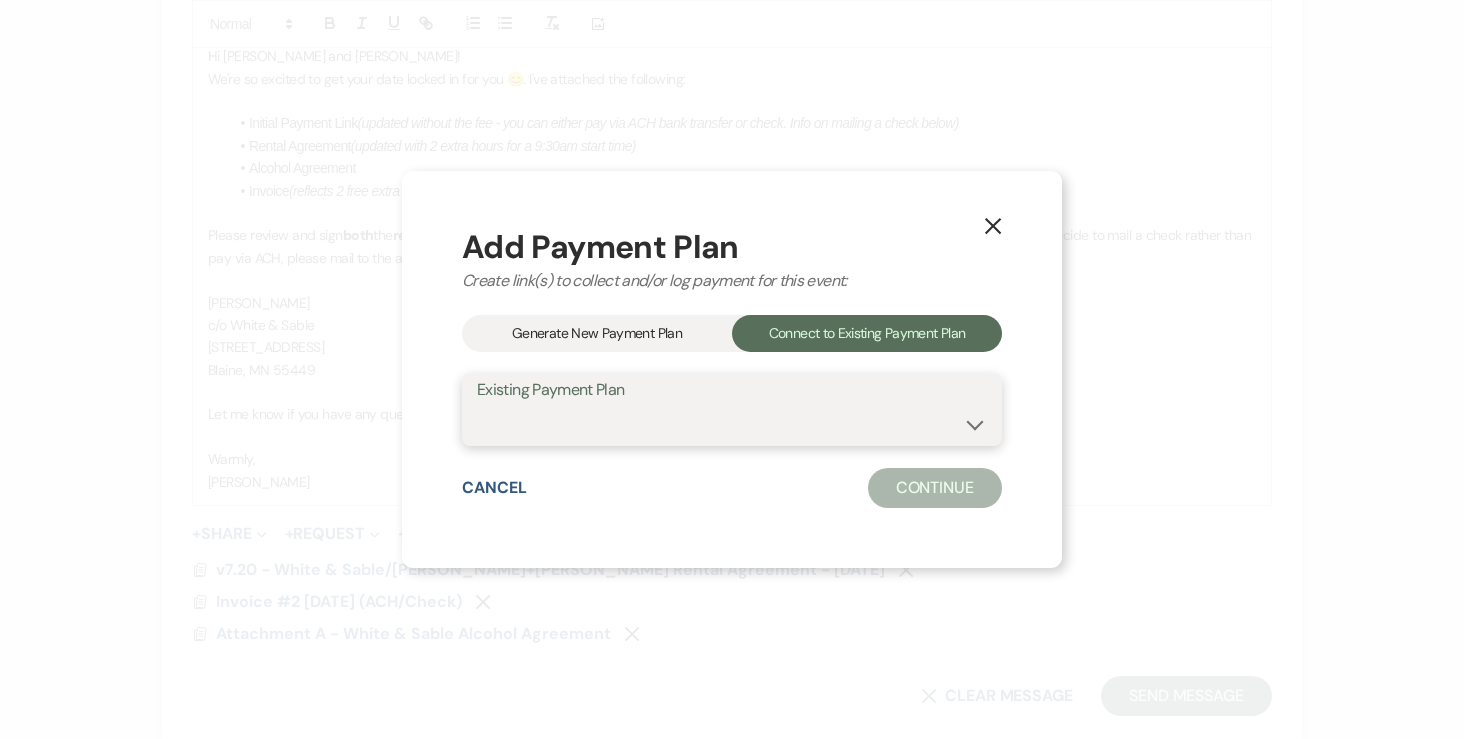 click on "[PERSON_NAME] & [PERSON_NAME] Payment Plan #1" at bounding box center [732, 424] 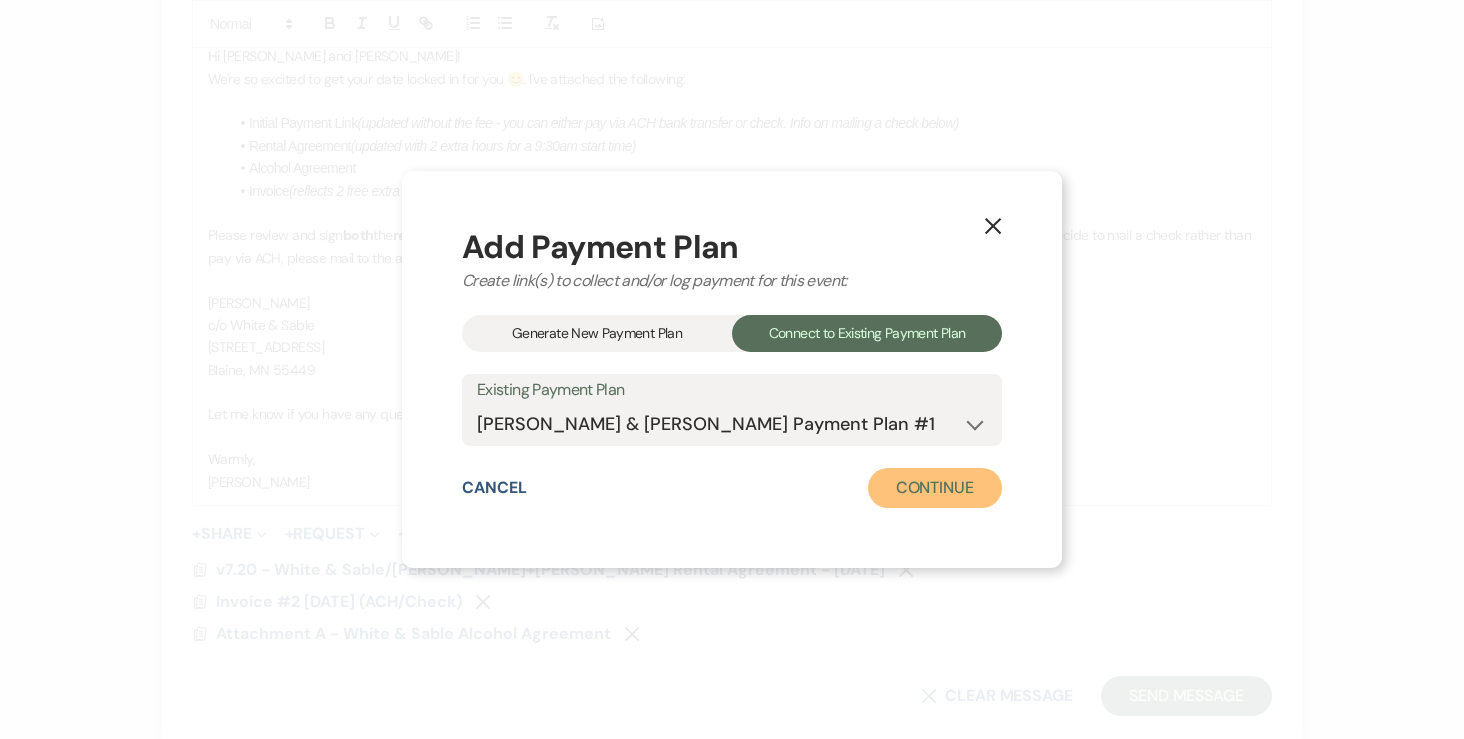 click on "Continue" at bounding box center (935, 488) 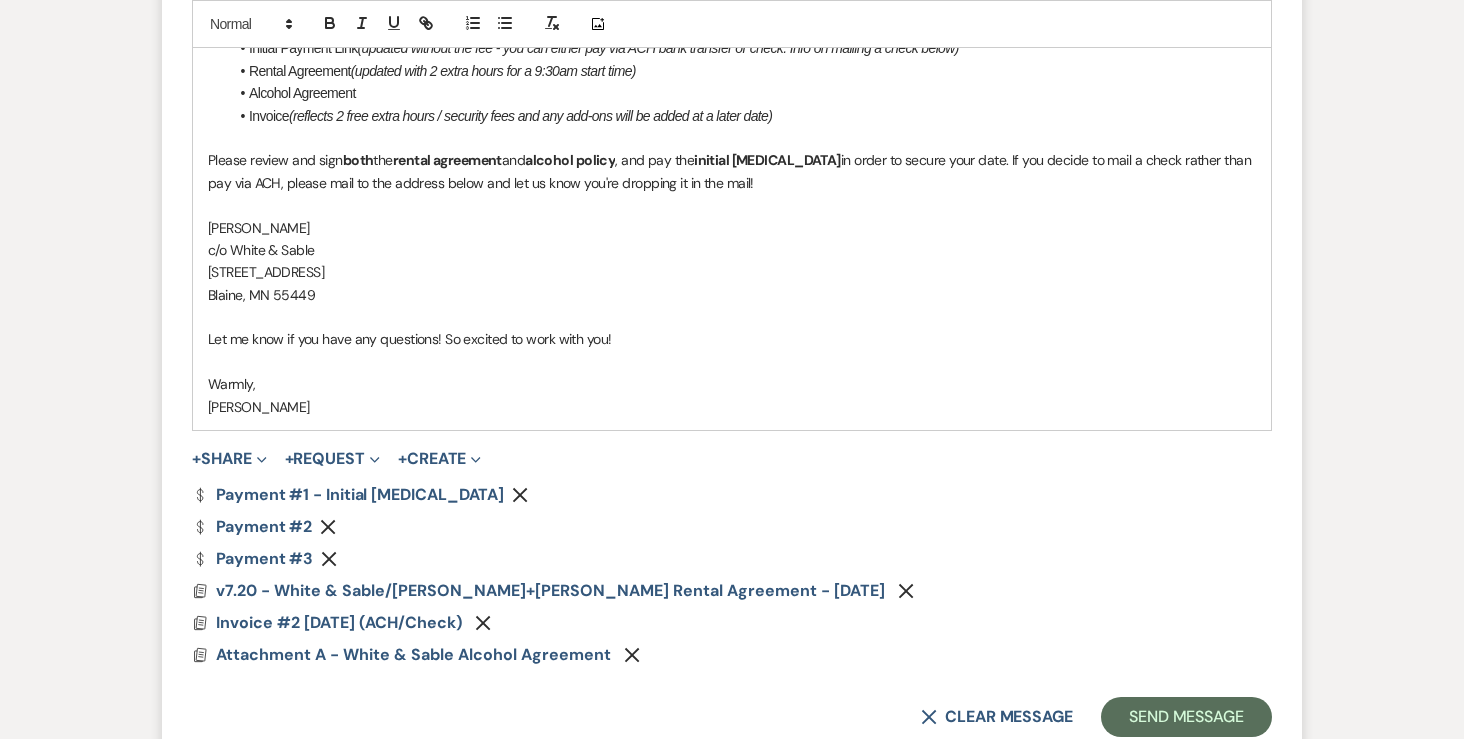 scroll, scrollTop: 2287, scrollLeft: 0, axis: vertical 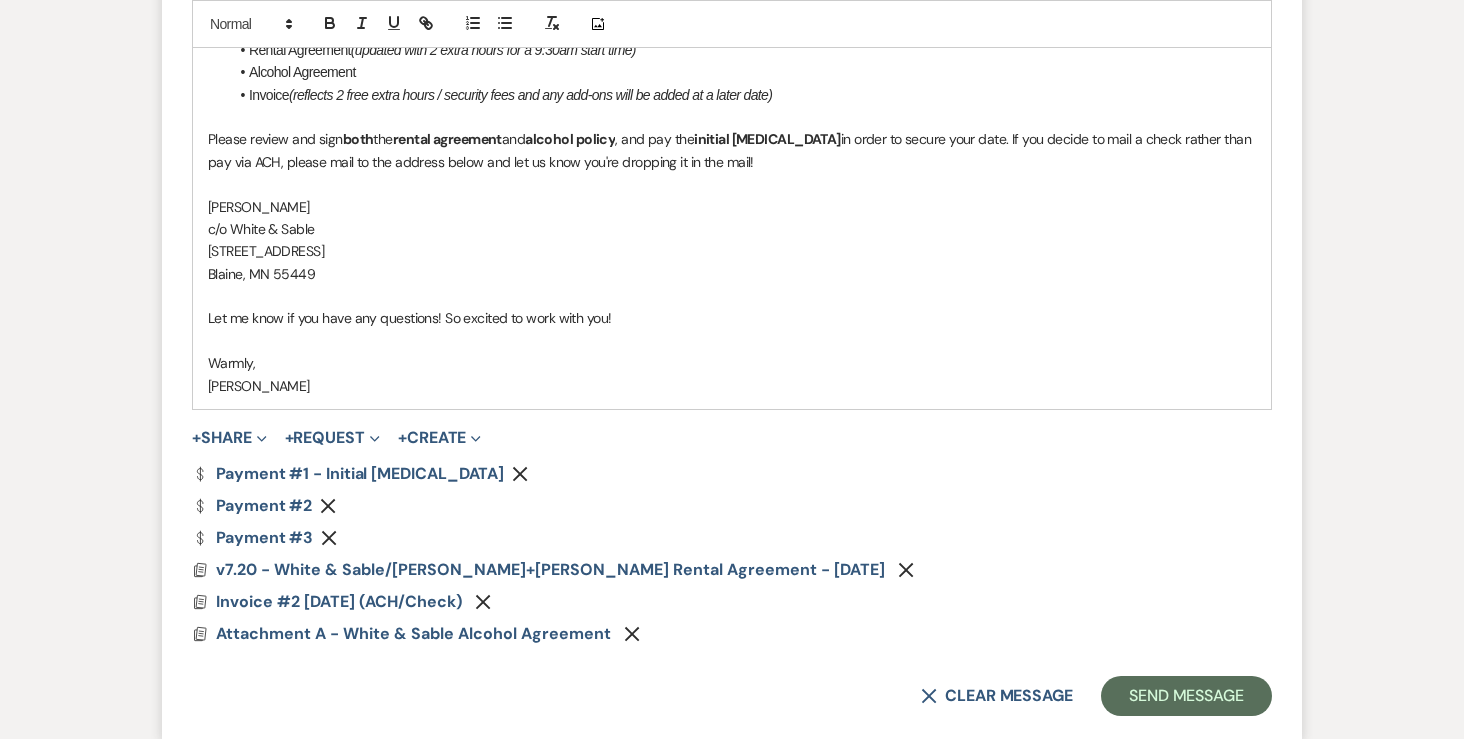 click on "Remove" at bounding box center (332, 505) 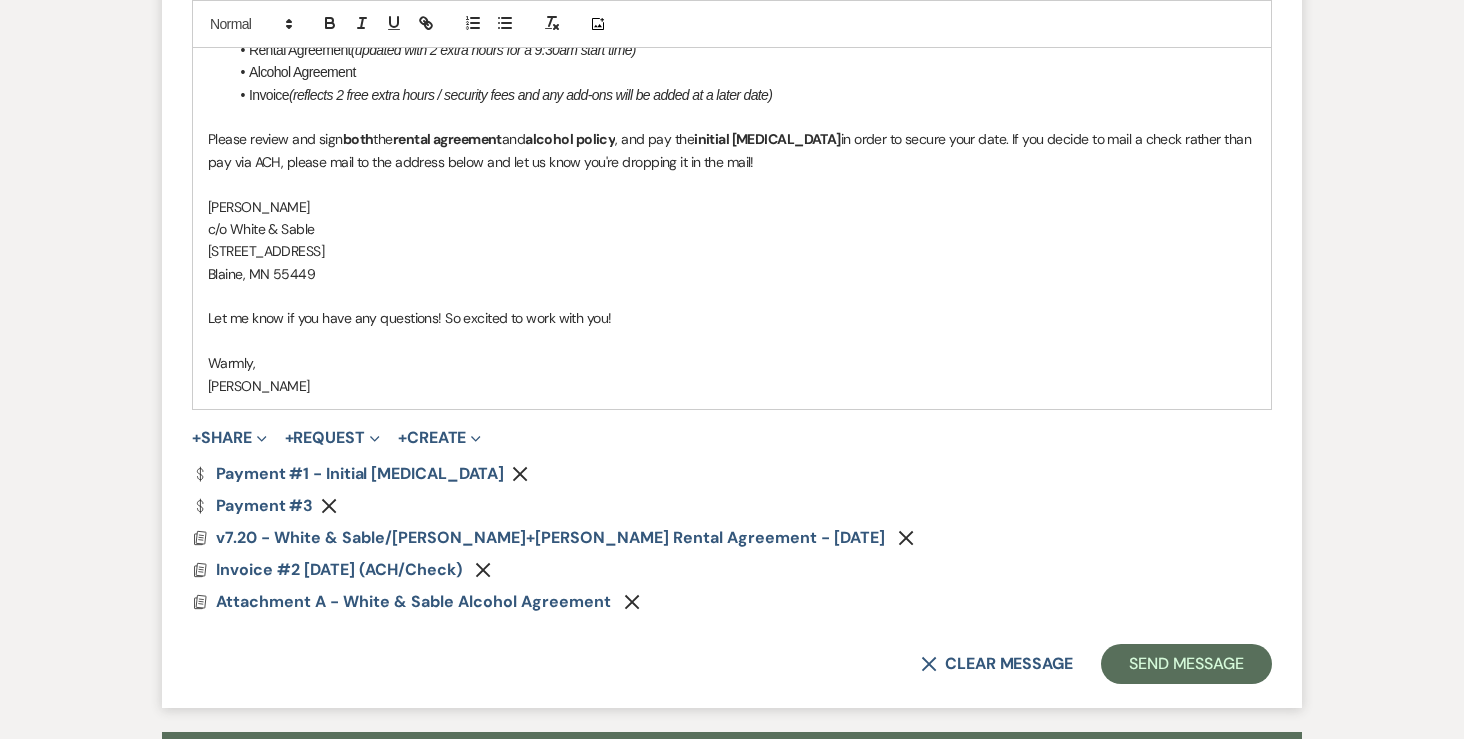 click on "Remove" 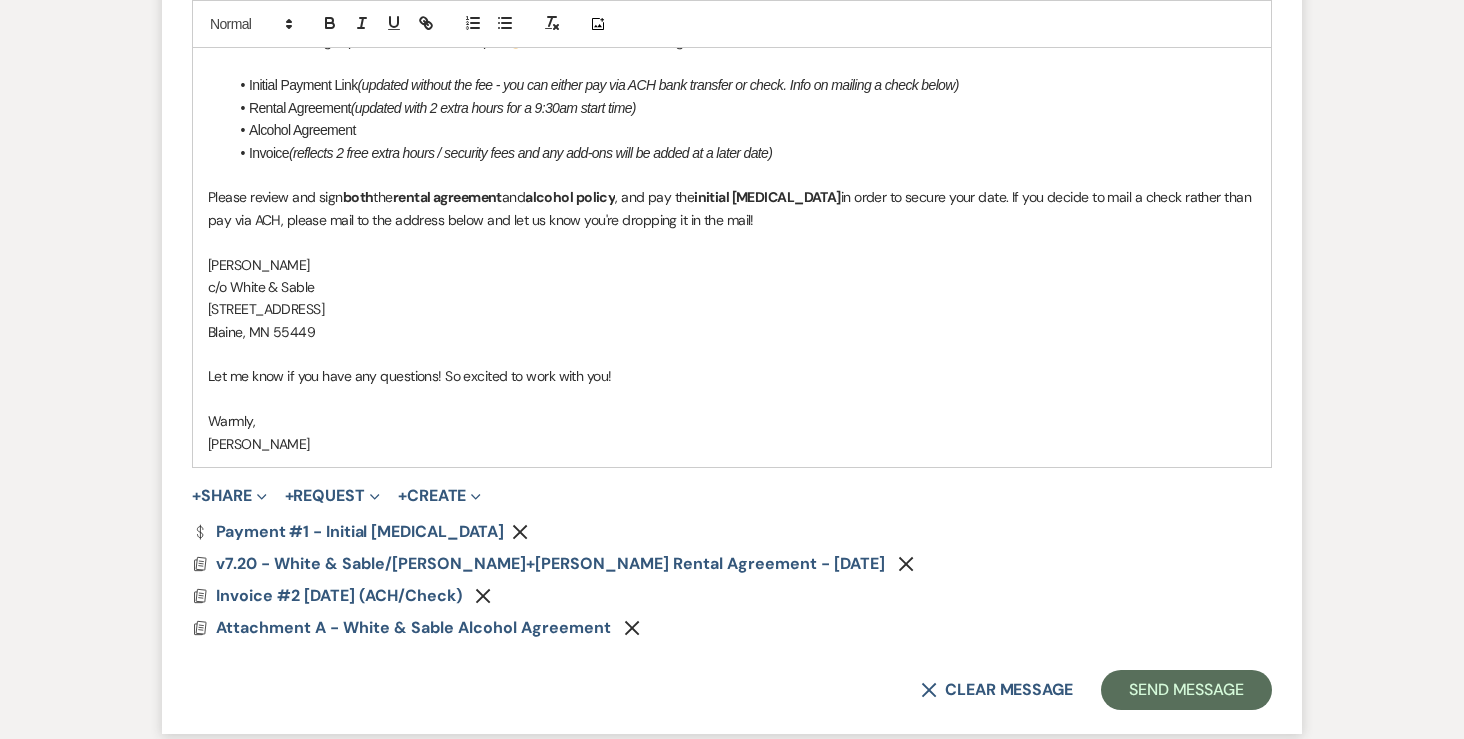 scroll, scrollTop: 2228, scrollLeft: 0, axis: vertical 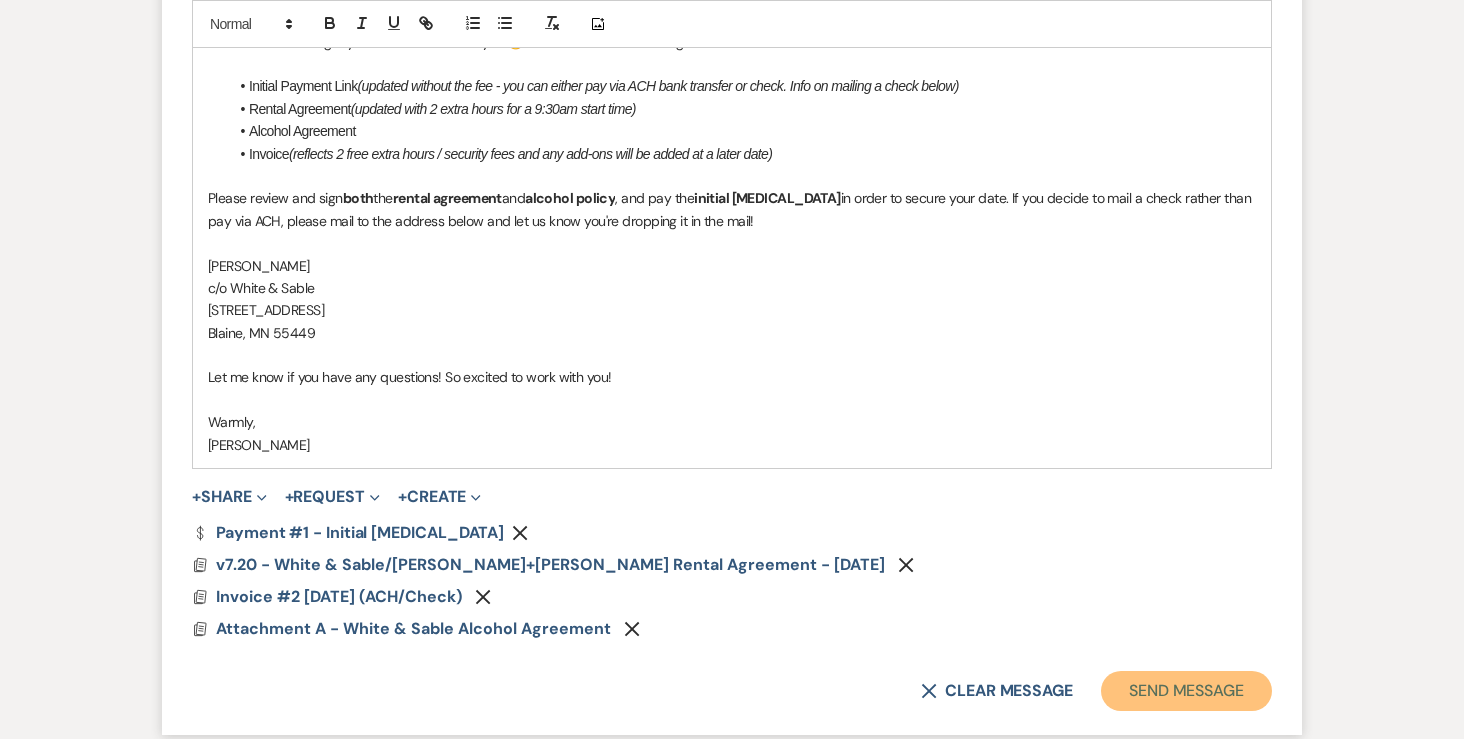 click on "Send Message" at bounding box center [1186, 691] 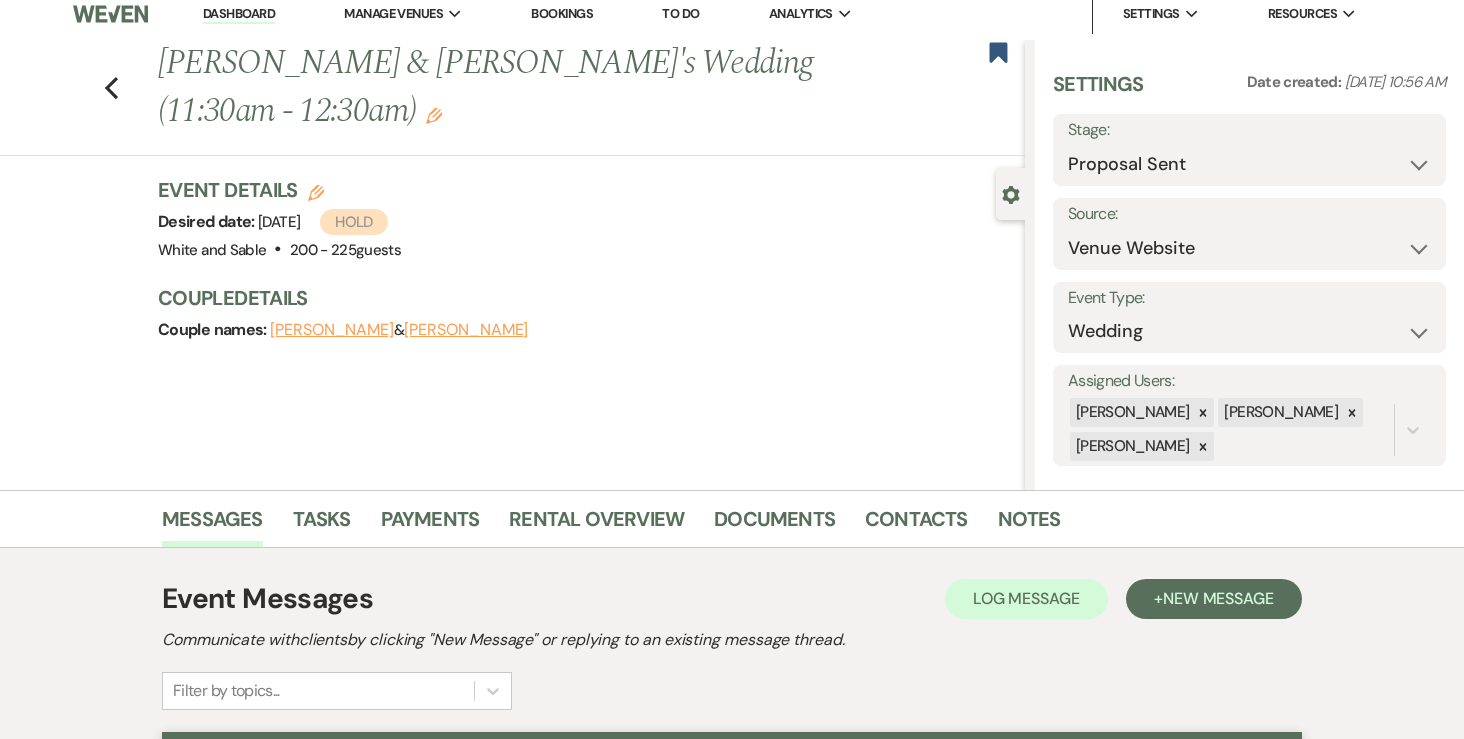 scroll, scrollTop: 0, scrollLeft: 0, axis: both 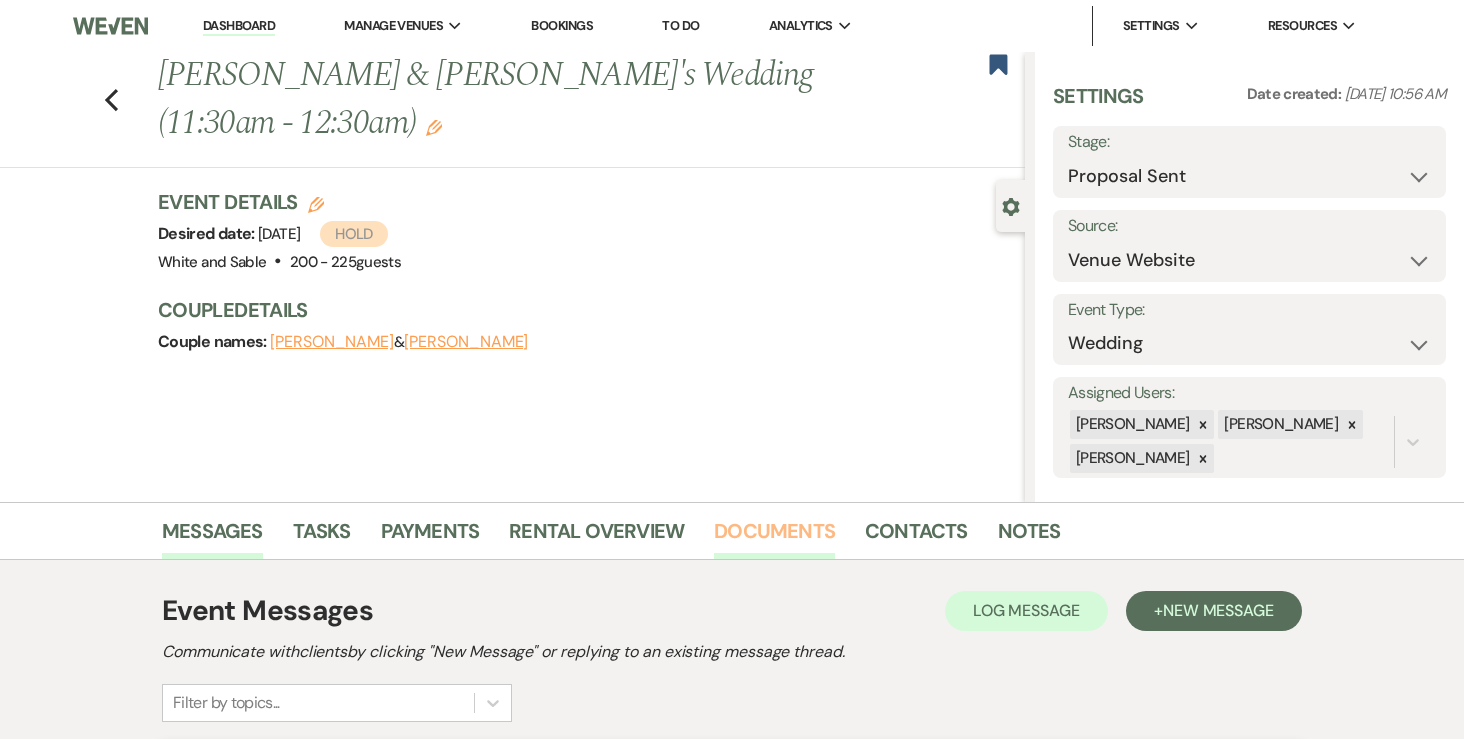 click on "Documents" at bounding box center [774, 537] 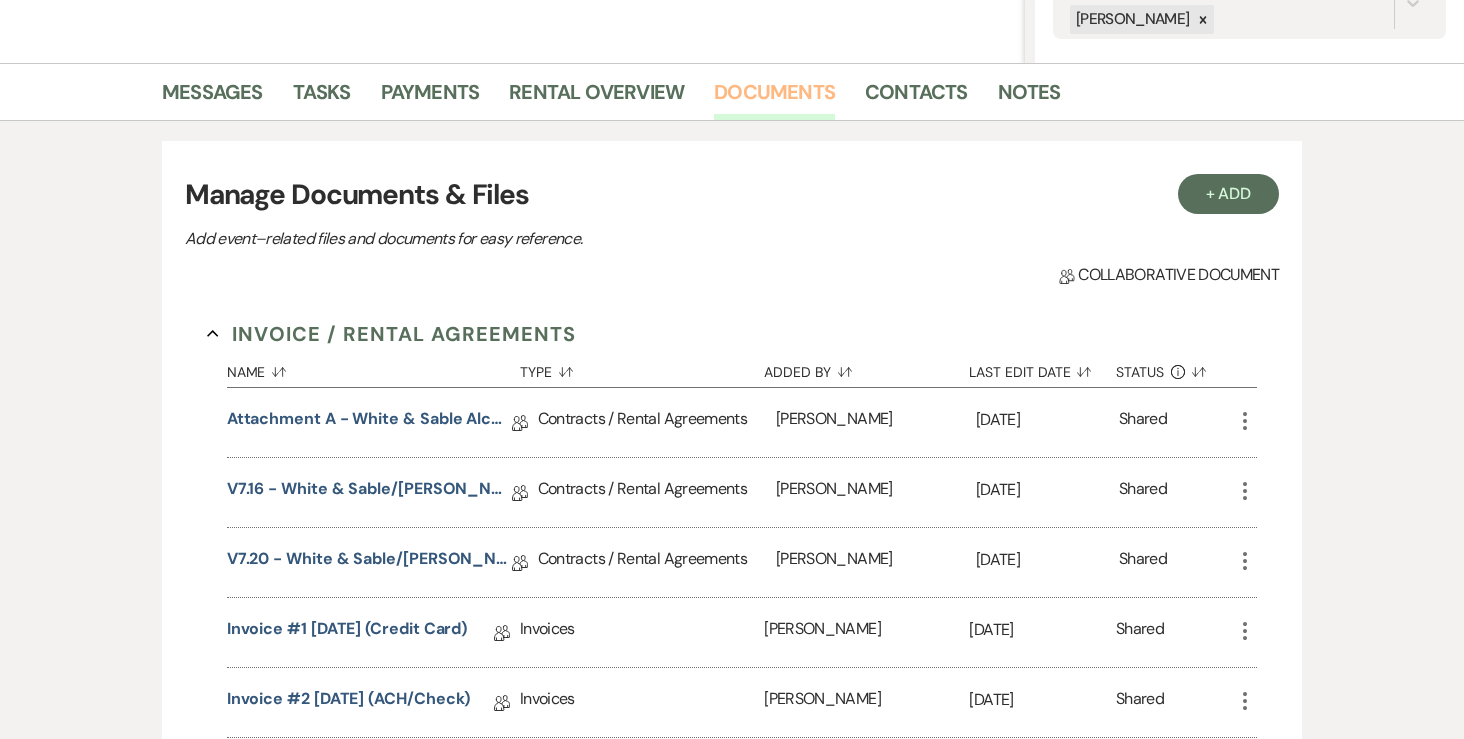 scroll, scrollTop: 517, scrollLeft: 0, axis: vertical 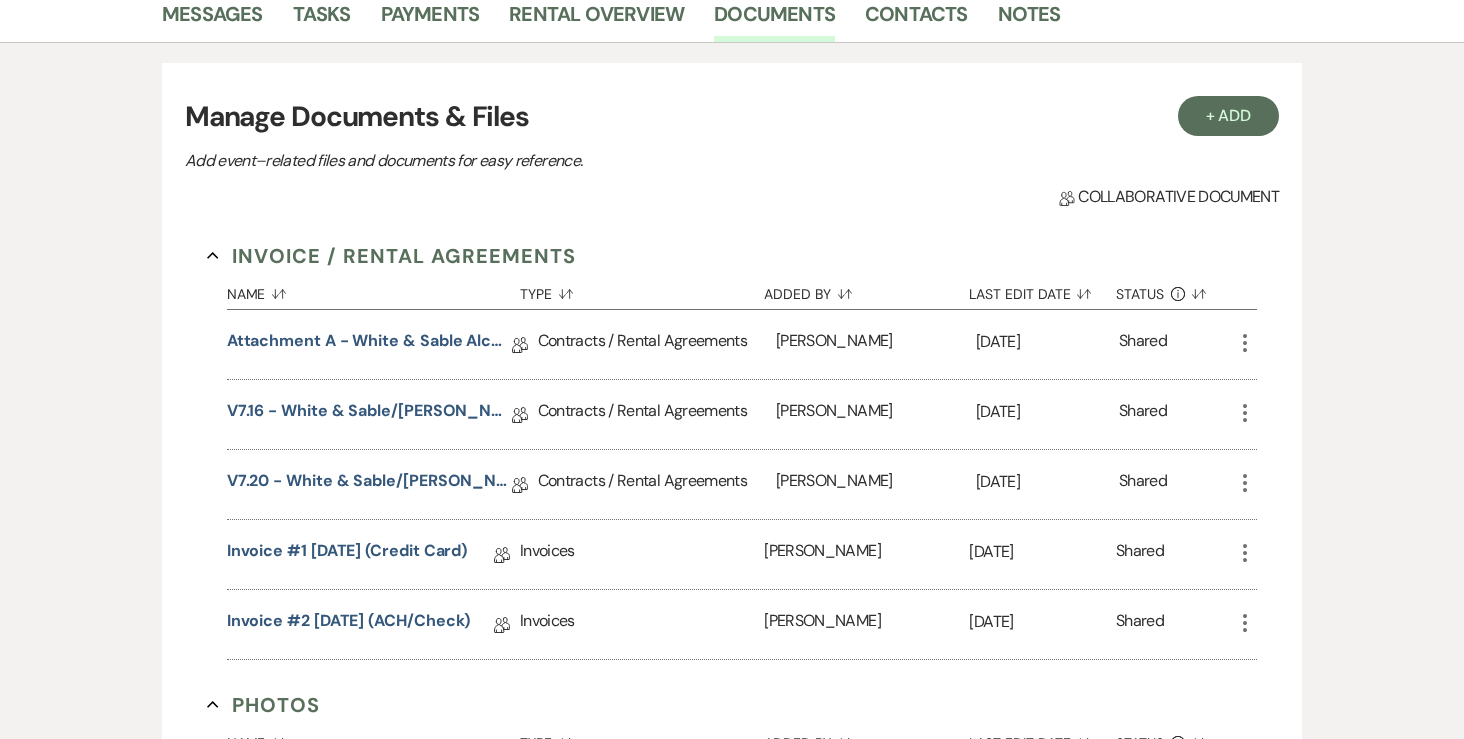 click on "More" 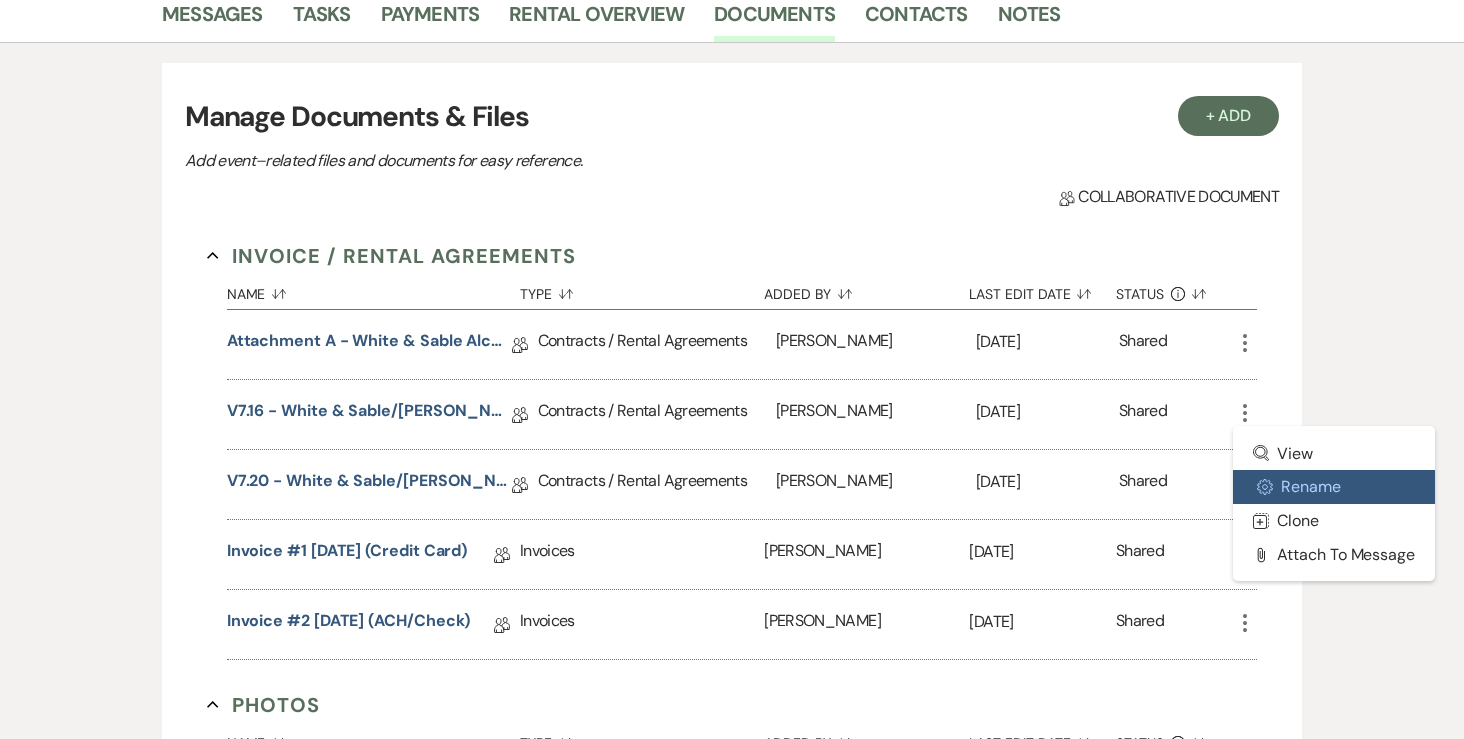 click on "Settings Gear Rename" at bounding box center [1334, 487] 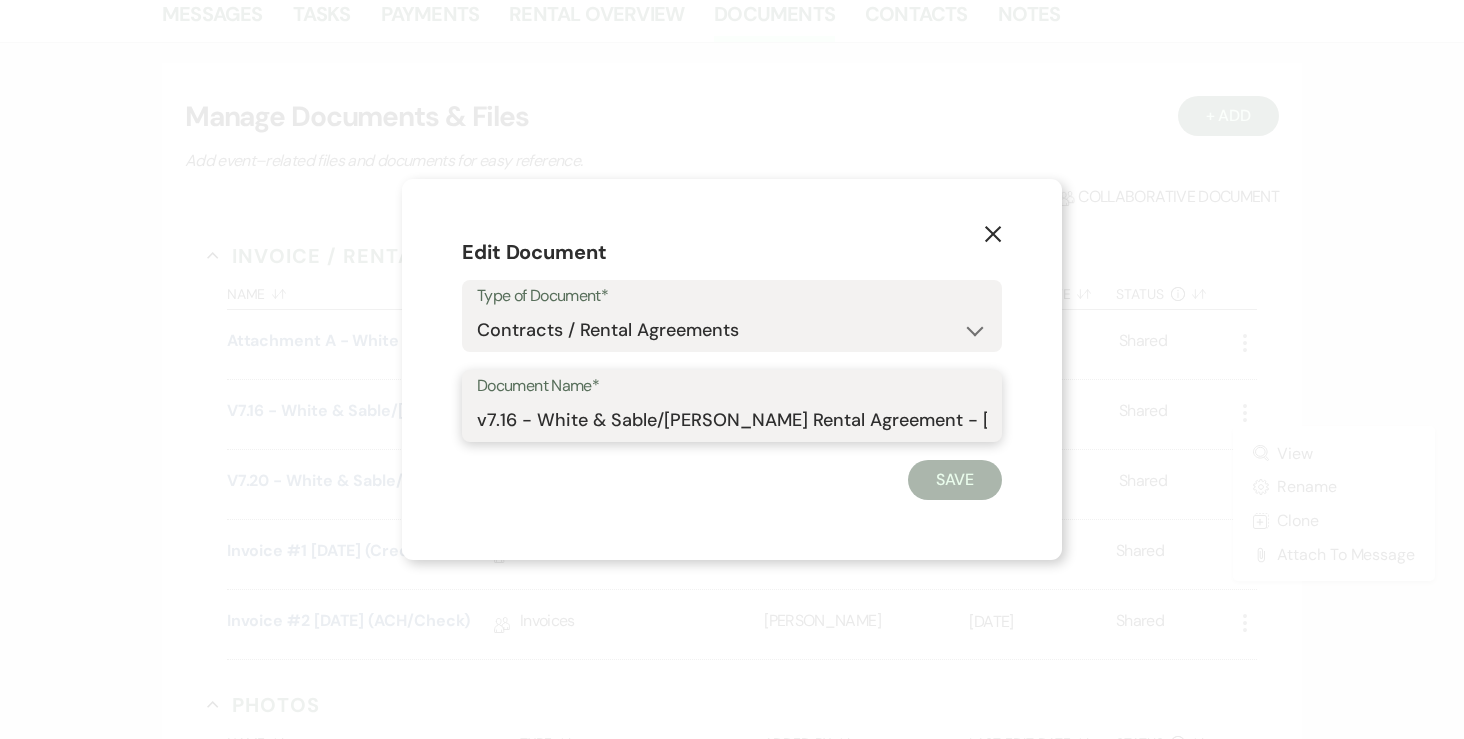 click on "v7.16 - White & Sable/[PERSON_NAME] Rental Agreement - [DATE]" at bounding box center [732, 420] 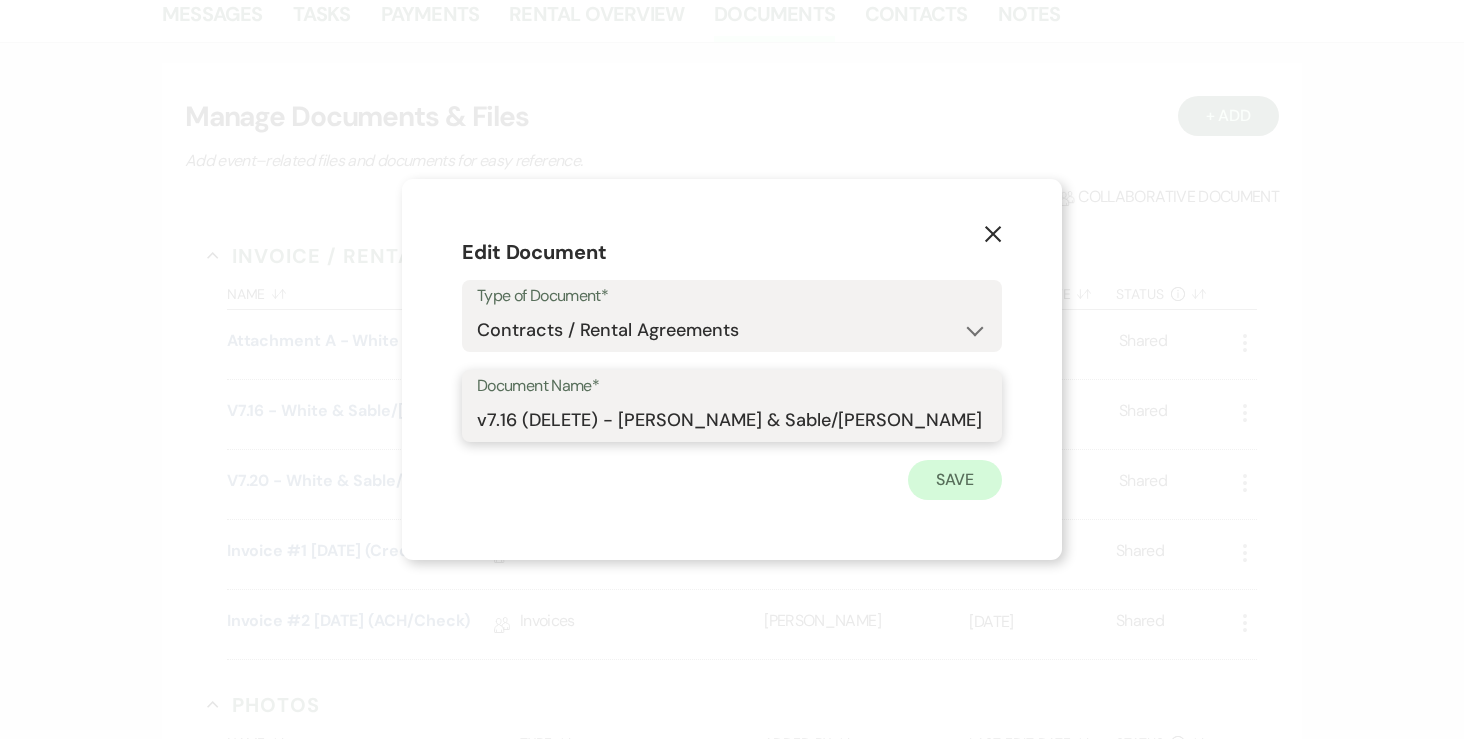 type on "v7.16 (DELETE) - [PERSON_NAME] & Sable/[PERSON_NAME] Rental Agreement - [DATE]" 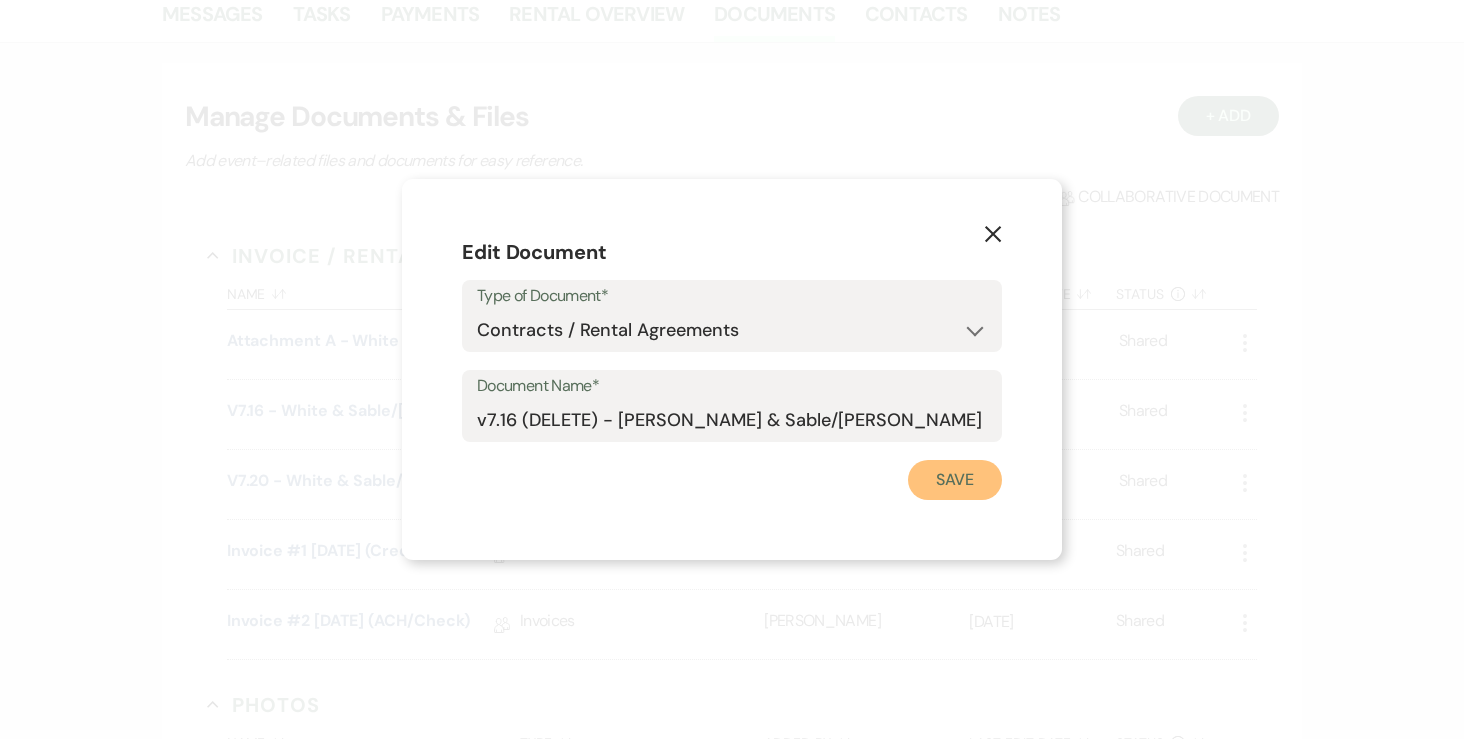 click on "Save" at bounding box center (955, 480) 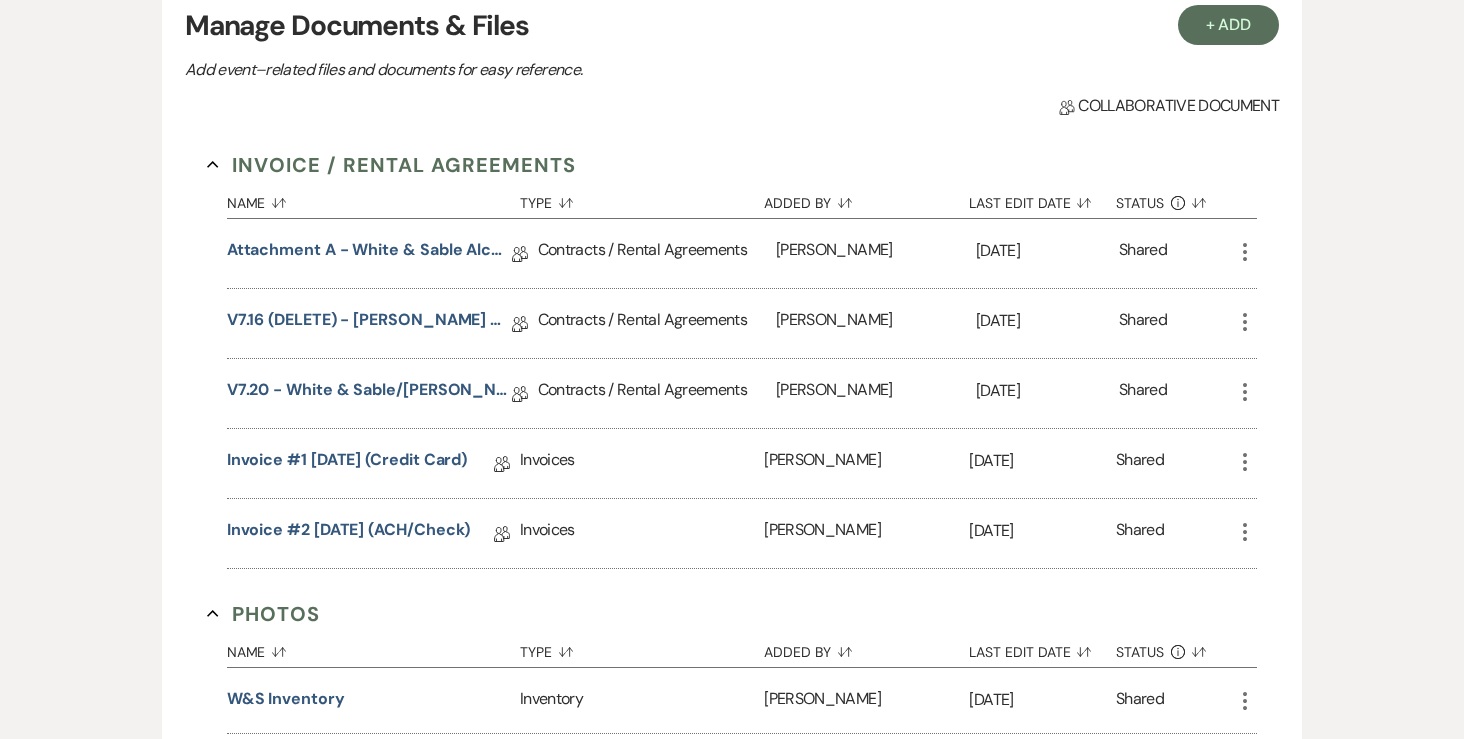 scroll, scrollTop: 636, scrollLeft: 0, axis: vertical 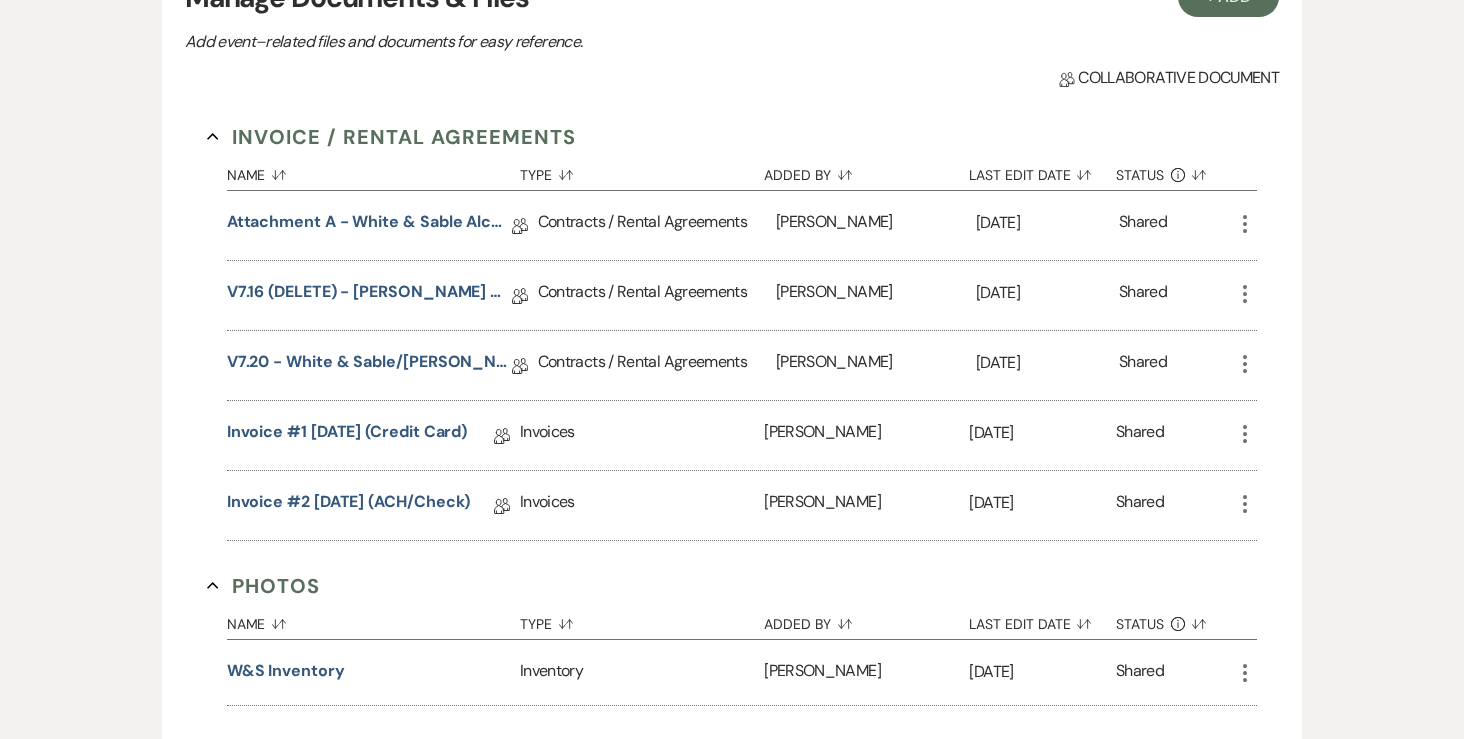 click on "More" 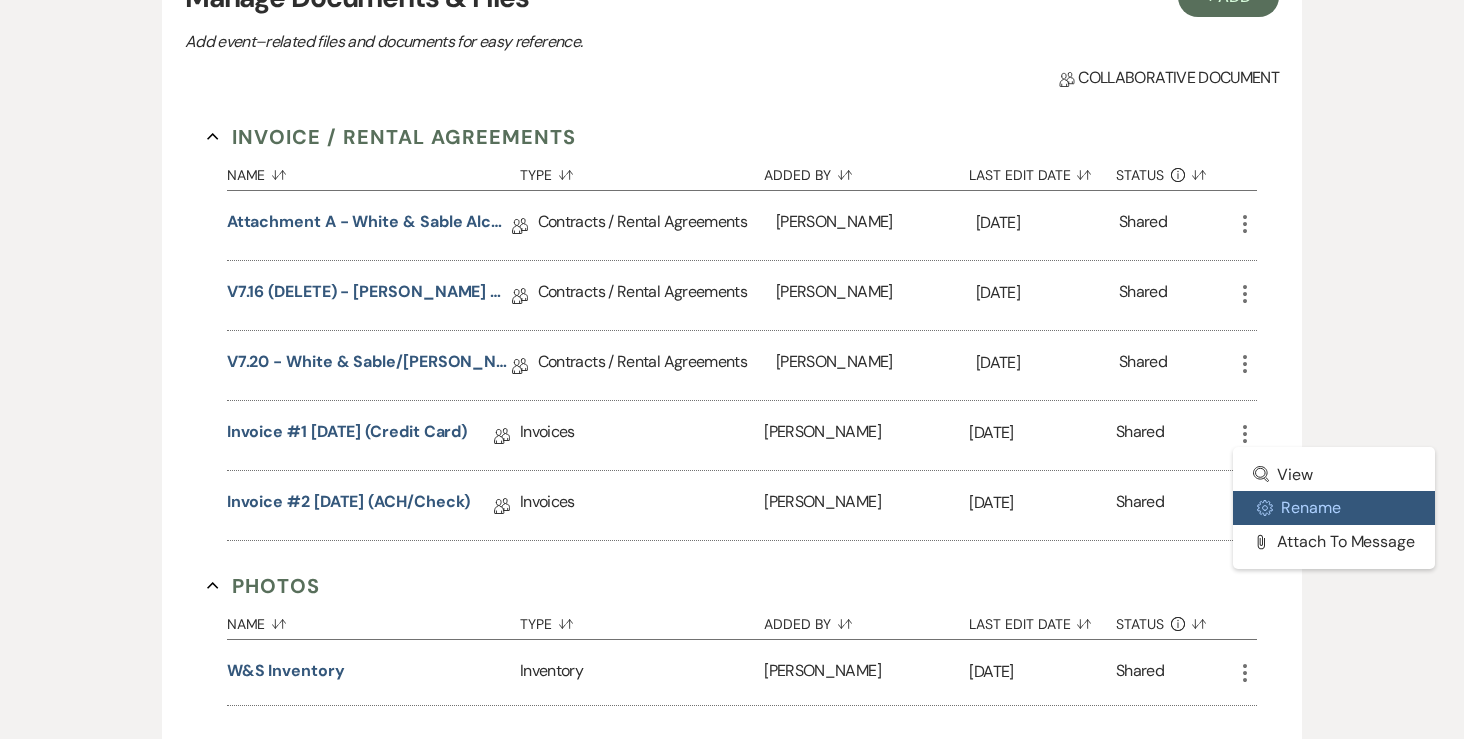 click on "Settings Gear Rename" at bounding box center [1334, 508] 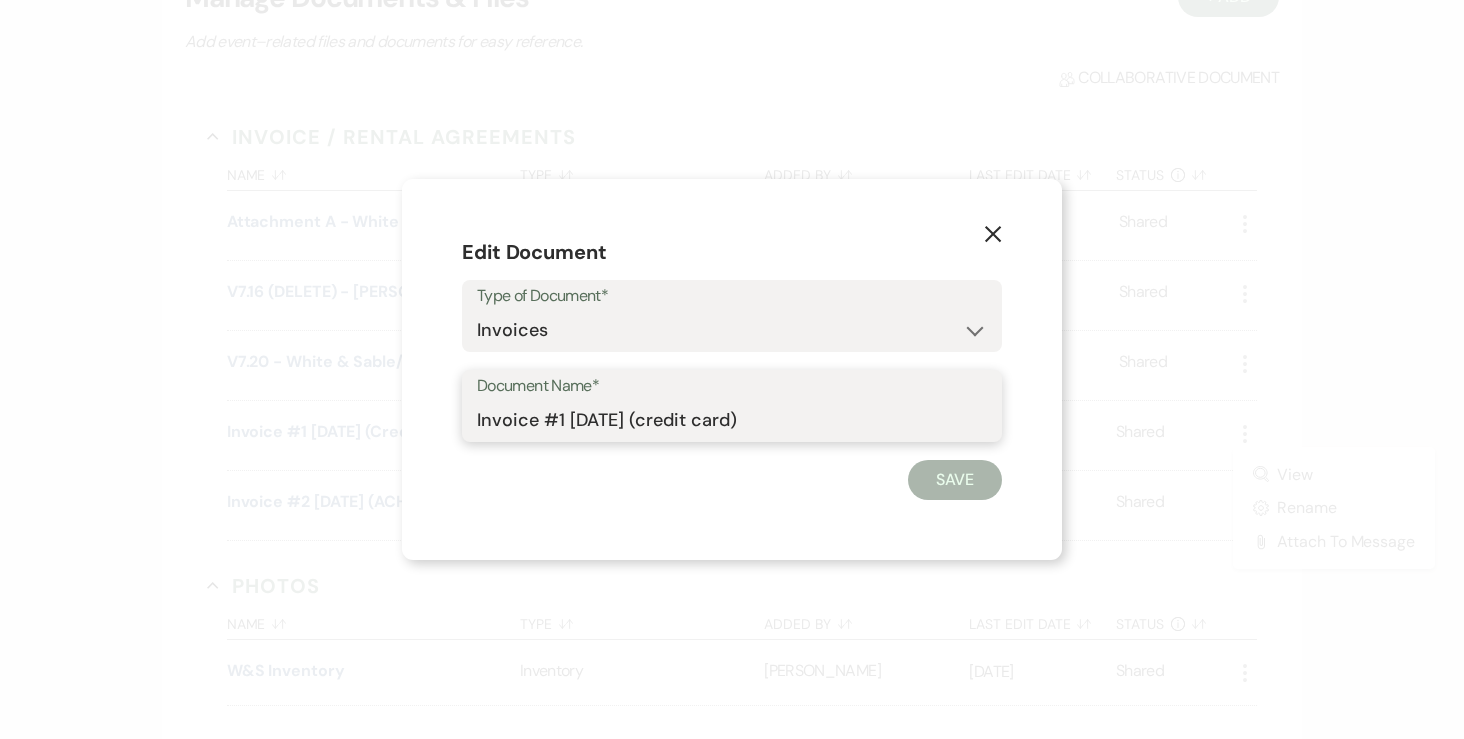 click on "Invoice #1 [DATE] (credit card)" at bounding box center (732, 420) 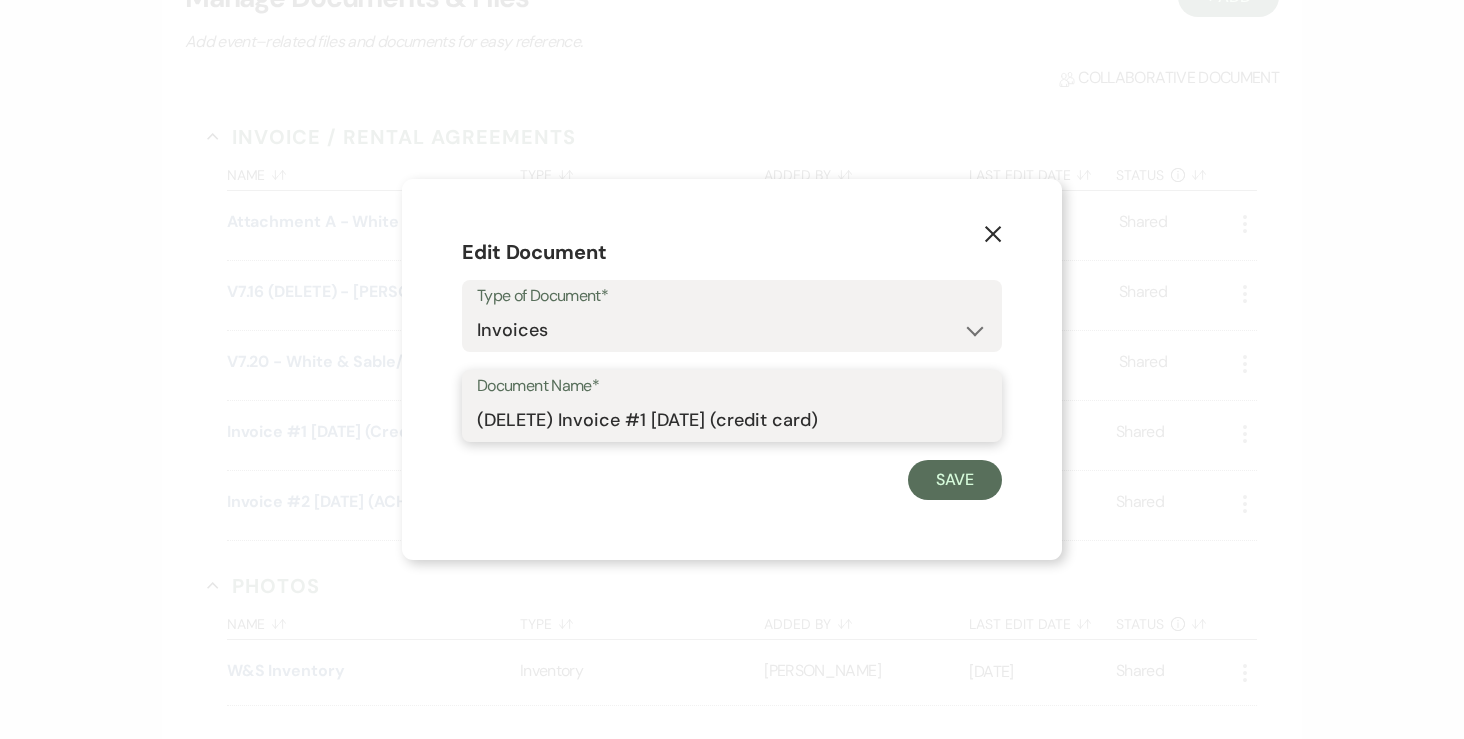 type on "(DELETE) Invoice #1 [DATE] (credit card)" 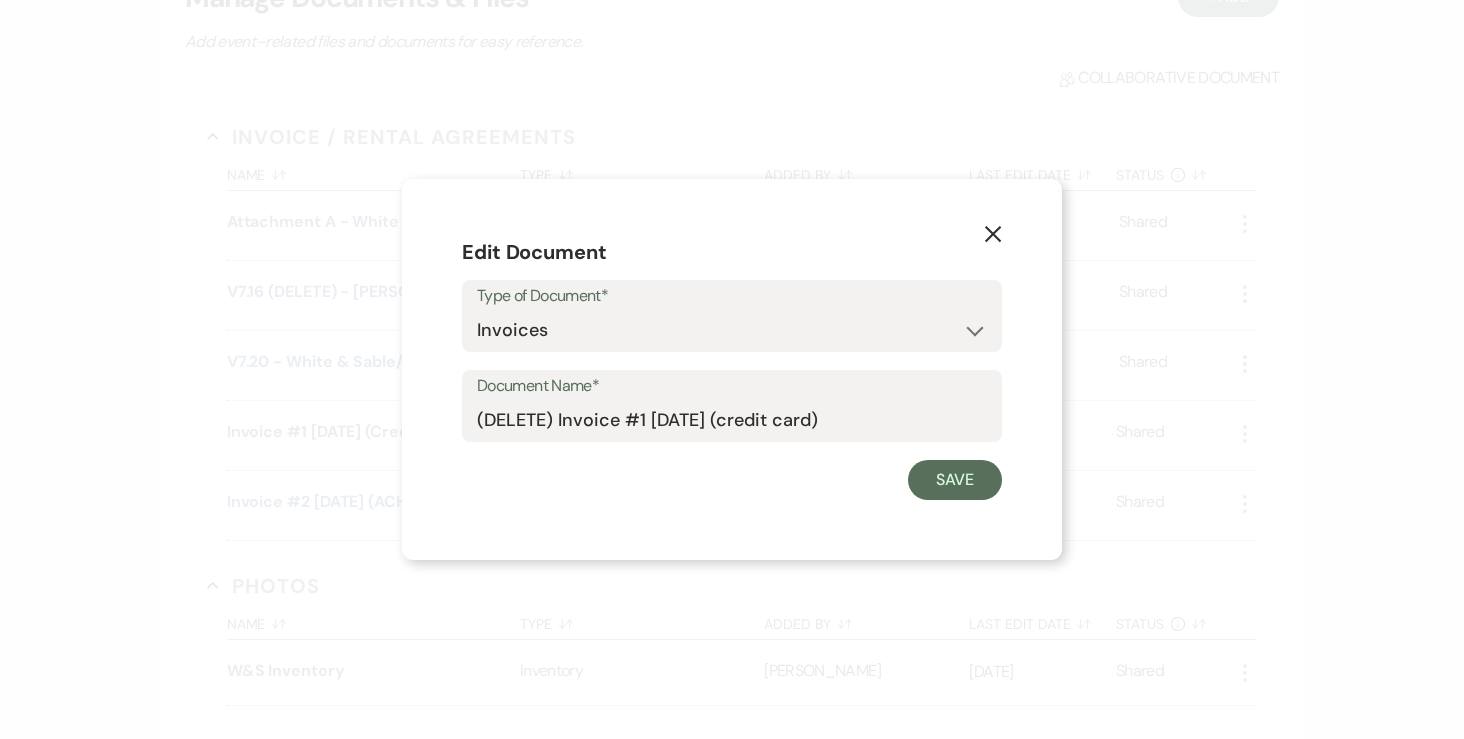 click on "X Edit Document Type of Document* Special Event Insurance Vendor Certificate of Insurance Contracts / Rental Agreements Invoices Receipts Event Maps Floor Plans Rain Plan Seating Charts Venue Layout Catering / Alcohol Permit Event Permit Fire Permit Fuel Permit Generator Permit Tent Permit Venue Permit Other Permit Inventory  Promotional Sample Venue Beverage Ceremony Event Finalize + Share Guests Lodging Menu Vendors Venue Beverage Brochure Menu Packages Product Specifications Quotes Beverage Event and Ceremony Details Finalize & Share Guests Lodging Menu Vendors Venue Event Timeline Family / Wedding Party Timeline Food and Beverage Timeline MC / DJ / Band Timeline Master Timeline Photography Timeline Set-Up / Clean-Up Vendor Timeline Bartender Safe Serve / TiPS Certification Vendor Certification Vendor License Other Document Name* (DELETE) Invoice #1 [DATE] (credit card) Save" at bounding box center [732, 369] 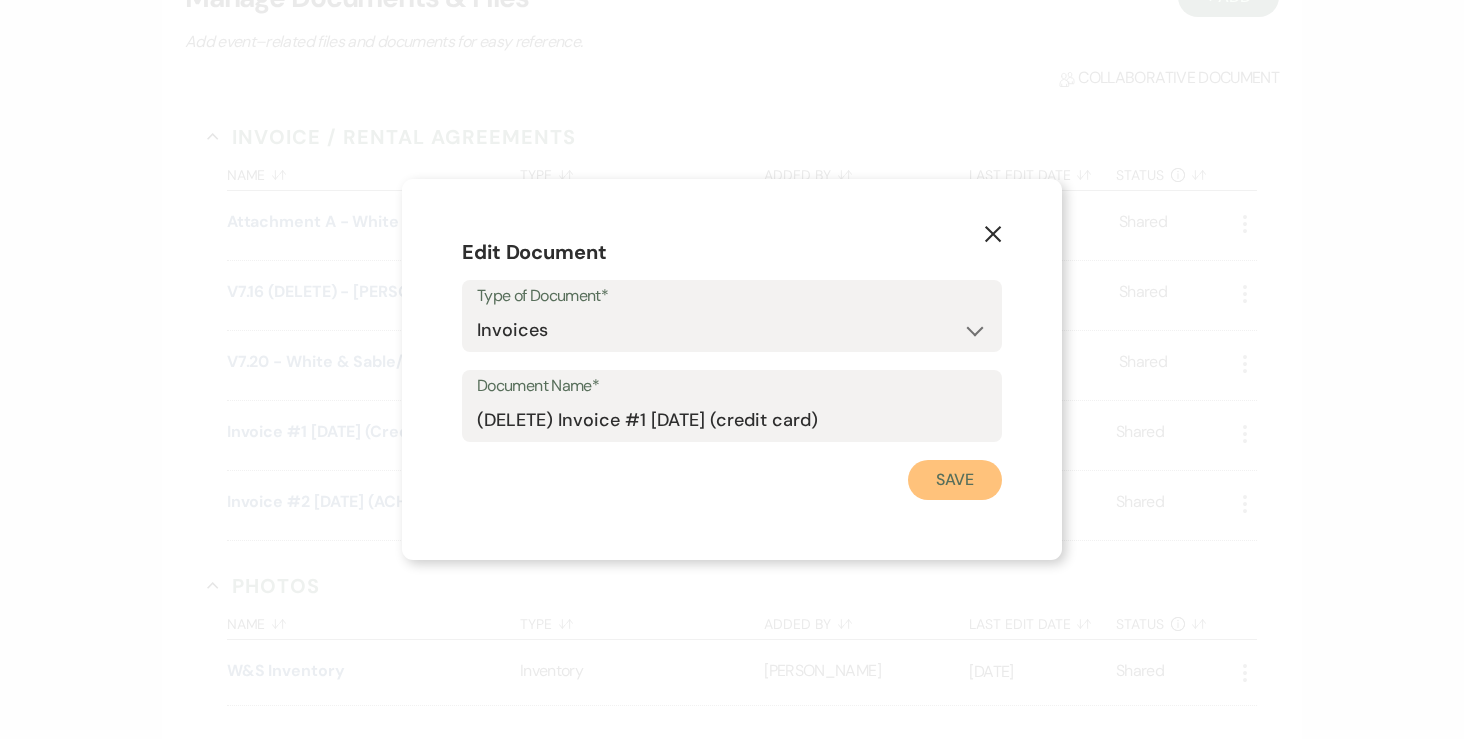 click on "Save" at bounding box center [955, 480] 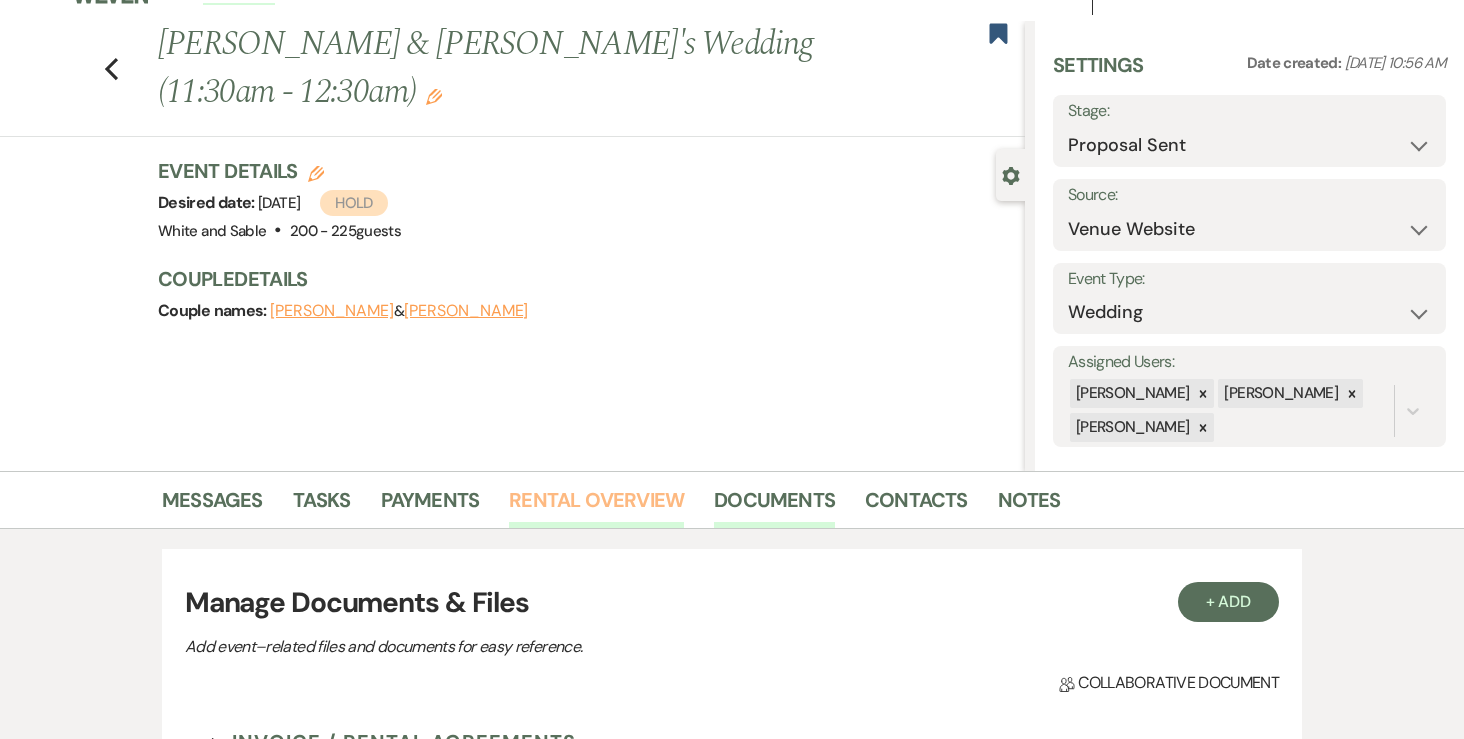 scroll, scrollTop: 0, scrollLeft: 0, axis: both 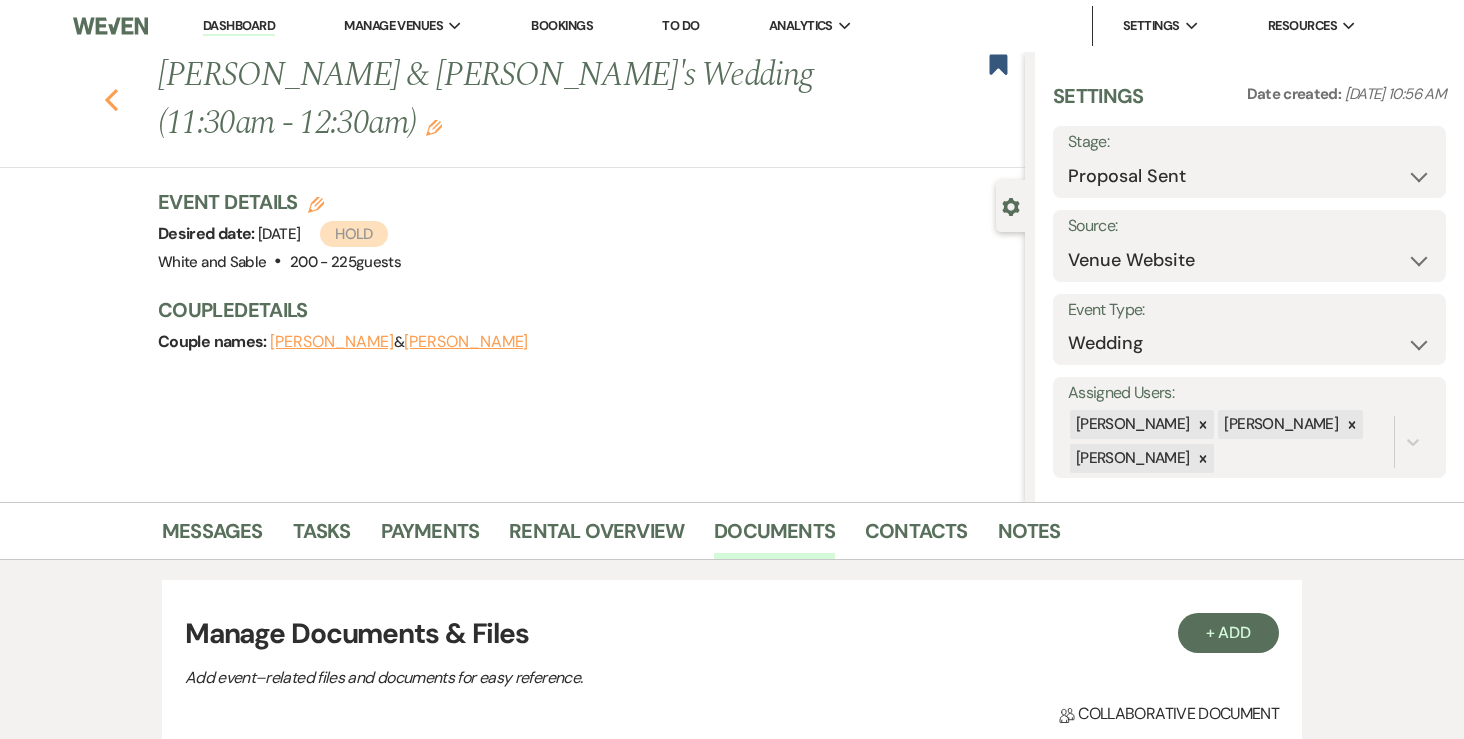 click 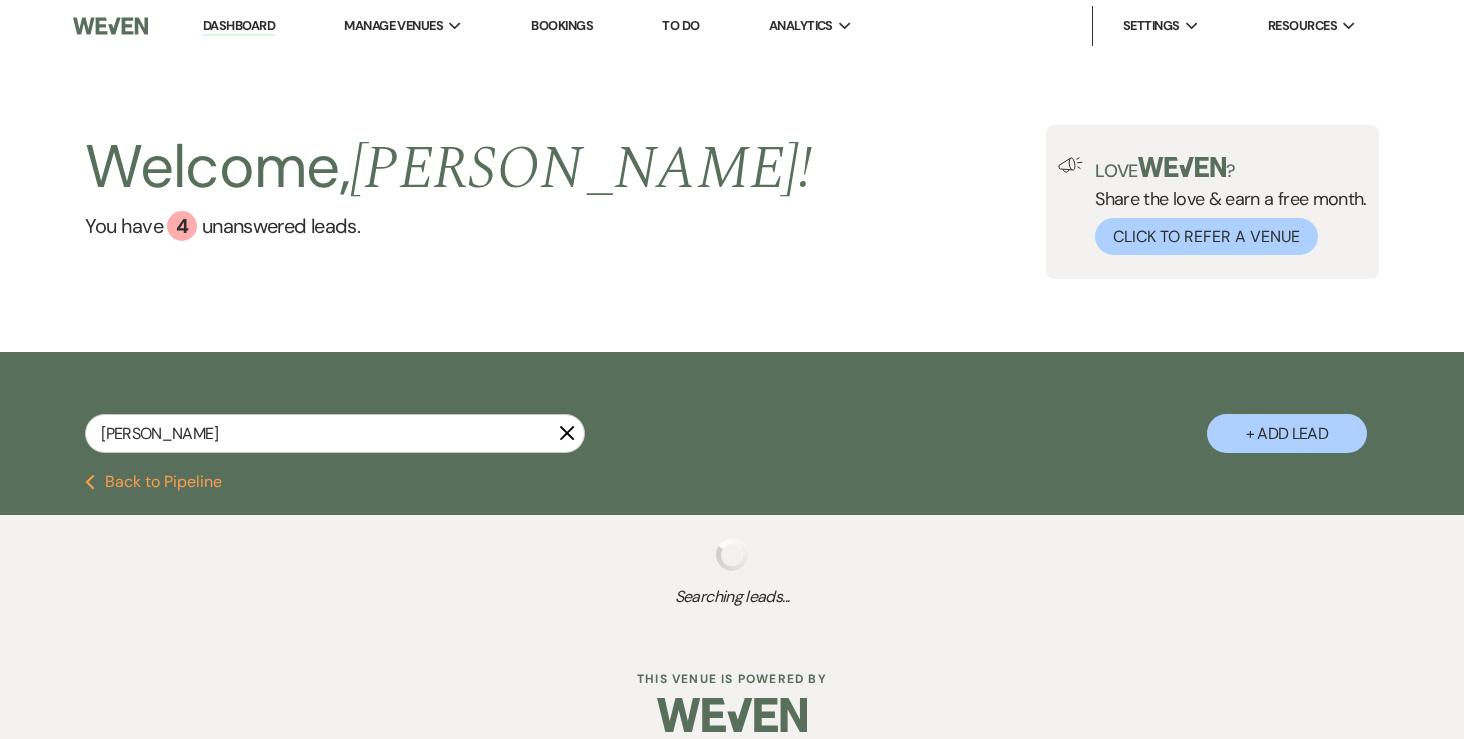 select on "6" 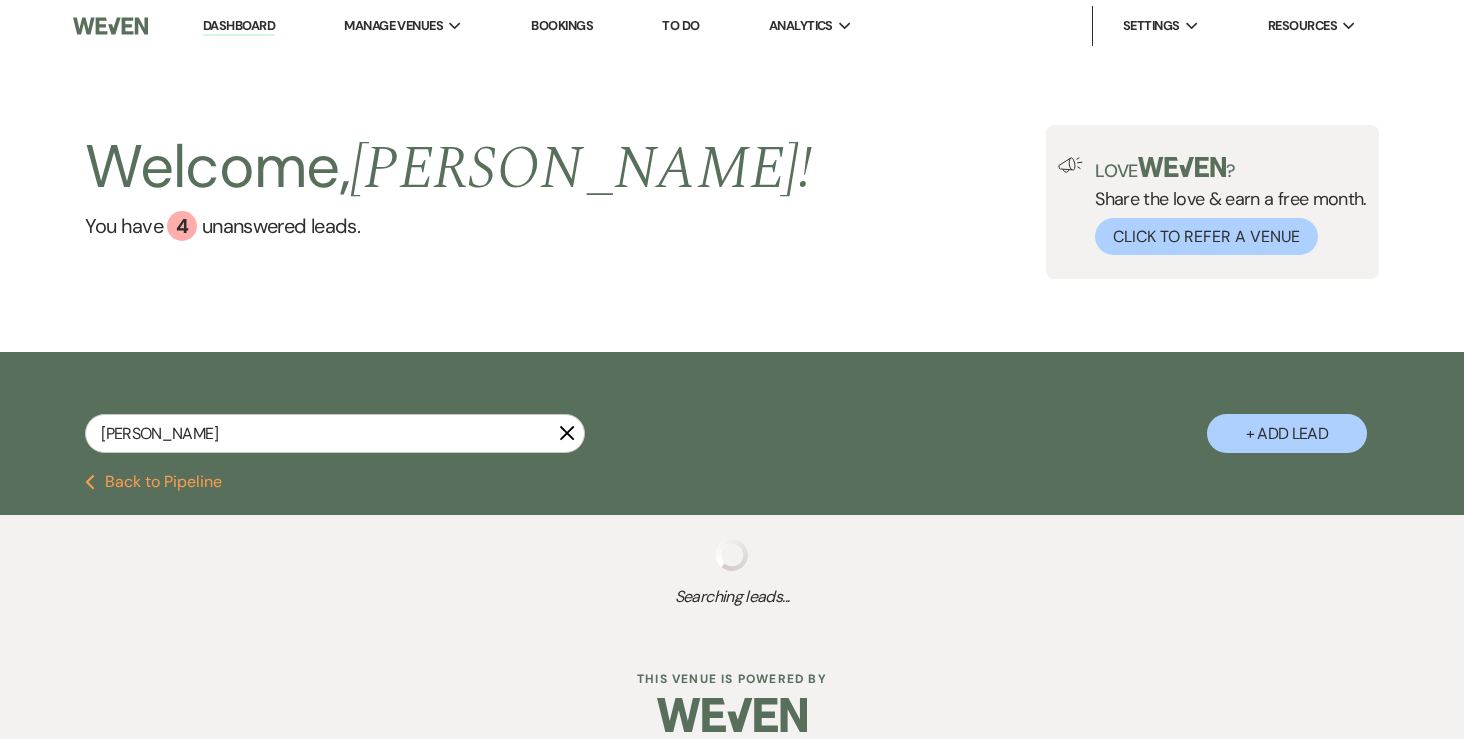 select on "8" 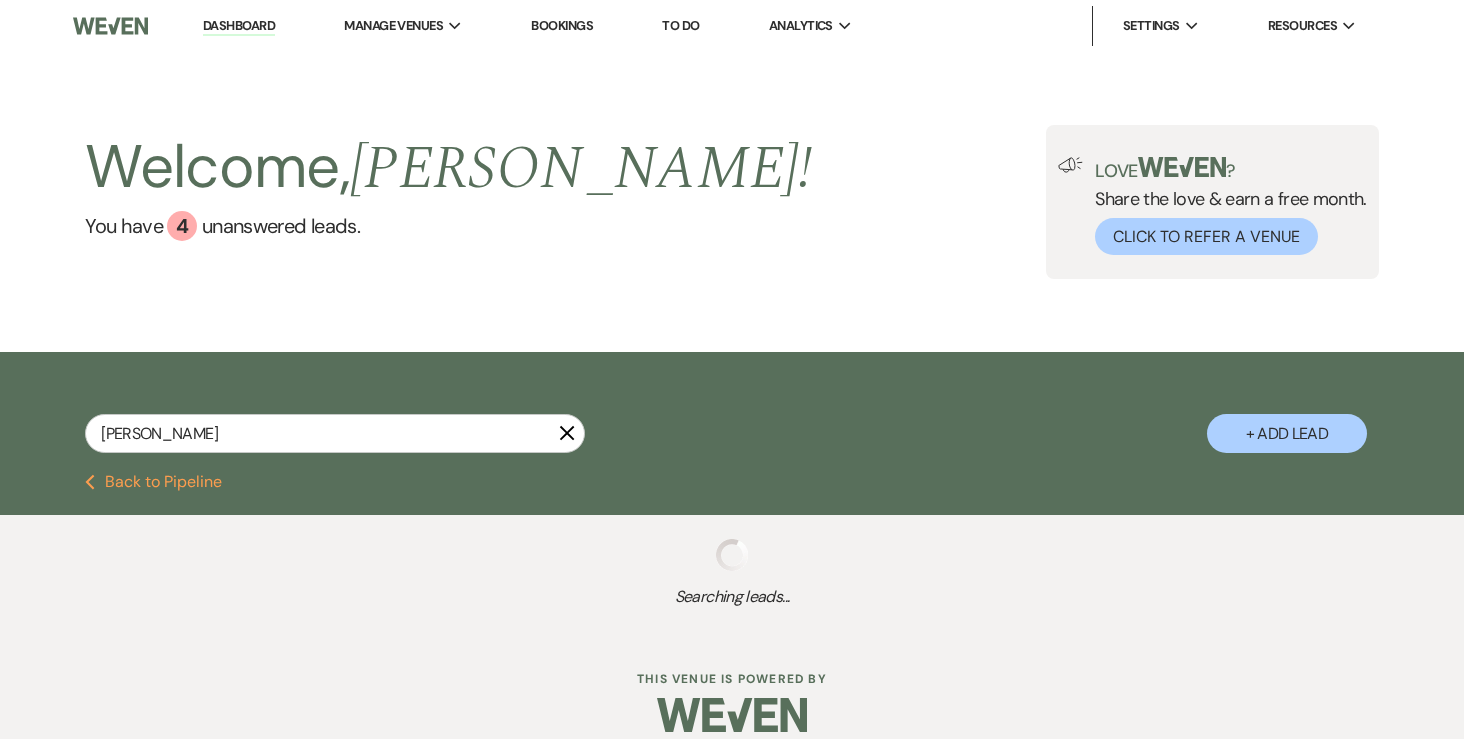 select on "5" 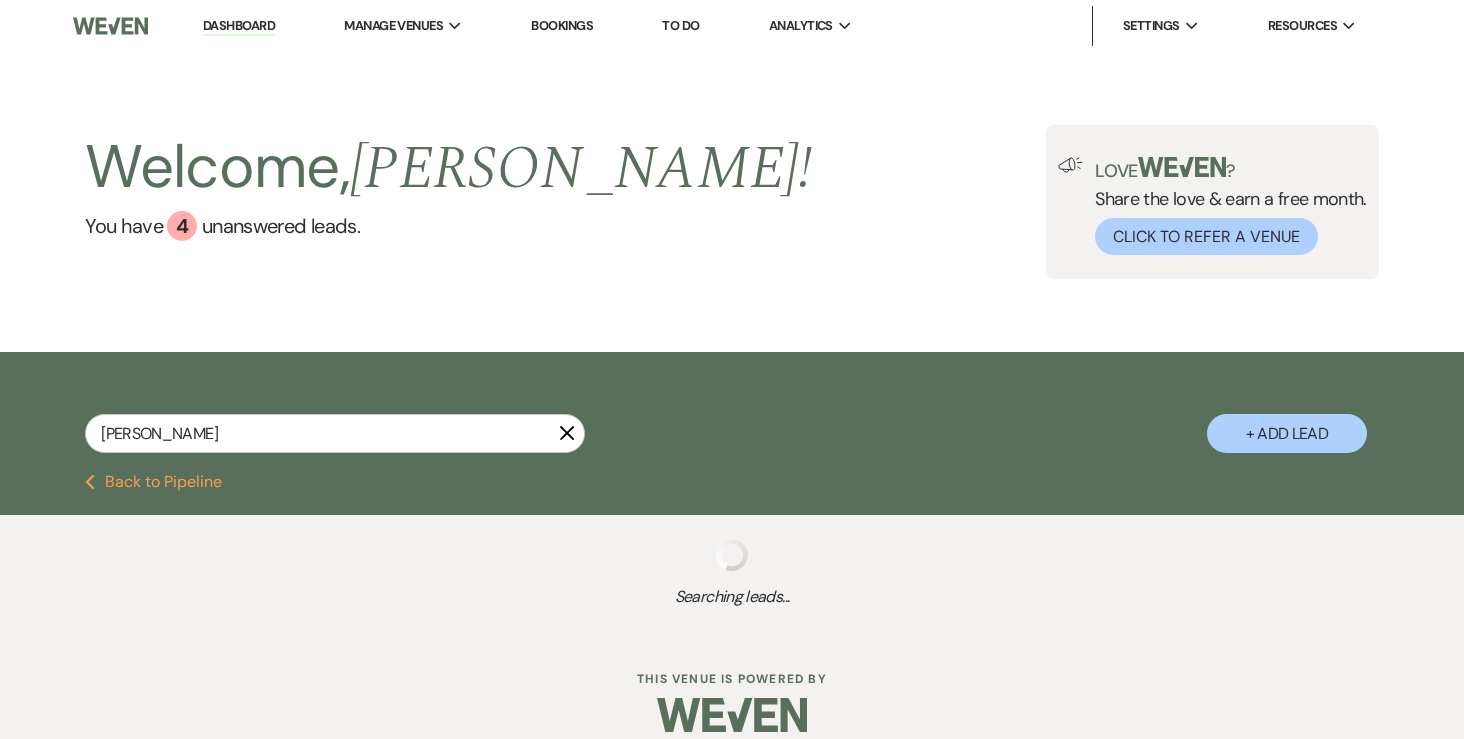 select on "8" 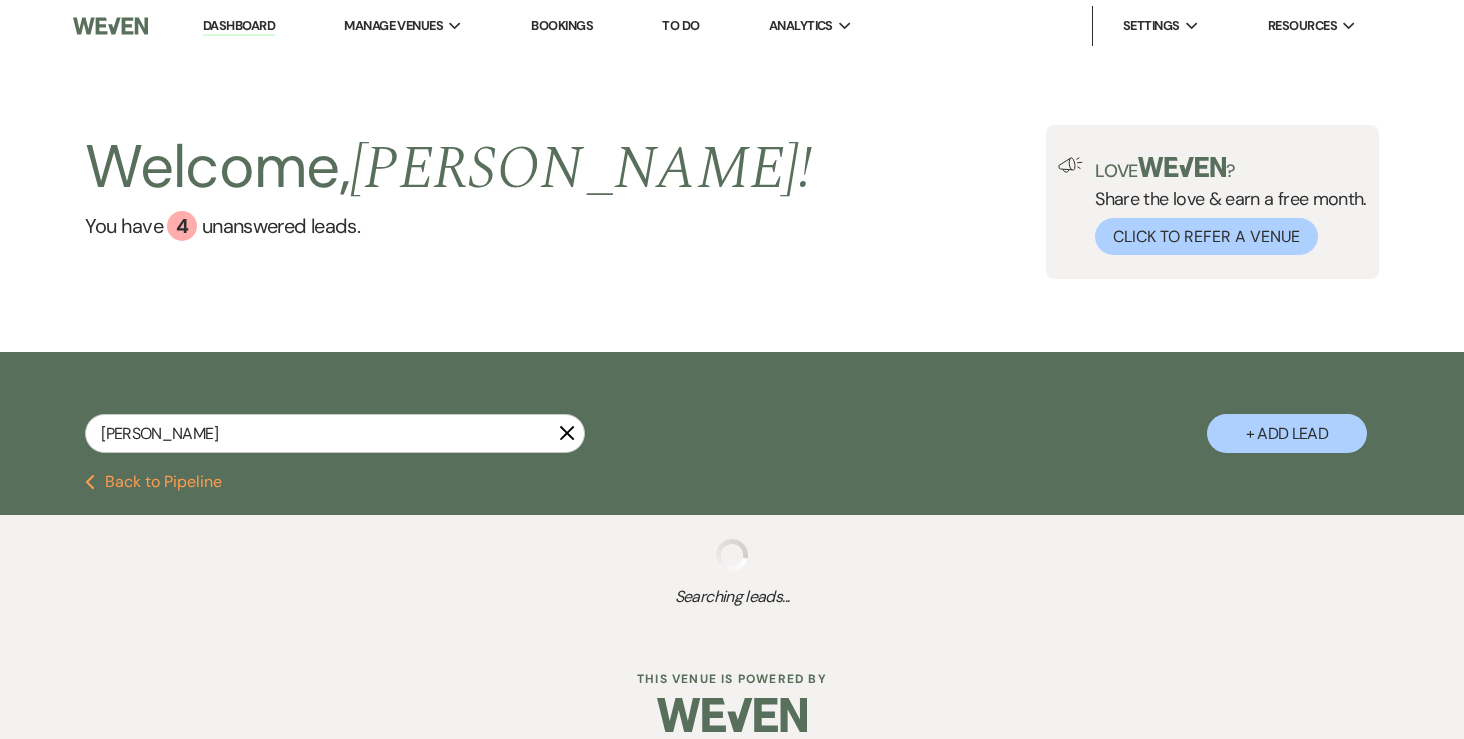 select on "5" 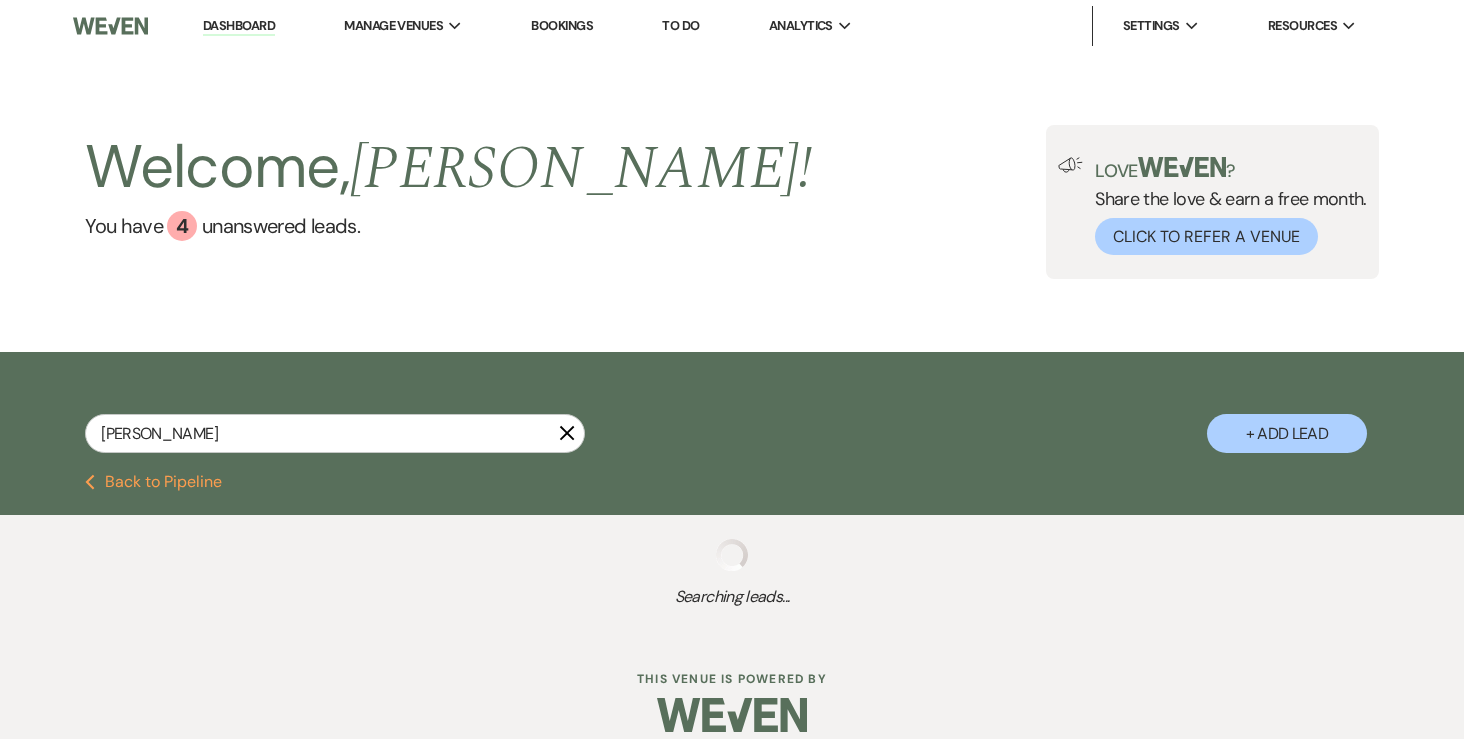 select on "8" 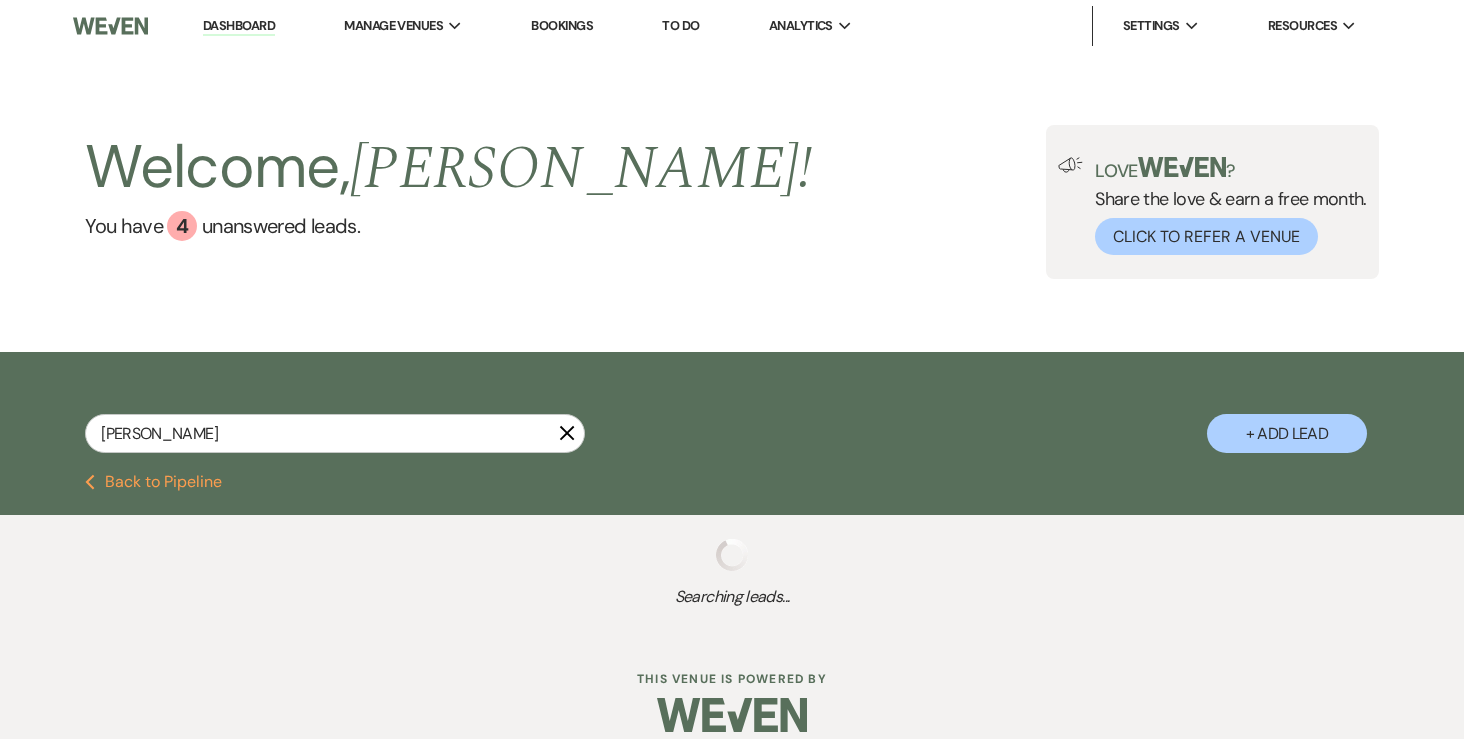 select on "7" 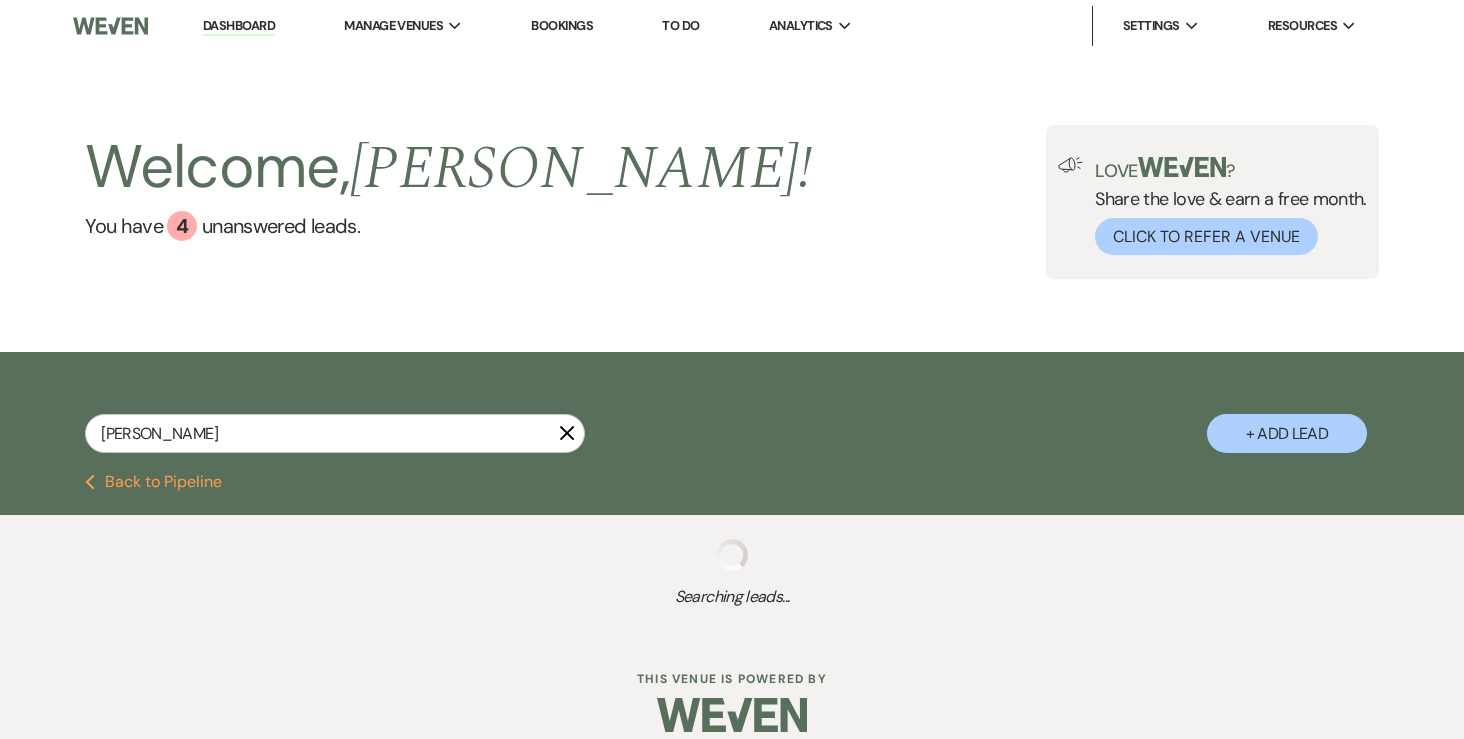 select on "8" 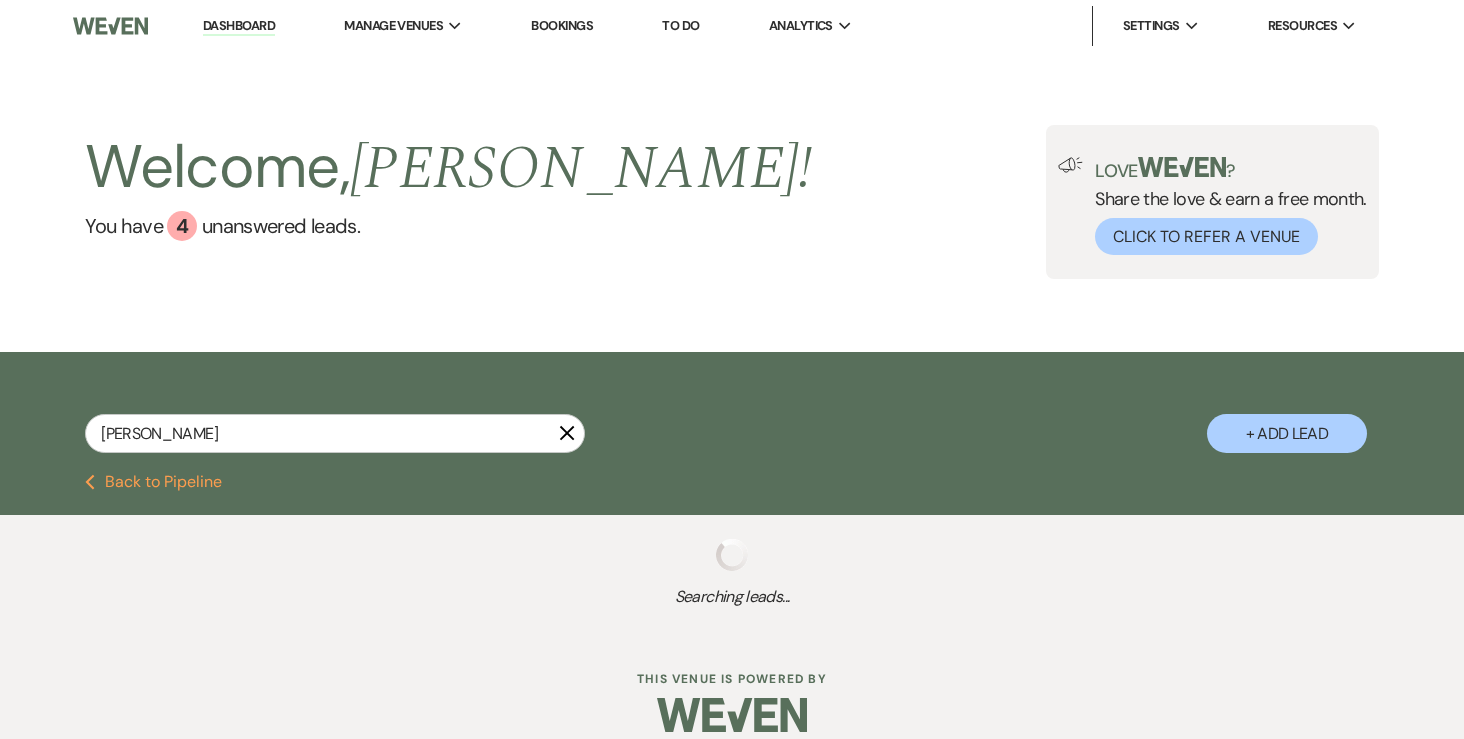 select on "5" 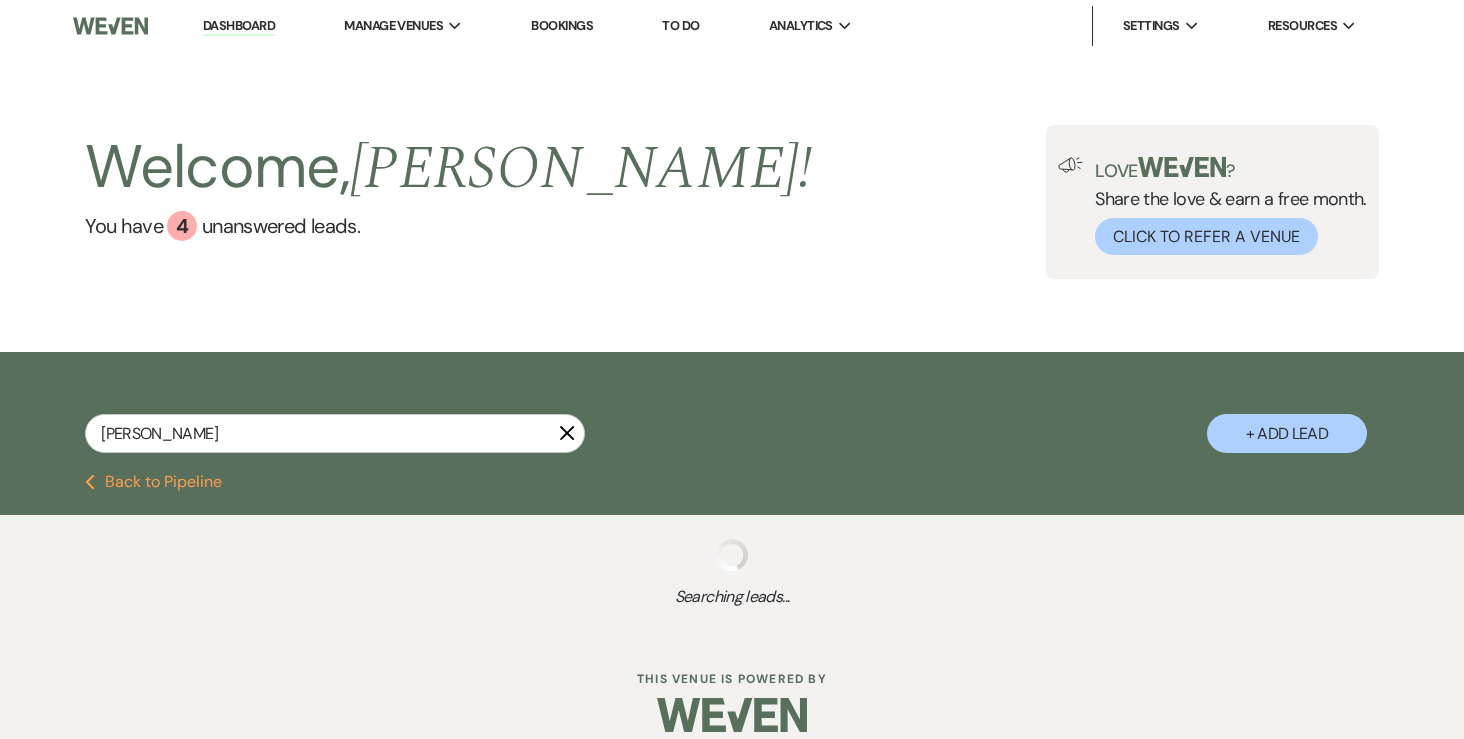 select on "8" 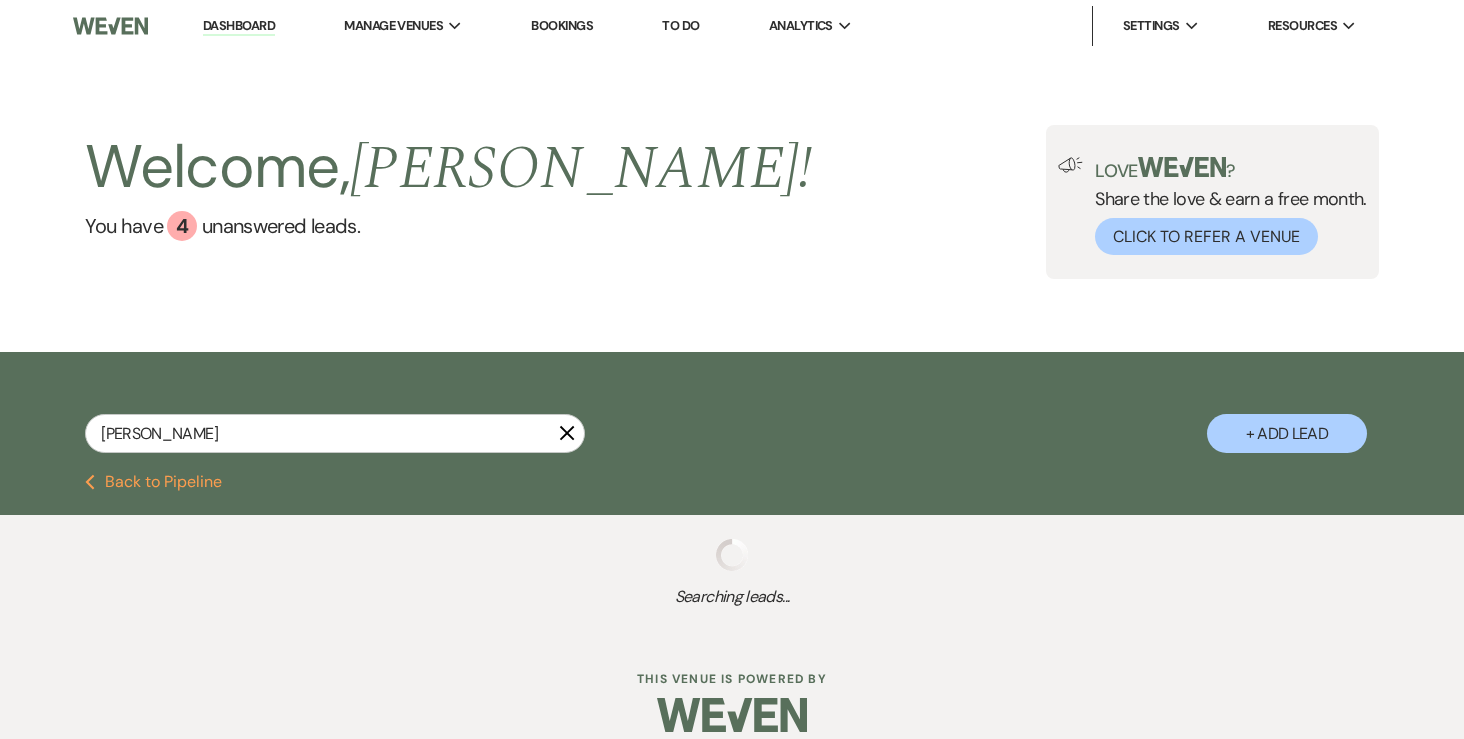 select on "6" 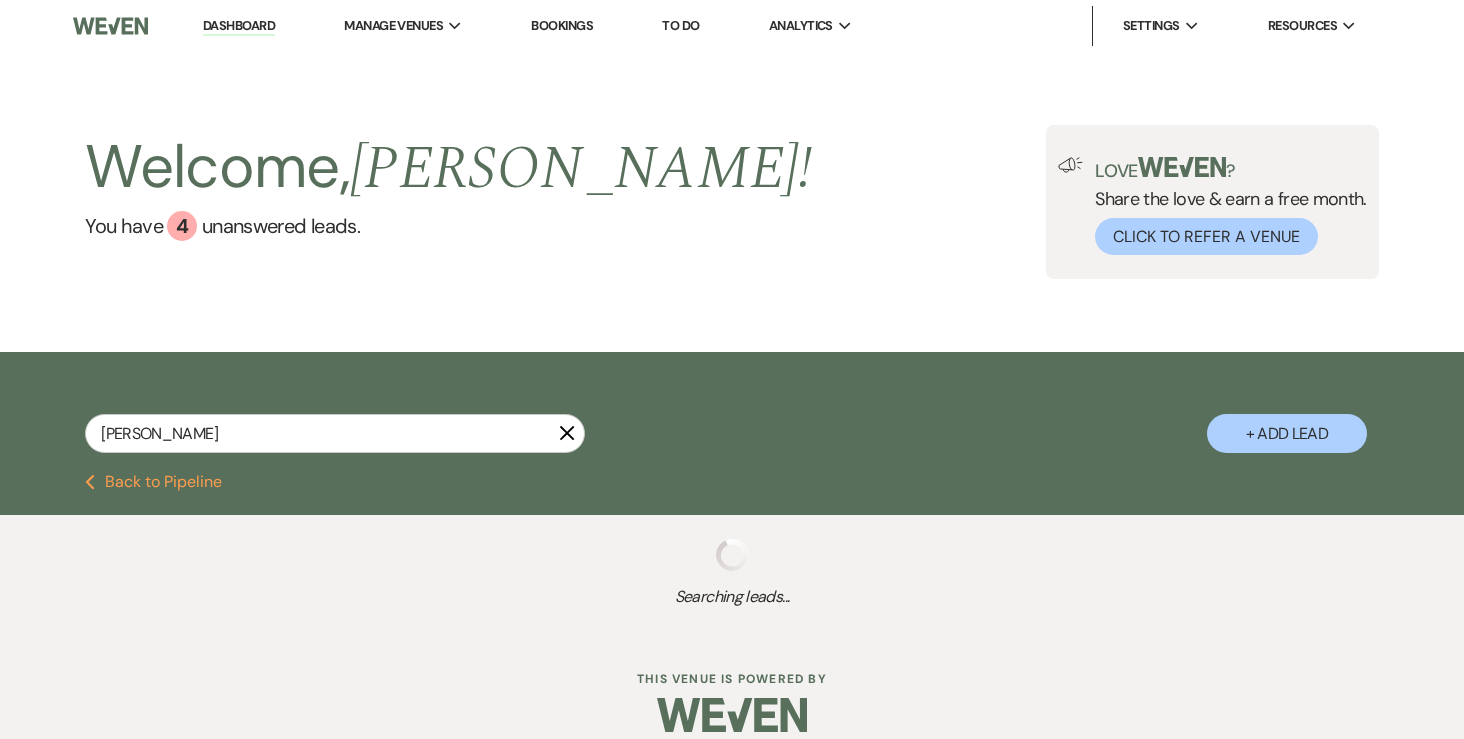 select on "8" 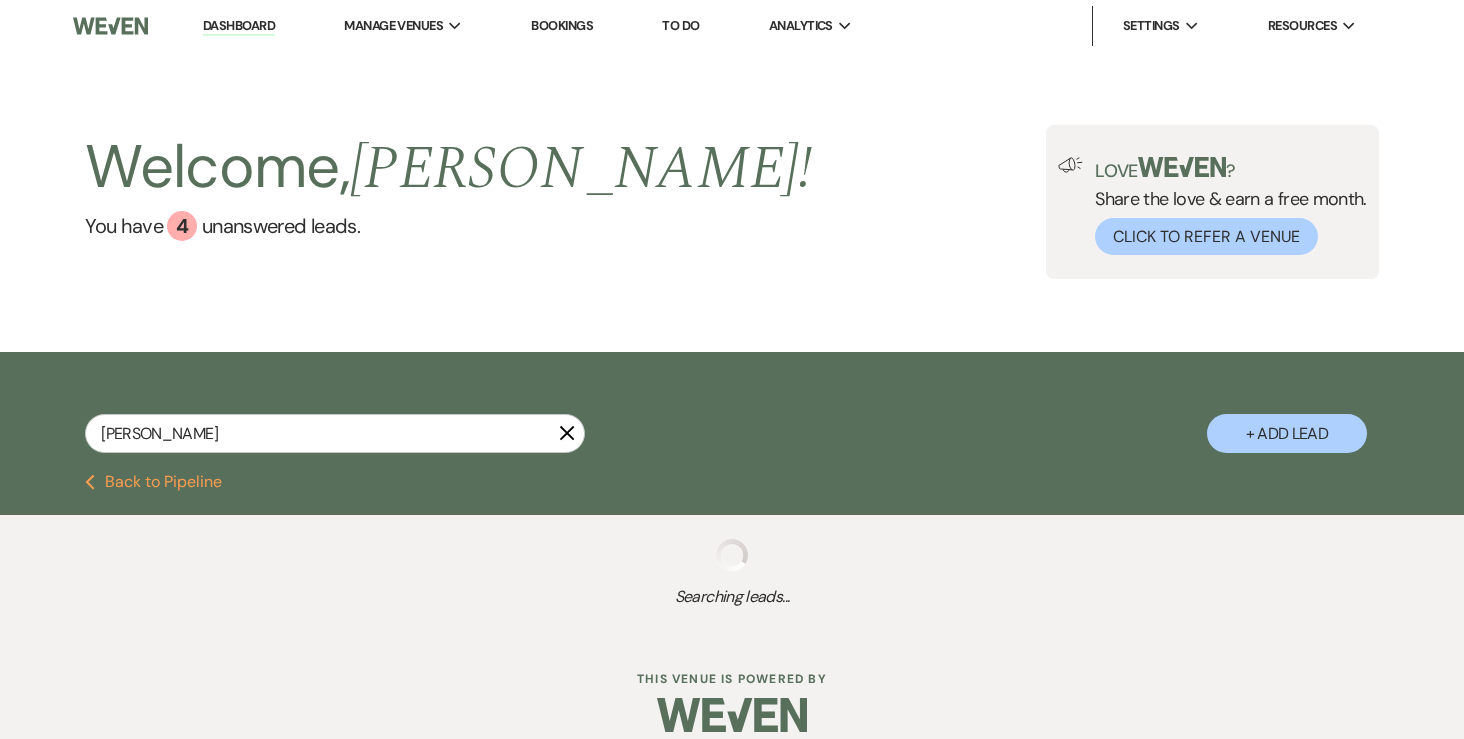 select on "2" 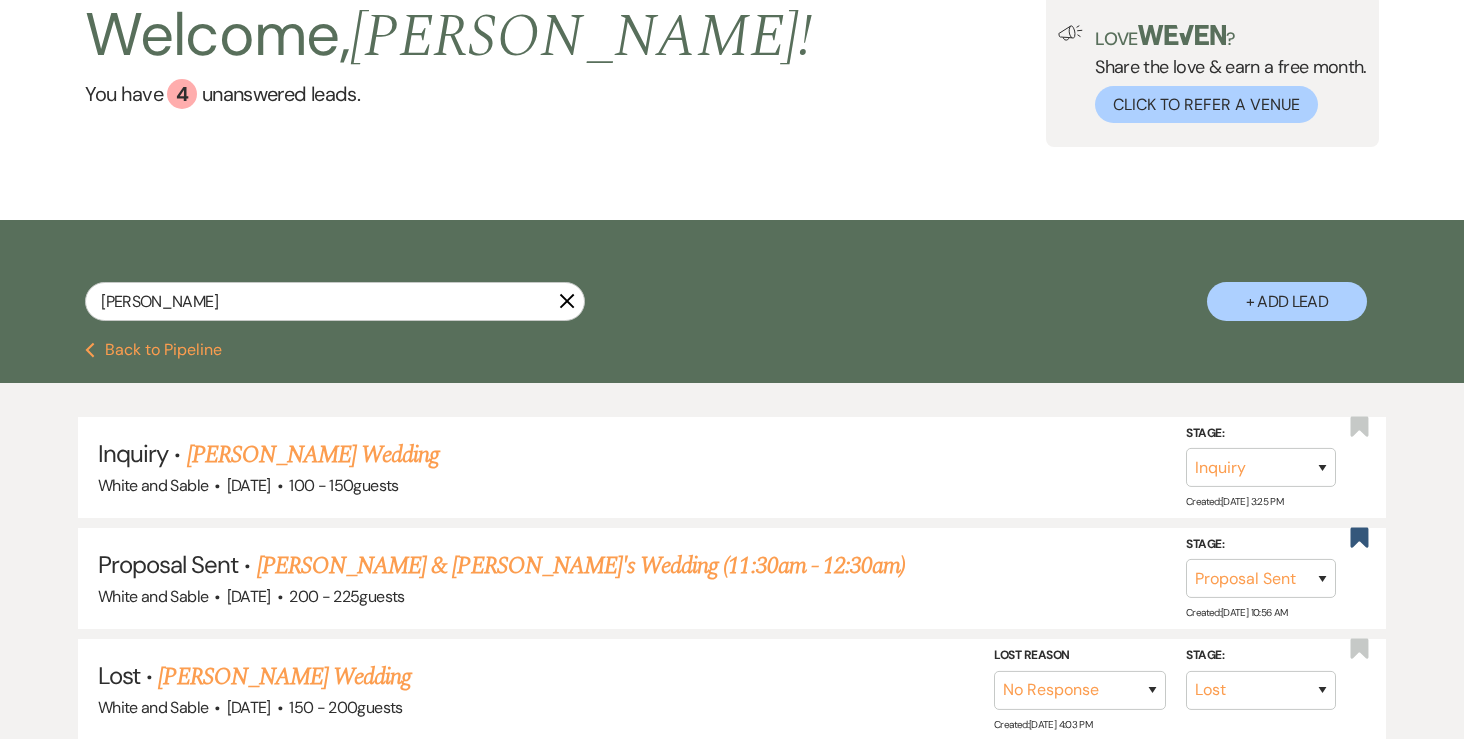 click on "Previous  Back to Pipeline" at bounding box center [153, 350] 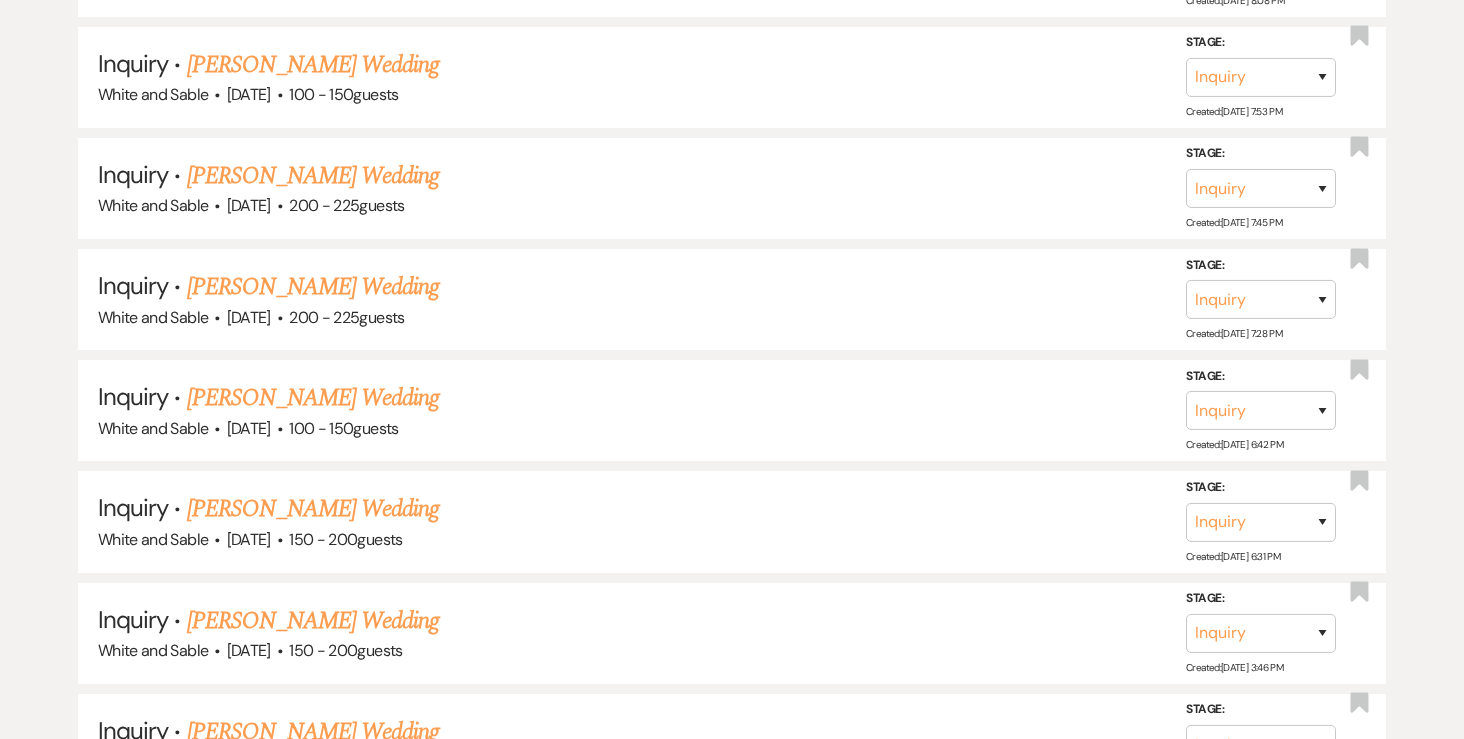 scroll, scrollTop: 1191, scrollLeft: 0, axis: vertical 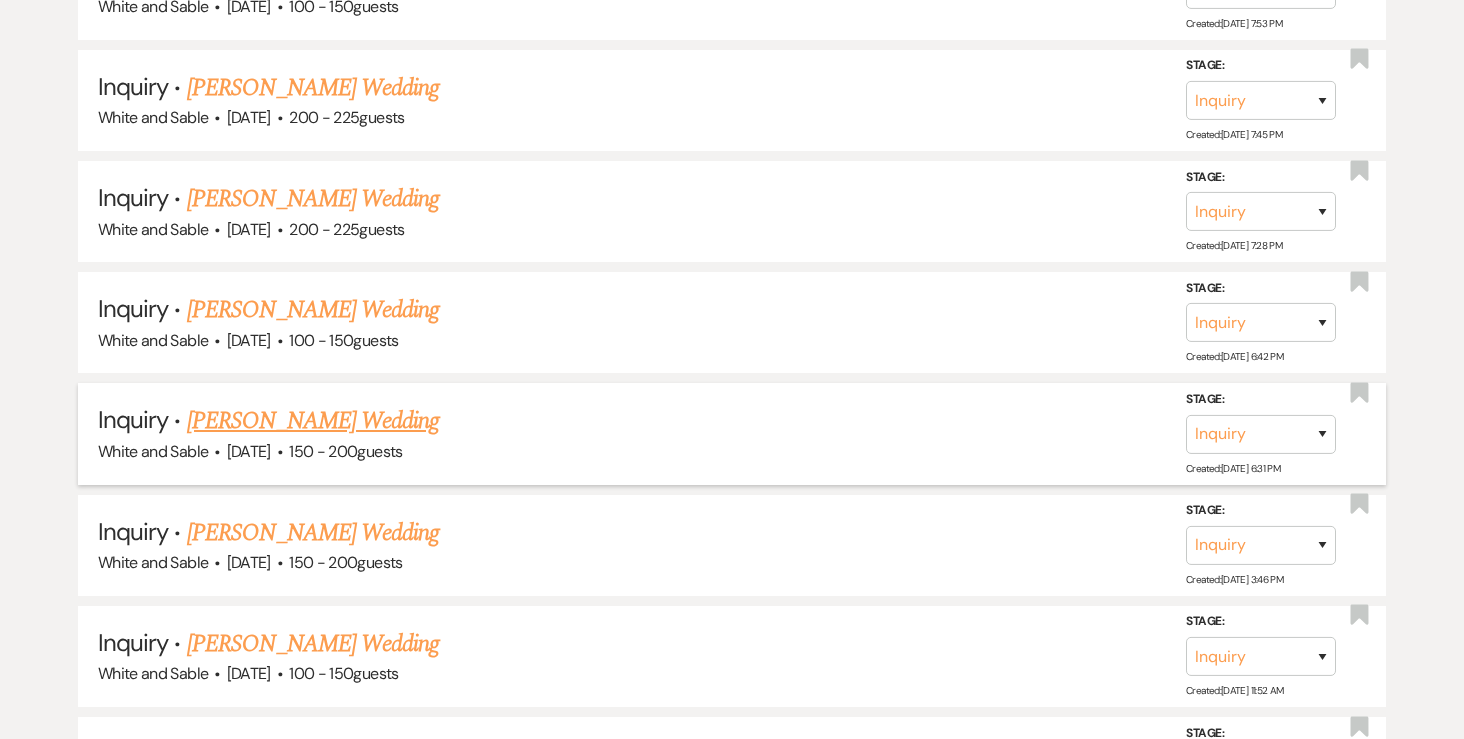 click on "[PERSON_NAME] Wedding" at bounding box center [313, 421] 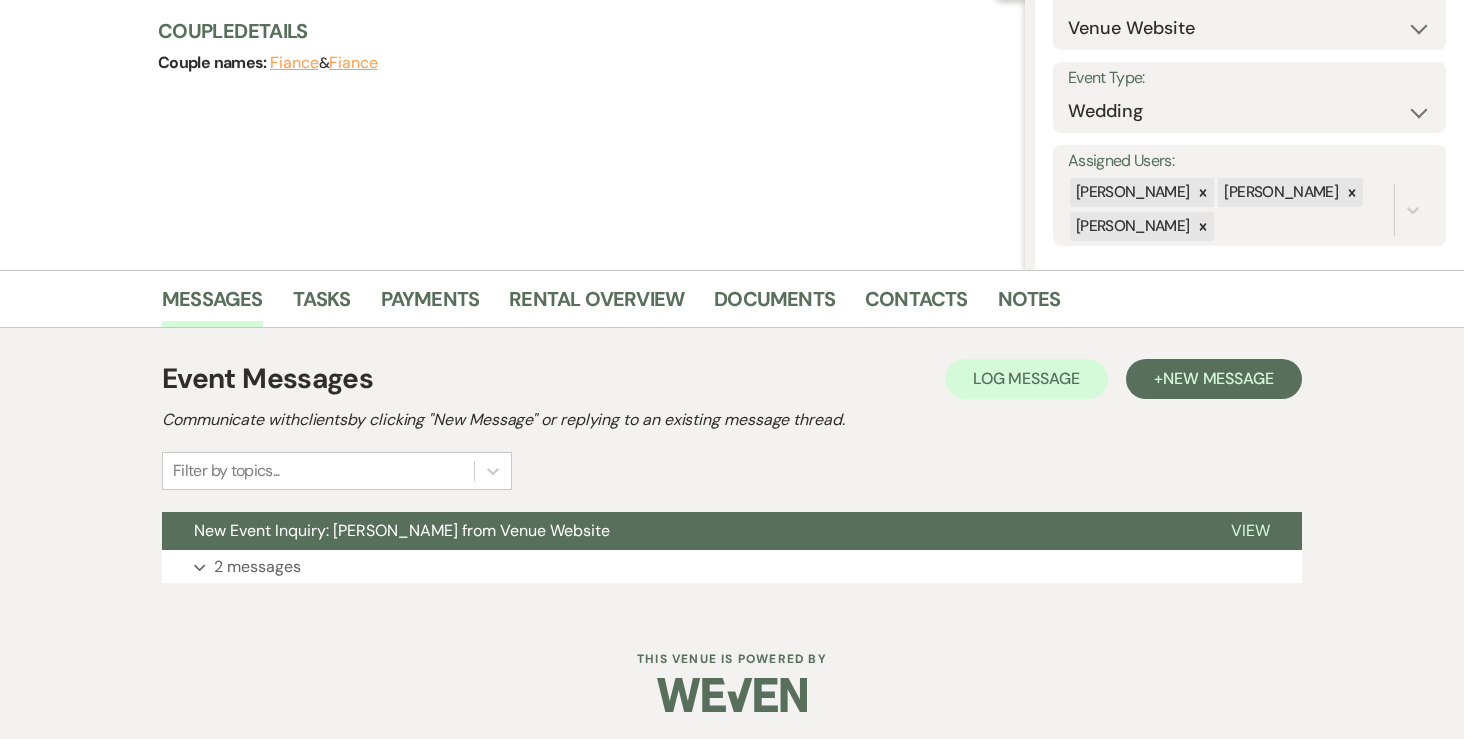 scroll, scrollTop: 235, scrollLeft: 0, axis: vertical 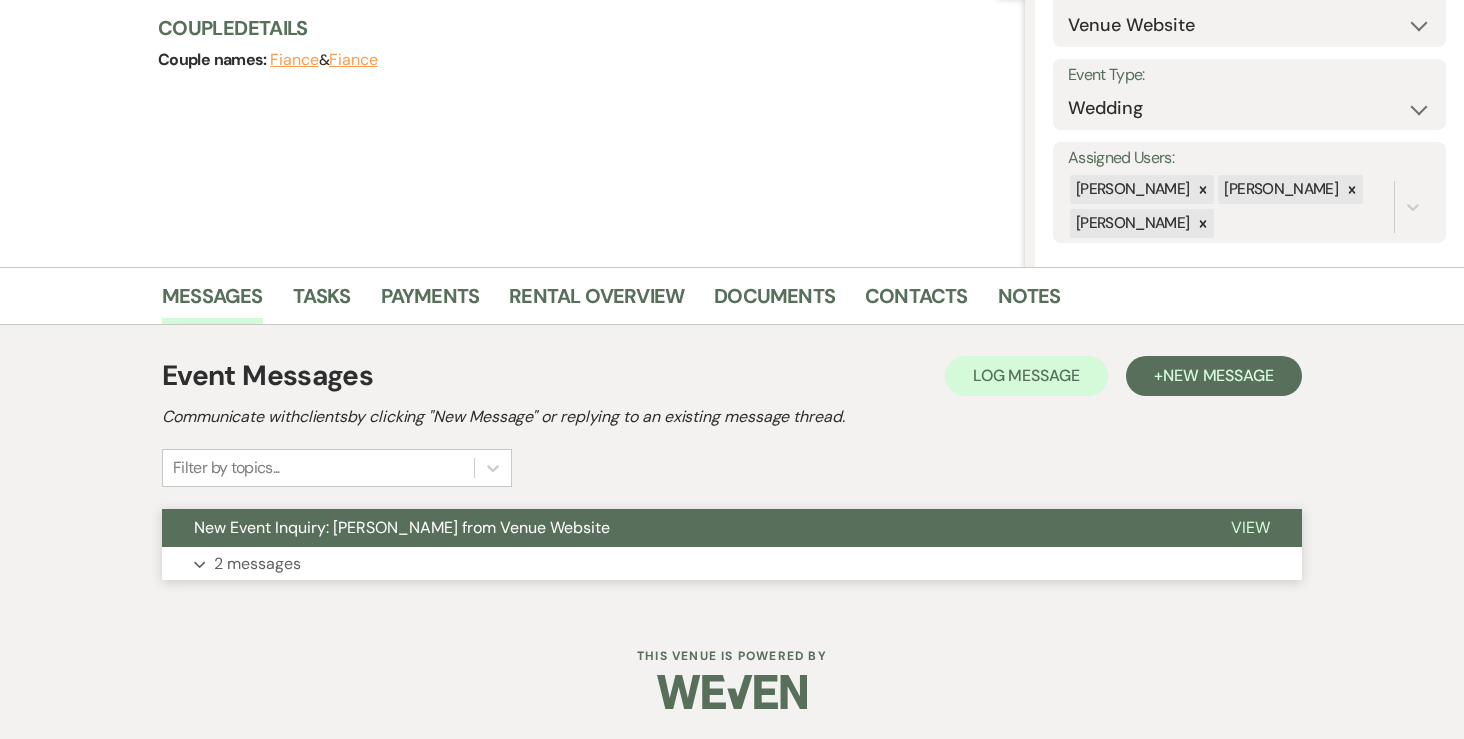 click on "2 messages" at bounding box center (257, 564) 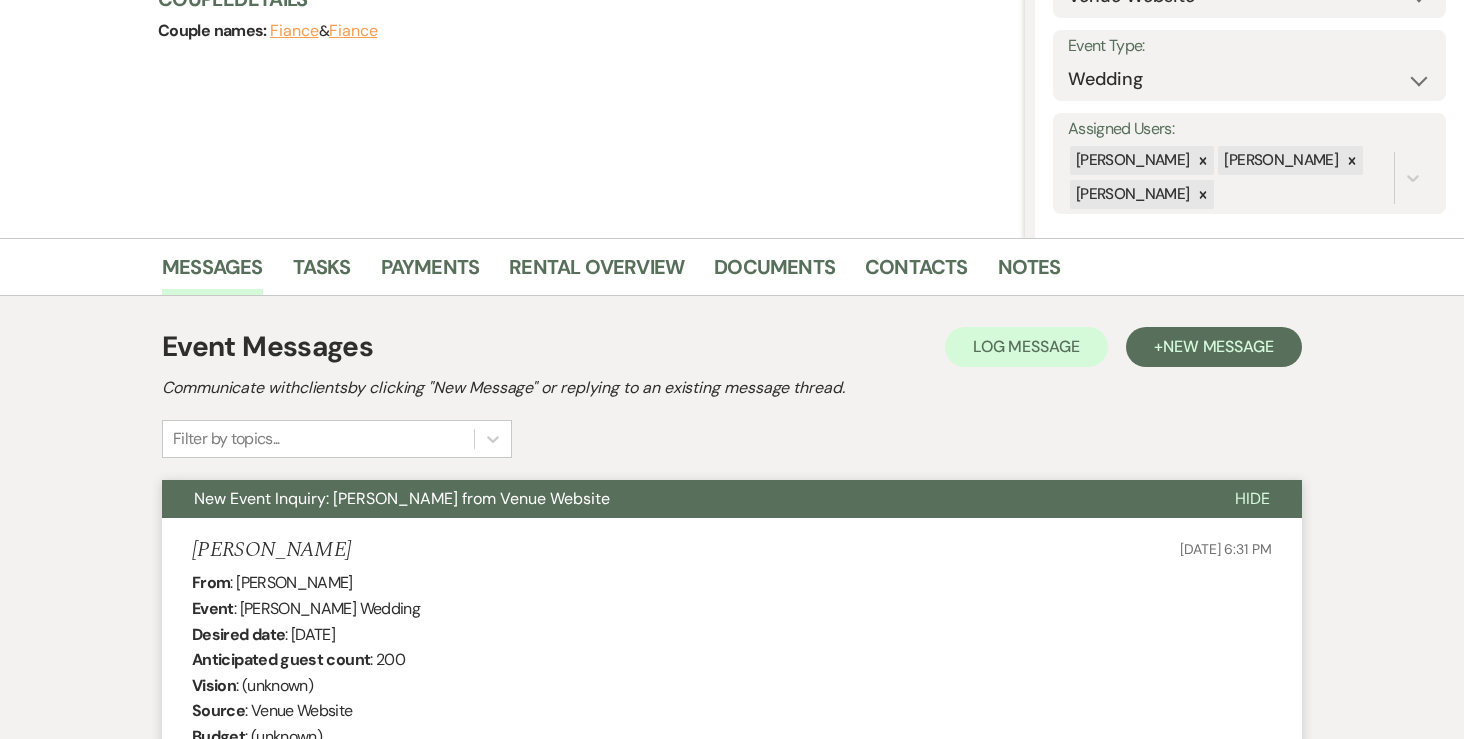 scroll, scrollTop: 0, scrollLeft: 0, axis: both 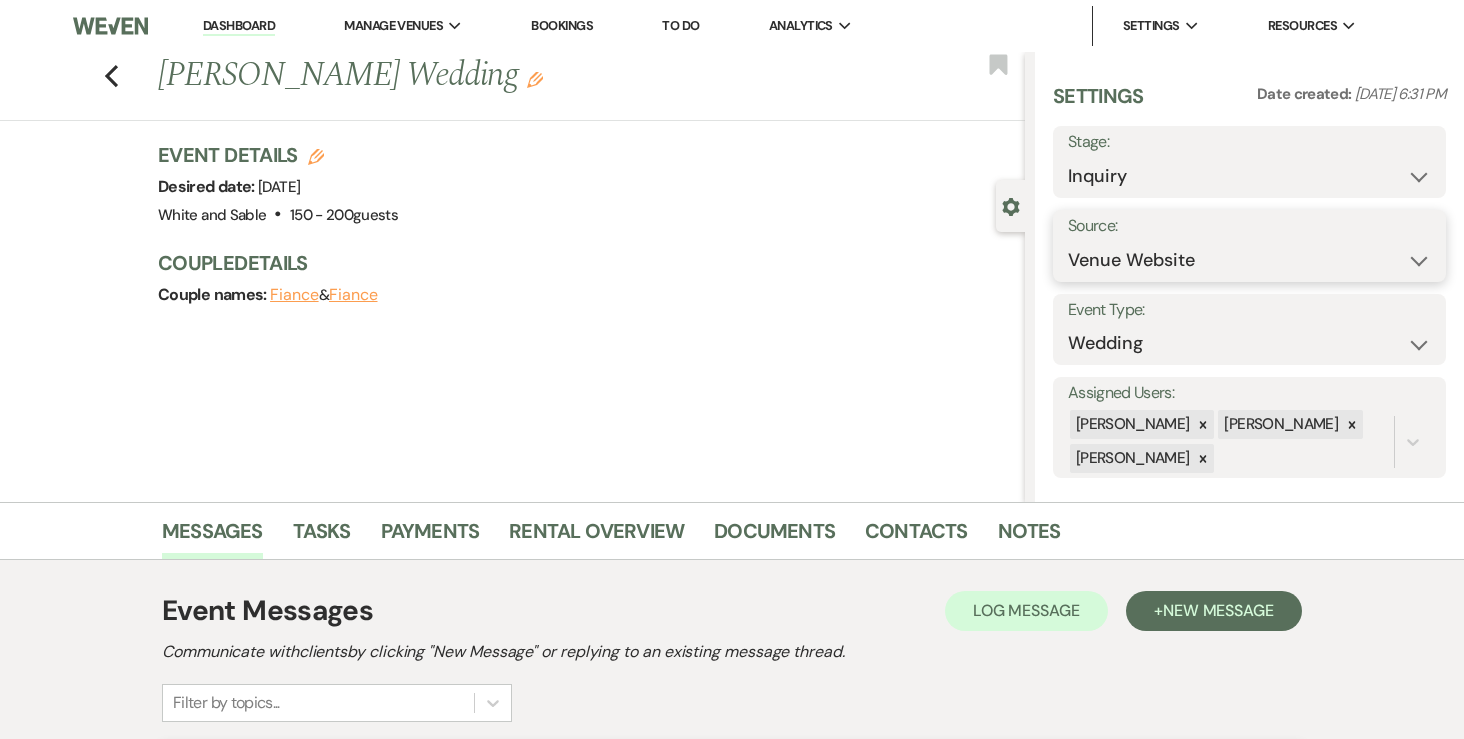 click on "Weven Venue Website Instagram Facebook Pinterest Google The Knot Wedding Wire Here Comes the Guide Wedding Spot Eventective [PERSON_NAME] The Venue Report PartySlate VRBO / Homeaway Airbnb Wedding Show TikTok X / Twitter Phone Call Walk-in Vendor Referral Advertising Personal Referral Local Referral Other" at bounding box center (1249, 260) 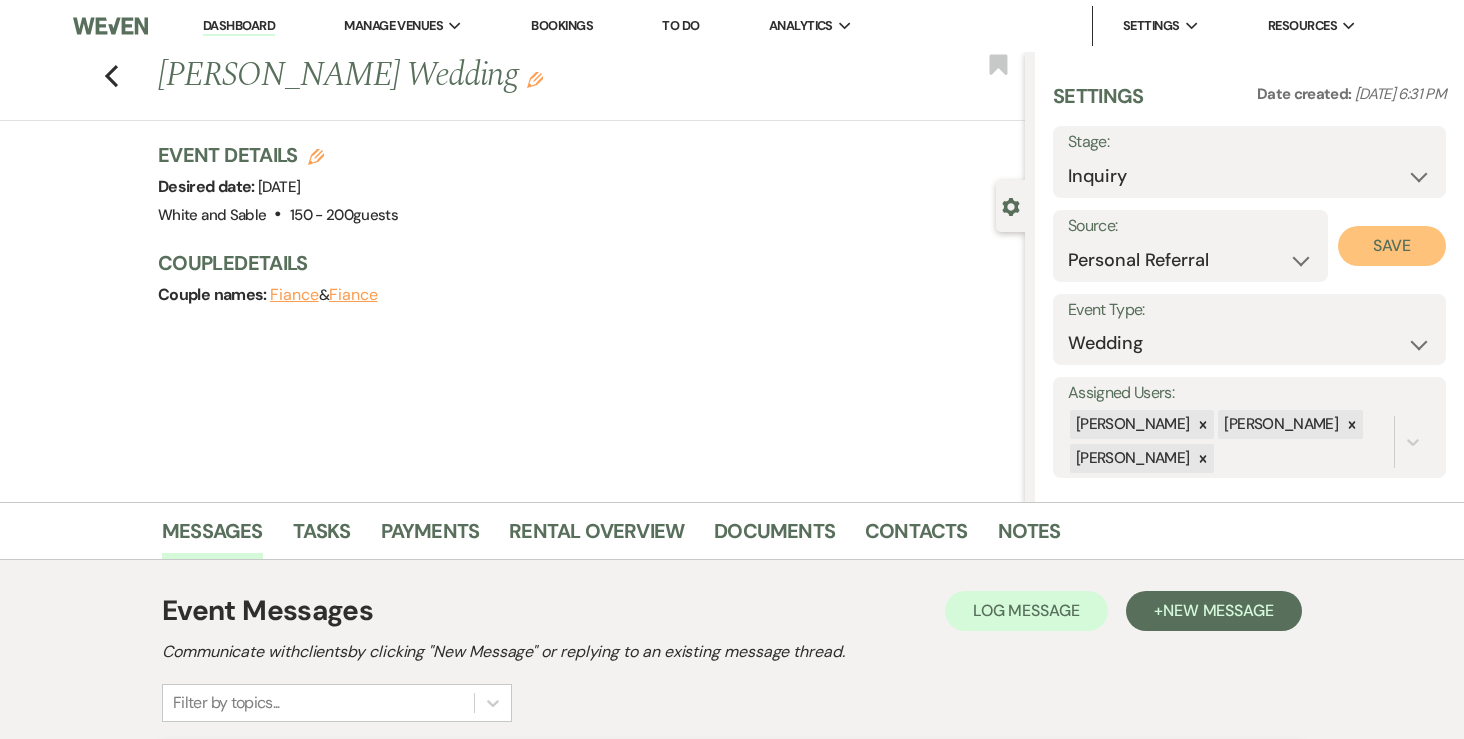 click on "Save" at bounding box center [1392, 246] 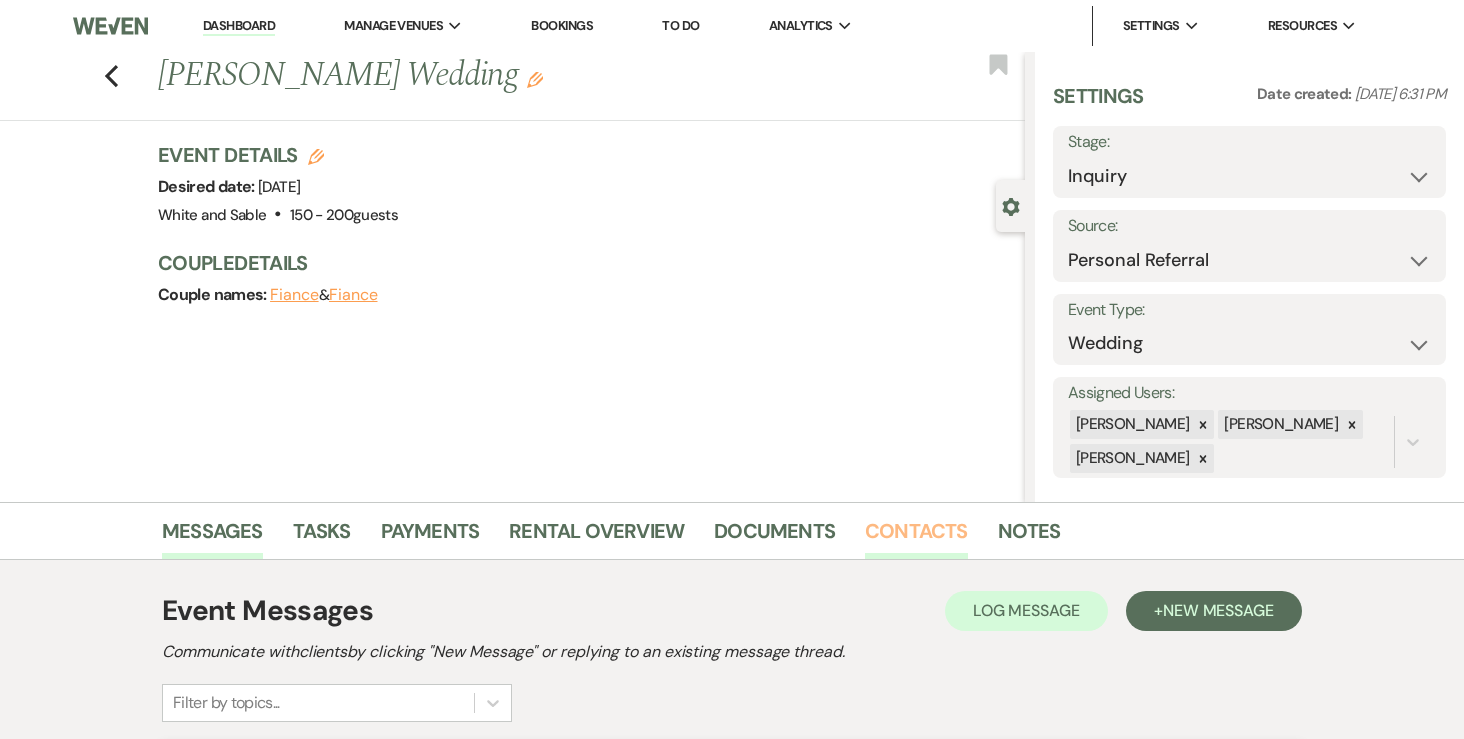 click on "Contacts" at bounding box center (916, 537) 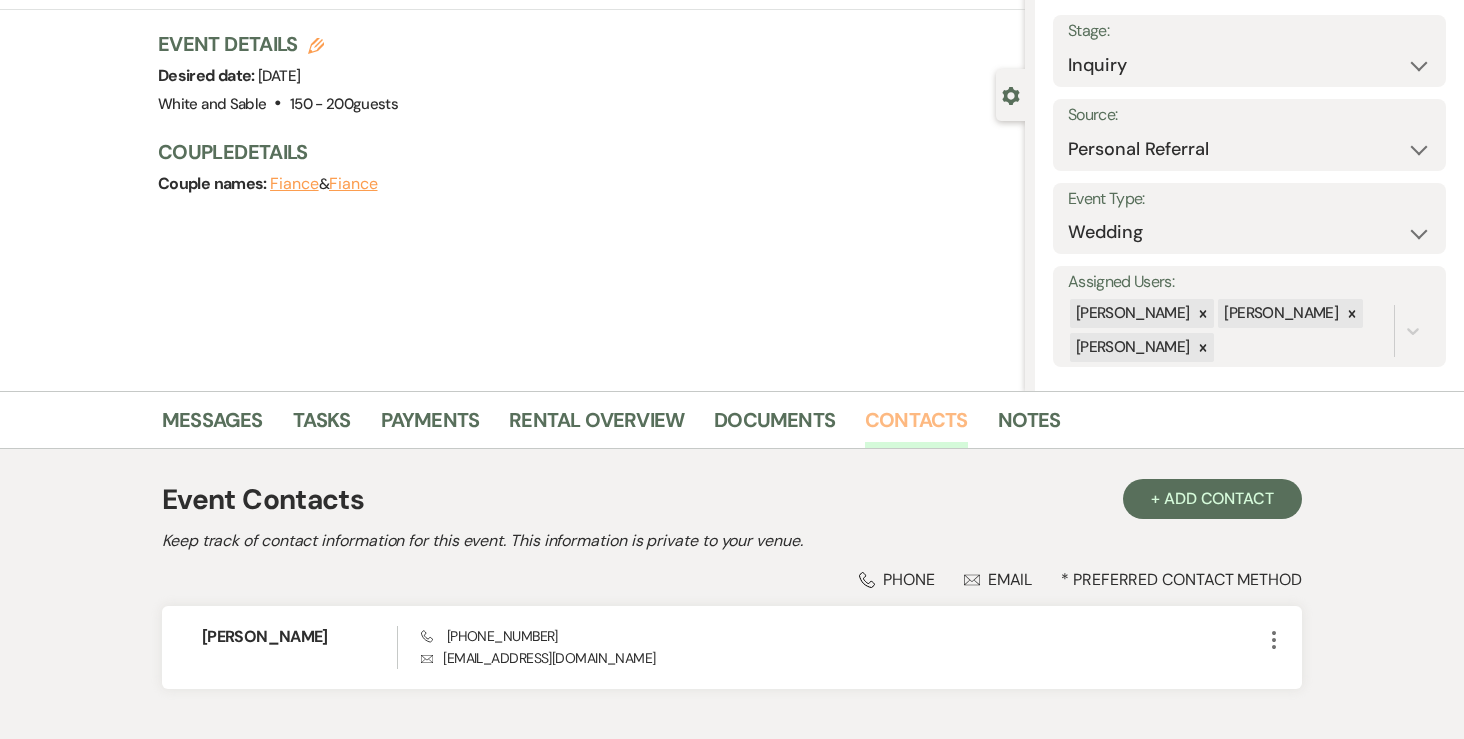 scroll, scrollTop: 238, scrollLeft: 0, axis: vertical 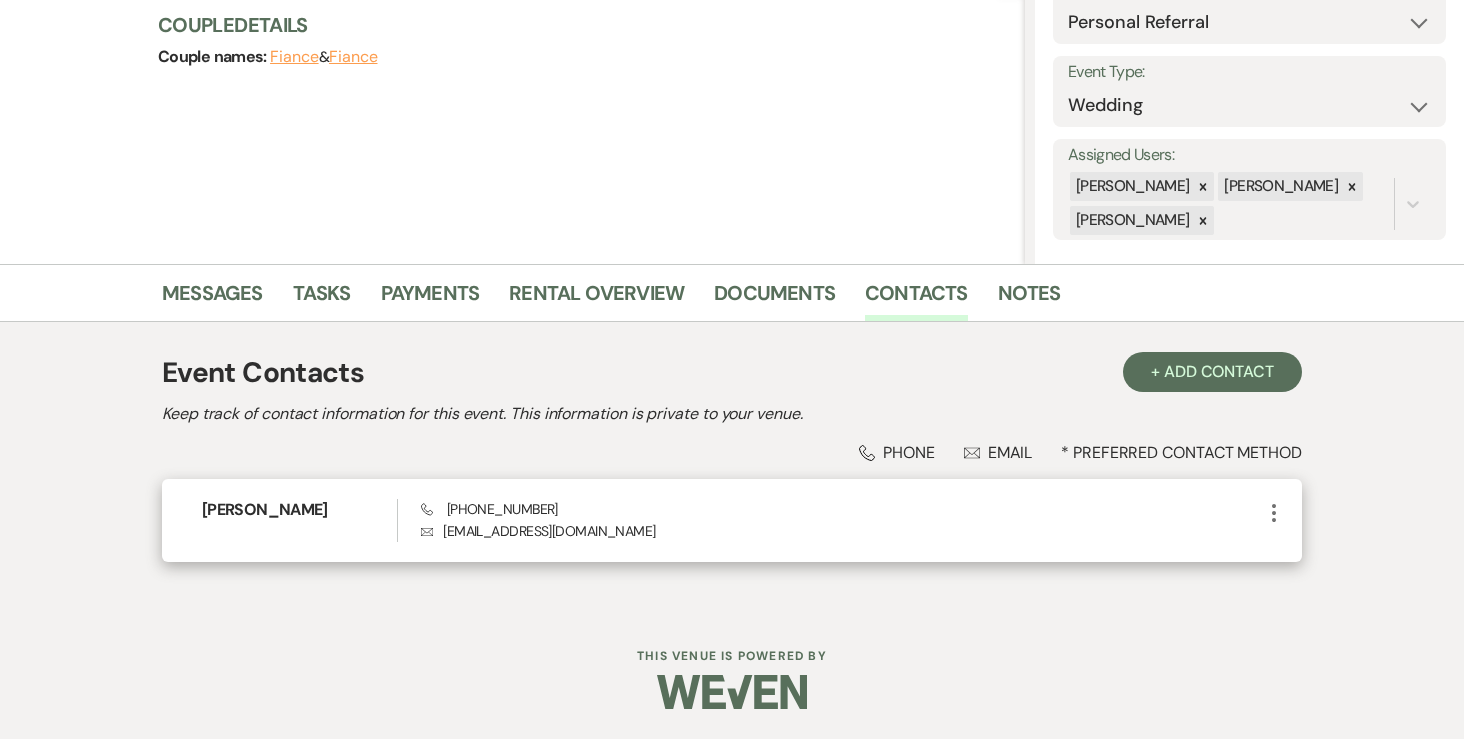 click on "More" 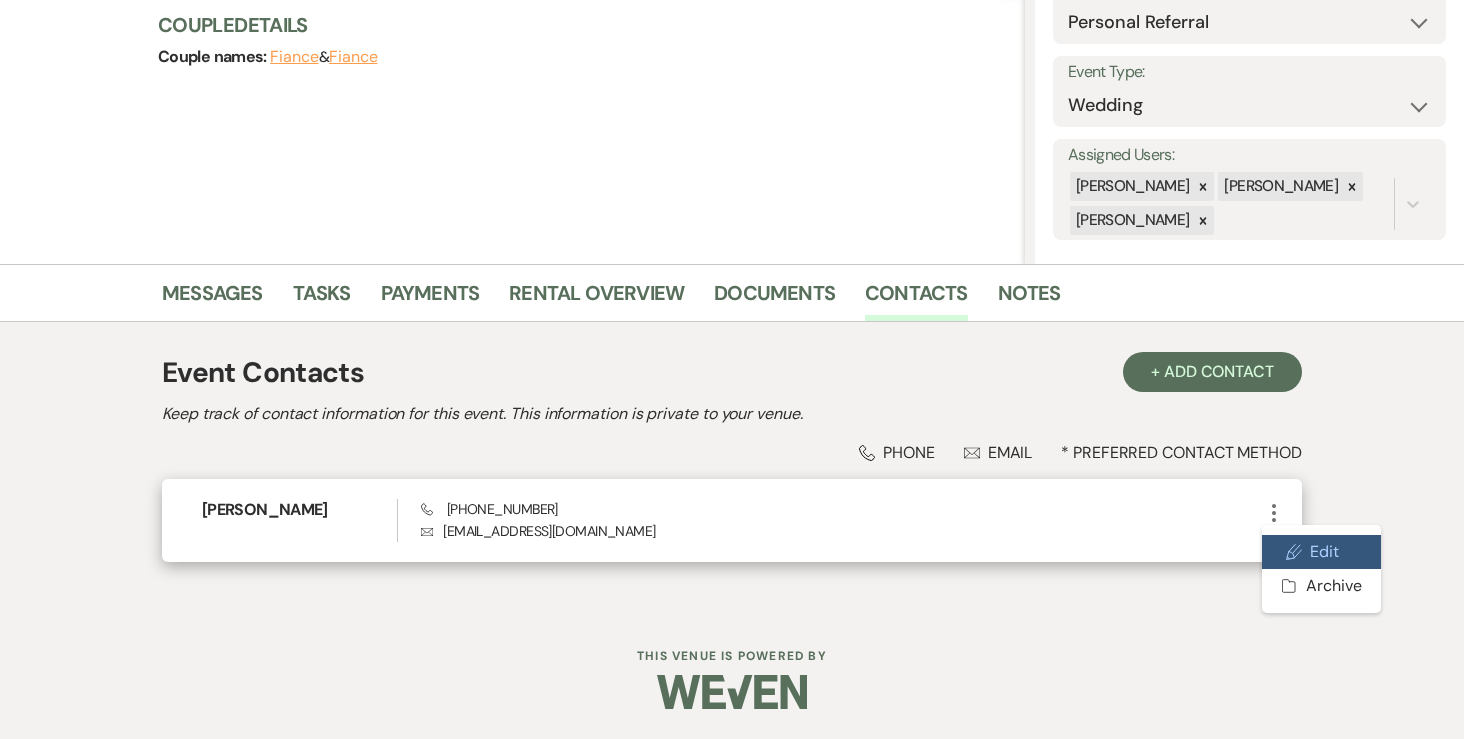 click on "Pencil Edit" at bounding box center (1321, 552) 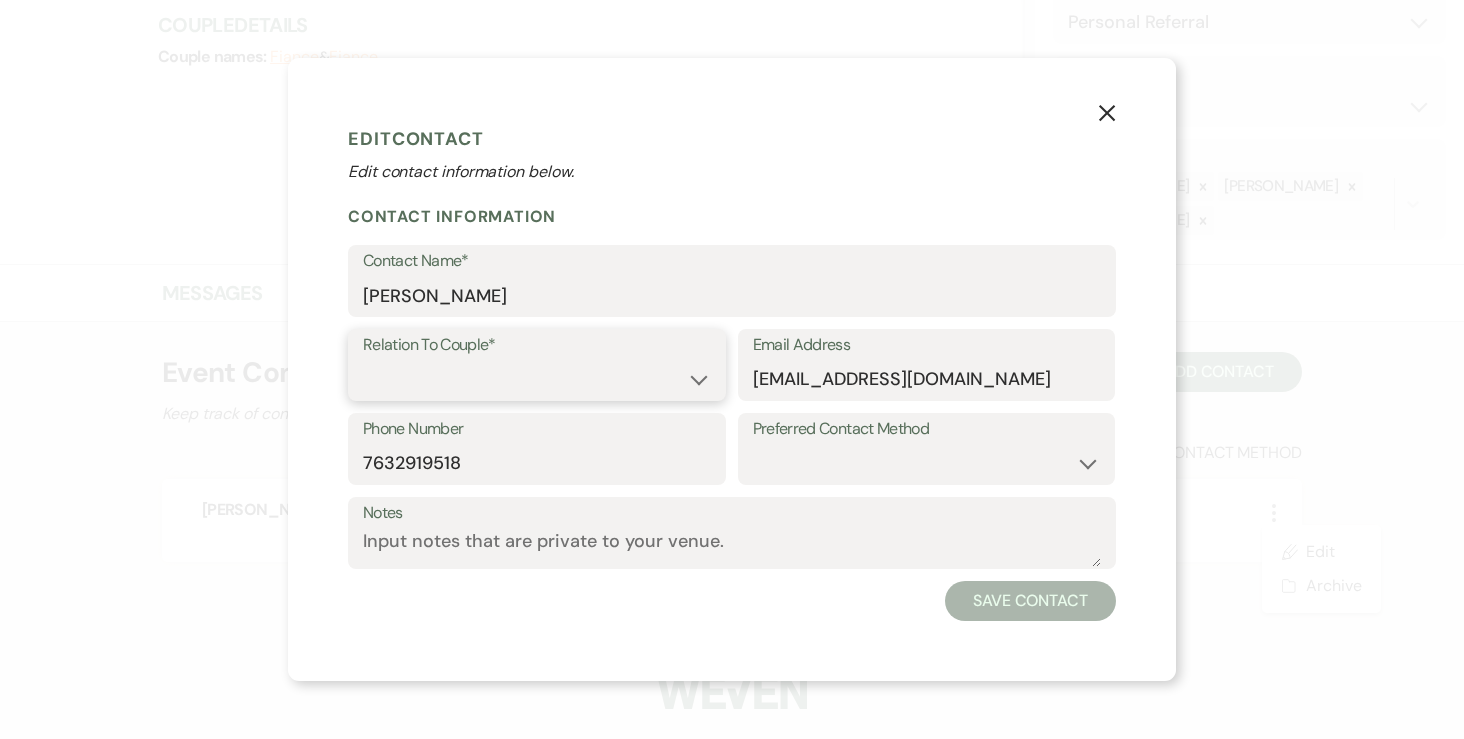 click on "Couple Planner Parent of Couple Family Member Friend Other" at bounding box center [537, 379] 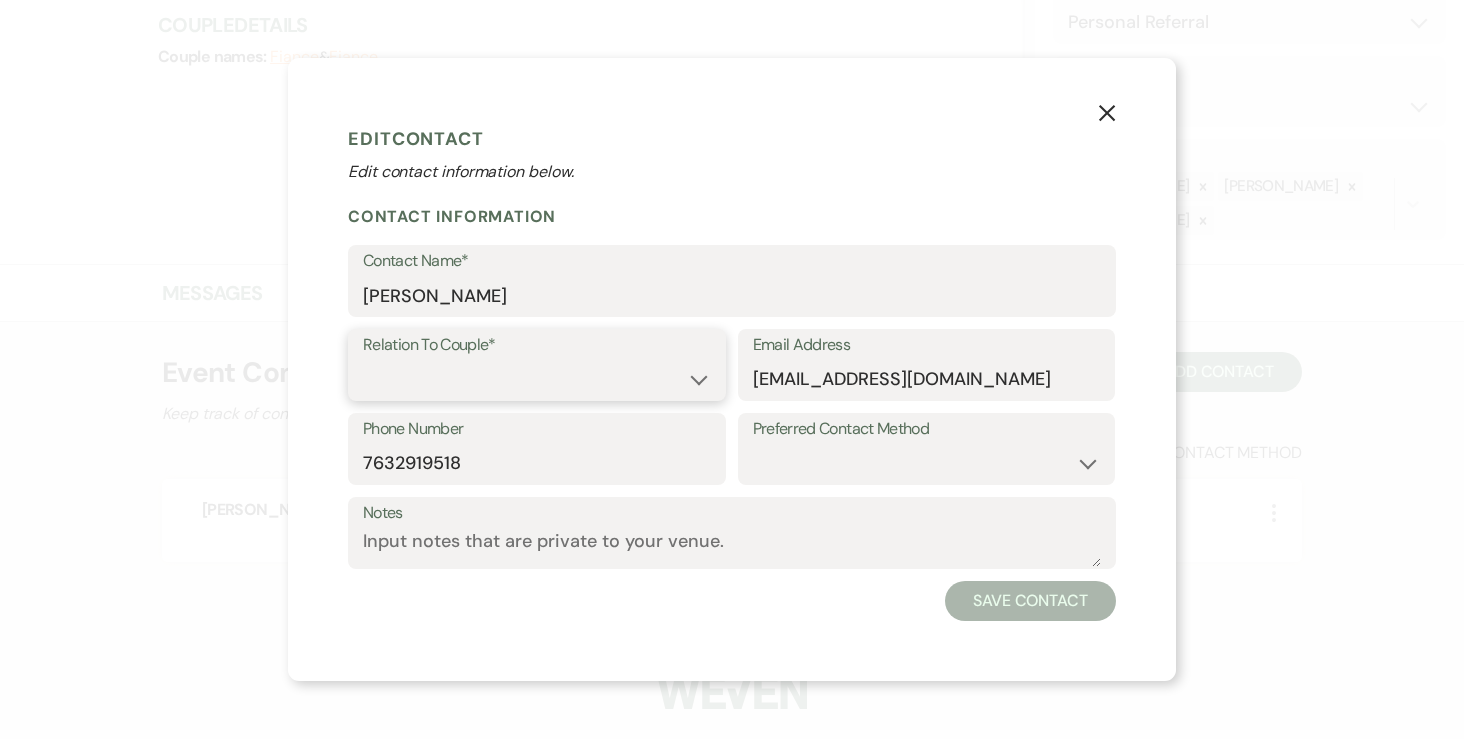 select on "1" 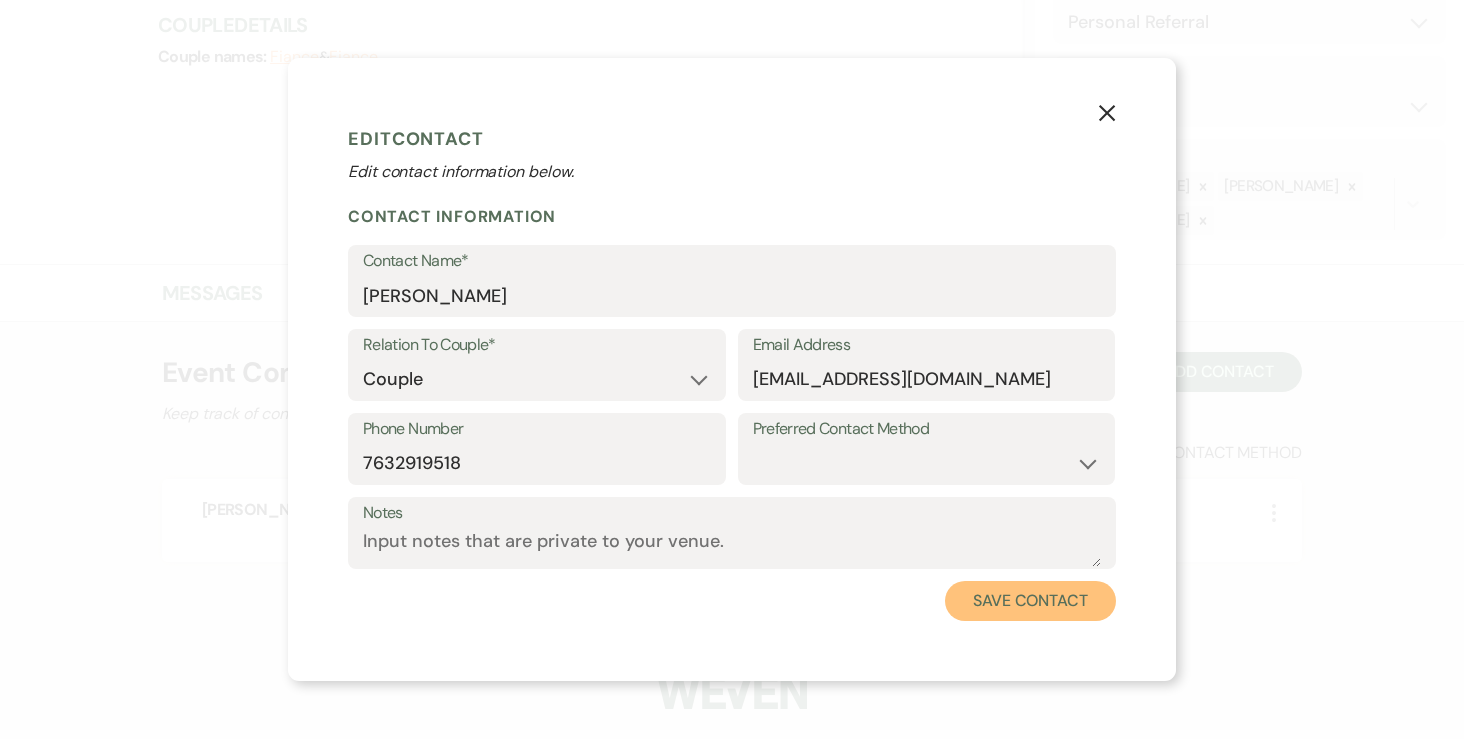 click on "Save Contact" at bounding box center (1030, 601) 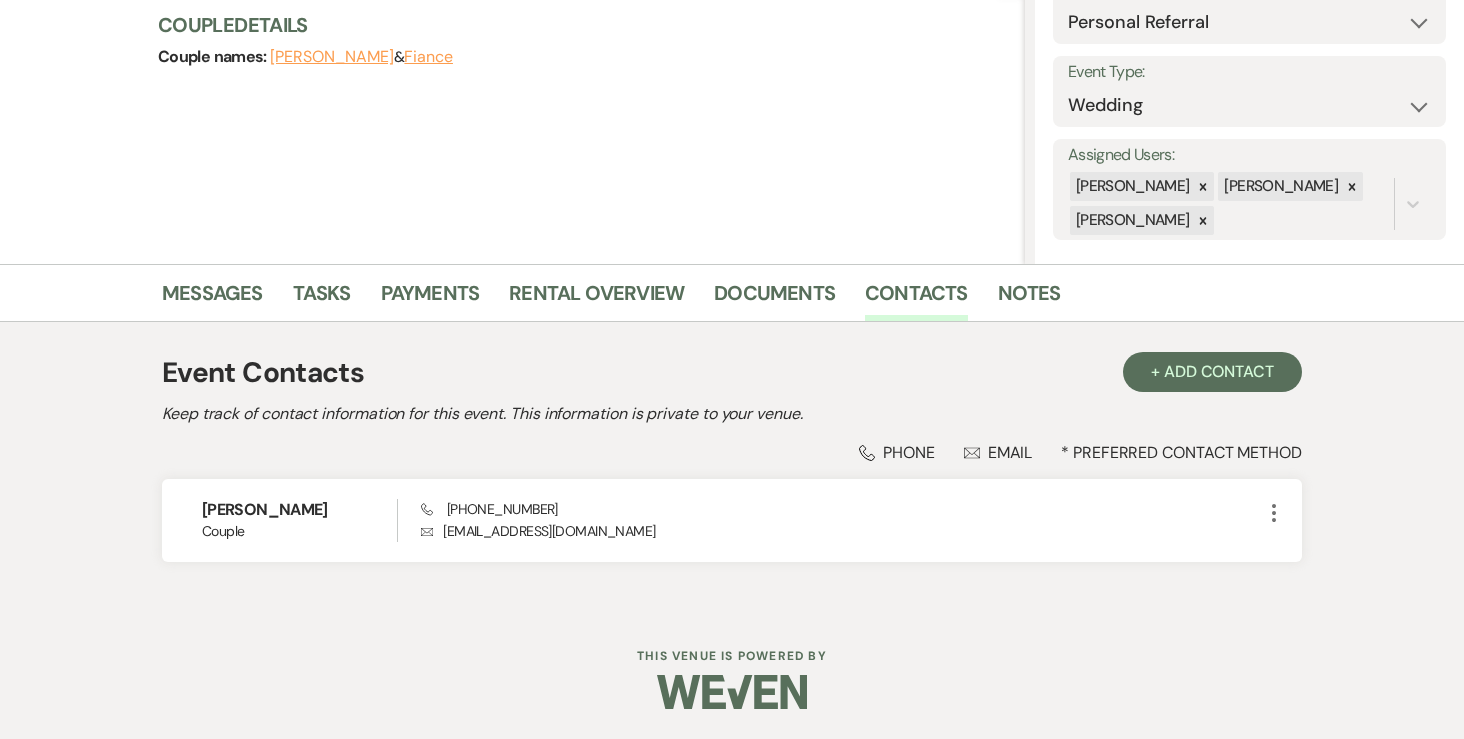click on "Fiance" at bounding box center (428, 57) 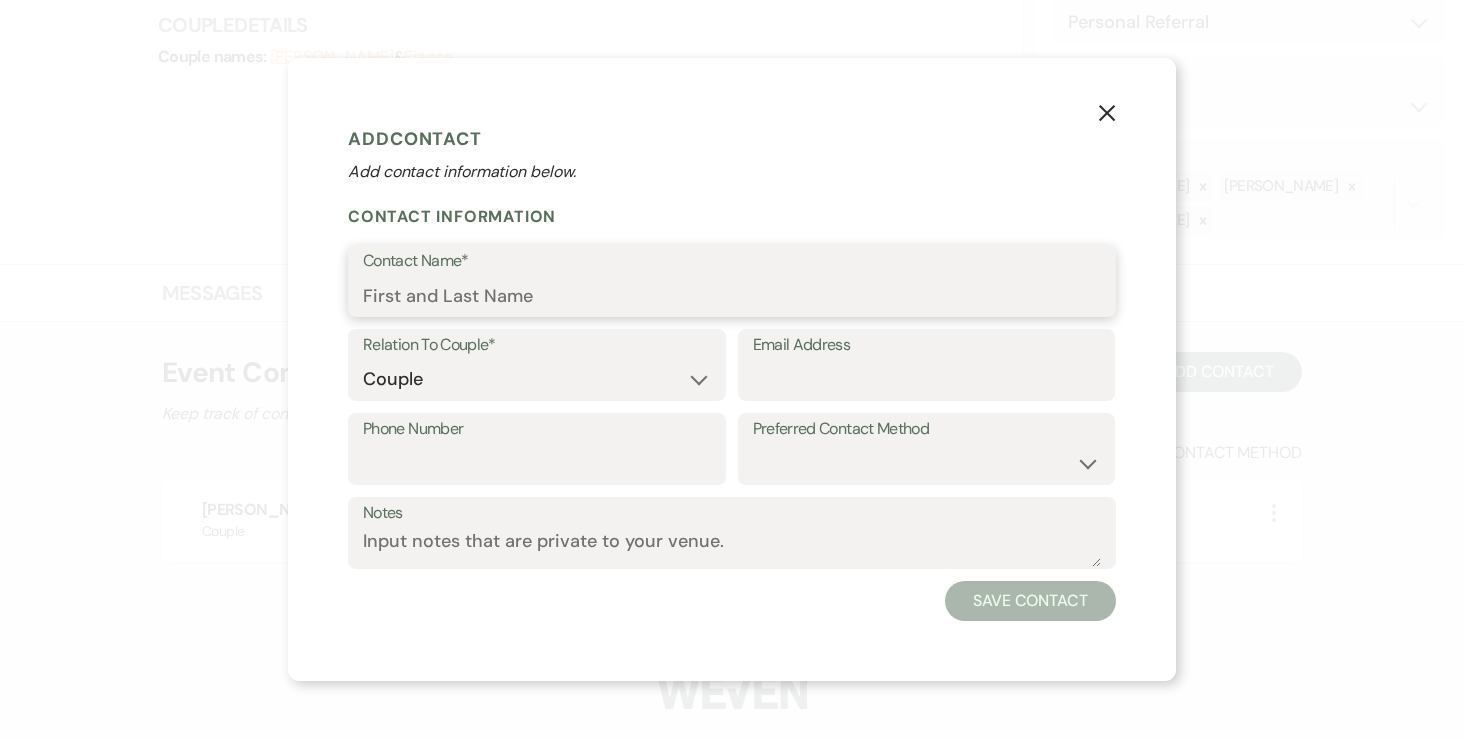 click on "Contact Name*" at bounding box center (732, 295) 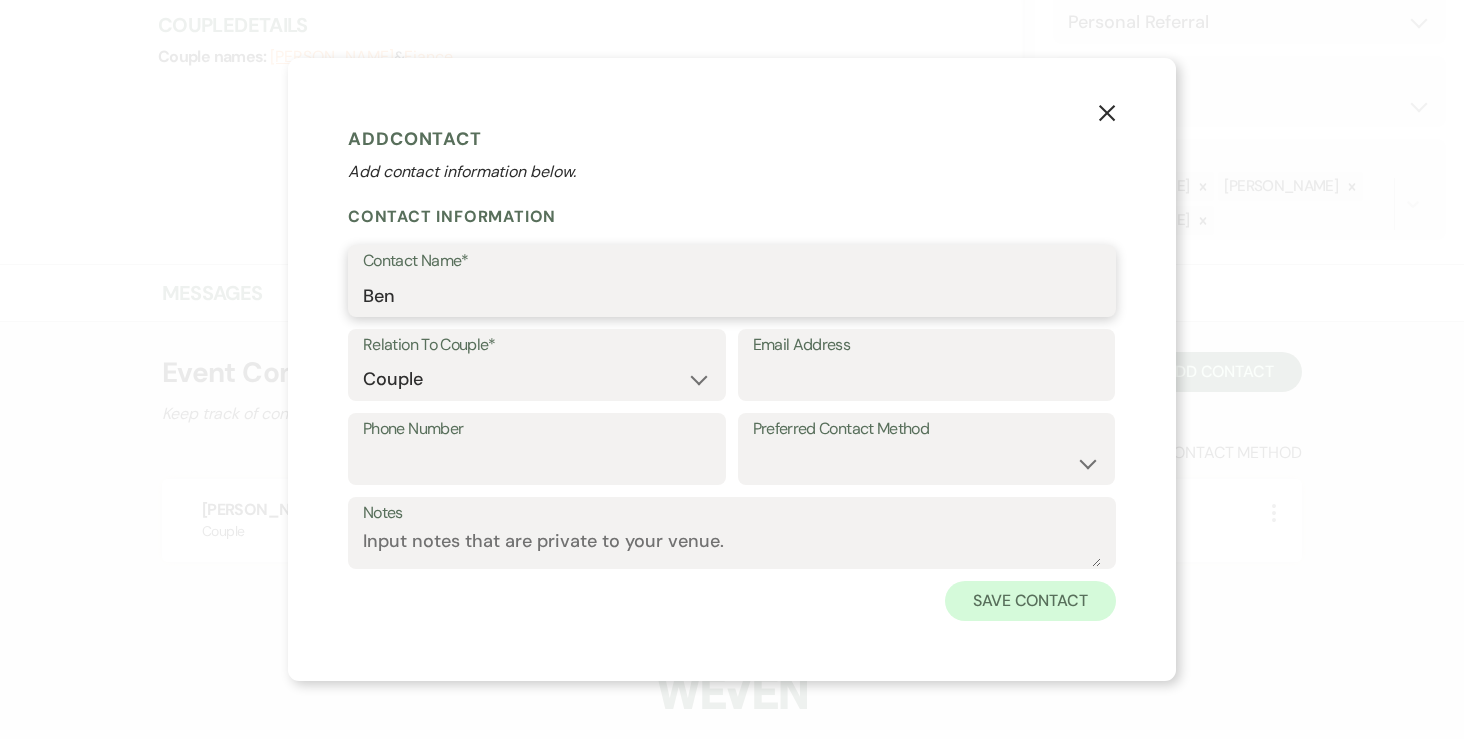 type on "Ben" 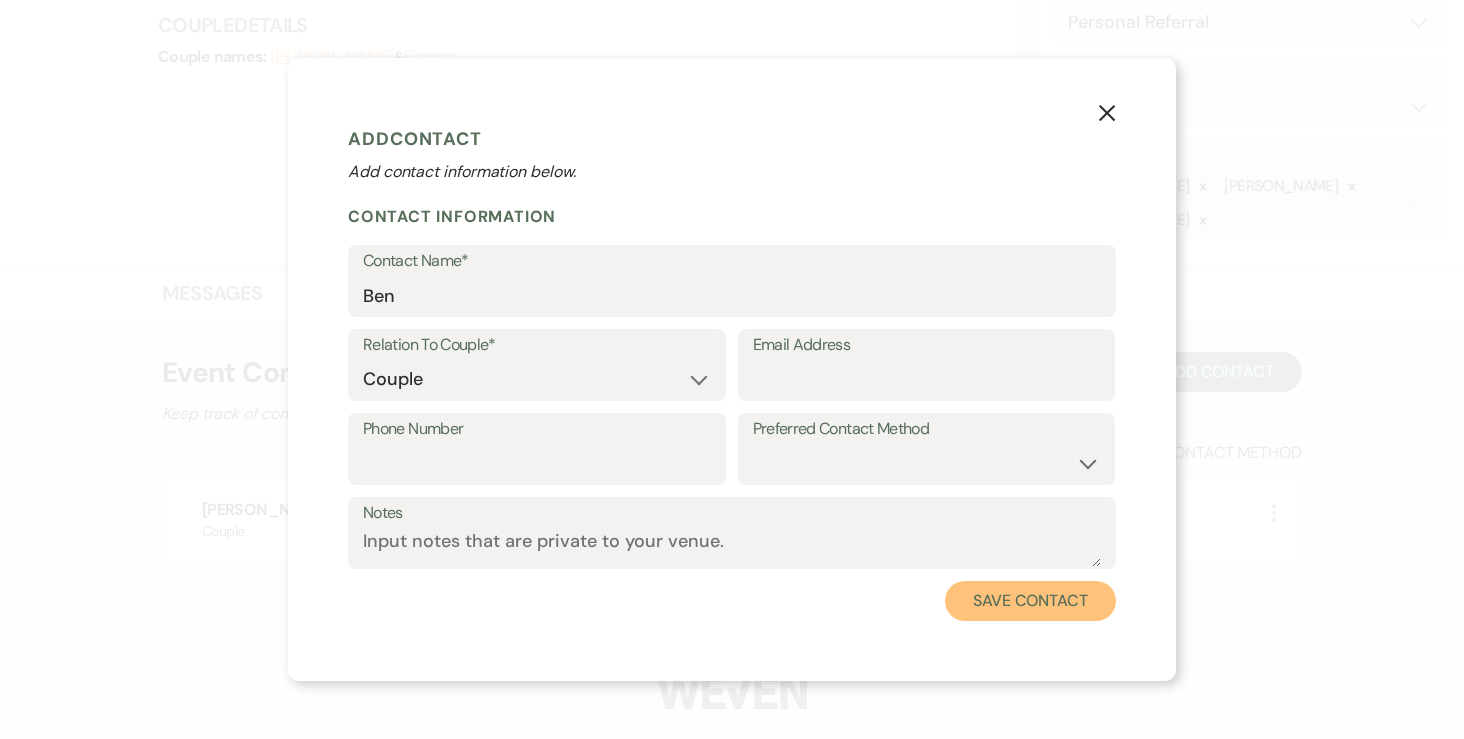 click on "Save Contact" at bounding box center [1030, 601] 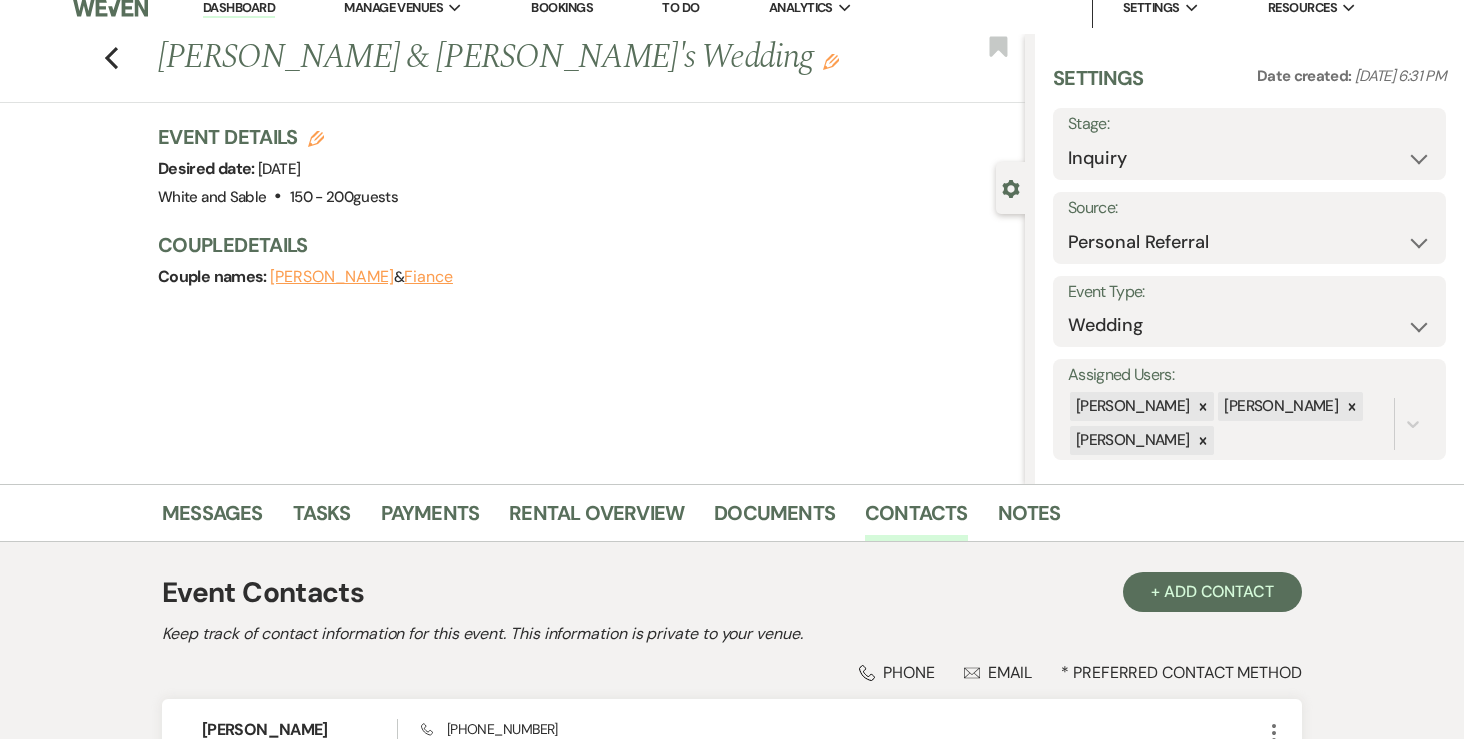 scroll, scrollTop: 0, scrollLeft: 0, axis: both 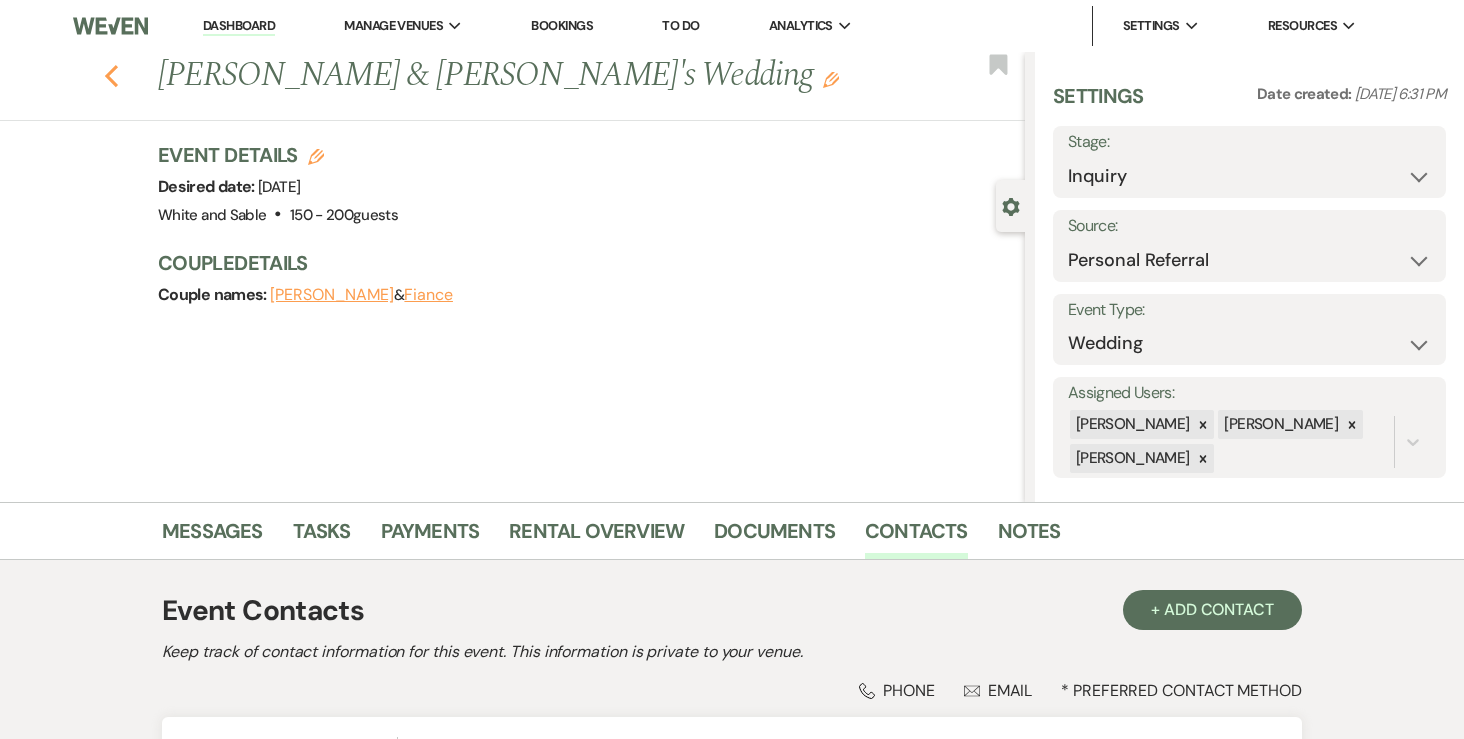 click 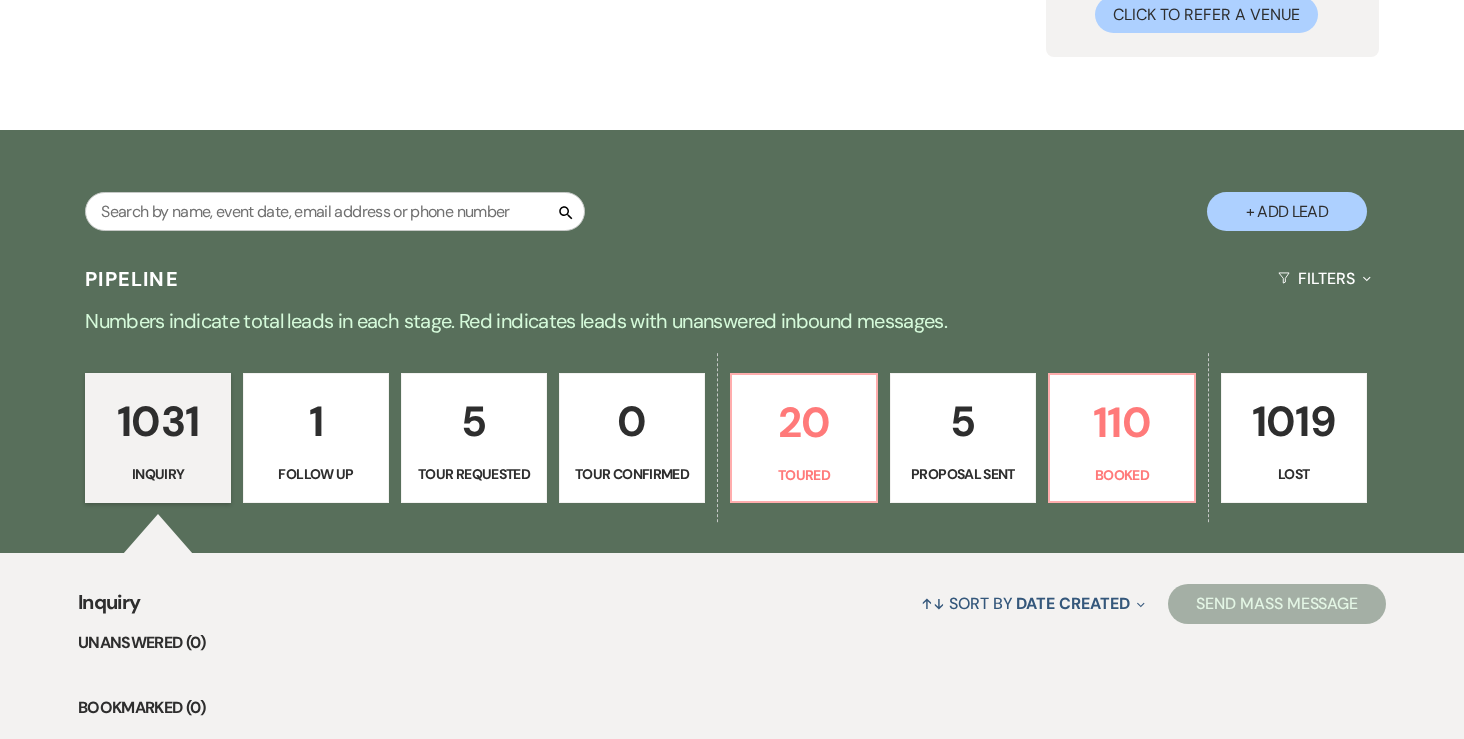scroll, scrollTop: 0, scrollLeft: 0, axis: both 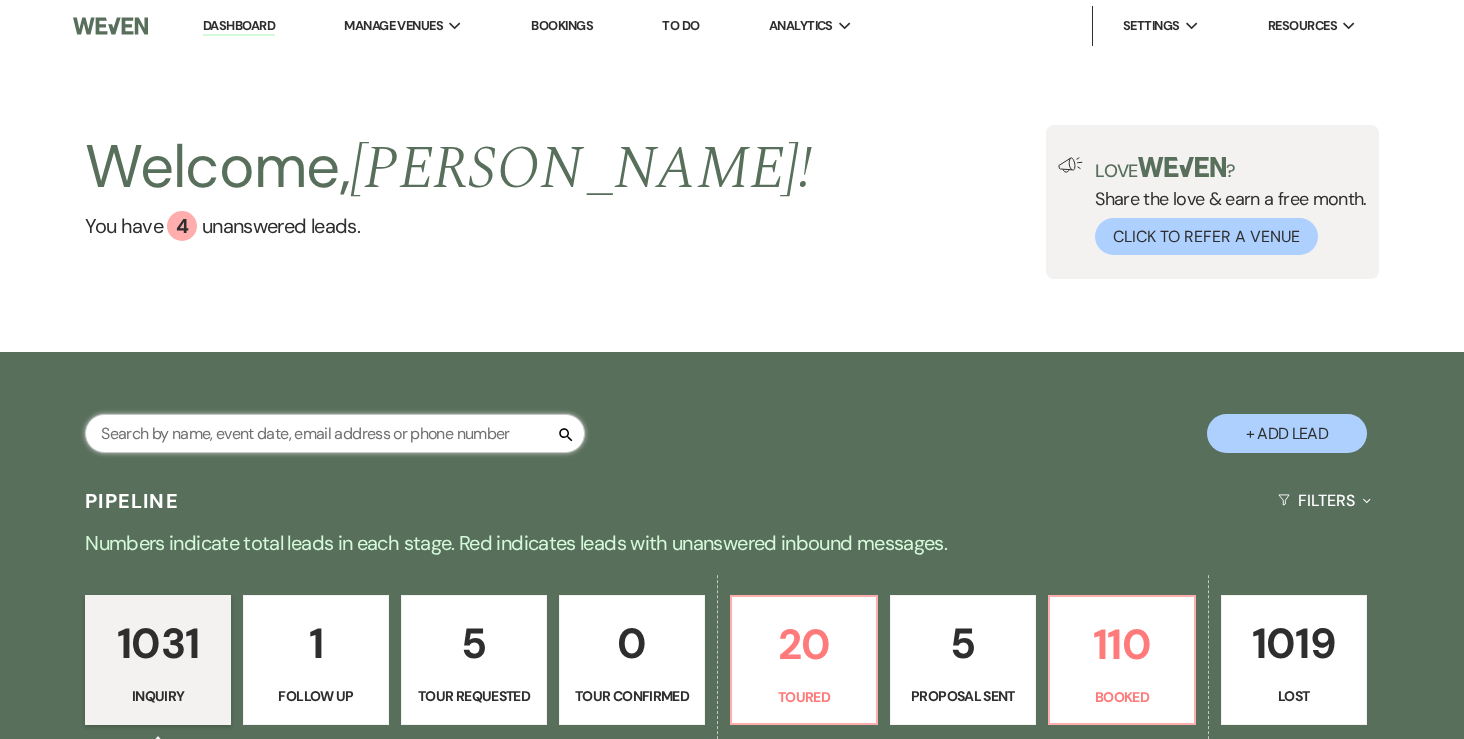 click at bounding box center [335, 433] 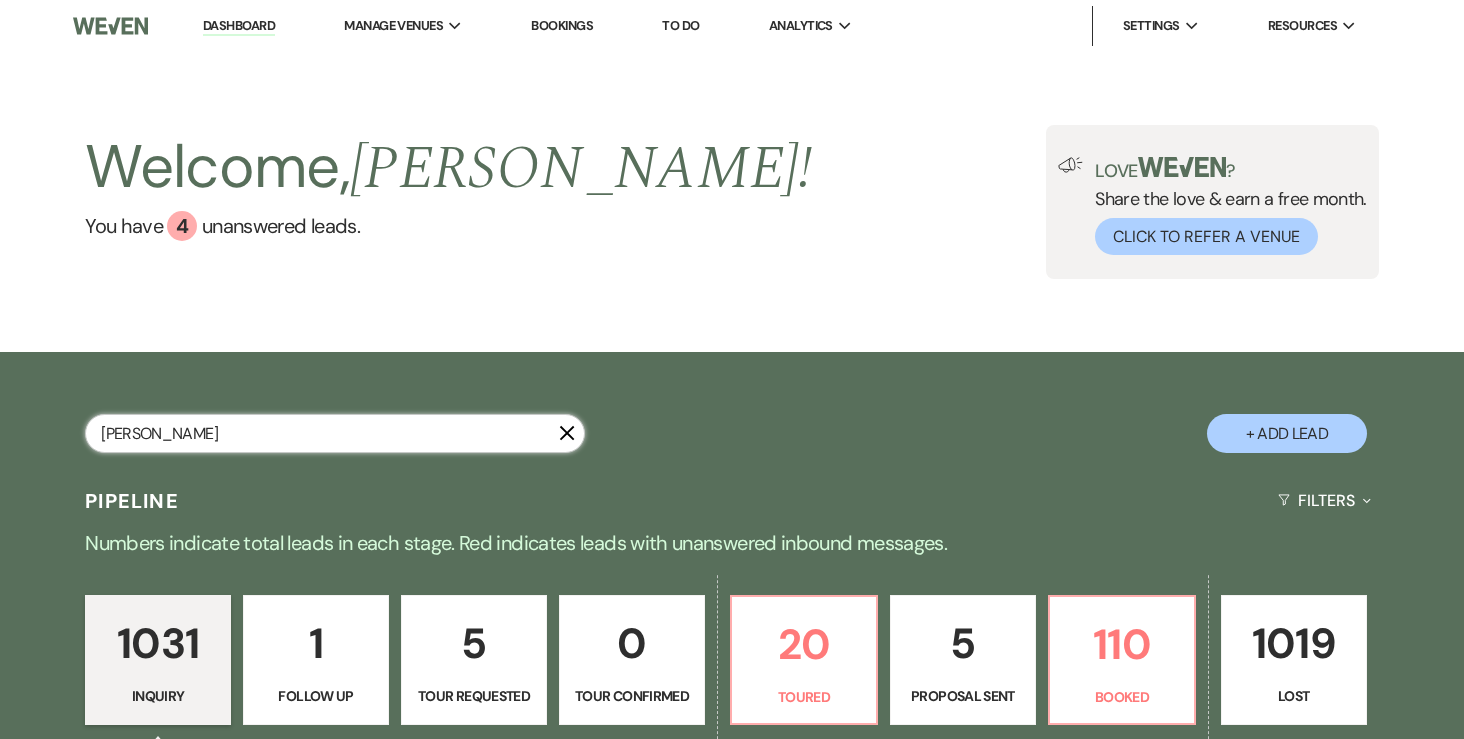 type on "[PERSON_NAME]" 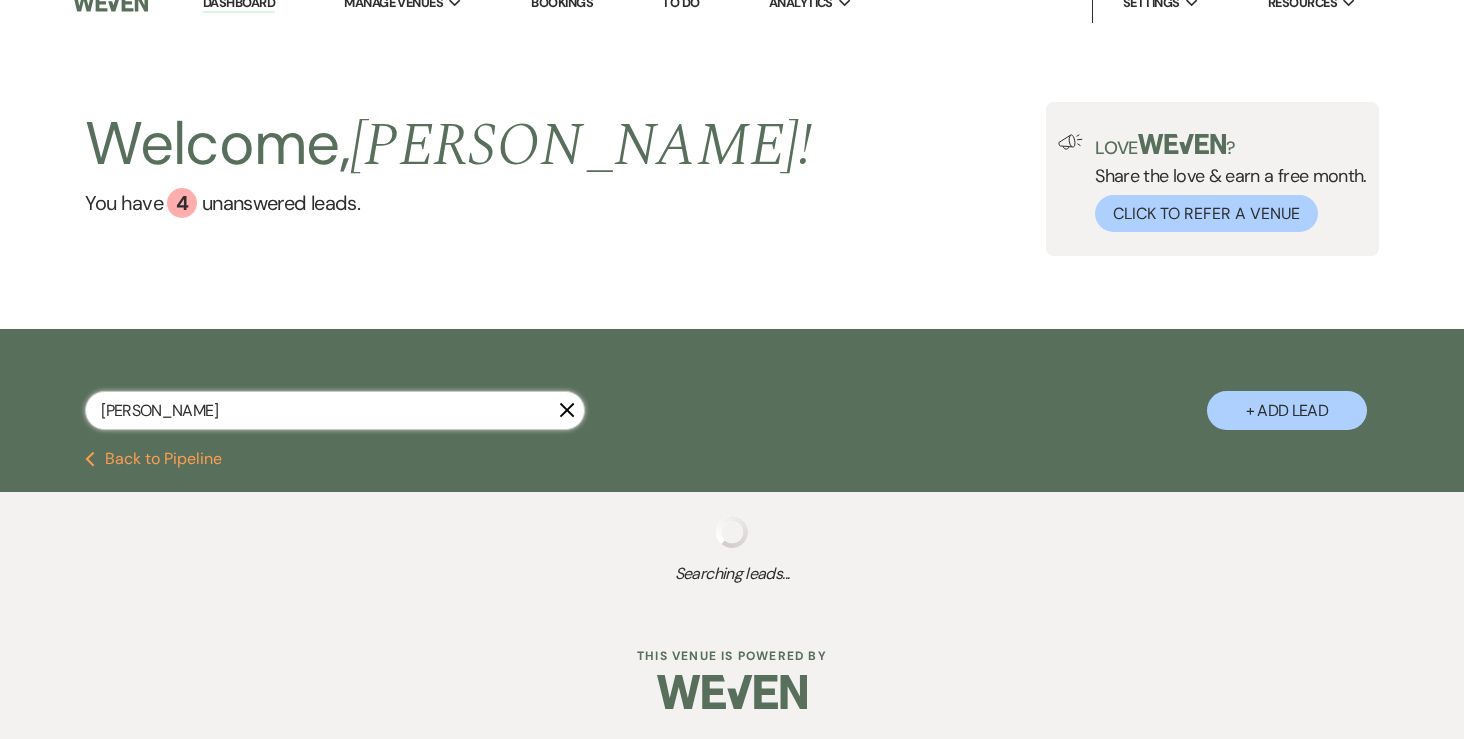 scroll, scrollTop: 30, scrollLeft: 0, axis: vertical 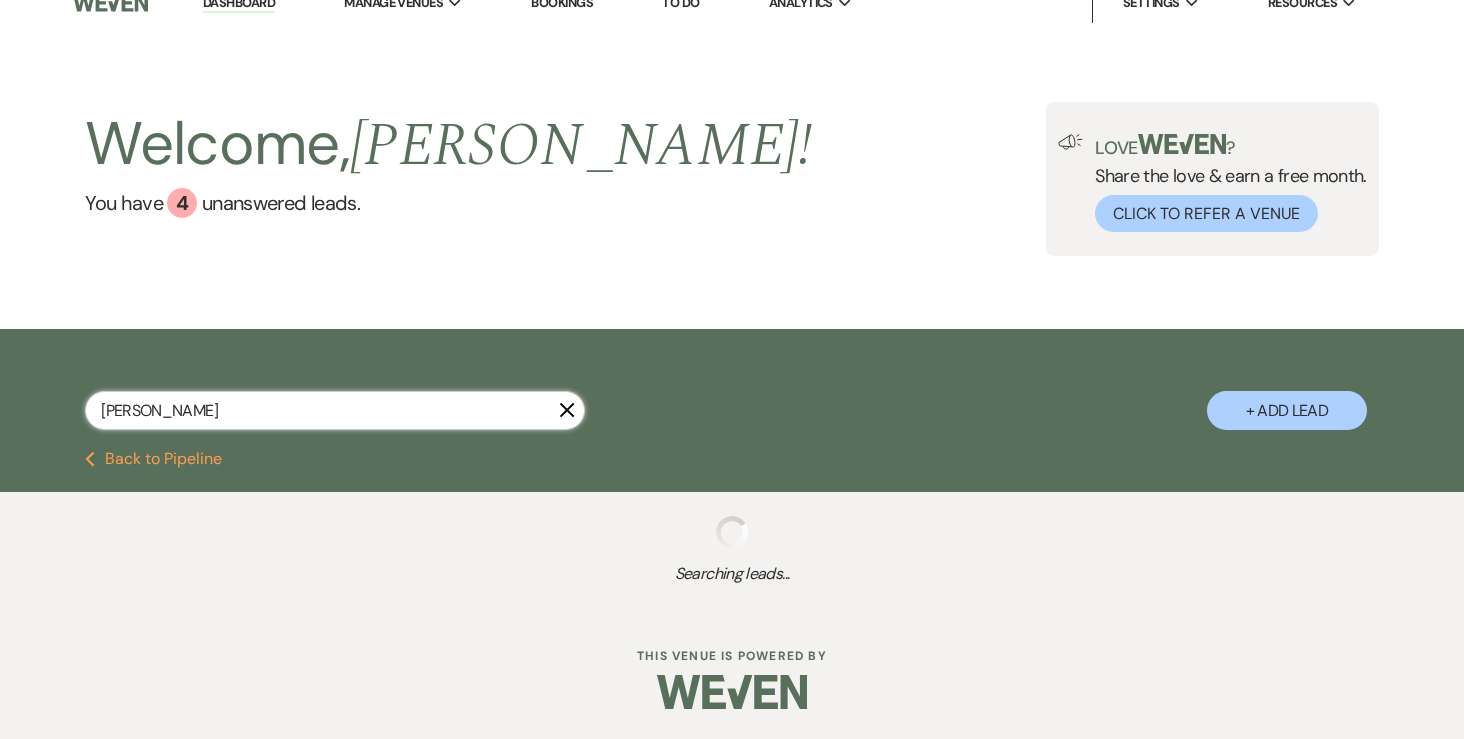 select on "5" 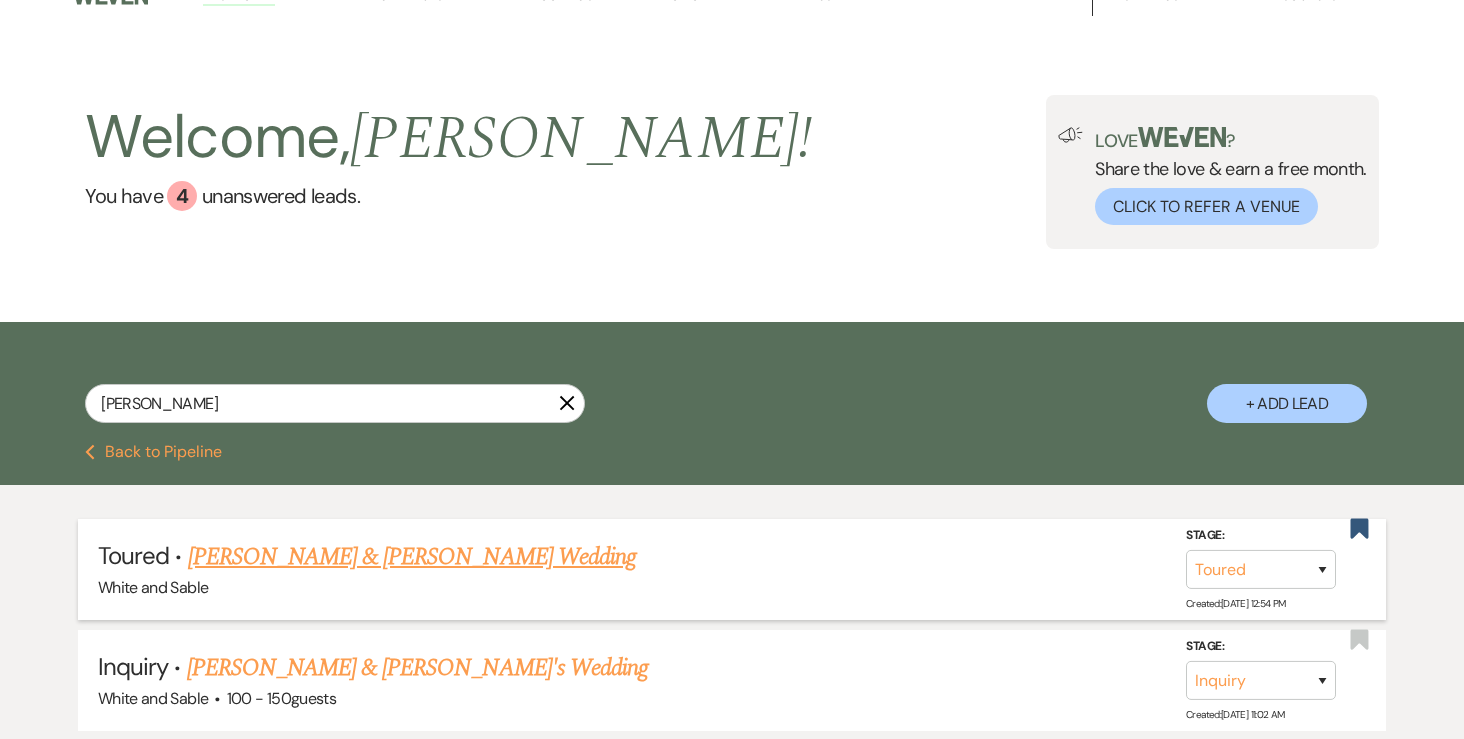 click on "[PERSON_NAME] & [PERSON_NAME] Wedding" at bounding box center (412, 557) 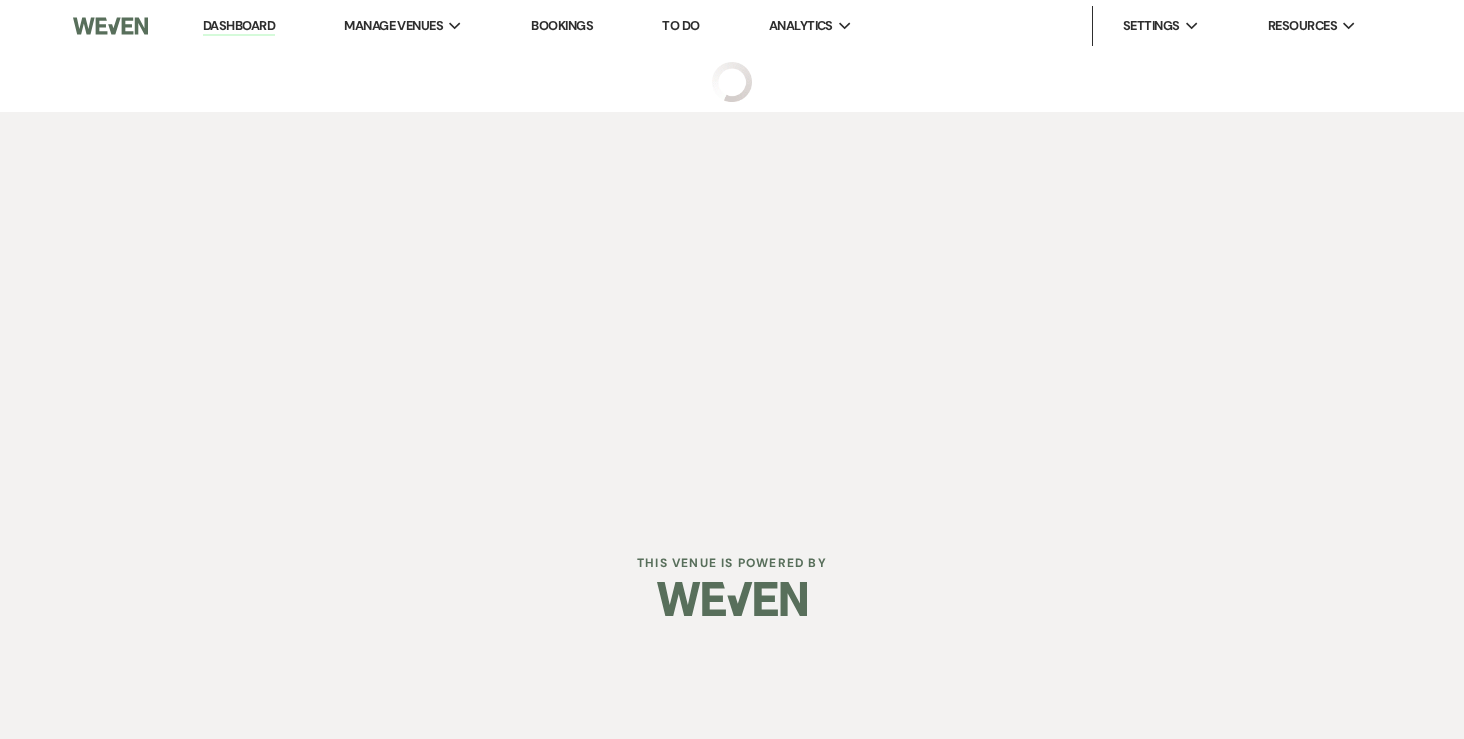 select on "5" 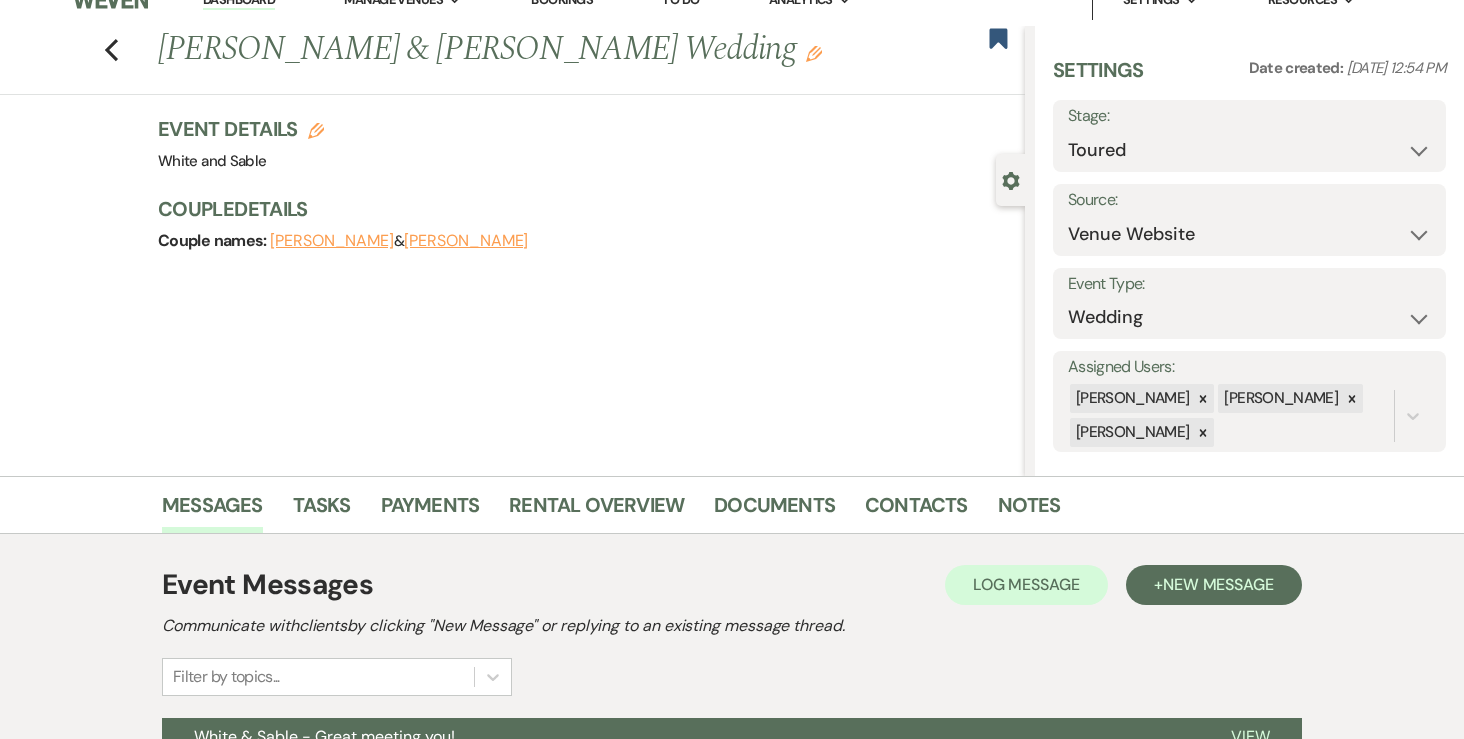 scroll, scrollTop: 14, scrollLeft: 0, axis: vertical 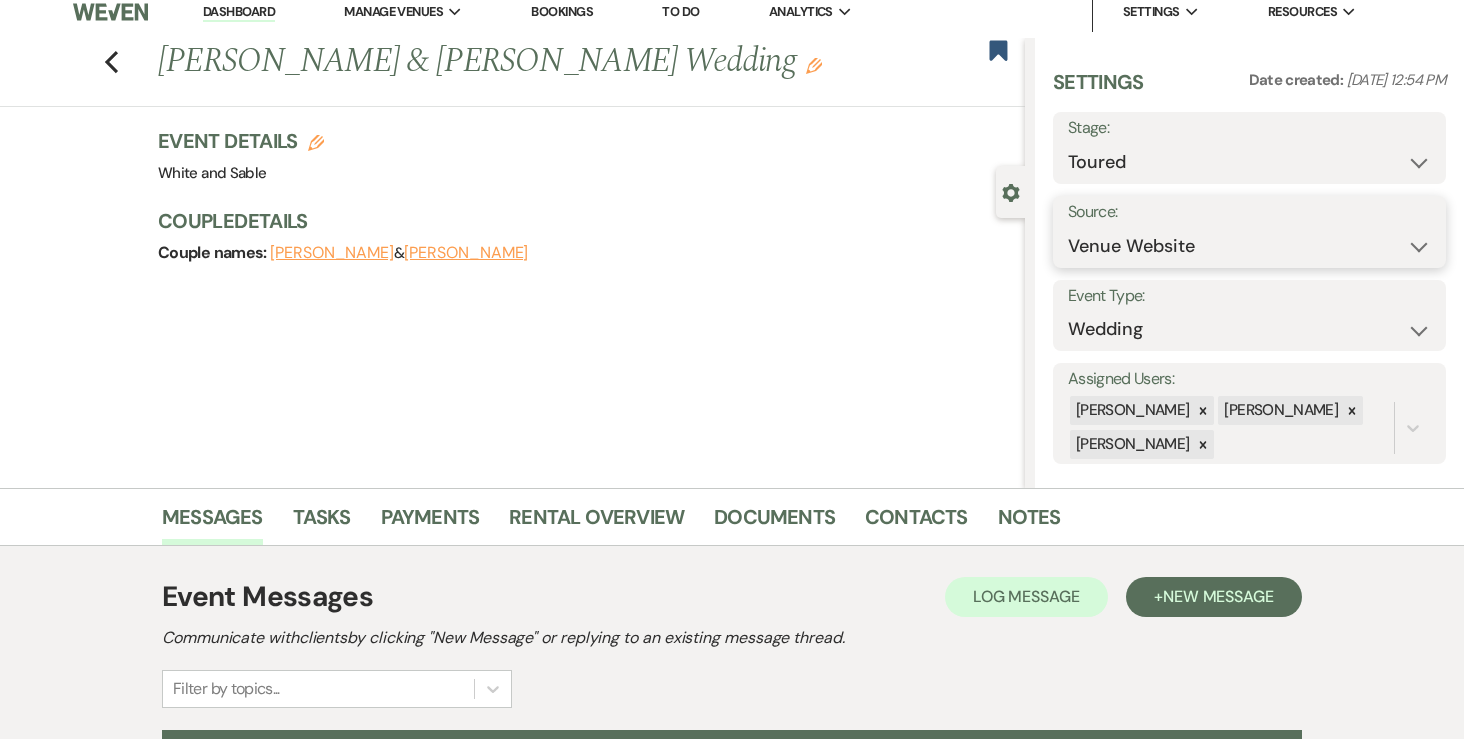 click on "Weven Venue Website Instagram Facebook Pinterest Google The Knot Wedding Wire Here Comes the Guide Wedding Spot Eventective [PERSON_NAME] The Venue Report PartySlate VRBO / Homeaway Airbnb Wedding Show TikTok X / Twitter Phone Call Walk-in Vendor Referral Advertising Personal Referral Local Referral Other" at bounding box center [1249, 246] 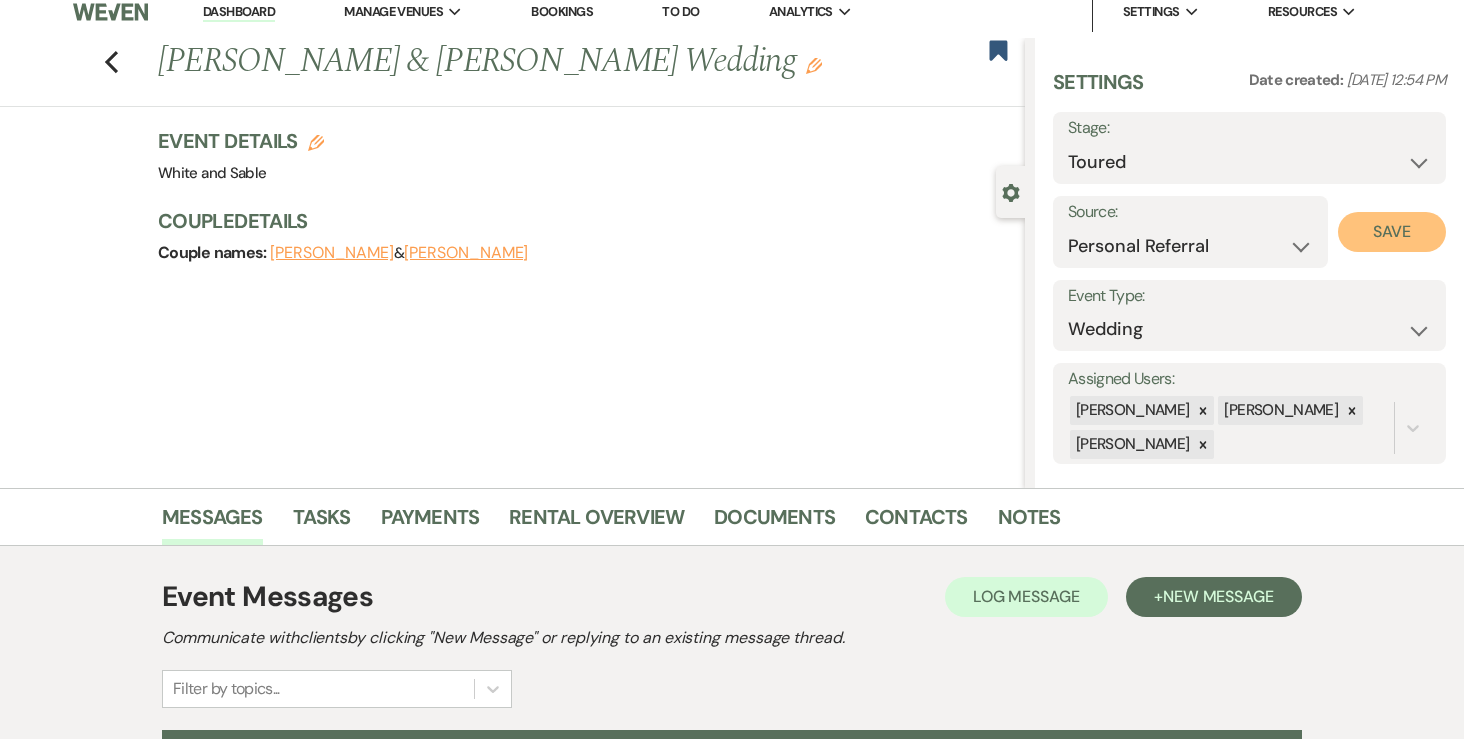 click on "Save" at bounding box center (1392, 232) 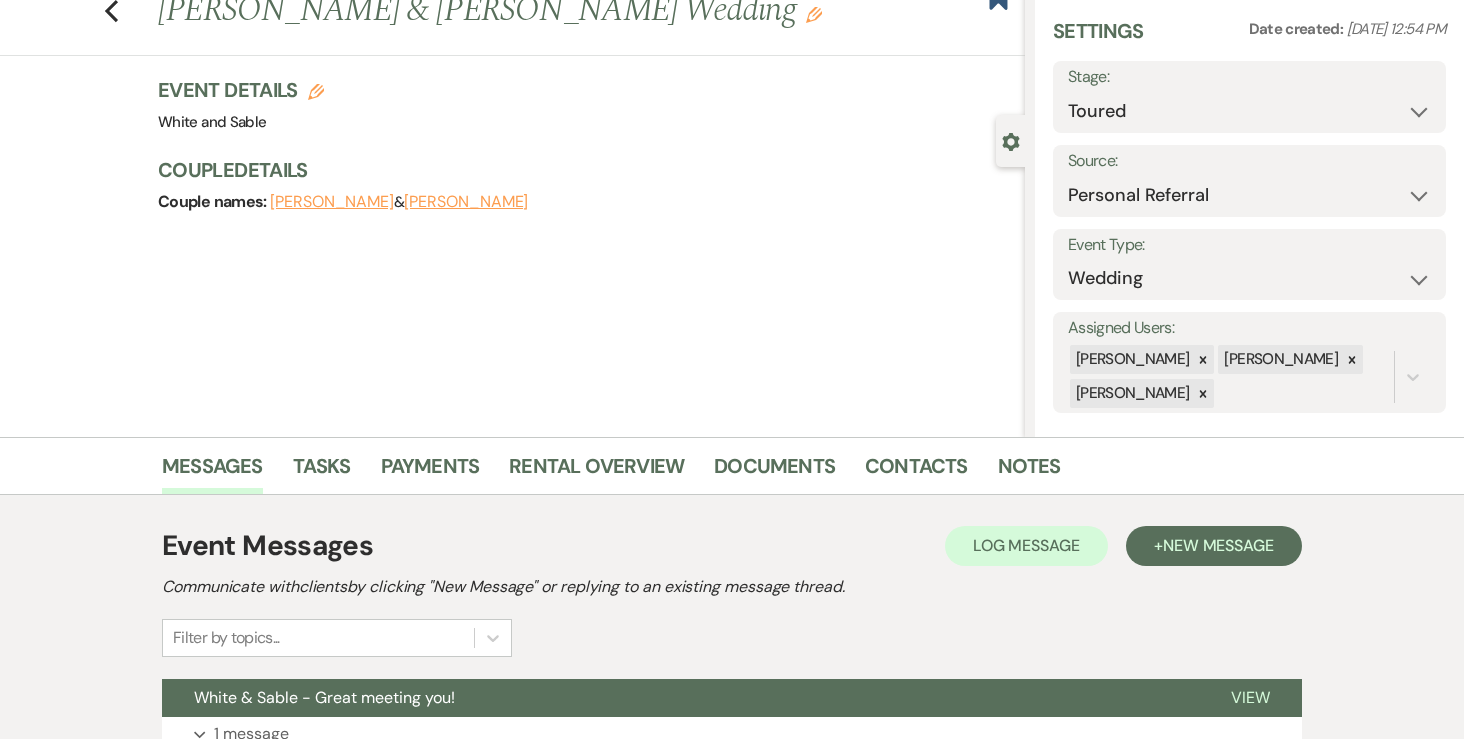 scroll, scrollTop: 67, scrollLeft: 0, axis: vertical 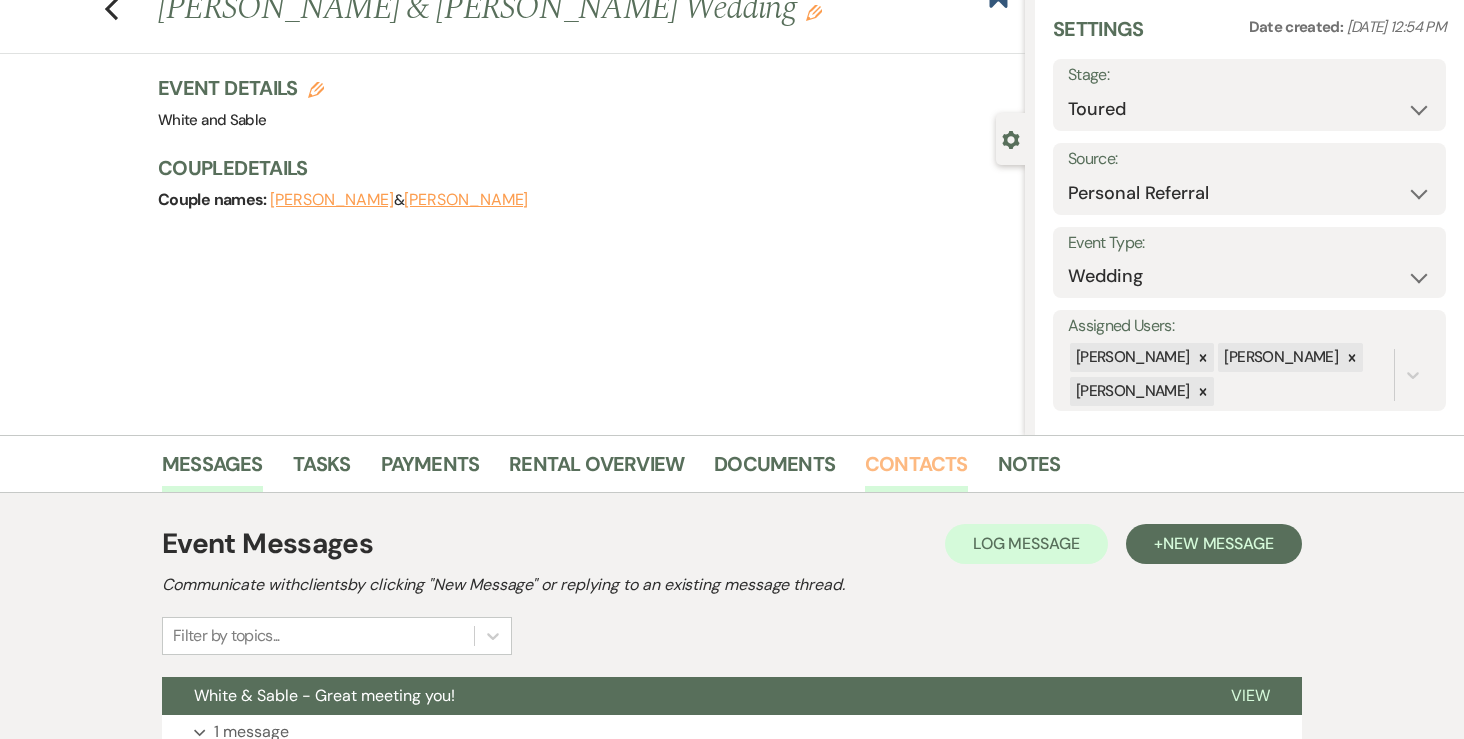 click on "Contacts" at bounding box center (916, 470) 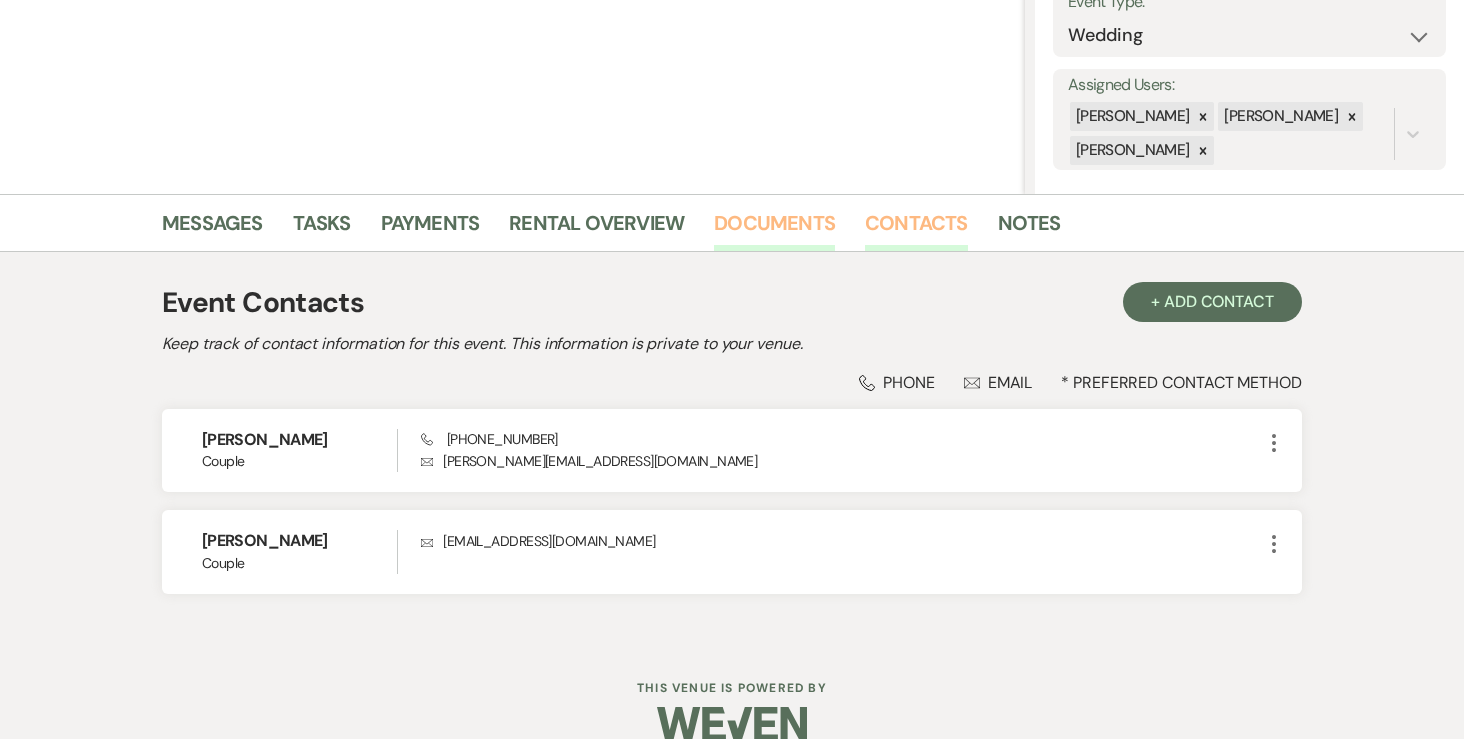 scroll, scrollTop: 322, scrollLeft: 0, axis: vertical 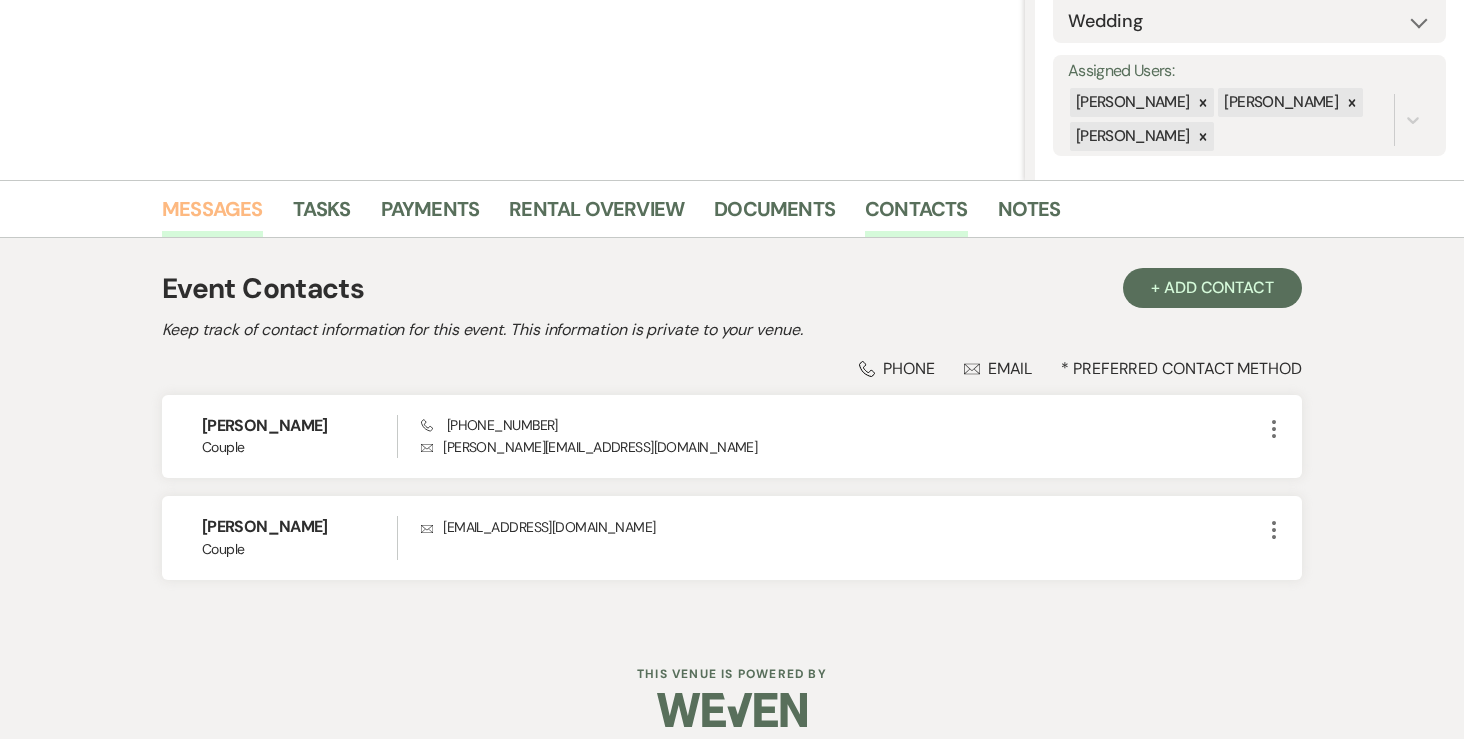click on "Messages" at bounding box center (212, 215) 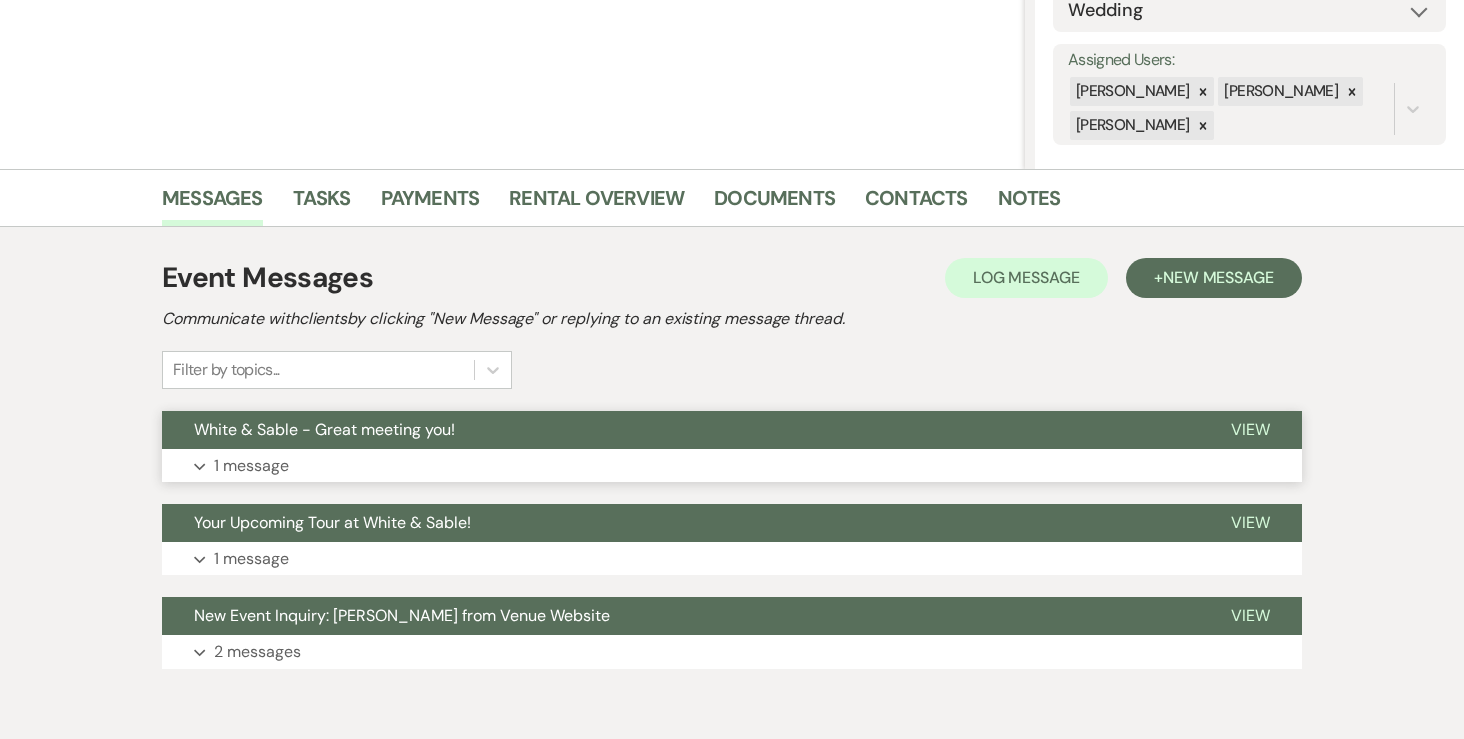 click on "1 message" at bounding box center (251, 466) 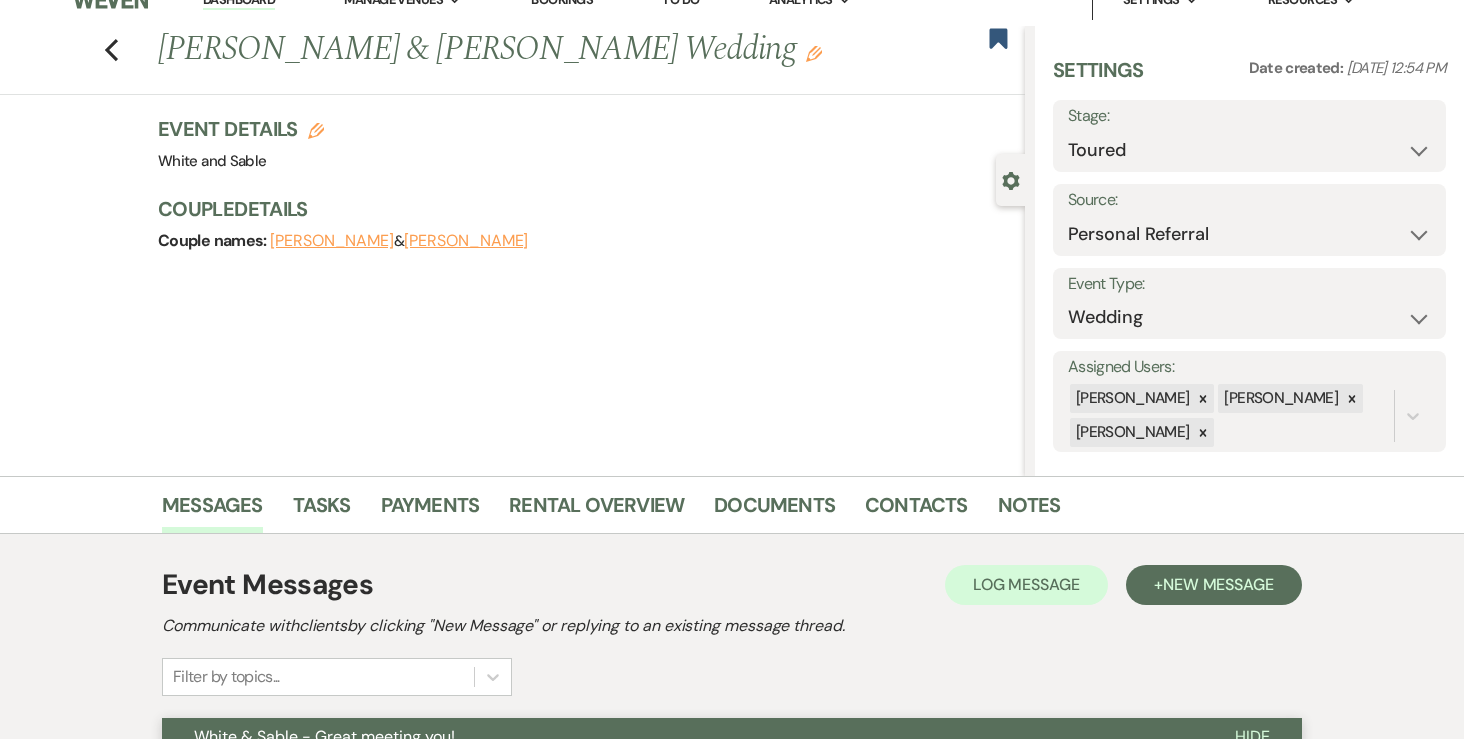 scroll, scrollTop: 0, scrollLeft: 0, axis: both 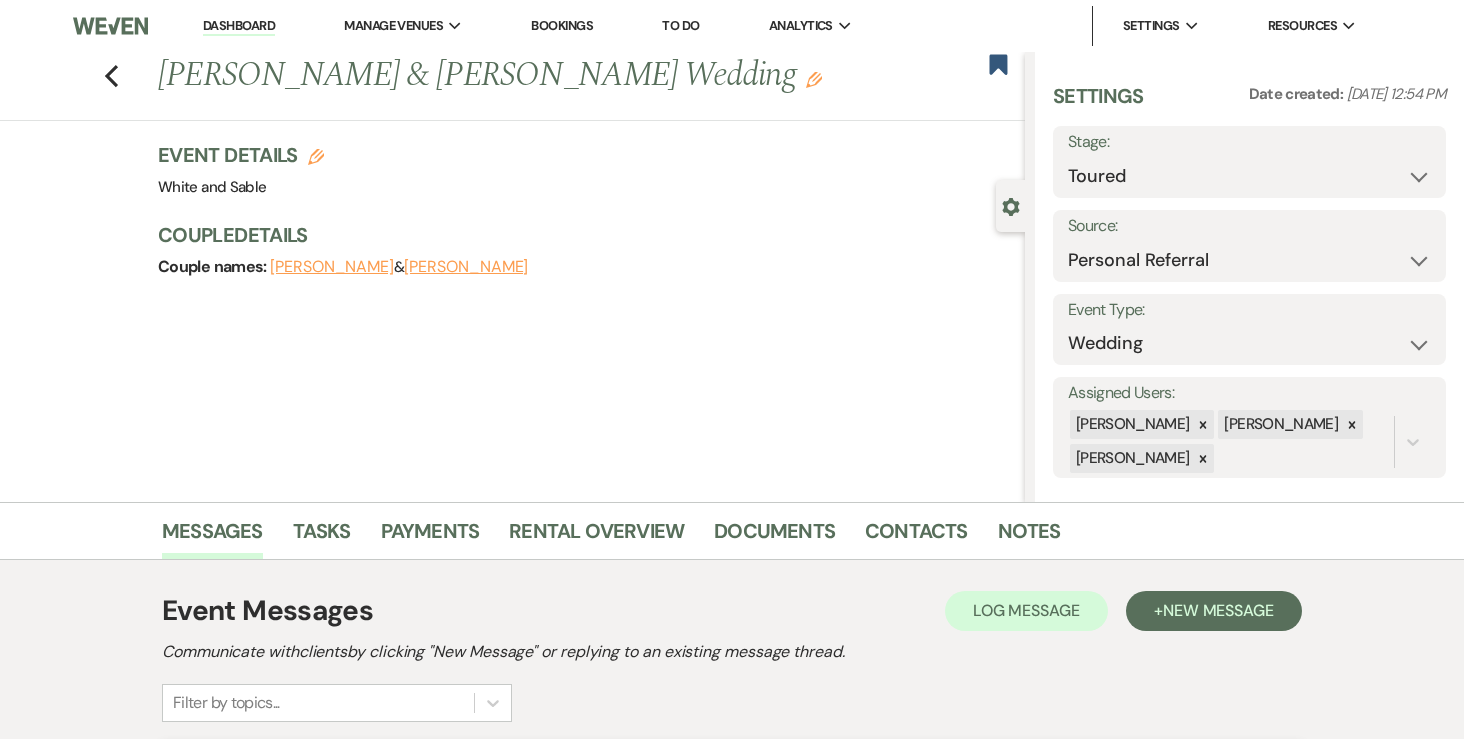 click on "Edit" 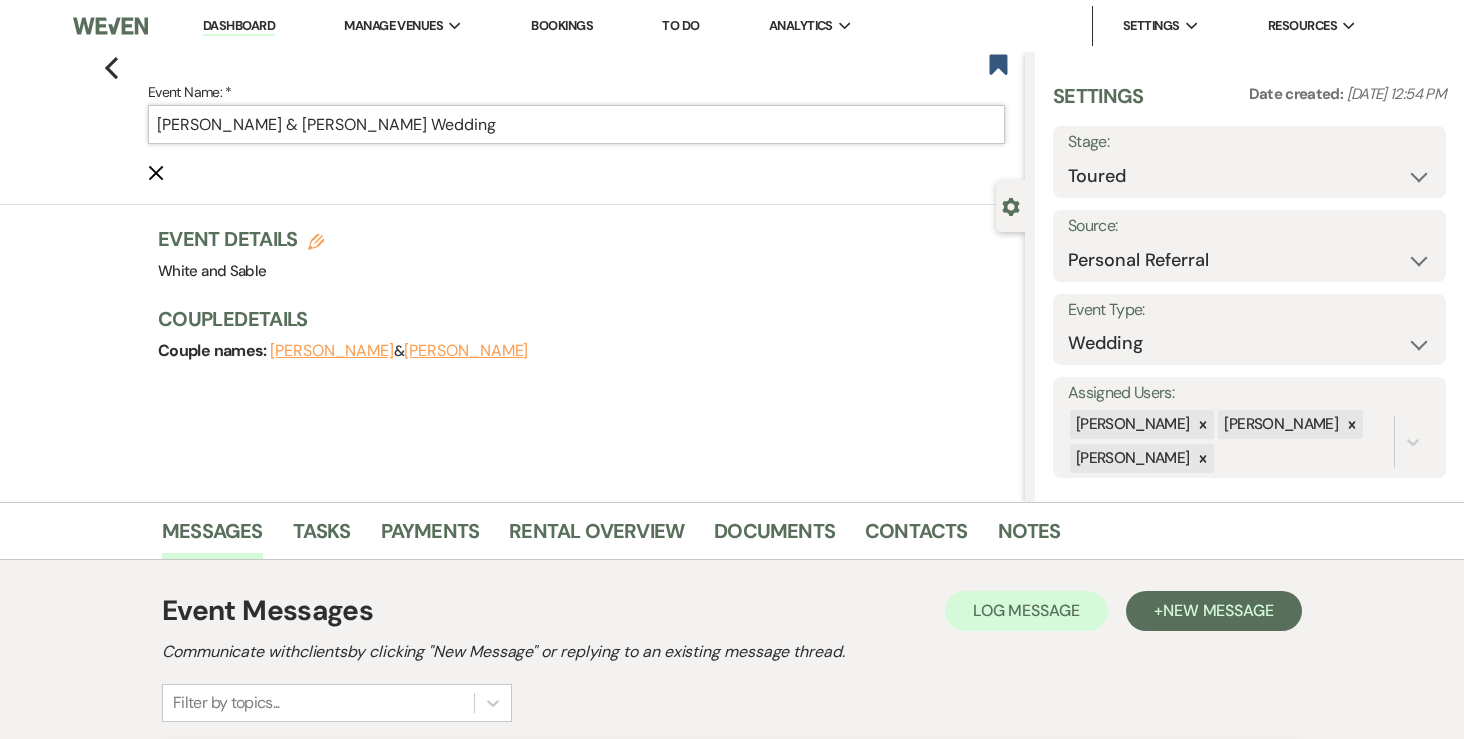 click on "[PERSON_NAME] & [PERSON_NAME] Wedding" at bounding box center (576, 124) 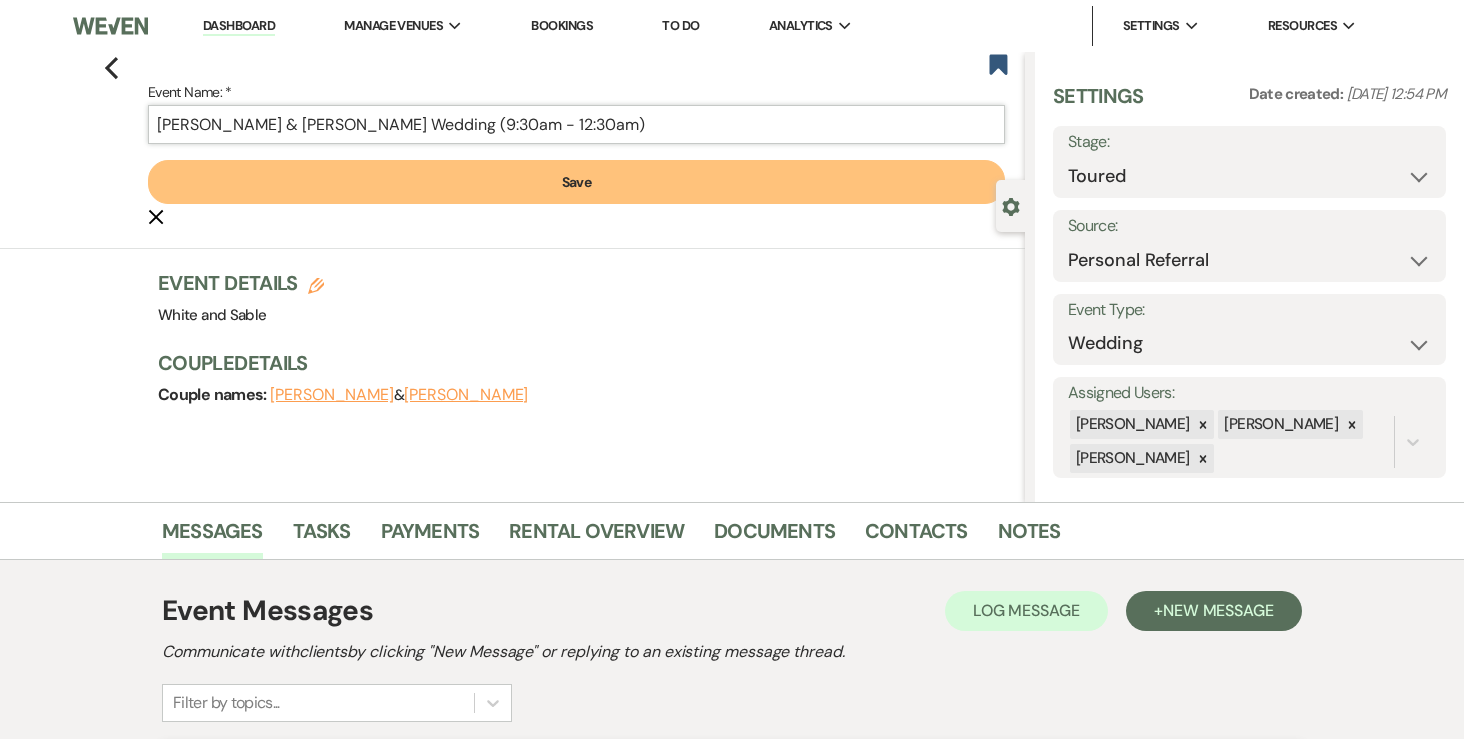 type on "[PERSON_NAME] & [PERSON_NAME] Wedding (9:30am - 12:30am)" 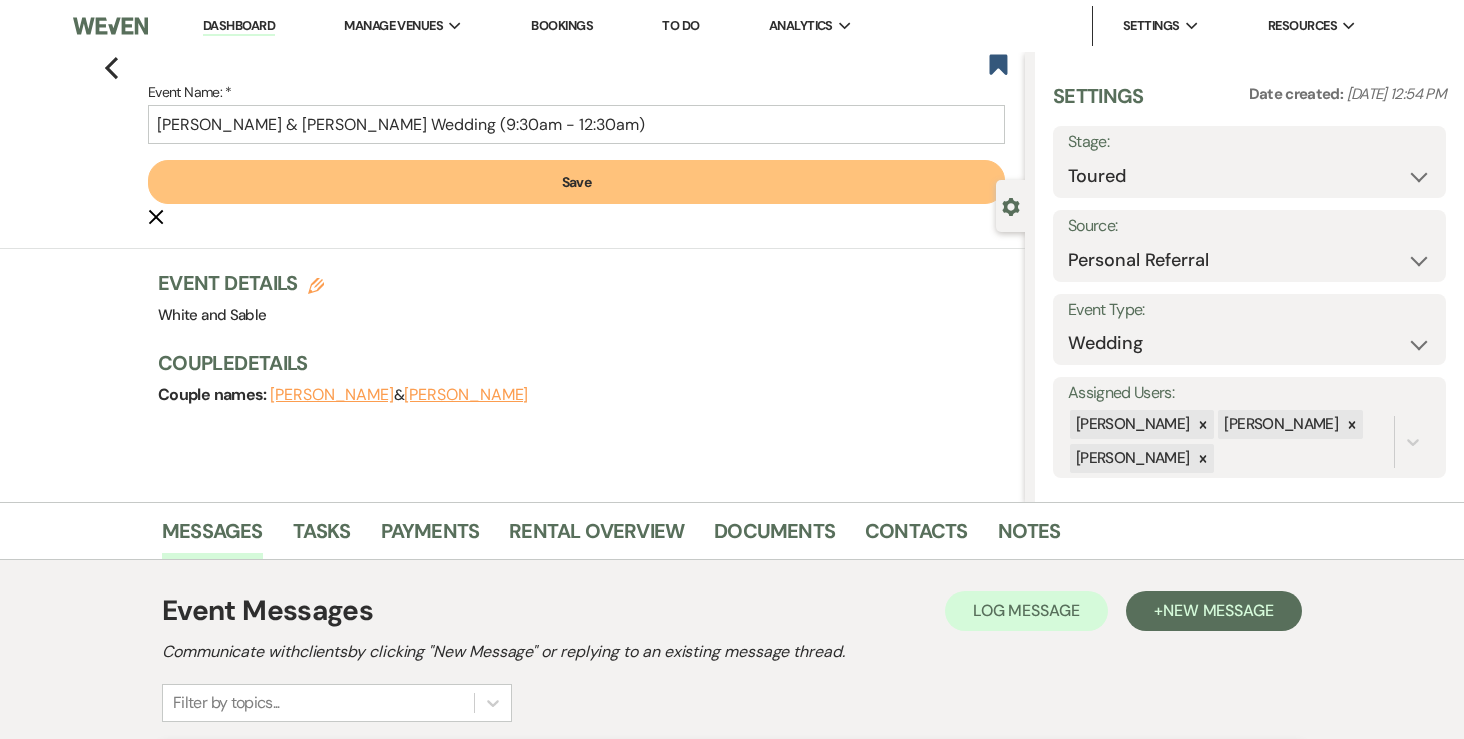 click on "Save" at bounding box center (576, 182) 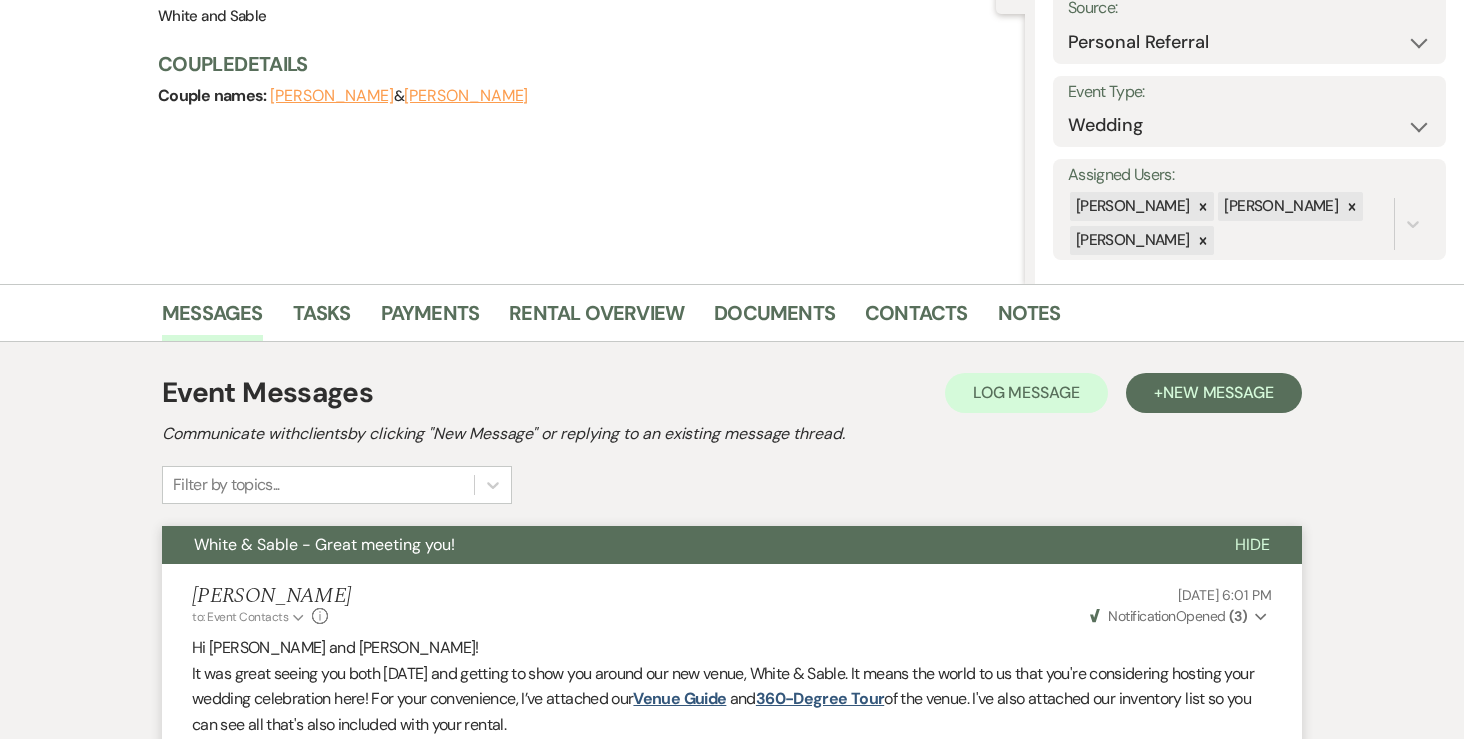 scroll, scrollTop: 54, scrollLeft: 0, axis: vertical 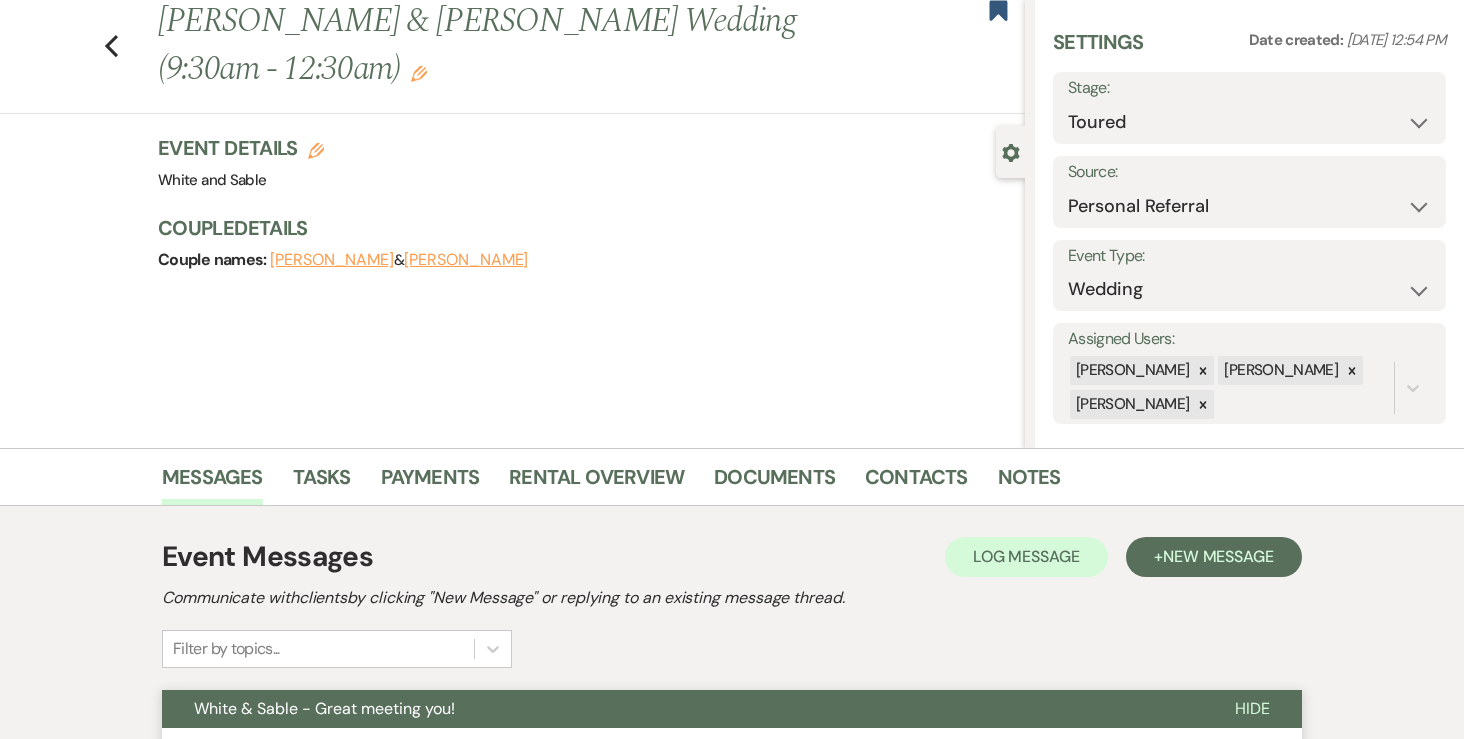 click on "Event Details Edit Venue:   White and Sable Venue Address:   [STREET_ADDRESS]" at bounding box center [581, 164] 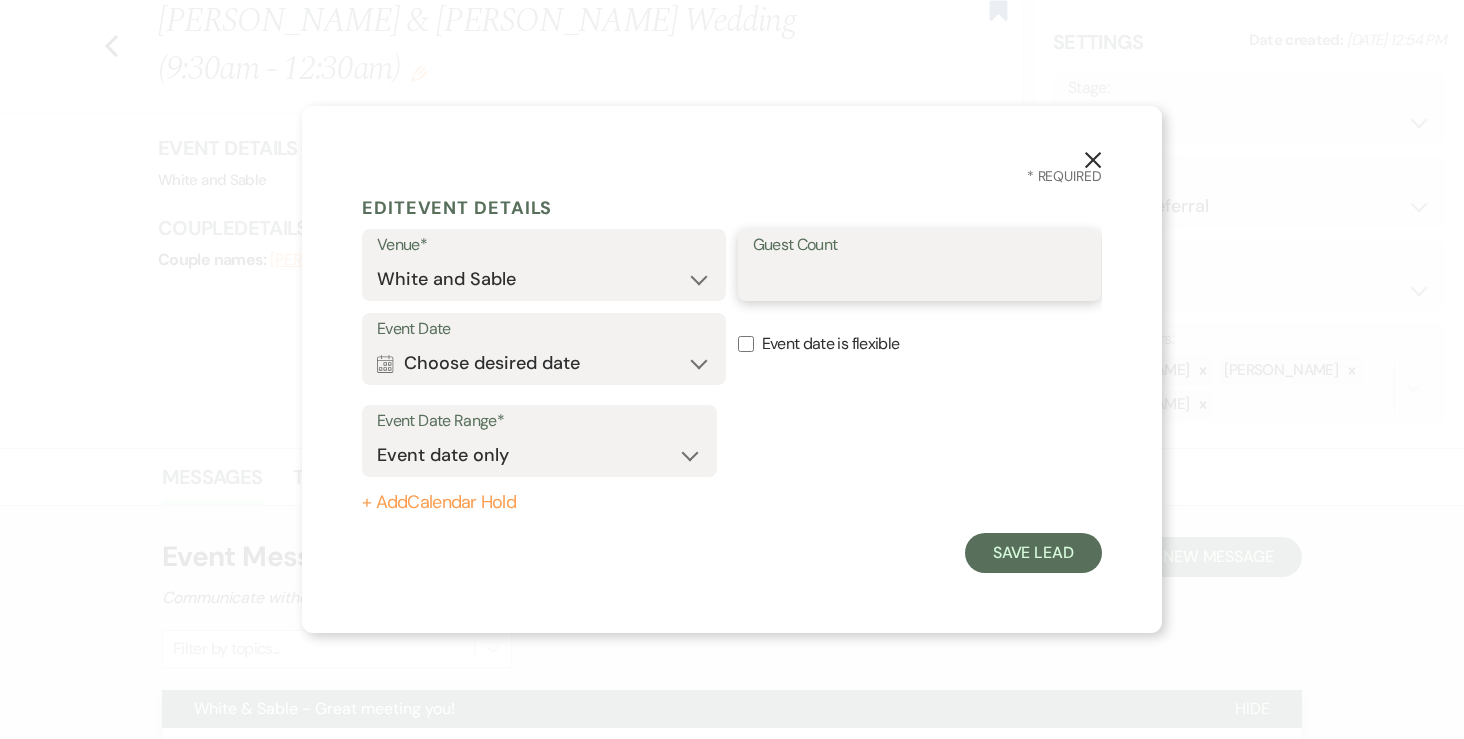 click on "Guest Count" at bounding box center (920, 279) 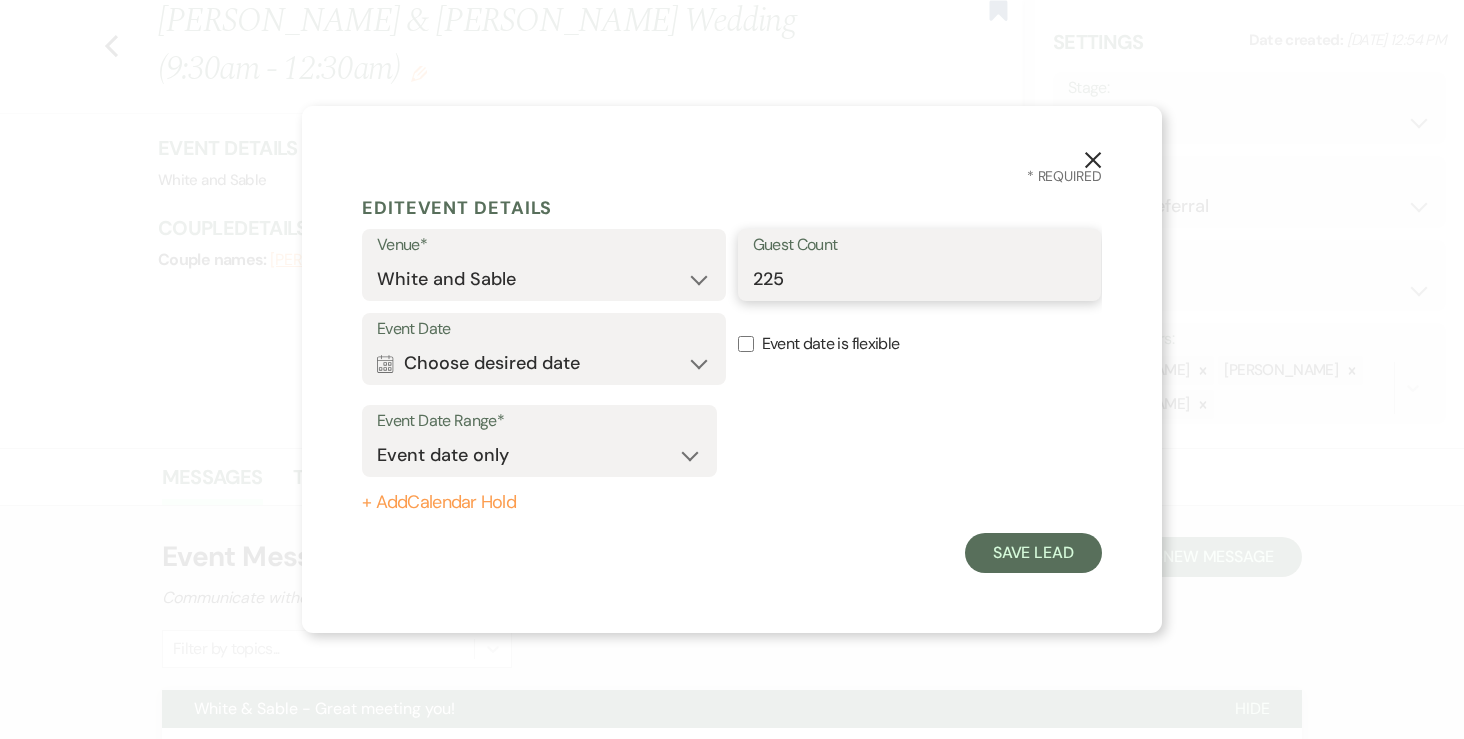 type on "225" 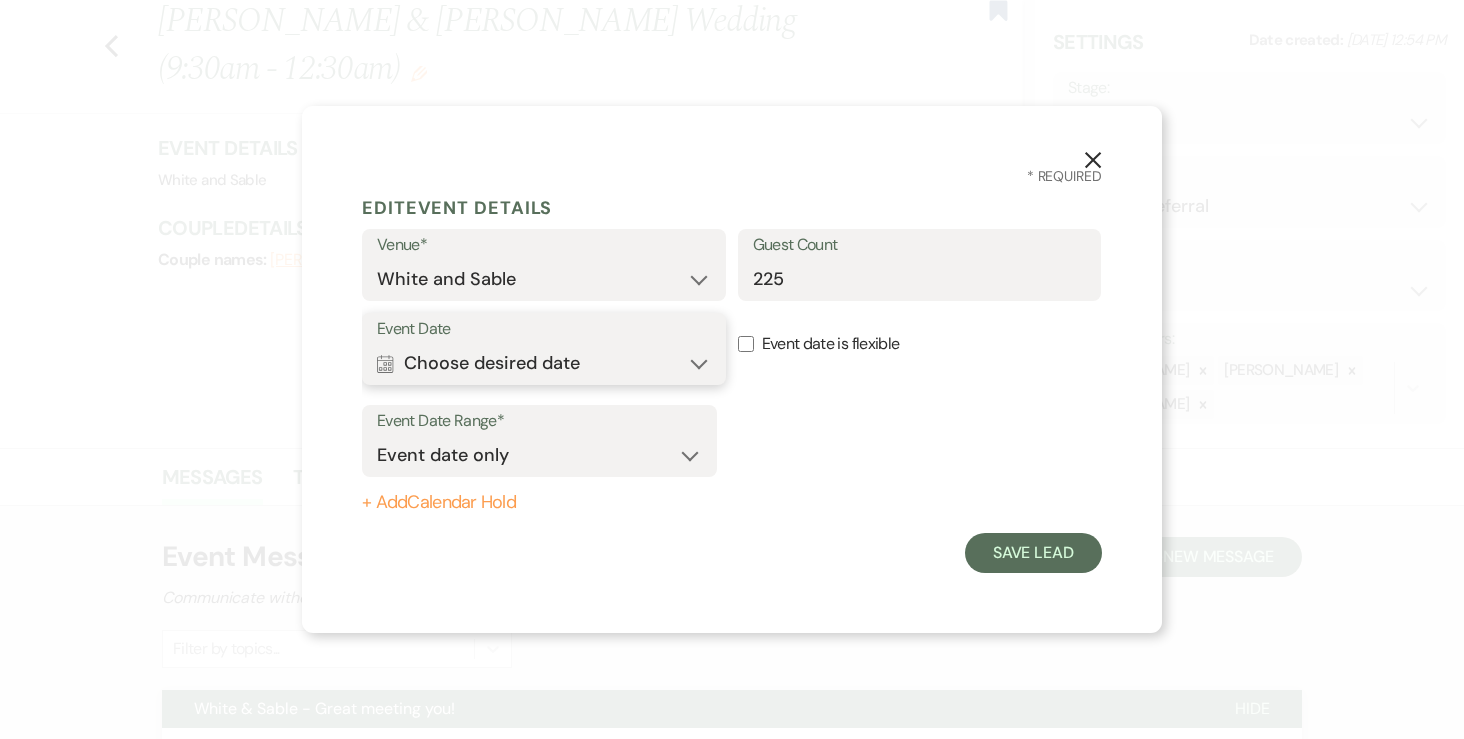 click on "Calendar Choose desired date Expand" at bounding box center [544, 363] 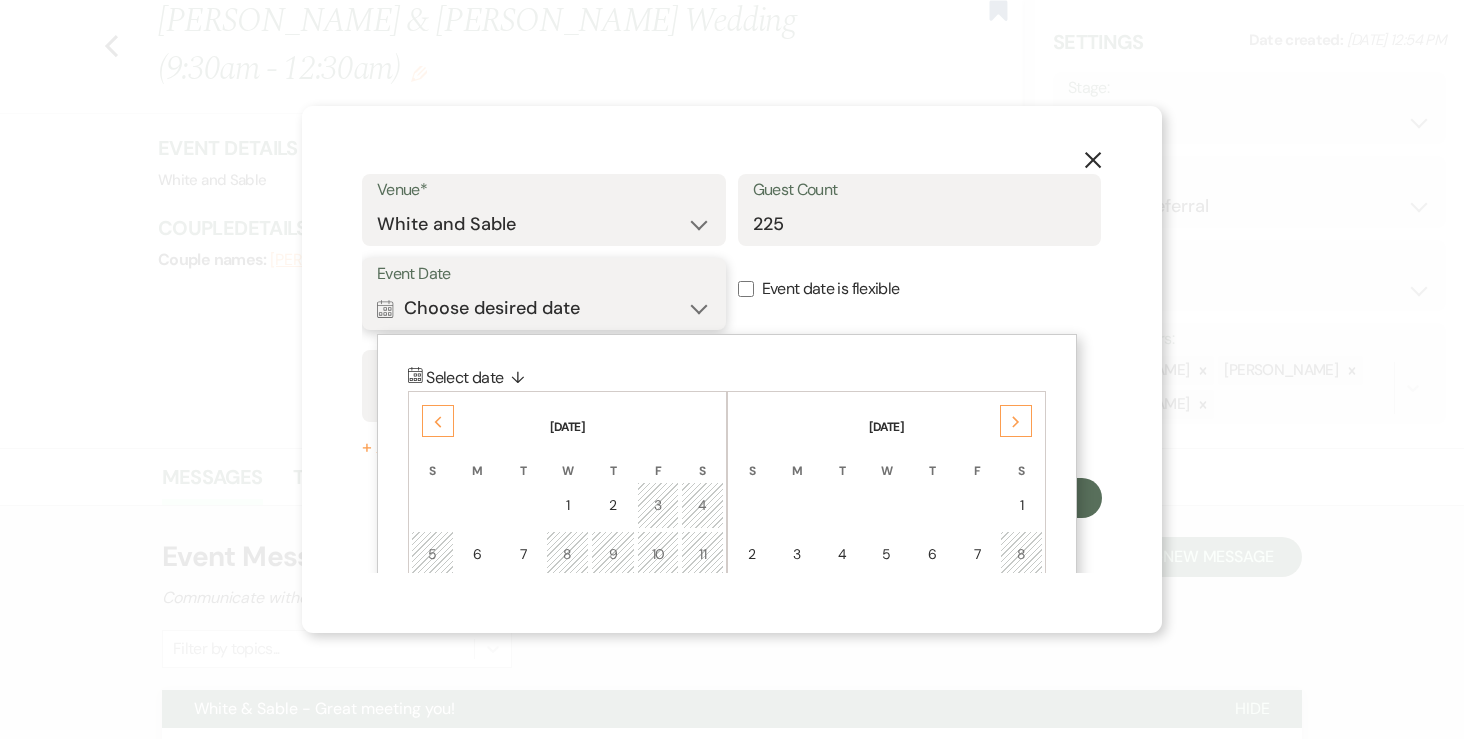 scroll, scrollTop: 123, scrollLeft: 0, axis: vertical 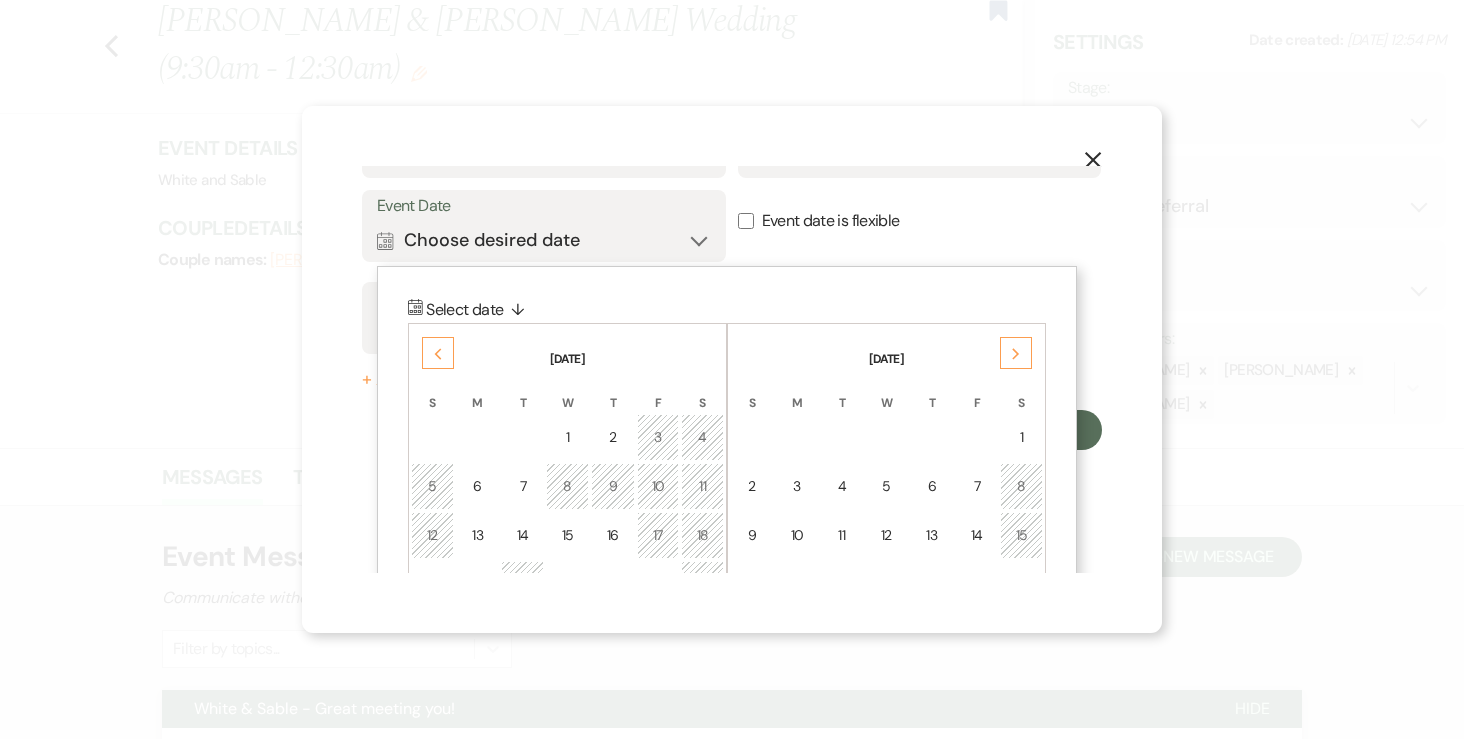 click on "Next" 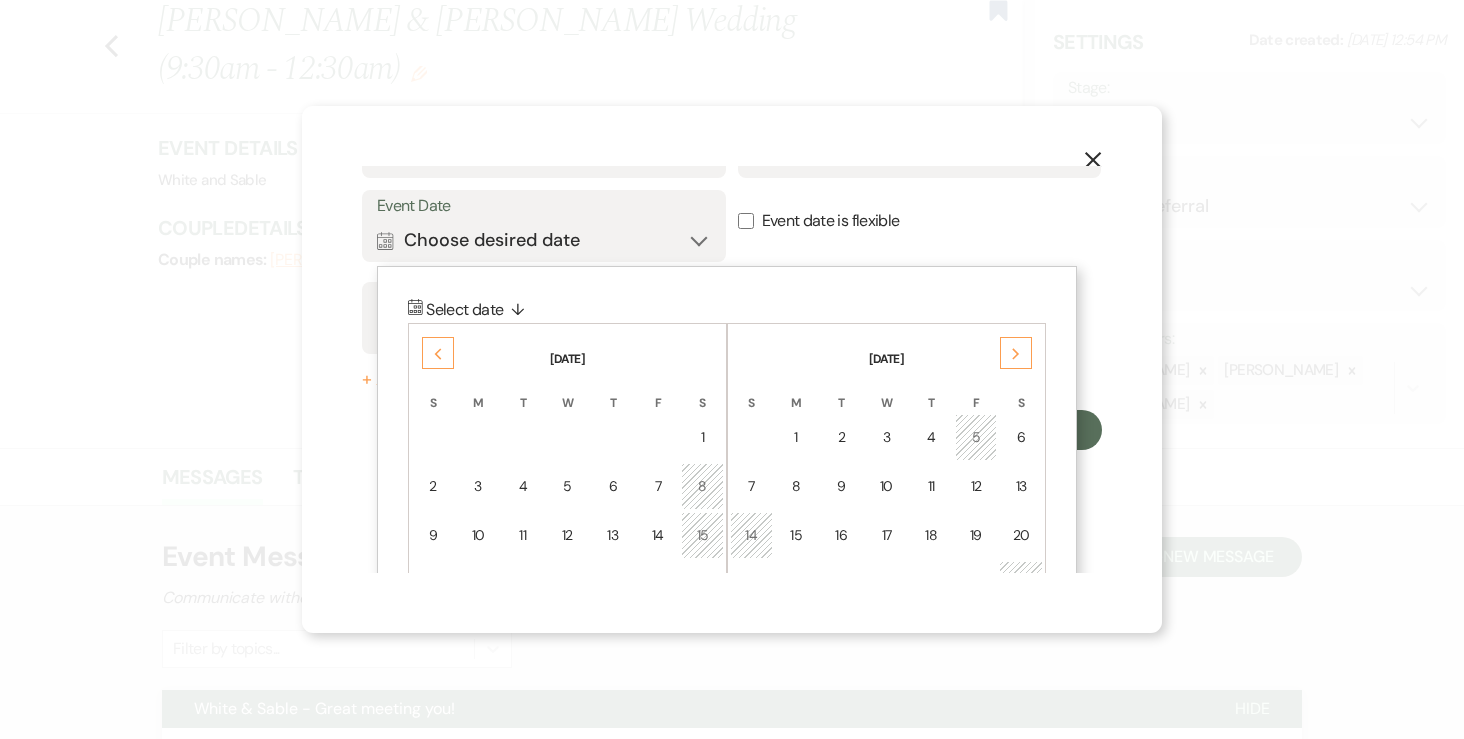click on "Next" 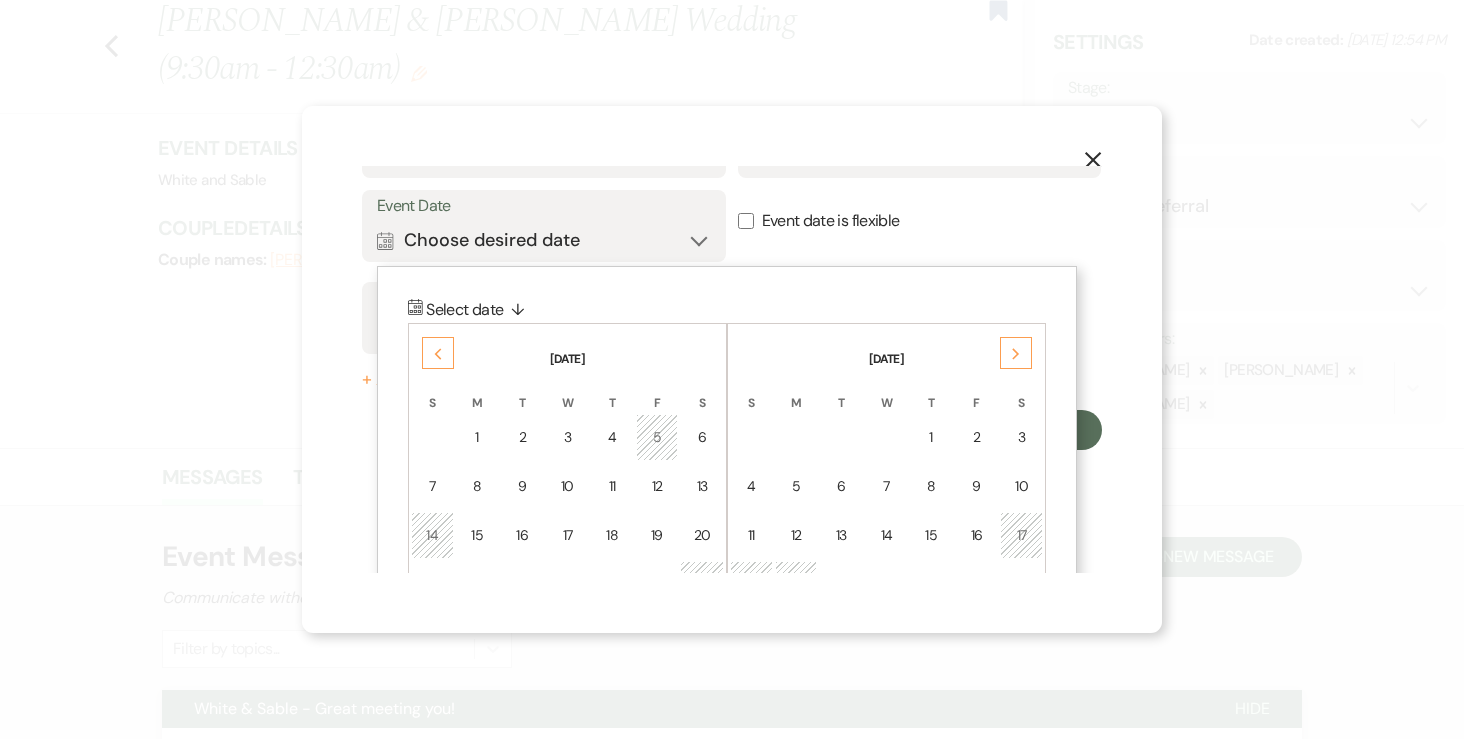 click on "Next" 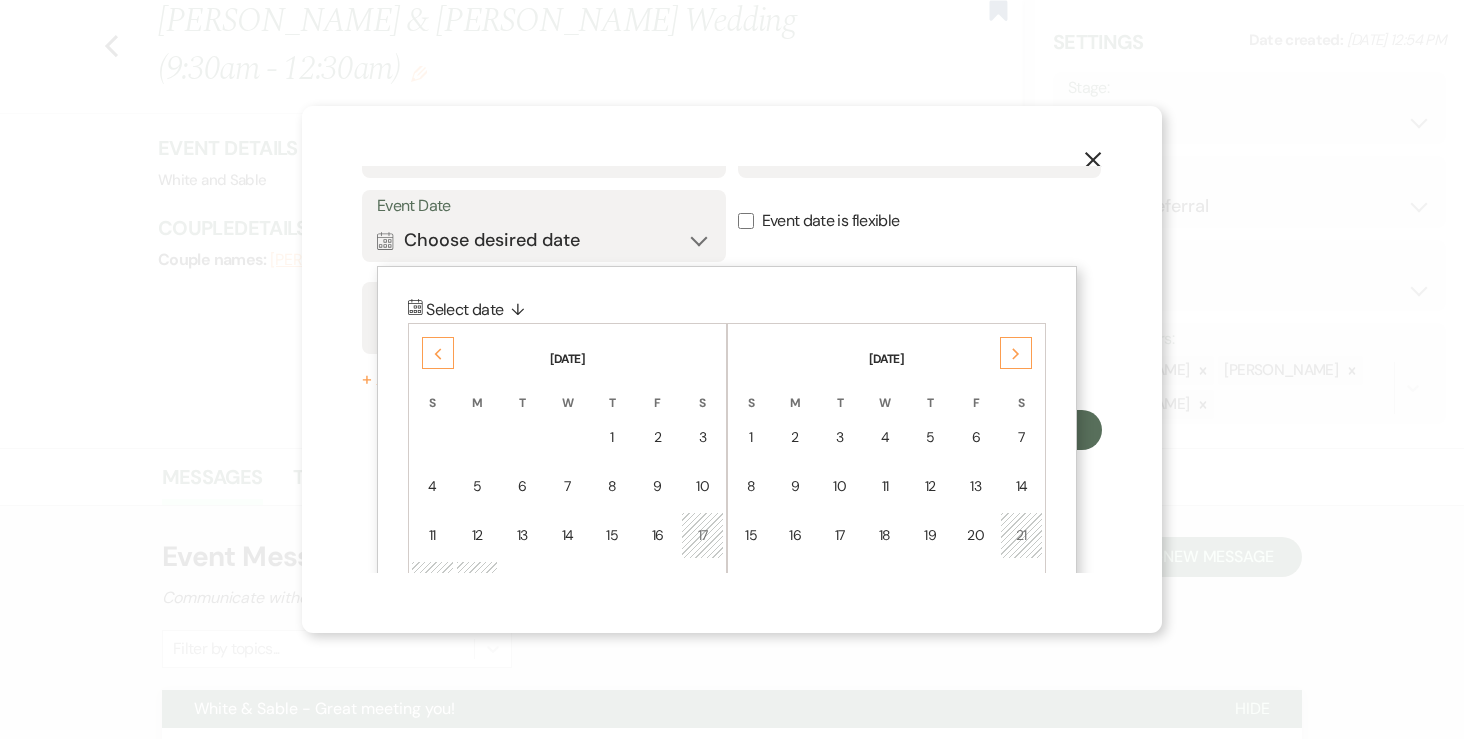 click on "Next" 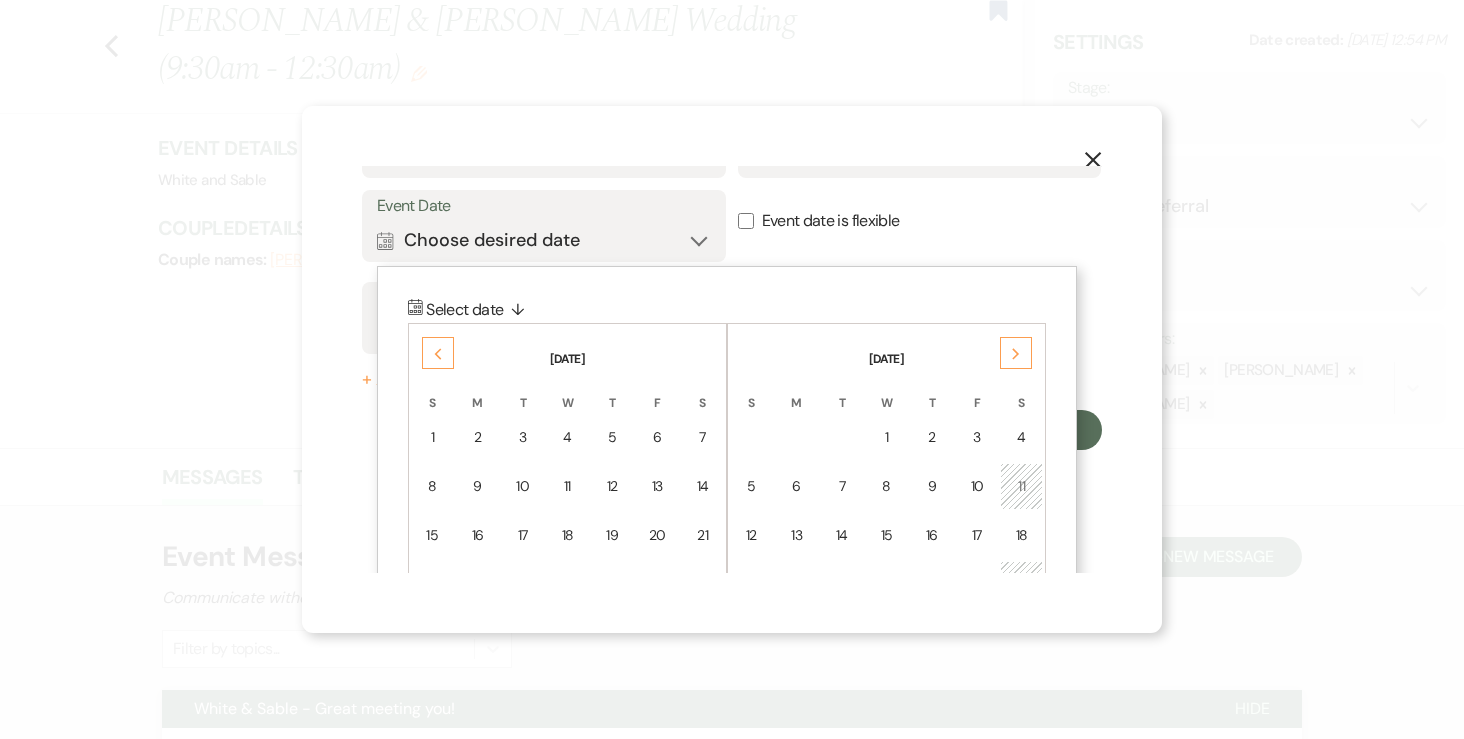 click on "Next" 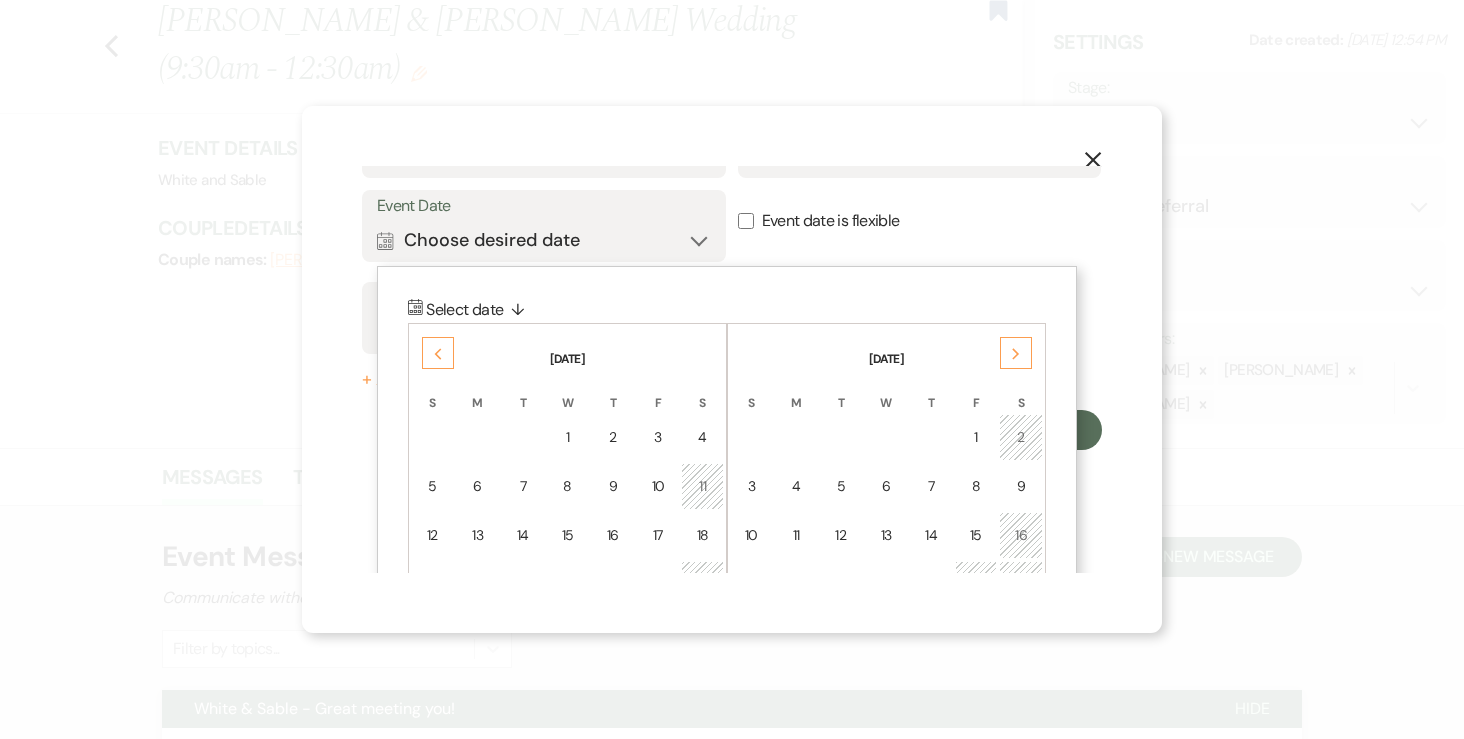click on "Next" 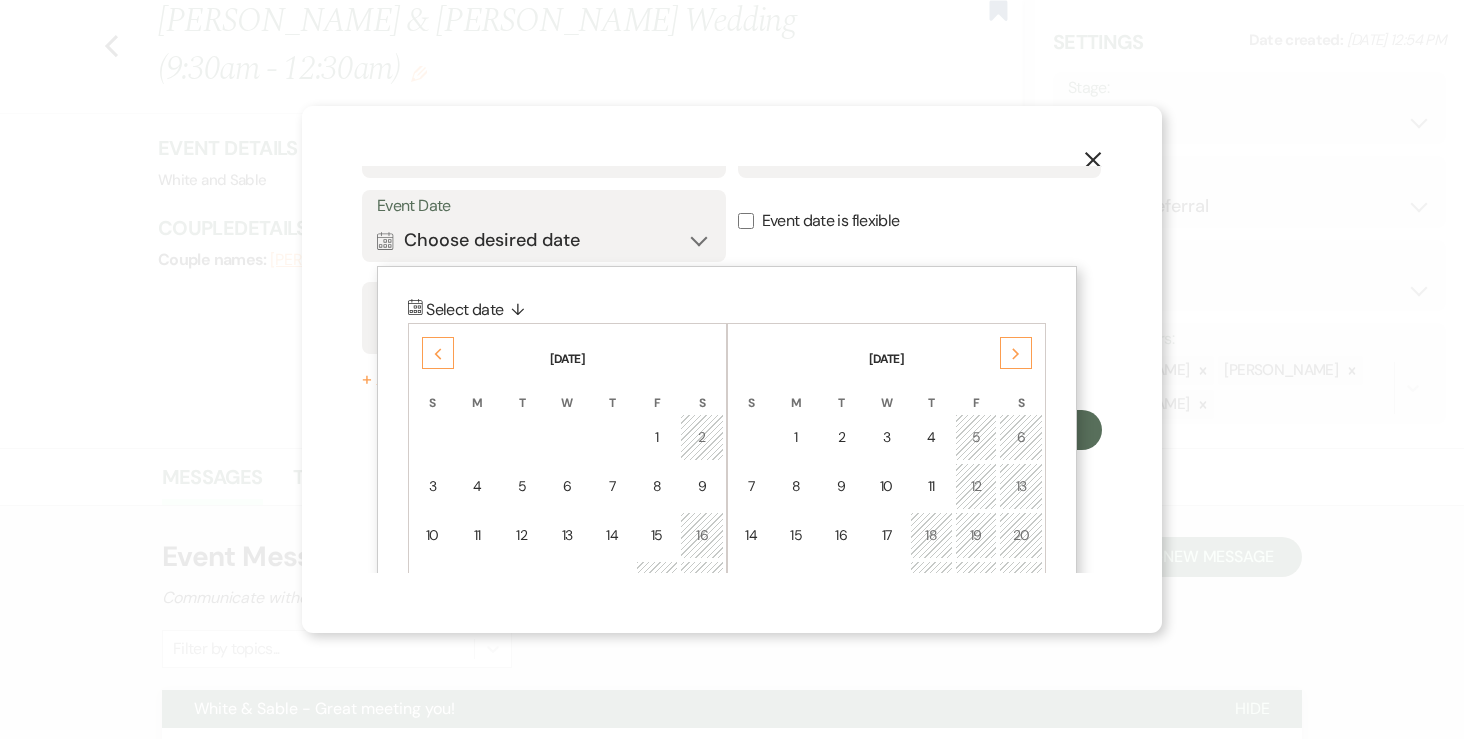 click on "Next" 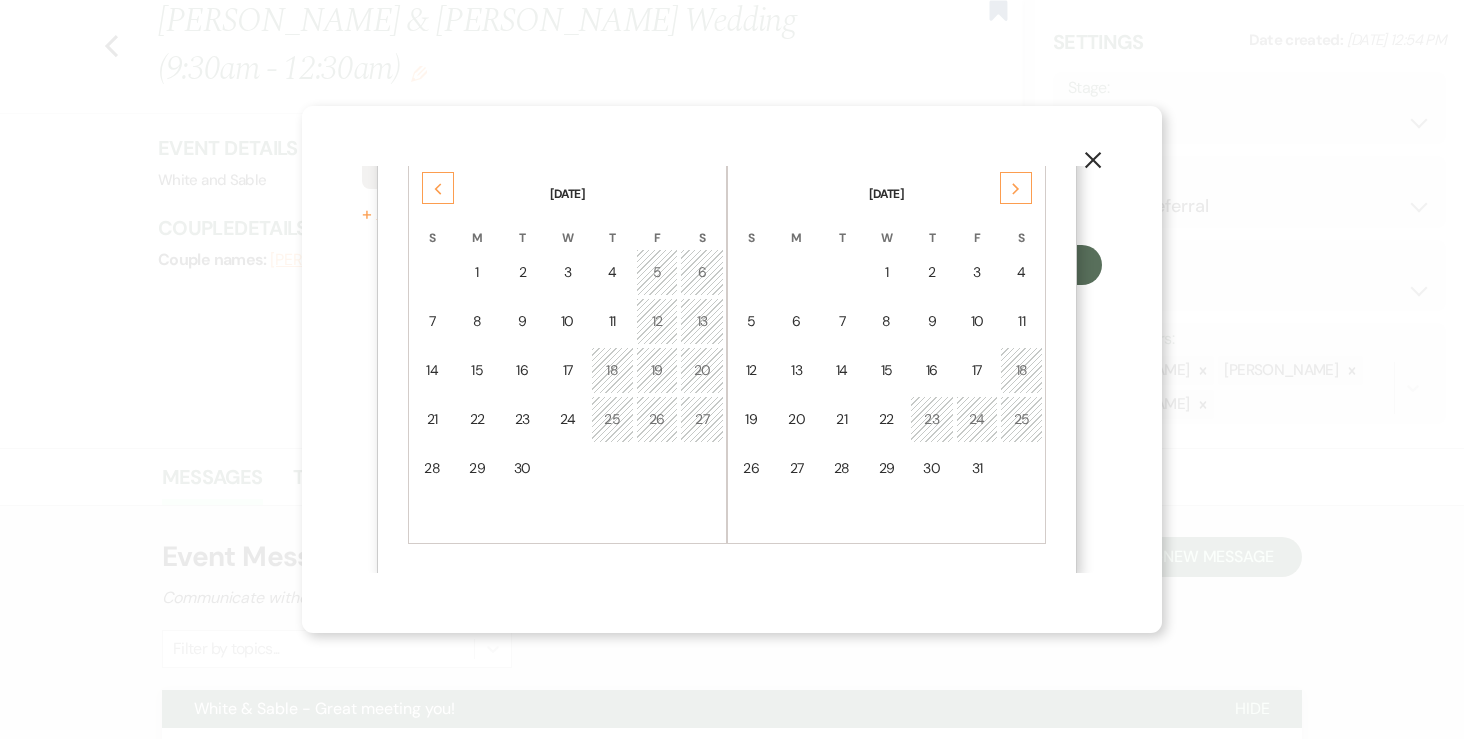 scroll, scrollTop: 289, scrollLeft: 0, axis: vertical 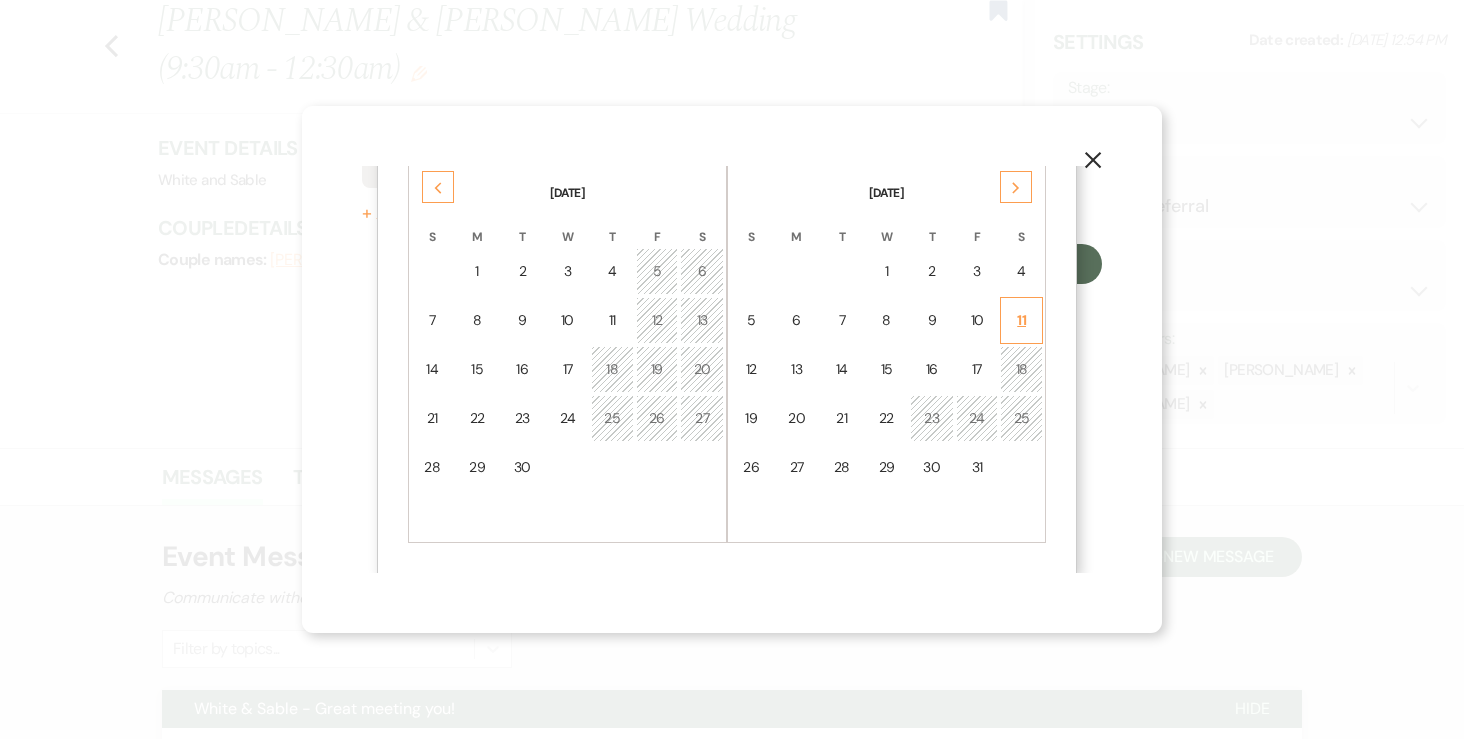 click on "11" at bounding box center (1021, 320) 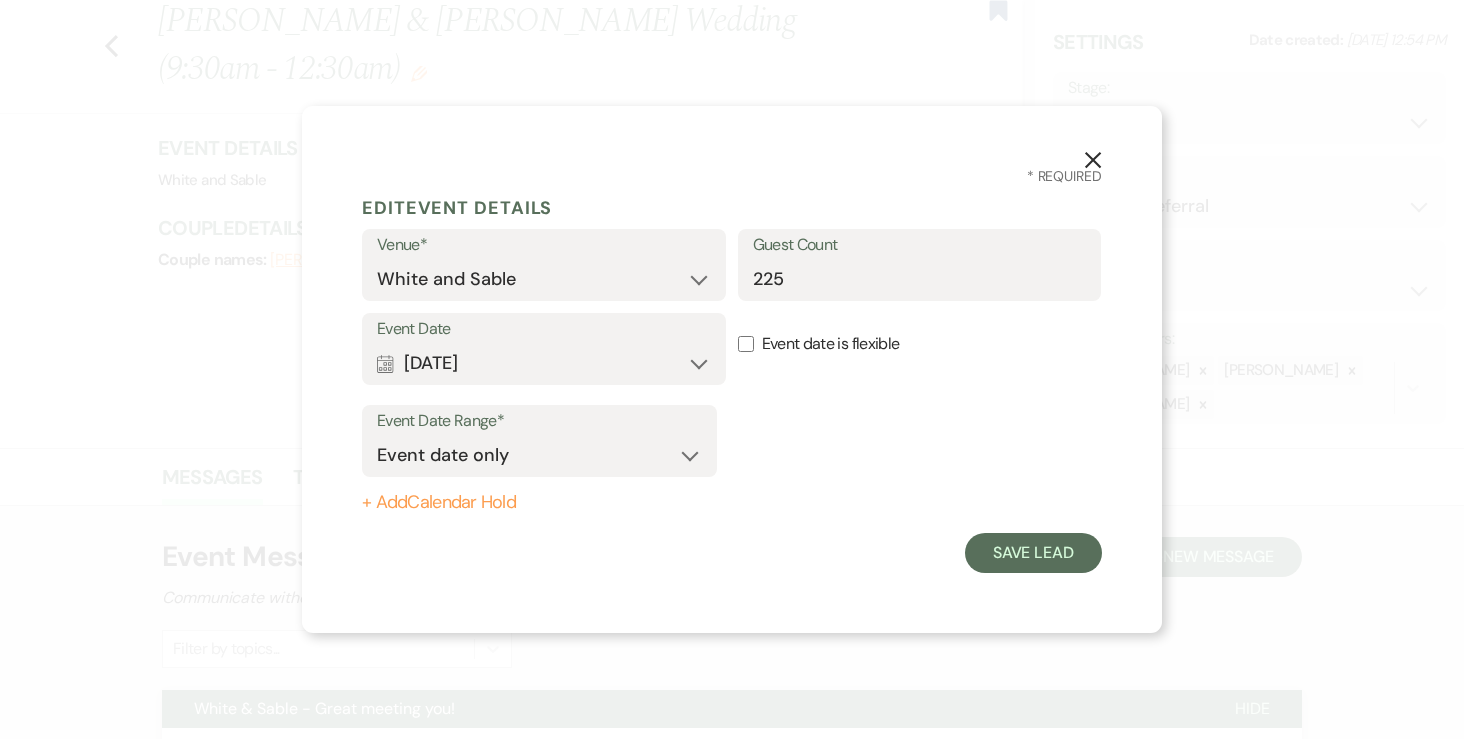 scroll, scrollTop: 0, scrollLeft: 0, axis: both 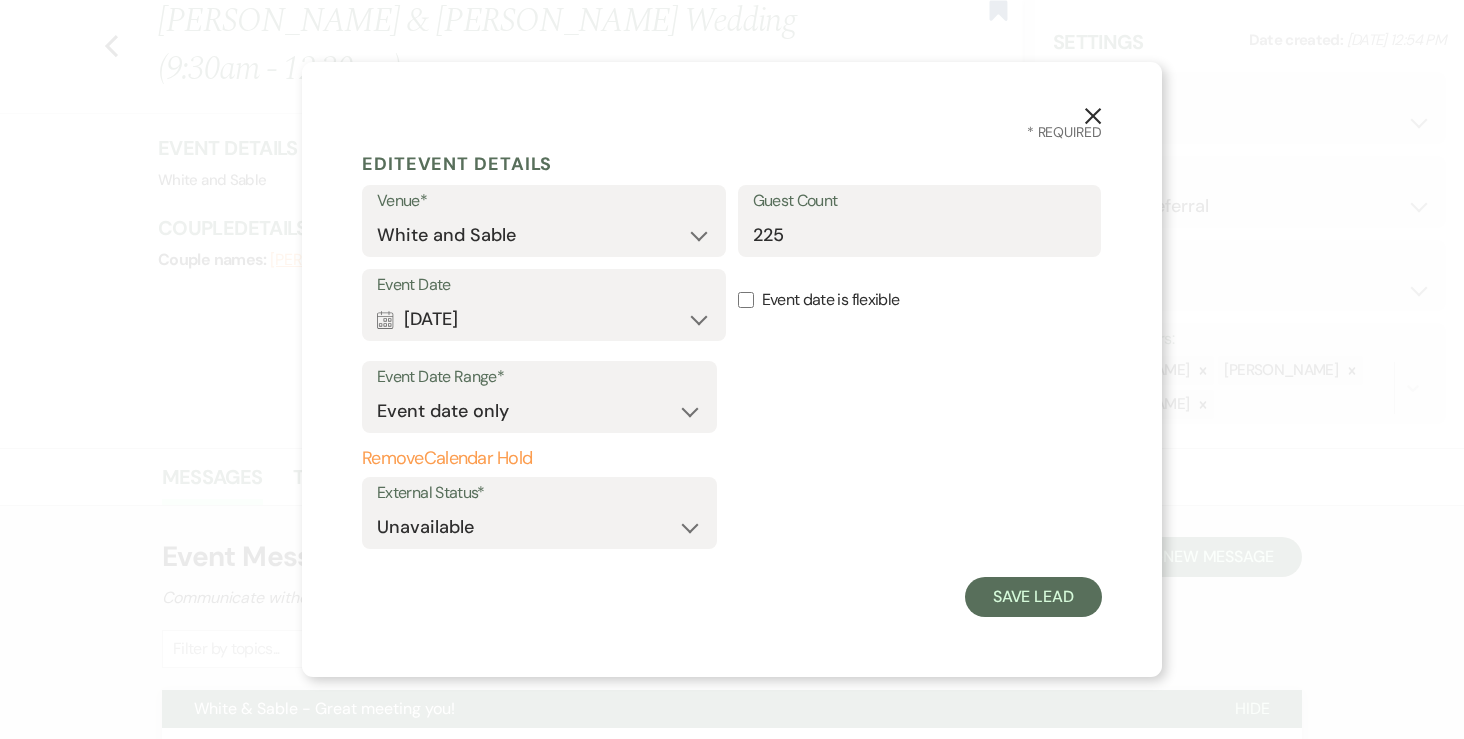 click on "X * Required Edit  Event Details Venue* White and Sable Guest Count 225 Event Date Calendar [DATE] Expand Done Calendar   Select date ↓ [DATE] Previous [DATE] S M T W T F S   1   2   3   4   5   6   7   8   9   10   11   12   13   14   15   16   17   18   19   20   21   22   23   24   25   26   27   28   29   30                         Next [DATE] S M T W T F S       1   2   3   4   5   6   7   8   9   10   11   12   13   14   15   16   17   18   19   20   21   22   23   24   25   26   27   28   29   30   31                     Event date is flexible Event Date Range* Event date only Event date and Remove  Calendar Hold External Status* Available Unavailable Save Lead" at bounding box center [732, 370] 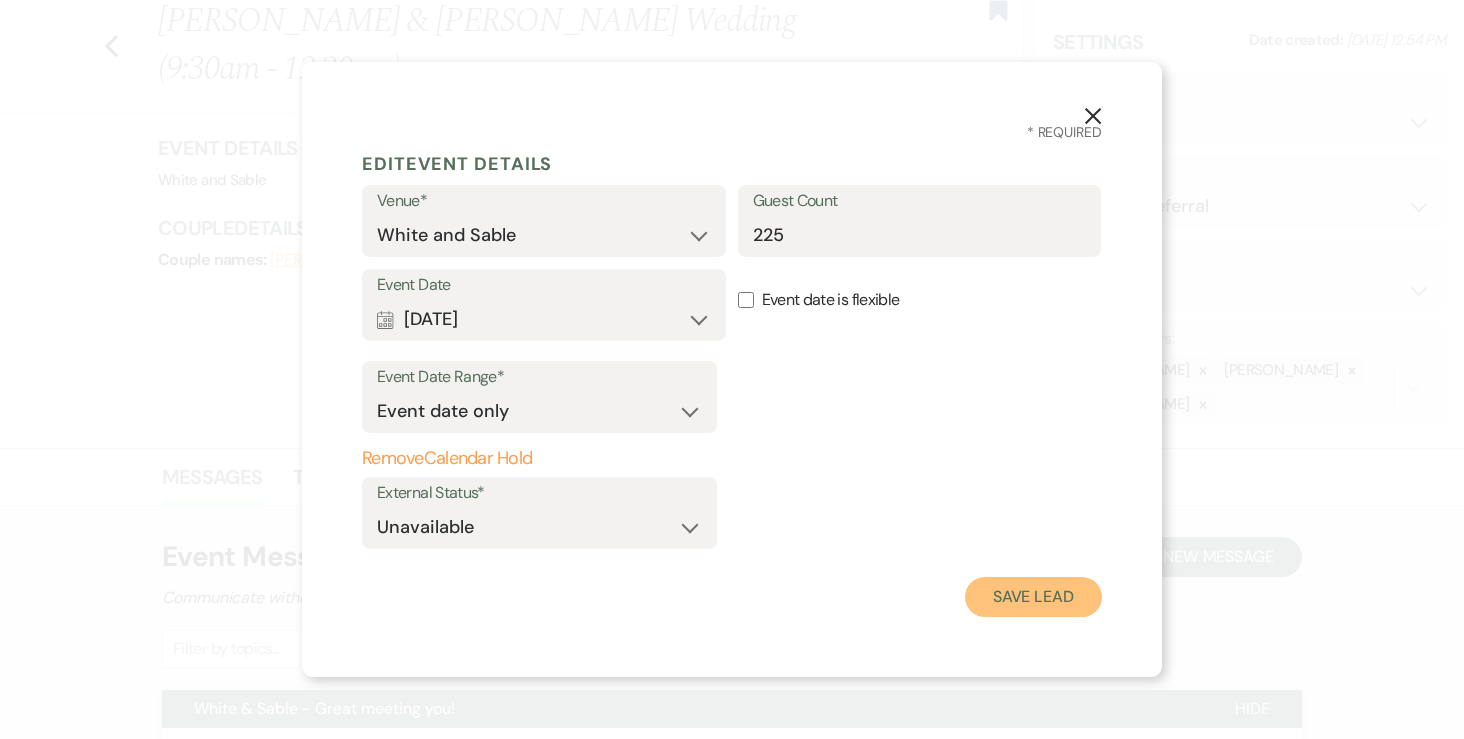 click on "Save Lead" at bounding box center (1033, 597) 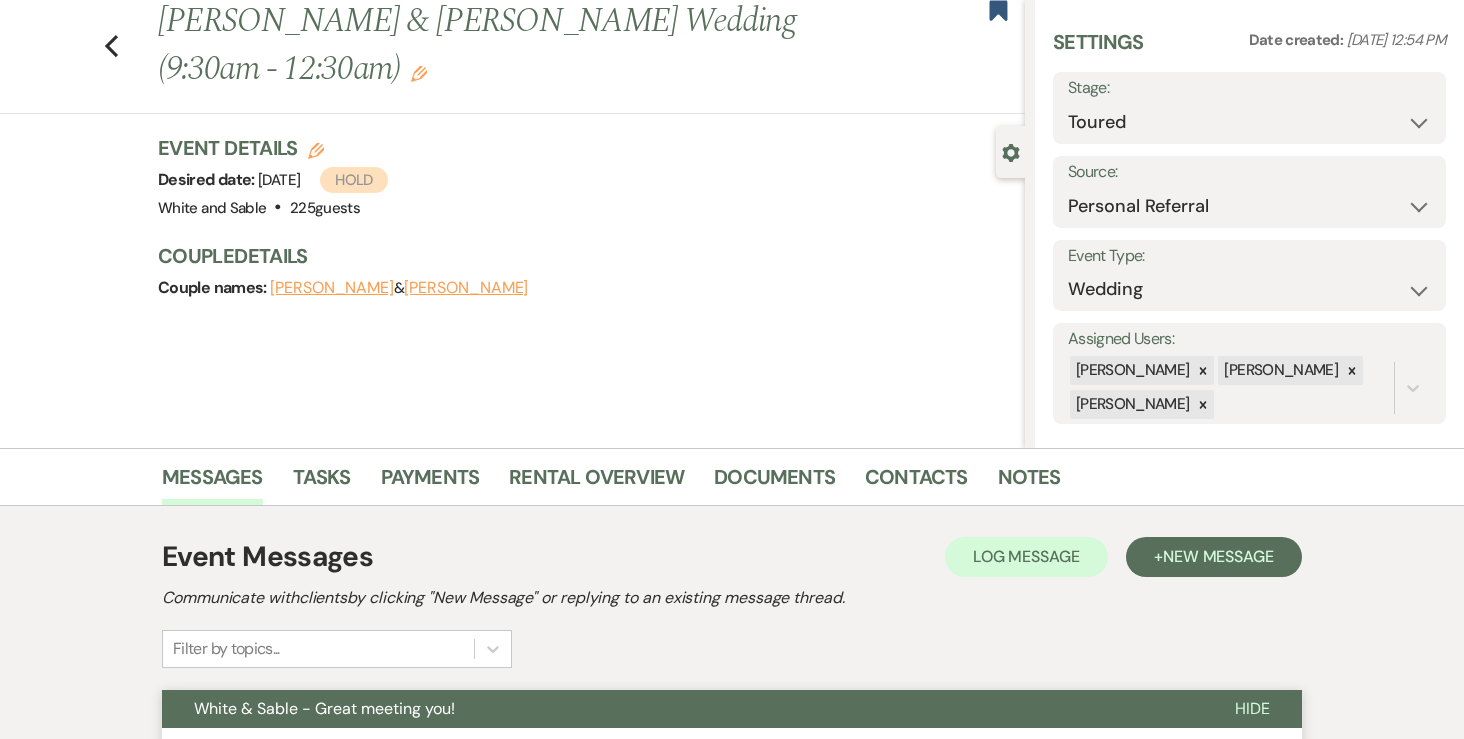 scroll, scrollTop: 0, scrollLeft: 0, axis: both 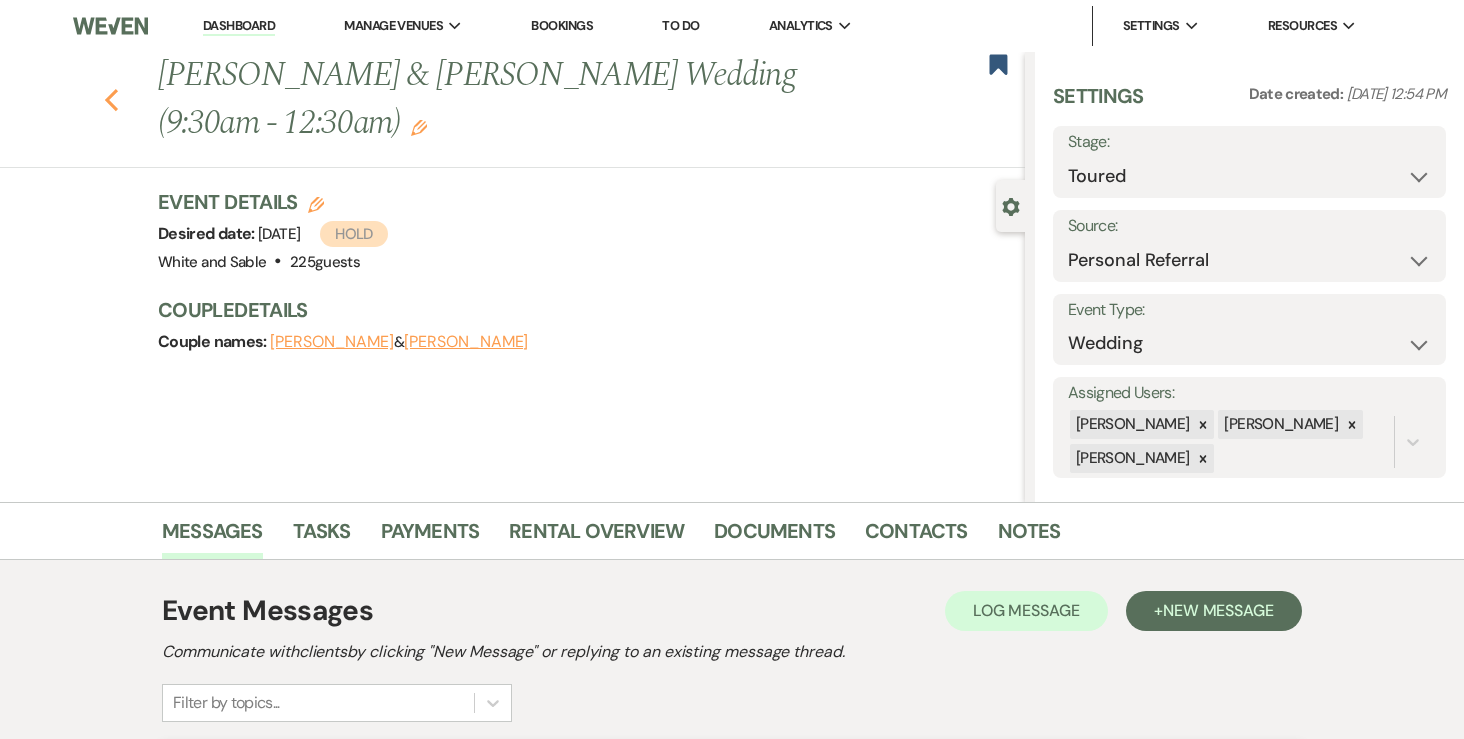 click 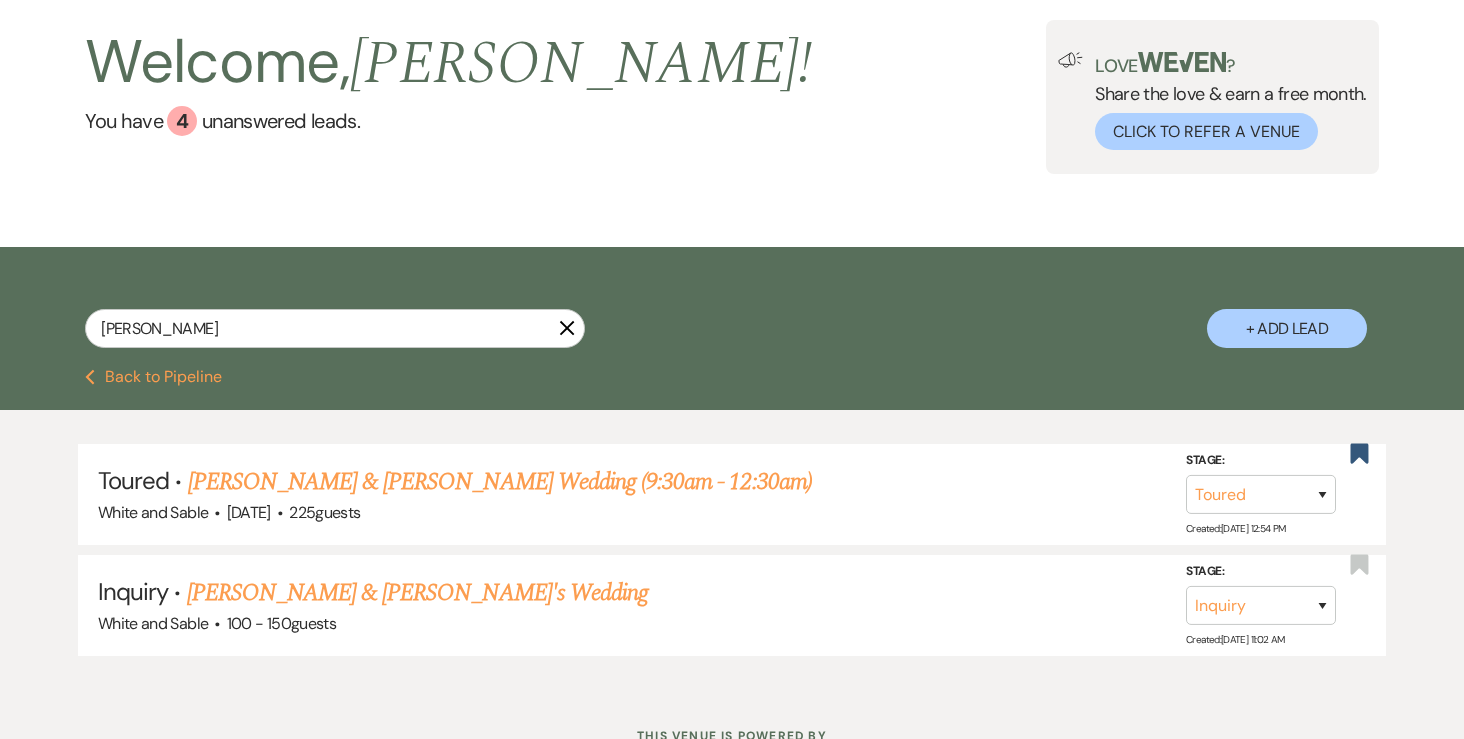 scroll, scrollTop: 183, scrollLeft: 0, axis: vertical 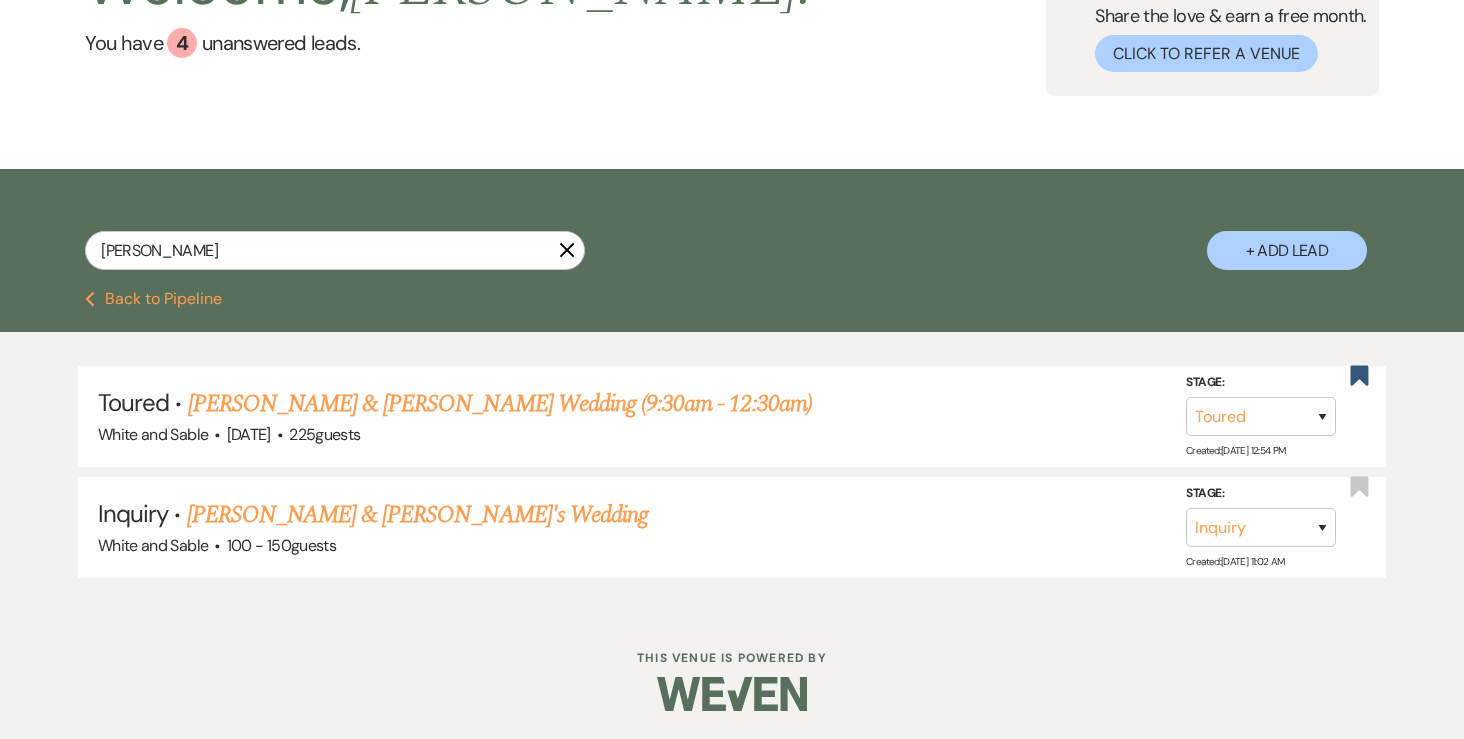 drag, startPoint x: 180, startPoint y: 295, endPoint x: 662, endPoint y: 396, distance: 492.46826 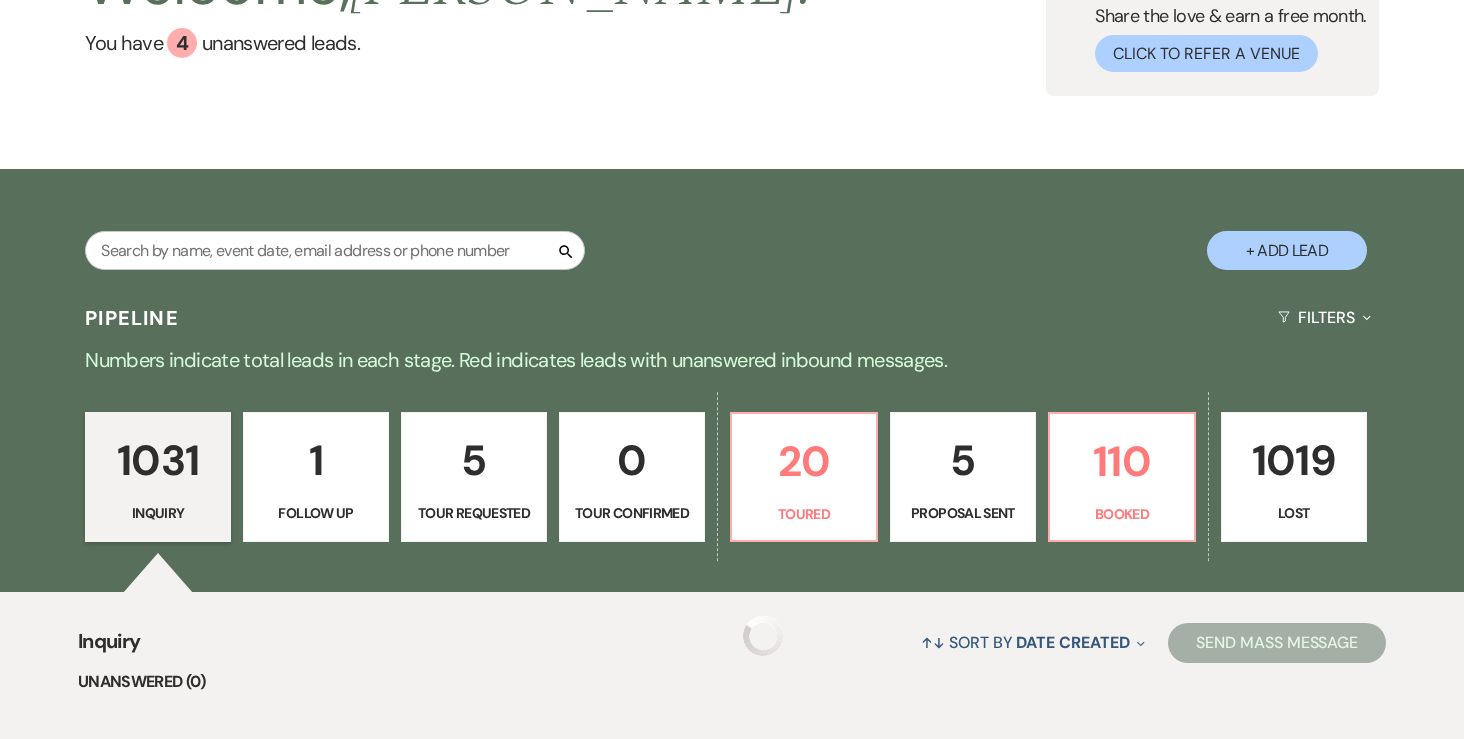 scroll, scrollTop: 0, scrollLeft: 0, axis: both 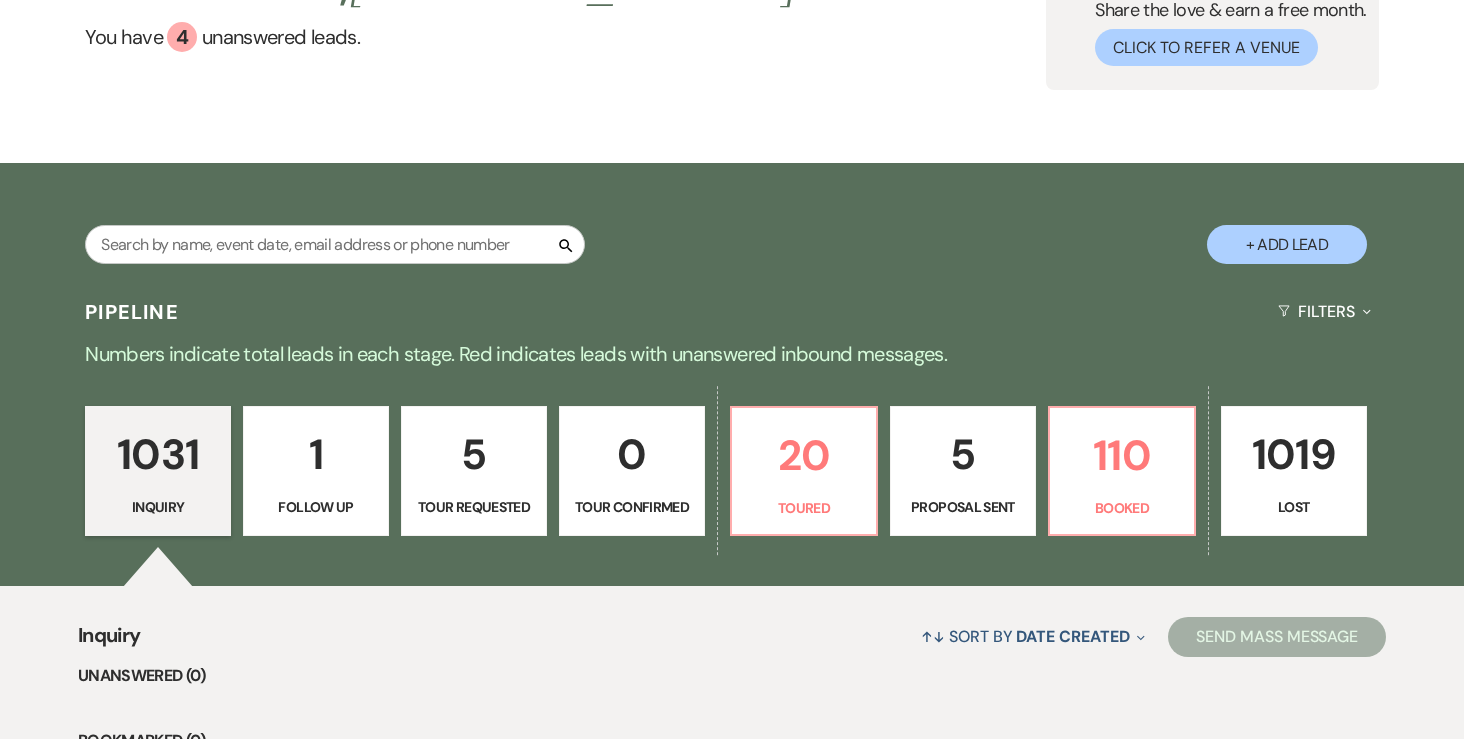 click on "Proposal Sent" at bounding box center [963, 507] 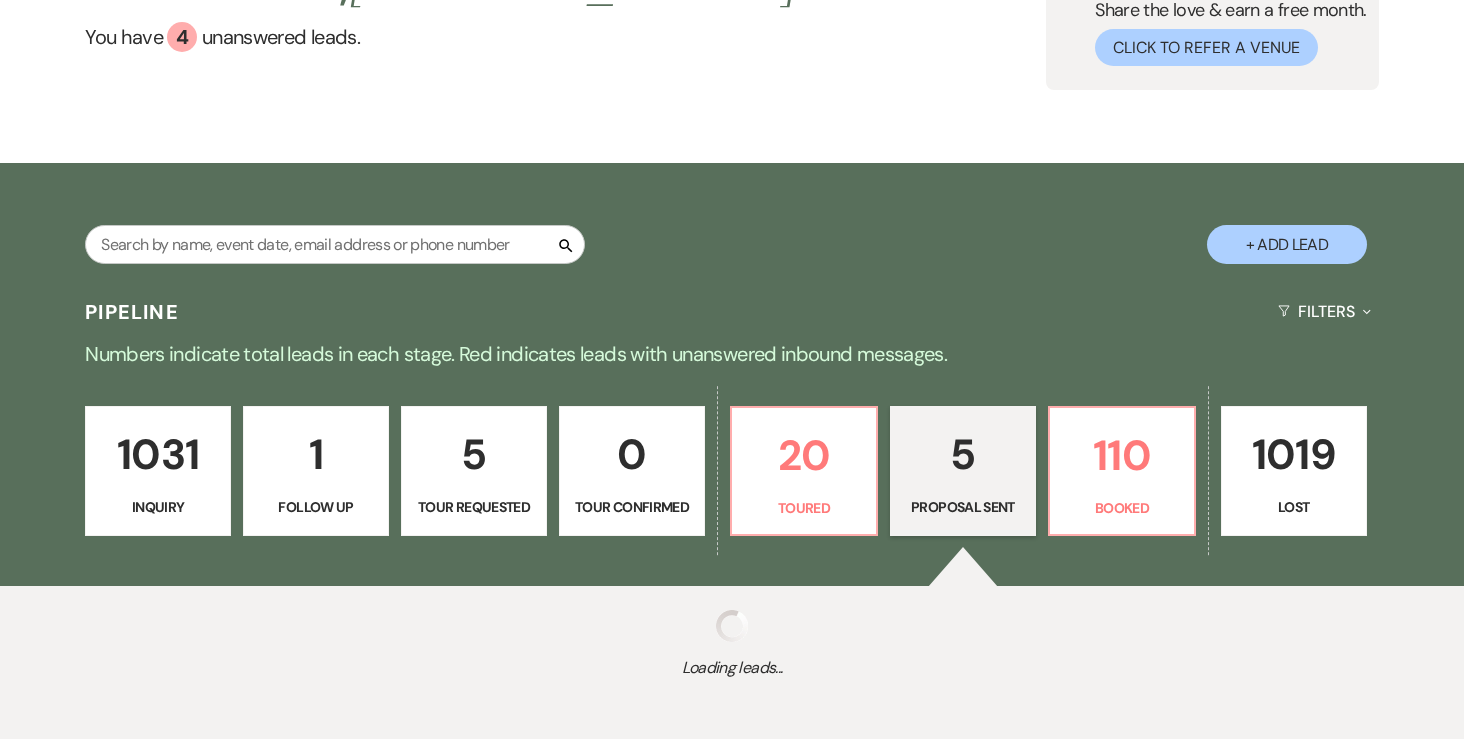 click on "Proposal Sent" at bounding box center (963, 507) 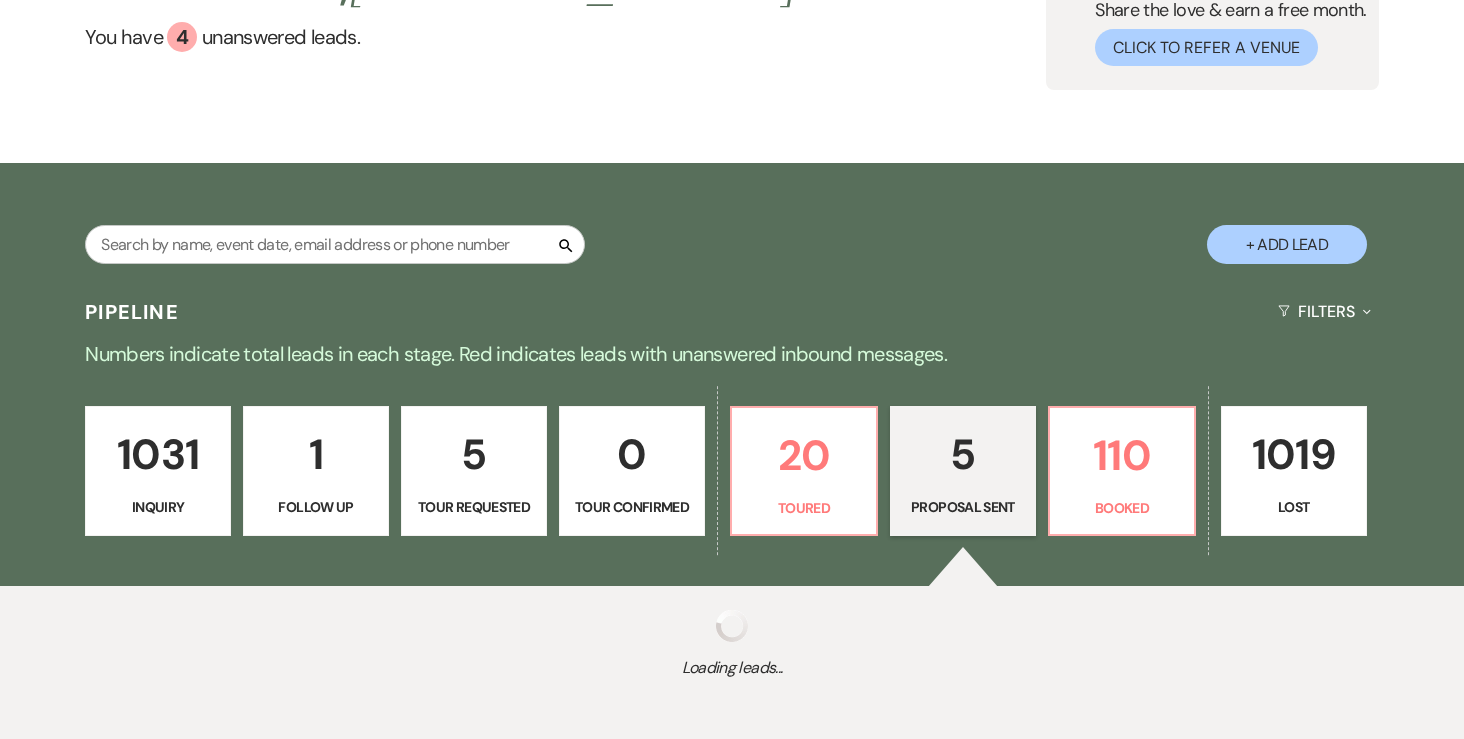 select on "6" 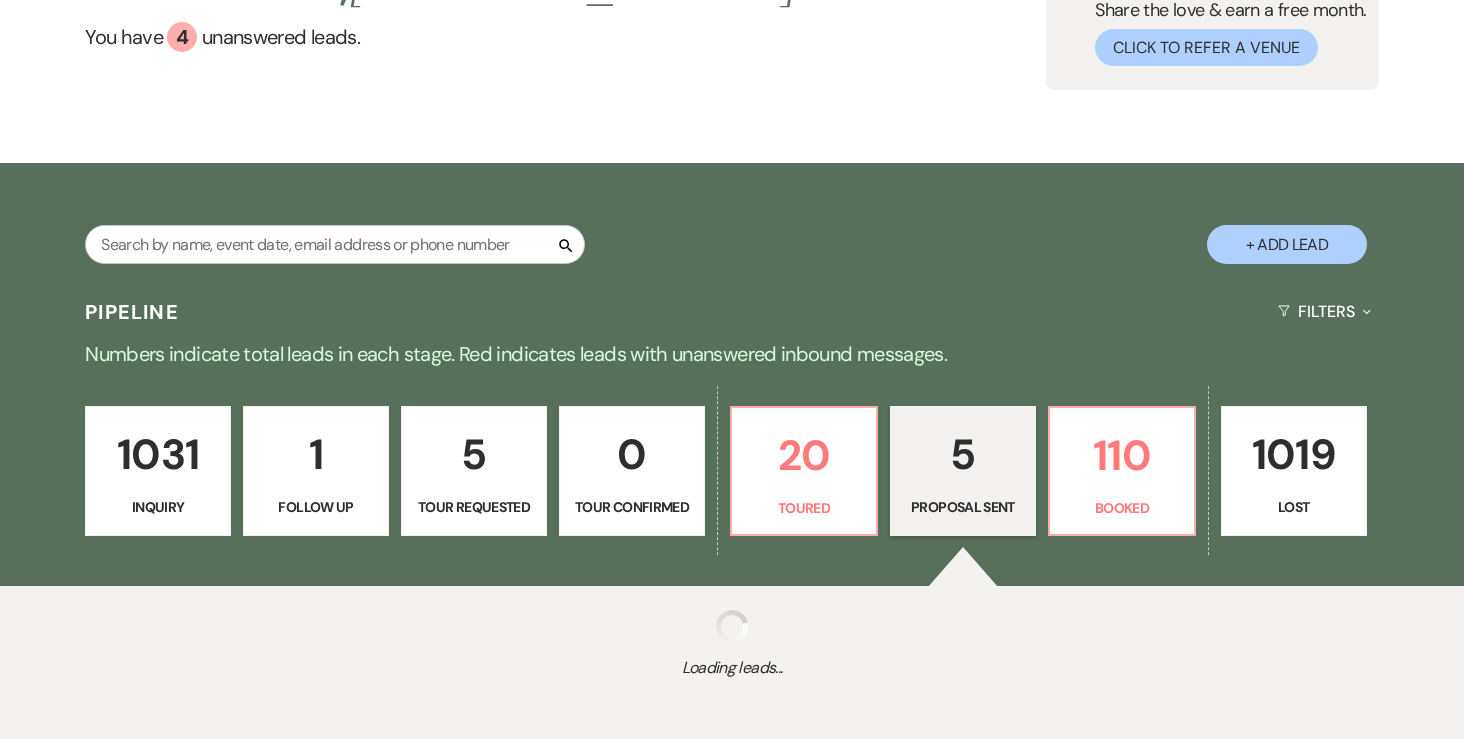 select on "6" 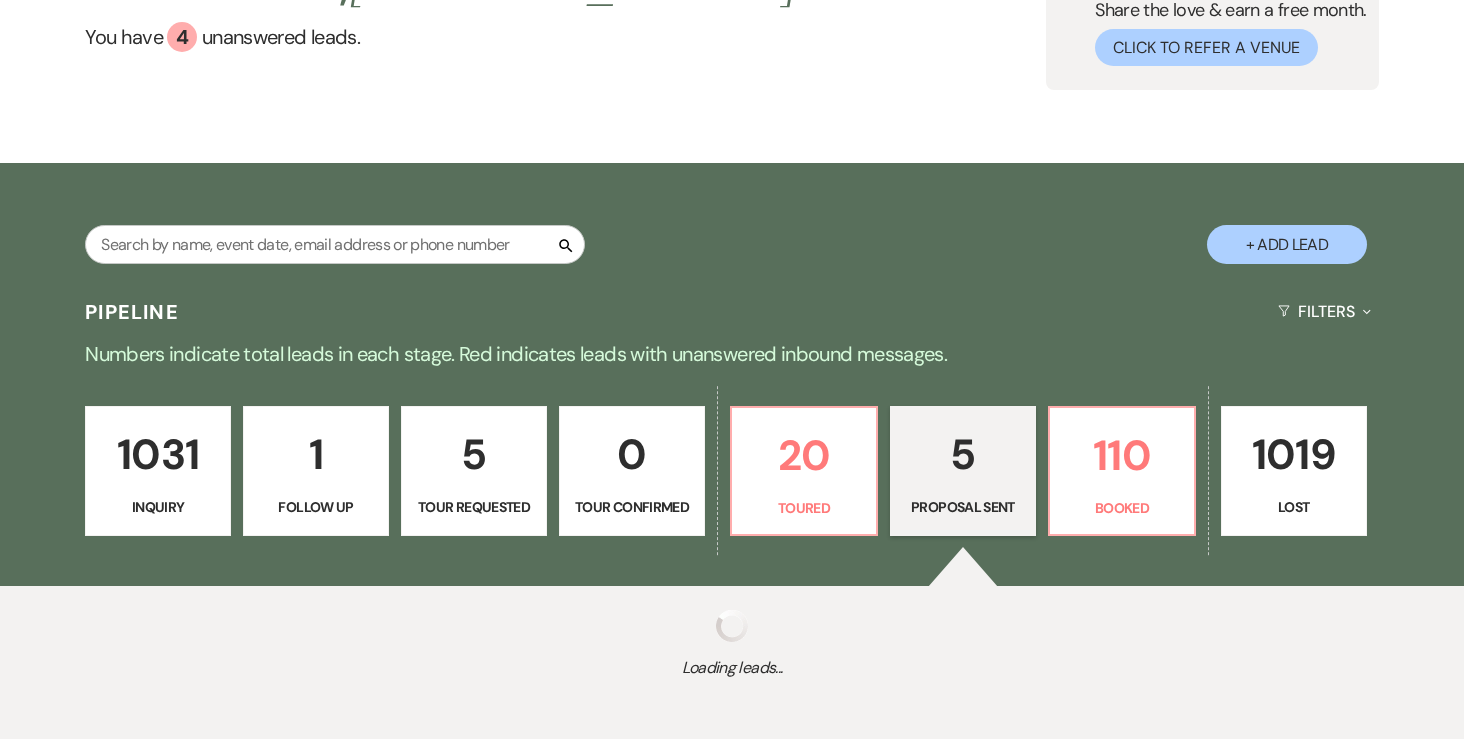 select on "6" 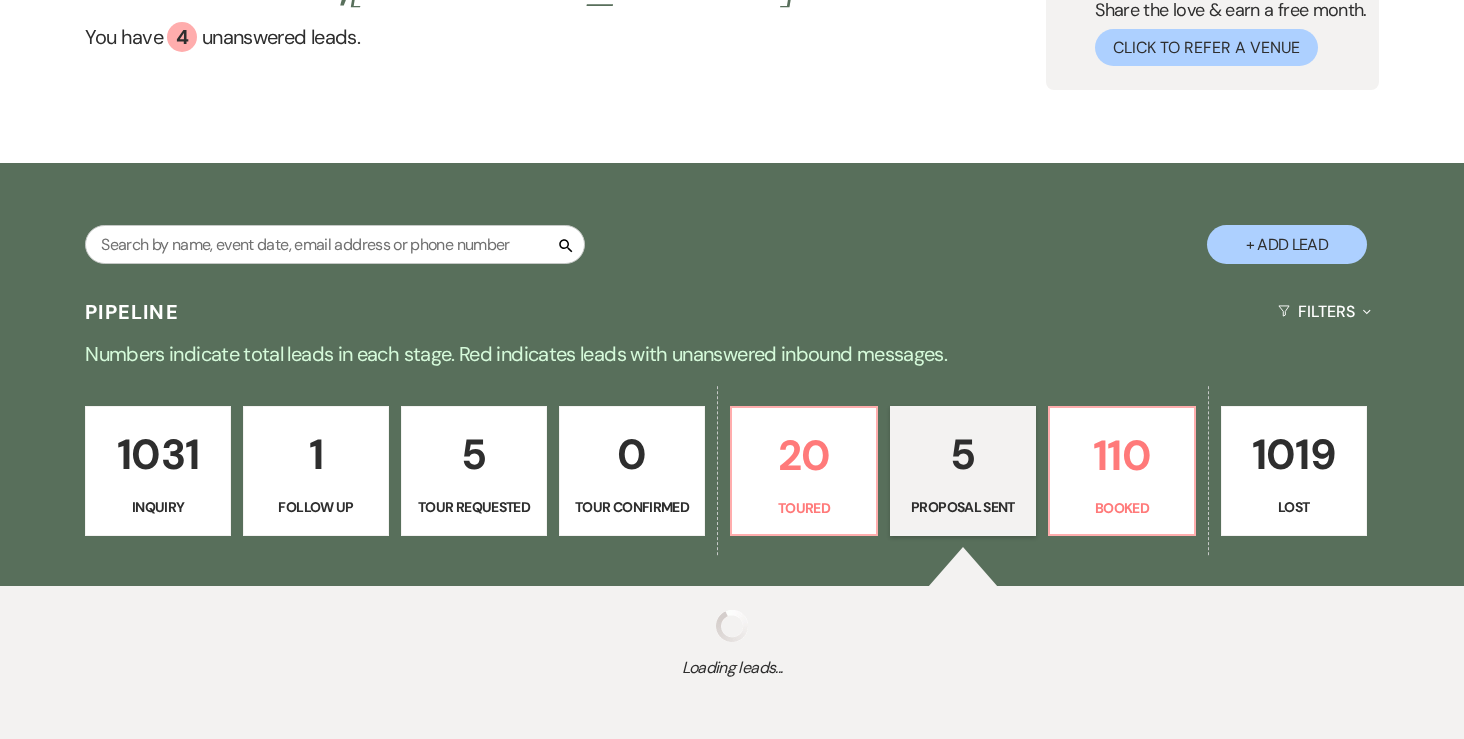 select on "6" 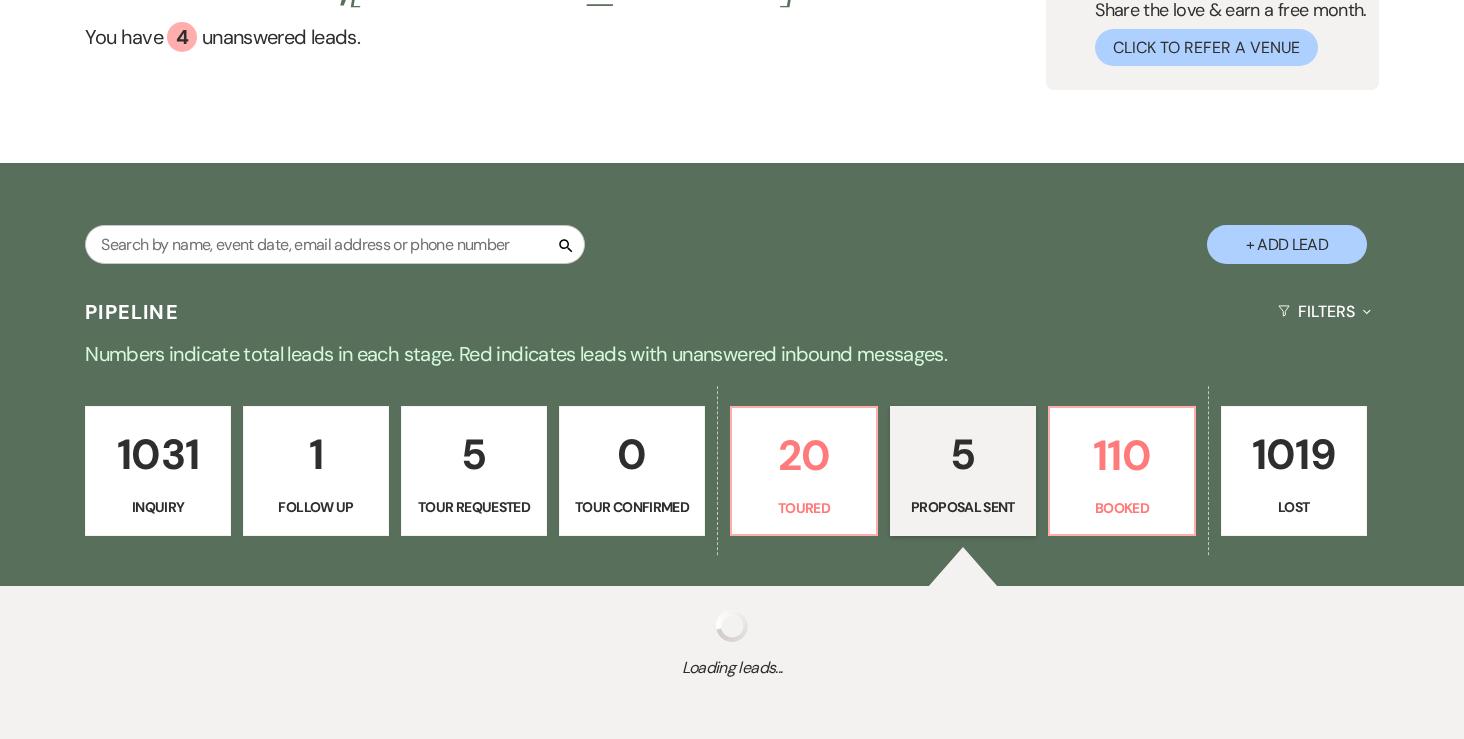 select on "6" 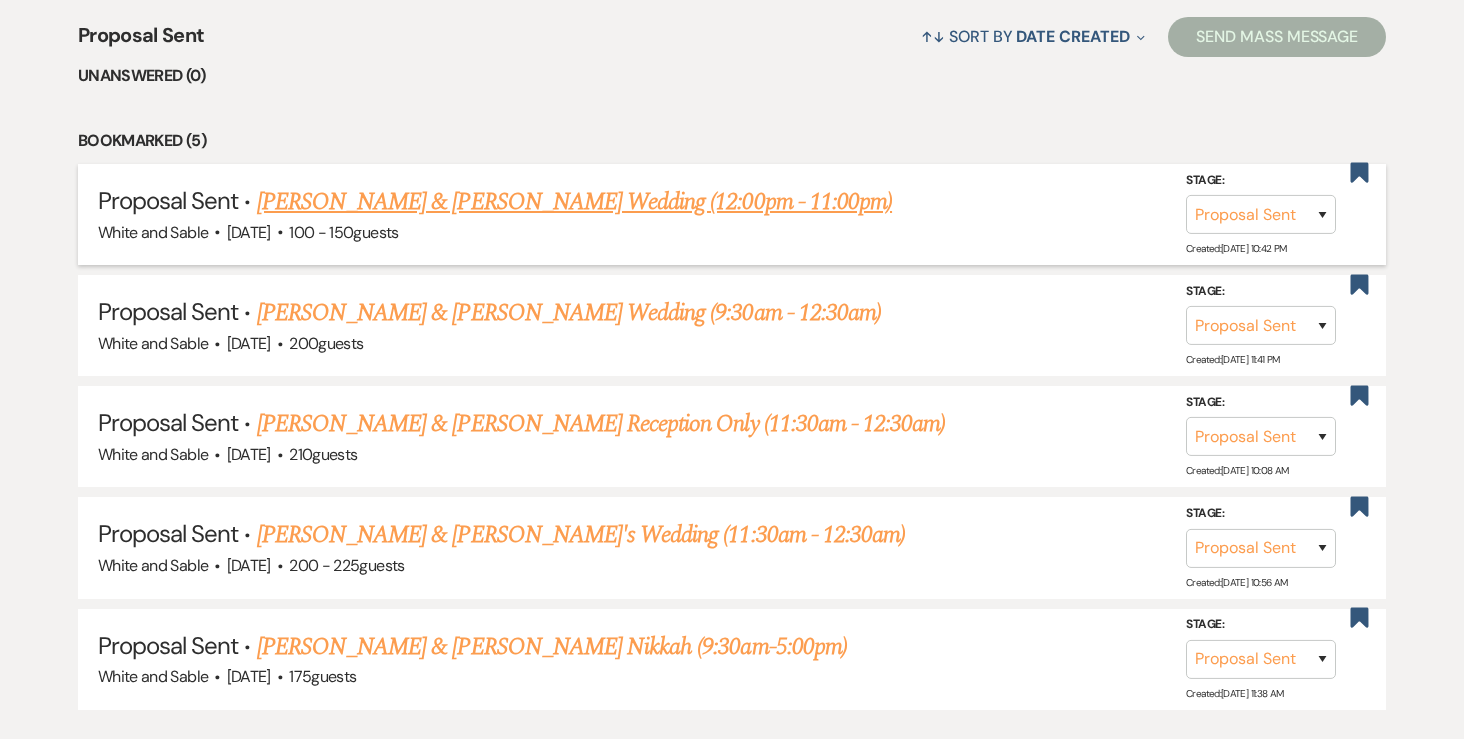 scroll, scrollTop: 790, scrollLeft: 0, axis: vertical 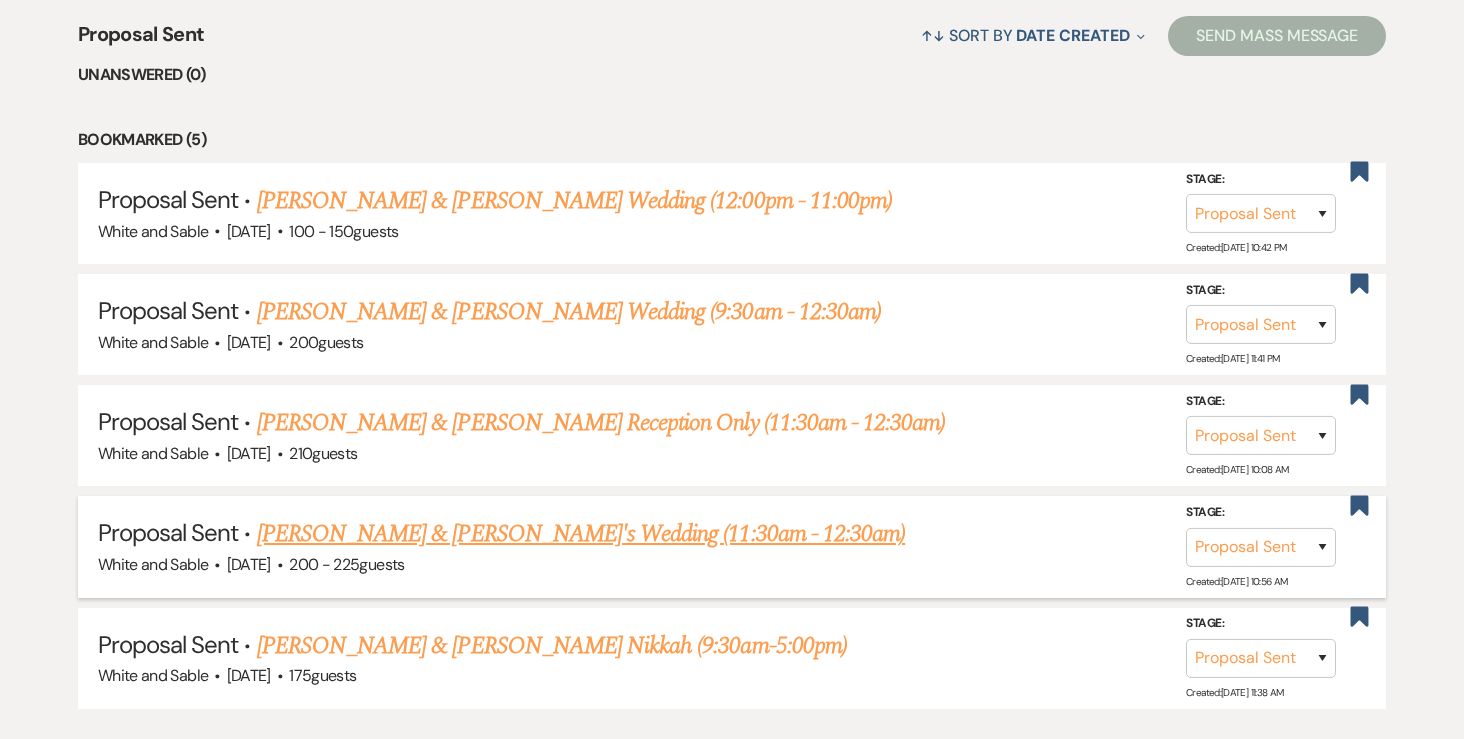 click on "[PERSON_NAME] & [PERSON_NAME]'s Wedding (11:30am - 12:30am)" at bounding box center (581, 534) 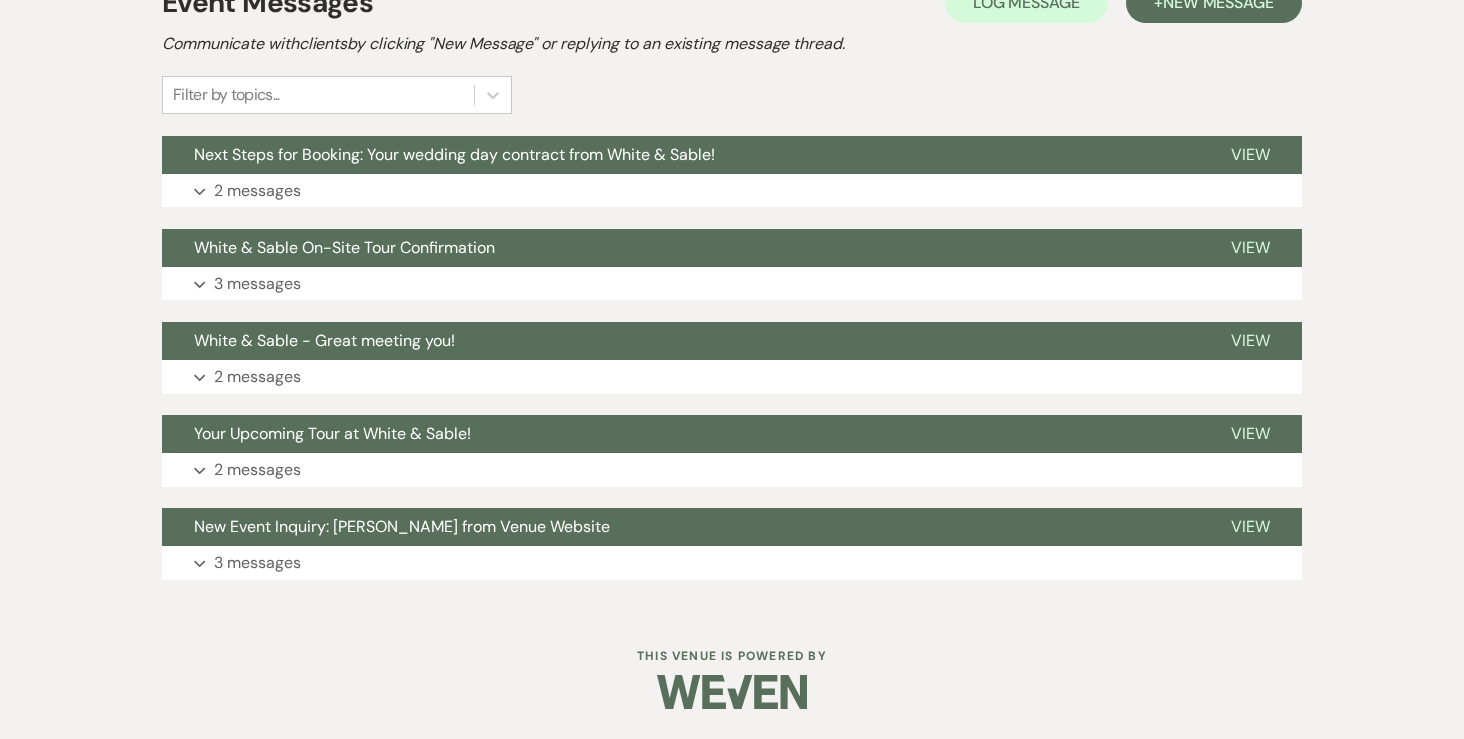 scroll, scrollTop: 0, scrollLeft: 0, axis: both 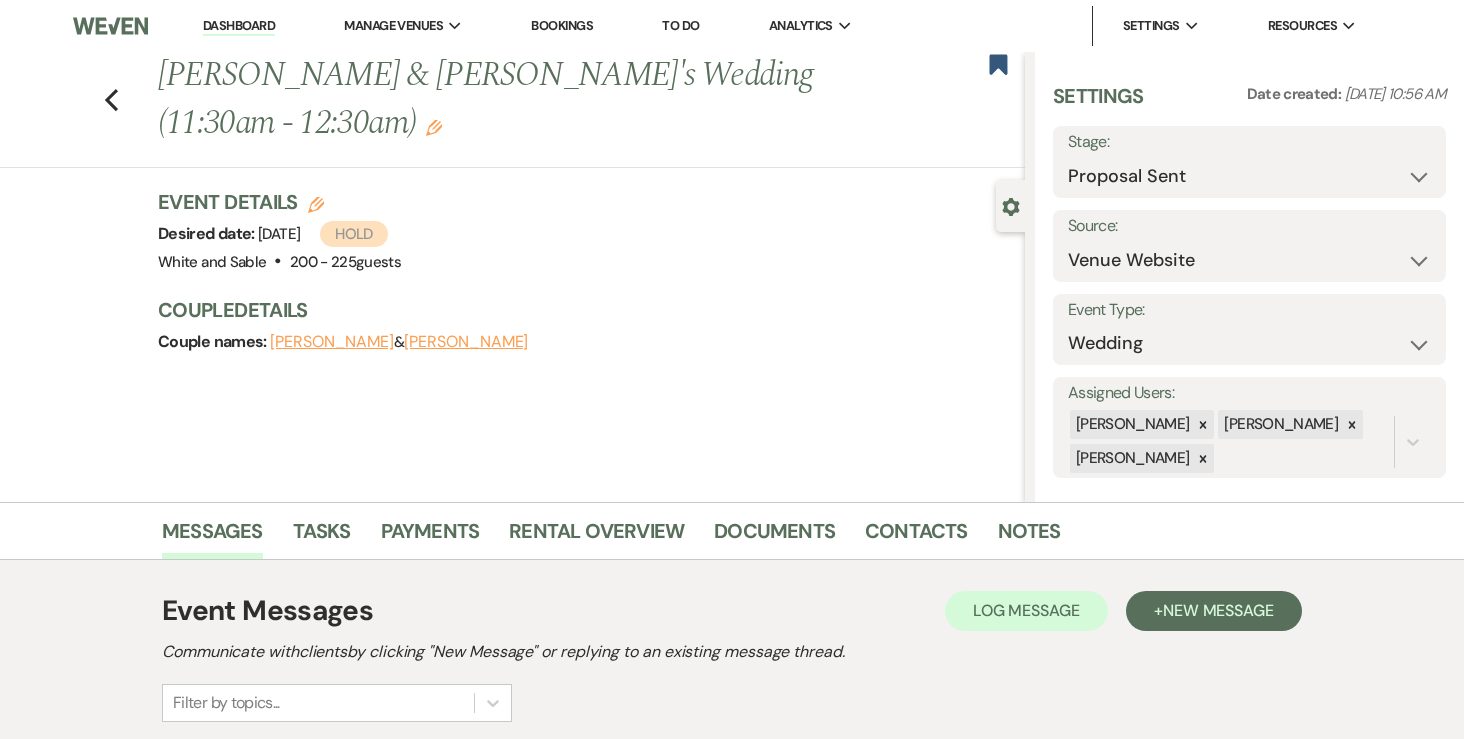 click on "Edit" 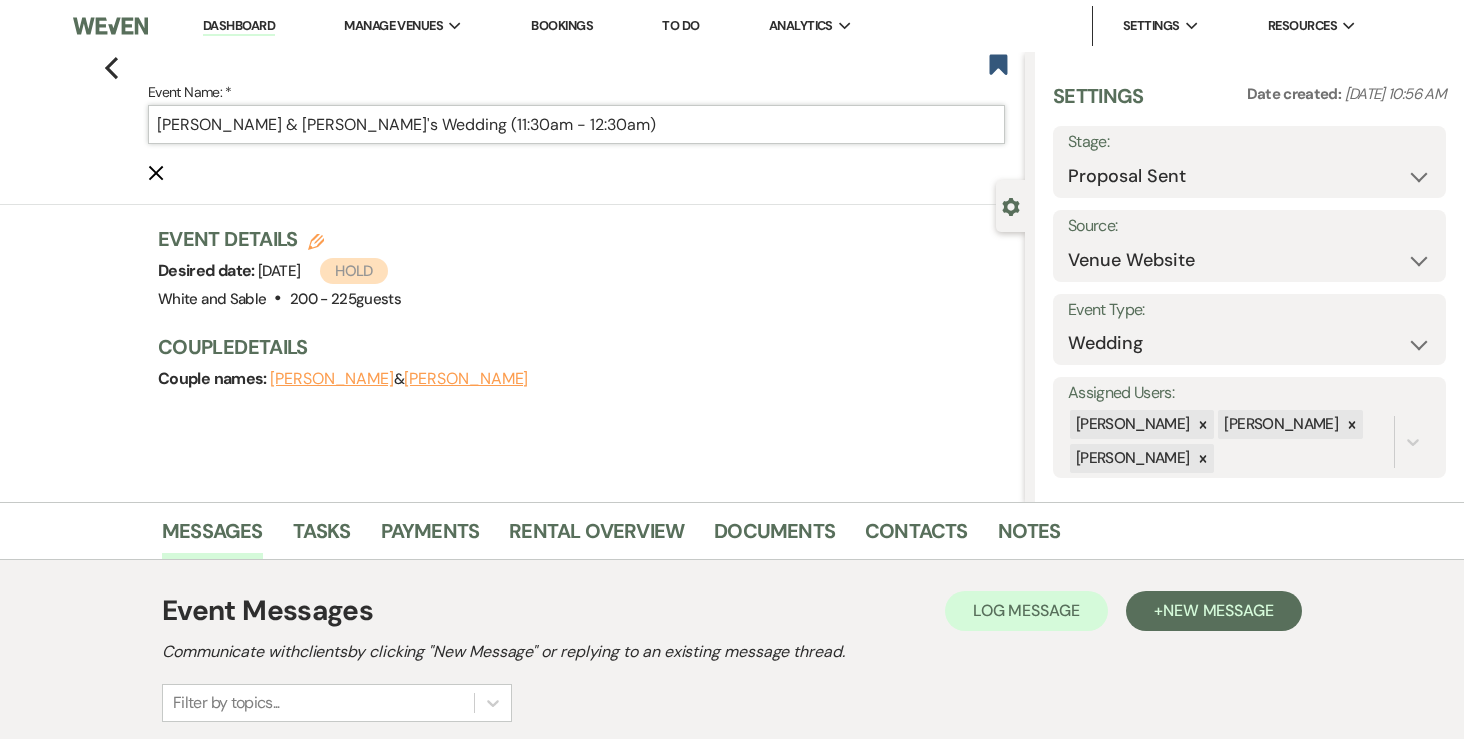 click on "[PERSON_NAME] & [PERSON_NAME]'s Wedding (11:30am - 12:30am)" at bounding box center [576, 124] 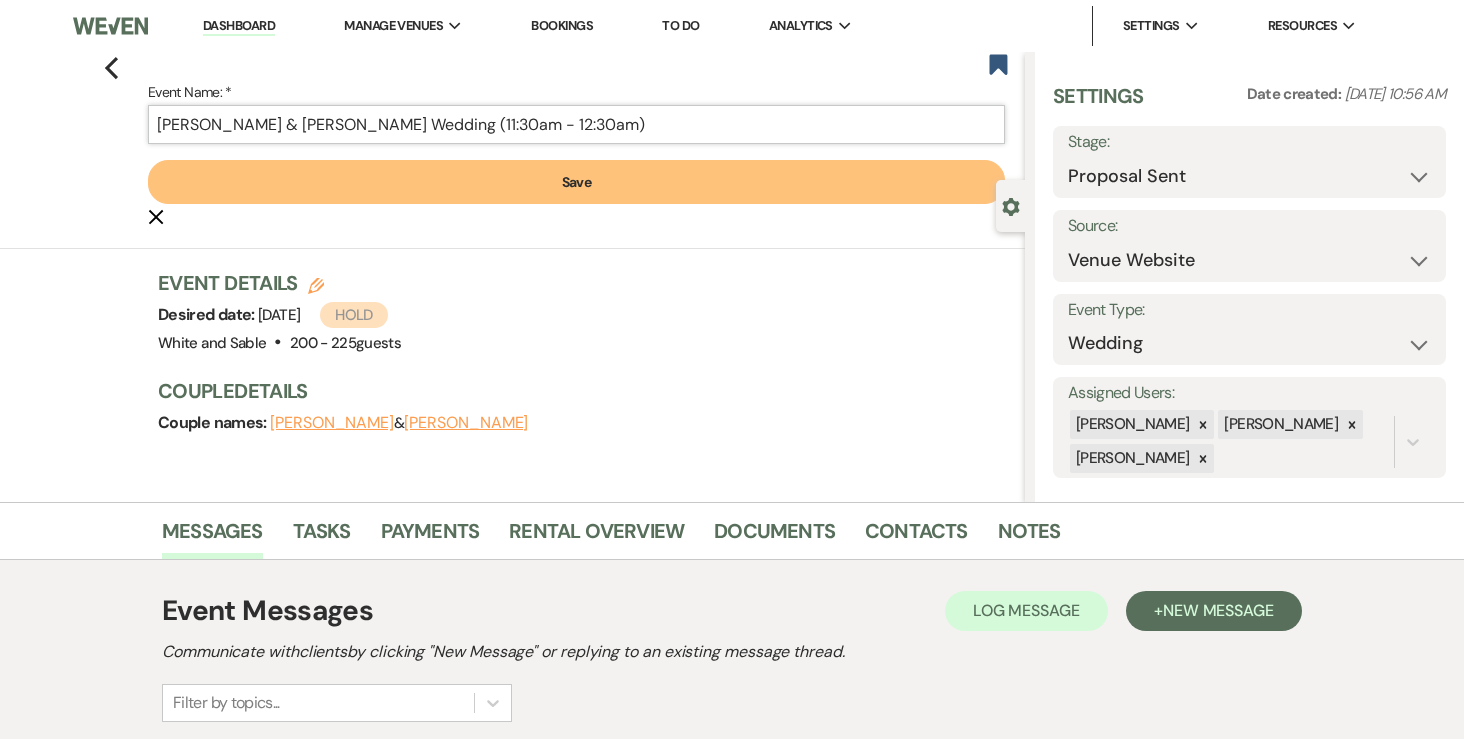 click on "[PERSON_NAME] & [PERSON_NAME] Wedding (11:30am - 12:30am)" at bounding box center [576, 124] 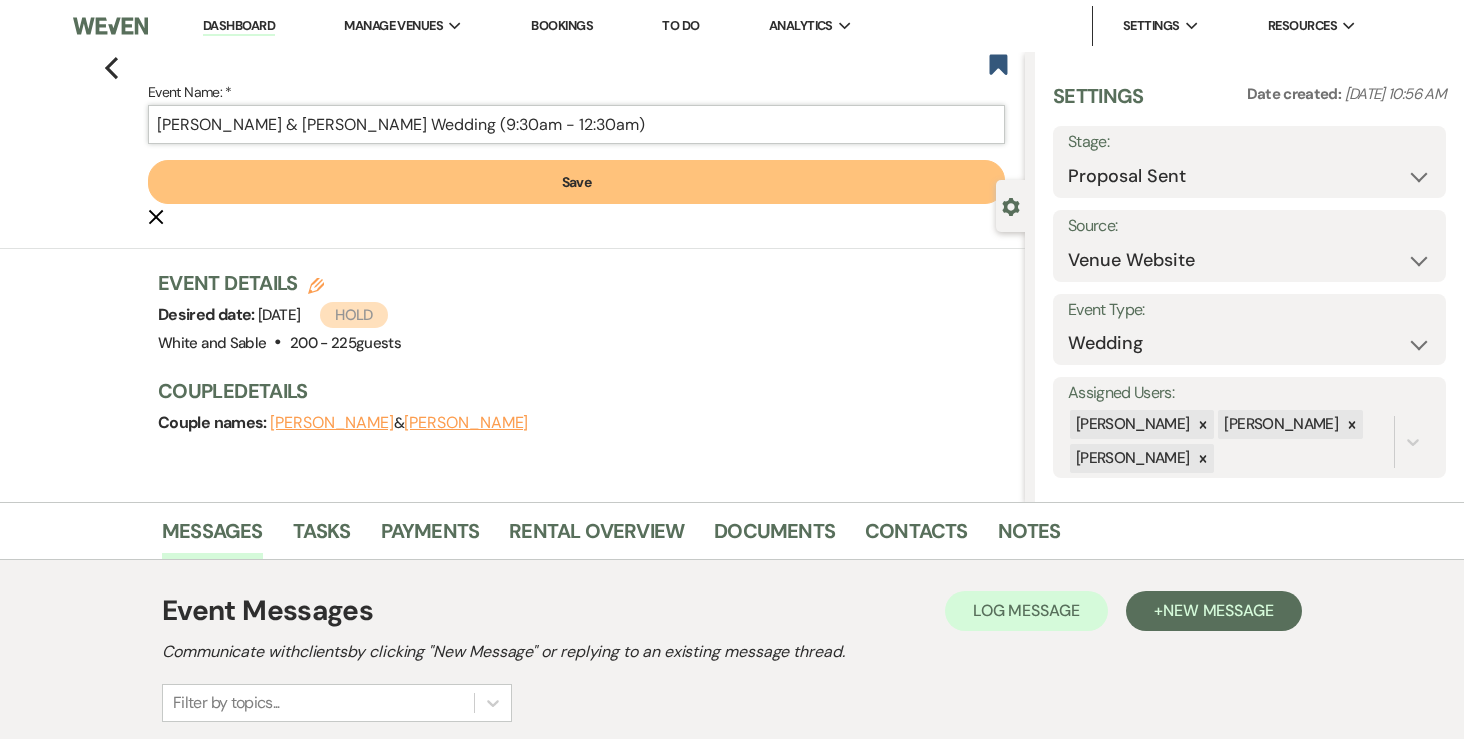 type on "[PERSON_NAME] & [PERSON_NAME] Wedding (9:30am - 12:30am)" 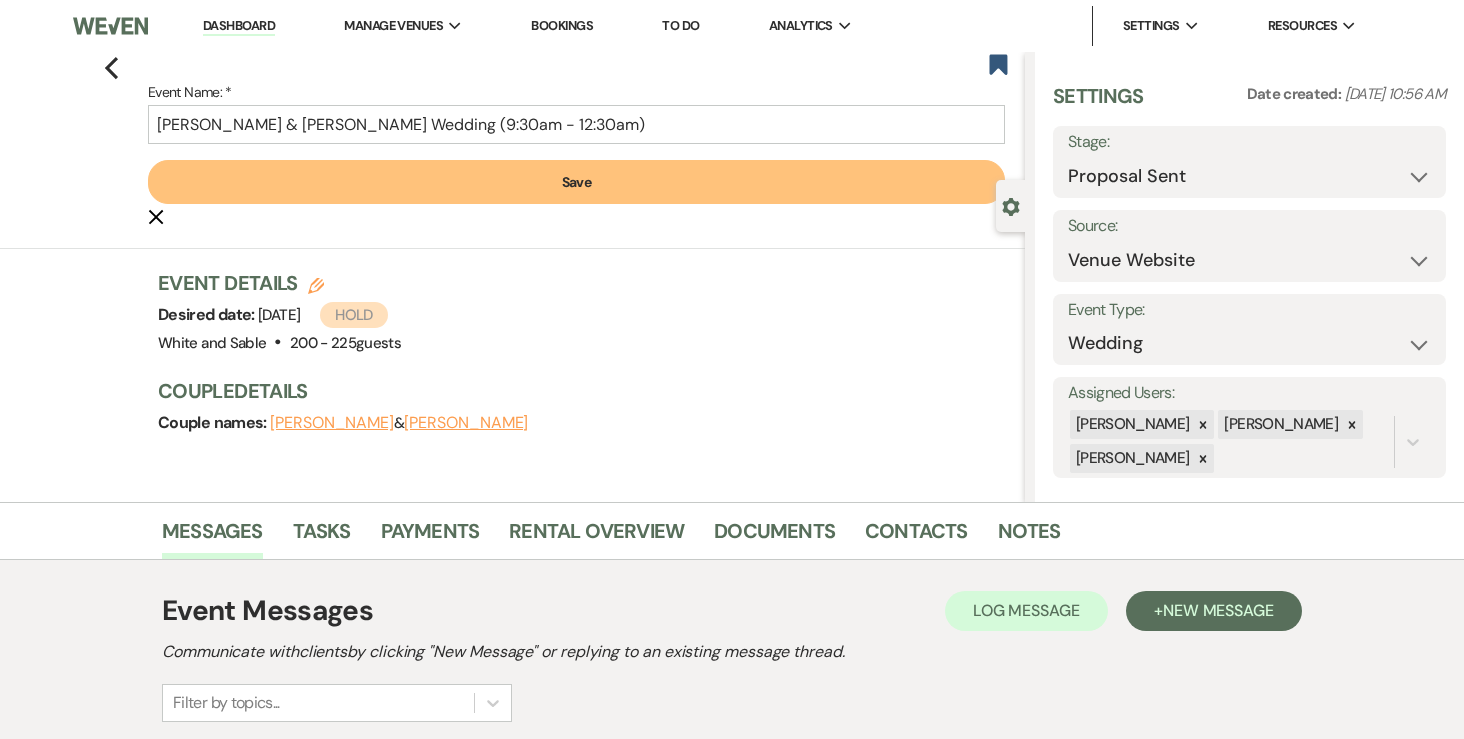 click on "Save" at bounding box center [576, 182] 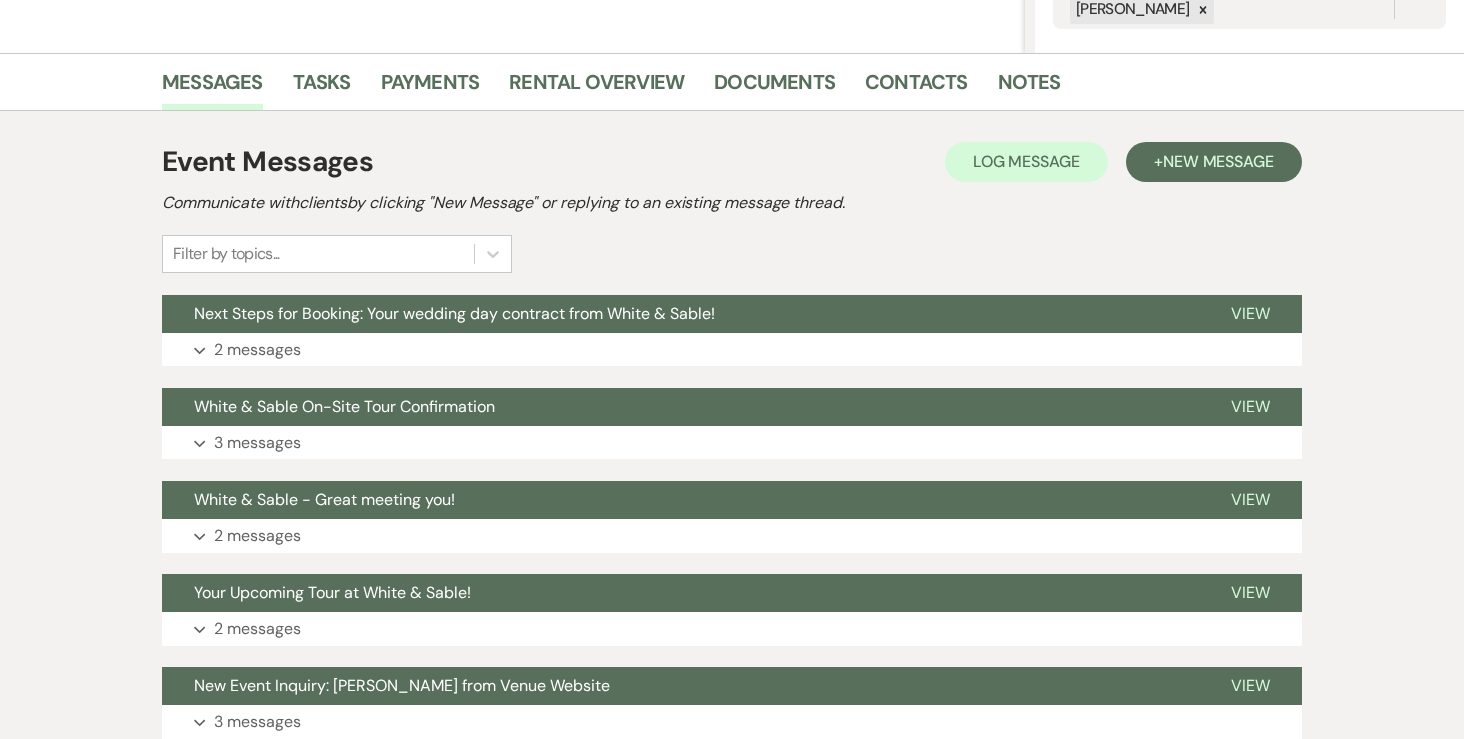 scroll, scrollTop: 607, scrollLeft: 0, axis: vertical 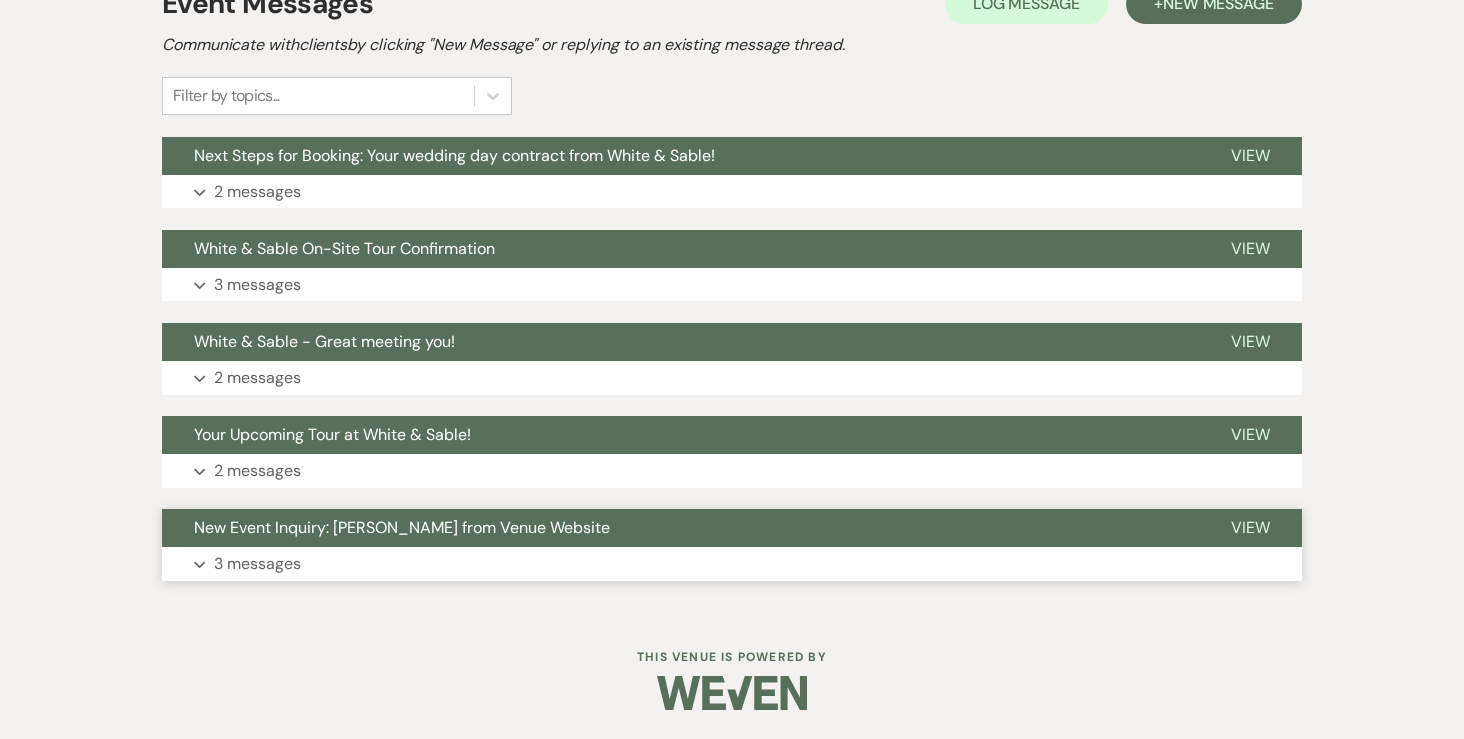 click on "3 messages" at bounding box center [257, 564] 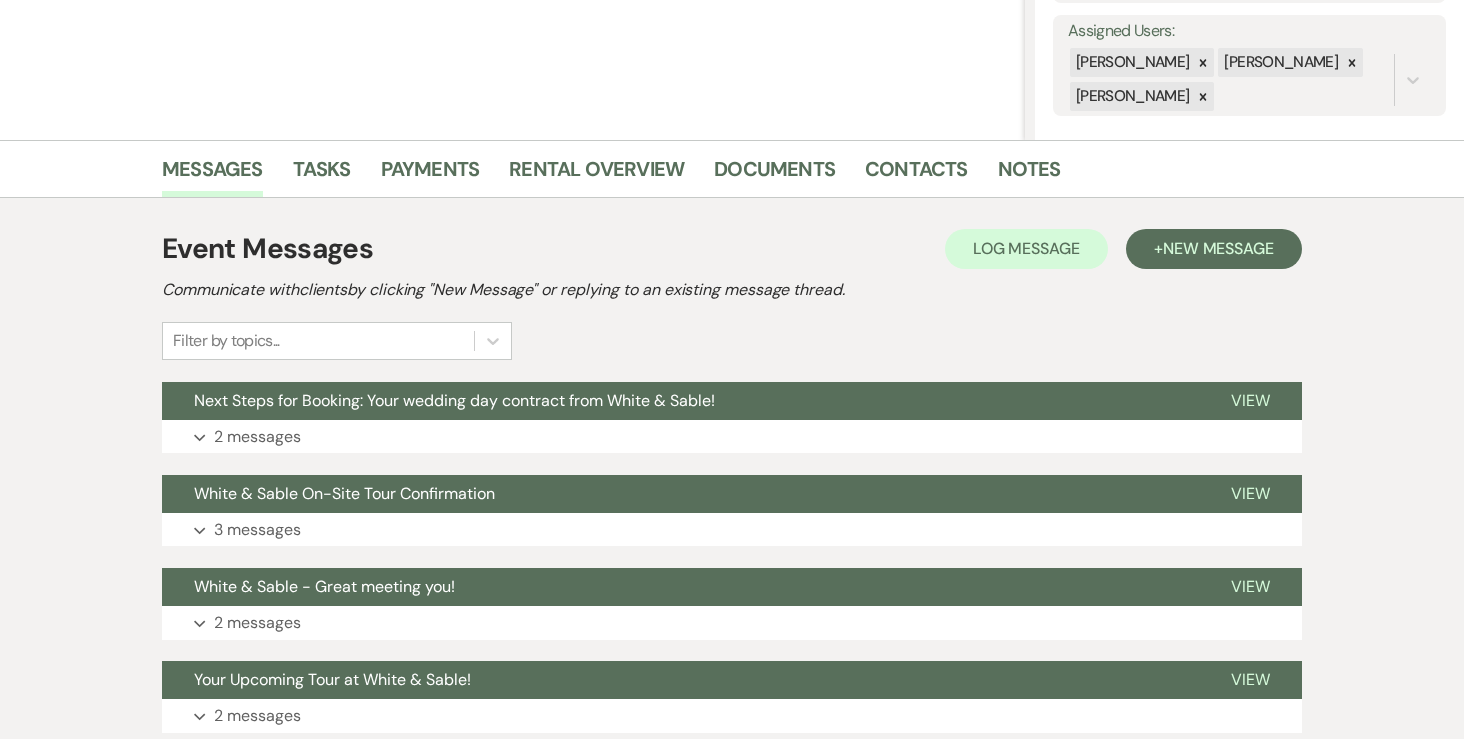 scroll, scrollTop: 545, scrollLeft: 0, axis: vertical 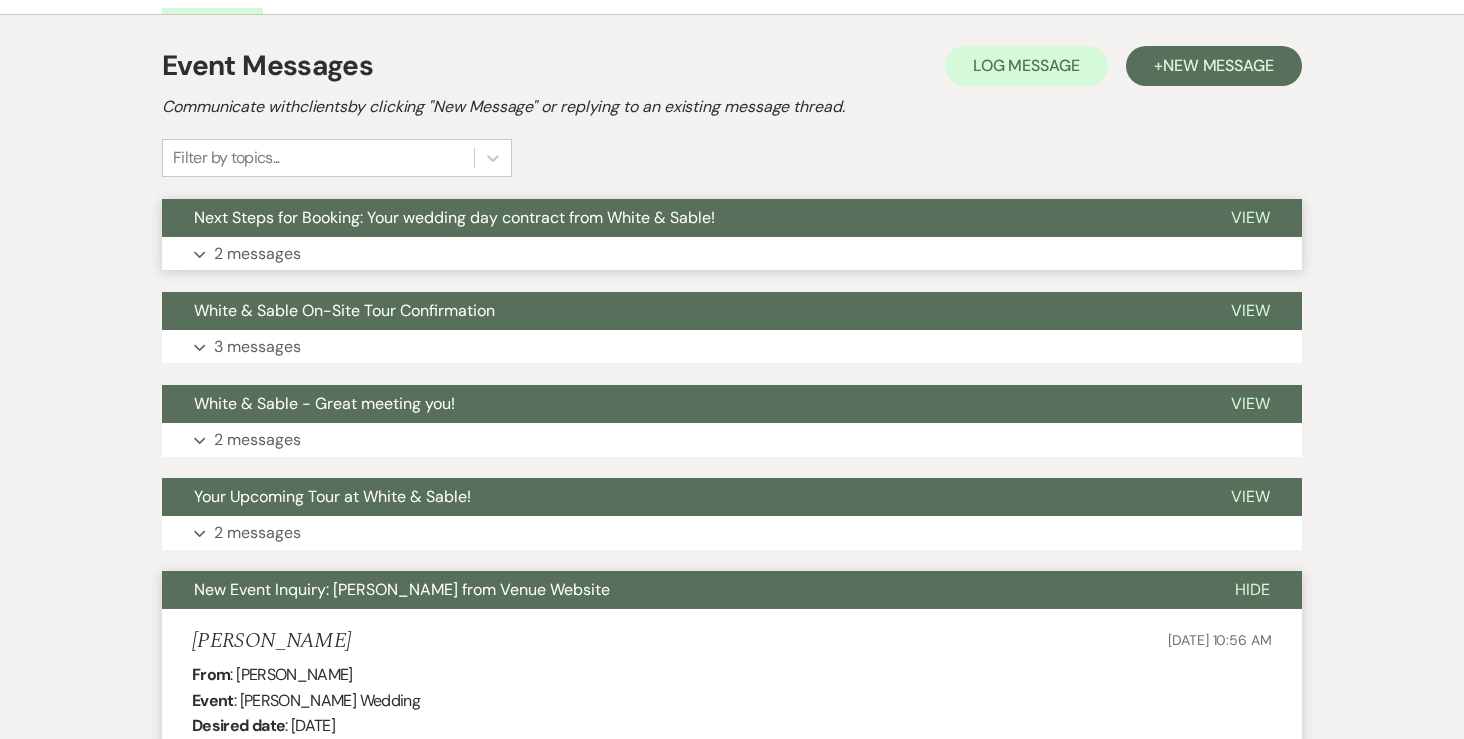 click on "2 messages" at bounding box center (257, 254) 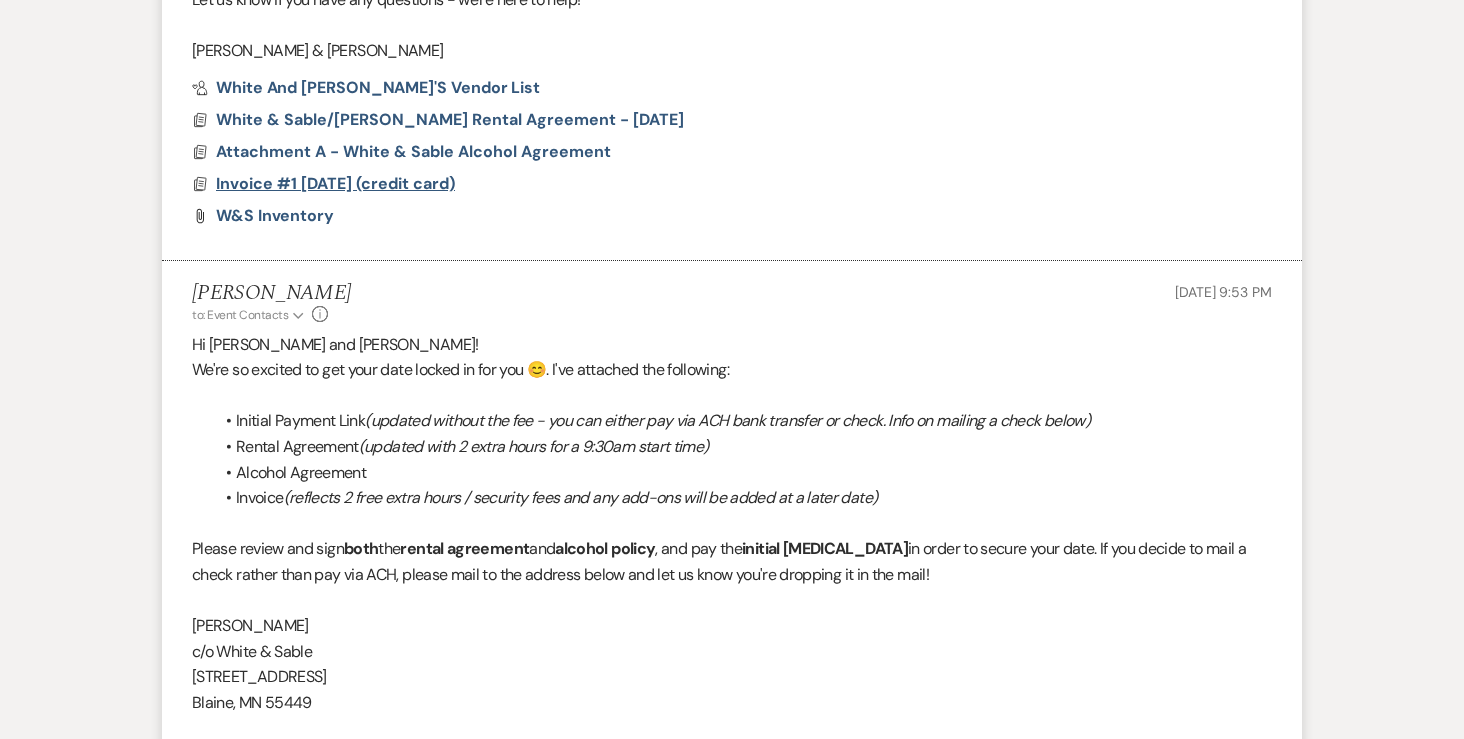 scroll, scrollTop: 1560, scrollLeft: 0, axis: vertical 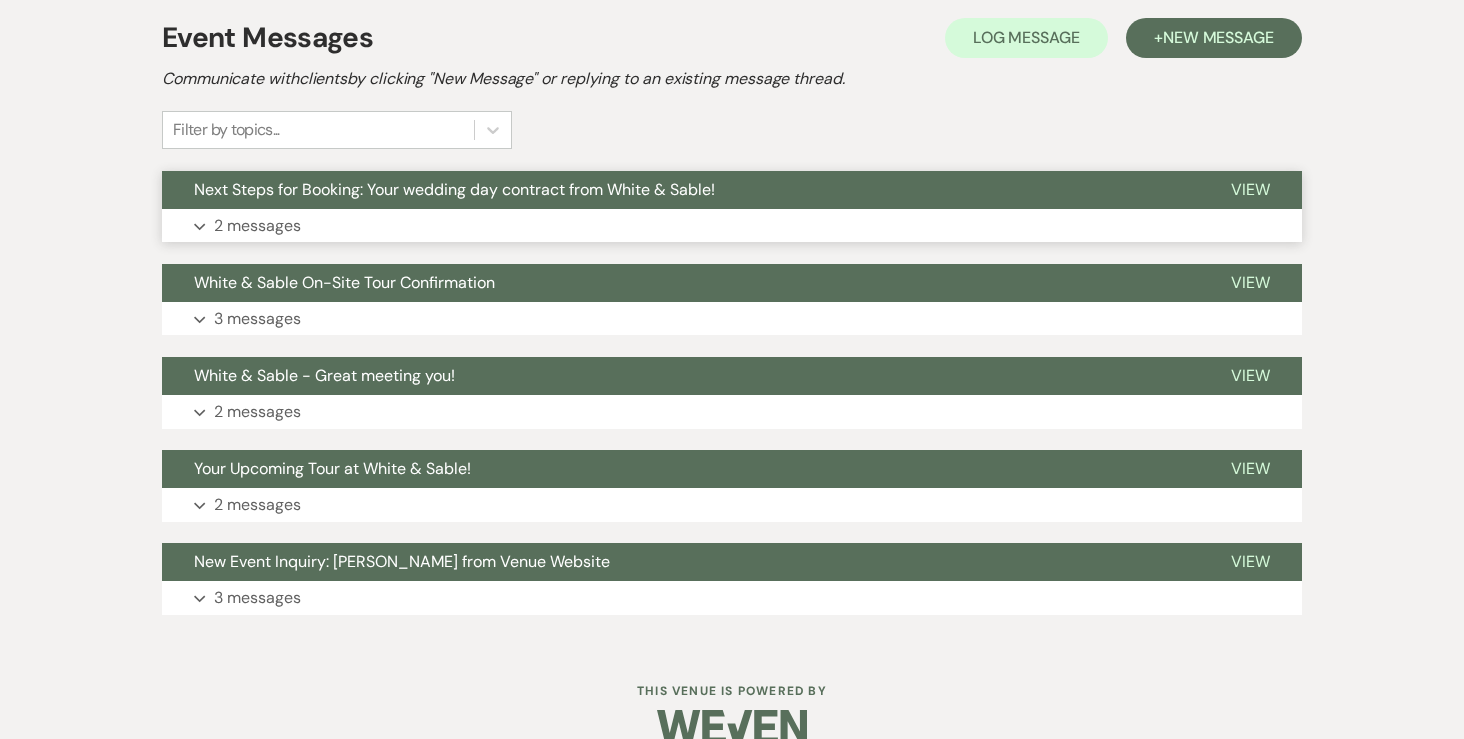 click on "2 messages" at bounding box center [257, 226] 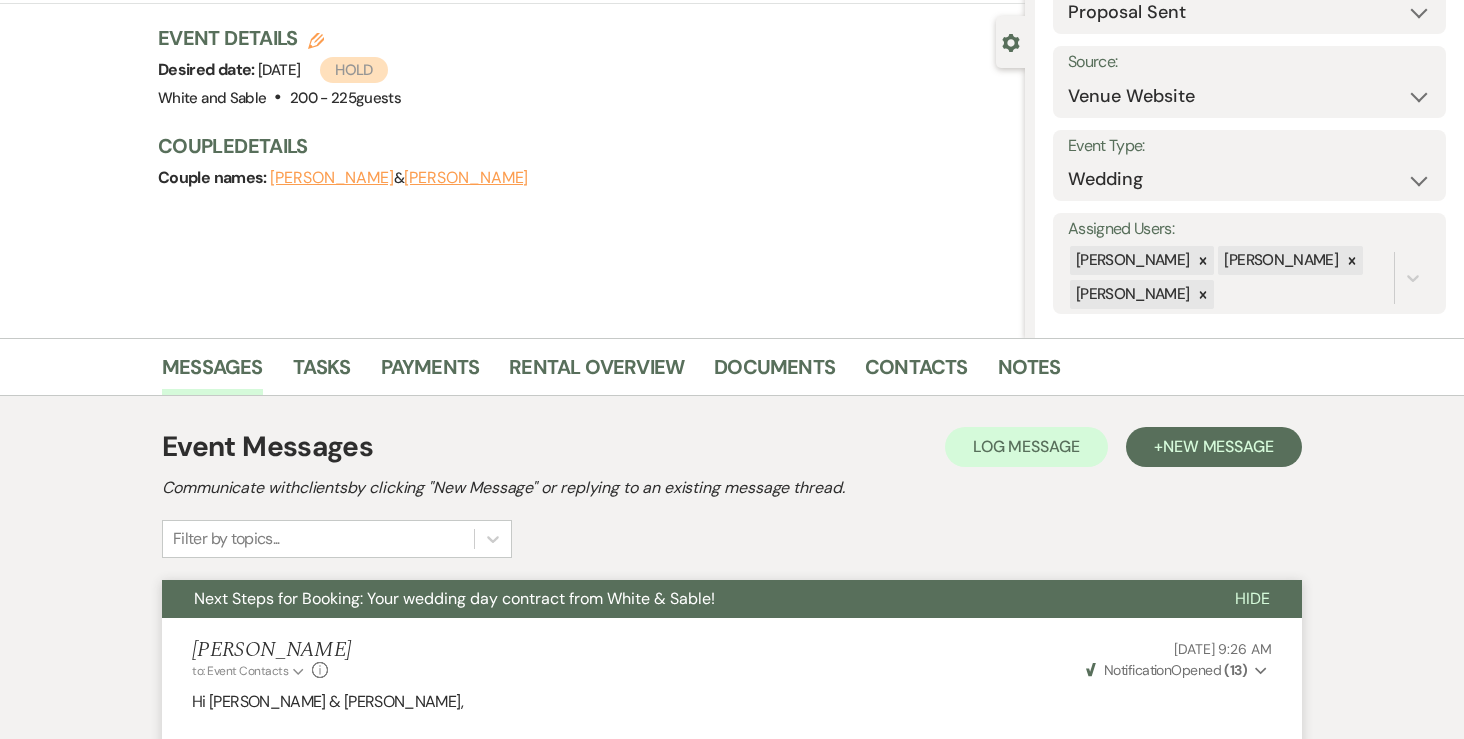 scroll, scrollTop: 0, scrollLeft: 0, axis: both 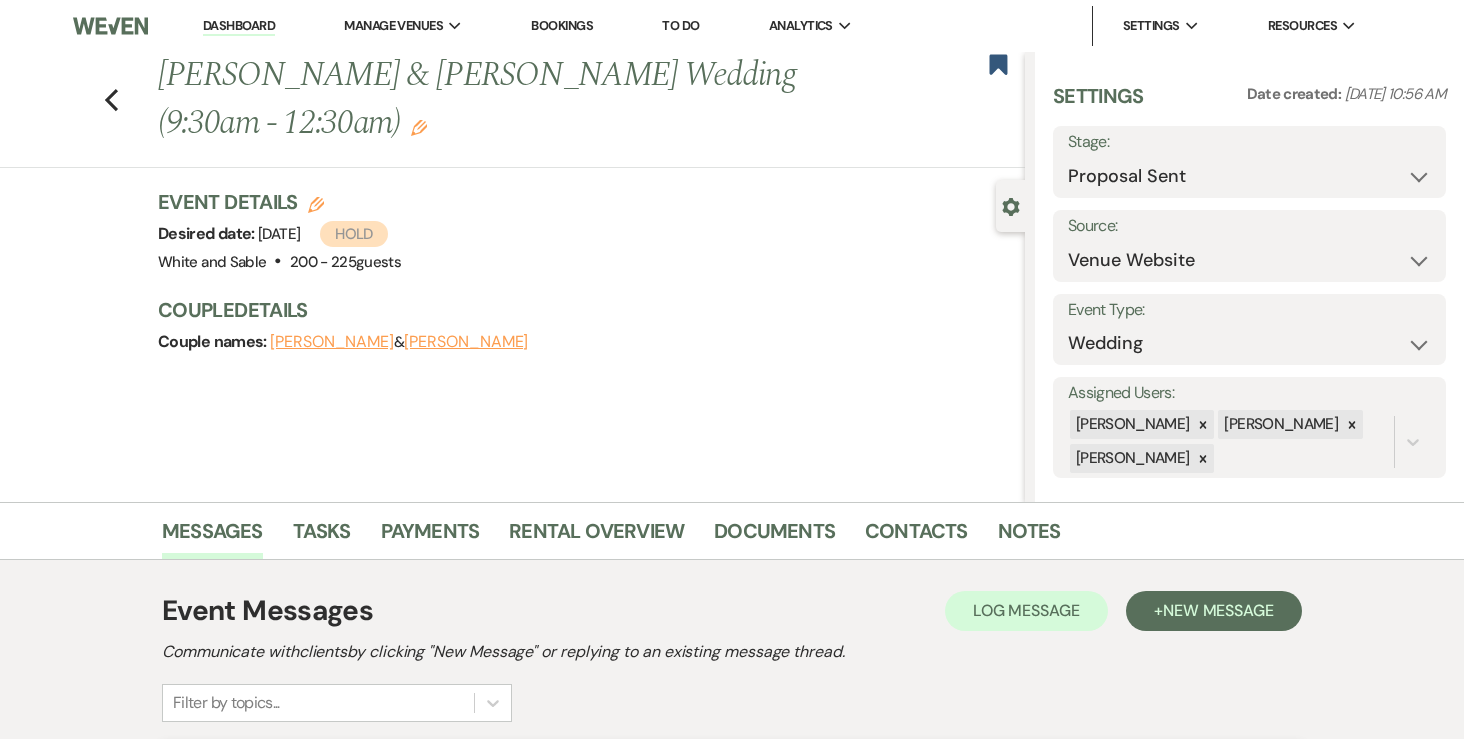 click on "Dashboard" at bounding box center (239, 26) 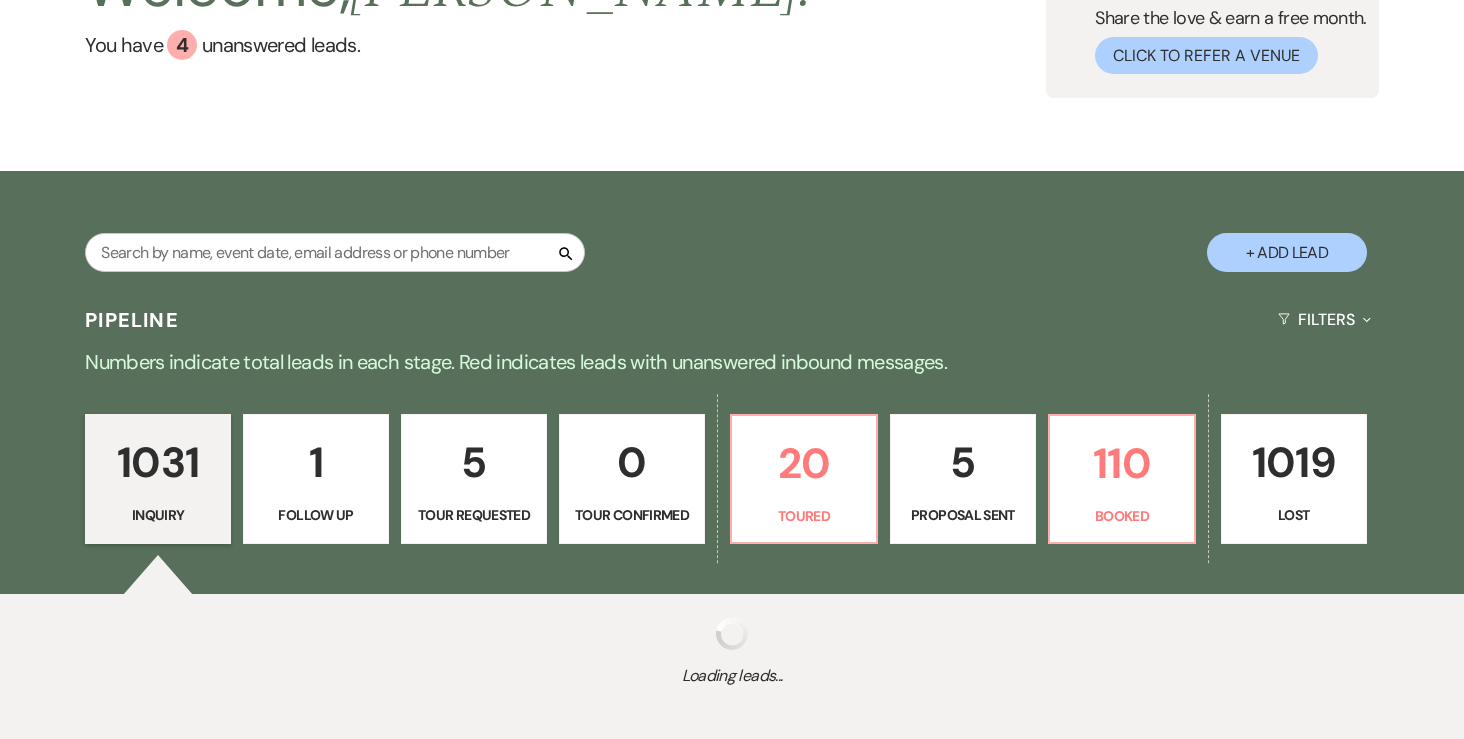 scroll, scrollTop: 194, scrollLeft: 0, axis: vertical 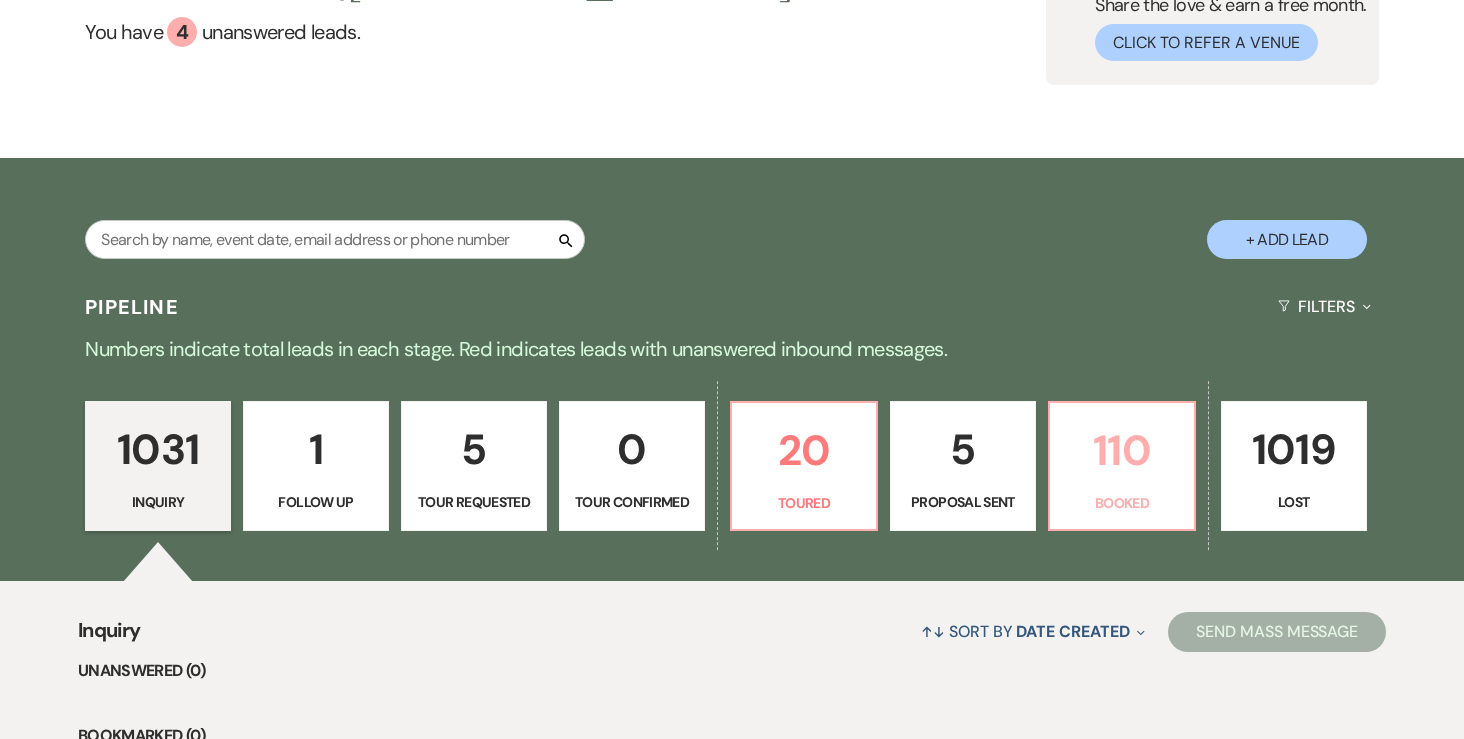 click on "110 Booked" at bounding box center [1122, 466] 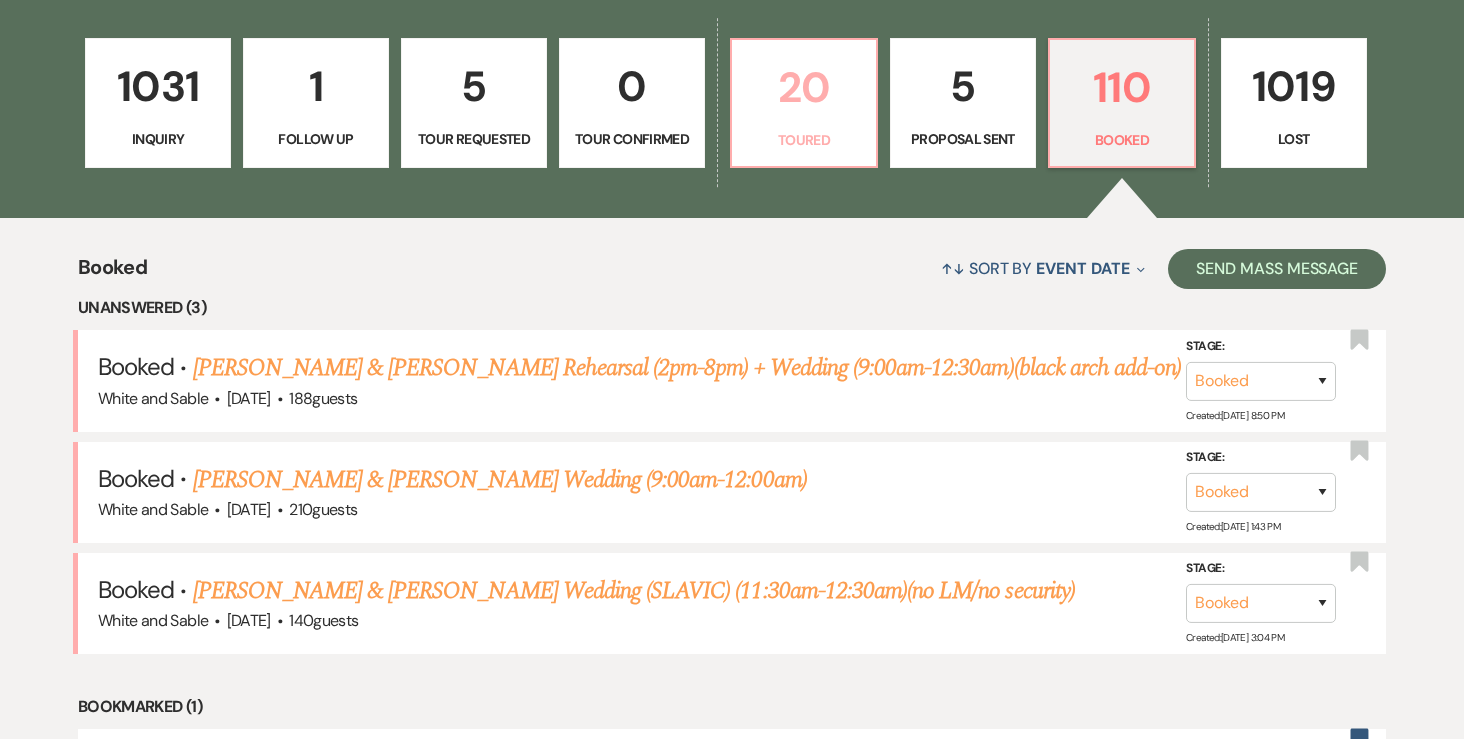 scroll, scrollTop: 558, scrollLeft: 0, axis: vertical 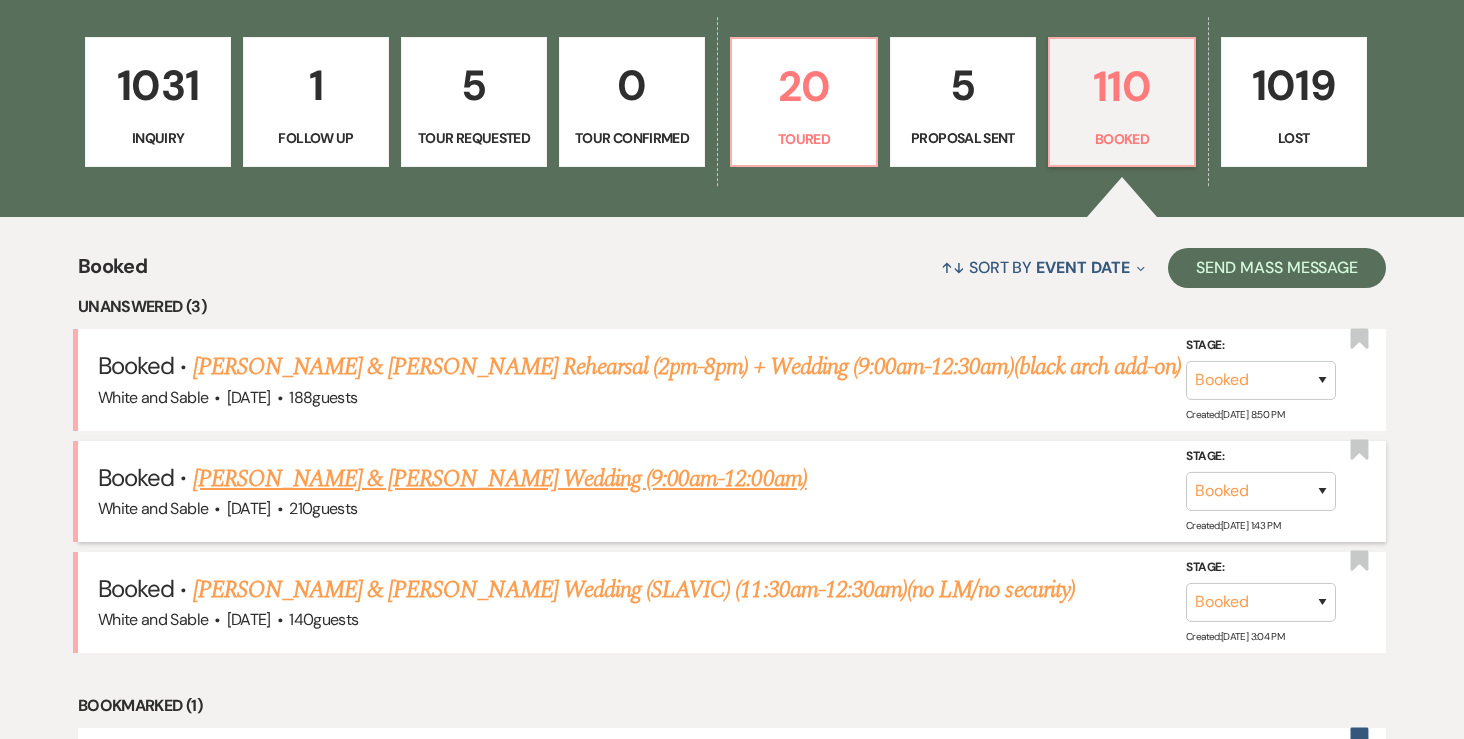 click on "Alex Christensen & Sam Weiss's Wedding (9:00am-12:00am)" at bounding box center [500, 479] 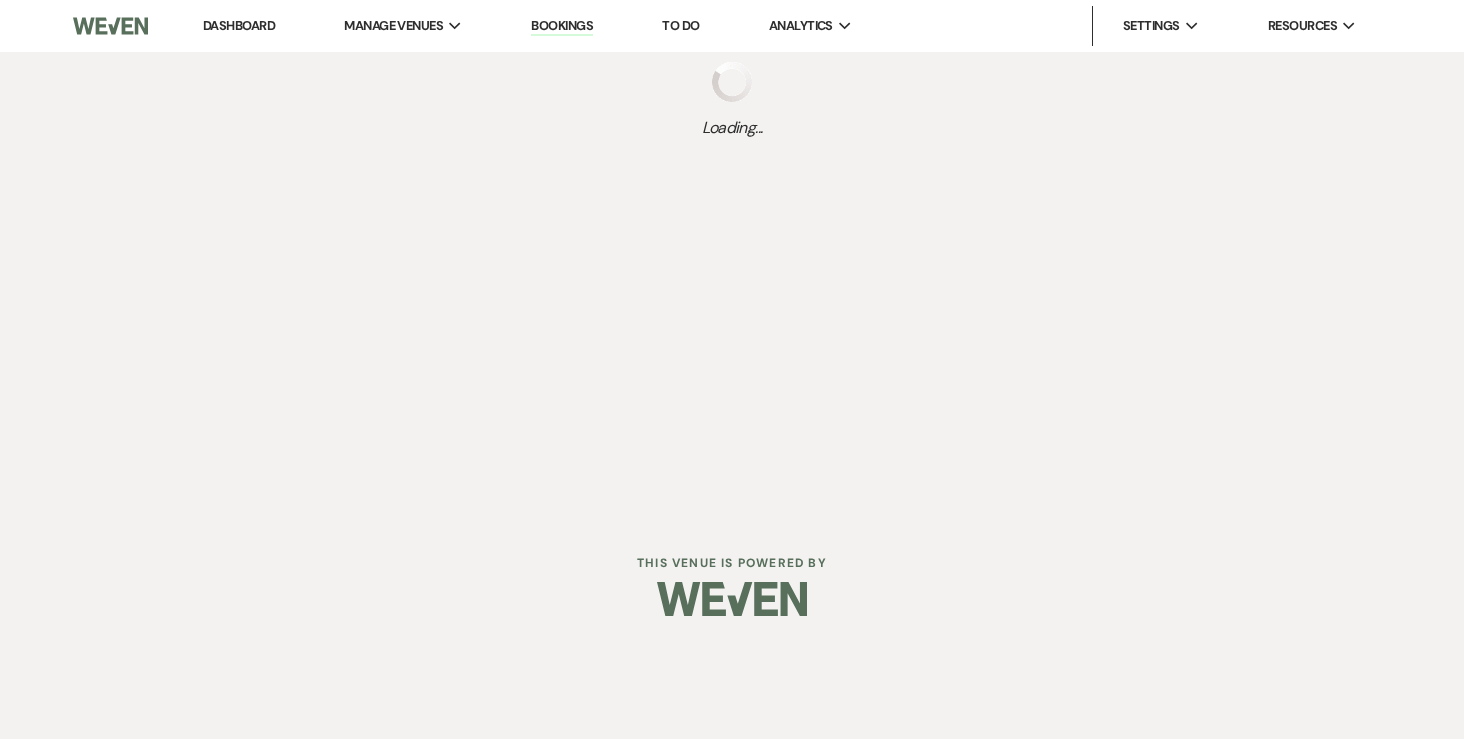 scroll, scrollTop: 0, scrollLeft: 0, axis: both 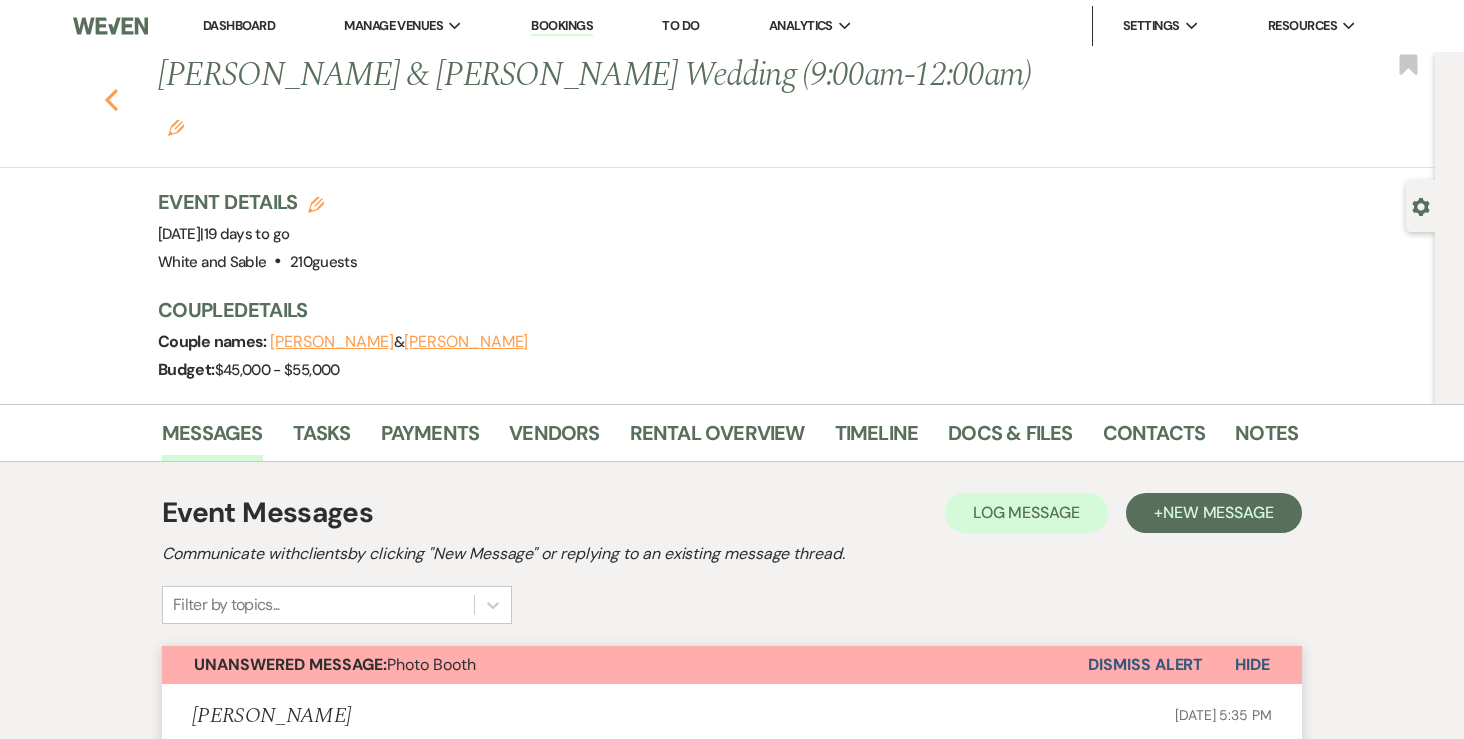 click 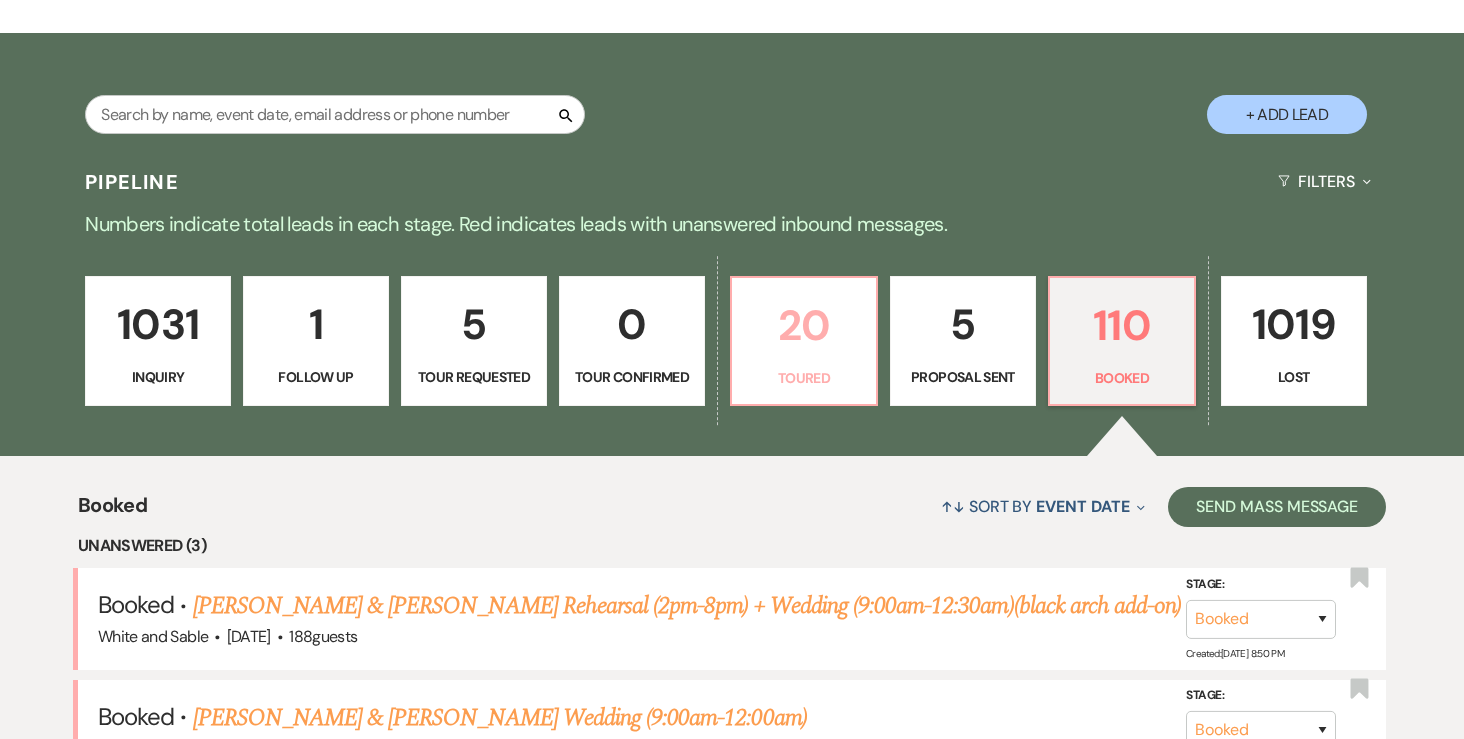 click on "20 Toured" at bounding box center (804, 341) 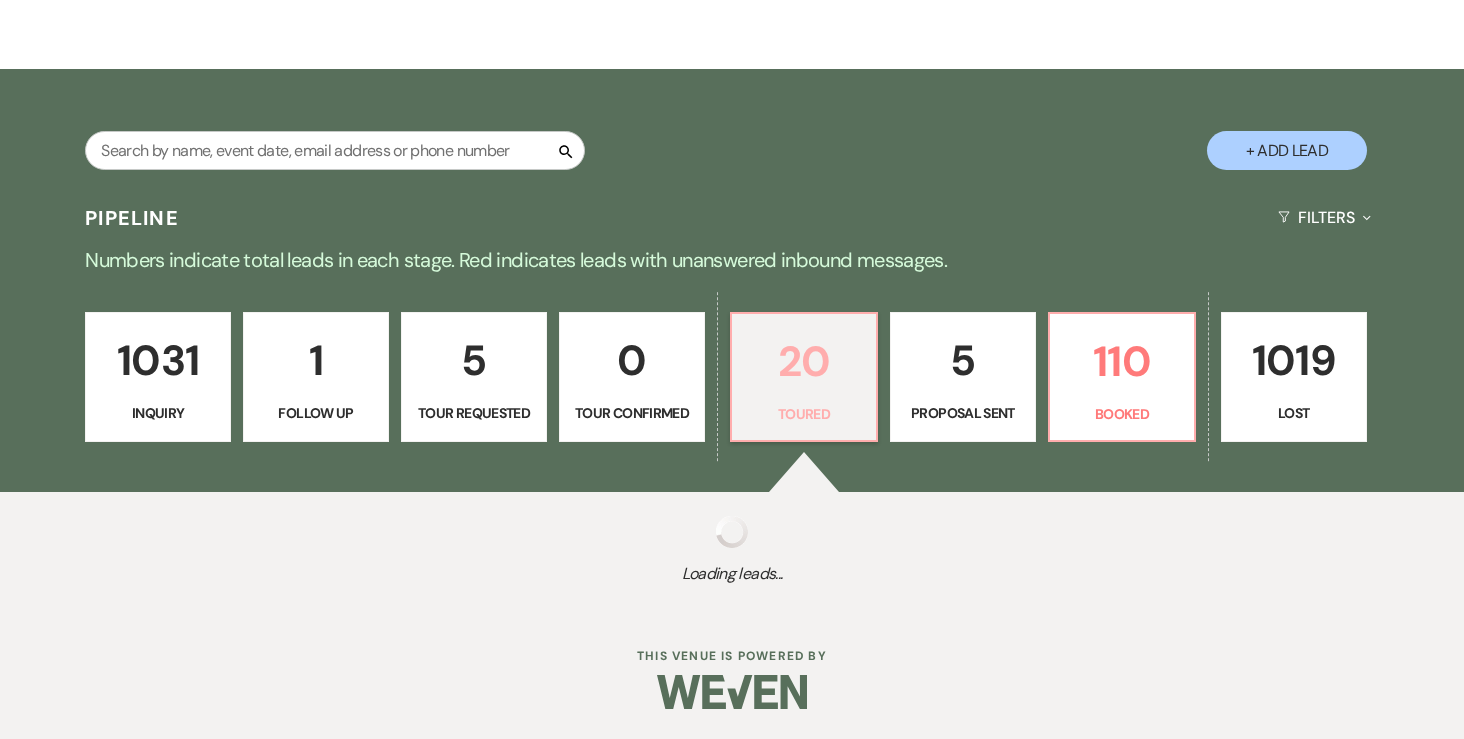 select on "5" 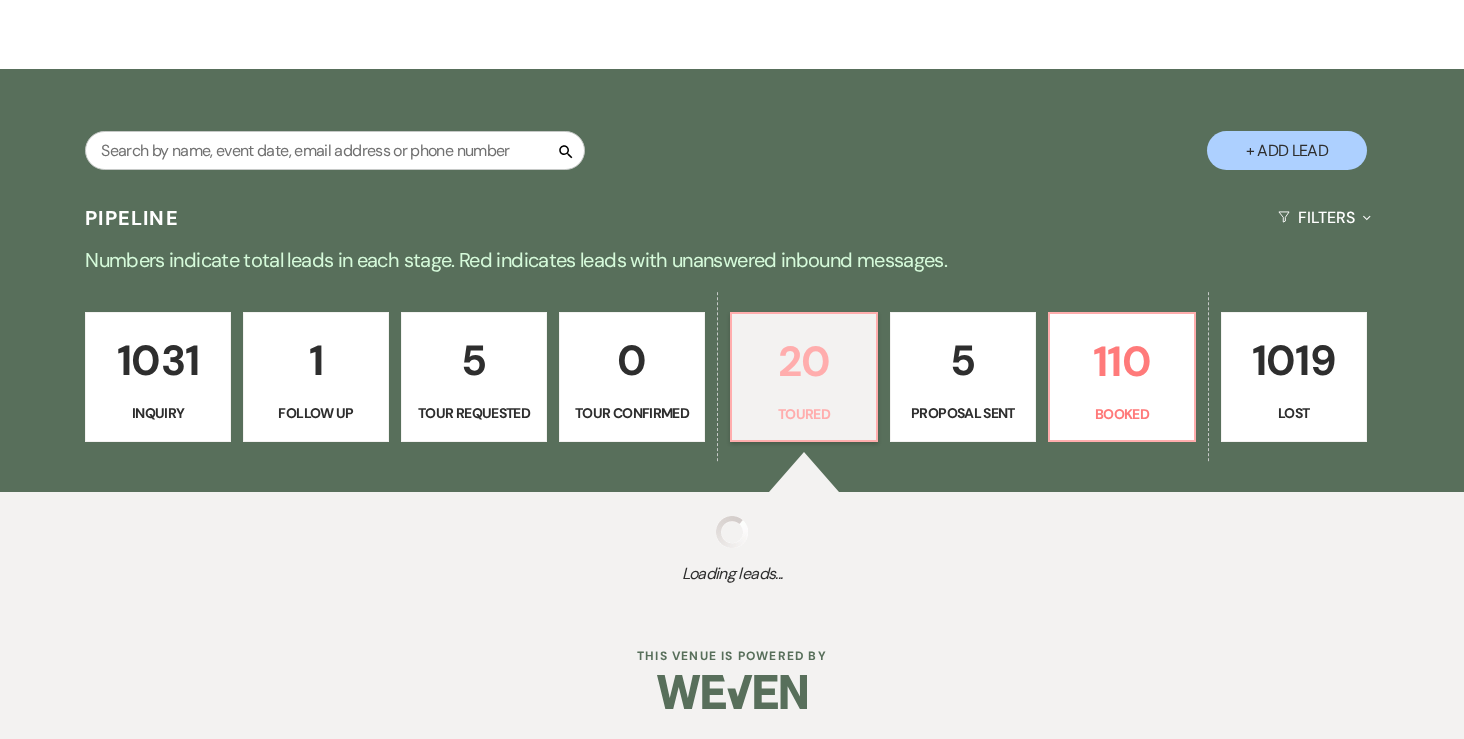 select on "5" 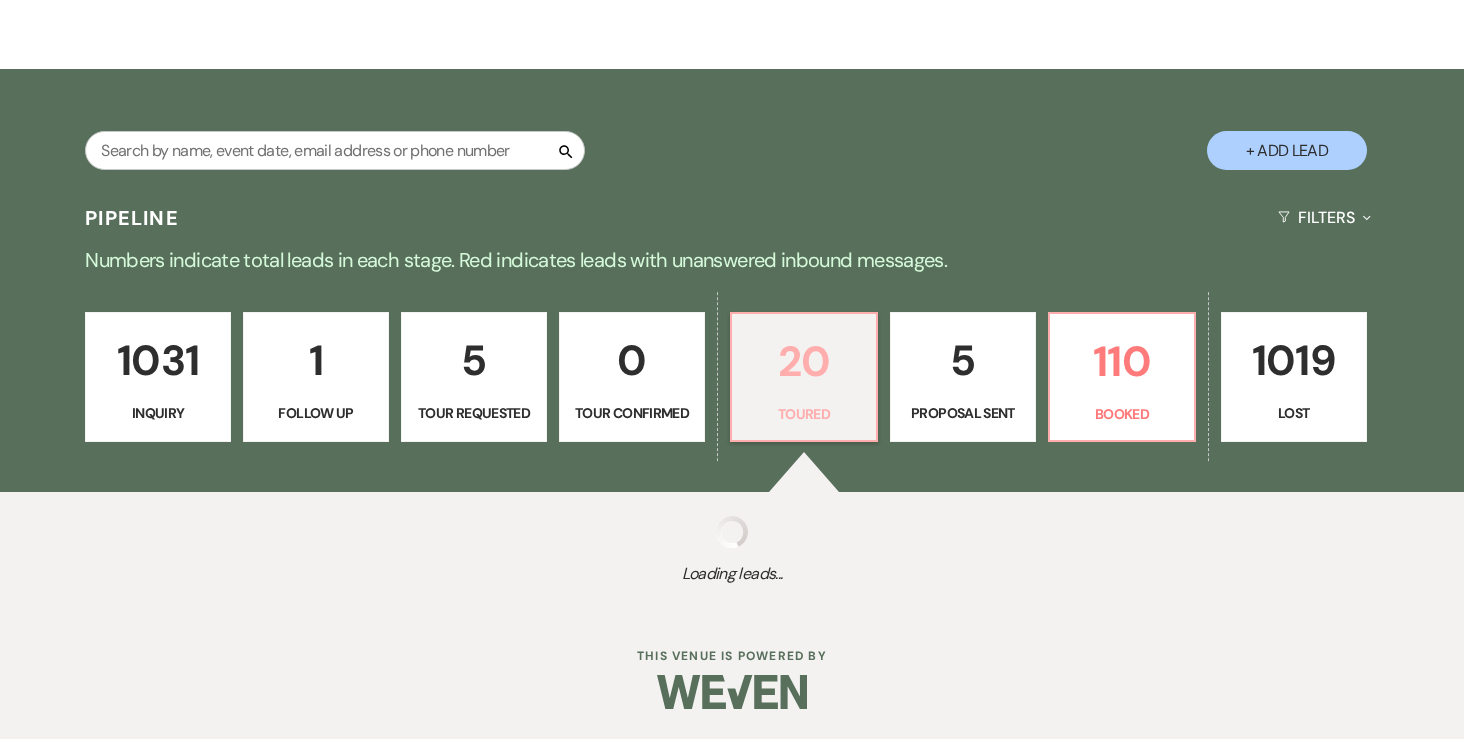 select on "5" 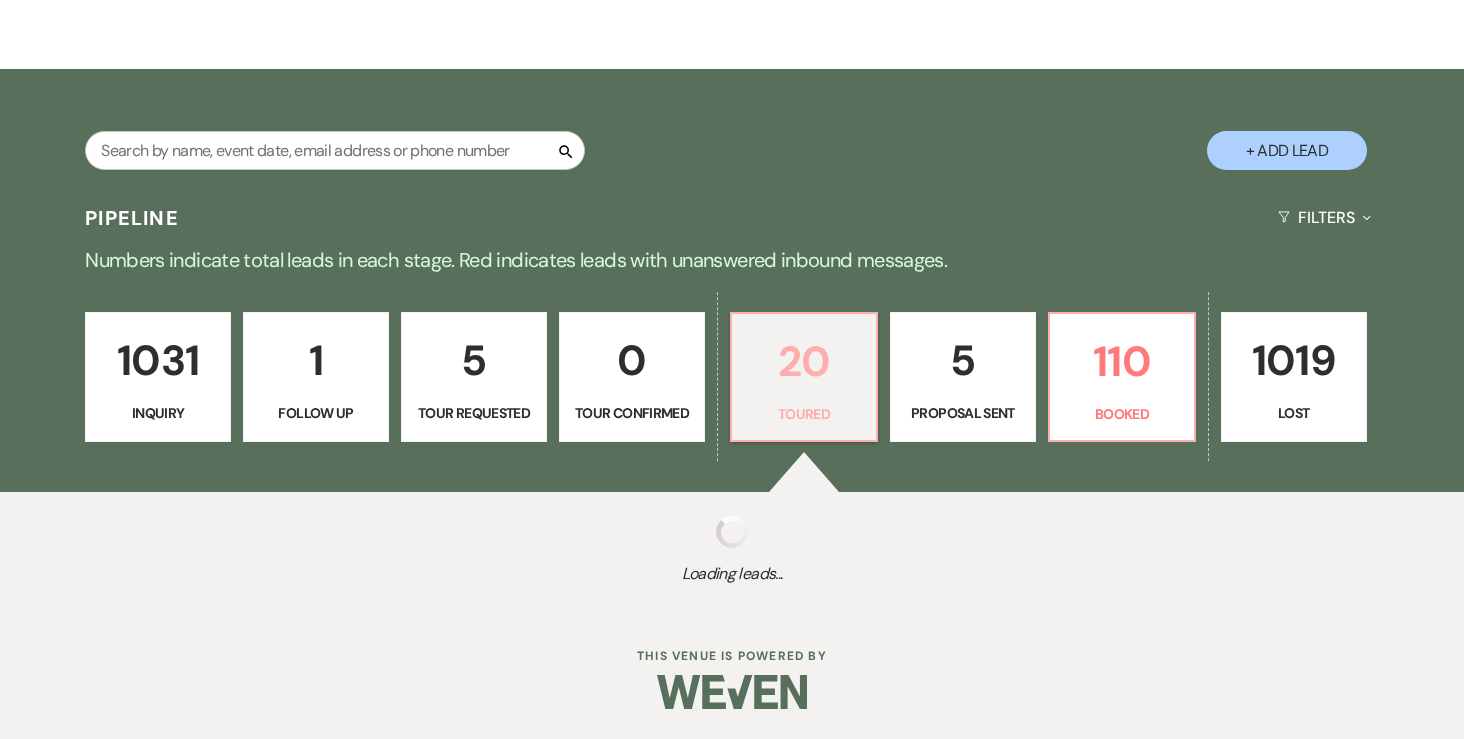 select on "5" 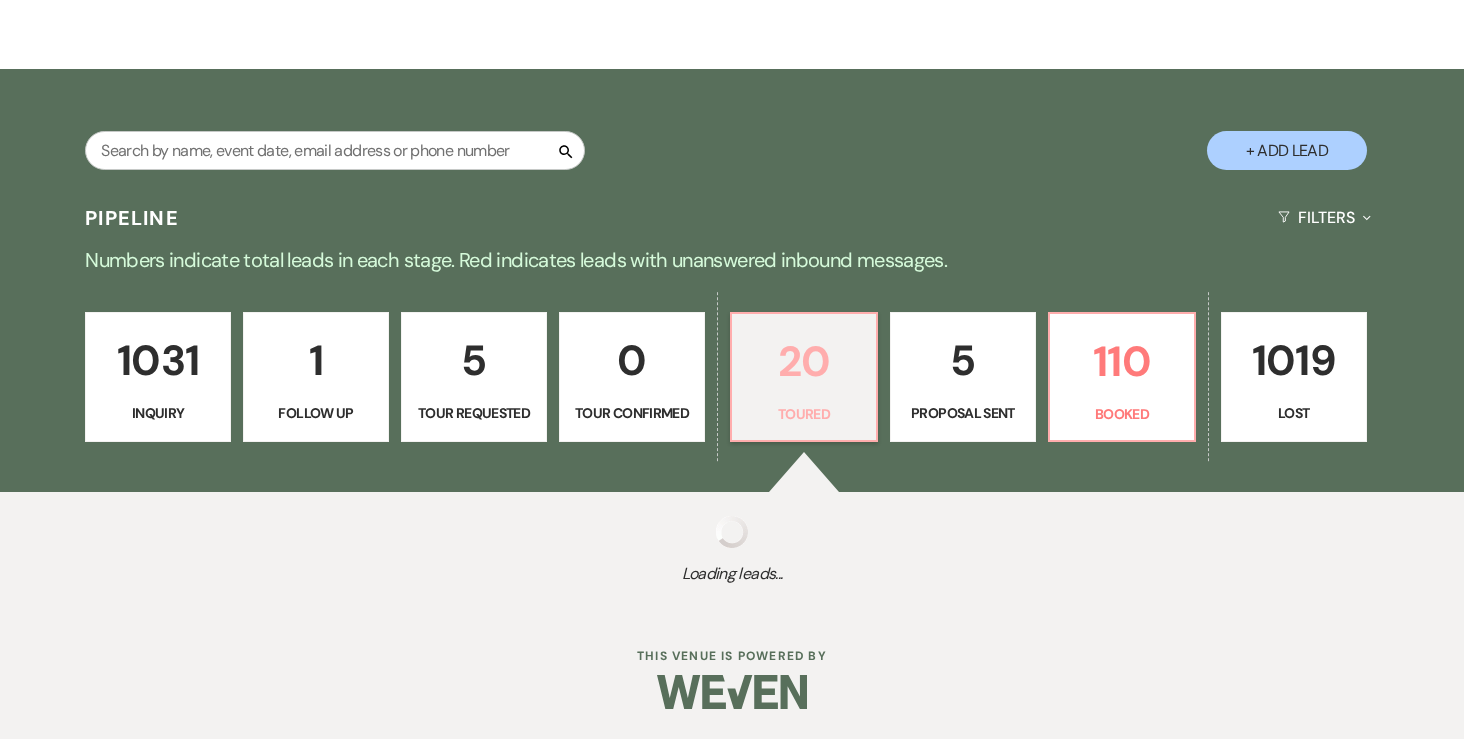 select on "5" 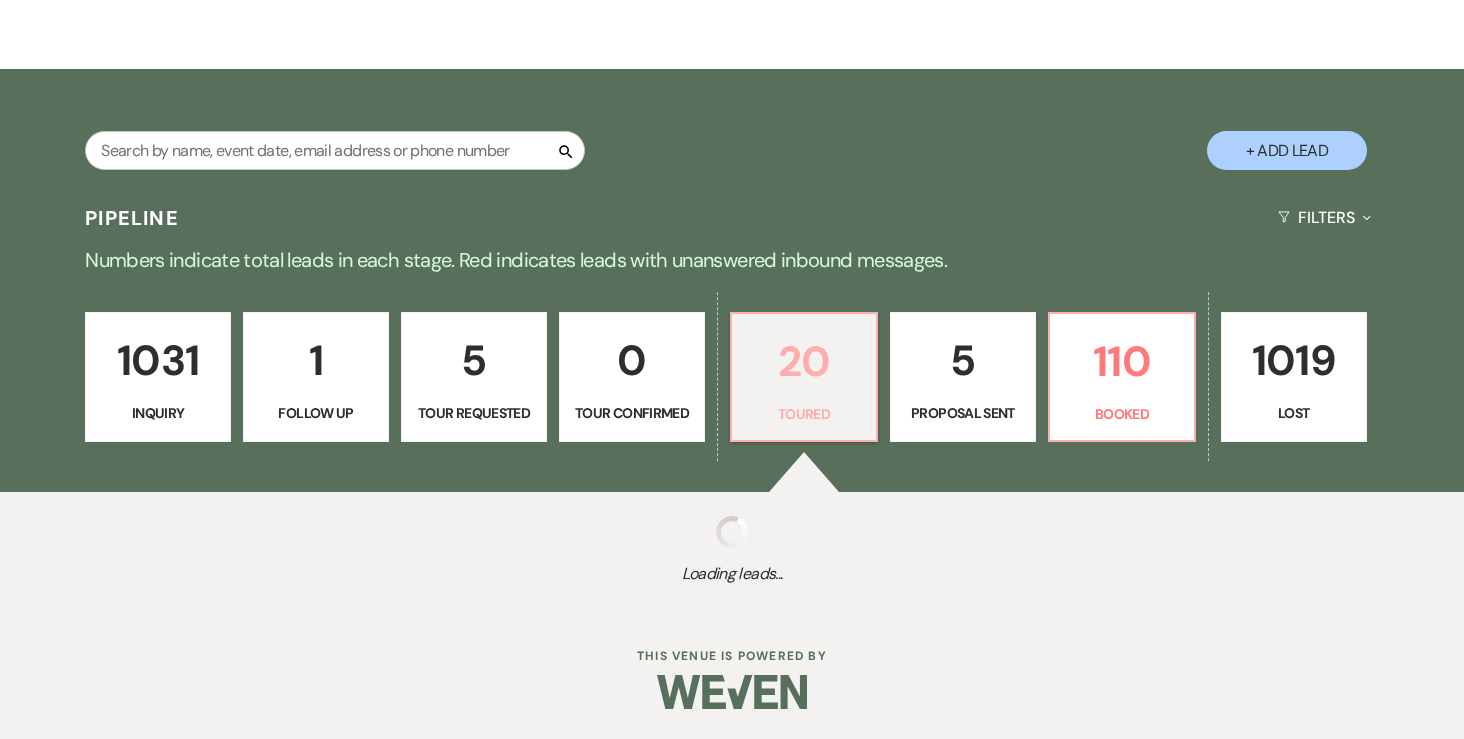 select on "5" 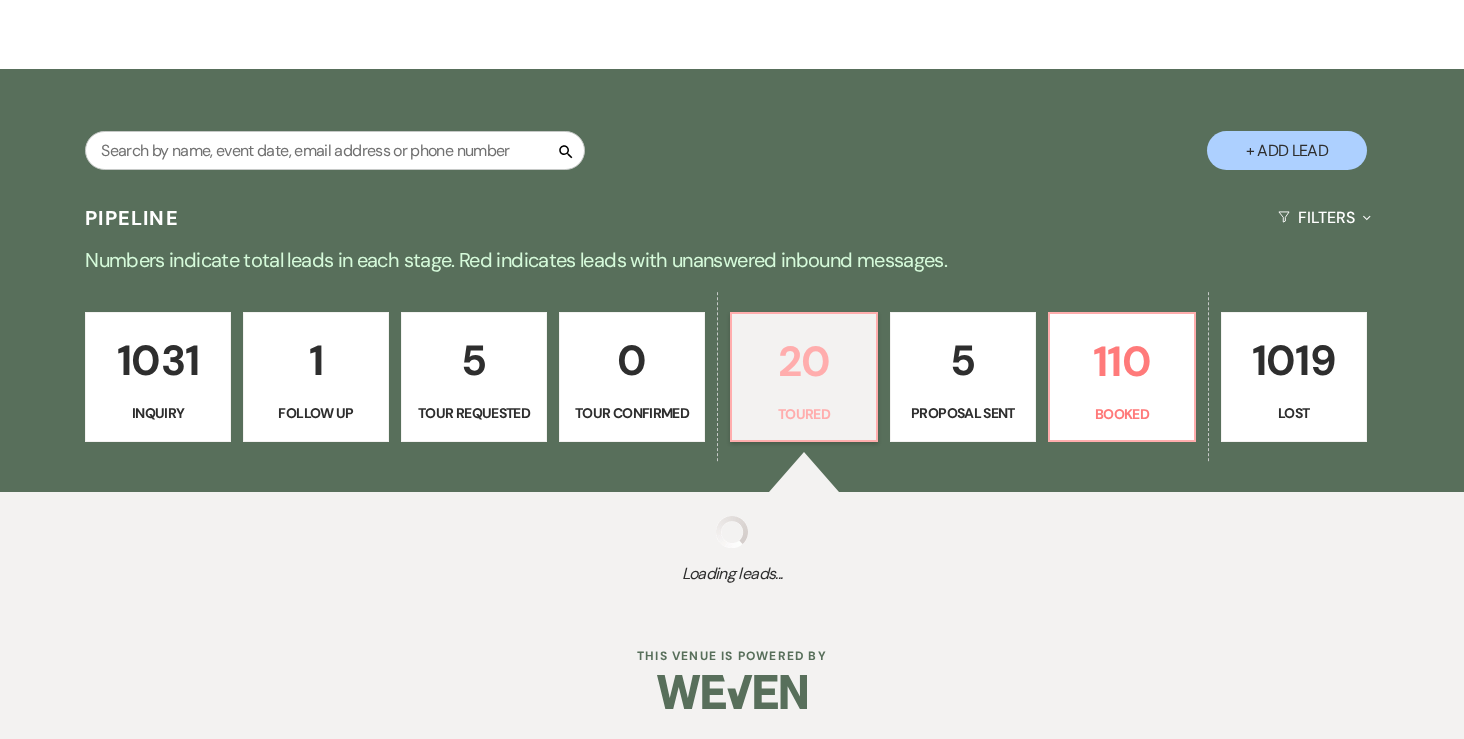 select on "5" 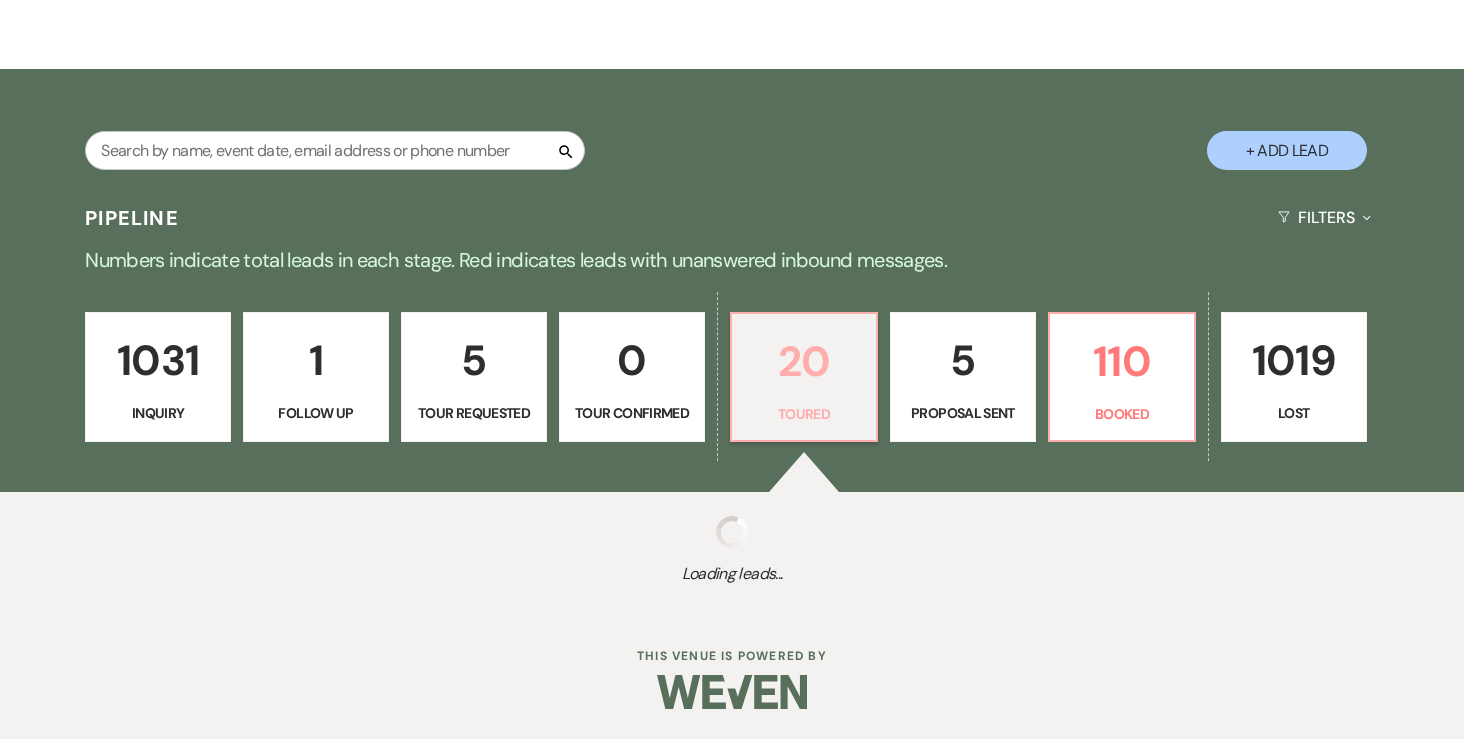 select on "5" 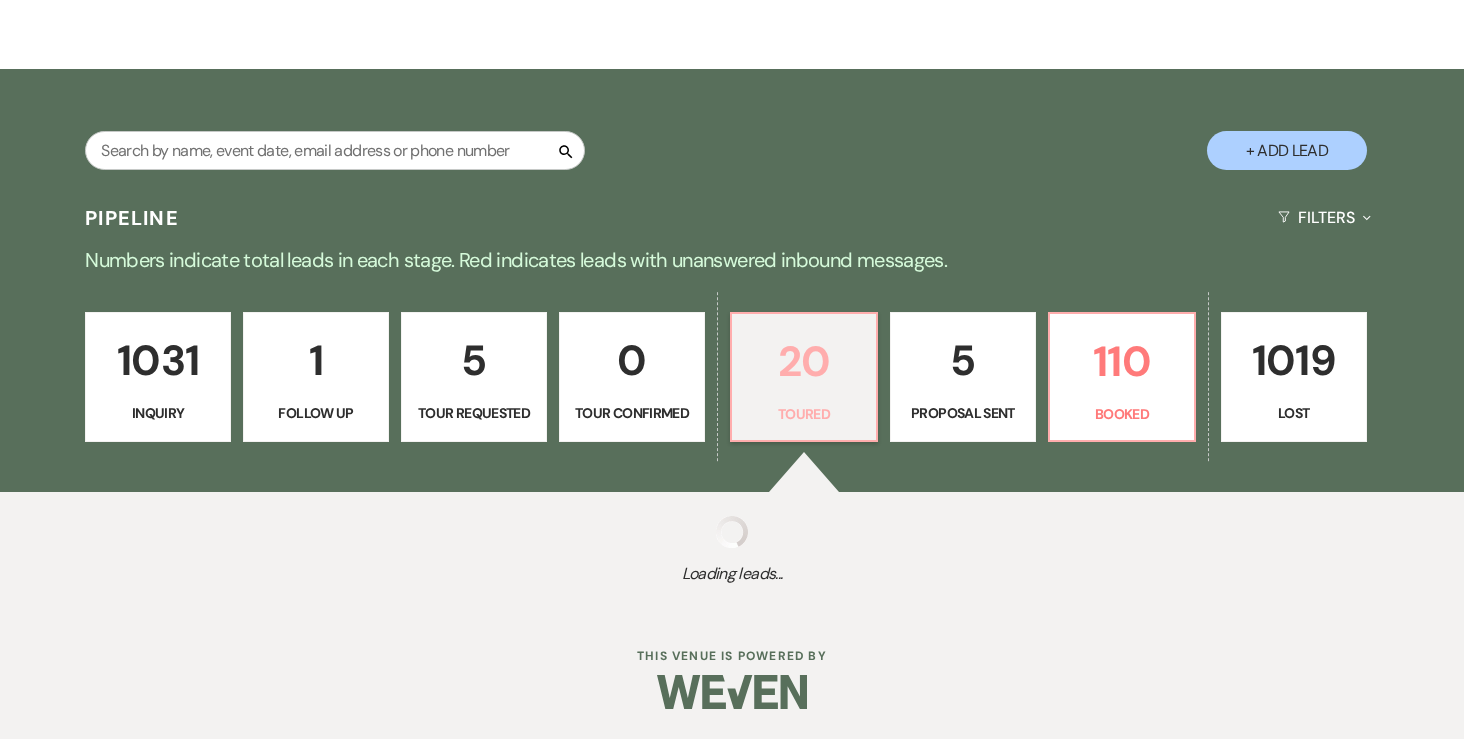 select on "5" 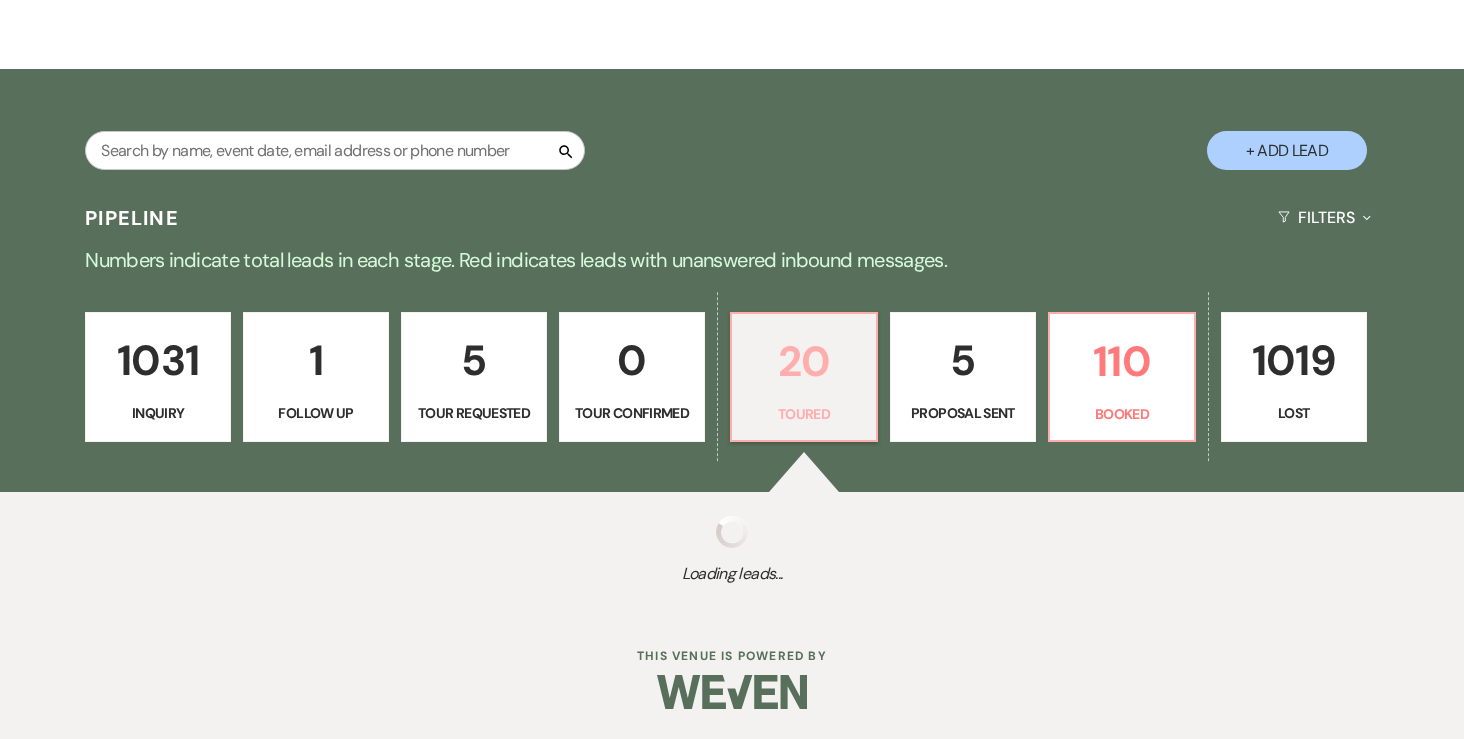 select on "5" 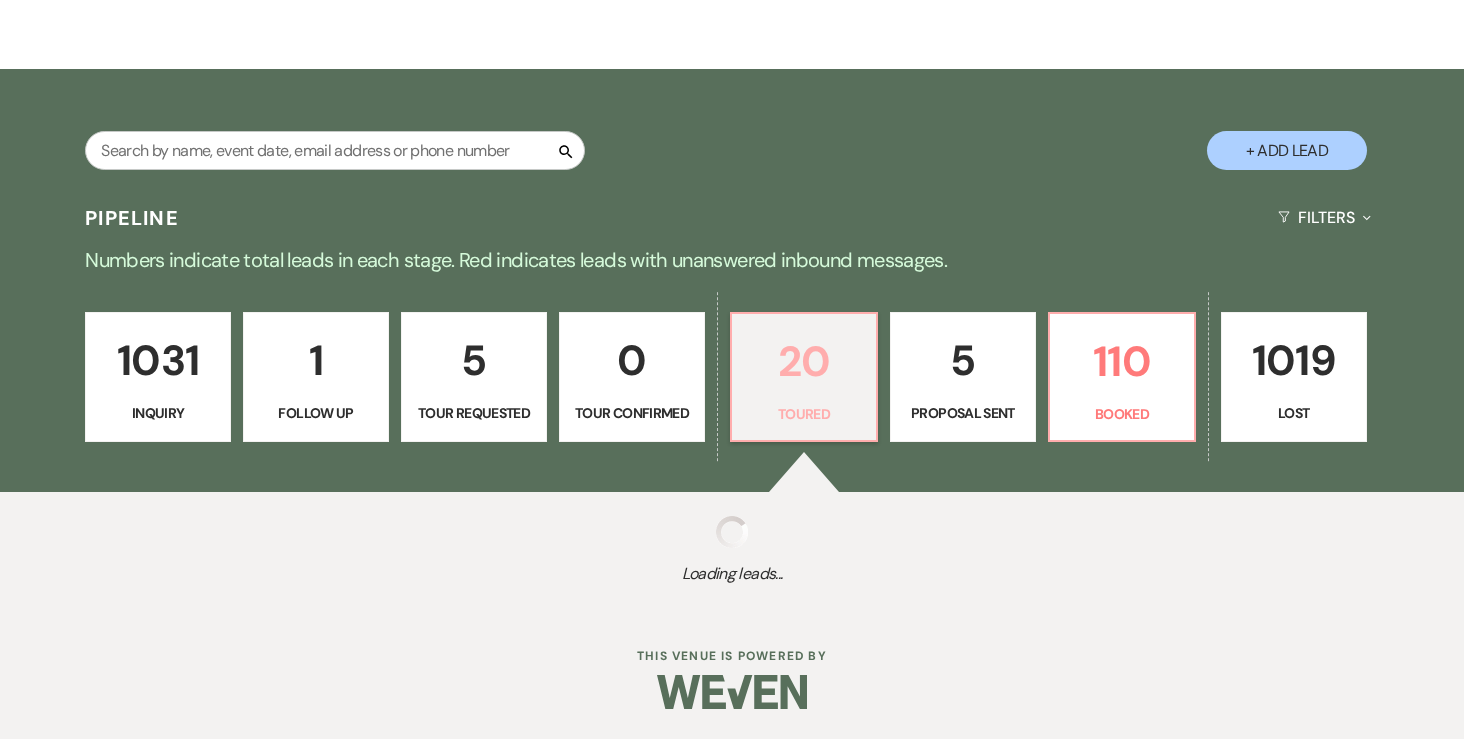 select on "5" 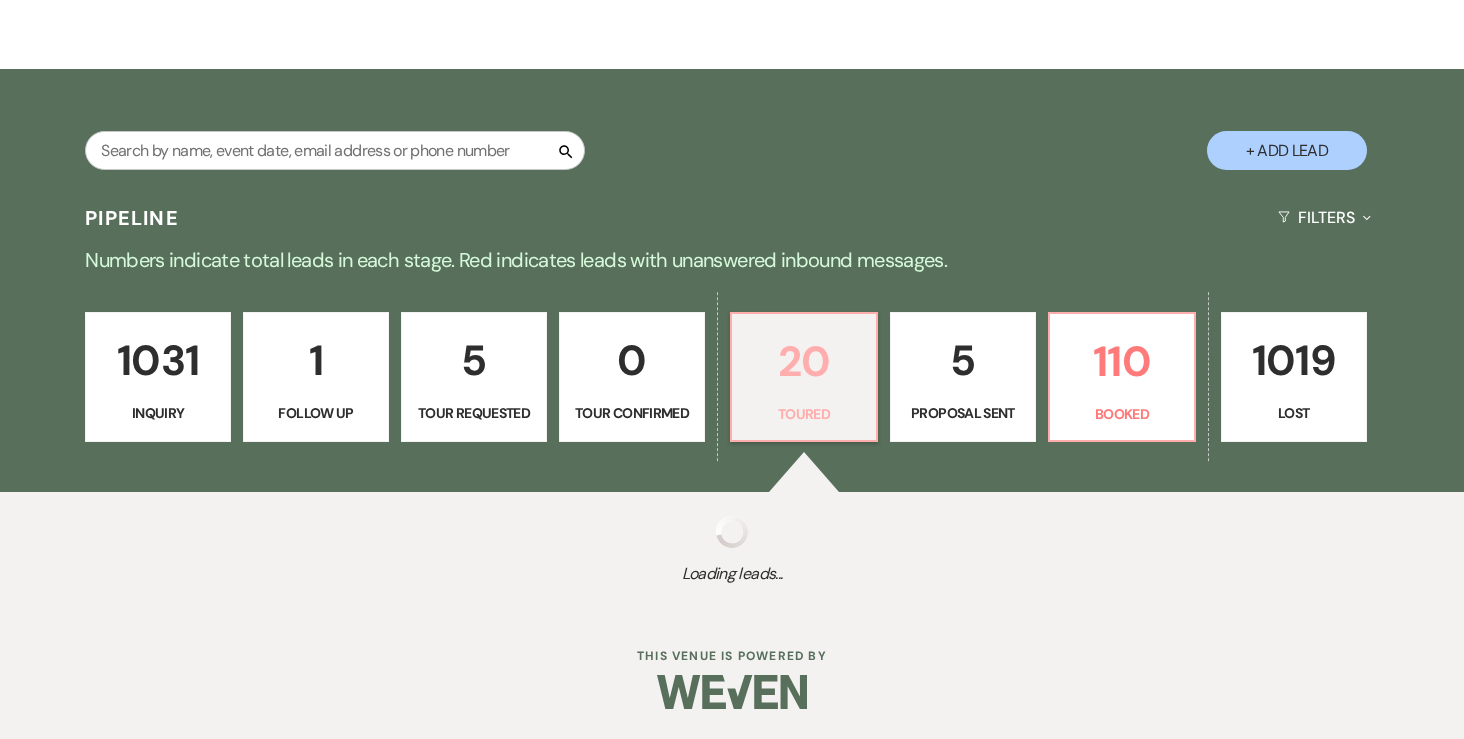 select on "5" 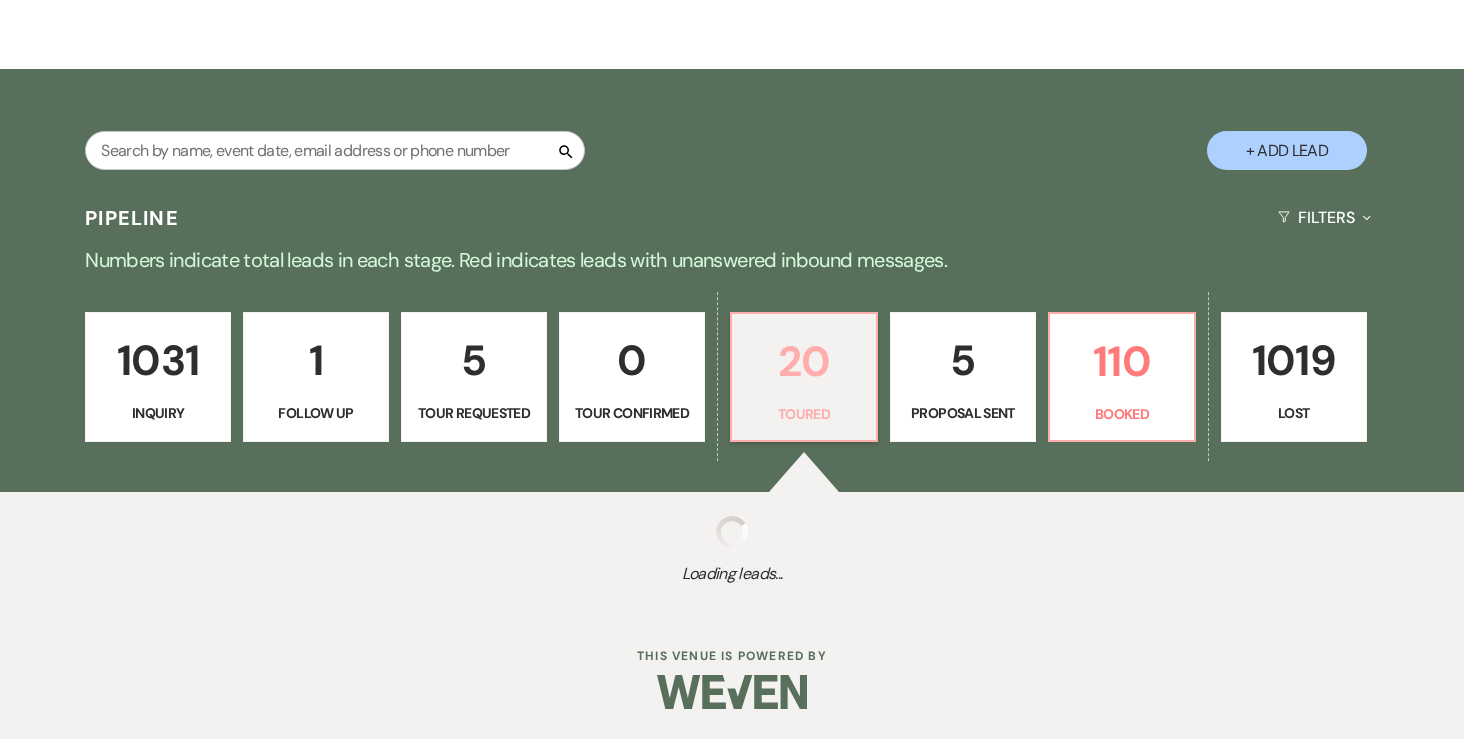 select on "5" 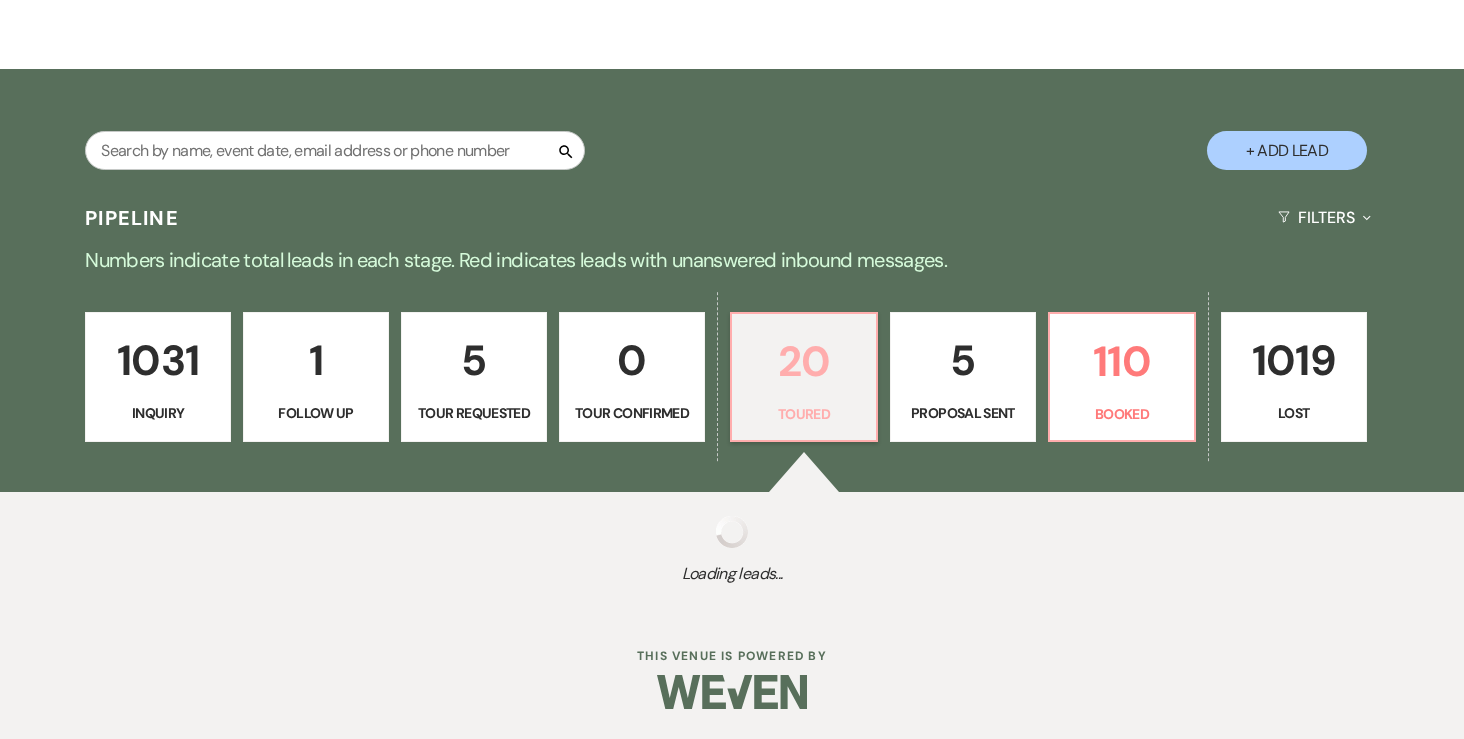 select on "5" 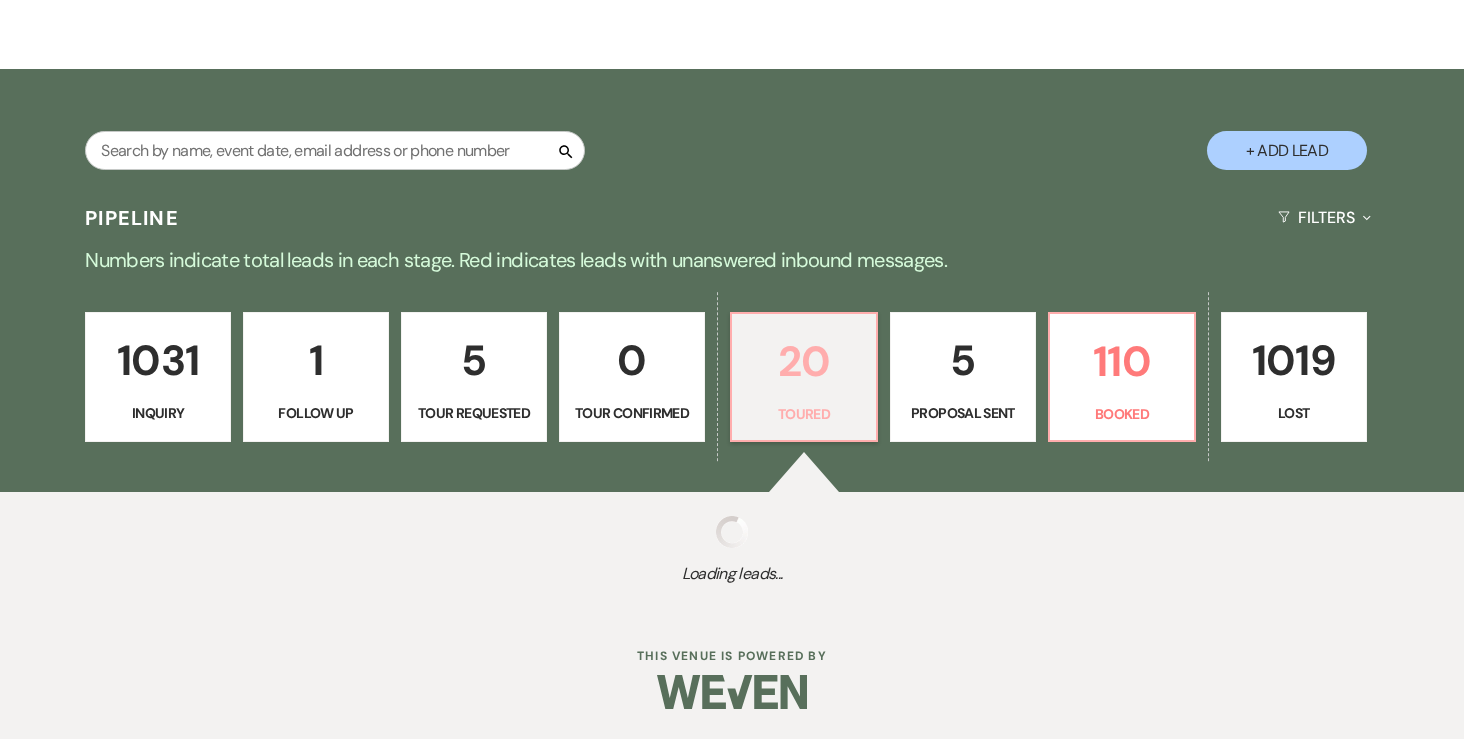 select on "5" 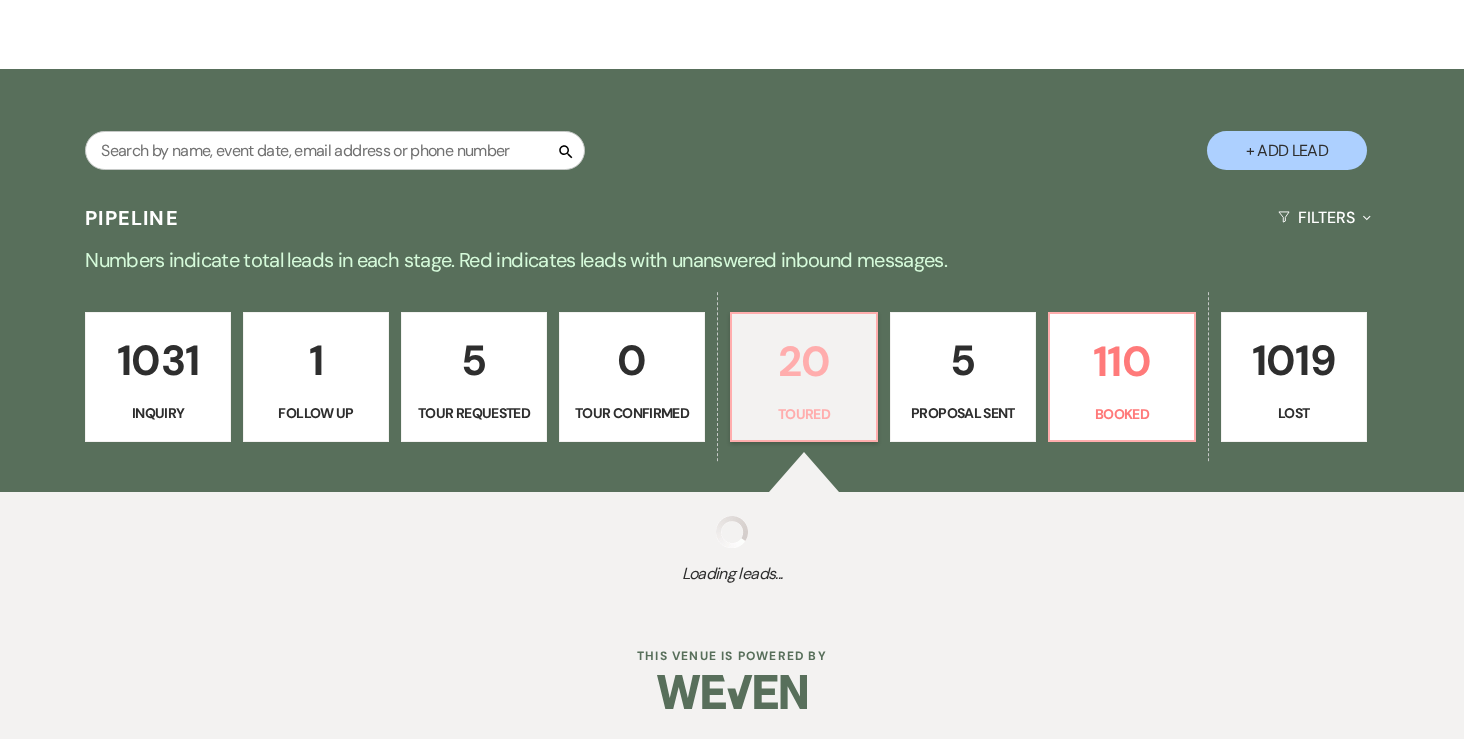 select on "5" 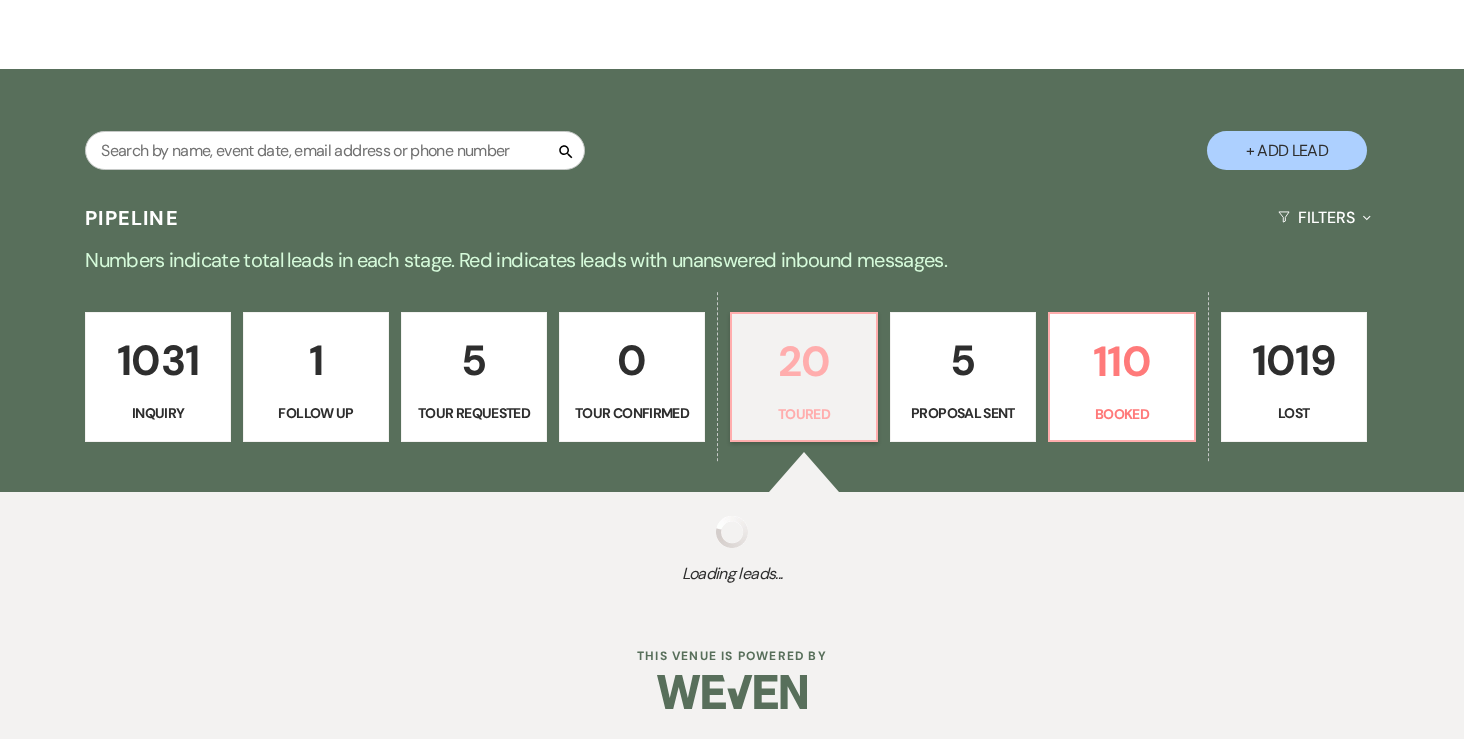 select on "5" 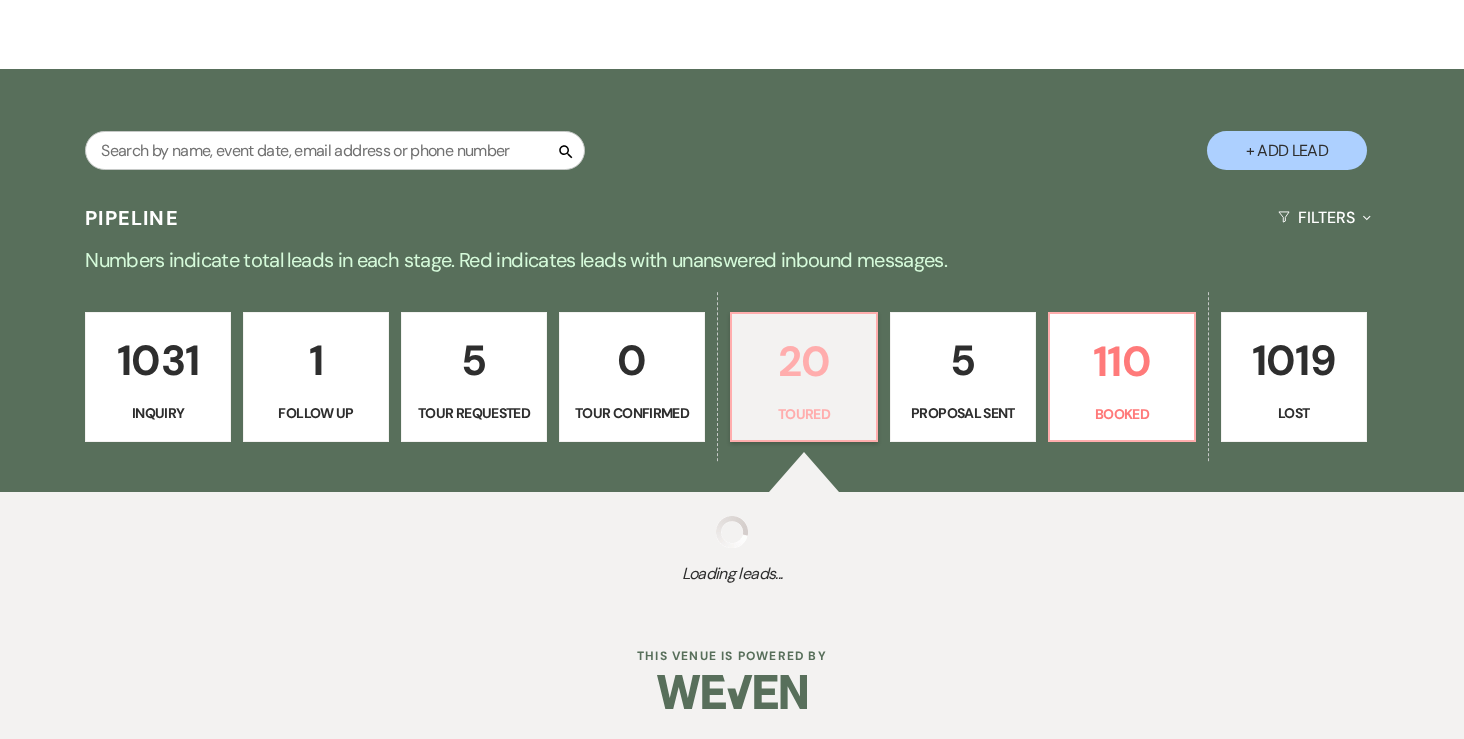 select on "5" 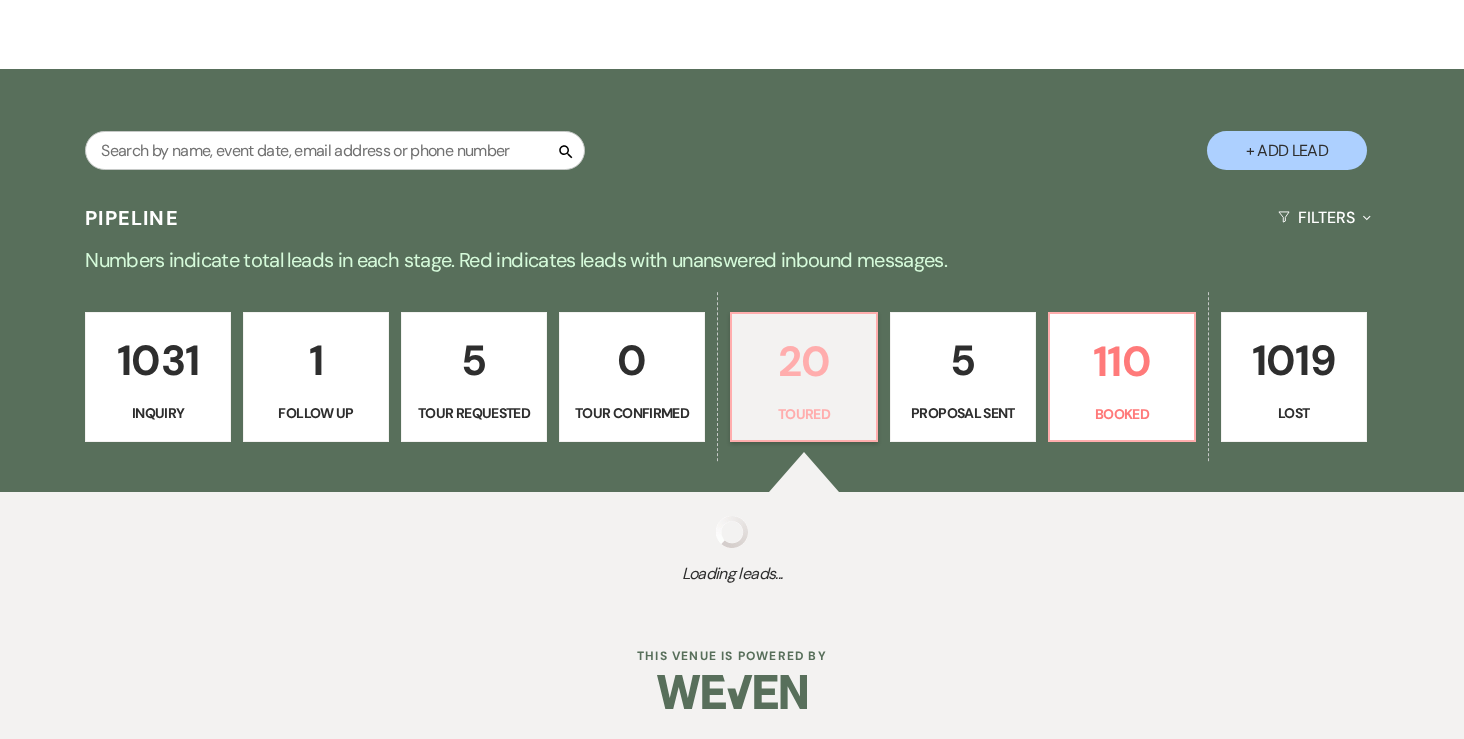 select on "5" 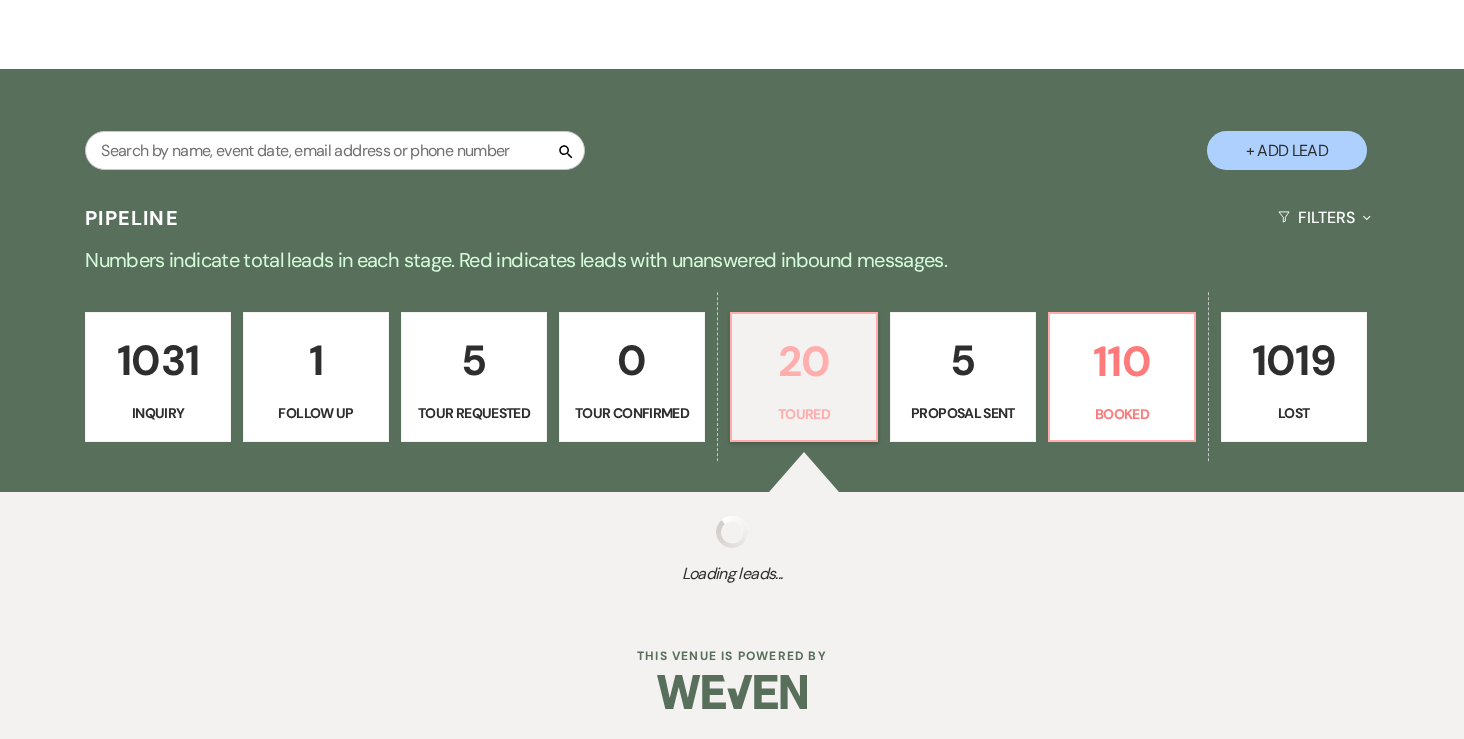 select on "5" 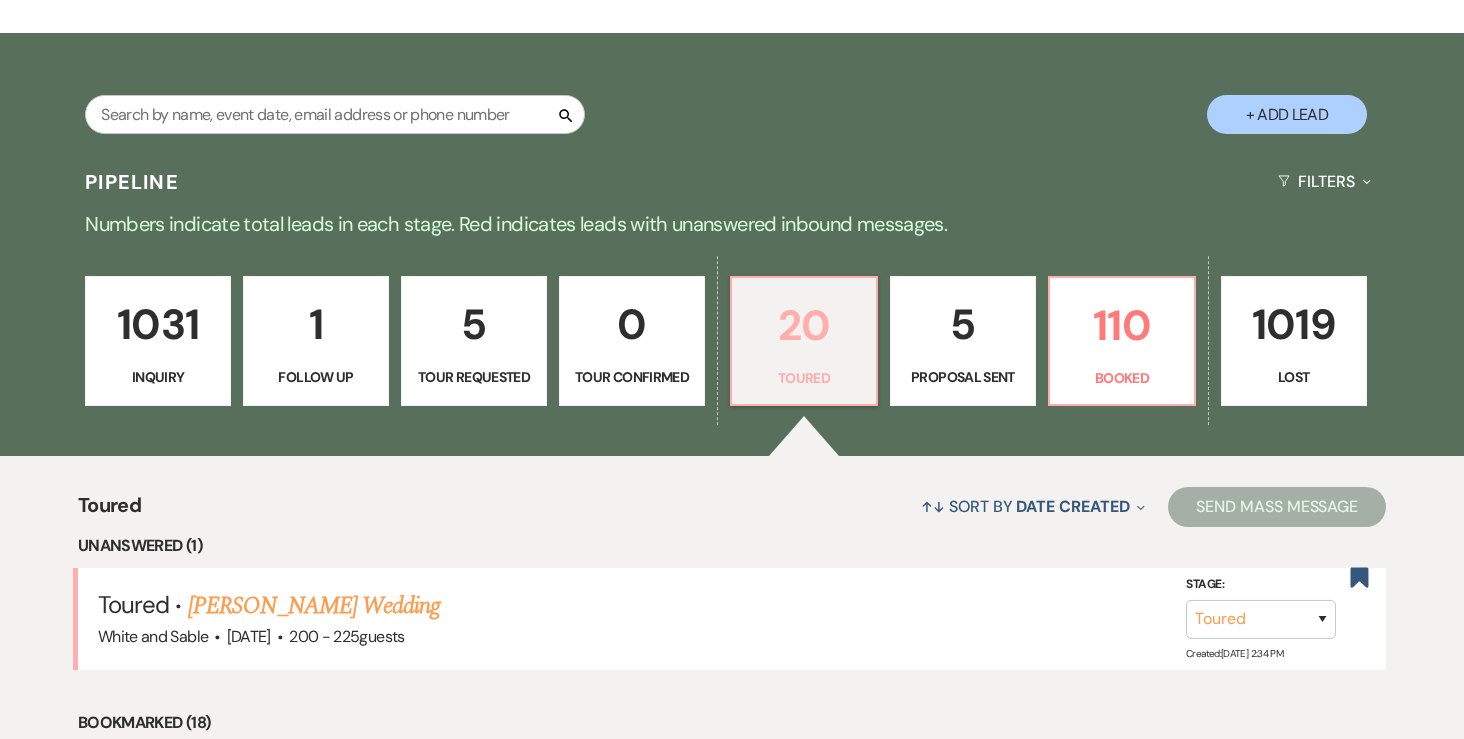 scroll, scrollTop: 413, scrollLeft: 0, axis: vertical 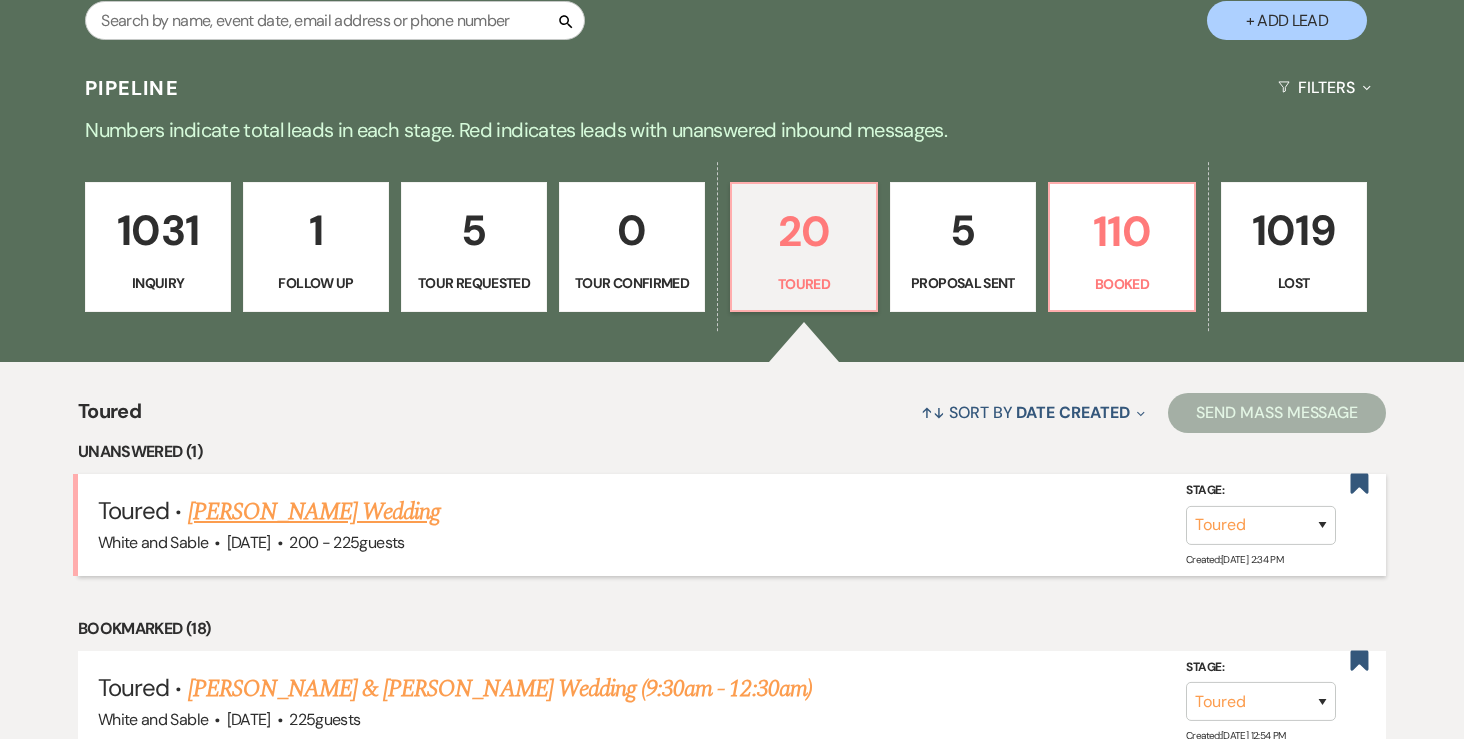 click on "Mady Strom's Wedding" at bounding box center [314, 512] 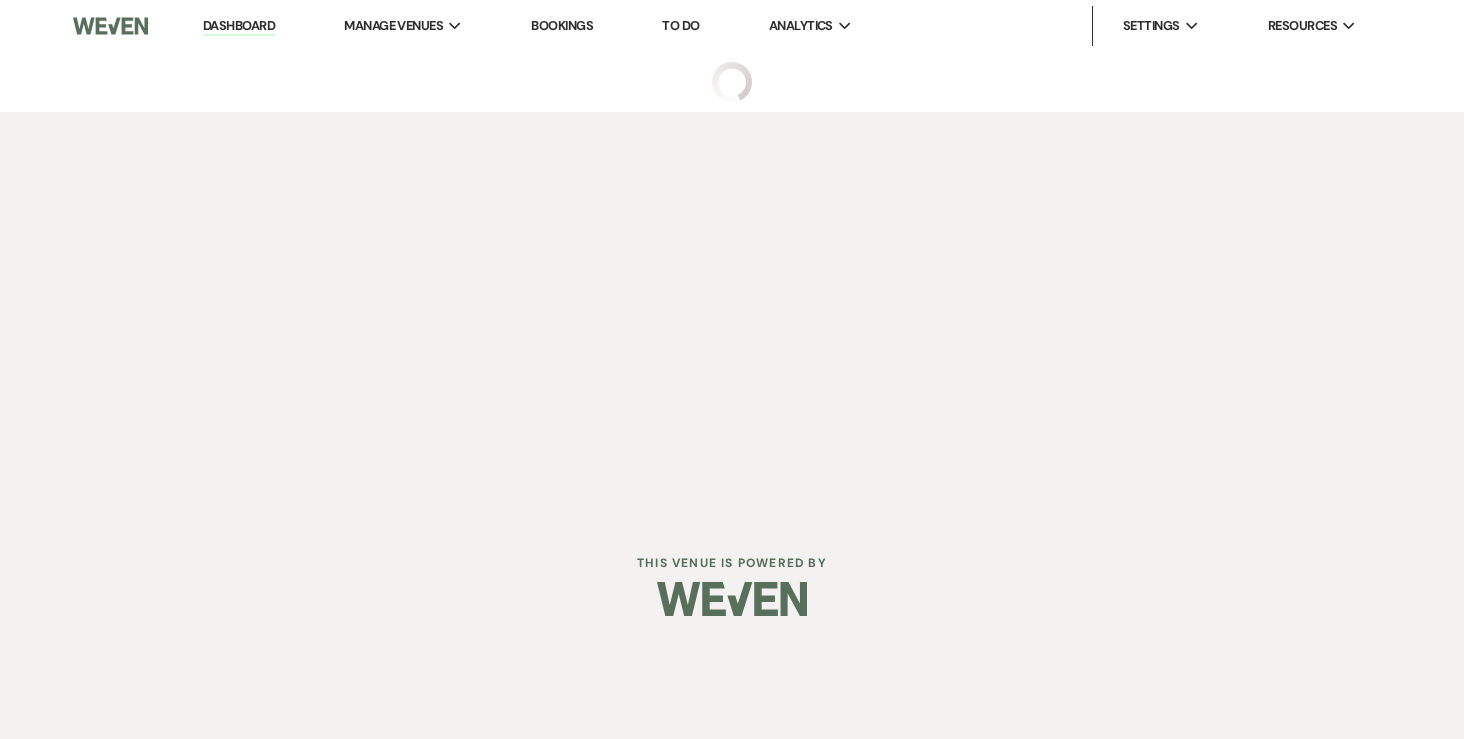 scroll, scrollTop: 0, scrollLeft: 0, axis: both 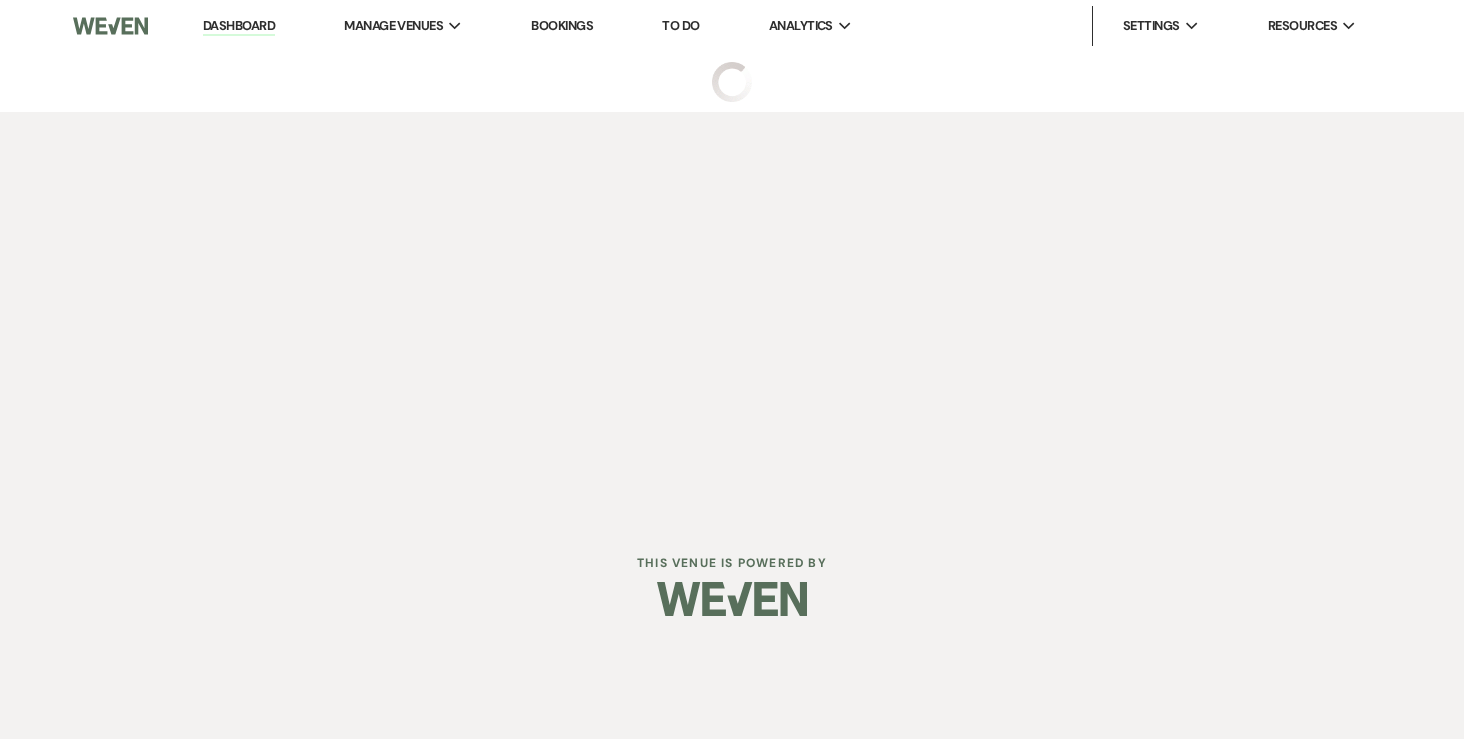 select on "5" 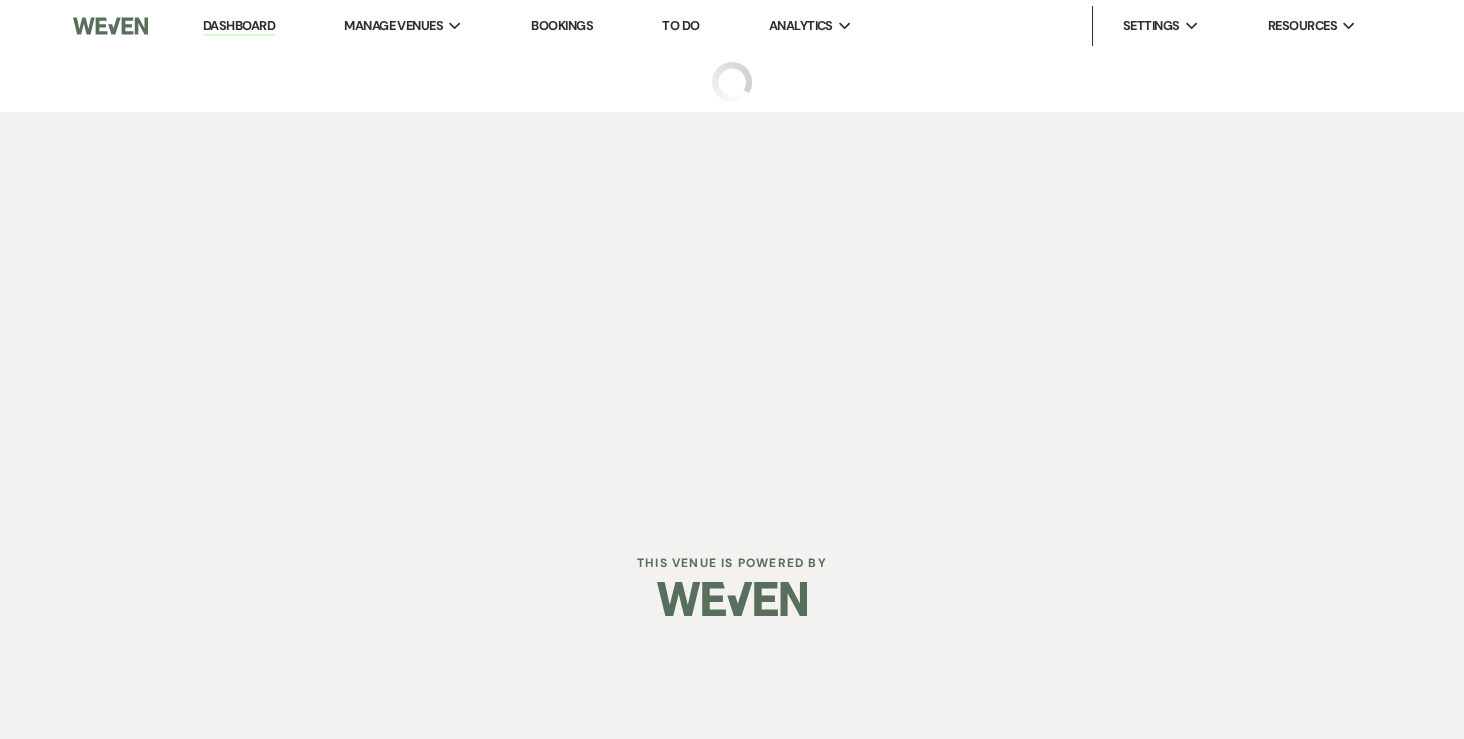 select on "5" 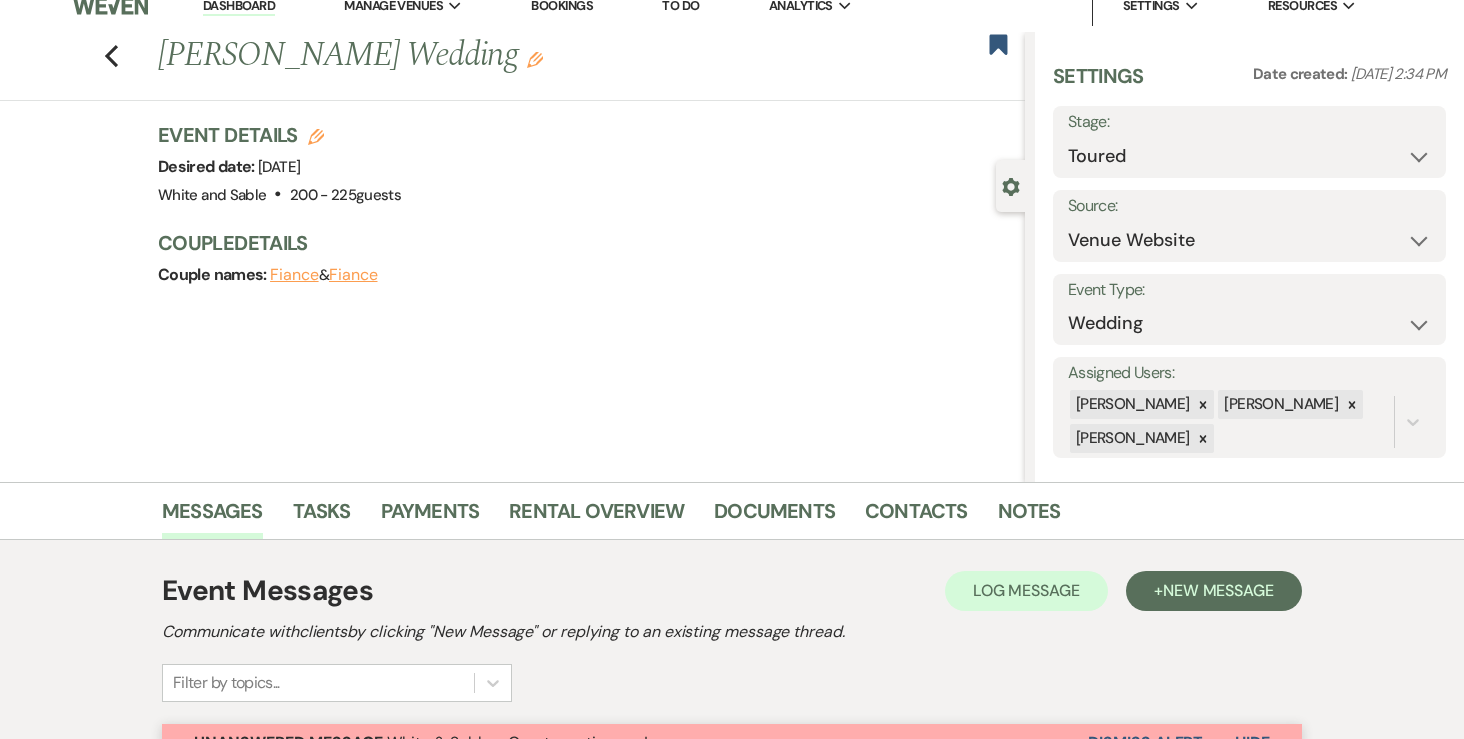 scroll, scrollTop: 0, scrollLeft: 0, axis: both 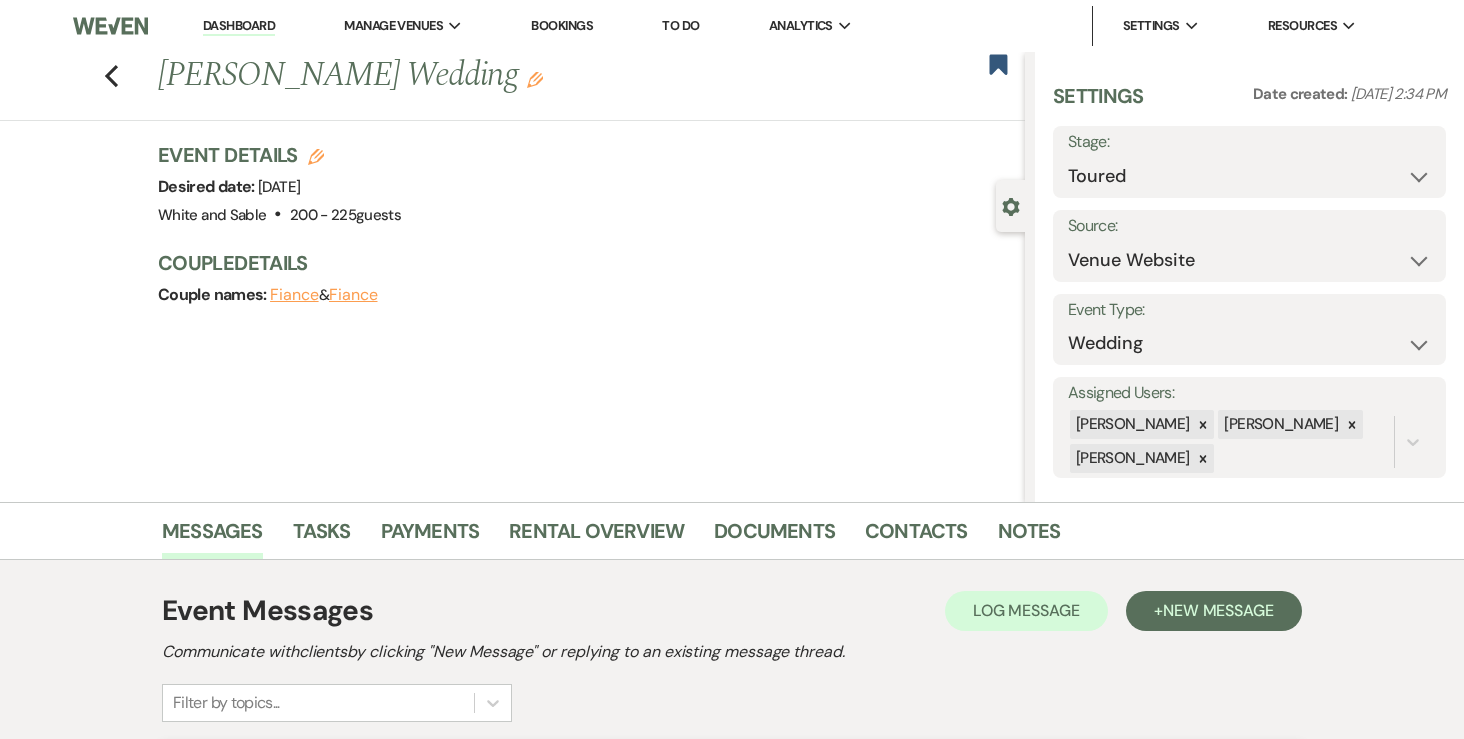 click on "Dashboard" at bounding box center (239, 26) 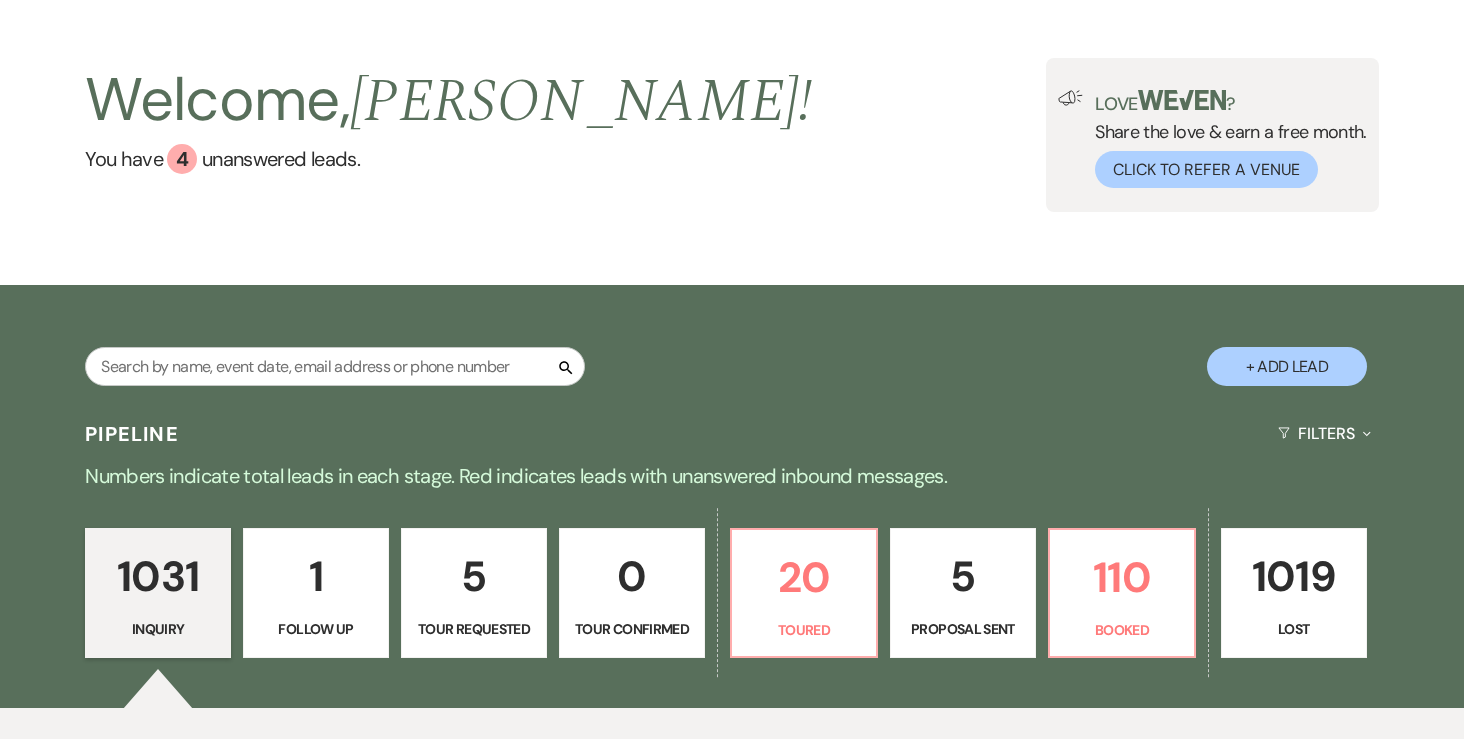 click on "5" at bounding box center (963, 576) 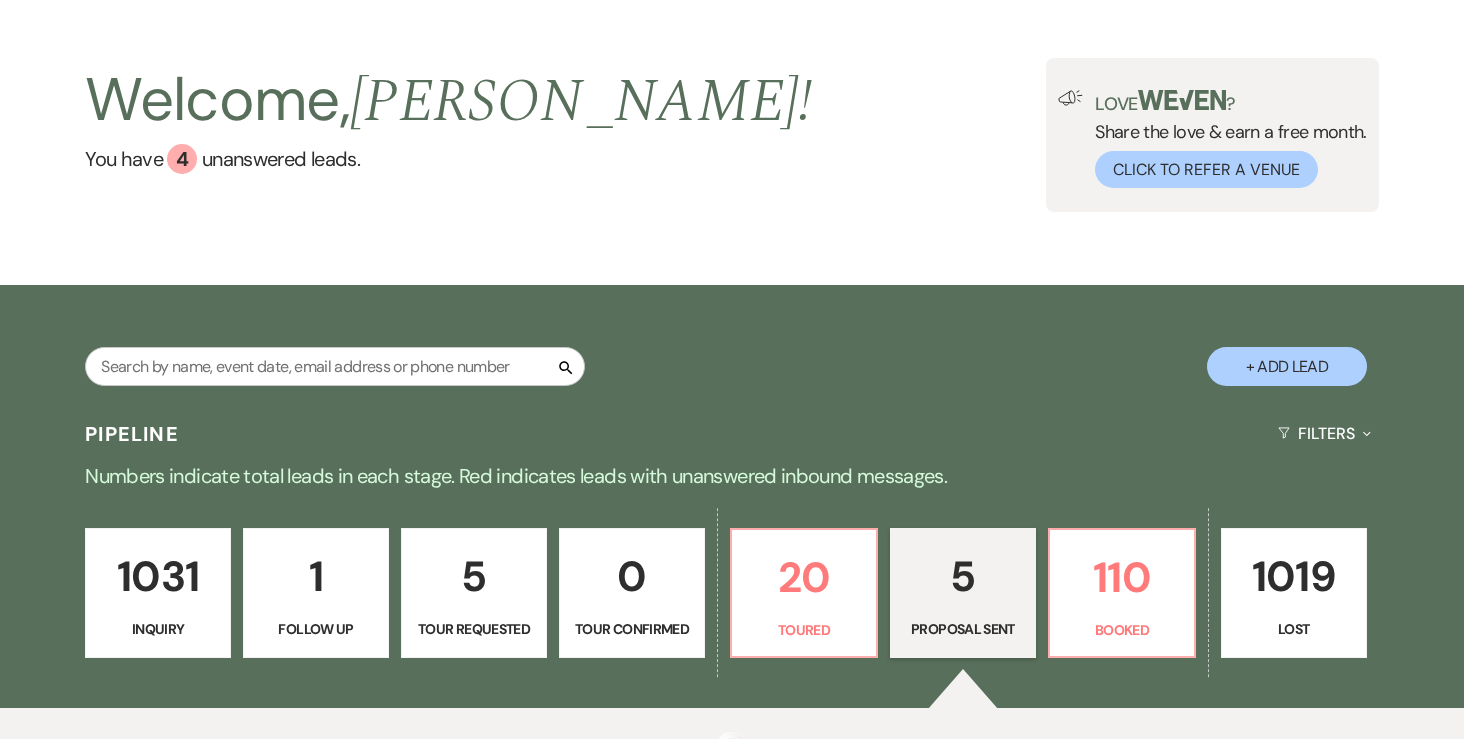 select on "6" 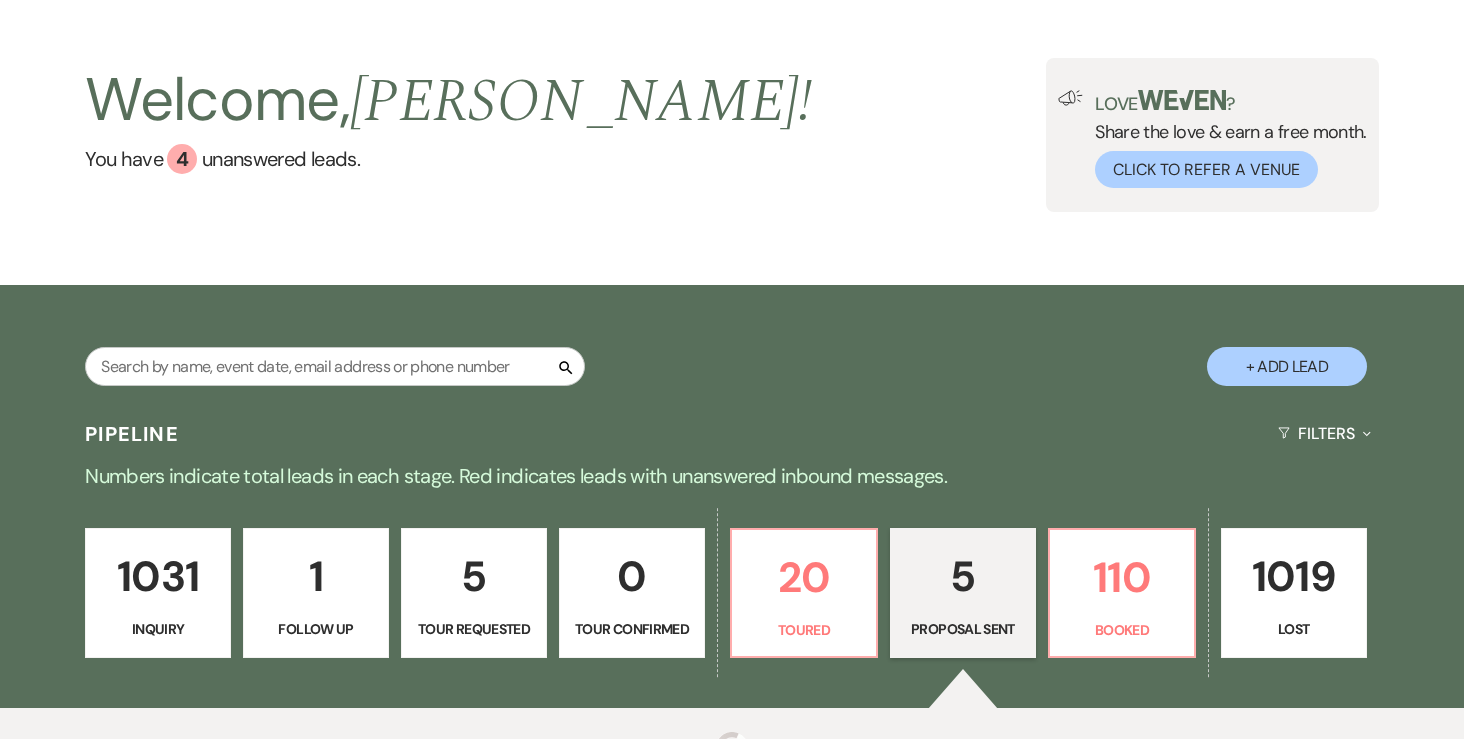 select on "6" 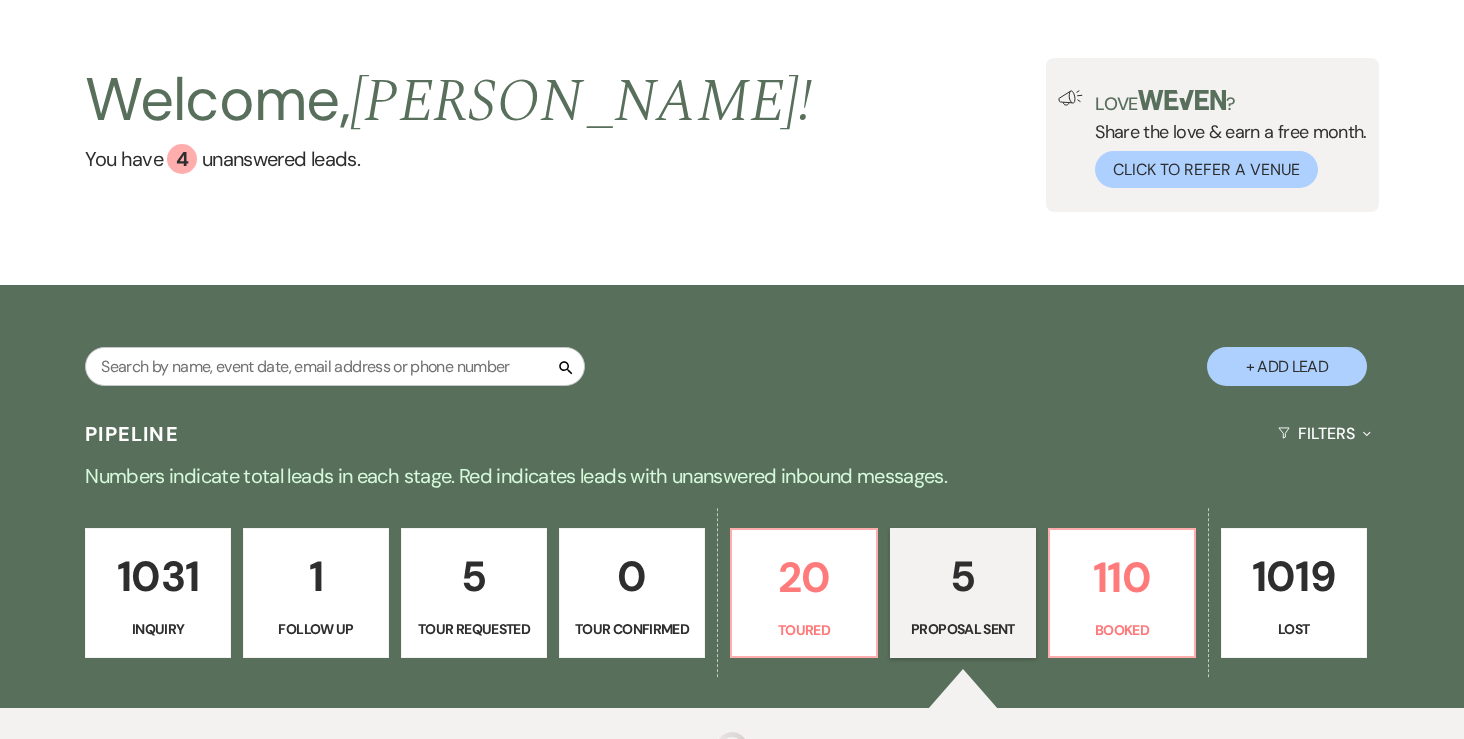 select on "6" 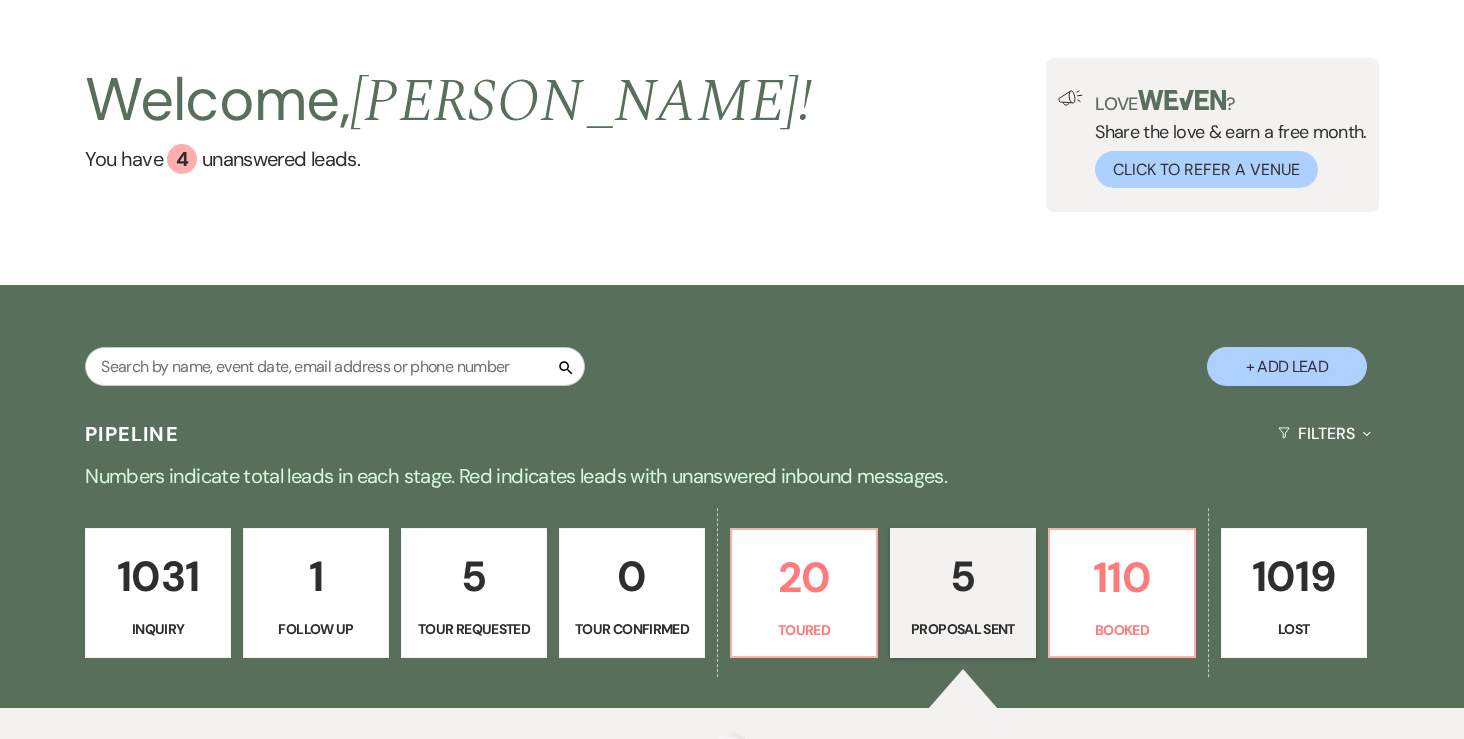 select on "6" 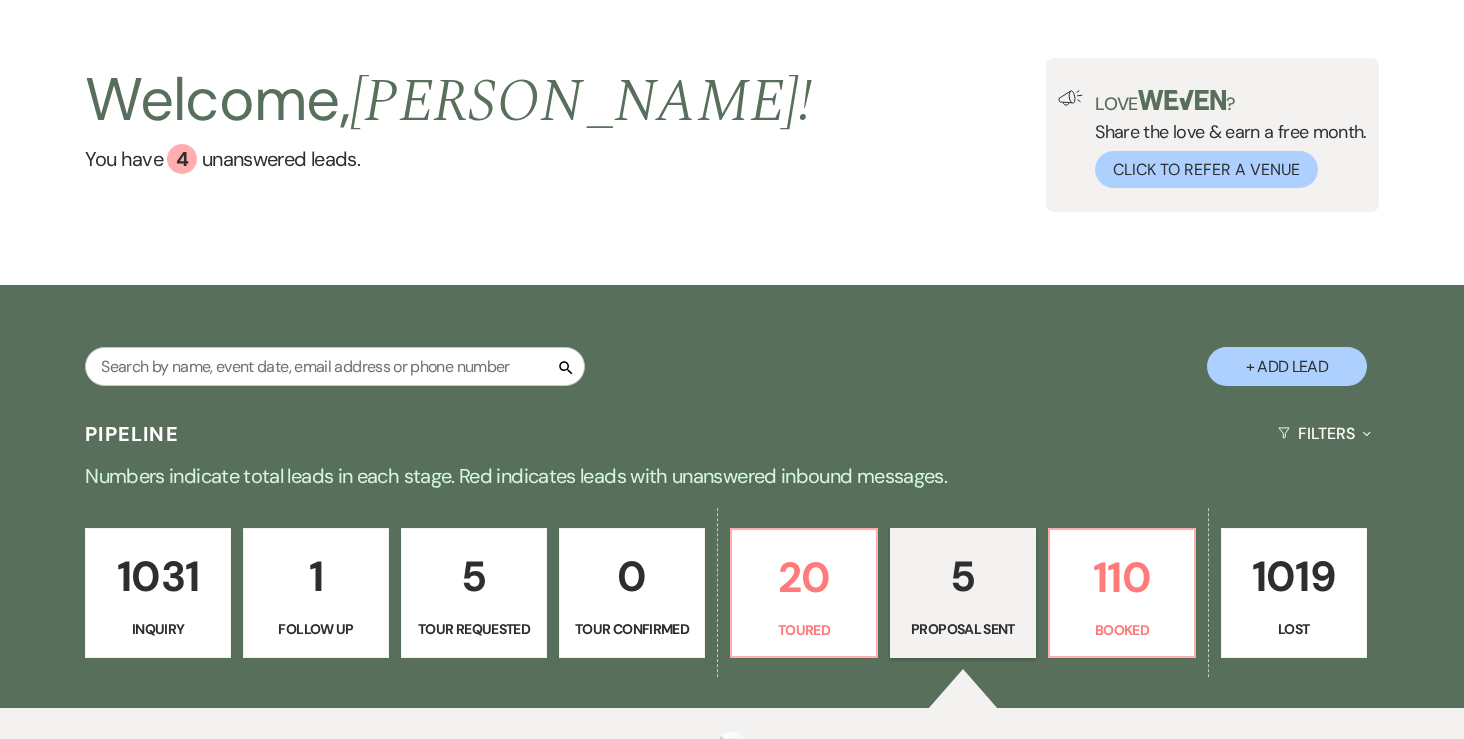 select on "6" 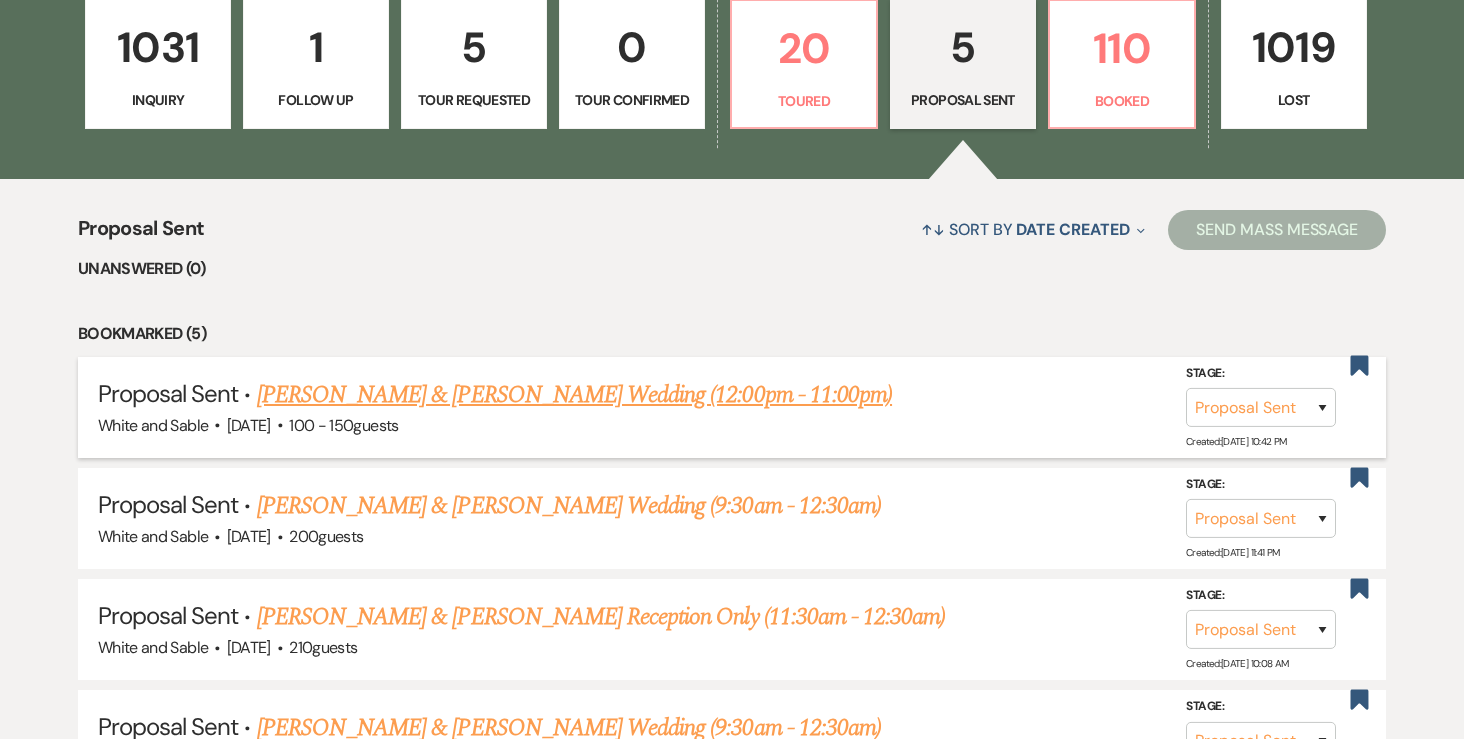 scroll, scrollTop: 613, scrollLeft: 0, axis: vertical 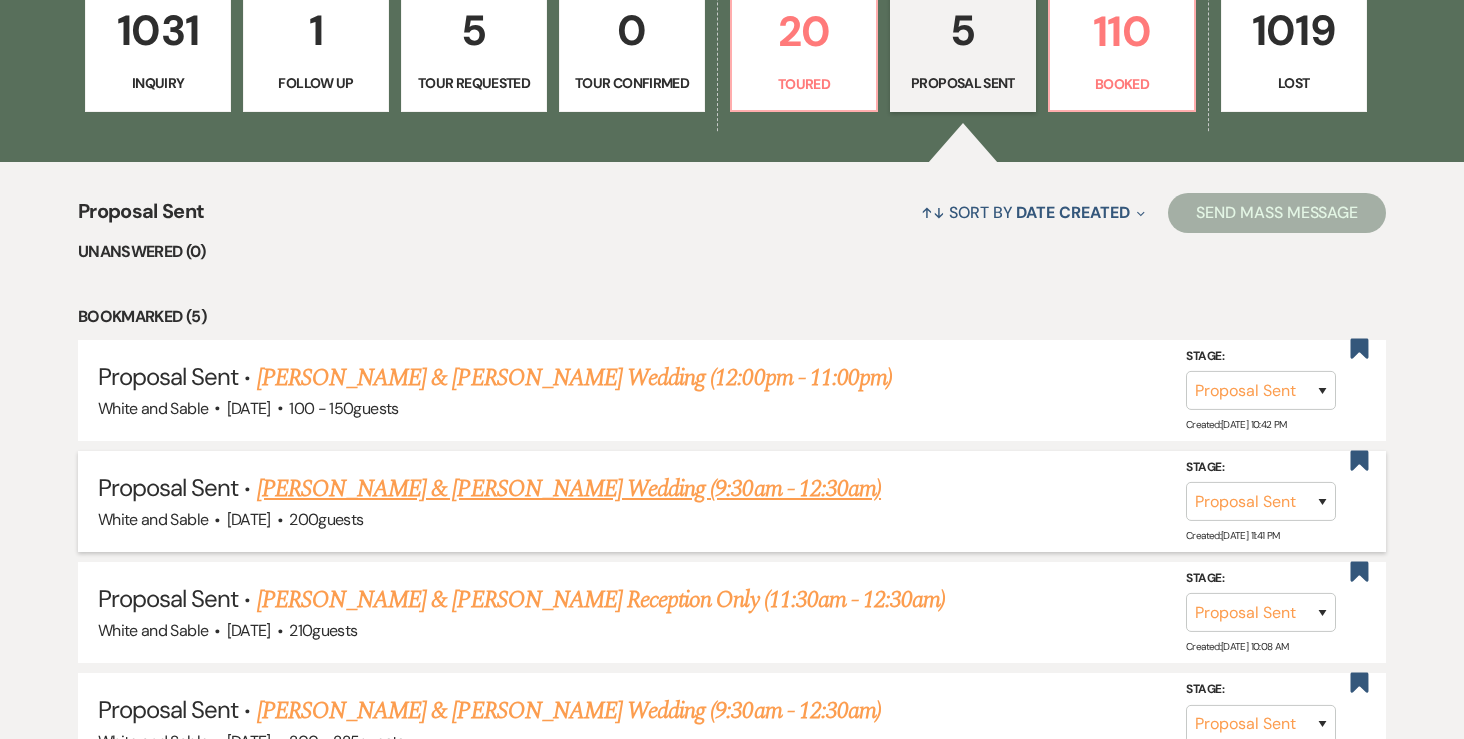 click on "[PERSON_NAME] & [PERSON_NAME] Wedding (9:30am - 12:30am)" at bounding box center [569, 489] 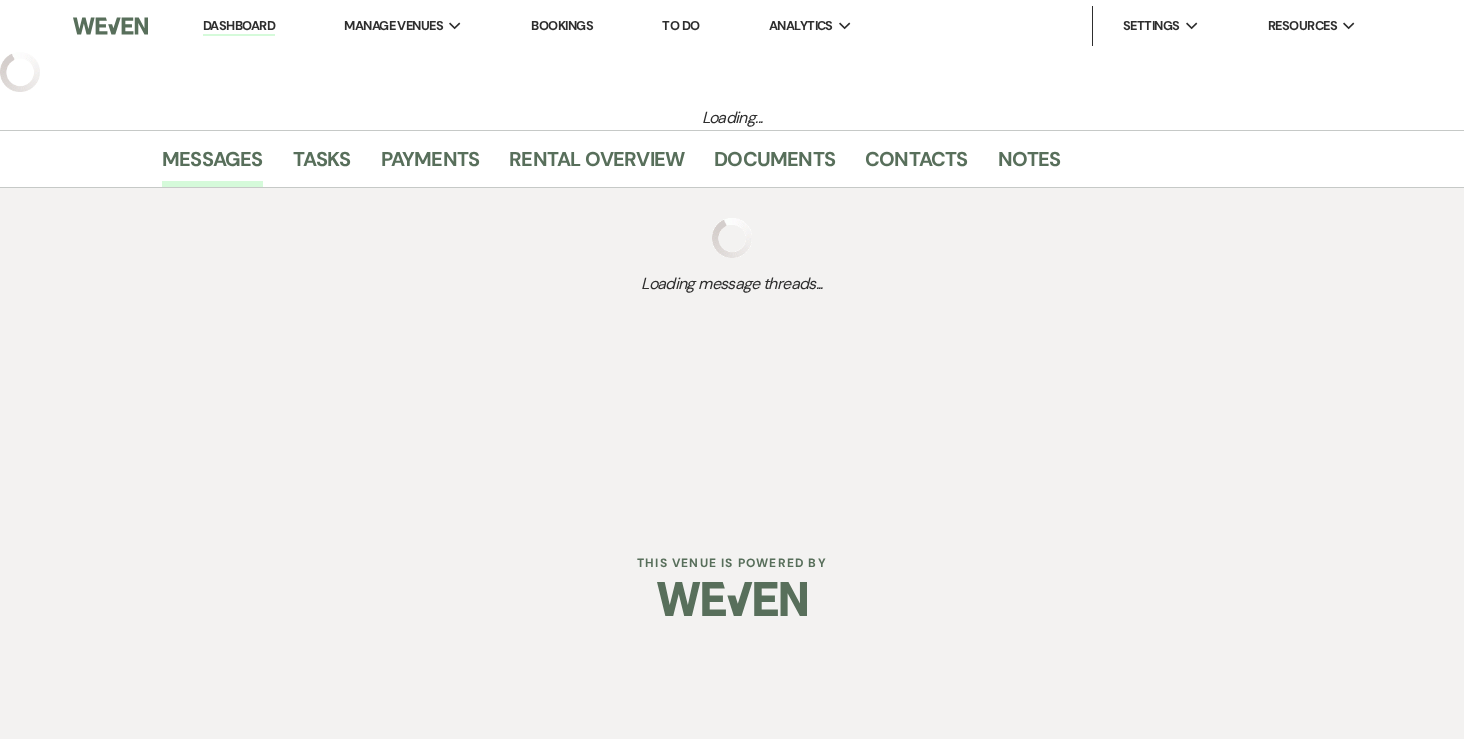 select on "6" 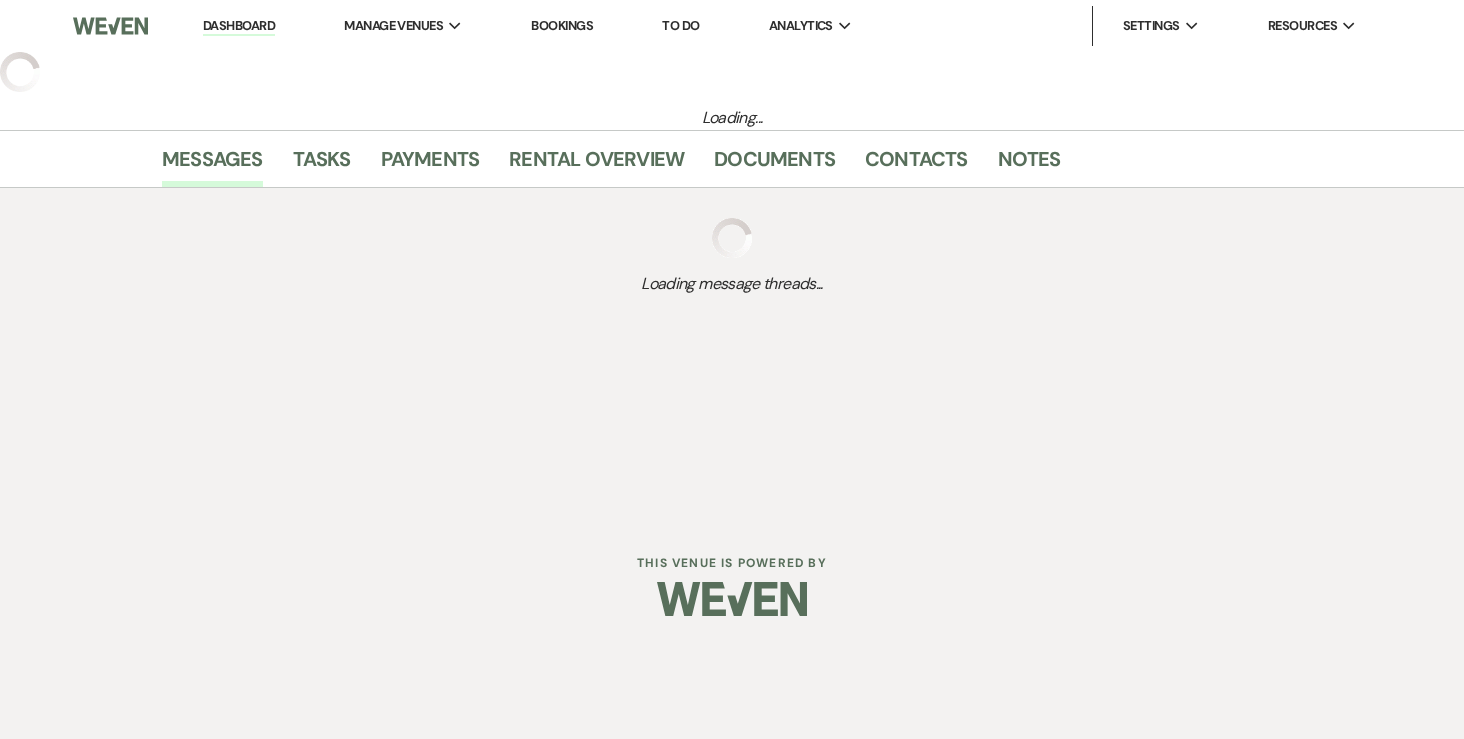 select on "5" 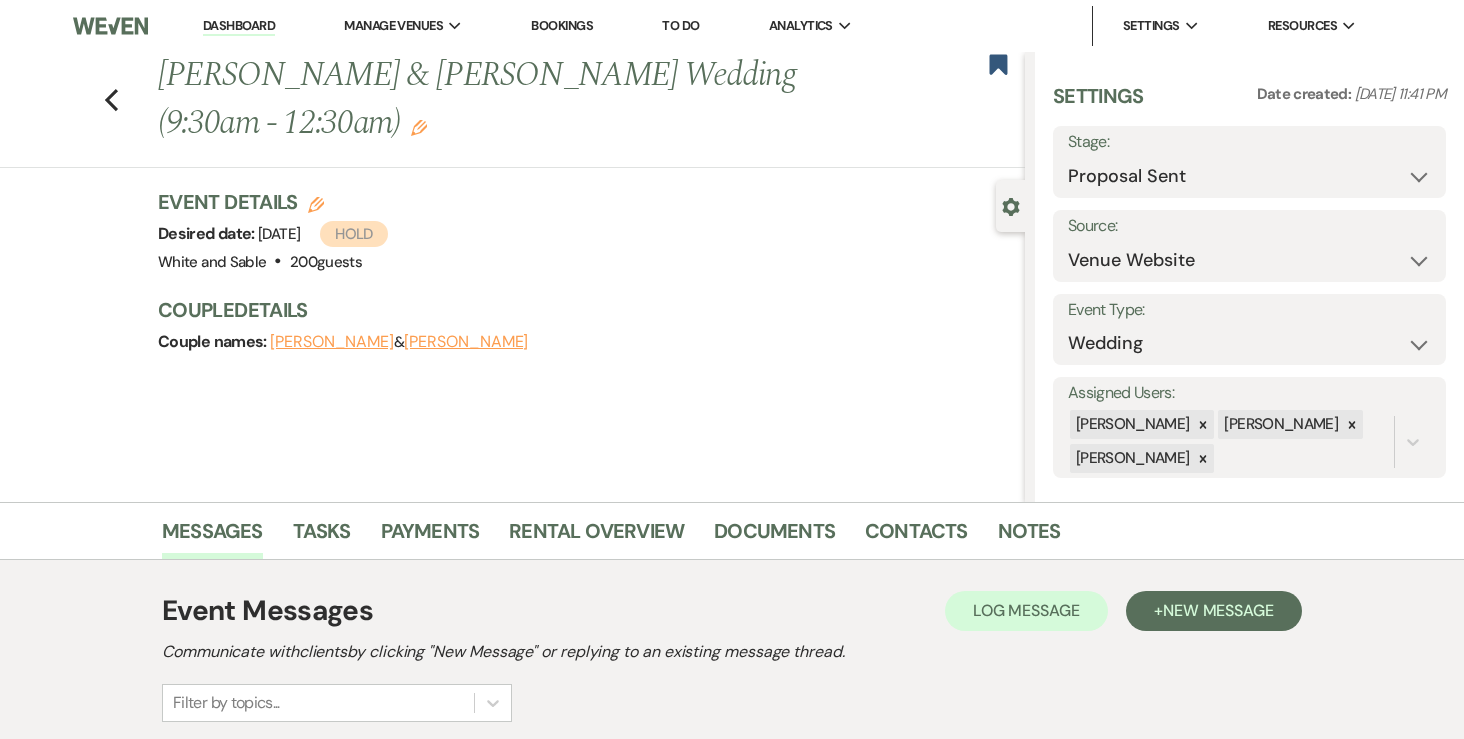 scroll, scrollTop: 514, scrollLeft: 0, axis: vertical 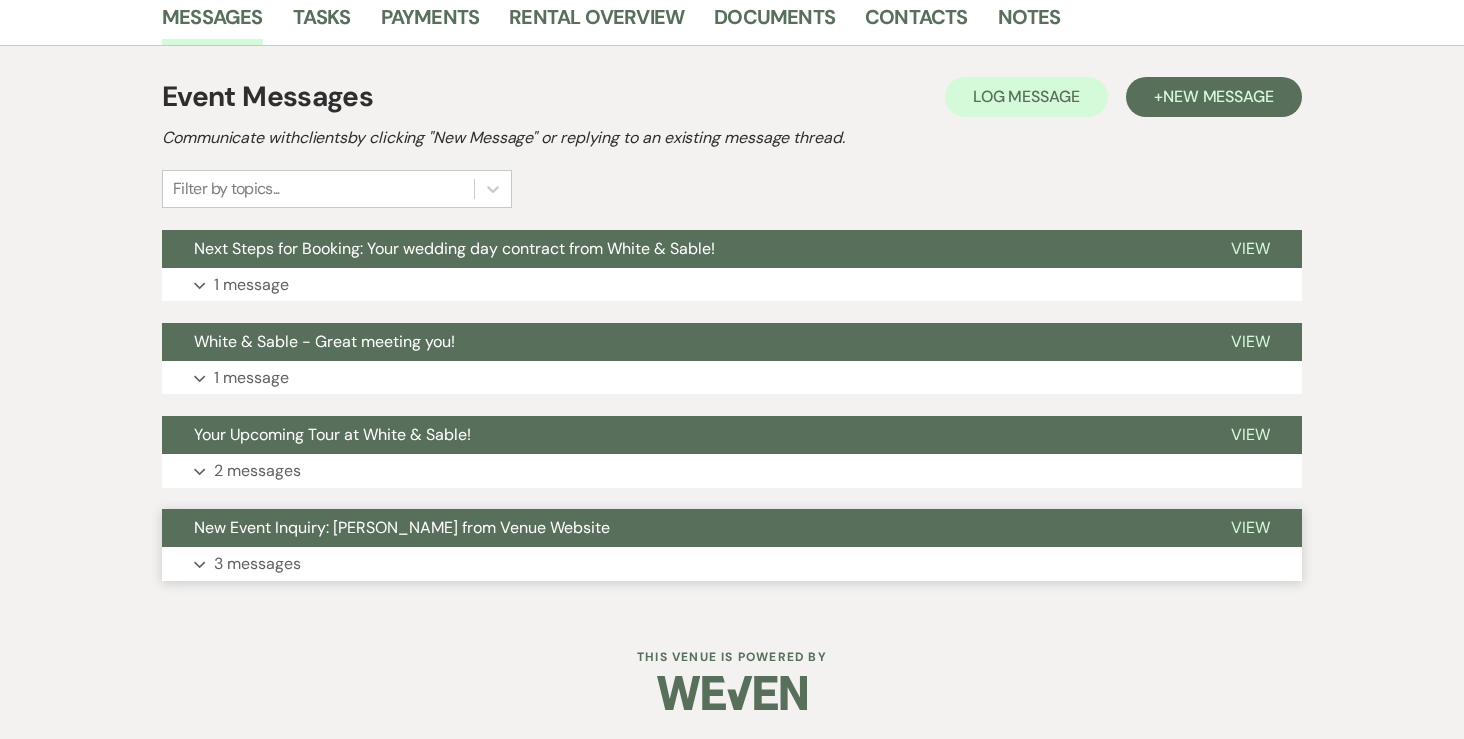 click on "3 messages" at bounding box center [257, 564] 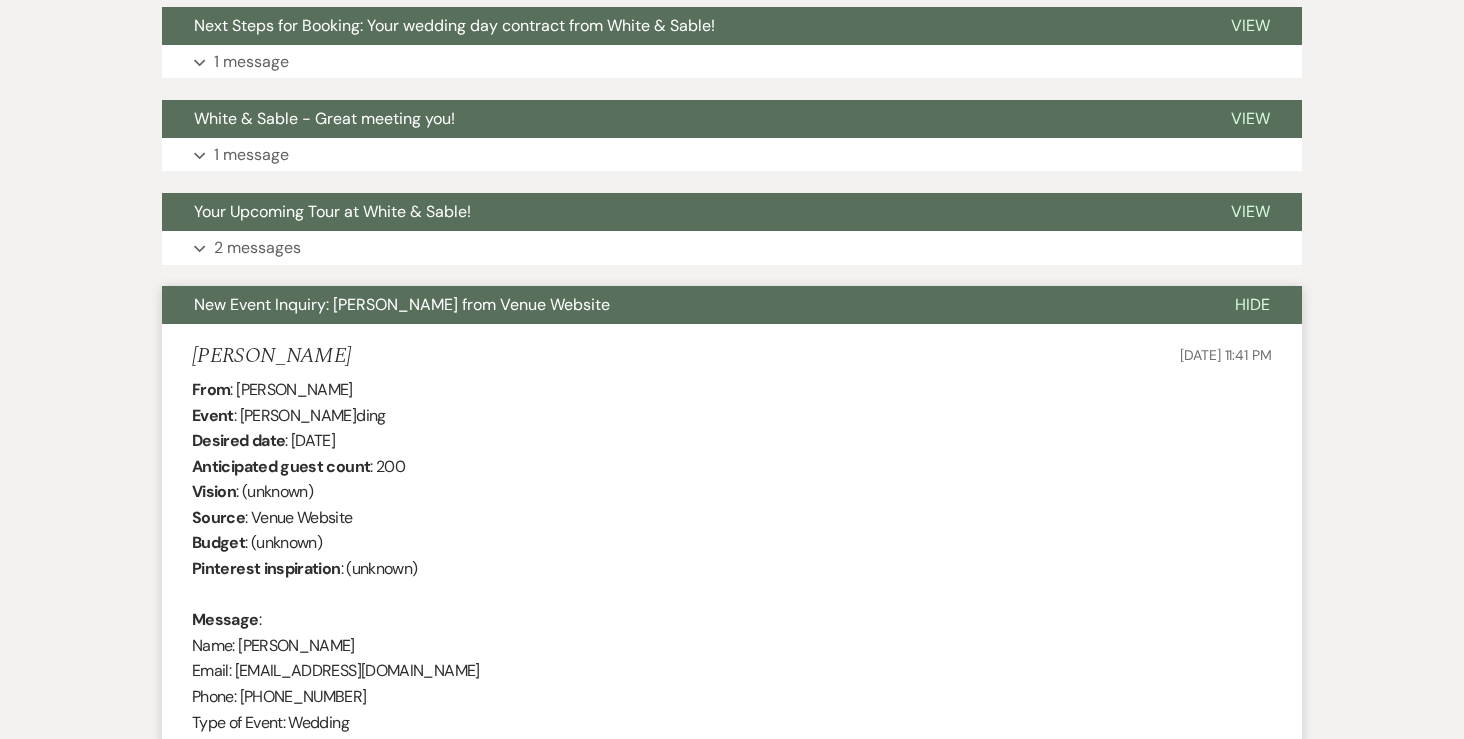 scroll, scrollTop: 705, scrollLeft: 0, axis: vertical 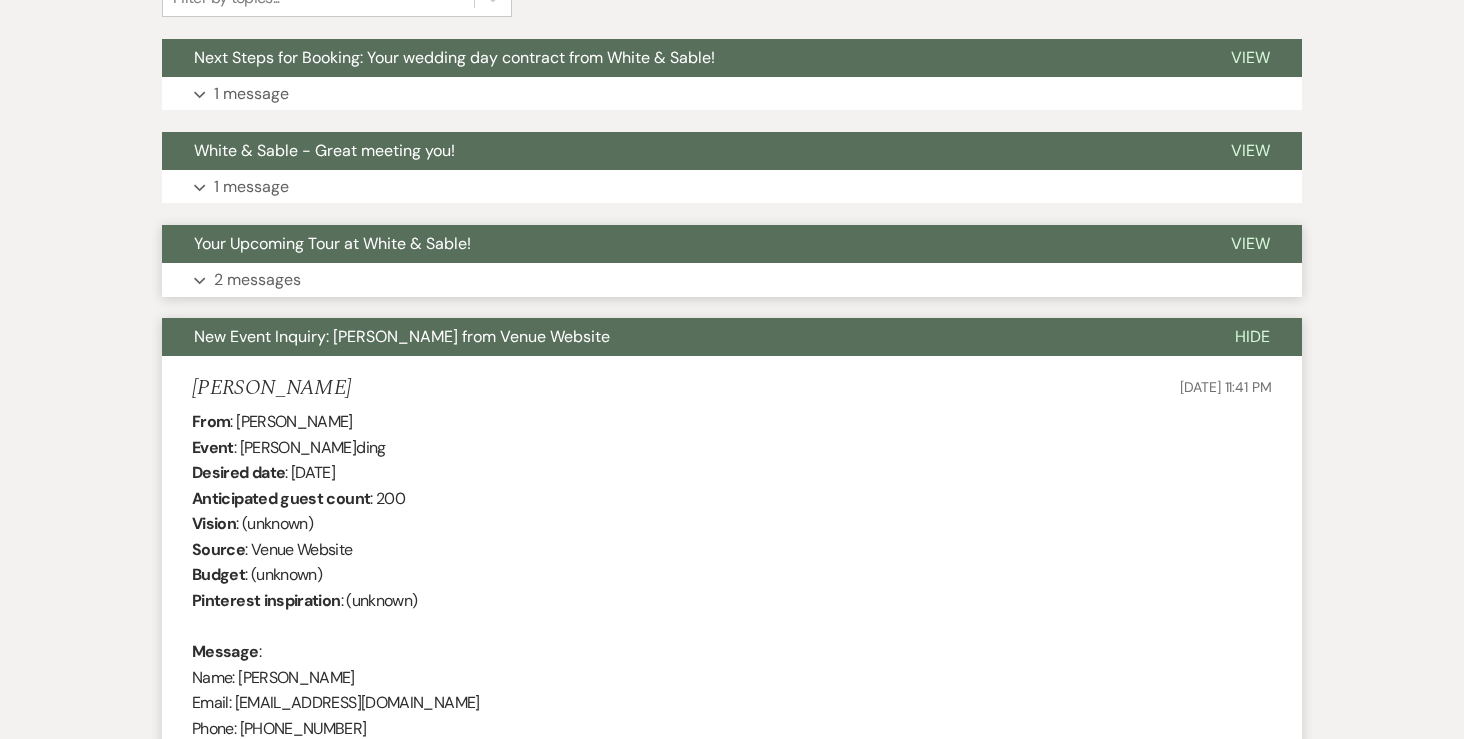 click on "2 messages" at bounding box center [257, 280] 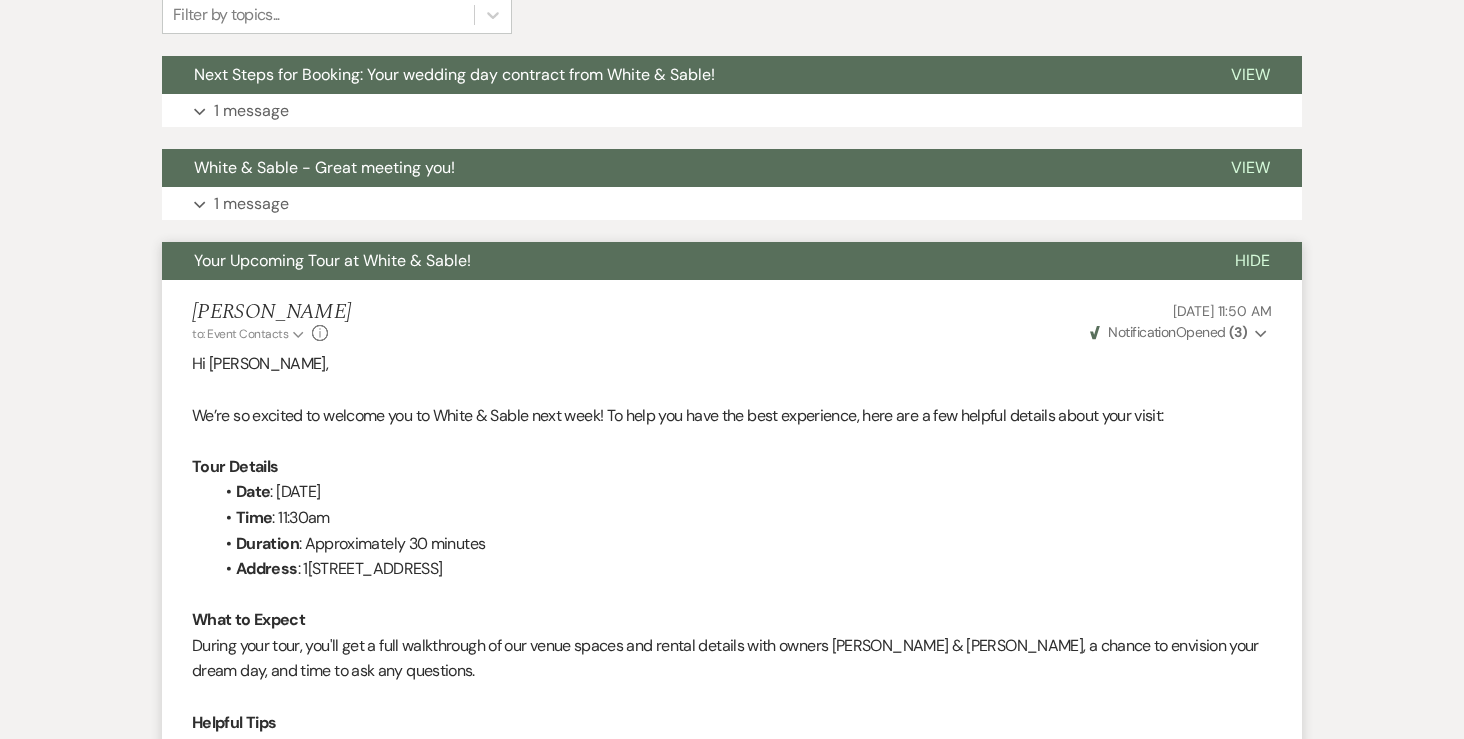 scroll, scrollTop: 683, scrollLeft: 0, axis: vertical 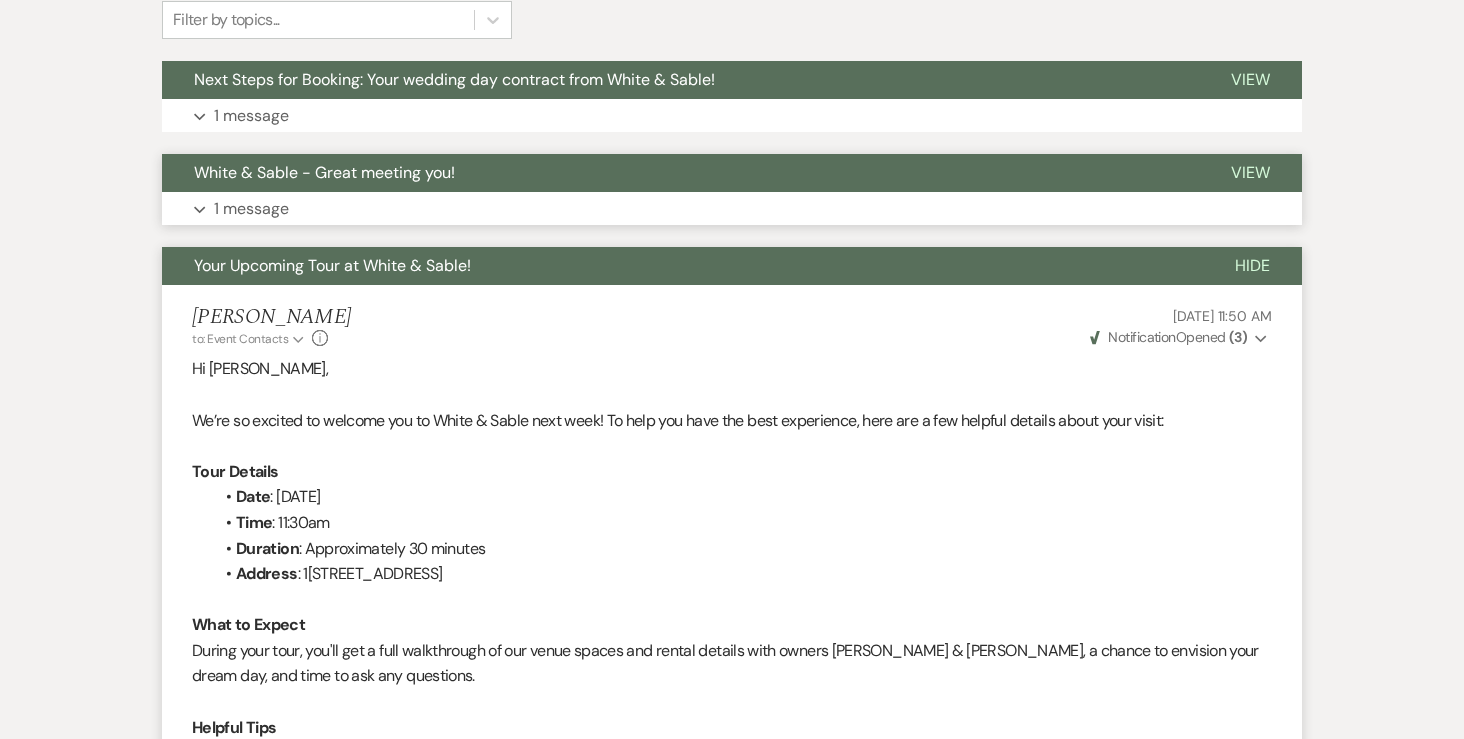 click on "1 message" at bounding box center [251, 209] 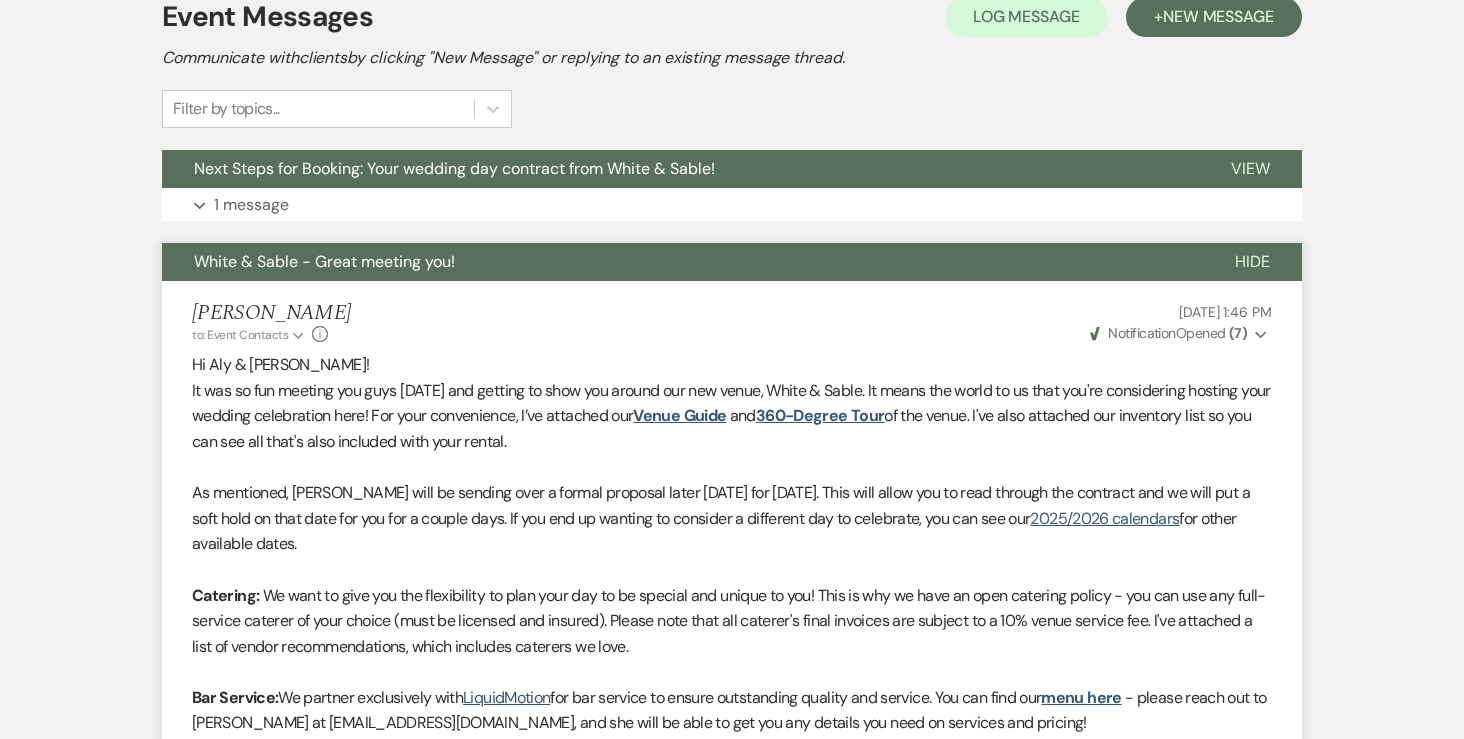 scroll, scrollTop: 524, scrollLeft: 0, axis: vertical 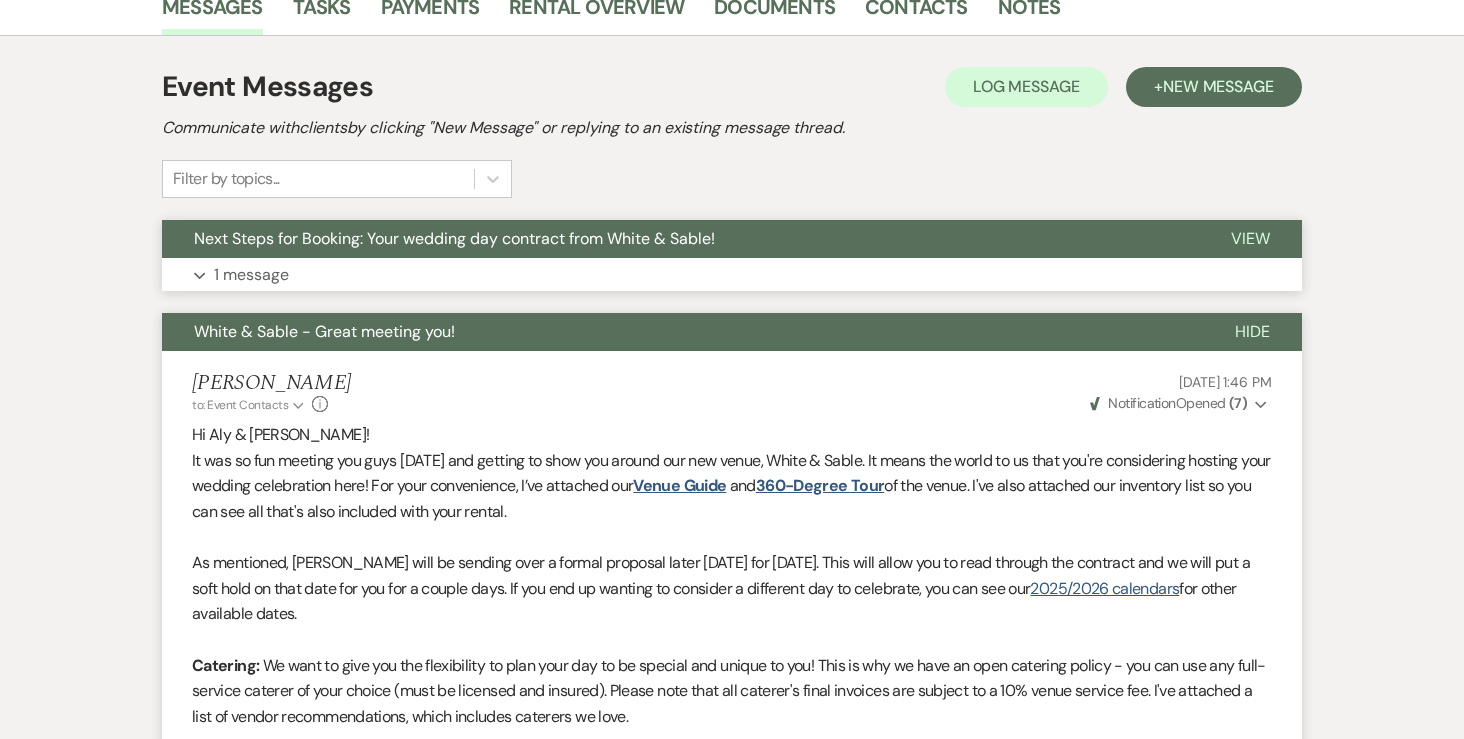 click on "Expand 1 message" at bounding box center (732, 275) 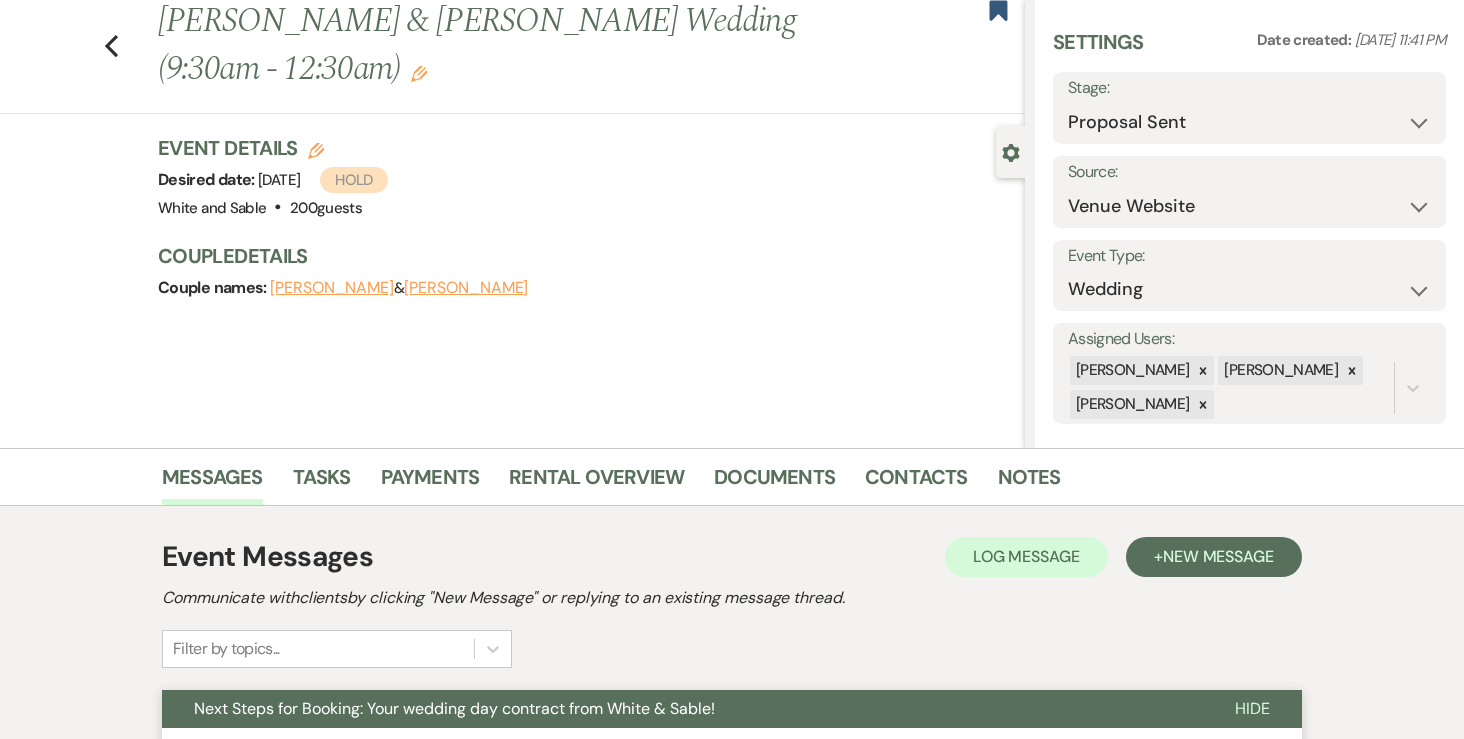 scroll, scrollTop: 50, scrollLeft: 0, axis: vertical 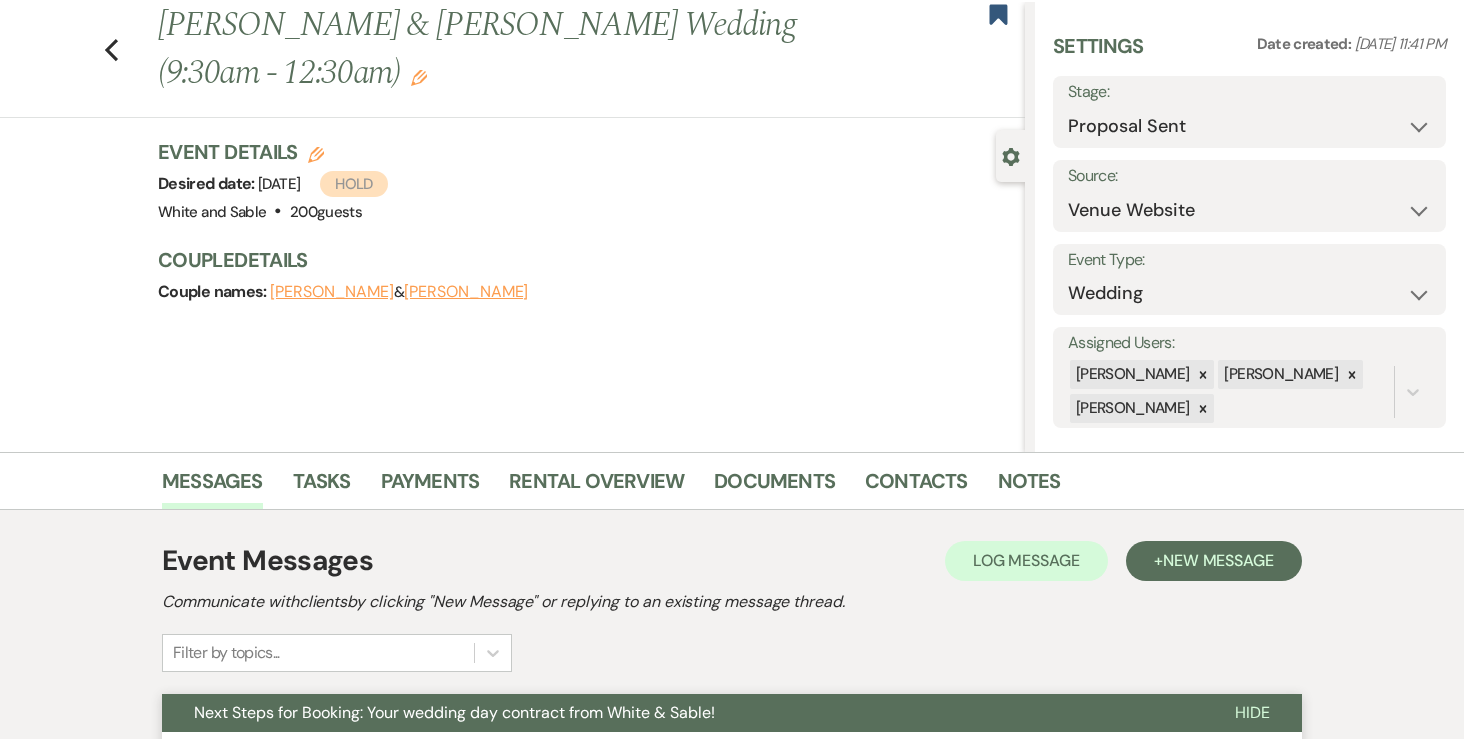 click 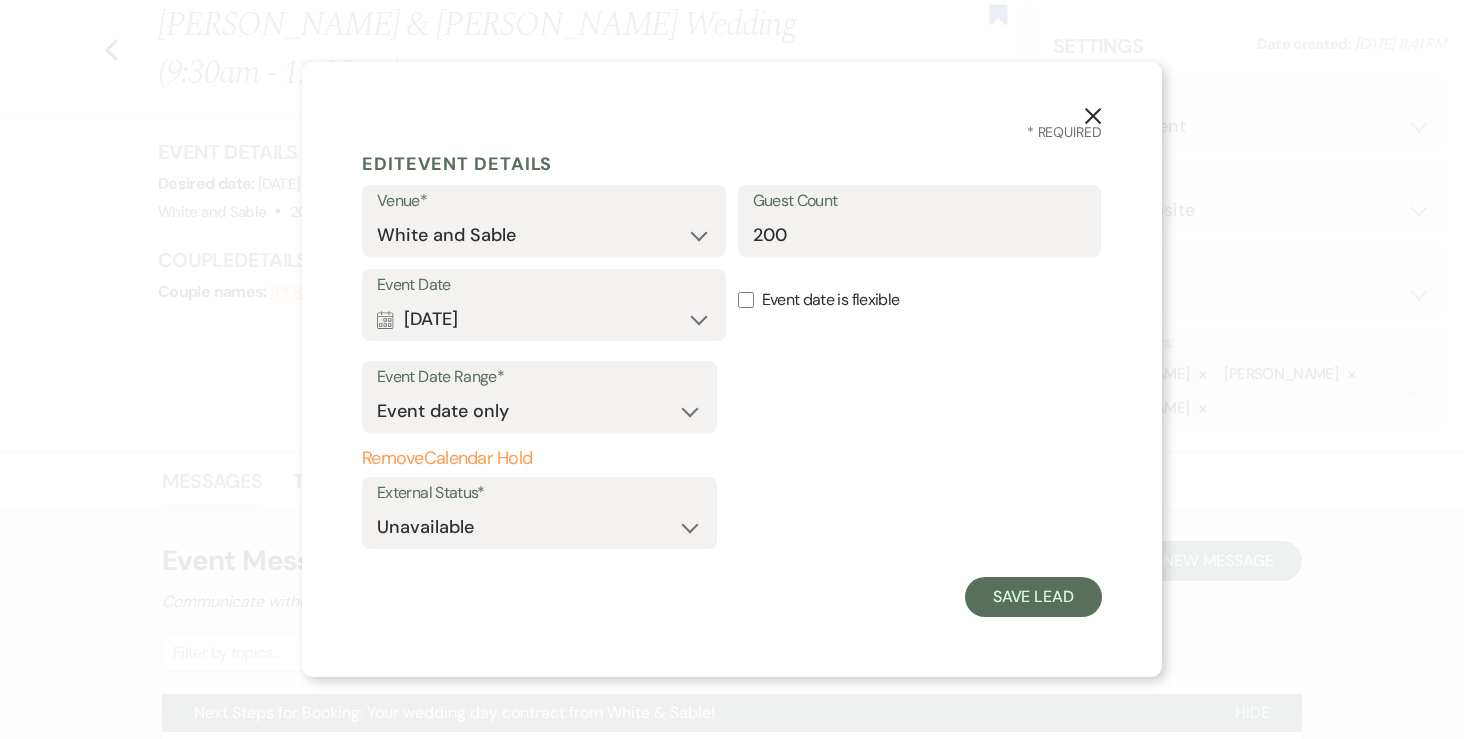 click on "Remove  Calendar Hold" at bounding box center [539, 459] 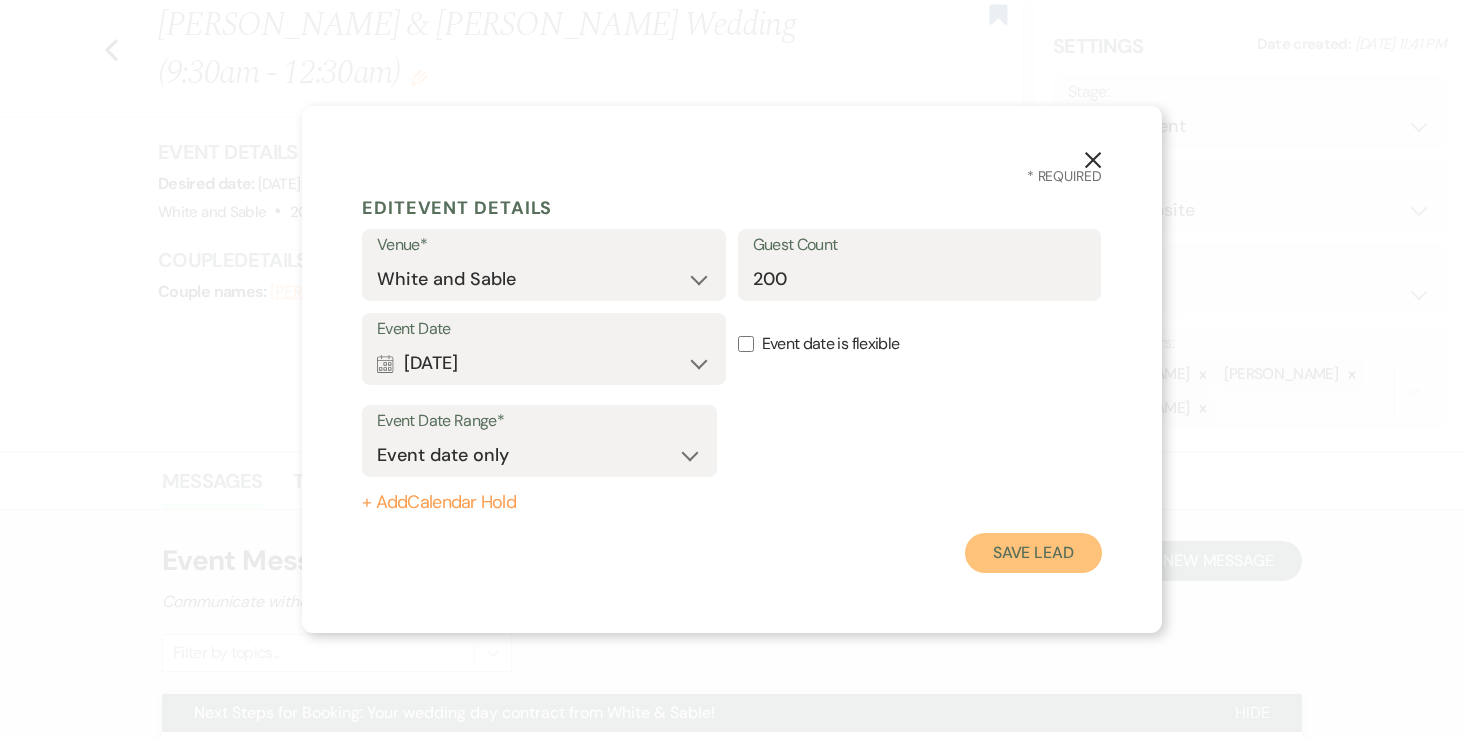 click on "Save Lead" at bounding box center (1033, 553) 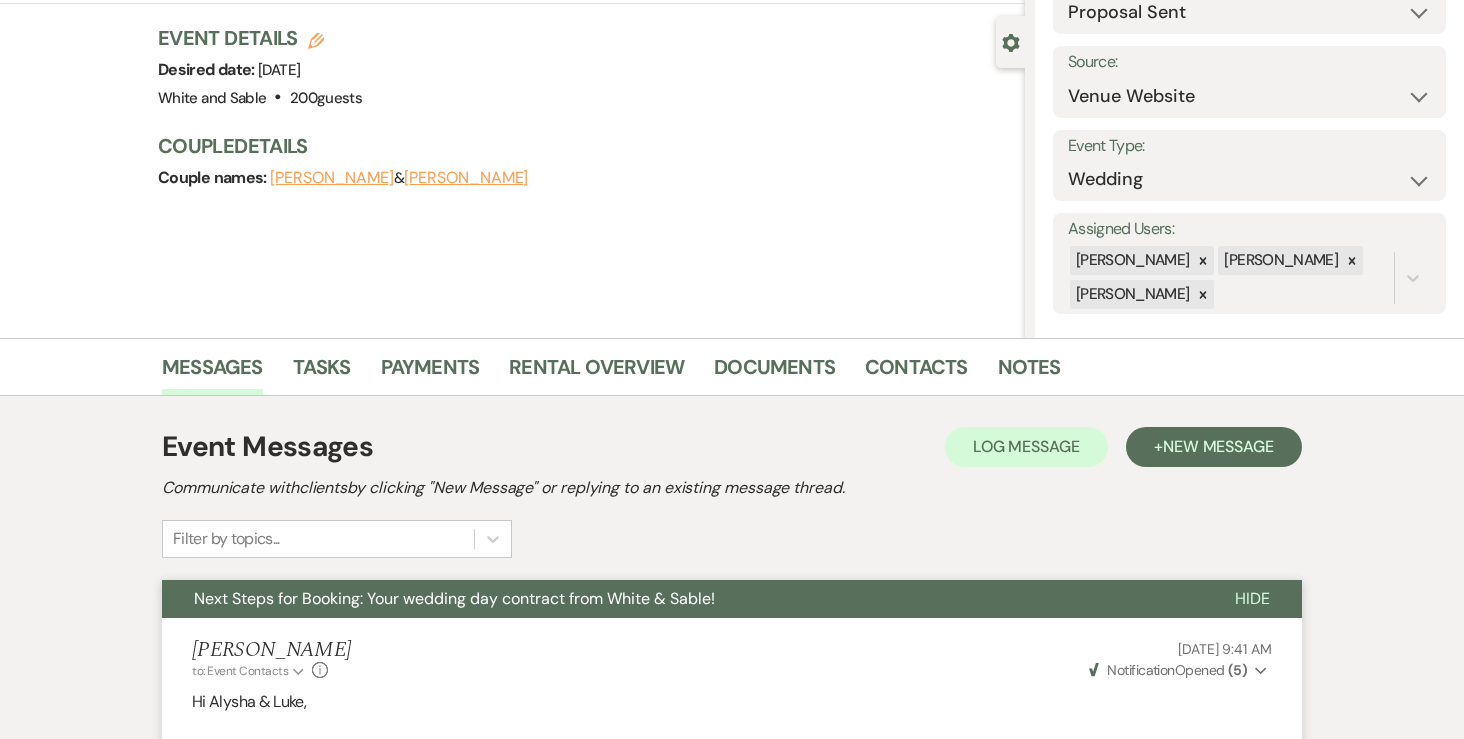 scroll, scrollTop: 158, scrollLeft: 0, axis: vertical 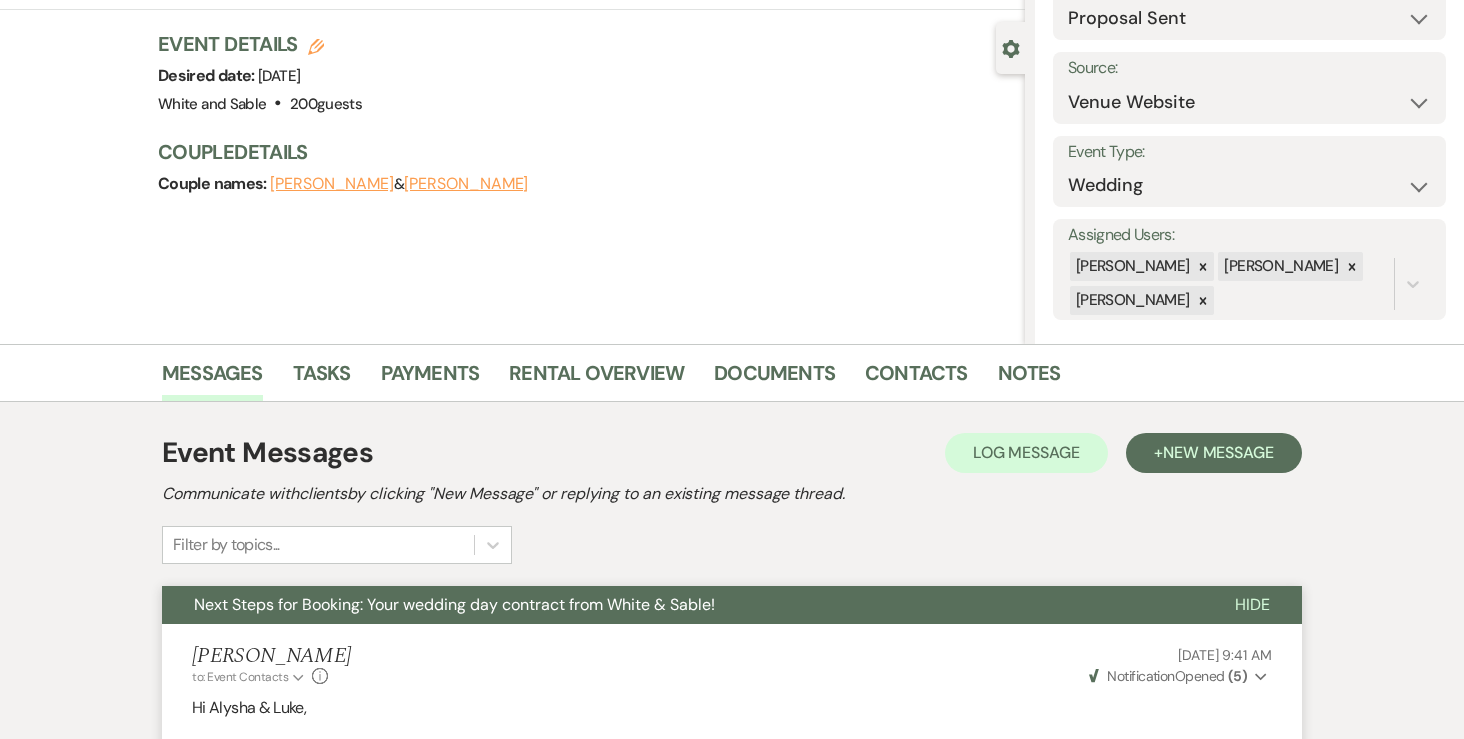 click 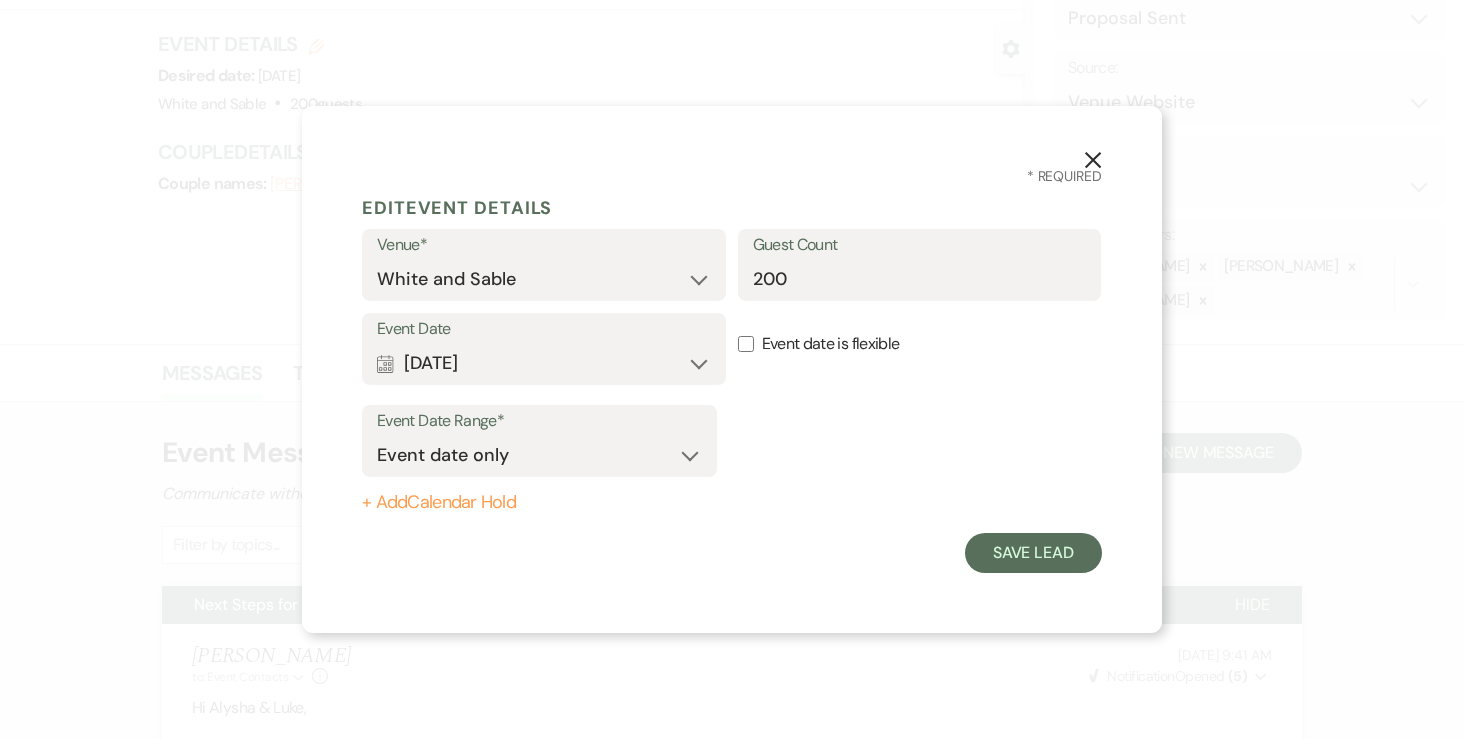 click on "+ Add  Calendar Hold" at bounding box center [539, 503] 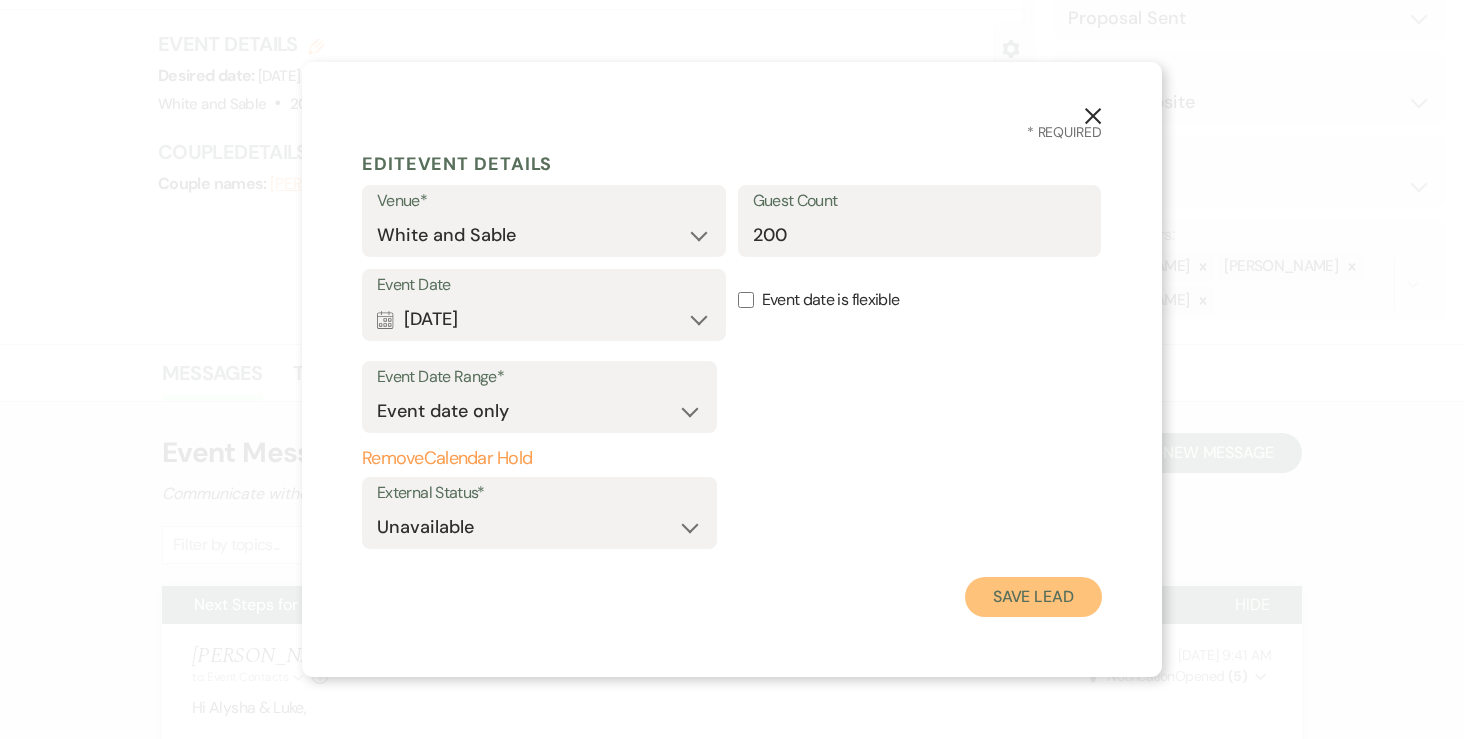 click on "Save Lead" at bounding box center (1033, 597) 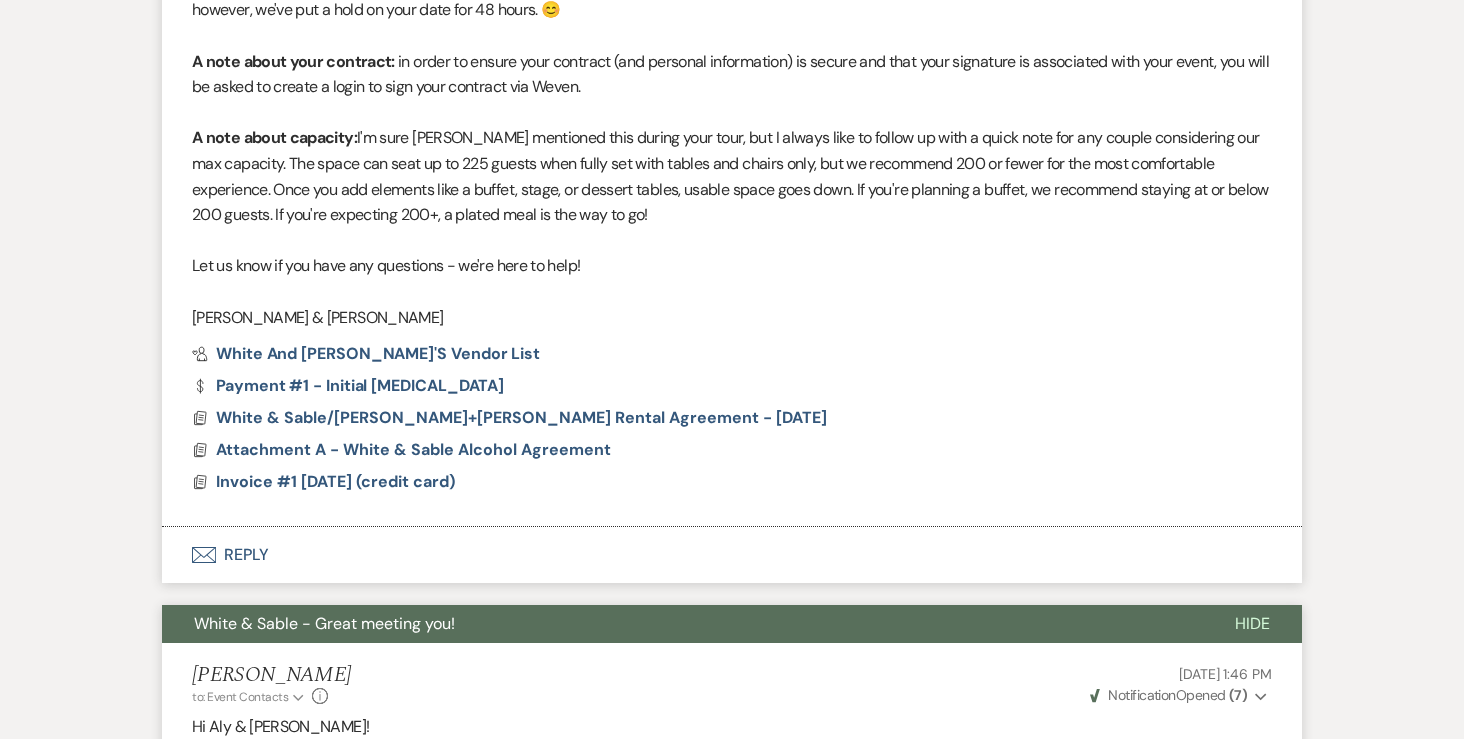 scroll, scrollTop: 1268, scrollLeft: 0, axis: vertical 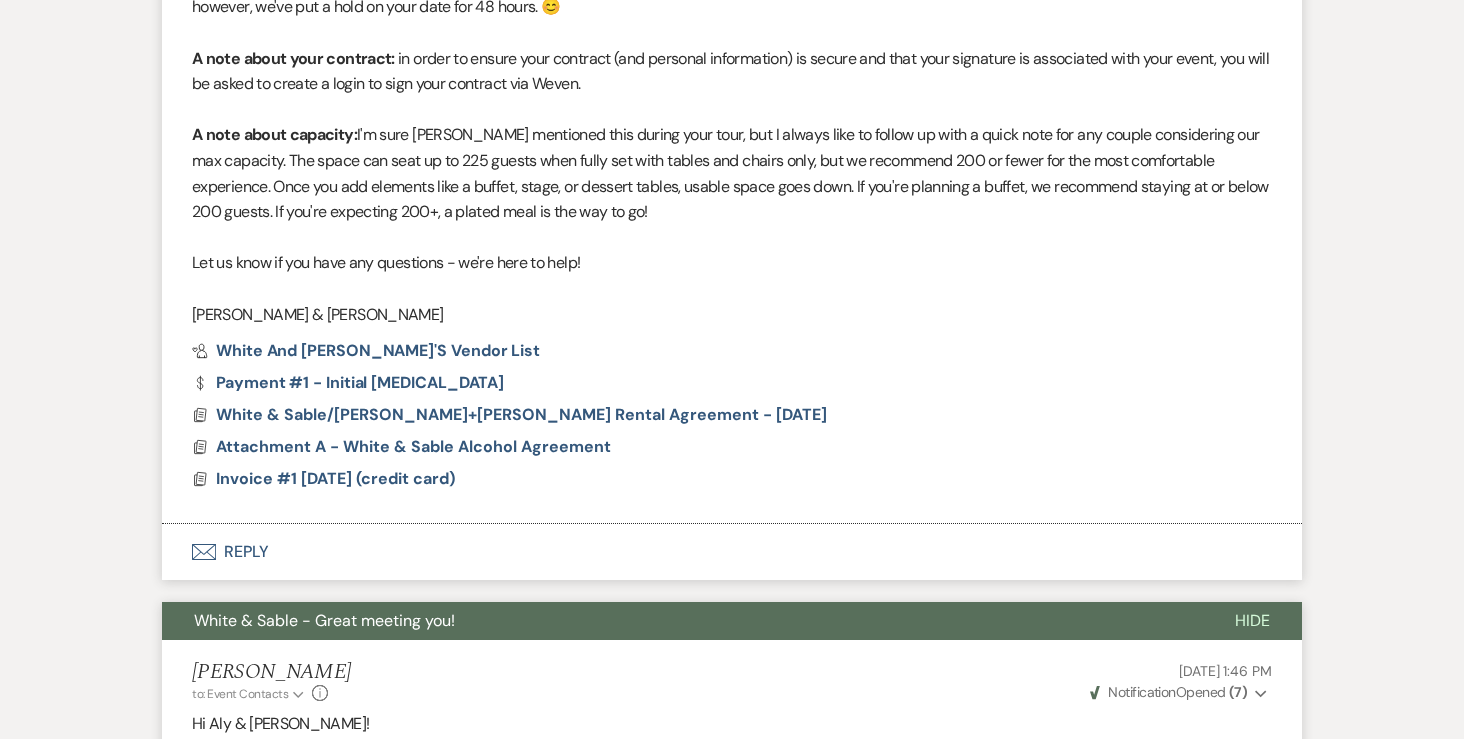 click on "Envelope Reply" at bounding box center [732, 552] 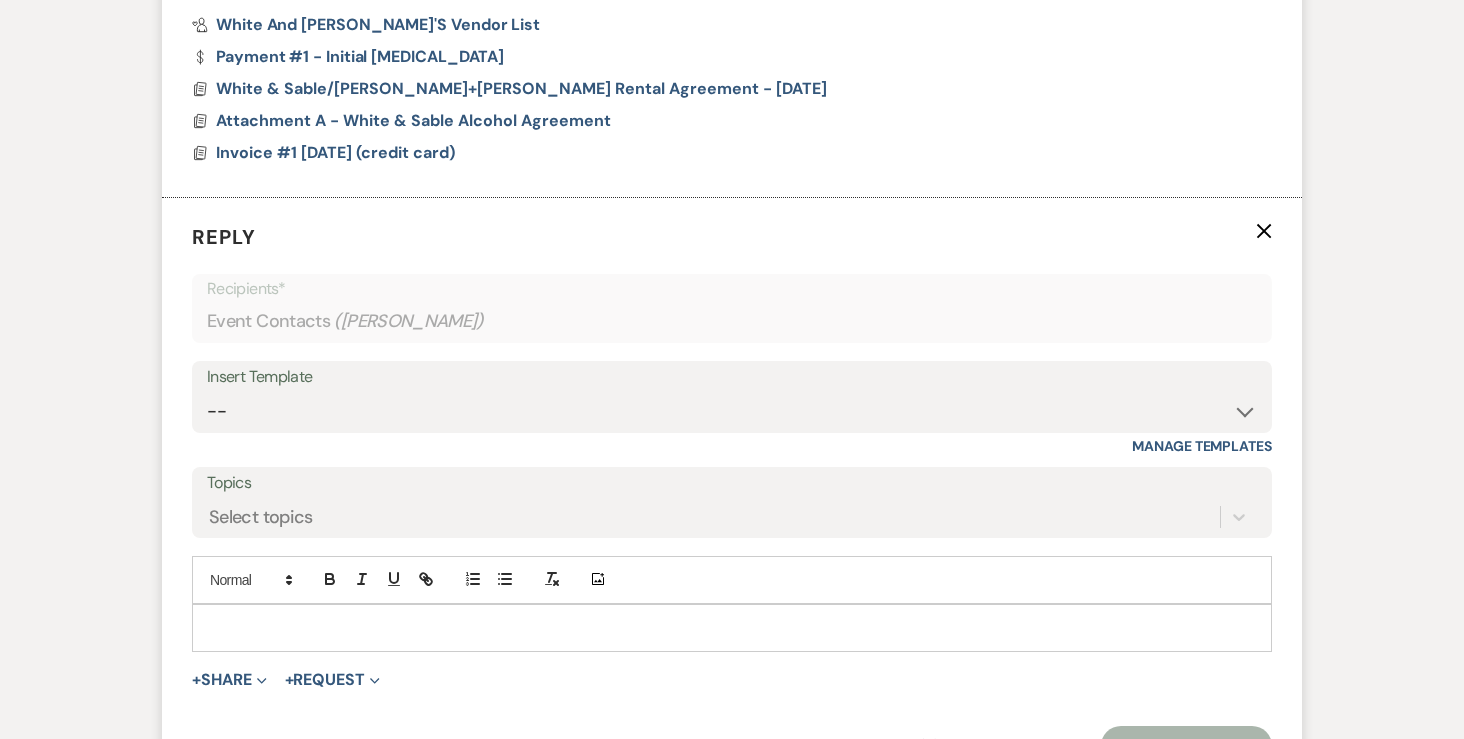 scroll, scrollTop: 1629, scrollLeft: 0, axis: vertical 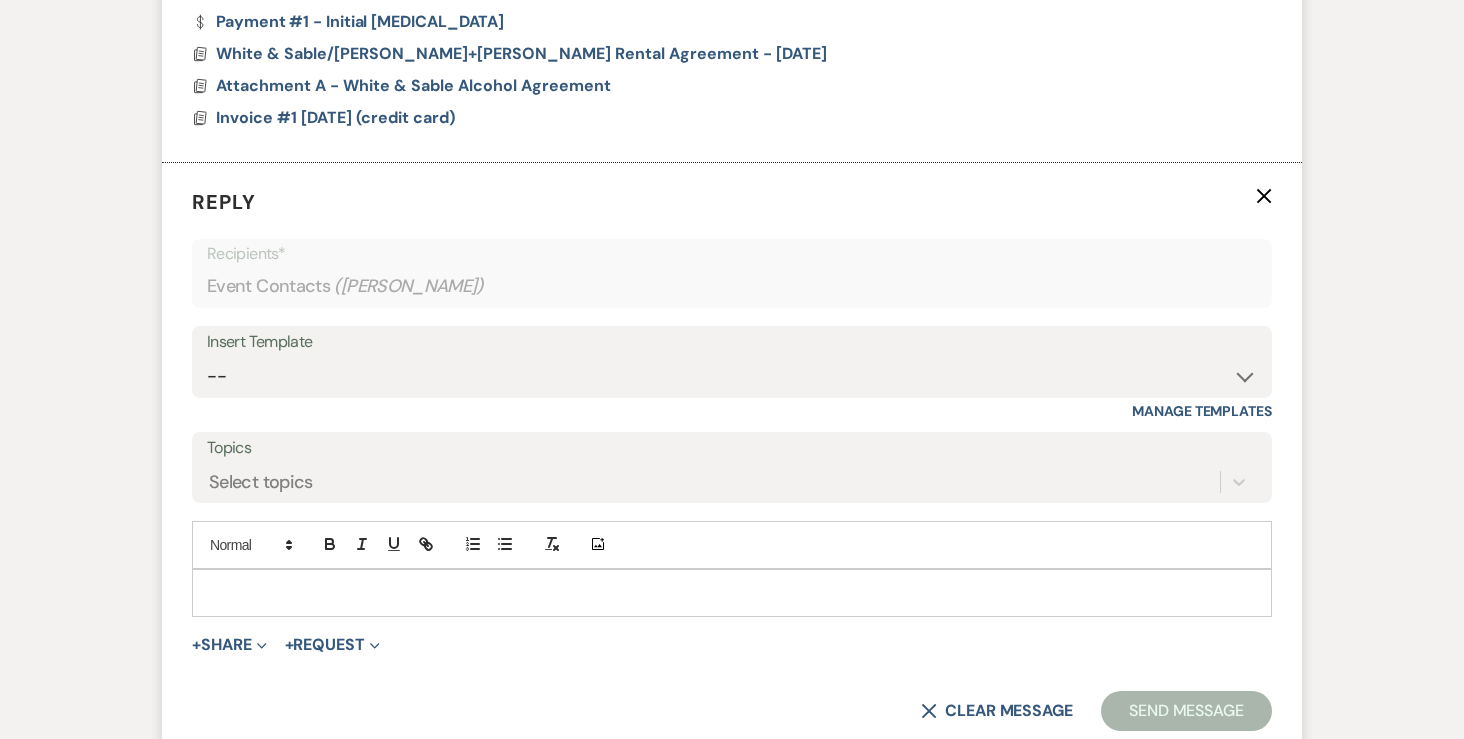 click at bounding box center [732, 593] 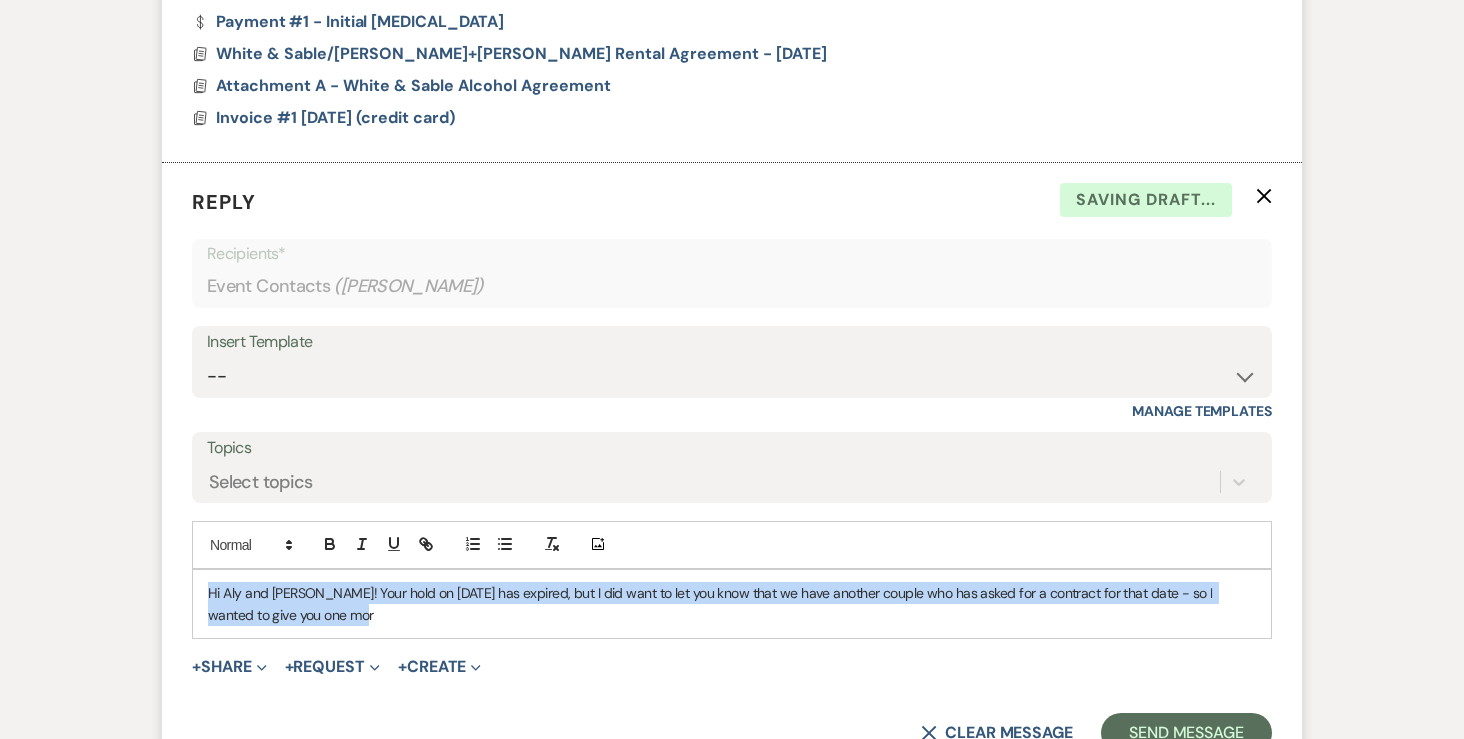 drag, startPoint x: 334, startPoint y: 622, endPoint x: 1154, endPoint y: 573, distance: 821.4627 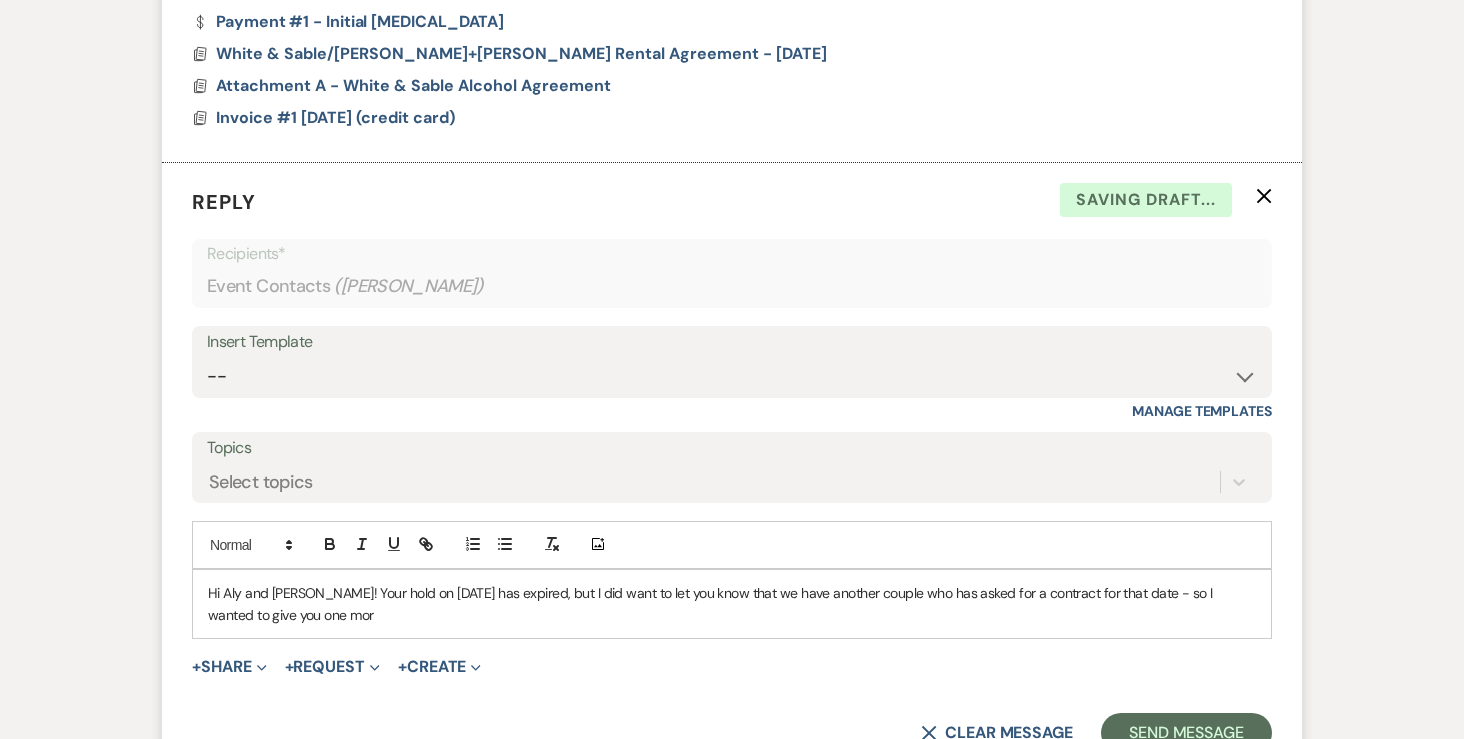 click on "Hi Aly and Luke! Your hold on August 8, 2026 has expired, but I did want to let you know that we have another couple who has asked for a contract for that date - so I wanted to give you one mor" at bounding box center (732, 604) 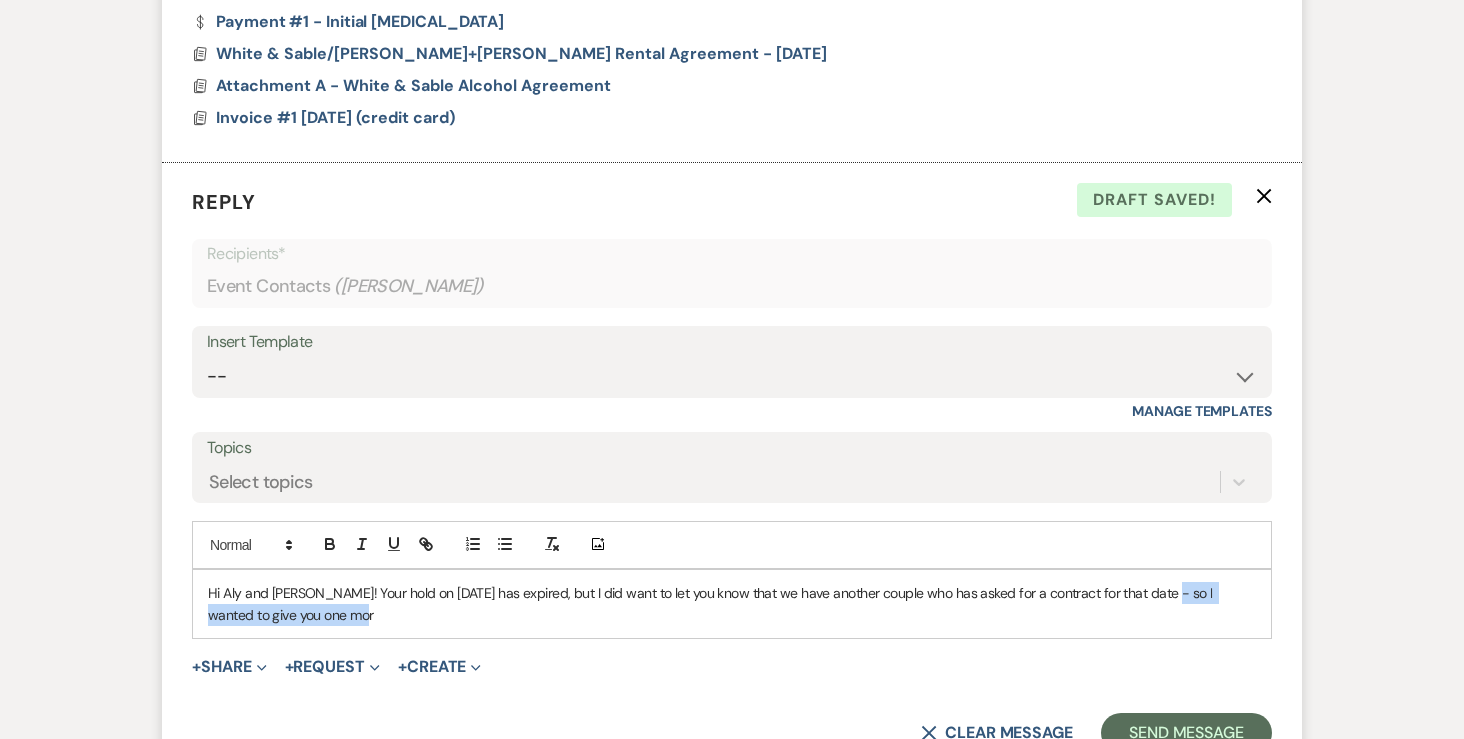 drag, startPoint x: 1155, startPoint y: 583, endPoint x: 1181, endPoint y: 608, distance: 36.069378 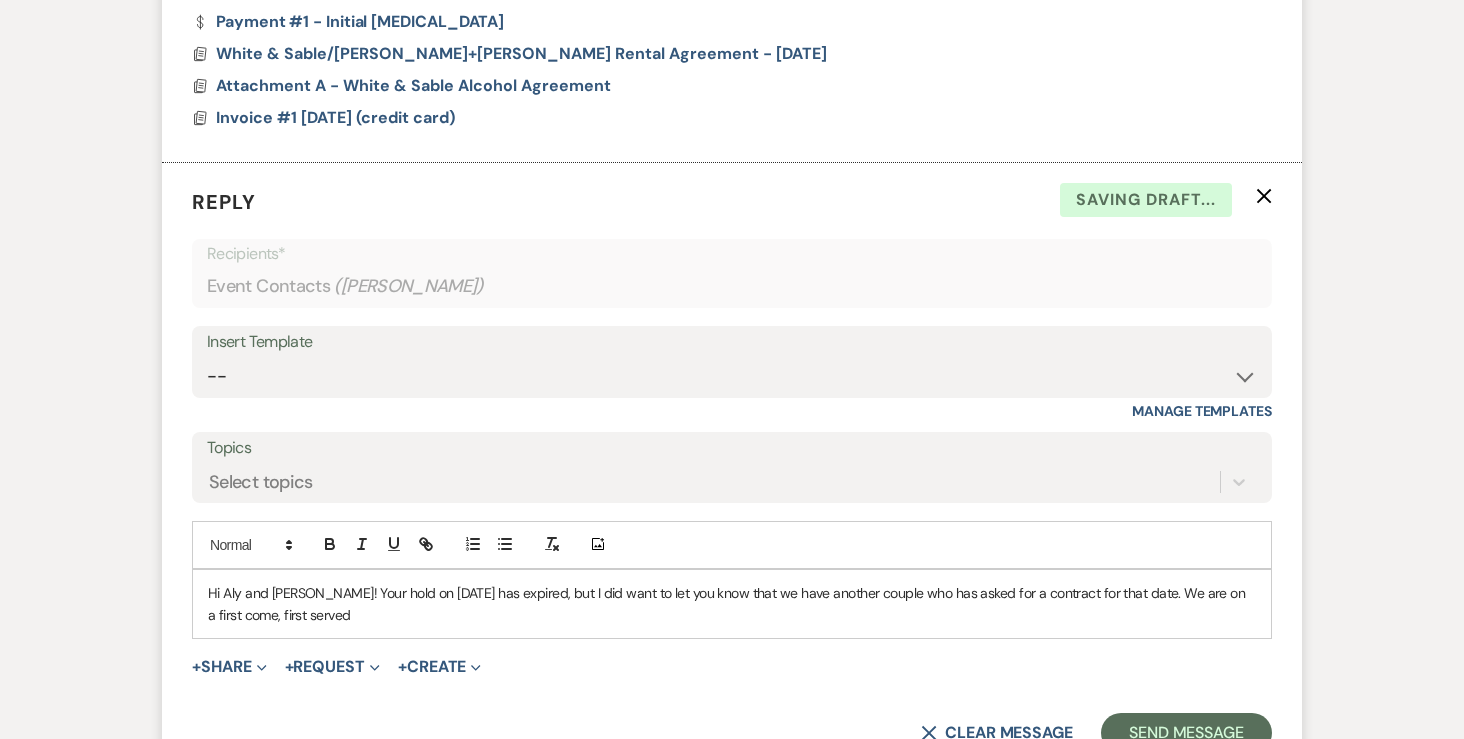 click on "Hi Aly and Luke! Your hold on August 8, 2026 has expired, but I did want to let you know that we have another couple who has asked for a contract for that date. We are on a first come, first served" at bounding box center [732, 604] 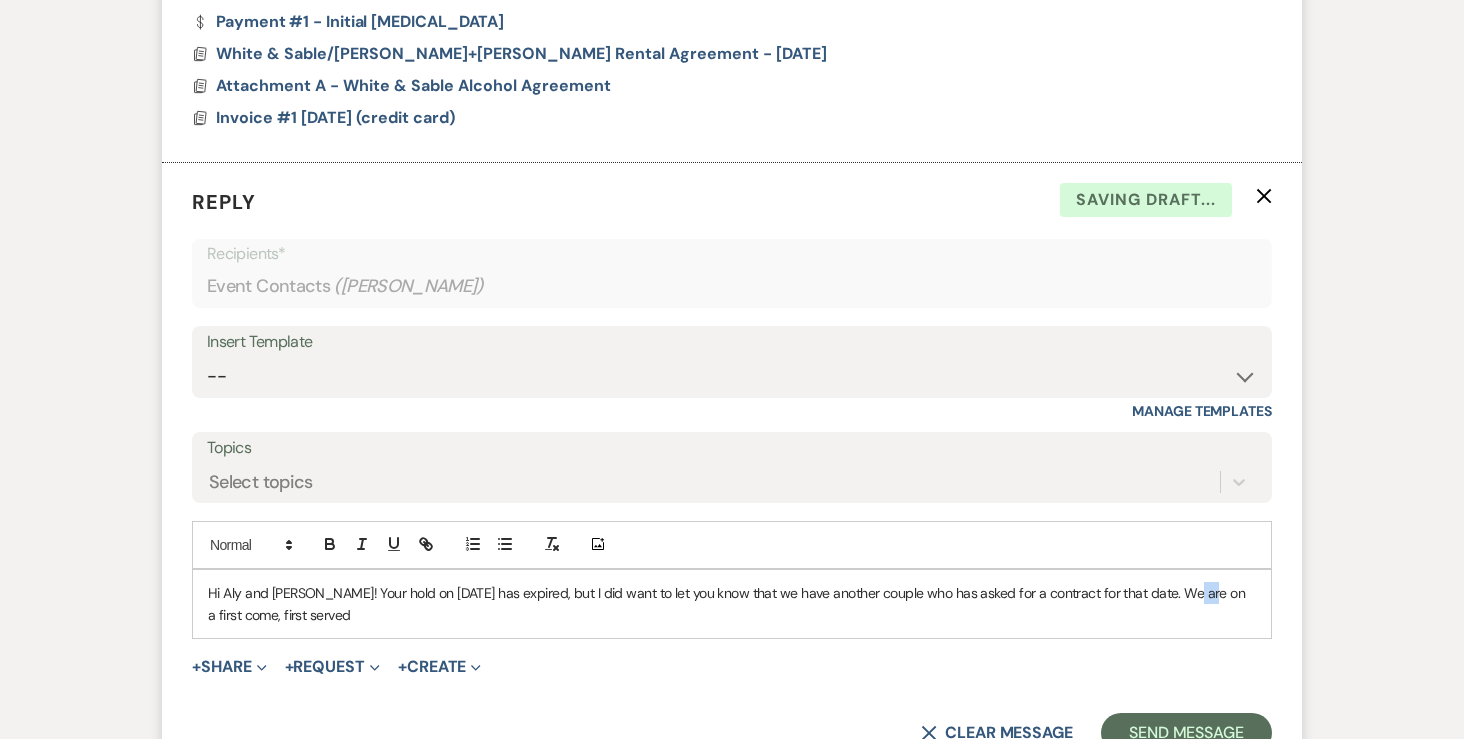 click on "Hi Aly and Luke! Your hold on August 8, 2026 has expired, but I did want to let you know that we have another couple who has asked for a contract for that date. We are on a first come, first served" at bounding box center [732, 604] 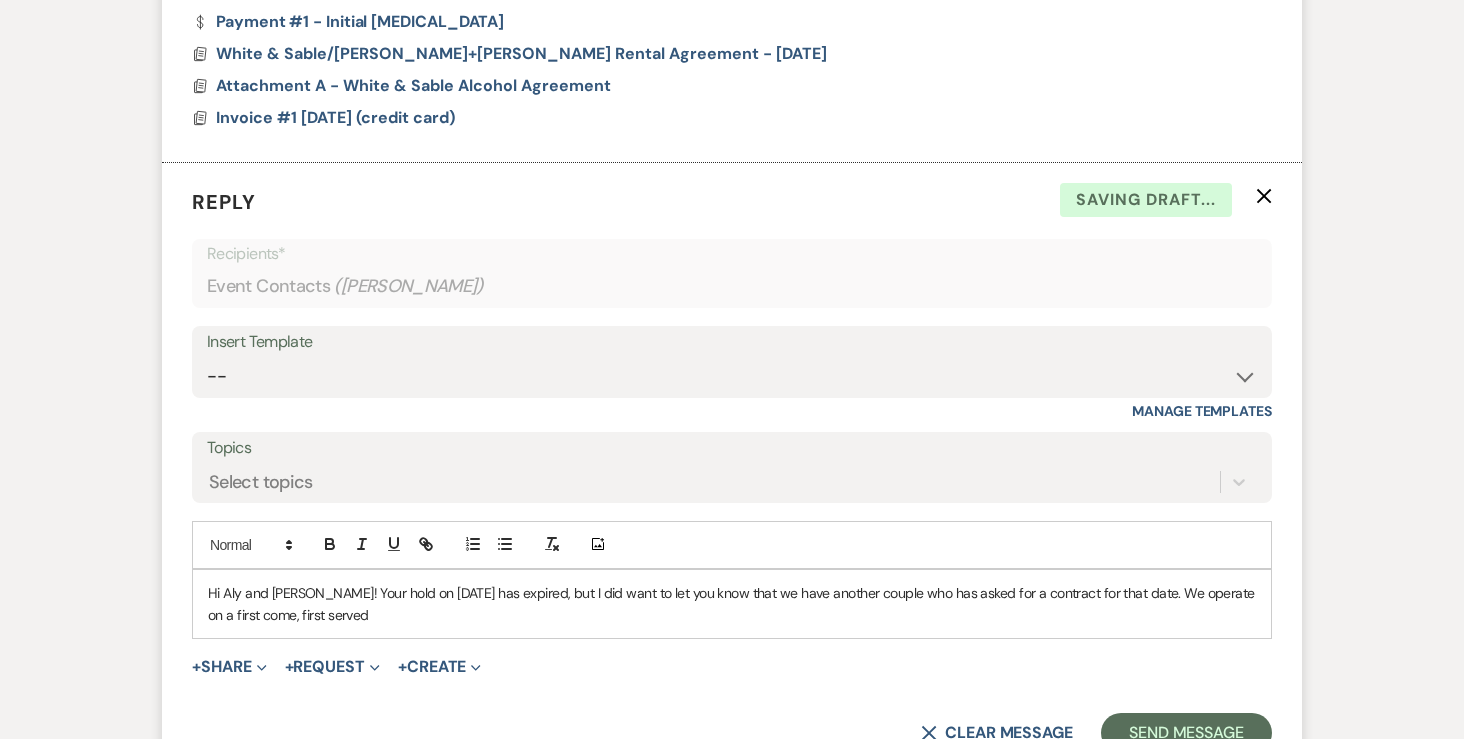click on "Hi Aly and Luke! Your hold on August 8, 2026 has expired, but I did want to let you know that we have another couple who has asked for a contract for that date. We operate on a first come, first served" at bounding box center [732, 604] 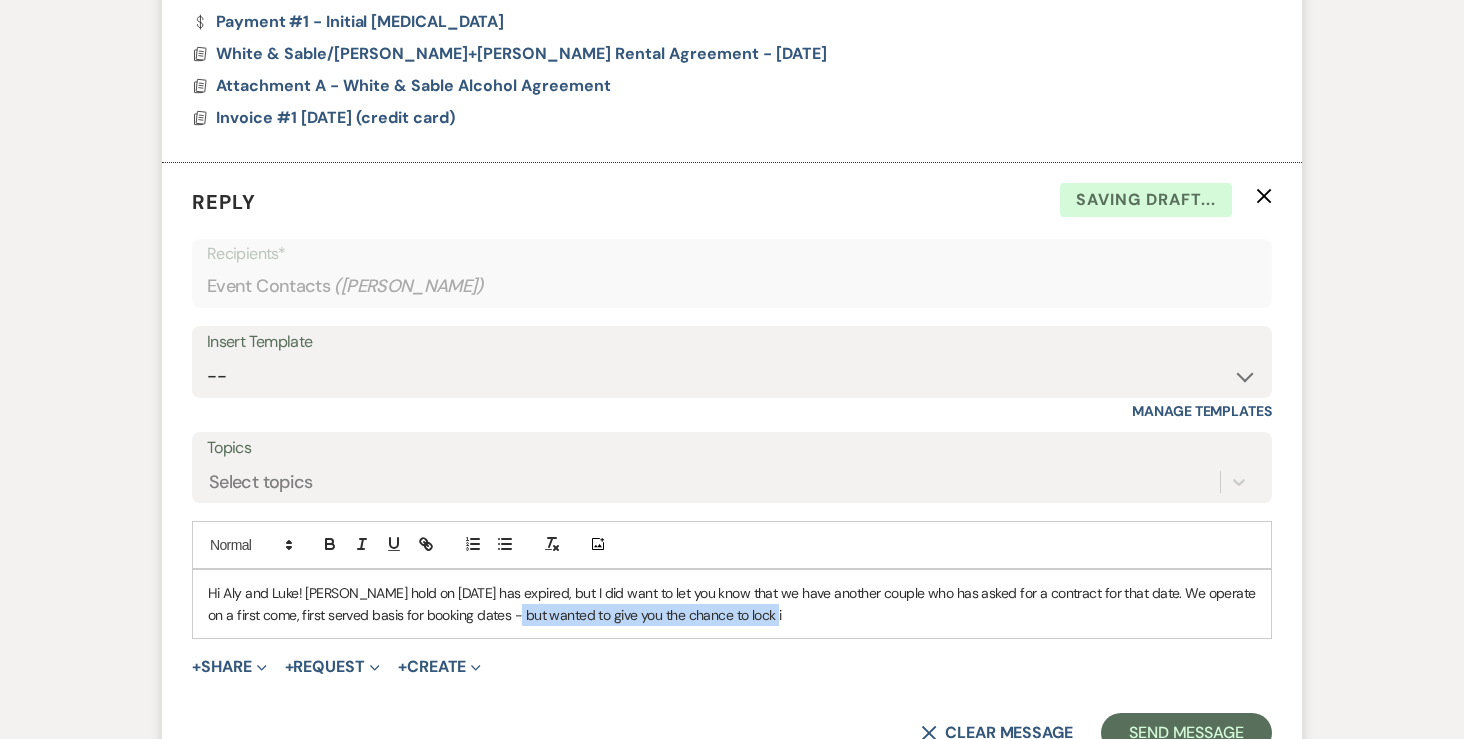 drag, startPoint x: 495, startPoint y: 616, endPoint x: 826, endPoint y: 613, distance: 331.01358 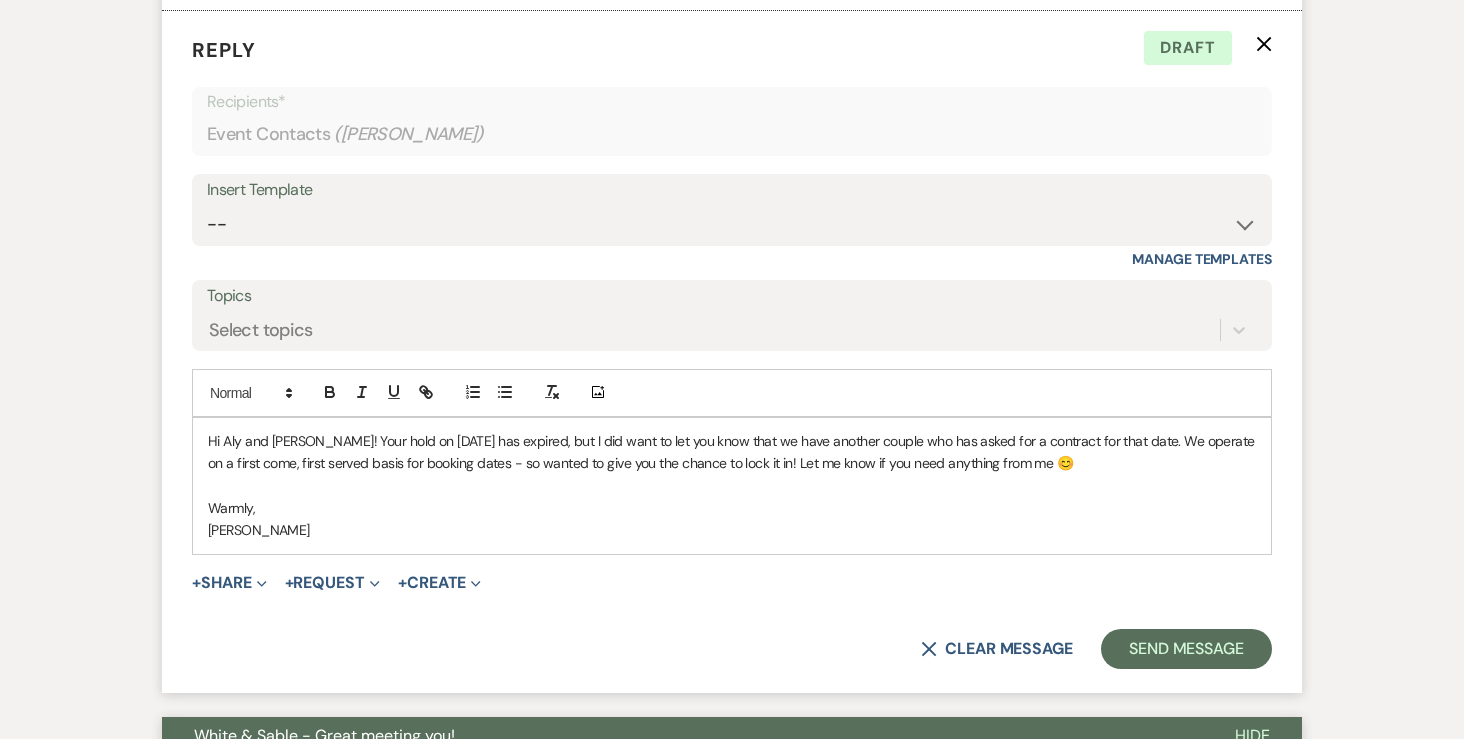 scroll, scrollTop: 1784, scrollLeft: 0, axis: vertical 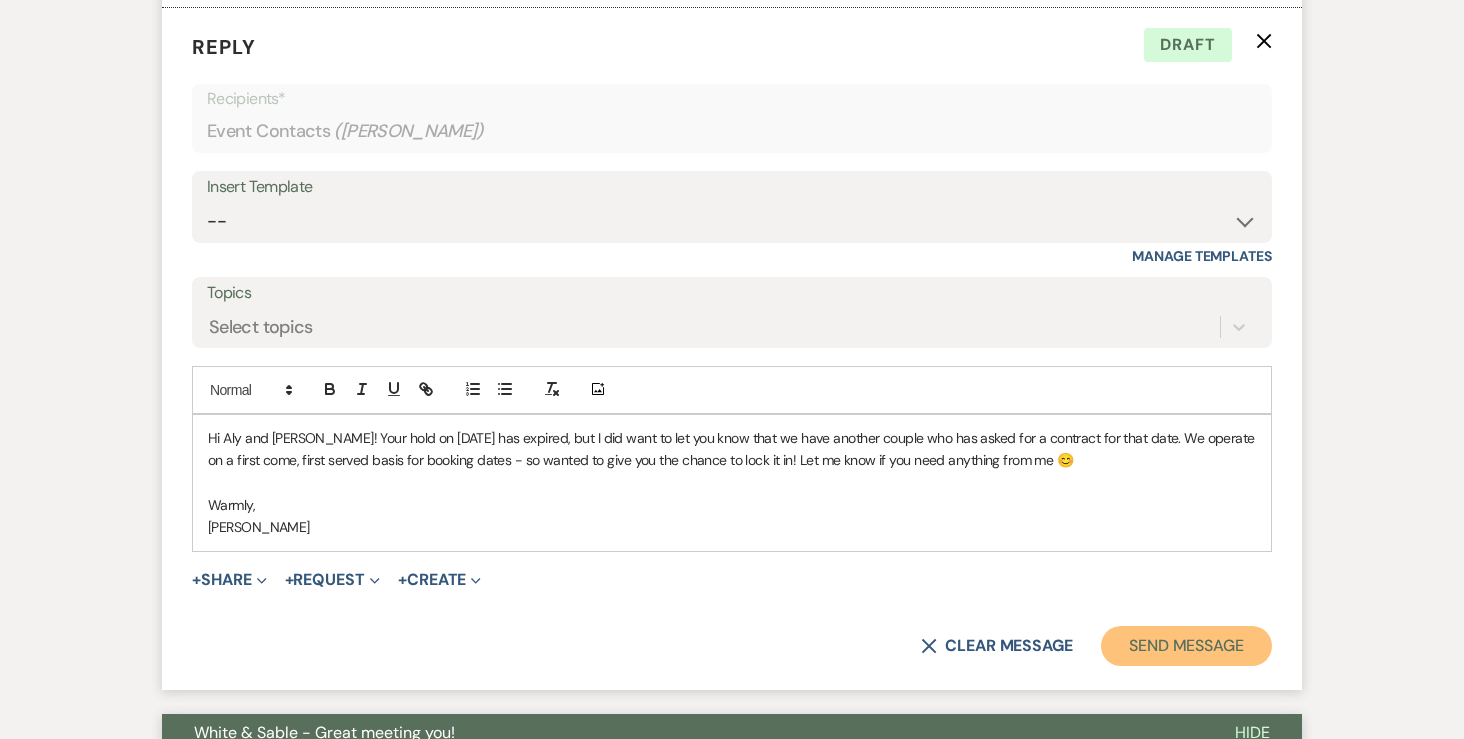 click on "Send Message" at bounding box center [1186, 646] 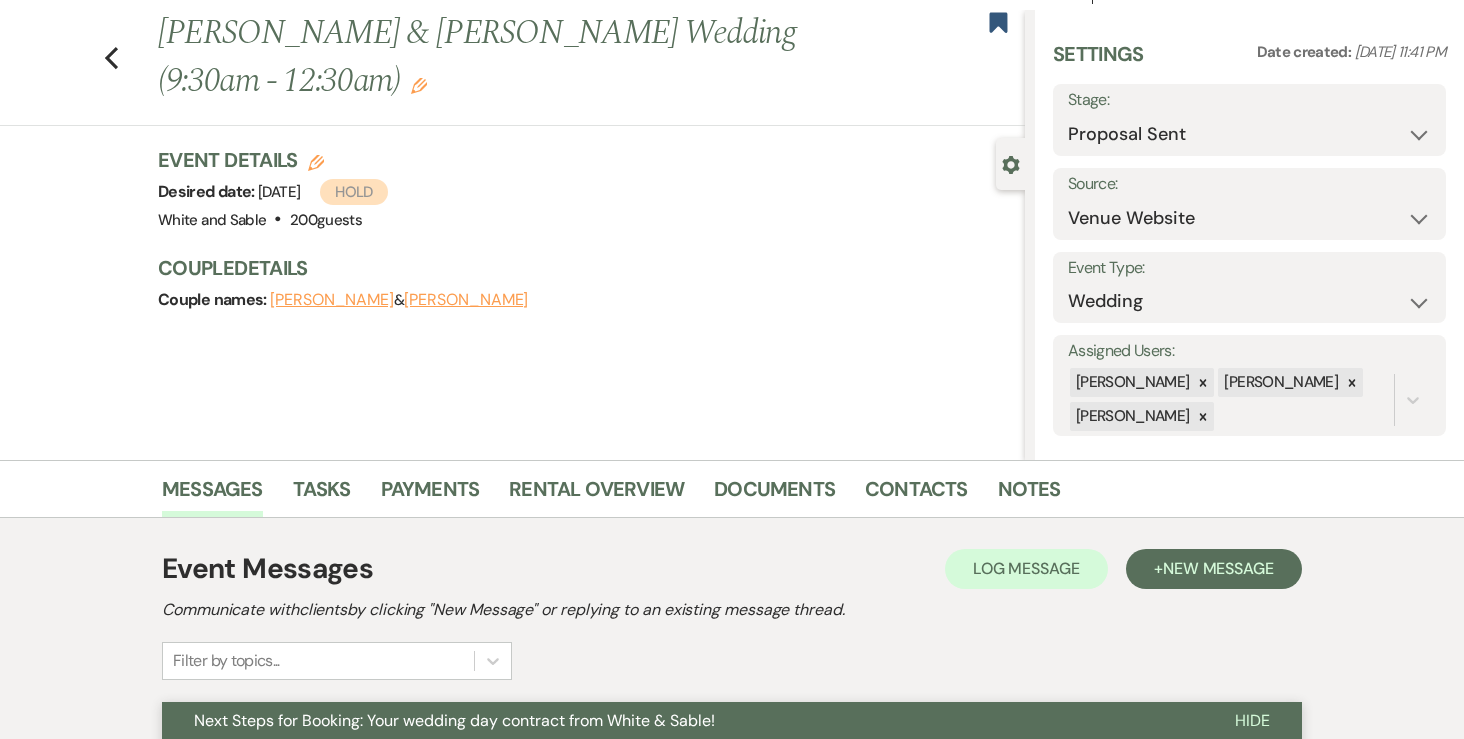scroll, scrollTop: 13, scrollLeft: 0, axis: vertical 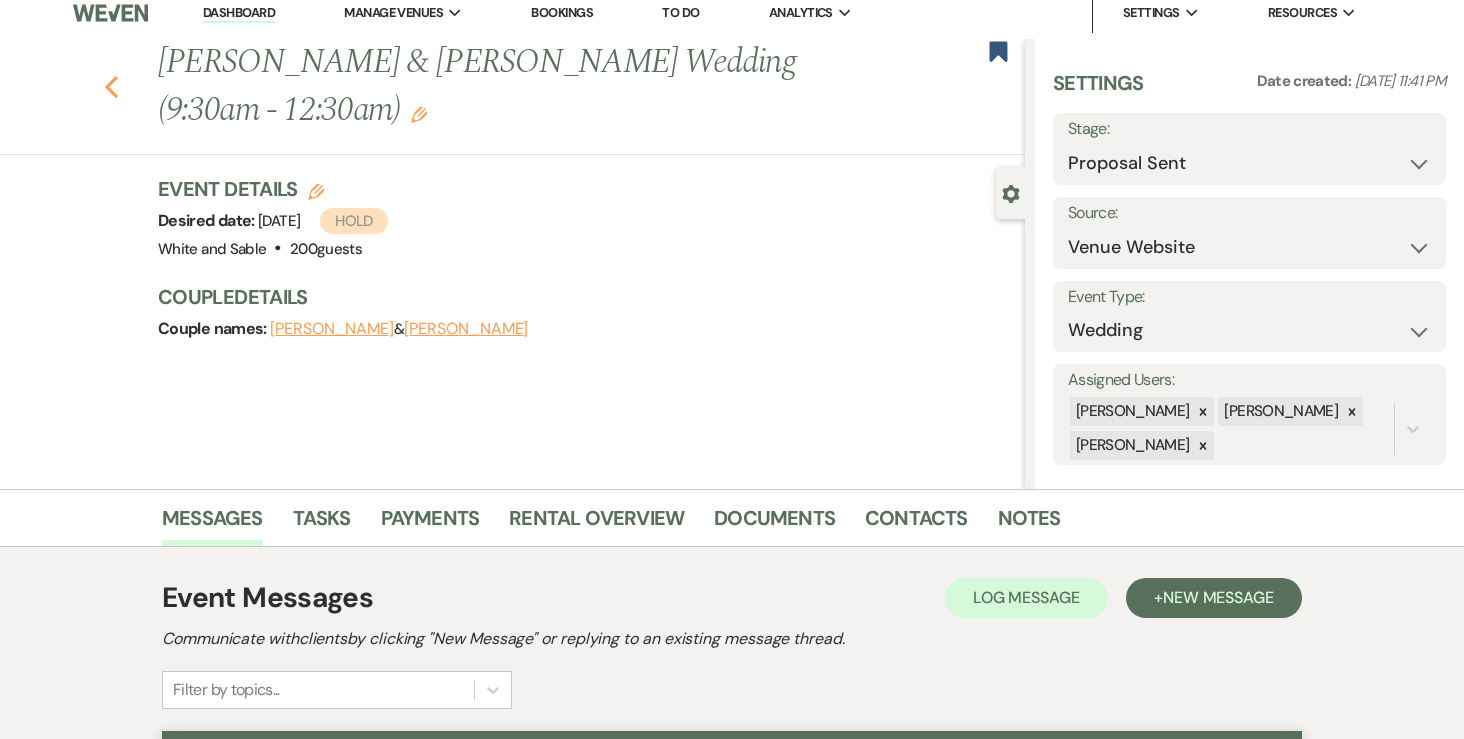 click on "Previous" 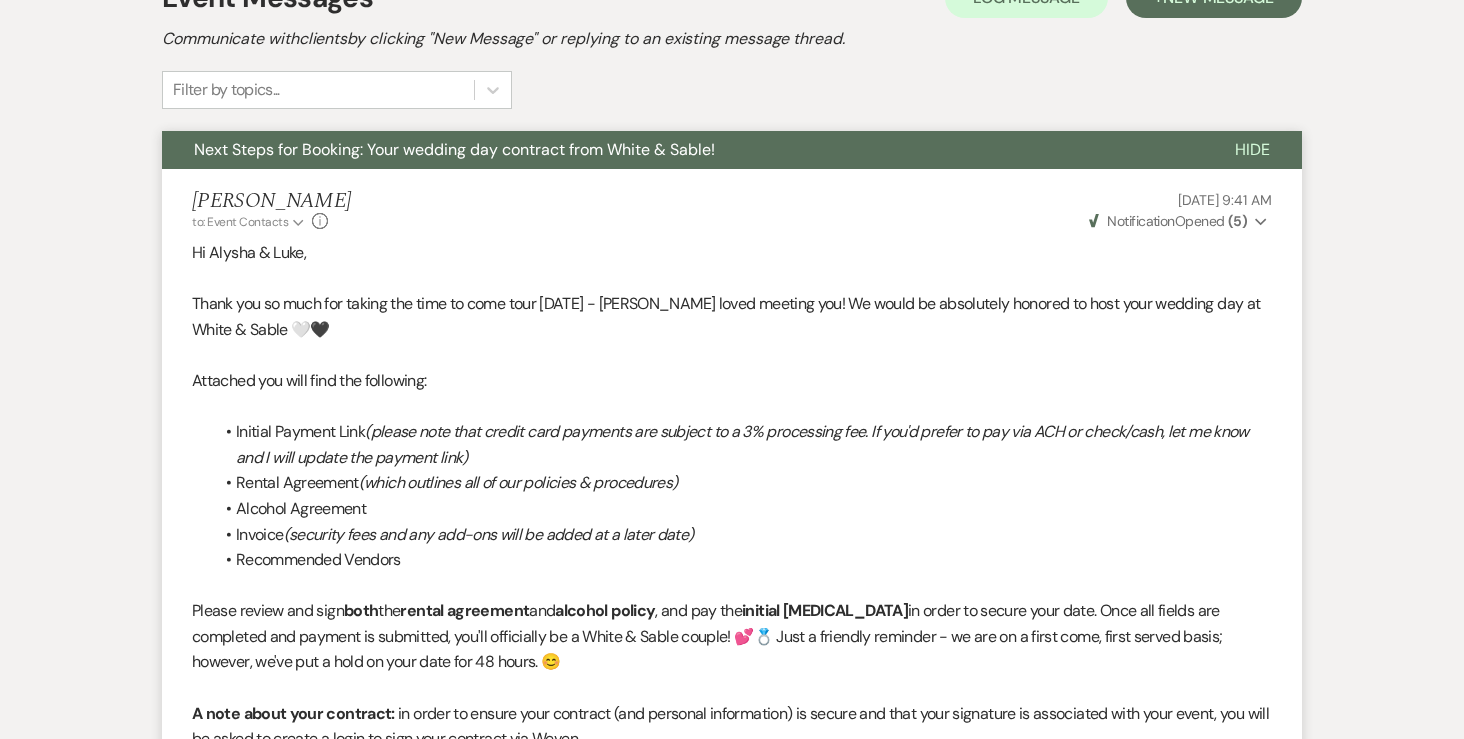 select on "6" 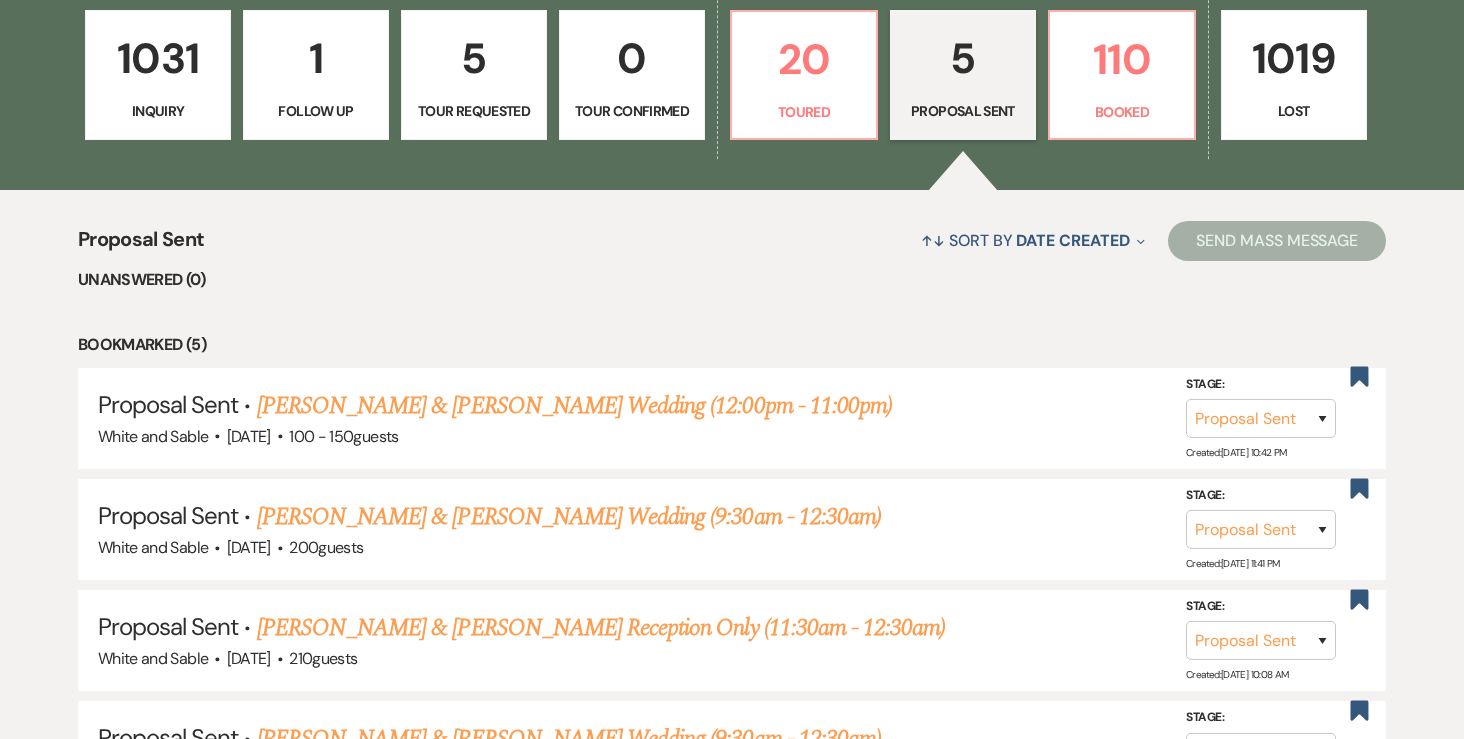scroll, scrollTop: 567, scrollLeft: 0, axis: vertical 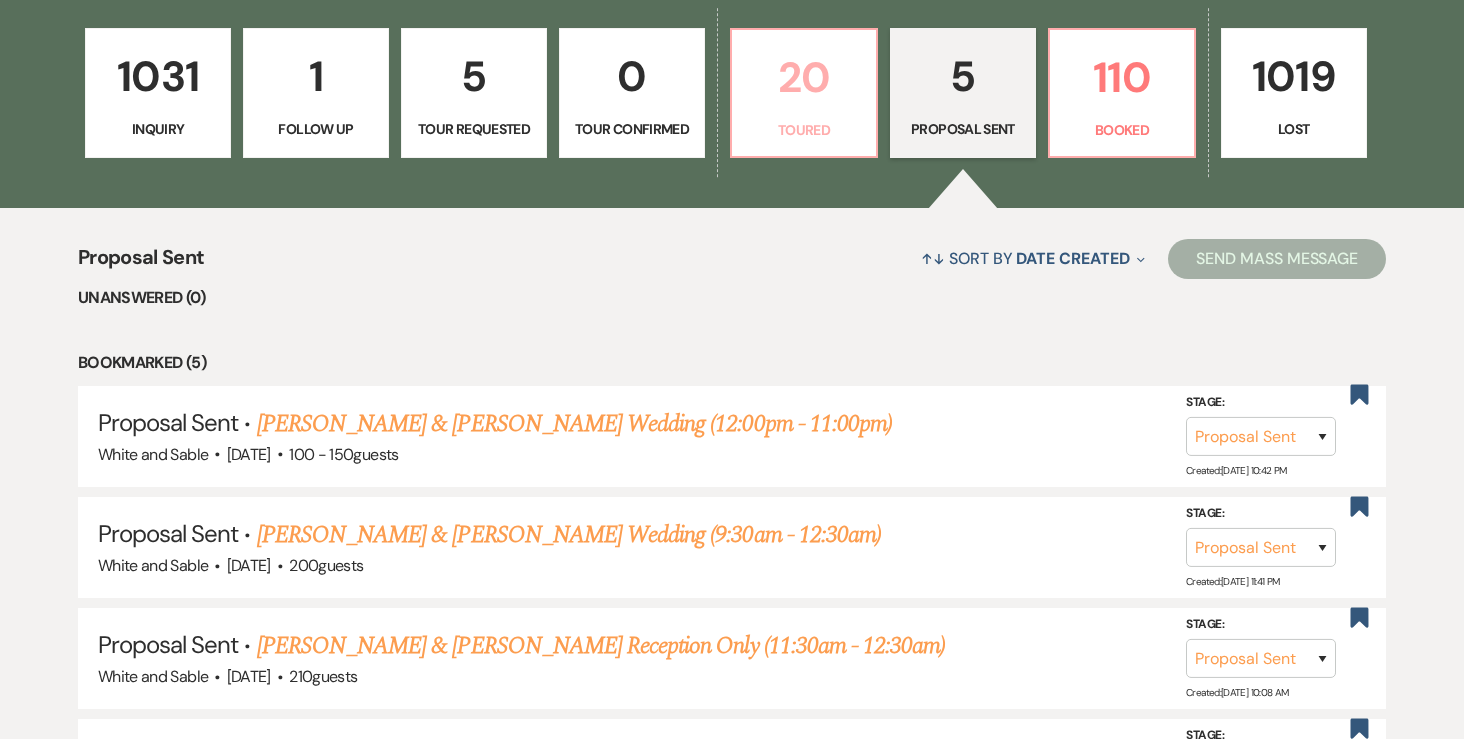 click on "20" at bounding box center (804, 77) 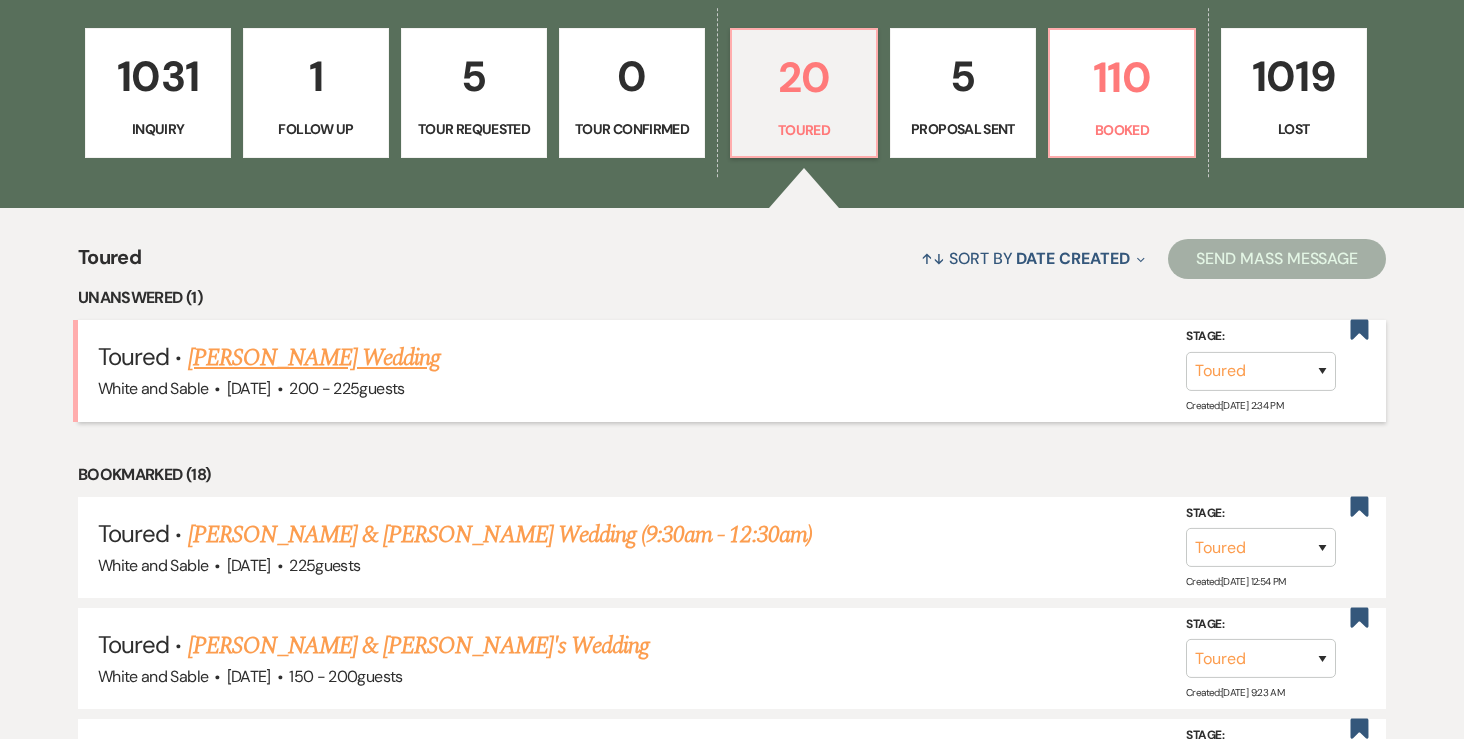 click on "Mady Strom's Wedding" at bounding box center [314, 358] 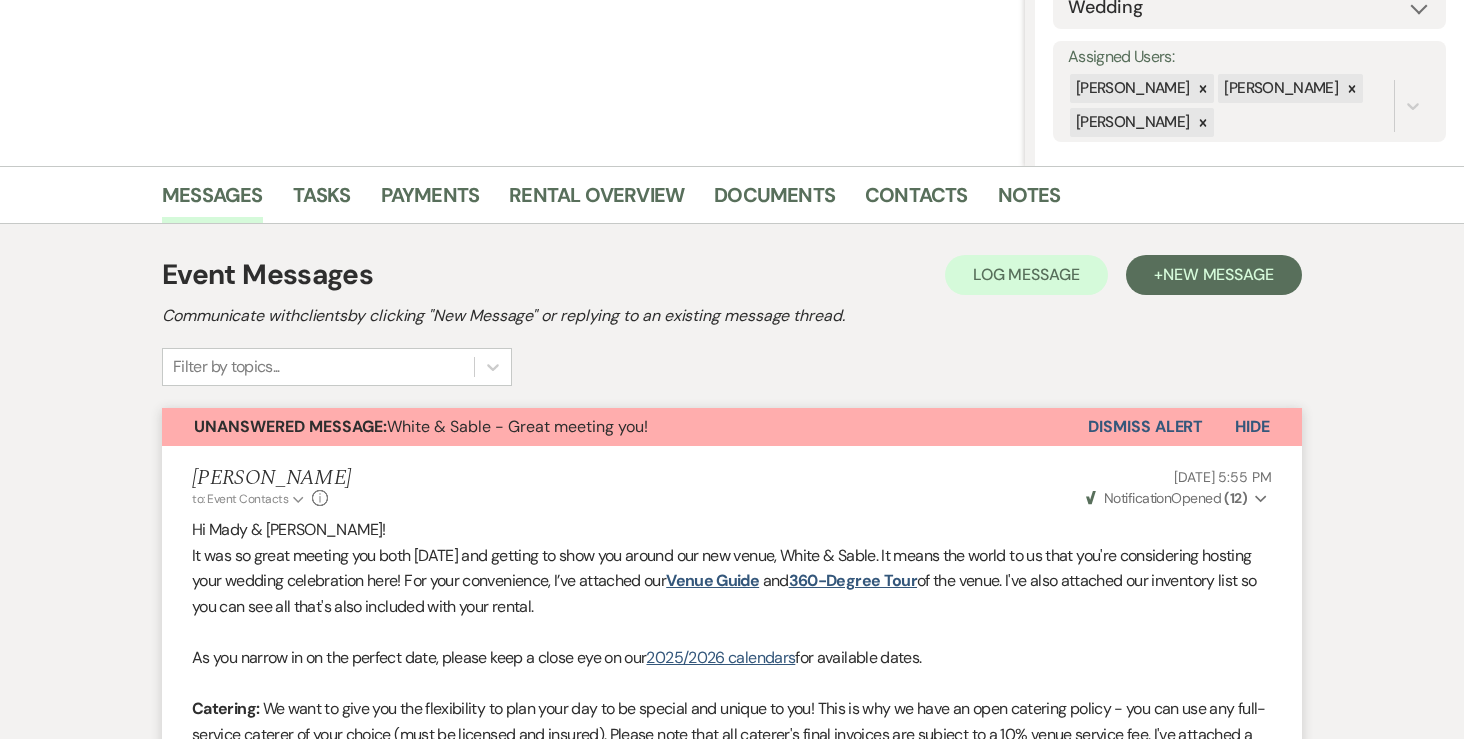 scroll, scrollTop: 0, scrollLeft: 0, axis: both 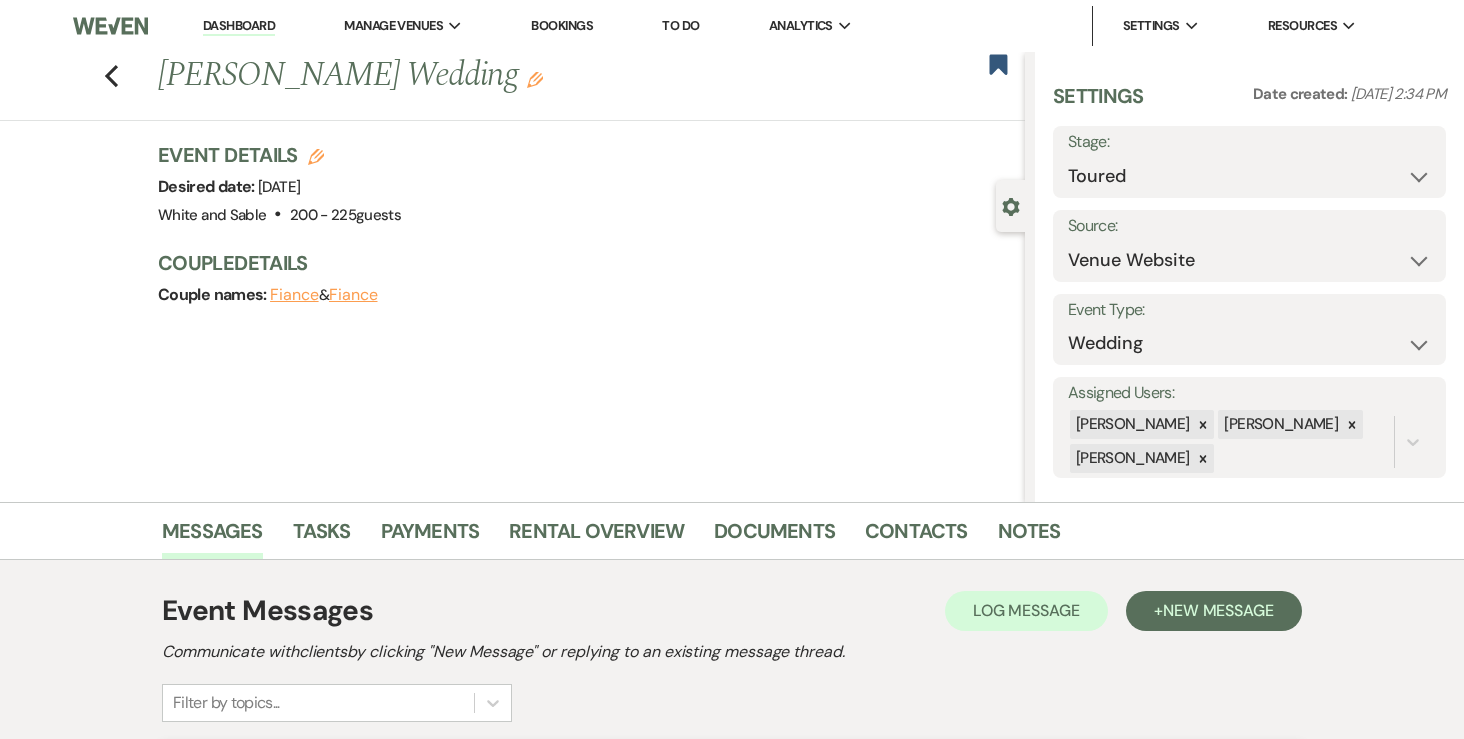 click on "Fiance" at bounding box center (294, 295) 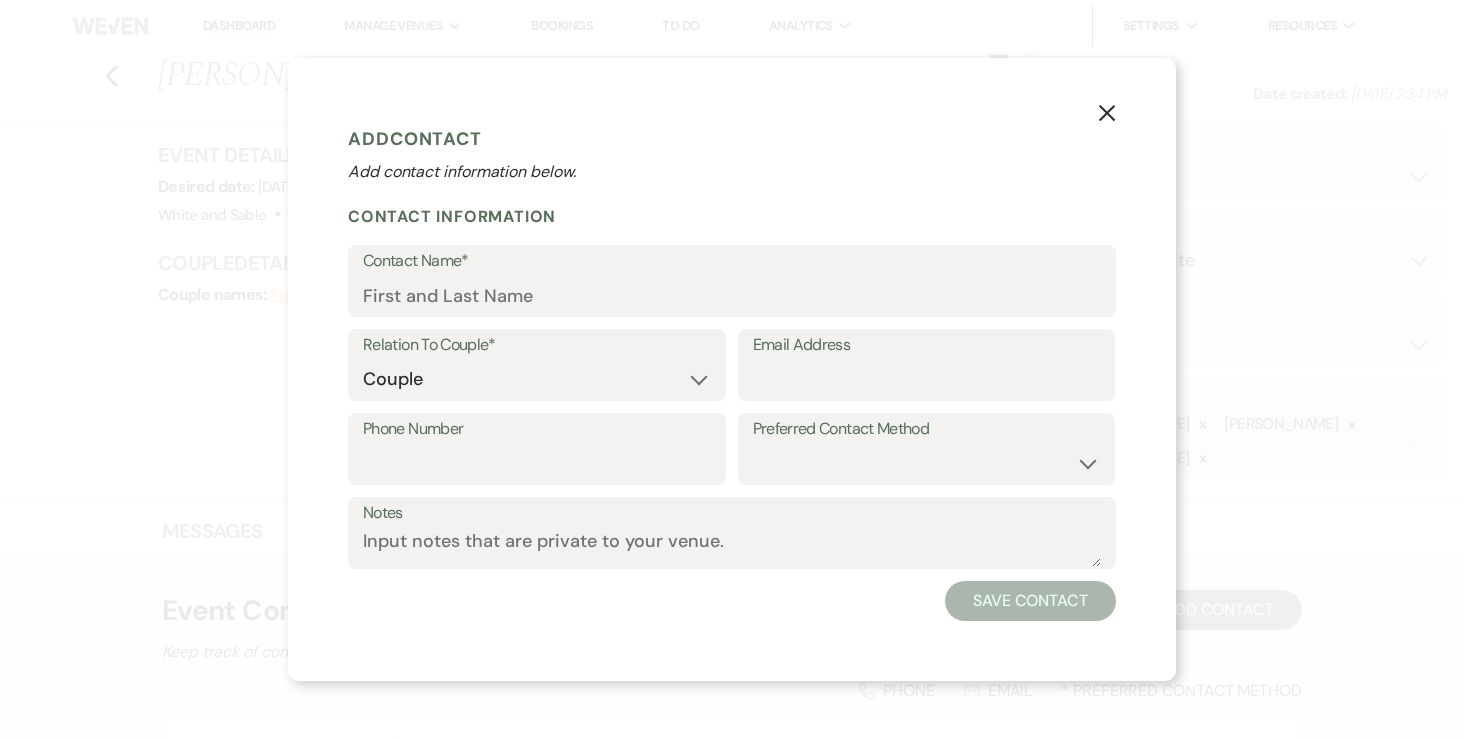 click 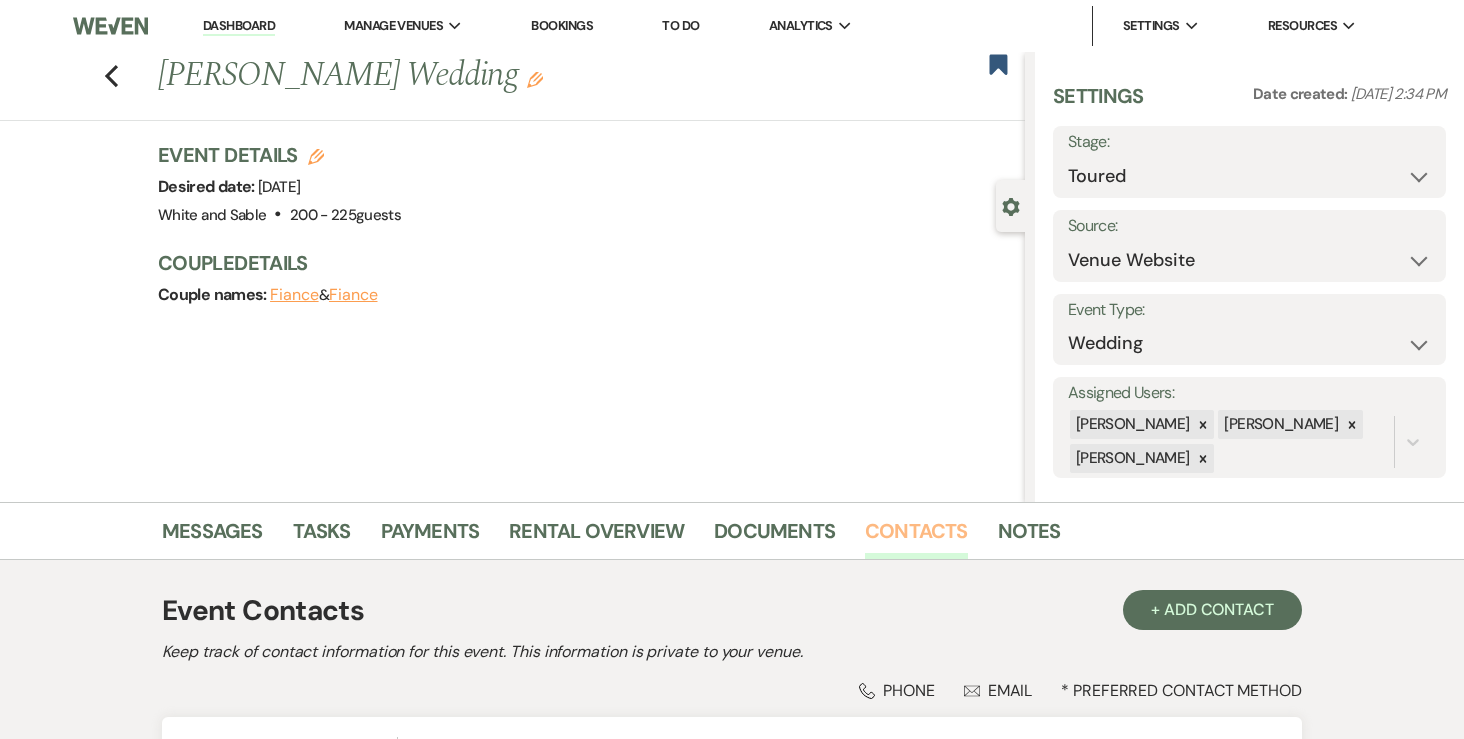 click on "Contacts" at bounding box center [916, 537] 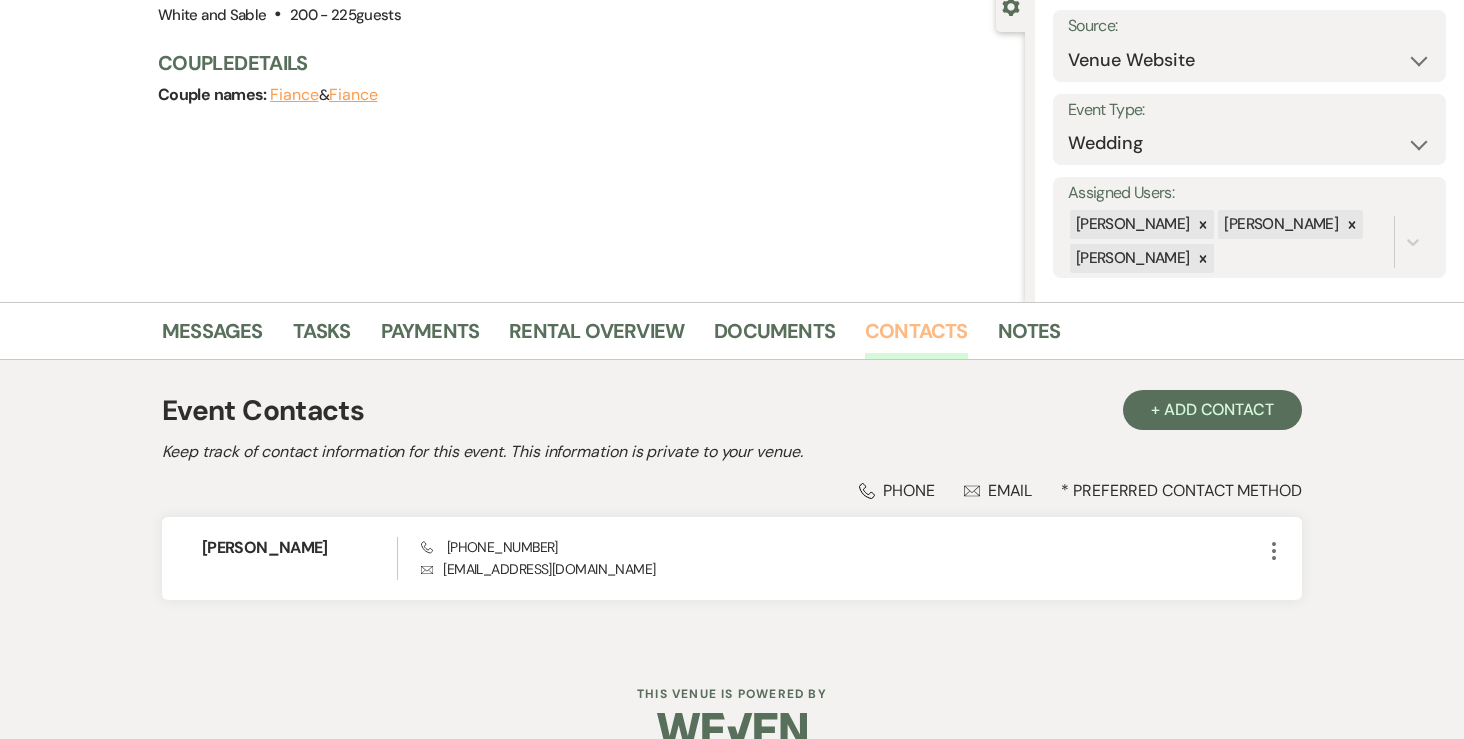 scroll, scrollTop: 238, scrollLeft: 0, axis: vertical 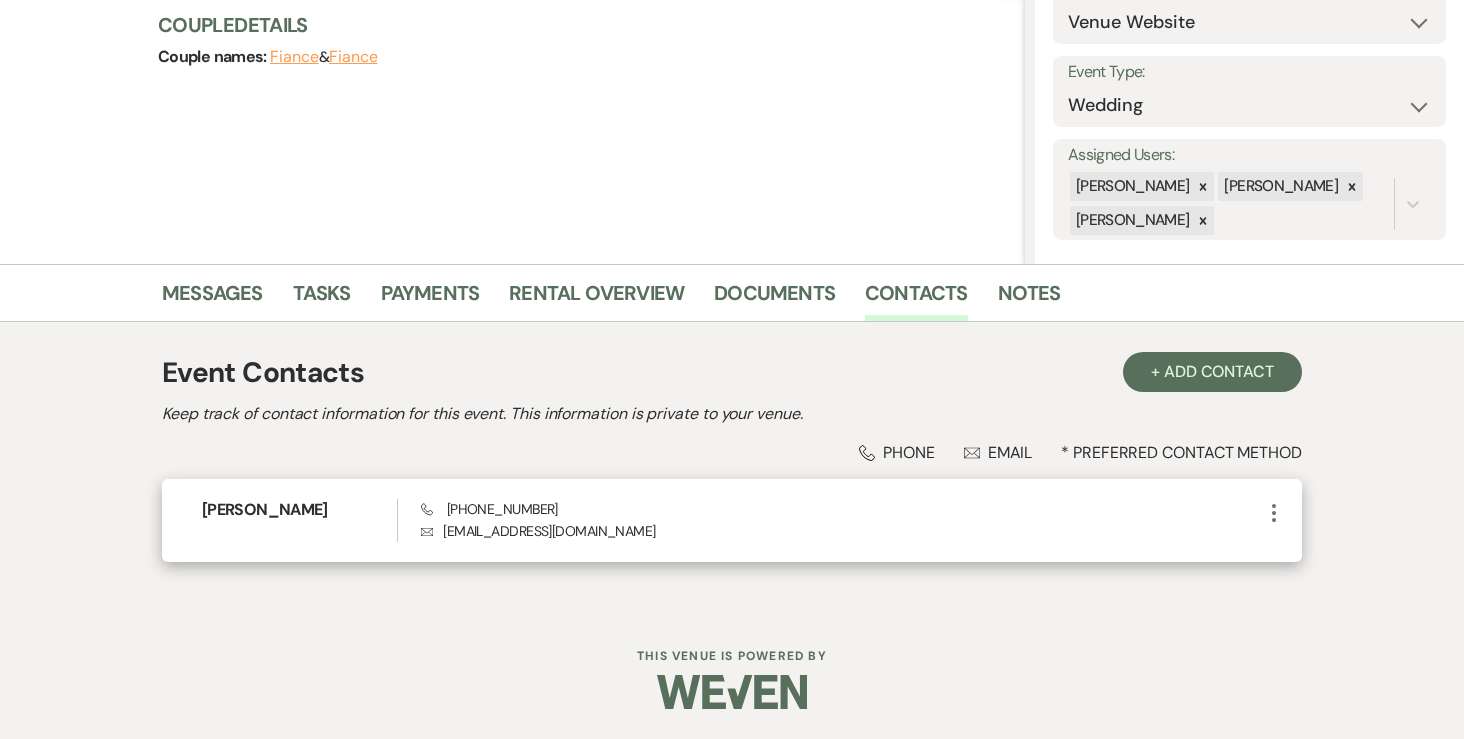 click on "More" 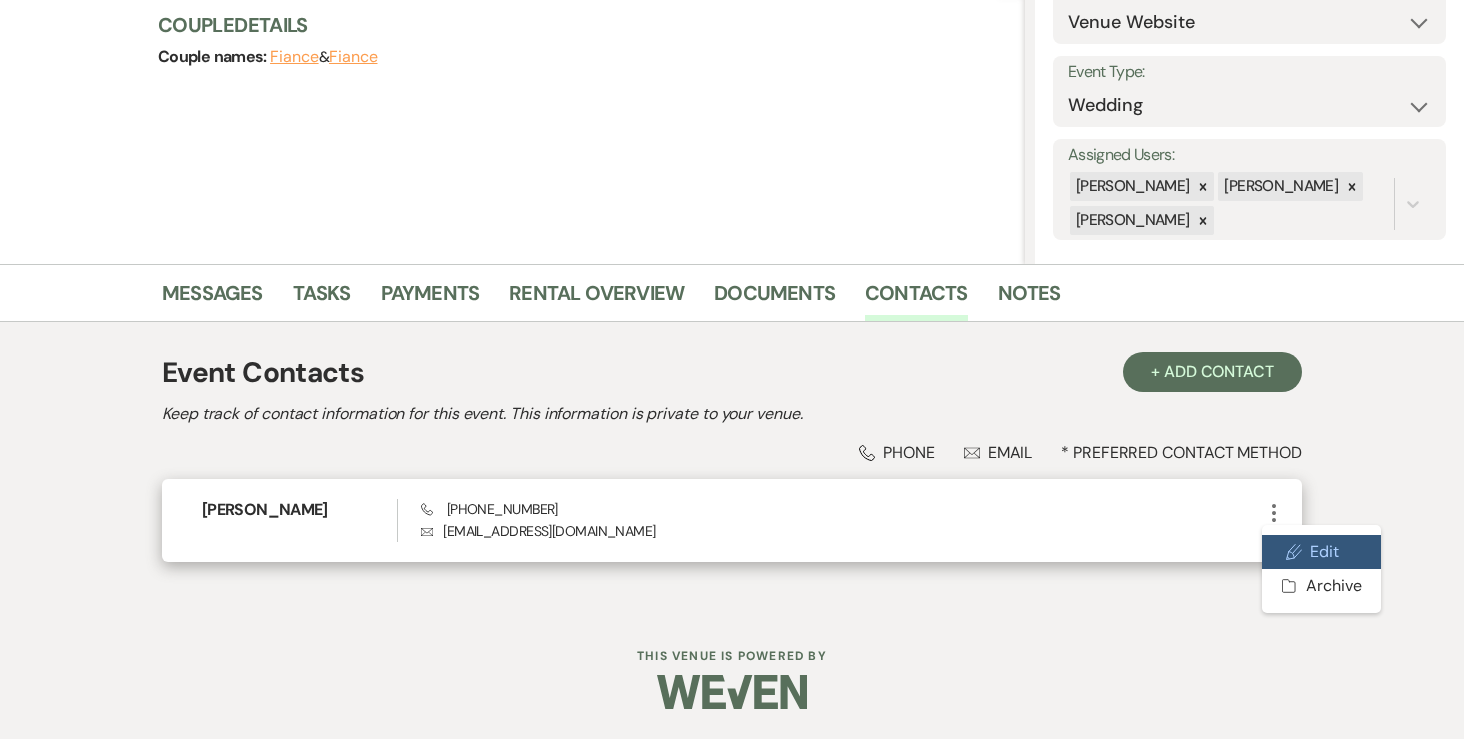 click on "Pencil" 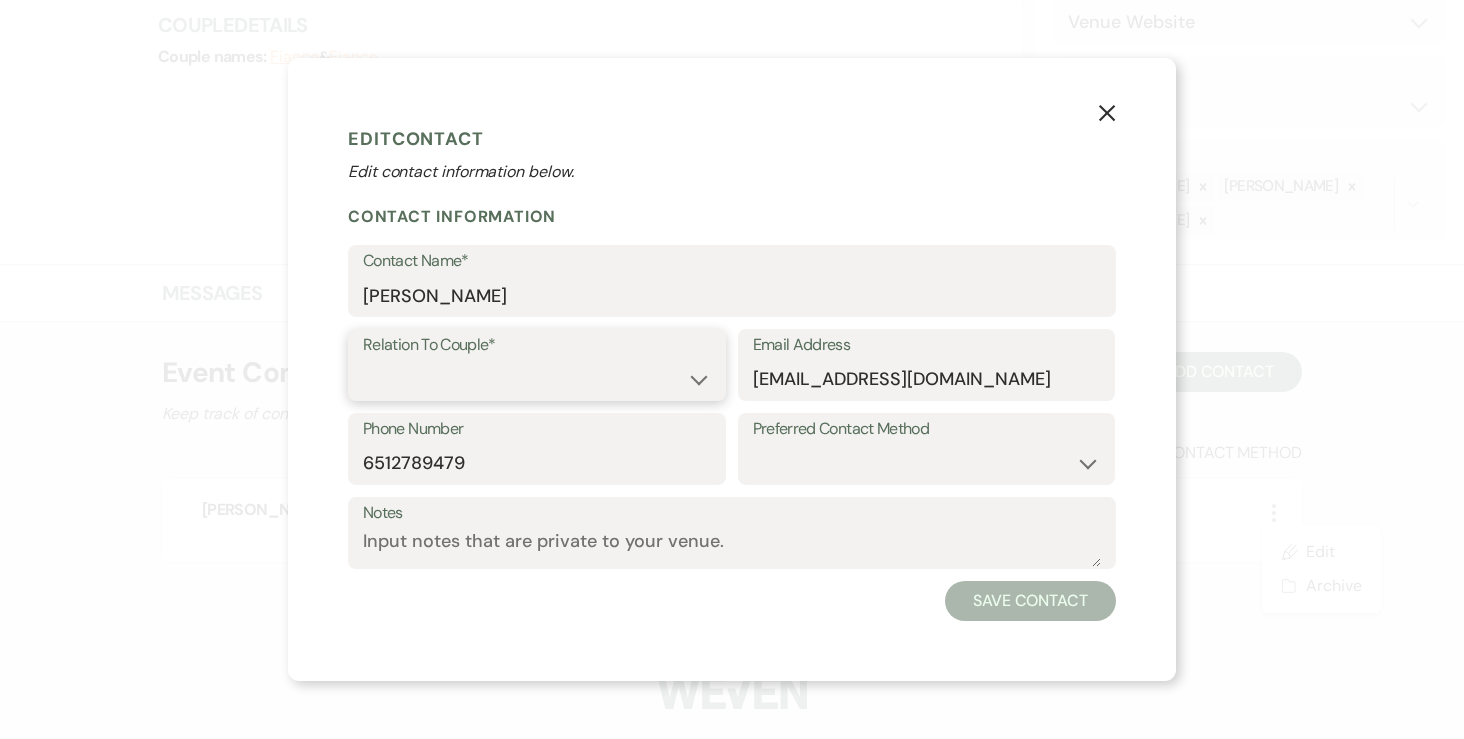 click on "Couple Planner Parent of Couple Family Member Friend Other" at bounding box center [537, 379] 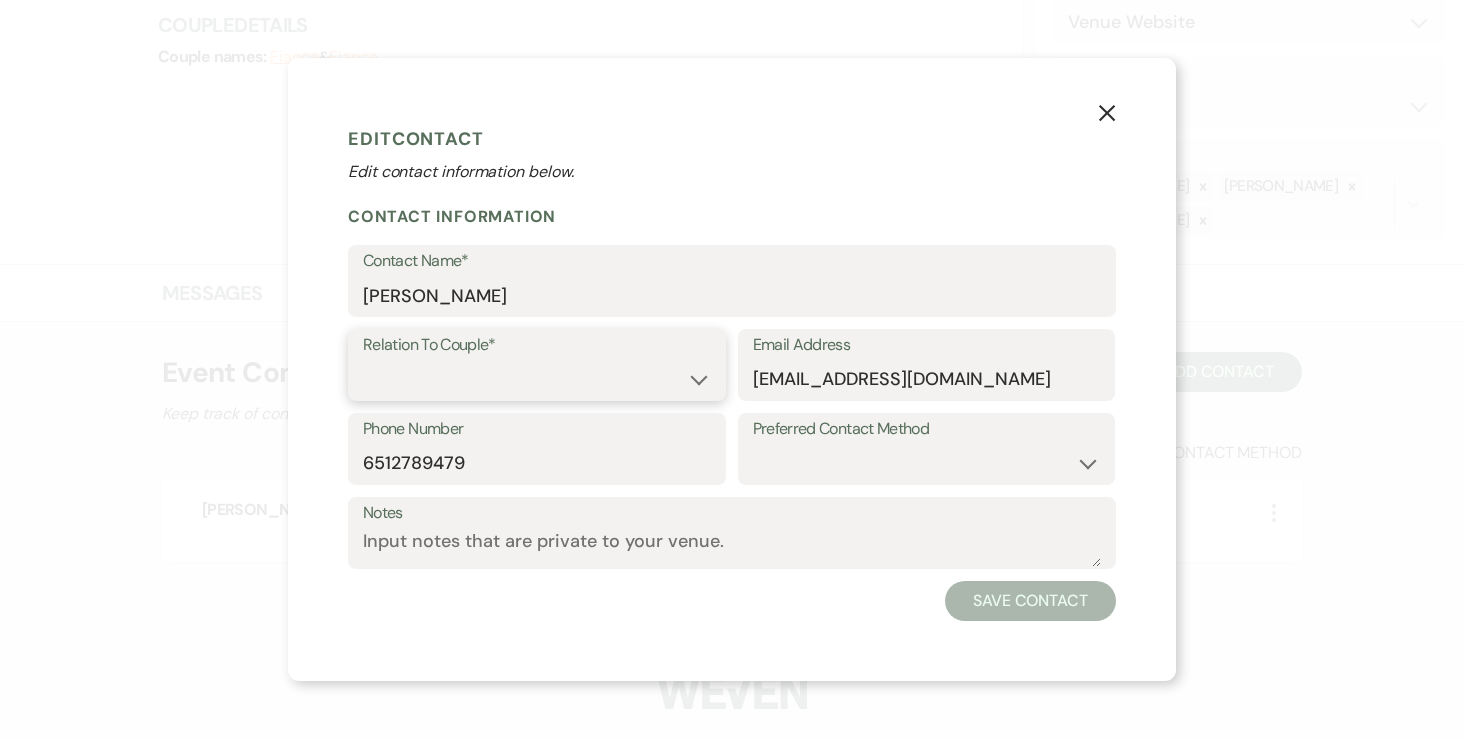 select on "1" 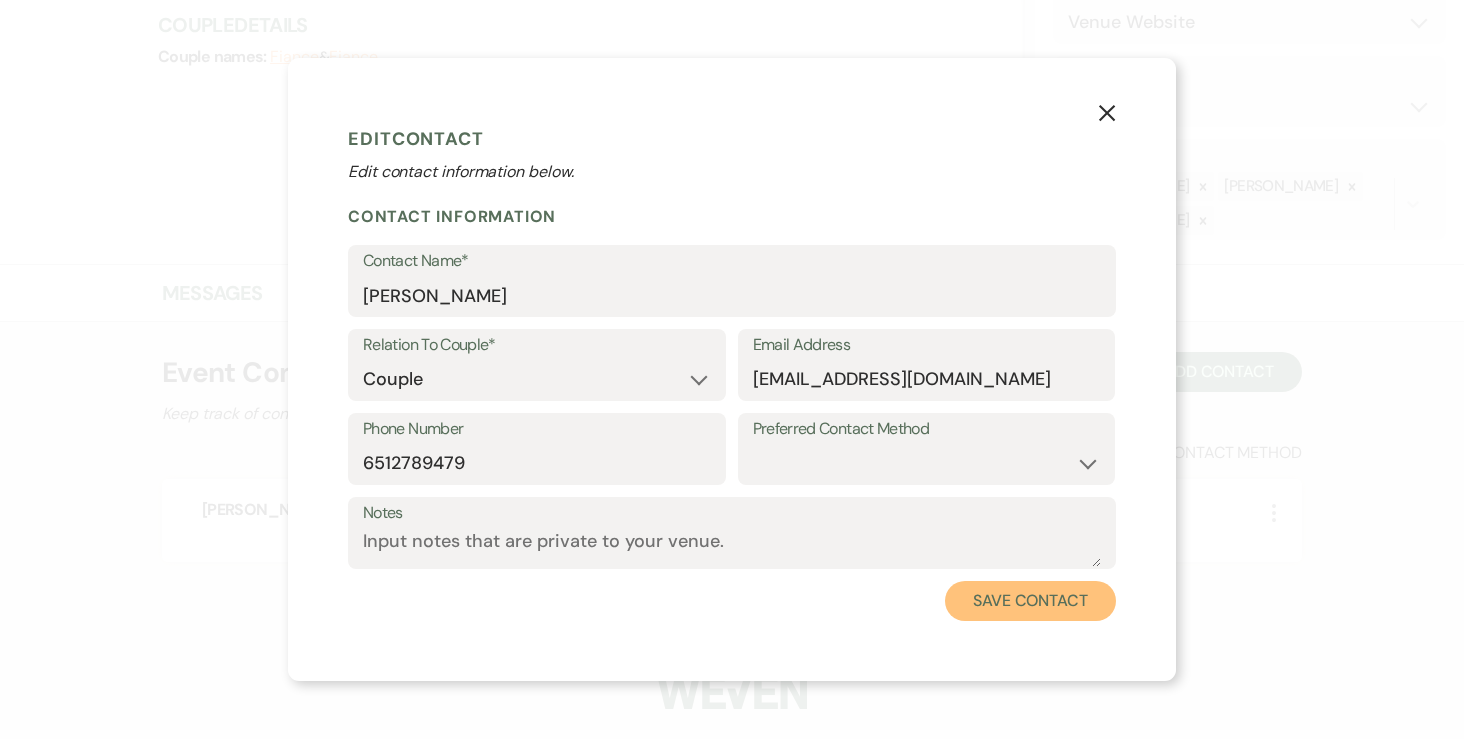 click on "Save Contact" at bounding box center [1030, 601] 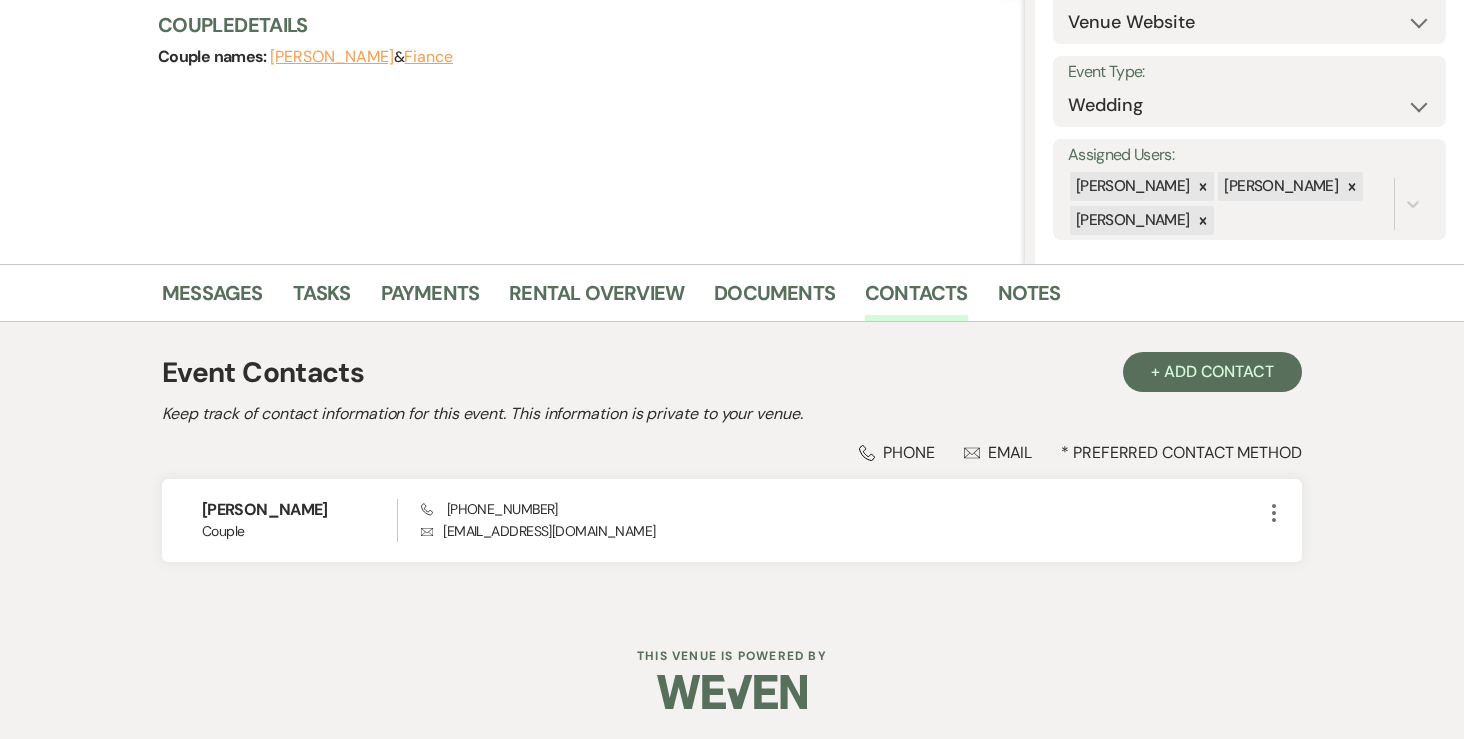 click on "Fiance" at bounding box center [428, 57] 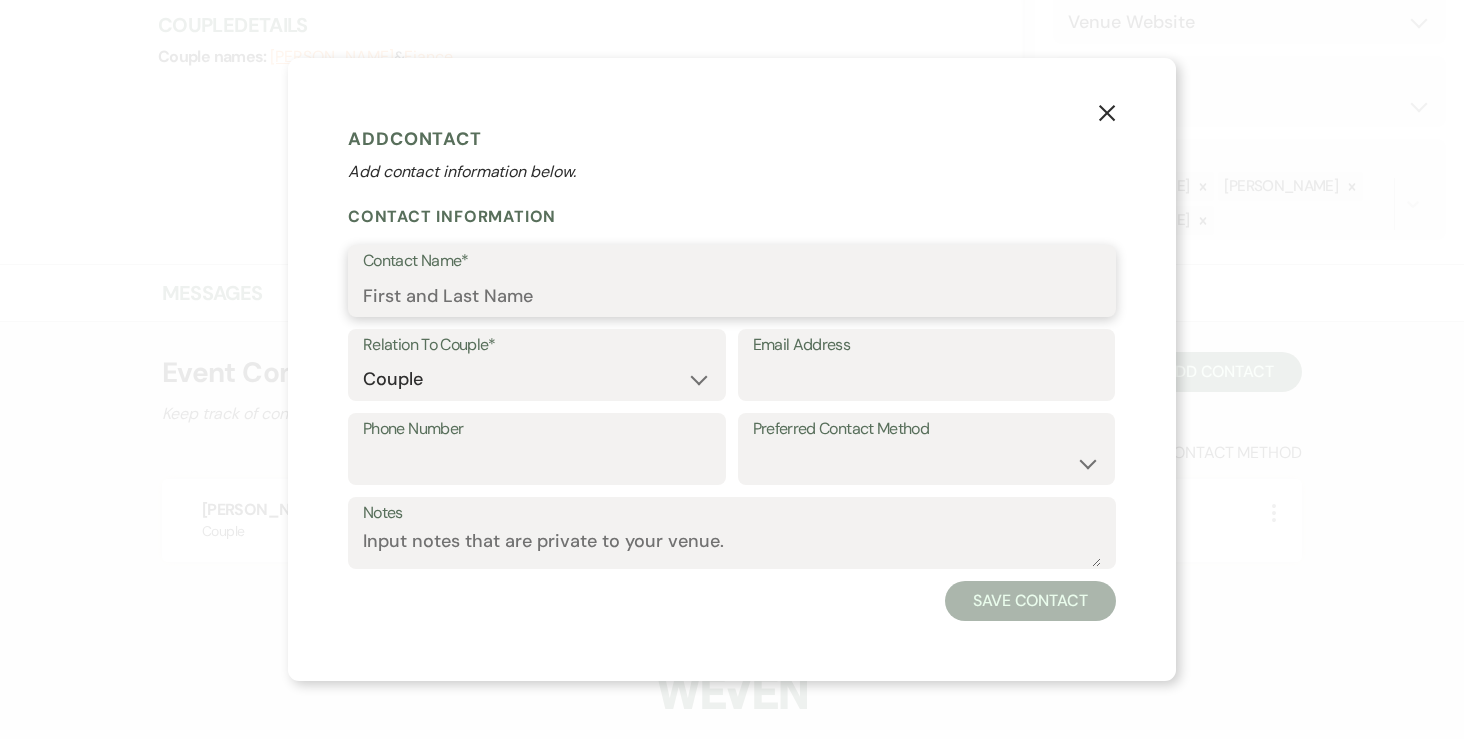 click on "Contact Name*" at bounding box center [732, 295] 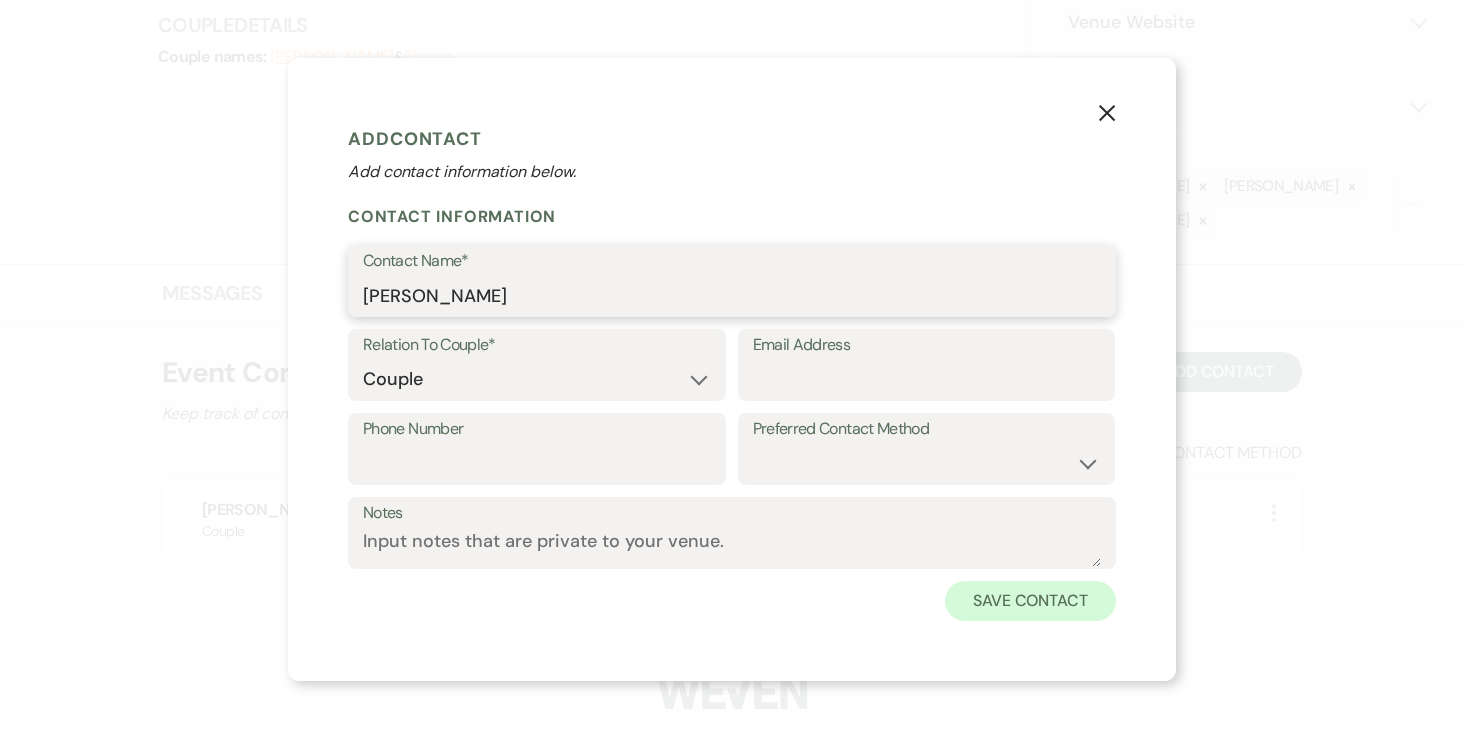 type on "Matt" 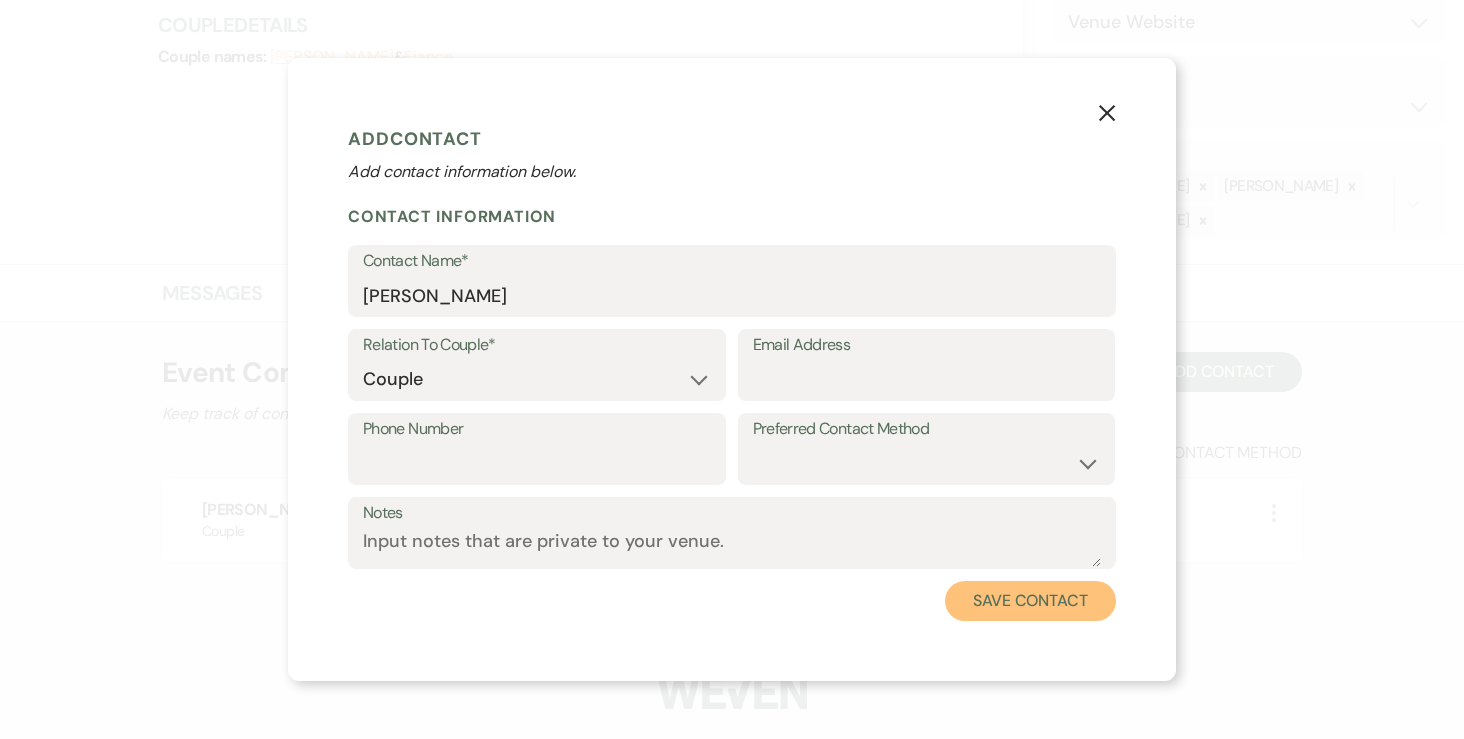 click on "Save Contact" at bounding box center (1030, 601) 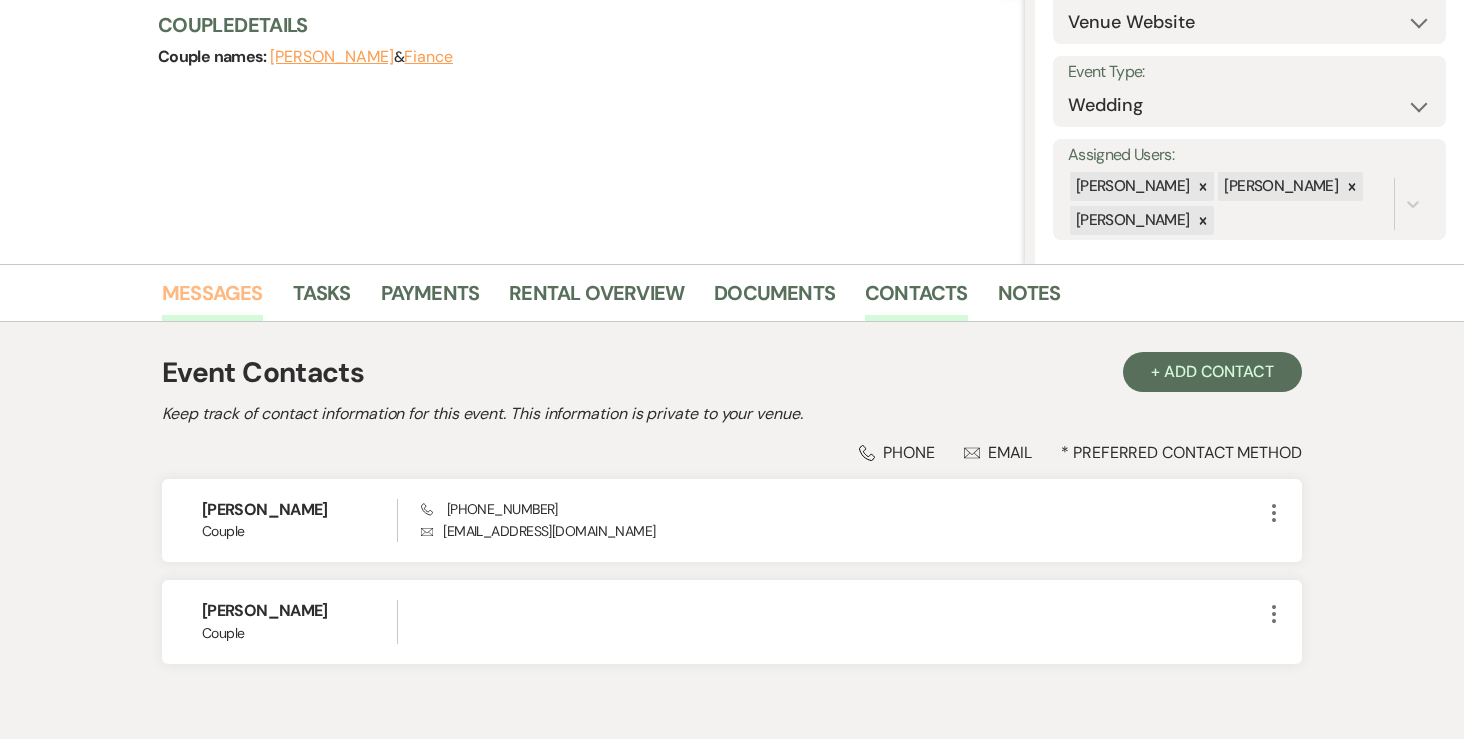 click on "Messages" at bounding box center [212, 299] 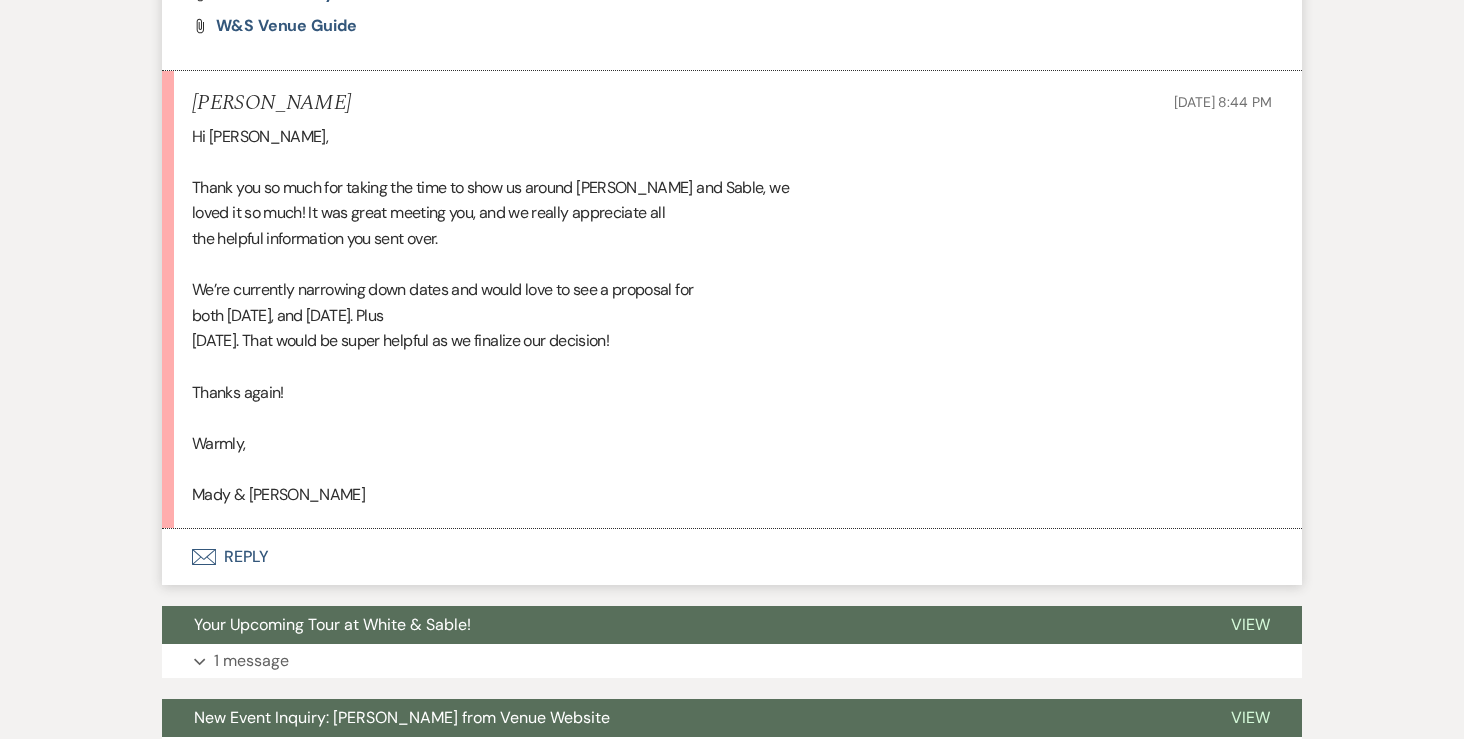 scroll, scrollTop: 1431, scrollLeft: 0, axis: vertical 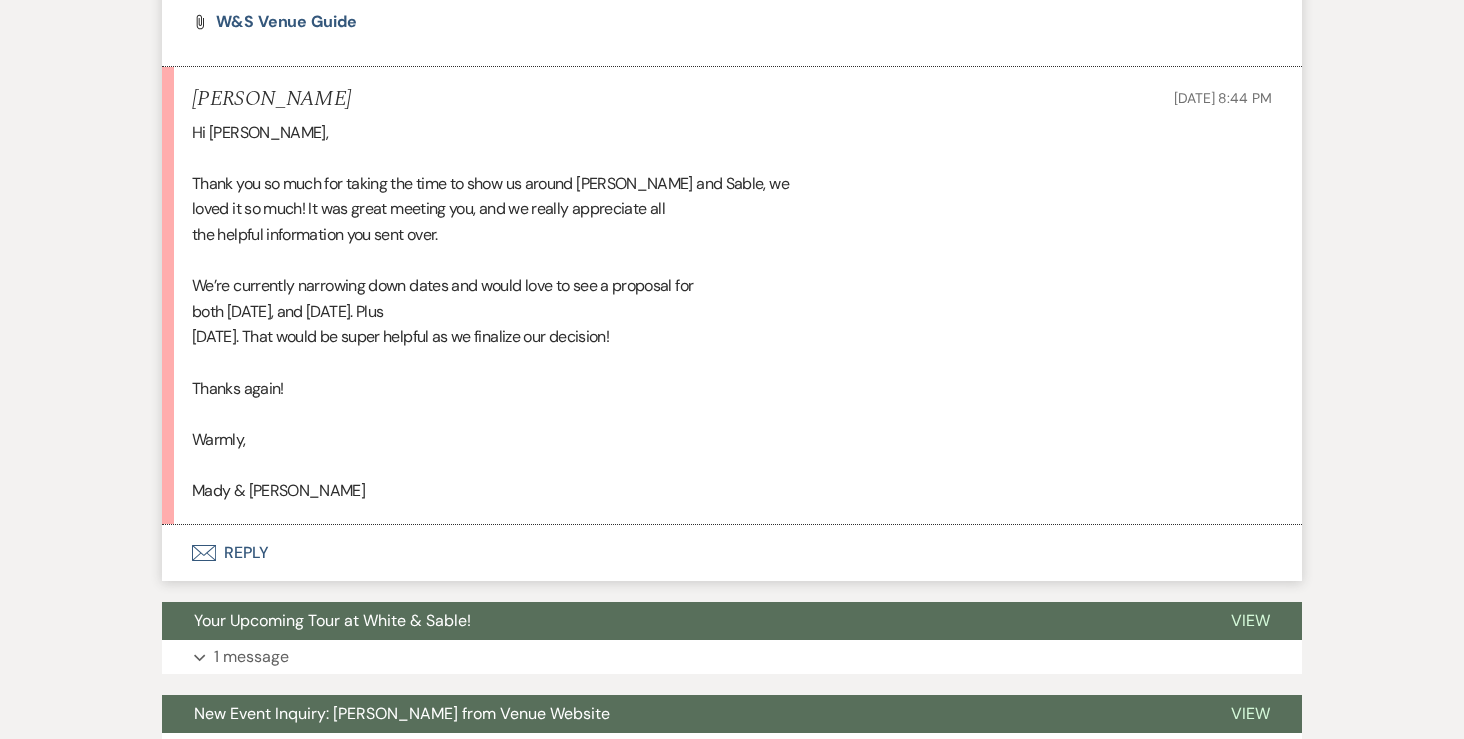 click on "Envelope Reply" at bounding box center (732, 553) 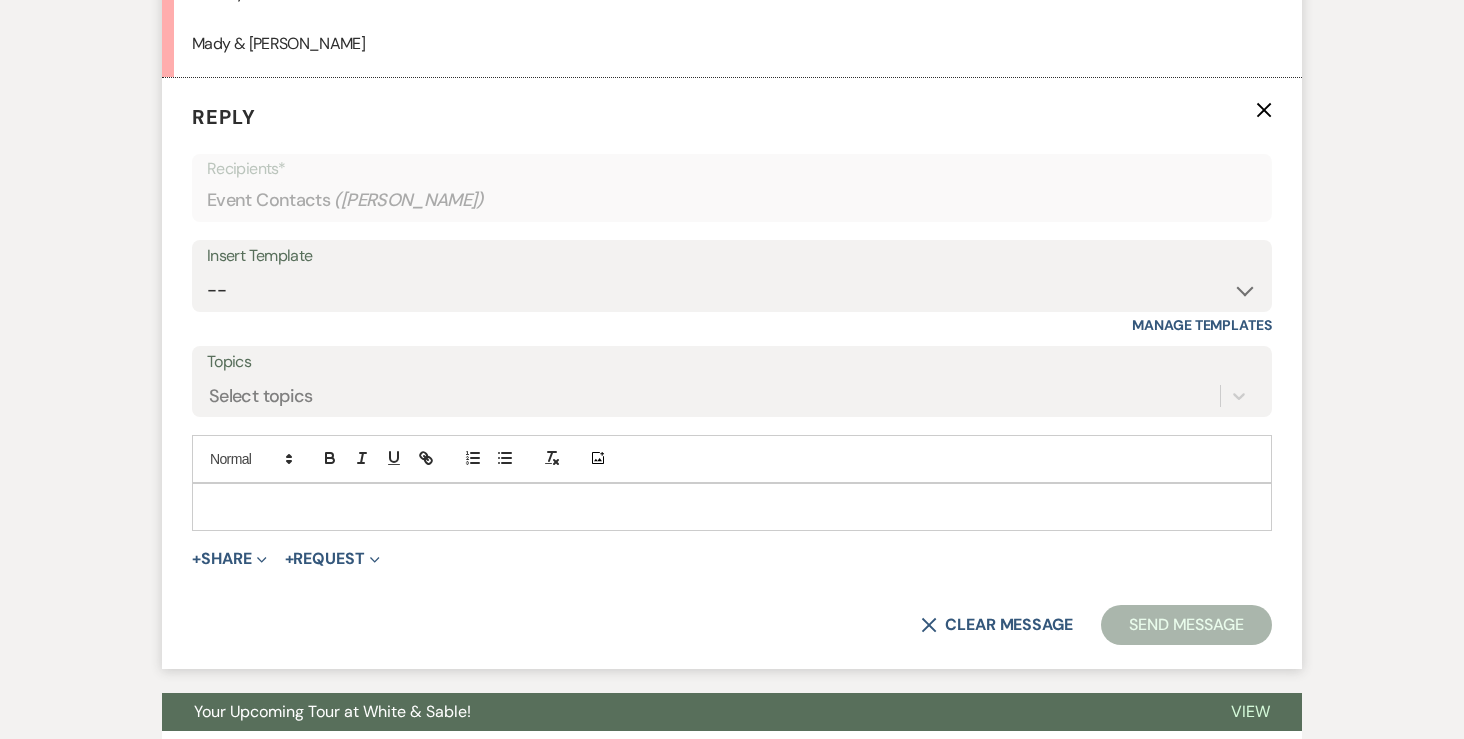 scroll, scrollTop: 1882, scrollLeft: 0, axis: vertical 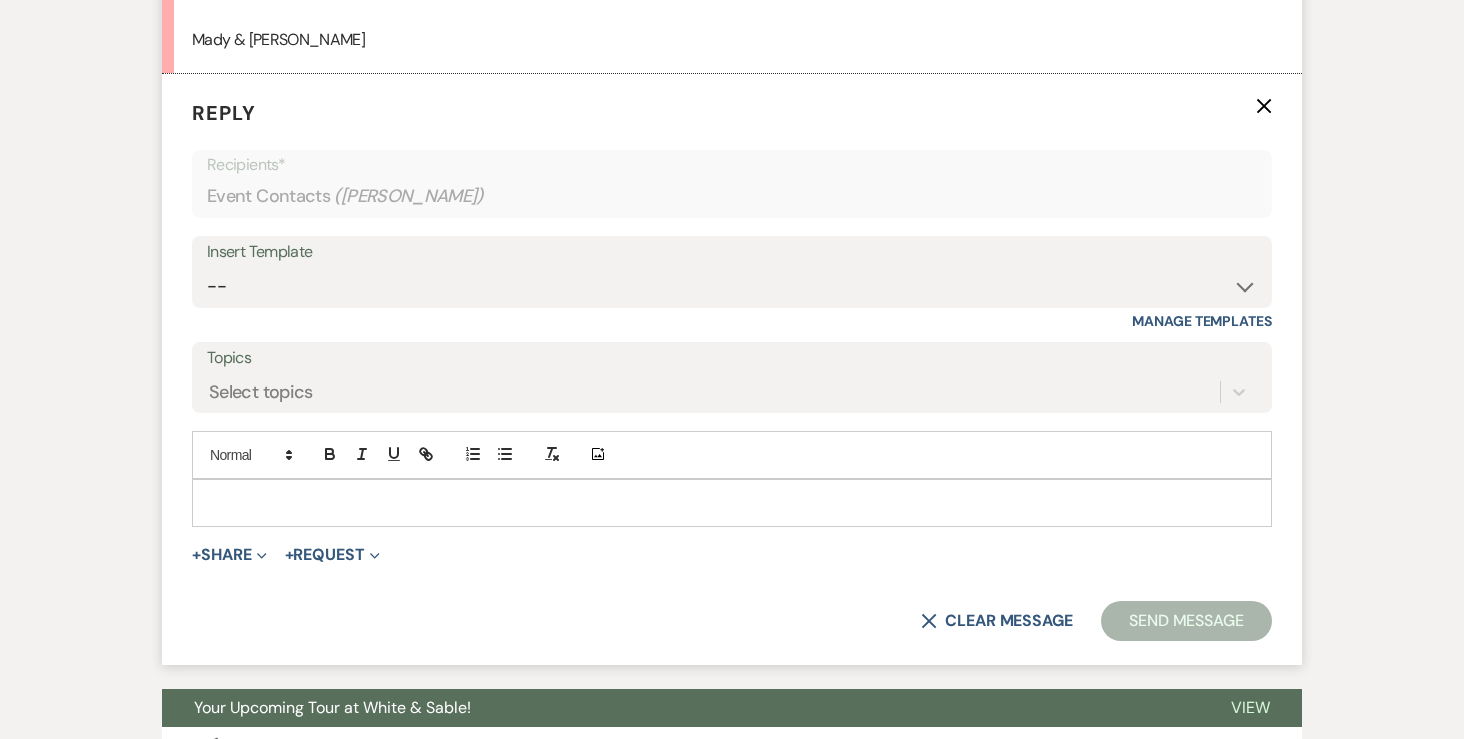 click at bounding box center (732, 503) 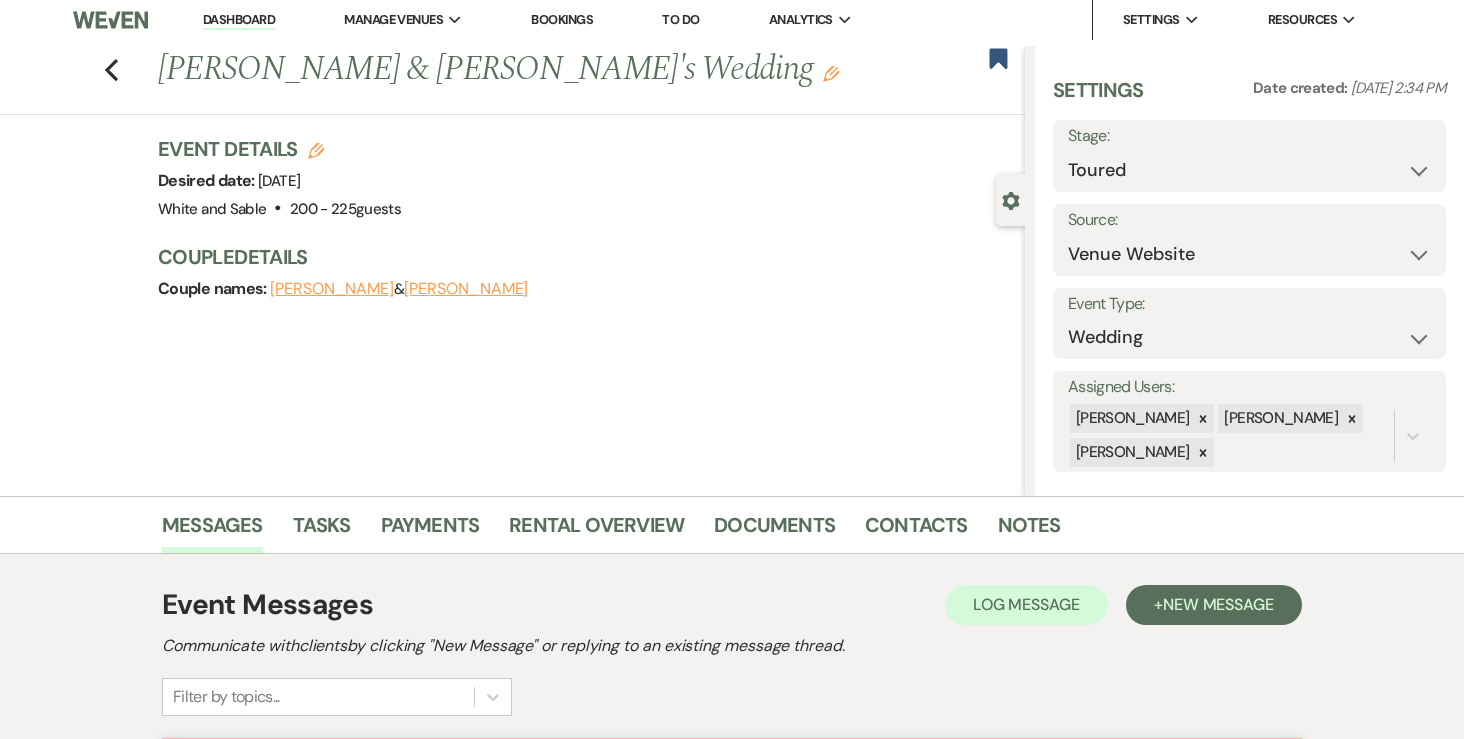 scroll, scrollTop: 106, scrollLeft: 0, axis: vertical 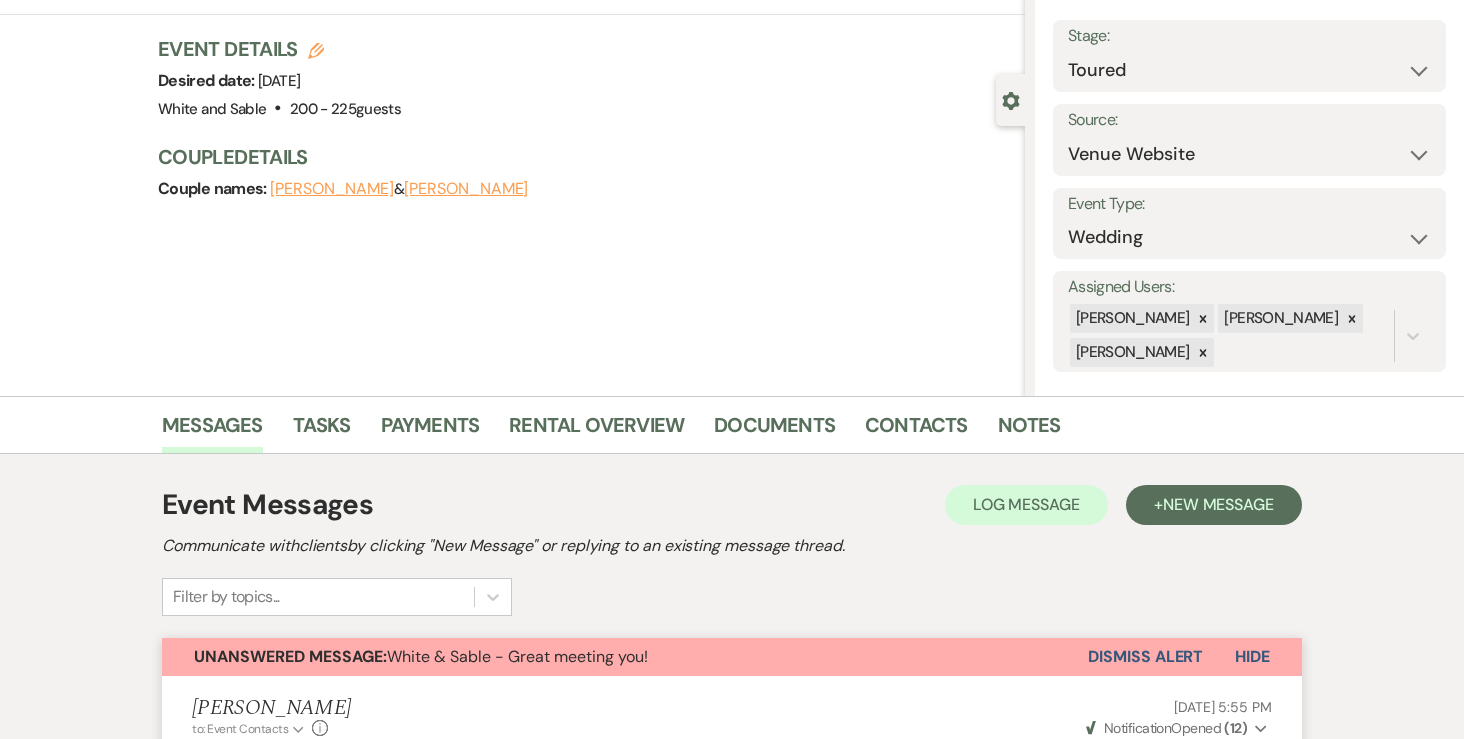 click on "Edit" 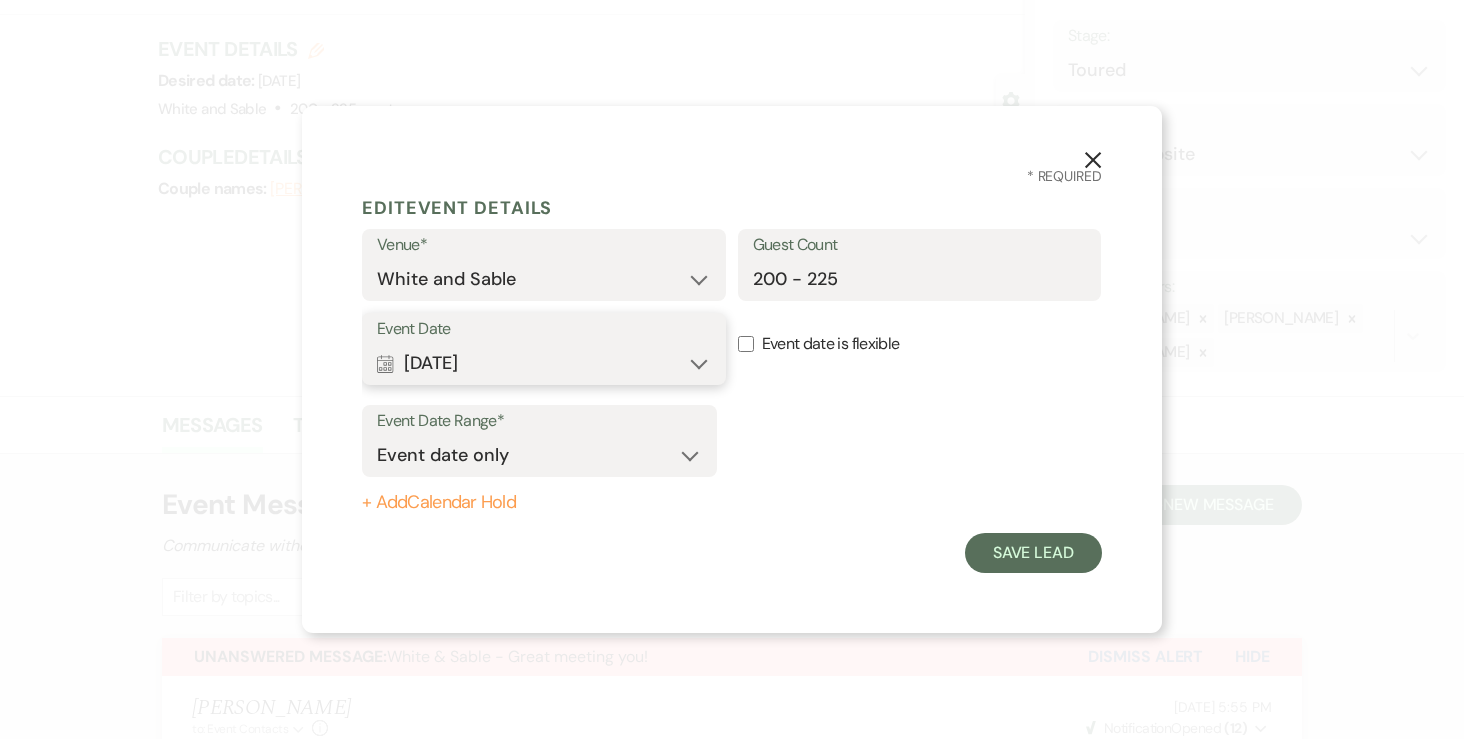 click on "Calendar Aug 18, 2026 Expand" at bounding box center [544, 363] 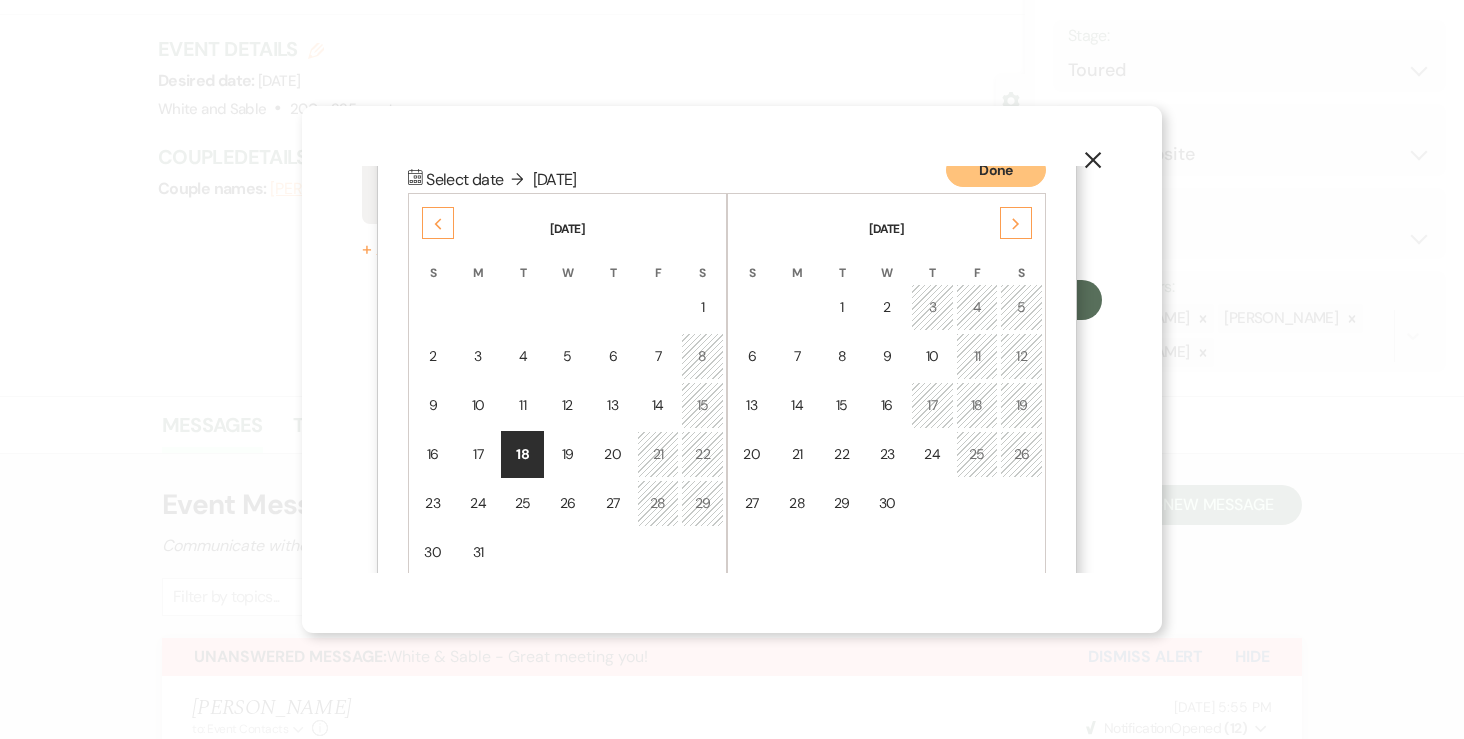 scroll, scrollTop: 256, scrollLeft: 0, axis: vertical 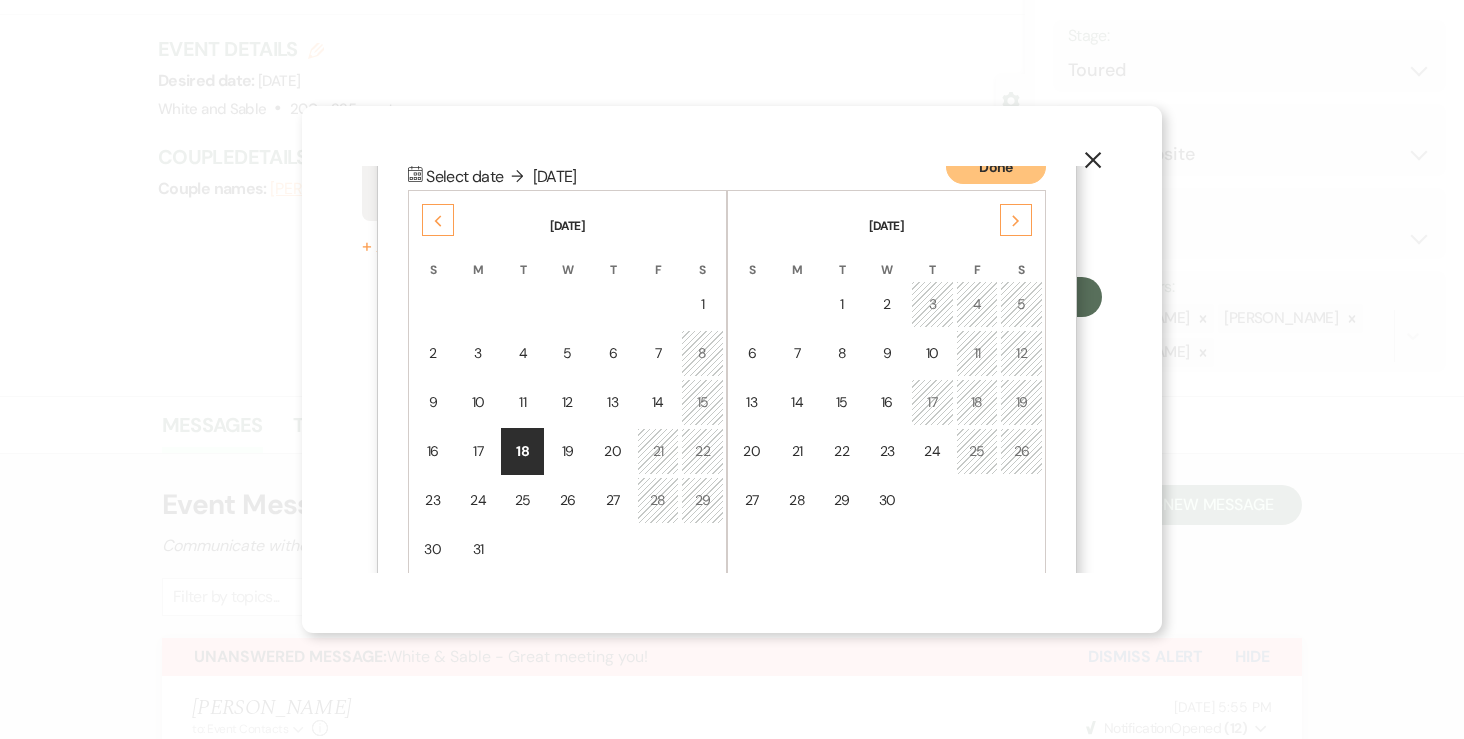 click on "Previous" 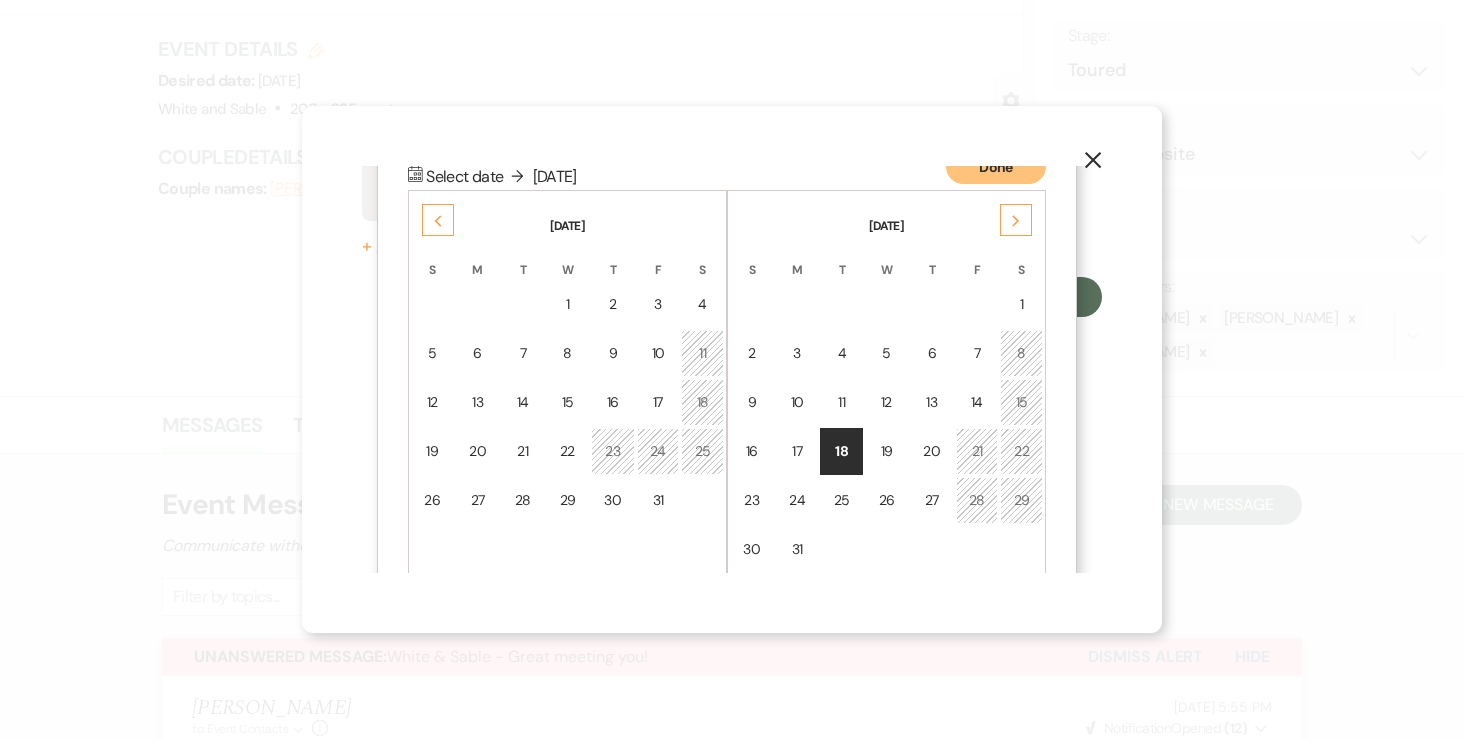 click on "8" at bounding box center [1021, 353] 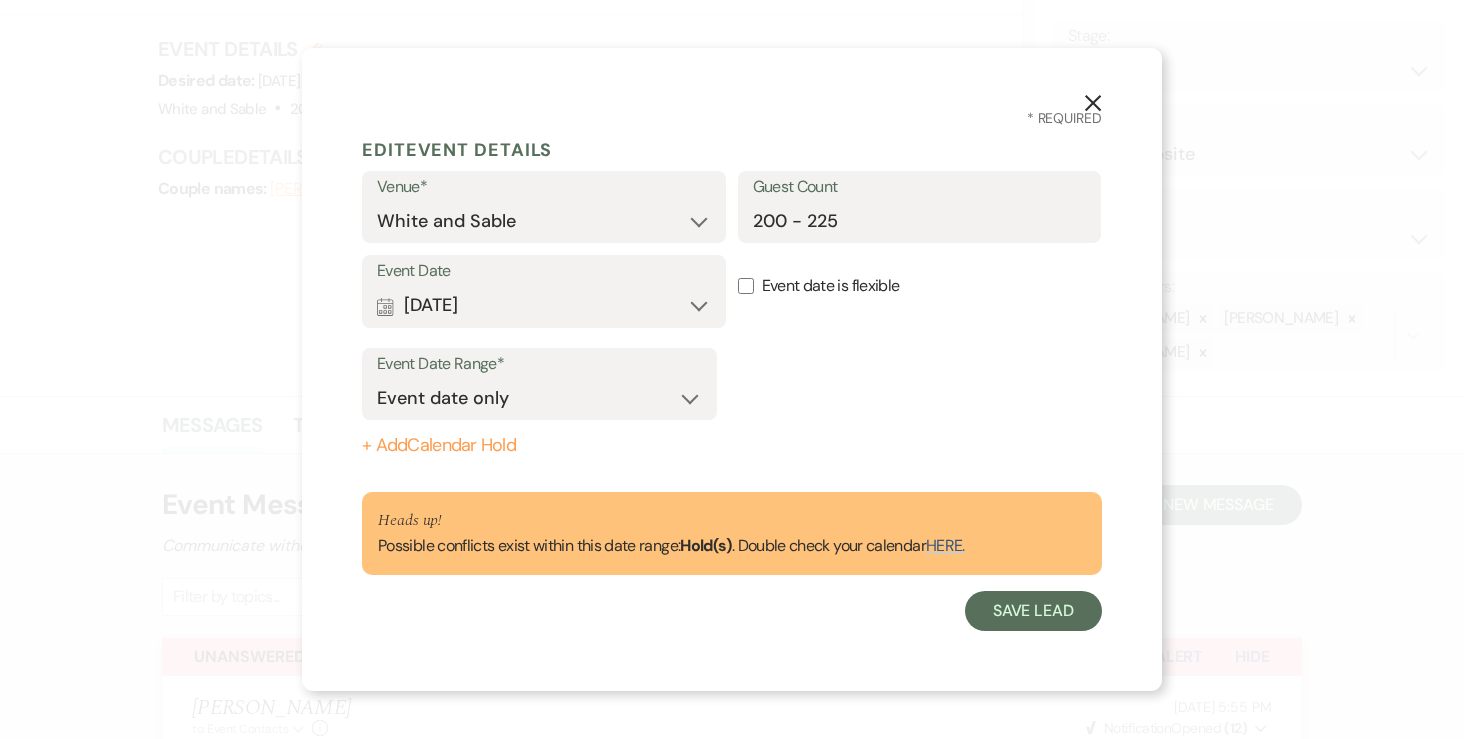 scroll, scrollTop: 0, scrollLeft: 0, axis: both 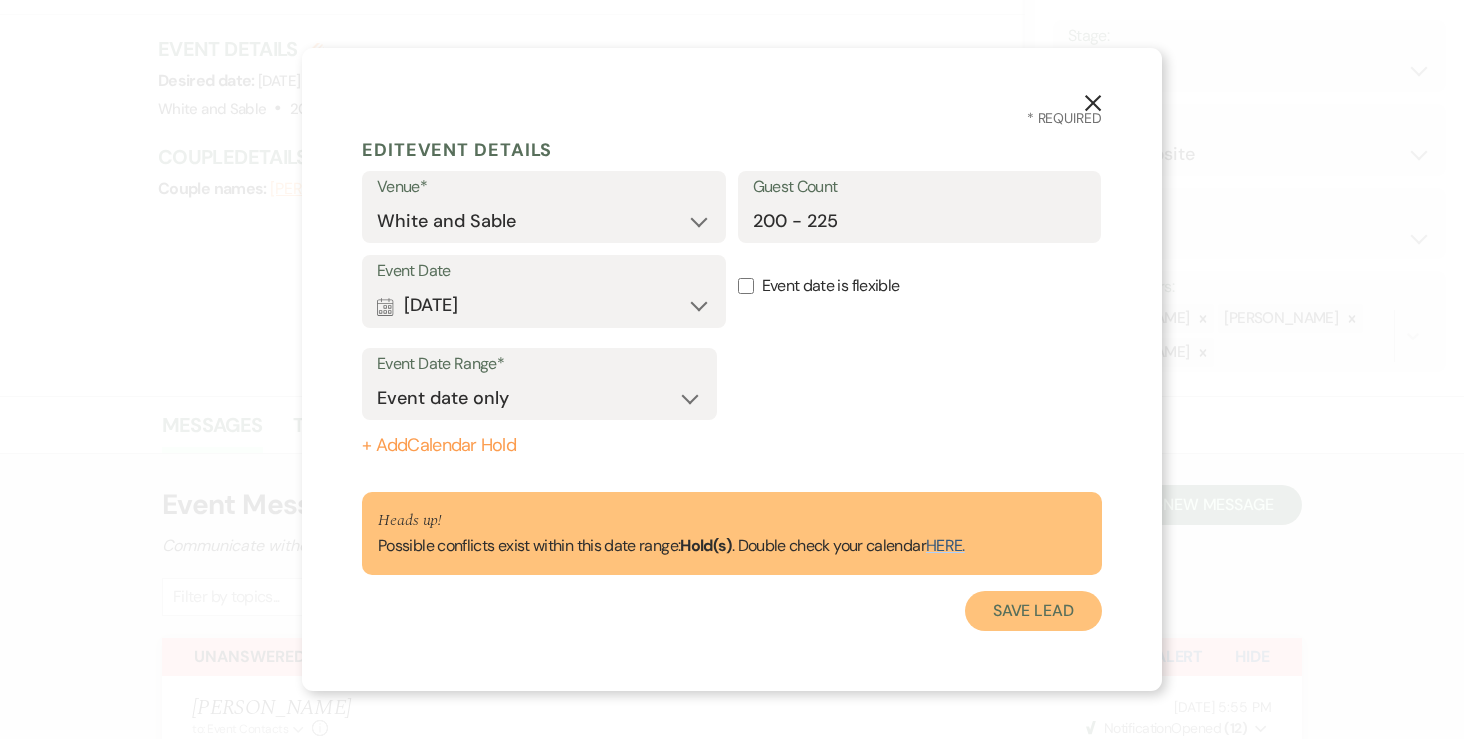 click on "Save Lead" at bounding box center [1033, 611] 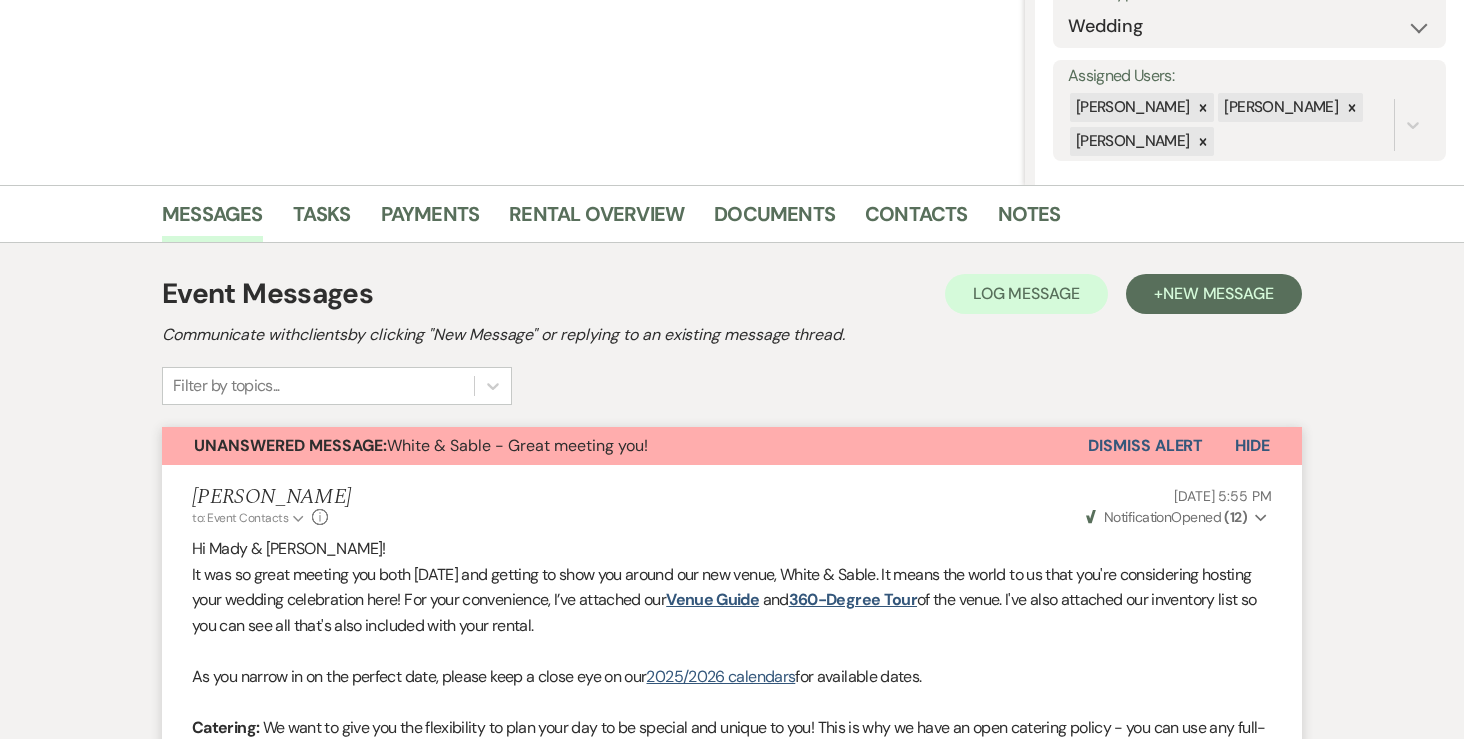 scroll, scrollTop: 351, scrollLeft: 0, axis: vertical 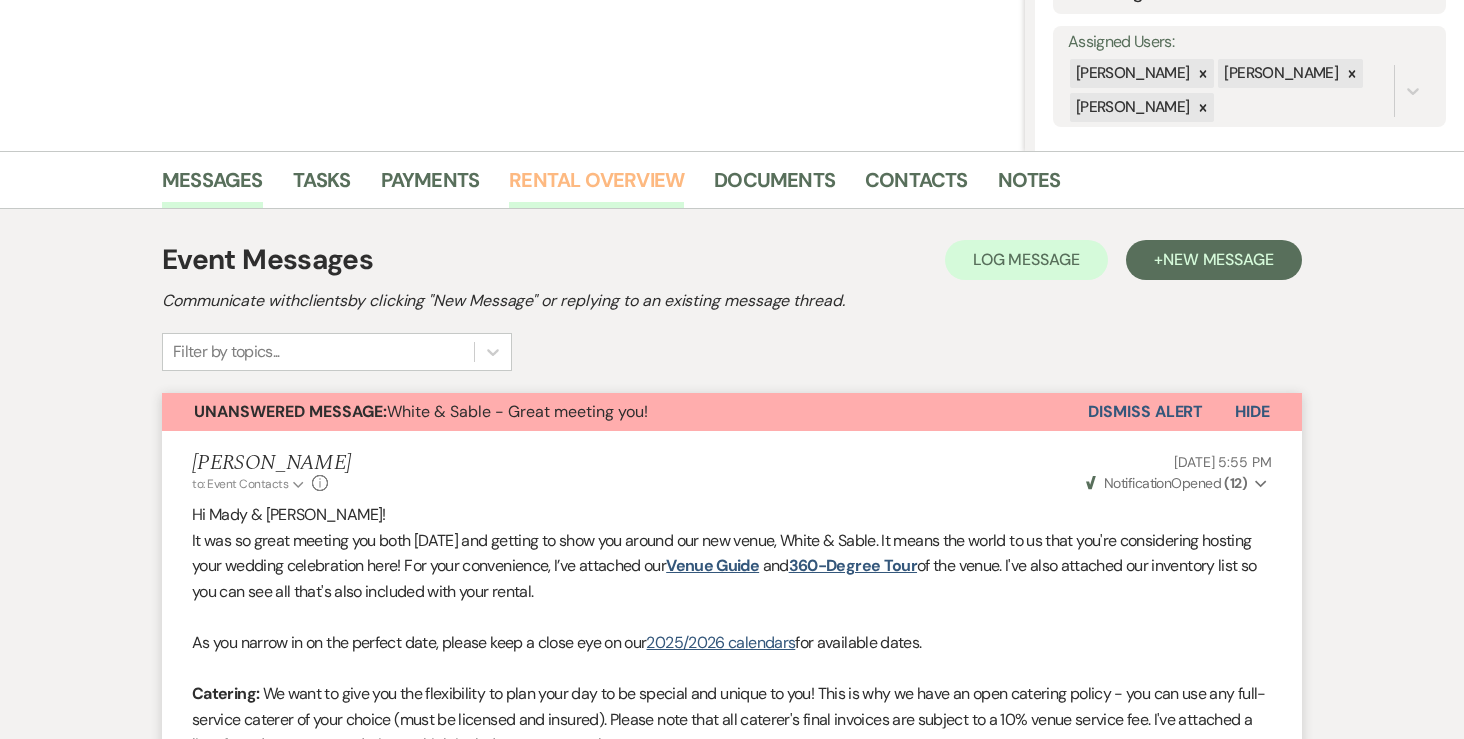 click on "Rental Overview" at bounding box center [596, 186] 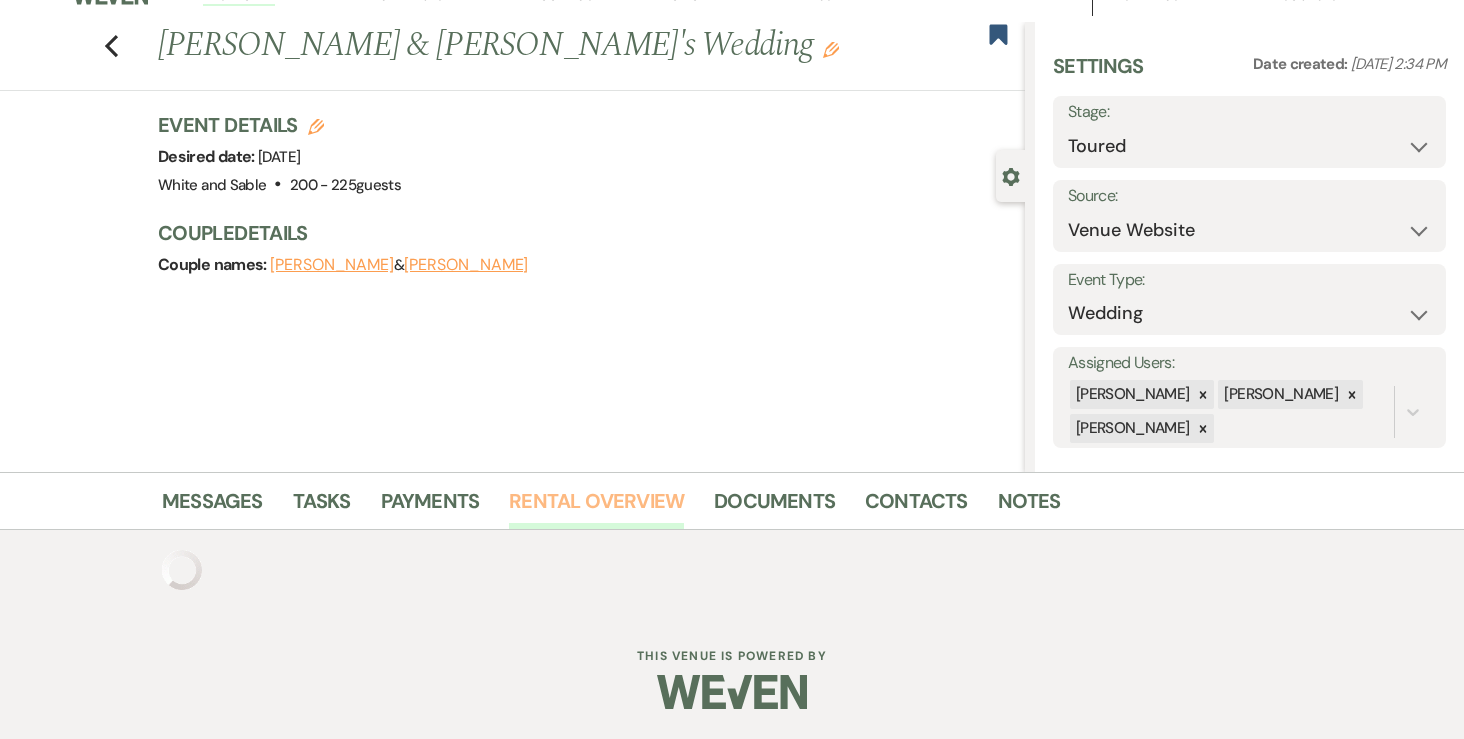 scroll, scrollTop: 189, scrollLeft: 0, axis: vertical 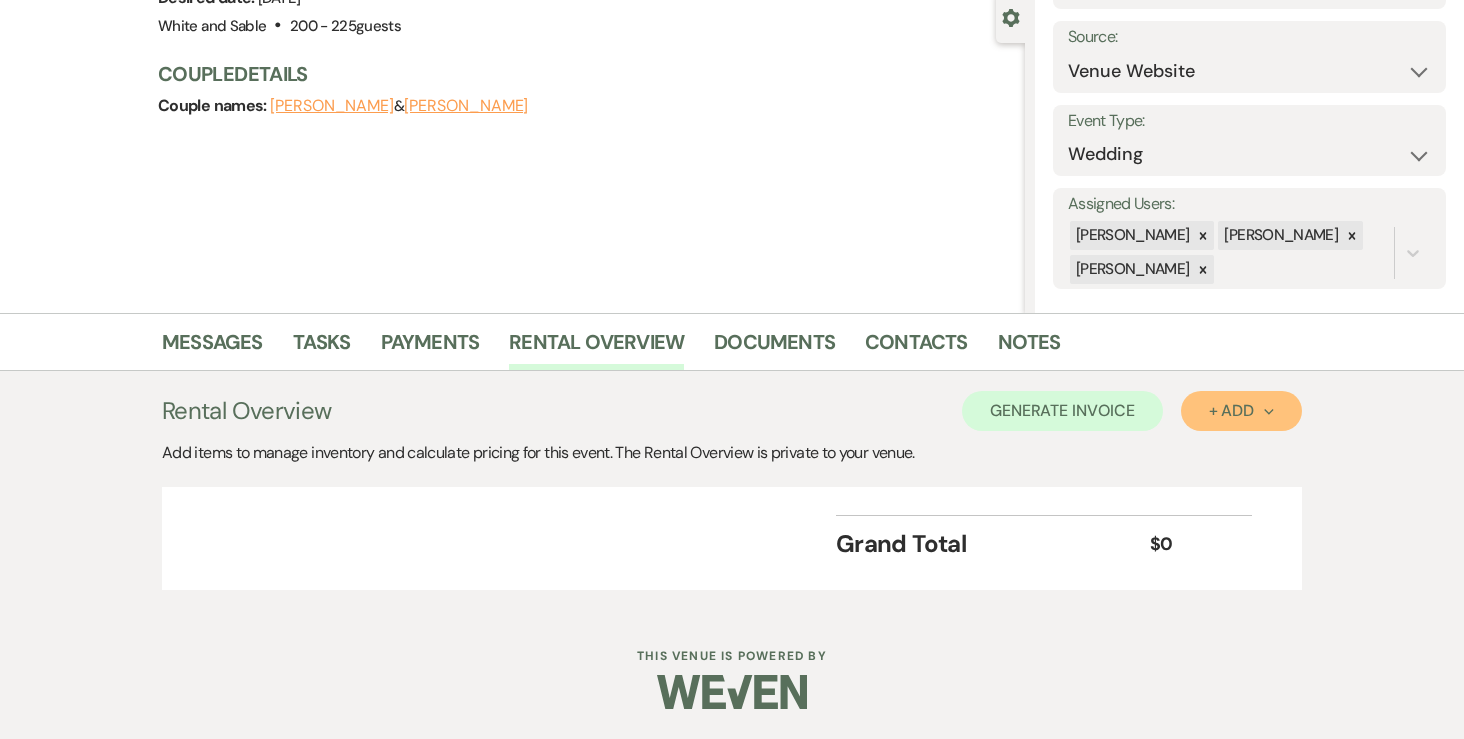 click on "+ Add Next" at bounding box center (1241, 411) 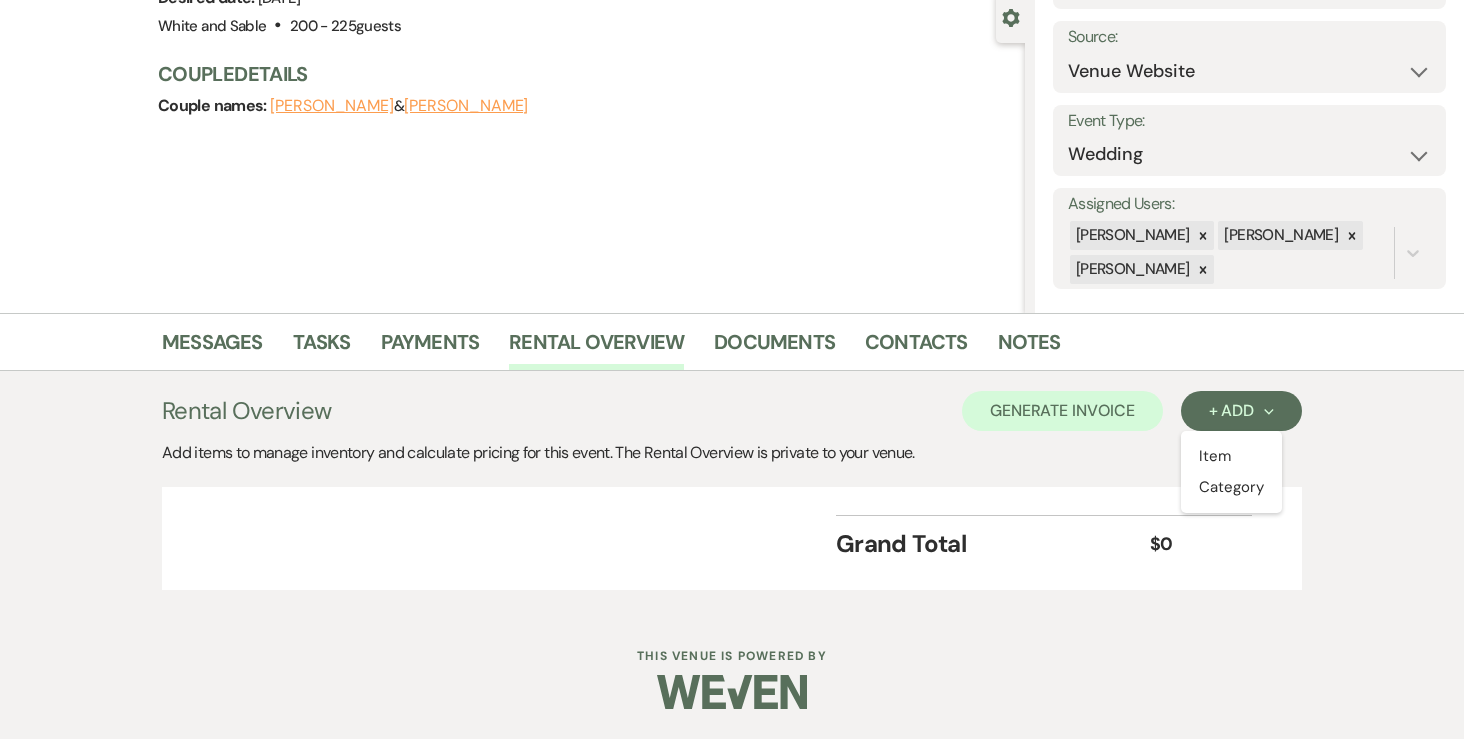 drag, startPoint x: 1069, startPoint y: 315, endPoint x: 1052, endPoint y: 328, distance: 21.400934 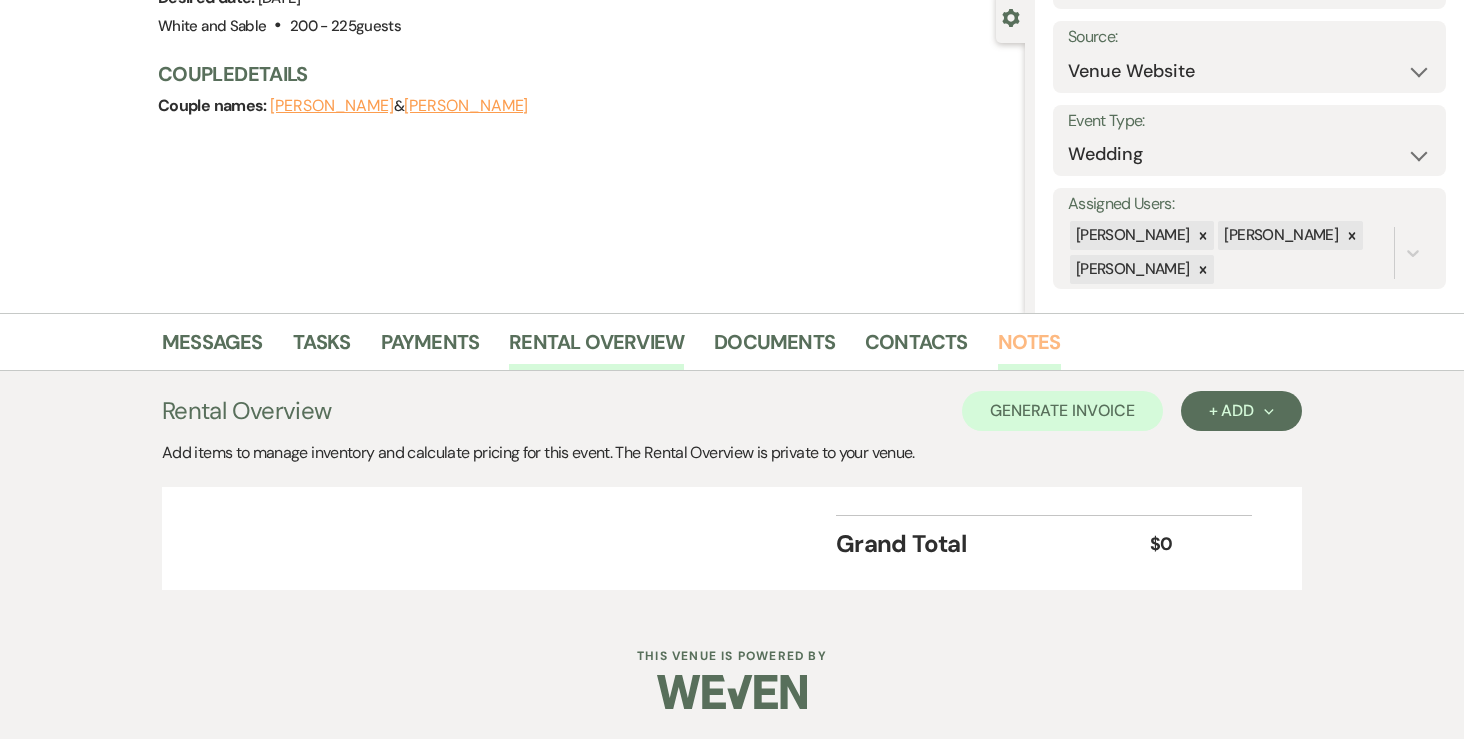 click on "Notes" at bounding box center [1029, 348] 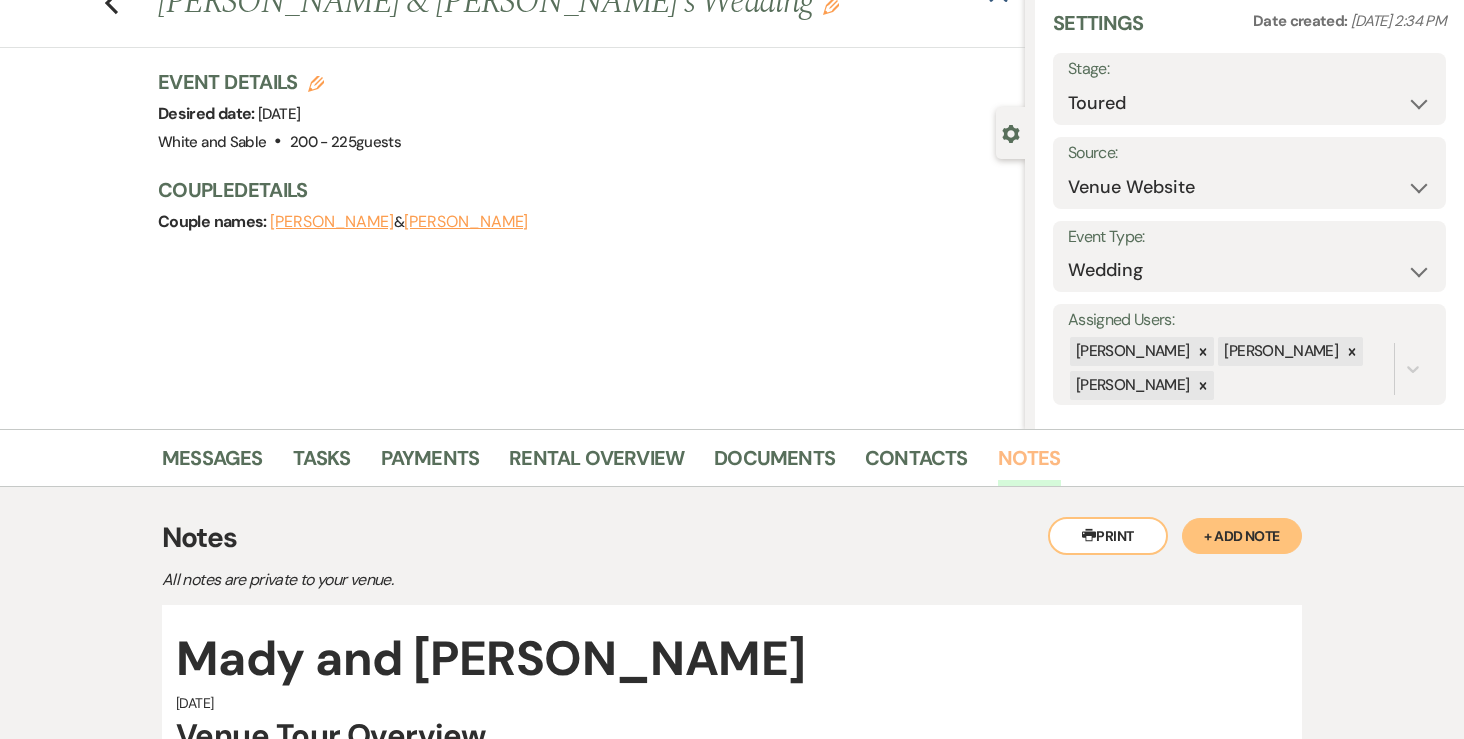scroll, scrollTop: 0, scrollLeft: 0, axis: both 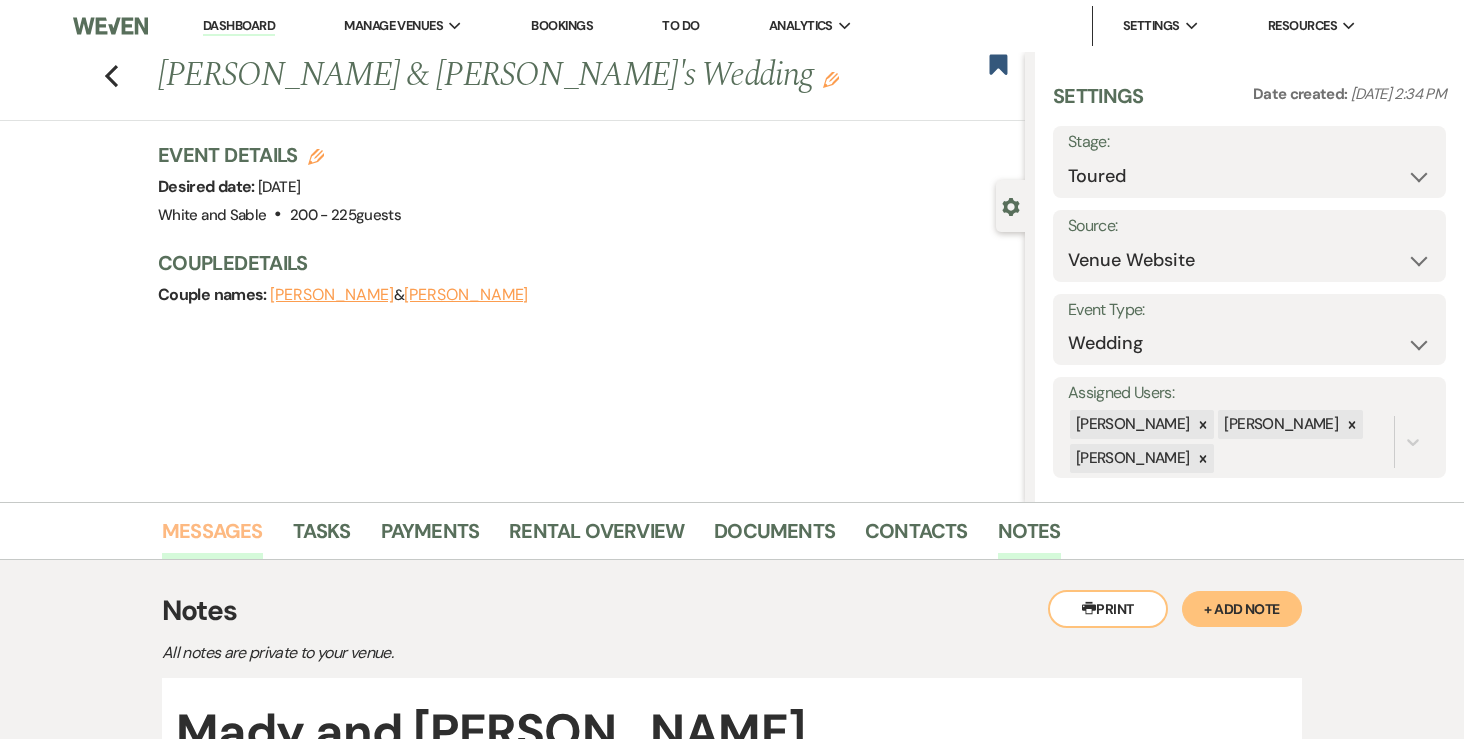 click on "Messages" at bounding box center [212, 537] 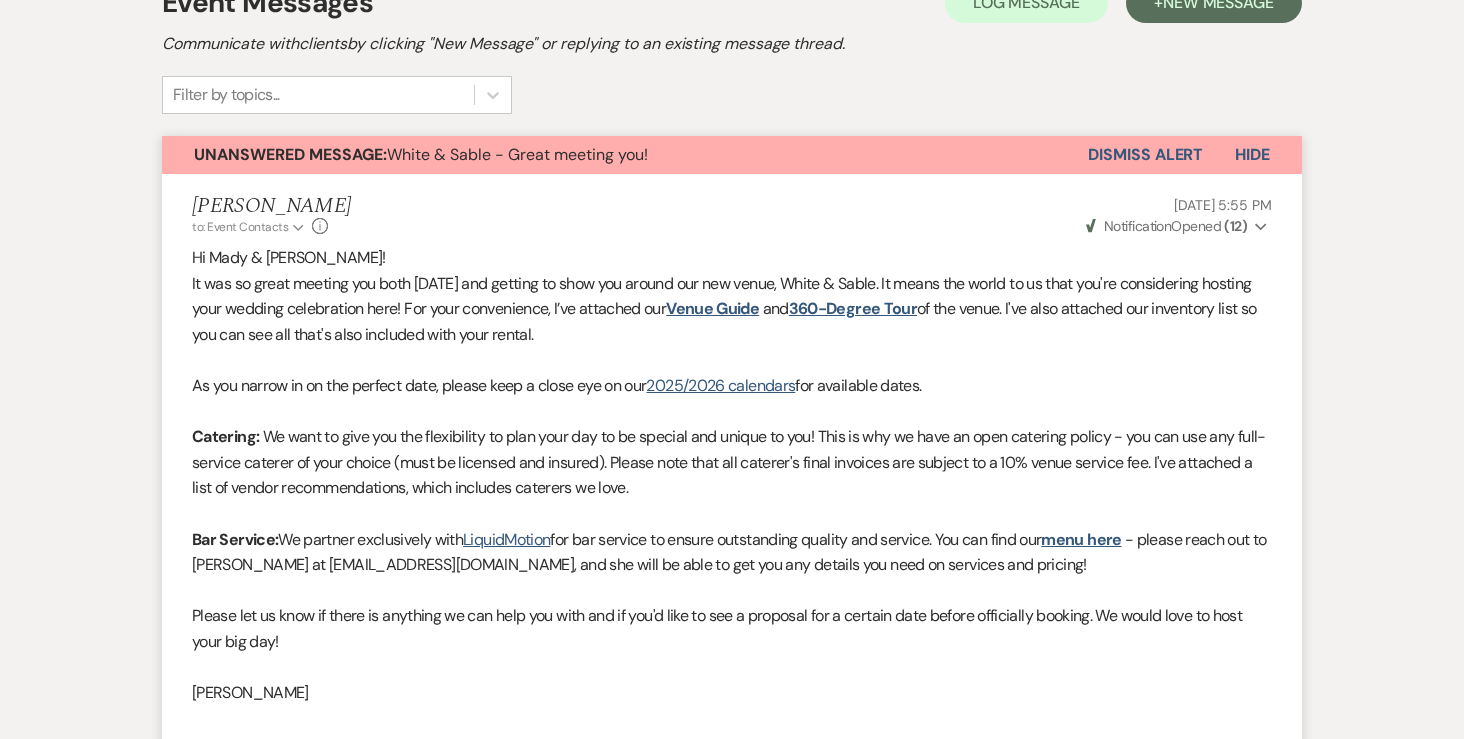 scroll, scrollTop: 449, scrollLeft: 0, axis: vertical 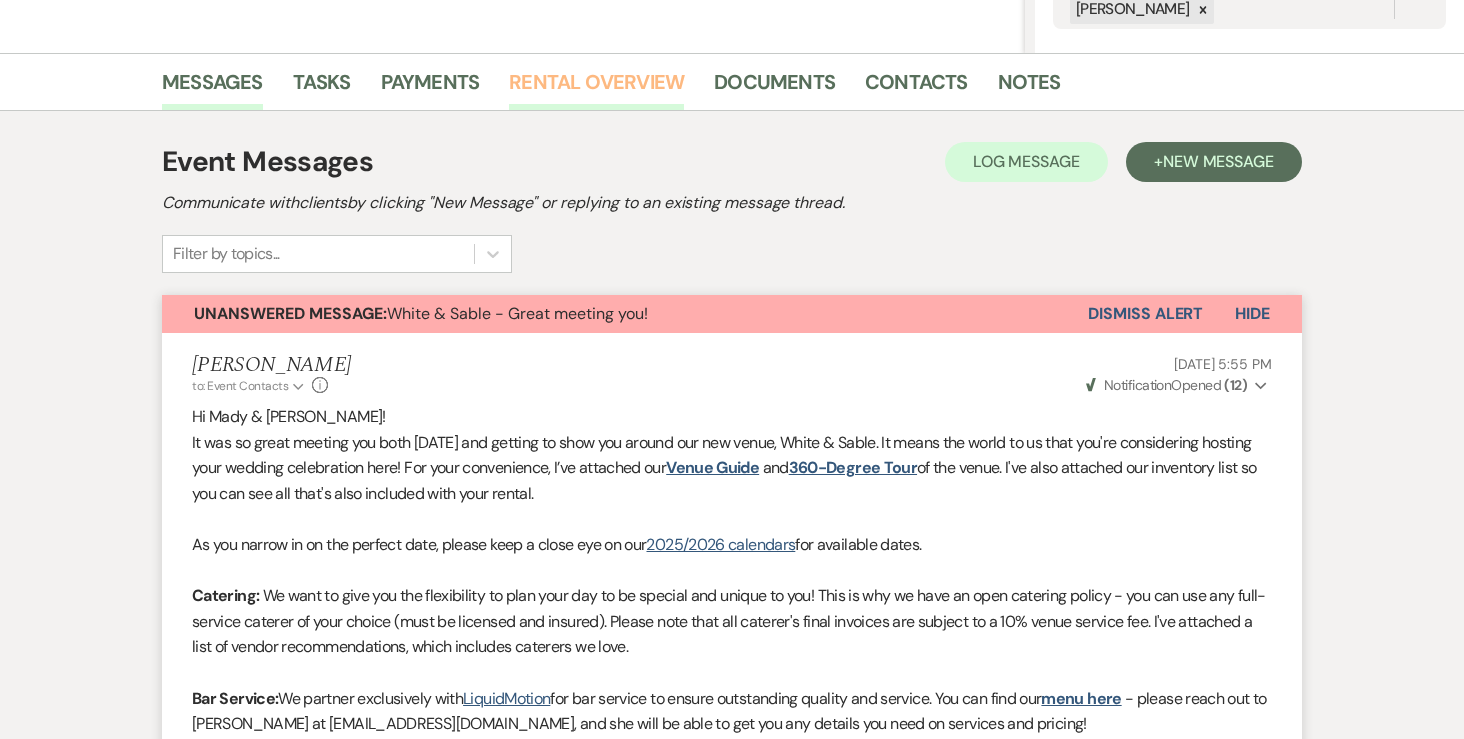 click on "Rental Overview" at bounding box center [596, 88] 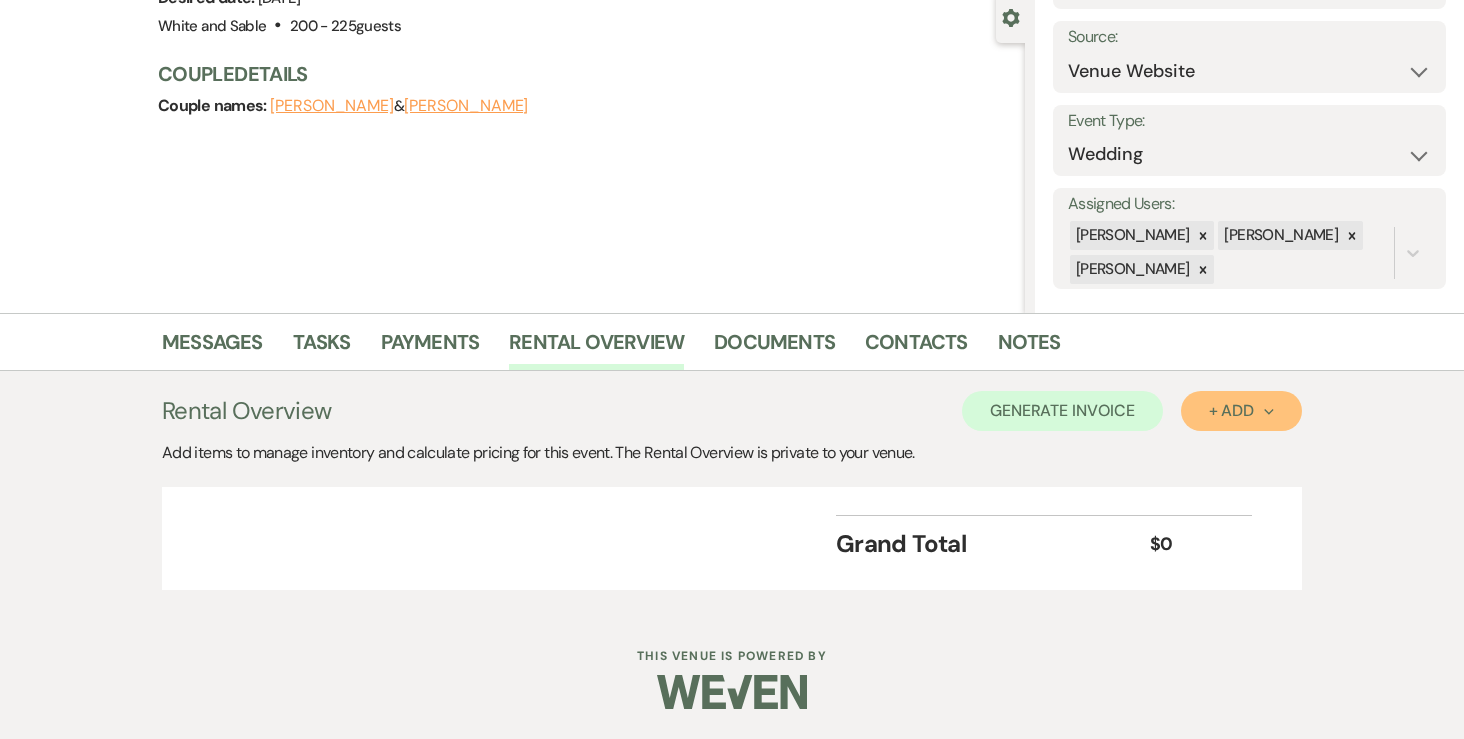click on "+ Add Next" at bounding box center (1241, 411) 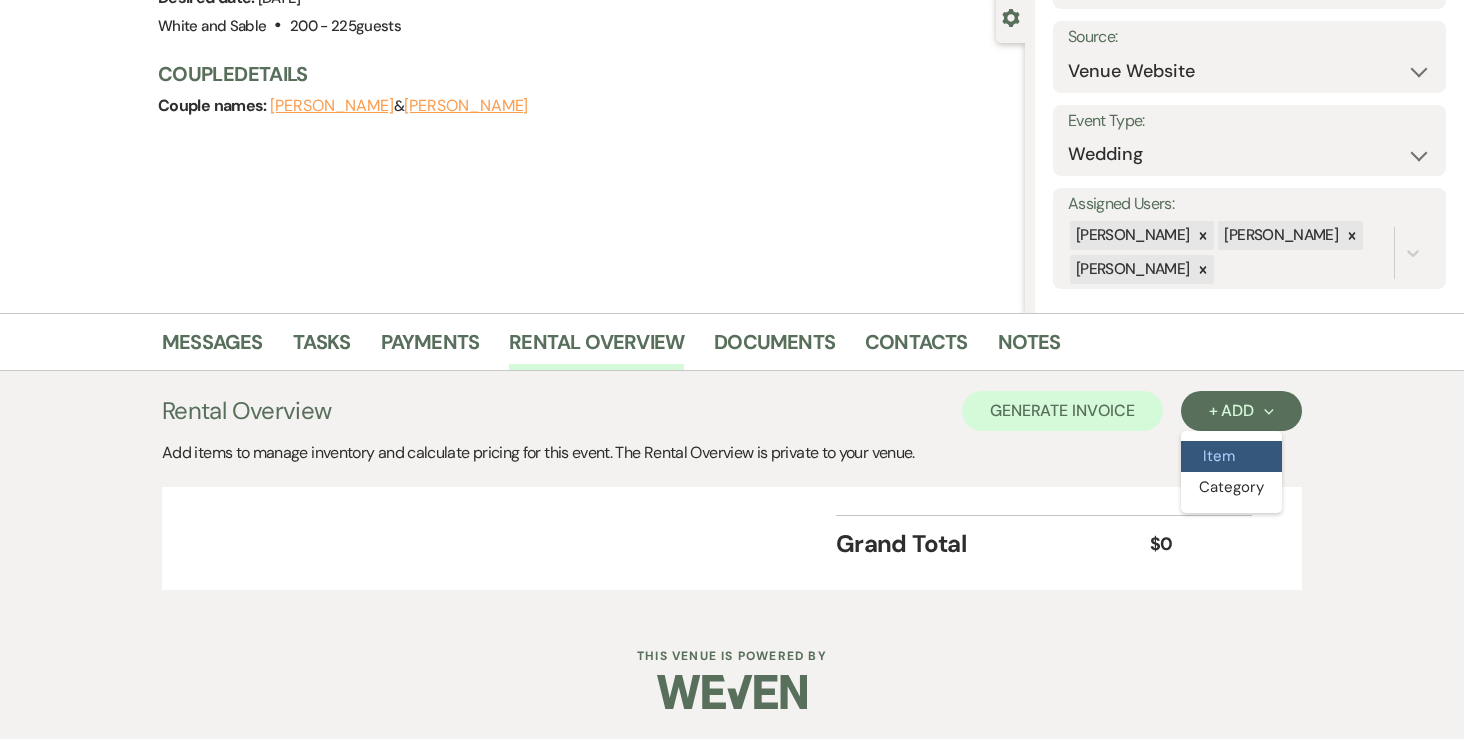 click on "Item" at bounding box center (1231, 456) 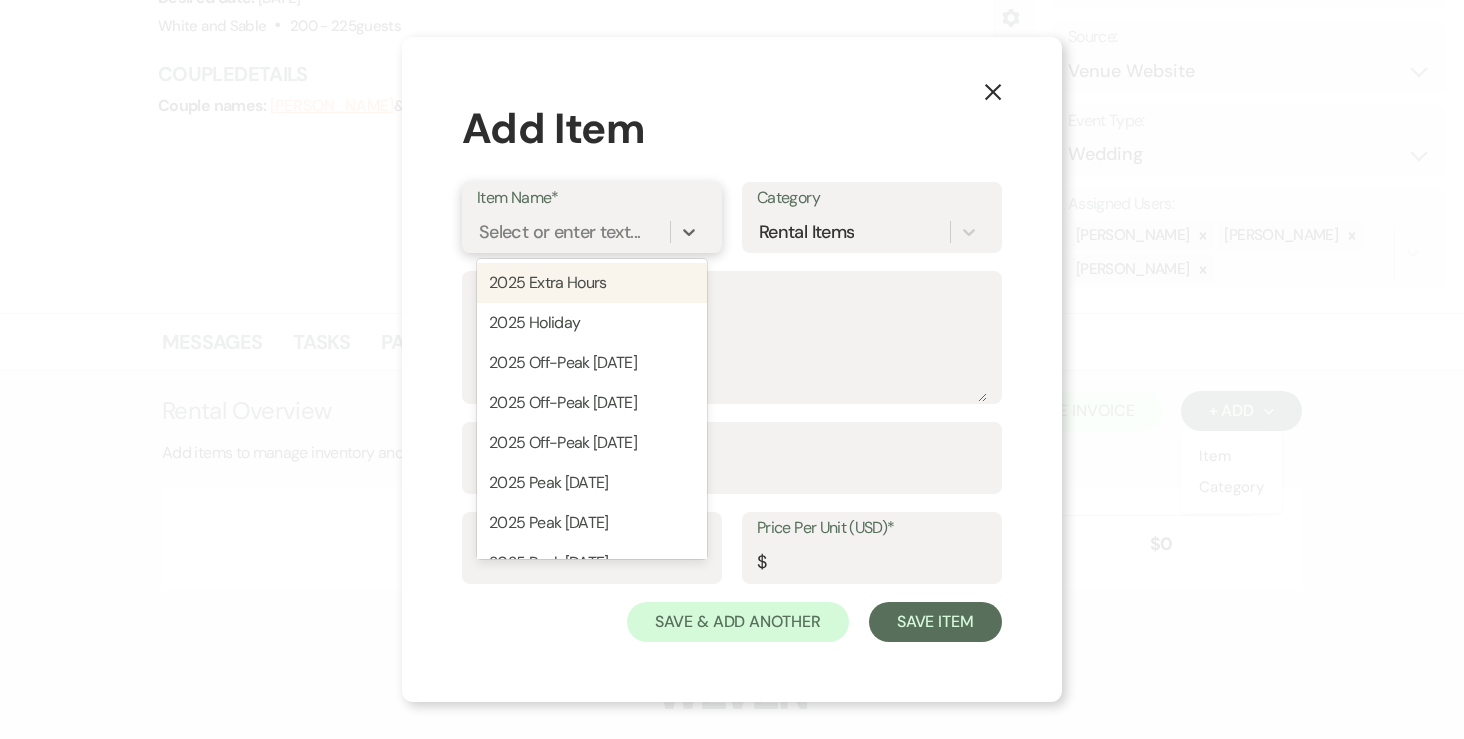 click on "Select or enter text..." at bounding box center (559, 232) 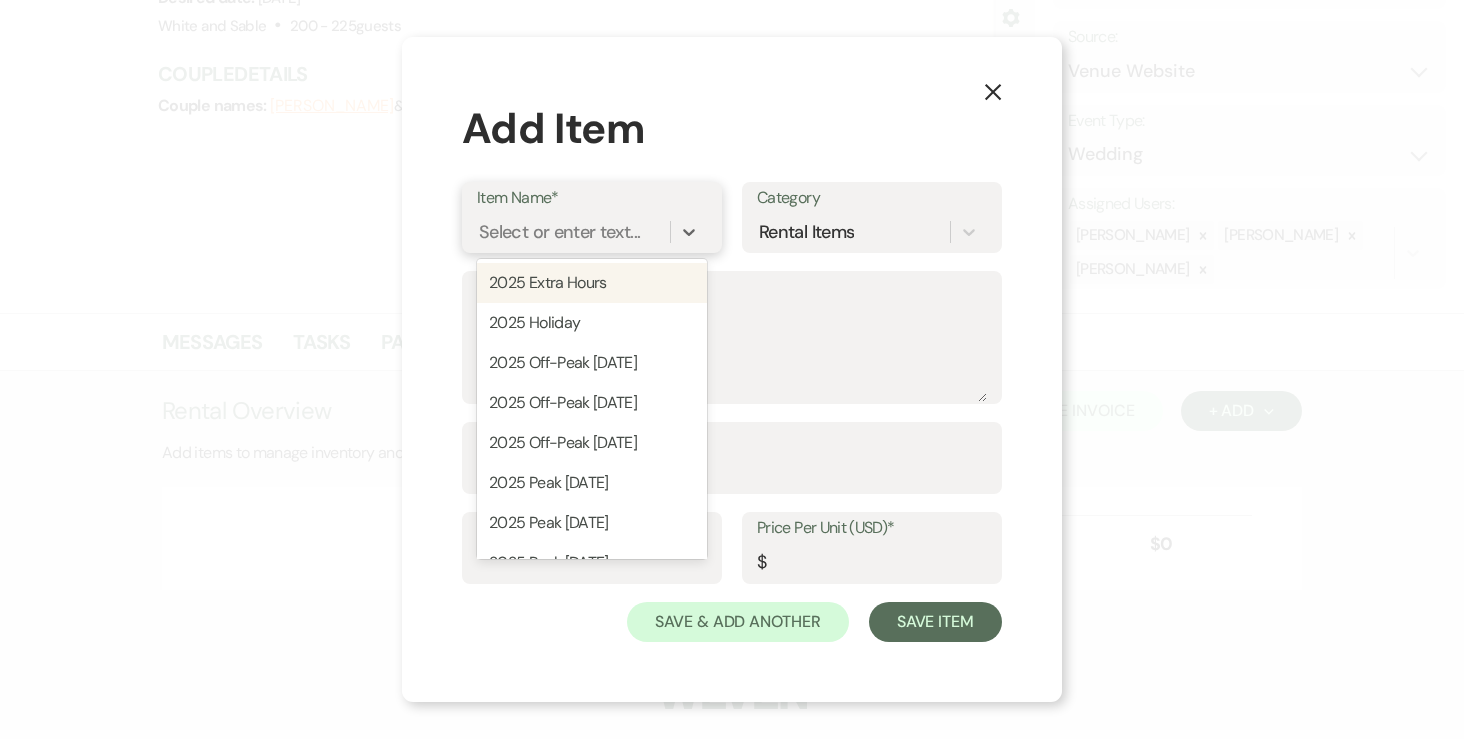 type on "w" 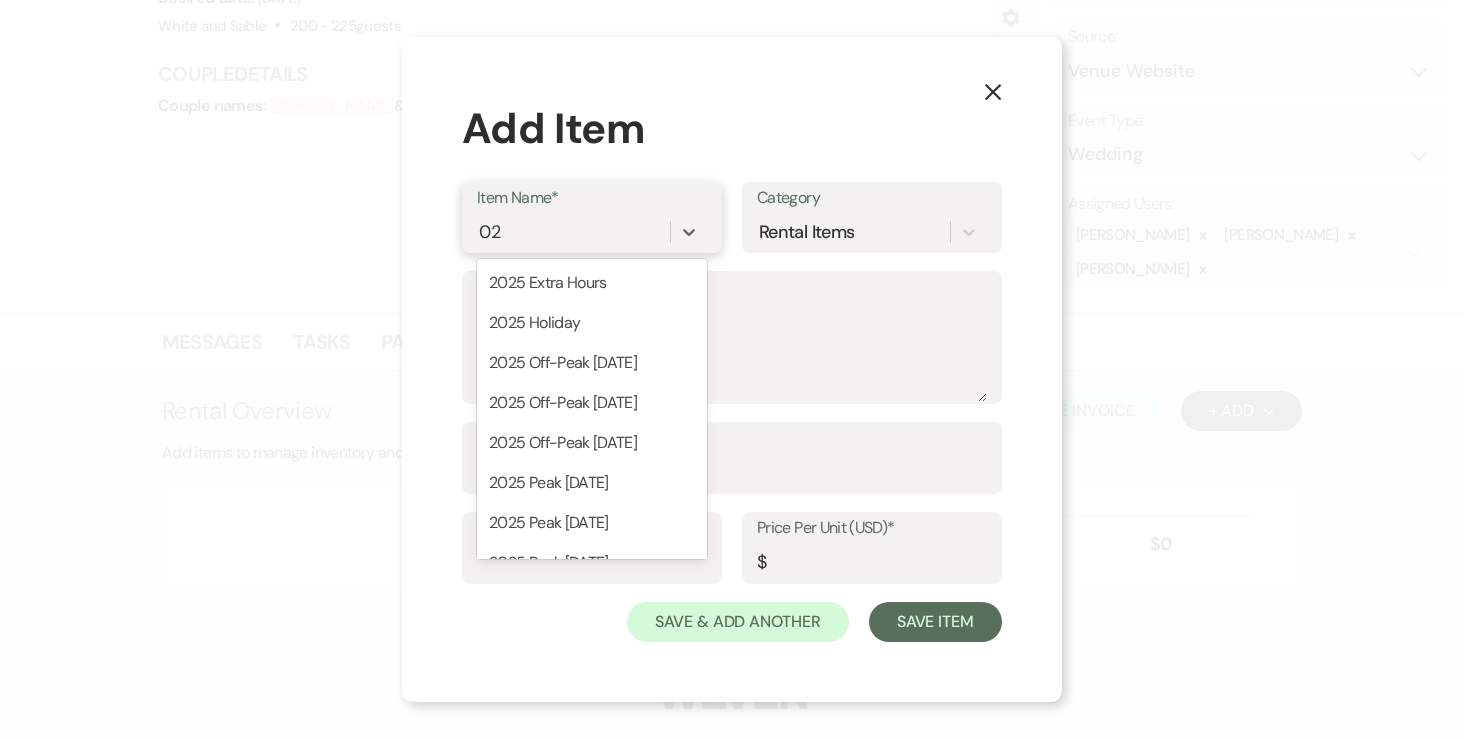 type on "0" 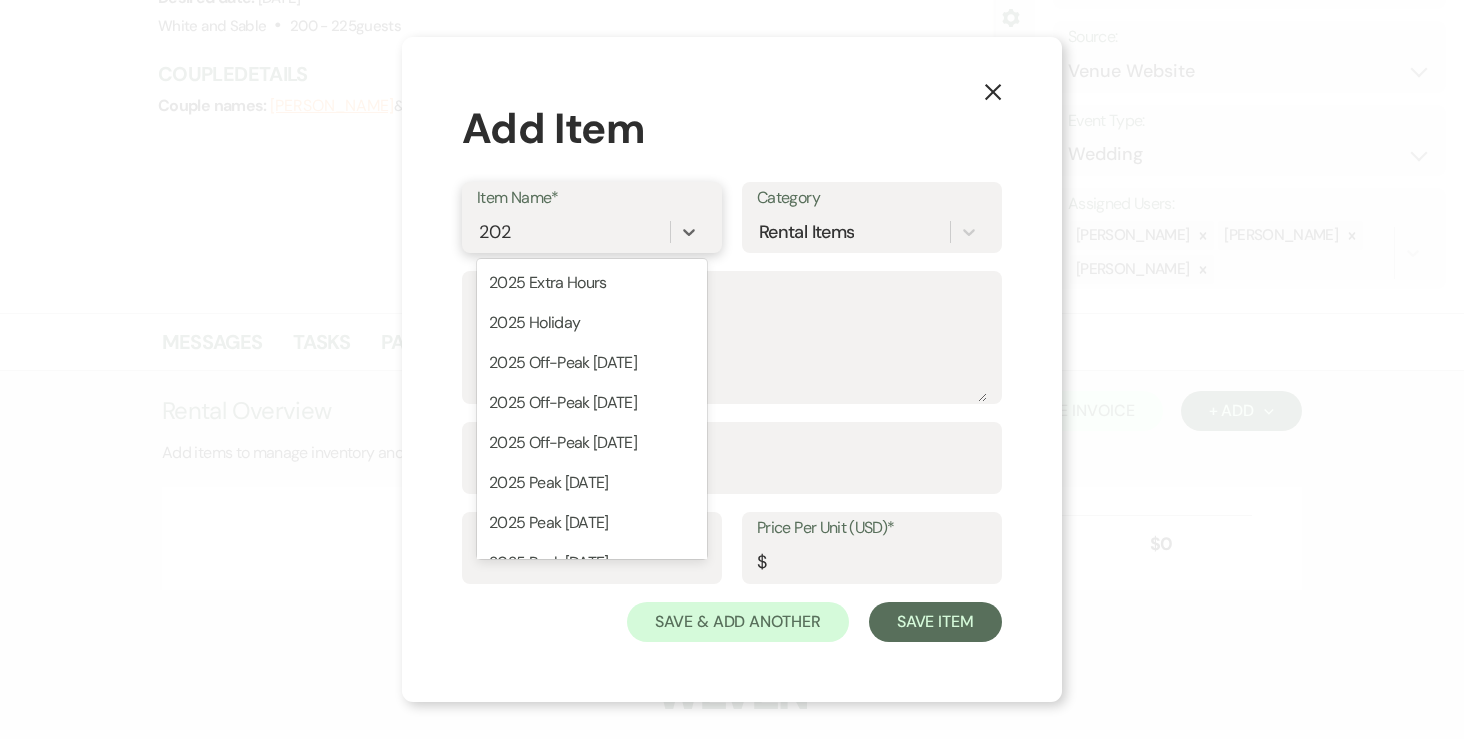 type on "2026" 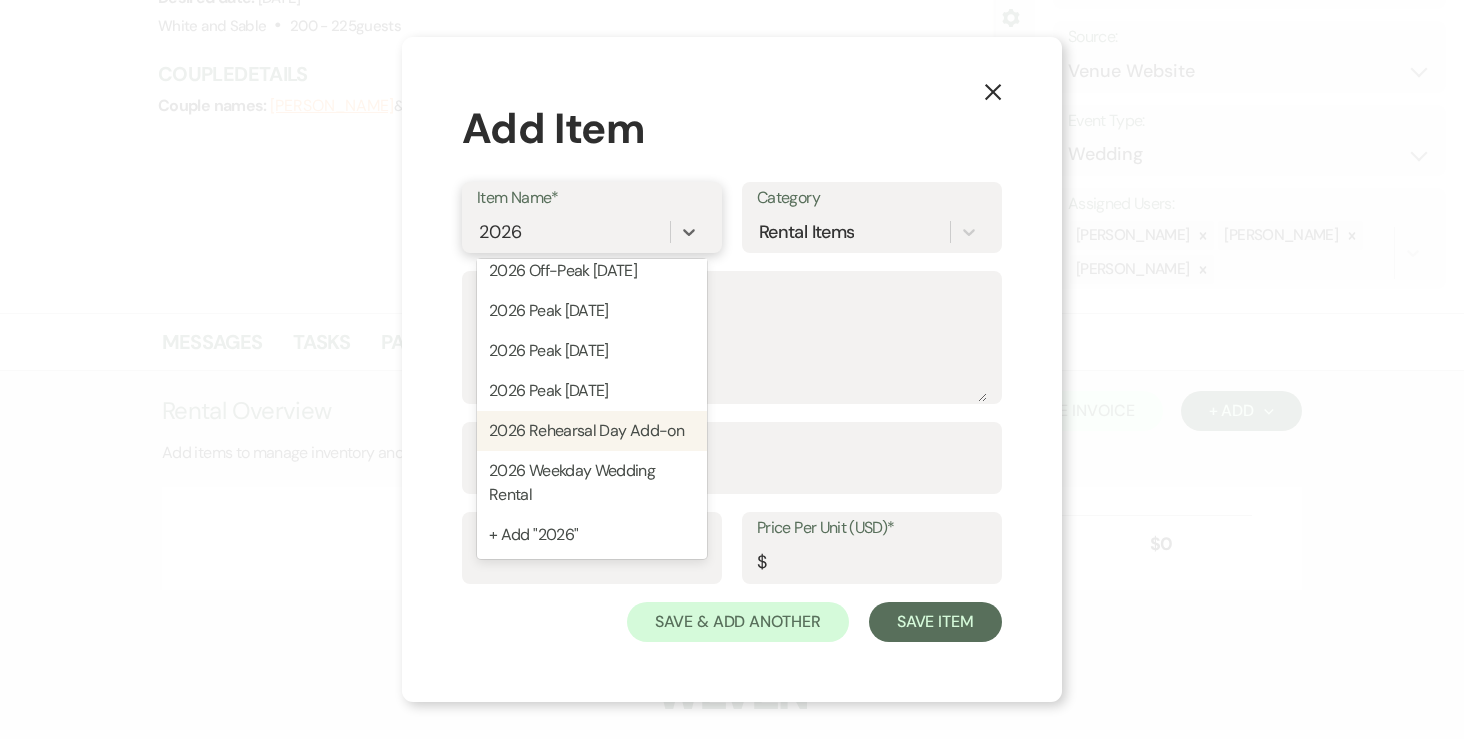 scroll, scrollTop: 137, scrollLeft: 0, axis: vertical 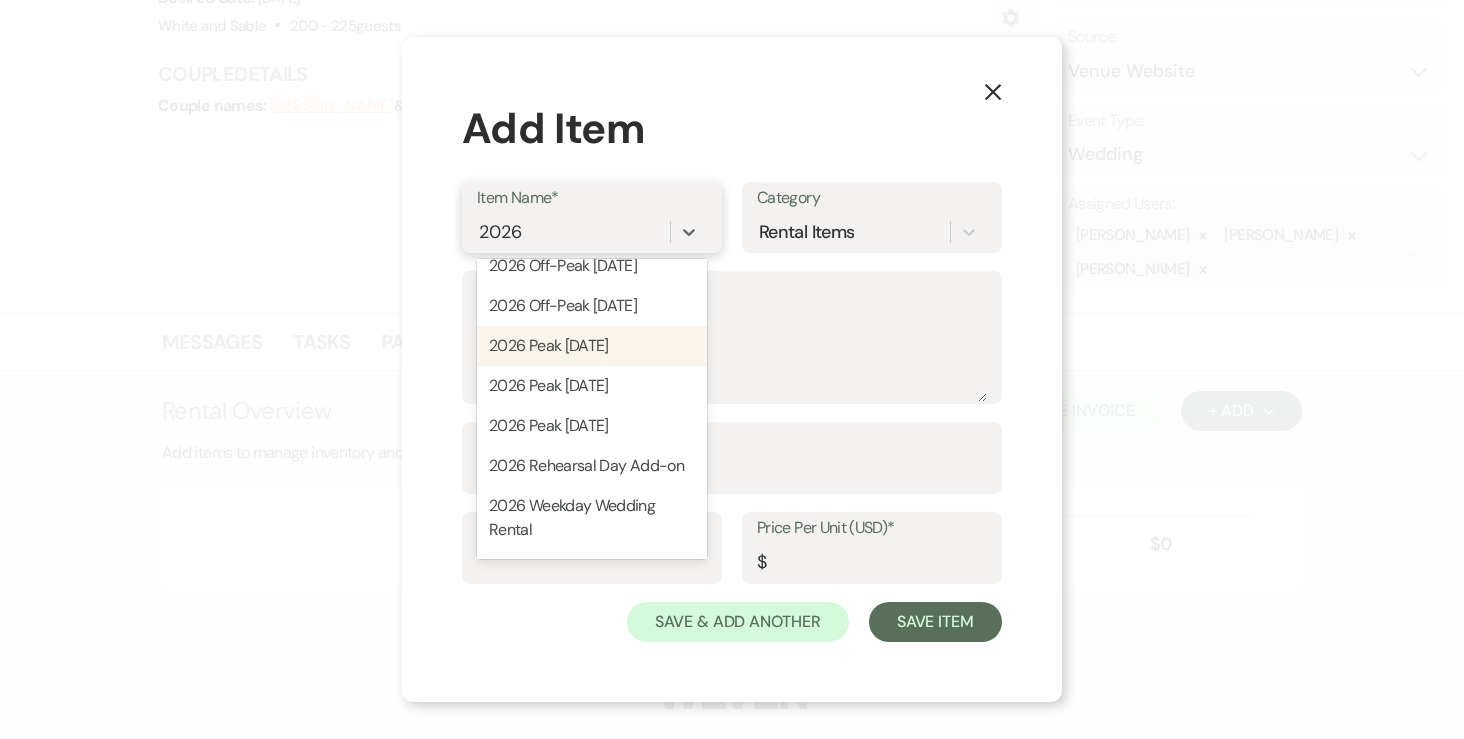 click on "2026 Peak Friday" at bounding box center [592, 346] 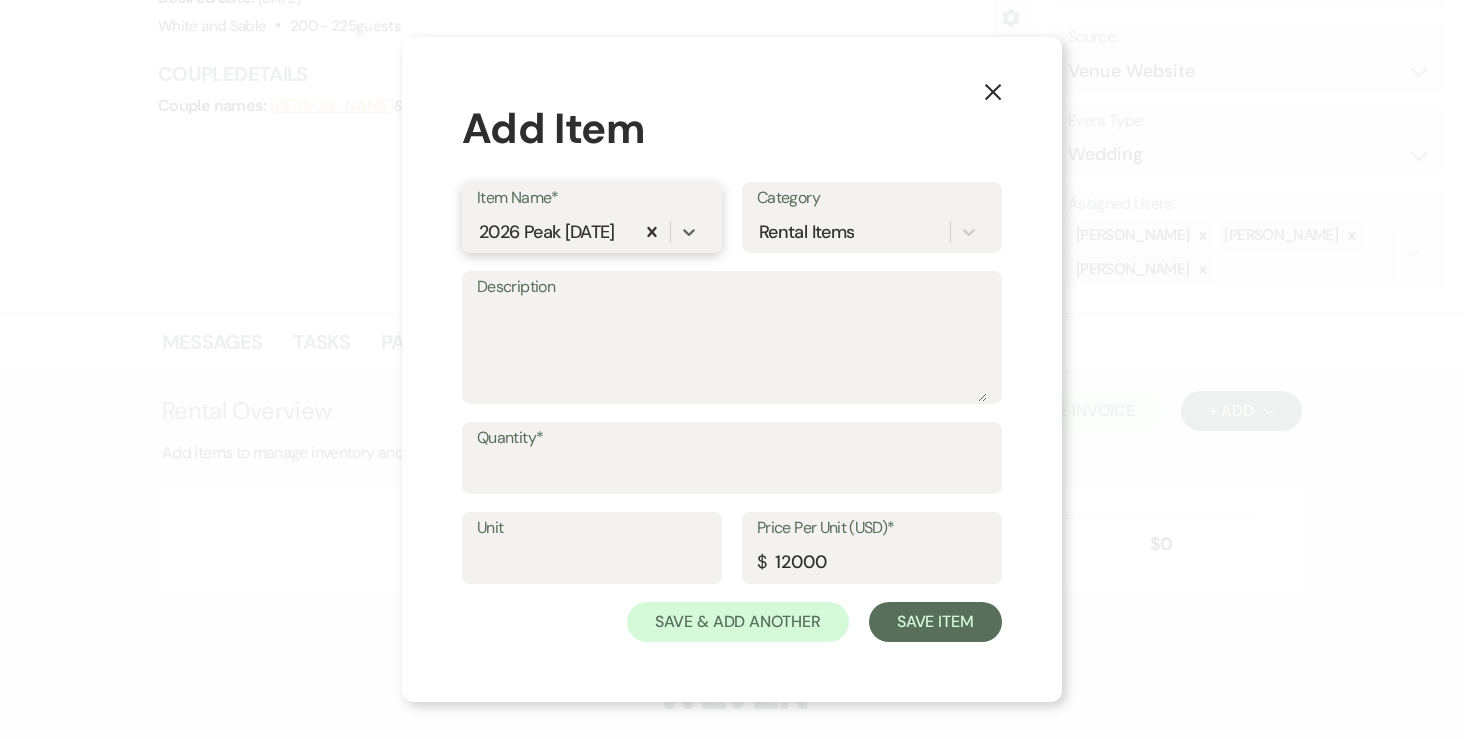 type 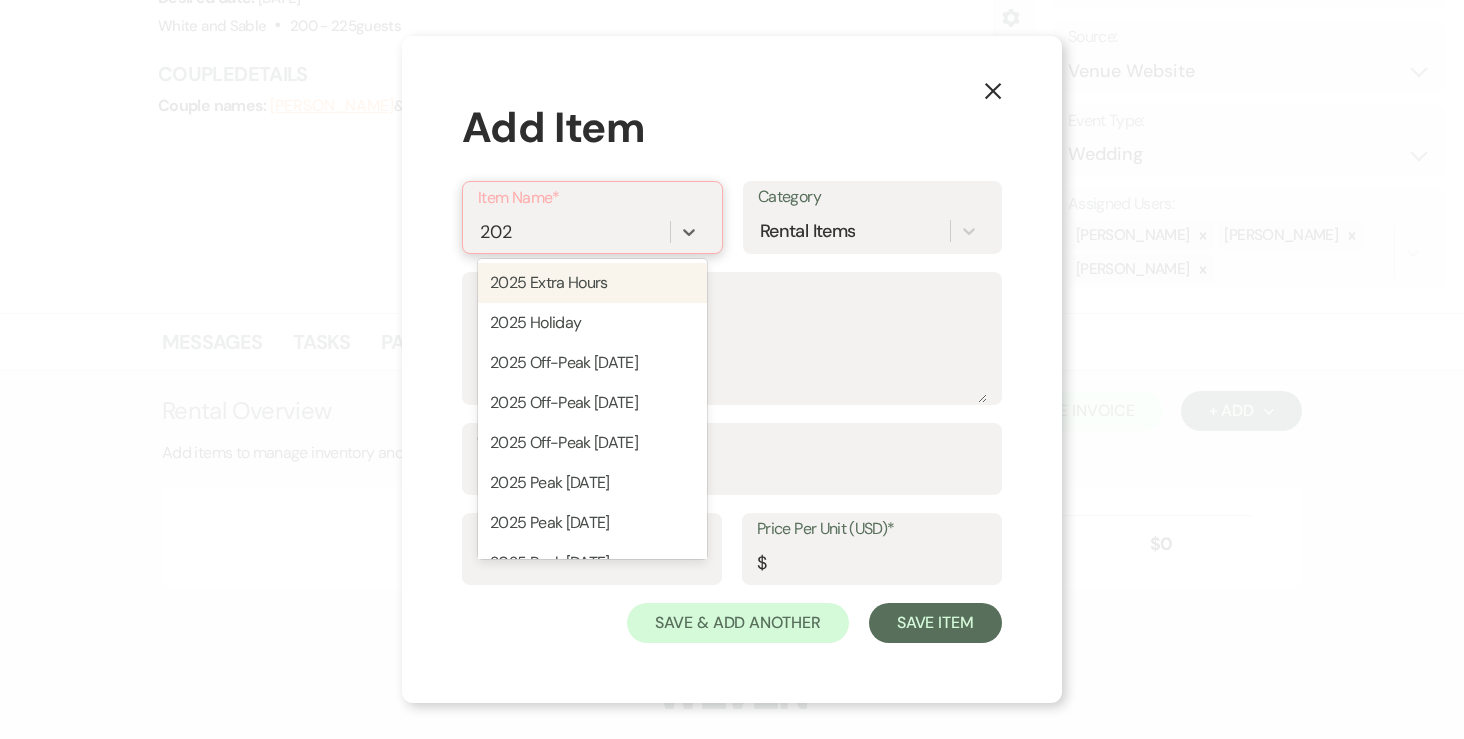 type on "2026" 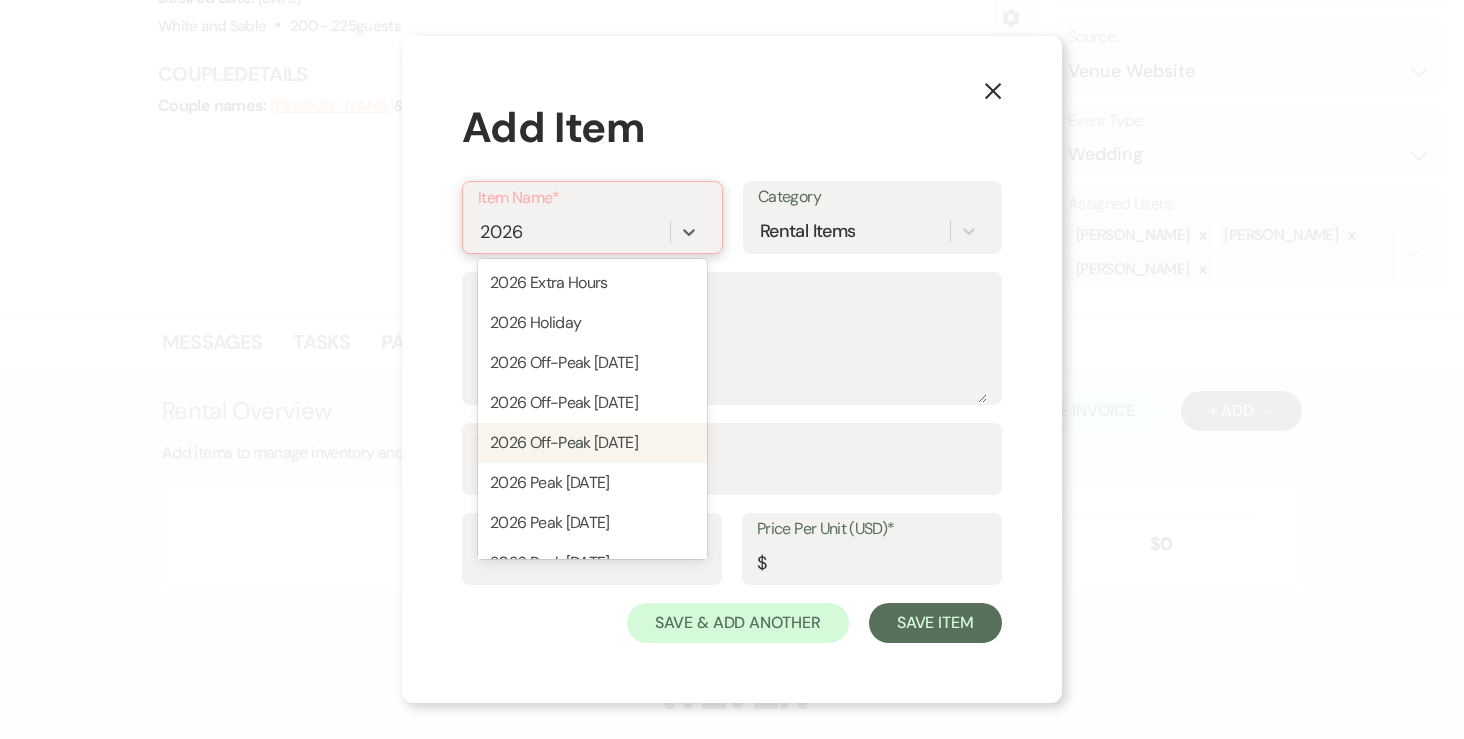 scroll, scrollTop: 12, scrollLeft: 0, axis: vertical 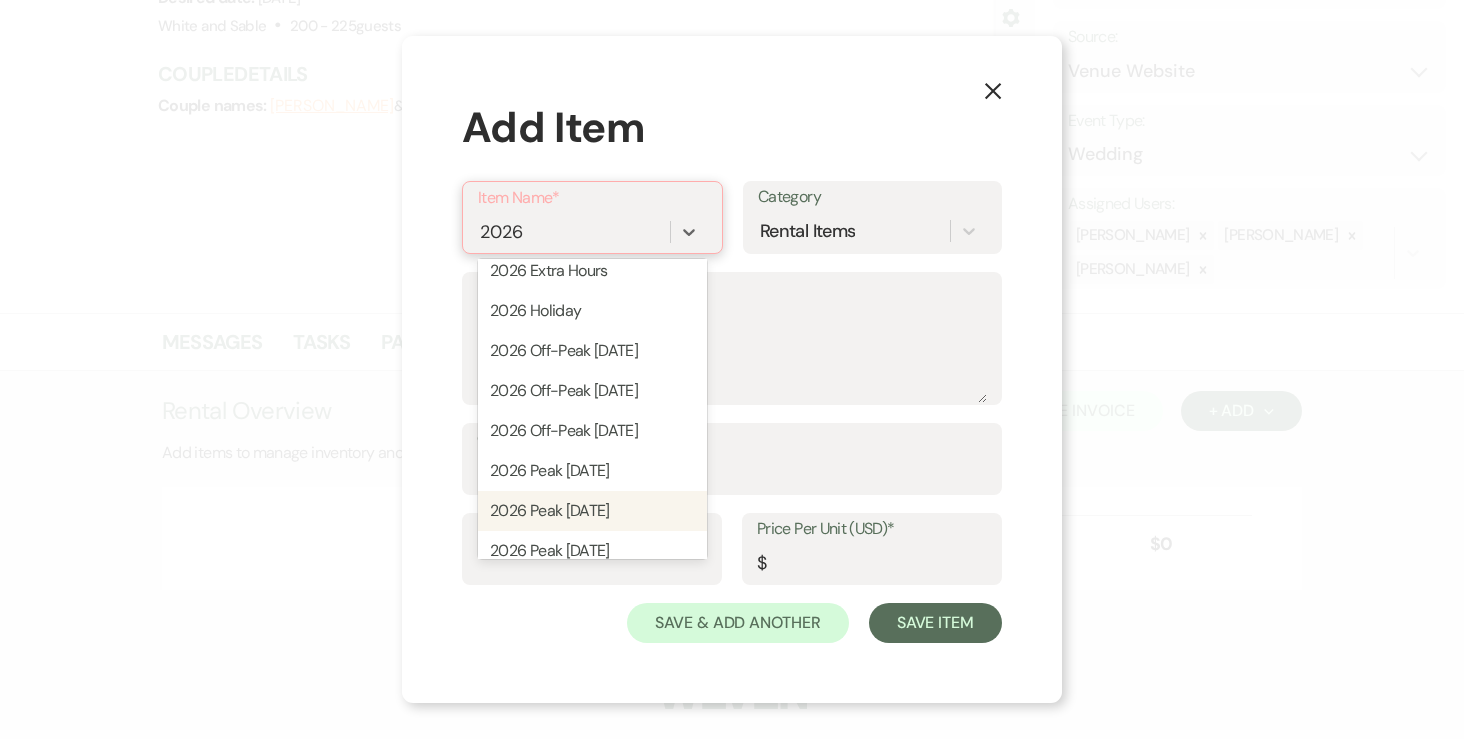 click on "2026 Peak Saturday" at bounding box center [592, 511] 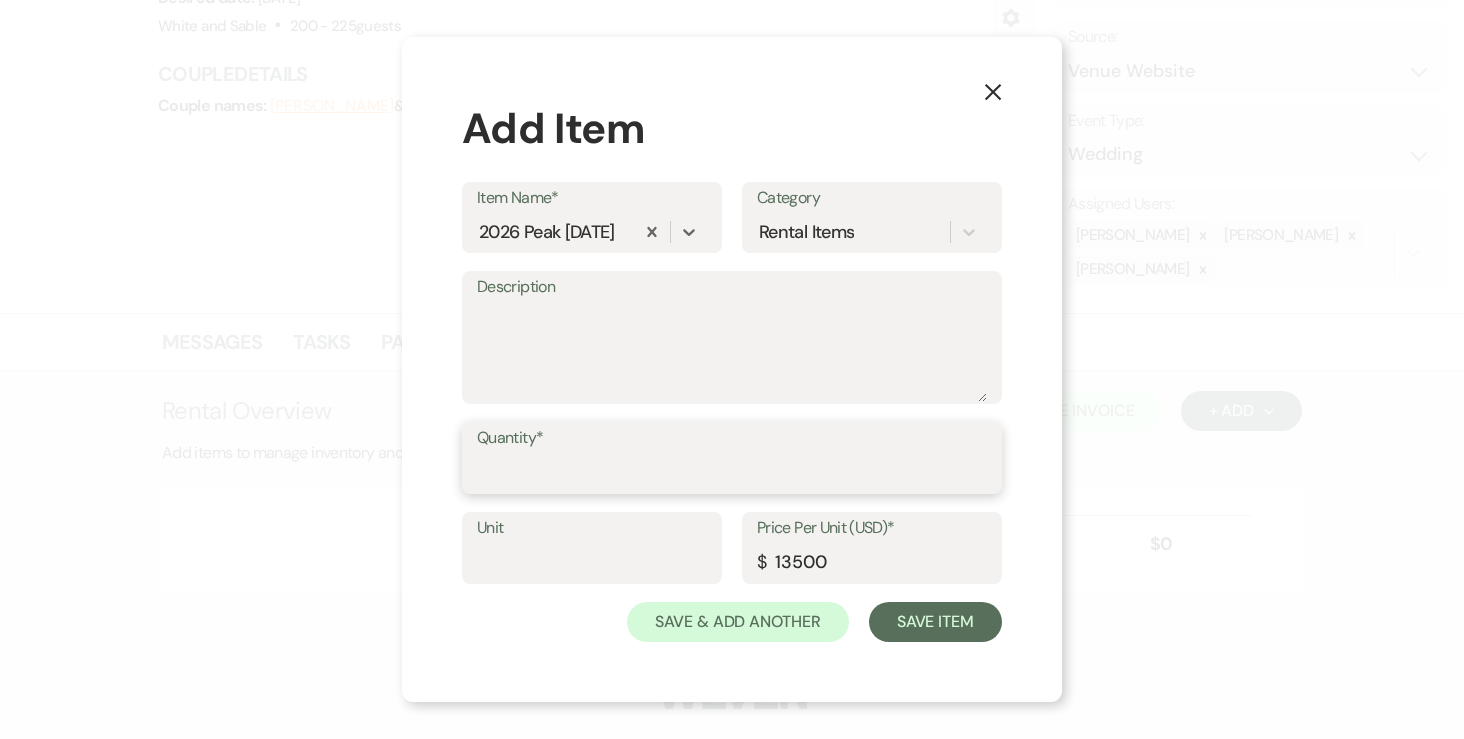 click on "Quantity*" at bounding box center (732, 472) 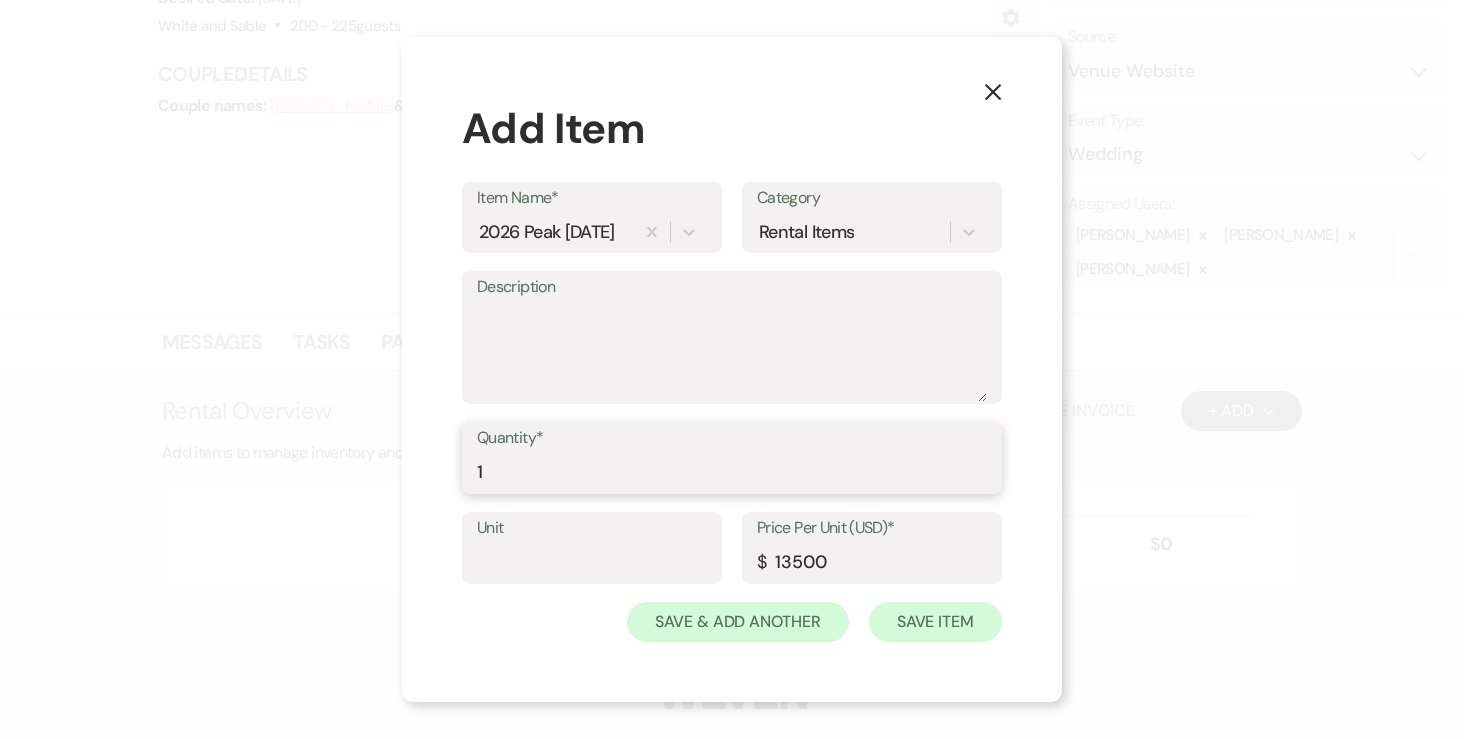 type on "1" 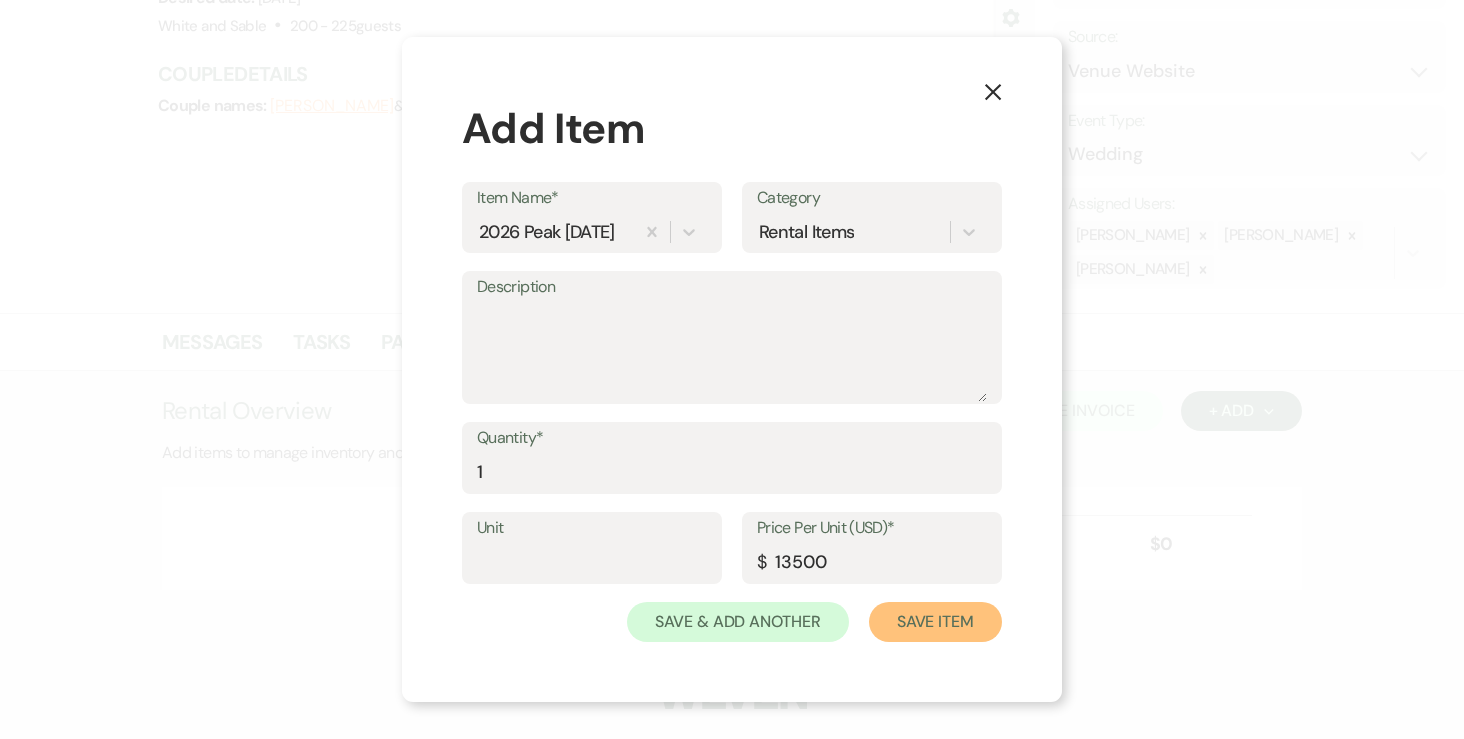 click on "Save Item" at bounding box center [935, 622] 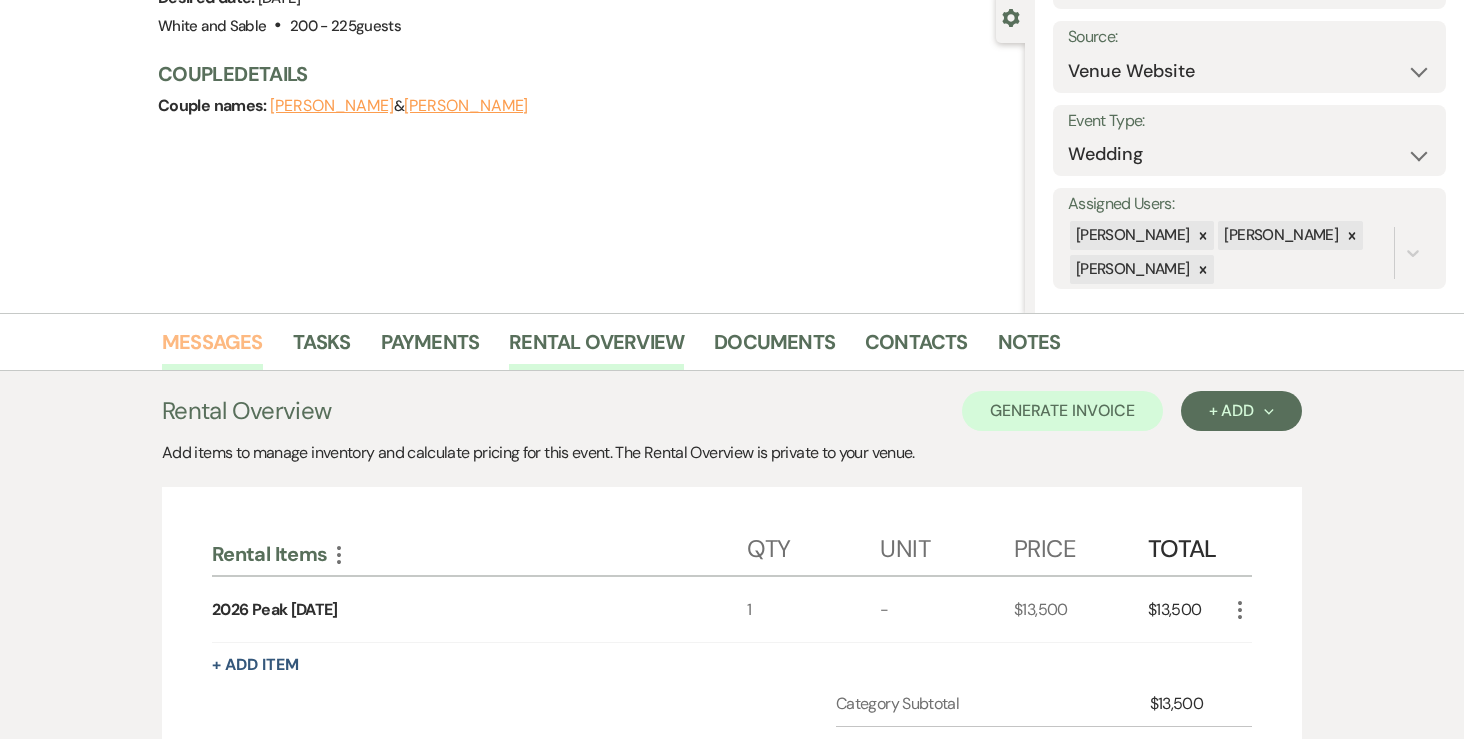 drag, startPoint x: 201, startPoint y: 344, endPoint x: 215, endPoint y: 343, distance: 14.035668 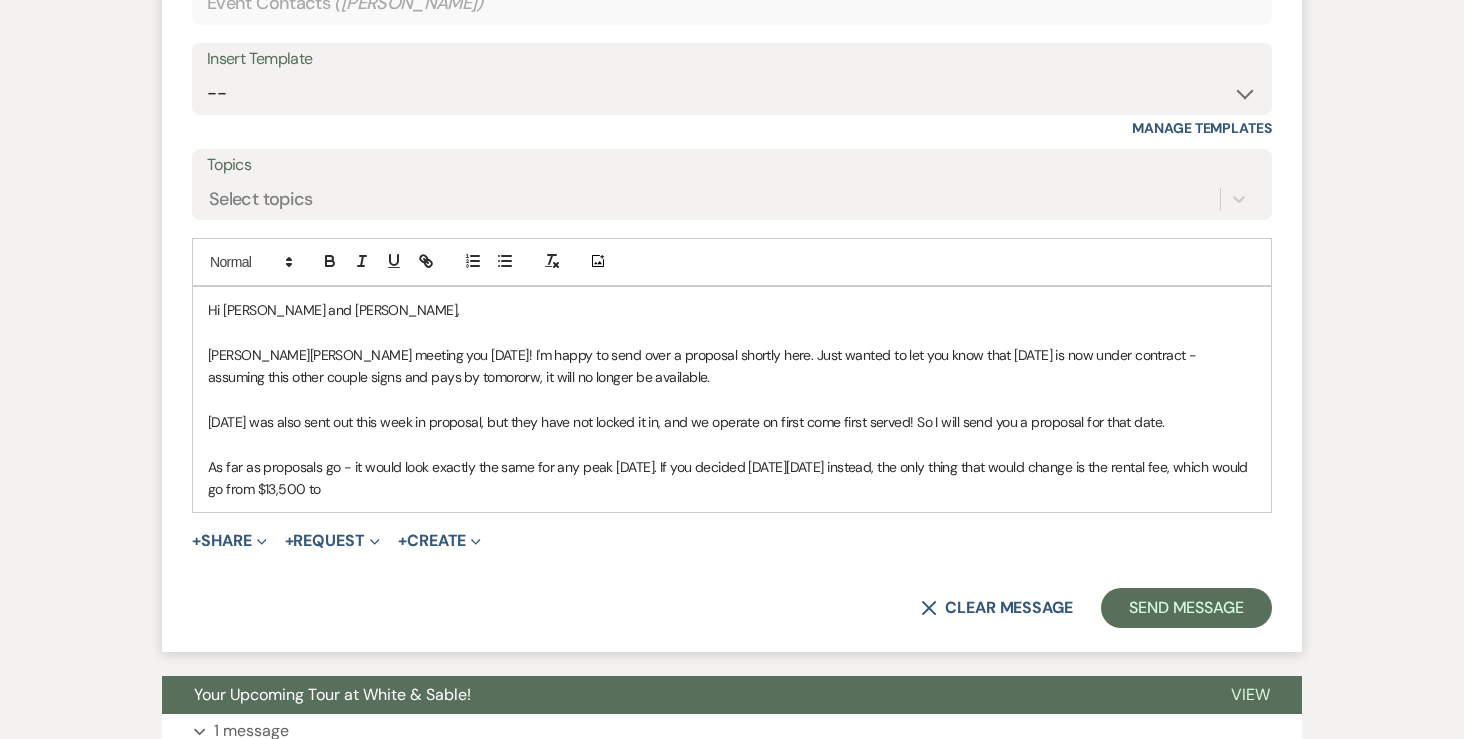 scroll, scrollTop: 2077, scrollLeft: 0, axis: vertical 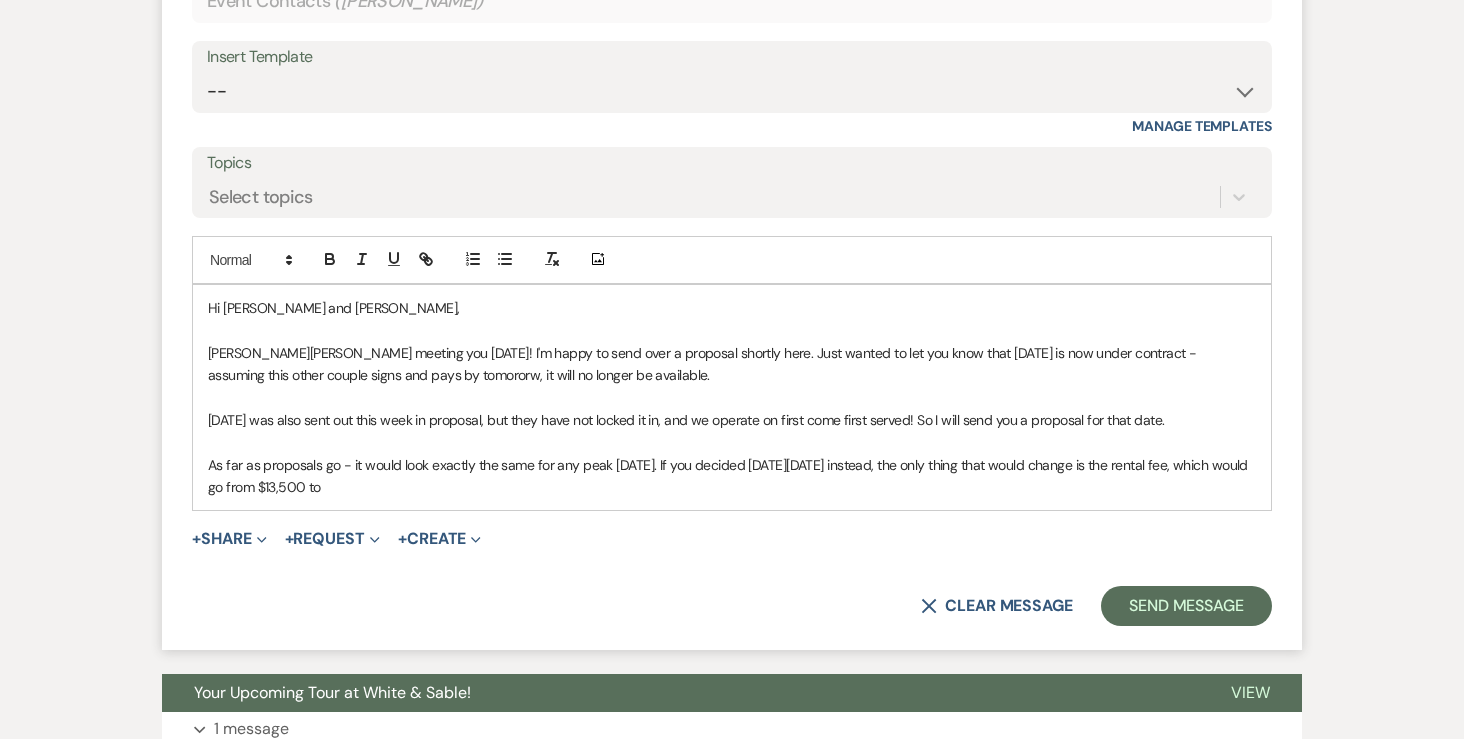 click on "As far as proposals go - it would look exactly the same for any peak Saturday. If you decided on Friday, August 7 instead, the only thing that would change is the rental fee, which would go from $13,500 to" at bounding box center [732, 476] 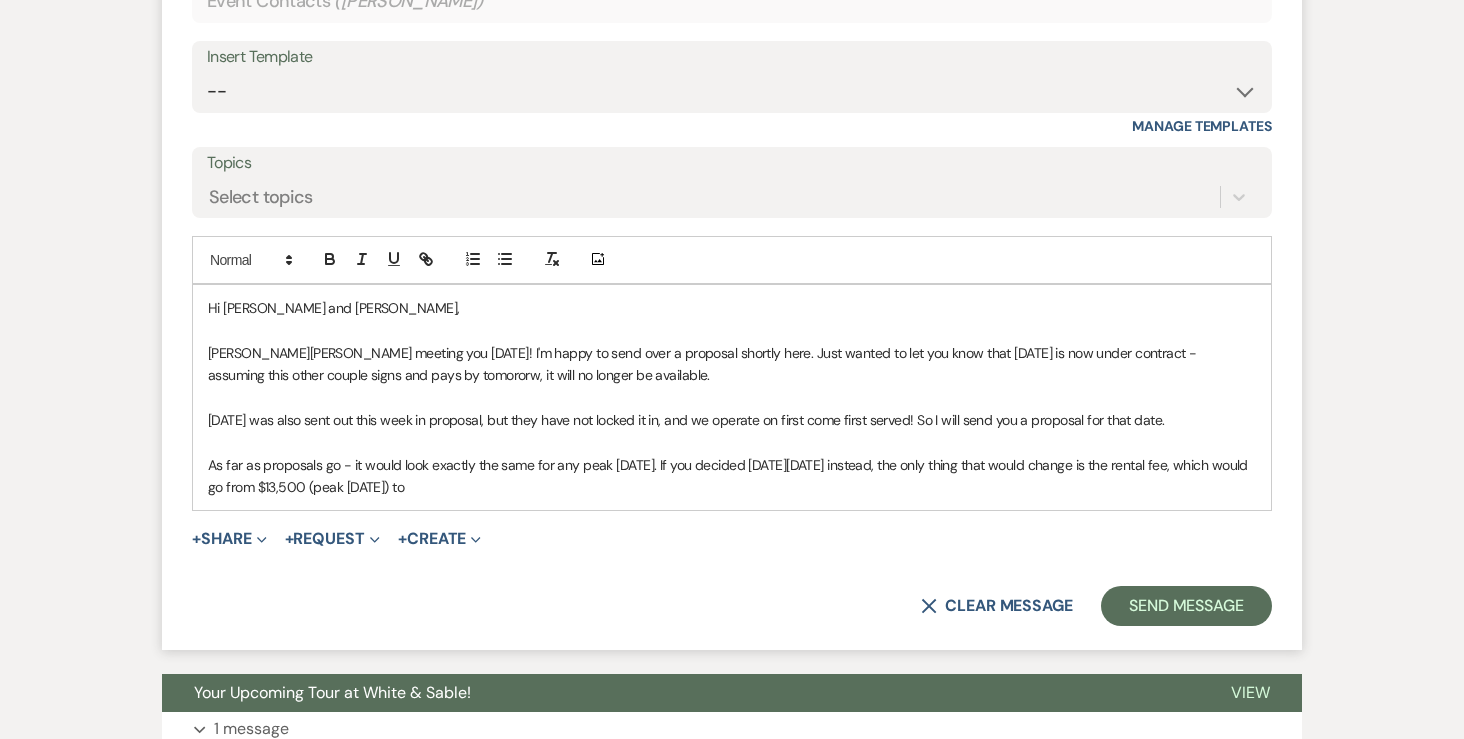 click on "As far as proposals go - it would look exactly the same for any peak Saturday. If you decided on Friday, August 7 instead, the only thing that would change is the rental fee, which would go from $13,500 (peak Saturday) to" at bounding box center (732, 476) 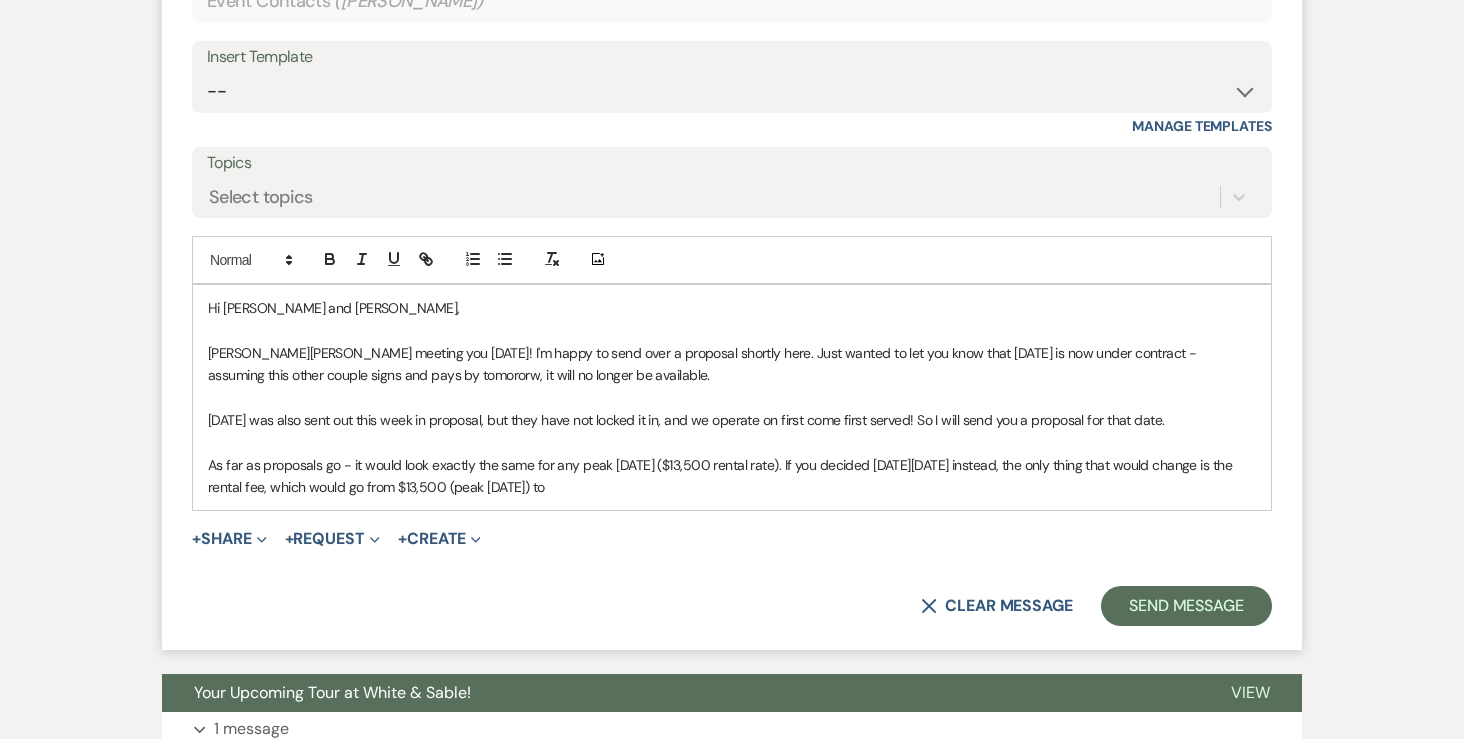 click on "As far as proposals go - it would look exactly the same for any peak Saturday ($13,500 rental rate). If you decided on Friday, August 7 instead, the only thing that would change is the rental fee, which would go from $13,500 (peak Saturday) to" at bounding box center [732, 476] 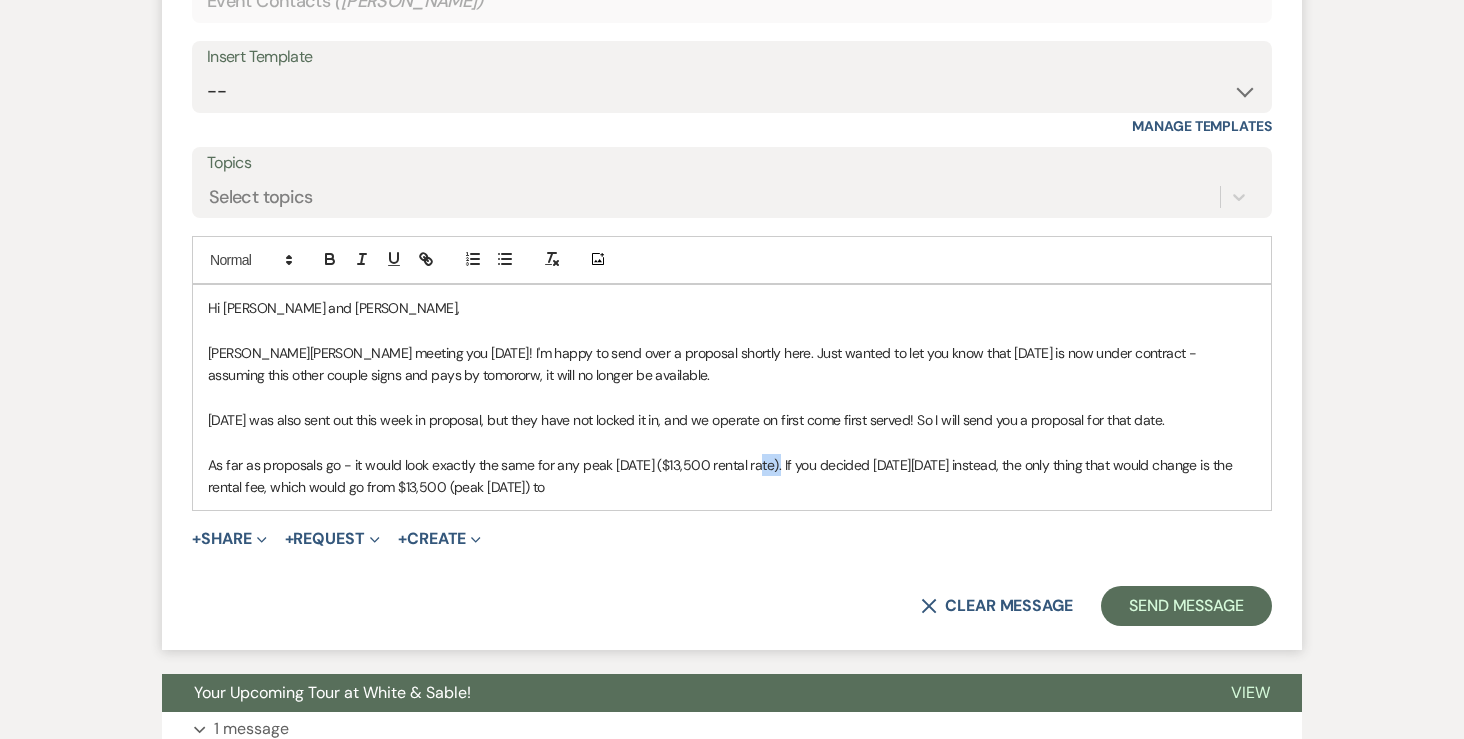 click on "As far as proposals go - it would look exactly the same for any peak Saturday ($13,500 rental rate). If you decided on Friday, August 7 instead, the only thing that would change is the rental fee, which would go from $13,500 (peak Saturday) to" at bounding box center [732, 476] 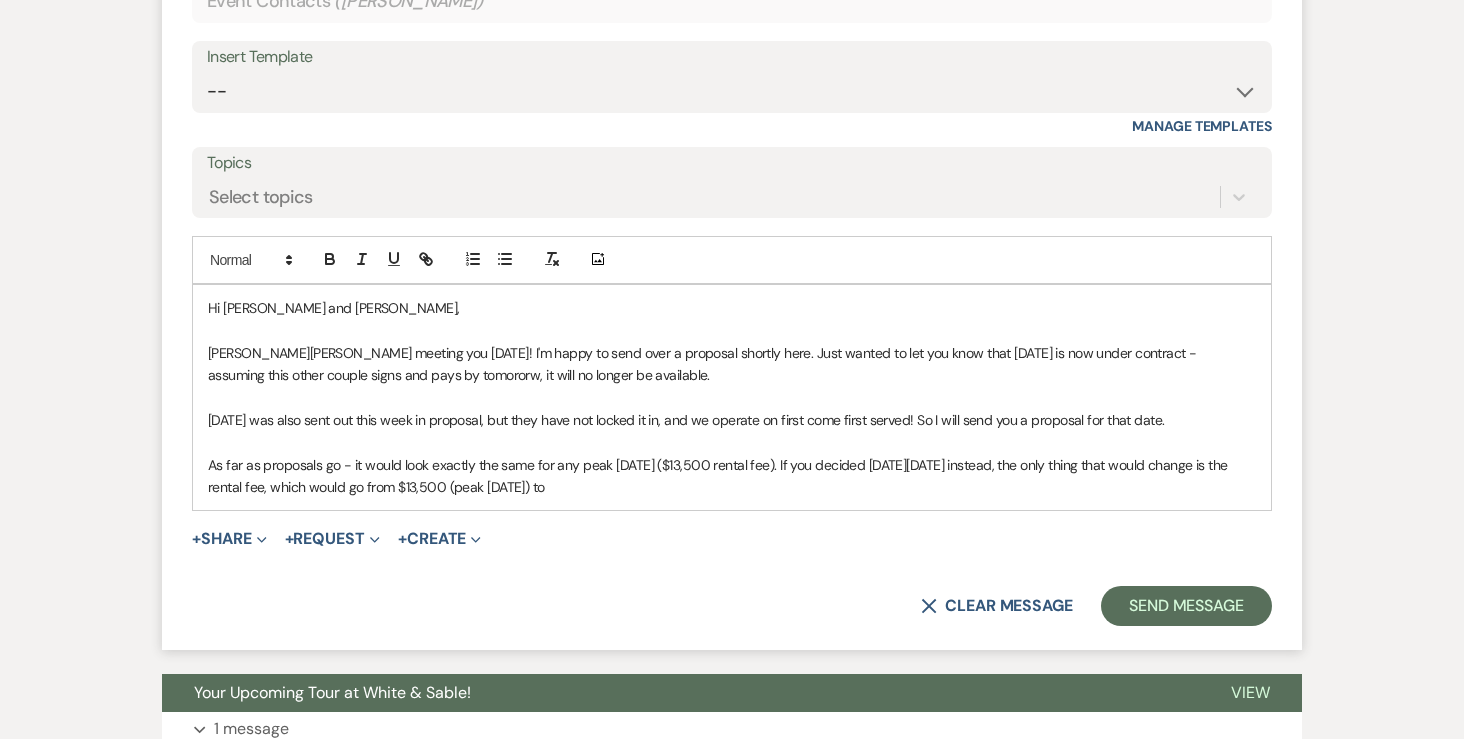 drag, startPoint x: 596, startPoint y: 487, endPoint x: 480, endPoint y: 489, distance: 116.01724 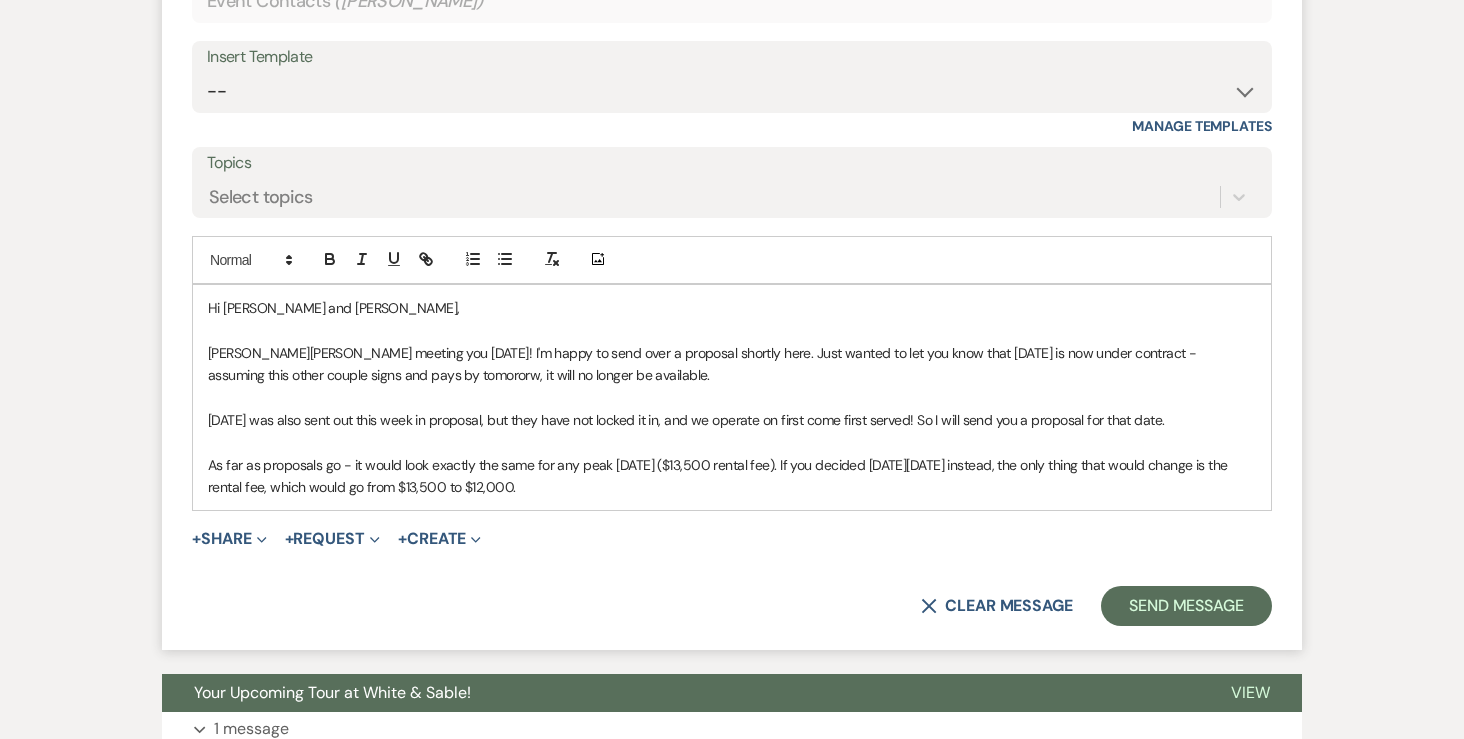 drag, startPoint x: 547, startPoint y: 488, endPoint x: 189, endPoint y: 302, distance: 403.43524 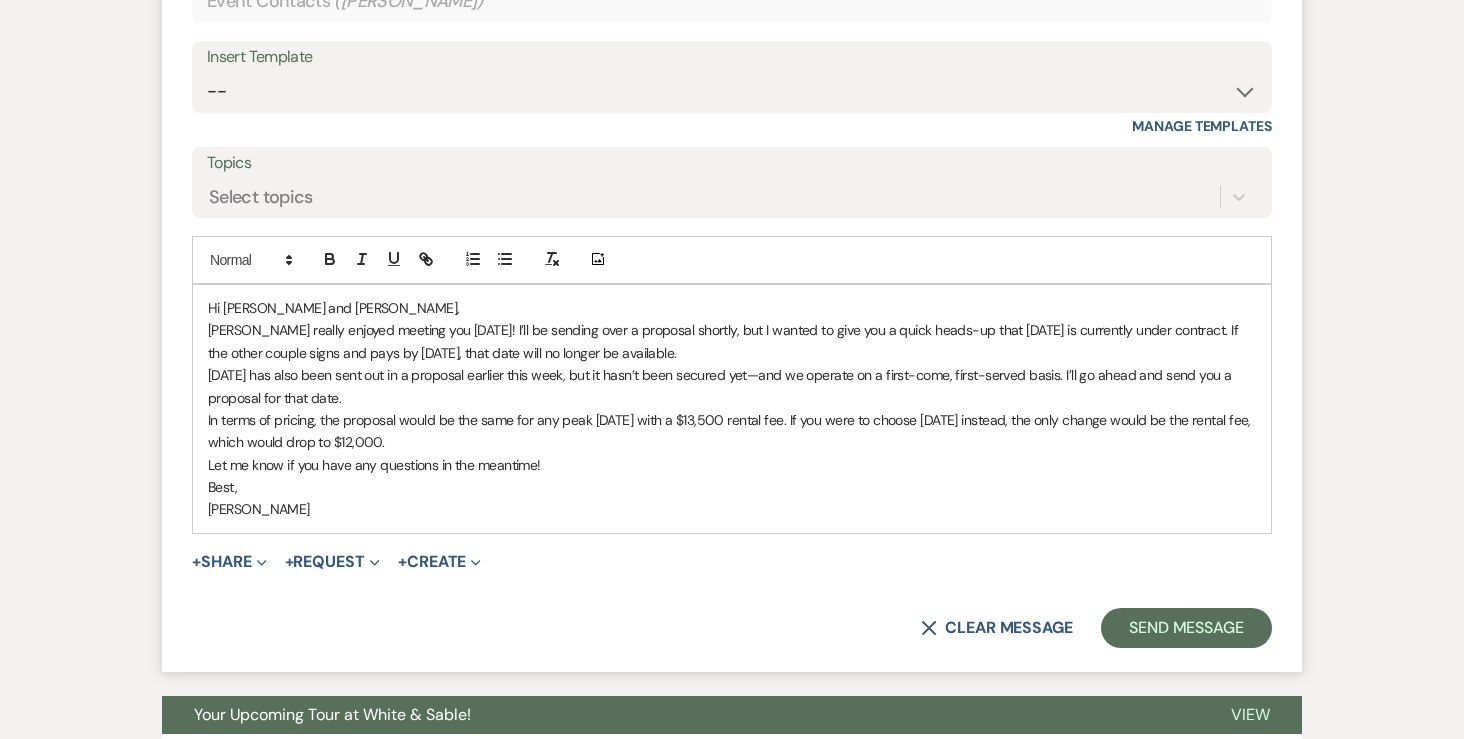 click on "Hi Mady and Matt," at bounding box center (732, 308) 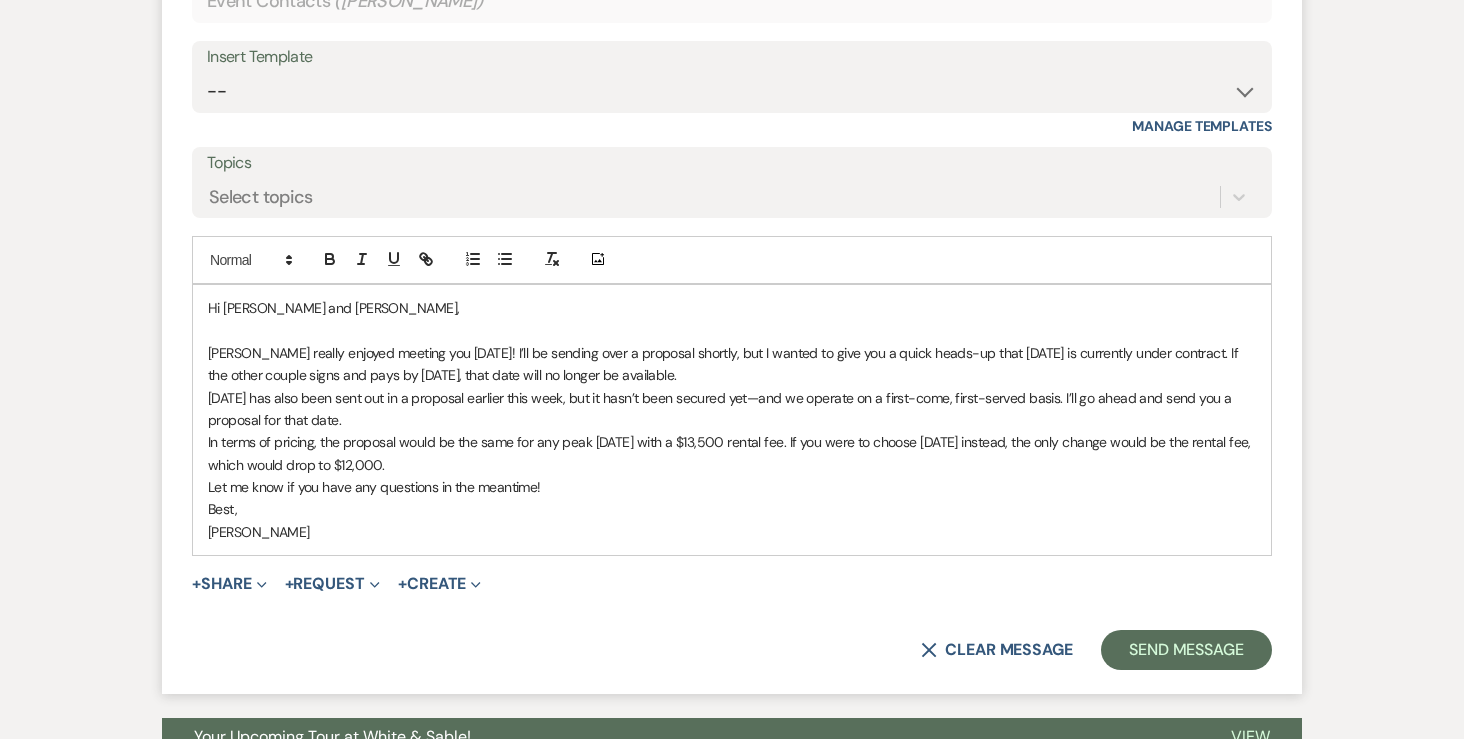click on "Landon really enjoyed meeting you today! I’ll be sending over a proposal shortly, but I wanted to give you a quick heads-up that July 25 is currently under contract. If the other couple signs and pays by tomorrow, that date will no longer be available." at bounding box center (732, 364) 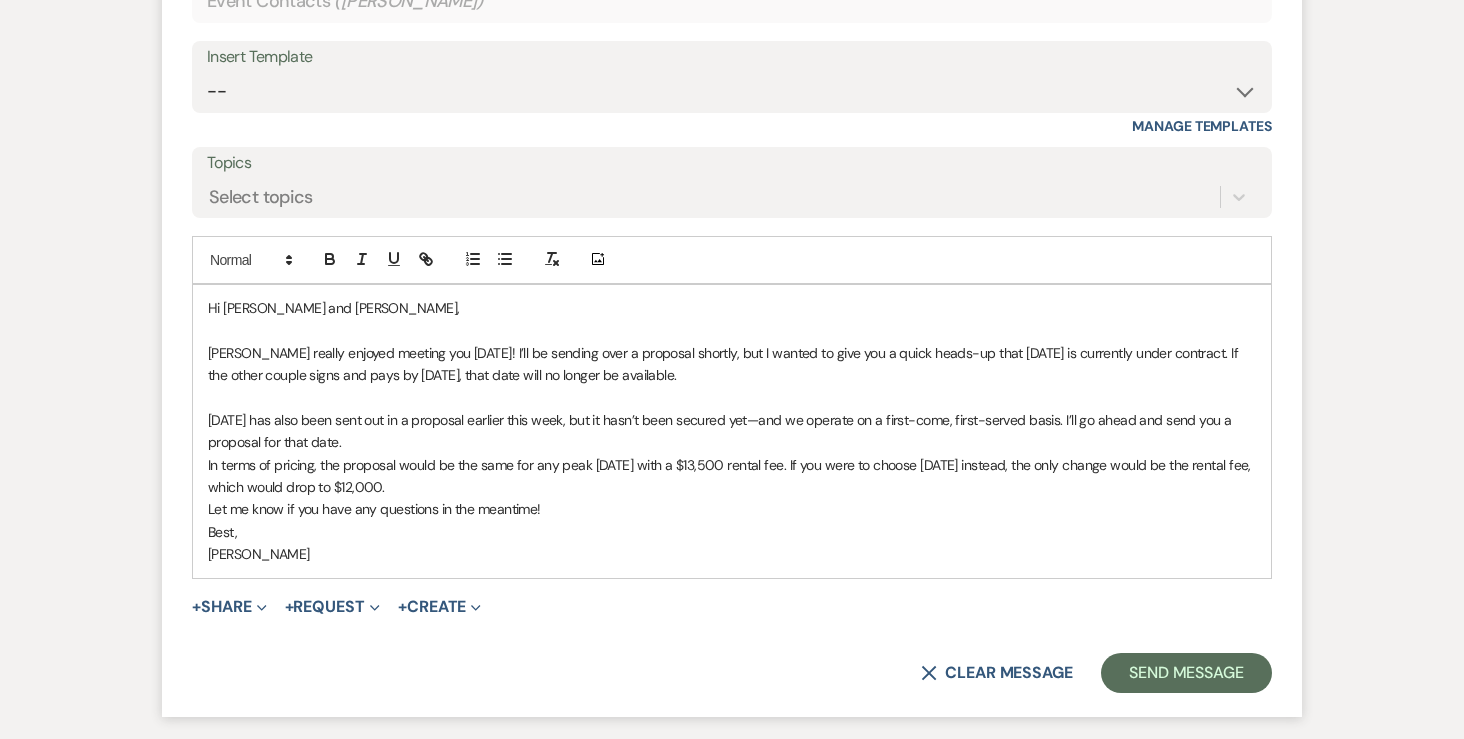 click on "Saturday, August 8 has also been sent out in a proposal earlier this week, but it hasn’t been secured yet—and we operate on a first-come, first-served basis. I’ll go ahead and send you a proposal for that date." at bounding box center [732, 431] 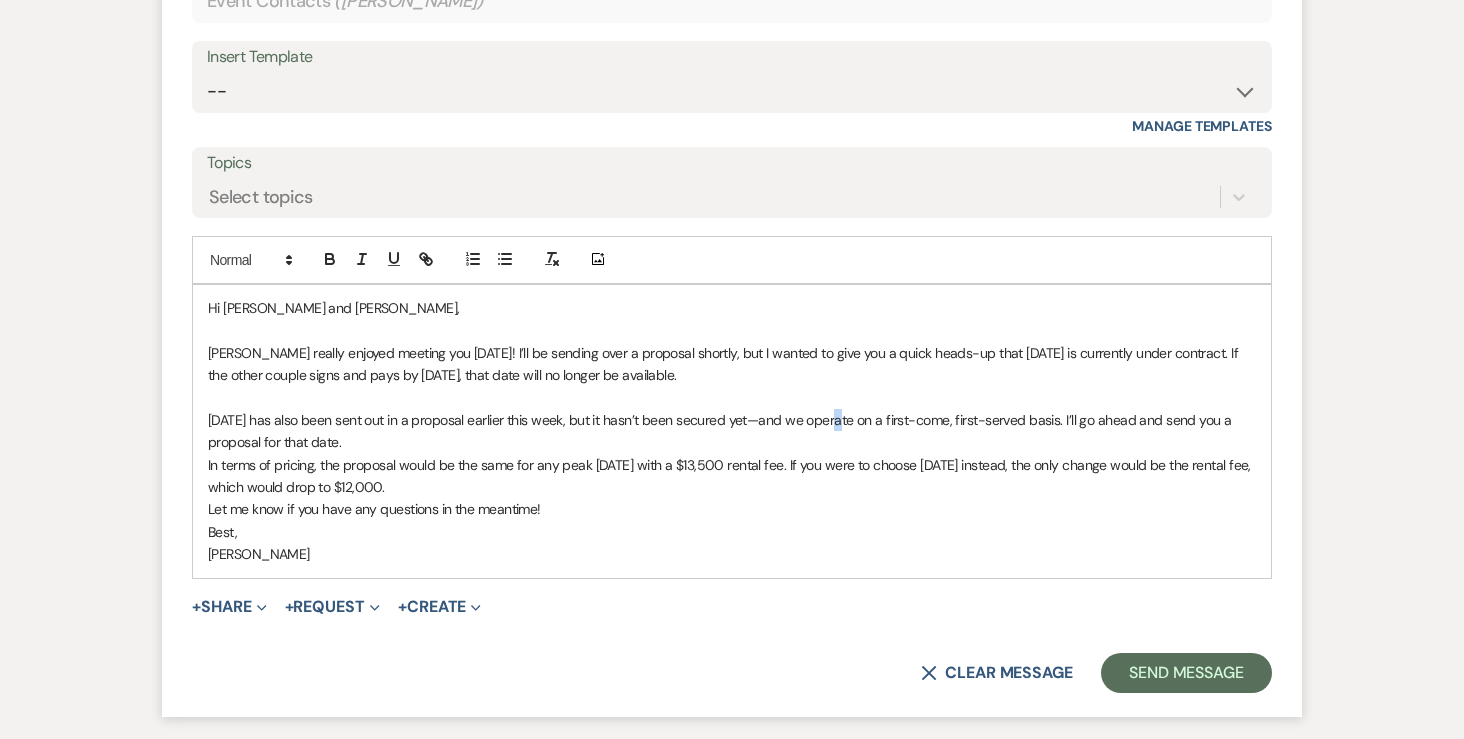 click on "Saturday, August 8 has also been sent out in a proposal earlier this week, but it hasn’t been secured yet—and we operate on a first-come, first-served basis. I’ll go ahead and send you a proposal for that date." at bounding box center [732, 431] 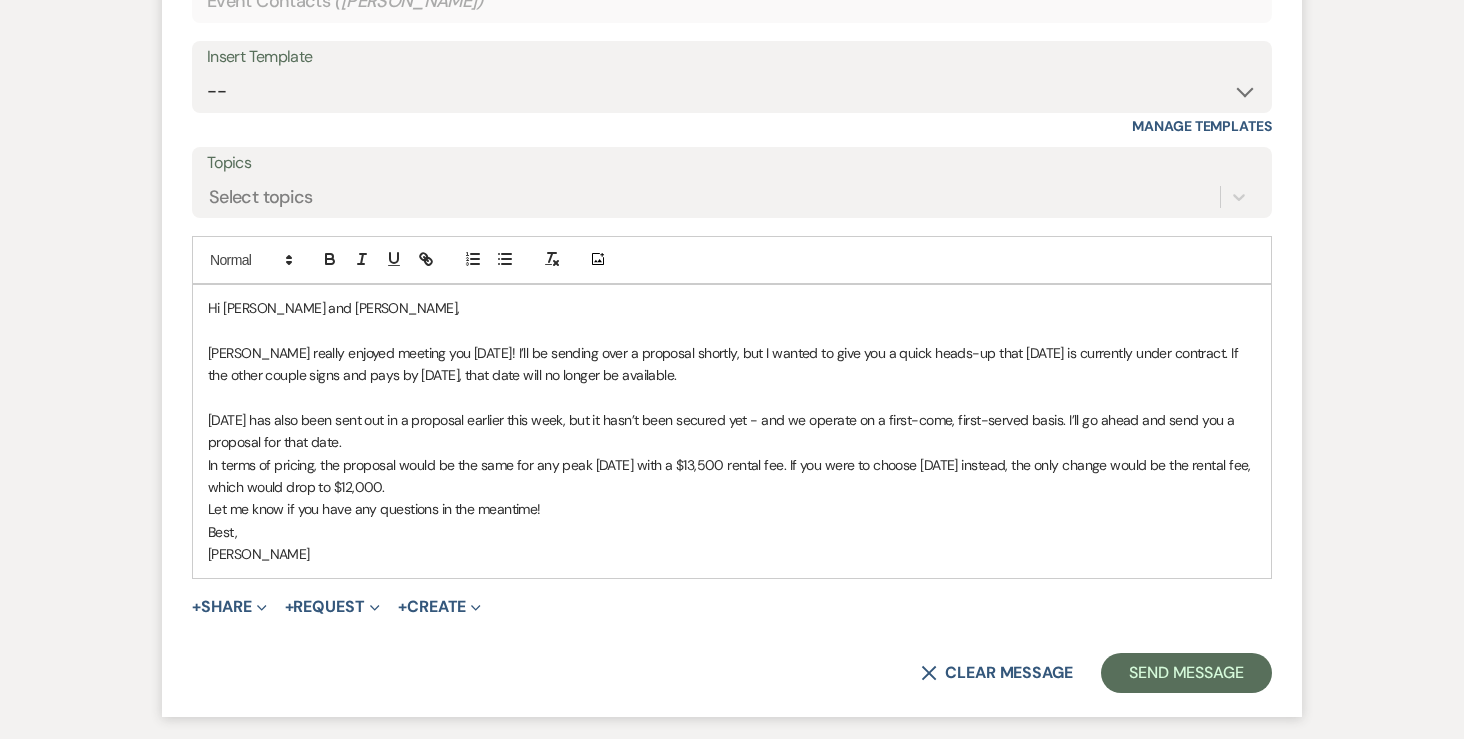 click on "Saturday, August 8 has also been sent out in a proposal earlier this week, but it hasn’t been secured yet - and we operate on a first-come, first-served basis. I’ll go ahead and send you a proposal for that date." at bounding box center (732, 431) 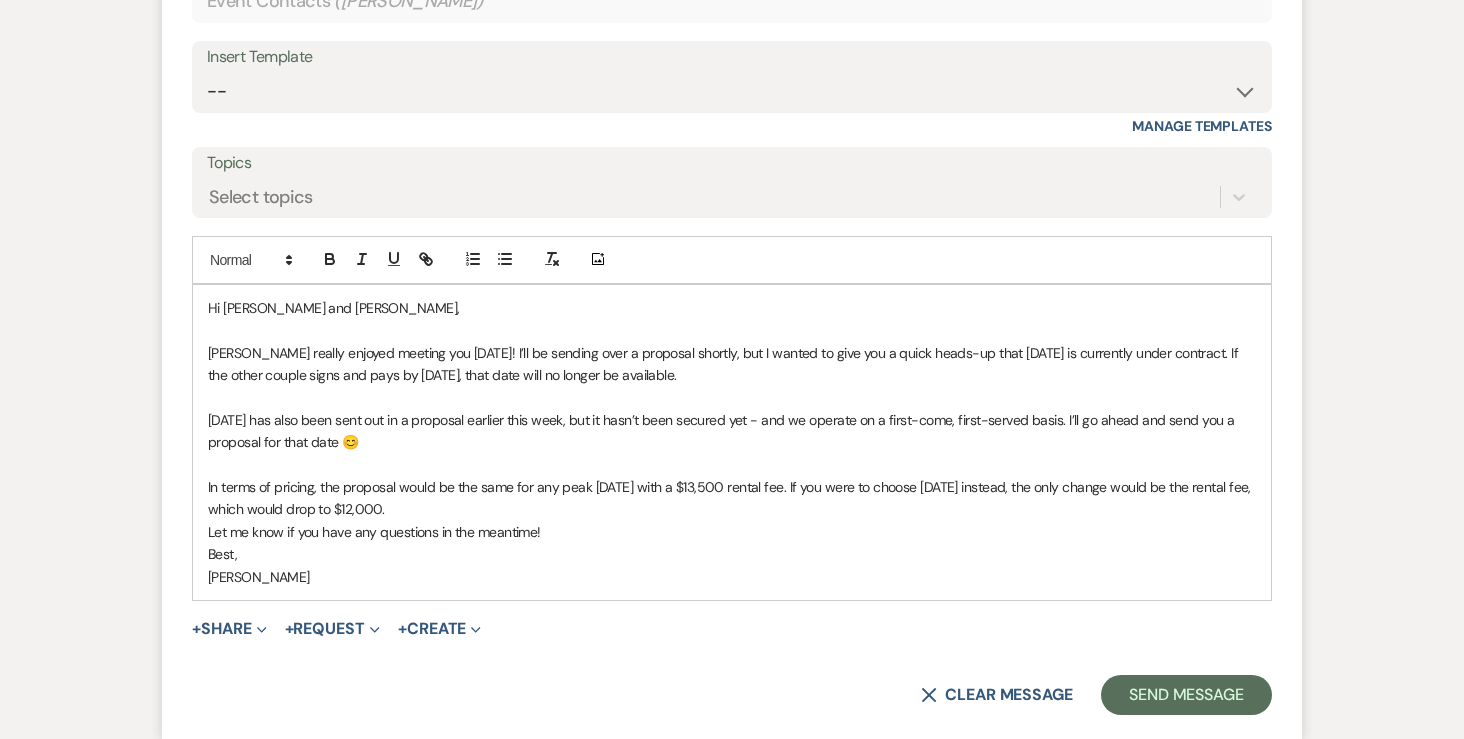 click on "In terms of pricing, the proposal would be the same for any peak Saturday with a $13,500 rental fee. If you were to choose Friday, August 7 instead, the only change would be the rental fee, which would drop to $12,000." at bounding box center [732, 498] 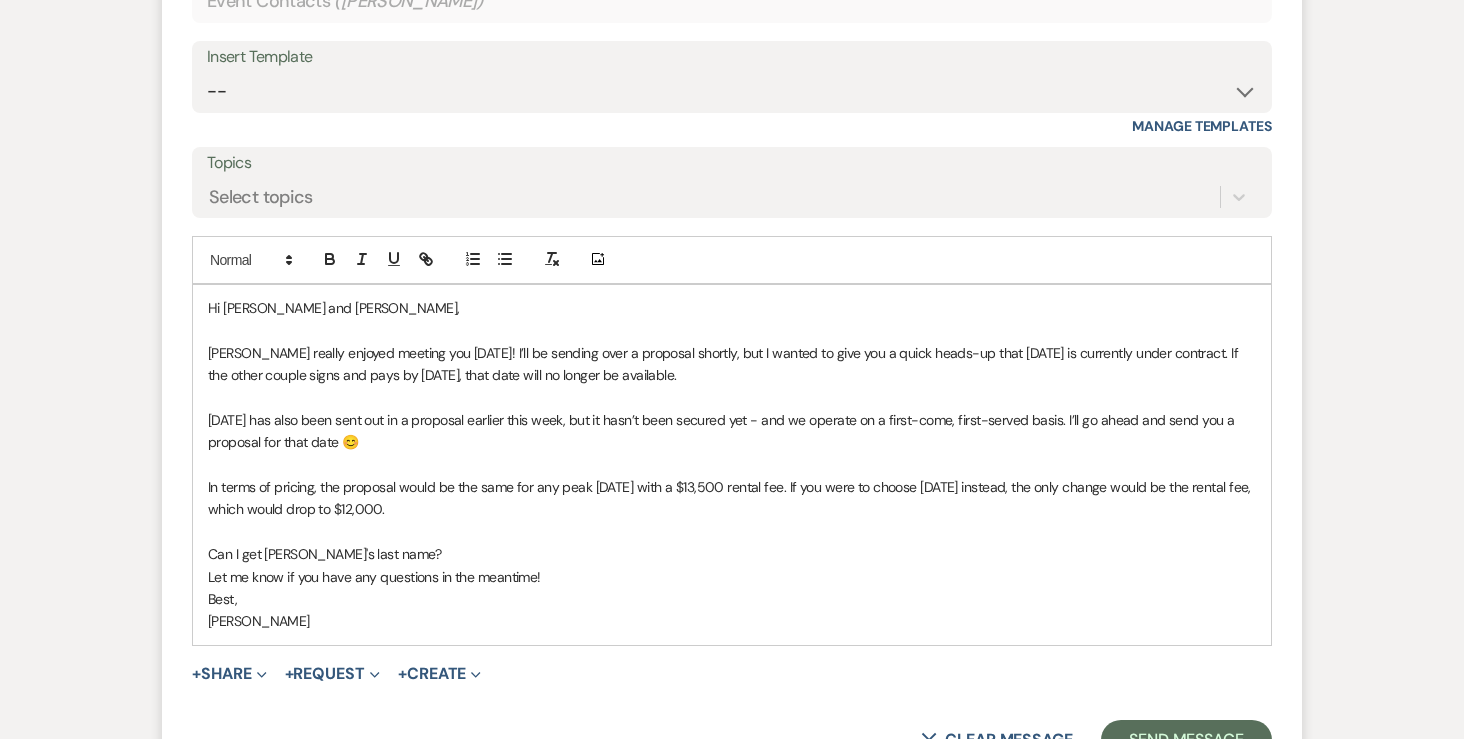 click on "Hi Mady and Matt, Landon really enjoyed meeting you today! I’ll be sending over a proposal shortly, but I wanted to give you a quick heads-up that July 25 is currently under contract. If the other couple signs and pays by tomorrow, that date will no longer be available. Saturday, August 8 has also been sent out in a proposal earlier this week, but it hasn’t been secured yet - and we operate on a first-come, first-served basis. I’ll go ahead and send you a proposal for that date 😊 In terms of pricing, the proposal would be the same for any peak Saturday with a $13,500 rental fee. If you were to choose Friday, August 7 instead, the only change would be the rental fee, which would drop to $12,000.  Can I get Matt's last name?  Let me know if you have any questions in the meantime! Best,  Angela" at bounding box center [732, 465] 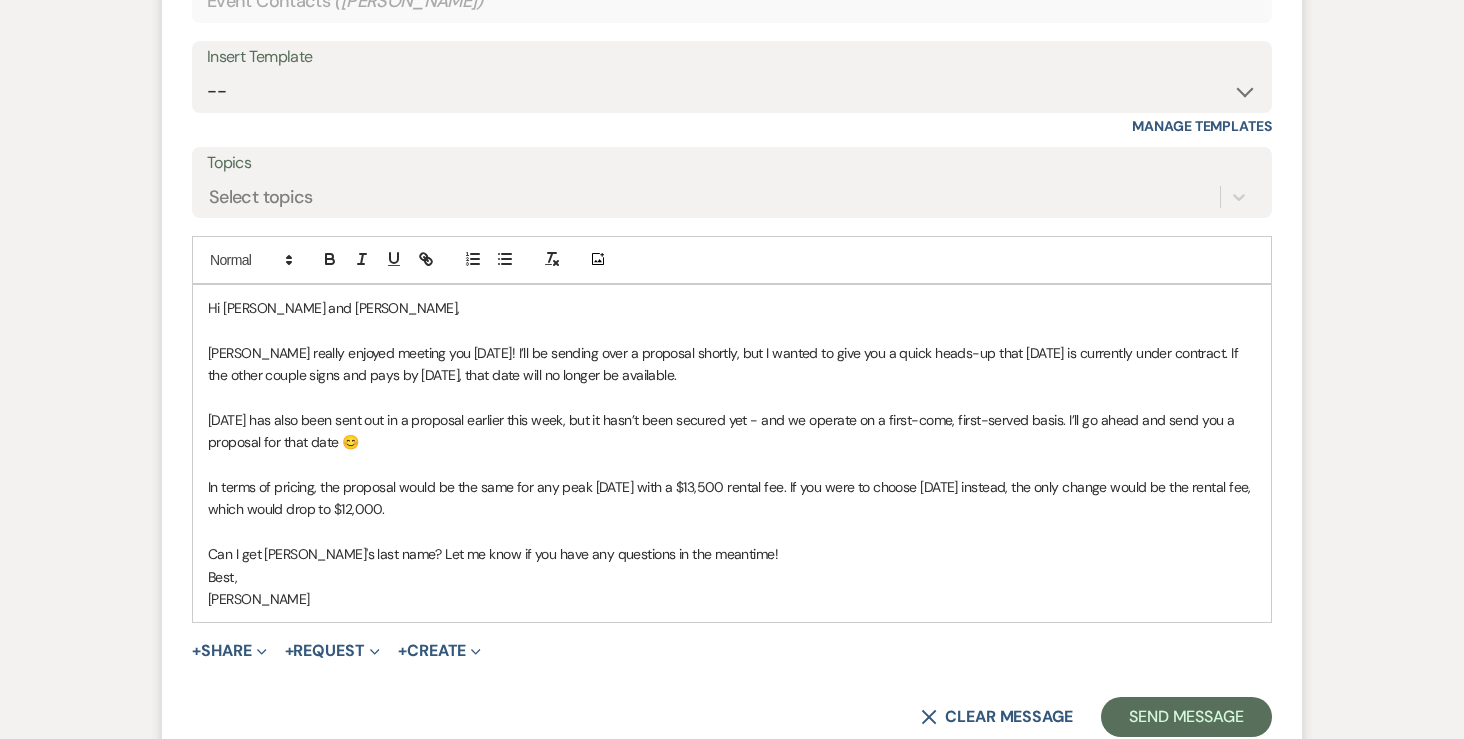 click on "Hi Mady and Matt, Landon really enjoyed meeting you today! I’ll be sending over a proposal shortly, but I wanted to give you a quick heads-up that July 25 is currently under contract. If the other couple signs and pays by tomorrow, that date will no longer be available. Saturday, August 8 has also been sent out in a proposal earlier this week, but it hasn’t been secured yet - and we operate on a first-come, first-served basis. I’ll go ahead and send you a proposal for that date 😊 In terms of pricing, the proposal would be the same for any peak Saturday with a $13,500 rental fee. If you were to choose Friday, August 7 instead, the only change would be the rental fee, which would drop to $12,000.  Can I get Matt's last name? Let me know if you have any questions in the meantime! Best,  Angela" at bounding box center [732, 453] 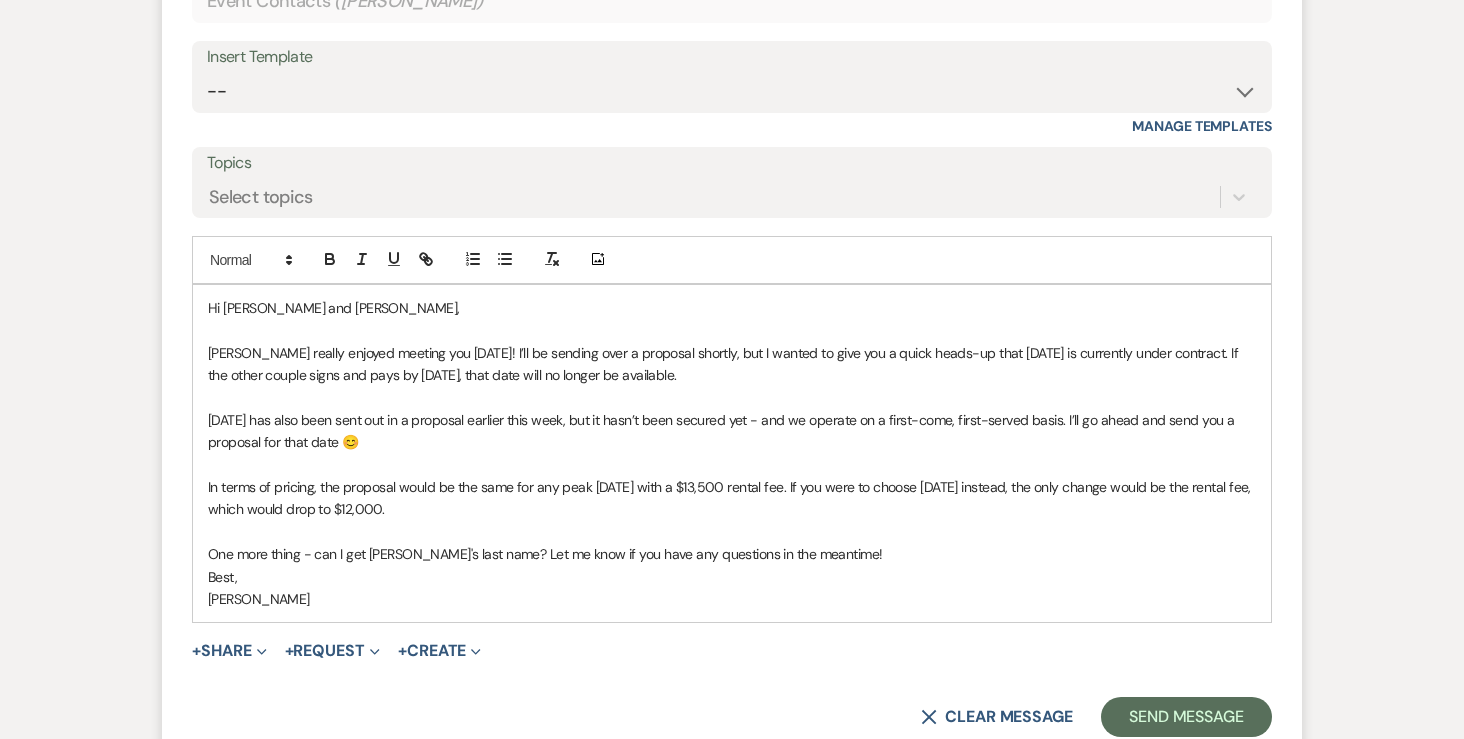 click on "One more thing - can I get Matt's last name? Let me know if you have any questions in the meantime!" at bounding box center (732, 554) 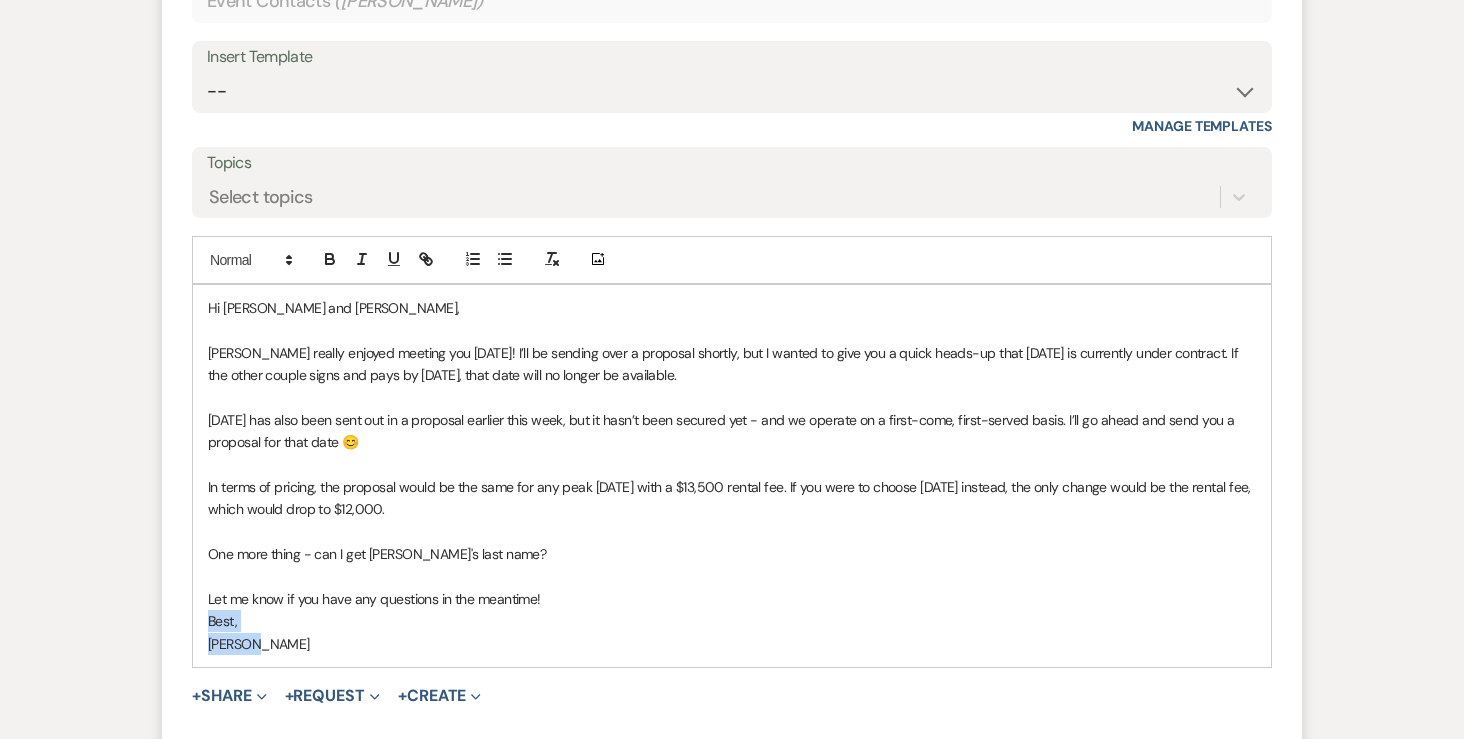 drag, startPoint x: 272, startPoint y: 641, endPoint x: 171, endPoint y: 626, distance: 102.10779 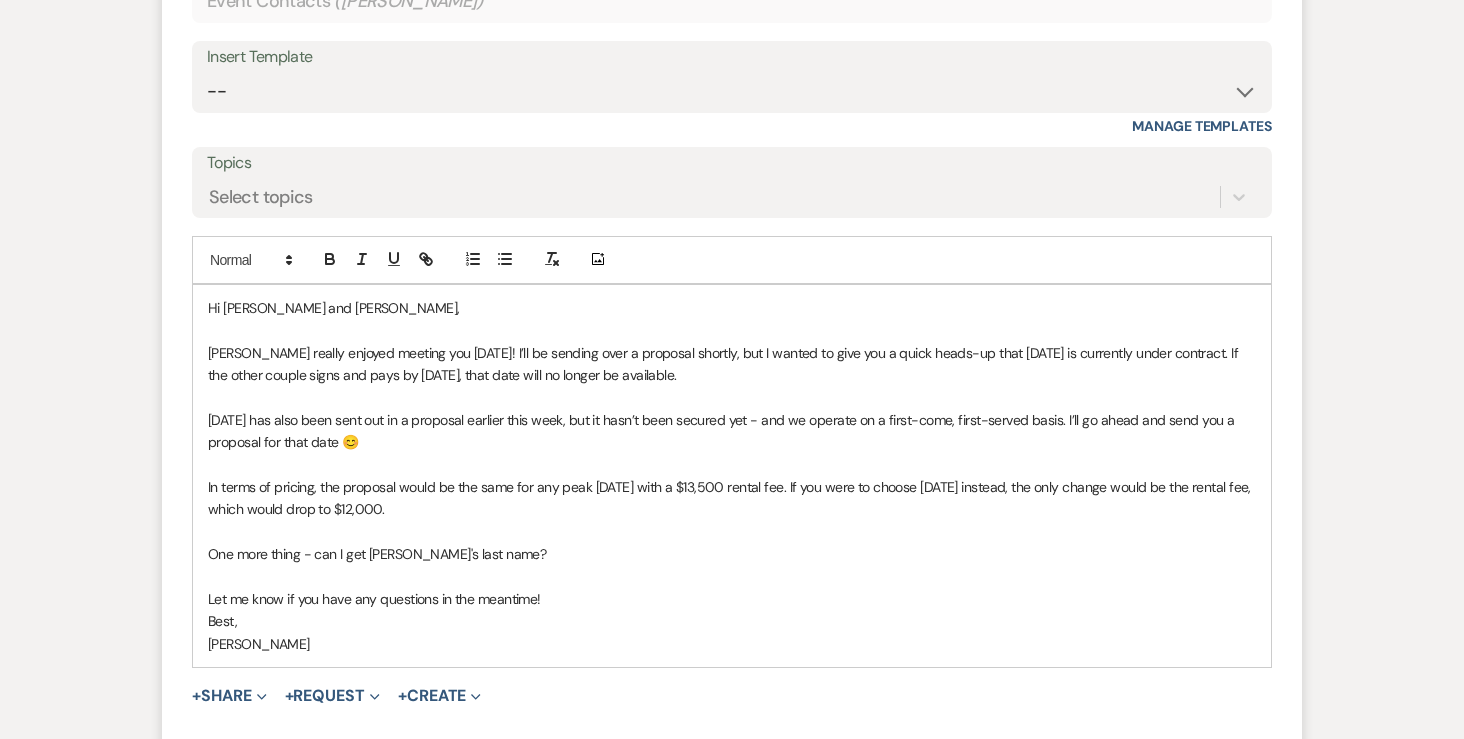 click on "[PERSON_NAME]" at bounding box center [732, 644] 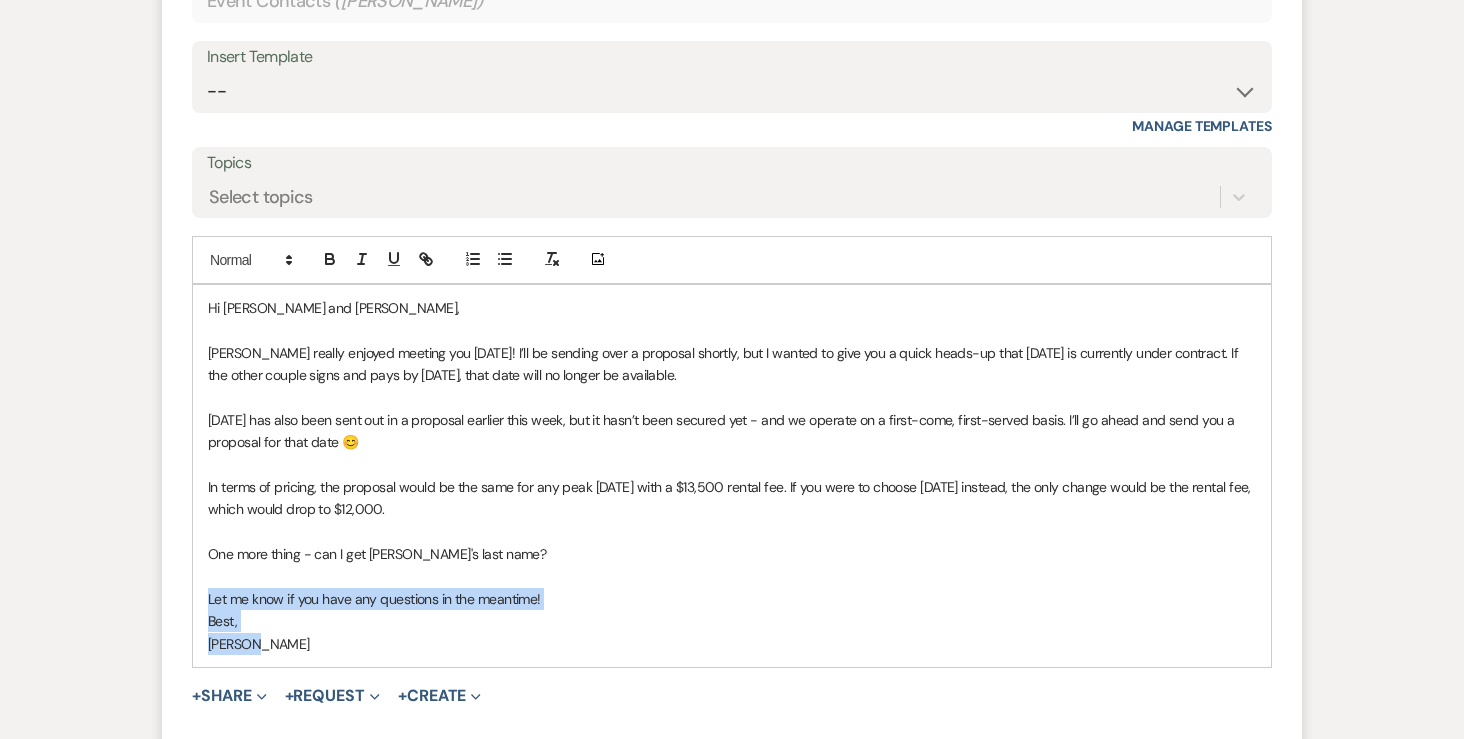 drag, startPoint x: 250, startPoint y: 637, endPoint x: 184, endPoint y: 608, distance: 72.09022 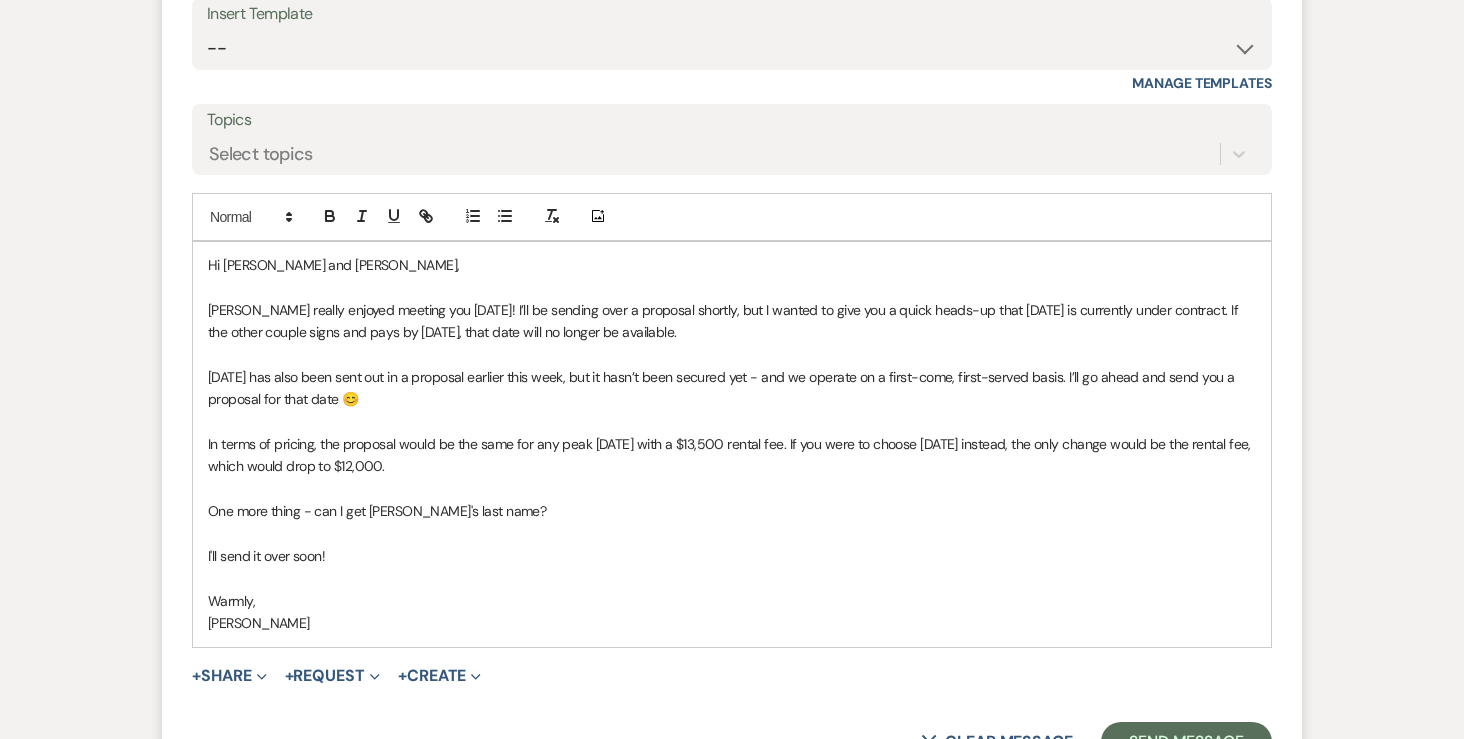 scroll, scrollTop: 2138, scrollLeft: 0, axis: vertical 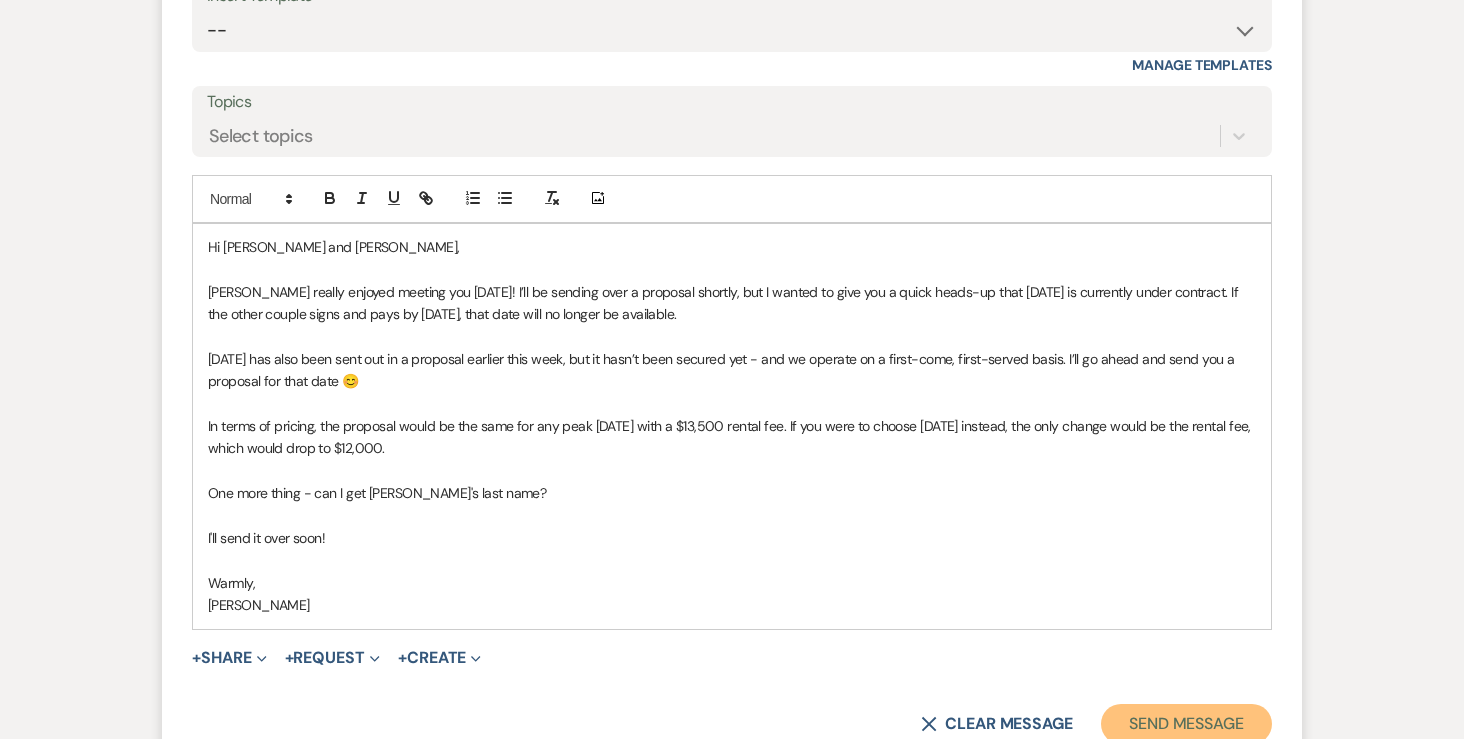 click on "Send Message" at bounding box center (1186, 724) 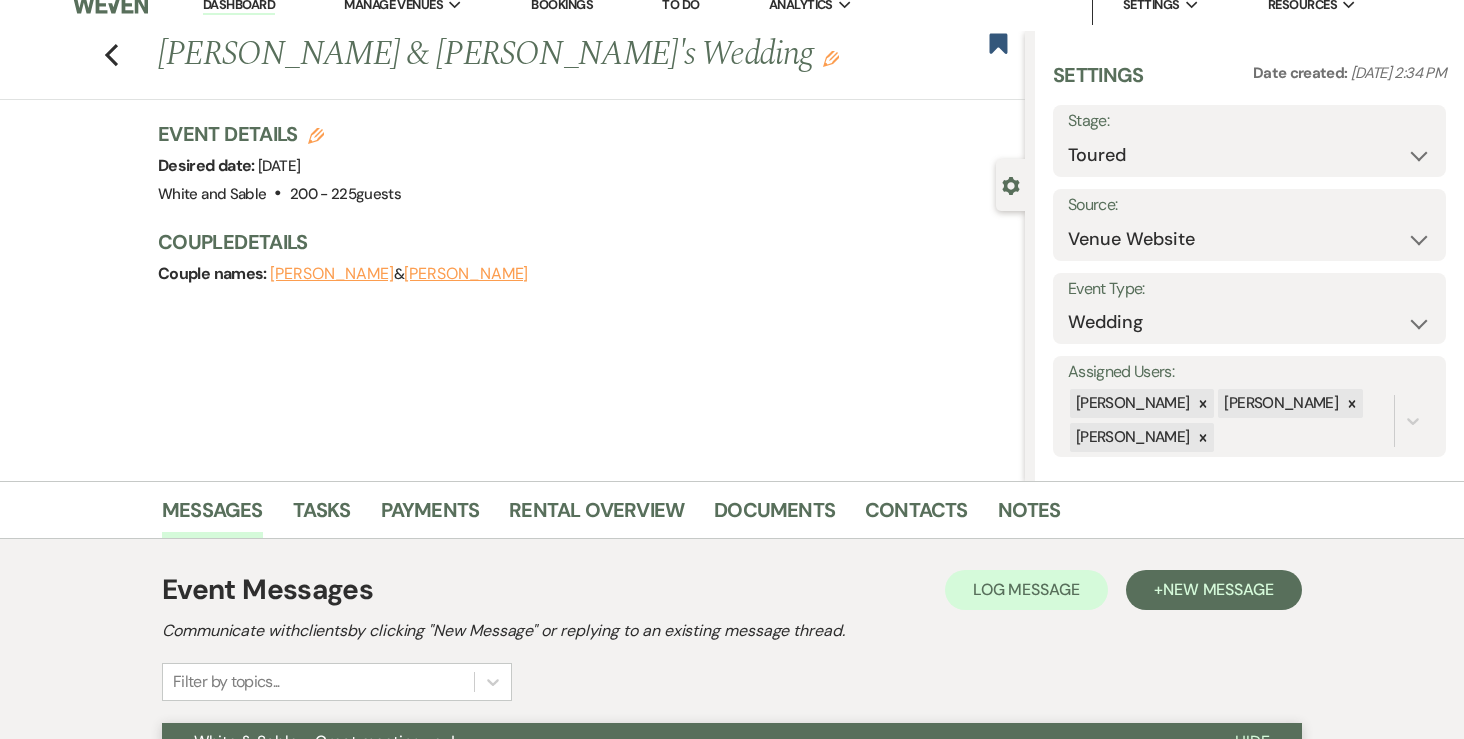 scroll, scrollTop: 0, scrollLeft: 0, axis: both 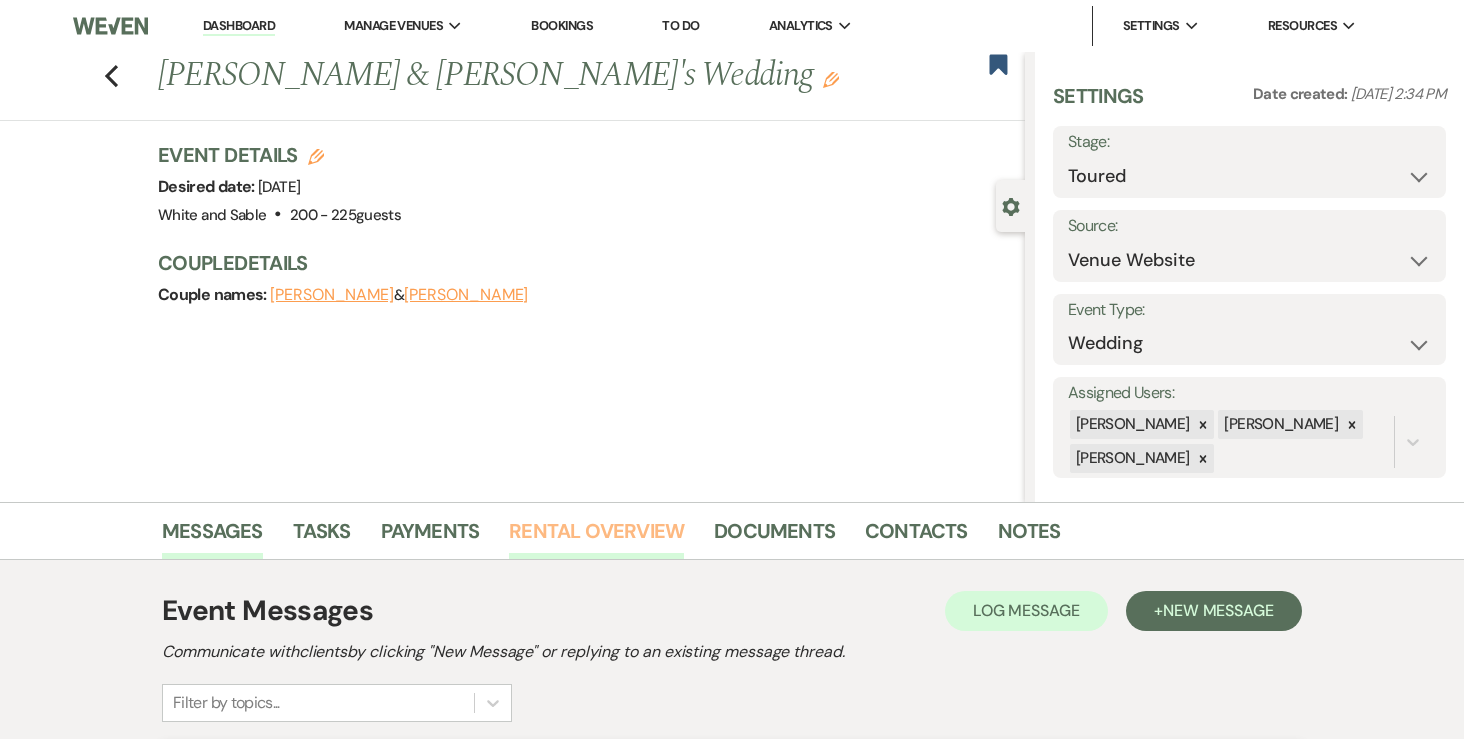 click on "Rental Overview" at bounding box center (596, 537) 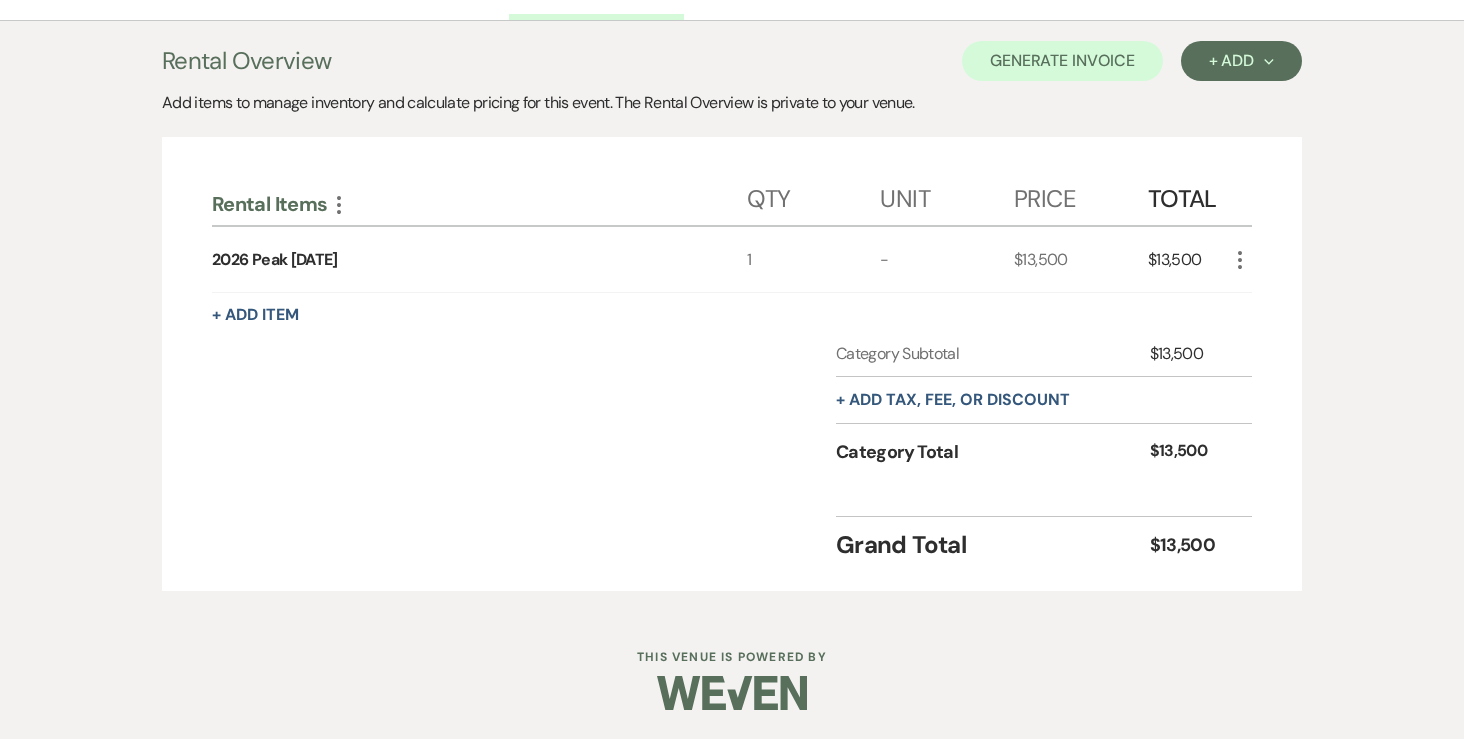 scroll, scrollTop: 0, scrollLeft: 0, axis: both 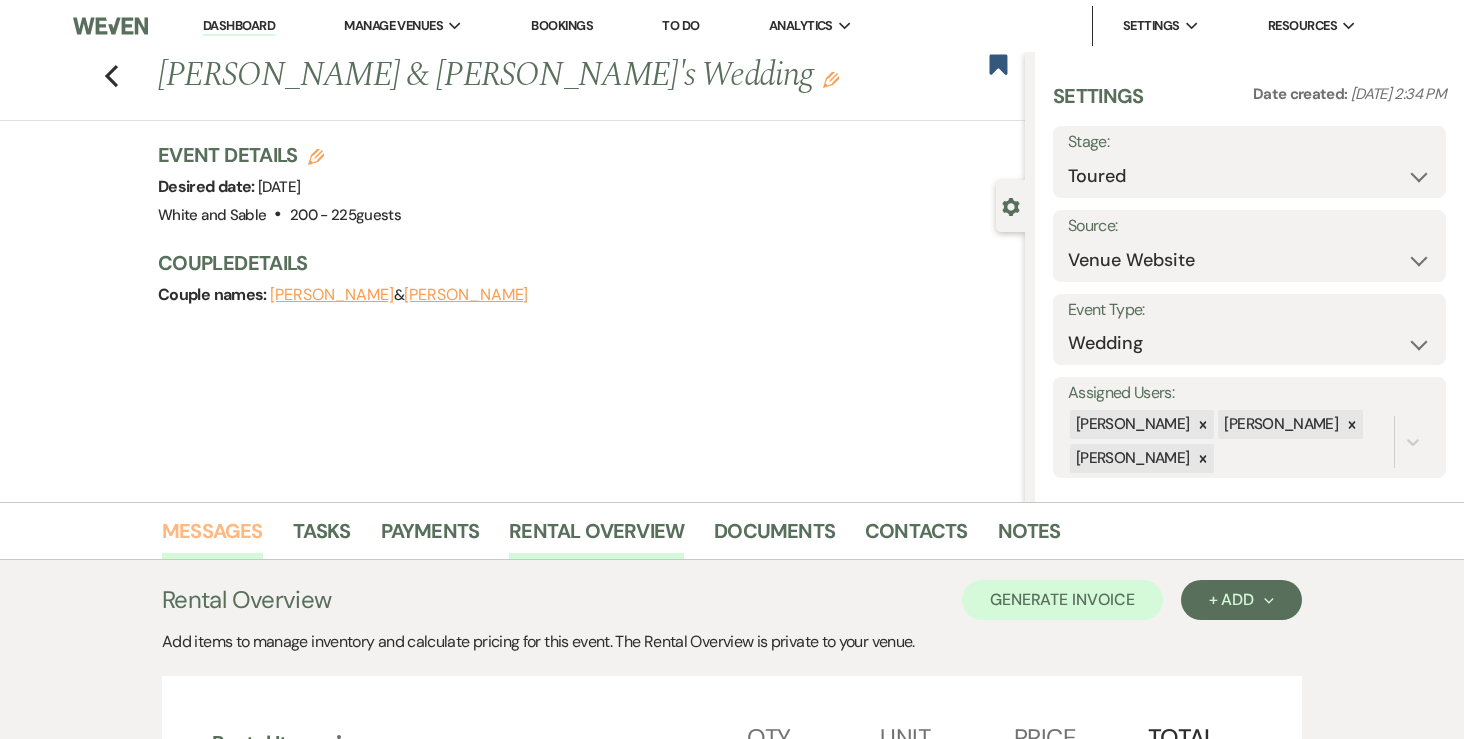 click on "Messages" at bounding box center (212, 537) 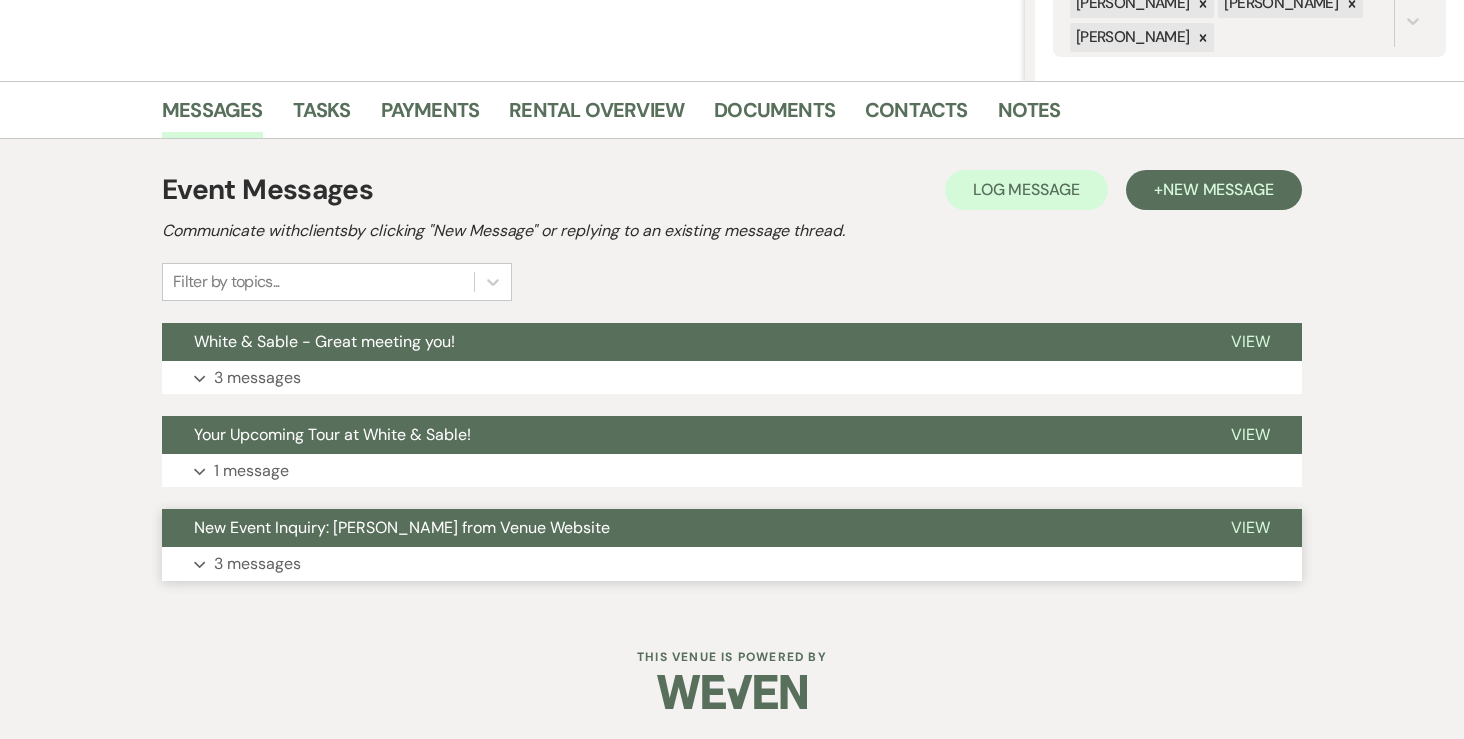 click on "3 messages" at bounding box center (257, 564) 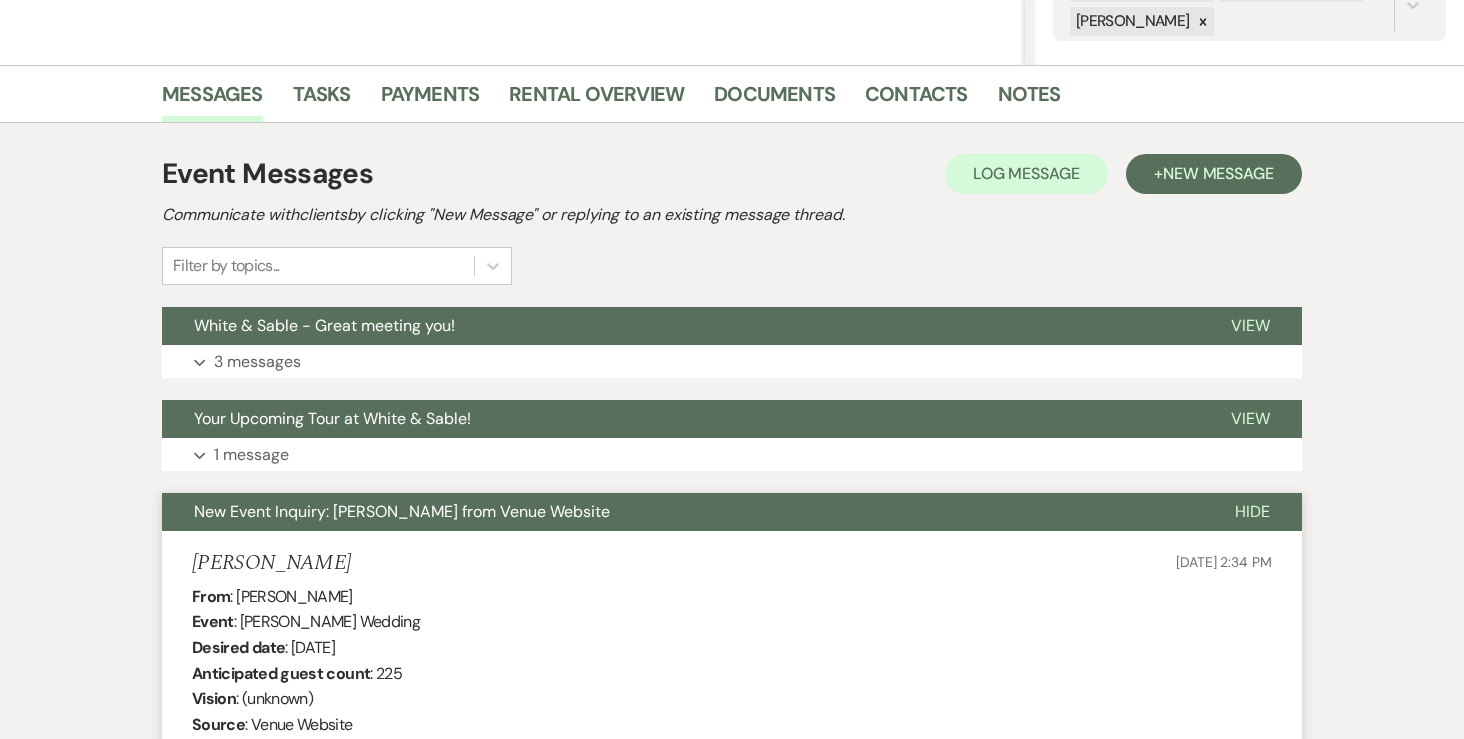 scroll, scrollTop: 93, scrollLeft: 0, axis: vertical 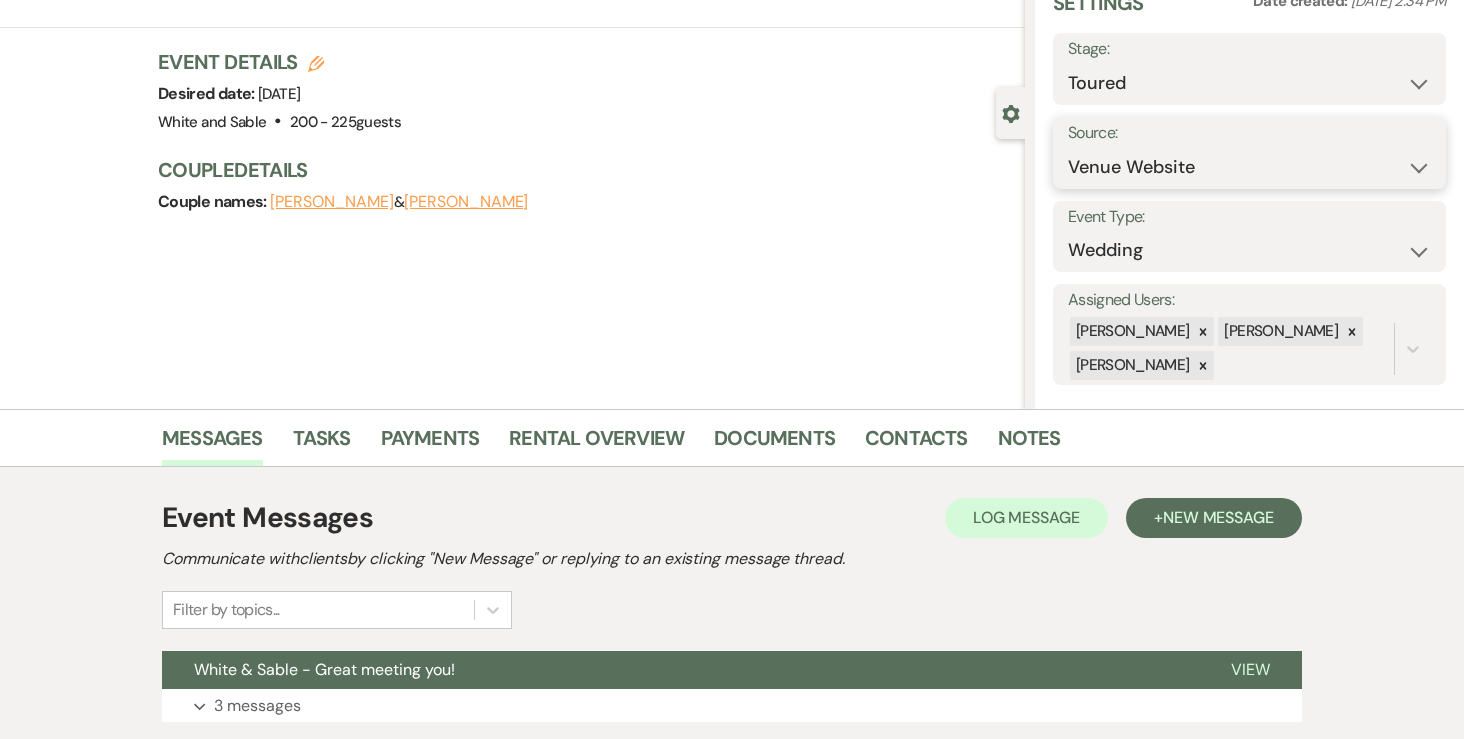 click on "Weven Venue Website Instagram Facebook Pinterest Google The Knot Wedding Wire Here Comes the Guide Wedding Spot Eventective [PERSON_NAME] The Venue Report PartySlate VRBO / Homeaway Airbnb Wedding Show TikTok X / Twitter Phone Call Walk-in Vendor Referral Advertising Personal Referral Local Referral Other" at bounding box center (1249, 167) 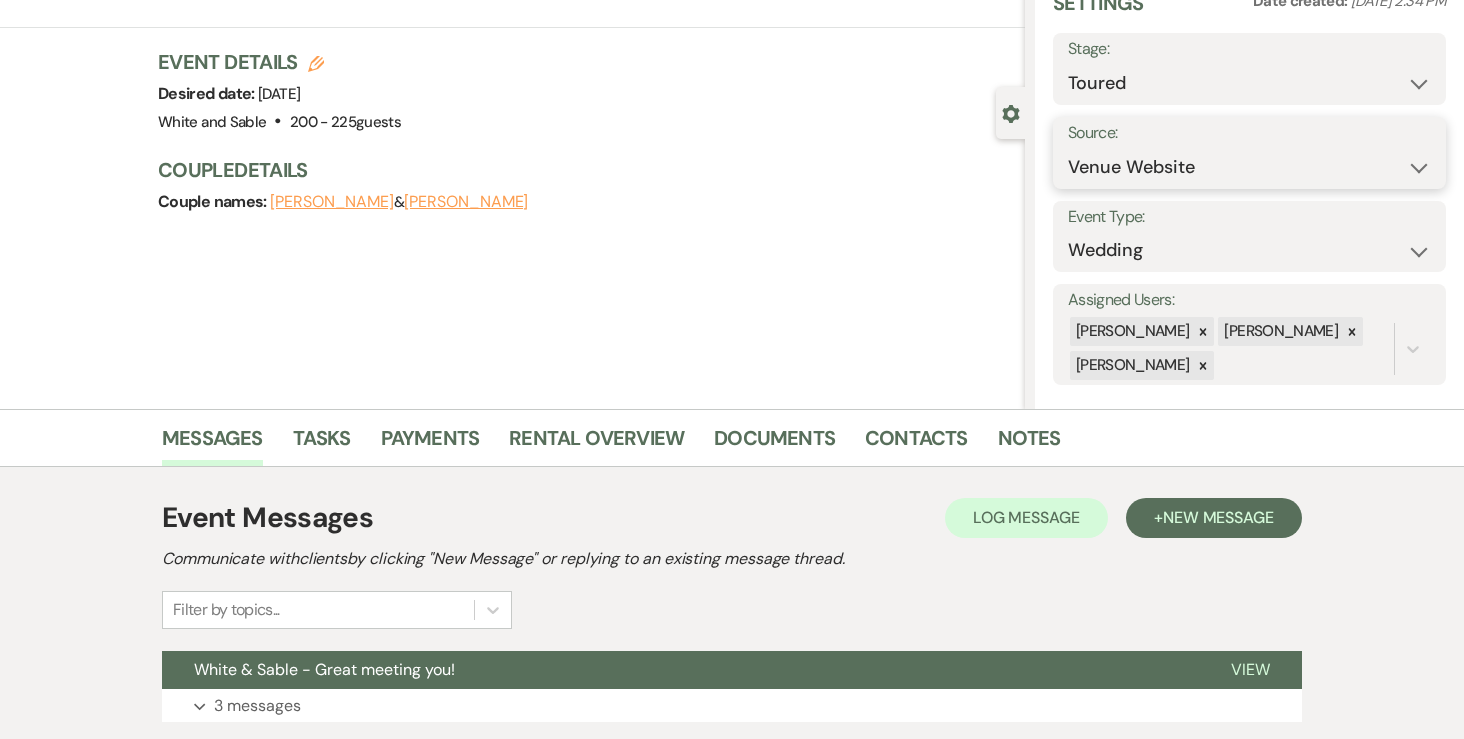 select on "7" 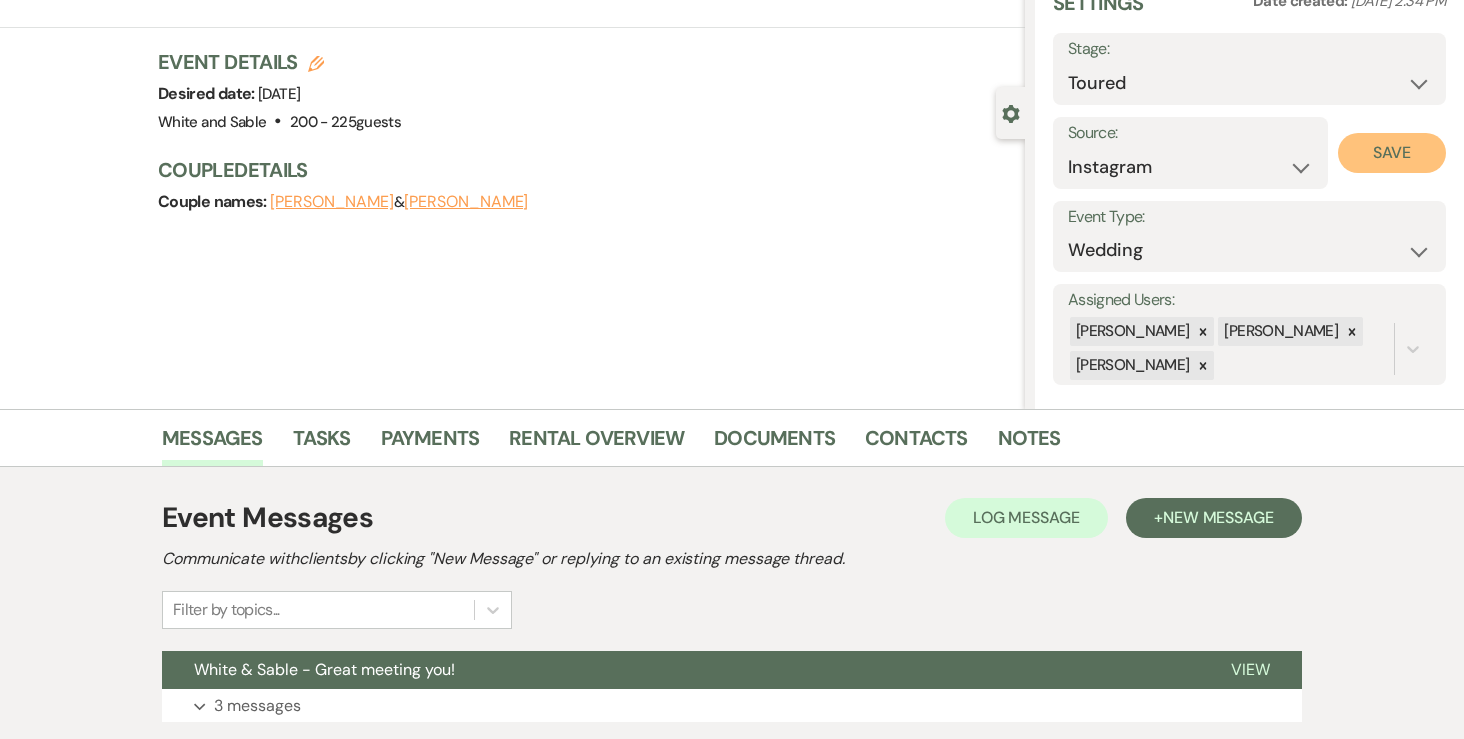 click on "Save" at bounding box center (1392, 153) 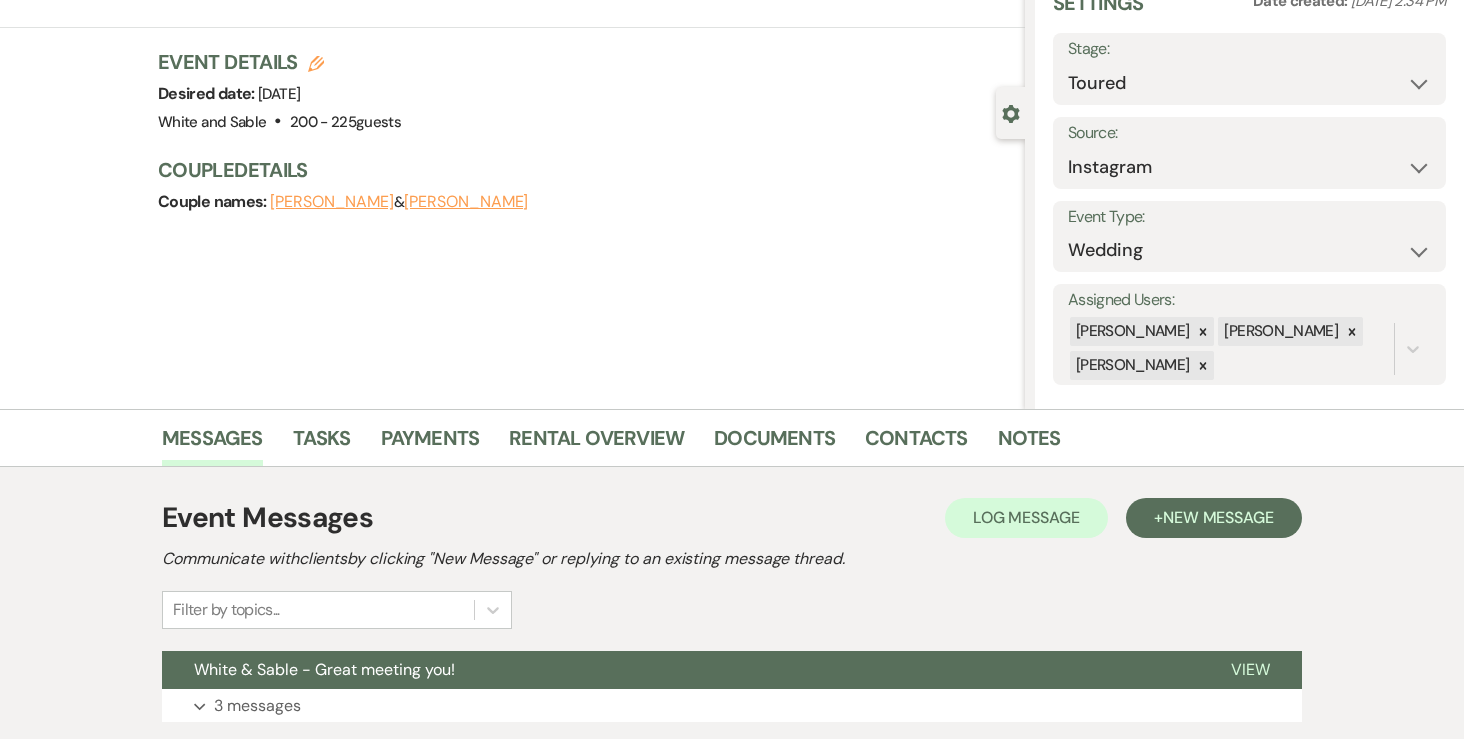 scroll, scrollTop: 0, scrollLeft: 0, axis: both 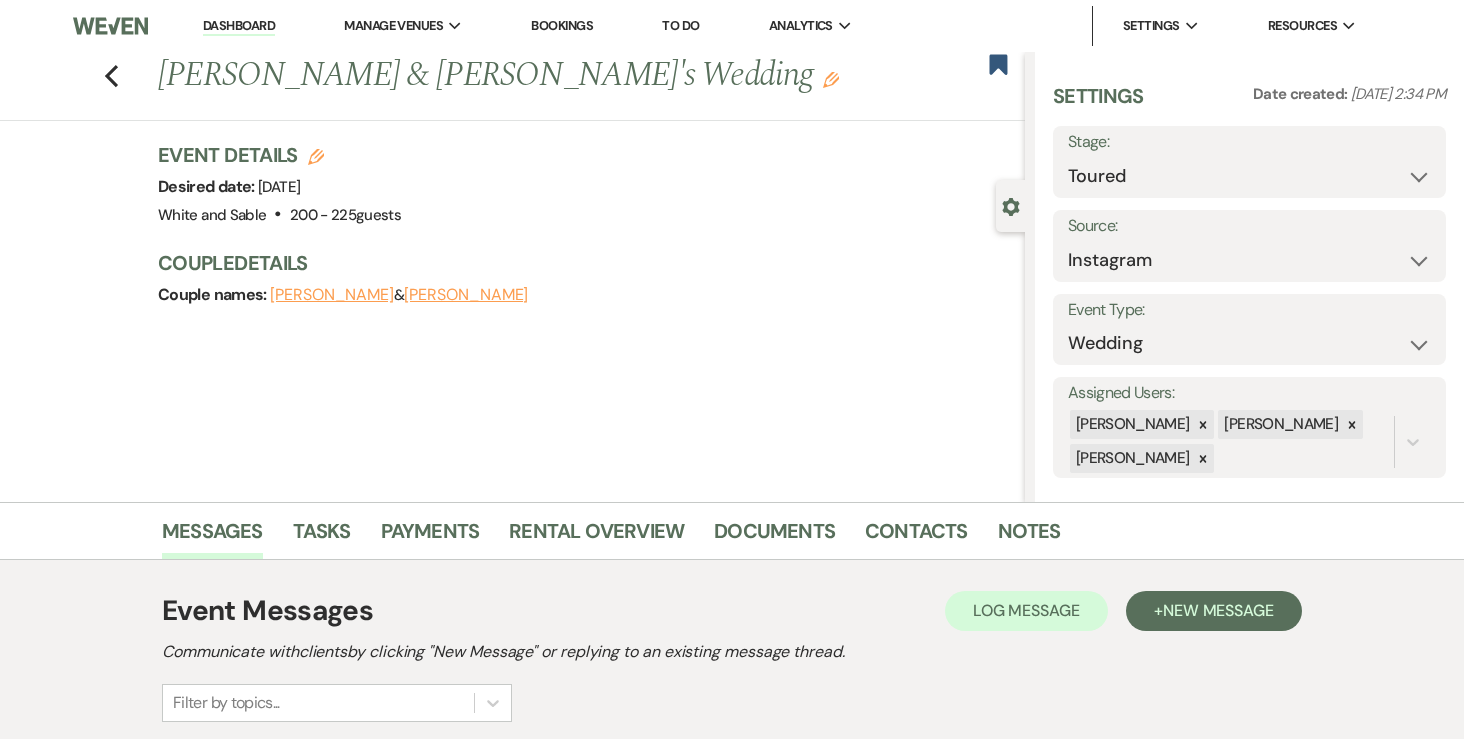 click on "Previous Mady Strom & Matt's Wedding Edit Bookmark" at bounding box center (507, 86) 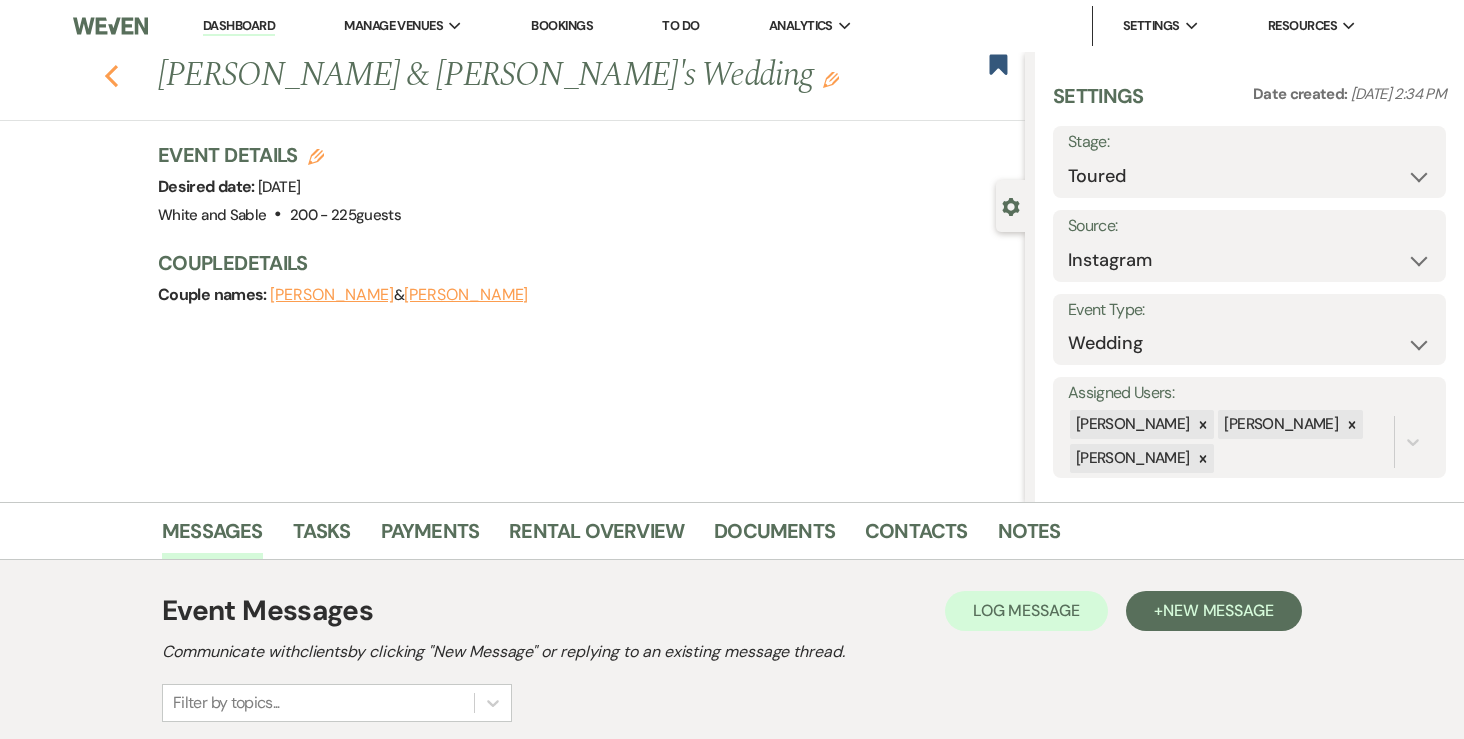 click on "Previous" 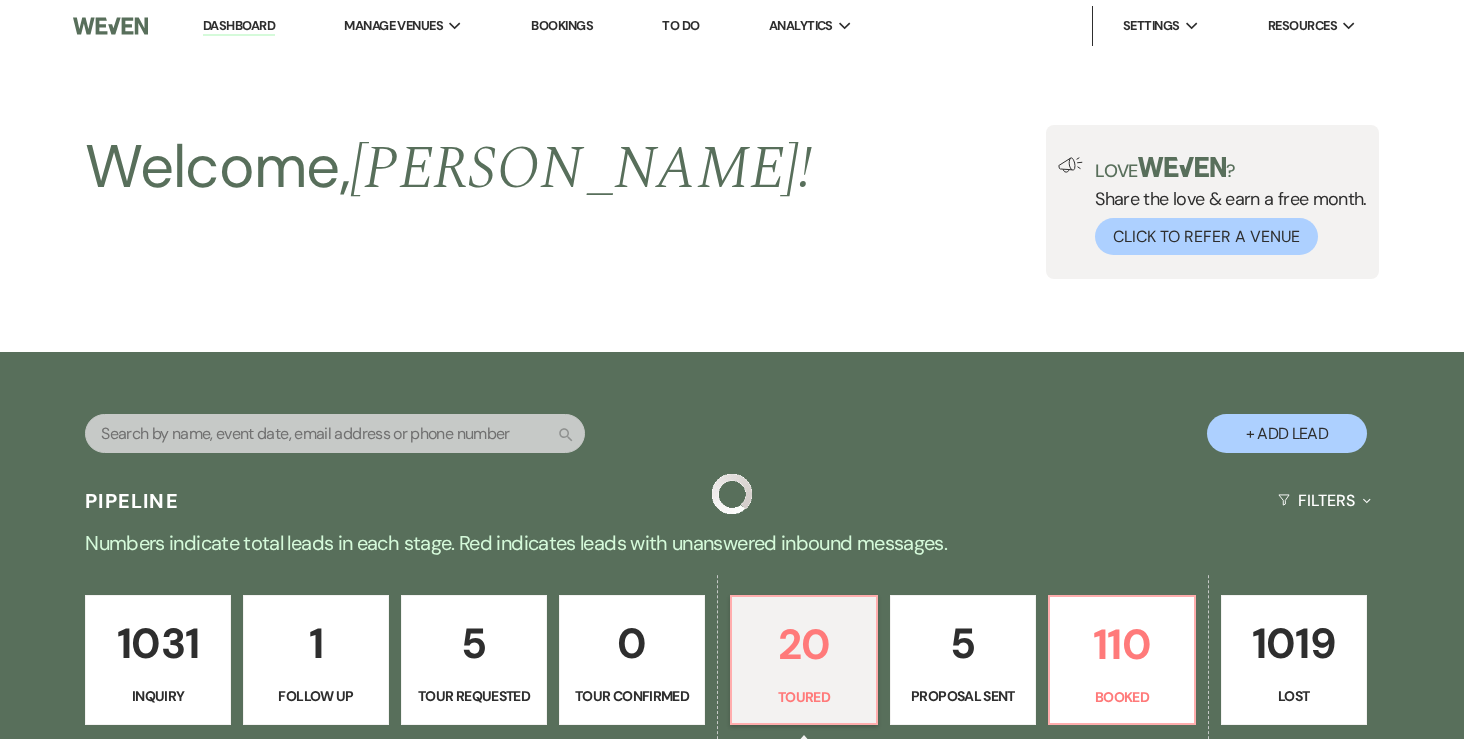 scroll, scrollTop: 567, scrollLeft: 0, axis: vertical 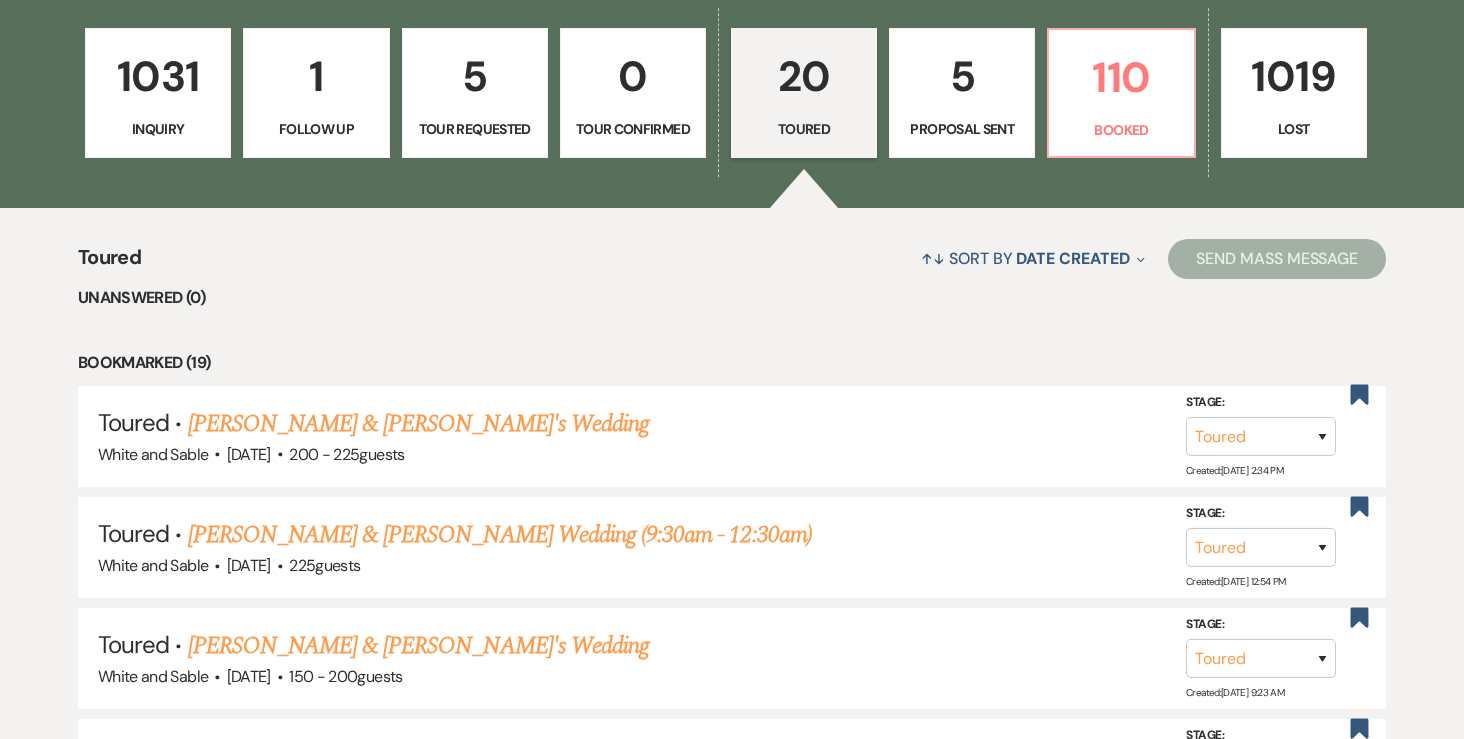 click on "5" at bounding box center (962, 76) 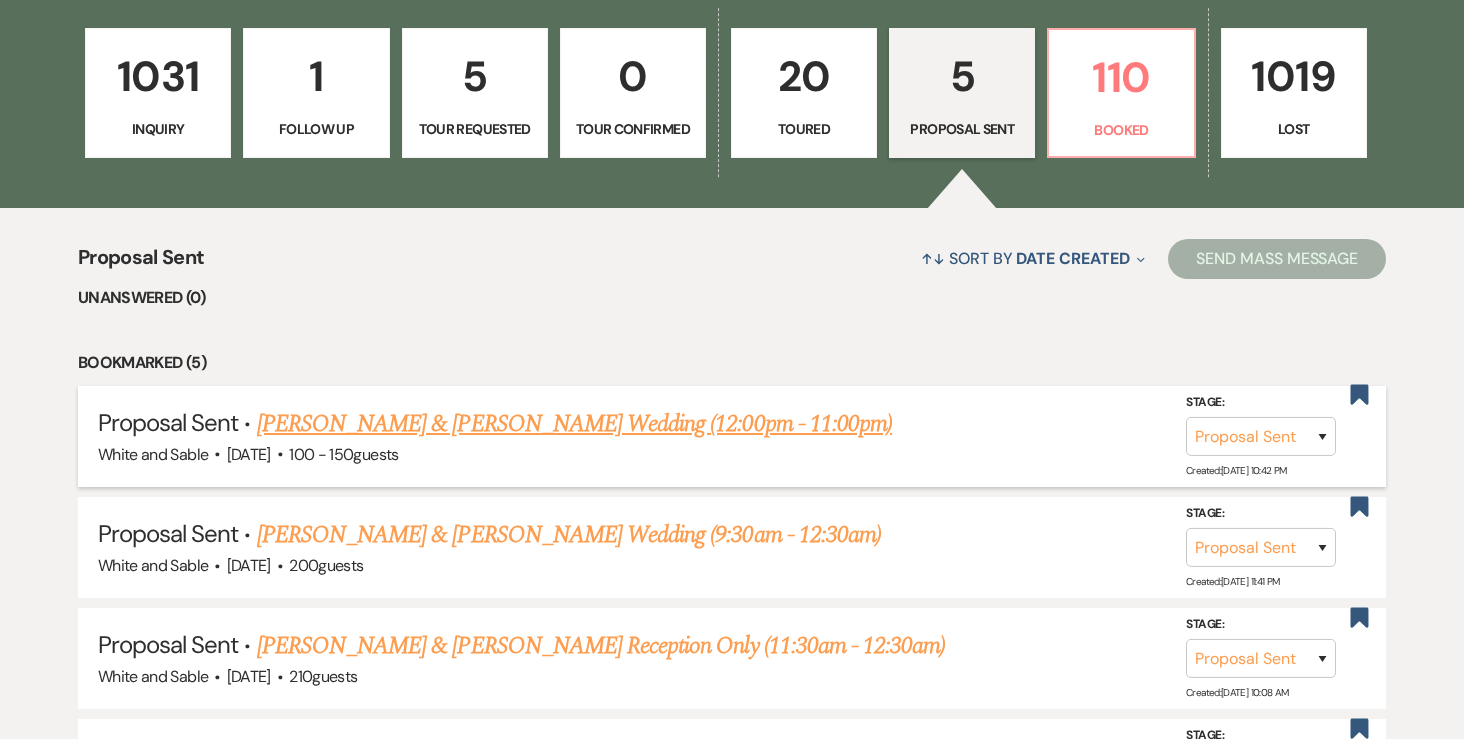 click on "[PERSON_NAME] & [PERSON_NAME] Wedding (12:00pm - 11:00pm)" at bounding box center (574, 424) 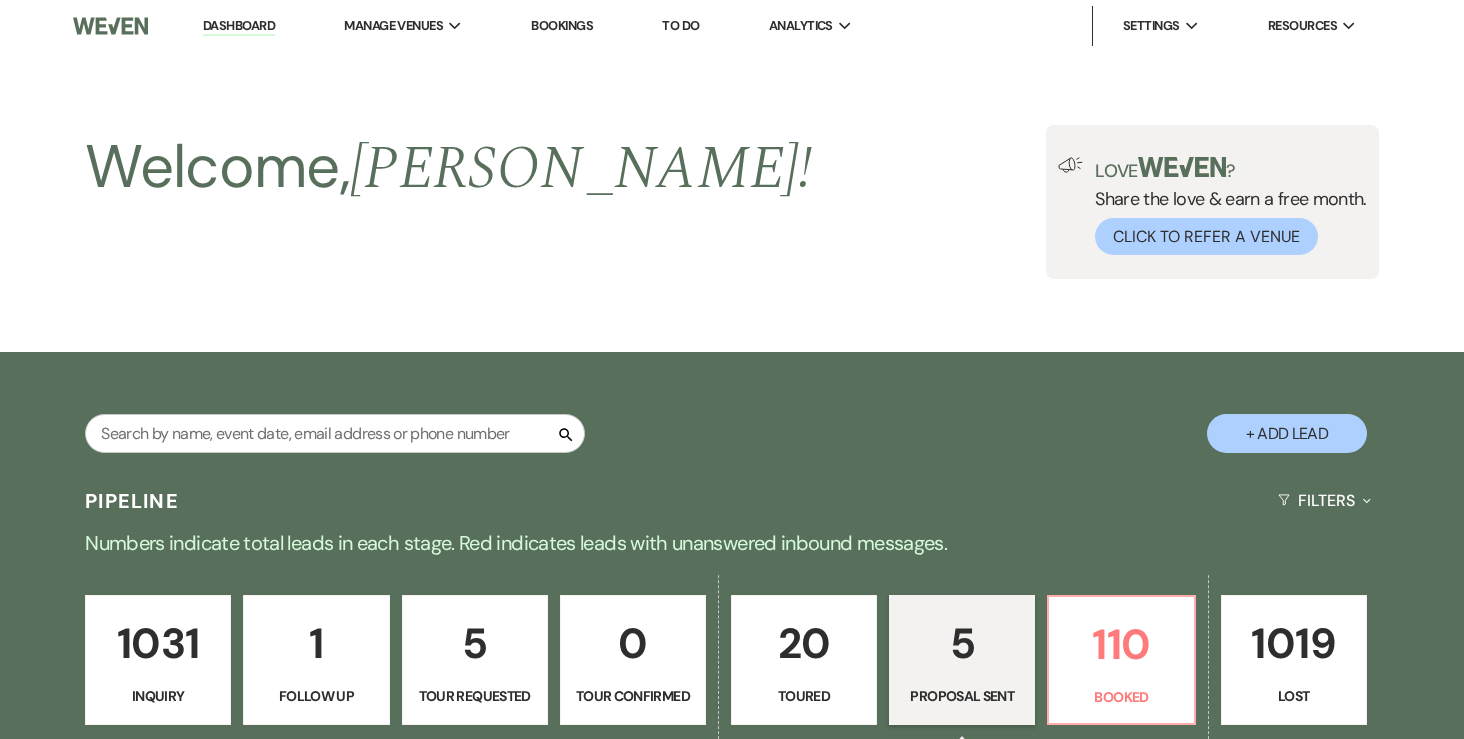 select on "6" 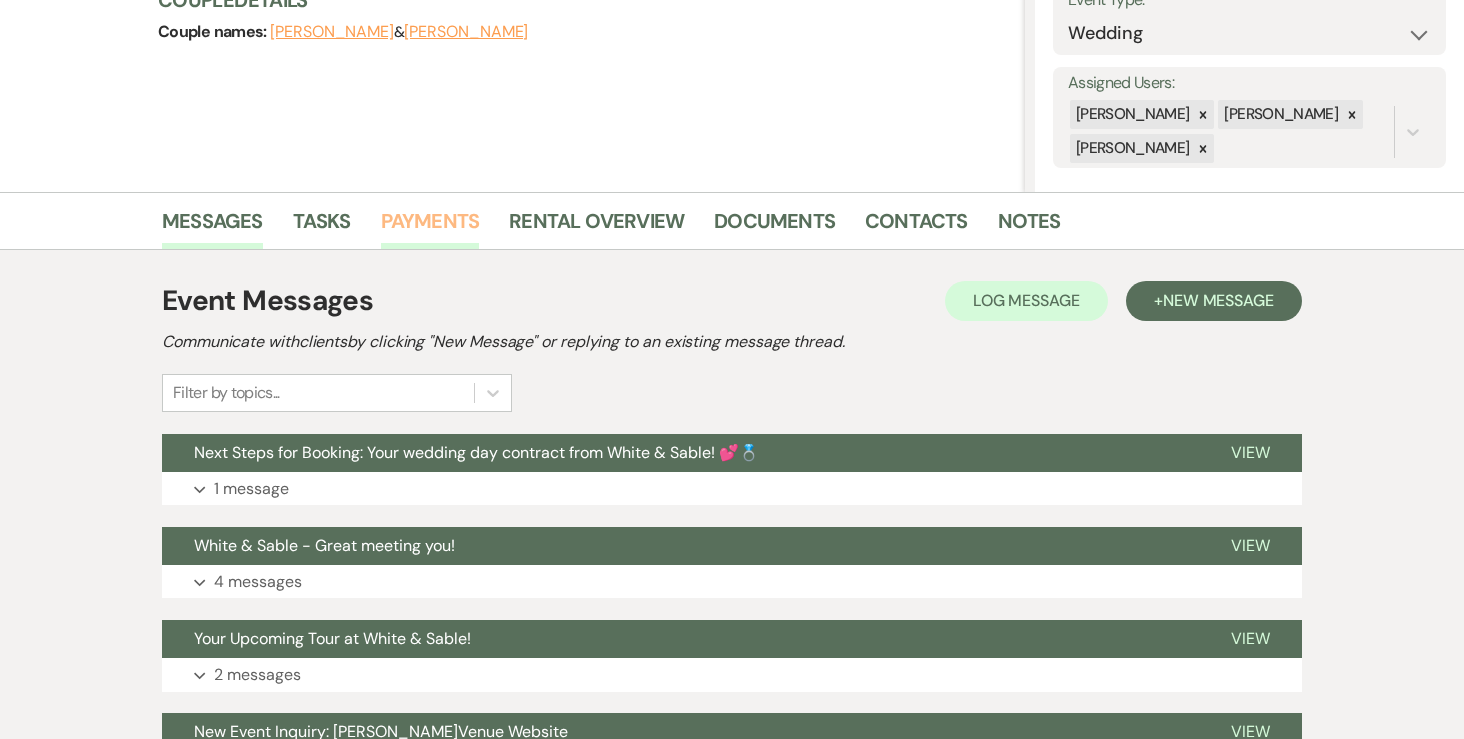 click on "Payments" at bounding box center (430, 227) 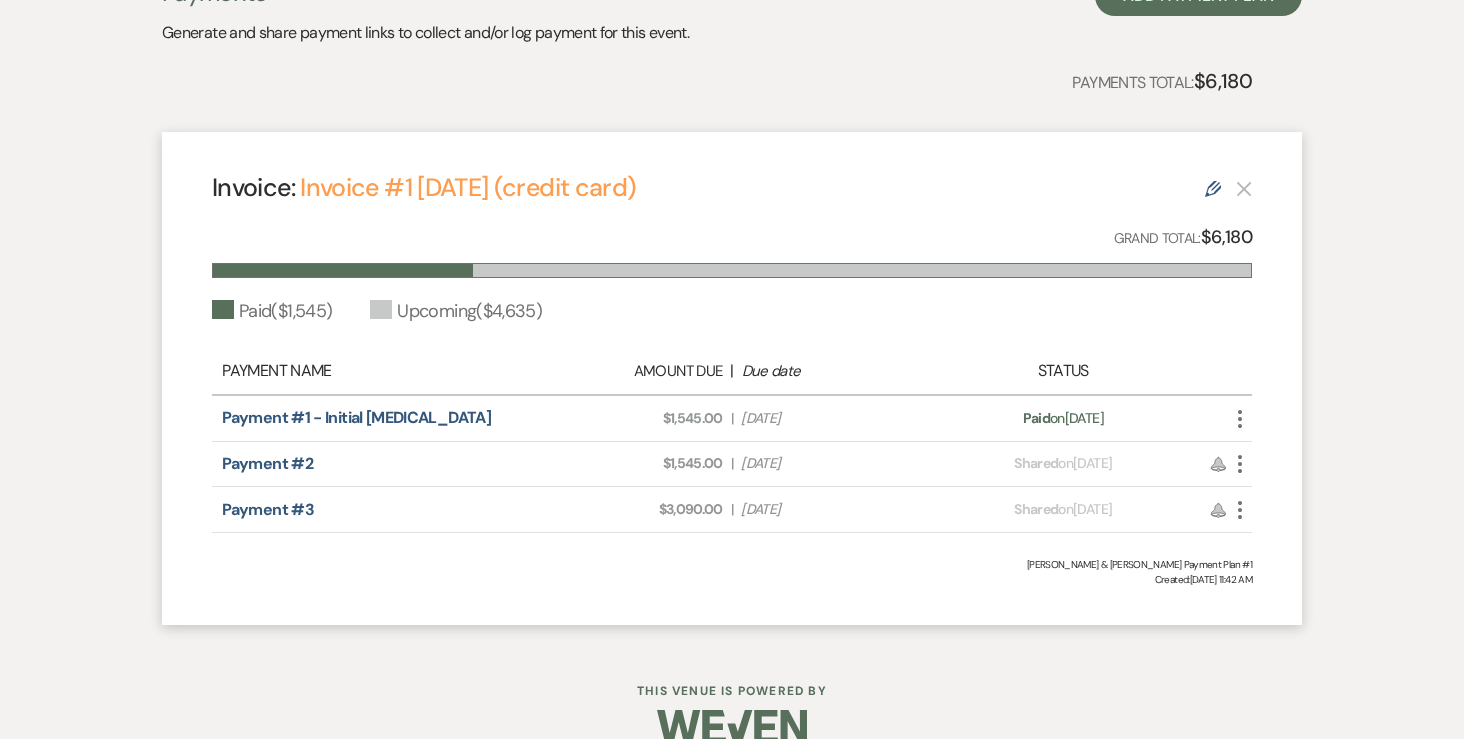 scroll, scrollTop: 357, scrollLeft: 0, axis: vertical 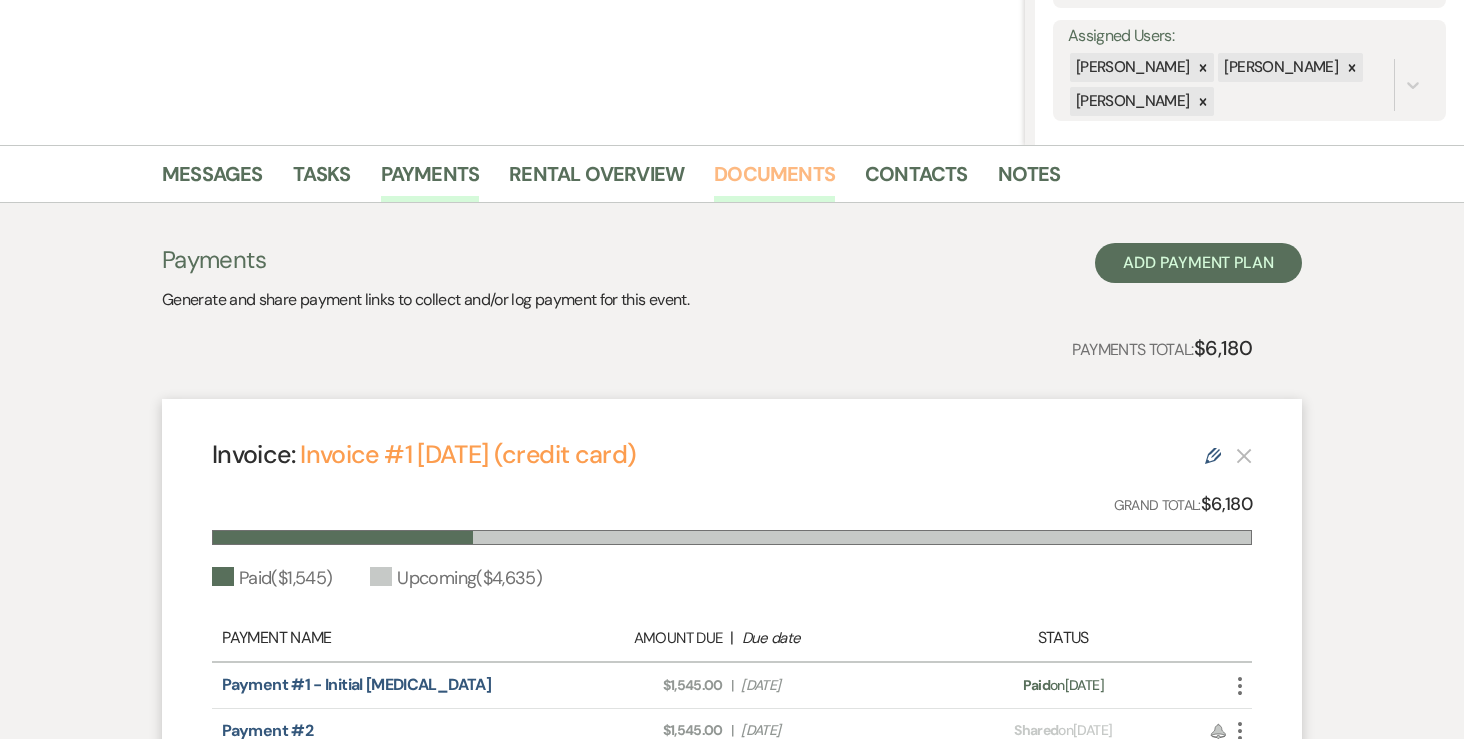 click on "Documents" at bounding box center (774, 180) 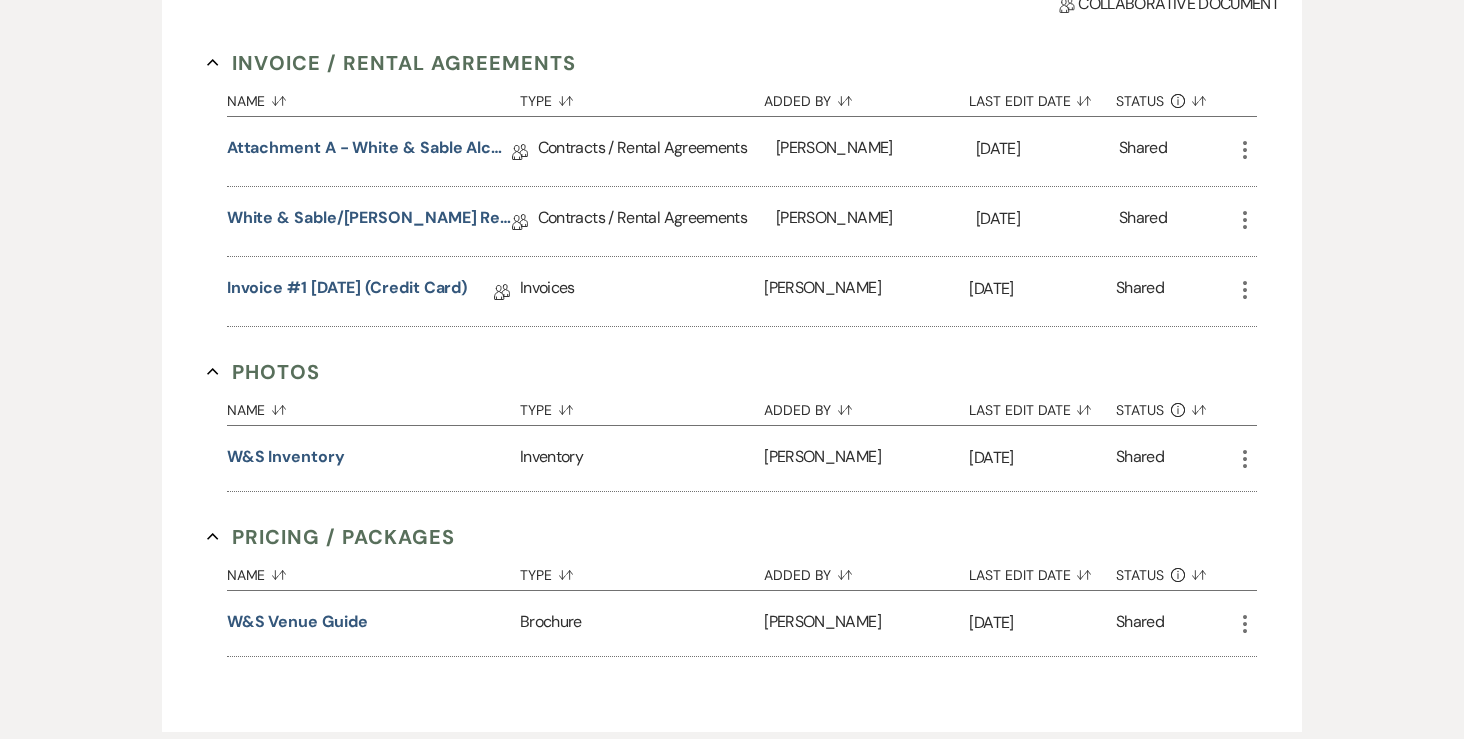 scroll, scrollTop: 748, scrollLeft: 0, axis: vertical 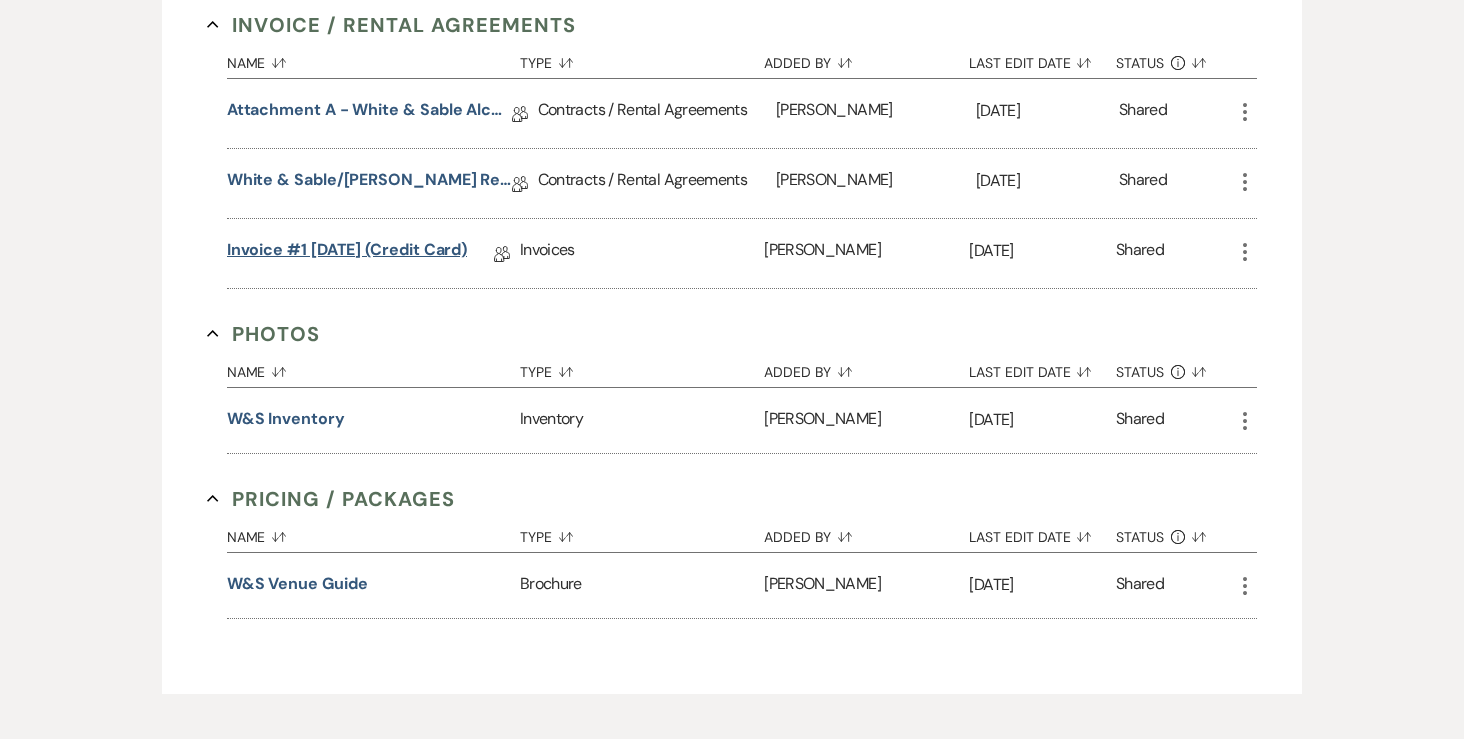 click on "Invoice #1 7-20-2025 (credit card)" at bounding box center (347, 253) 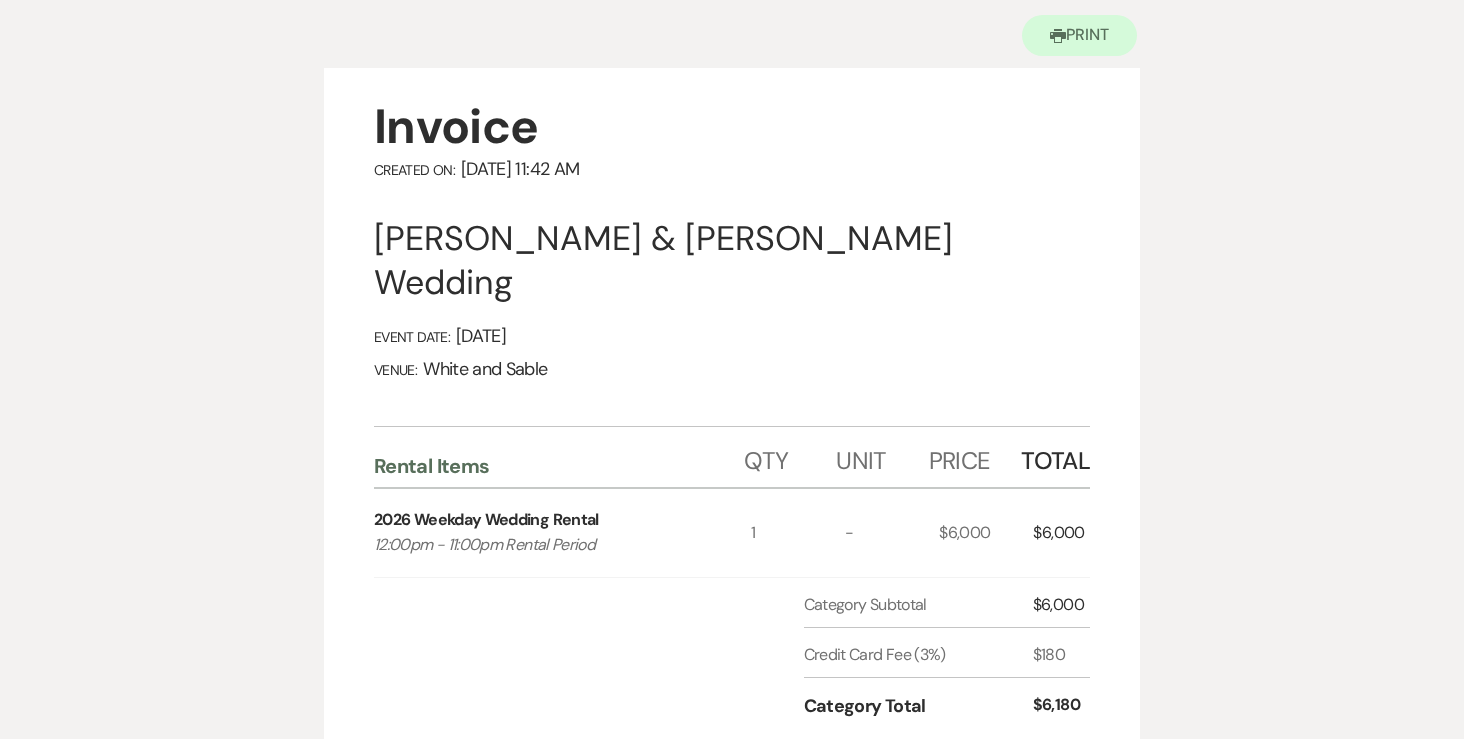 scroll, scrollTop: 0, scrollLeft: 0, axis: both 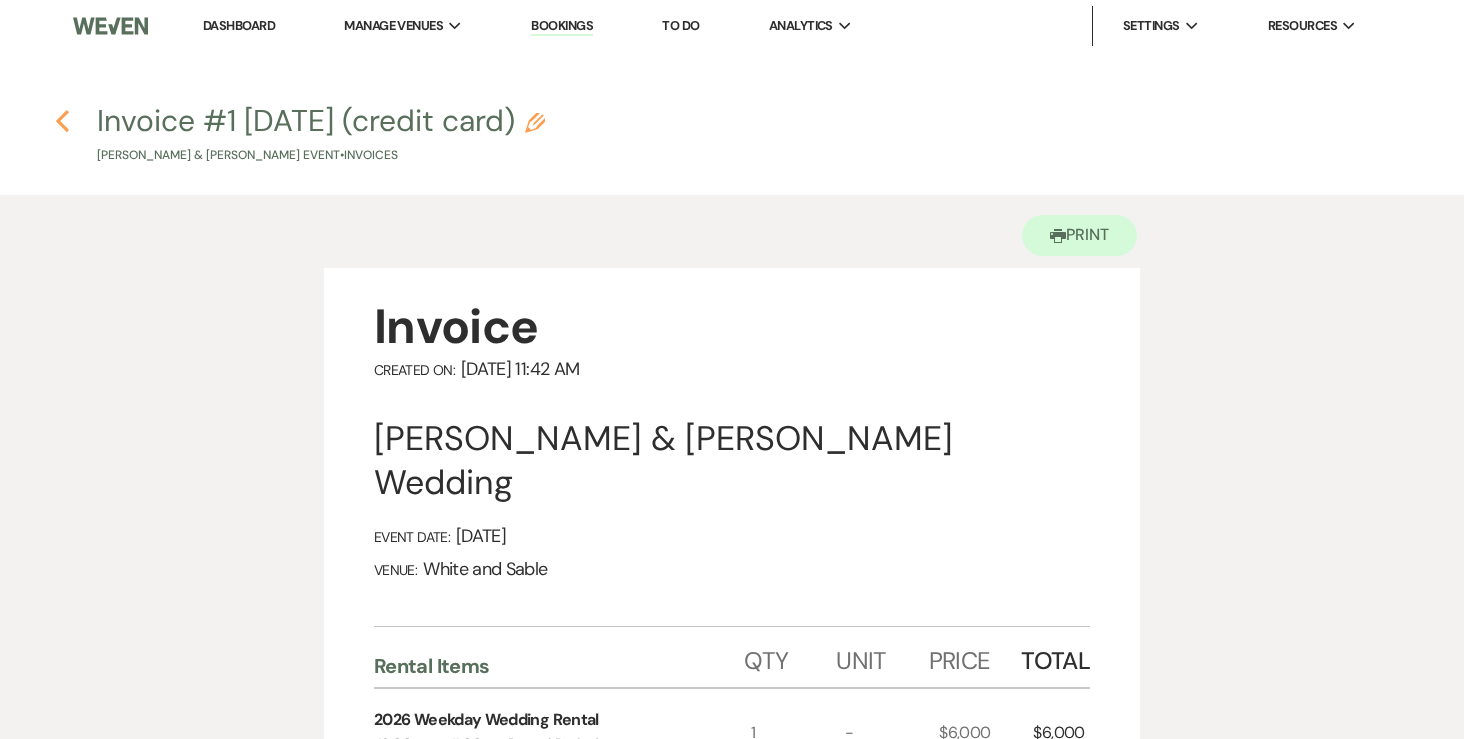 click 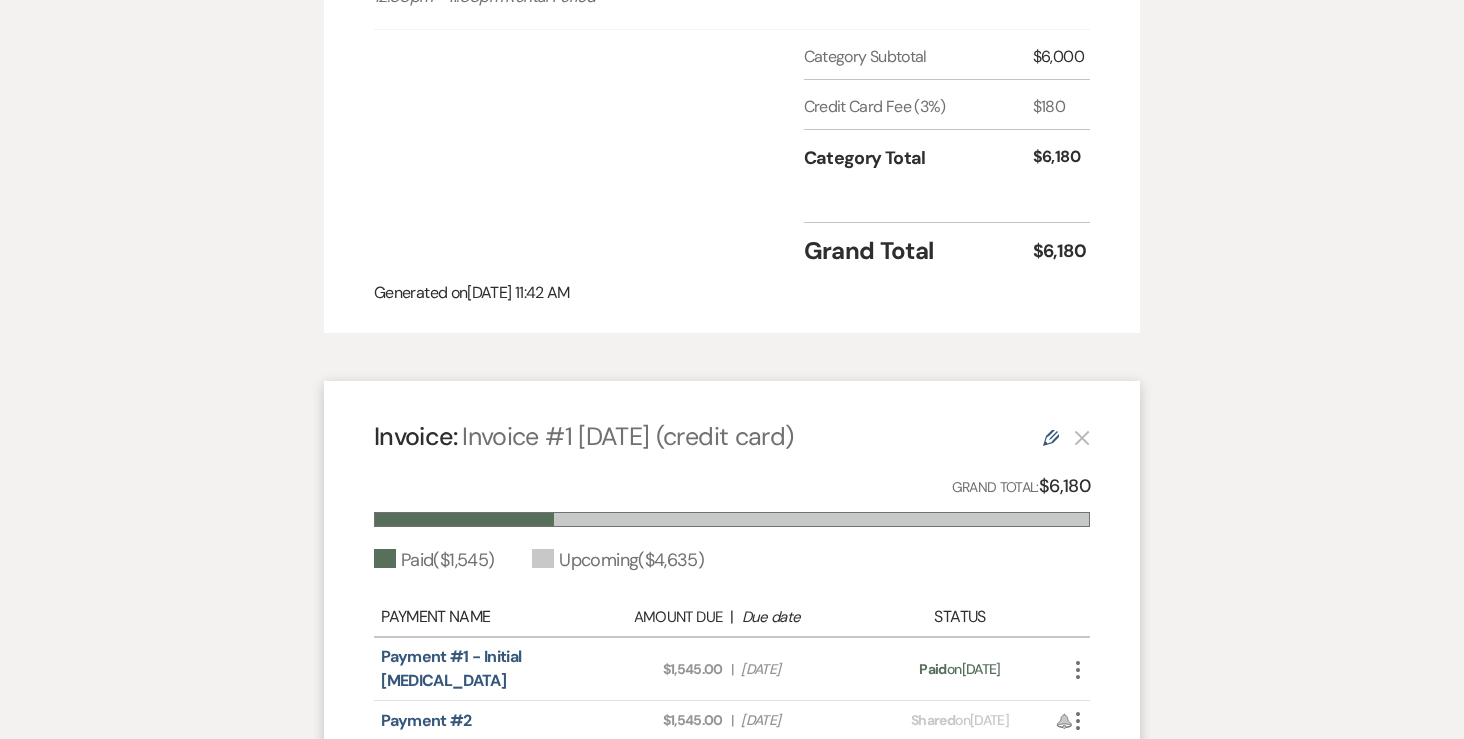 select on "6" 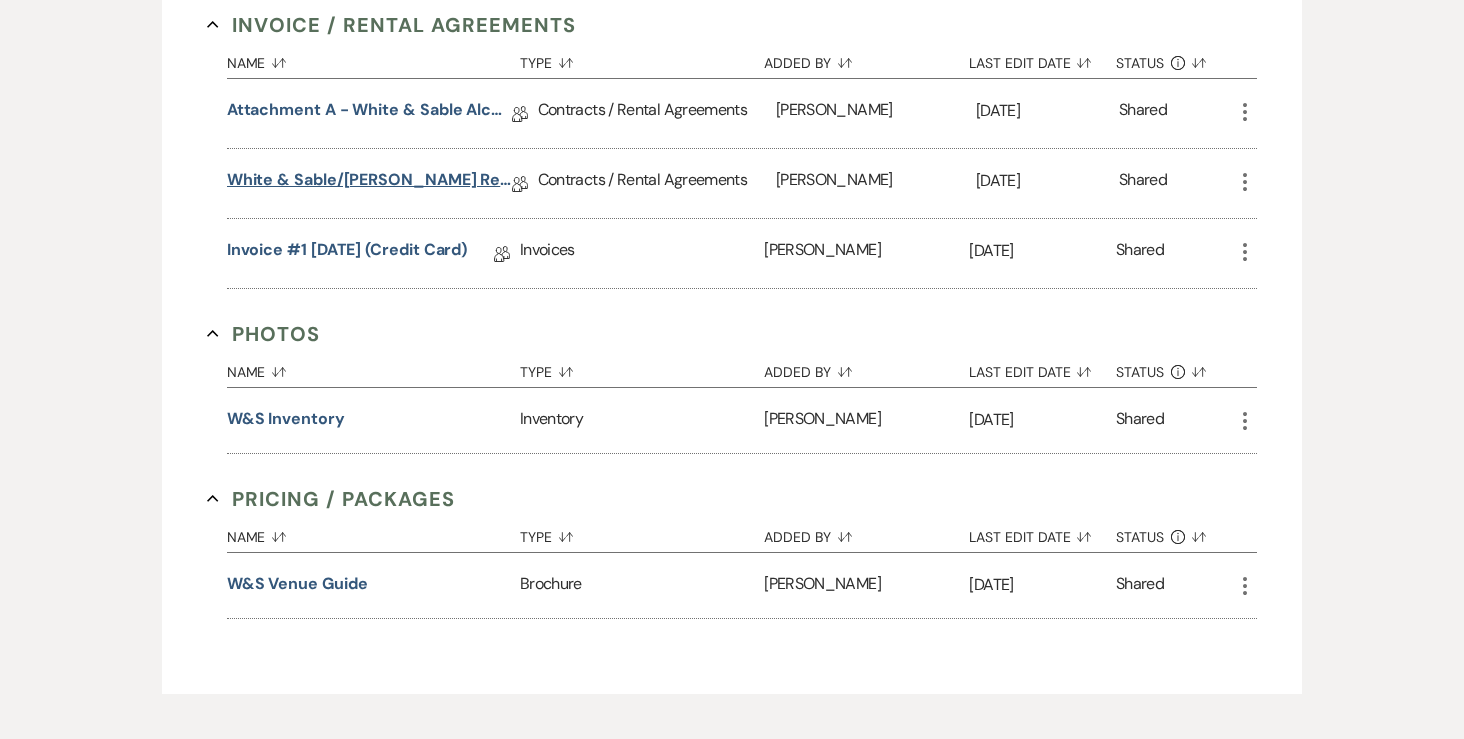 click on "White & Sable/Reynolds Rental Agreement - 9.17.26" at bounding box center (369, 183) 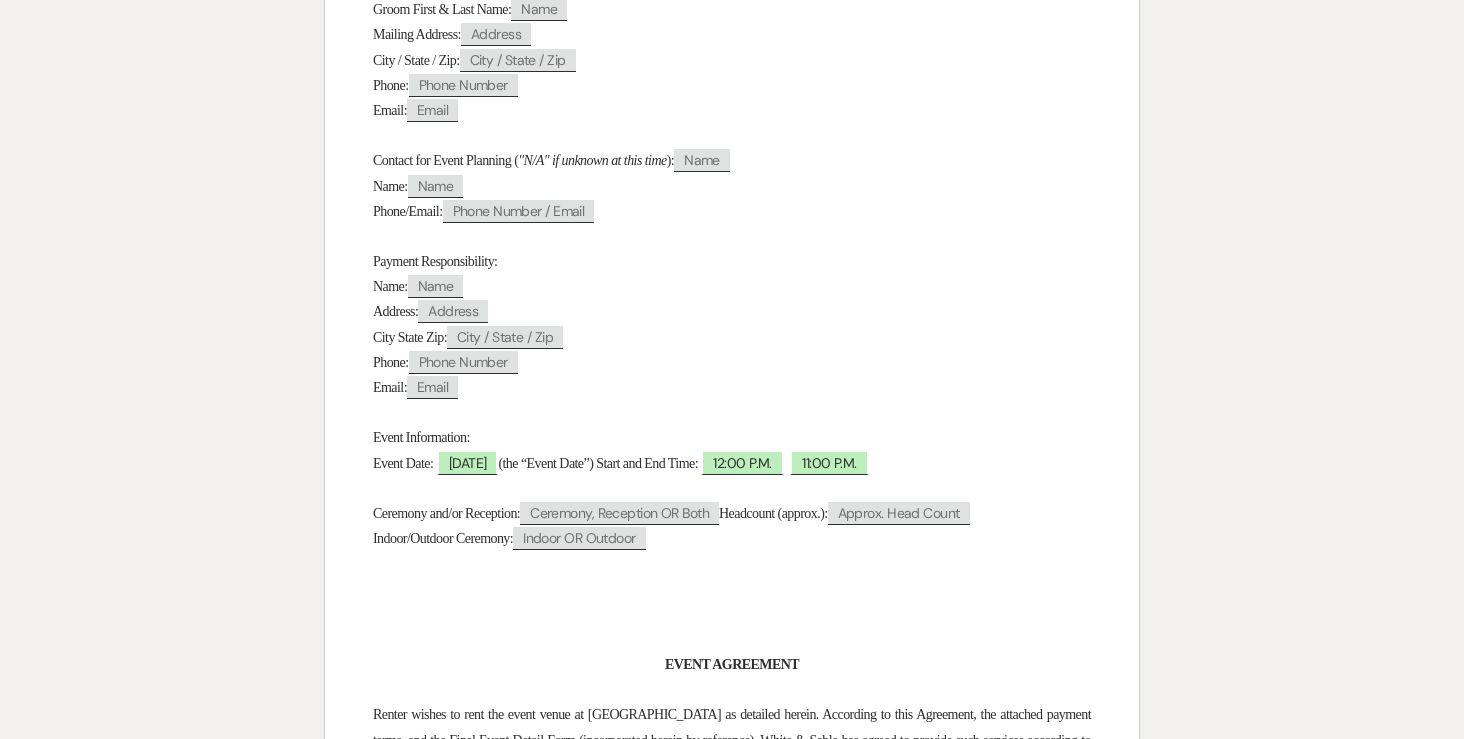 scroll, scrollTop: 0, scrollLeft: 0, axis: both 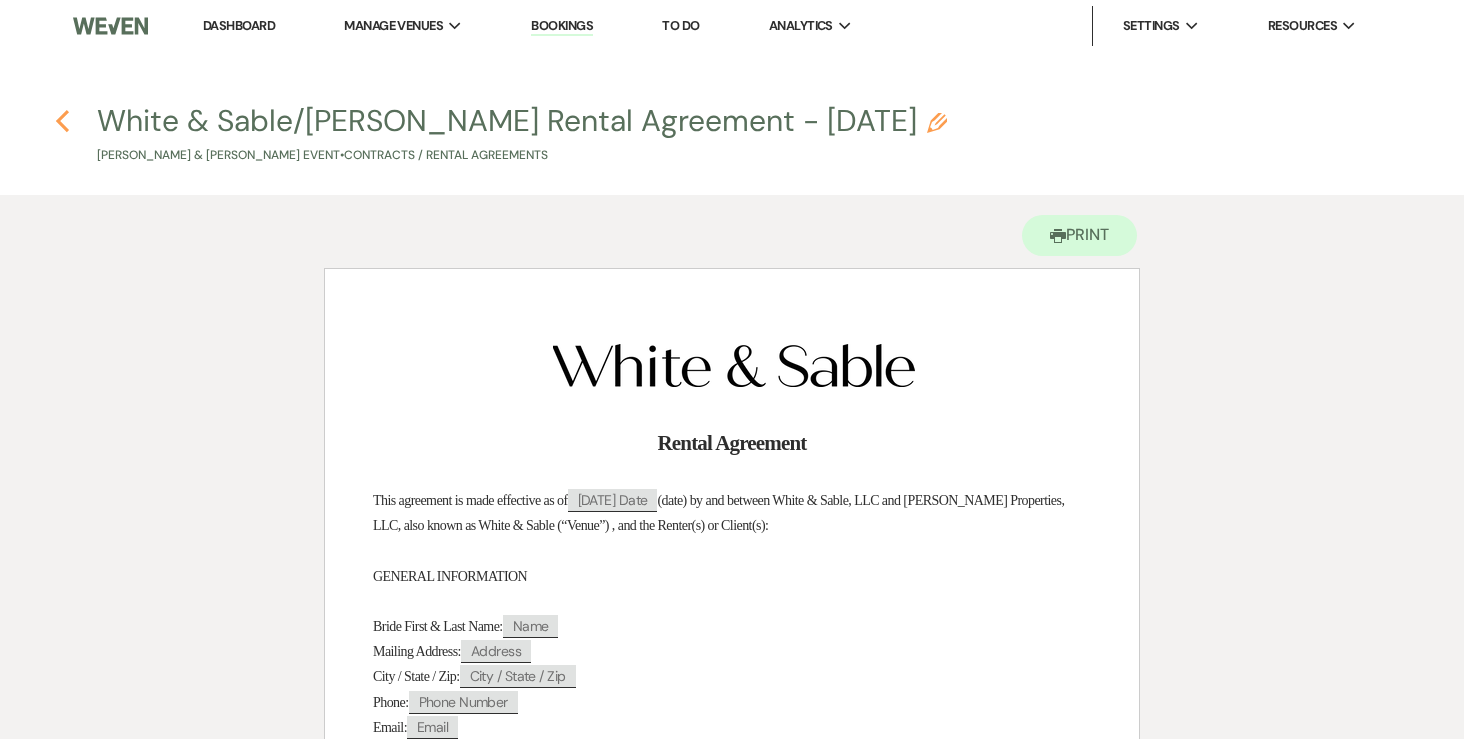 click 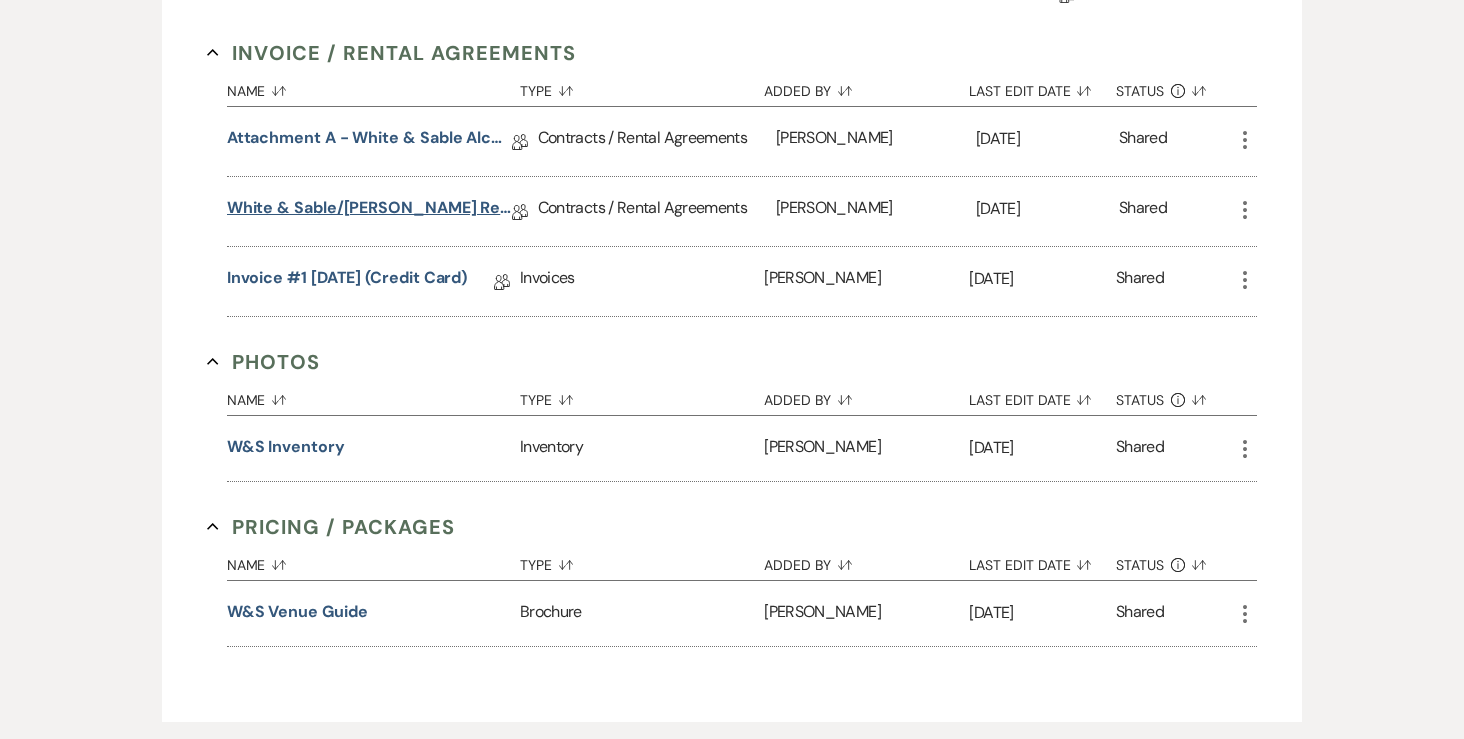 scroll, scrollTop: 712, scrollLeft: 0, axis: vertical 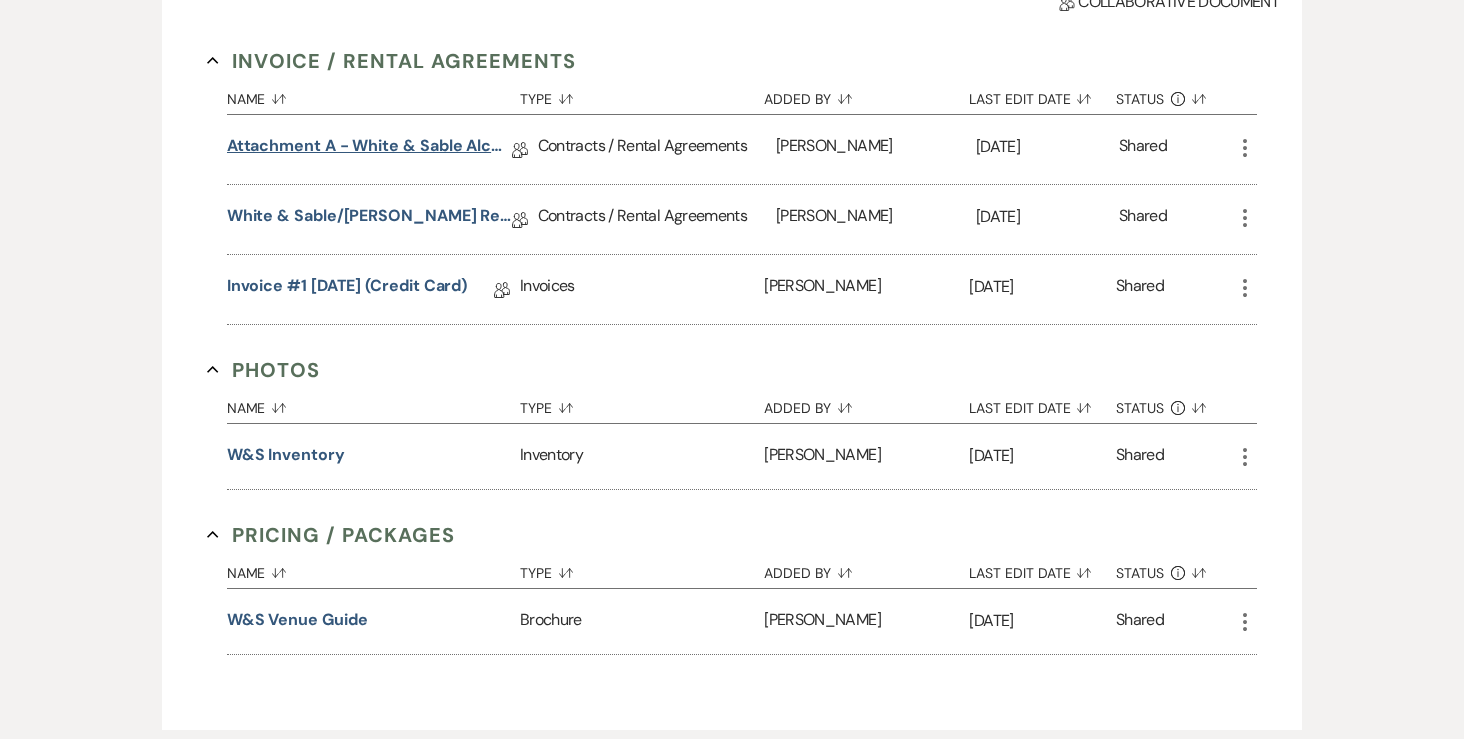 click on "Attachment A - White & Sable Alcohol Agreement" at bounding box center (369, 149) 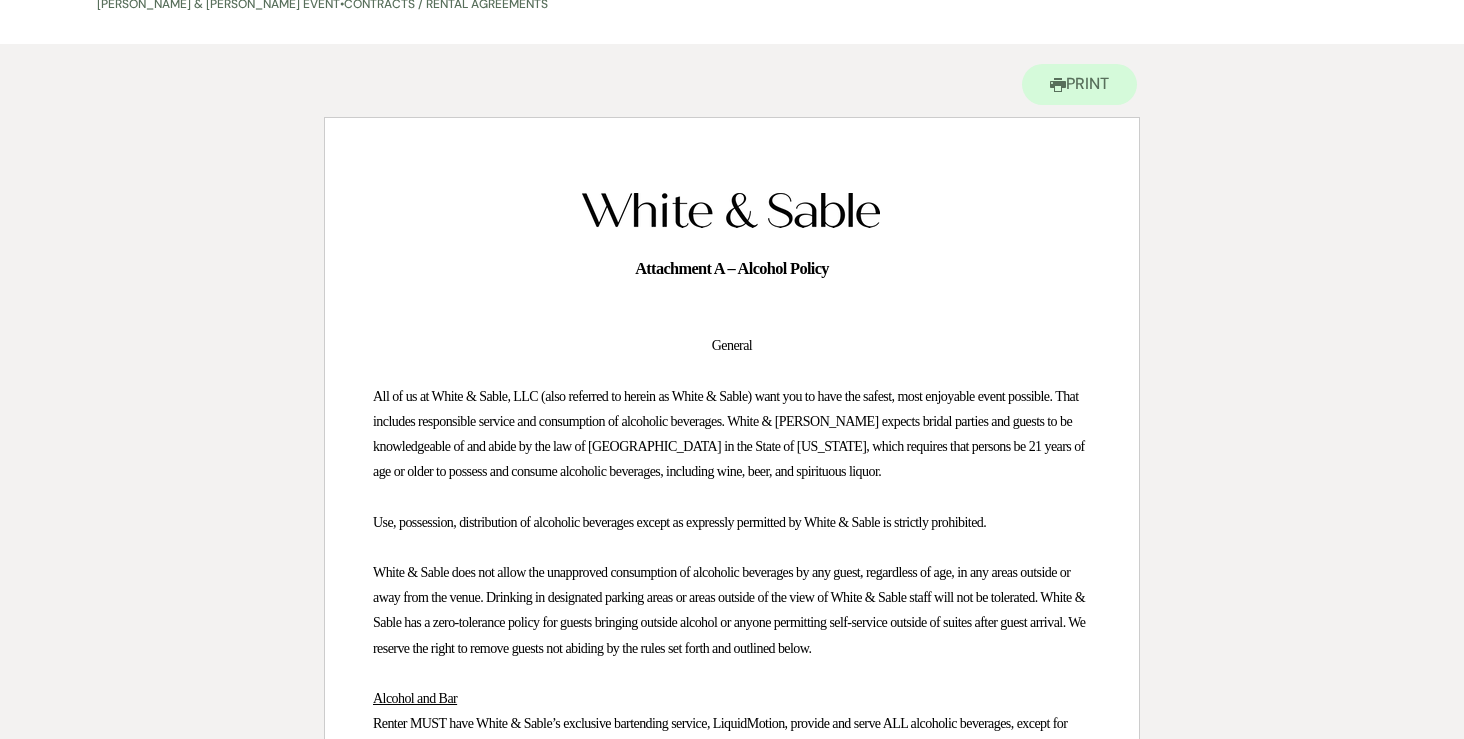 scroll, scrollTop: 0, scrollLeft: 0, axis: both 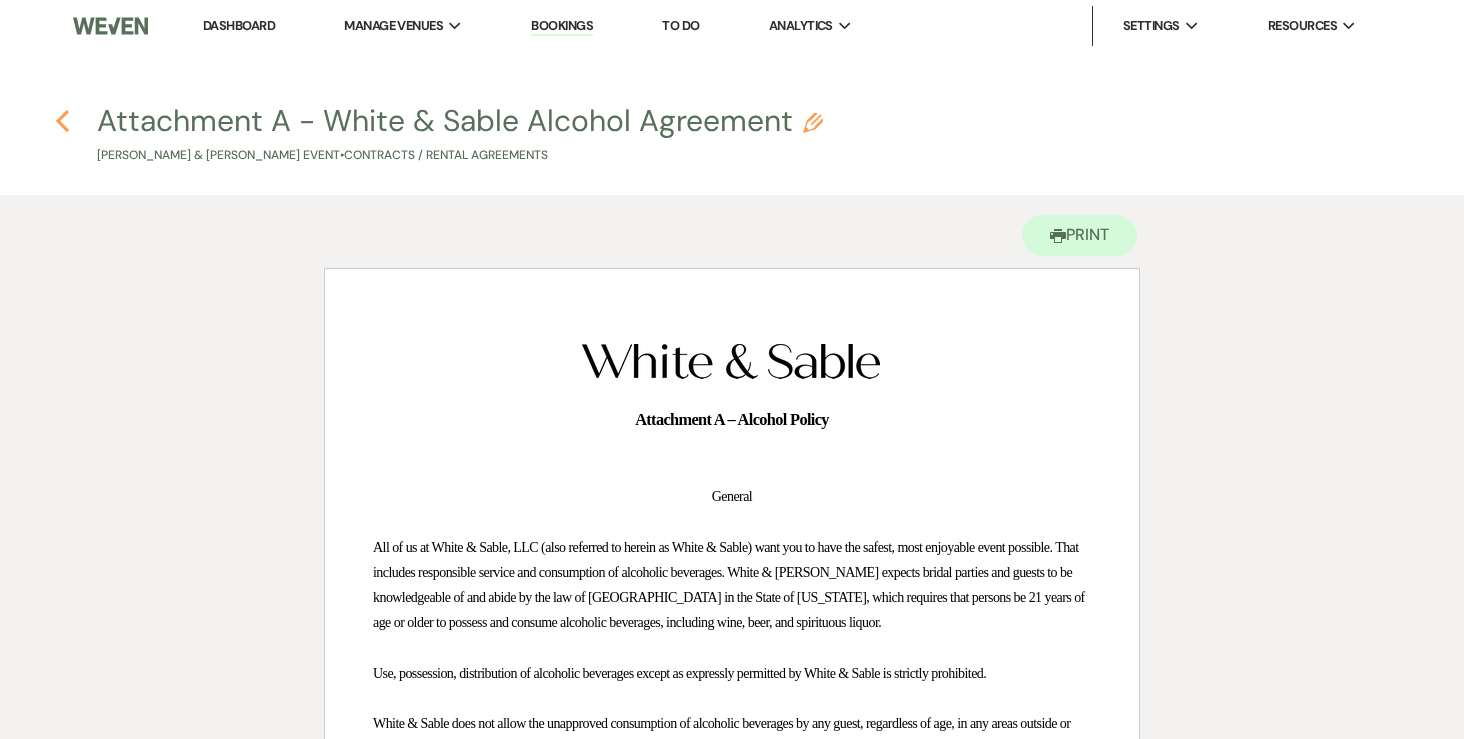 click on "Previous" 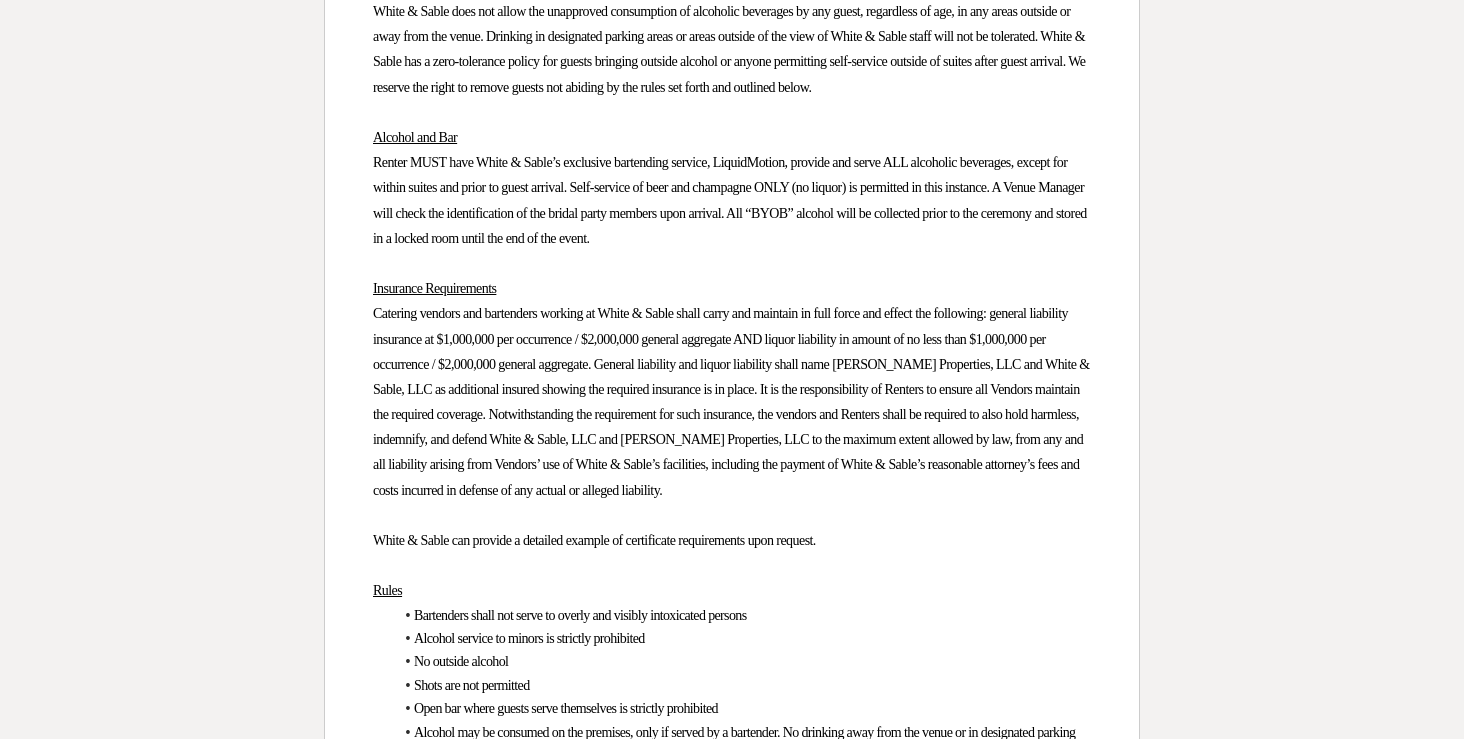 select on "6" 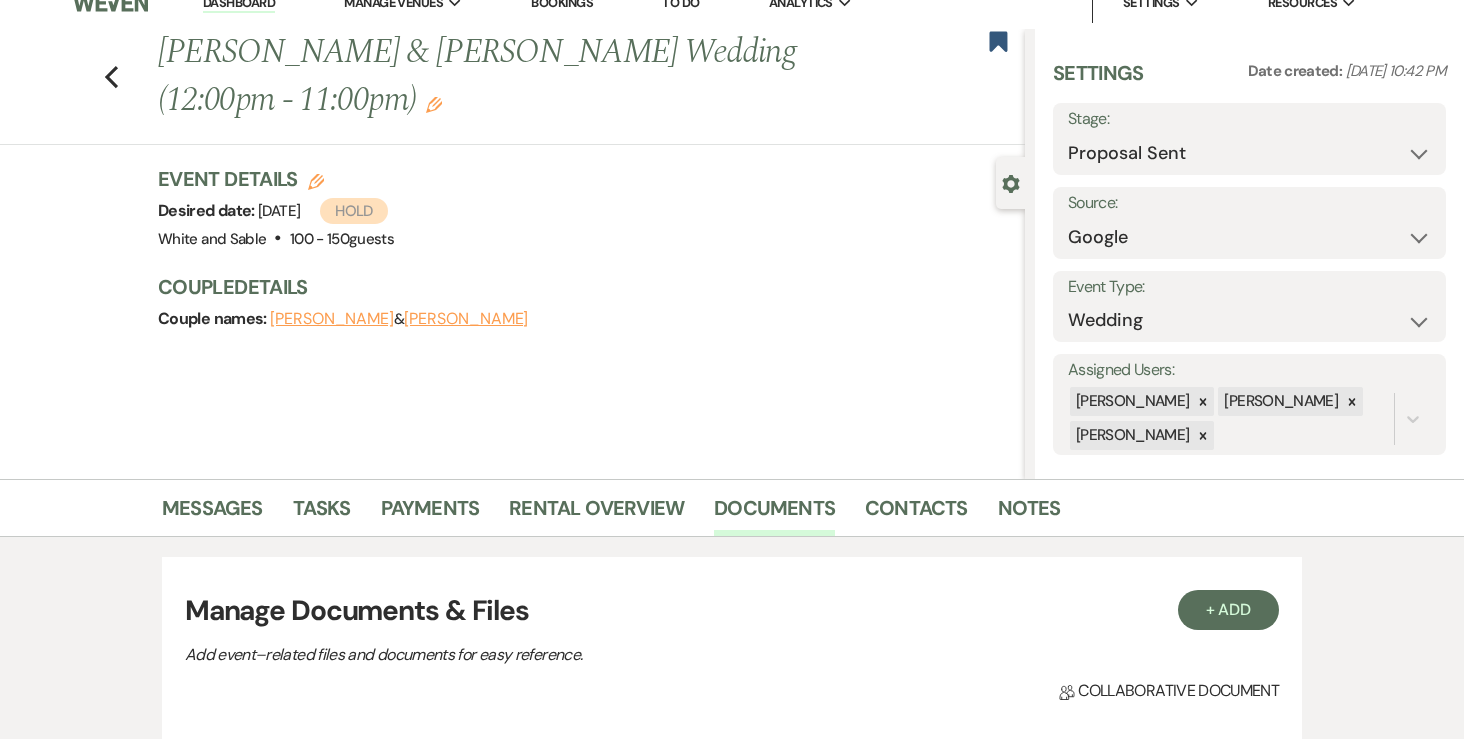 scroll, scrollTop: 0, scrollLeft: 0, axis: both 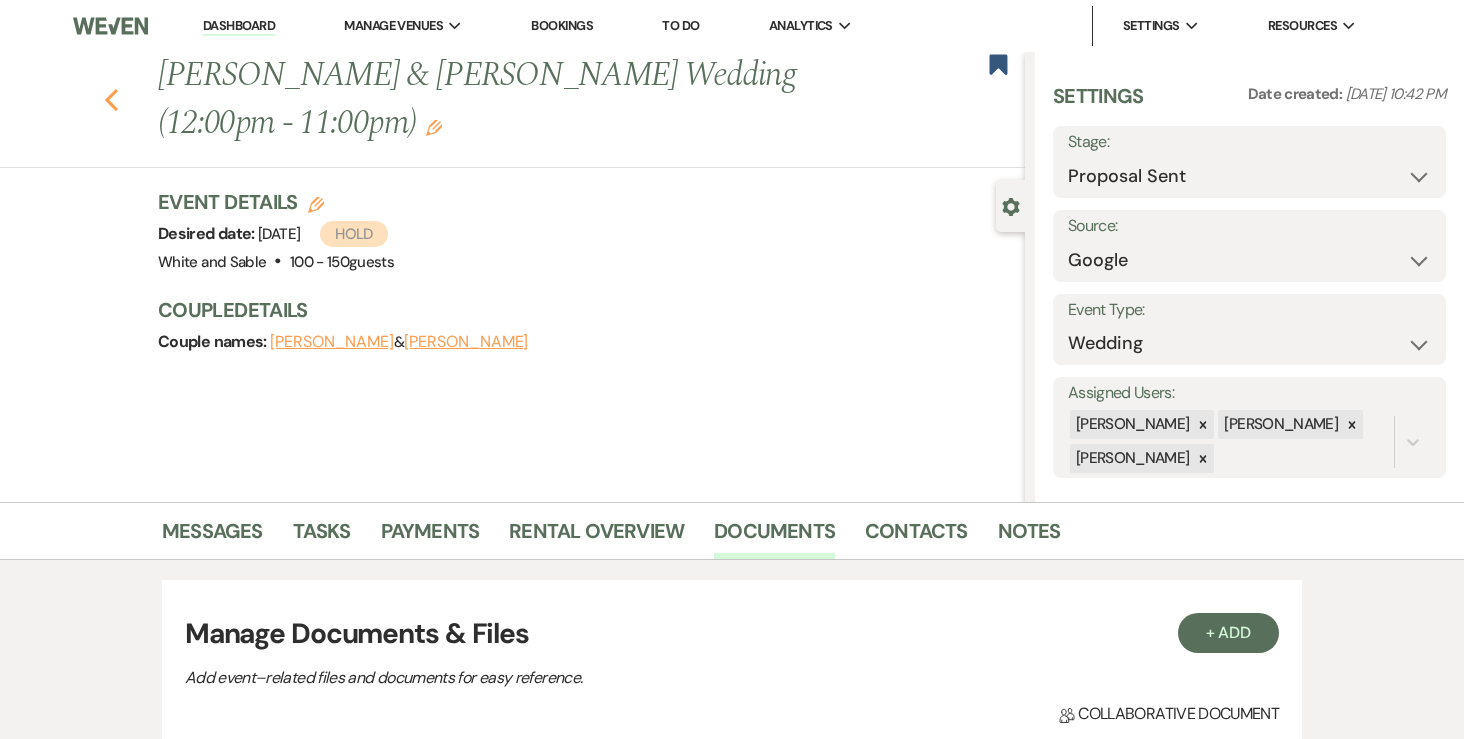 click on "Previous" 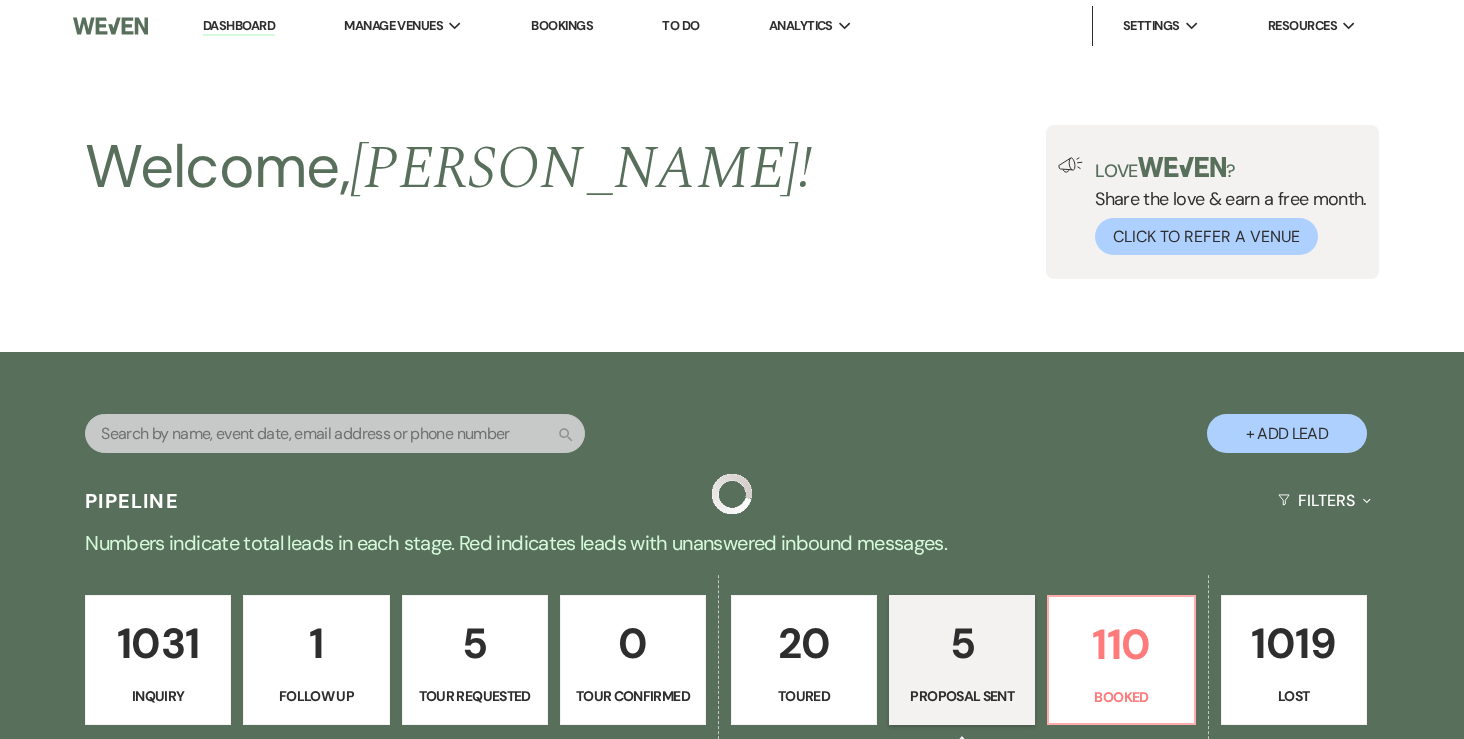 scroll, scrollTop: 567, scrollLeft: 0, axis: vertical 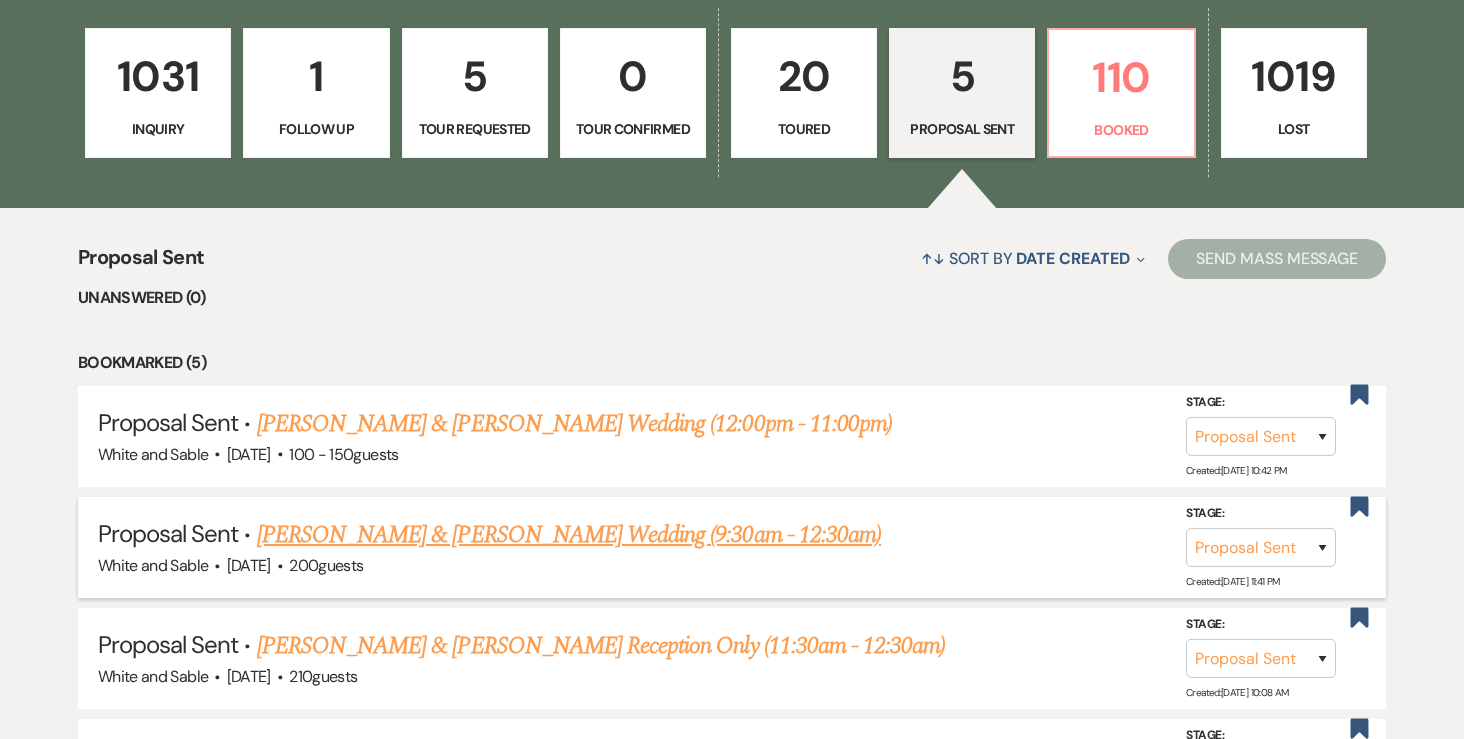 click on "[PERSON_NAME] & [PERSON_NAME] Wedding (9:30am - 12:30am)" at bounding box center [569, 535] 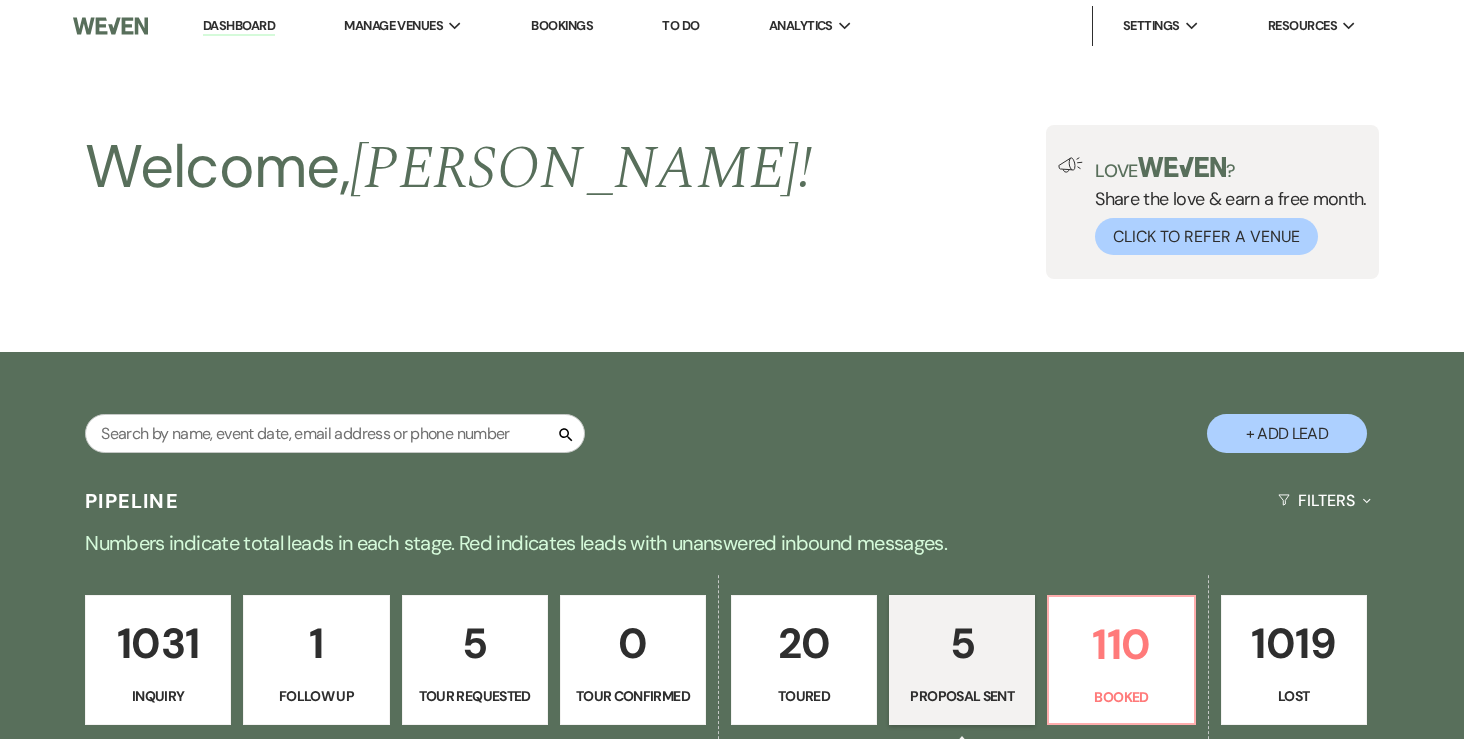 select on "6" 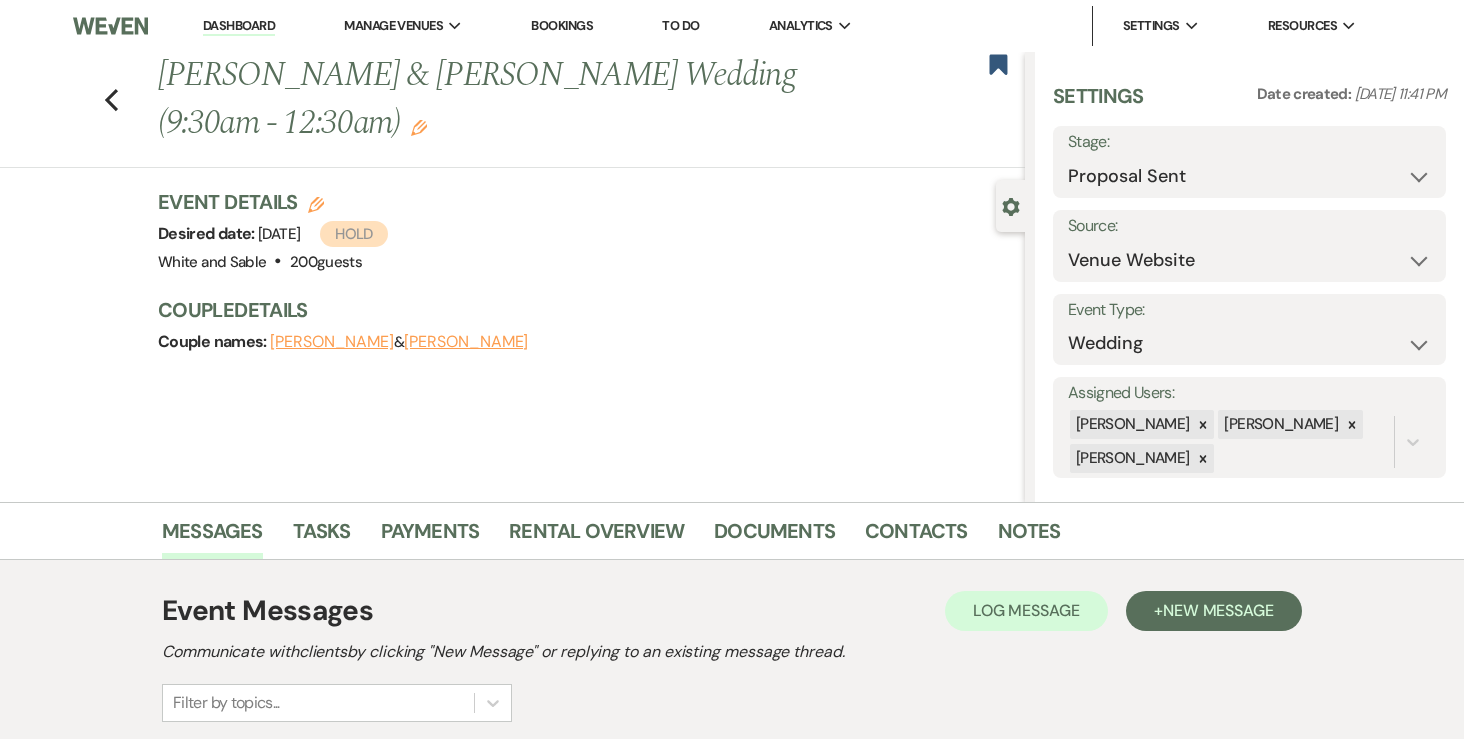 click on "Edit" 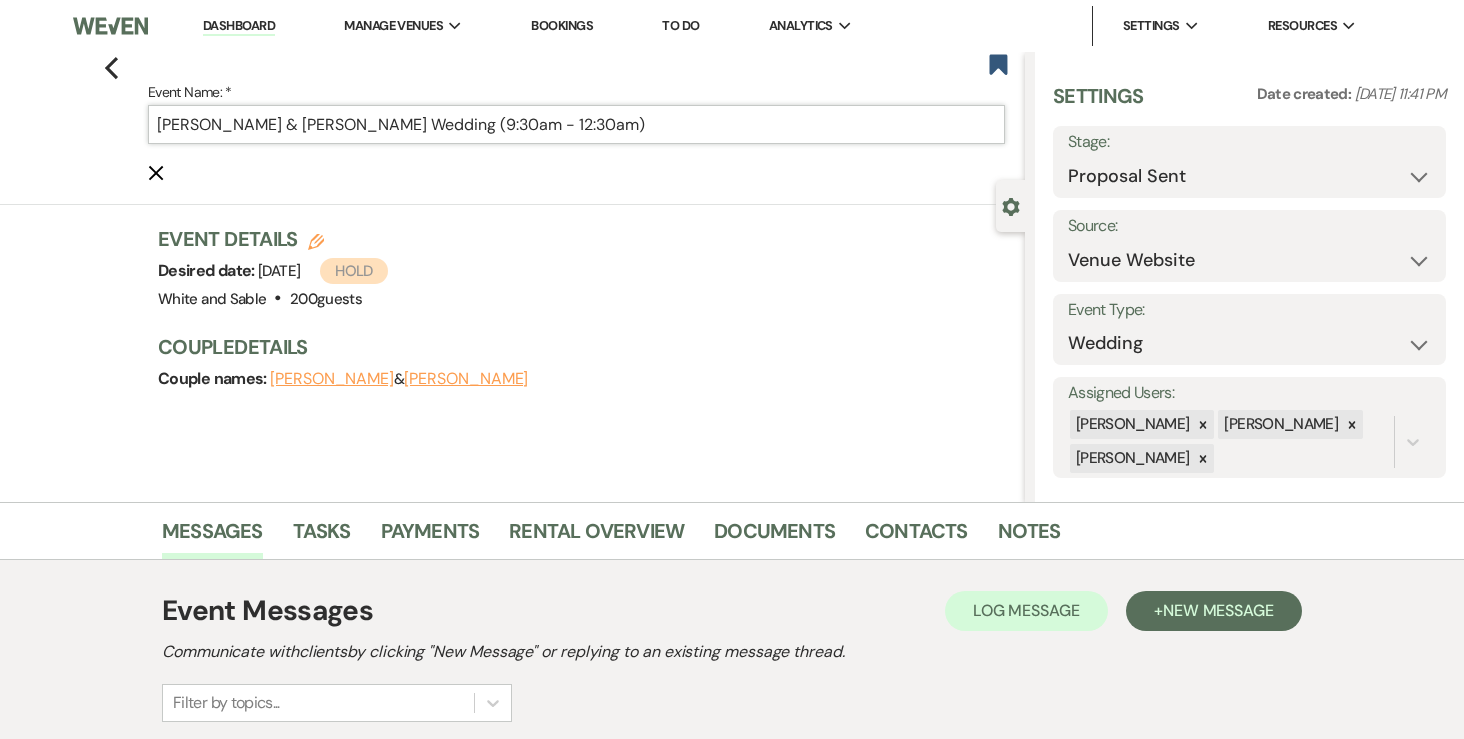 click on "[PERSON_NAME] & [PERSON_NAME] Wedding (9:30am - 12:30am)" at bounding box center [576, 124] 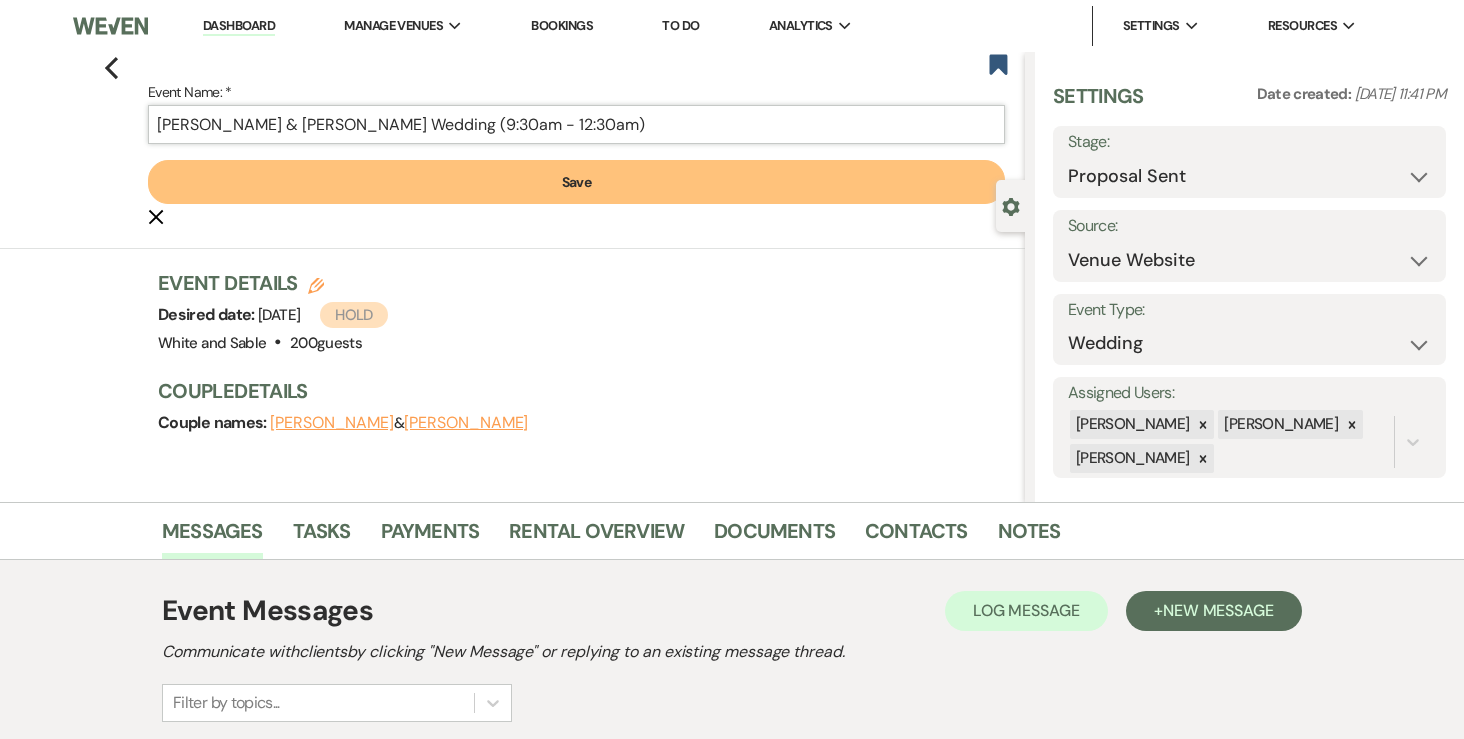 type on "Aly Johnson & Luke Jackson's Wedding (9:30am - 12:30am)" 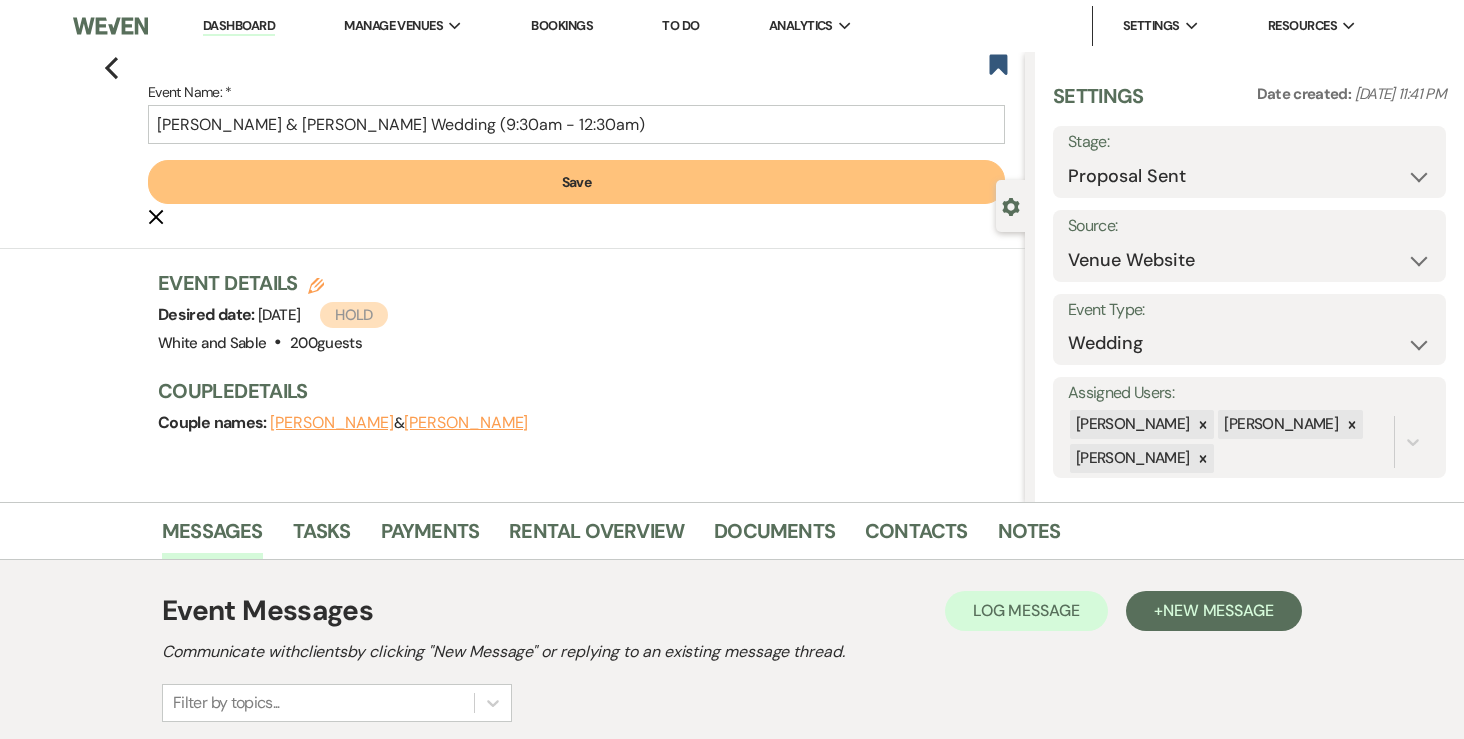 click on "Save" at bounding box center (576, 182) 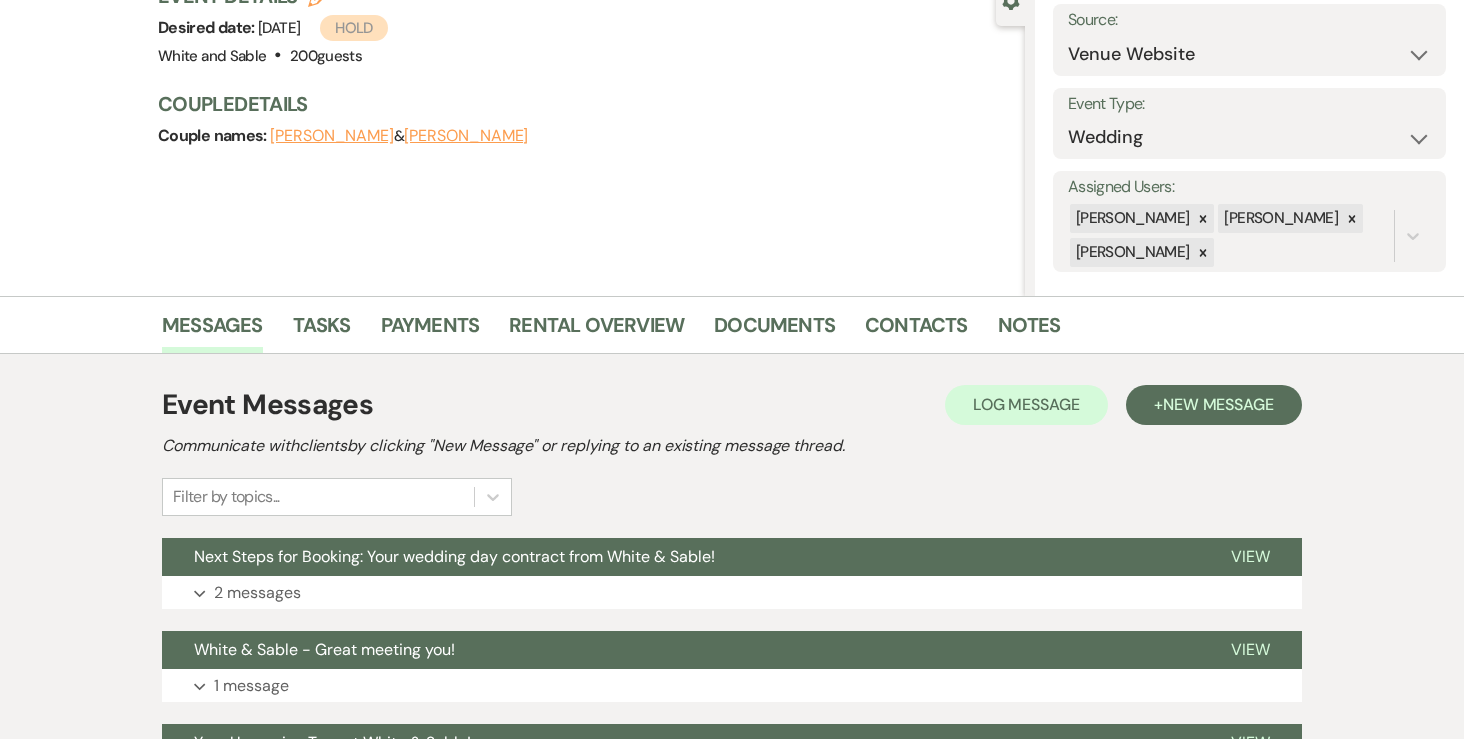 scroll, scrollTop: 222, scrollLeft: 0, axis: vertical 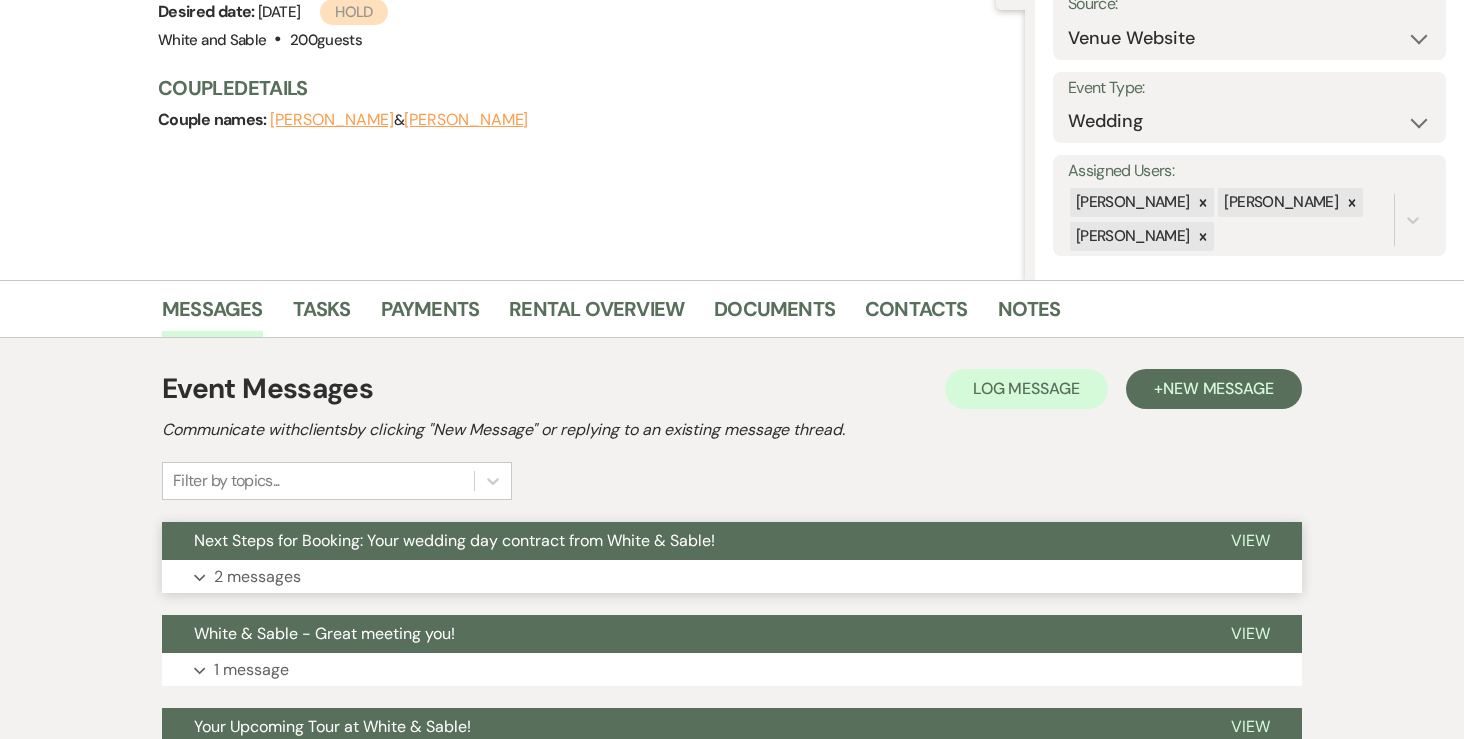 click on "Next Steps for Booking: Your wedding day contract from White & Sable!" at bounding box center [680, 541] 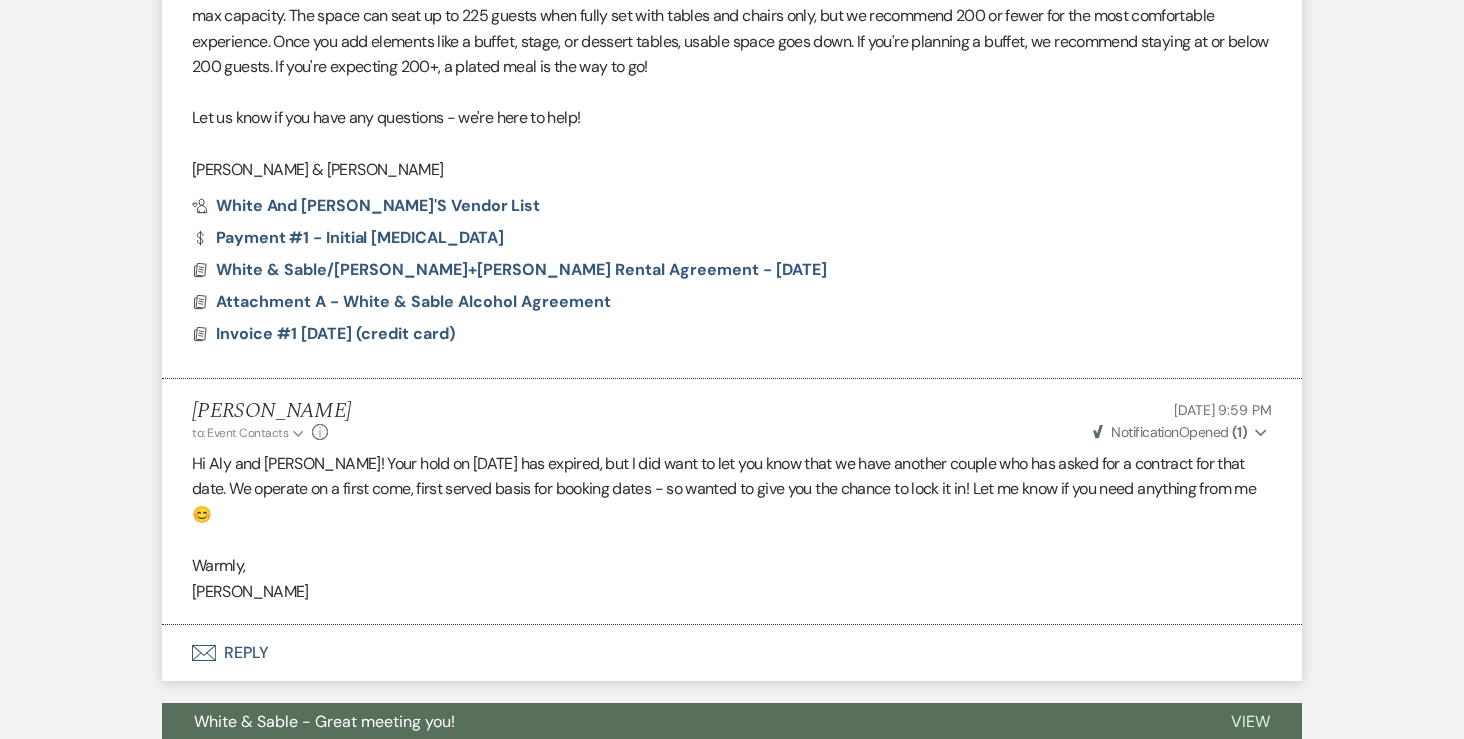 scroll, scrollTop: 1414, scrollLeft: 0, axis: vertical 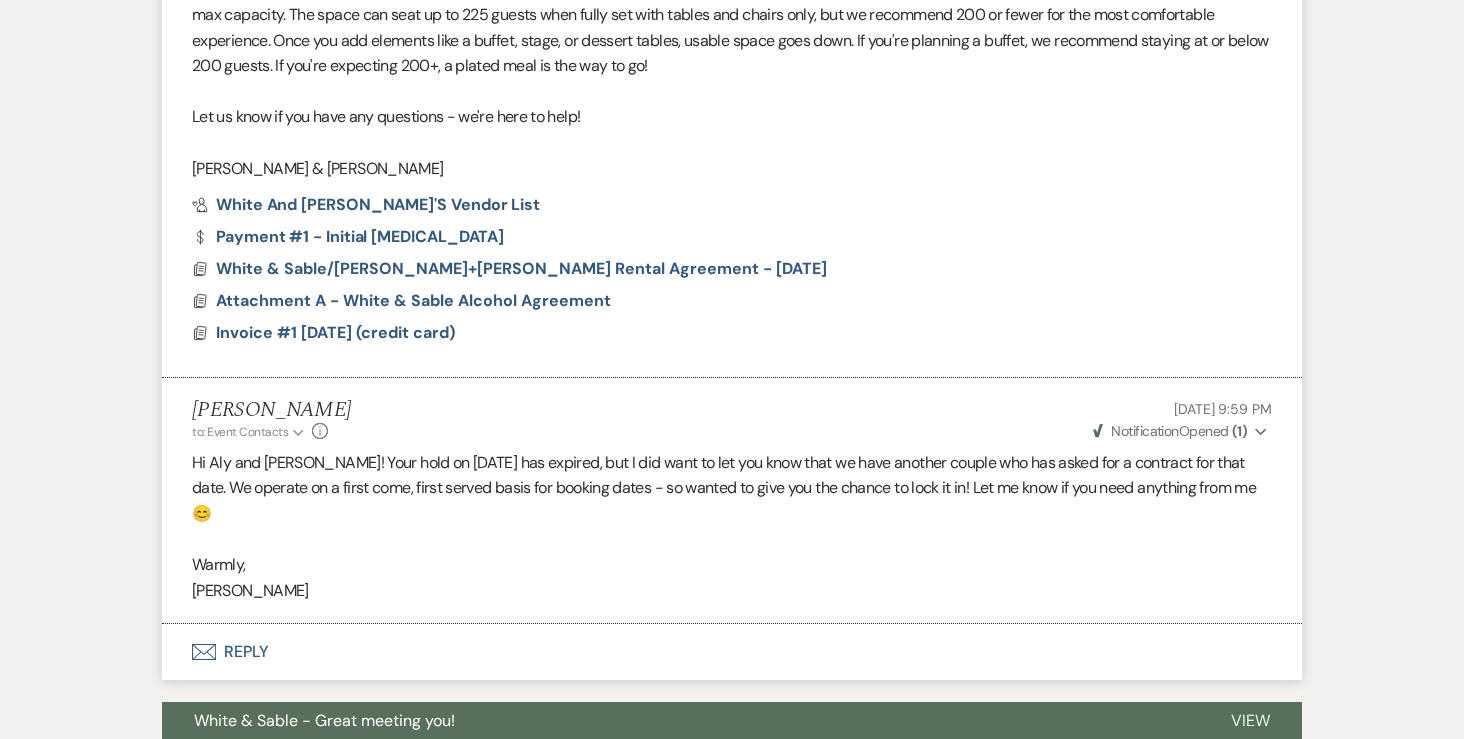 click on "( 1 )" at bounding box center (1239, 431) 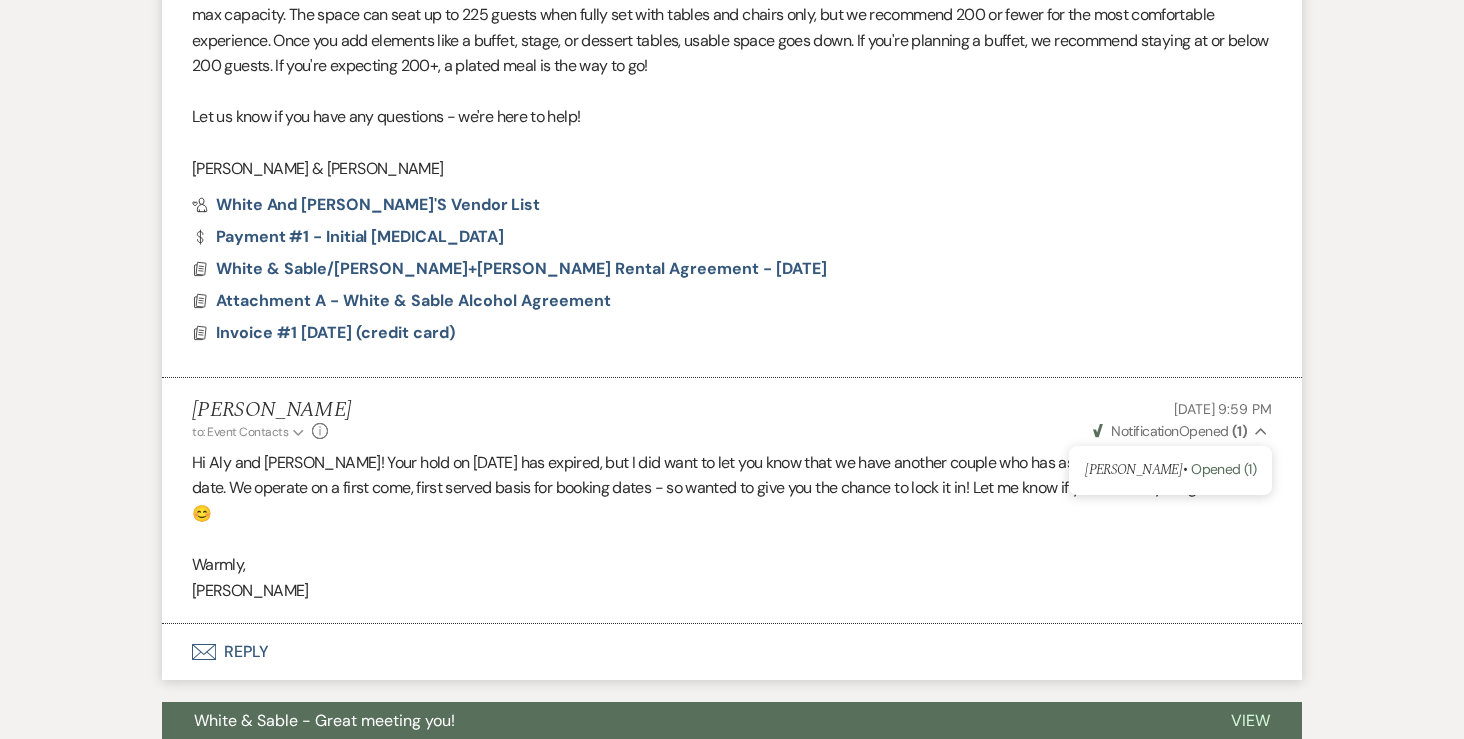 click on "Jul 20, 2025, 9:59 PM" at bounding box center (1181, 409) 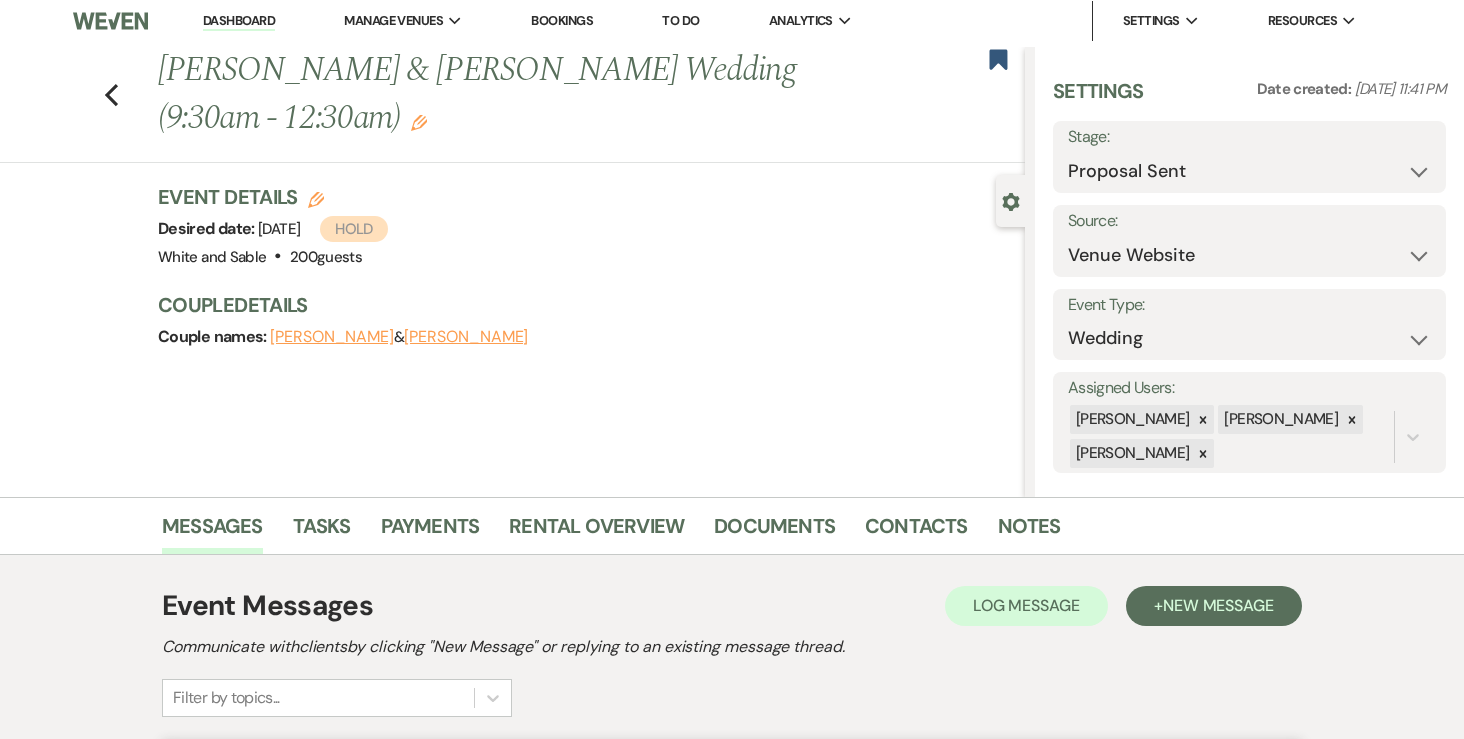 scroll, scrollTop: 0, scrollLeft: 0, axis: both 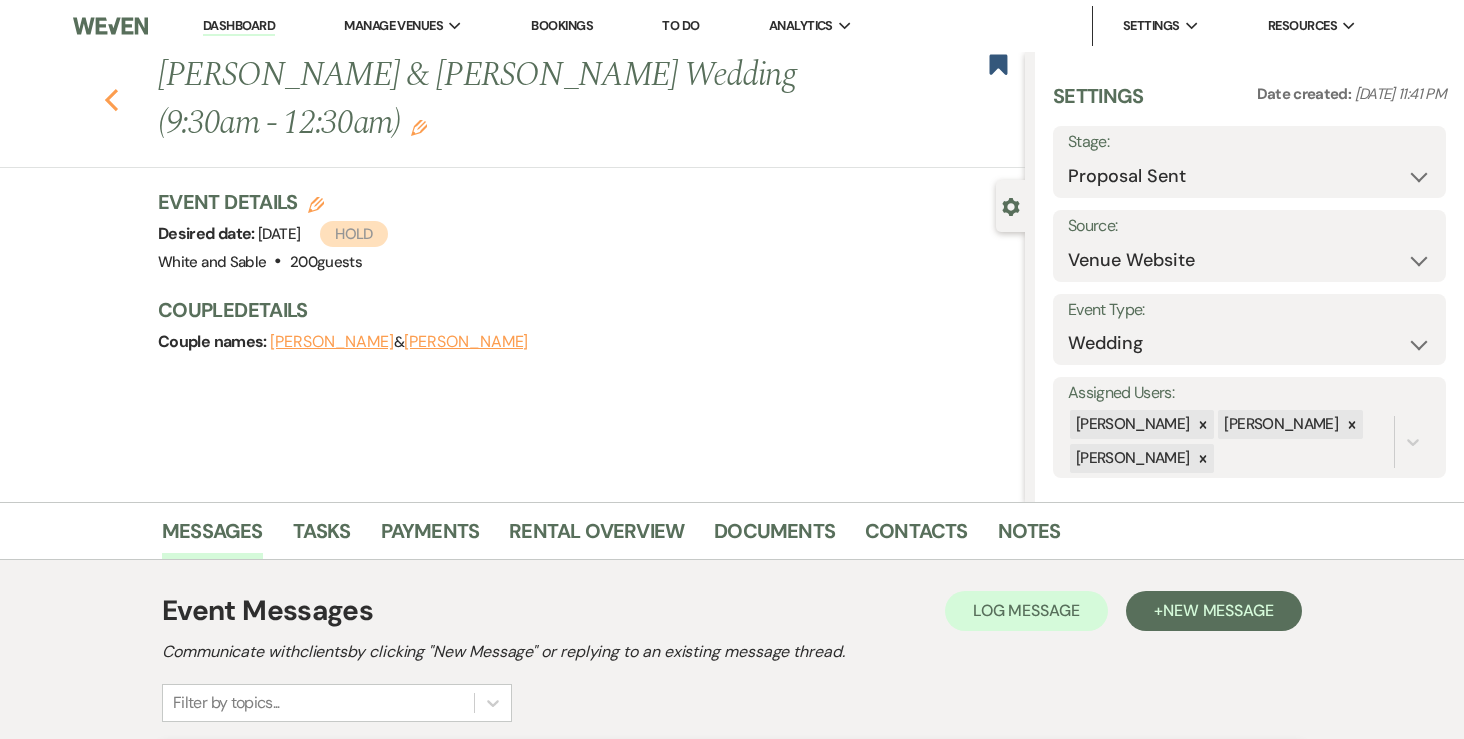 click on "Previous" 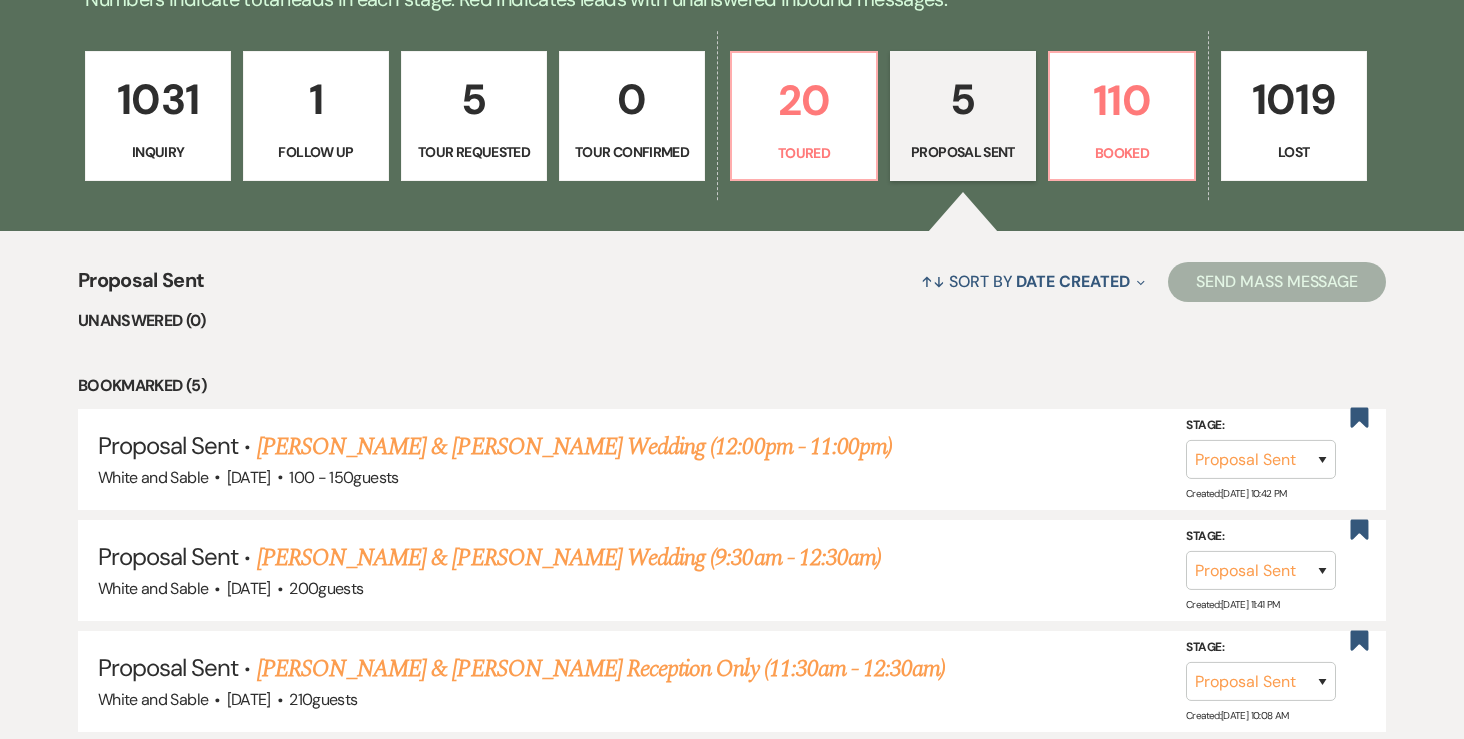 scroll, scrollTop: 399, scrollLeft: 0, axis: vertical 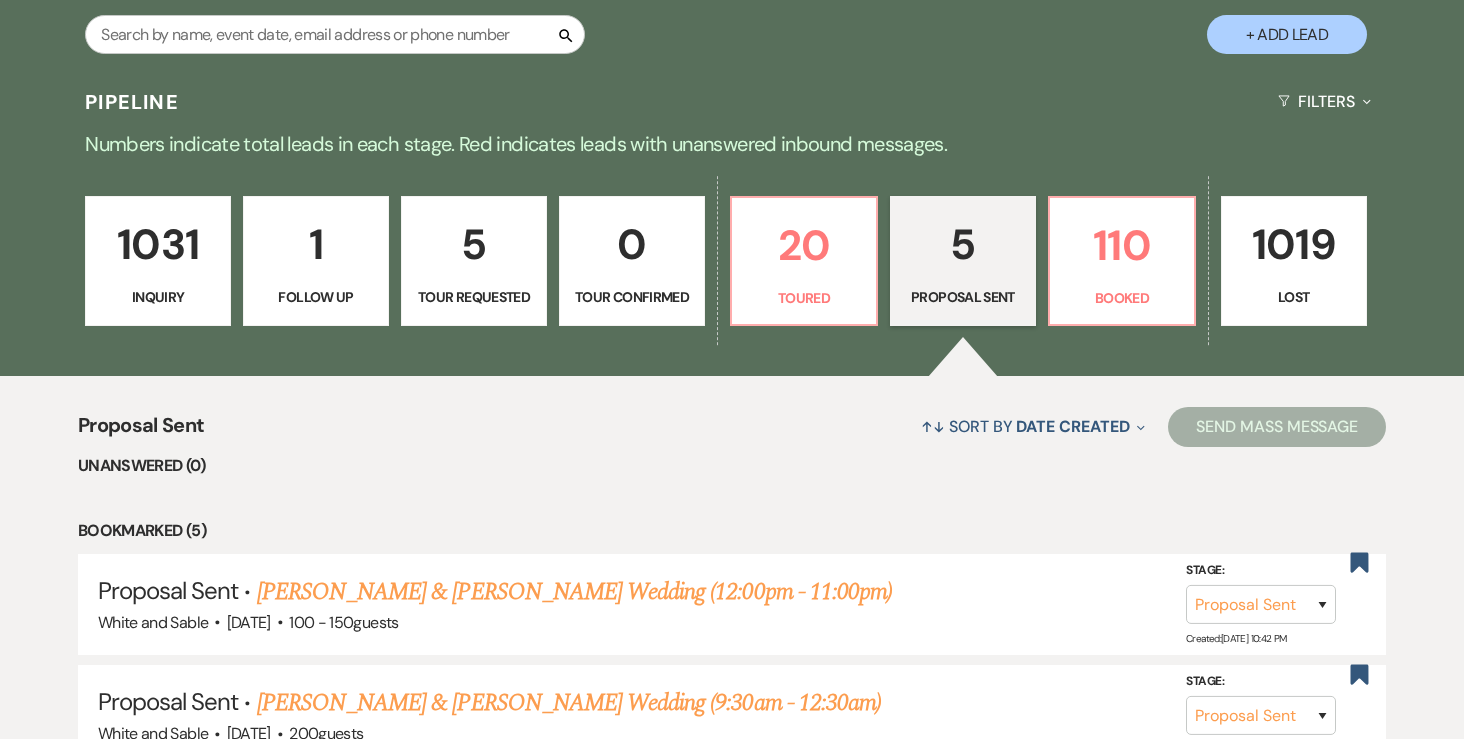 click on "5" at bounding box center (963, 244) 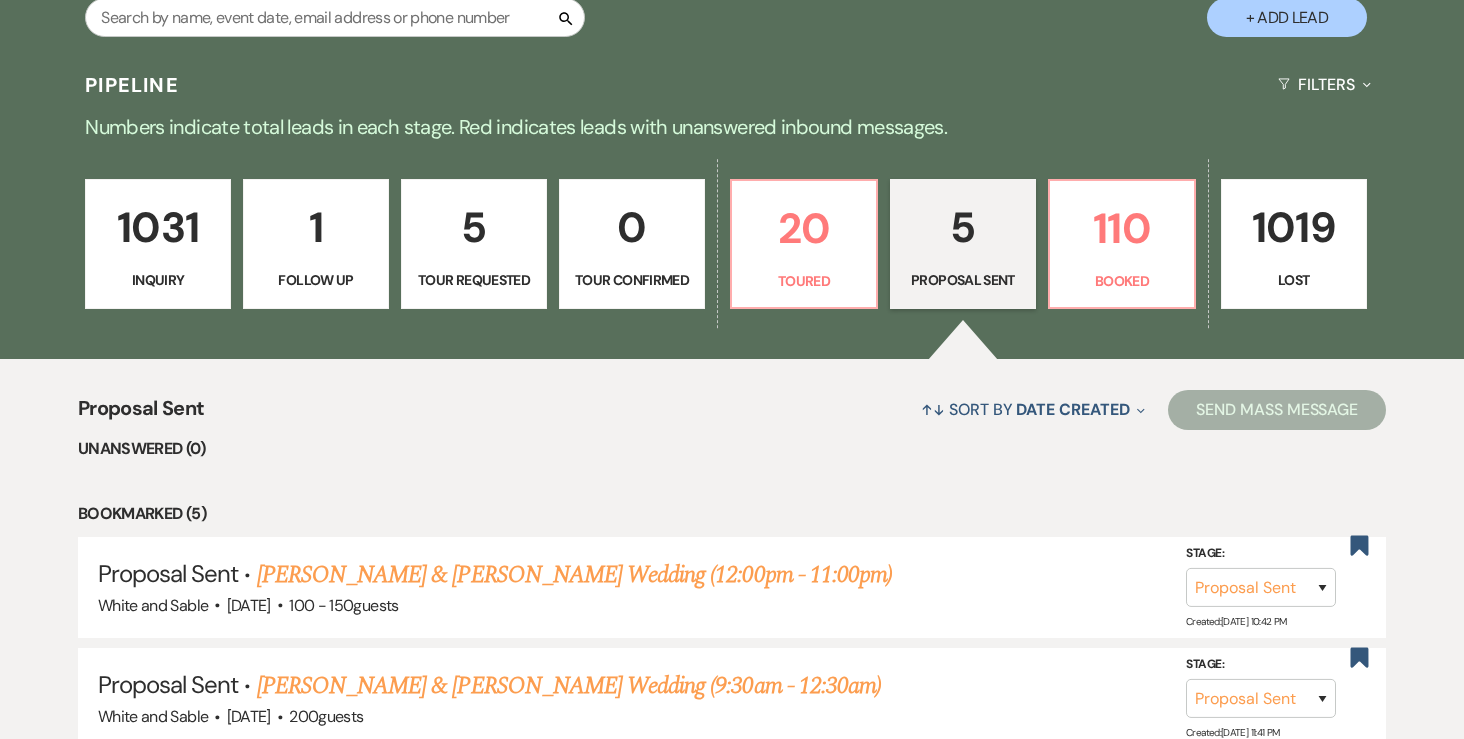 scroll, scrollTop: 421, scrollLeft: 0, axis: vertical 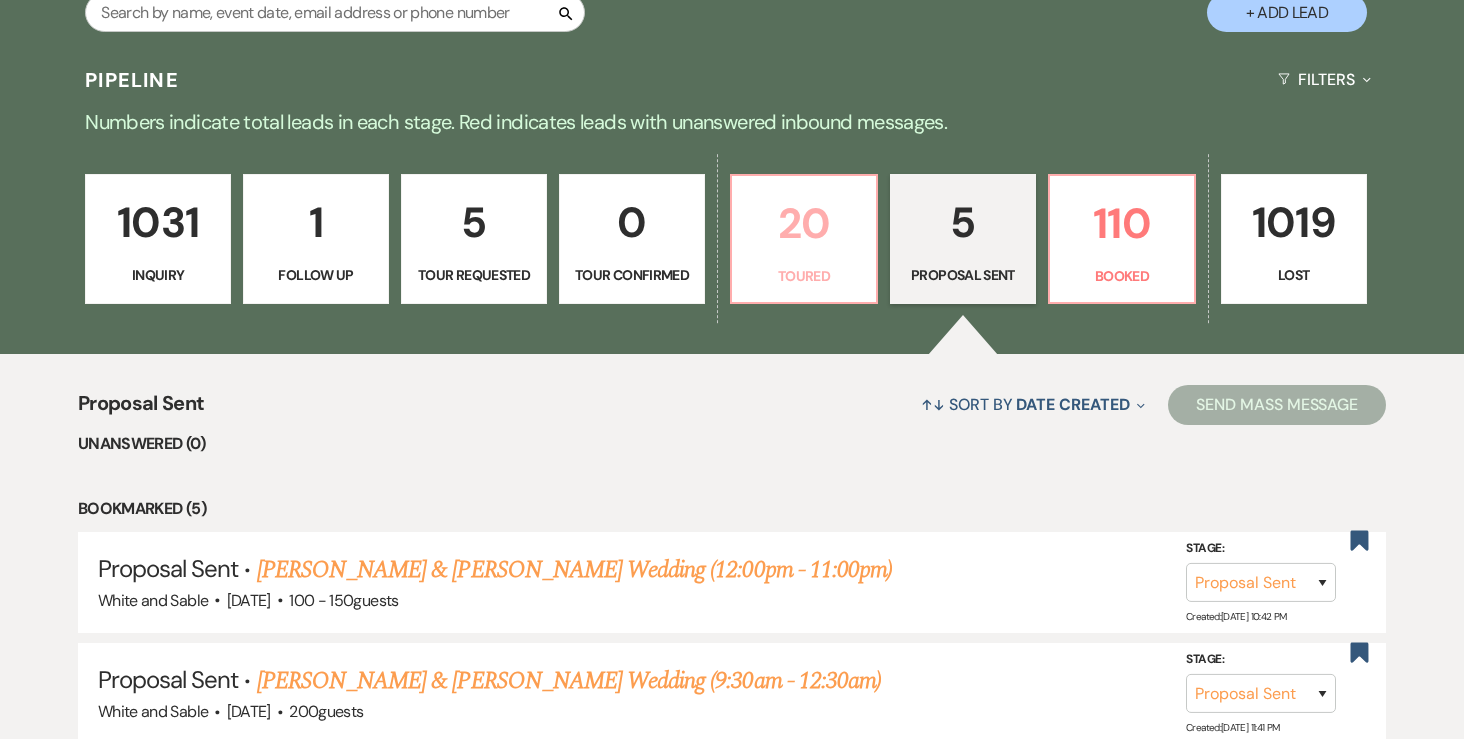 click on "20" at bounding box center (804, 223) 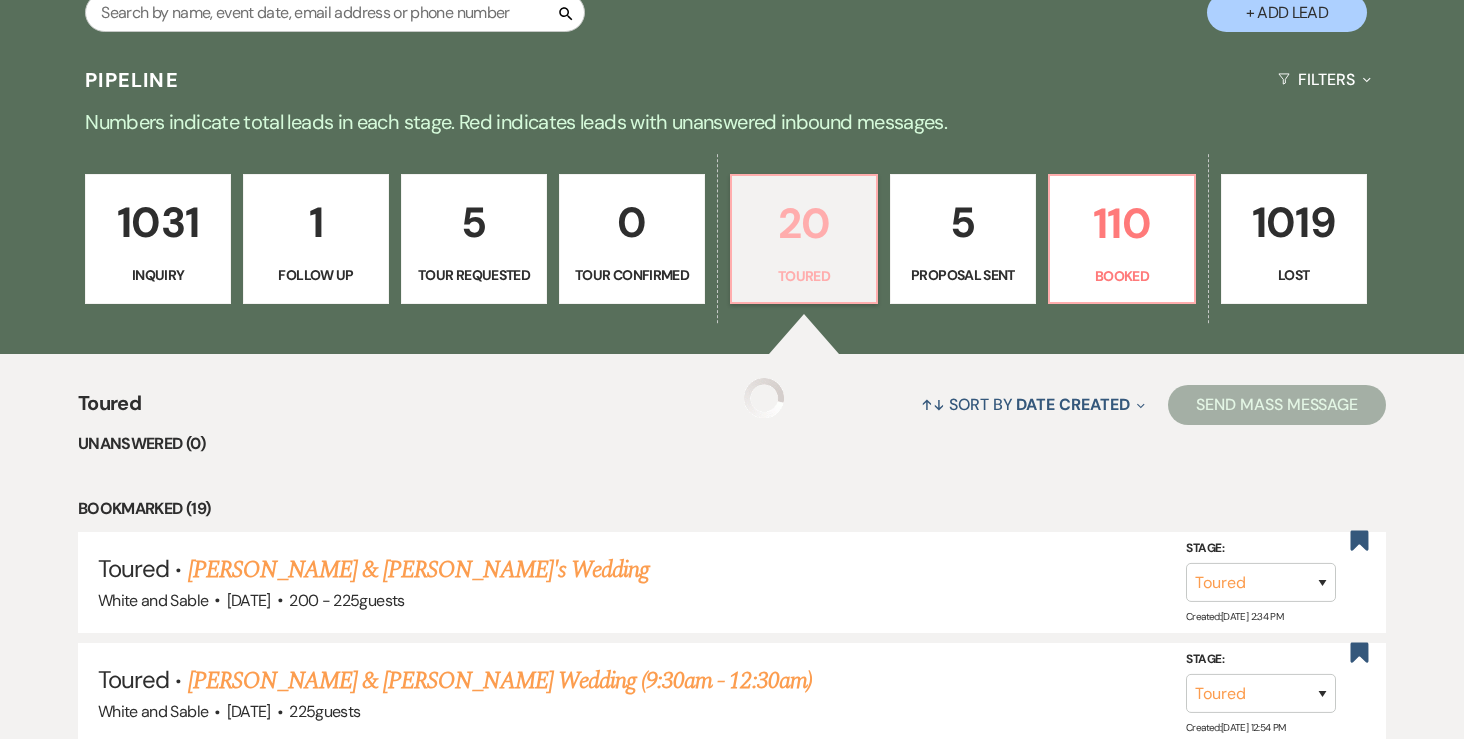 select on "5" 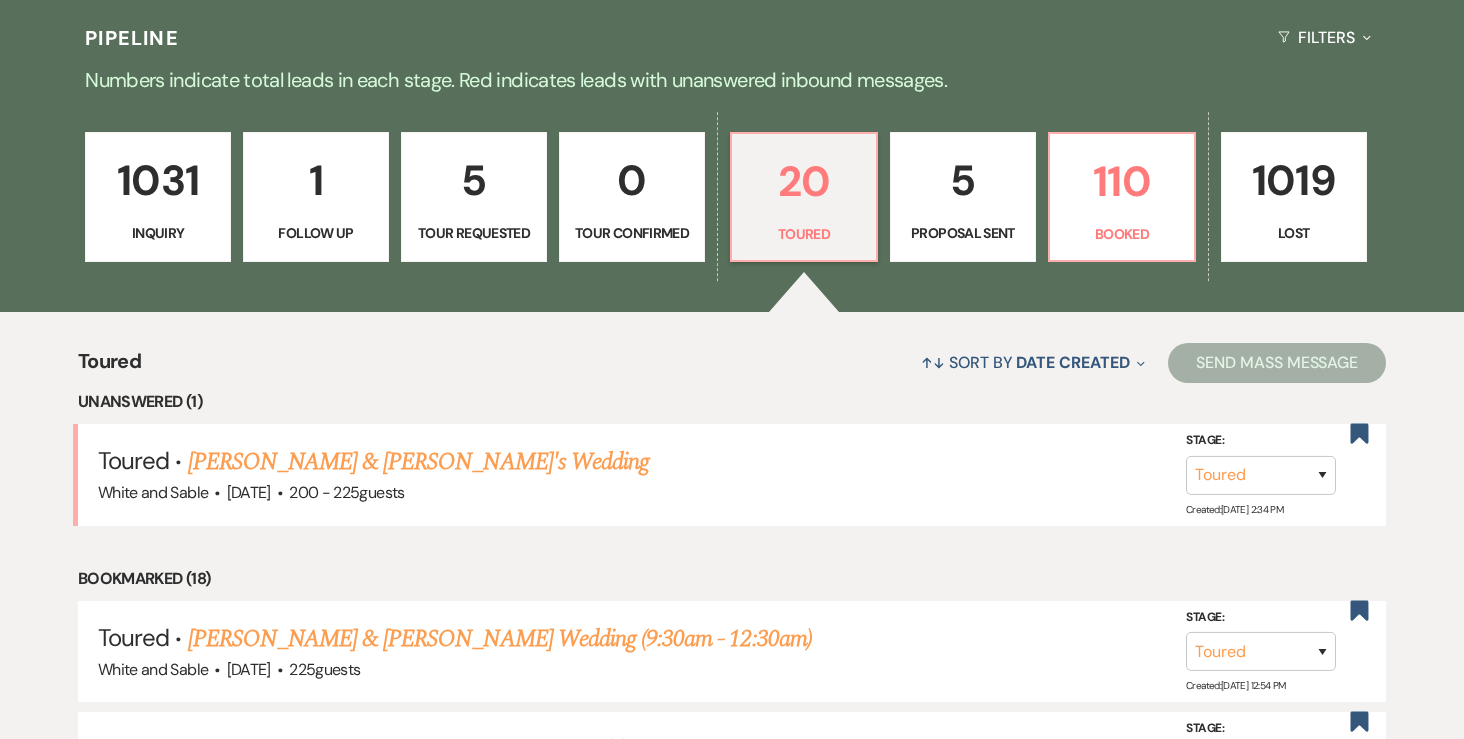 scroll, scrollTop: 483, scrollLeft: 0, axis: vertical 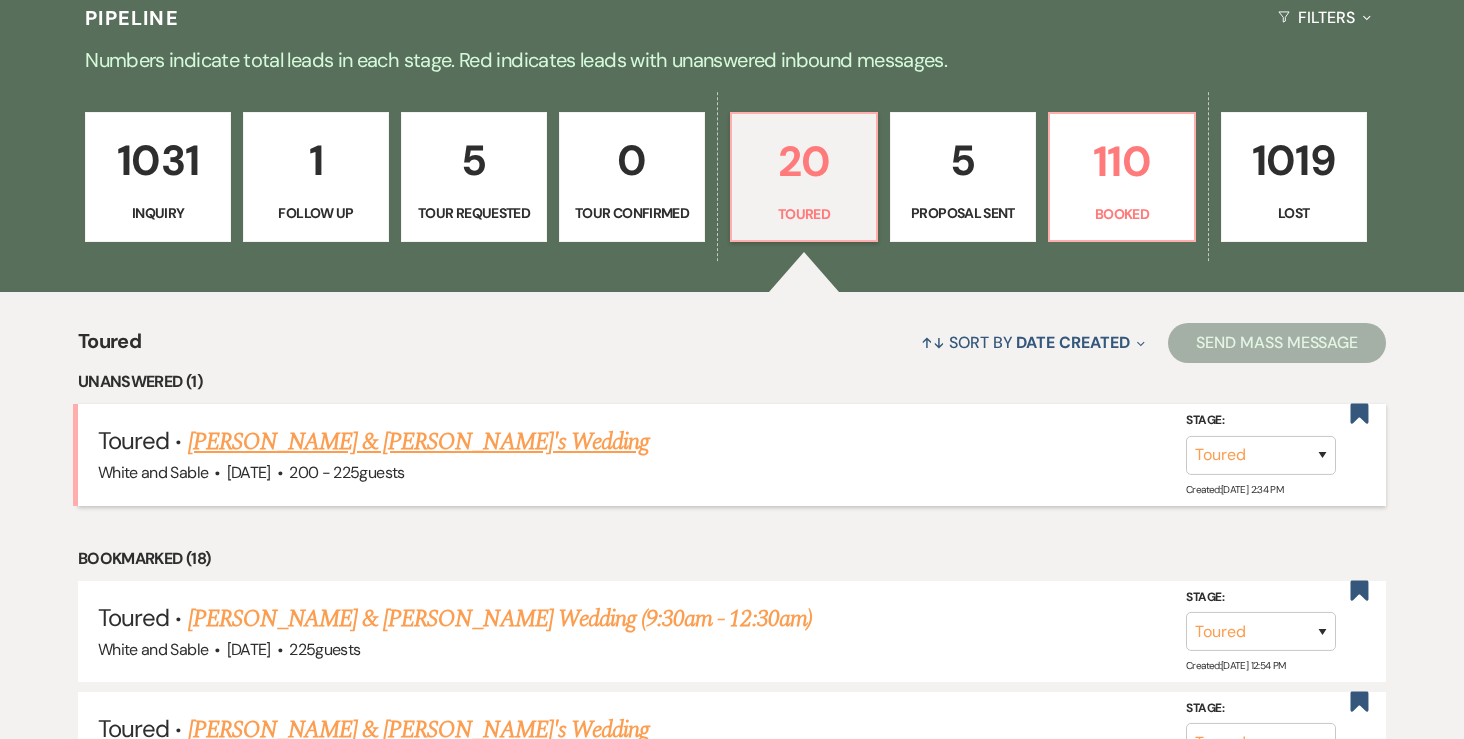 click on "Mady Strom & Matt's Wedding" at bounding box center (419, 442) 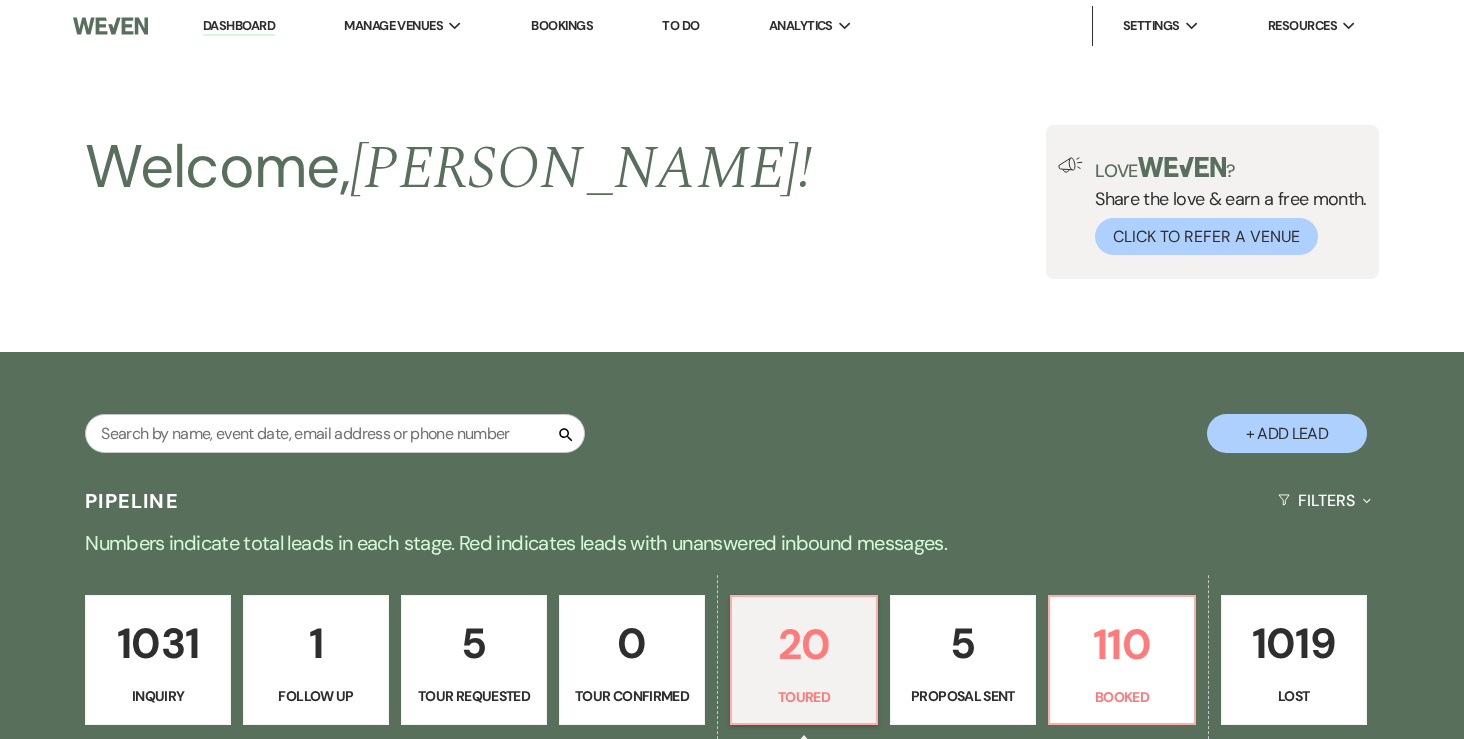 select on "5" 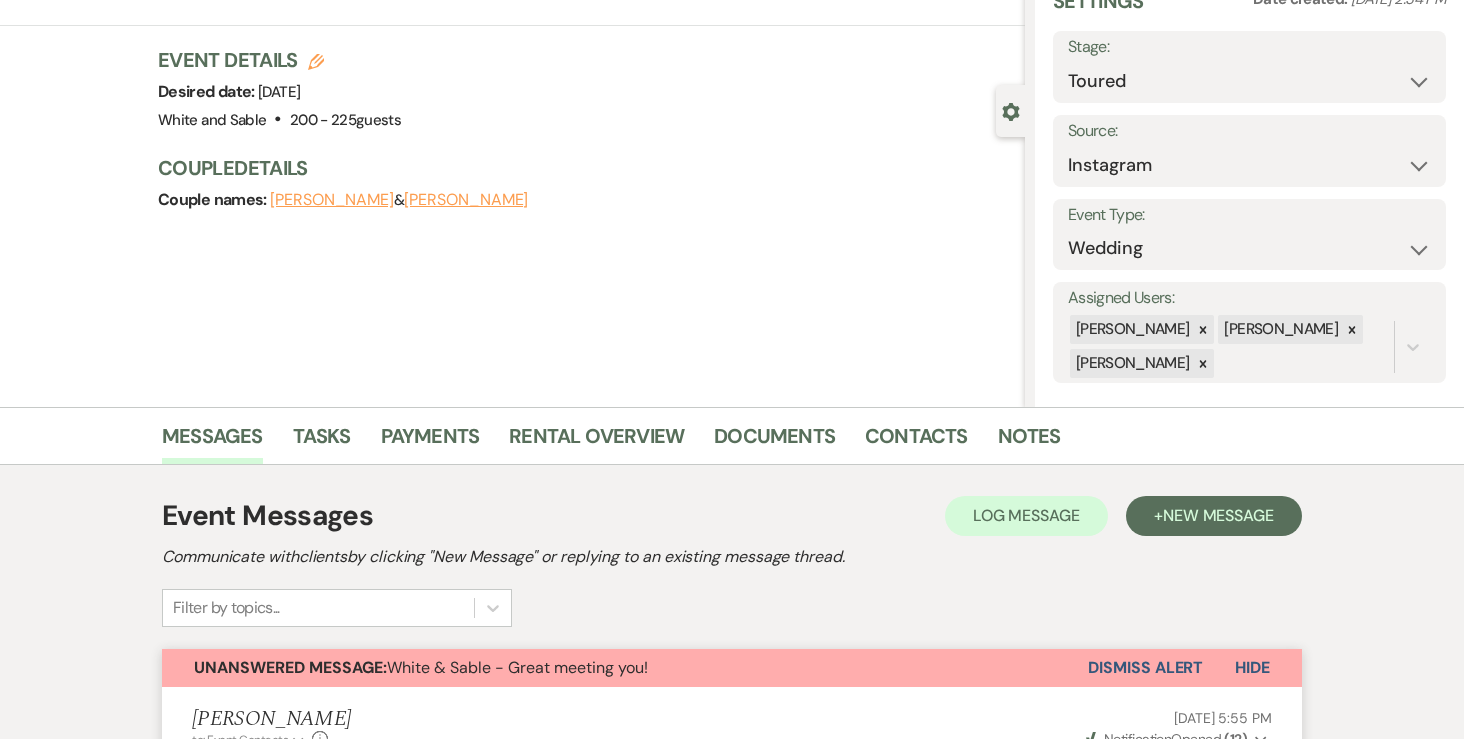 scroll, scrollTop: 0, scrollLeft: 0, axis: both 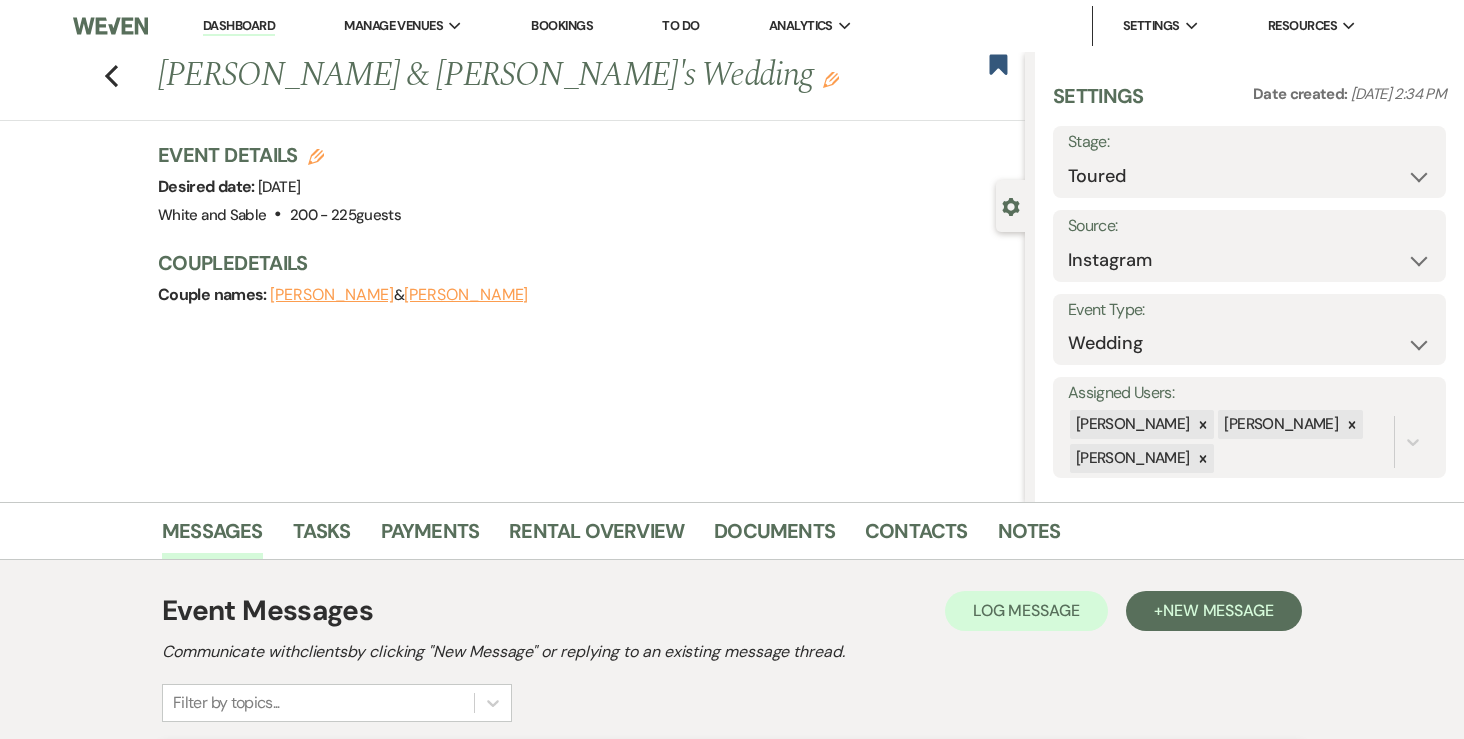 click on "Matt" at bounding box center (466, 295) 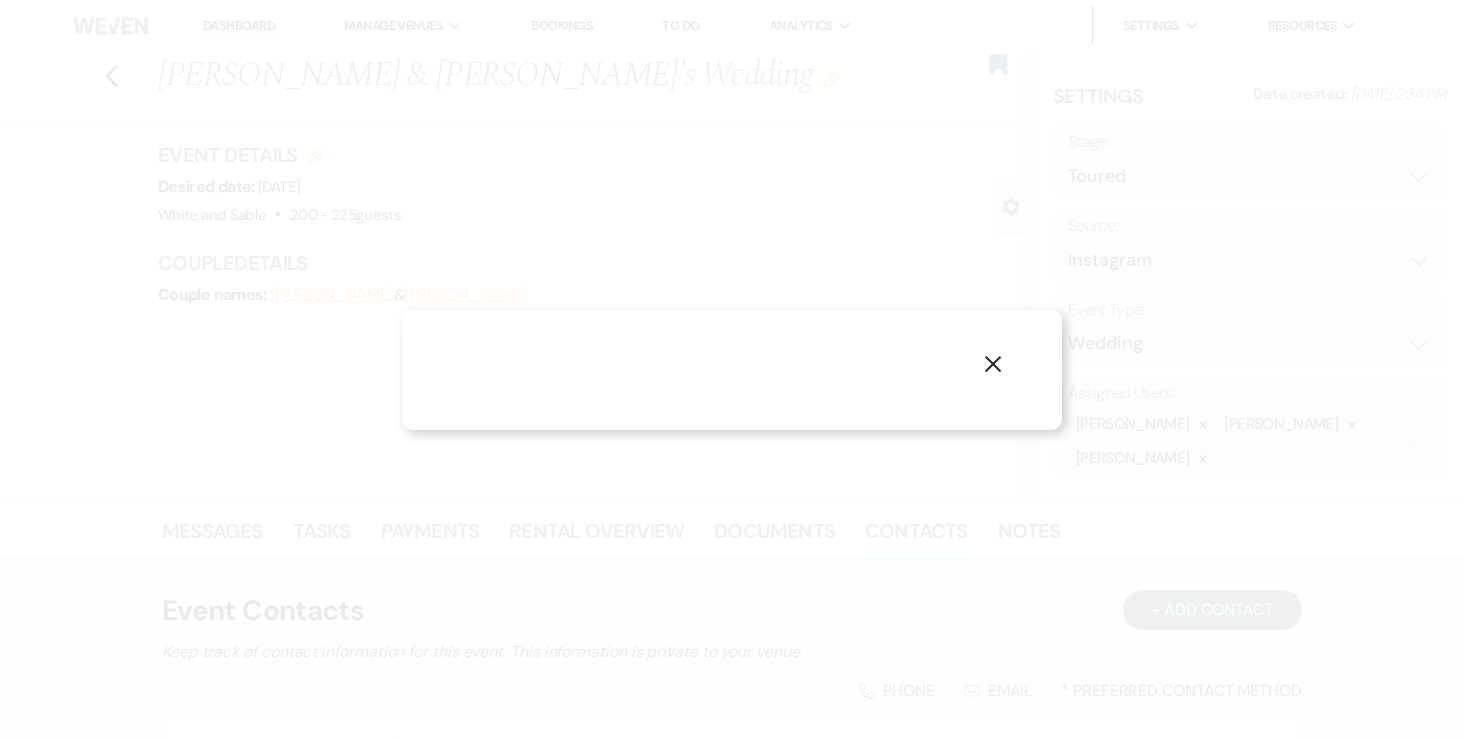 select on "1" 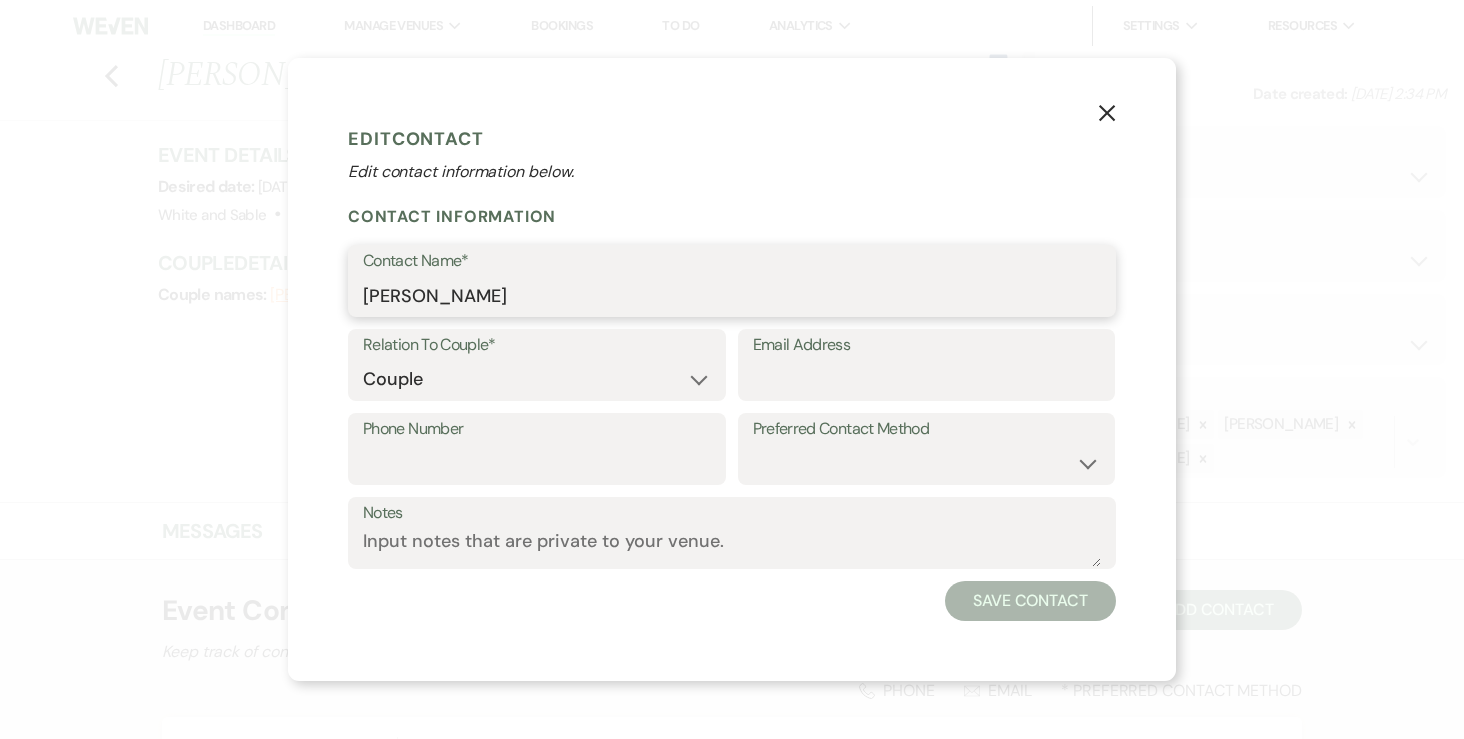 click on "Matt" at bounding box center (732, 295) 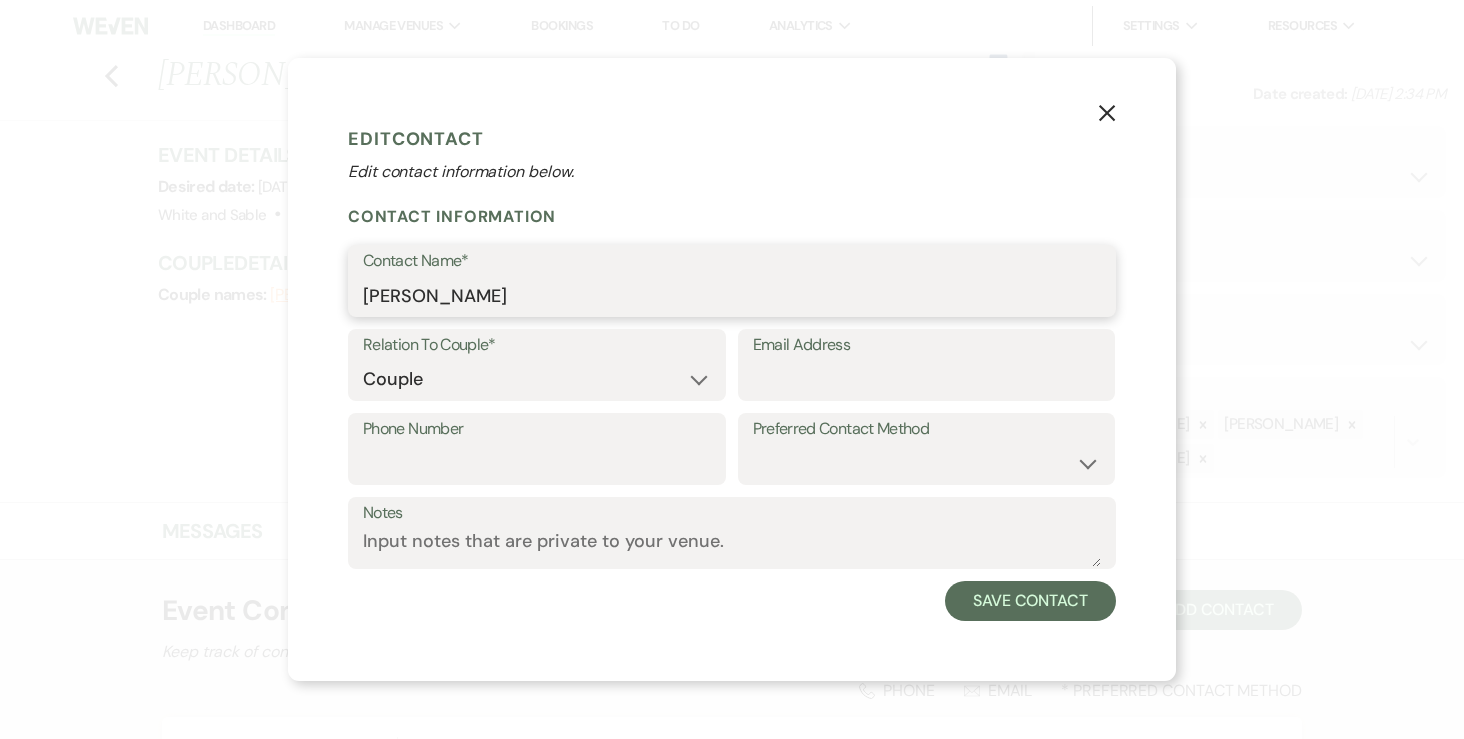 paste on "Hepola" 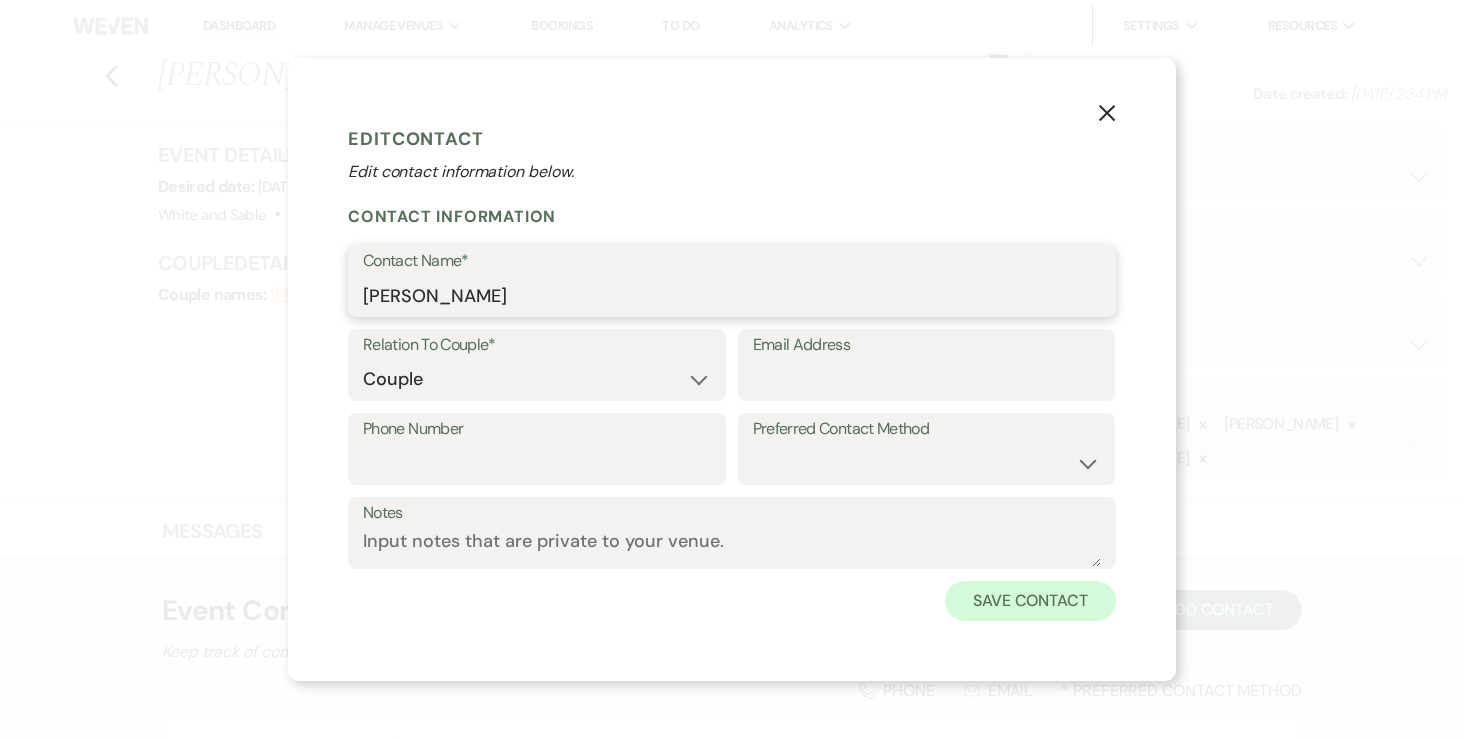 type on "Matt Hepola" 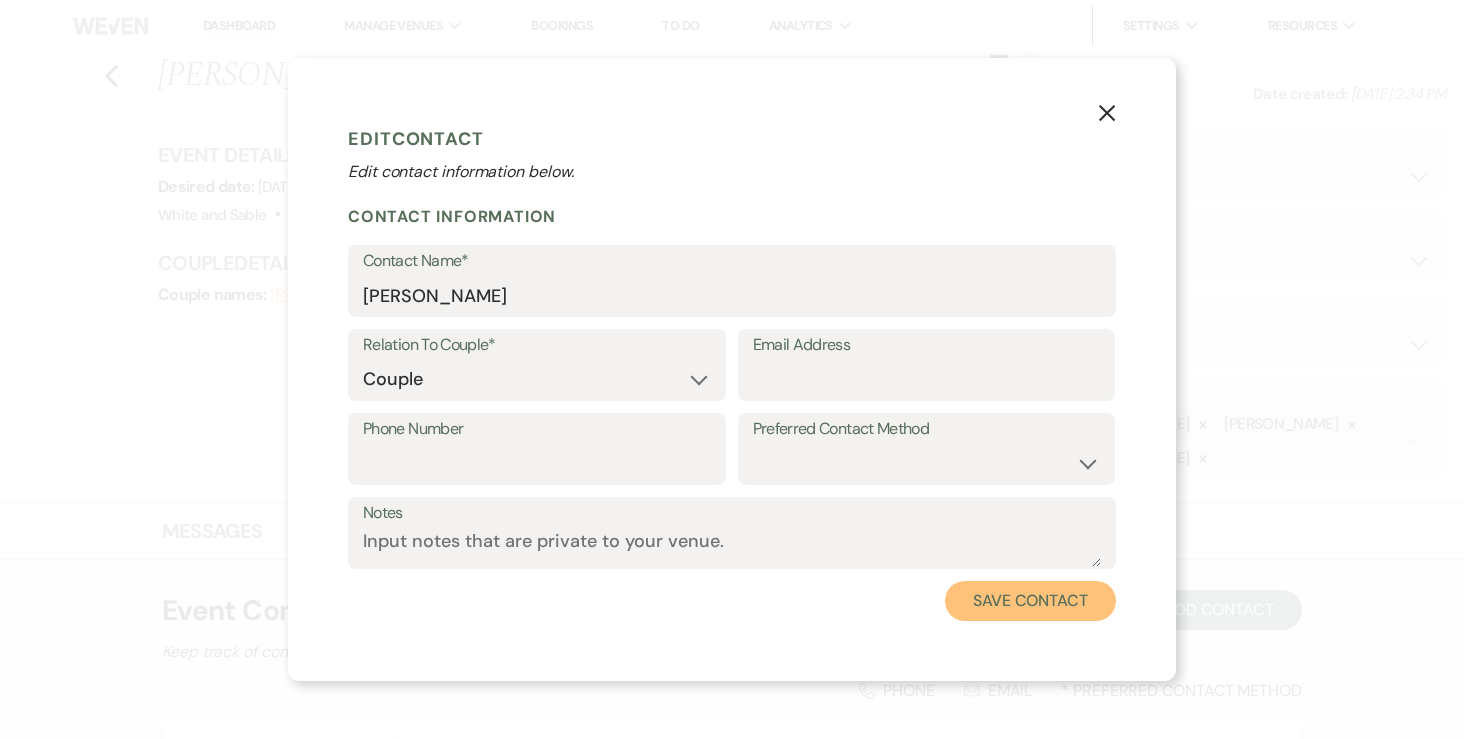 click on "Save Contact" at bounding box center (1030, 601) 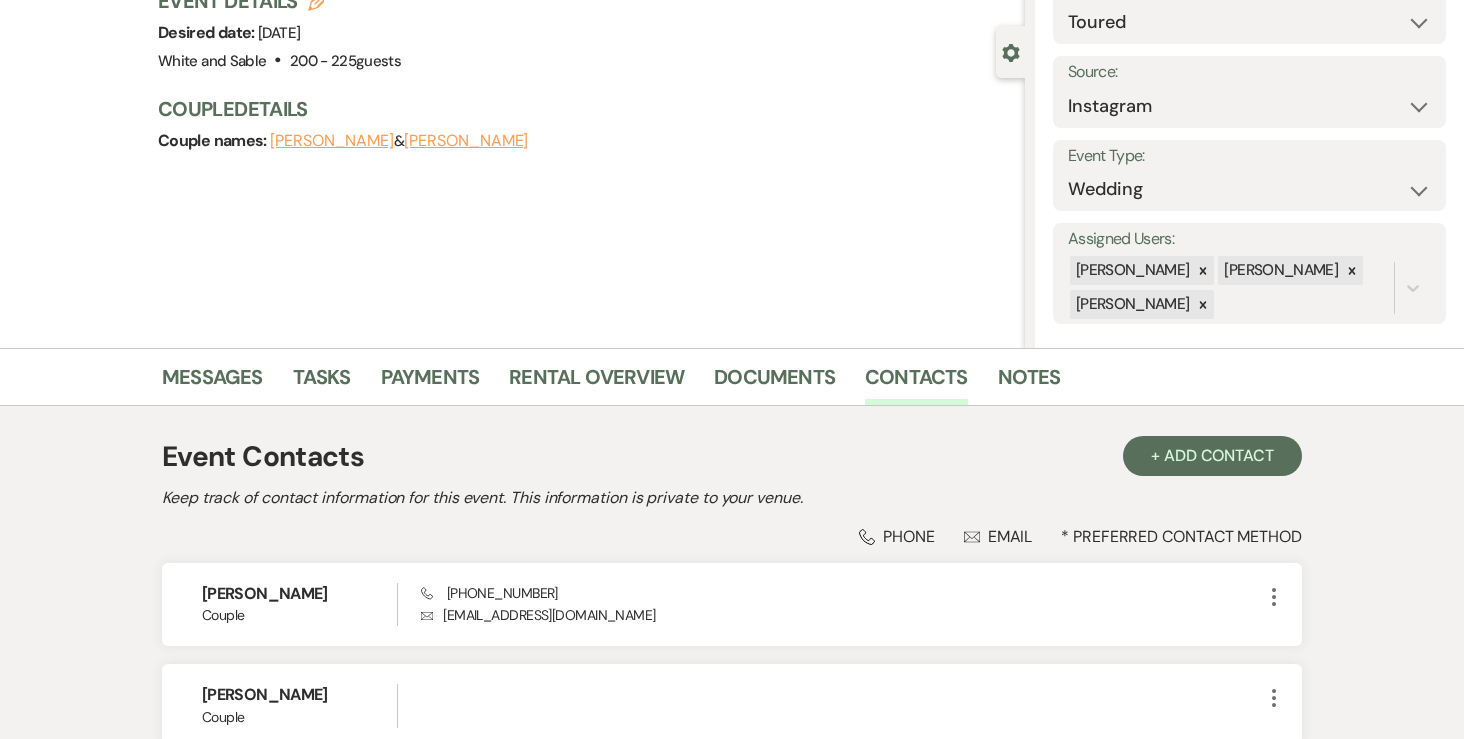 scroll, scrollTop: 143, scrollLeft: 0, axis: vertical 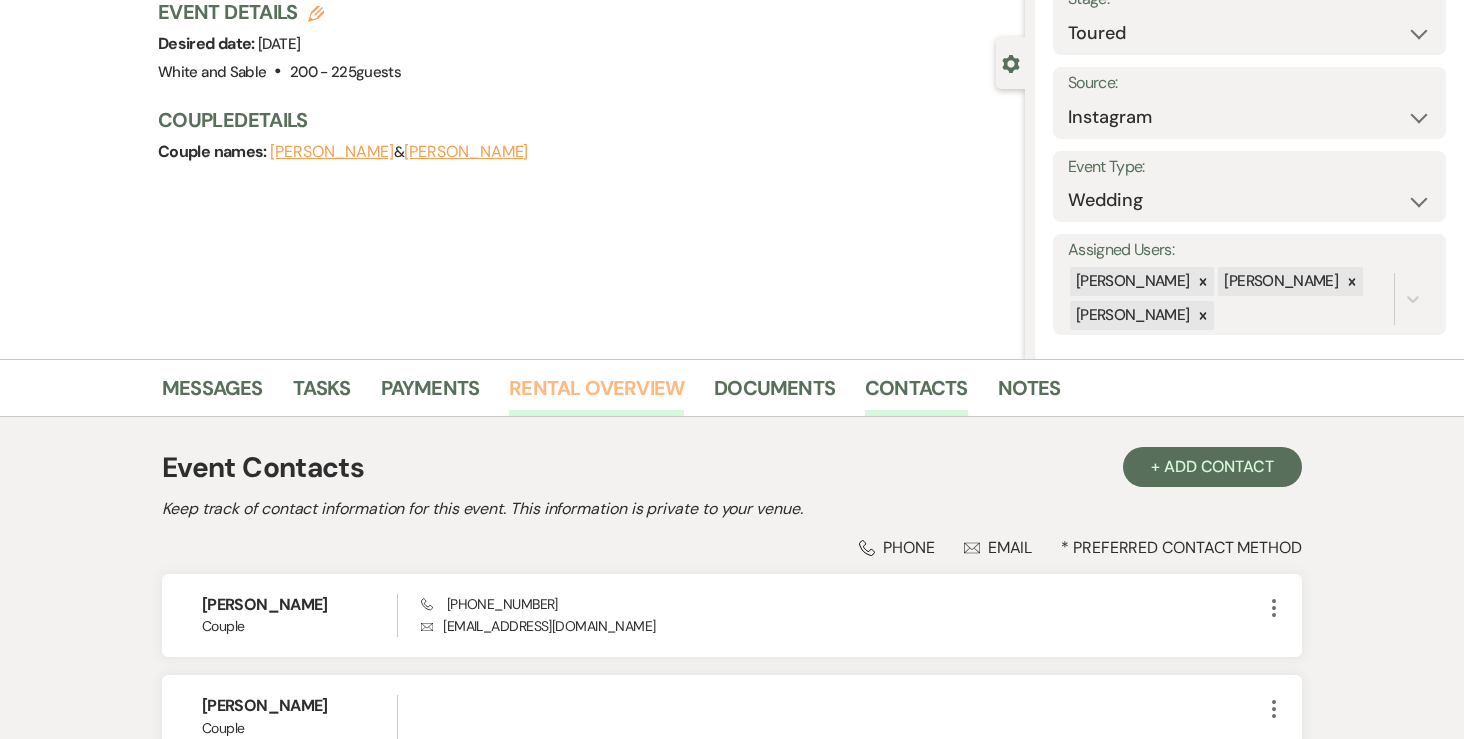 click on "Rental Overview" at bounding box center (596, 394) 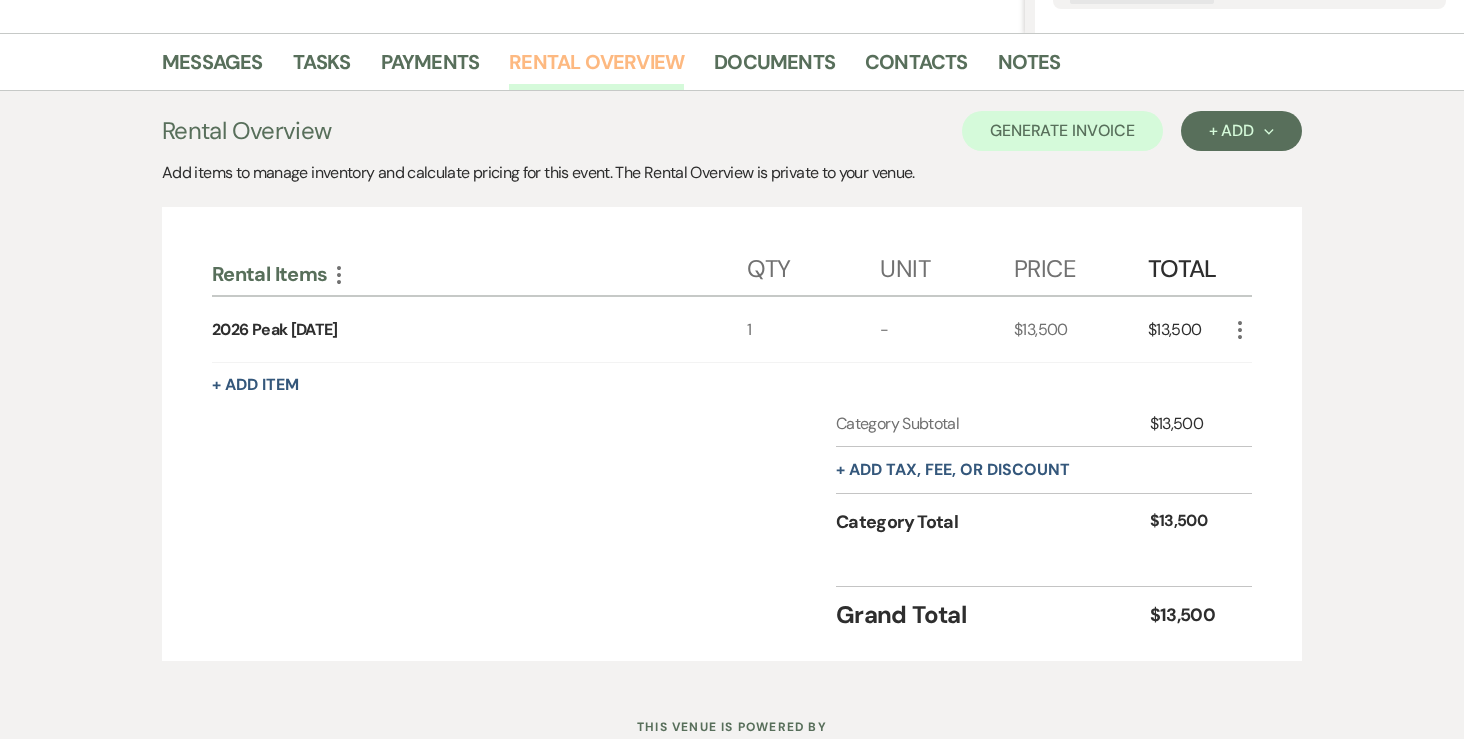 scroll, scrollTop: 463, scrollLeft: 0, axis: vertical 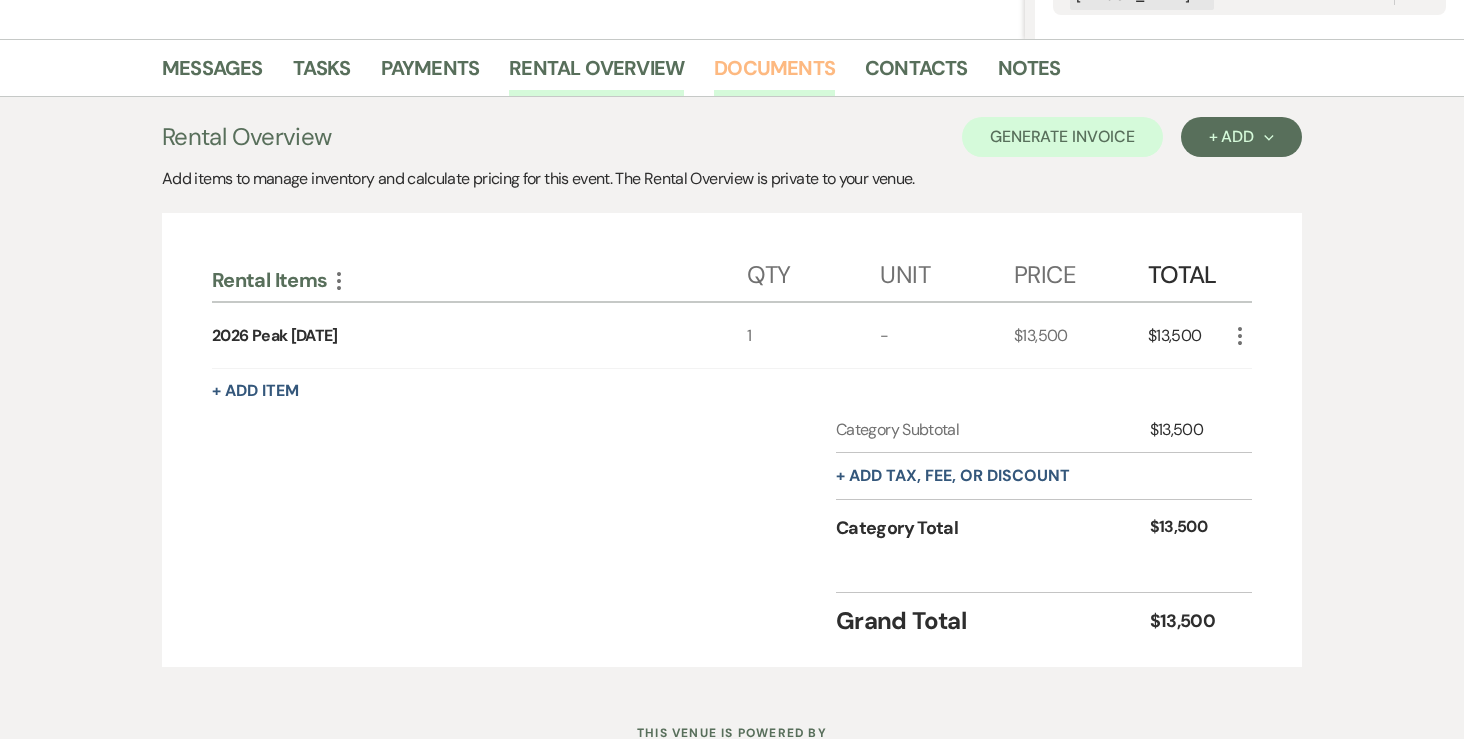 click on "Documents" at bounding box center (774, 74) 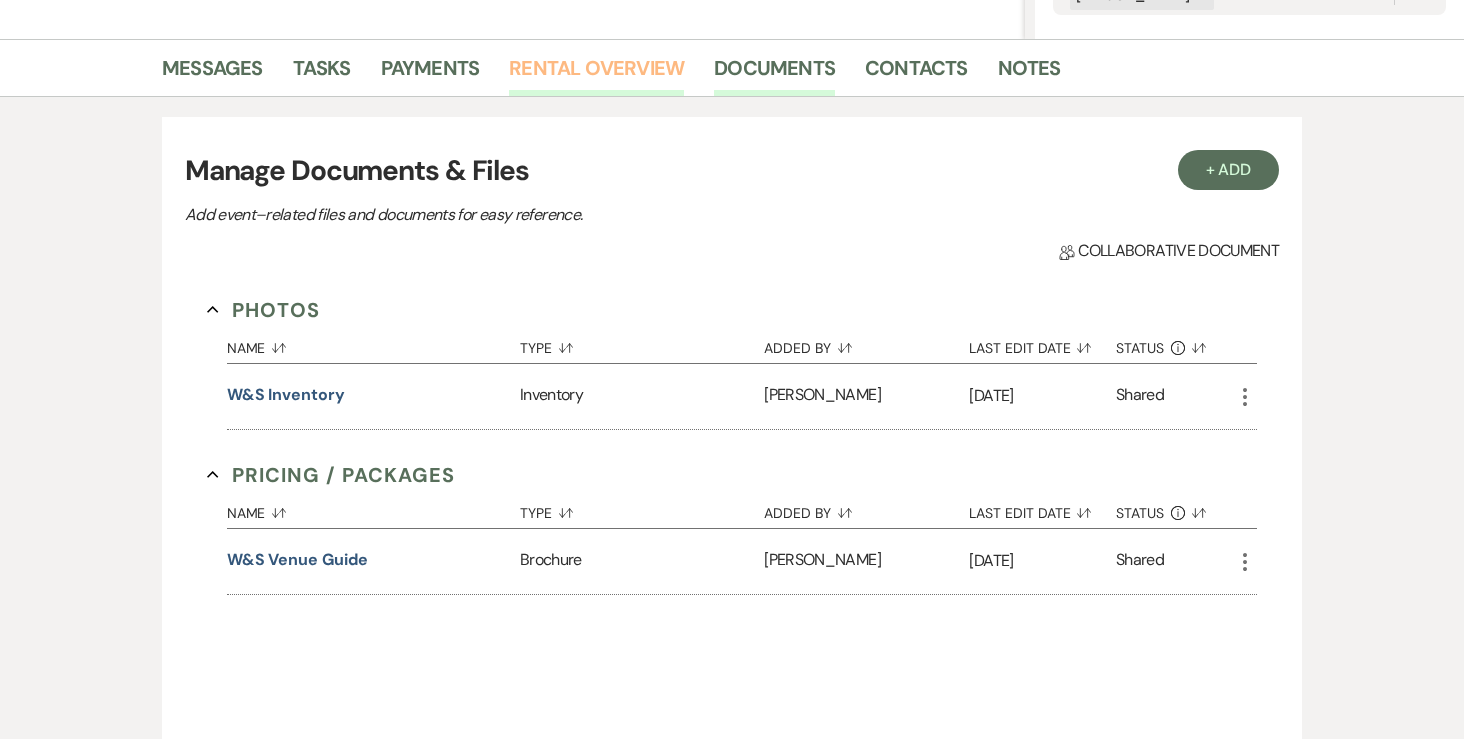 click on "Rental Overview" at bounding box center (596, 74) 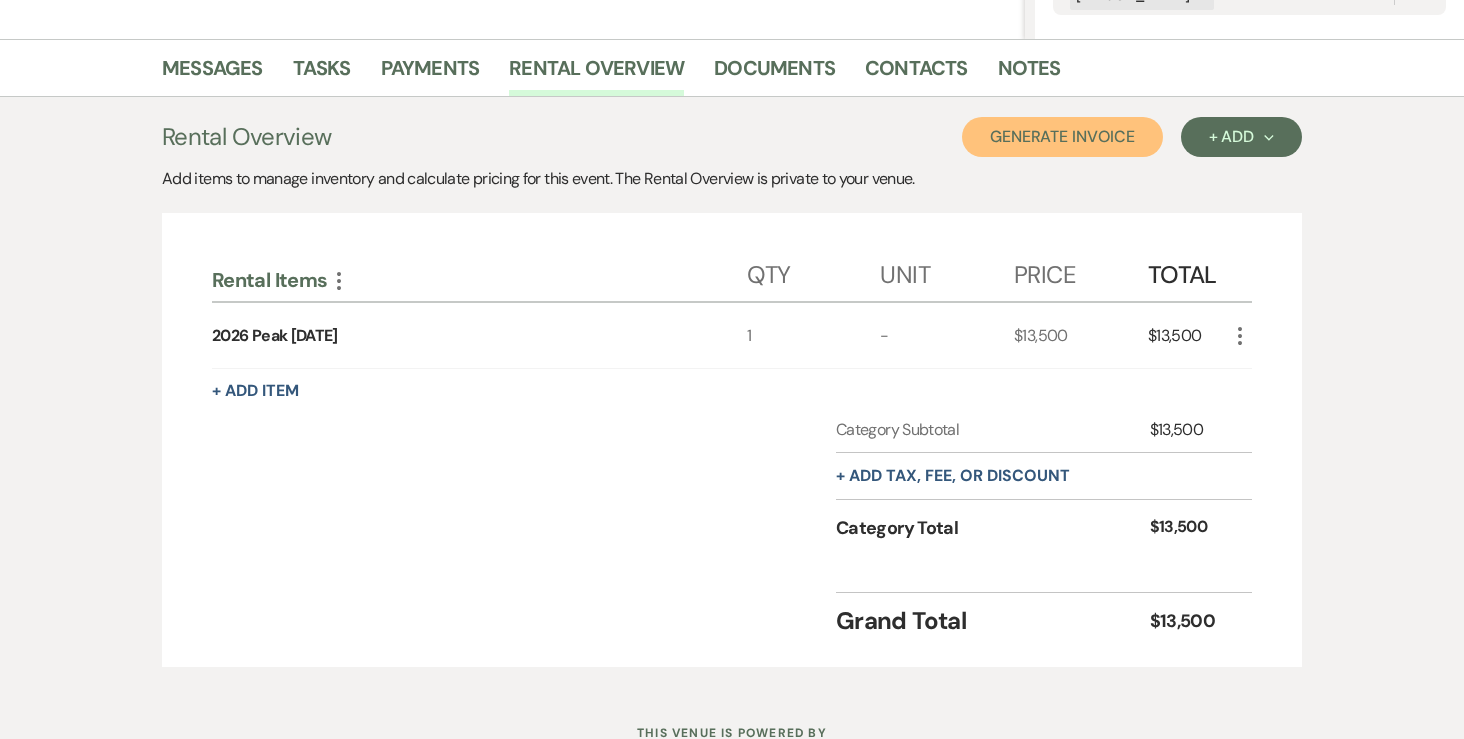click on "Generate Invoice" at bounding box center (1062, 137) 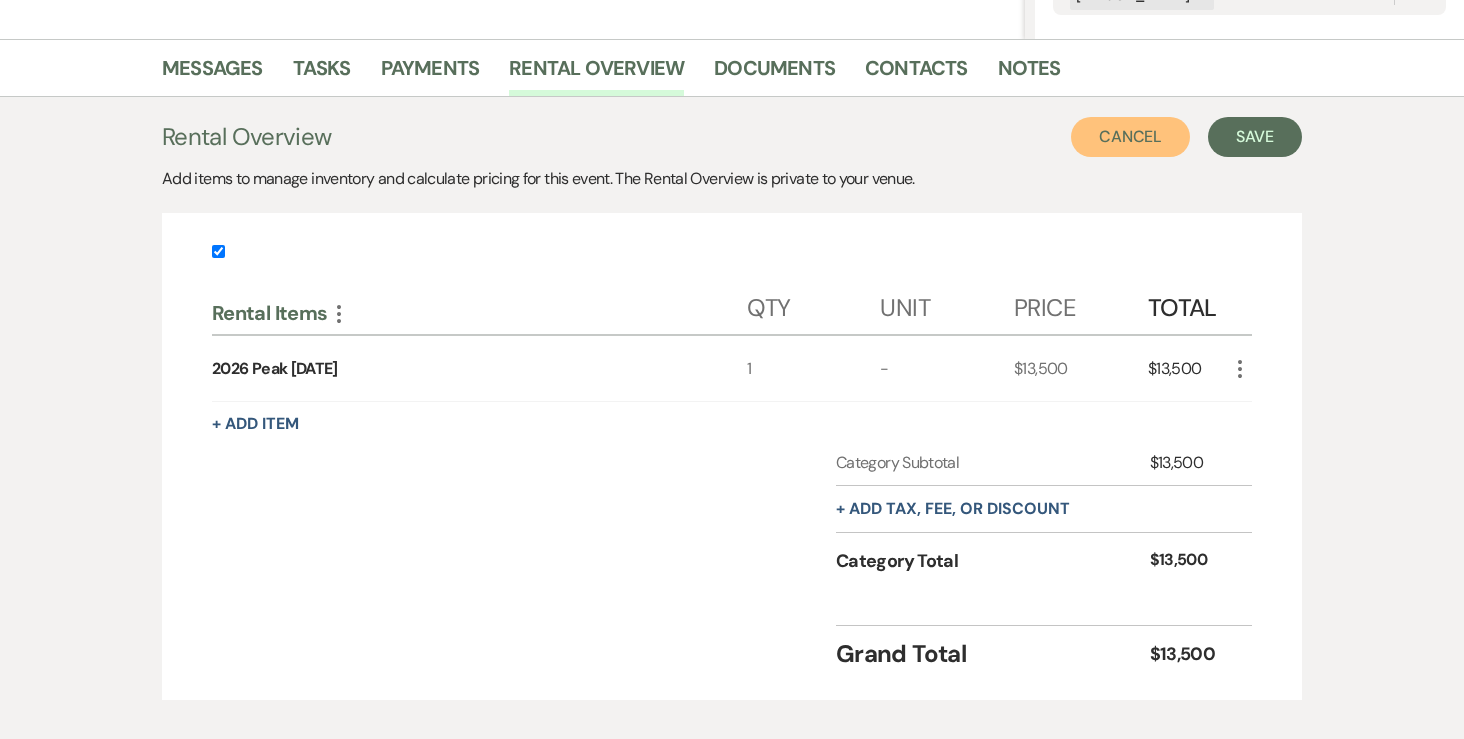 click on "Cancel" at bounding box center (1131, 137) 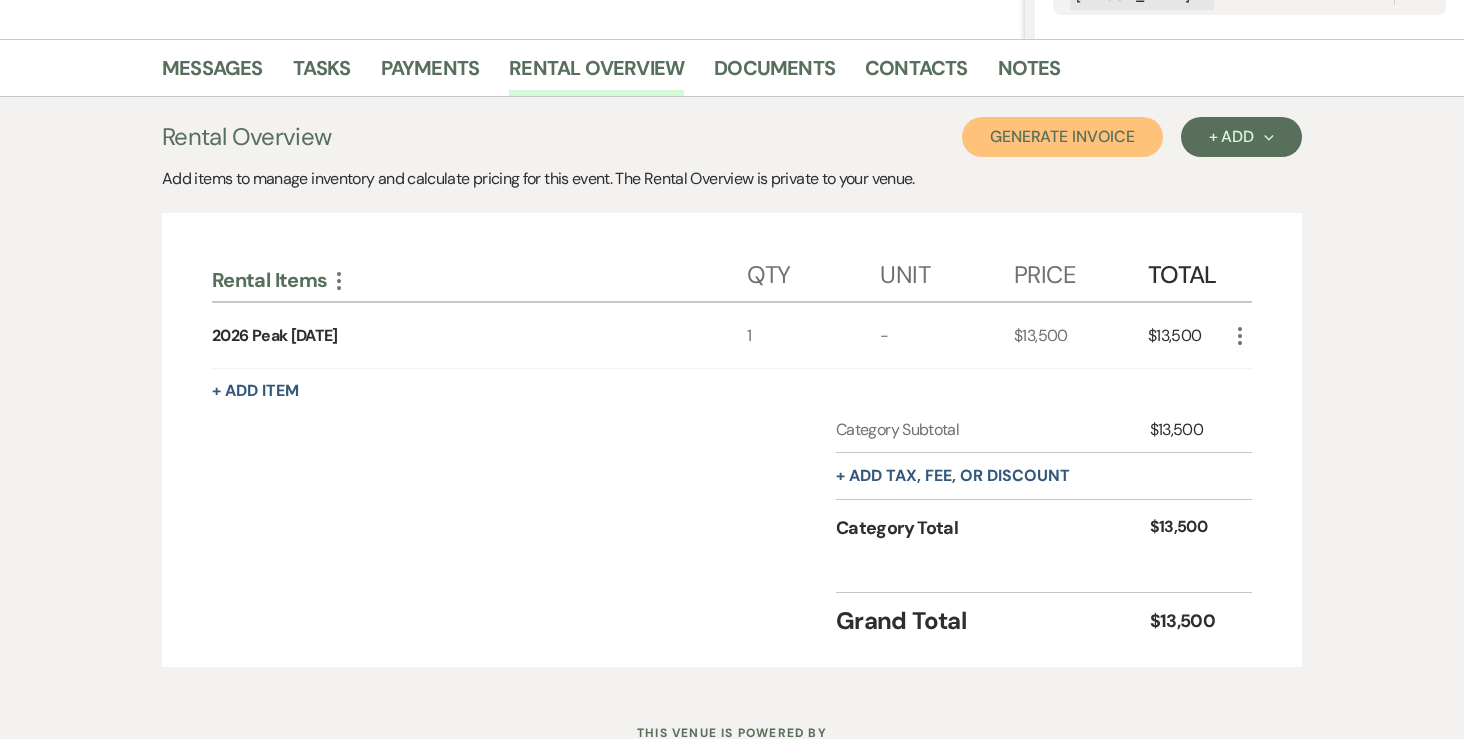 scroll, scrollTop: 488, scrollLeft: 0, axis: vertical 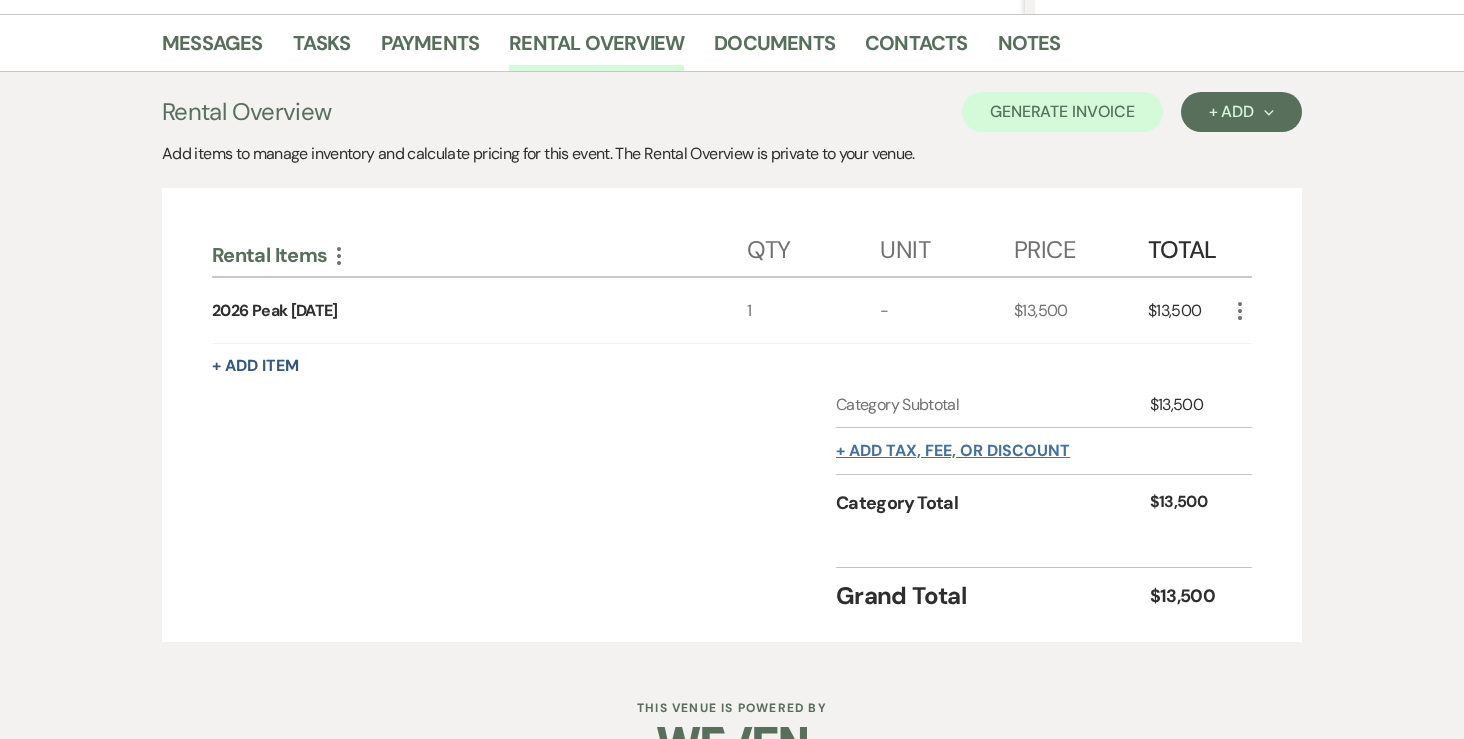 click on "+ Add tax, fee, or discount" at bounding box center [953, 451] 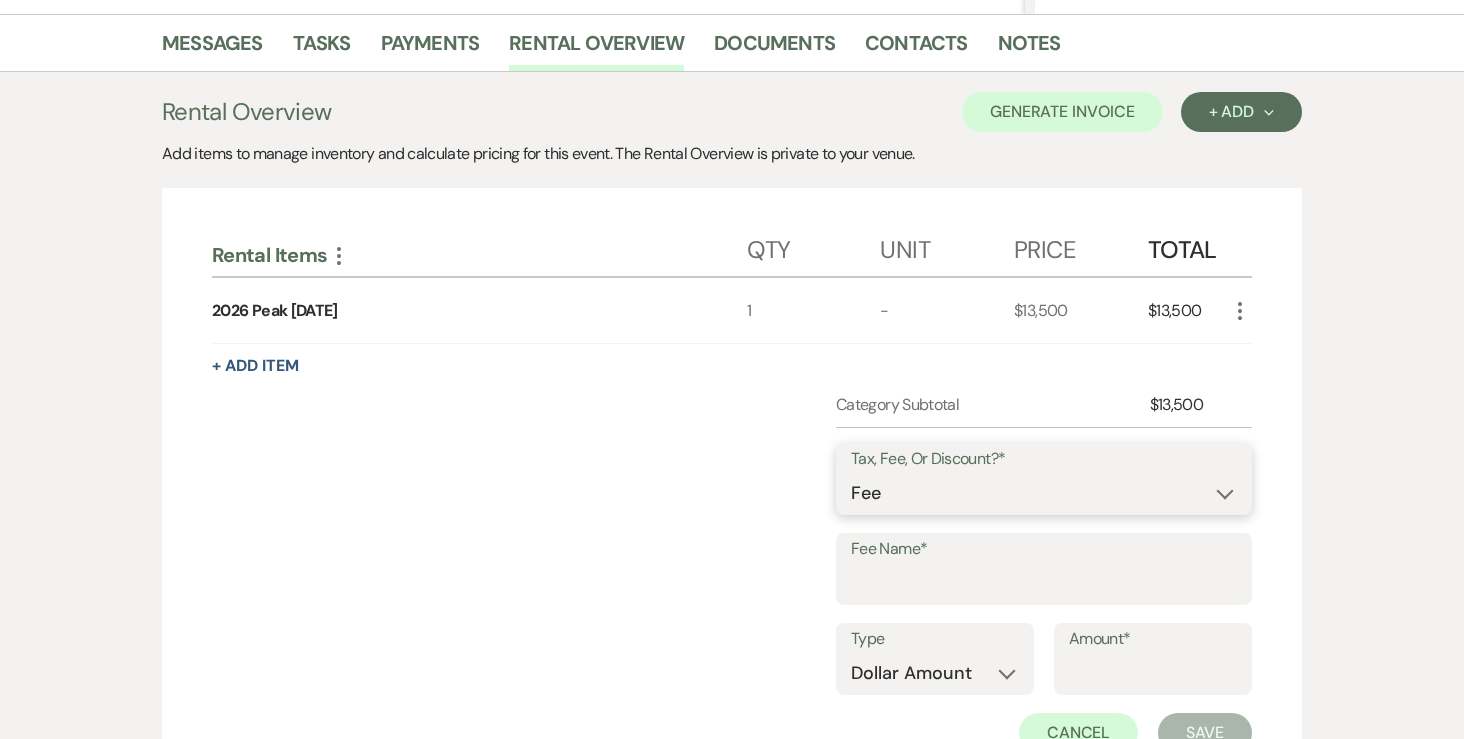 click on "Fee Discount Tax" at bounding box center [1044, 493] 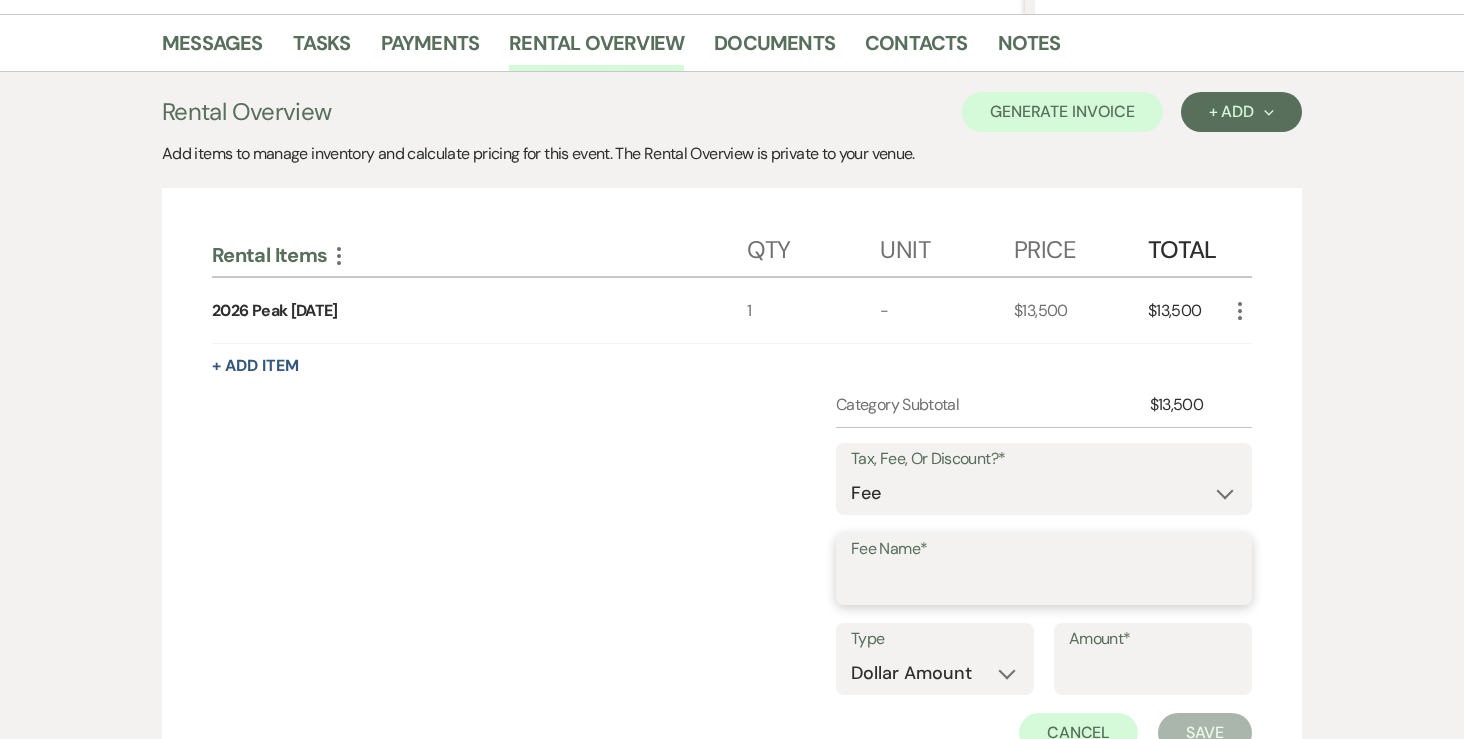 click on "Fee Name*" at bounding box center [1044, 583] 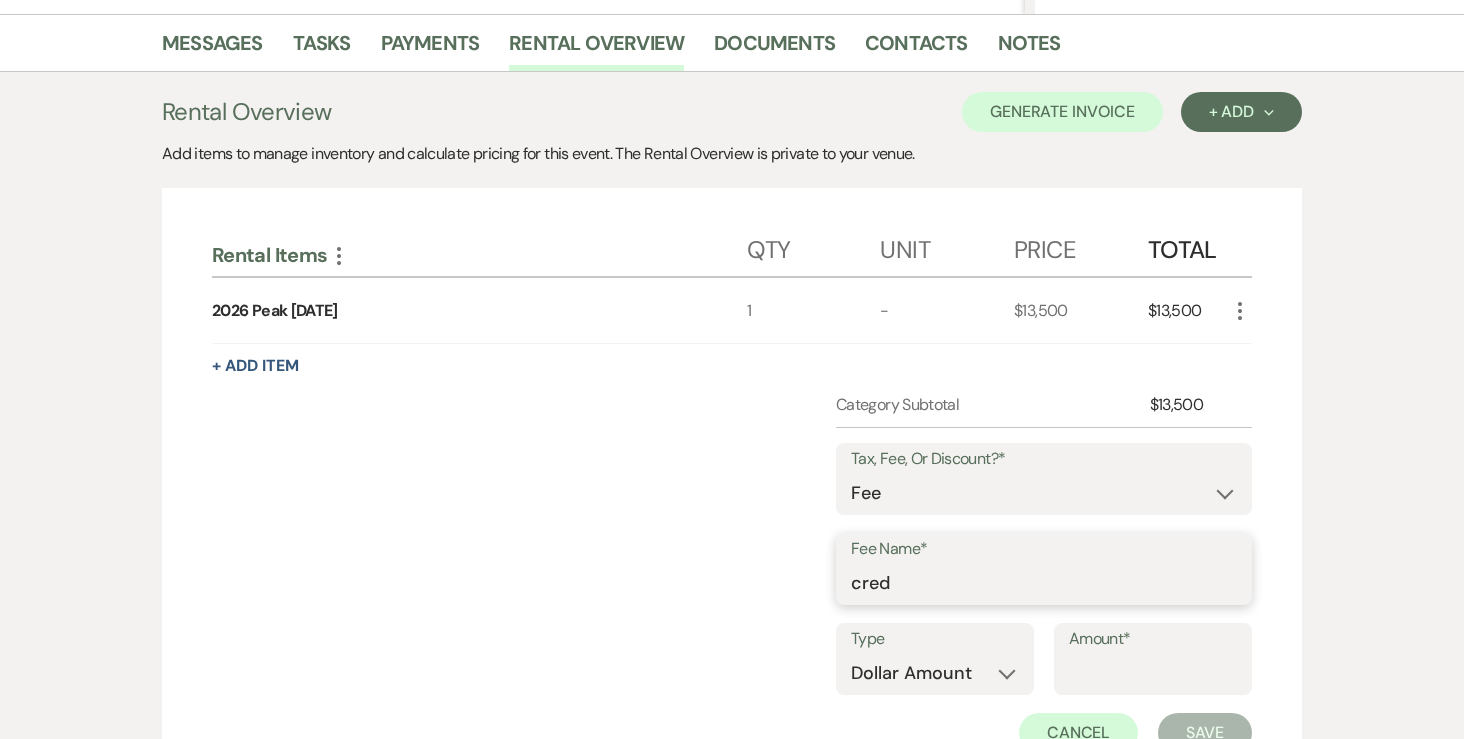 type on "Credit Card Fee" 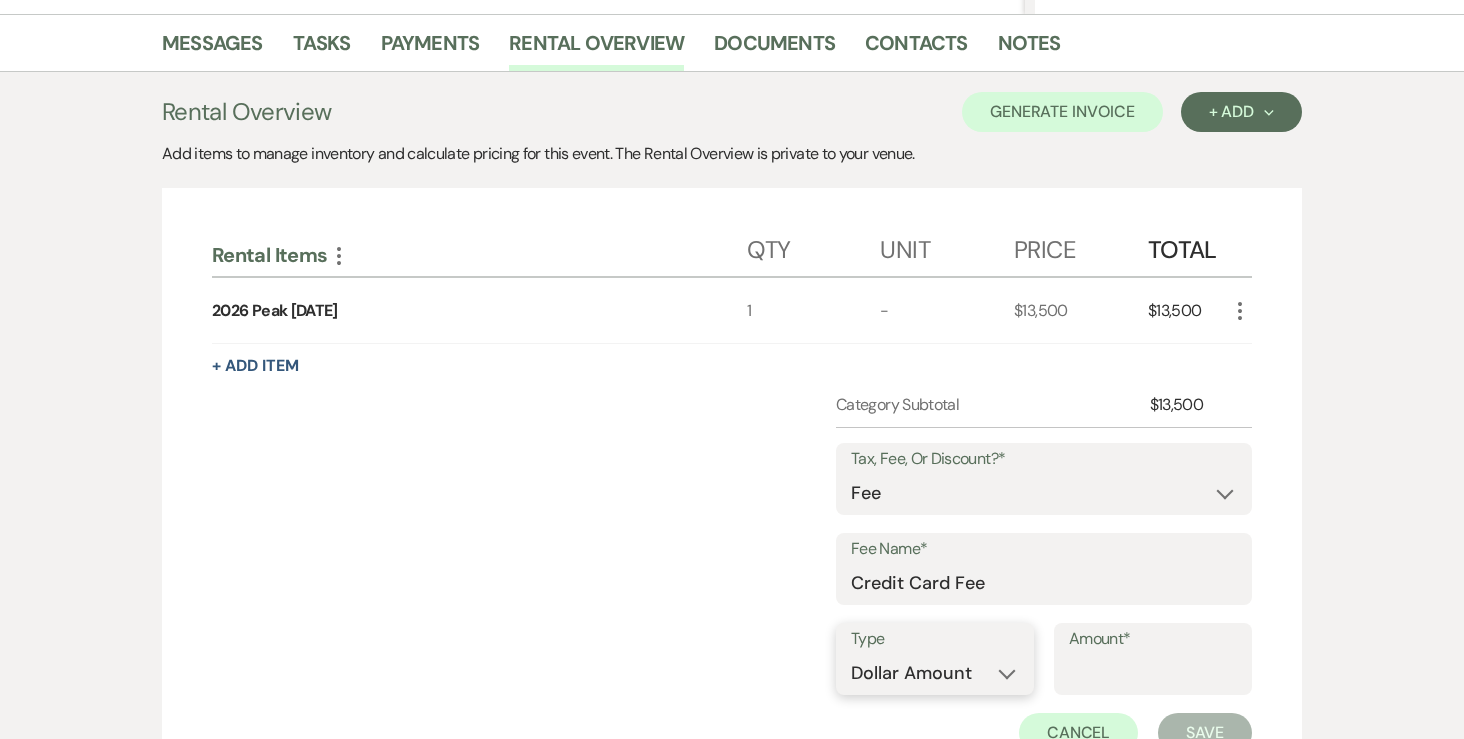 click on "Dollar Amount Percentage" at bounding box center (935, 673) 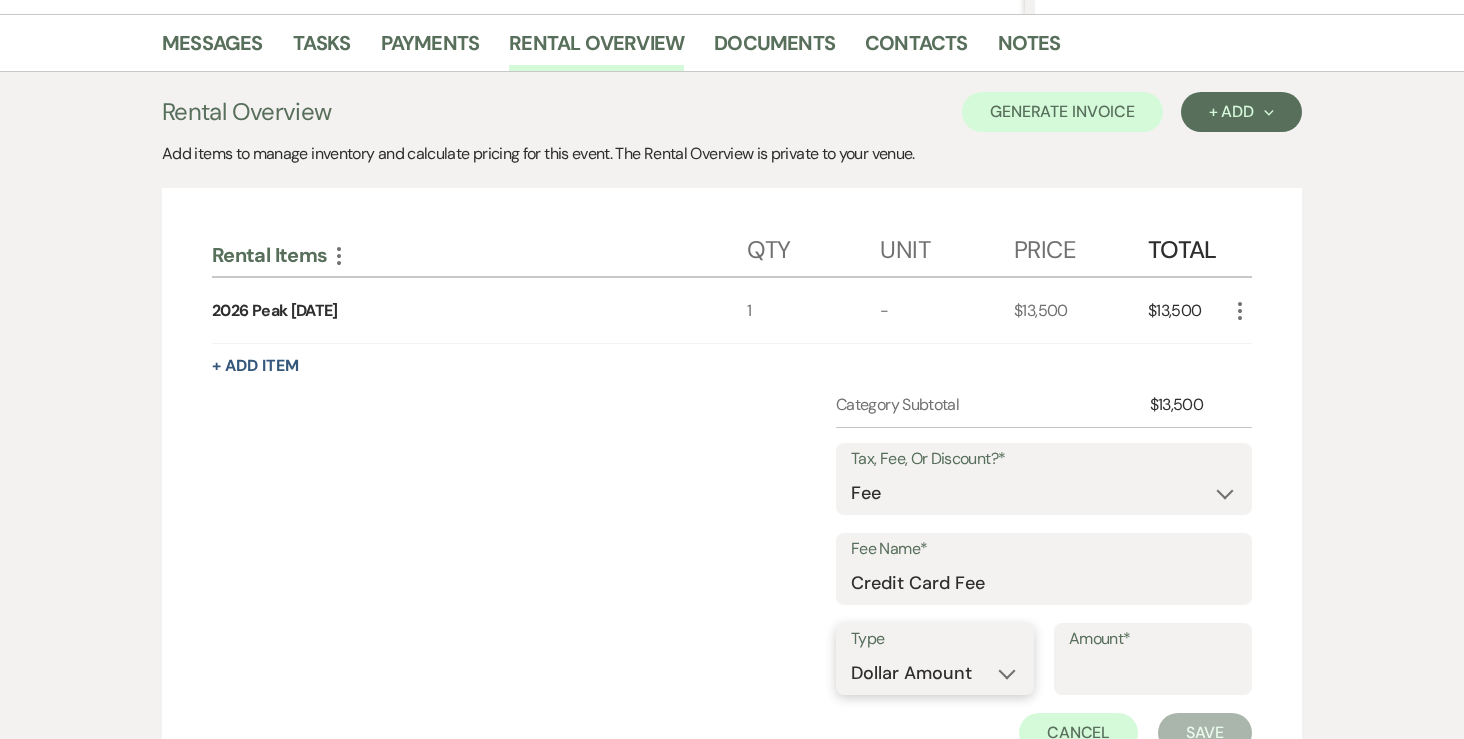 select on "false" 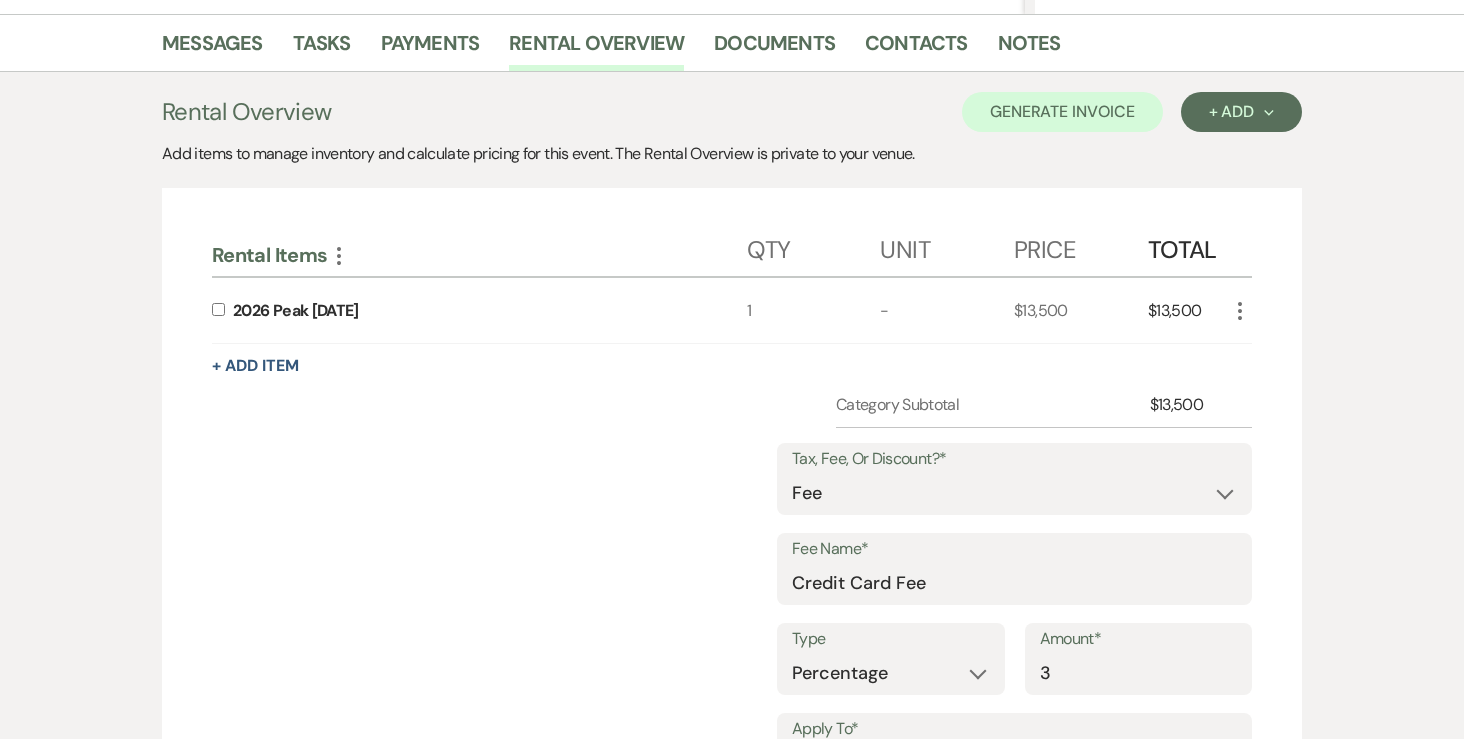 type on "3" 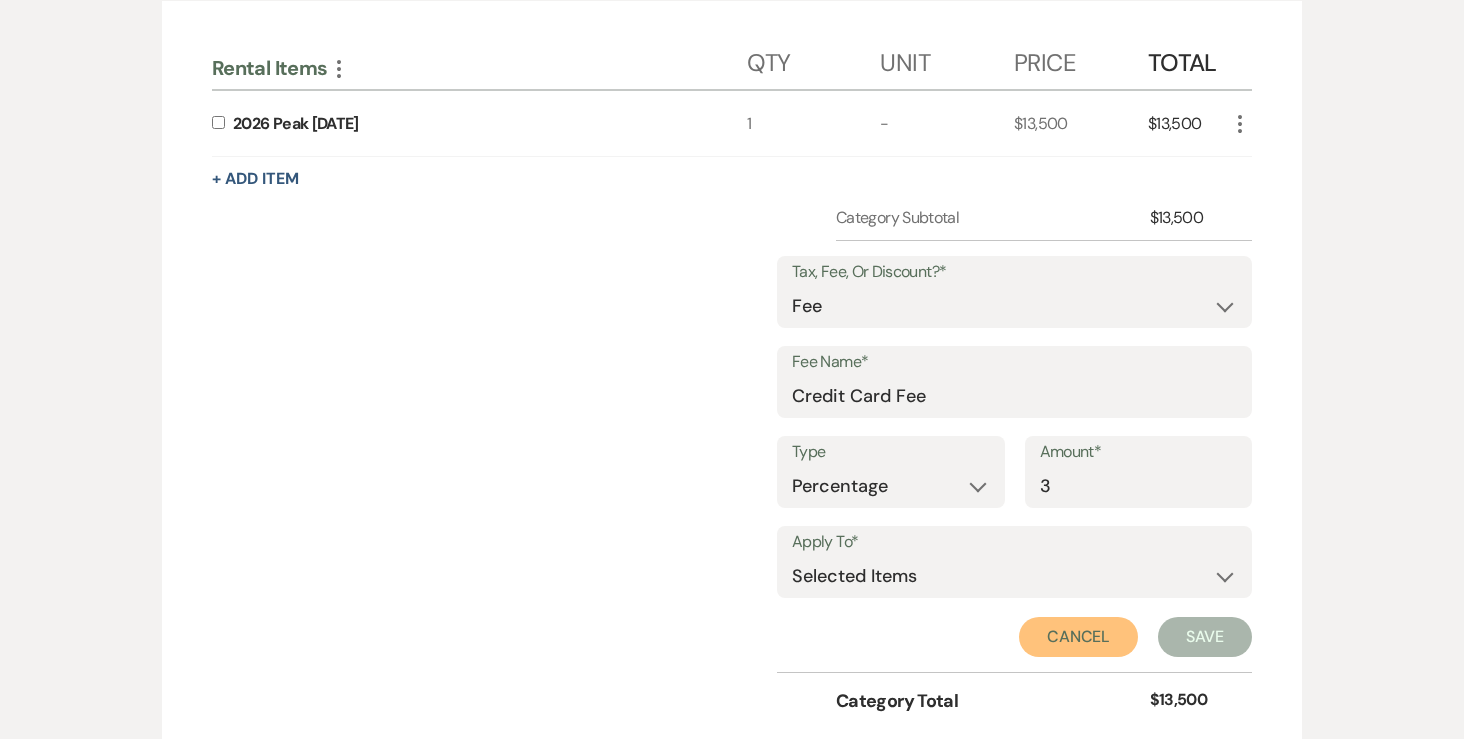 click on "Cancel" at bounding box center [1079, 637] 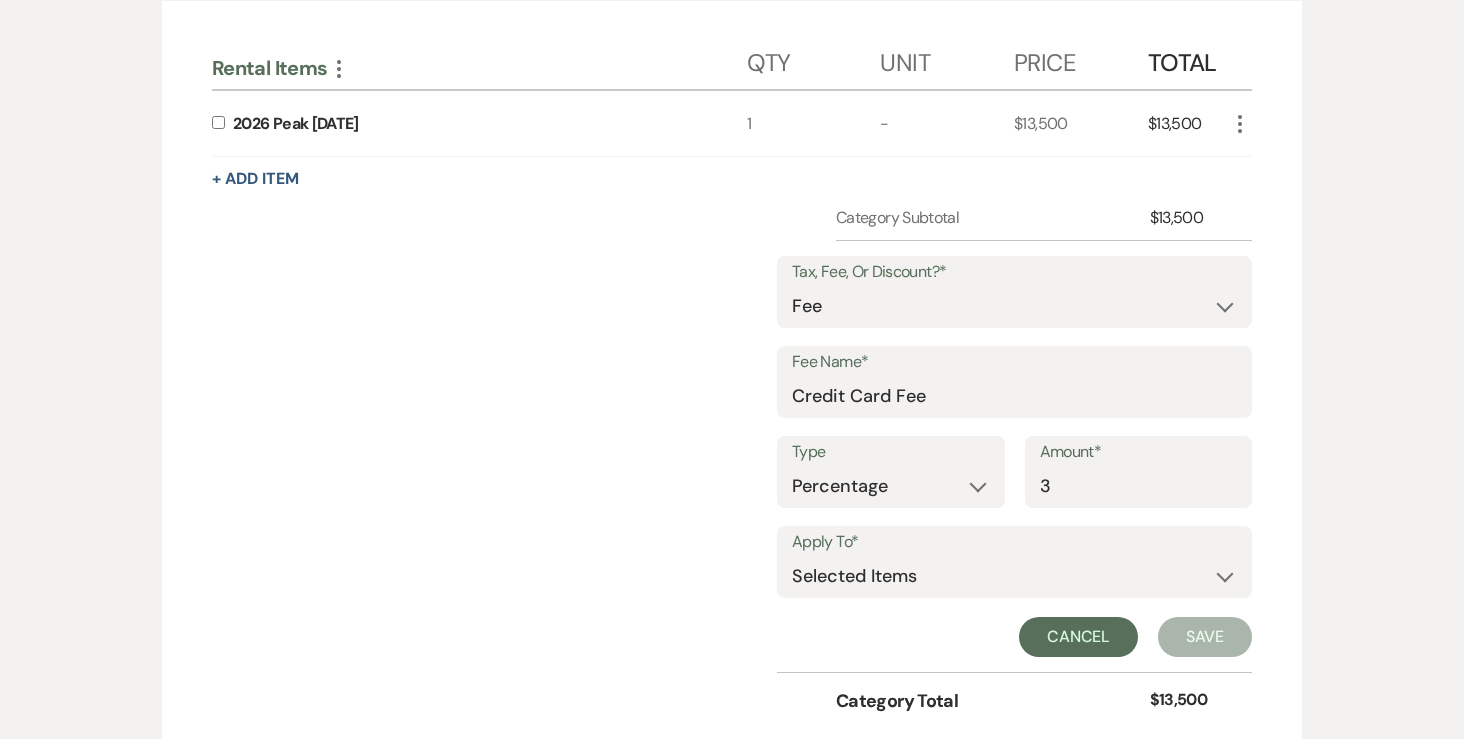 scroll, scrollTop: 539, scrollLeft: 0, axis: vertical 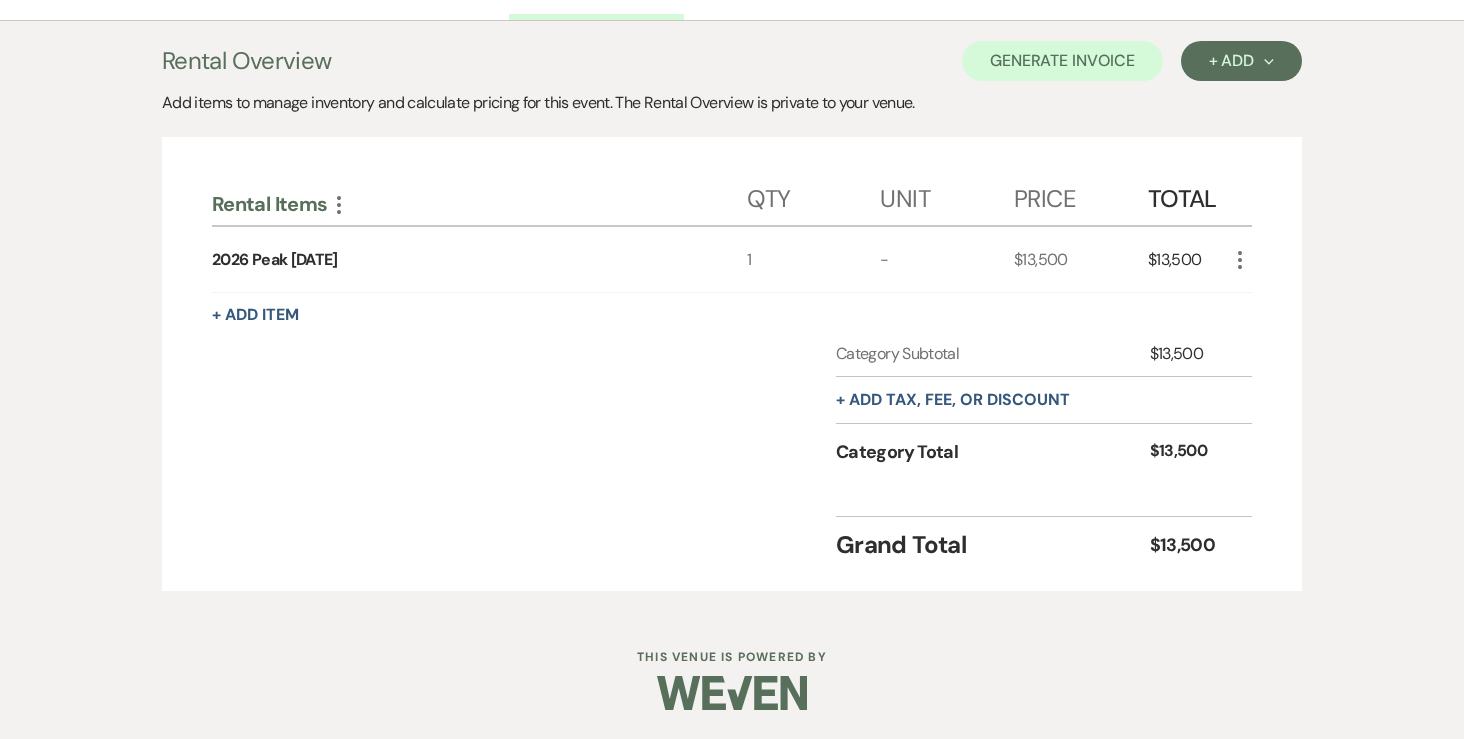 click on "+ Add tax, fee, or discount" at bounding box center (1044, 400) 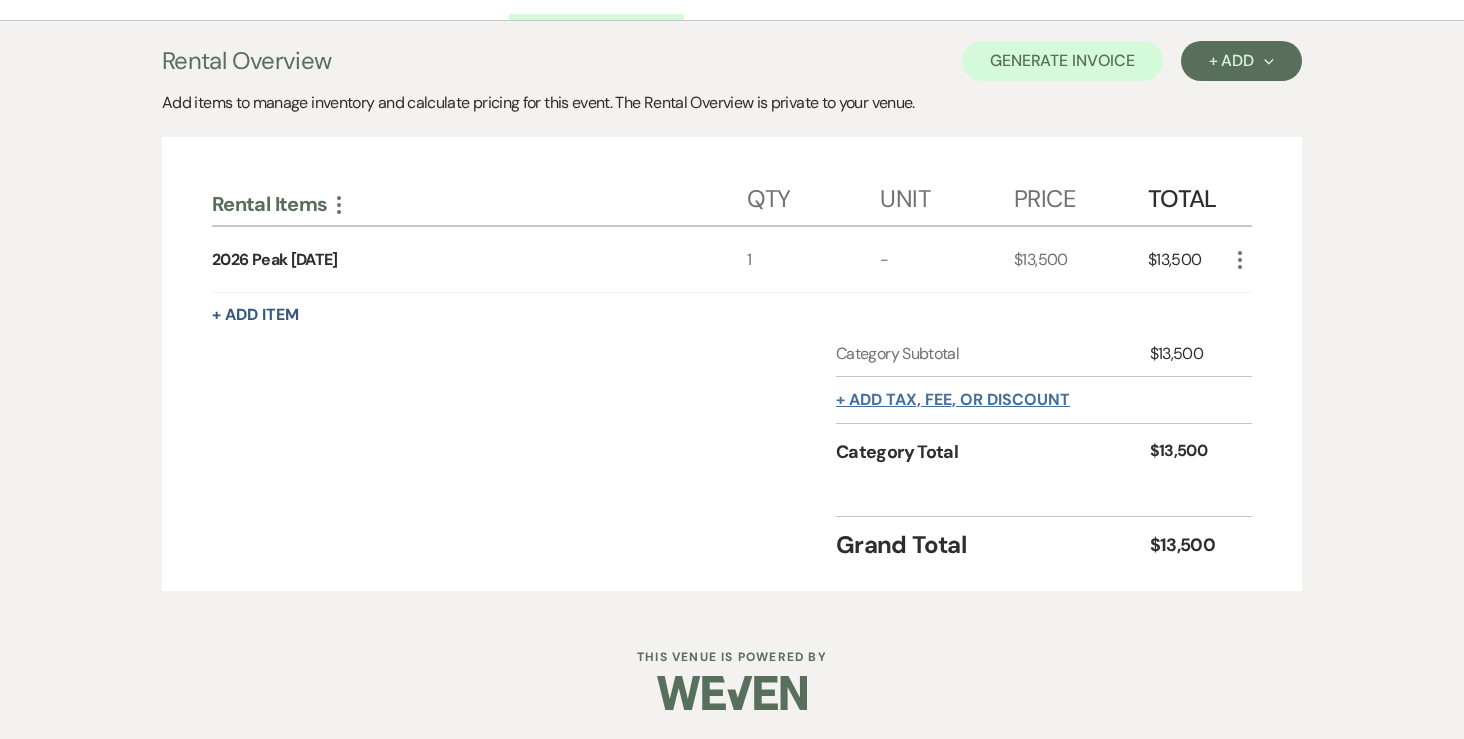 click on "+ Add tax, fee, or discount" at bounding box center [953, 400] 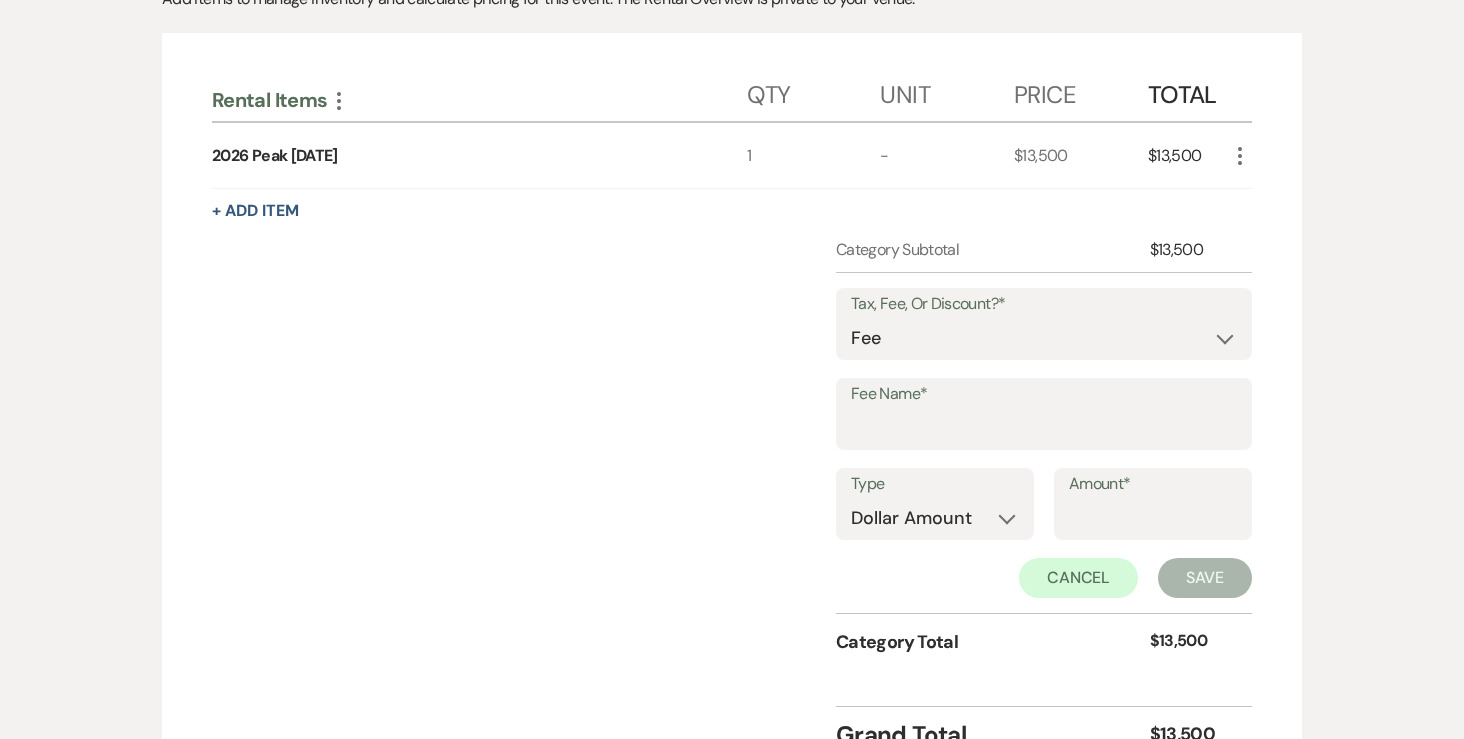 scroll, scrollTop: 644, scrollLeft: 0, axis: vertical 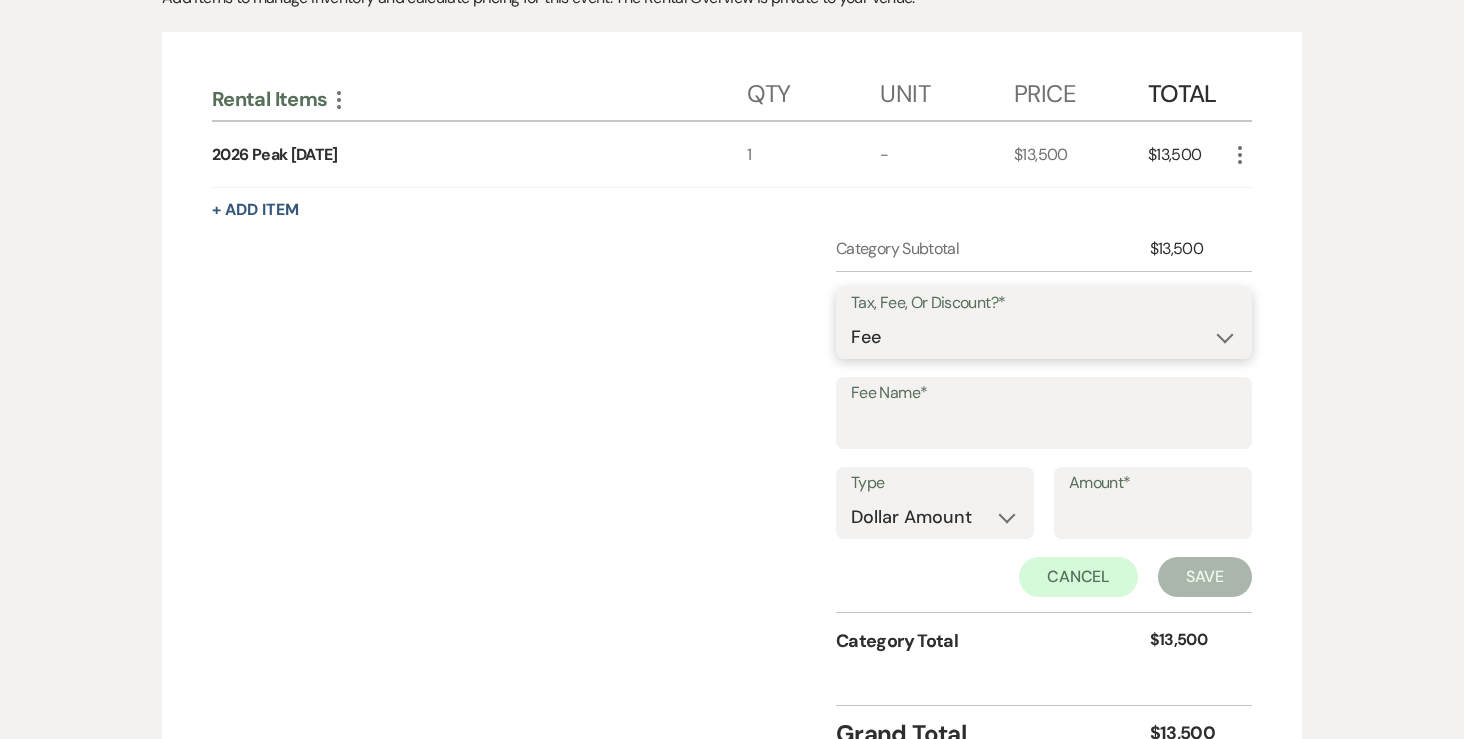 click on "Fee Discount Tax" at bounding box center (1044, 337) 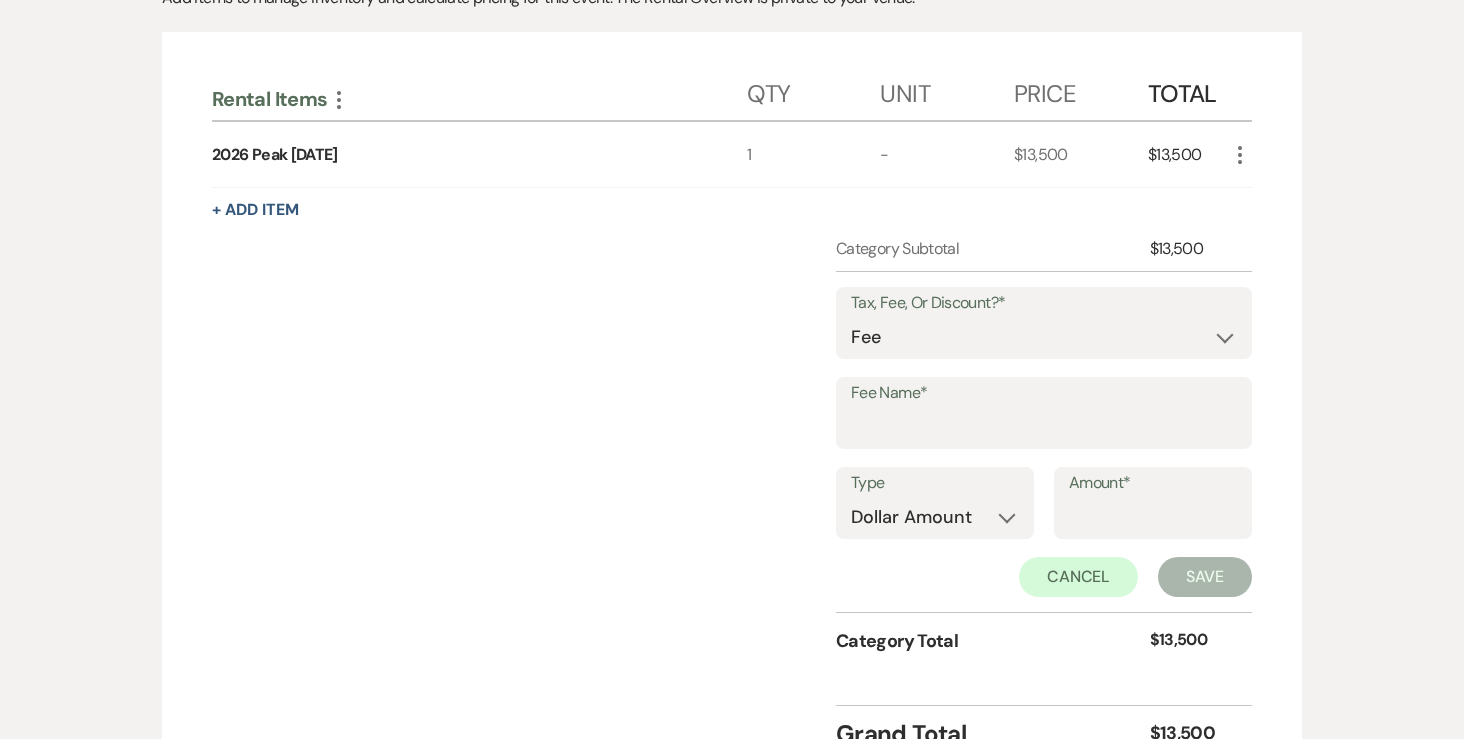 click on "Fee Name*" at bounding box center [1044, 393] 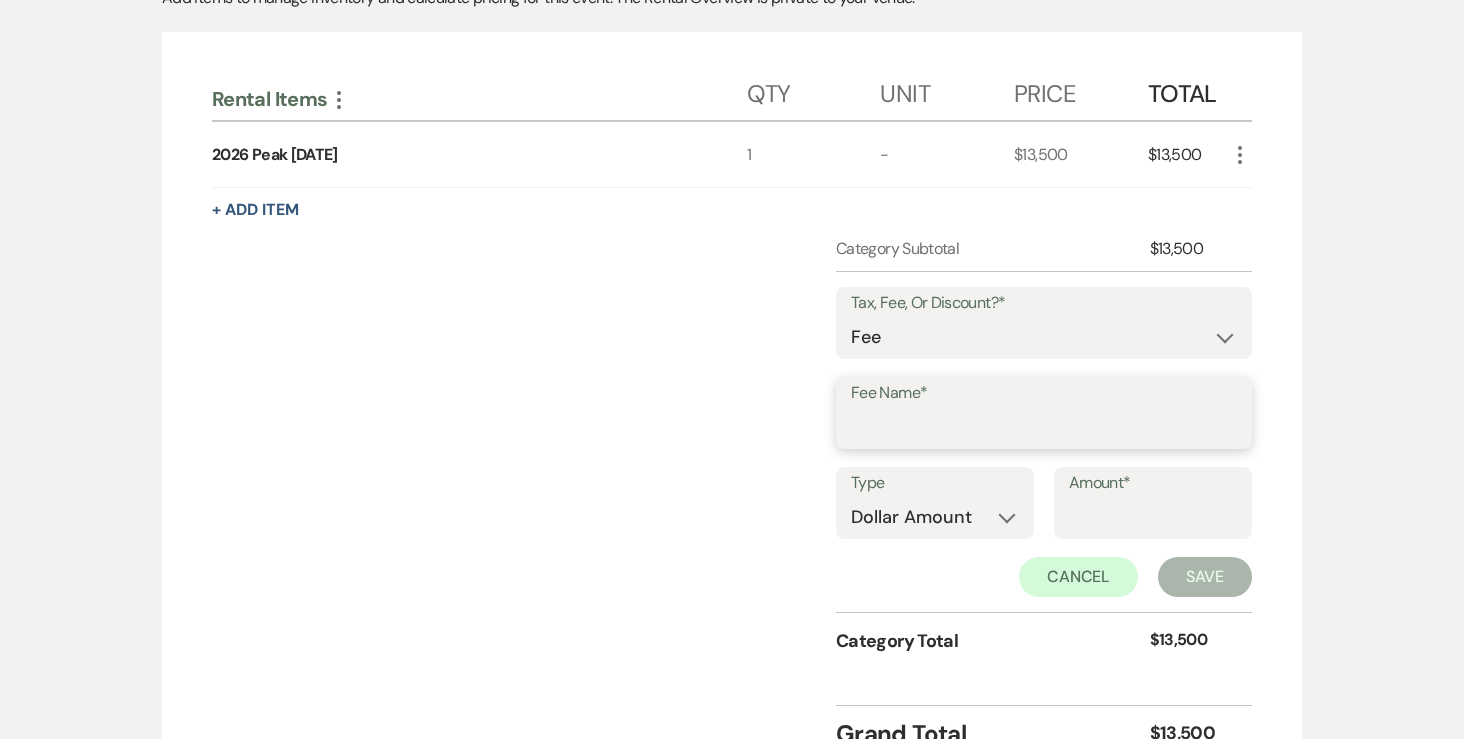 click on "Fee Name*" at bounding box center (1044, 427) 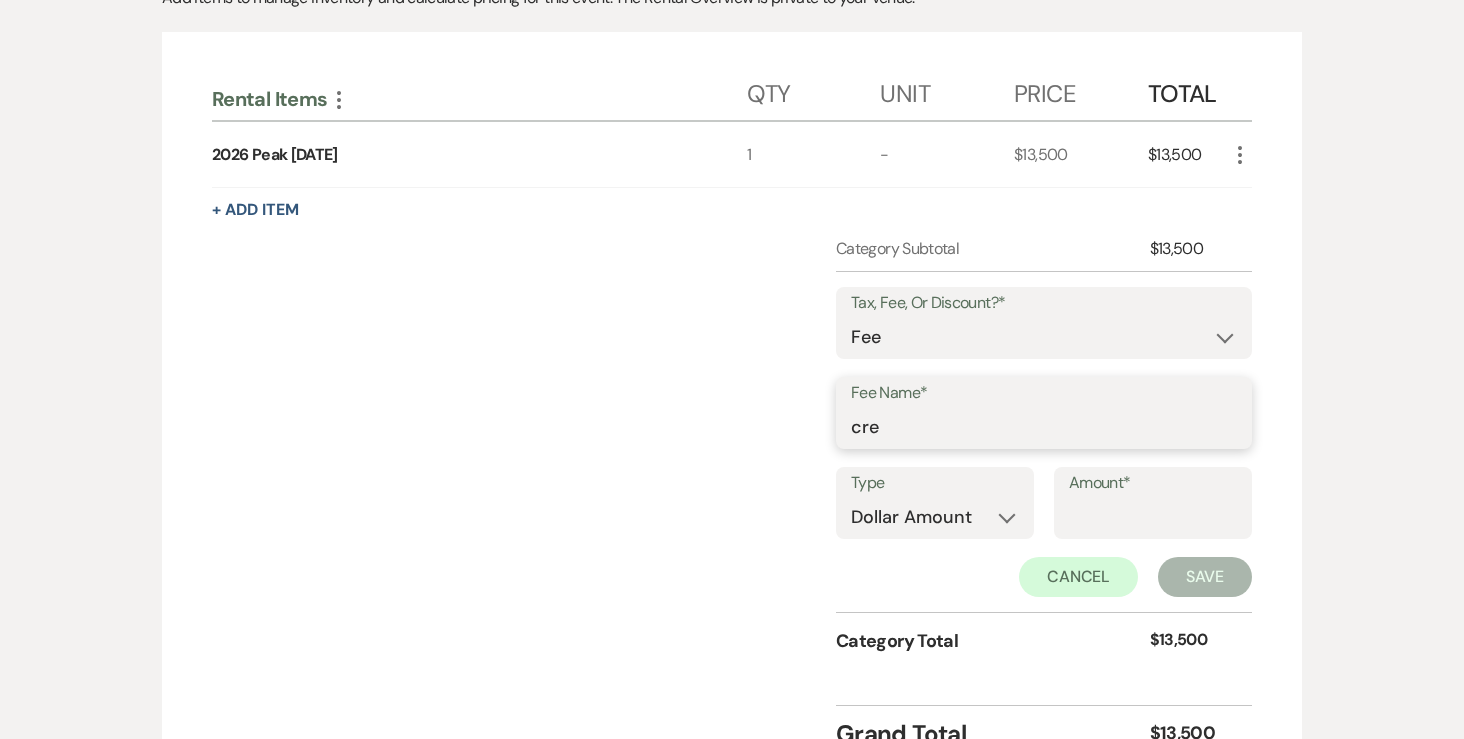 type on "Credit Card Fee" 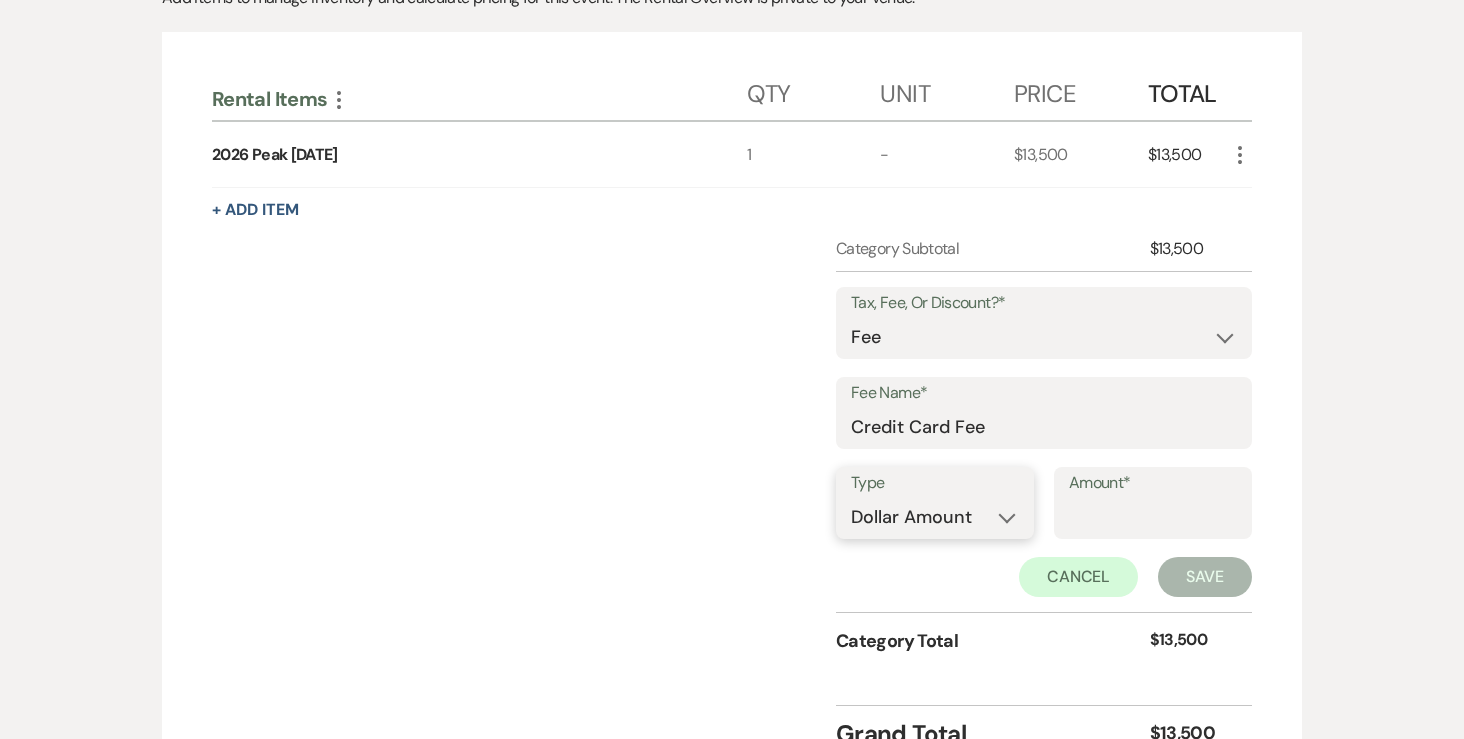 click on "Dollar Amount Percentage" at bounding box center (935, 517) 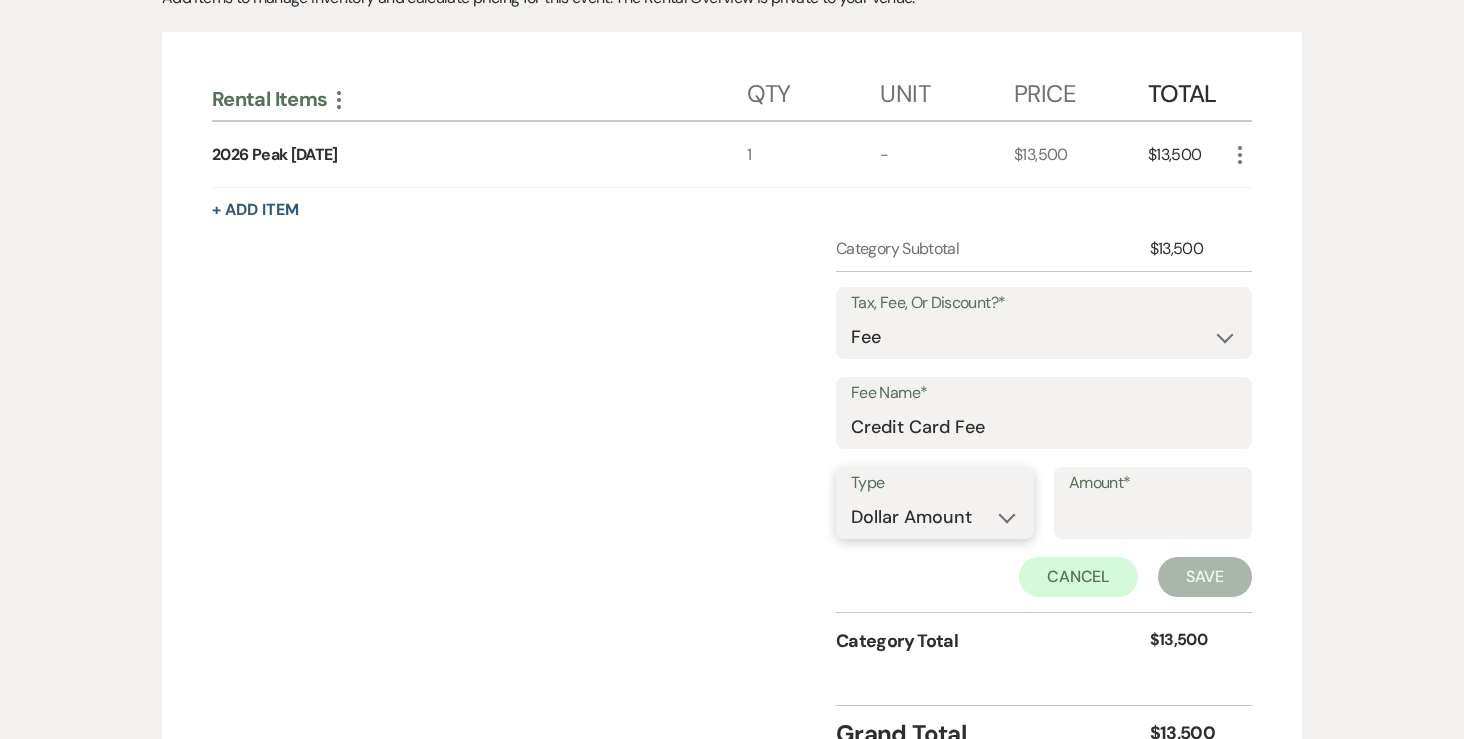select on "false" 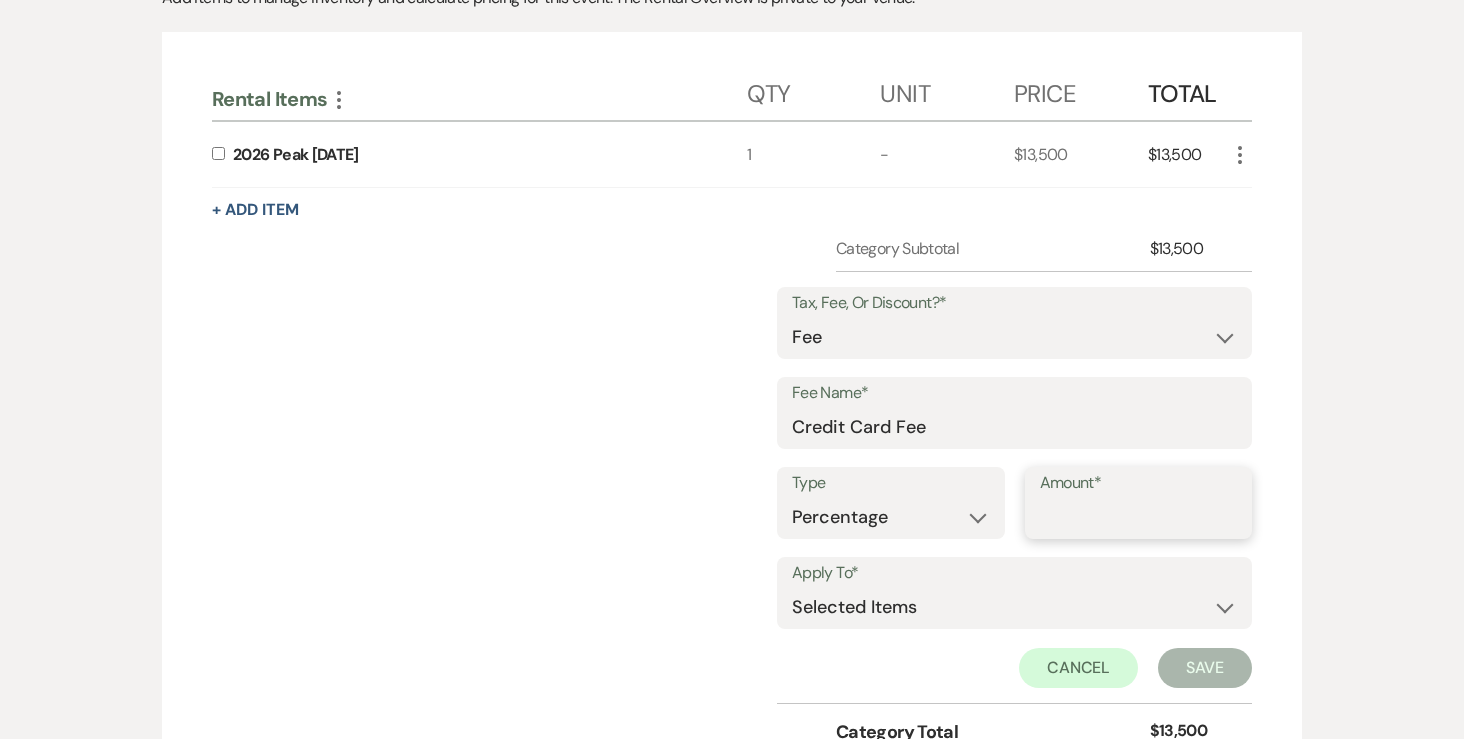 click on "Amount*" at bounding box center [1139, 517] 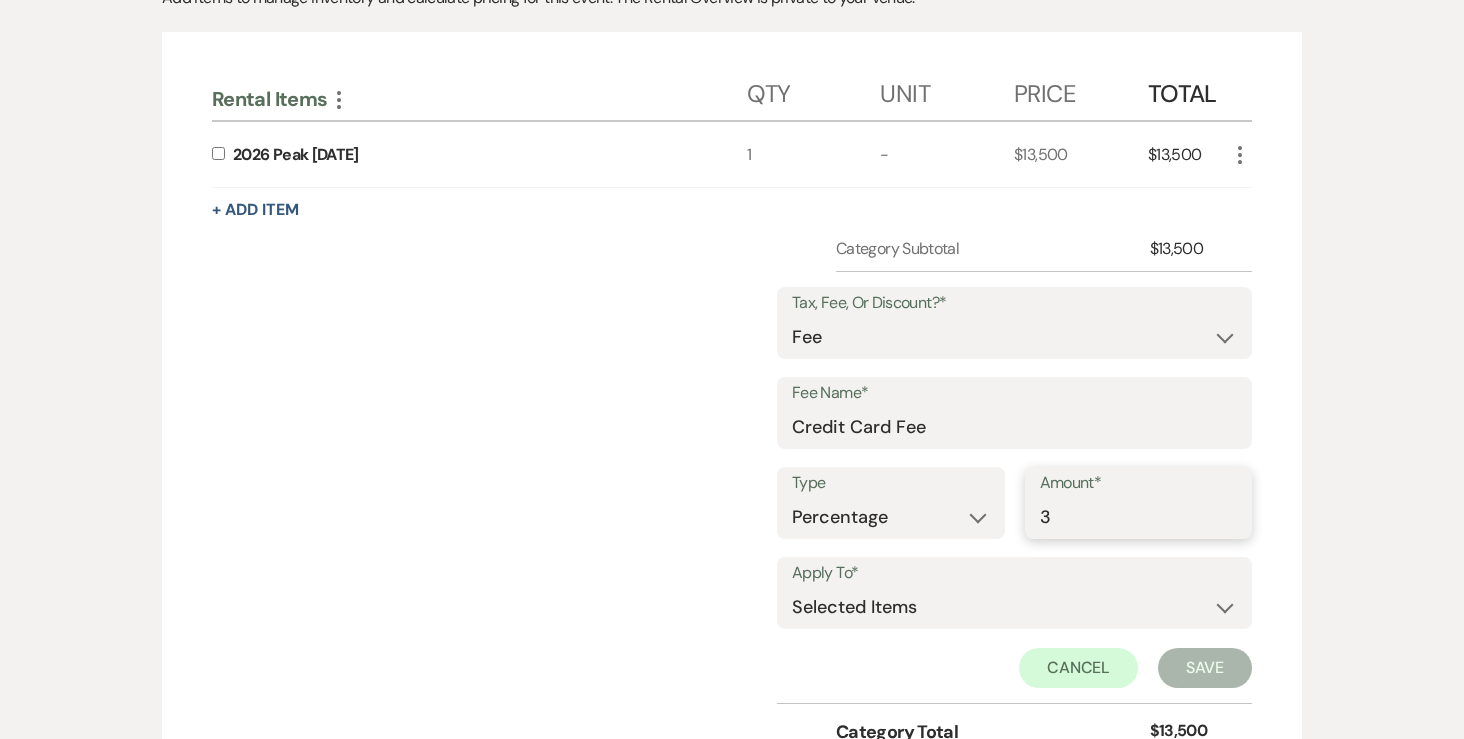 type on "3" 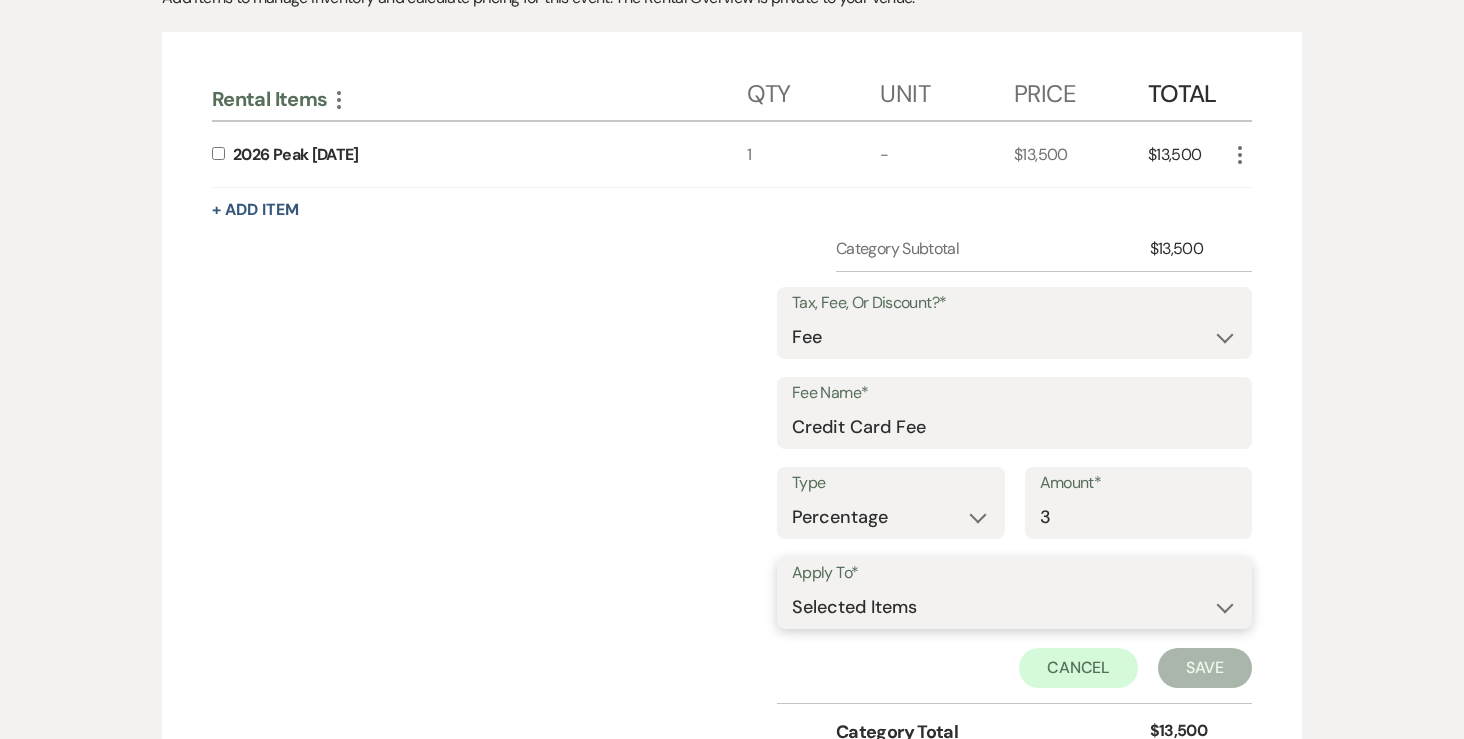 click on "Selected Items Category Subtotal (before all Taxes/Fees/Discounts) Category Total (after all Taxes/Fees/Discounts)" at bounding box center [1014, 607] 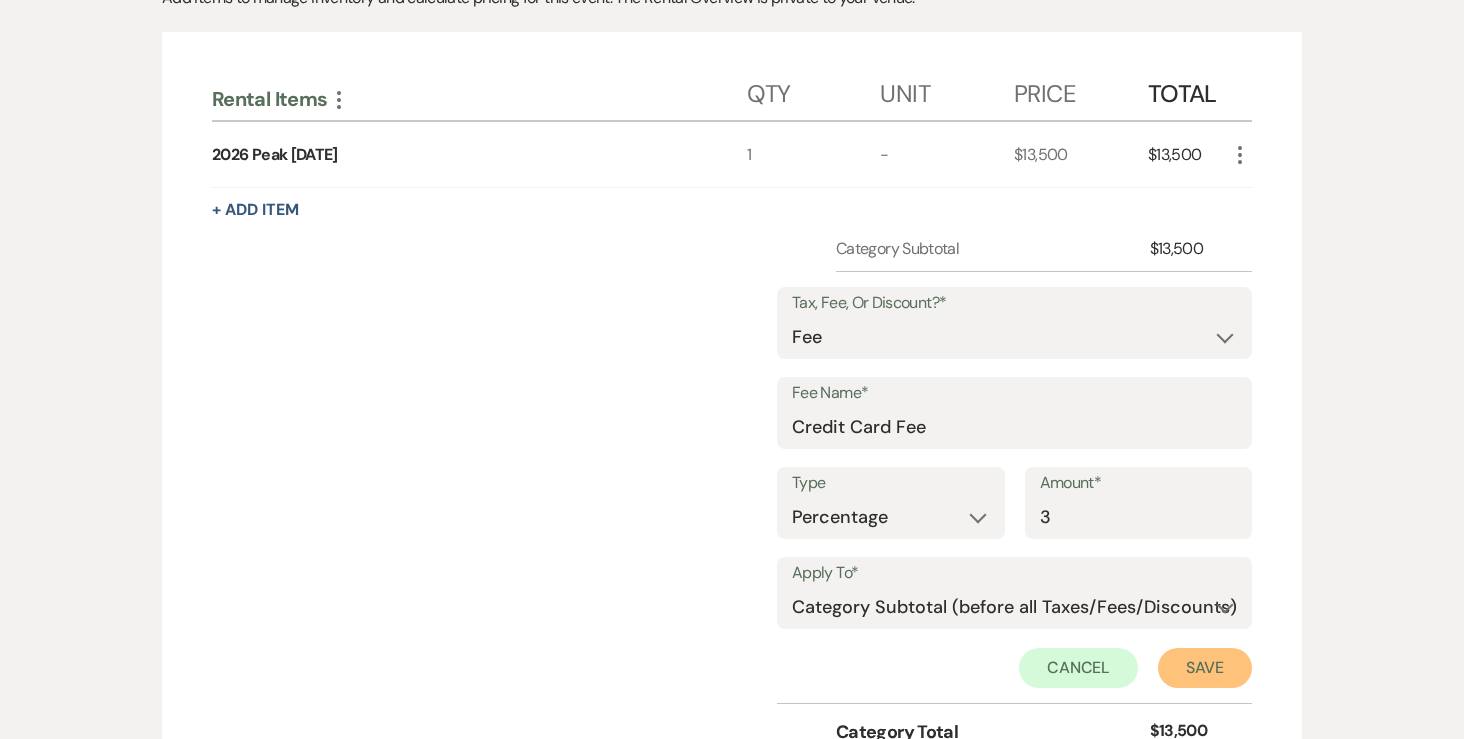 click on "Save" at bounding box center (1205, 668) 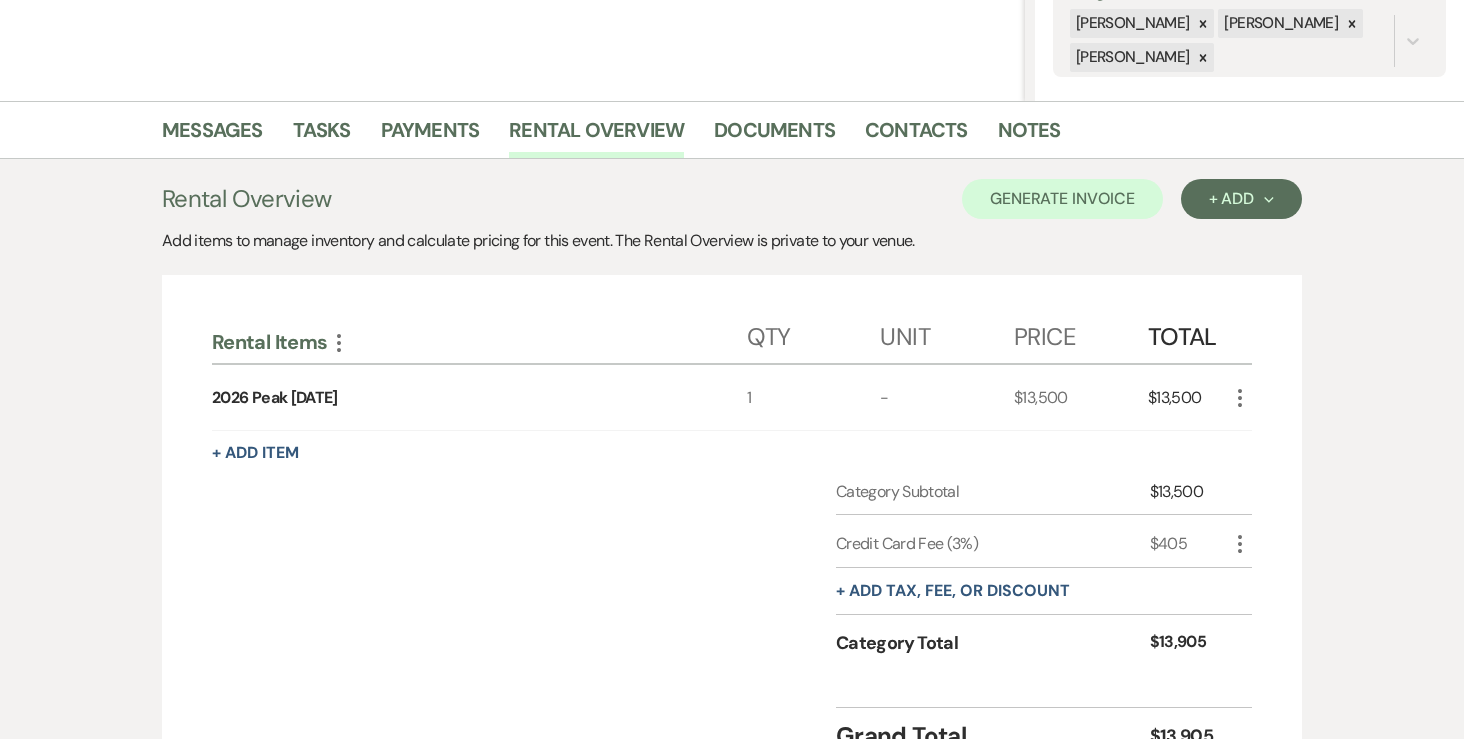 scroll, scrollTop: 384, scrollLeft: 0, axis: vertical 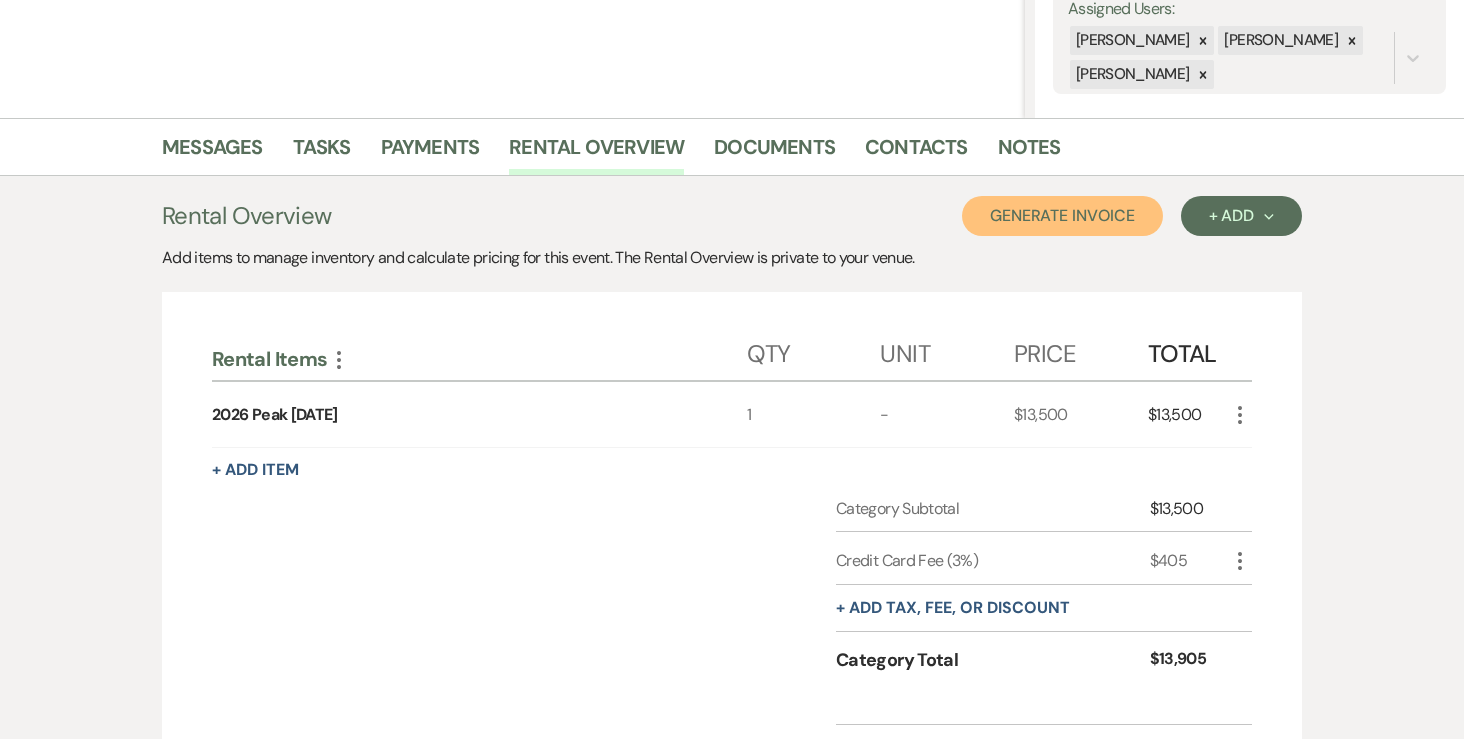 click on "Generate Invoice" at bounding box center (1062, 216) 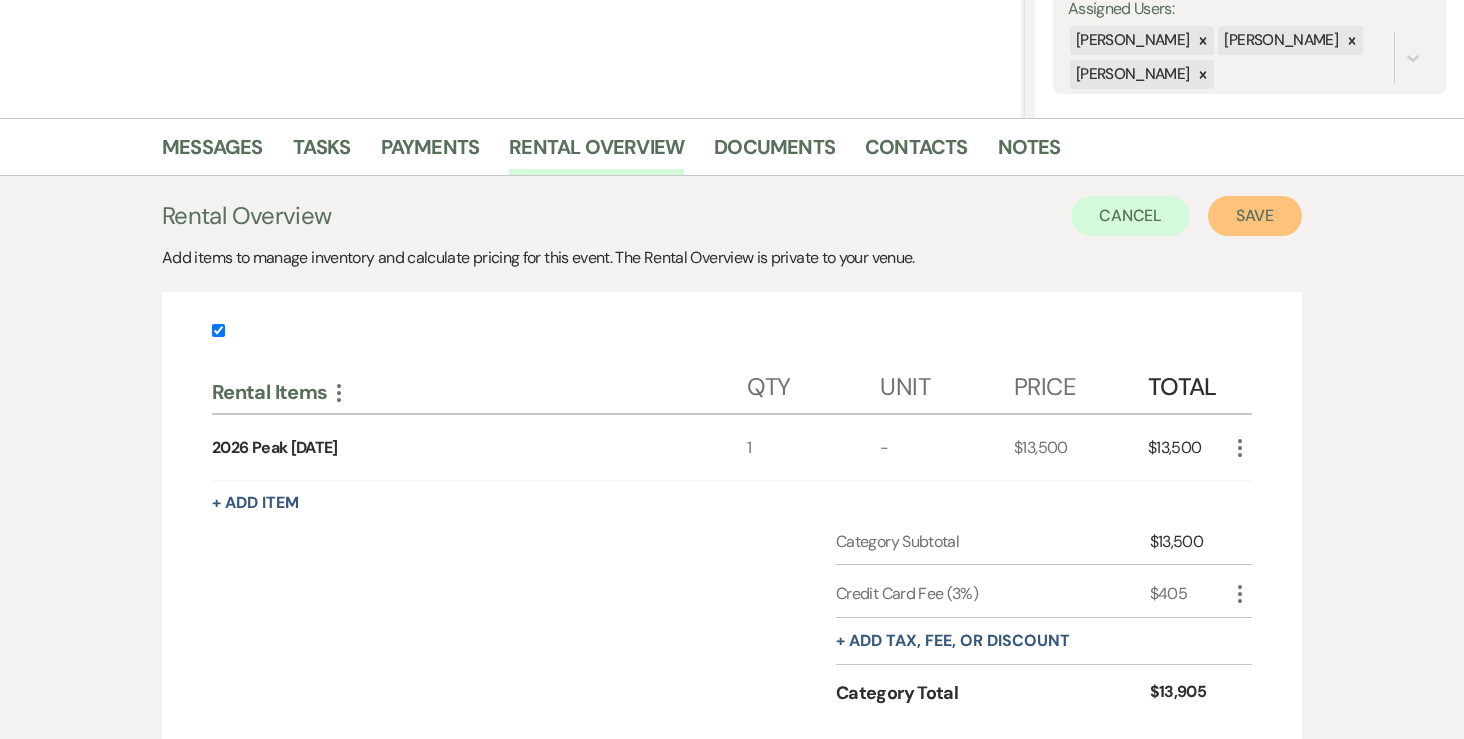 click on "Save" at bounding box center (1255, 216) 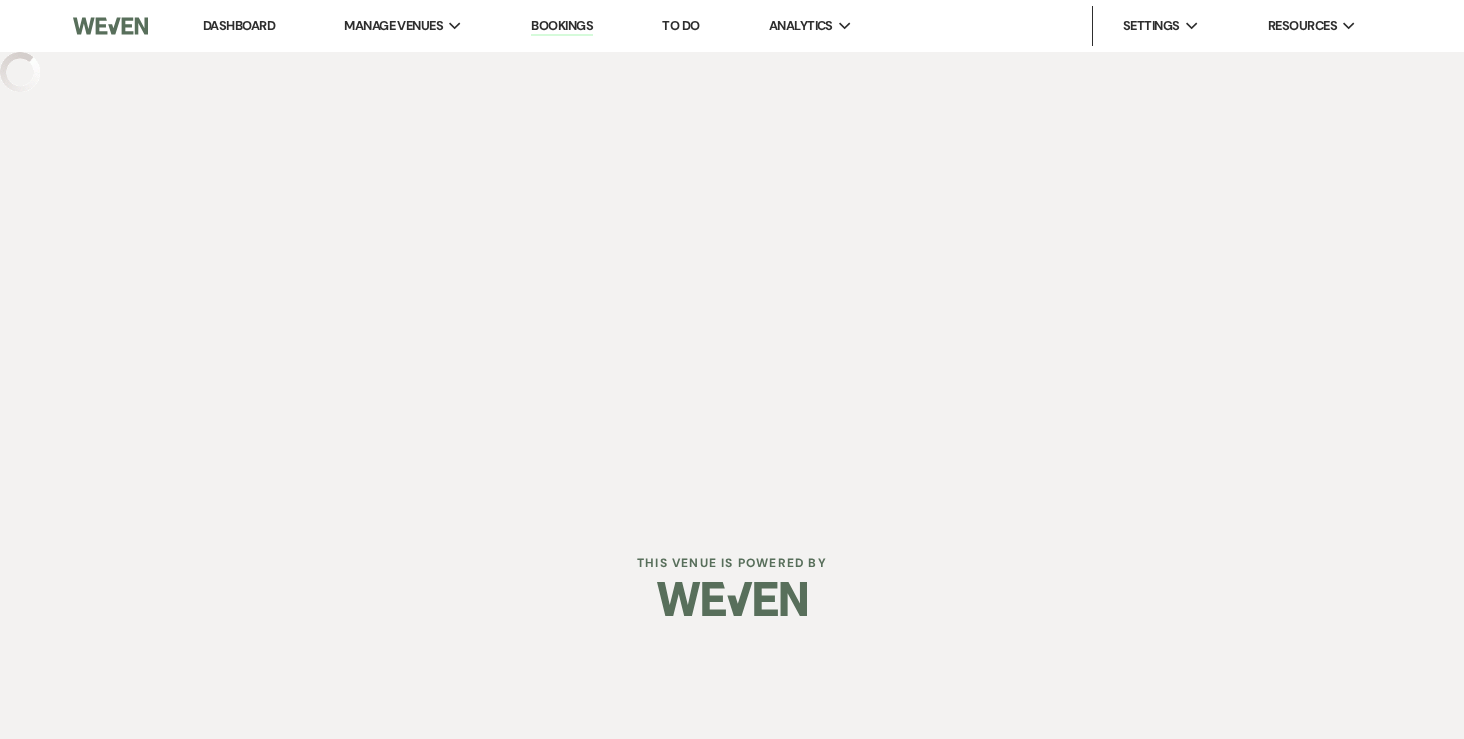 scroll, scrollTop: 0, scrollLeft: 0, axis: both 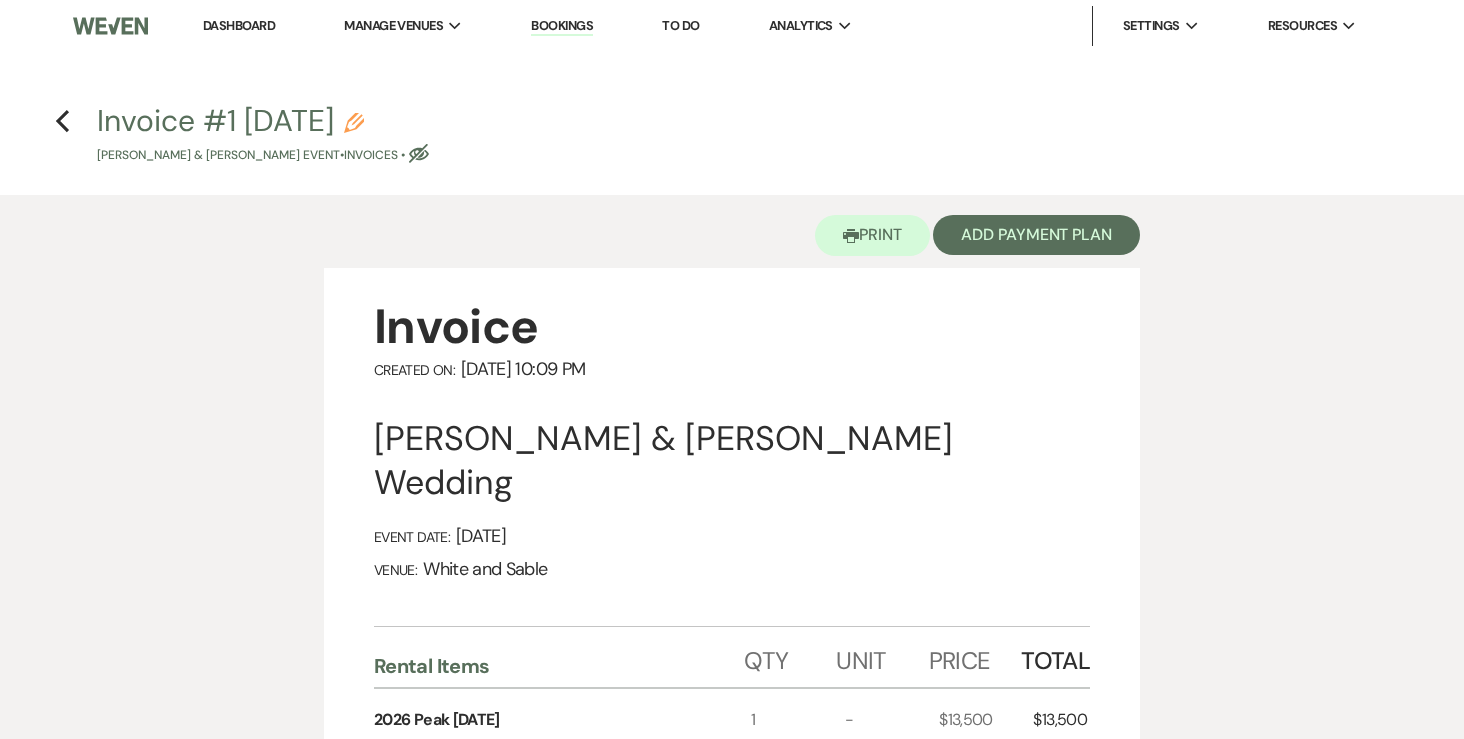 click on "Pencil" 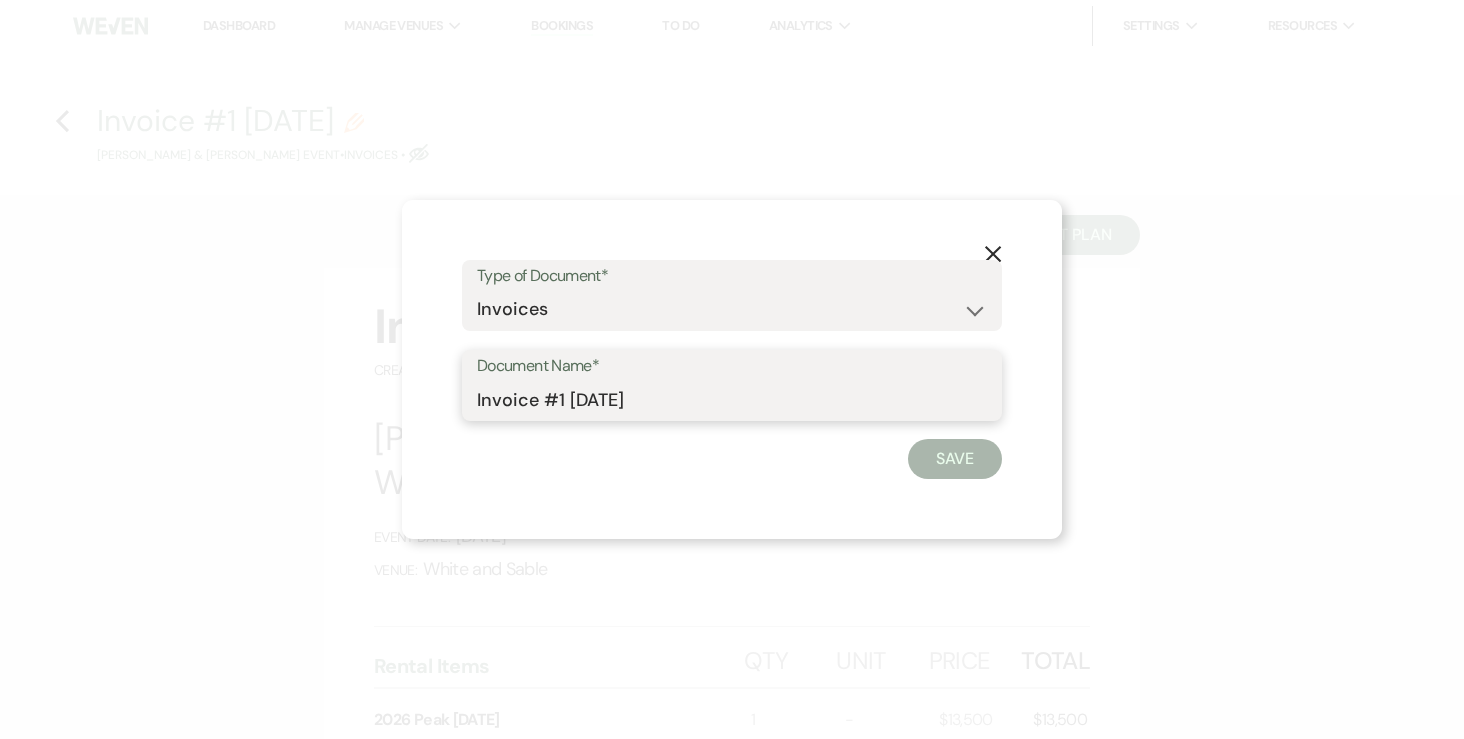 click on "Invoice #1 7-20-2025" at bounding box center [732, 399] 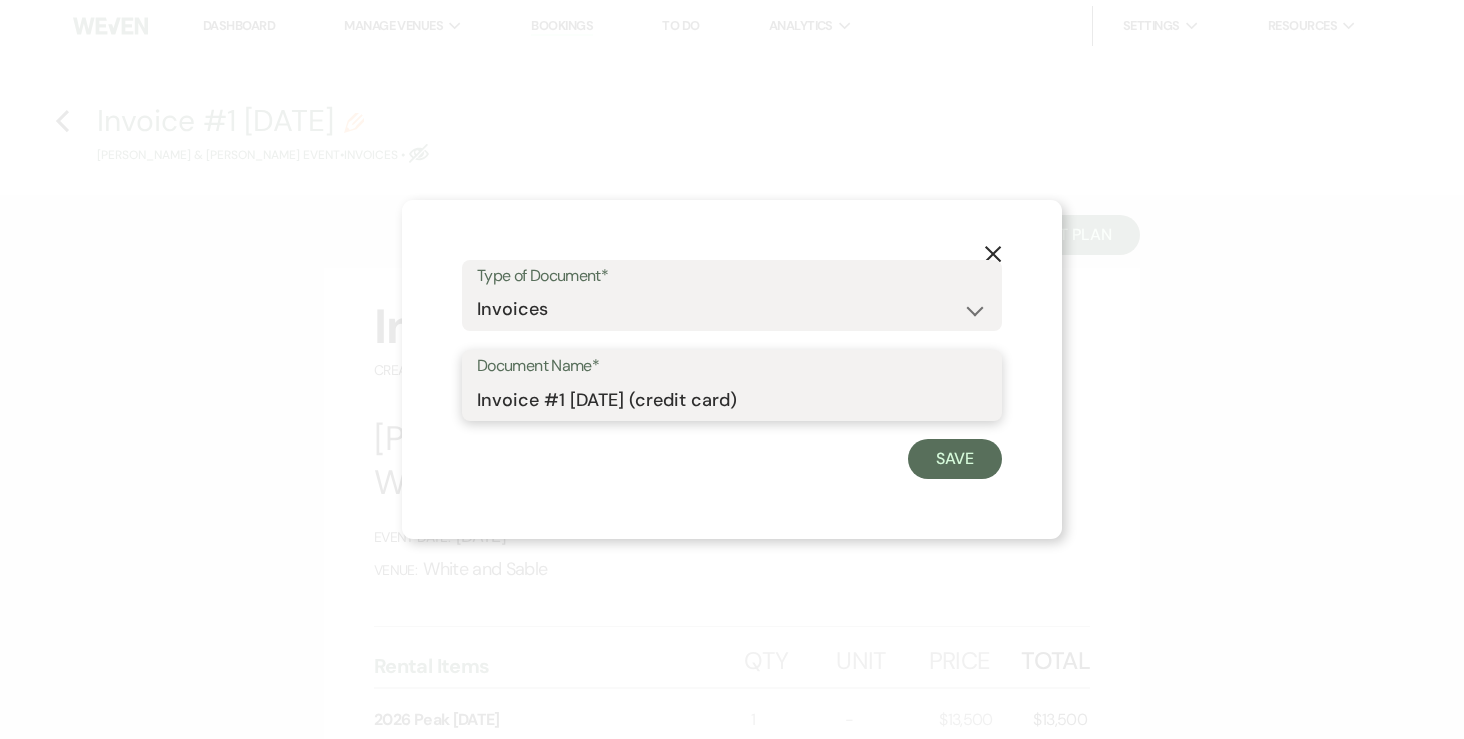 type on "Invoice #1 7-20-2025 (credit card)" 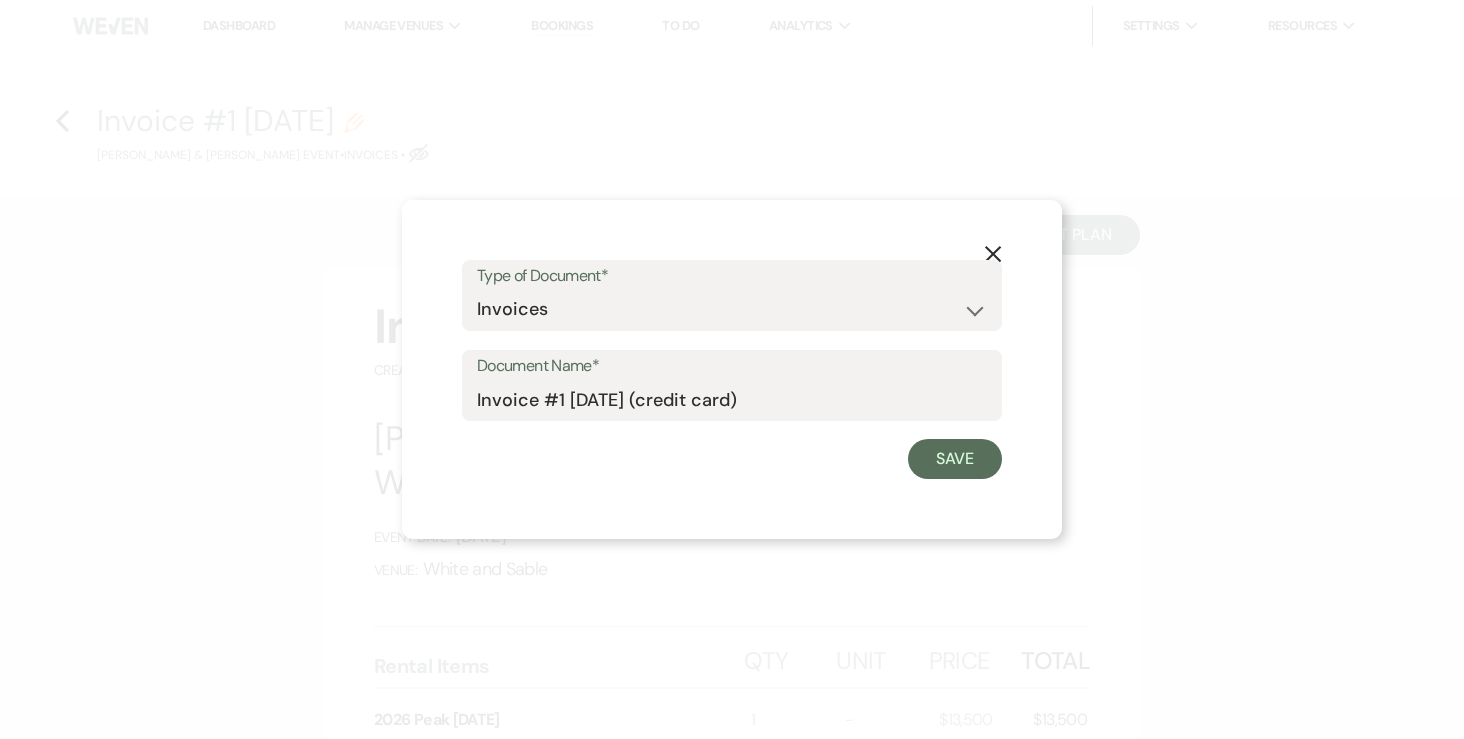 click on "Save" at bounding box center [732, 459] 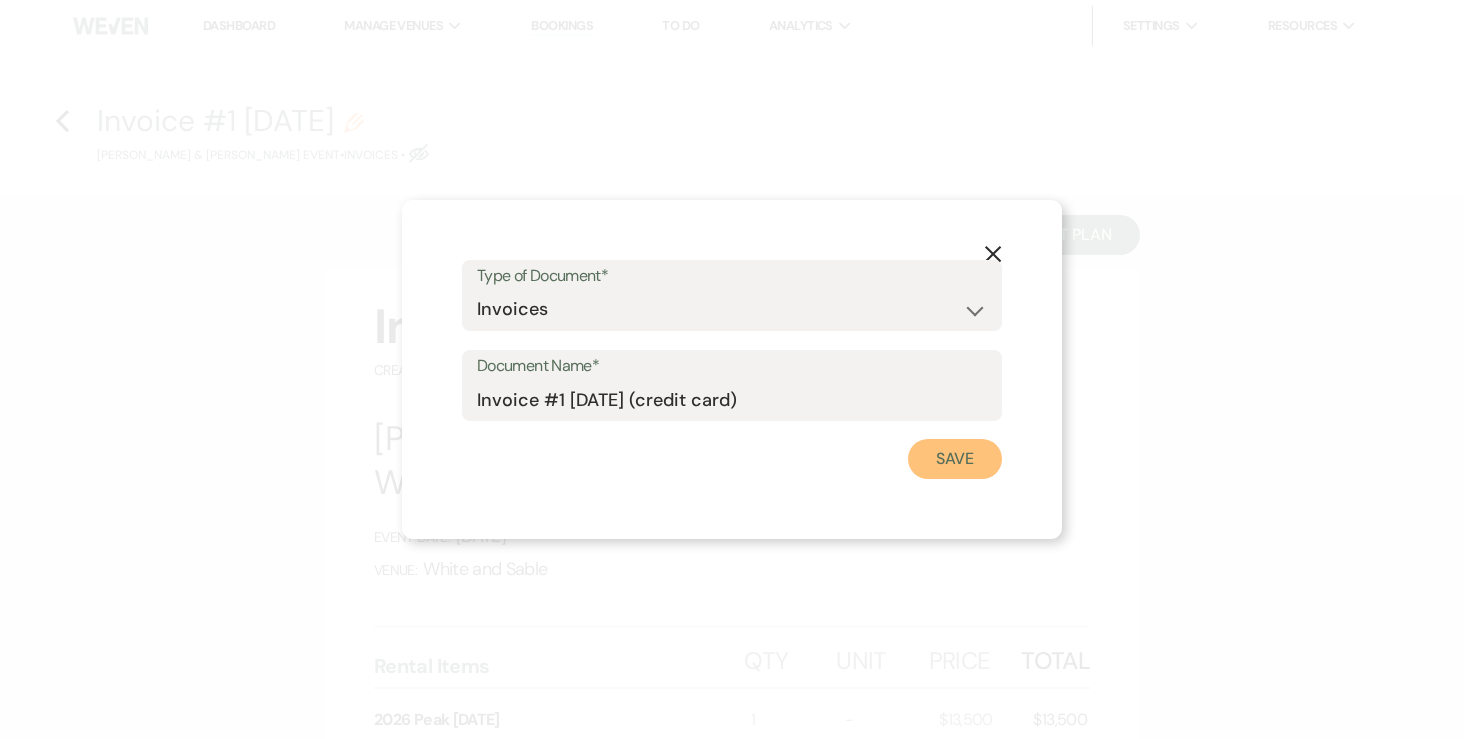 click on "Save" at bounding box center [955, 459] 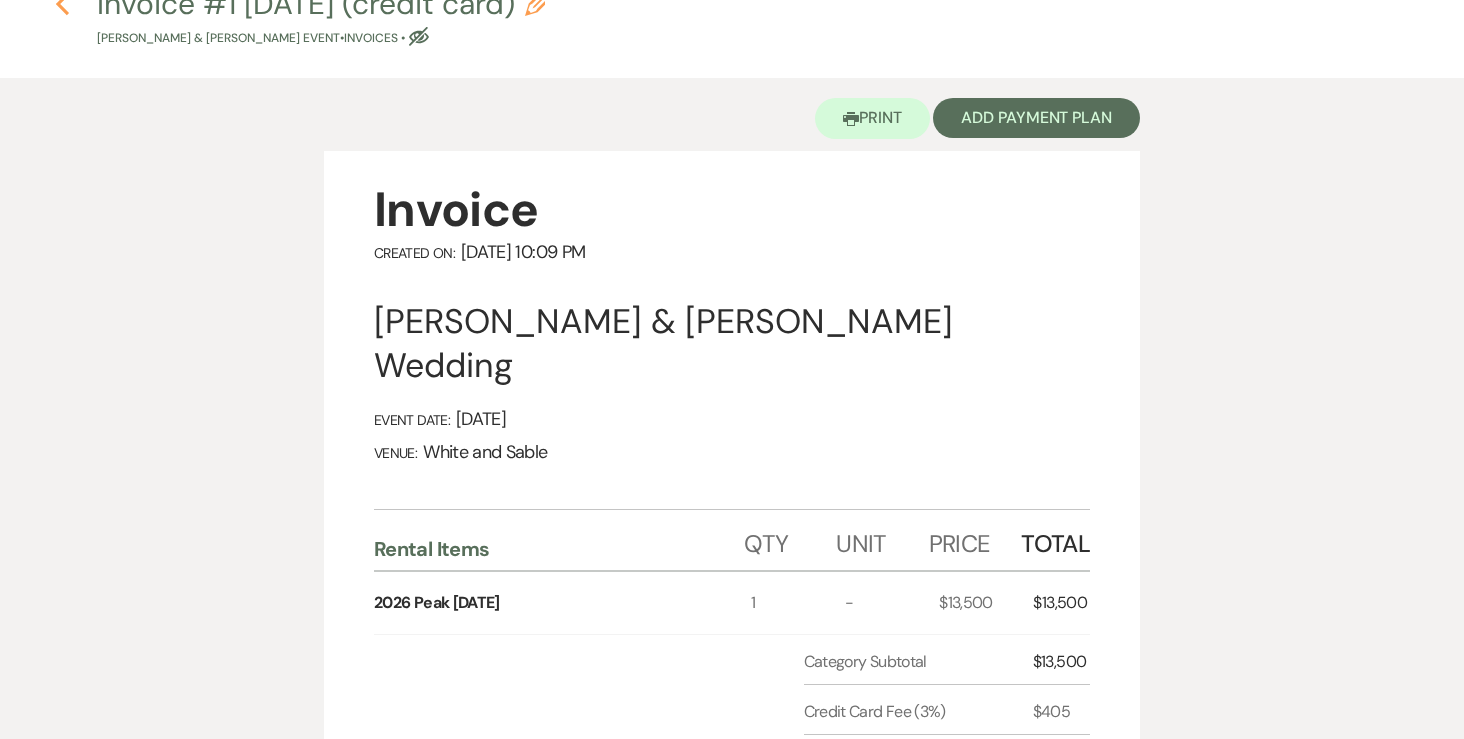 click on "Previous" 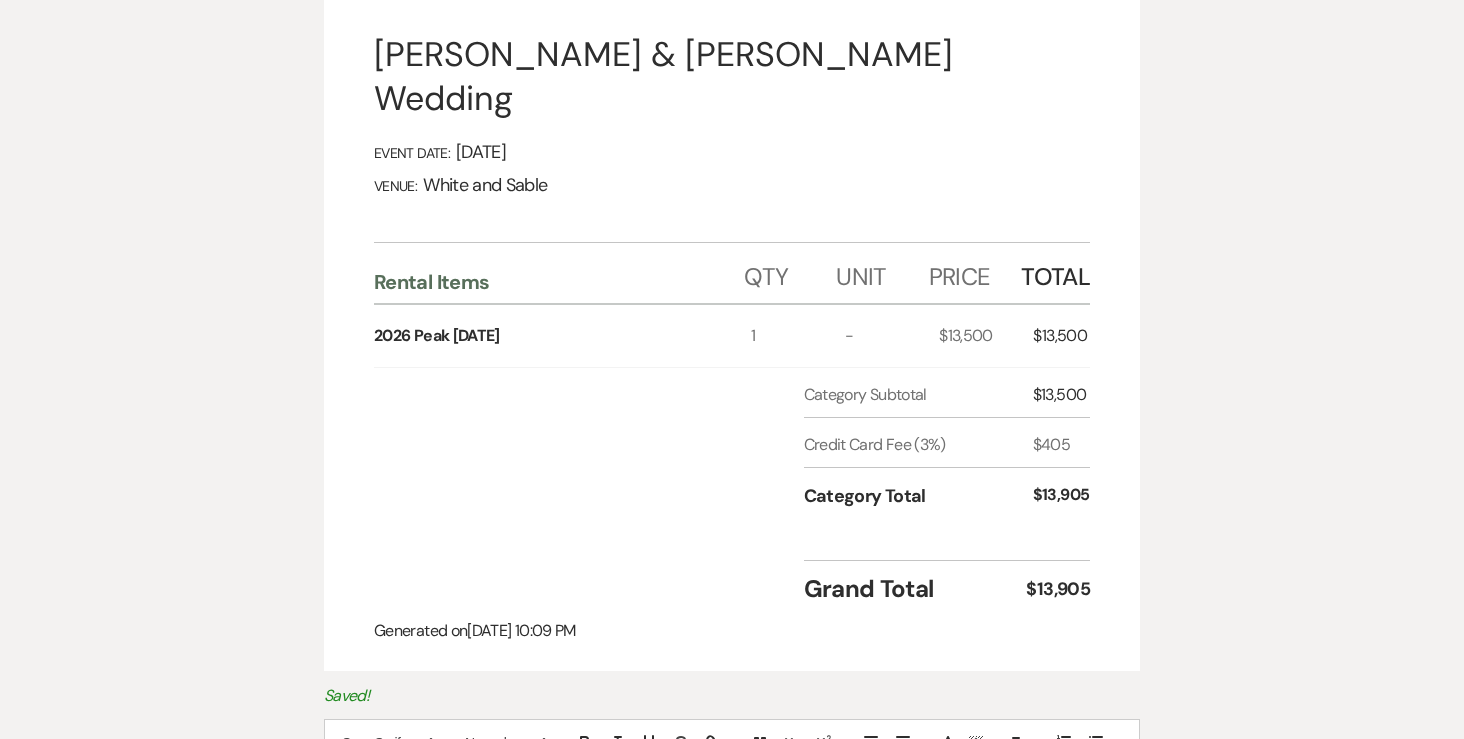 select on "5" 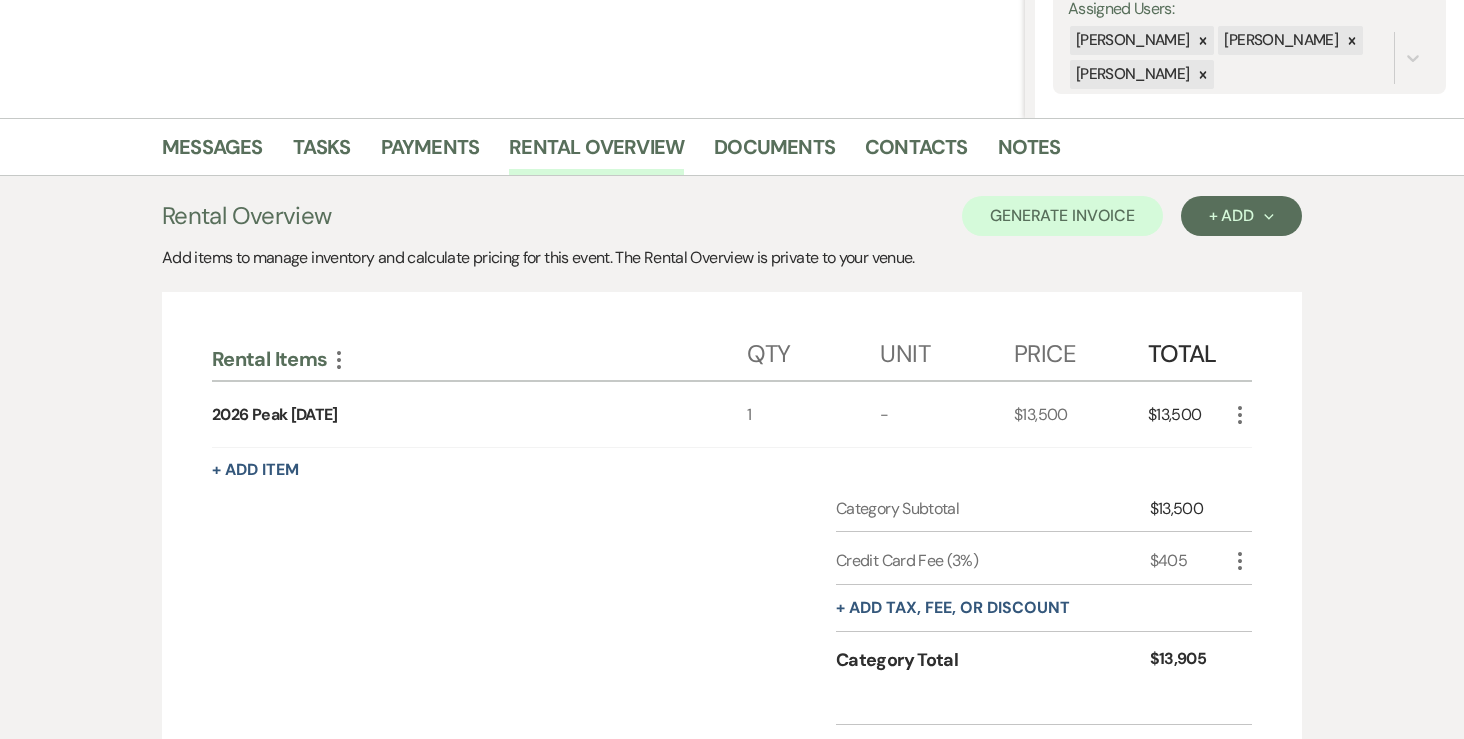 scroll, scrollTop: 400, scrollLeft: 0, axis: vertical 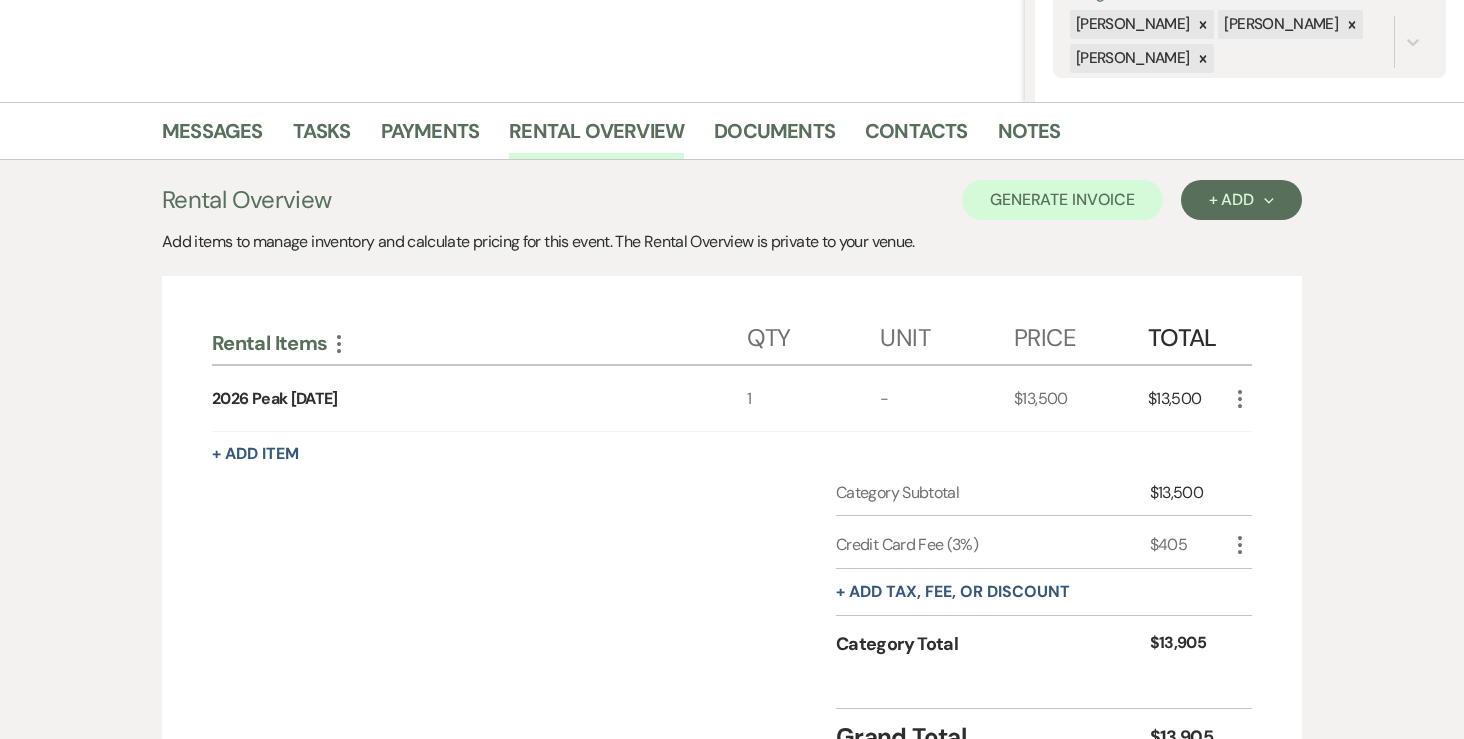 click 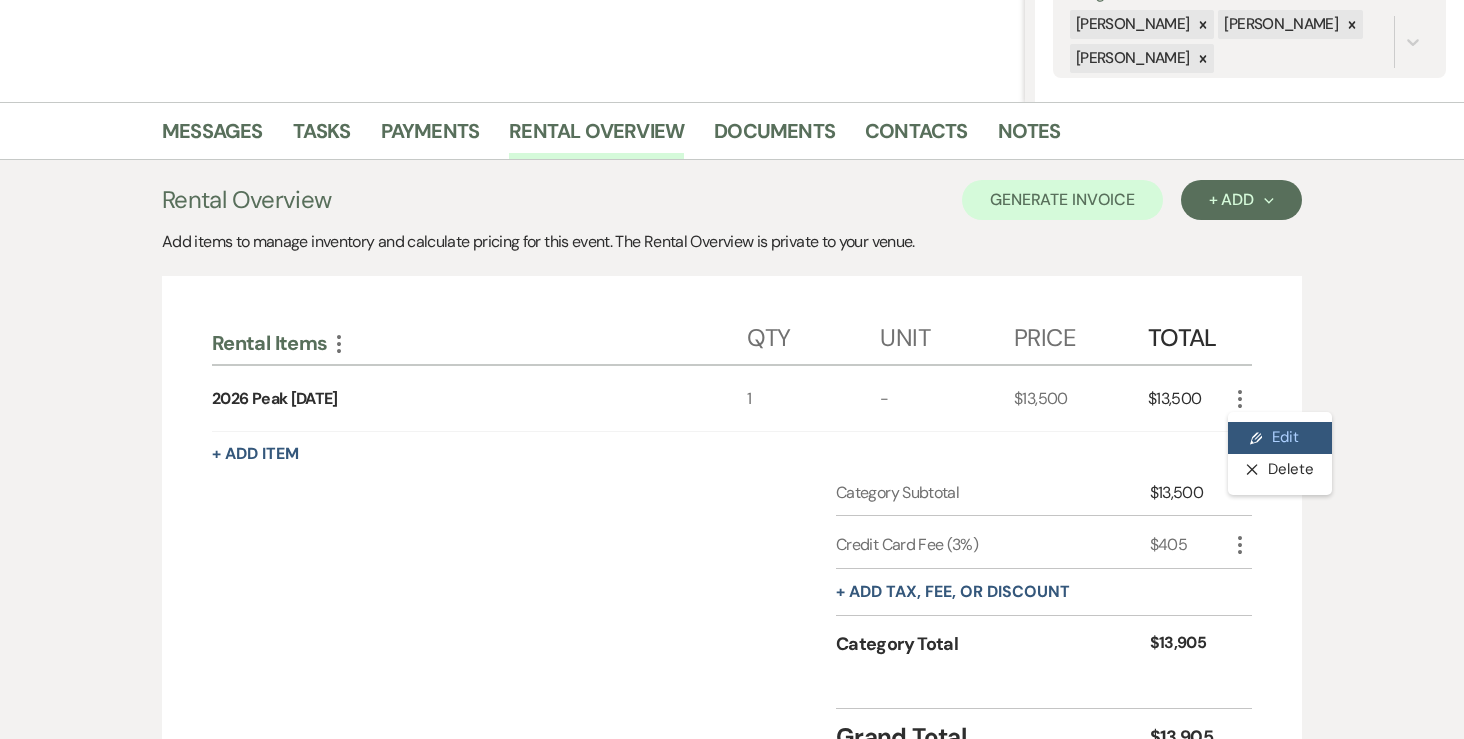 click on "Pencil Edit" at bounding box center (1280, 438) 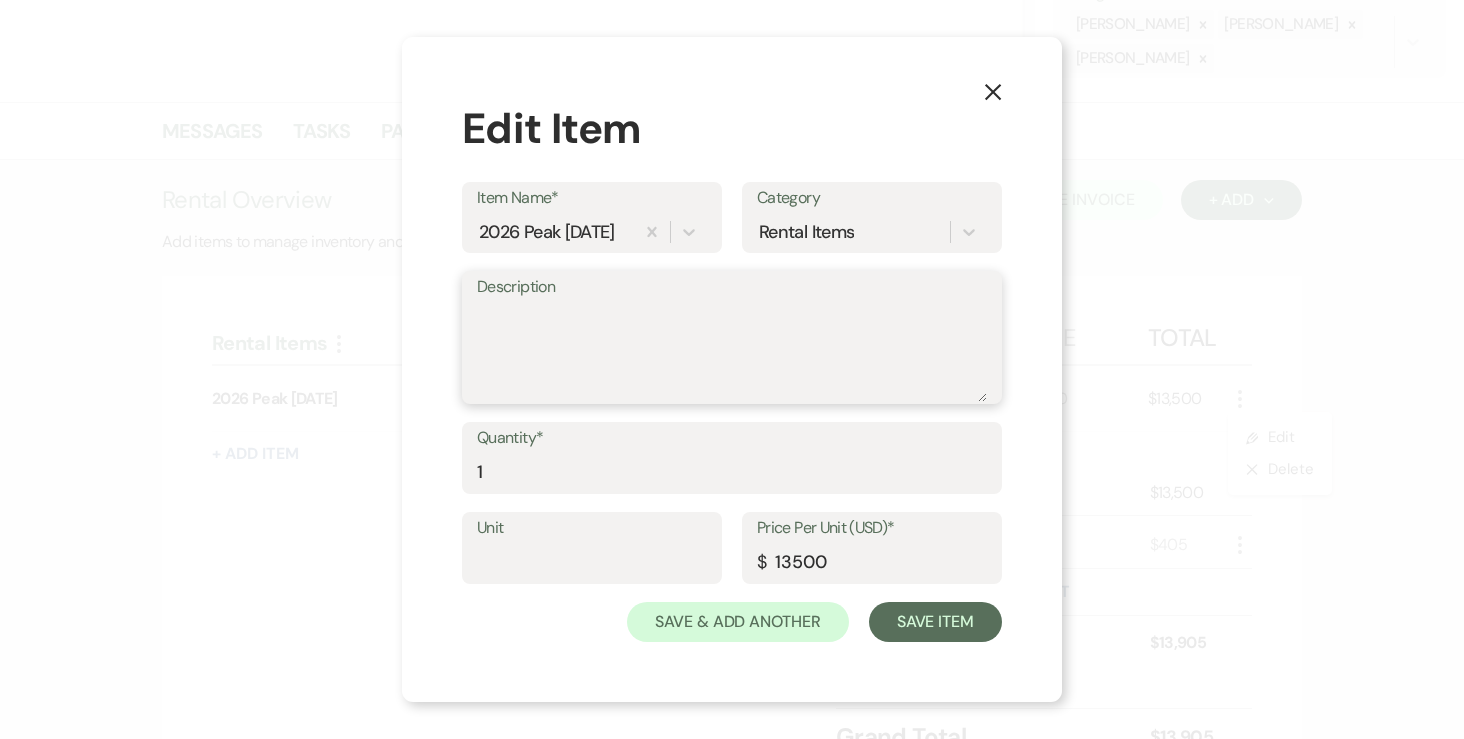 click on "Description" at bounding box center [732, 352] 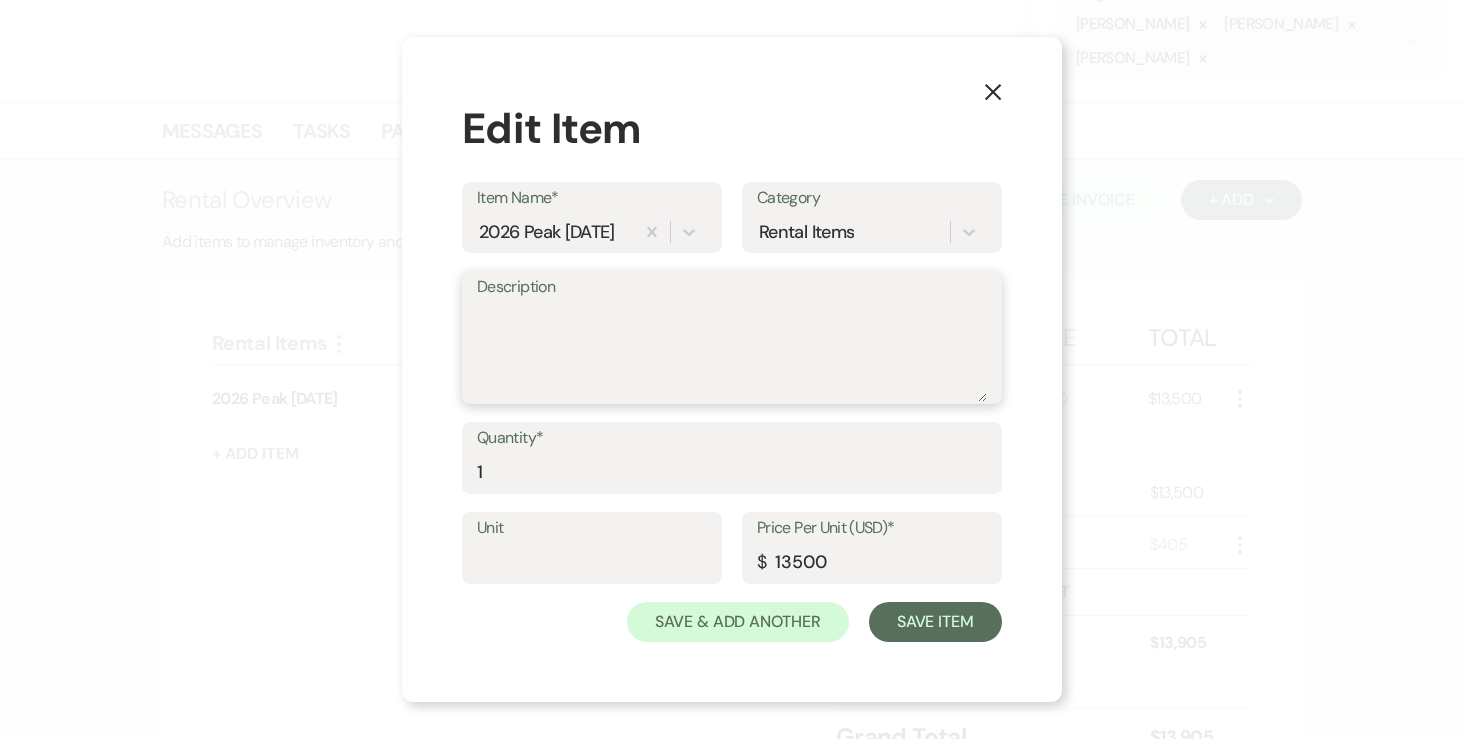 type on "9" 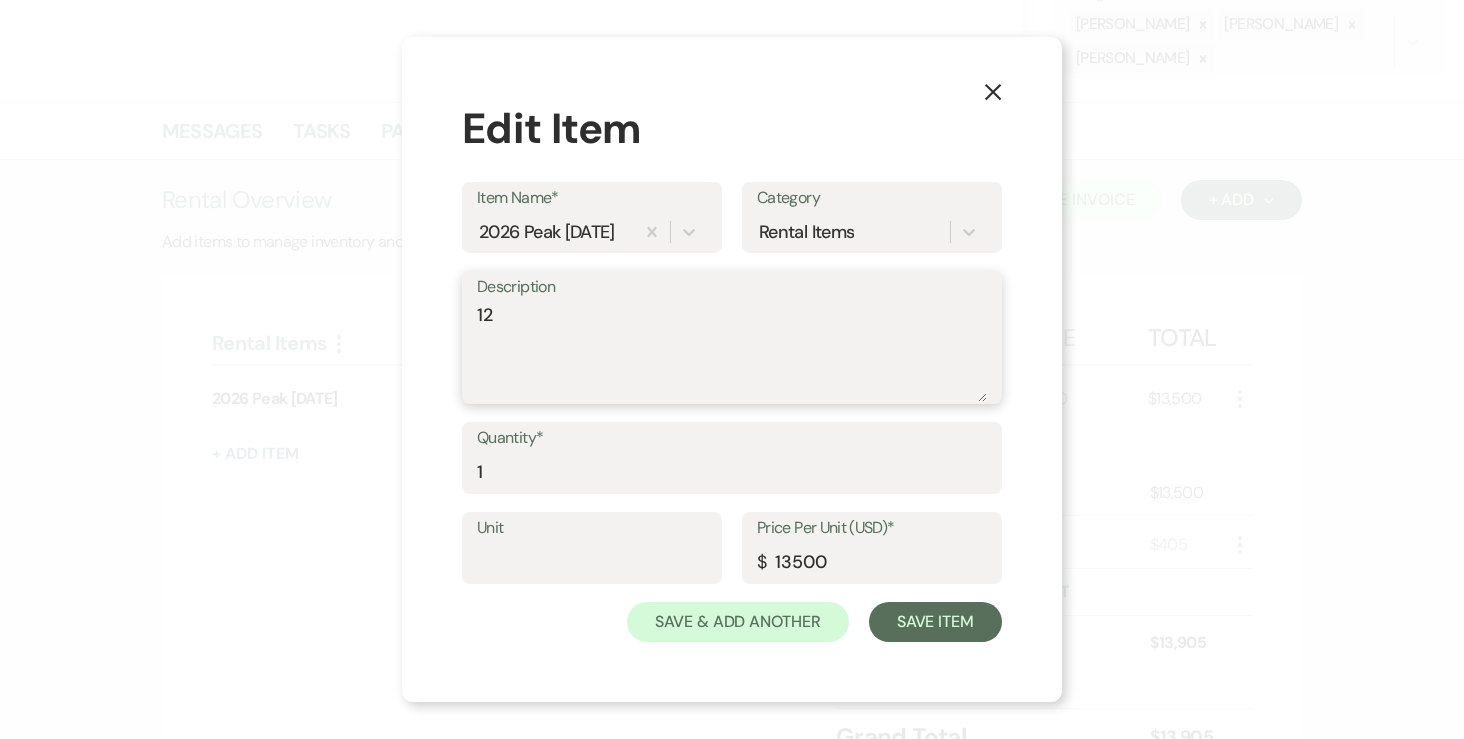 type on "1" 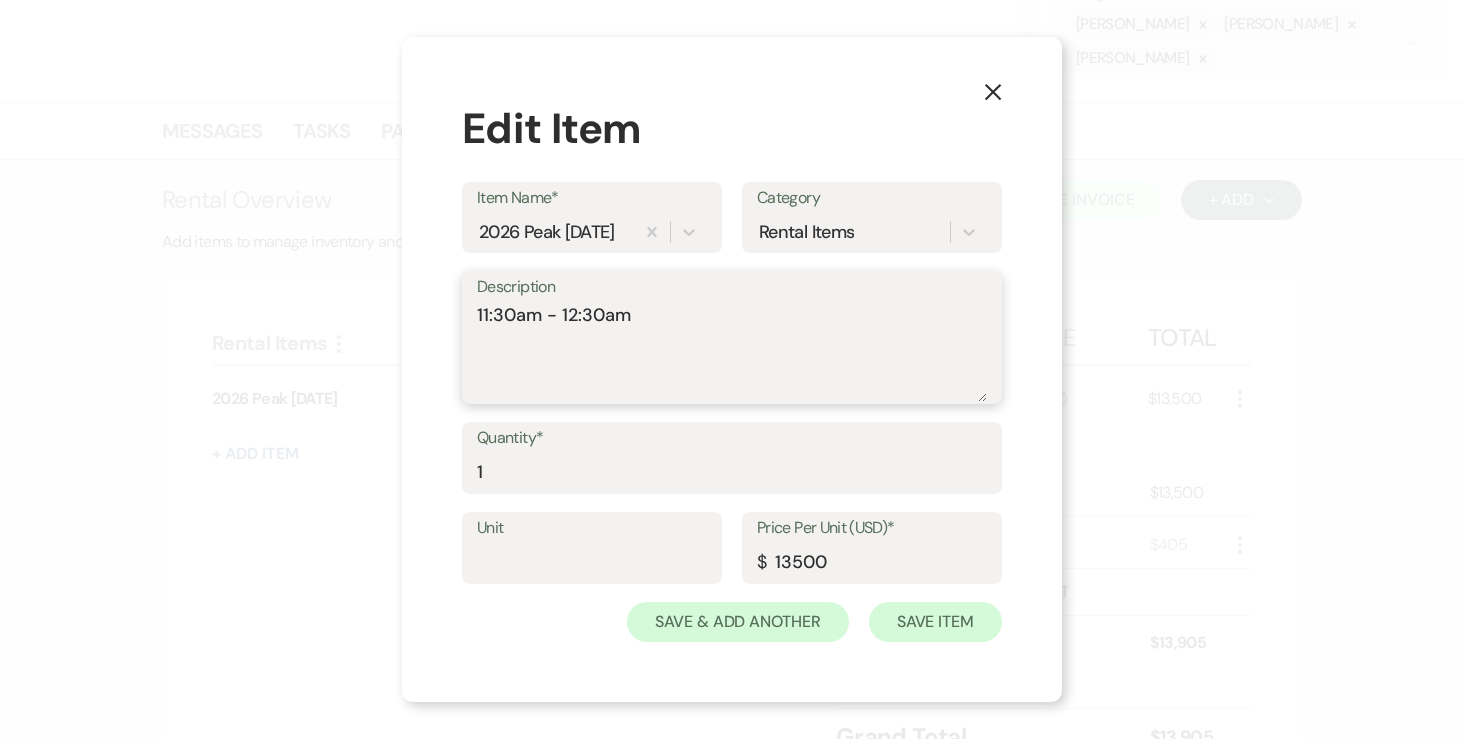 type on "11:30am - 12:30am" 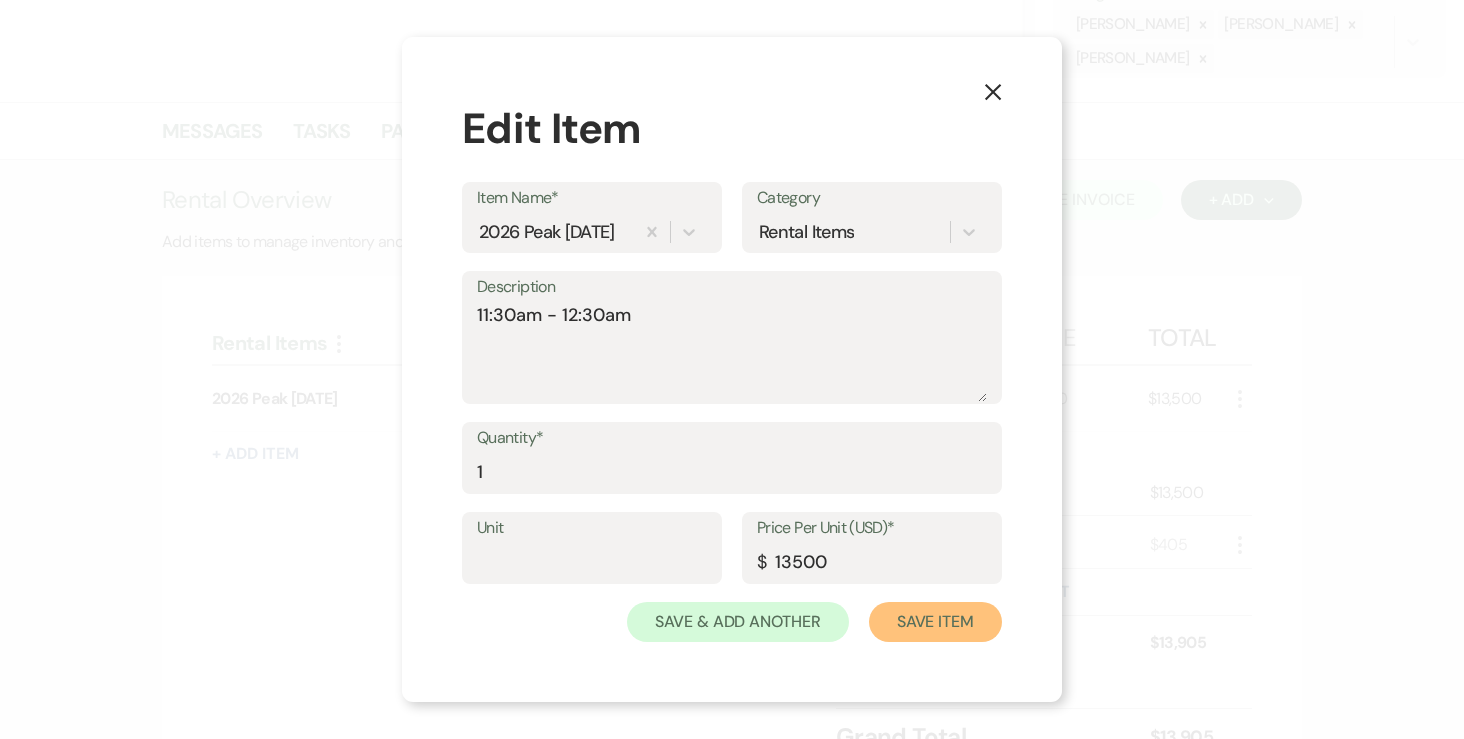 click on "Save Item" at bounding box center [935, 622] 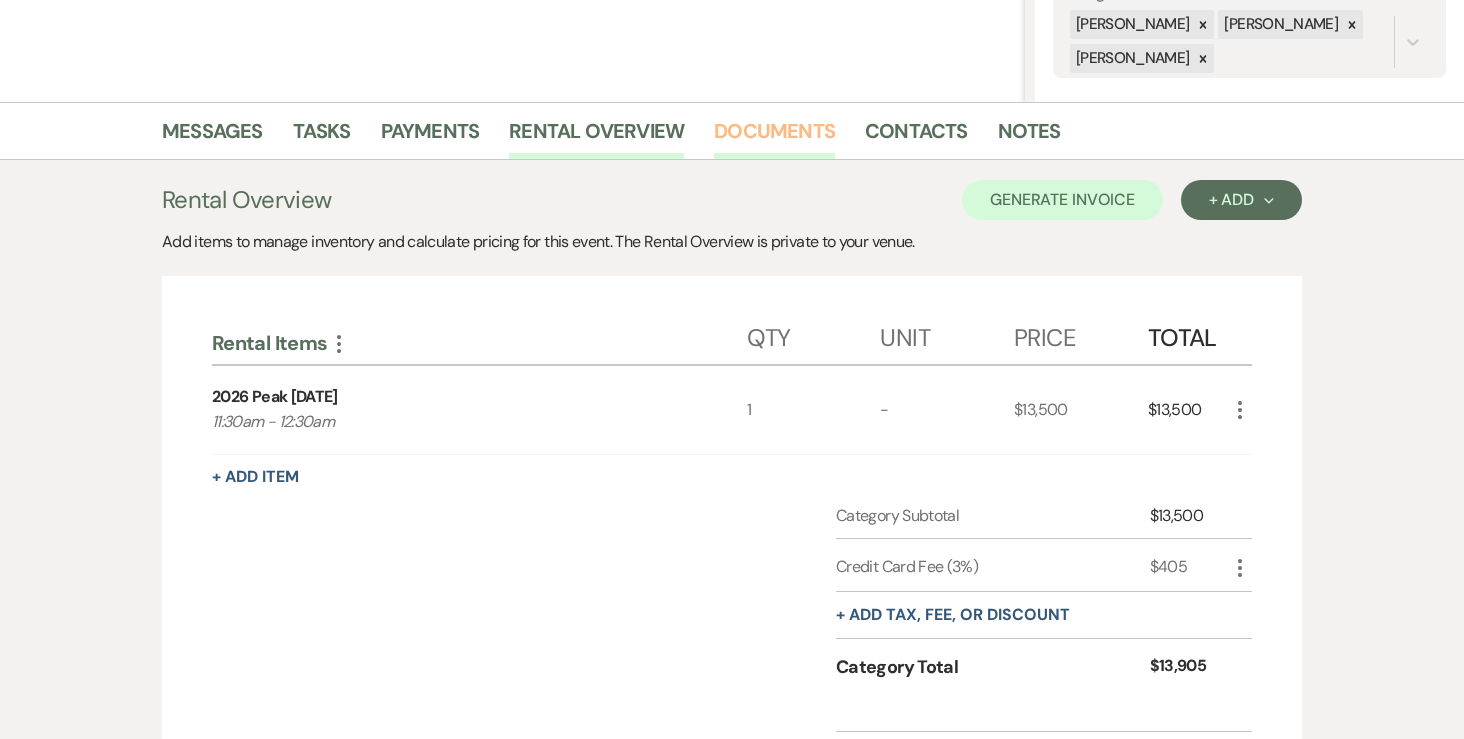 click on "Documents" at bounding box center [774, 137] 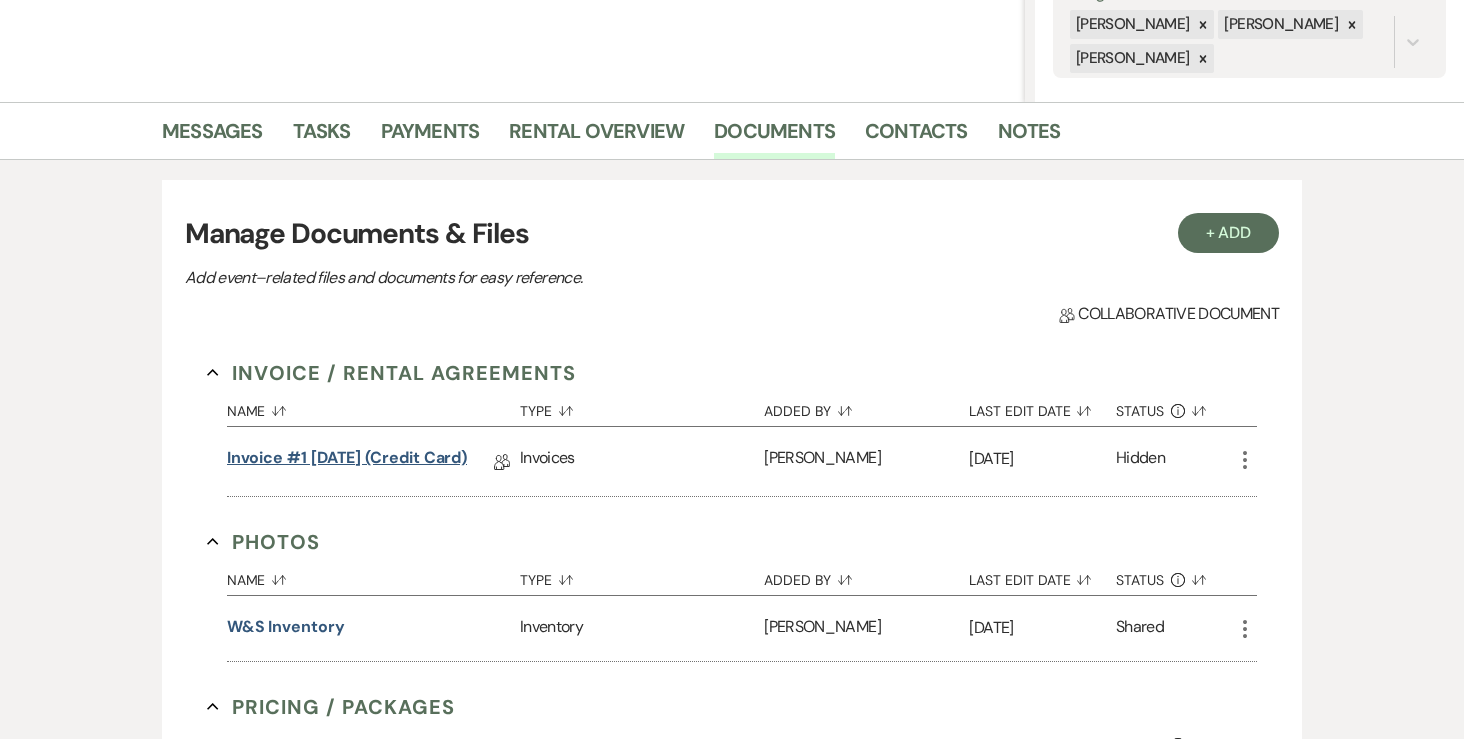 click on "Invoice #1 7-20-2025 (credit card)" at bounding box center [347, 461] 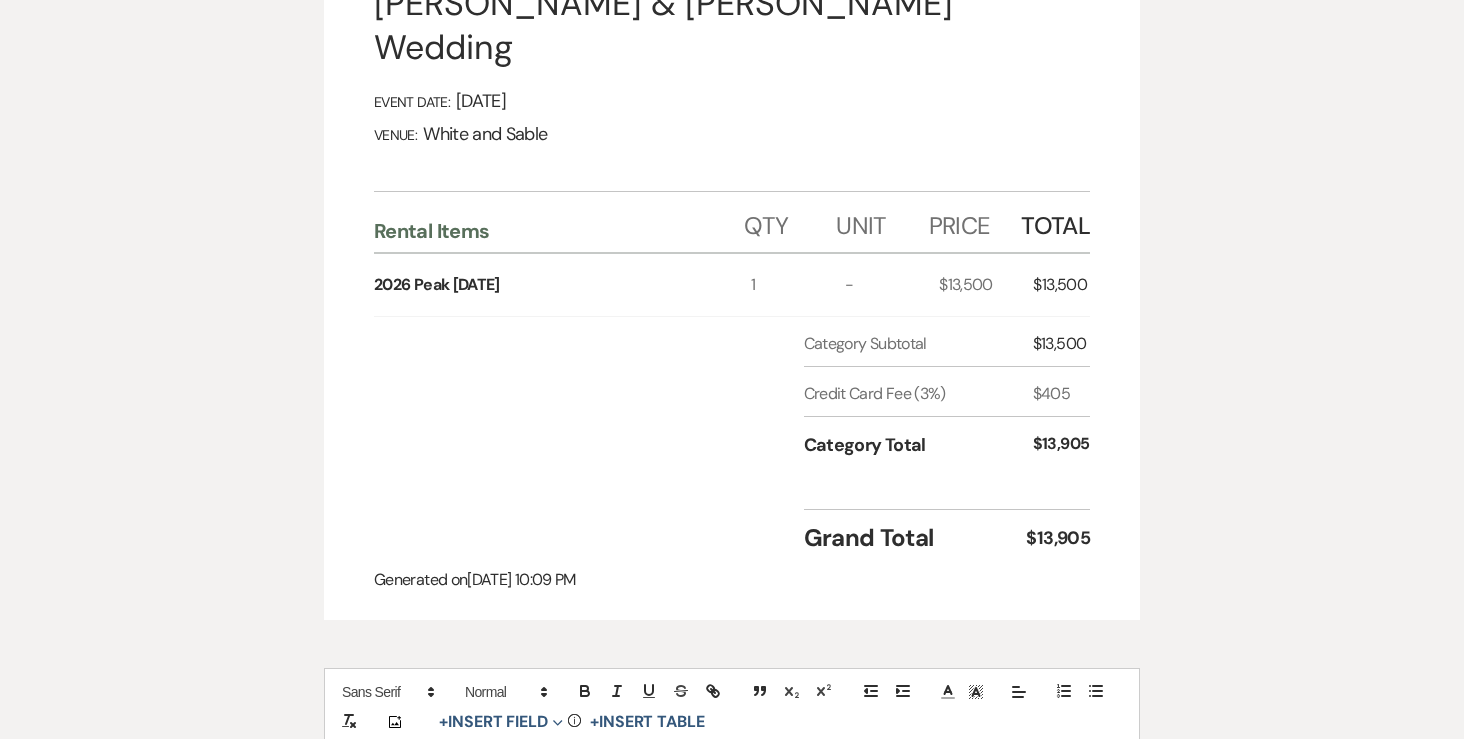 scroll, scrollTop: 422, scrollLeft: 0, axis: vertical 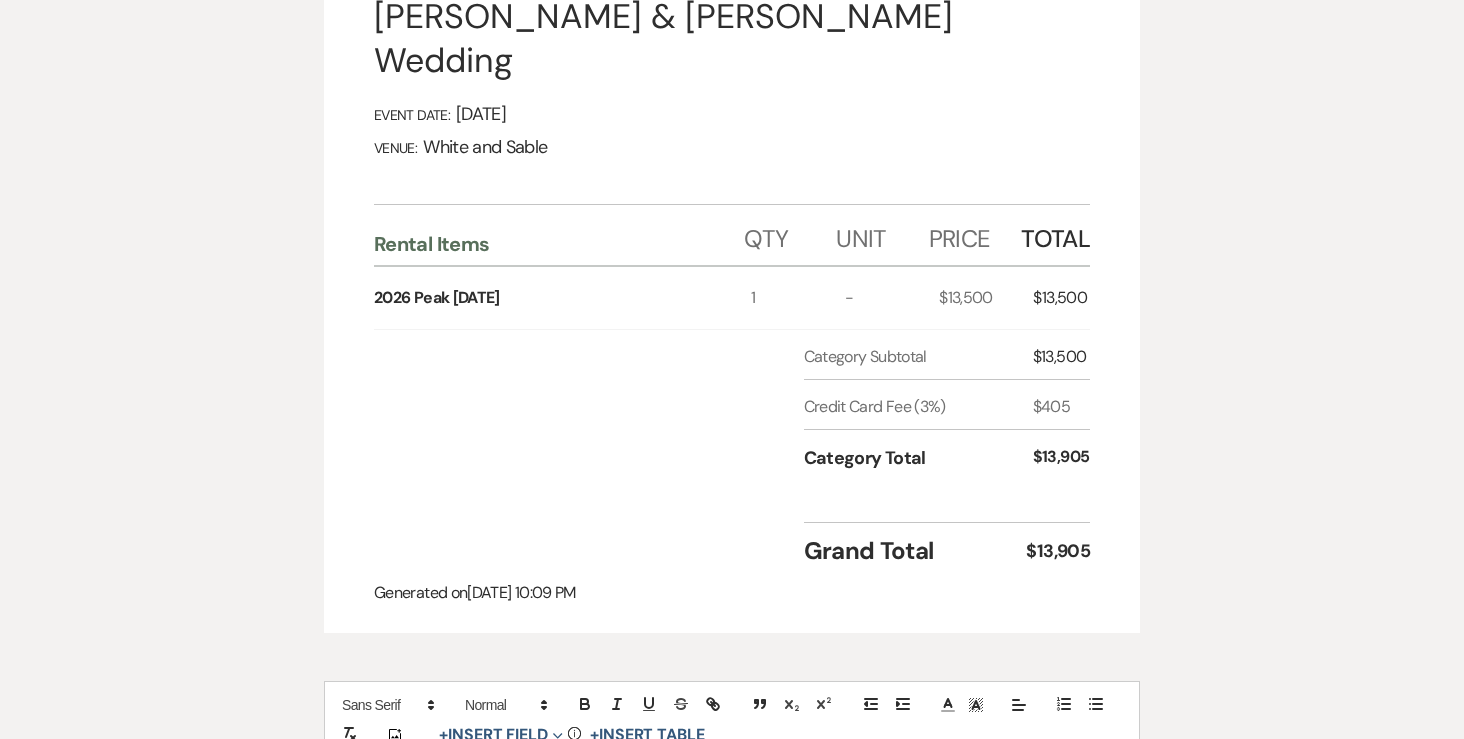 click on "2026 Peak Saturday" at bounding box center (562, 298) 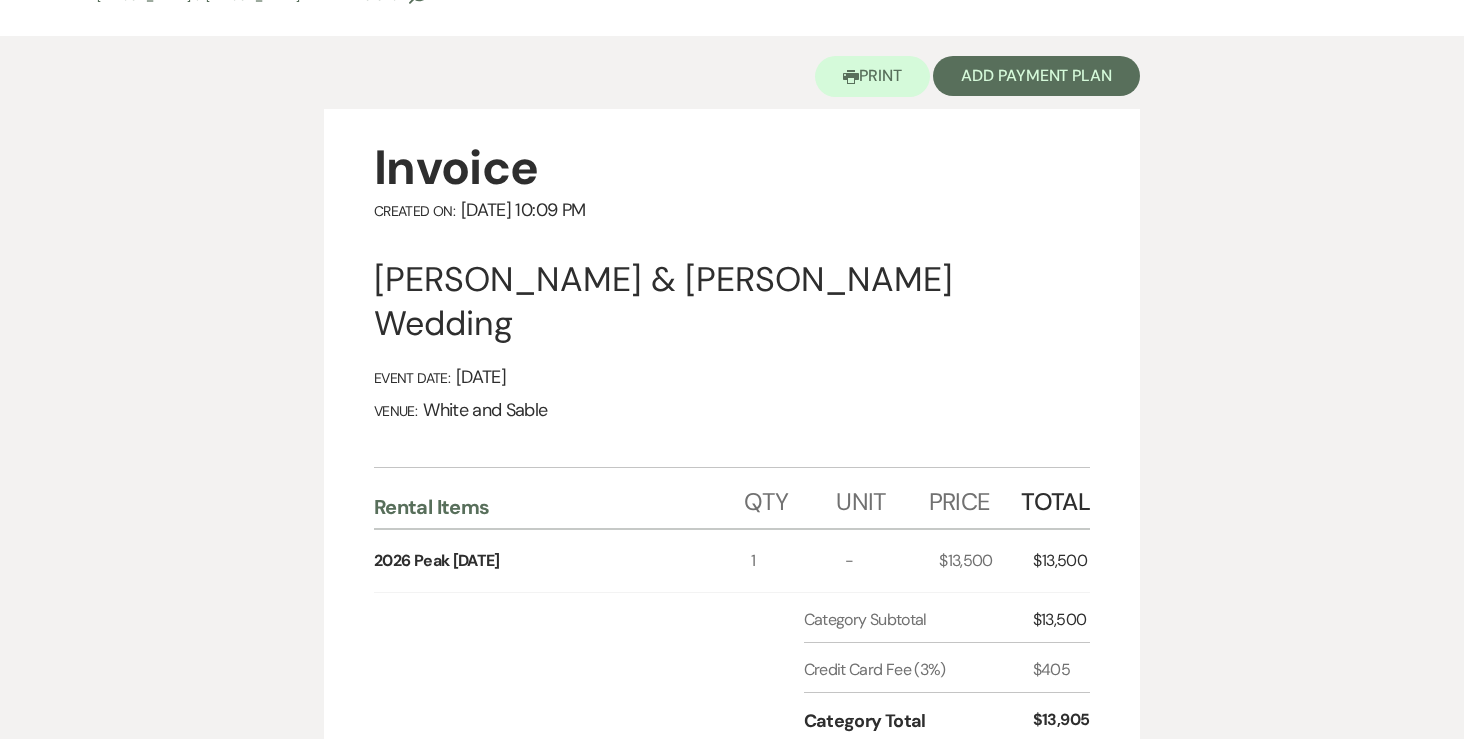 scroll, scrollTop: 65, scrollLeft: 0, axis: vertical 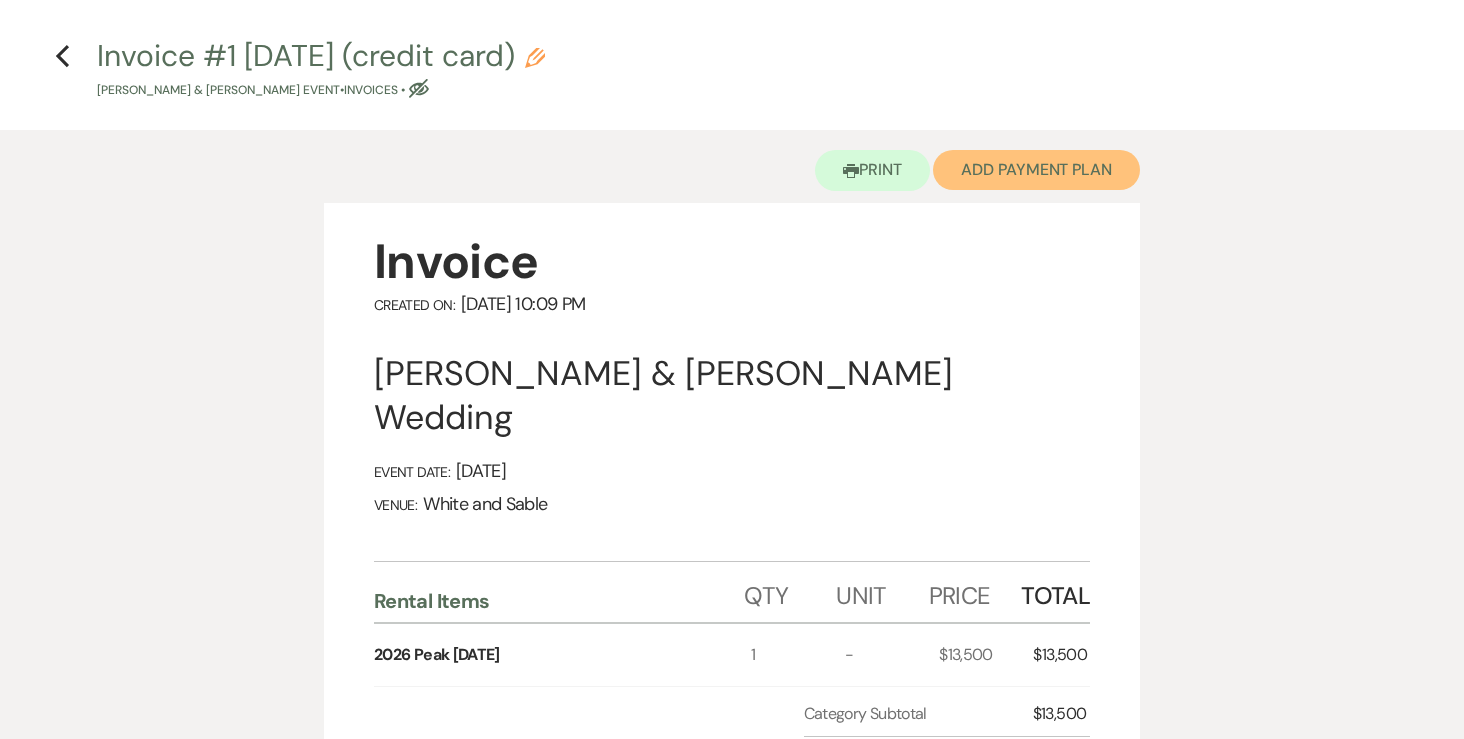 click on "Add Payment Plan" at bounding box center (1036, 170) 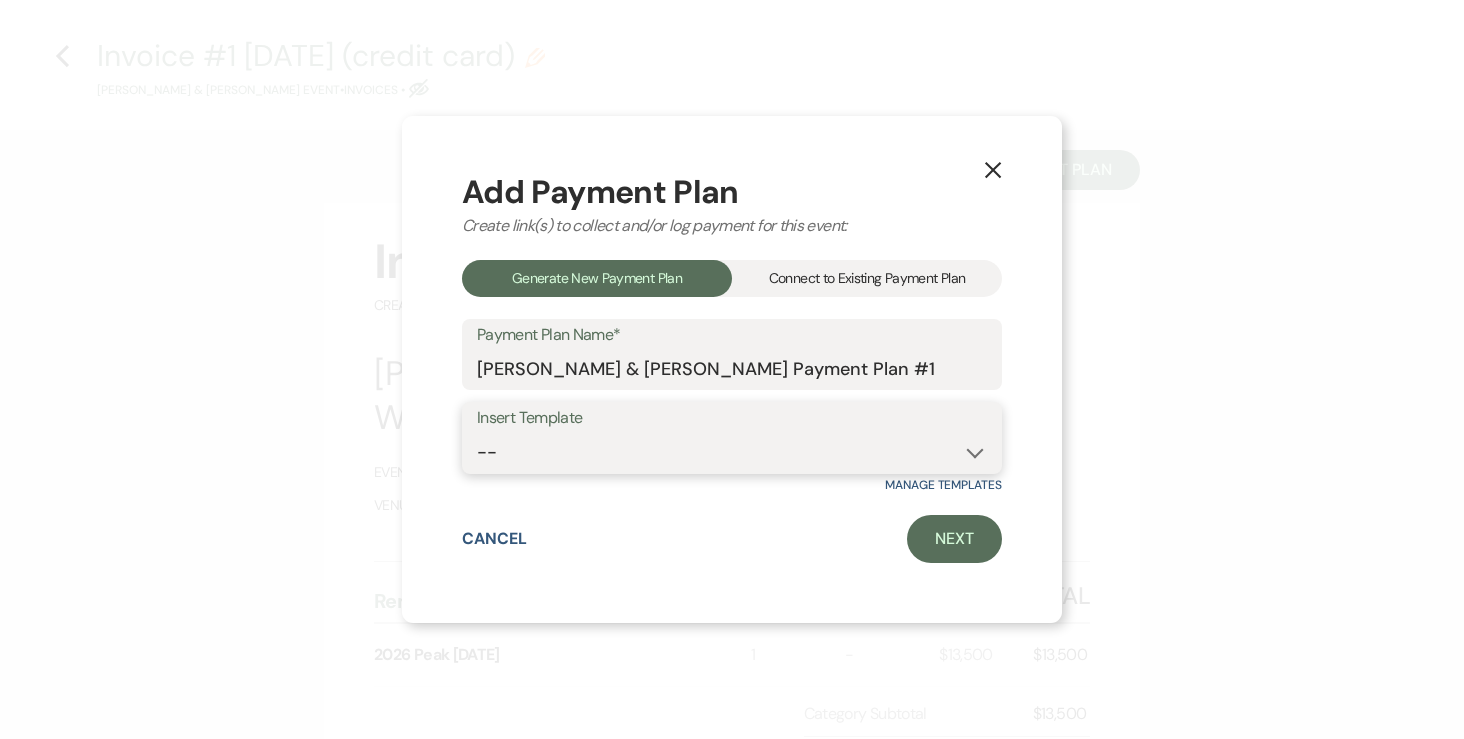 click on "-- Wedding Payments - Credit Card (3% Fee) Wedding Payments - ACH/Check/Cash" at bounding box center [732, 452] 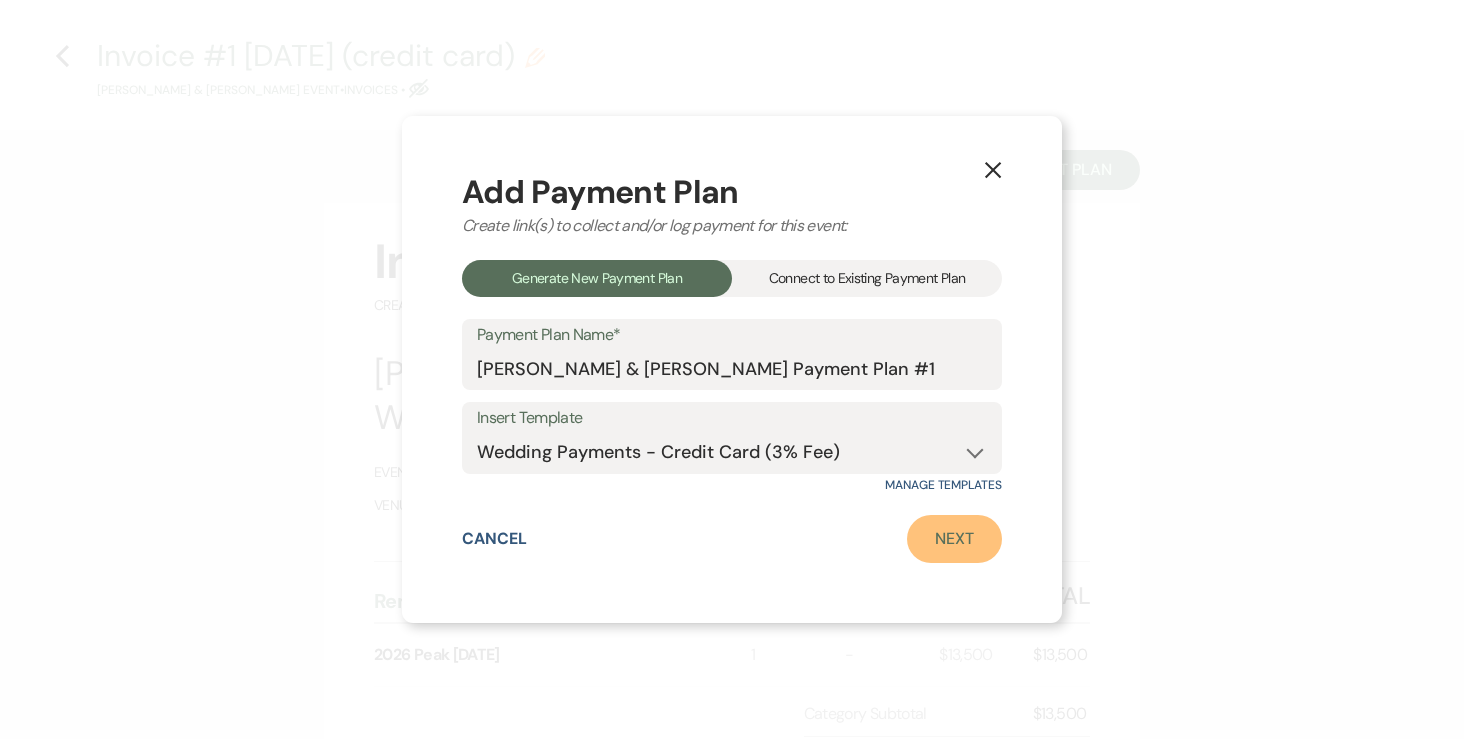 click on "Next" at bounding box center [954, 539] 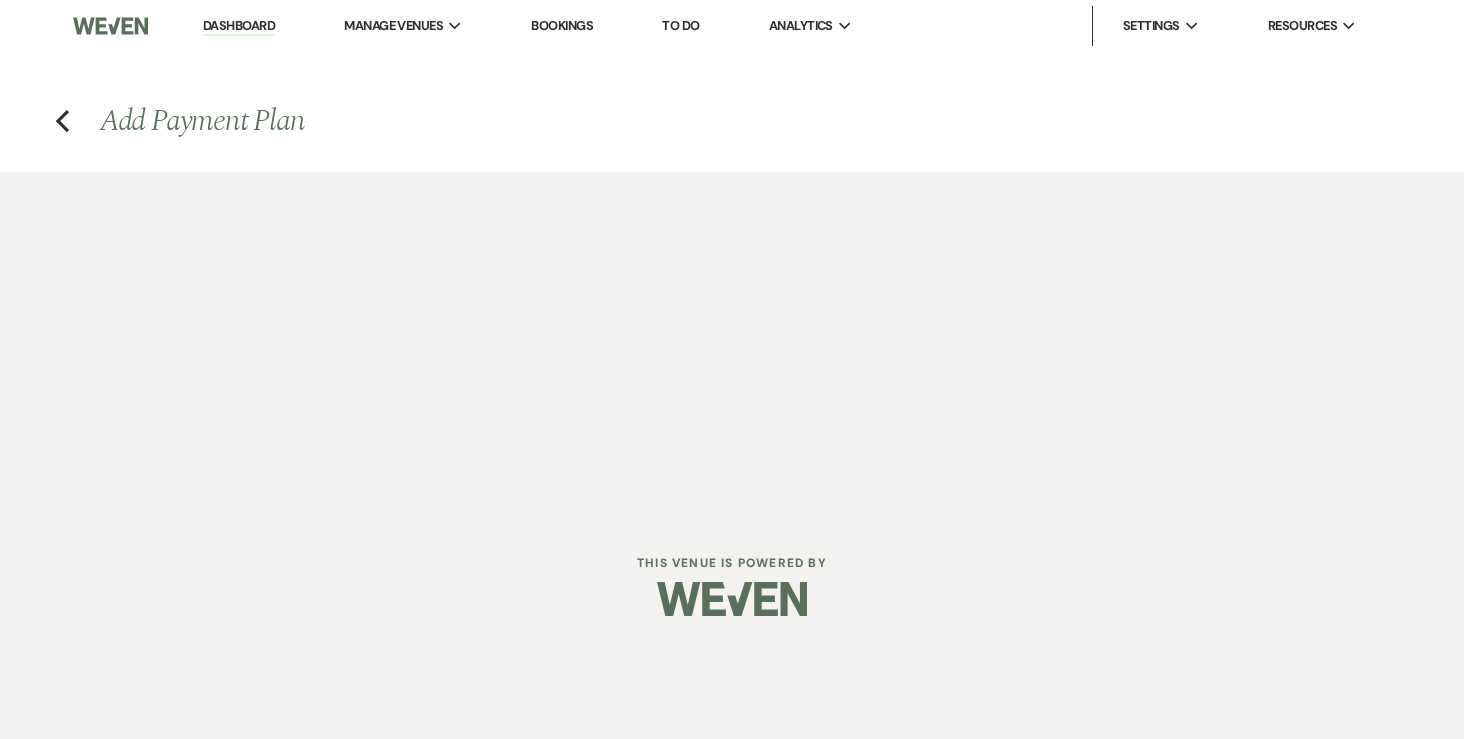 scroll, scrollTop: 0, scrollLeft: 0, axis: both 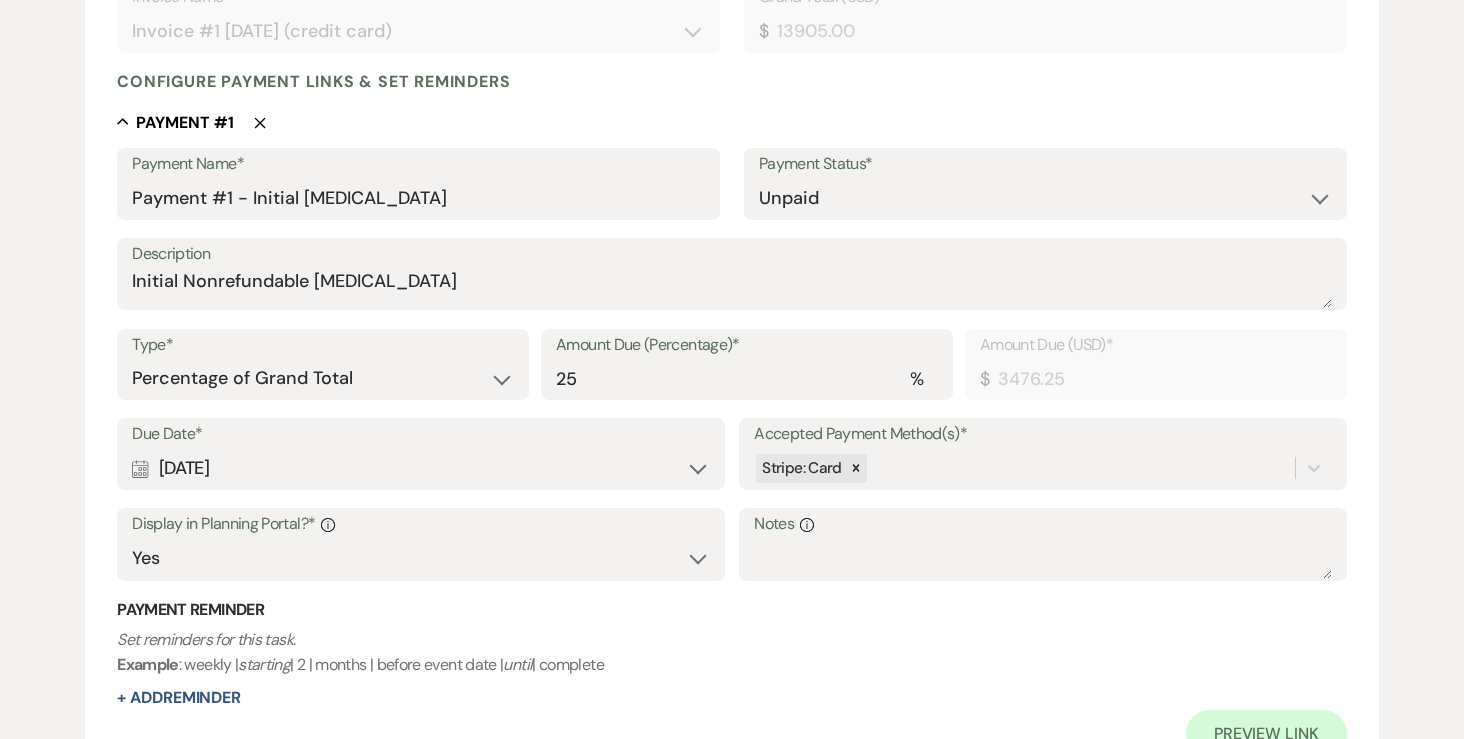 click on "Calendar Jul 22, 2025 Expand" at bounding box center [420, 468] 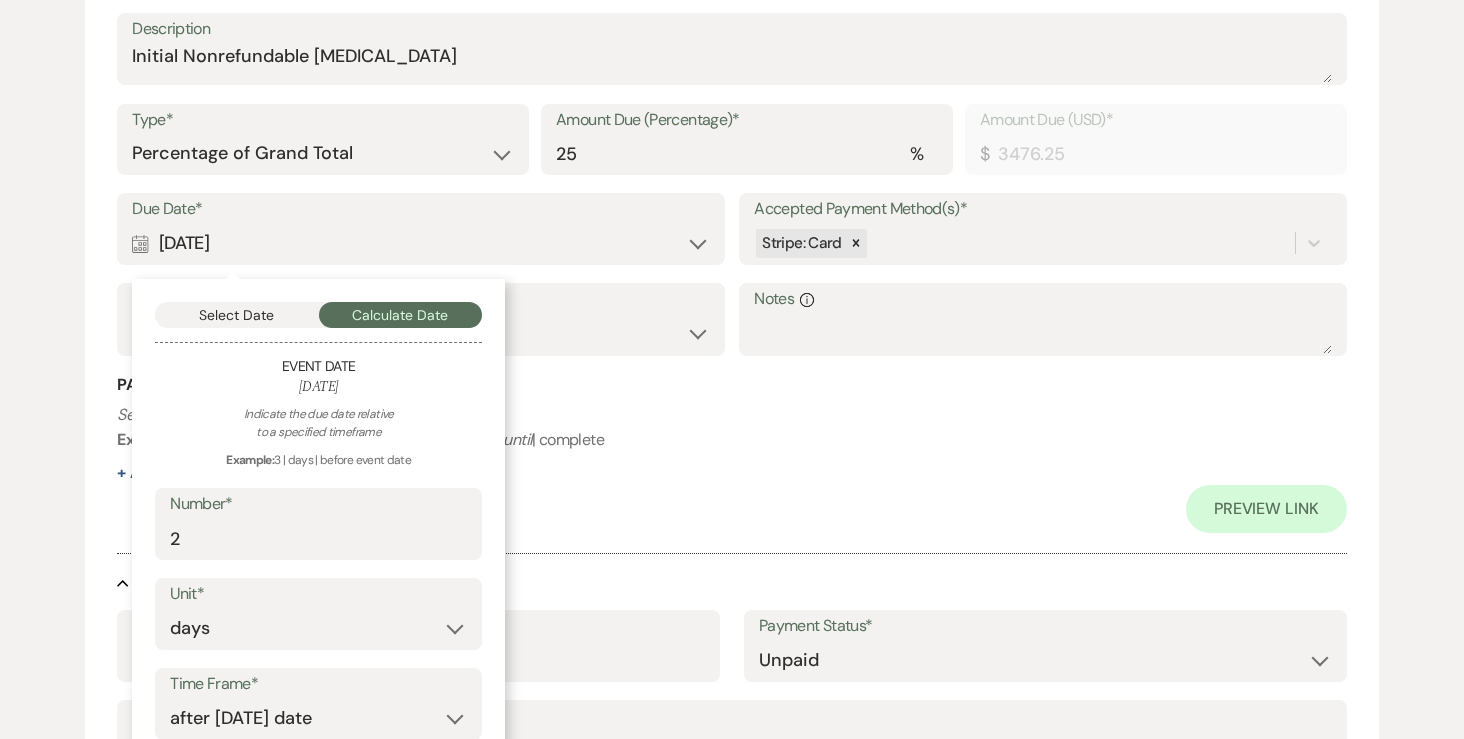 scroll, scrollTop: 685, scrollLeft: 0, axis: vertical 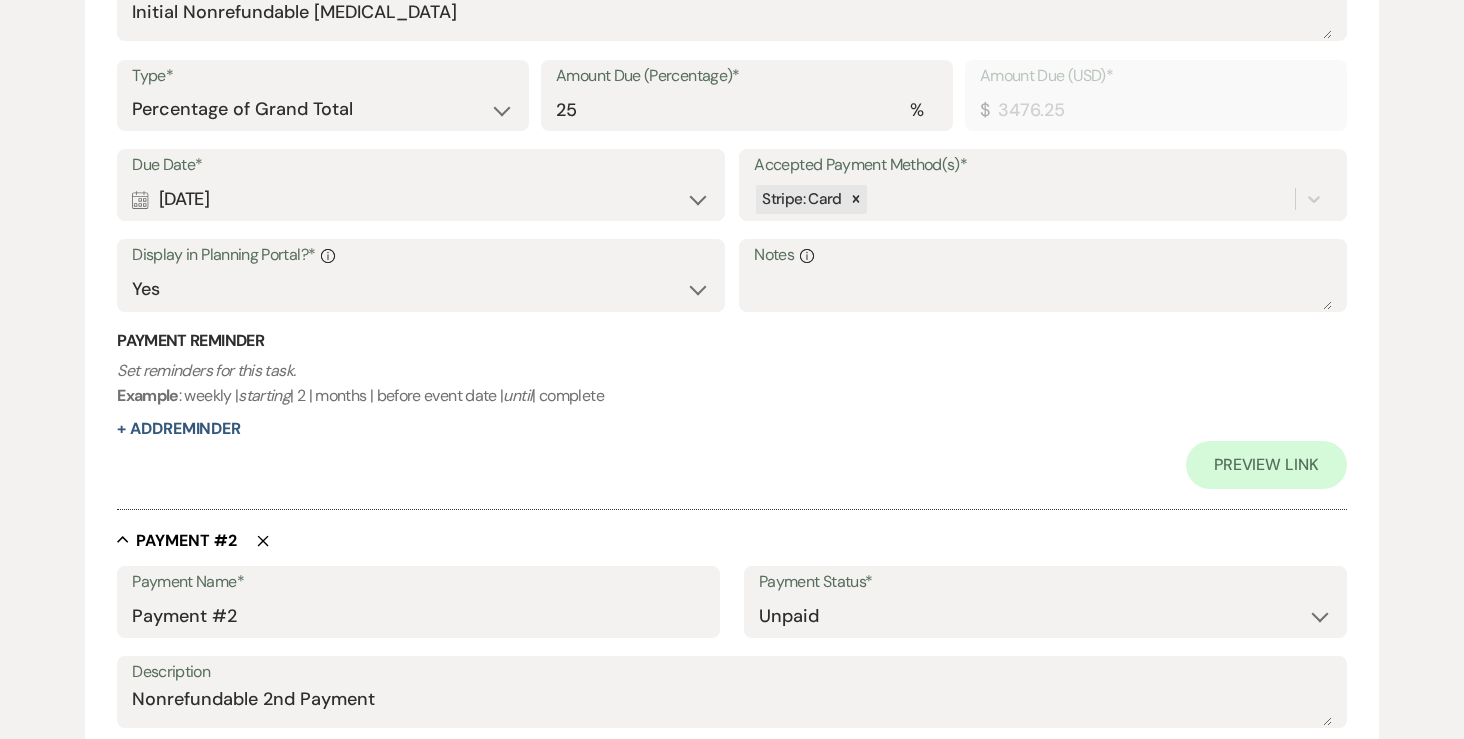 click on "Type* Dollar Amount Percentage of Grand Total" at bounding box center (323, 96) 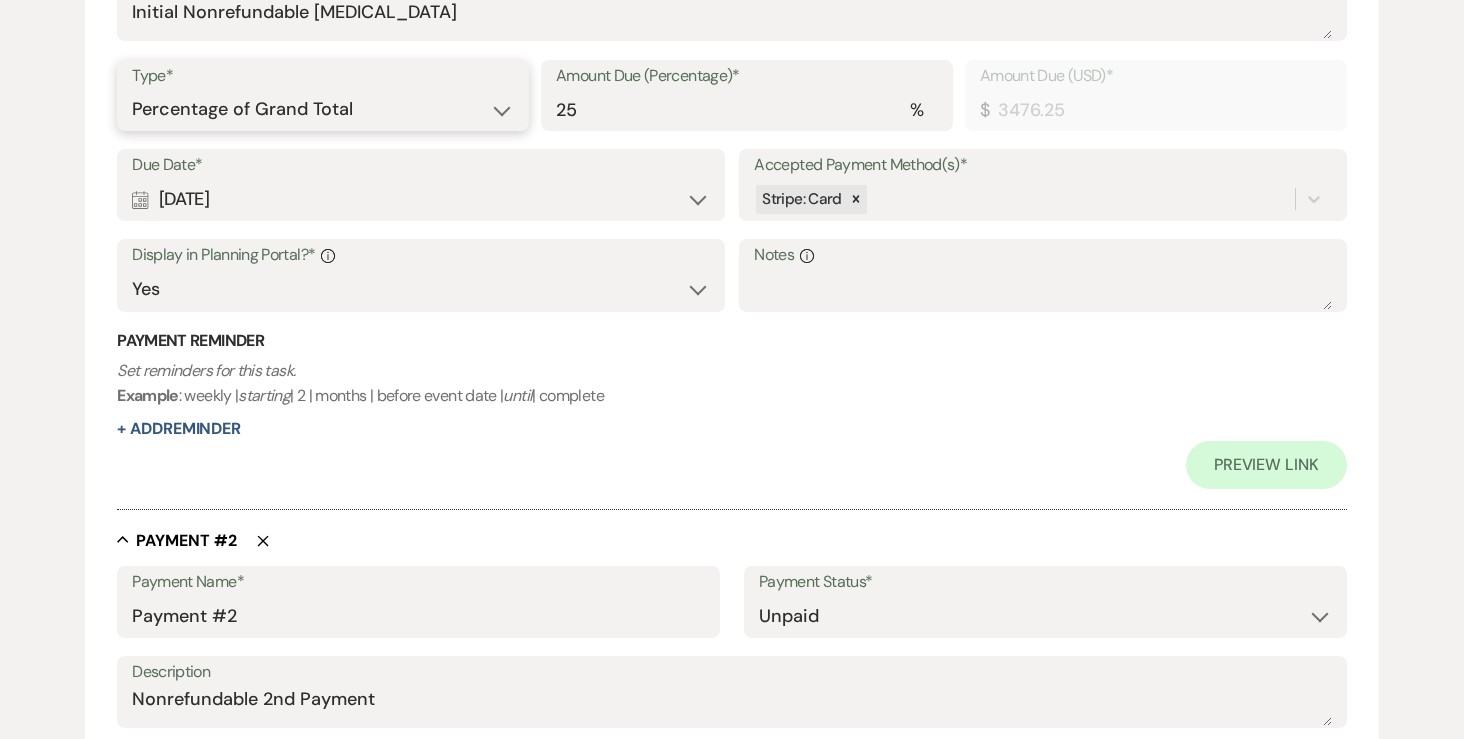 click on "Dollar Amount Percentage of Grand Total" at bounding box center (323, 109) 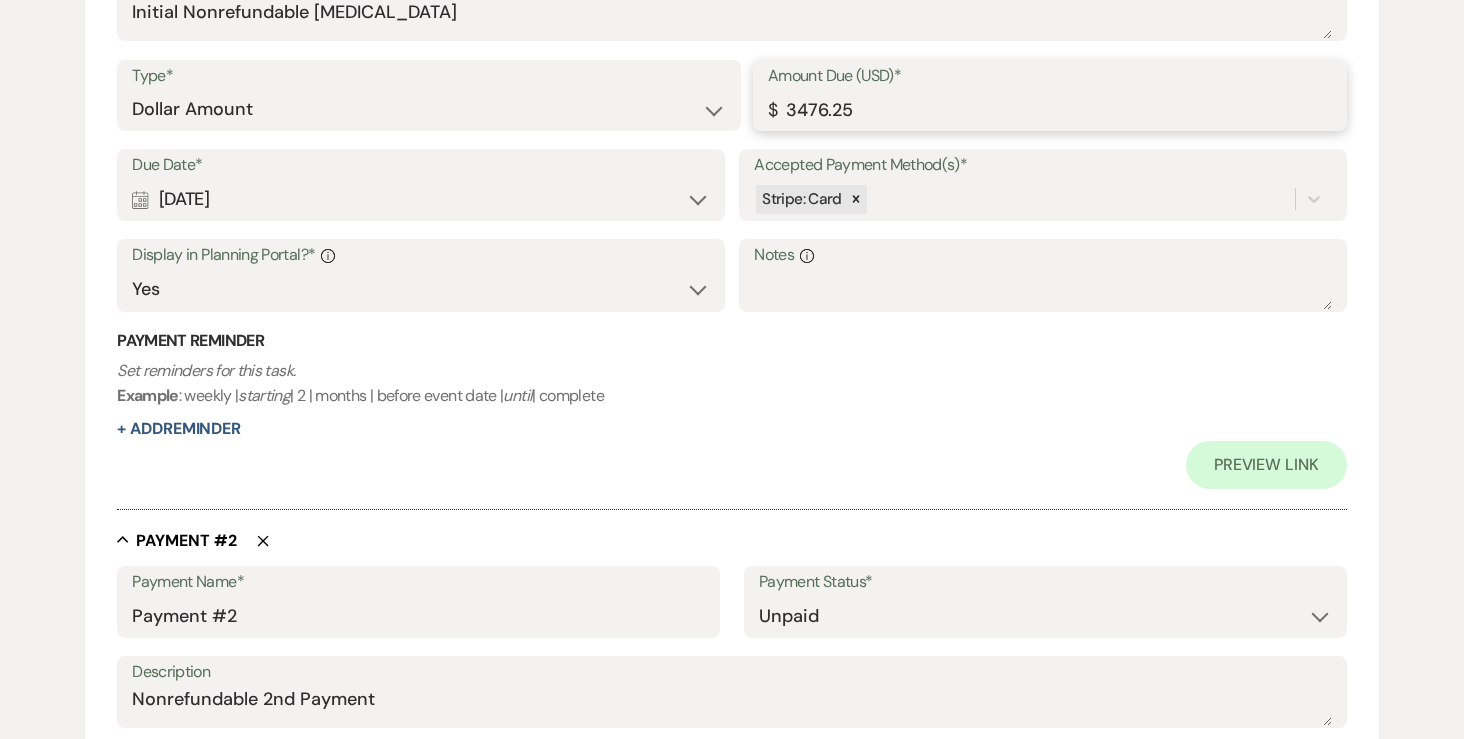 scroll, scrollTop: 940, scrollLeft: 0, axis: vertical 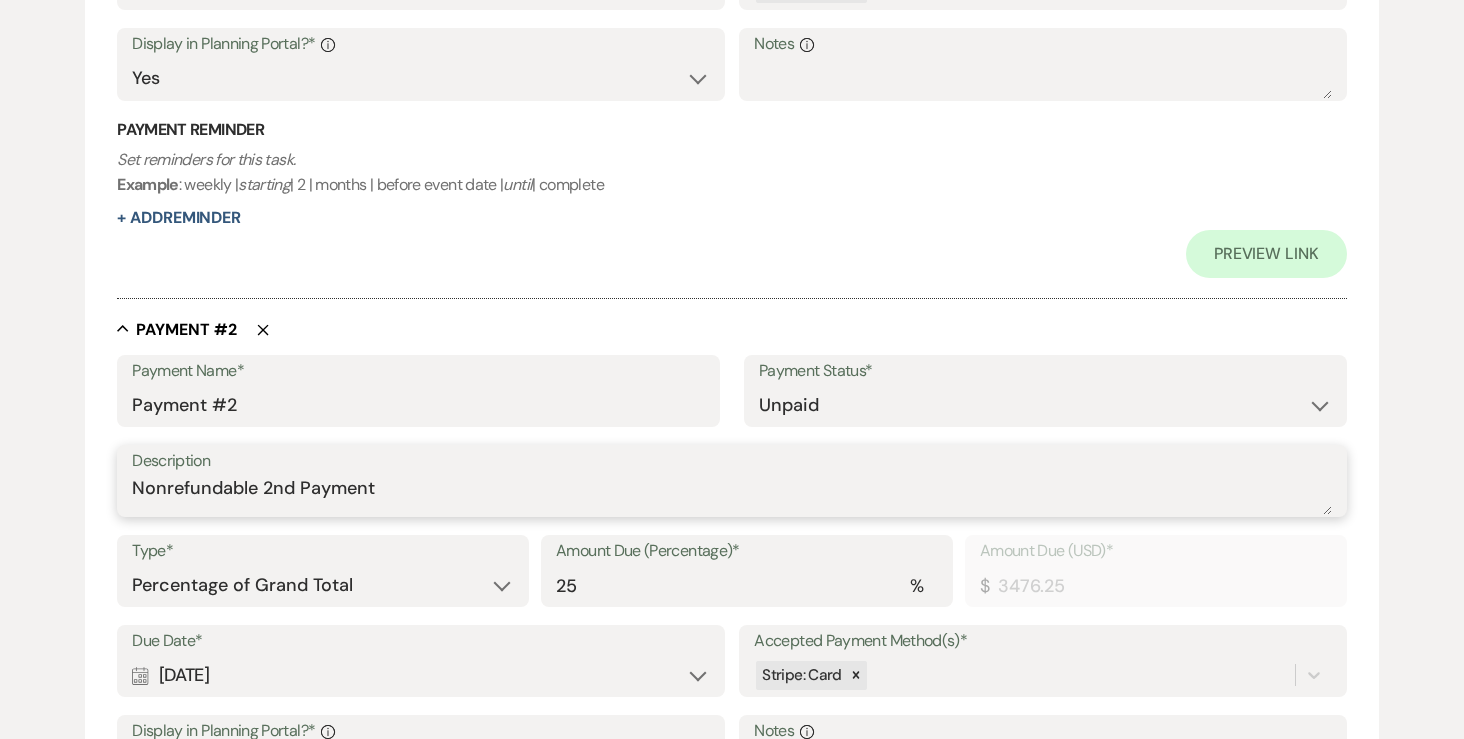click on "Nonrefundable 2nd Payment" at bounding box center [732, 495] 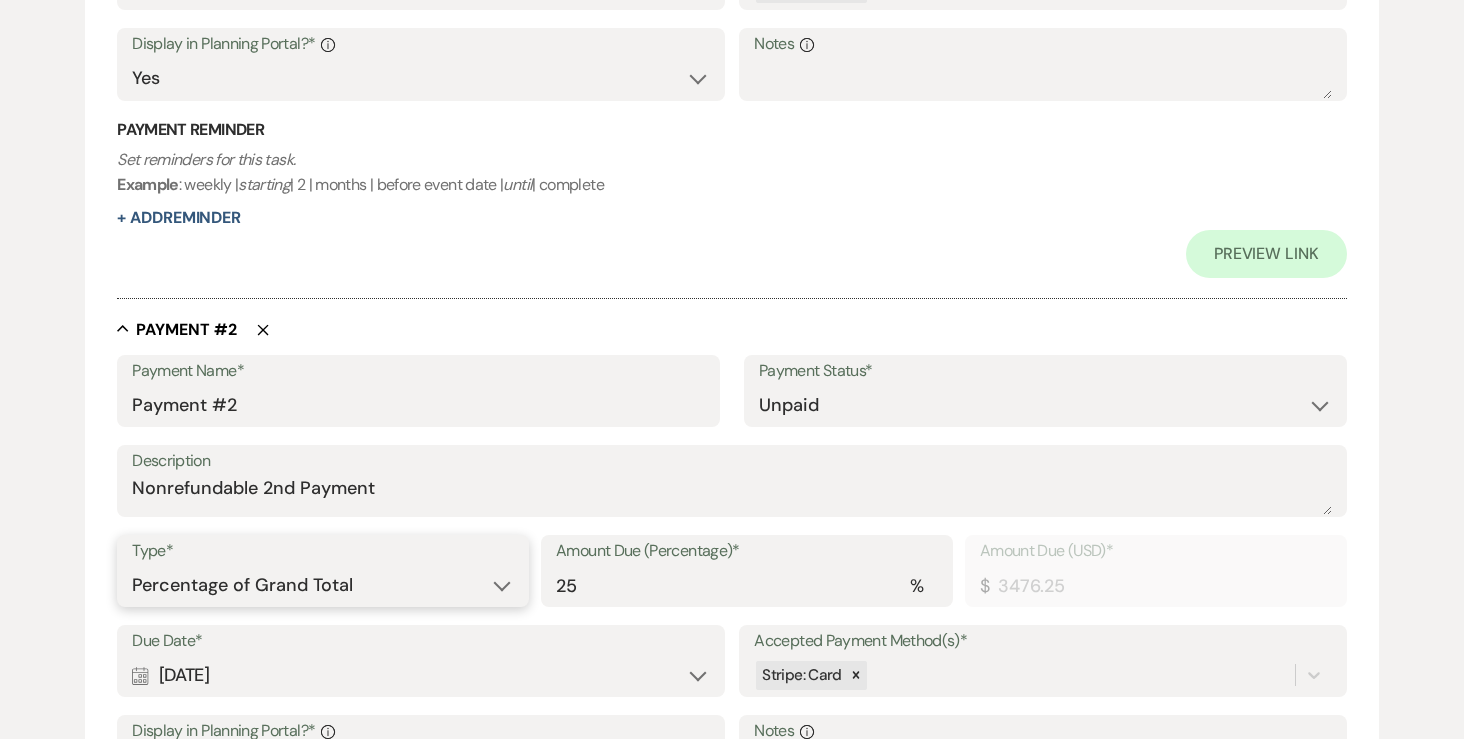 click on "Dollar Amount Percentage of Grand Total" at bounding box center (323, 585) 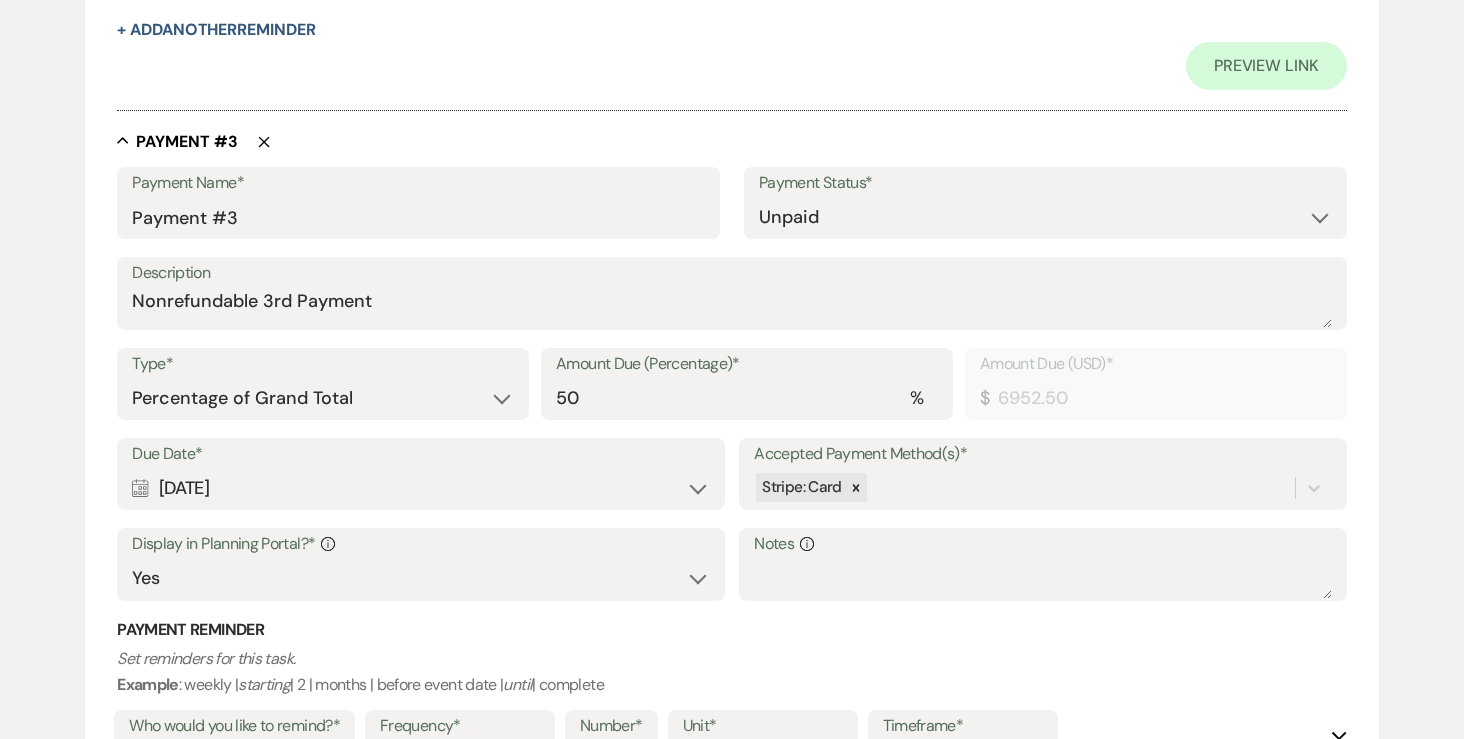 scroll, scrollTop: 1992, scrollLeft: 0, axis: vertical 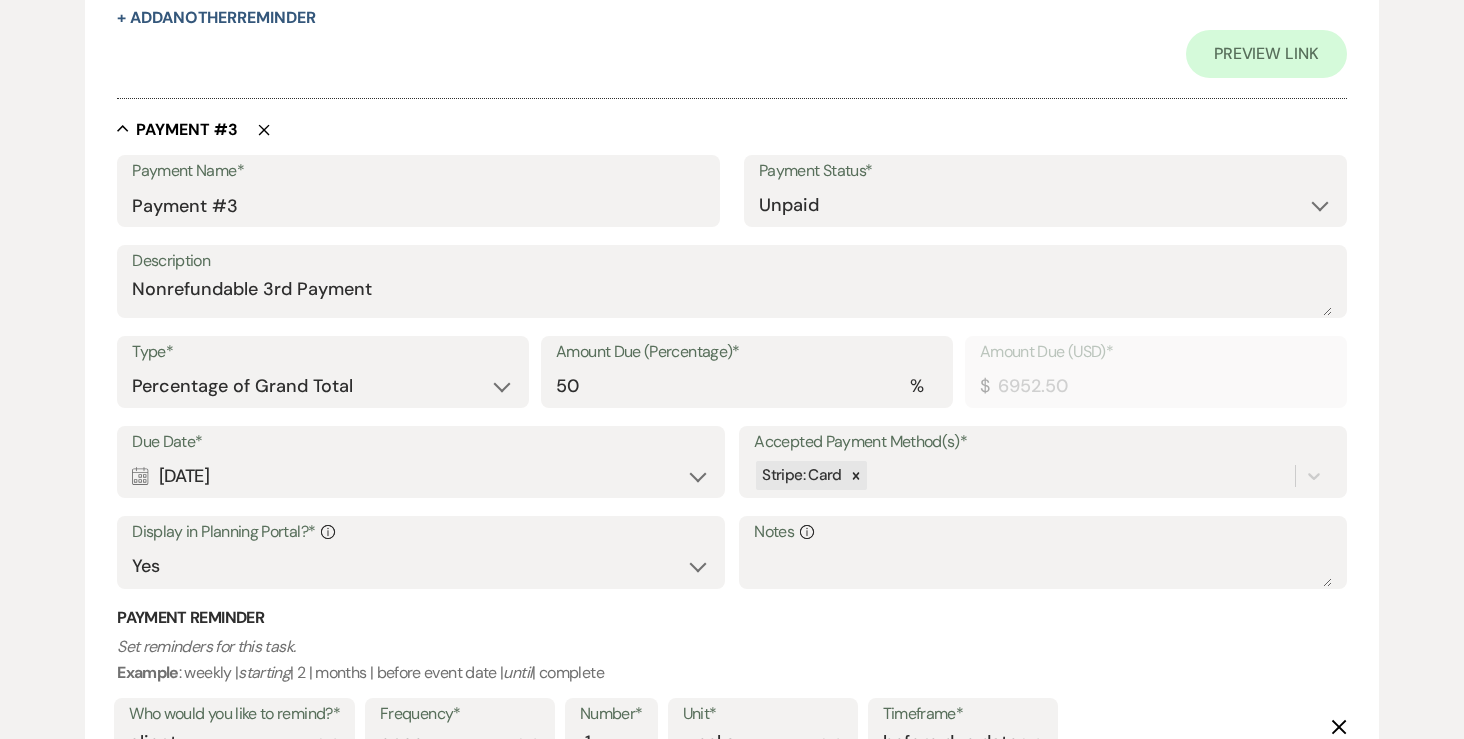 click on "Type* Dollar Amount Percentage of Grand Total Amount Due (Percentage)* % 50 Amount Due (USD)* $ 6952.50" at bounding box center [732, 381] 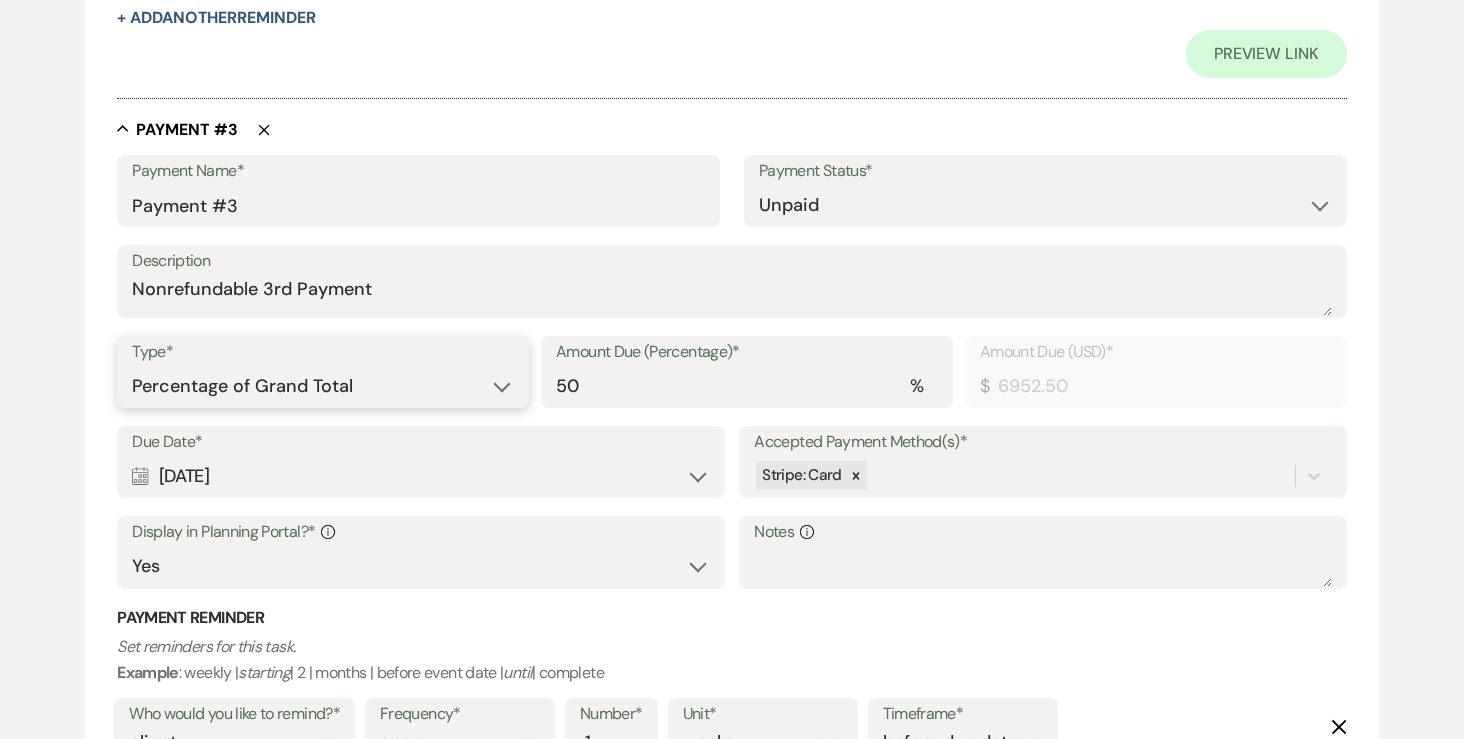 click on "Dollar Amount Percentage of Grand Total" at bounding box center (323, 386) 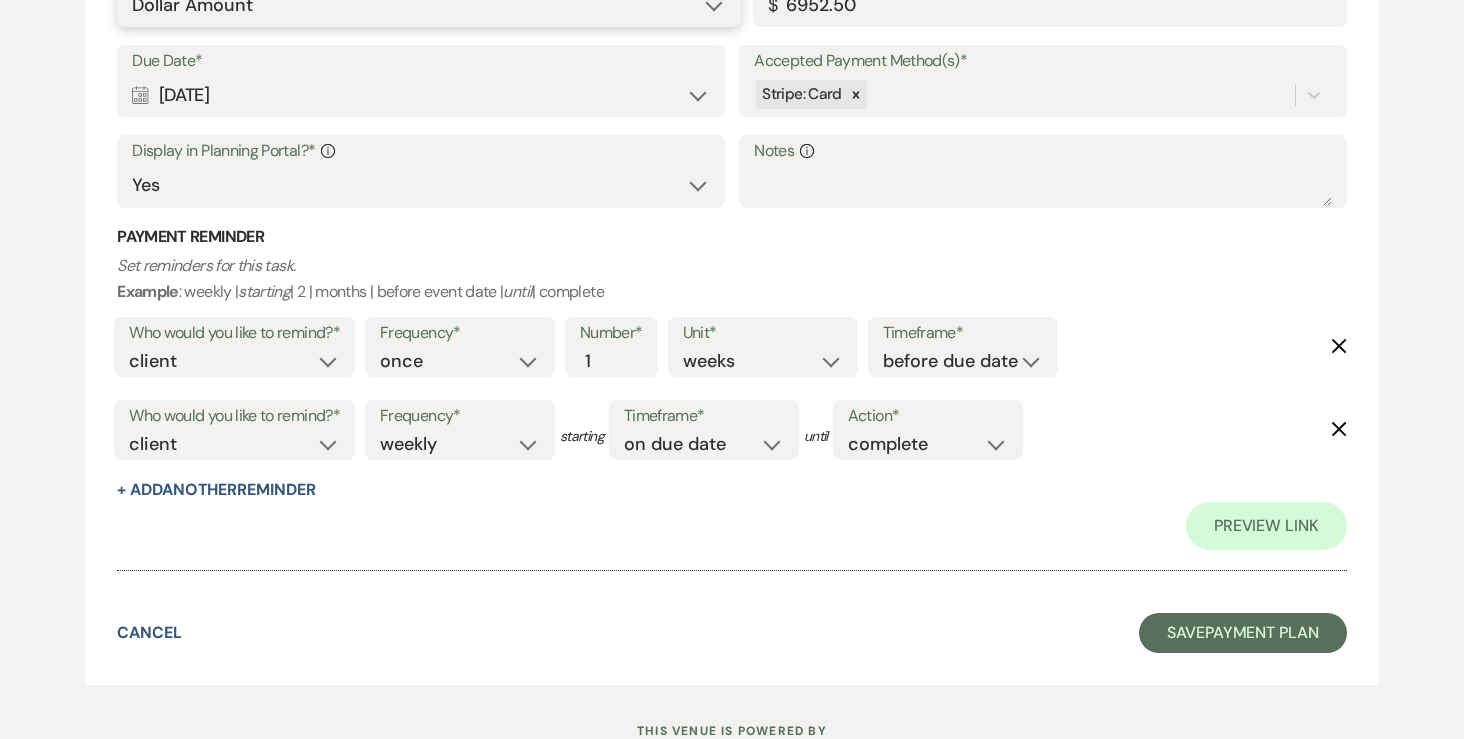 scroll, scrollTop: 2446, scrollLeft: 0, axis: vertical 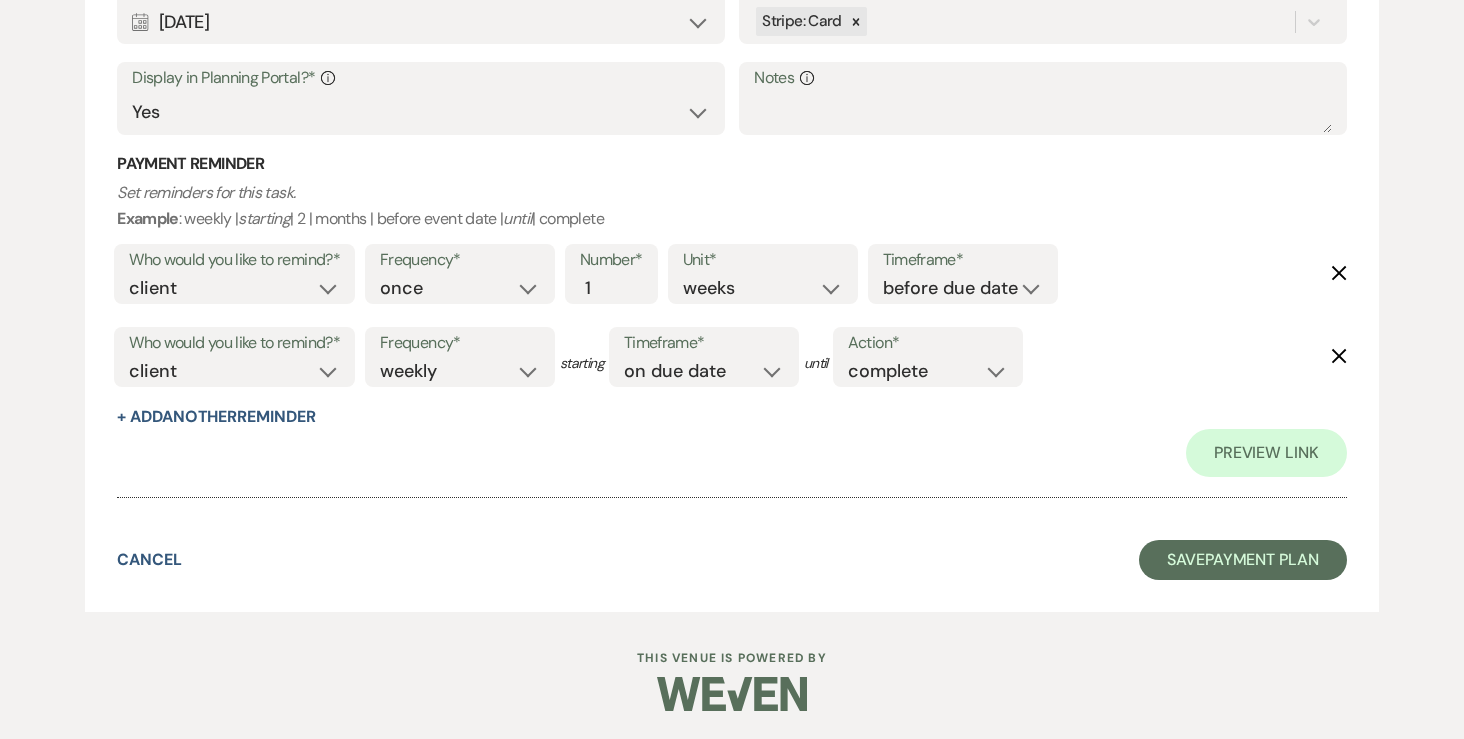 click on "Add  Payment Plan Create  link(s)  to collect and/or log payments for  this  event: Total Fee * Required Payment Plan  Name* Mady Strom & Matt Hepola's Payment Plan #1 Invoice Name N/A Invoice #1 7-20-2025 (credit card) Grand Total (USD)* $ 13905.00 Configure payment links & set reminders Collapse Payment # 1 Delete Payment Name* Payment #1 - Initial Retainer Payment Status* Paid Unpaid Description Initial Nonrefundable Retainer Type* Dollar Amount Percentage of Grand Total Amount Due (USD)* $ 3476.25 Due Date* Calendar Jul 22, 2025 Expand Accepted Payment Method(s)* Stripe: Card Display in Planning Portal?* Info Yes No Notes Info Payment Reminder Set reminders for this task. Example : weekly |  starting  | 2 | months | before event date |  until  | complete + Add  Reminder Preview Link Collapse Payment # 2 Delete Payment Name* Payment #2 Payment Status* Paid Unpaid Description Nonrefundable 2nd Payment Type* Dollar Amount Percentage of Grand Total Amount Due (USD)* $ 3476.25 Due Date* Calendar Aug 21, 2025 1" at bounding box center [732, -820] 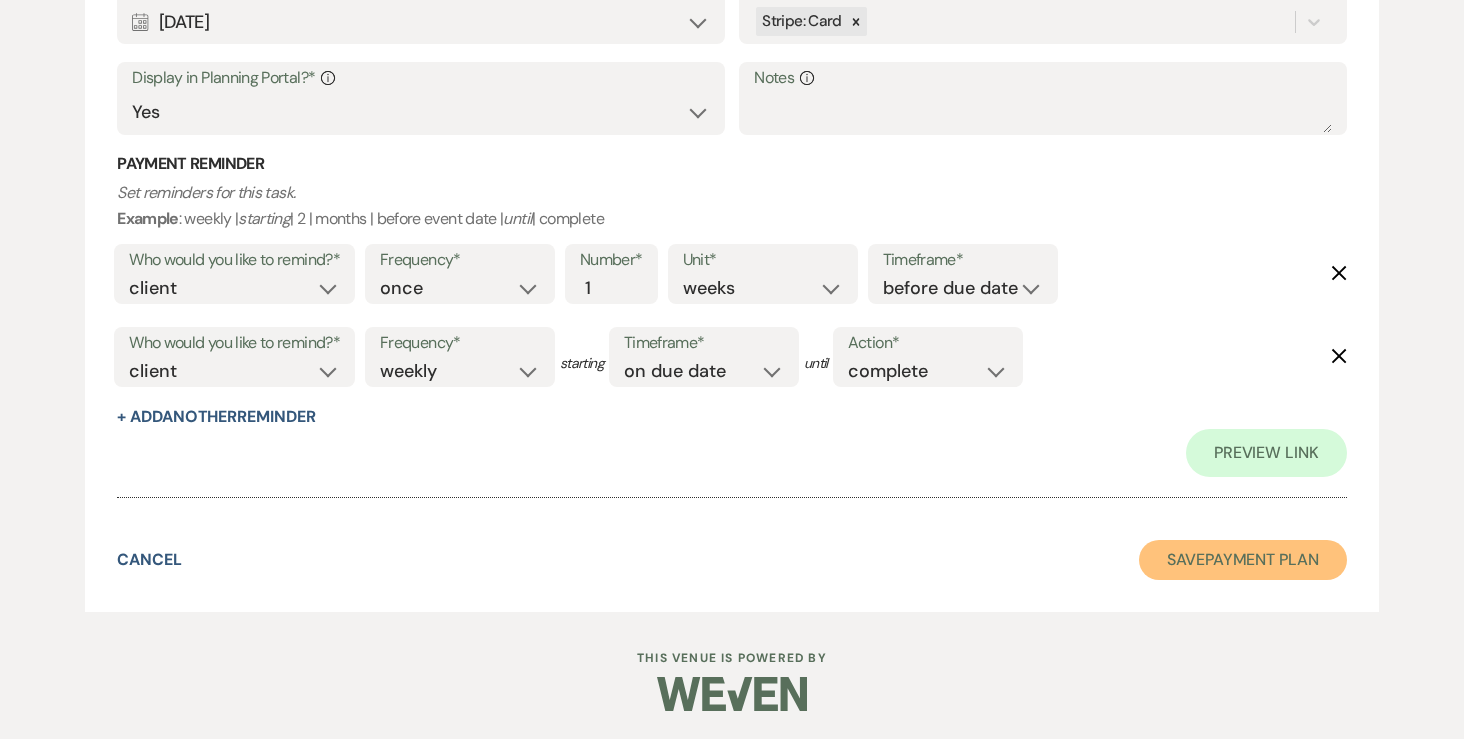 click on "Save  Payment Plan" at bounding box center [1243, 560] 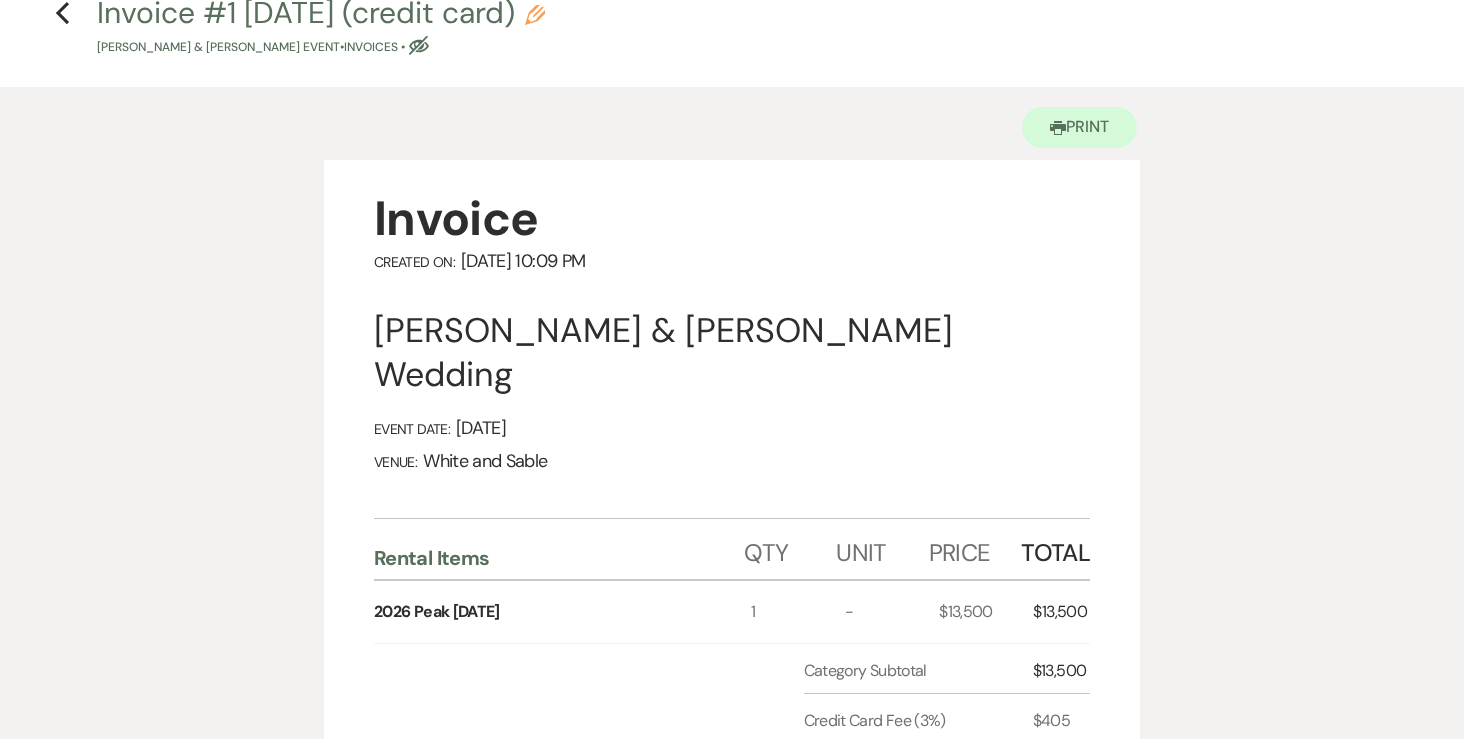 scroll, scrollTop: 0, scrollLeft: 0, axis: both 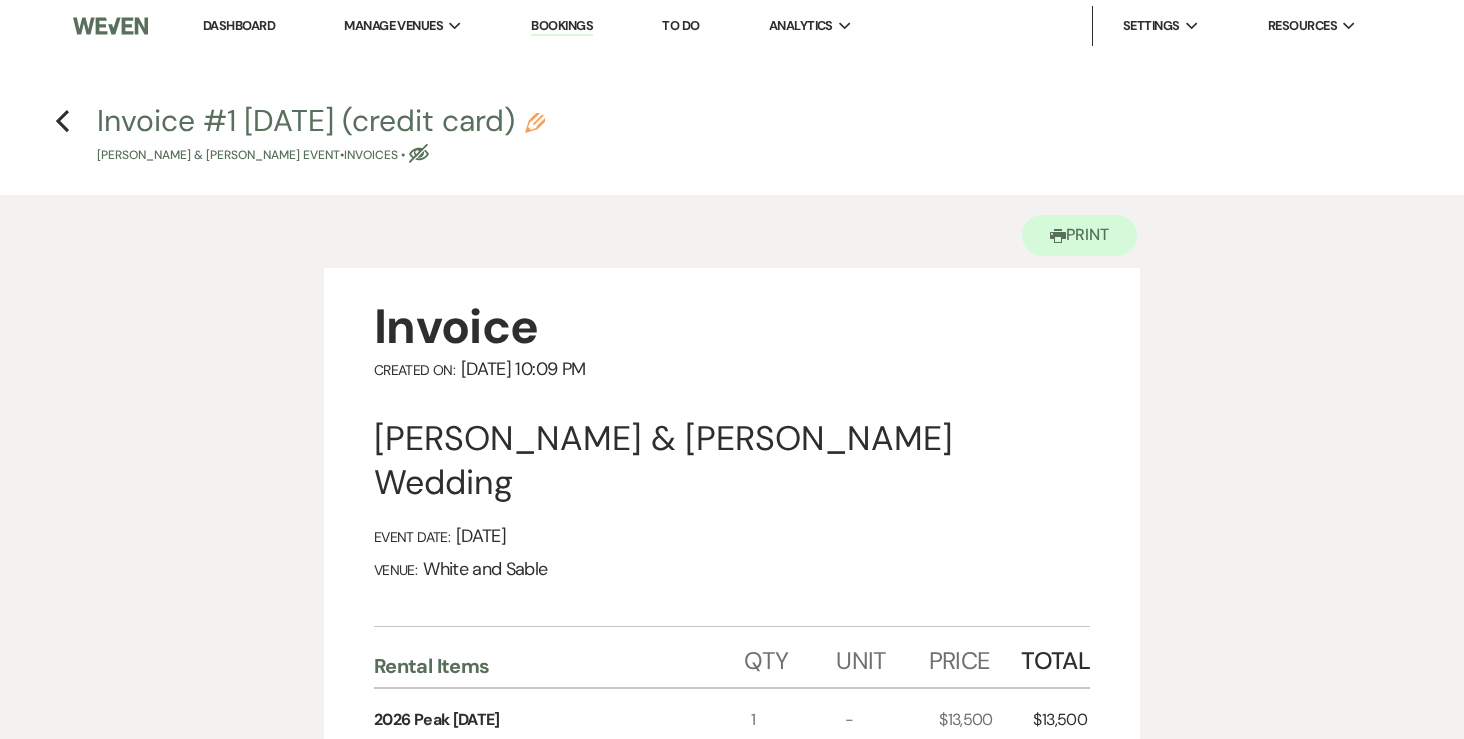 click on "Previous Invoice #1 7-20-2025 (credit card) Pencil Mady Strom & Matt Hepola's Event  •  Invoices   •  Eye Blocked" at bounding box center (732, 132) 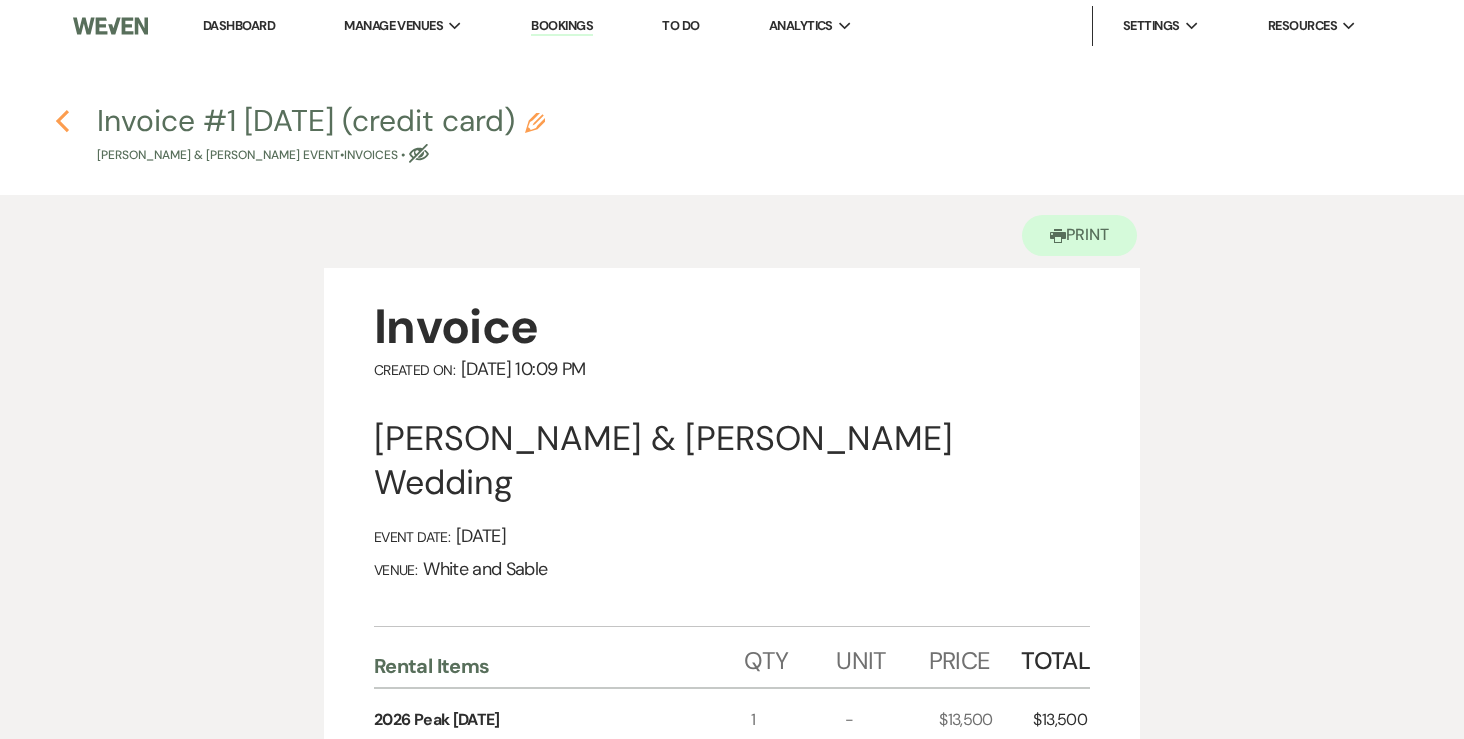 click 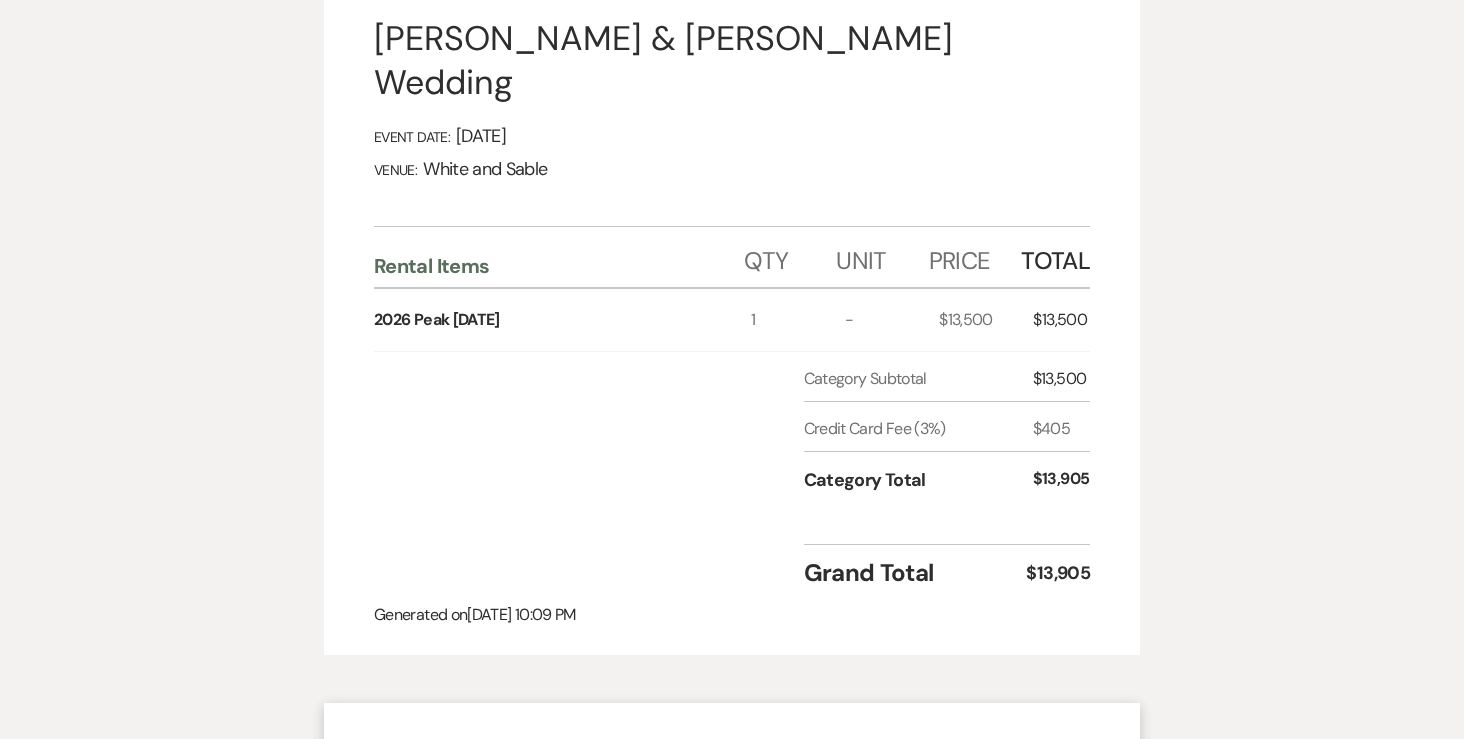 select on "5" 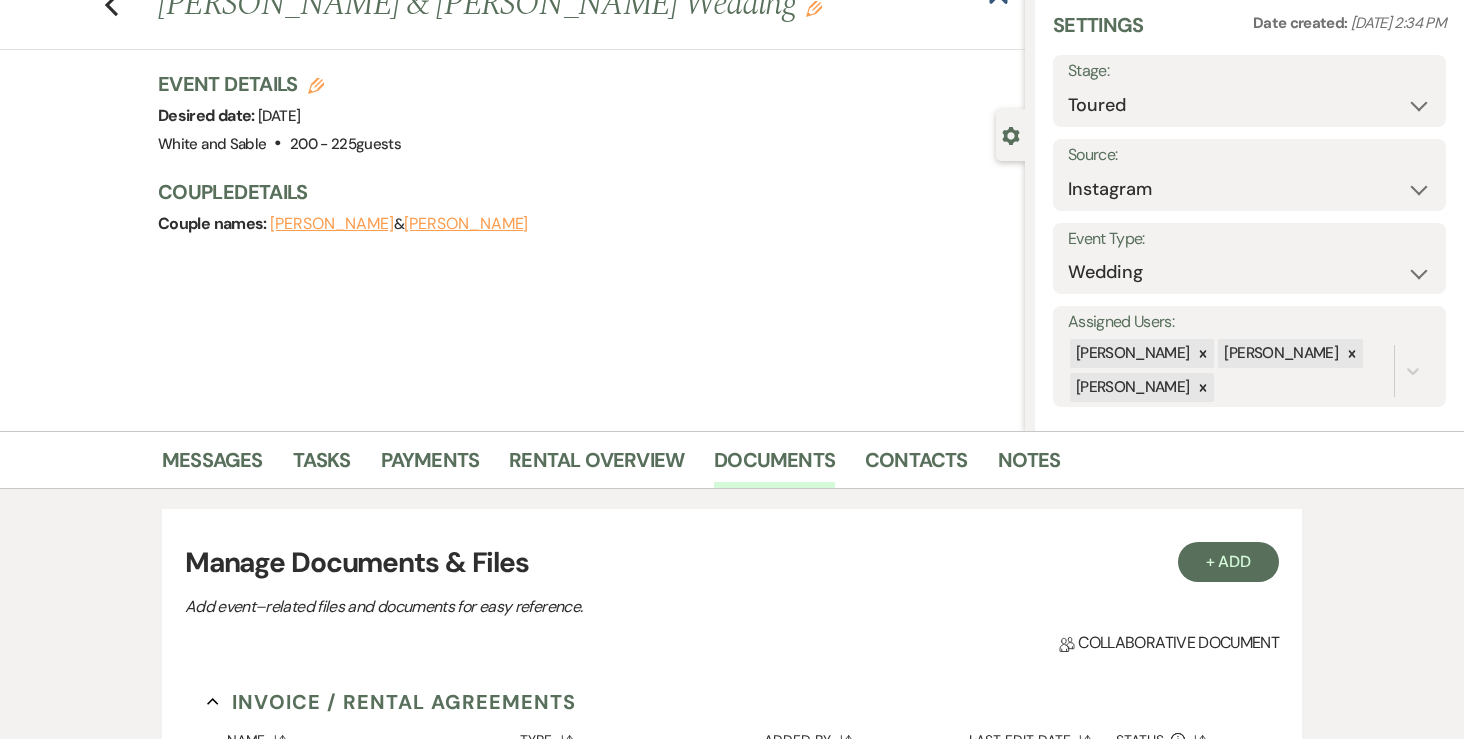 scroll, scrollTop: 0, scrollLeft: 0, axis: both 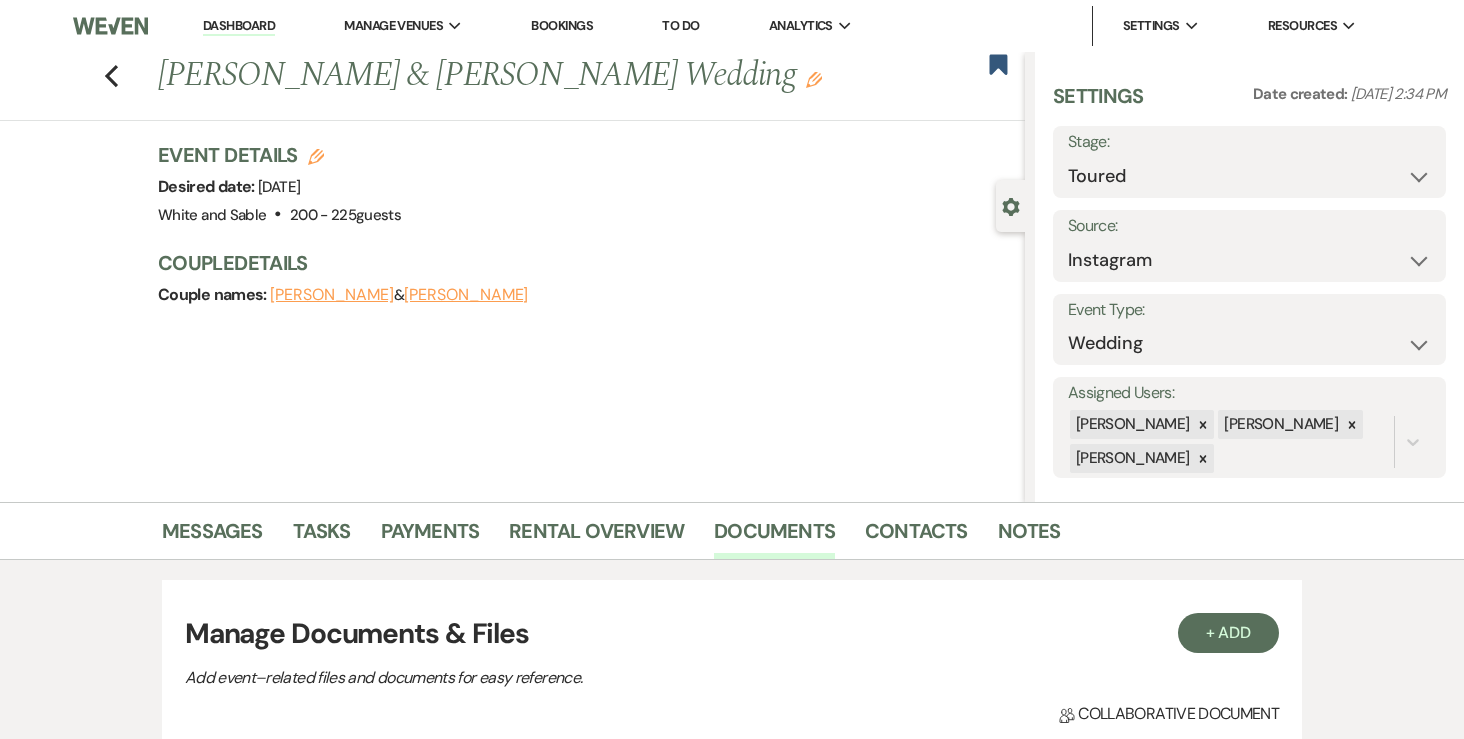 click on "Dashboard" at bounding box center [239, 26] 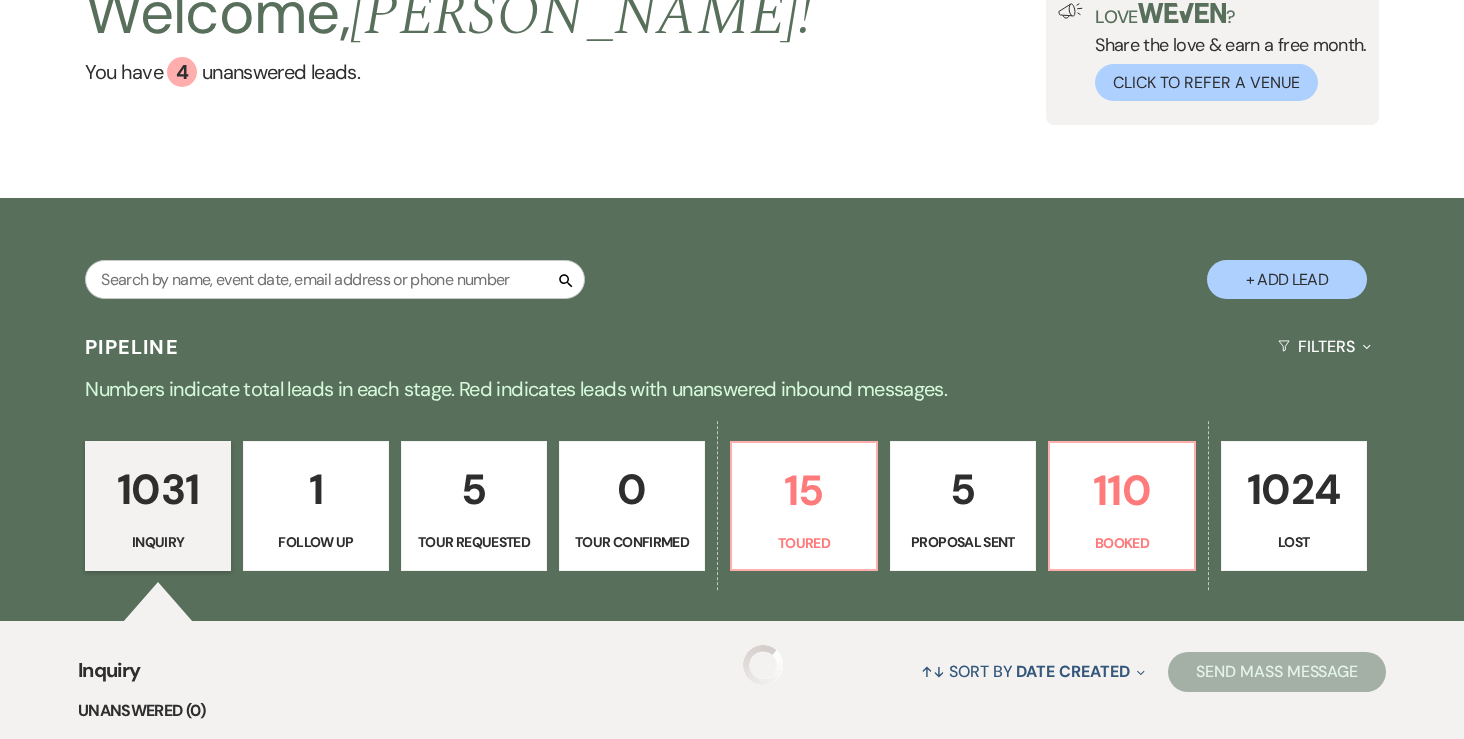 scroll, scrollTop: 163, scrollLeft: 0, axis: vertical 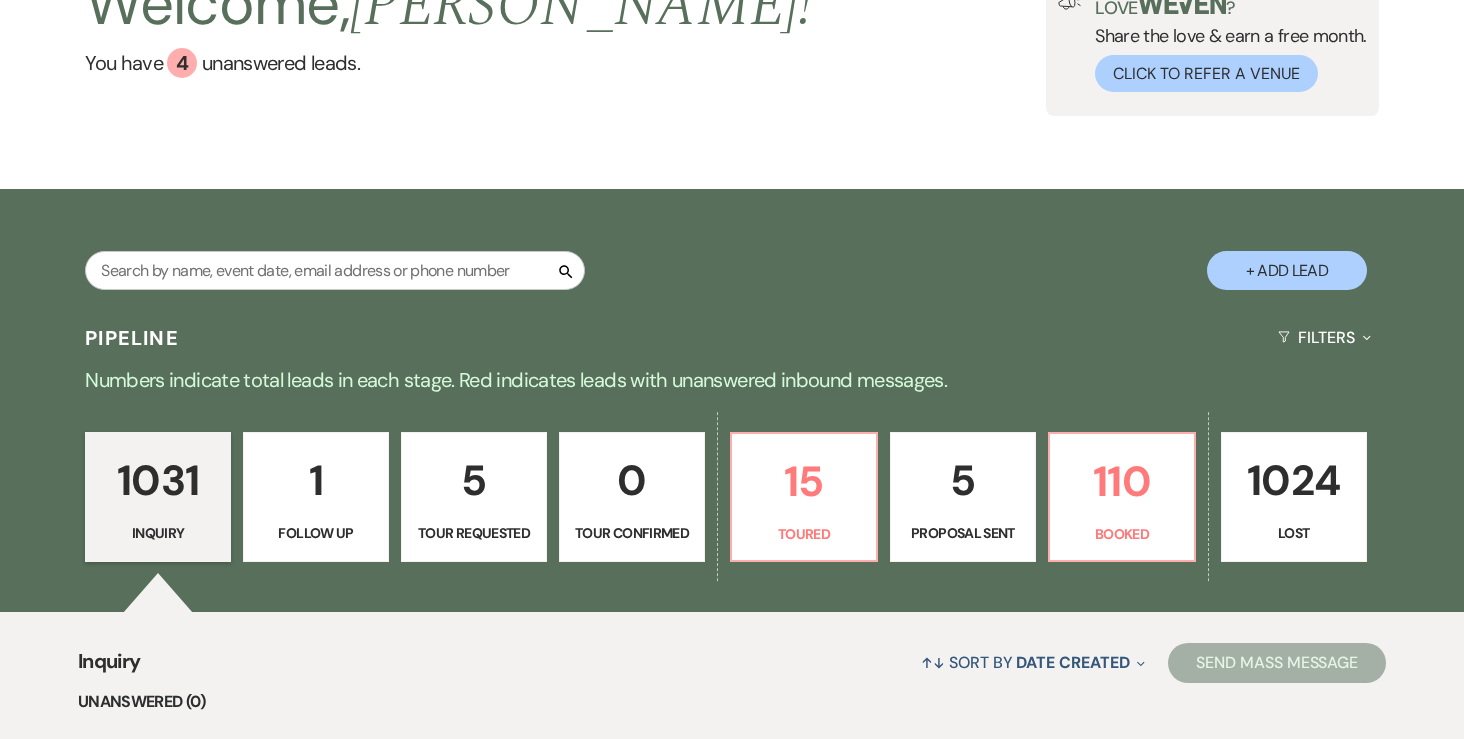 click on "5" at bounding box center (963, 480) 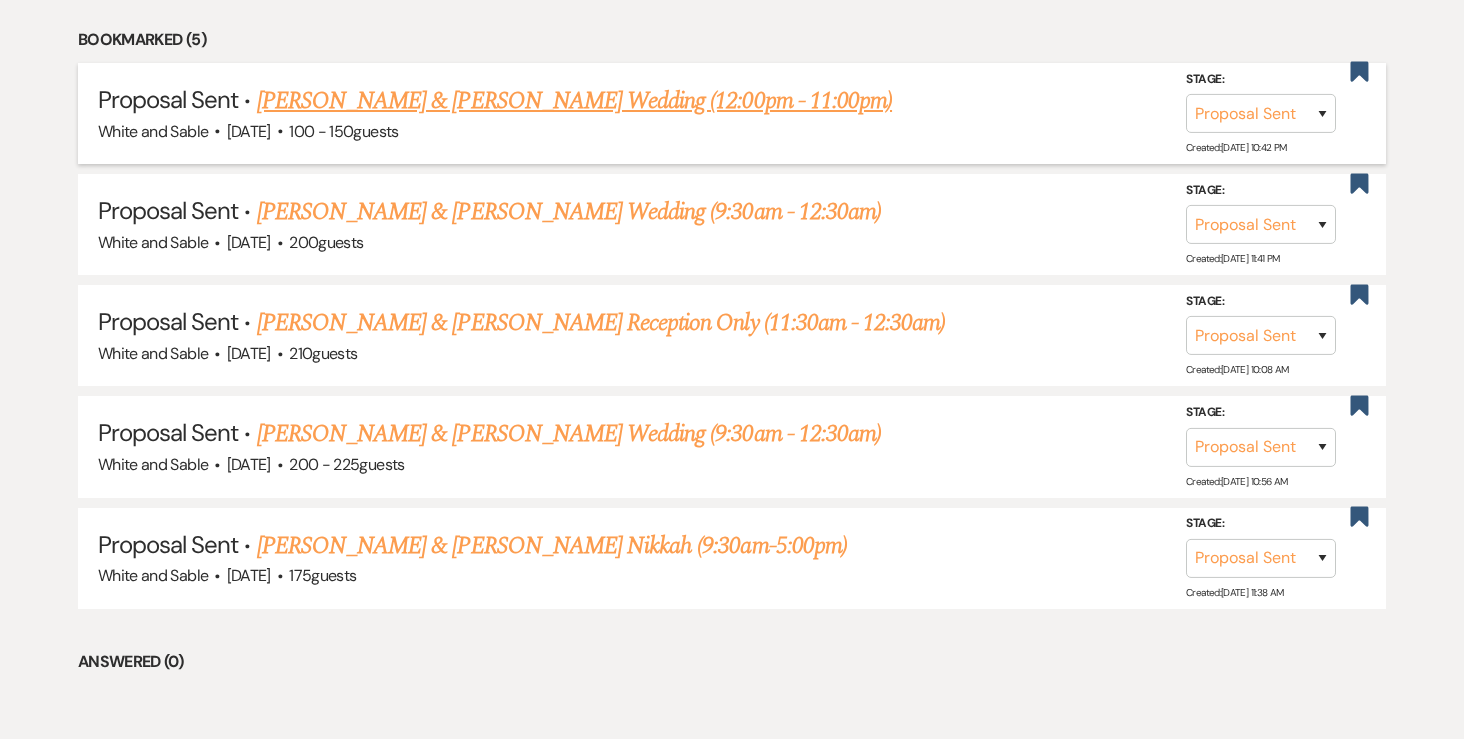 scroll, scrollTop: 898, scrollLeft: 0, axis: vertical 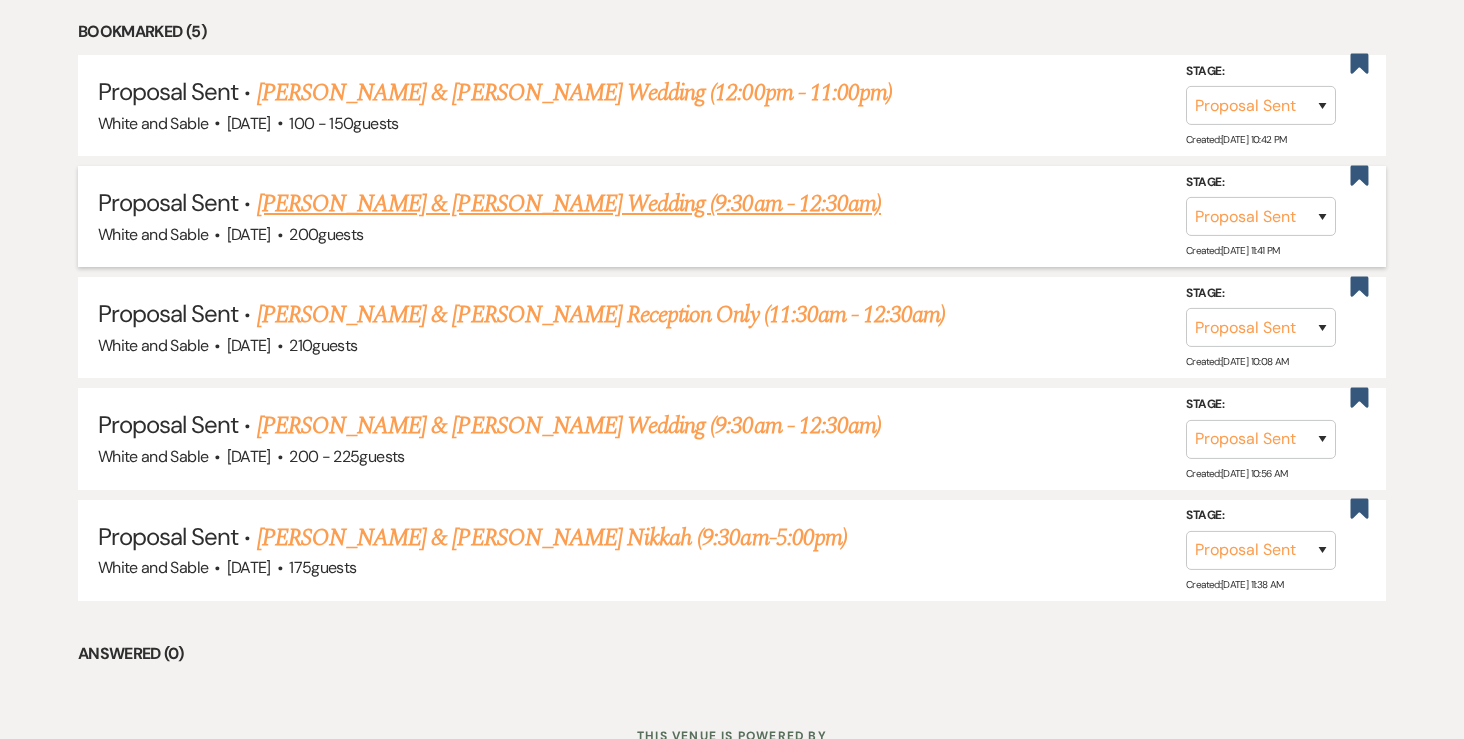 click on "Aly Johnson & Luke Jackson's Wedding (9:30am - 12:30am)" at bounding box center [569, 204] 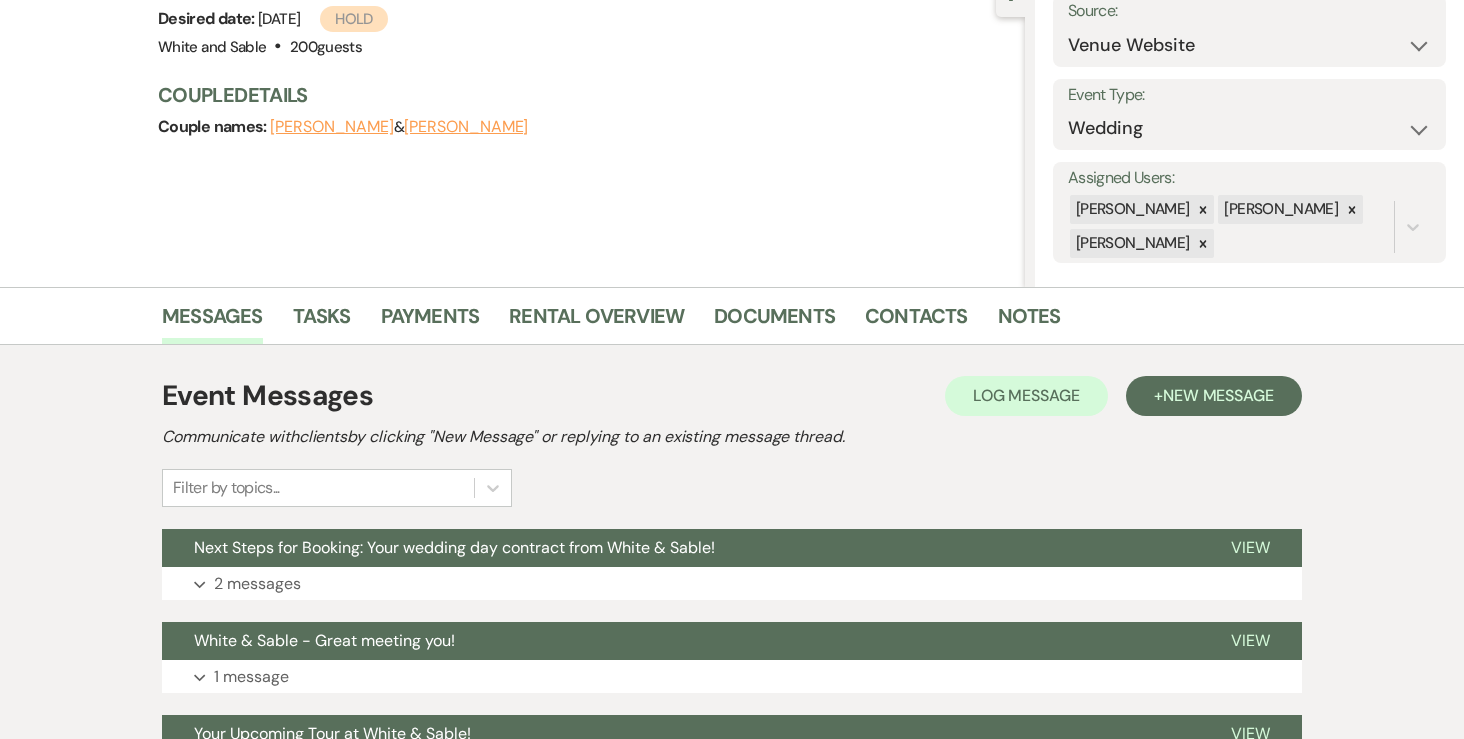 scroll, scrollTop: 372, scrollLeft: 0, axis: vertical 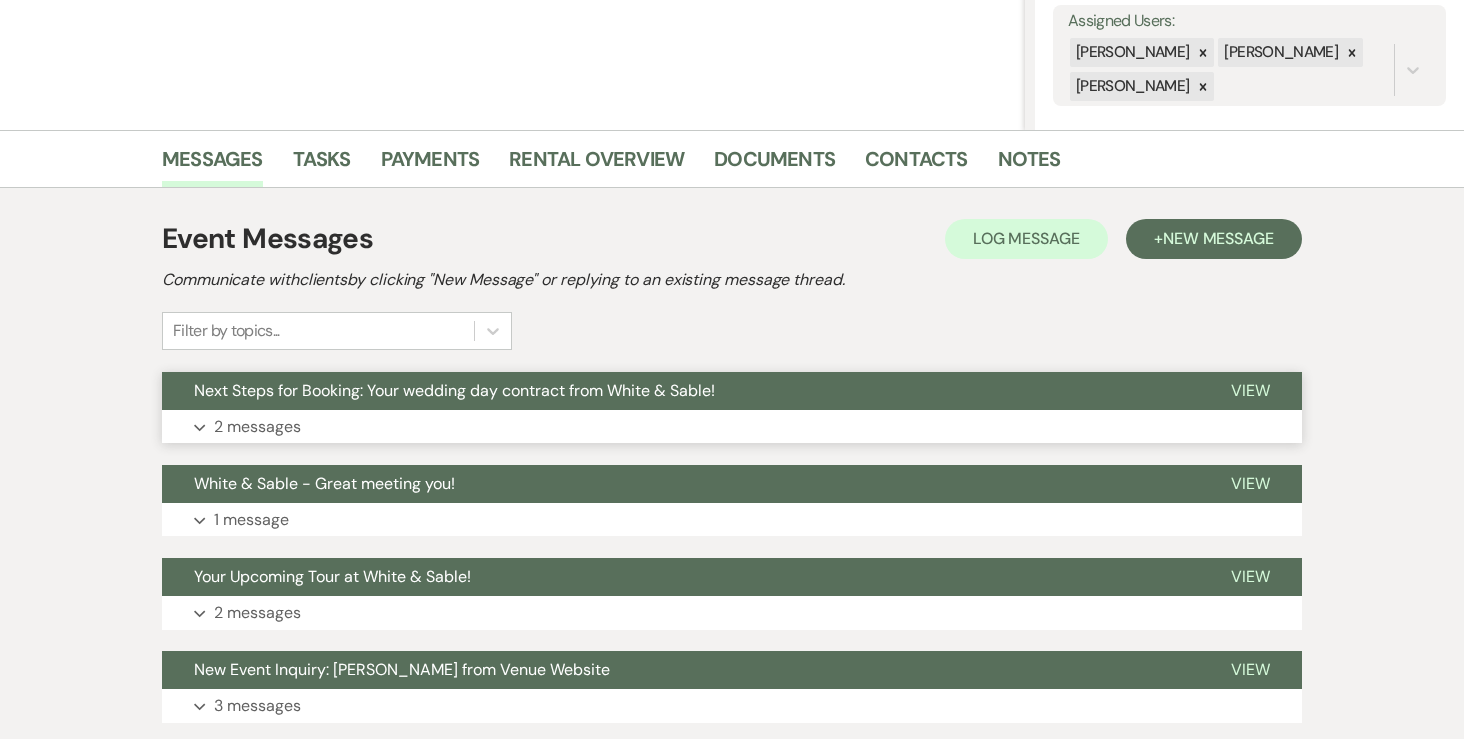 click on "Expand 2 messages" at bounding box center [732, 427] 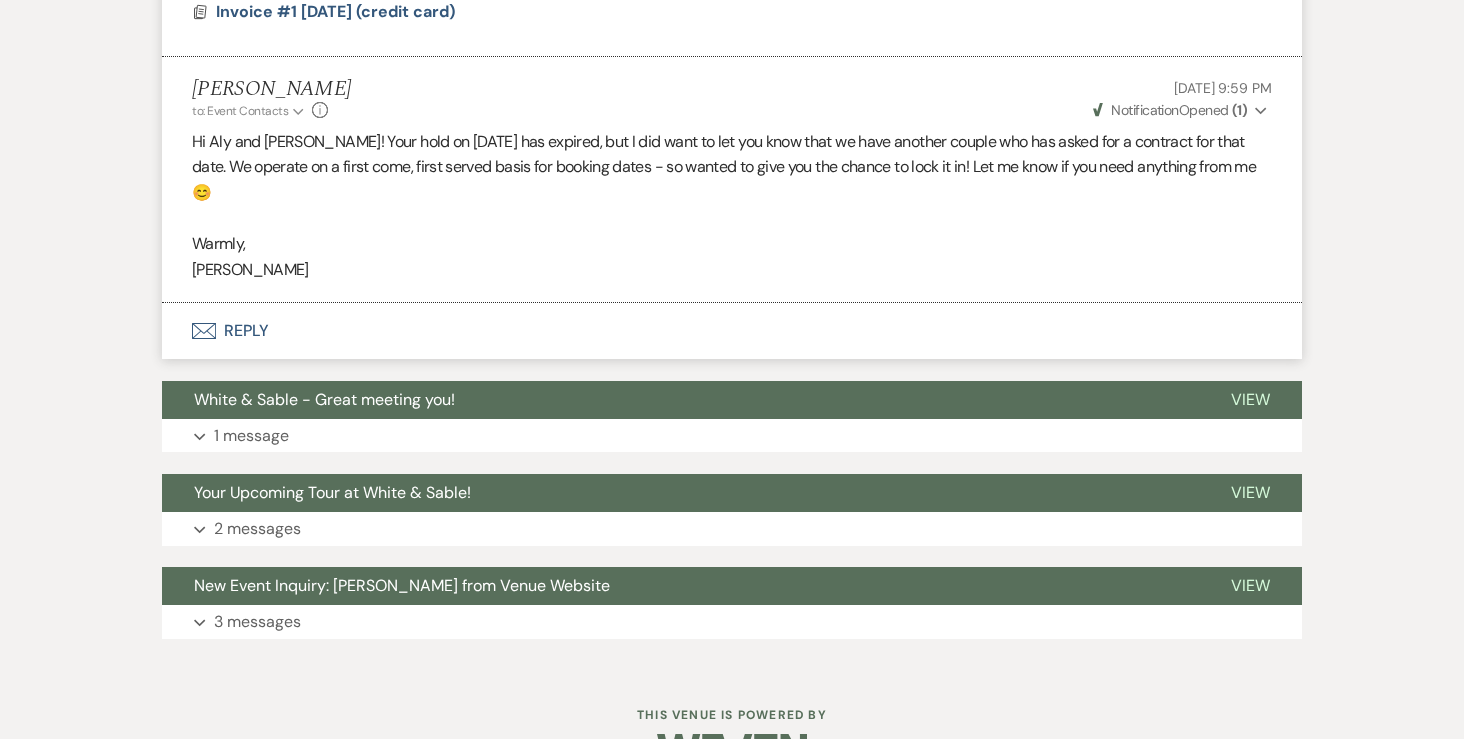 scroll, scrollTop: 1706, scrollLeft: 0, axis: vertical 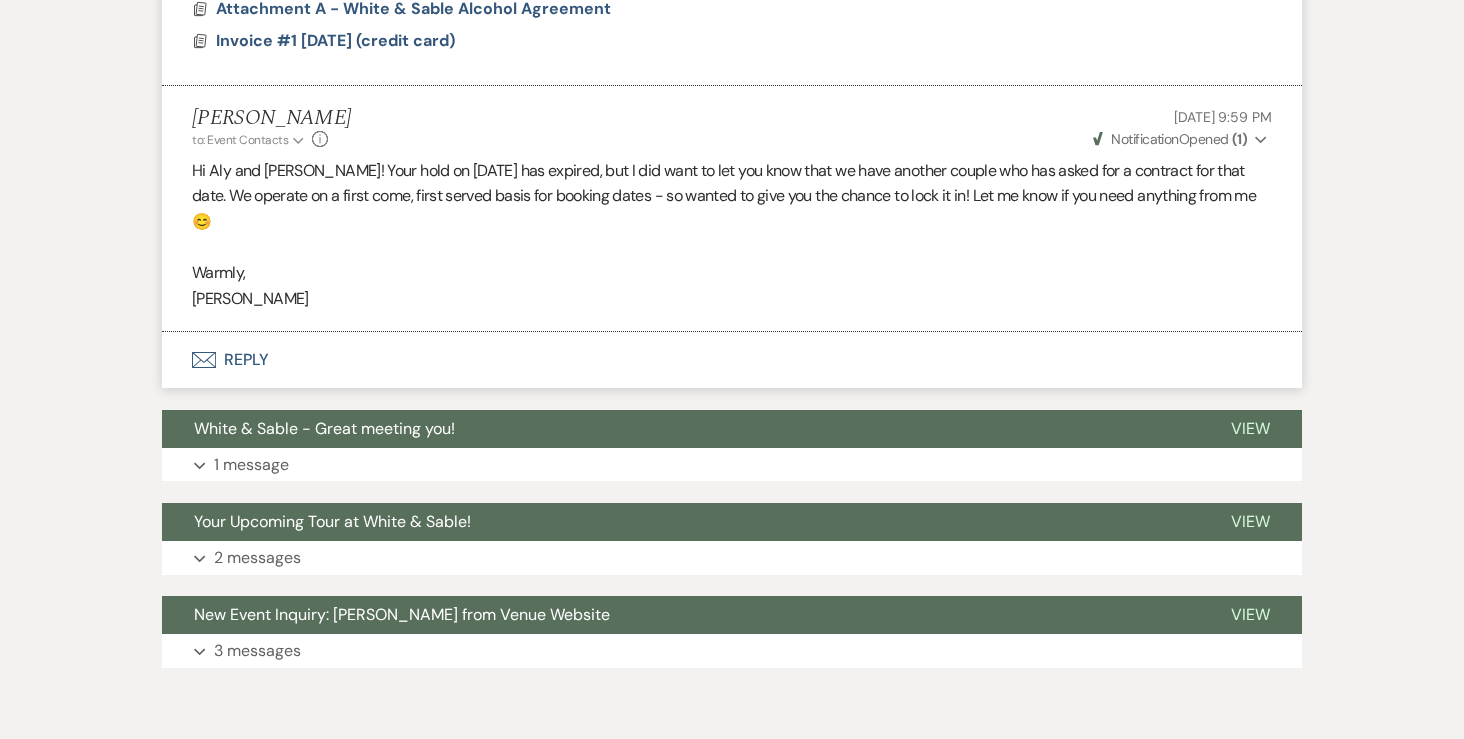click on "( 1 )" at bounding box center (1239, 139) 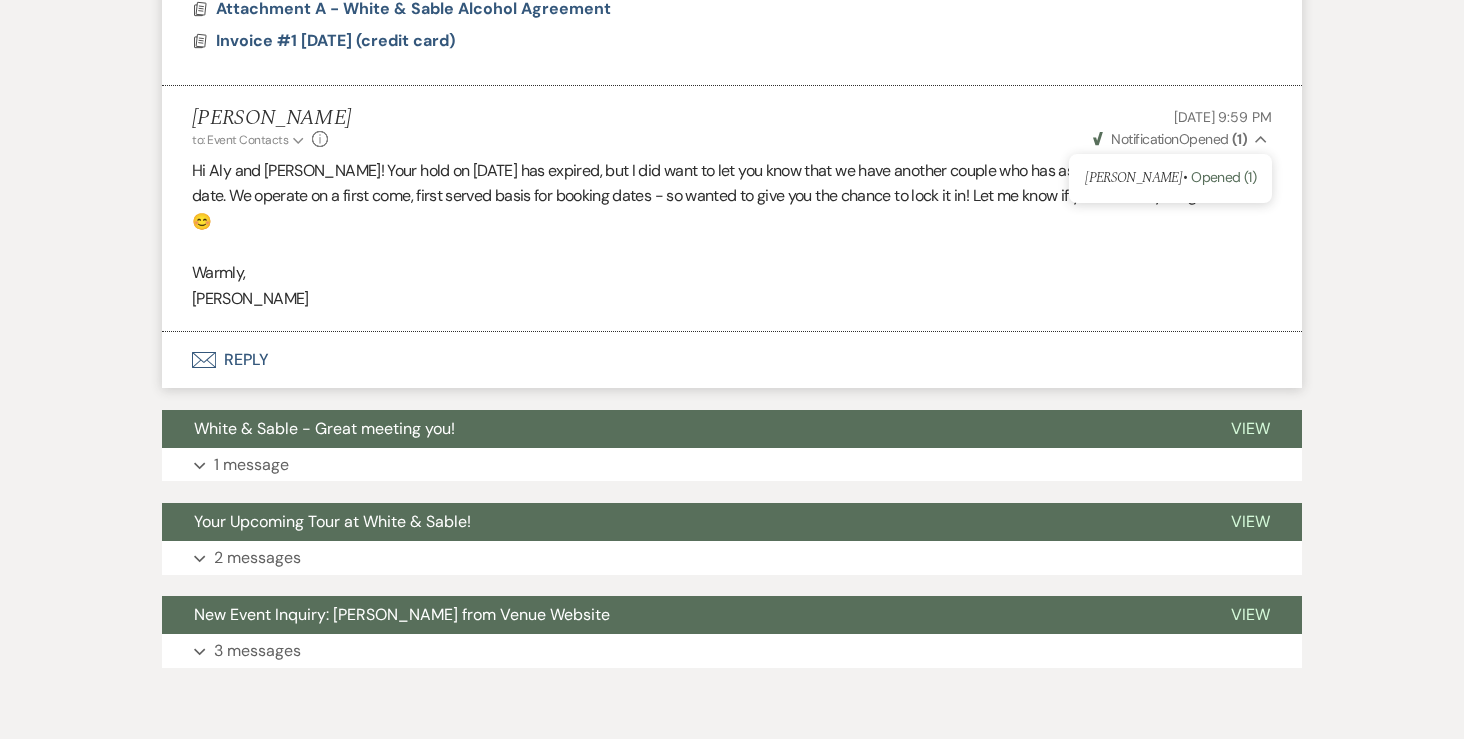 click on "Hi Aly and Luke! Your hold on August 8, 2026 has expired, but I did want to let you know that we have another couple who has asked for a contract for that date. We operate on a first come, first served basis for booking dates - so wanted to give you the chance to lock it in! Let me know if you need anything from me 😊" at bounding box center [732, 196] 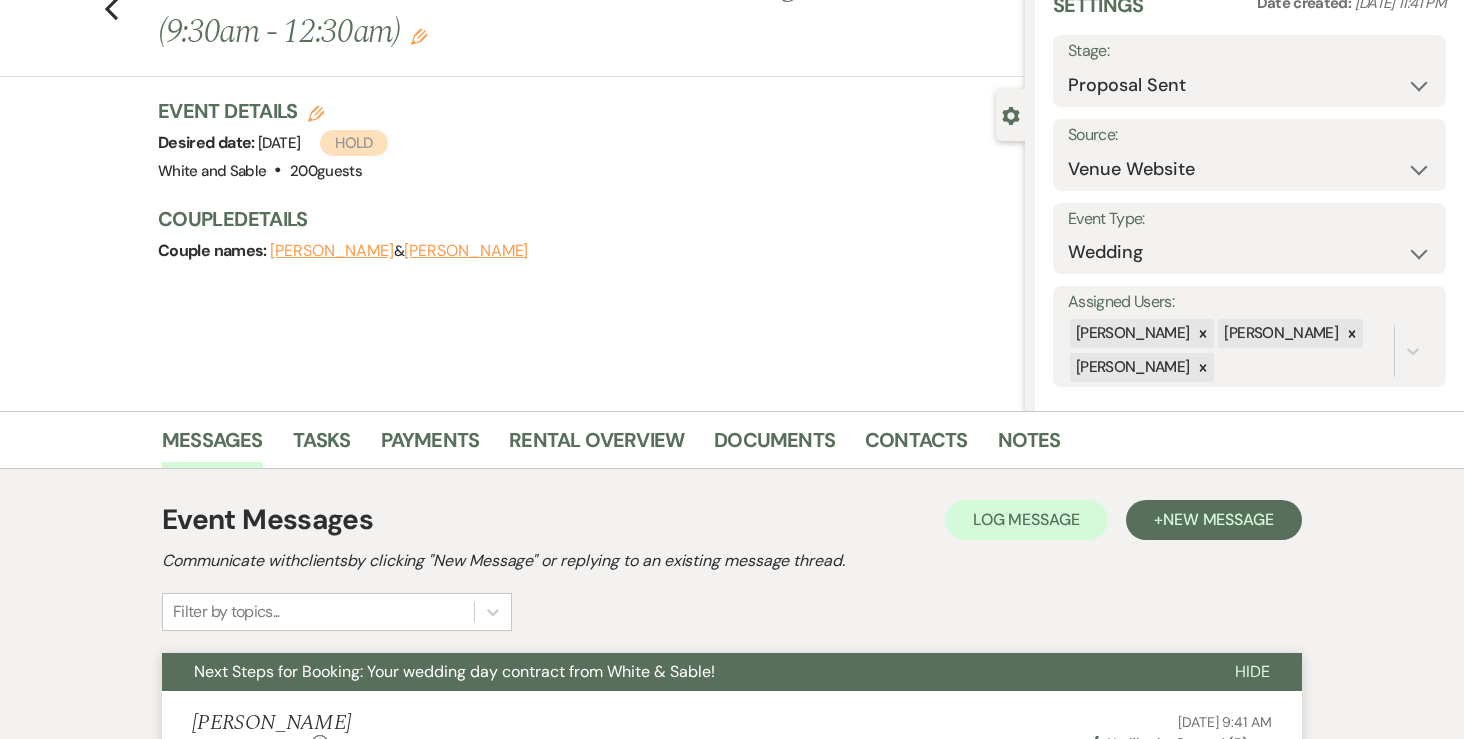 scroll, scrollTop: 0, scrollLeft: 0, axis: both 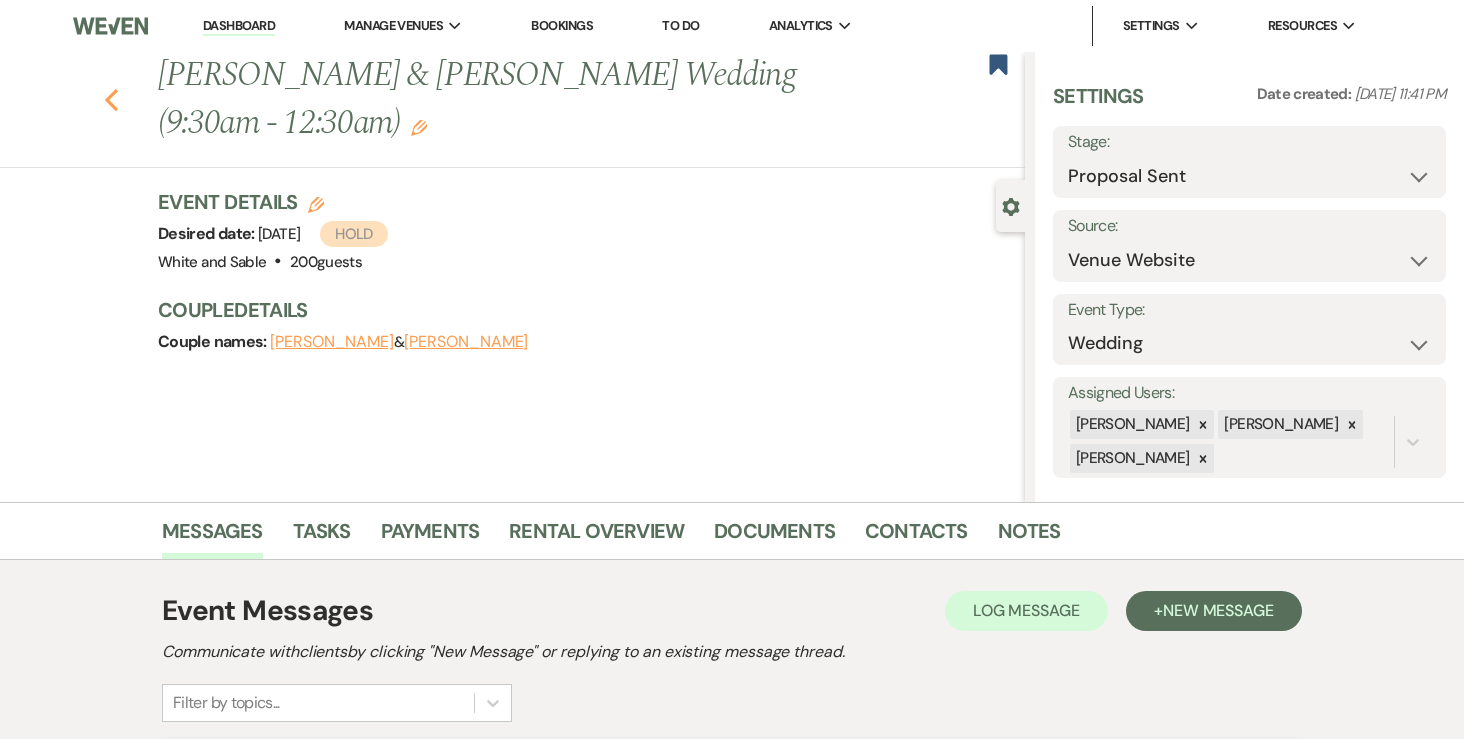 click 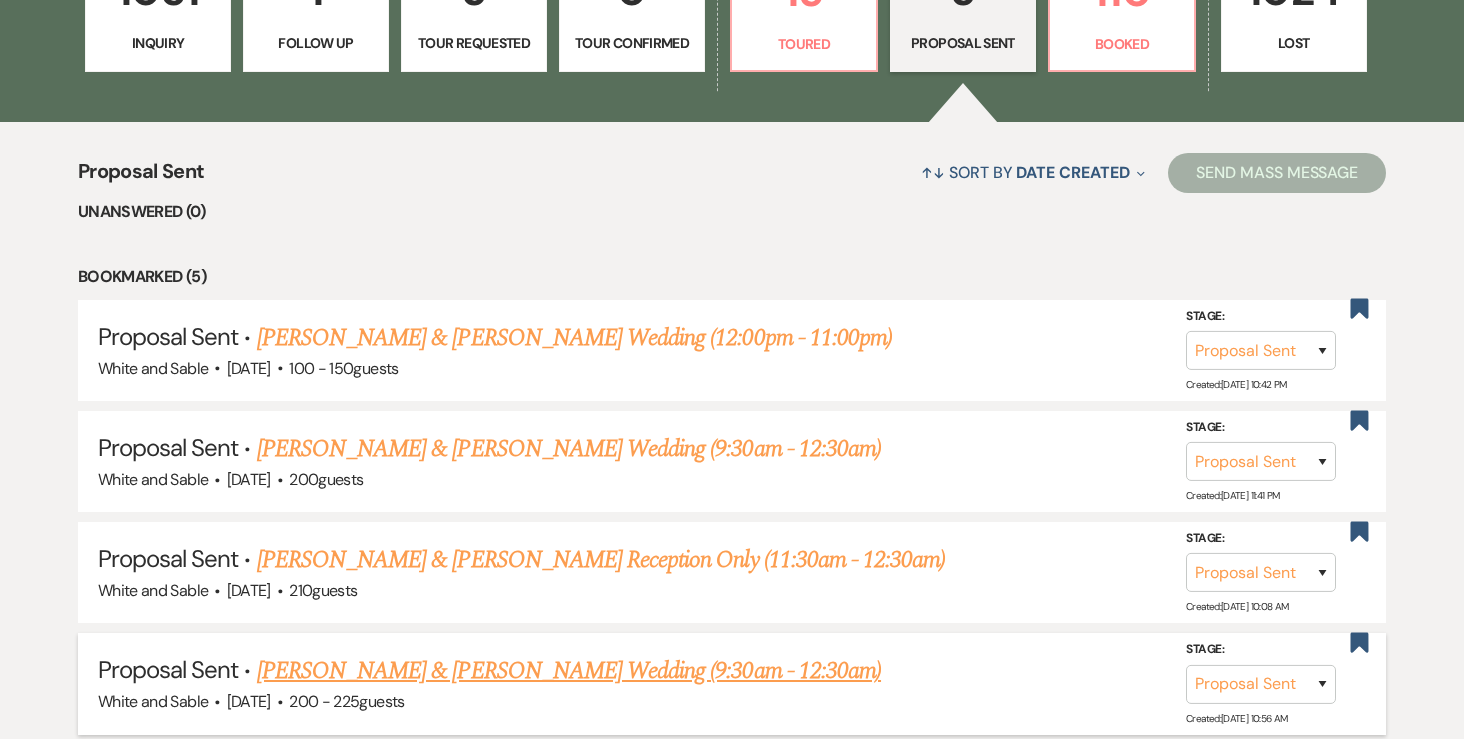 scroll, scrollTop: 537, scrollLeft: 0, axis: vertical 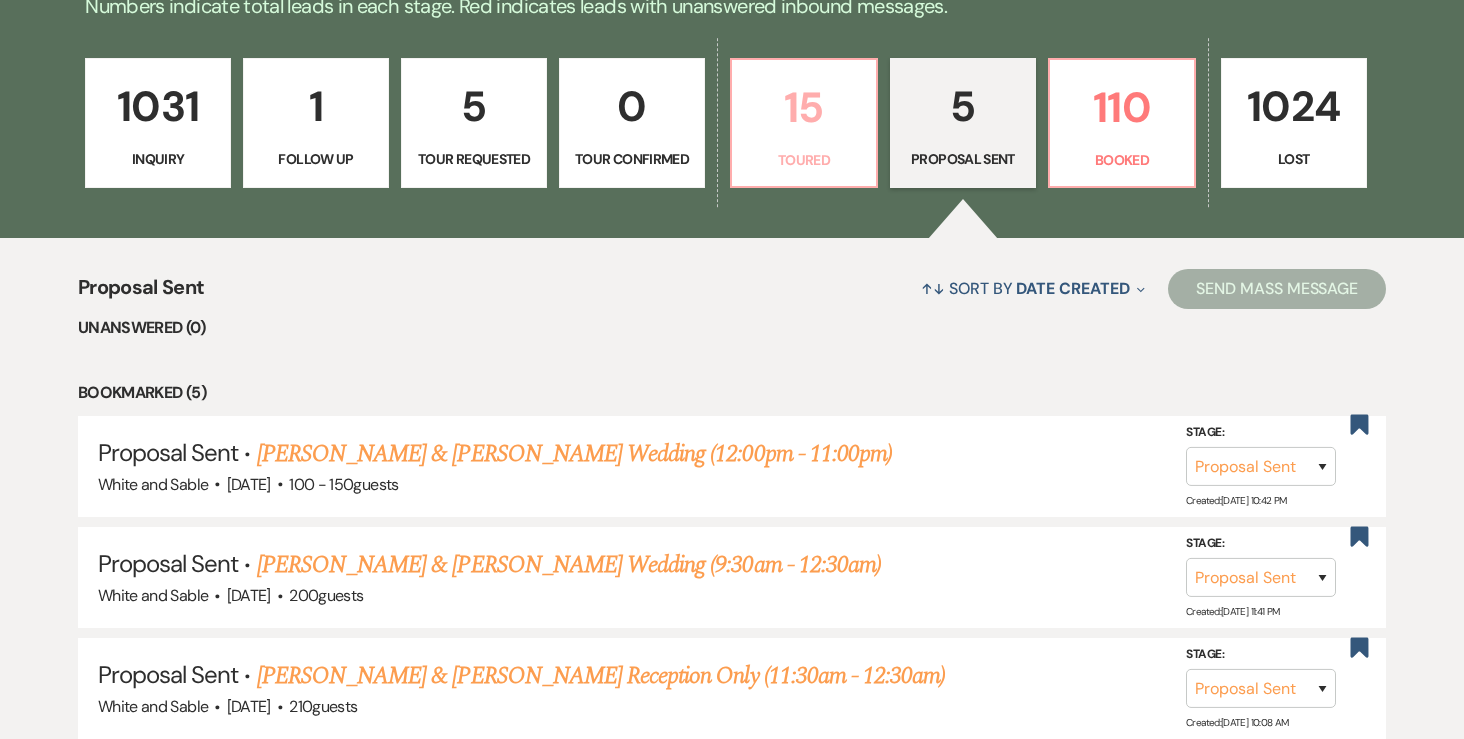 click on "Toured" at bounding box center (804, 160) 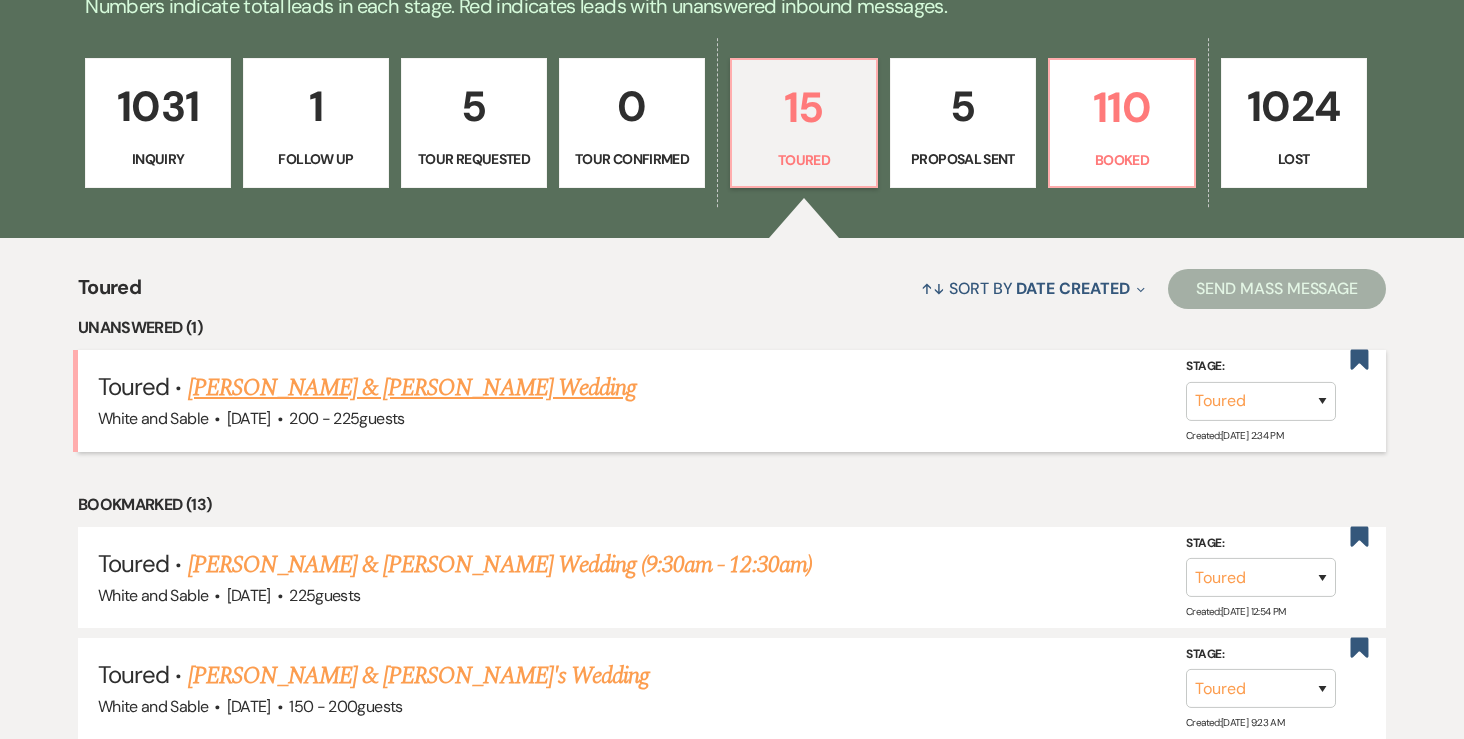 click on "Mady Strom & Matt Hepola's Wedding" at bounding box center (412, 388) 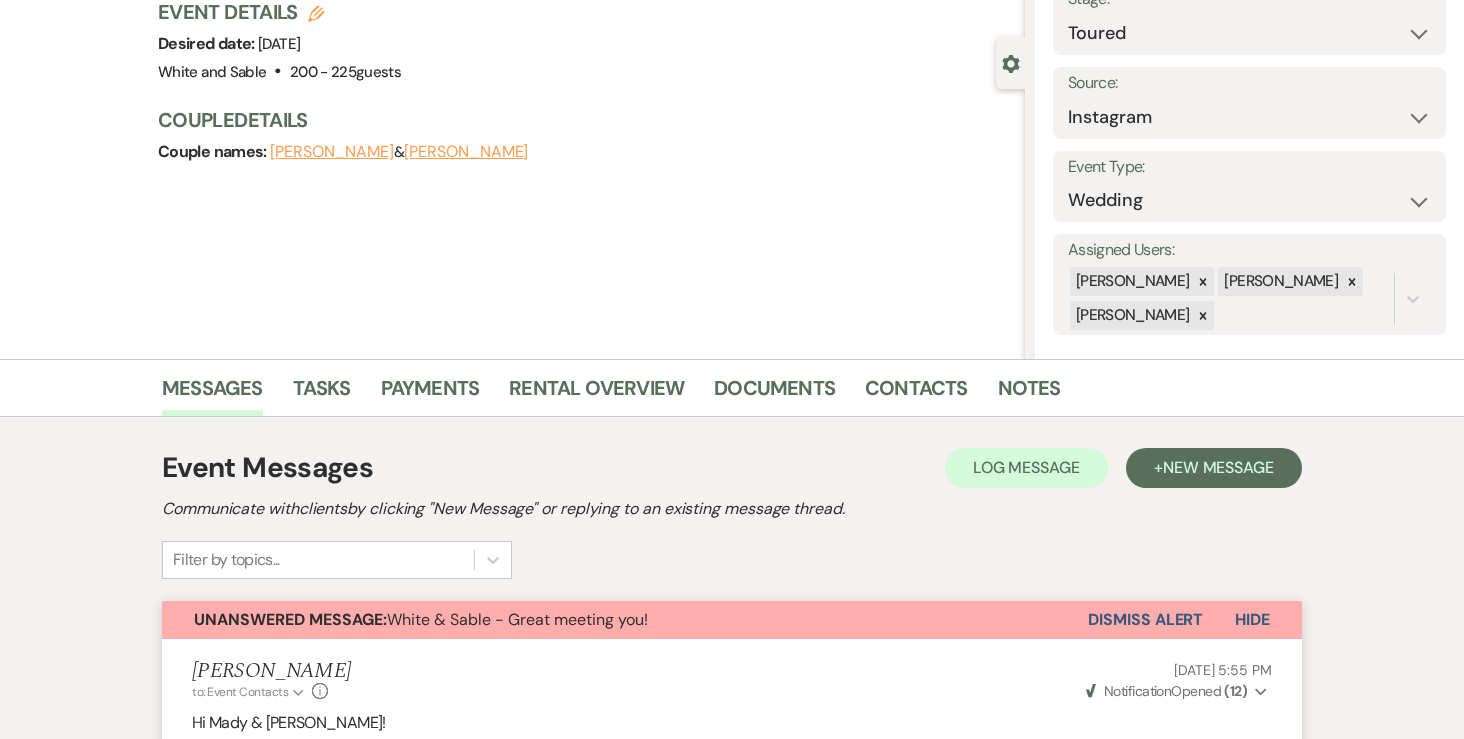 scroll, scrollTop: 0, scrollLeft: 0, axis: both 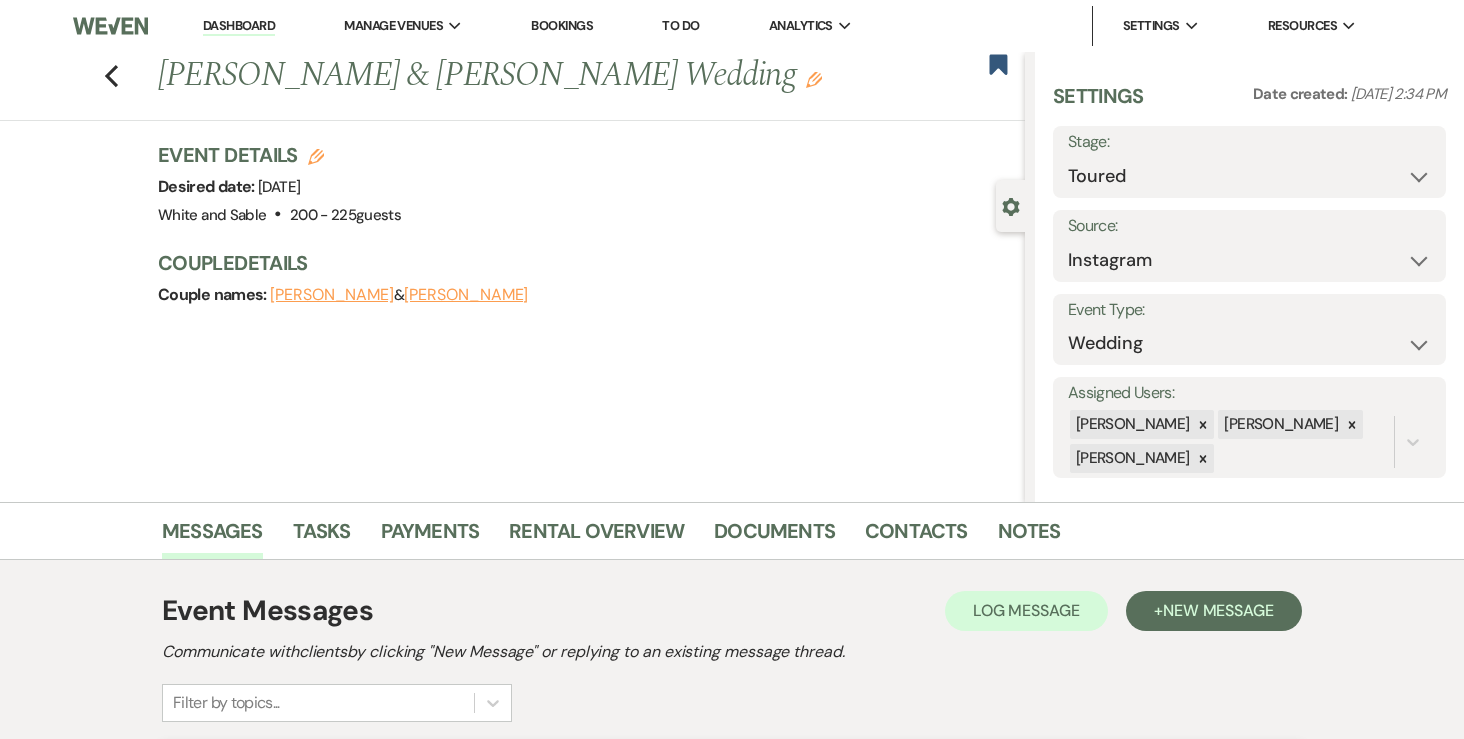 click on "Edit" 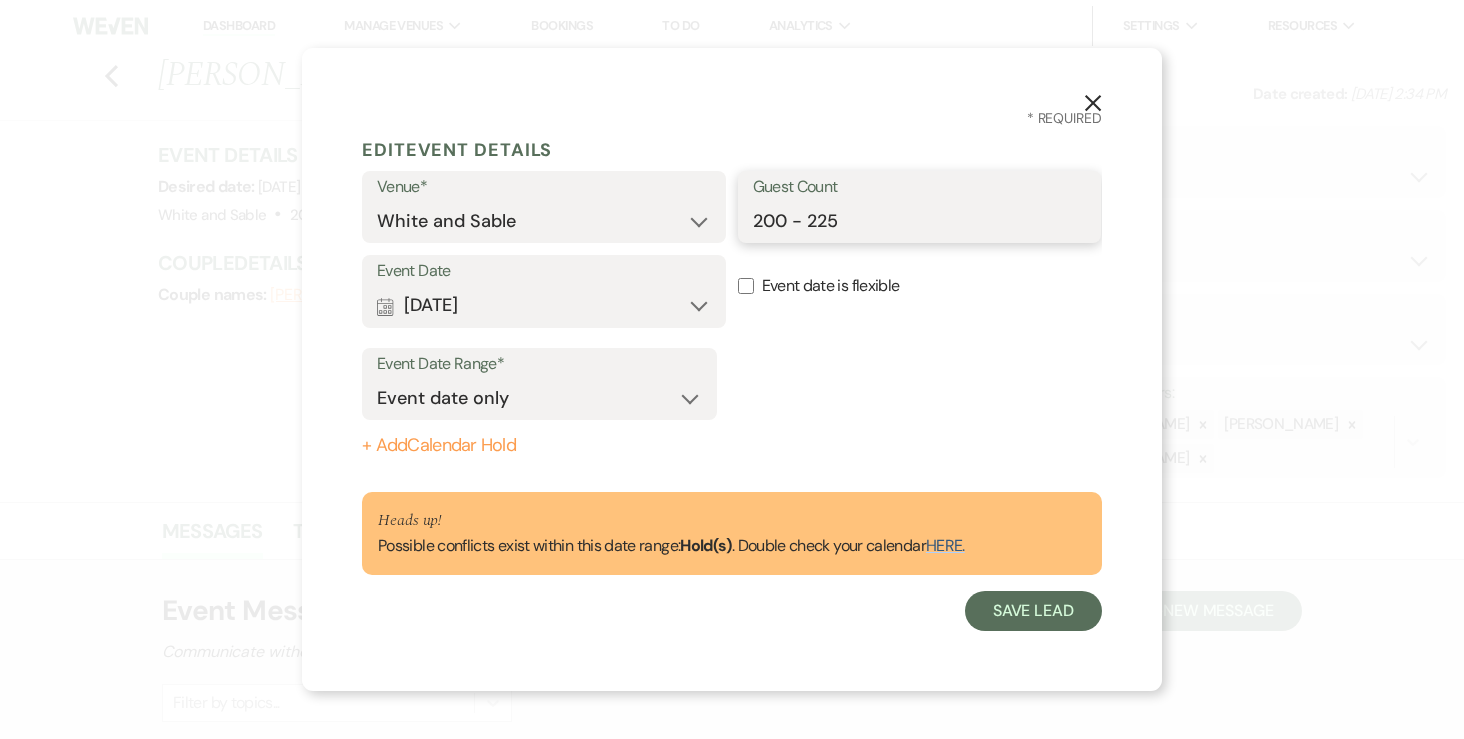 click on "200 - 225" at bounding box center (920, 221) 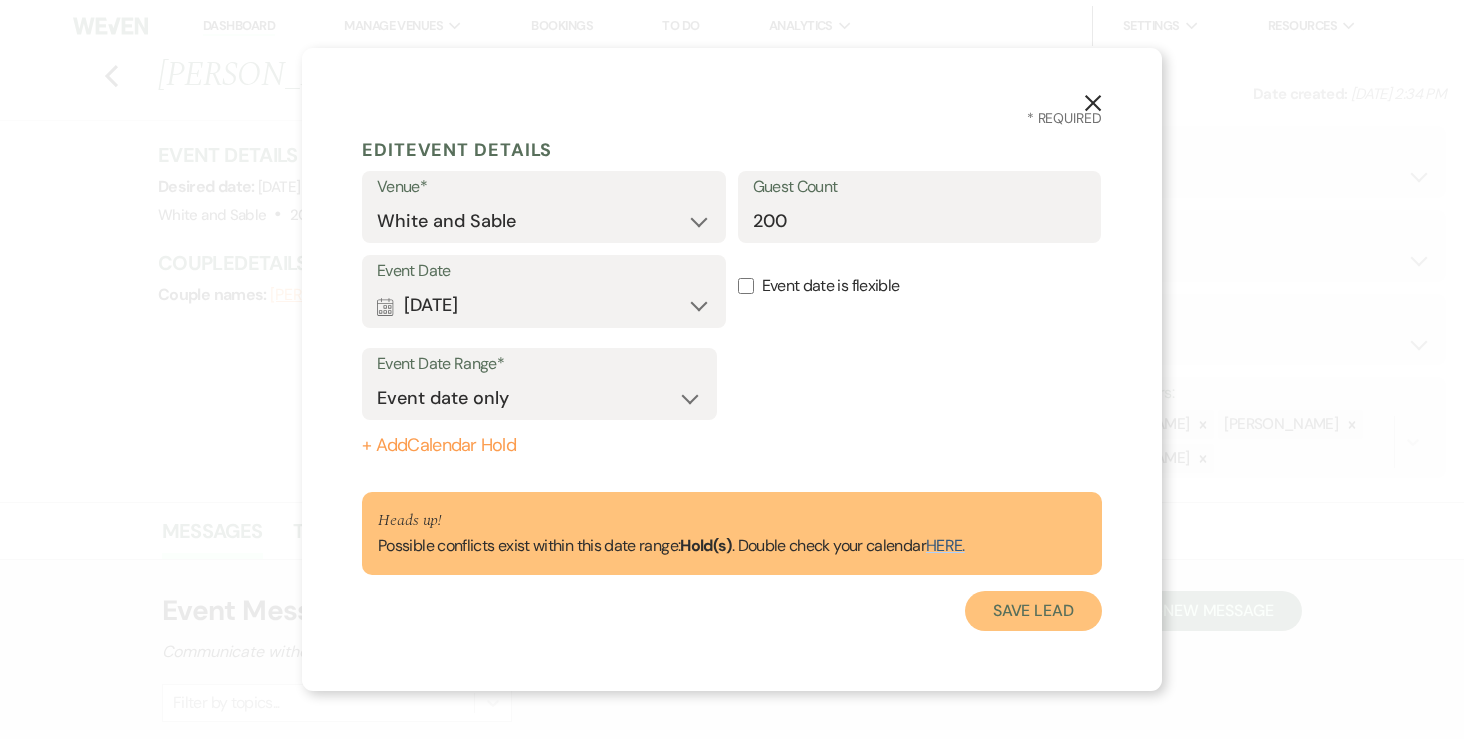 click on "Save Lead" at bounding box center [1033, 611] 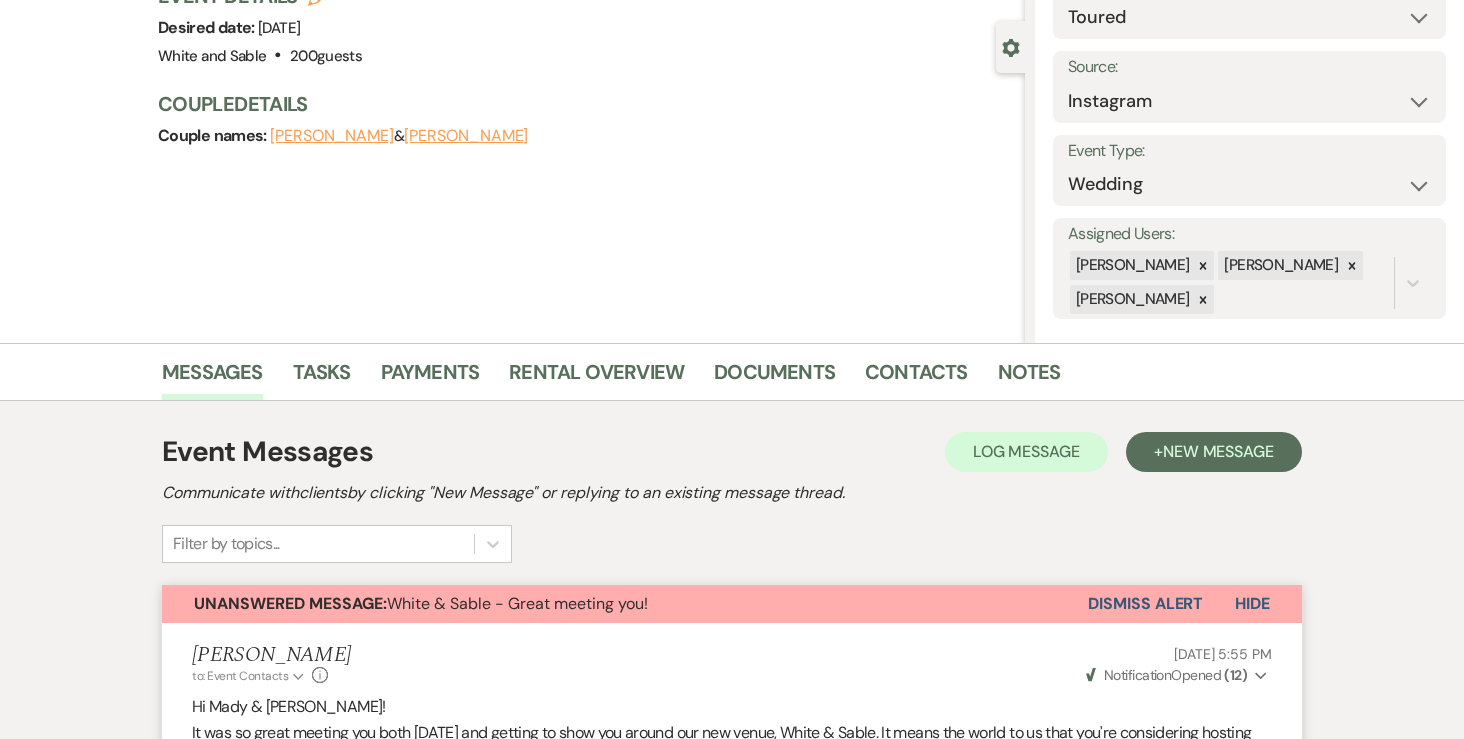 scroll, scrollTop: 10, scrollLeft: 0, axis: vertical 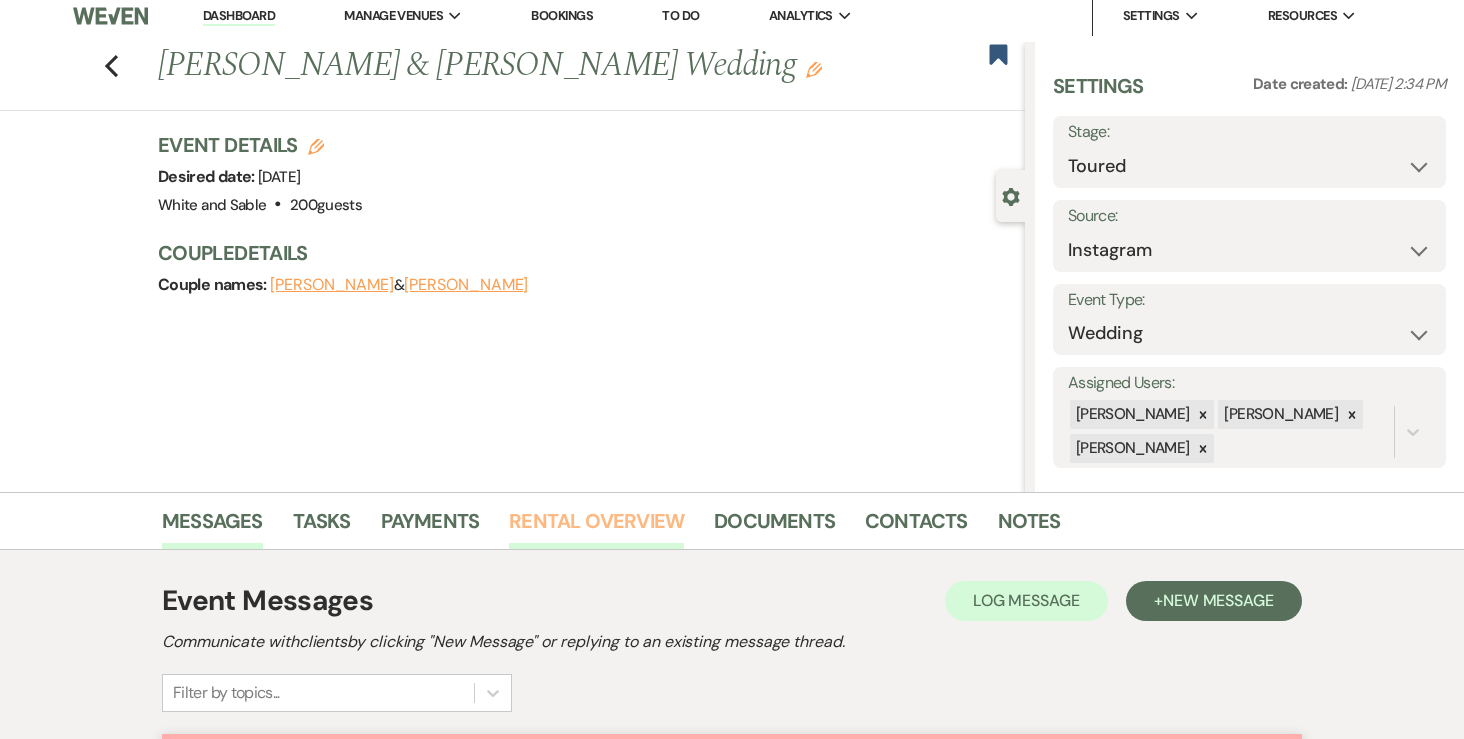 click on "Rental Overview" at bounding box center [596, 527] 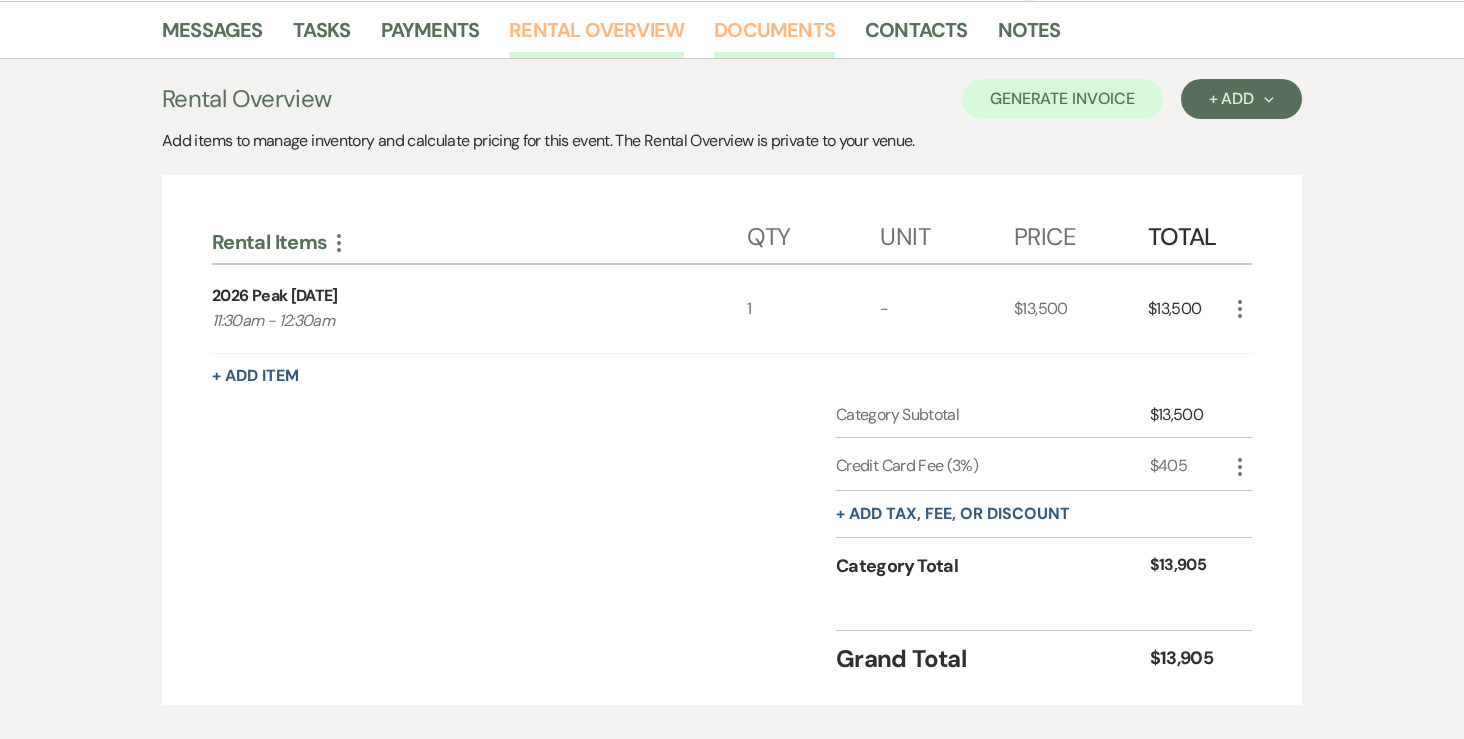 scroll, scrollTop: 364, scrollLeft: 0, axis: vertical 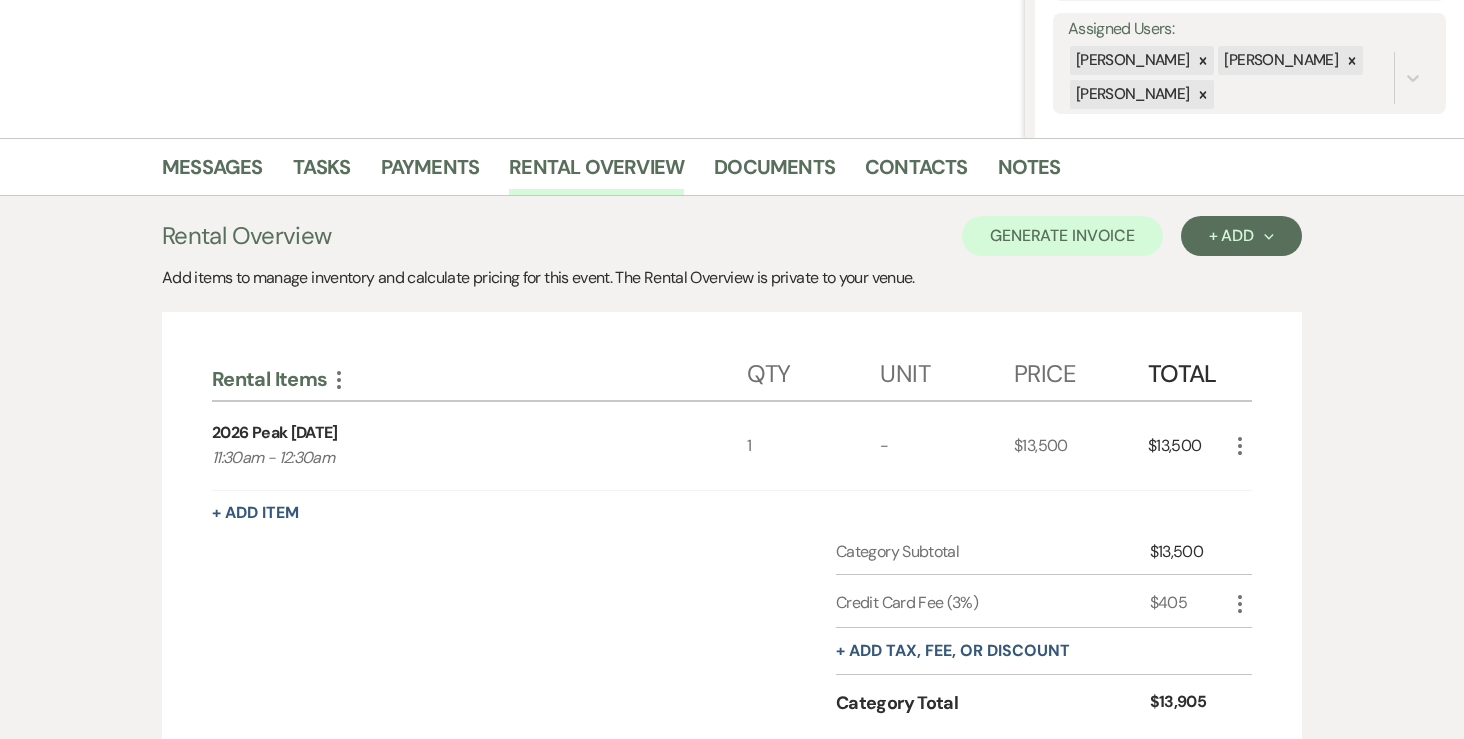 click on "Payments" at bounding box center [445, 171] 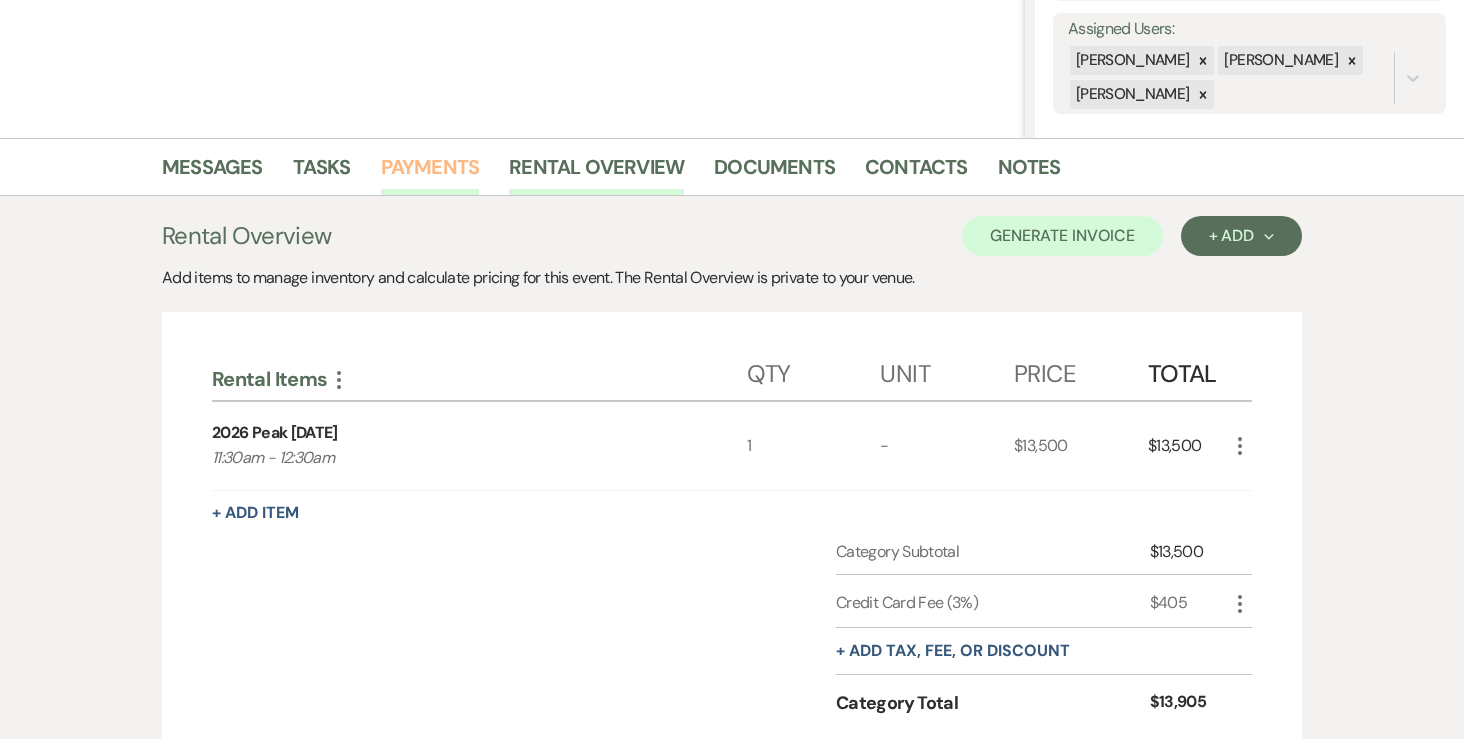 click on "Payments" at bounding box center [430, 173] 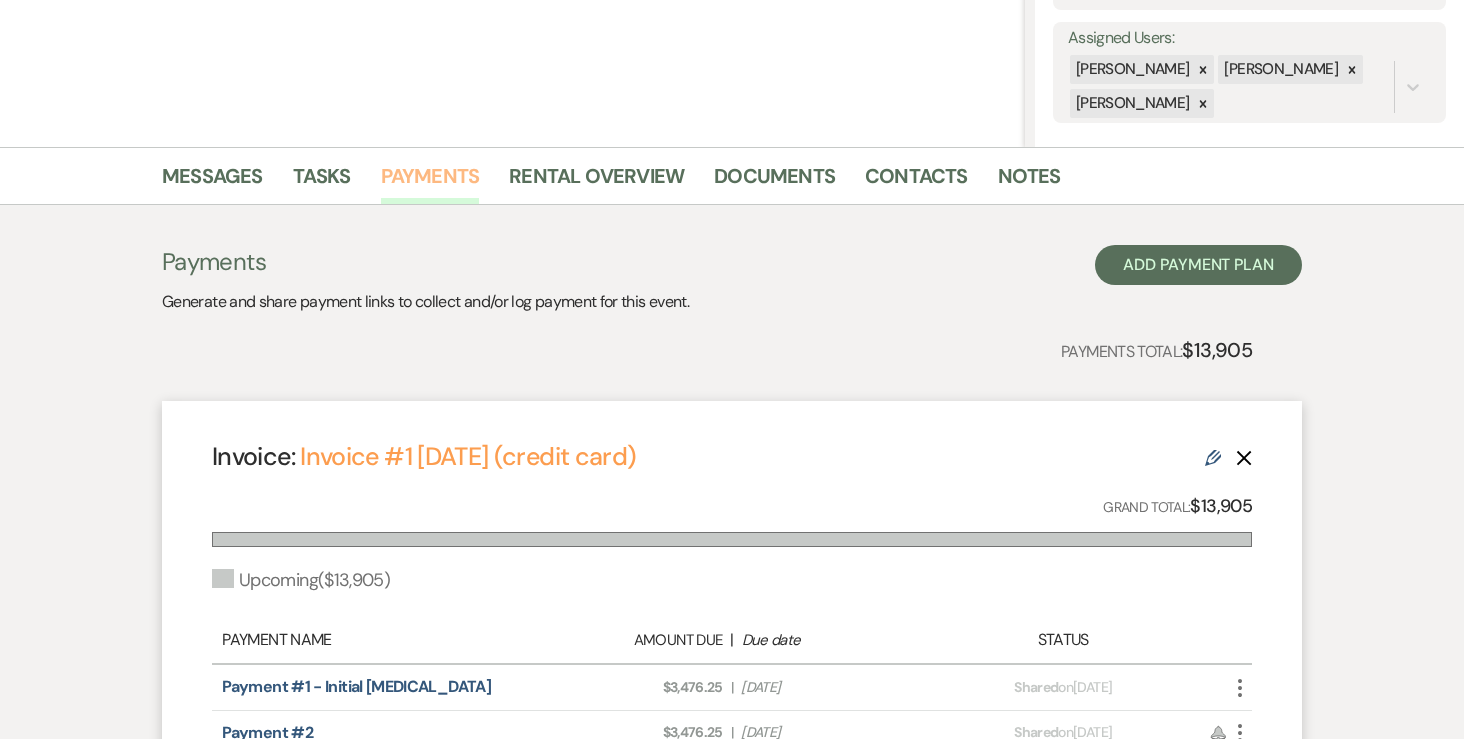 scroll, scrollTop: 330, scrollLeft: 0, axis: vertical 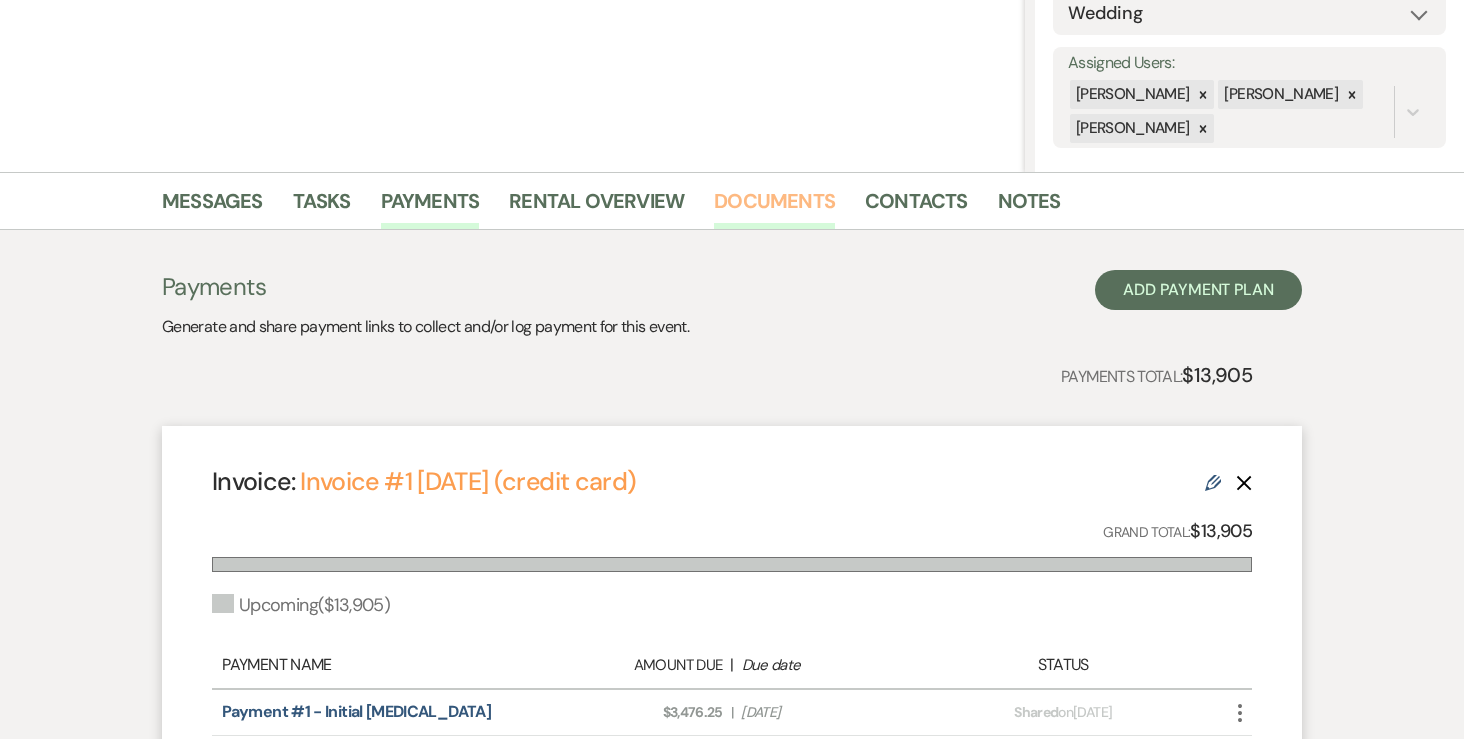 click on "Documents" at bounding box center [774, 207] 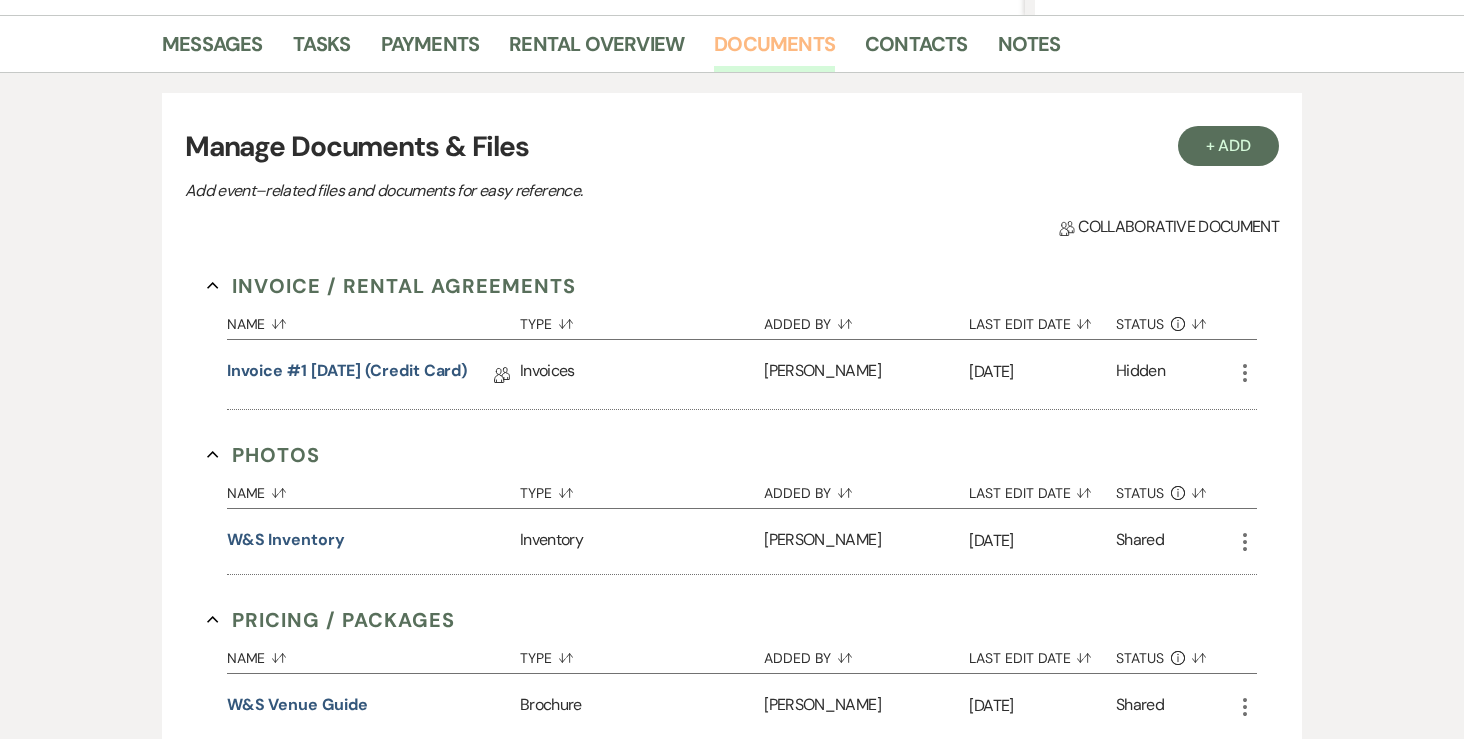 scroll, scrollTop: 492, scrollLeft: 0, axis: vertical 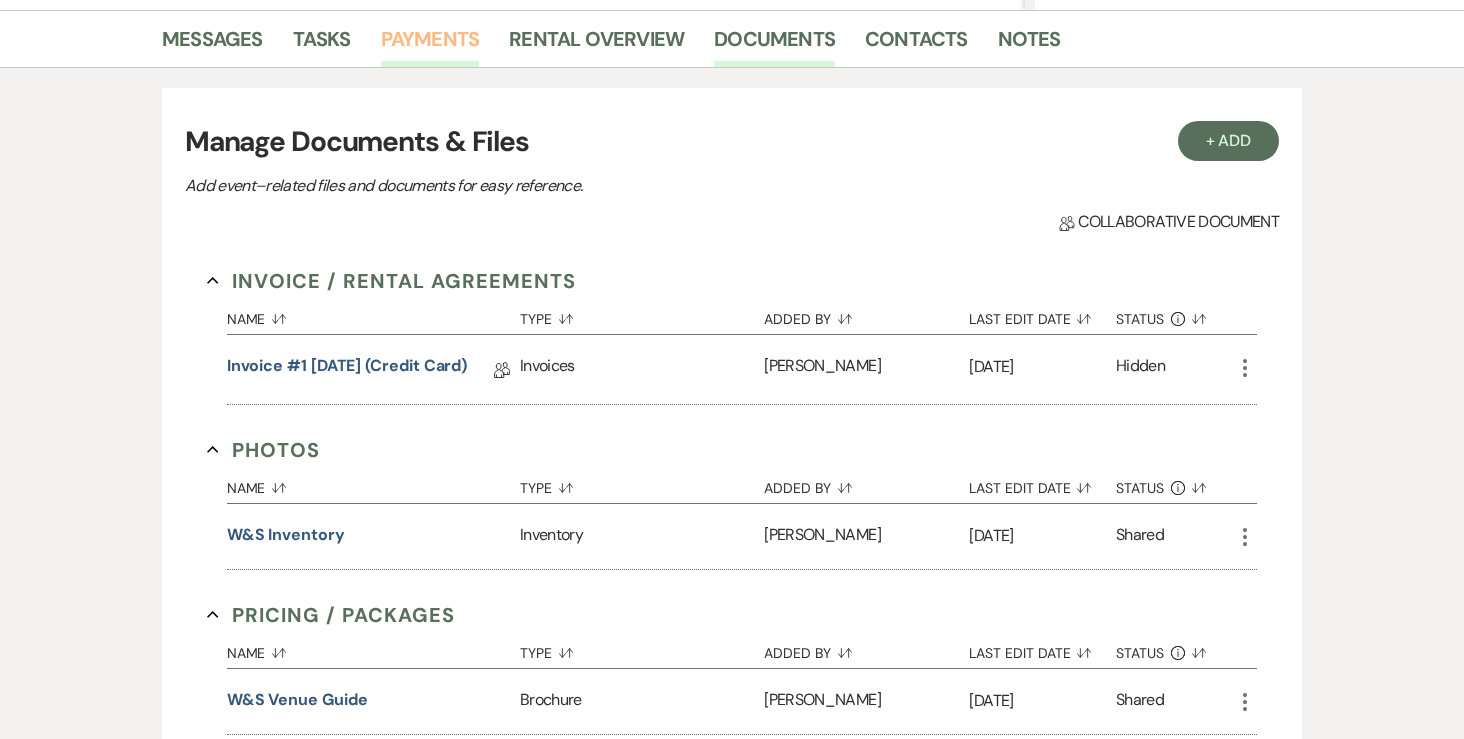 click on "Payments" at bounding box center [430, 45] 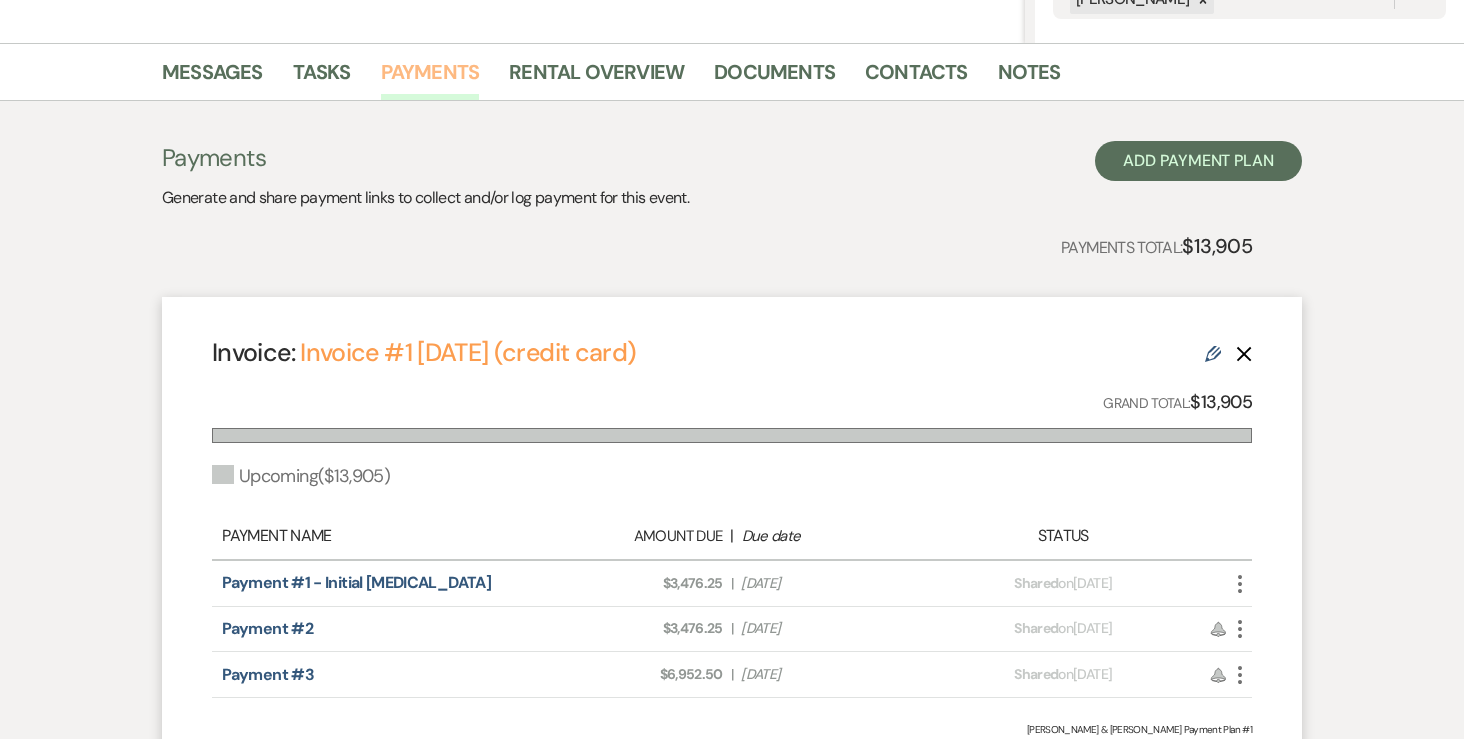 scroll, scrollTop: 439, scrollLeft: 0, axis: vertical 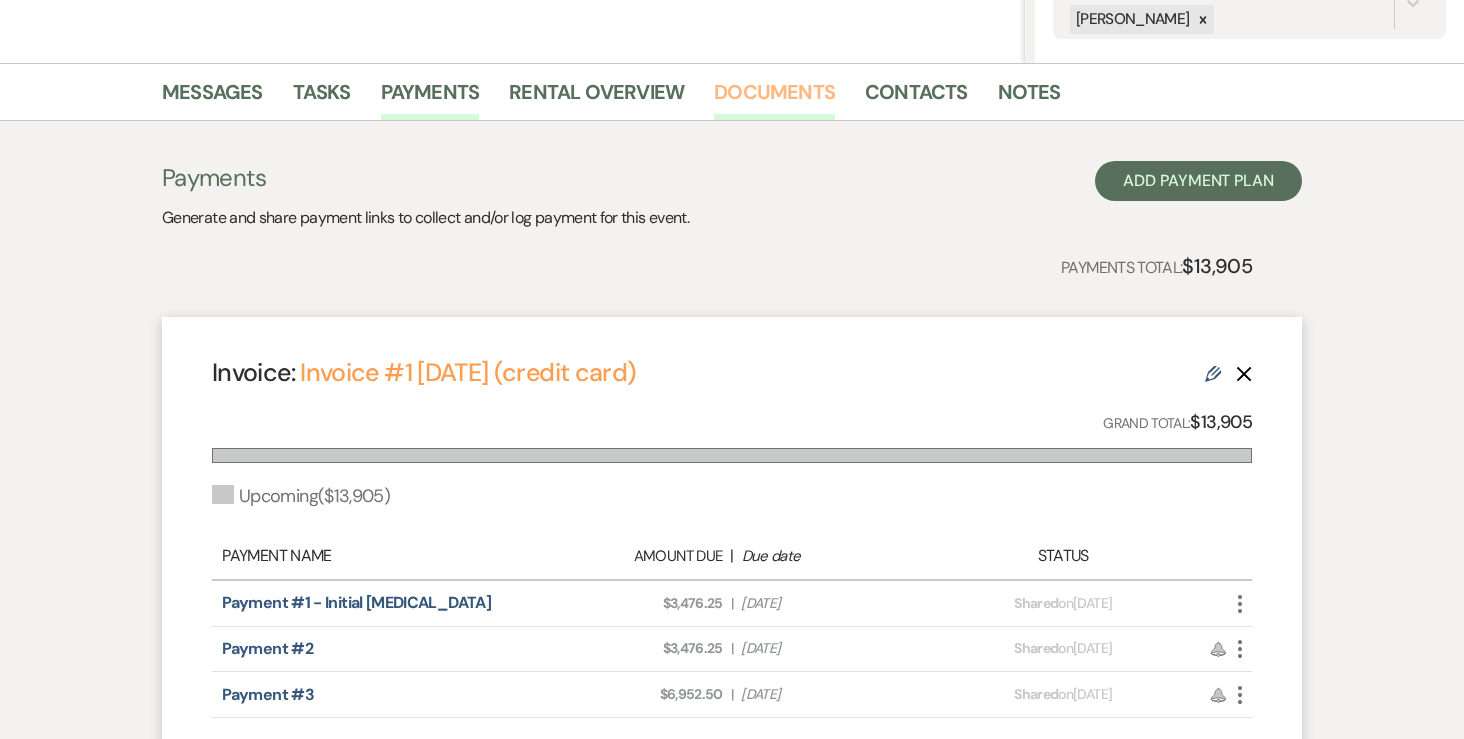 click on "Documents" at bounding box center [774, 98] 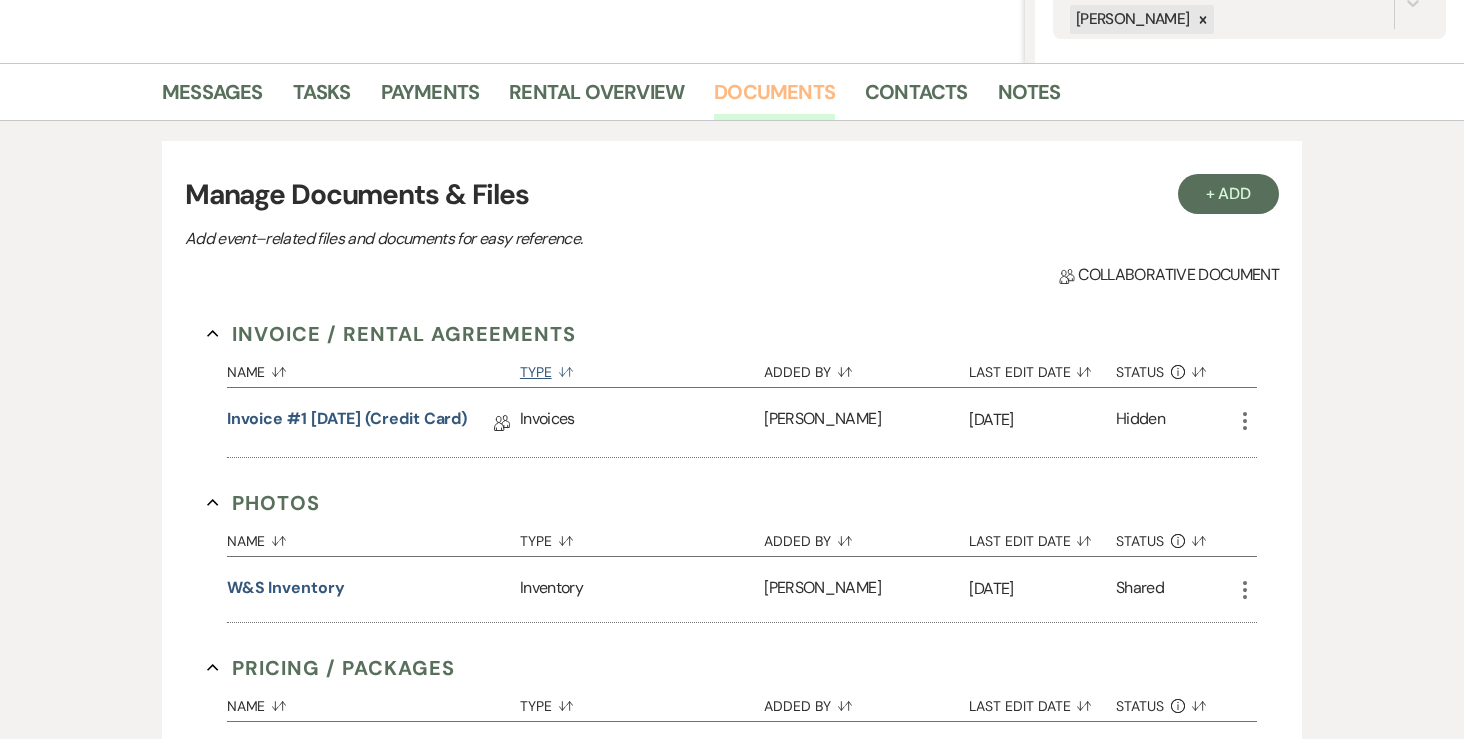 scroll, scrollTop: 565, scrollLeft: 0, axis: vertical 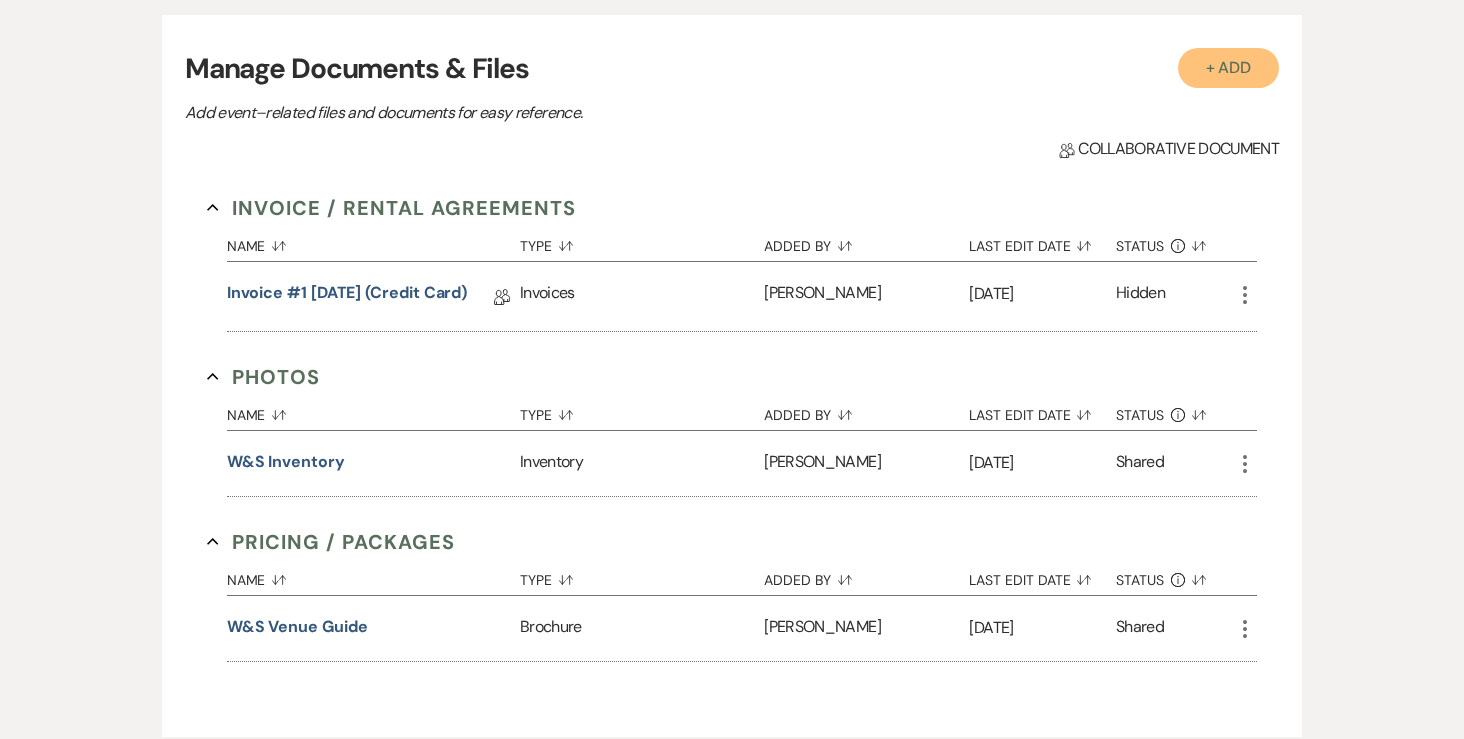 click on "+ Add" at bounding box center (1229, 68) 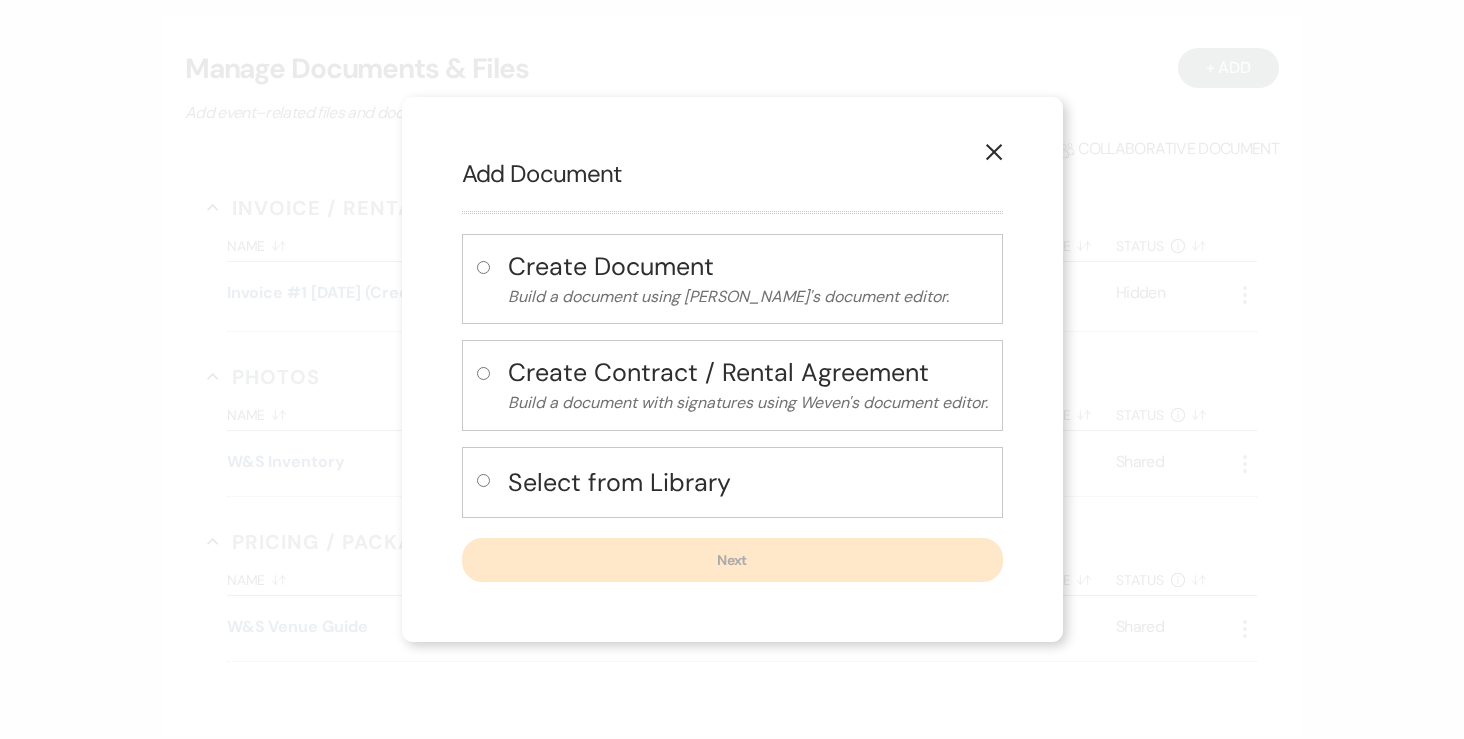 click on "Select from Library" at bounding box center (732, 482) 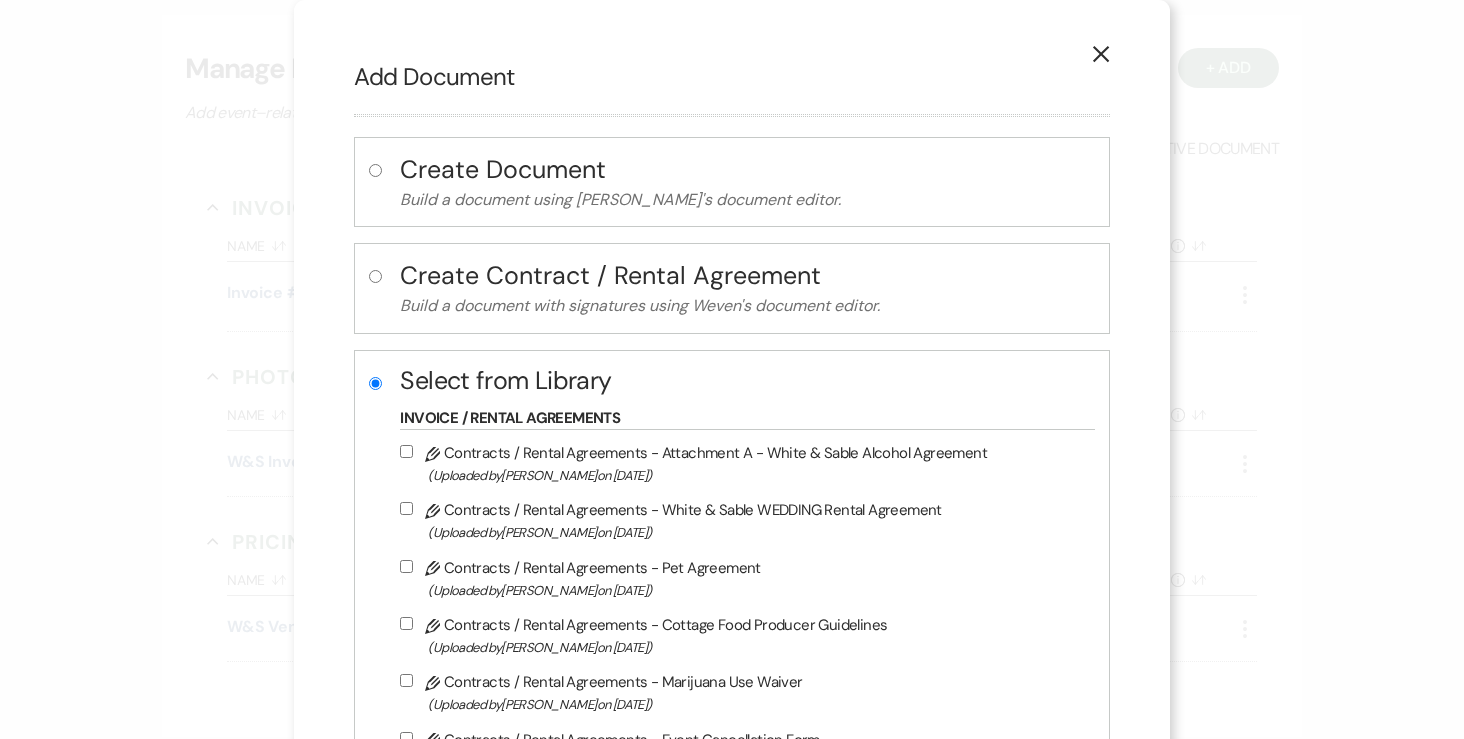 click on "Pencil Contracts / Rental Agreements - White & Sable WEDDING Rental Agreement (Uploaded by  Angela Oldenburger  on   Apr 1st, 2024 )" at bounding box center [406, 508] 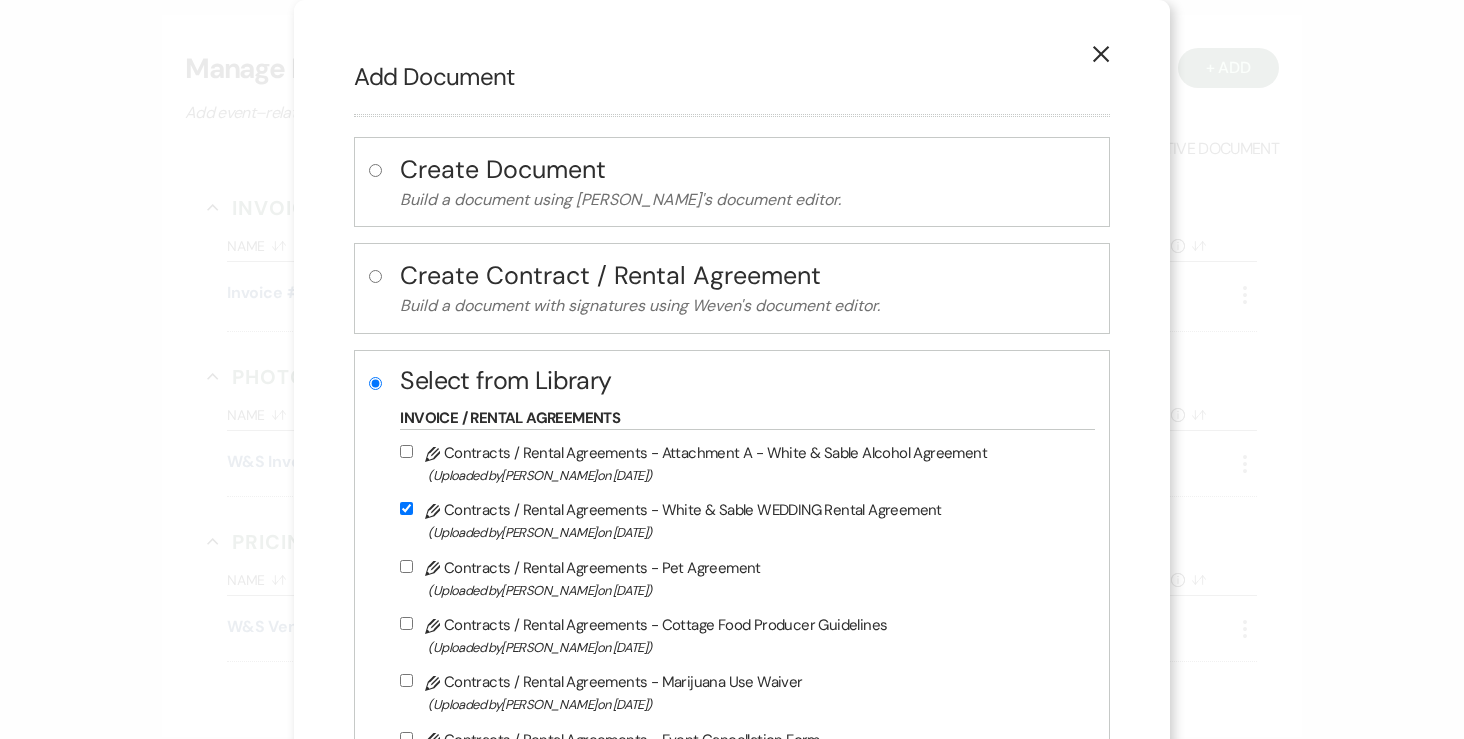 click on "Pencil Contracts / Rental Agreements - Attachment A - White & Sable Alcohol Agreement (Uploaded by  Angela Oldenburger  on   Mar 21st, 2024 )" at bounding box center (406, 451) 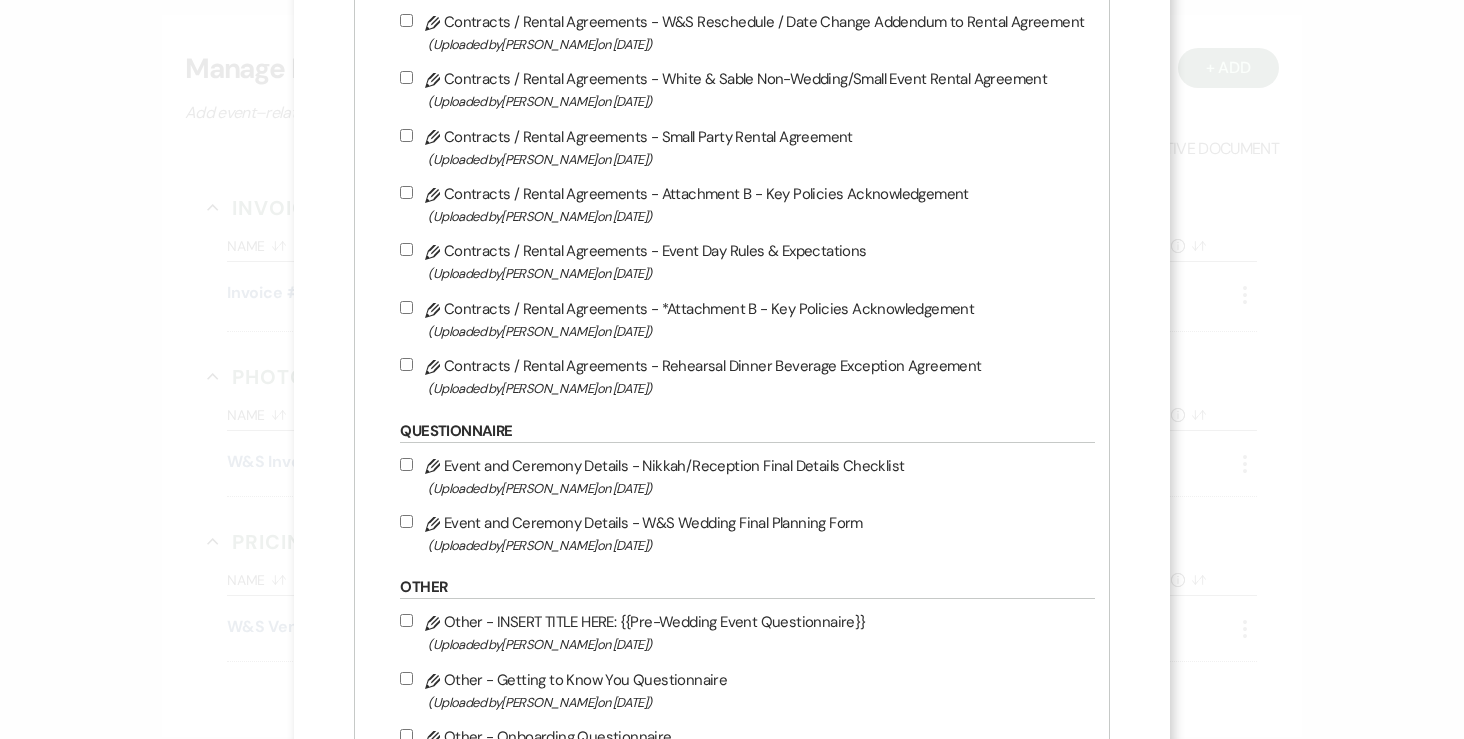 scroll, scrollTop: 1092, scrollLeft: 0, axis: vertical 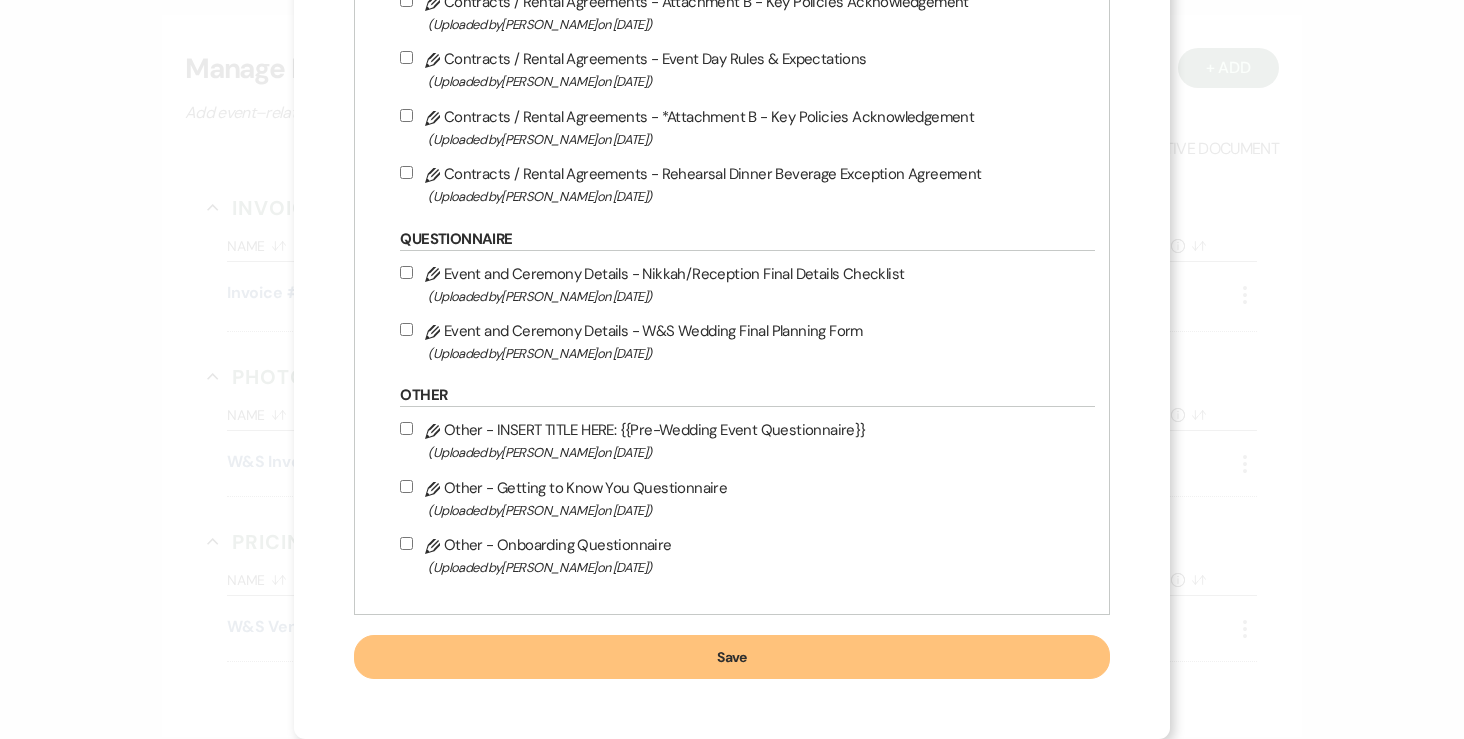 click on "Create Document Build a document using Weven's document editor.   Create Contract / Rental Agreement Build a document with signatures using Weven's document editor.   Select from Library Select From Library Files Invoice / Rental Agreements   Pencil Contracts / Rental Agreements - Attachment A - White & Sable Alcohol Agreement (Uploaded by  Angela Oldenburger  on   Mar 21st, 2024 )   Pencil Contracts / Rental Agreements - White & Sable WEDDING Rental Agreement (Uploaded by  Angela Oldenburger  on   Apr 1st, 2024 )   Pencil Contracts / Rental Agreements - Pet Agreement (Uploaded by  Angela Oldenburger  on   Aug 3rd, 2024 )   Pencil Contracts / Rental Agreements - Cottage Food Producer Guidelines (Uploaded by  Angela Oldenburger  on   Aug 21st, 2024 )   Pencil Contracts / Rental Agreements - Marijuana Use Waiver (Uploaded by  Angela Oldenburger  on   Nov 8th, 2024 )   Pencil Contracts / Rental Agreements - Event Cancellation Form (Uploaded by  Angela Oldenburger  on   Dec 5th, 2024 )   Pencil (Uploaded by" at bounding box center [731, -133] 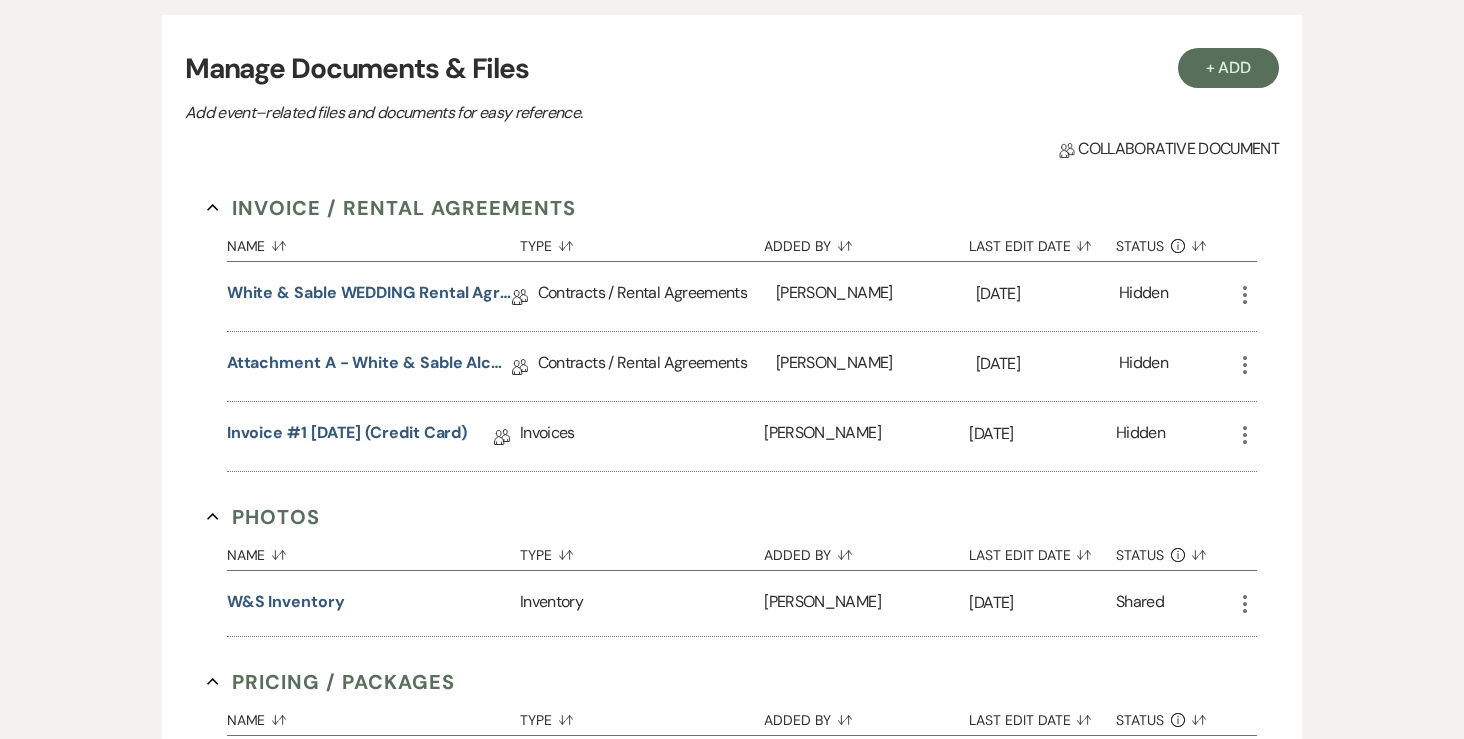 click on "Invoice #1 7-20-2025 (credit card) Collab Doc" at bounding box center [373, 436] 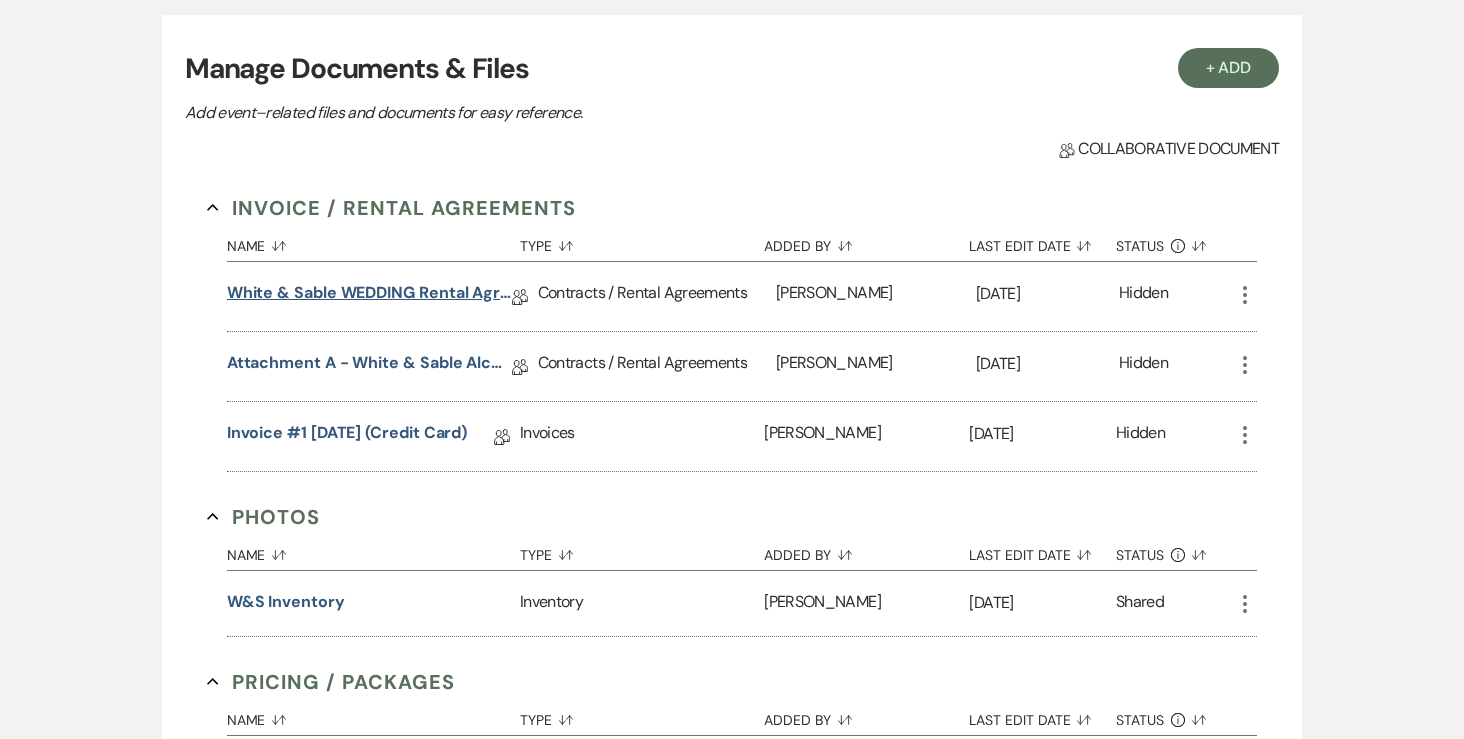 click on "White & Sable WEDDING Rental Agreement" at bounding box center [369, 296] 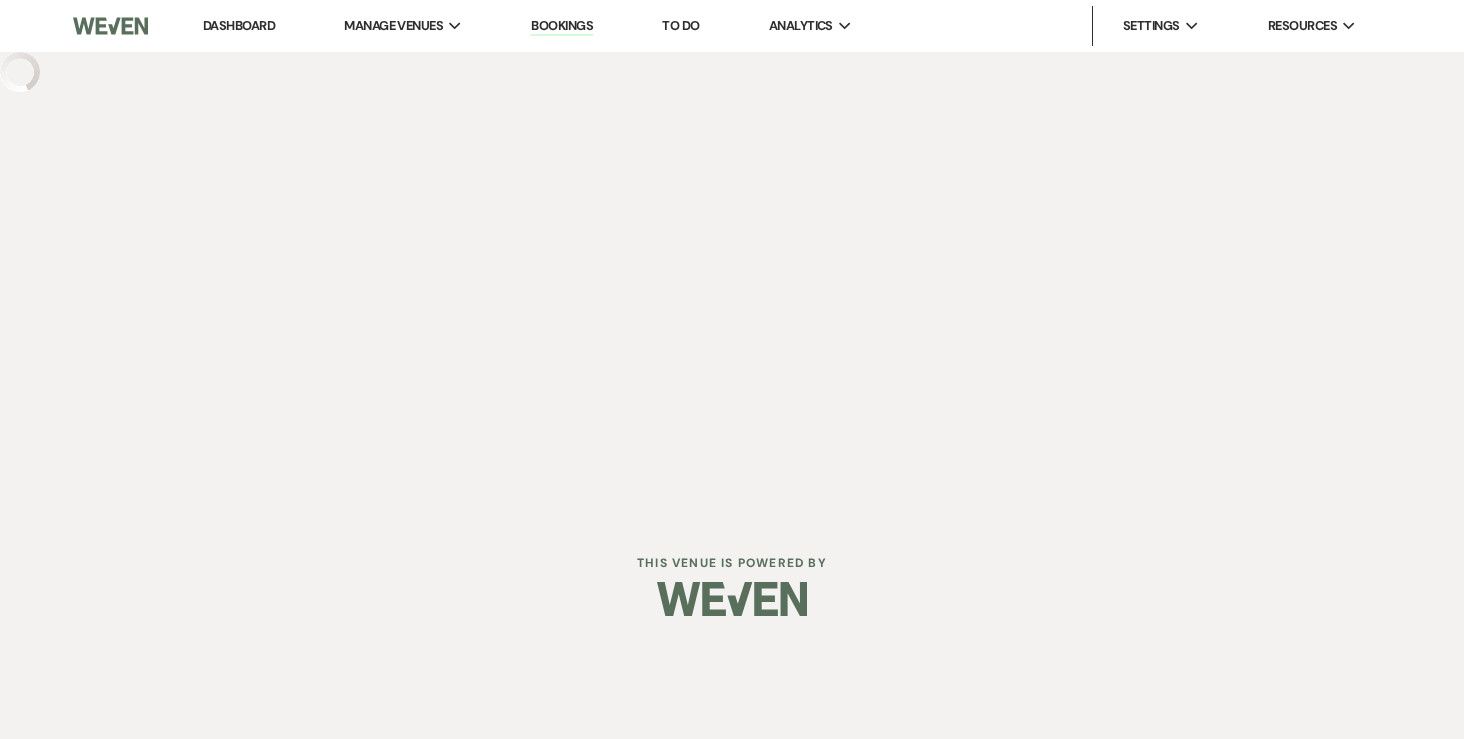 scroll, scrollTop: 0, scrollLeft: 0, axis: both 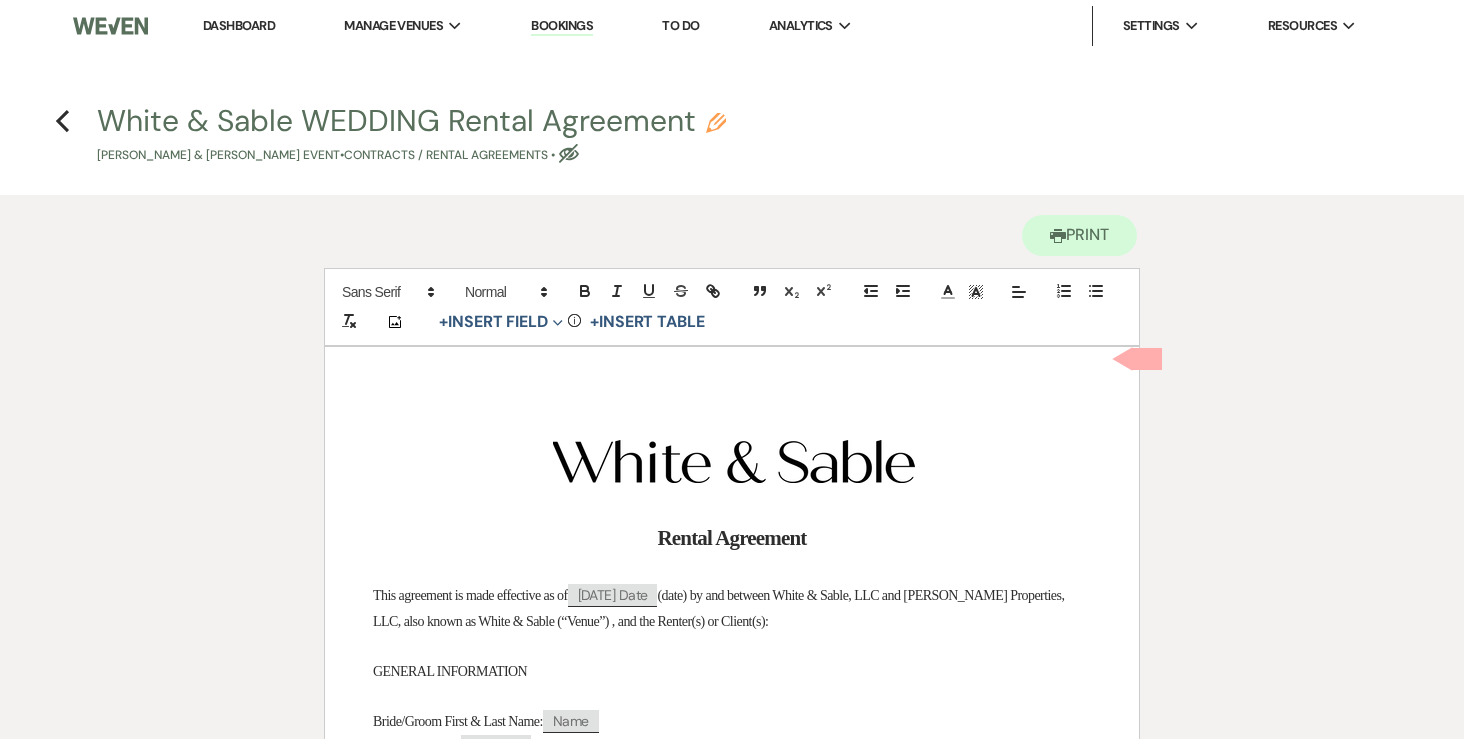 click on "Pencil" 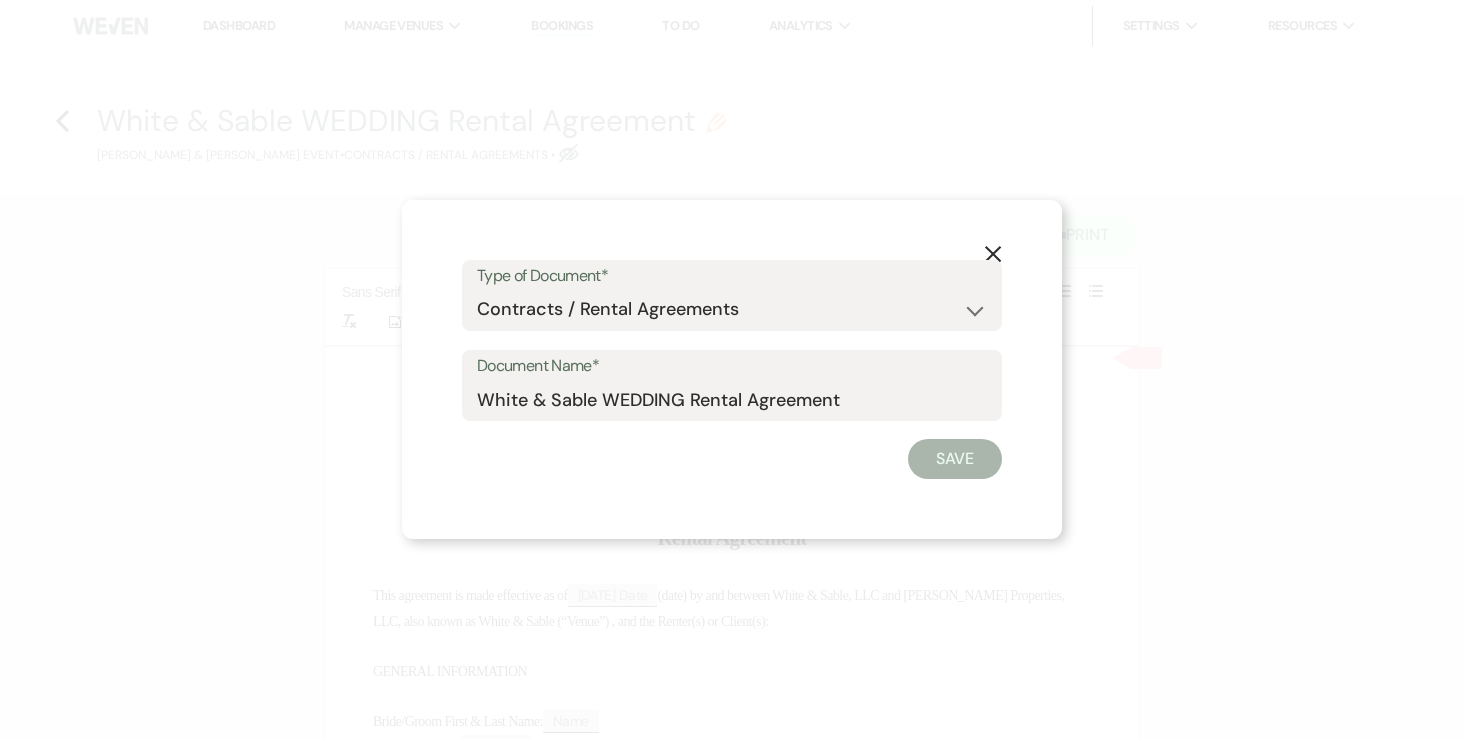 click on "Document Name*" at bounding box center [732, 366] 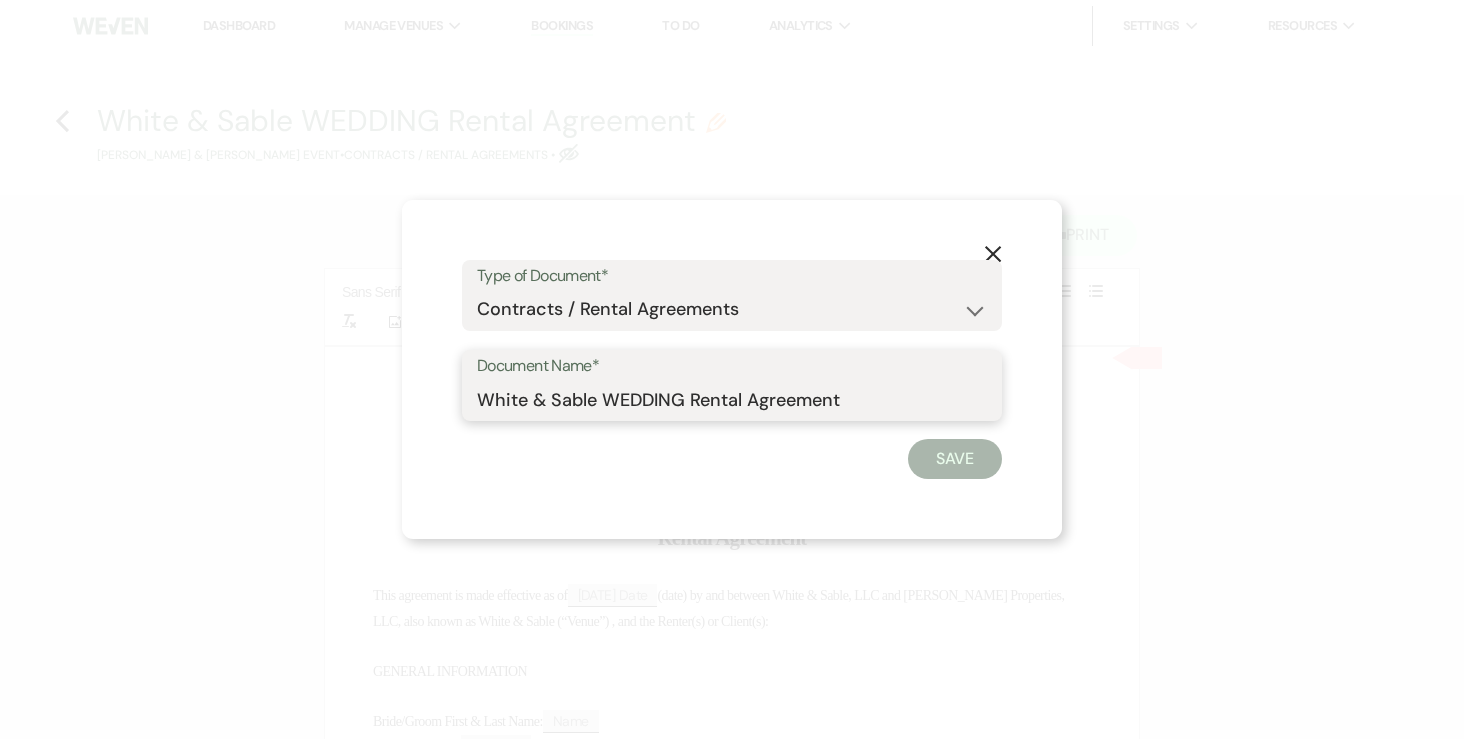 click on "White & Sable WEDDING Rental Agreement" at bounding box center (732, 399) 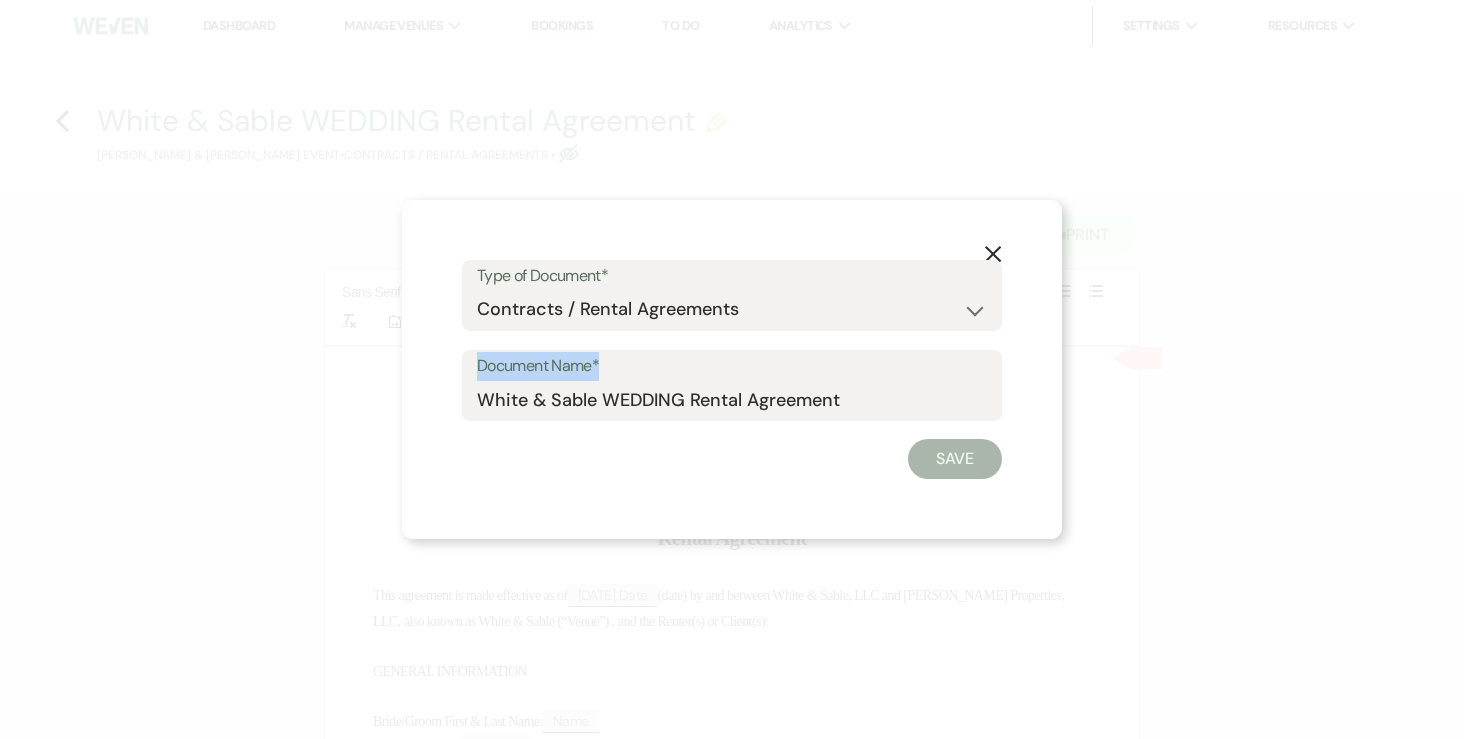 click on "Document Name*" at bounding box center [732, 366] 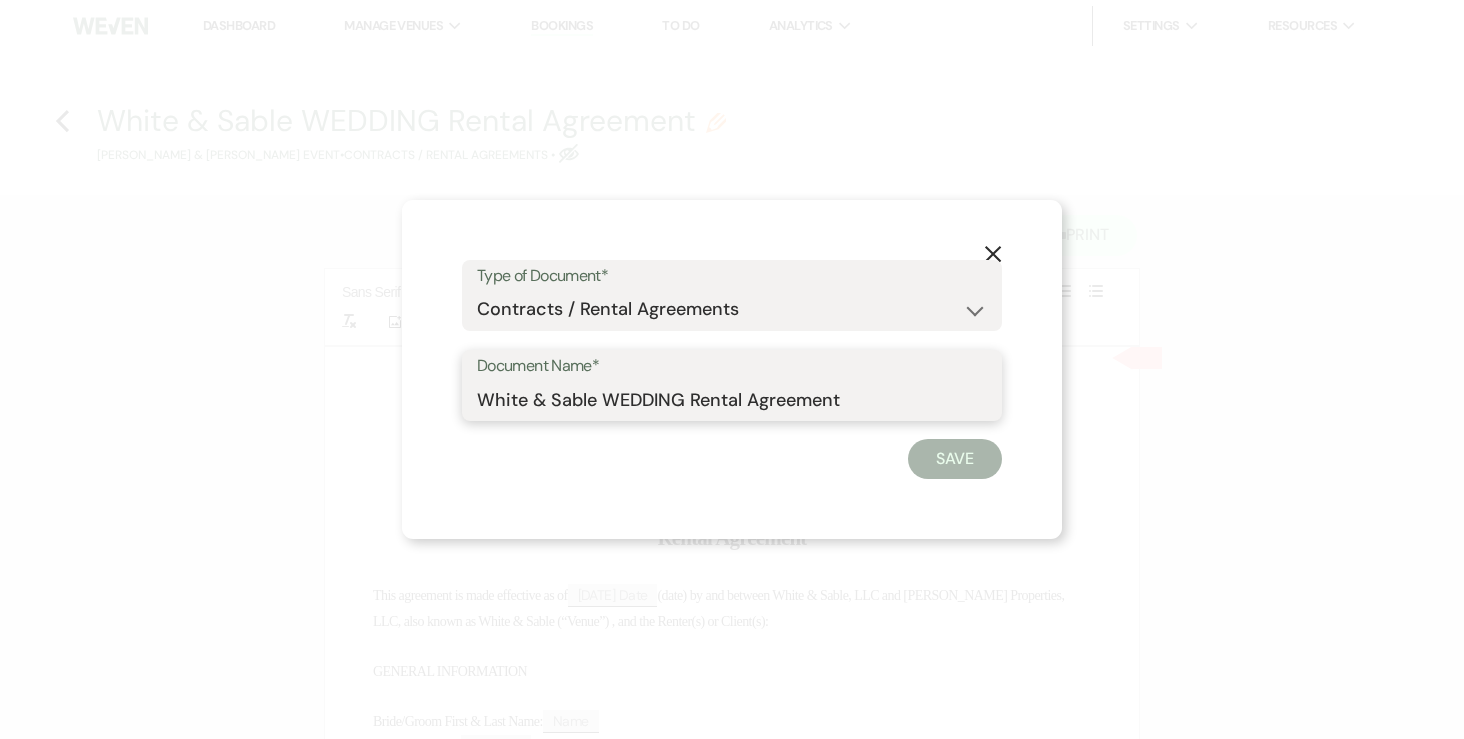 click on "White & Sable WEDDING Rental Agreement" at bounding box center [732, 399] 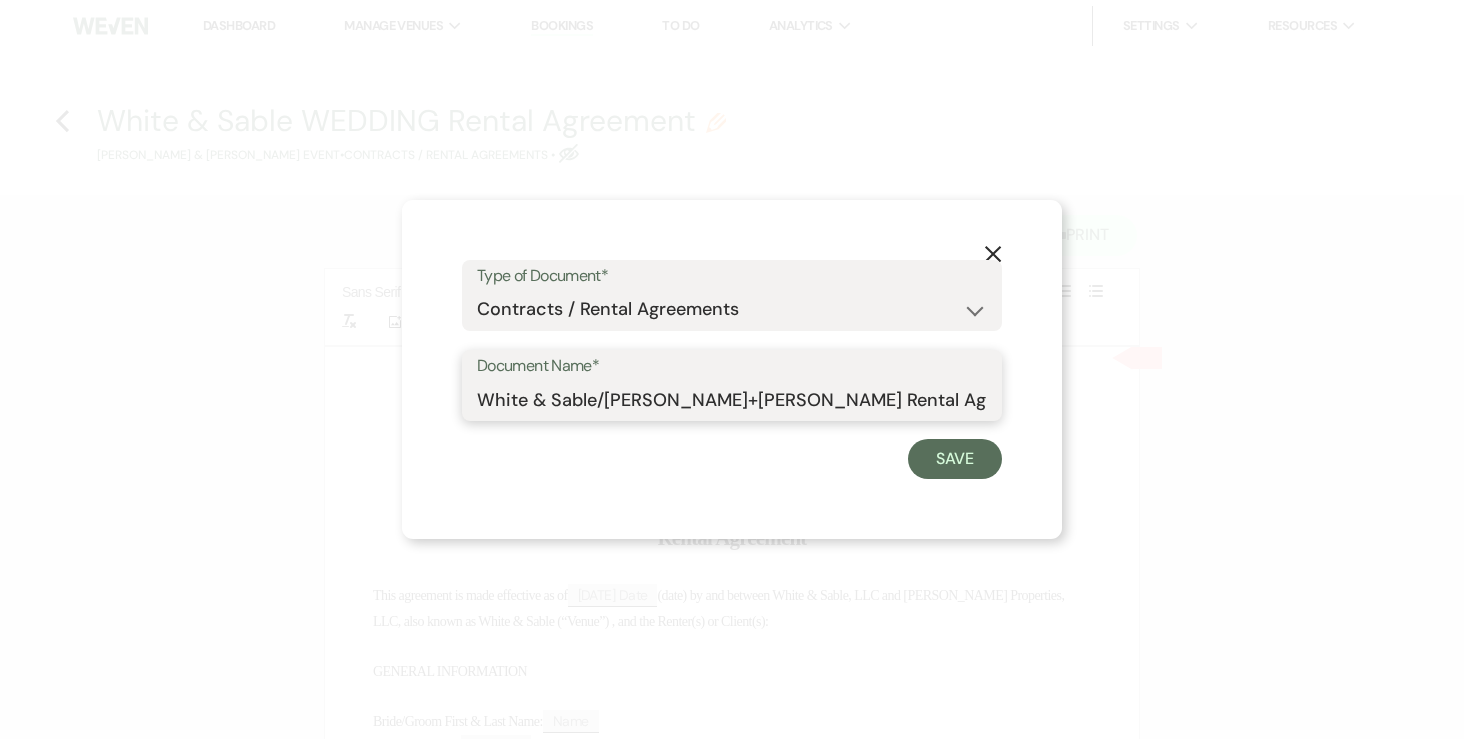 click on "White & Sable/Strom+Hepola Rental Agreement" at bounding box center [732, 399] 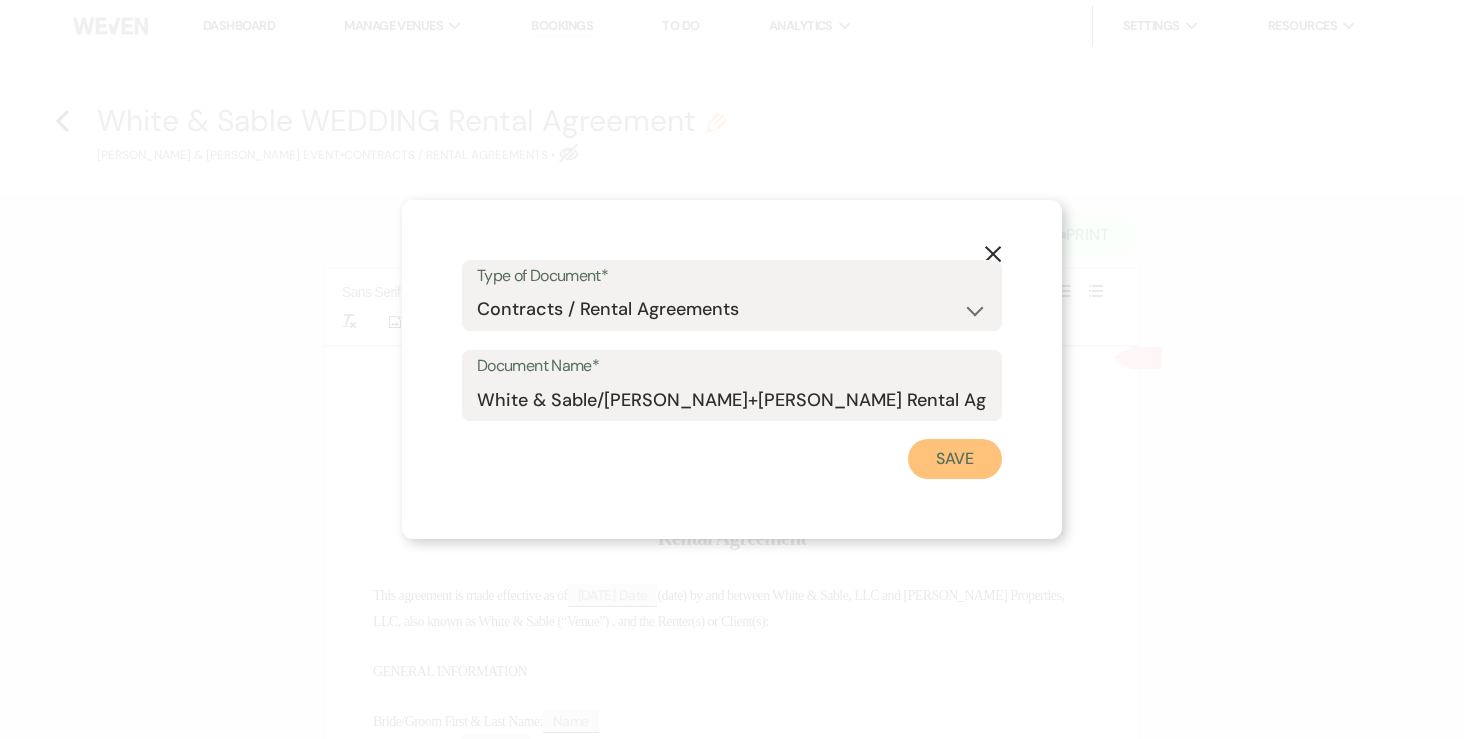 click on "Save" at bounding box center [955, 459] 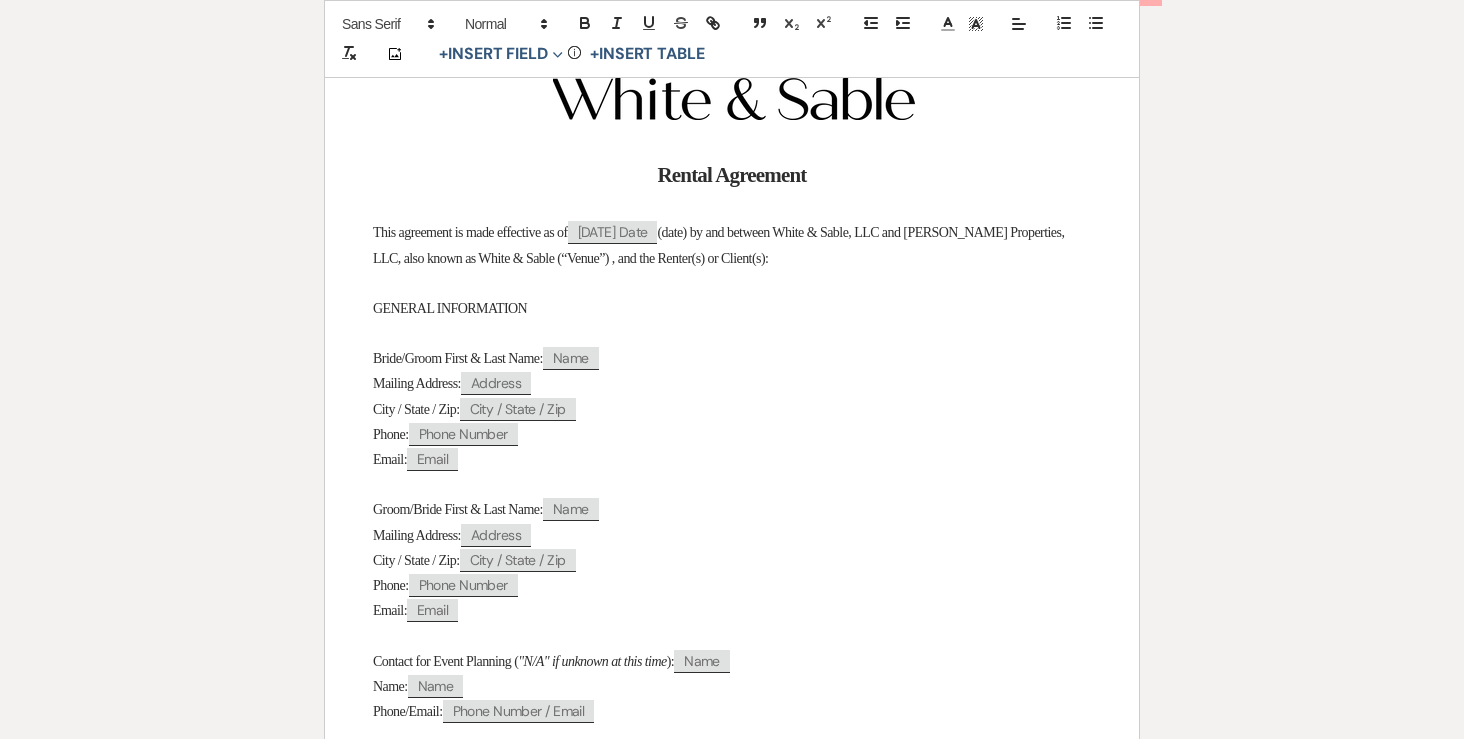 scroll, scrollTop: 372, scrollLeft: 0, axis: vertical 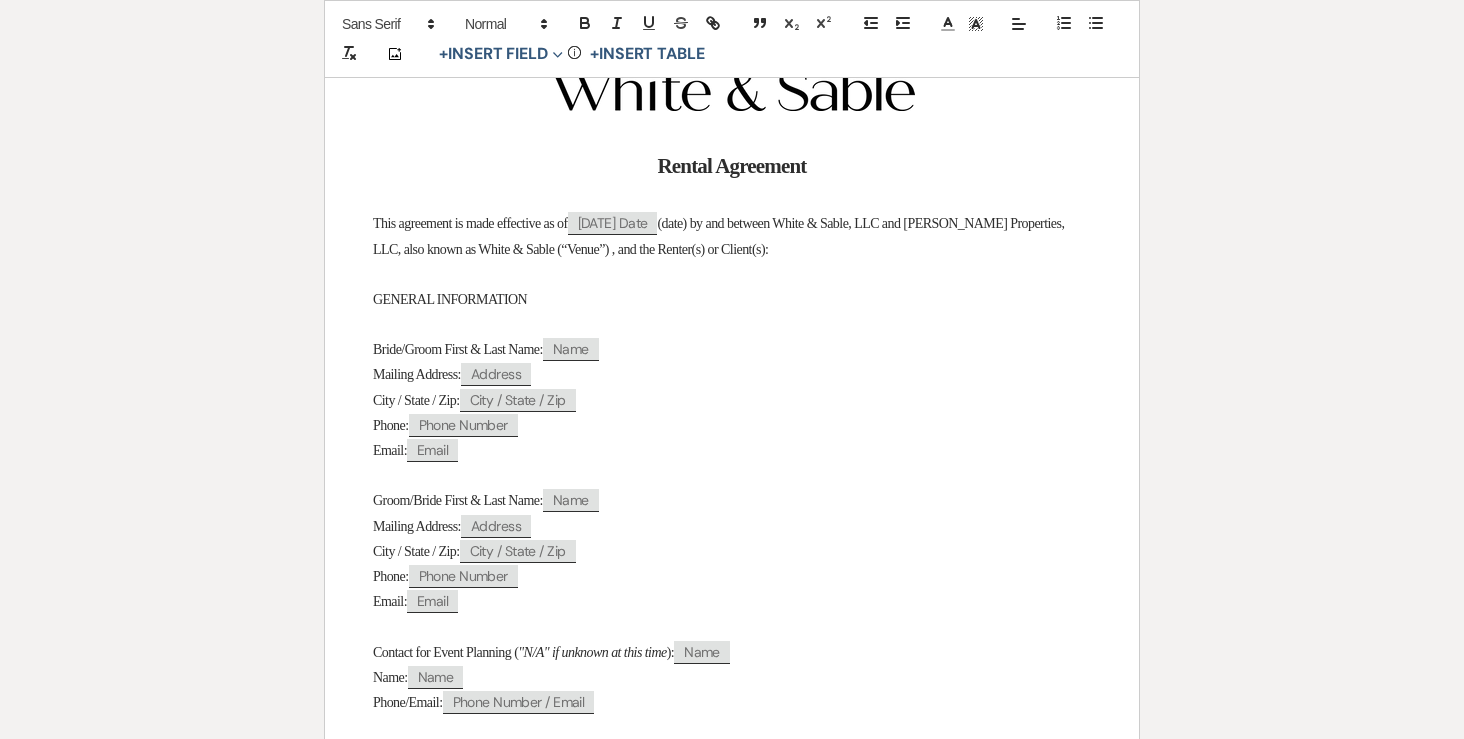 click on "Bride/Groom First & Last Name:  ﻿ Name ﻿" at bounding box center [732, 349] 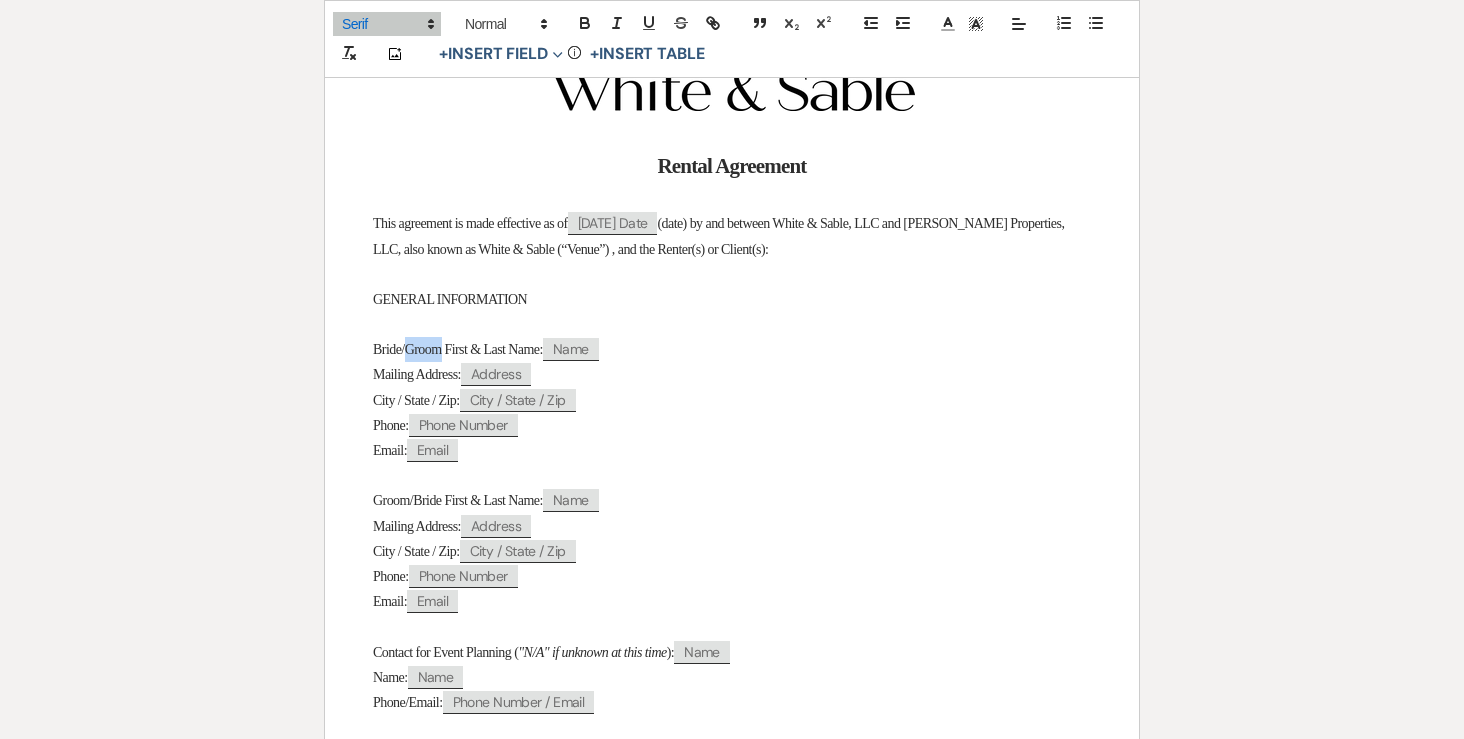click on "Bride/Groom First & Last Name:  ﻿ Name ﻿" at bounding box center [732, 349] 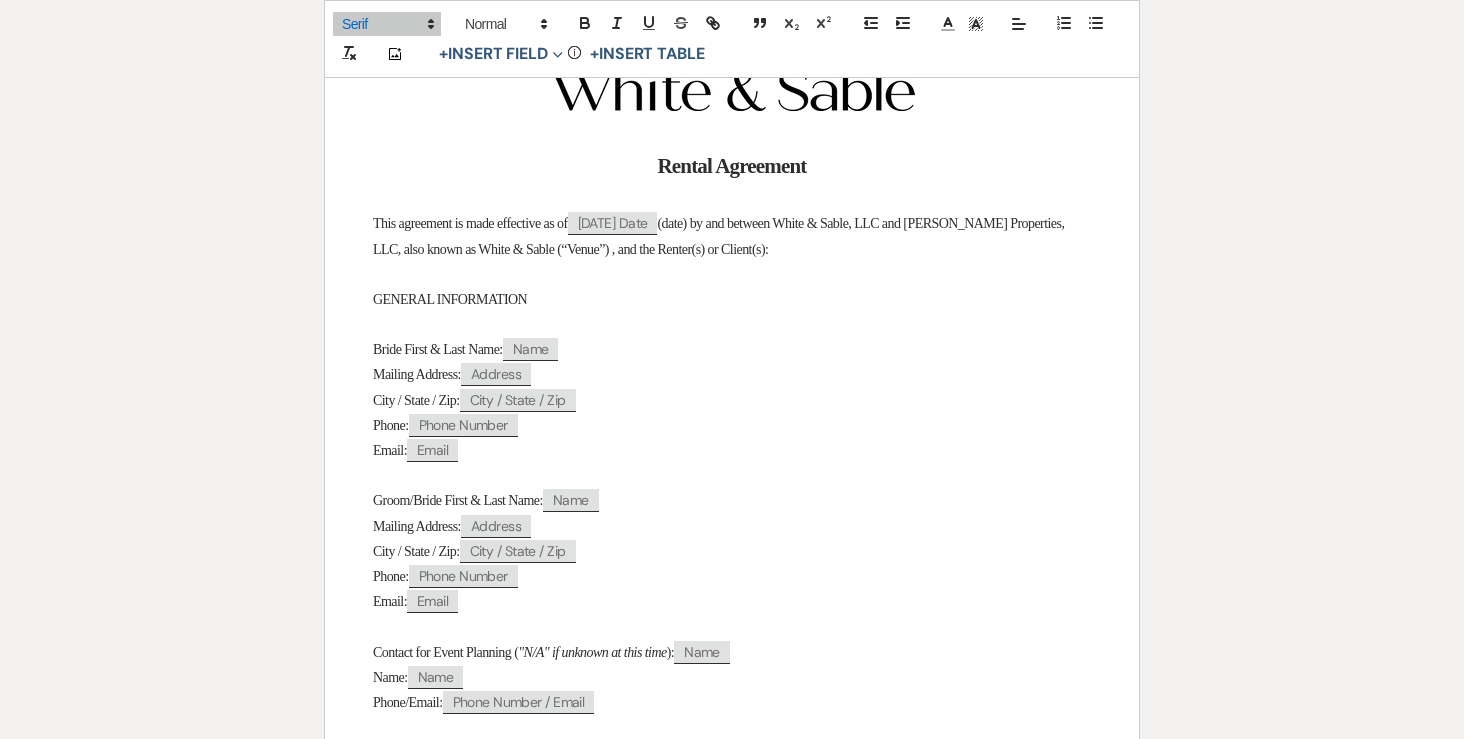 scroll, scrollTop: 438, scrollLeft: 0, axis: vertical 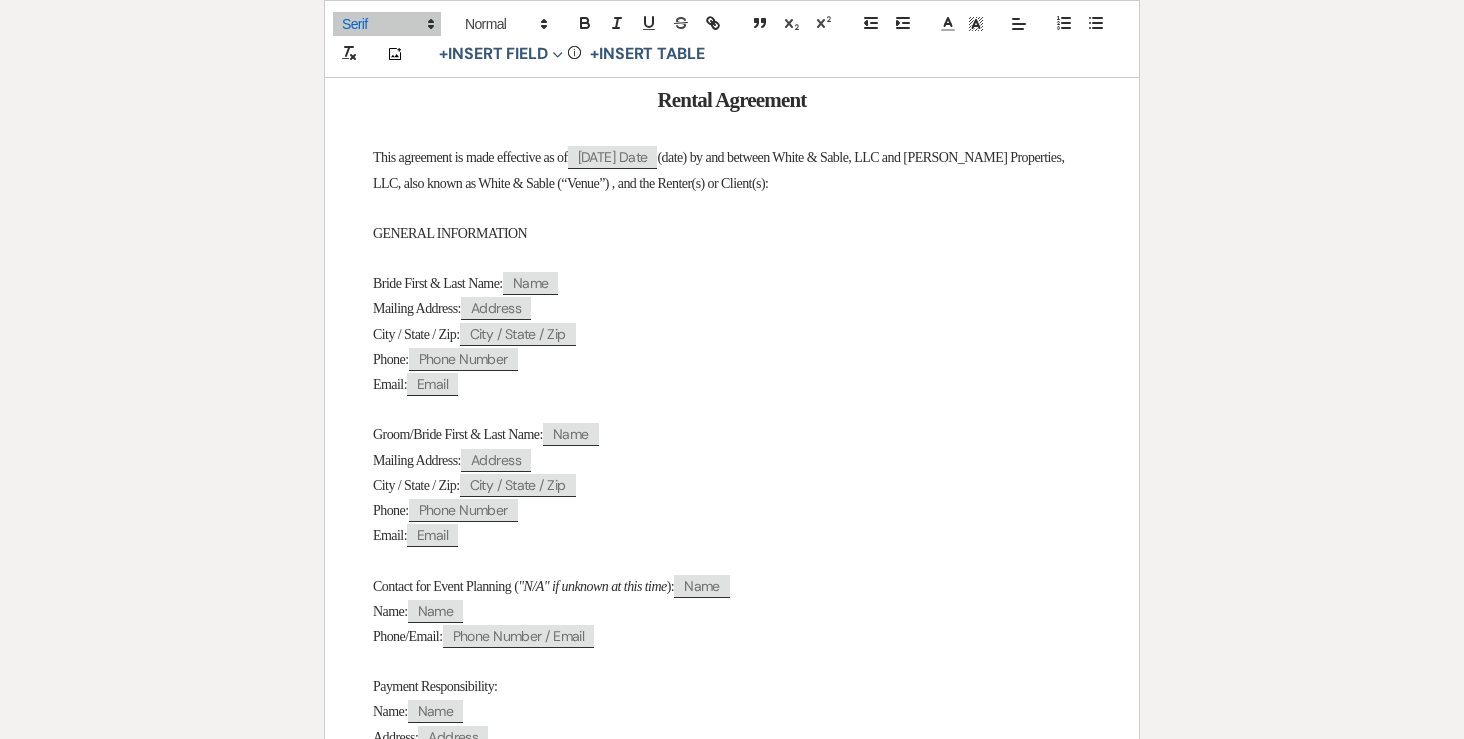 click on "Groom/Bride First & Last Name:" at bounding box center [458, 434] 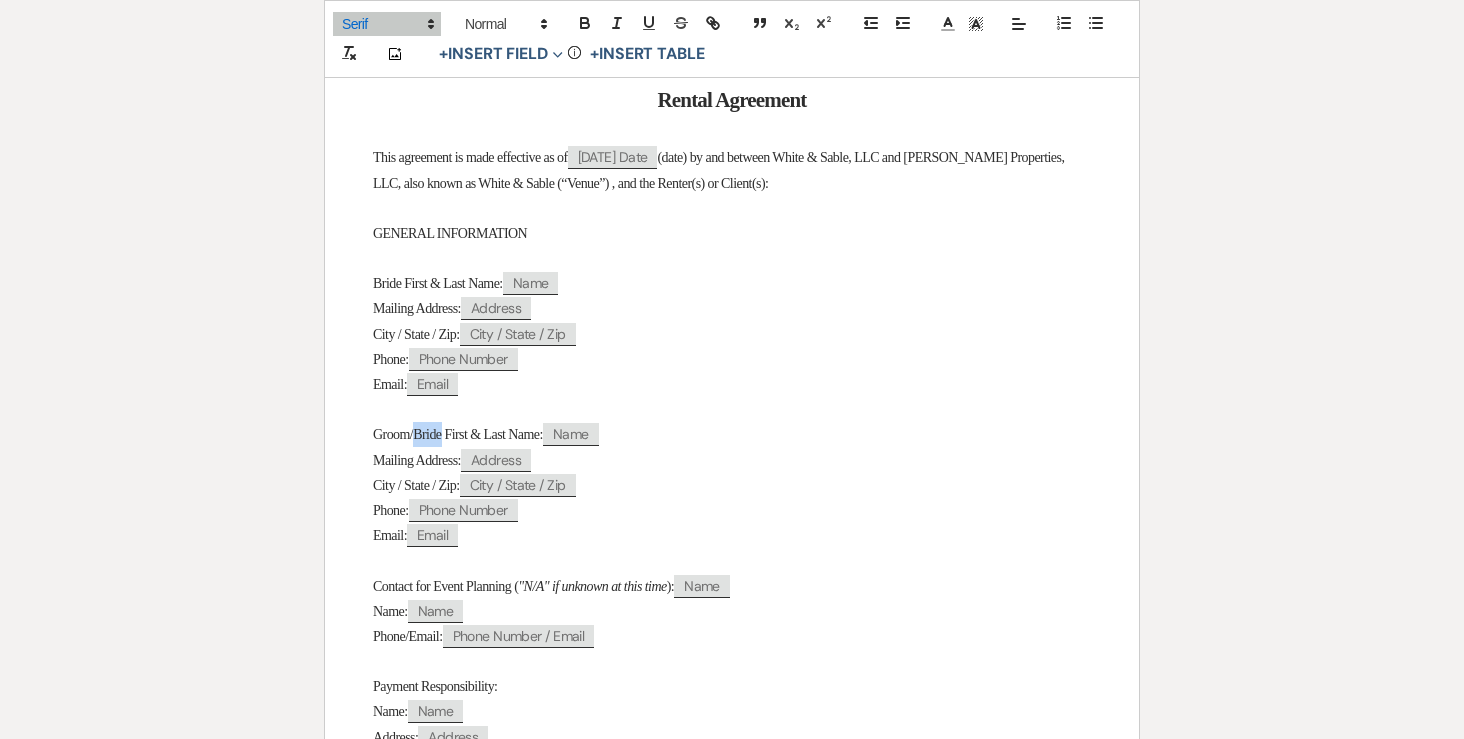 click on "Groom/Bride First & Last Name:" at bounding box center [458, 434] 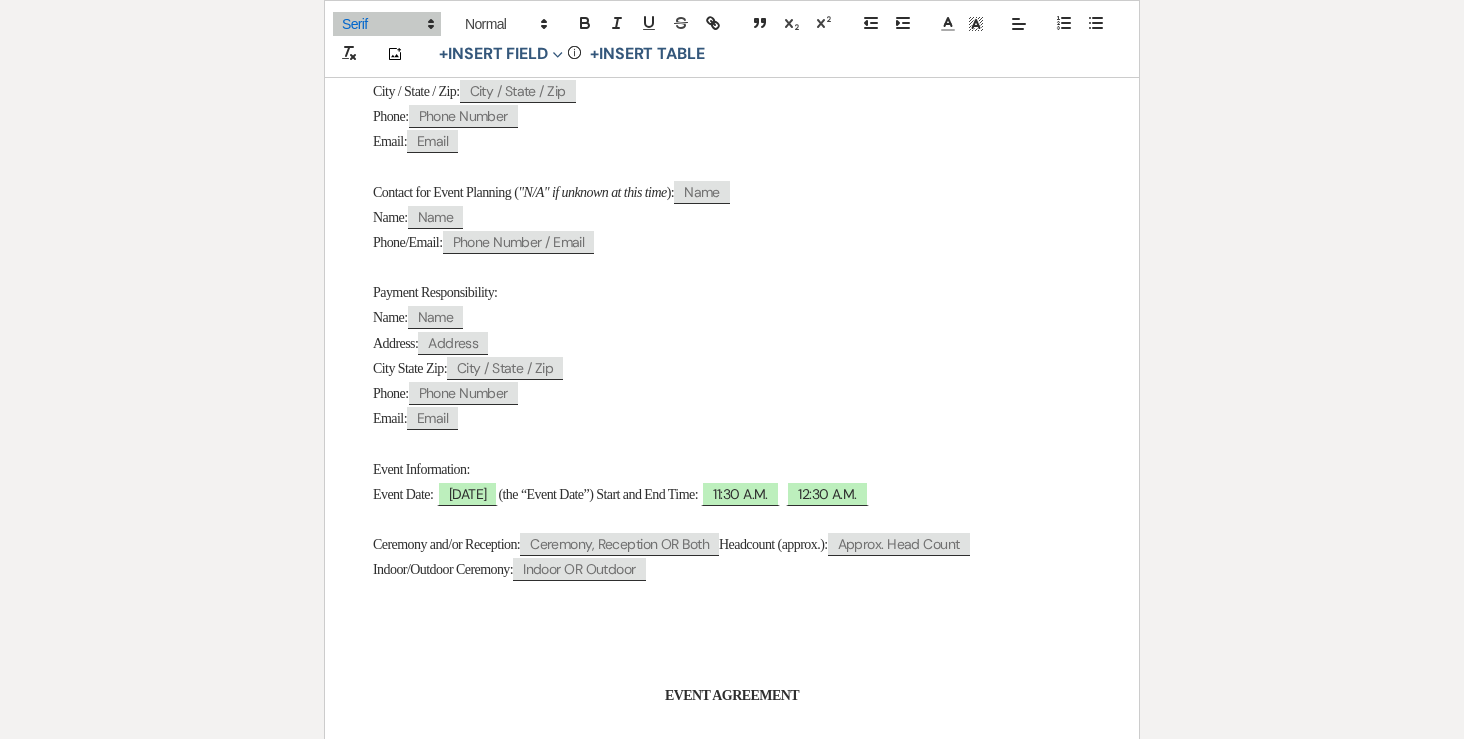 scroll, scrollTop: 833, scrollLeft: 0, axis: vertical 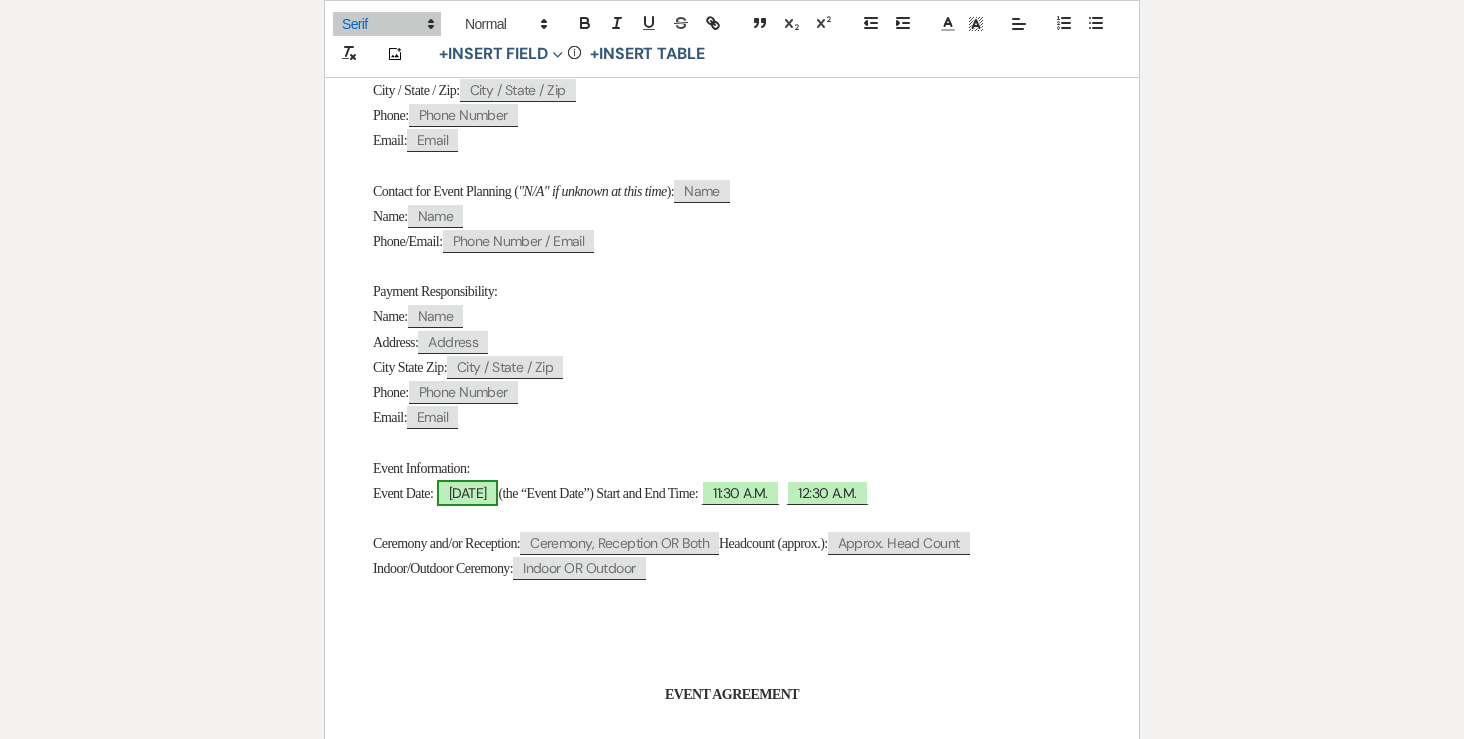 click on "08/08/2026" at bounding box center [468, 493] 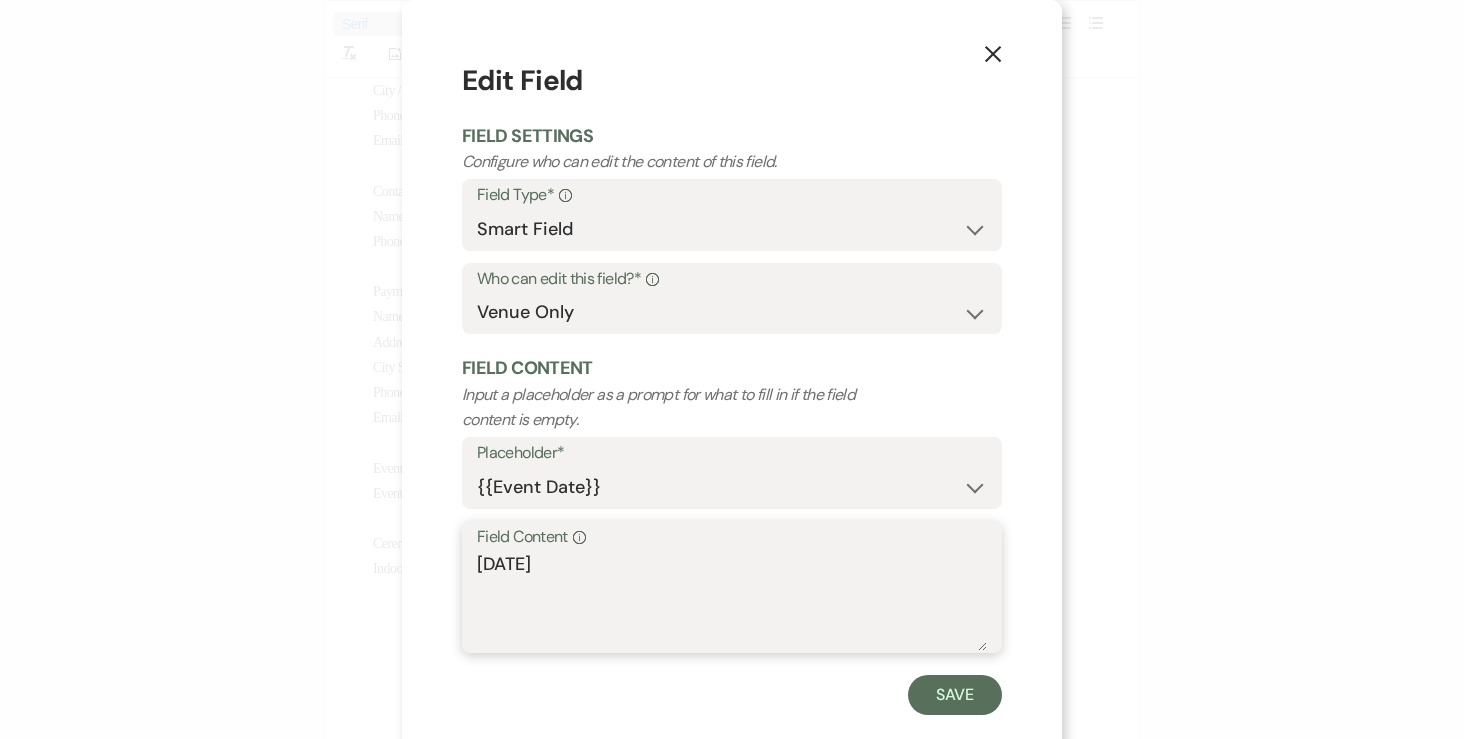 click on "08/08/2026" at bounding box center [732, 601] 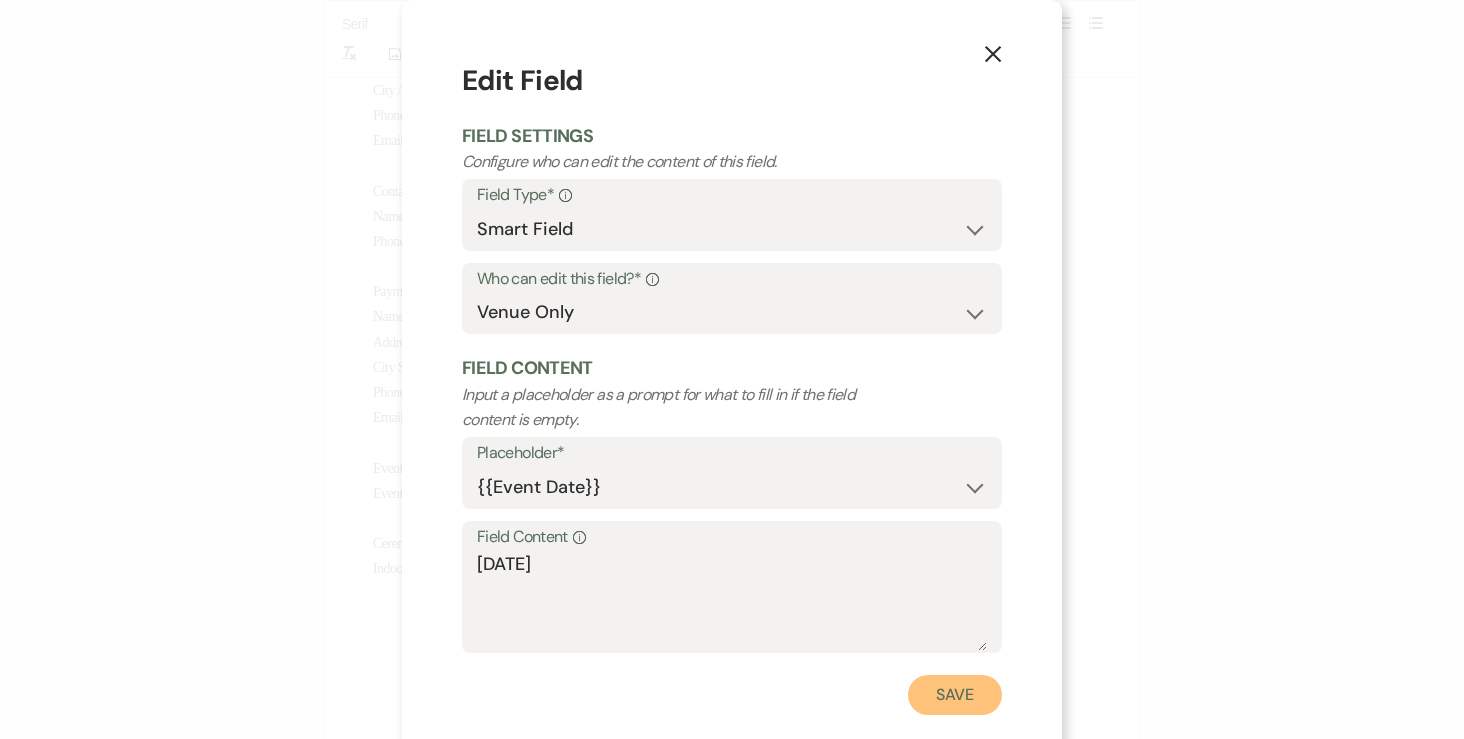 click on "Save" at bounding box center (955, 695) 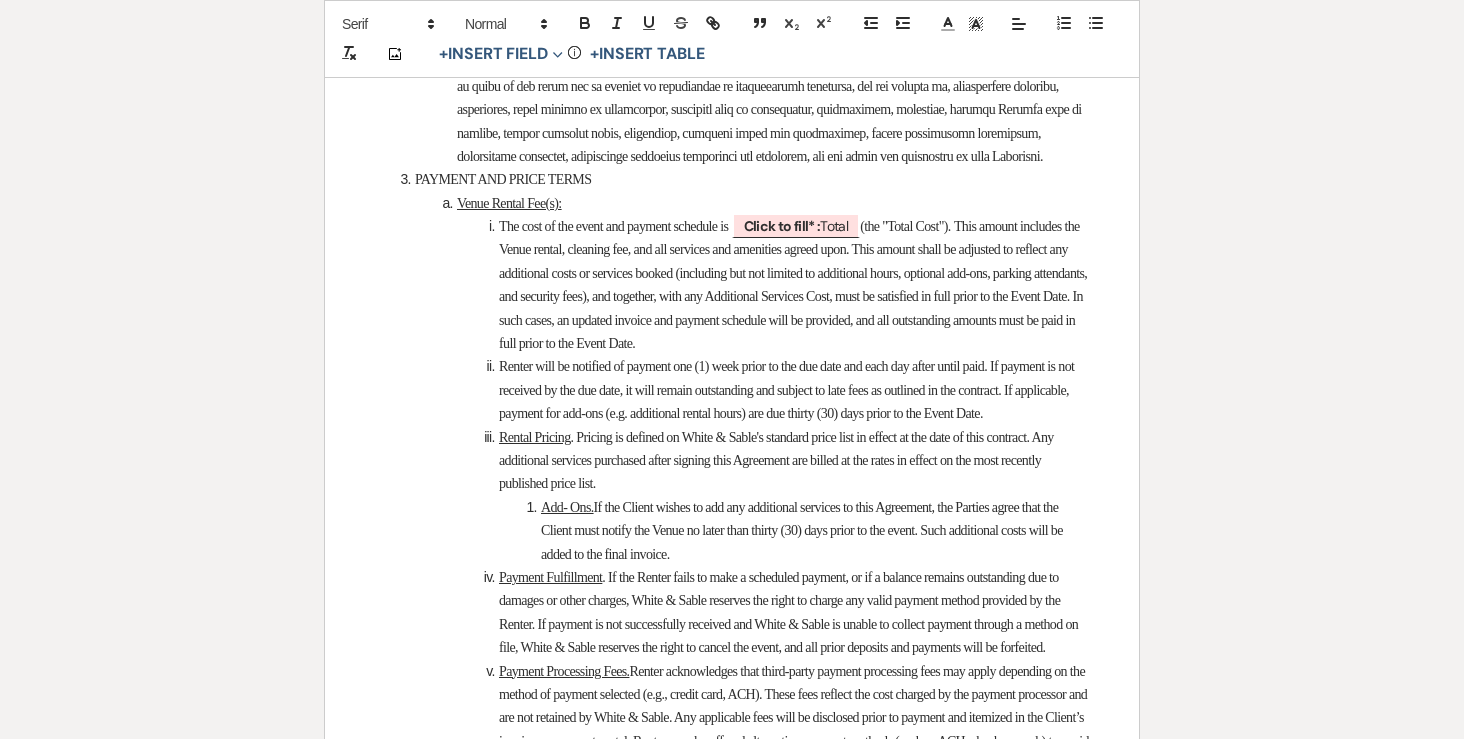 scroll, scrollTop: 2739, scrollLeft: 0, axis: vertical 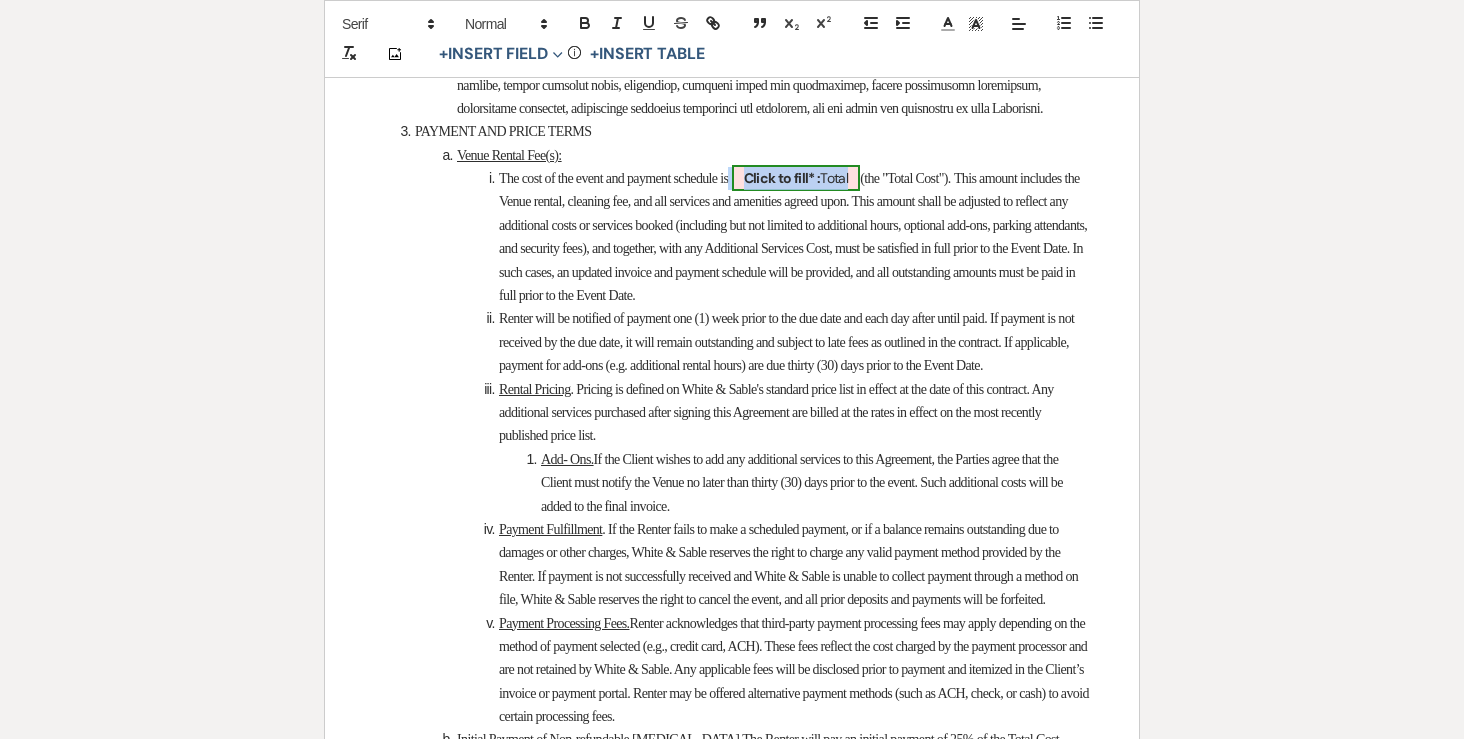 click on "Click to fill* :
Total" at bounding box center (796, 178) 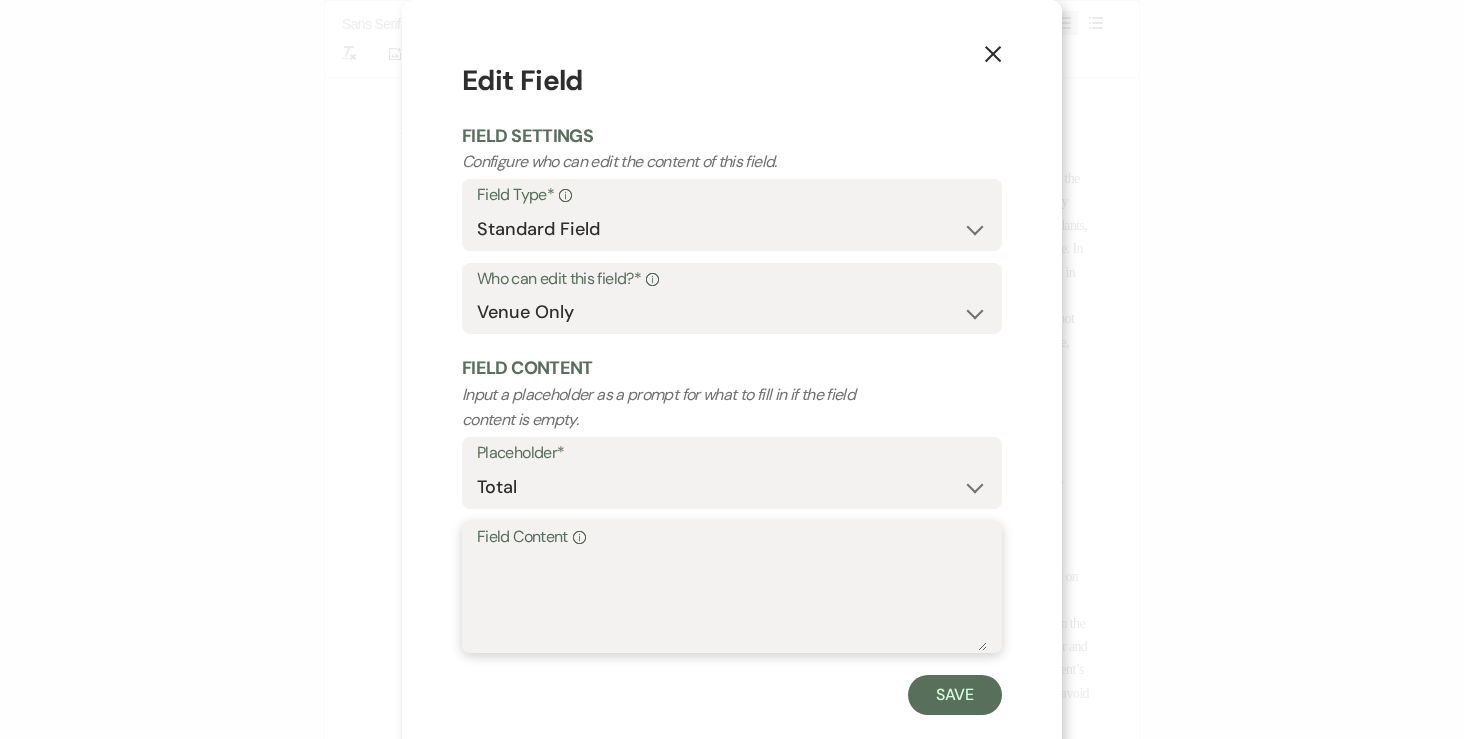 click on "Field Content Info" at bounding box center (732, 601) 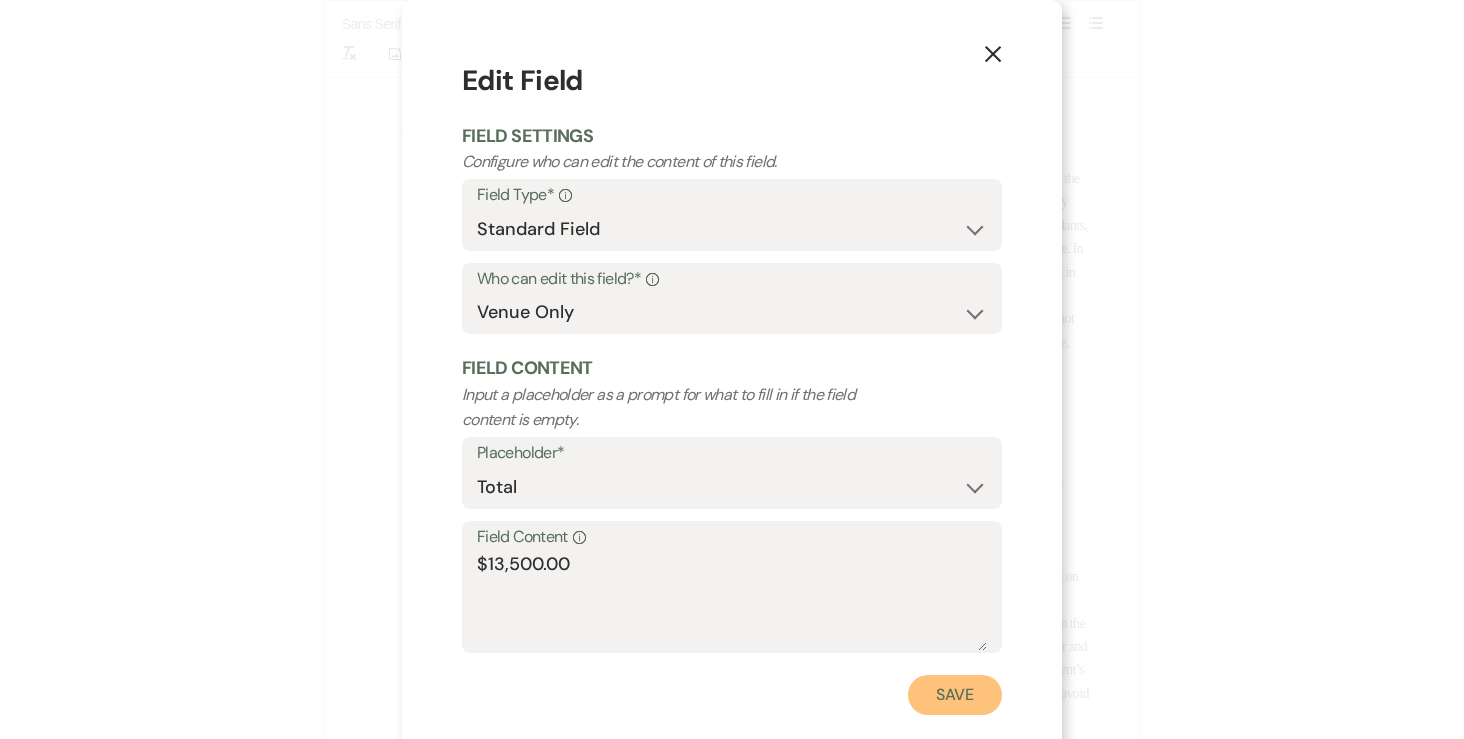 click on "Save" at bounding box center (955, 695) 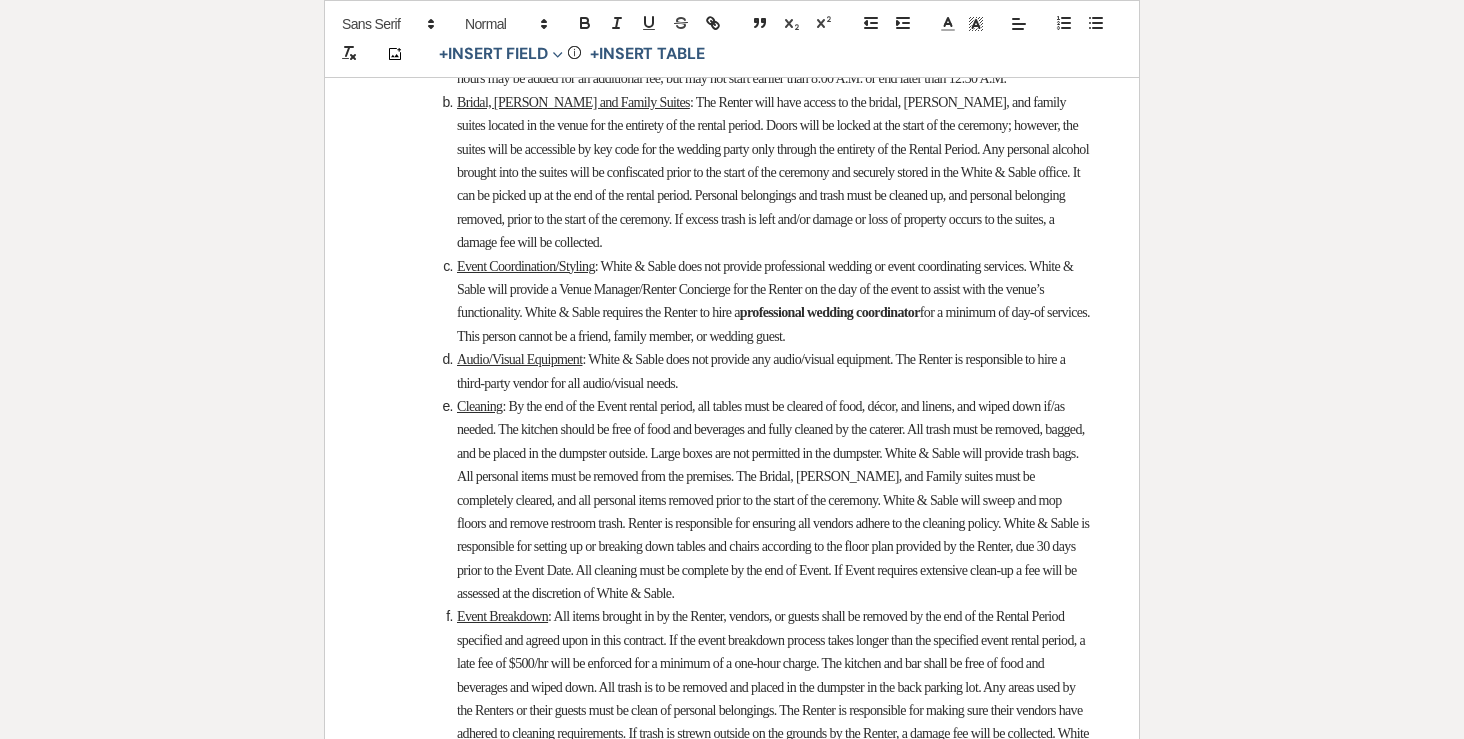 scroll, scrollTop: 4361, scrollLeft: 0, axis: vertical 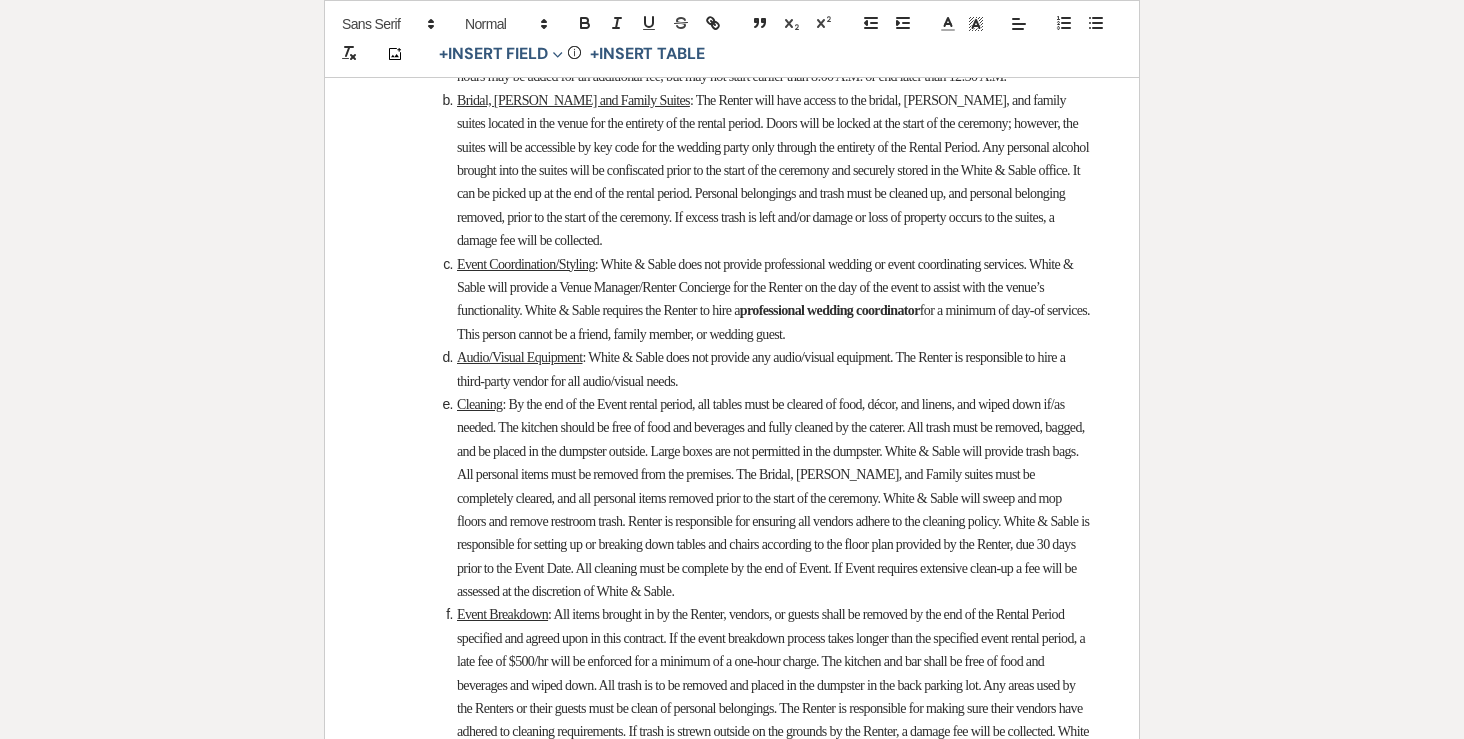 click on "Click to fill* :
Number" at bounding box center (626, 30) 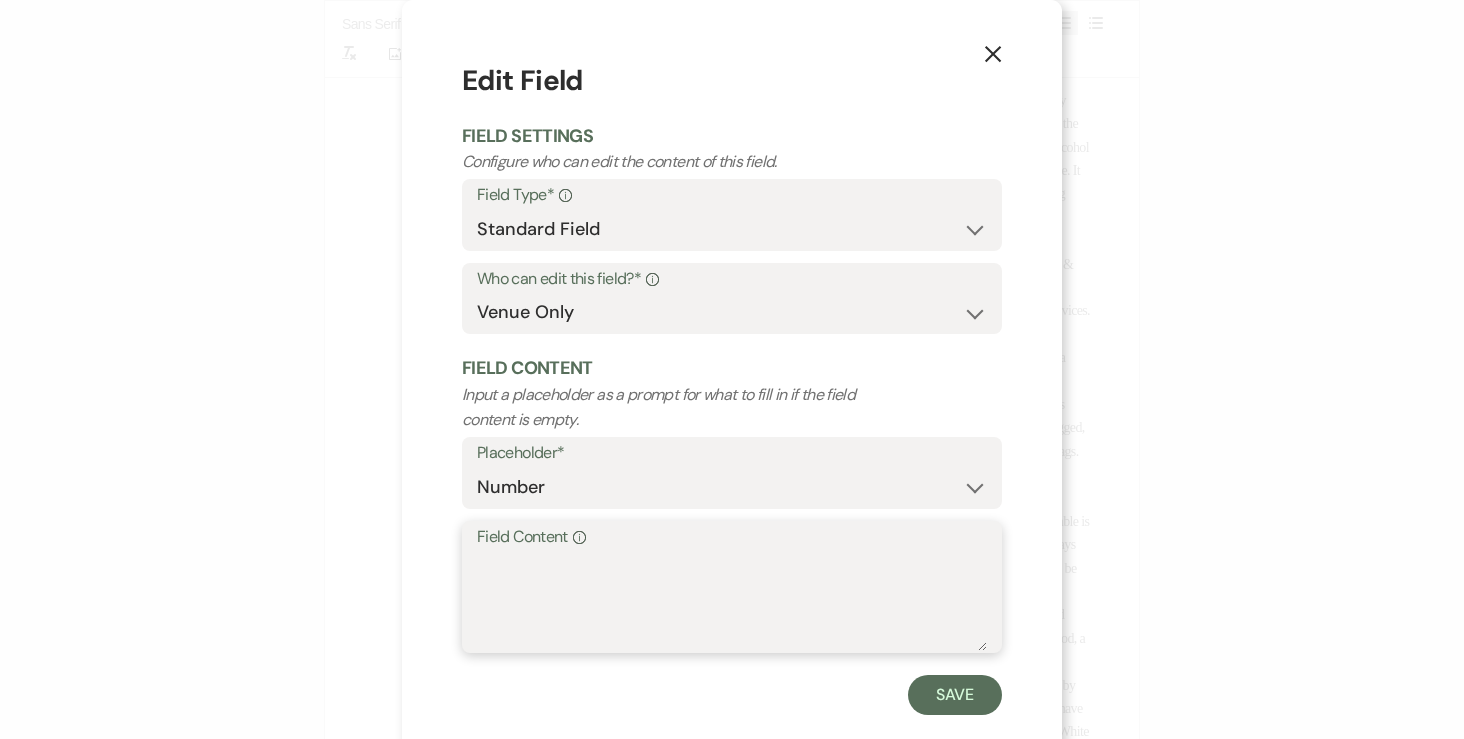 click on "Field Content Info" at bounding box center (732, 601) 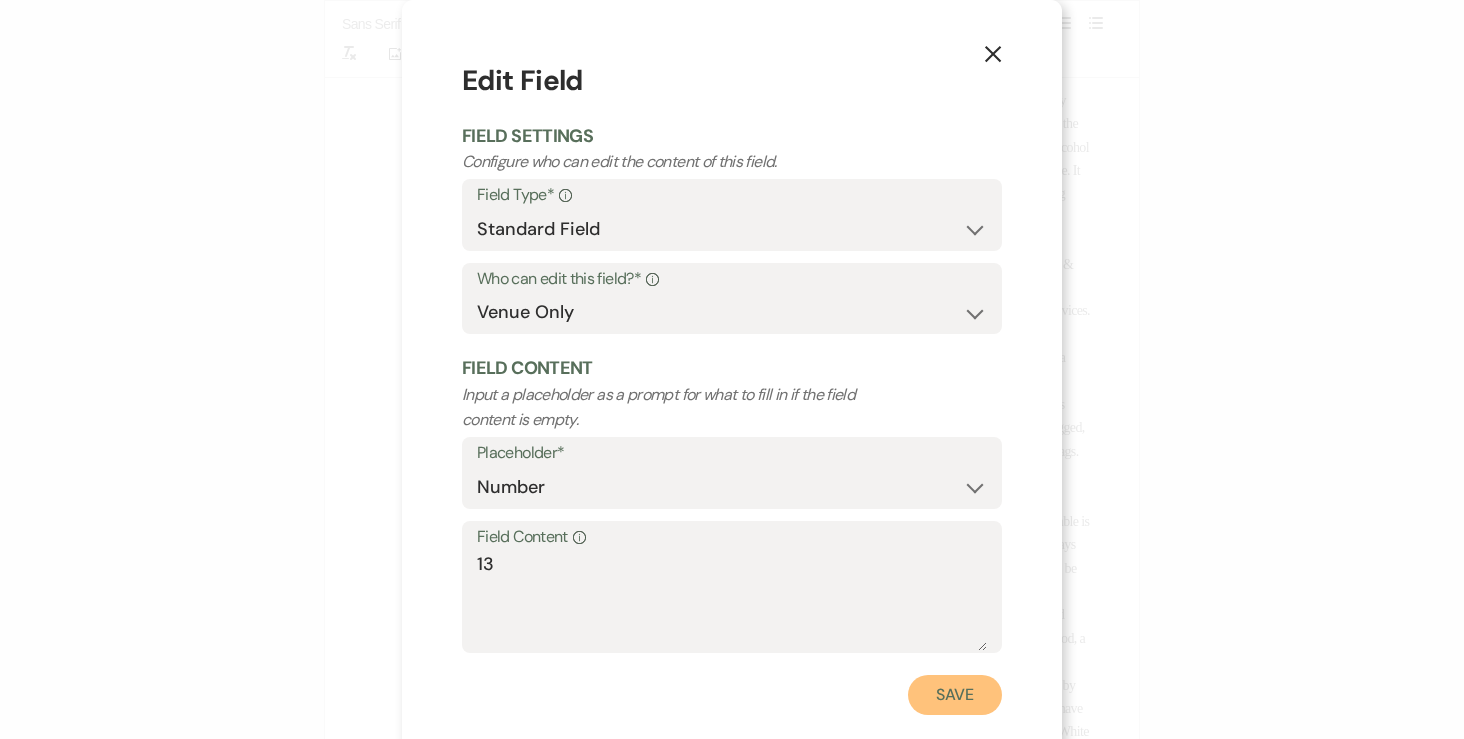 click on "Save" at bounding box center (955, 695) 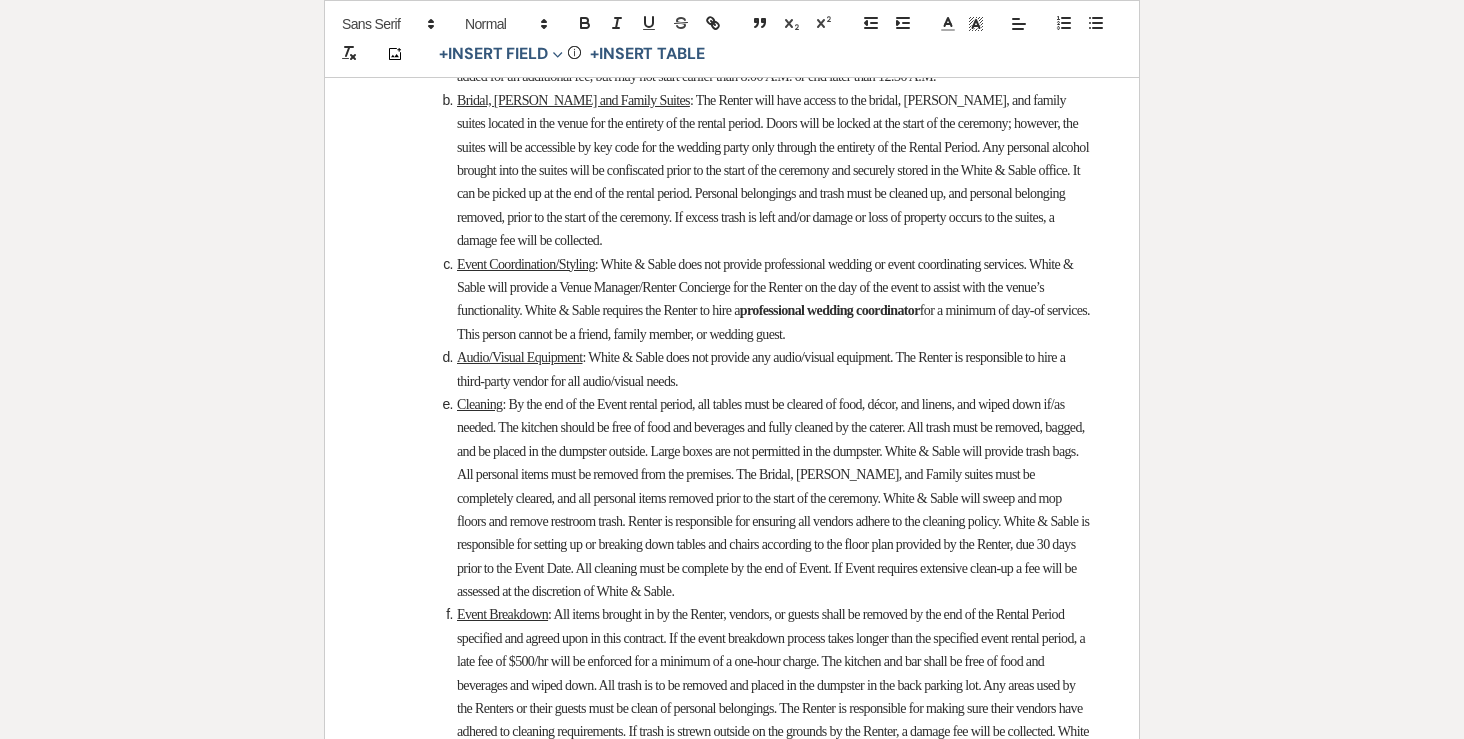 click on "Click to fill* :" at bounding box center (877, 30) 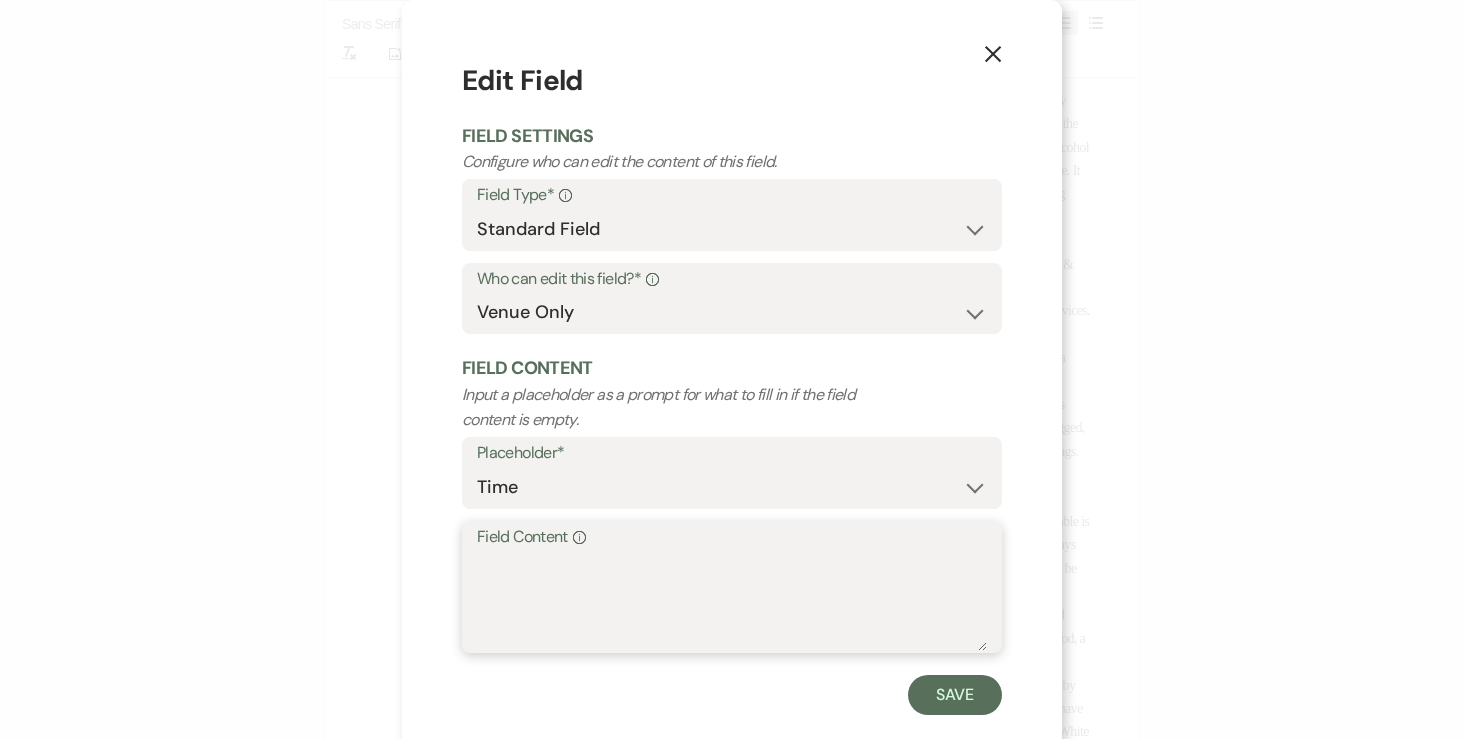 click on "Field Content Info" at bounding box center [732, 601] 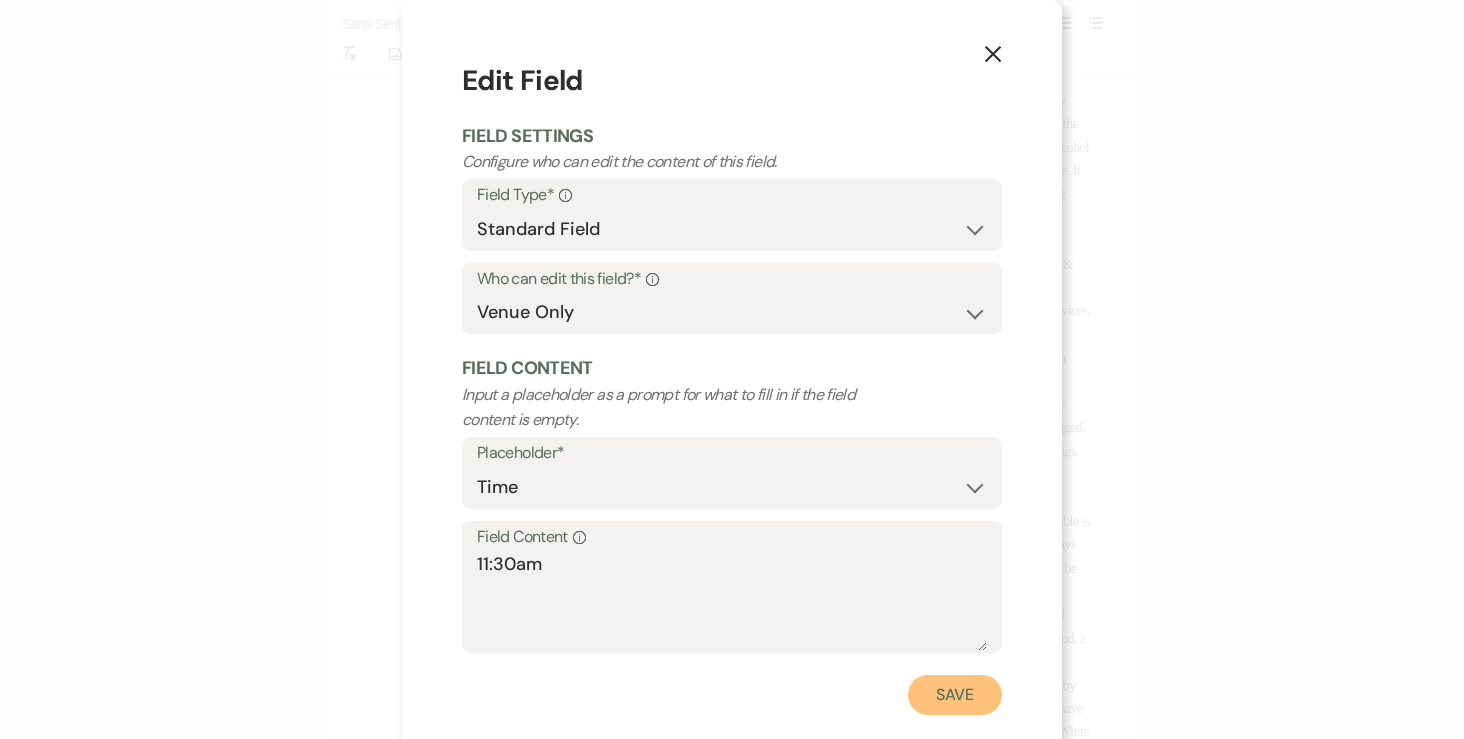 click on "Save" at bounding box center [955, 695] 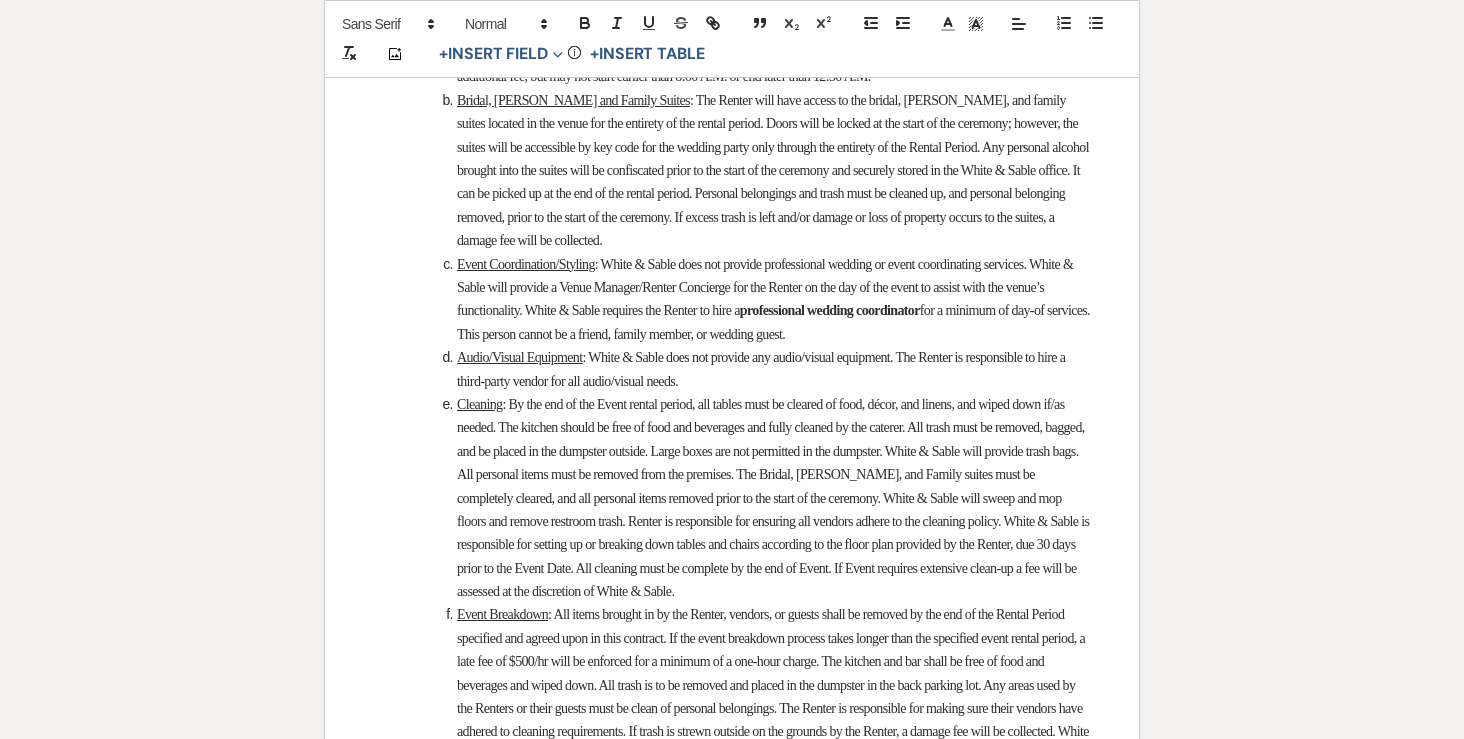 click on "Click to fill* :" at bounding box center (763, 41) 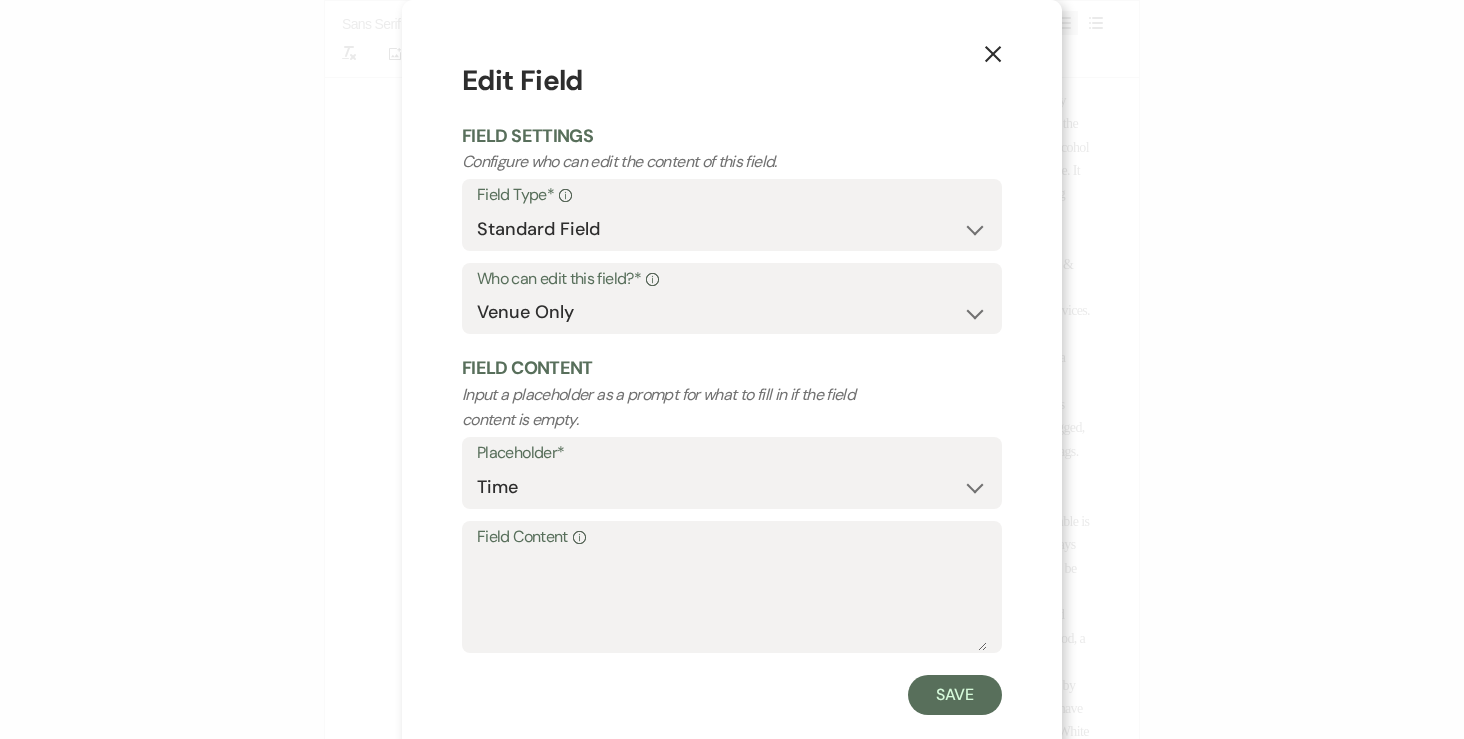 click on "Info" 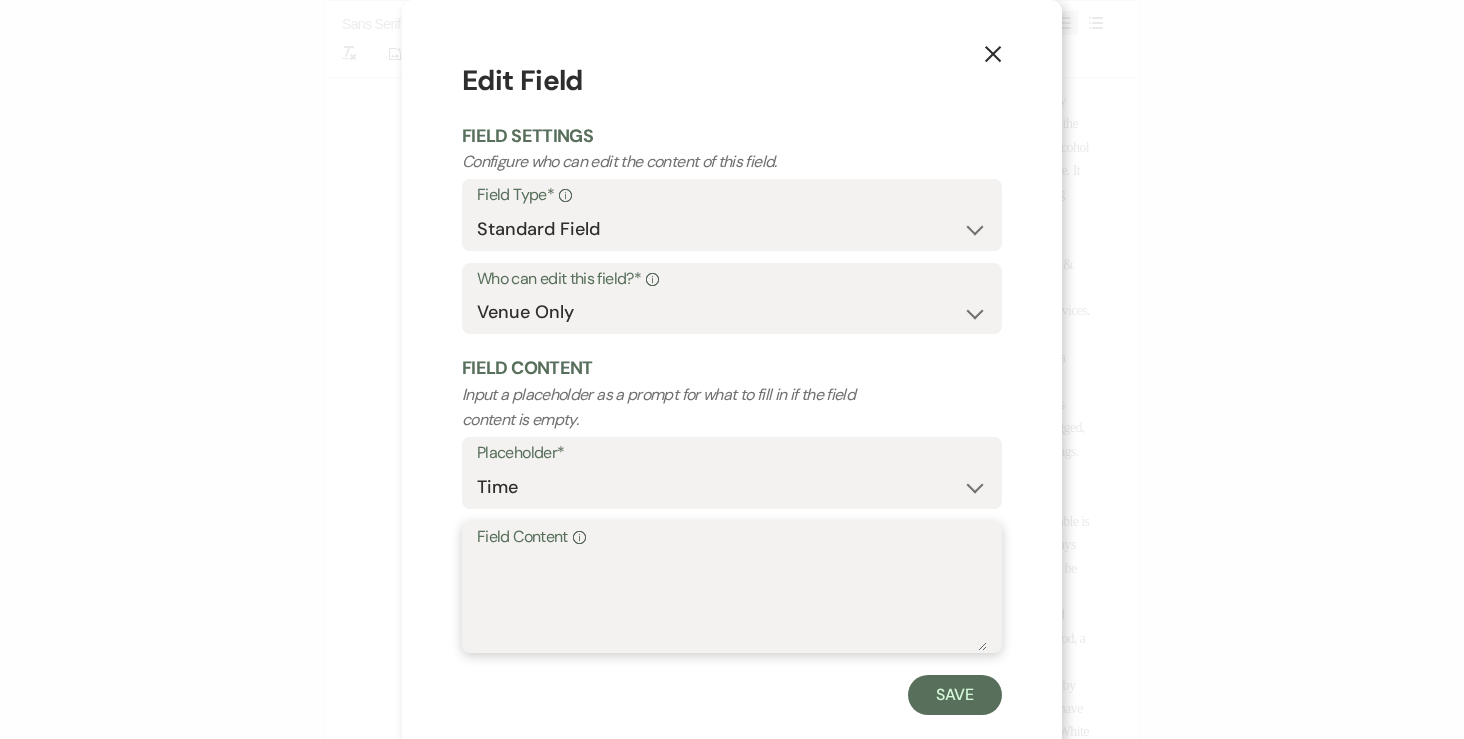 click on "Field Content Info" at bounding box center (732, 601) 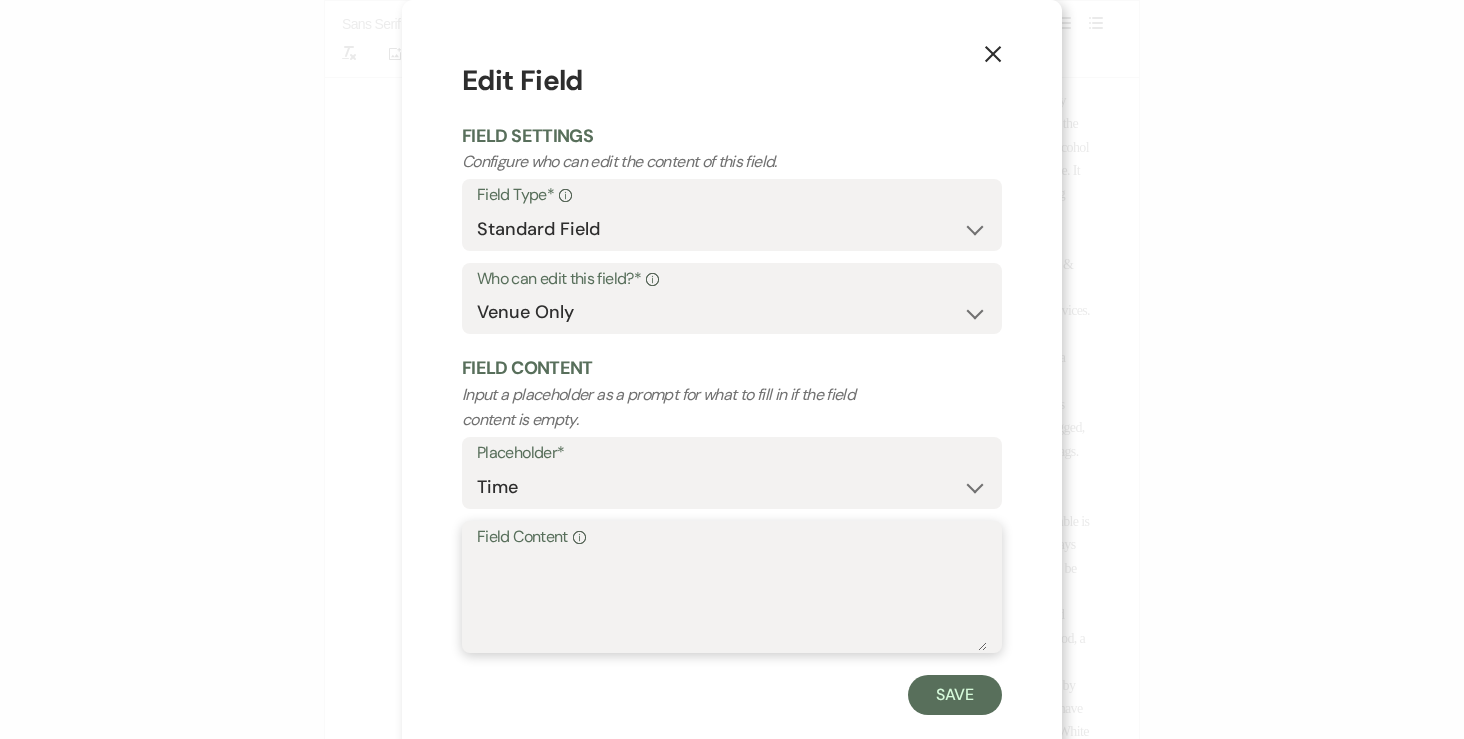 click on "Field Content Info" at bounding box center (732, 601) 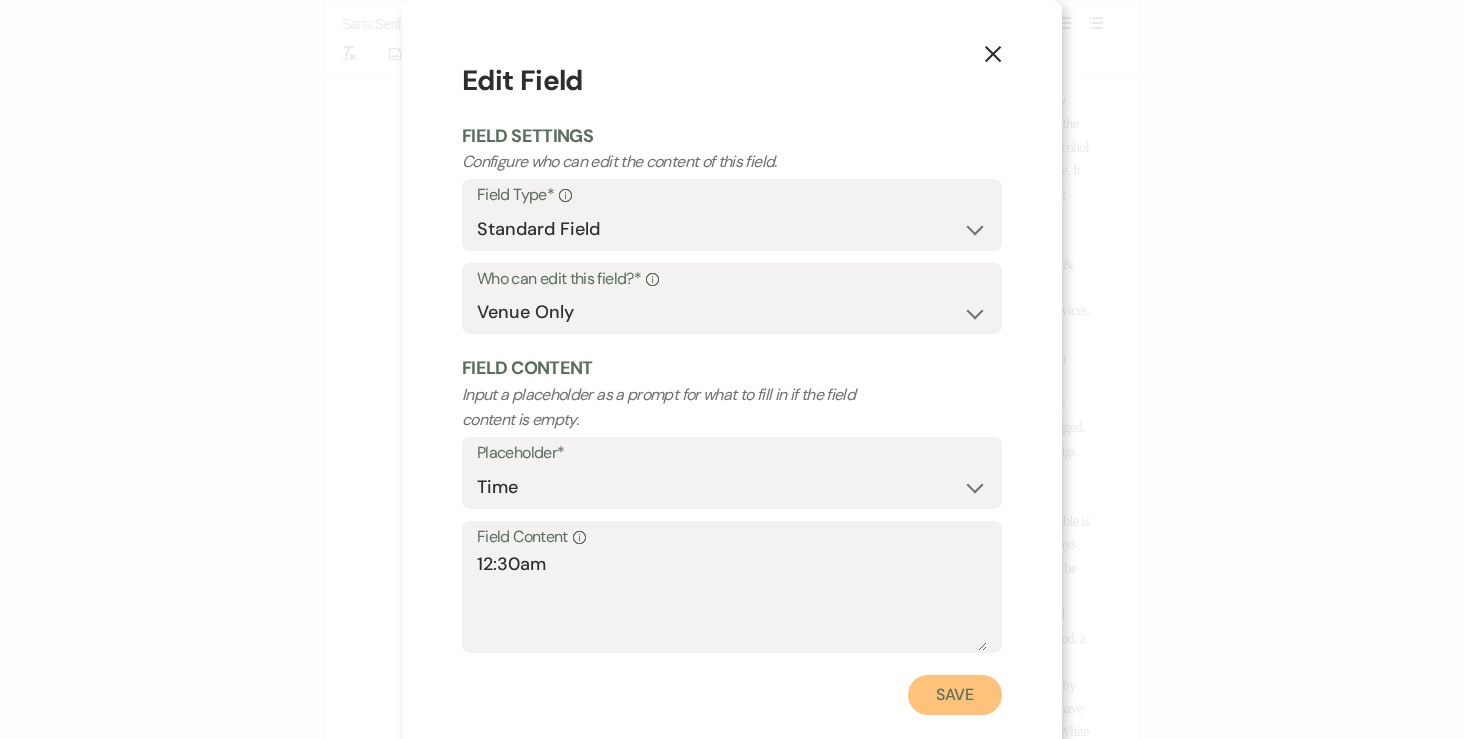 click on "Save" at bounding box center [955, 695] 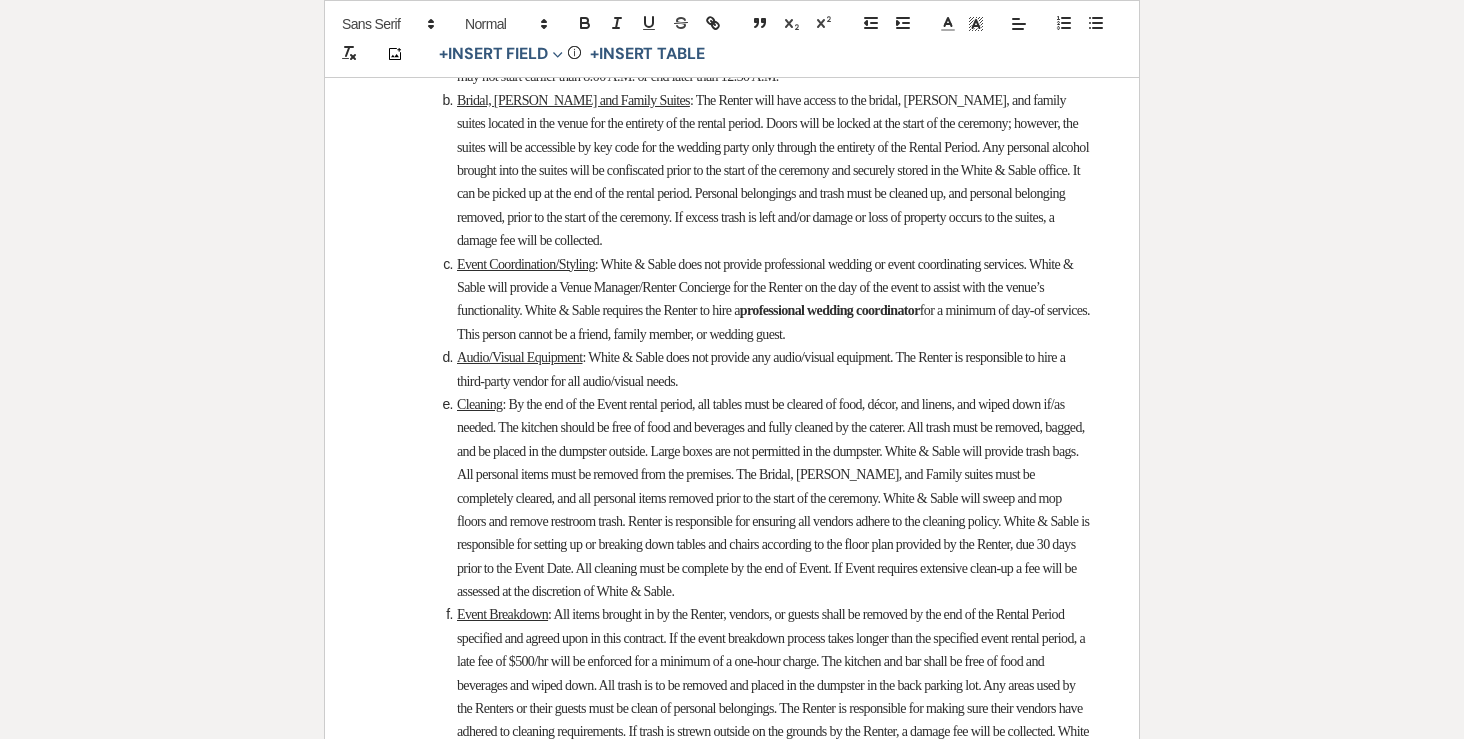 click on "Click to fill* :" at bounding box center (744, 53) 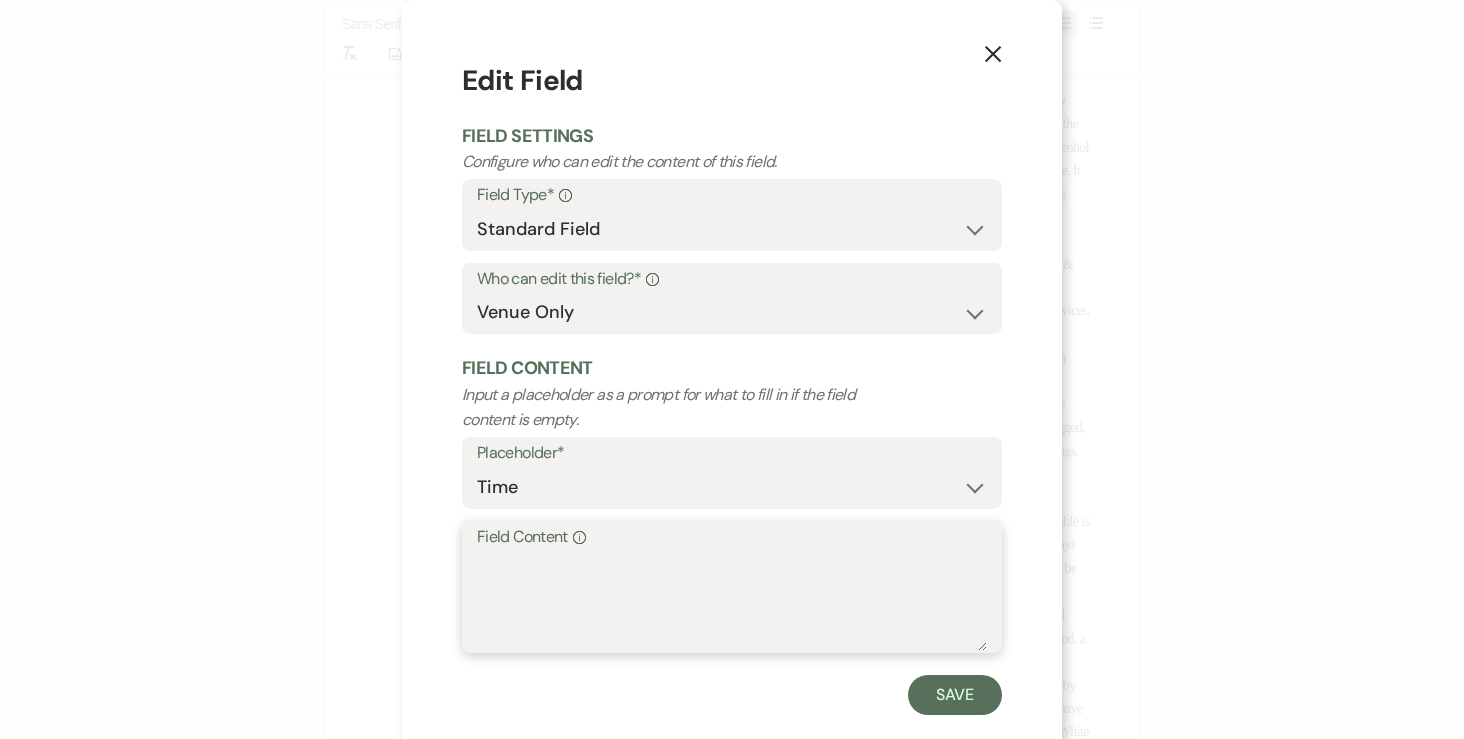 click on "Field Content Info" at bounding box center [732, 601] 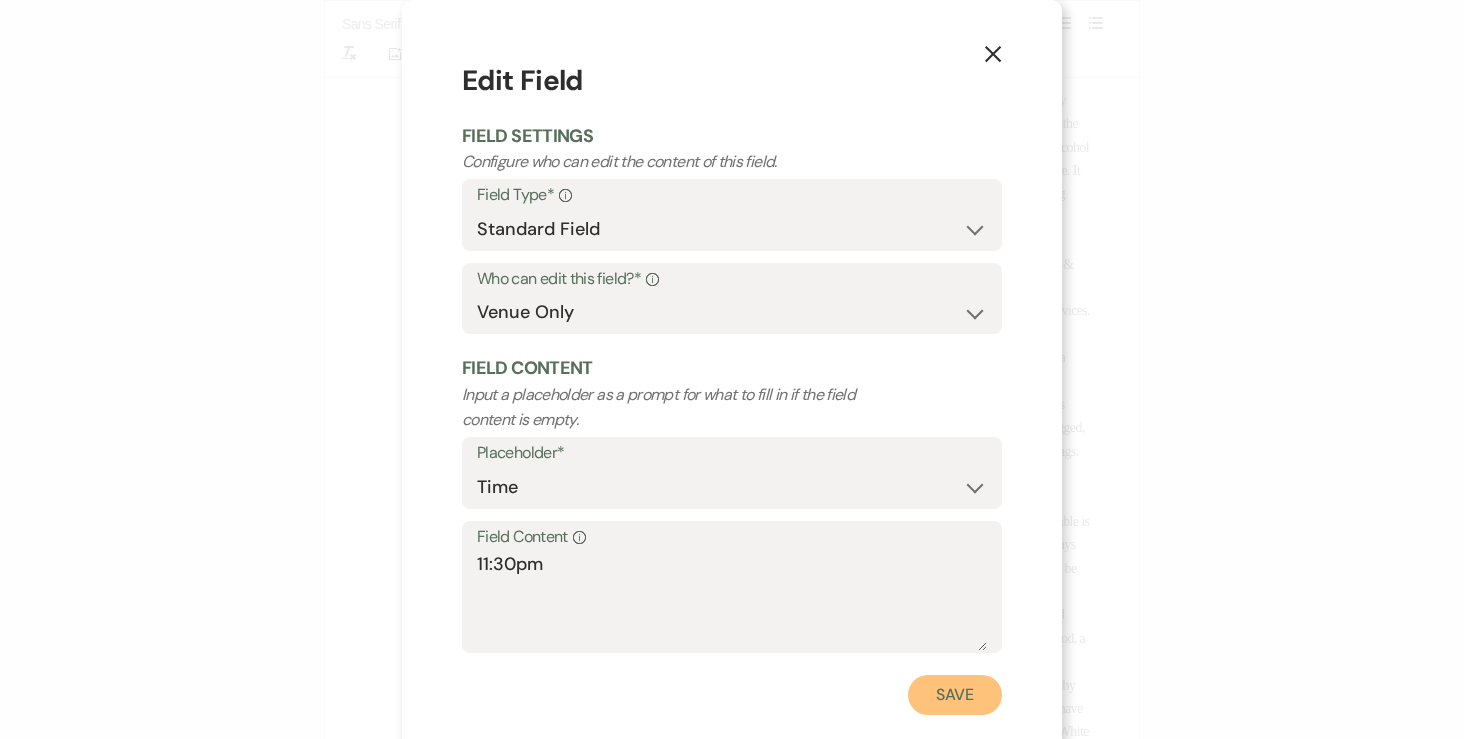 click on "Save" at bounding box center (955, 695) 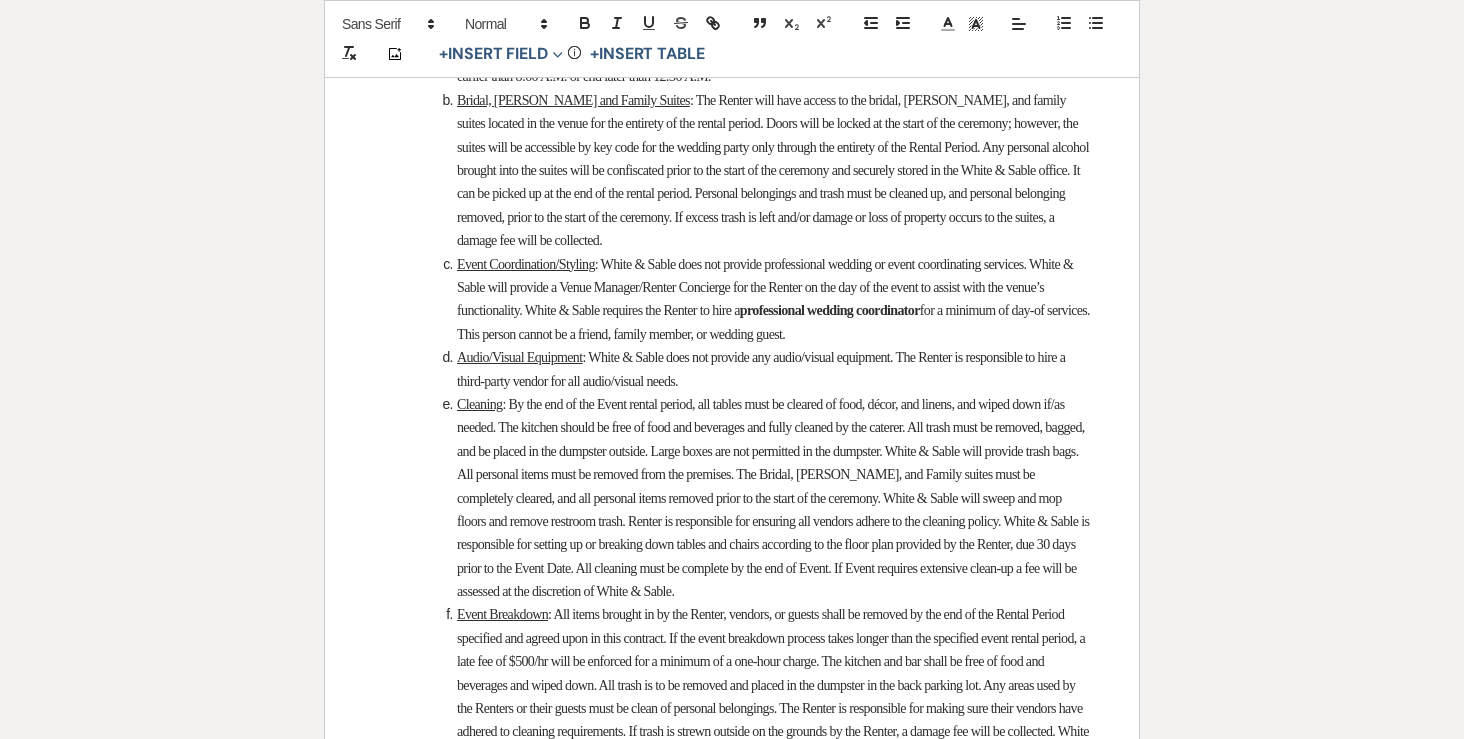 click on "11:30am" at bounding box center [861, 30] 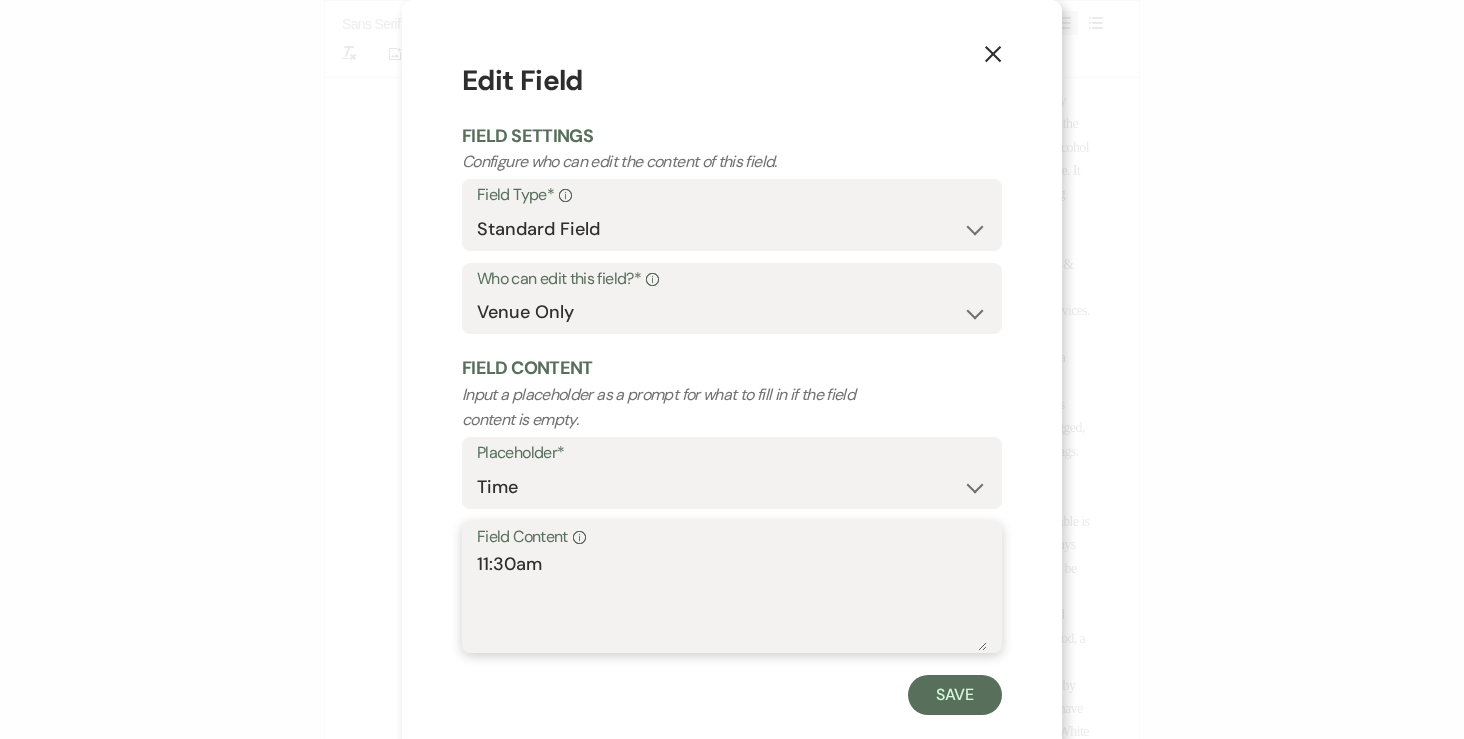click on "11:30am" at bounding box center (732, 601) 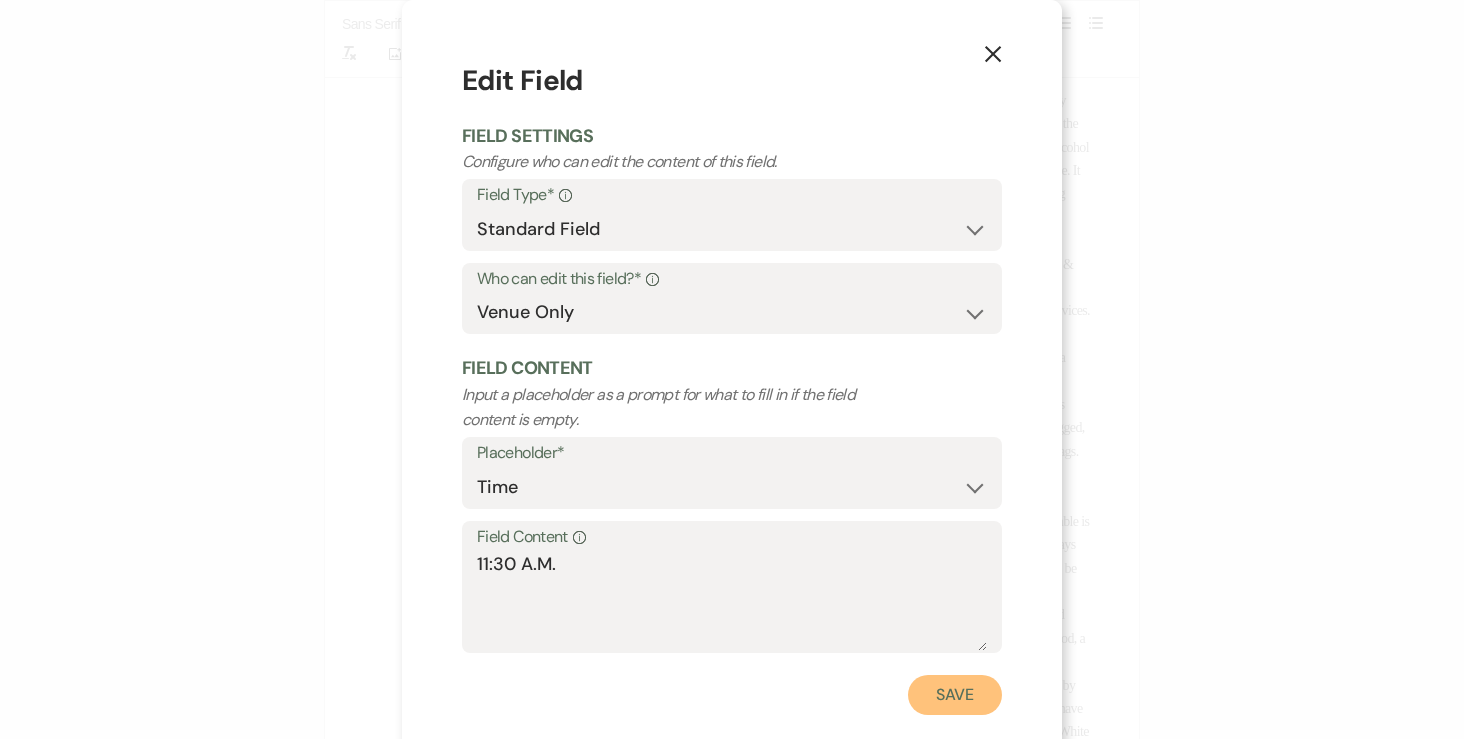 click on "Save" at bounding box center [955, 695] 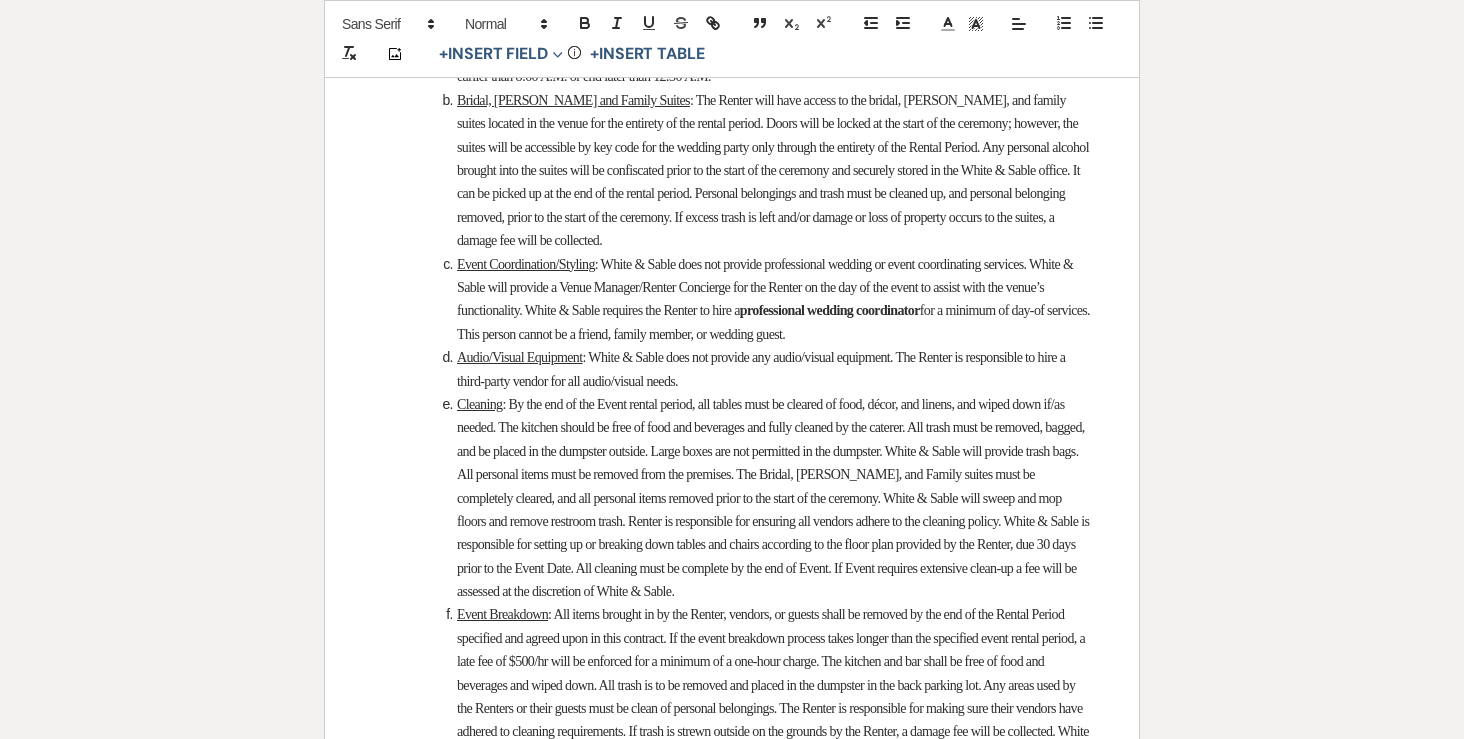 click on "12:30am" at bounding box center (1032, 30) 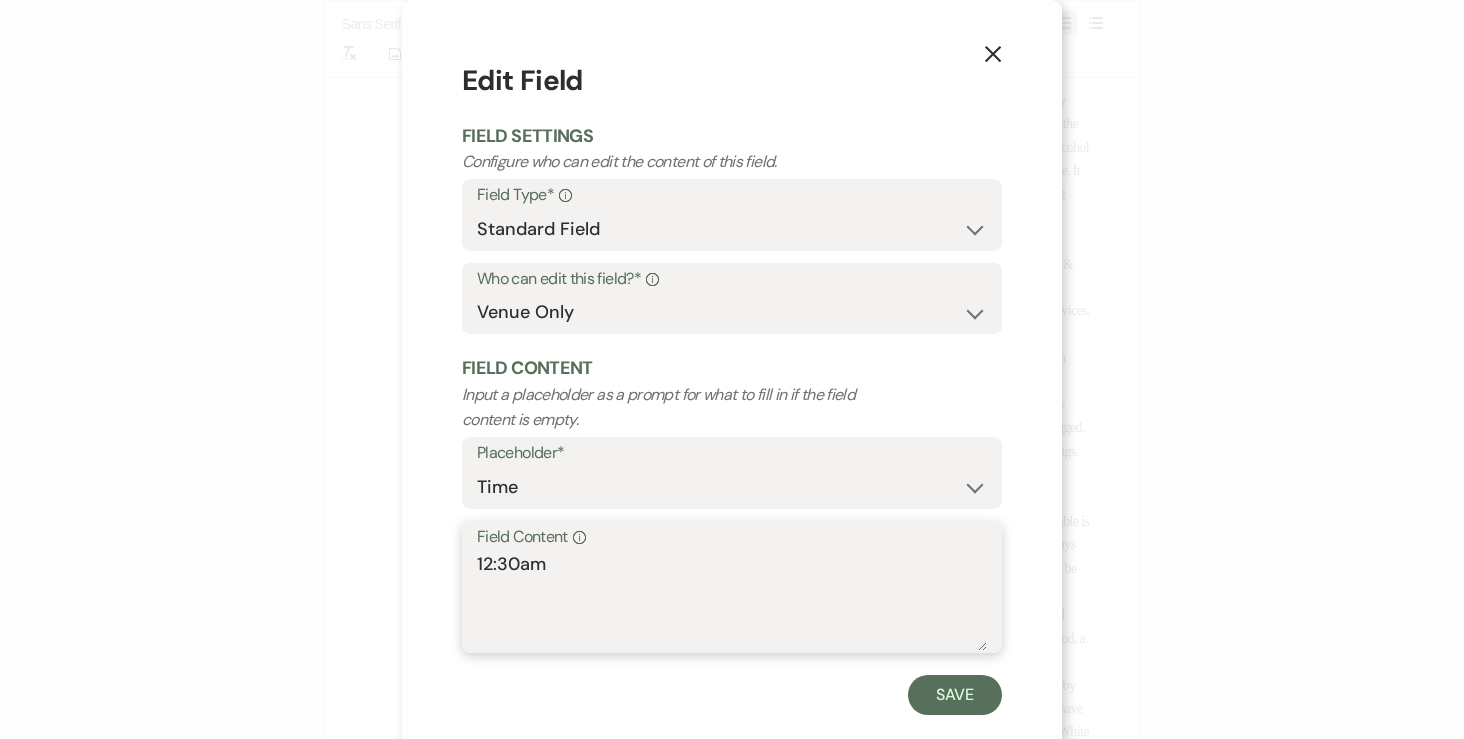click on "12:30am" at bounding box center (732, 601) 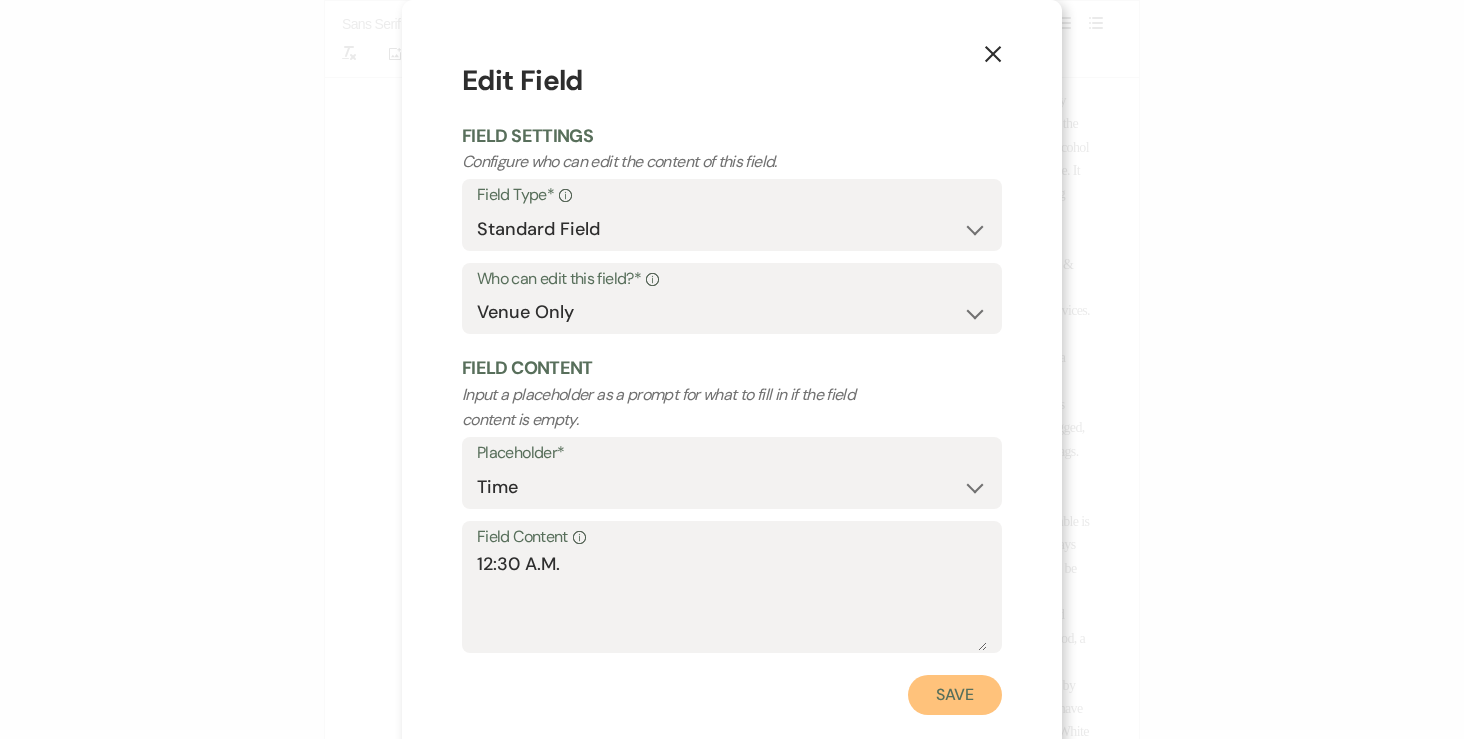 click on "Save" at bounding box center [955, 695] 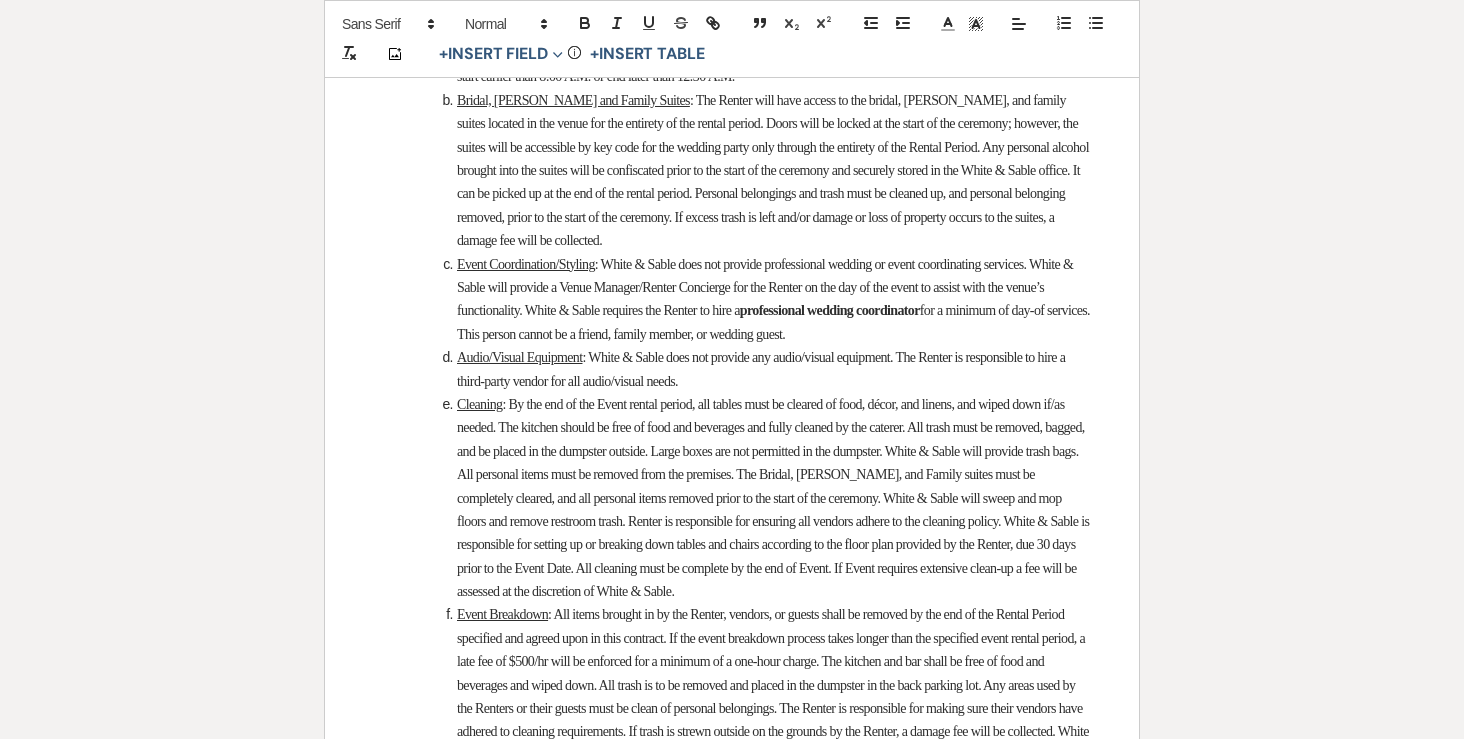 click on "11:30pm" at bounding box center [747, 53] 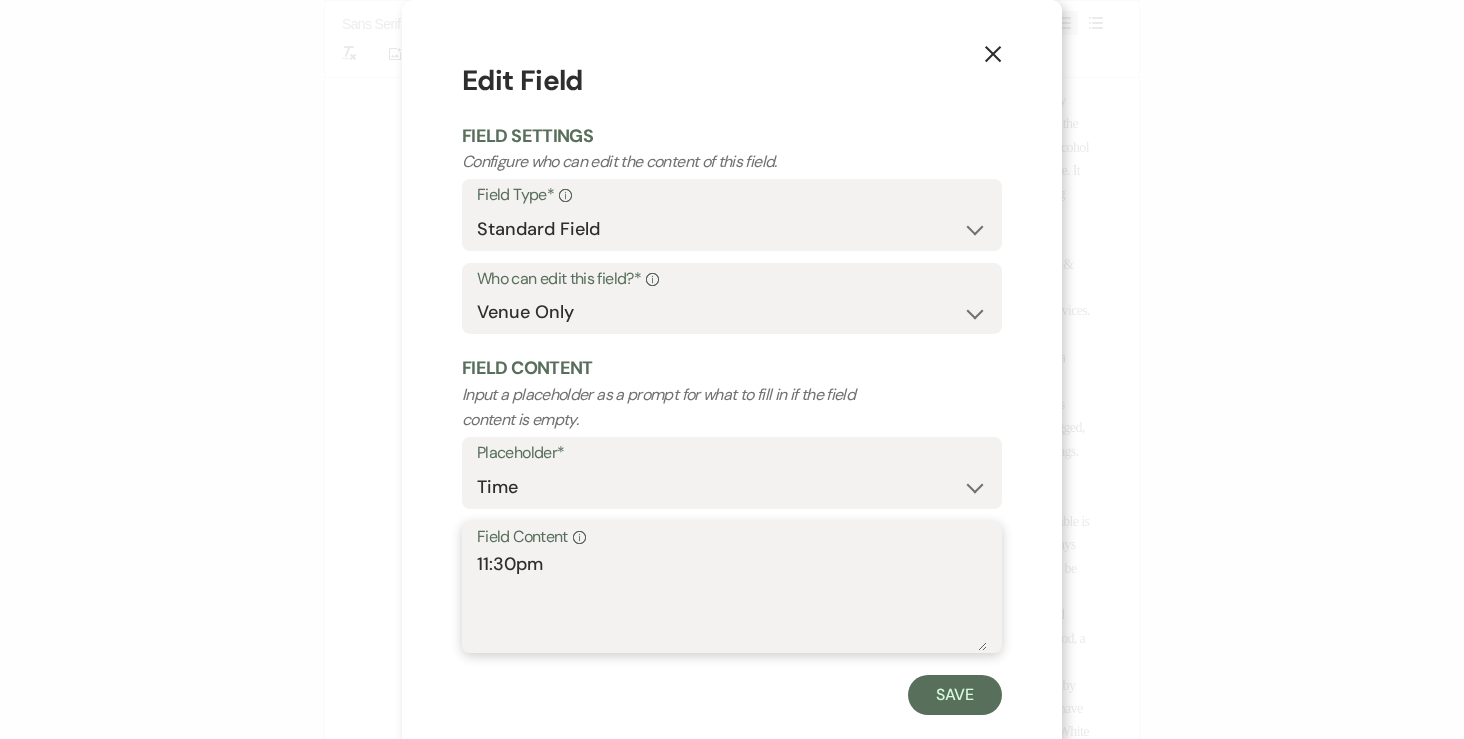 click on "11:30pm" at bounding box center (732, 601) 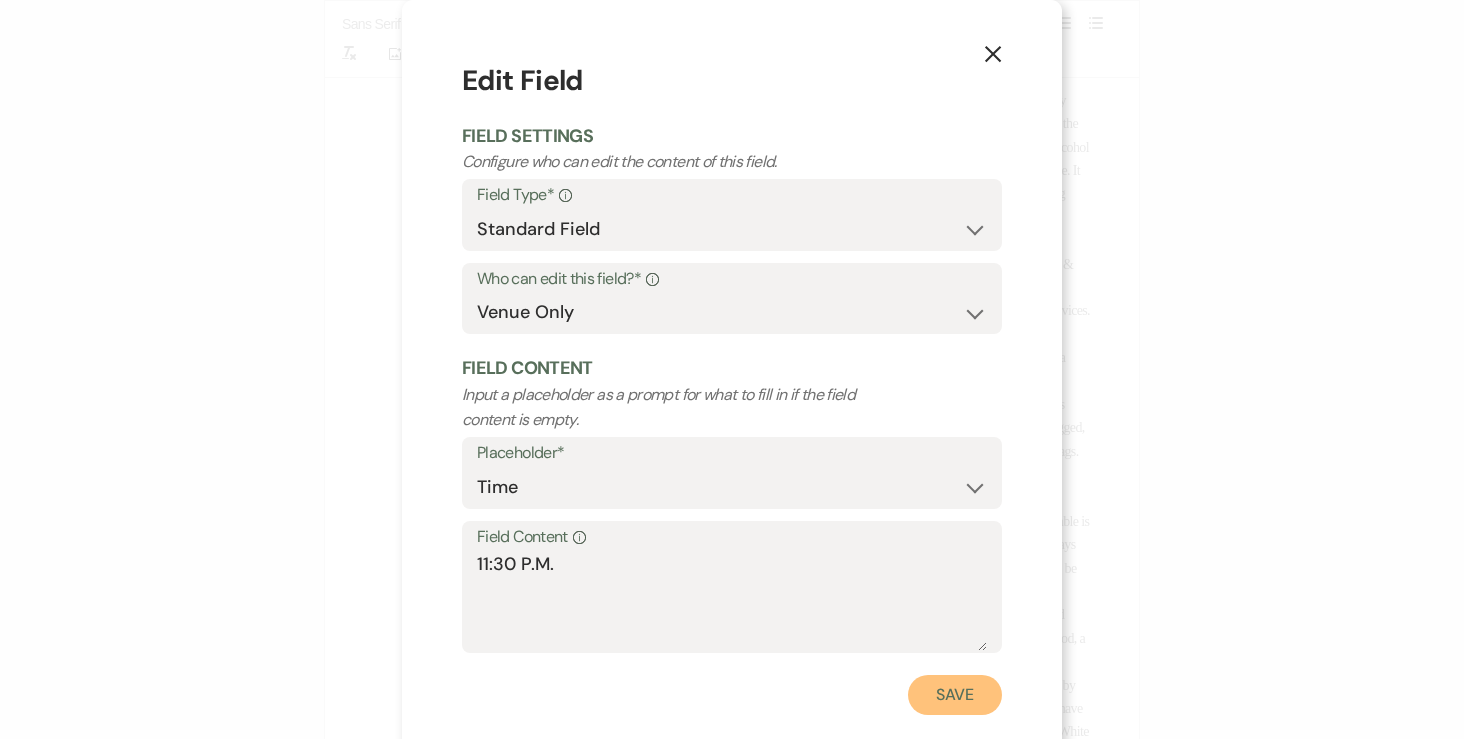 click on "Save" at bounding box center (955, 695) 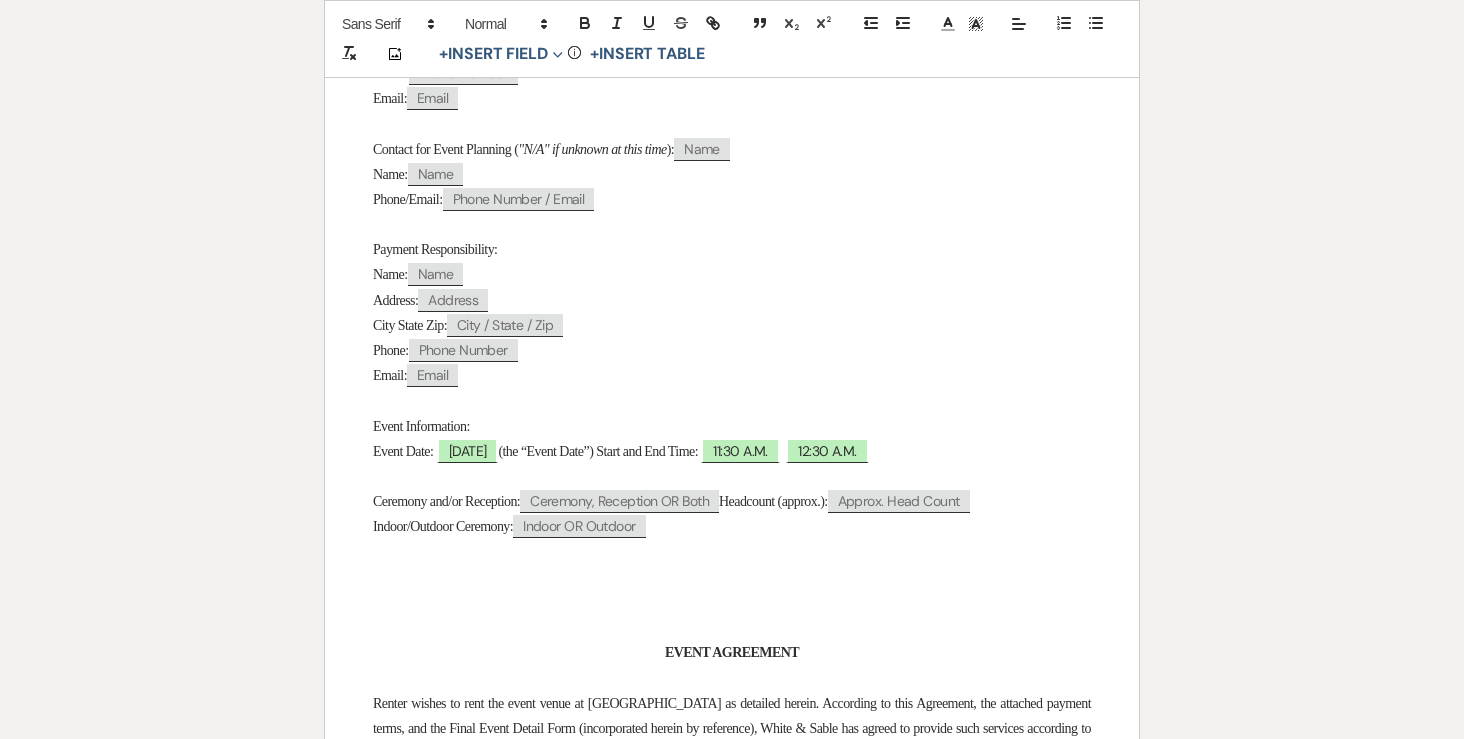 scroll, scrollTop: 0, scrollLeft: 0, axis: both 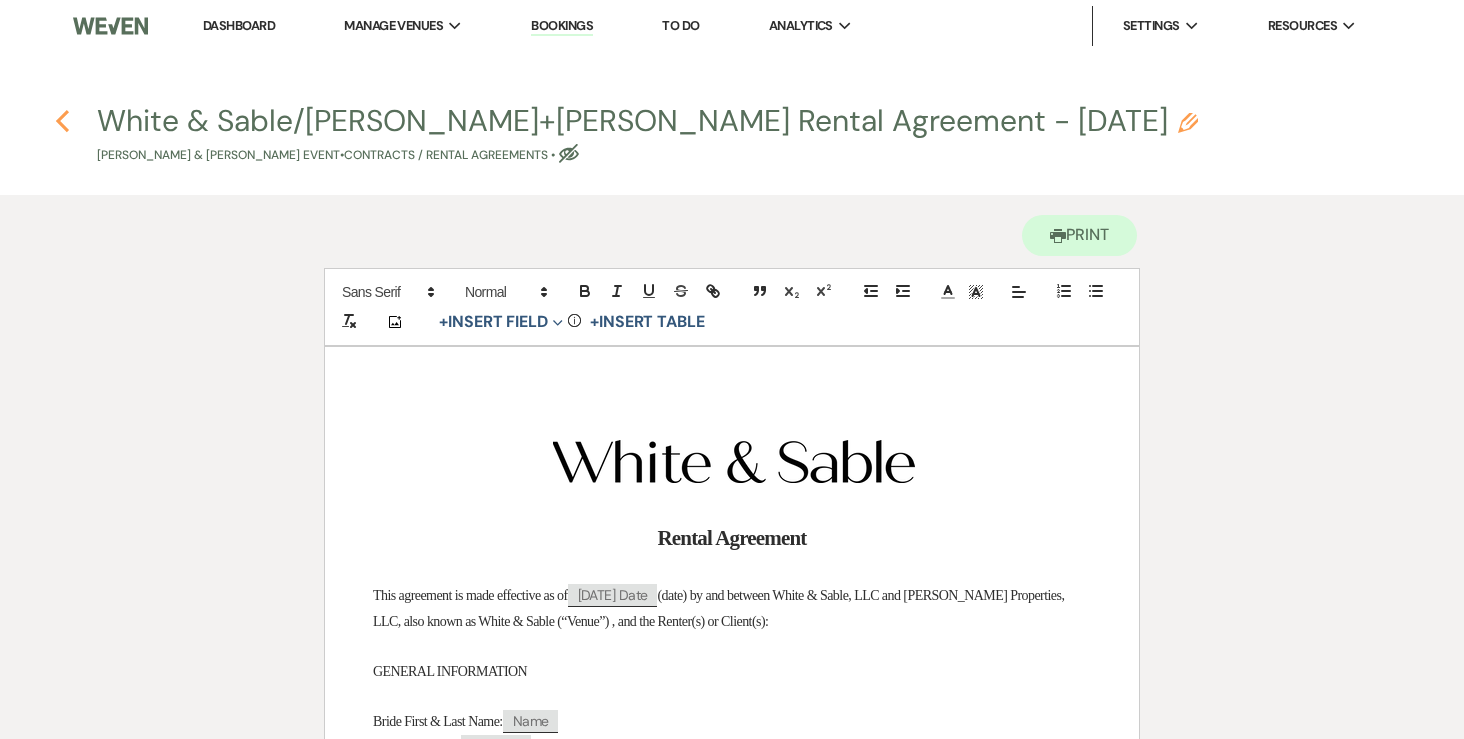 click on "Previous" 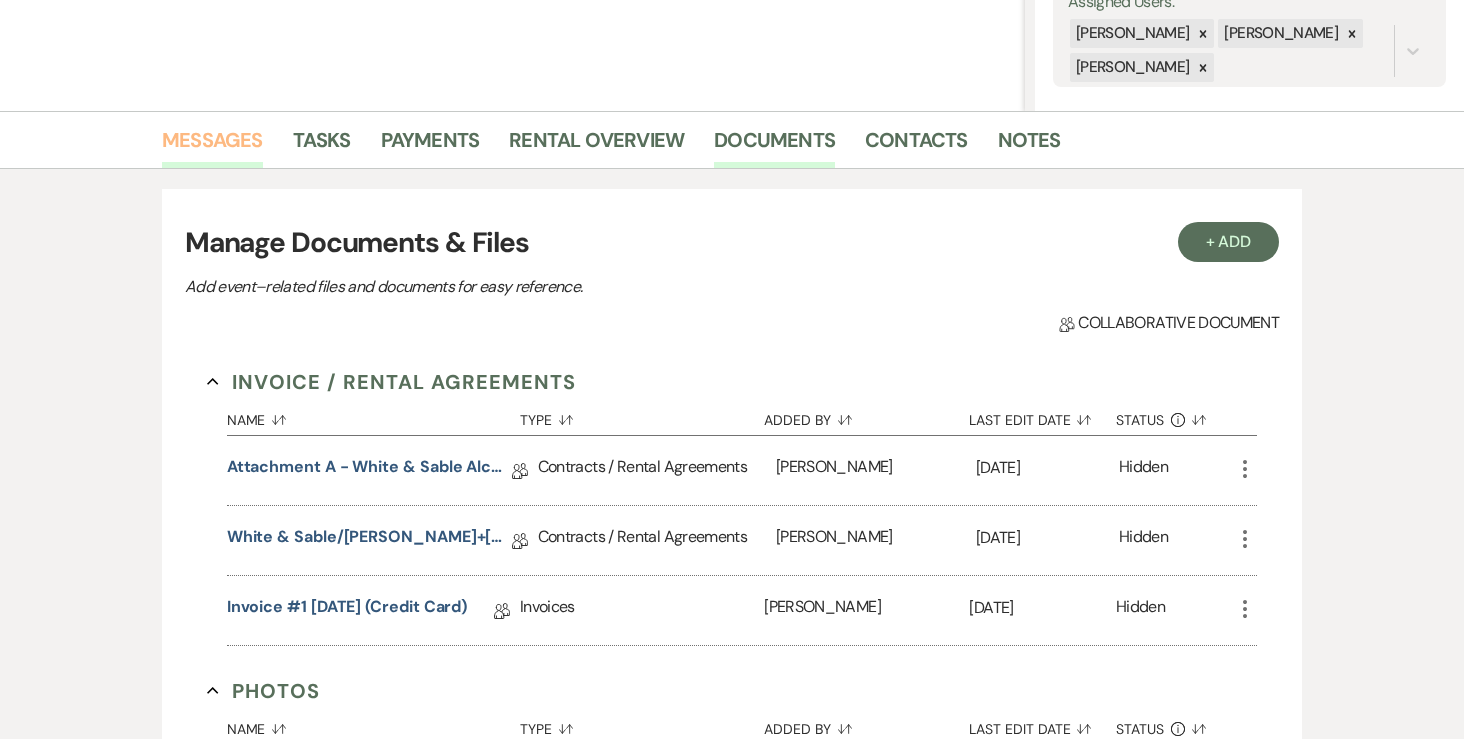 click on "Messages" at bounding box center (212, 146) 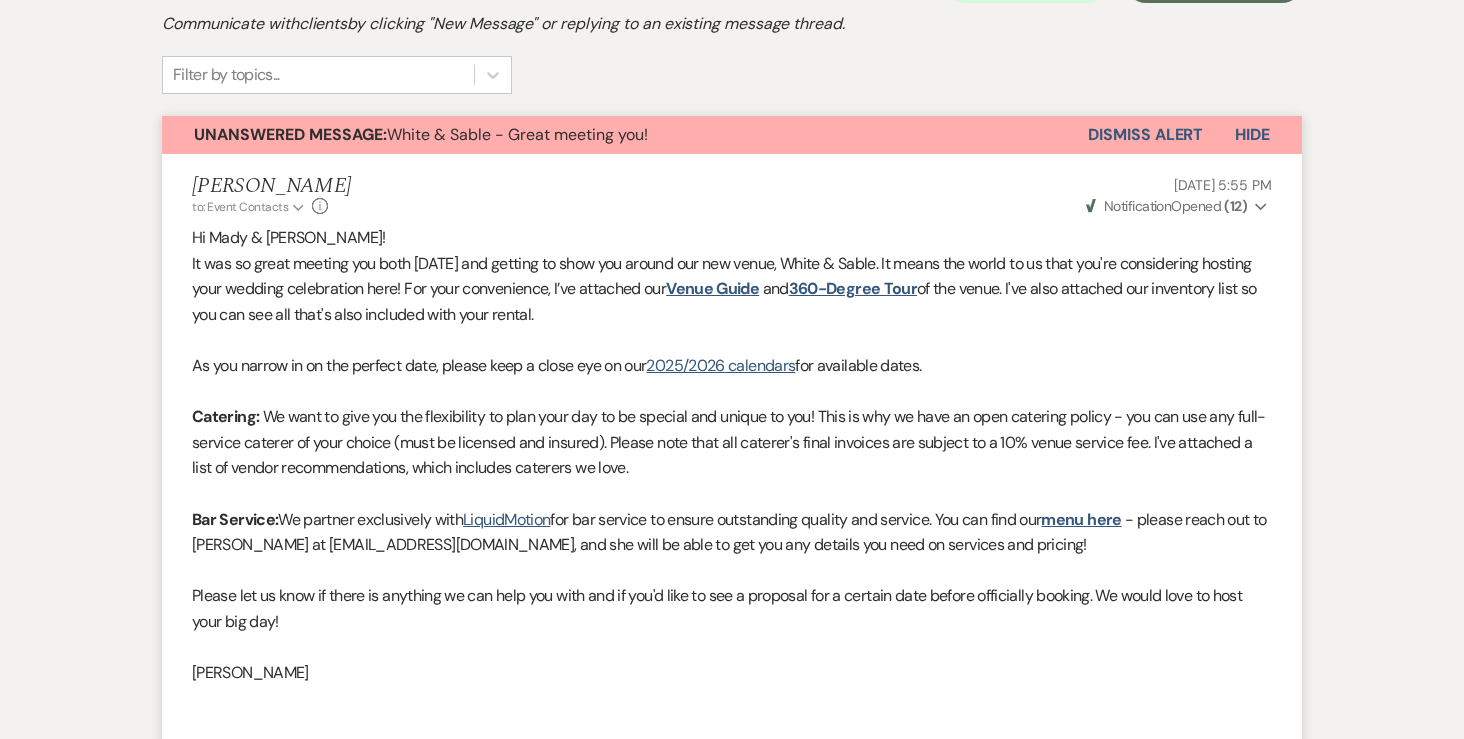 scroll, scrollTop: 609, scrollLeft: 0, axis: vertical 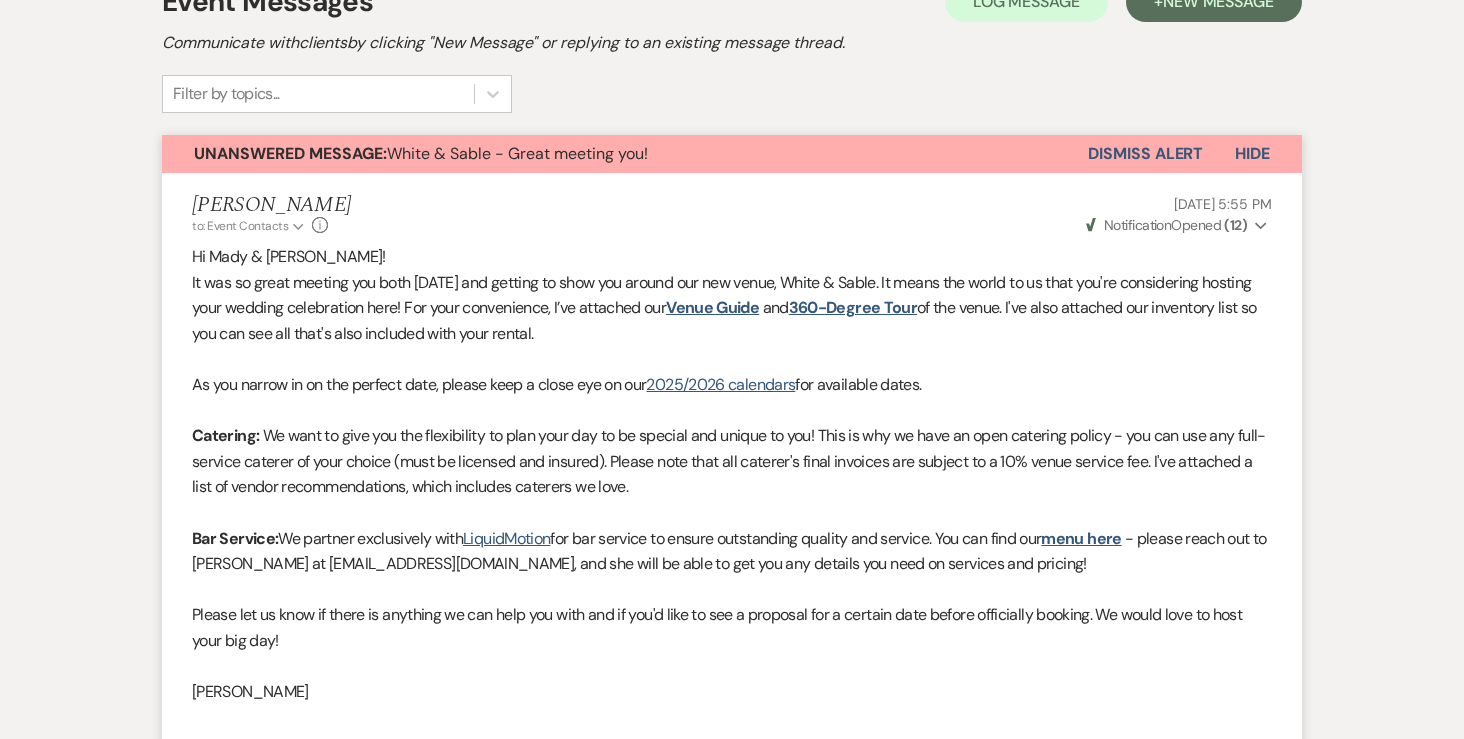 click on "Dismiss Alert" at bounding box center (1145, 154) 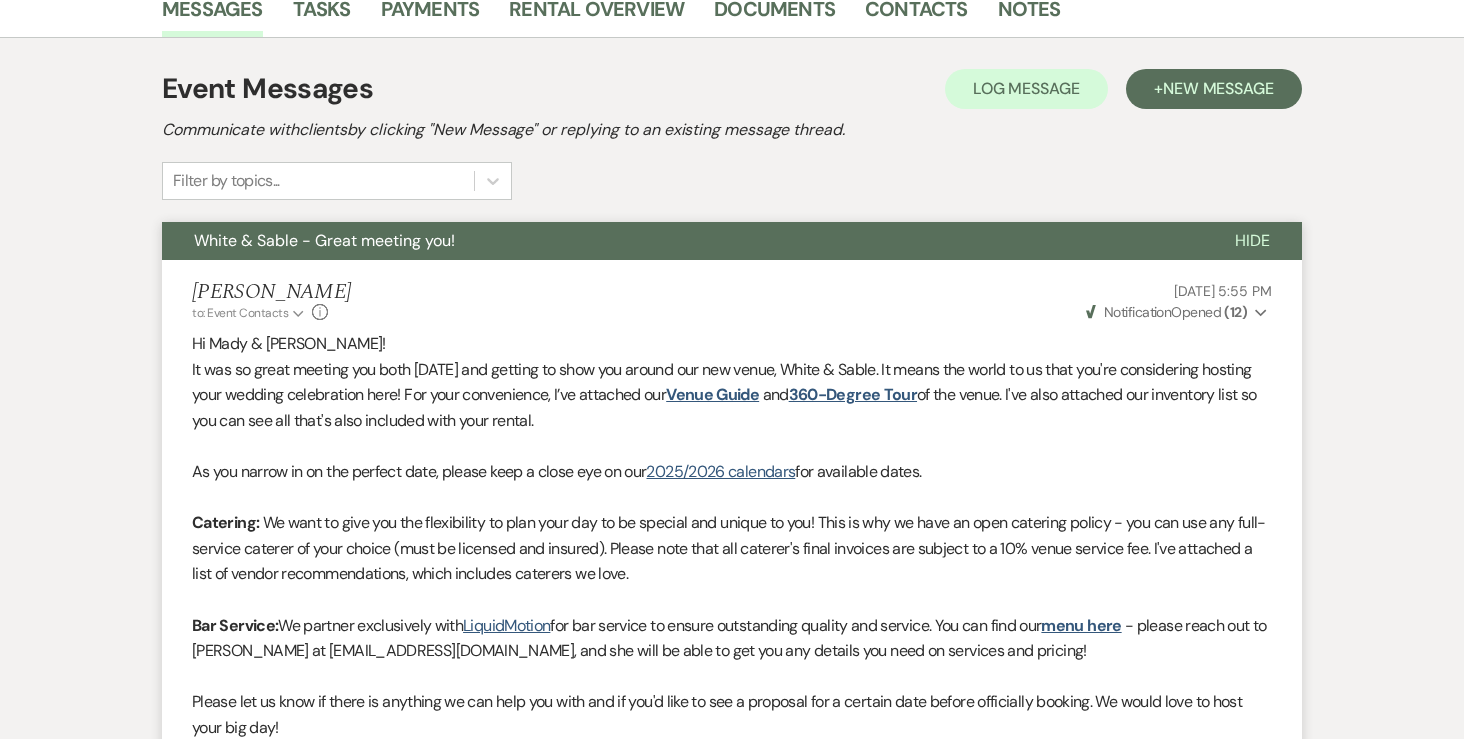 scroll, scrollTop: 491, scrollLeft: 0, axis: vertical 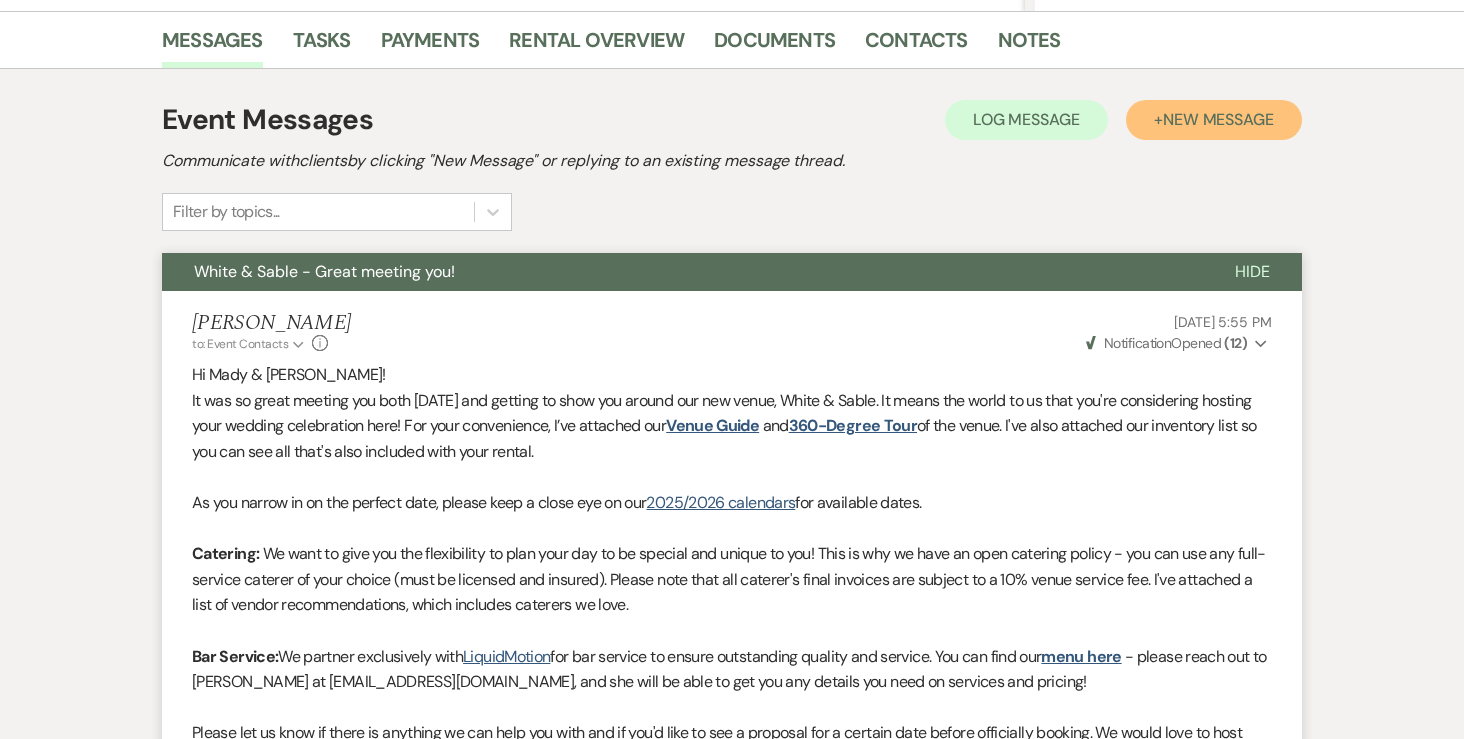 click on "+  New Message" at bounding box center [1214, 120] 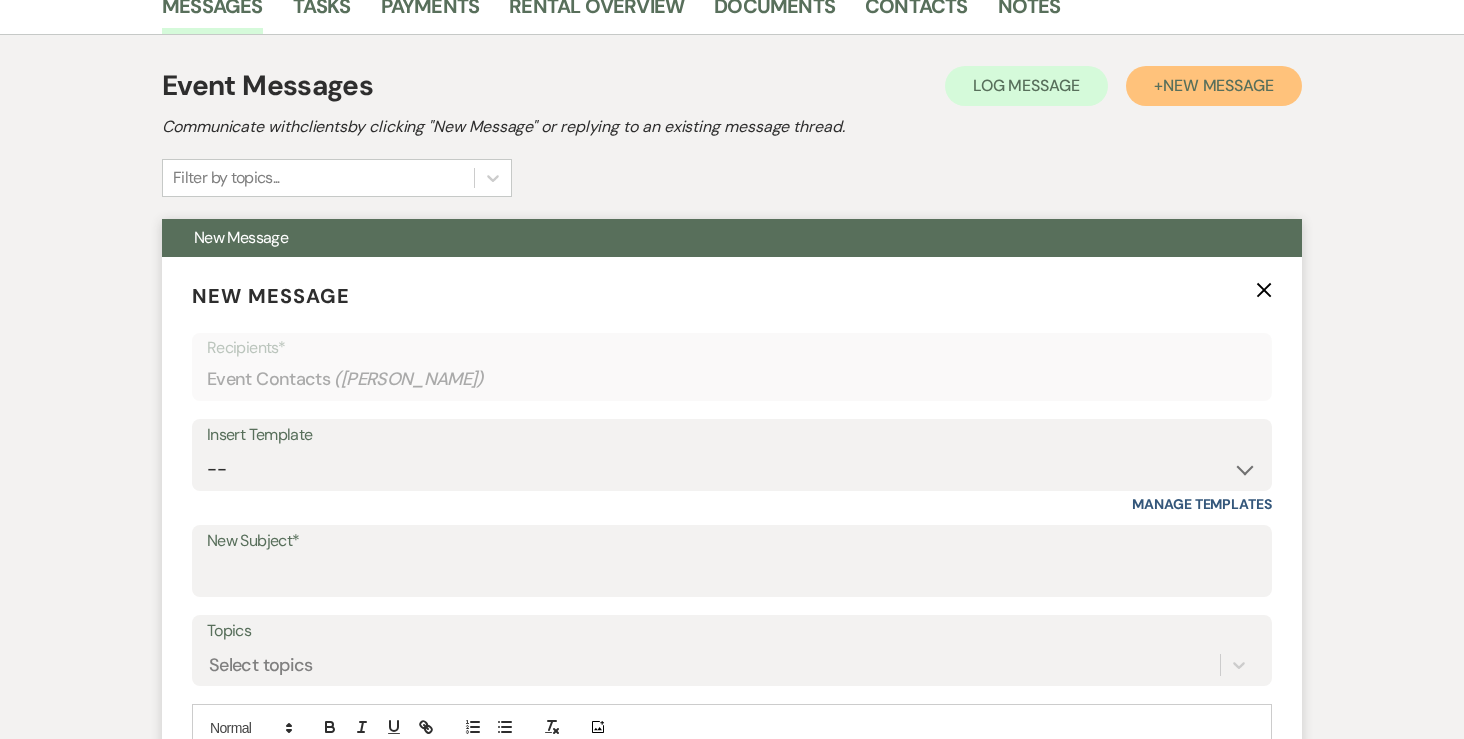 scroll, scrollTop: 550, scrollLeft: 0, axis: vertical 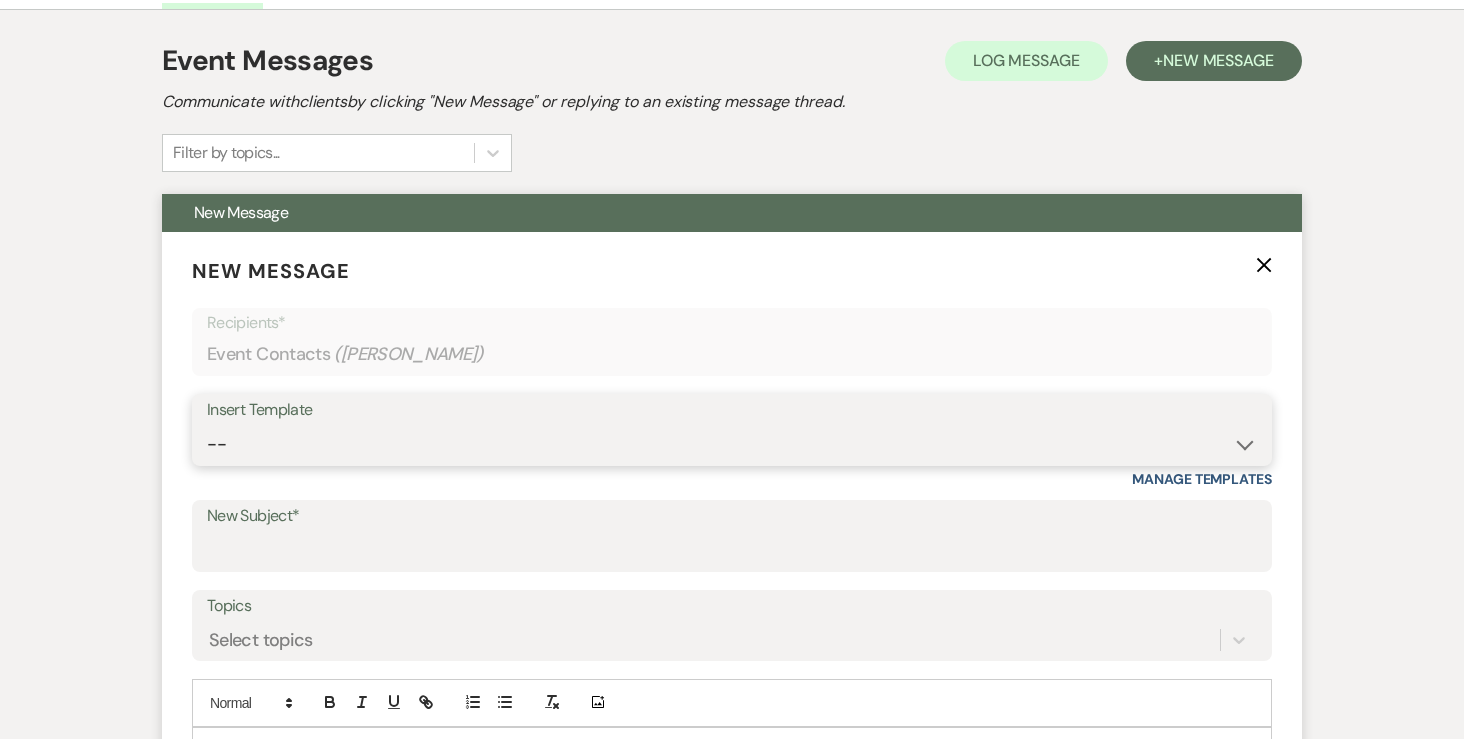 click on "-- Inquiry Response (Venue Guide) Schedule - Venue Tour Appt Confirmation Schedule - Venue Tour Appt Reminder Tour - Reschedule Tour - Follow-Up (Venue Guide) Proposal - Wedding Wedding Onboarding - Welcome Guide and Weven Planning Portal Introduction Inquiry Follow-Up: 5 Tips for Stress-Free Planning Inquiry - Available Dates Inquiry Follow-Up: Tour Invitation Inquiry Follow-Up: Unique Features Inquiry Follow-Up: Planning at W&S Insurance Exception Response Friday Weddings Sunday Weddings Baseball Poop or get off toliet (Venue Guide) Concession Speech Onboarding - Welcome Magazine and Weven Planning Portal Introduction (NON-Wedding Events) Day-of Coordinators Schedule - Venue IN-PERSON Tour Appt Confirmation Outside Food Info Cooper Films Thursday Weddings Hire a Host / Host a Toast Follow-follow up Recommended Vendors Weekend Tours Catering Guidelines & Vendor COI Requirements Inventory List to Booked Couples Cancellation Form Teresa Template Client Communication (parents requesting calls) - NEED TO EDIT" at bounding box center [732, 444] 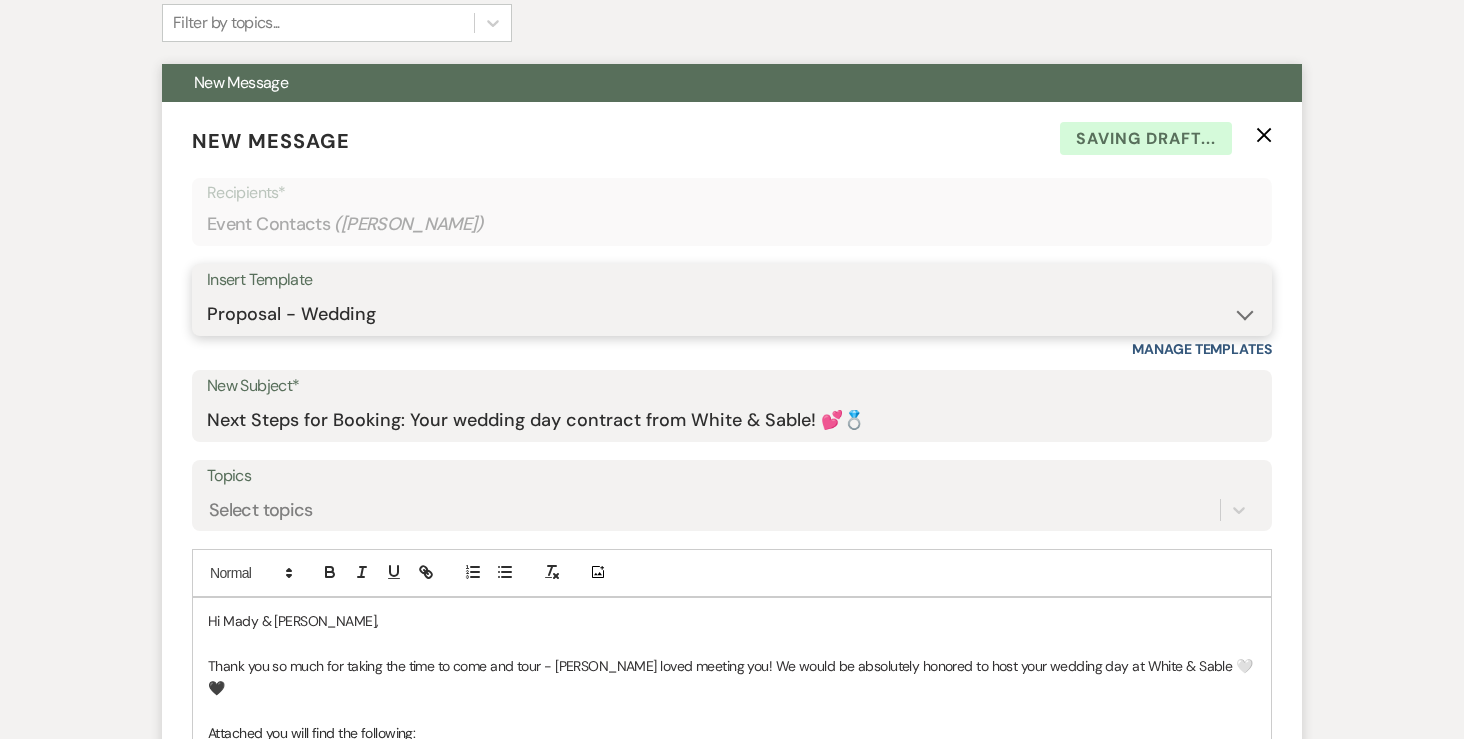 scroll, scrollTop: 709, scrollLeft: 0, axis: vertical 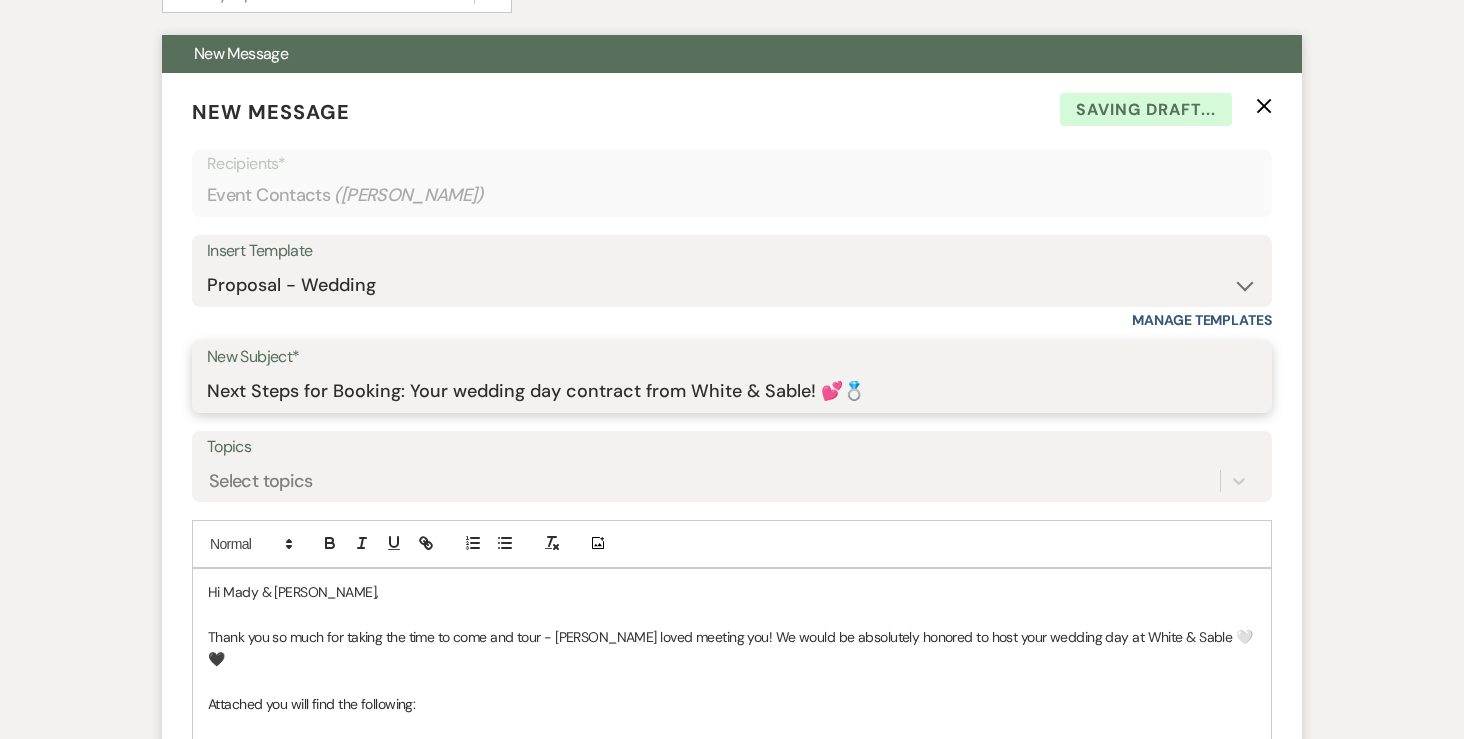 click on "Next Steps for Booking: Your wedding day contract from White & Sable! 💕💍" at bounding box center [732, 391] 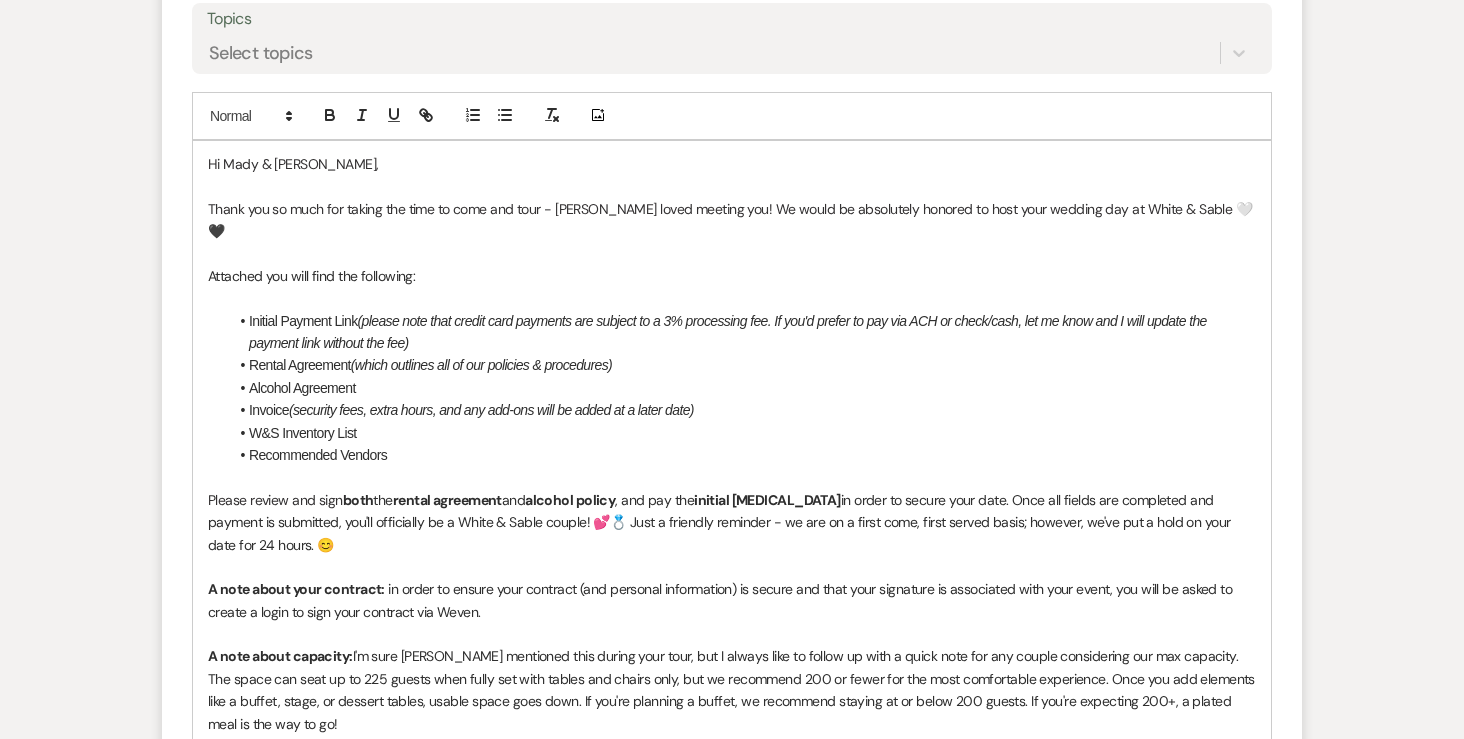 scroll, scrollTop: 1140, scrollLeft: 0, axis: vertical 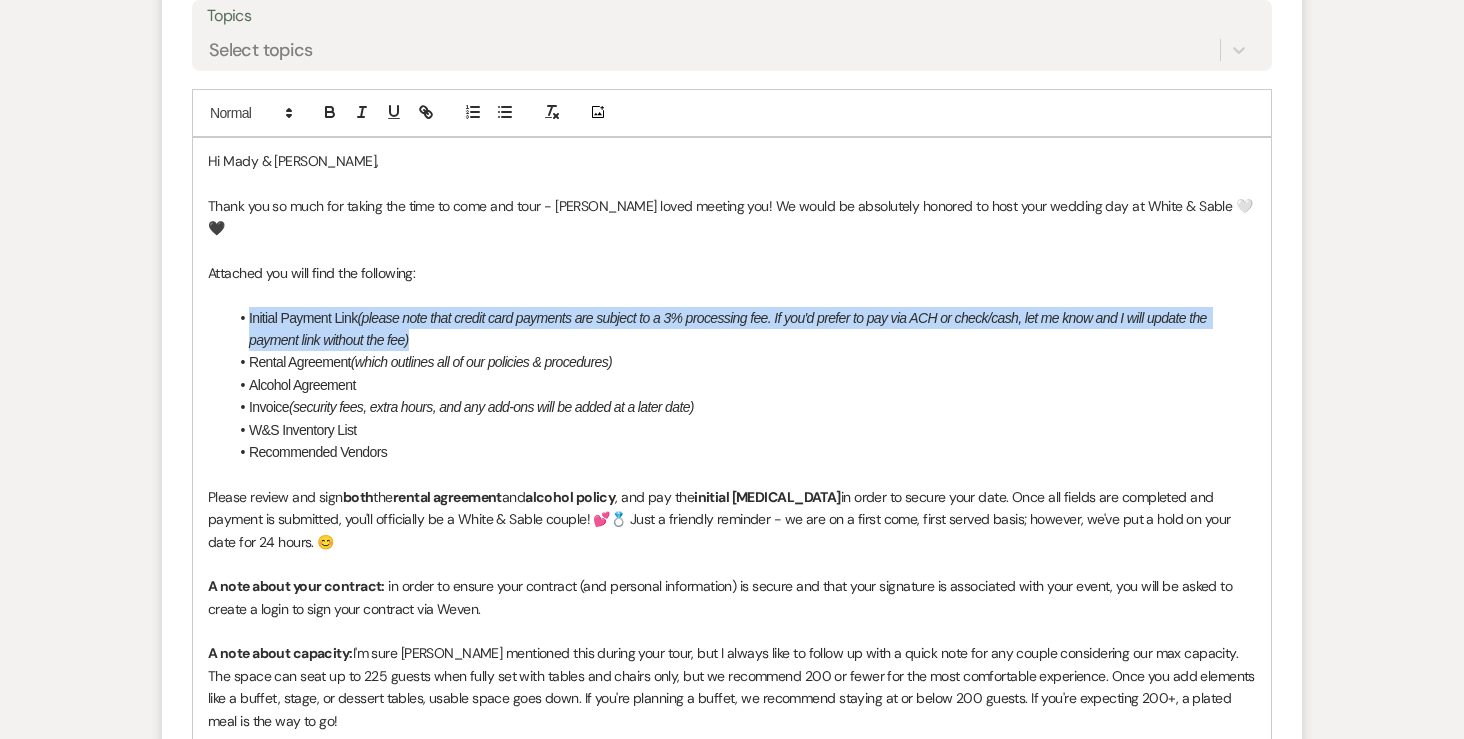 drag, startPoint x: 420, startPoint y: 313, endPoint x: 218, endPoint y: 292, distance: 203.08865 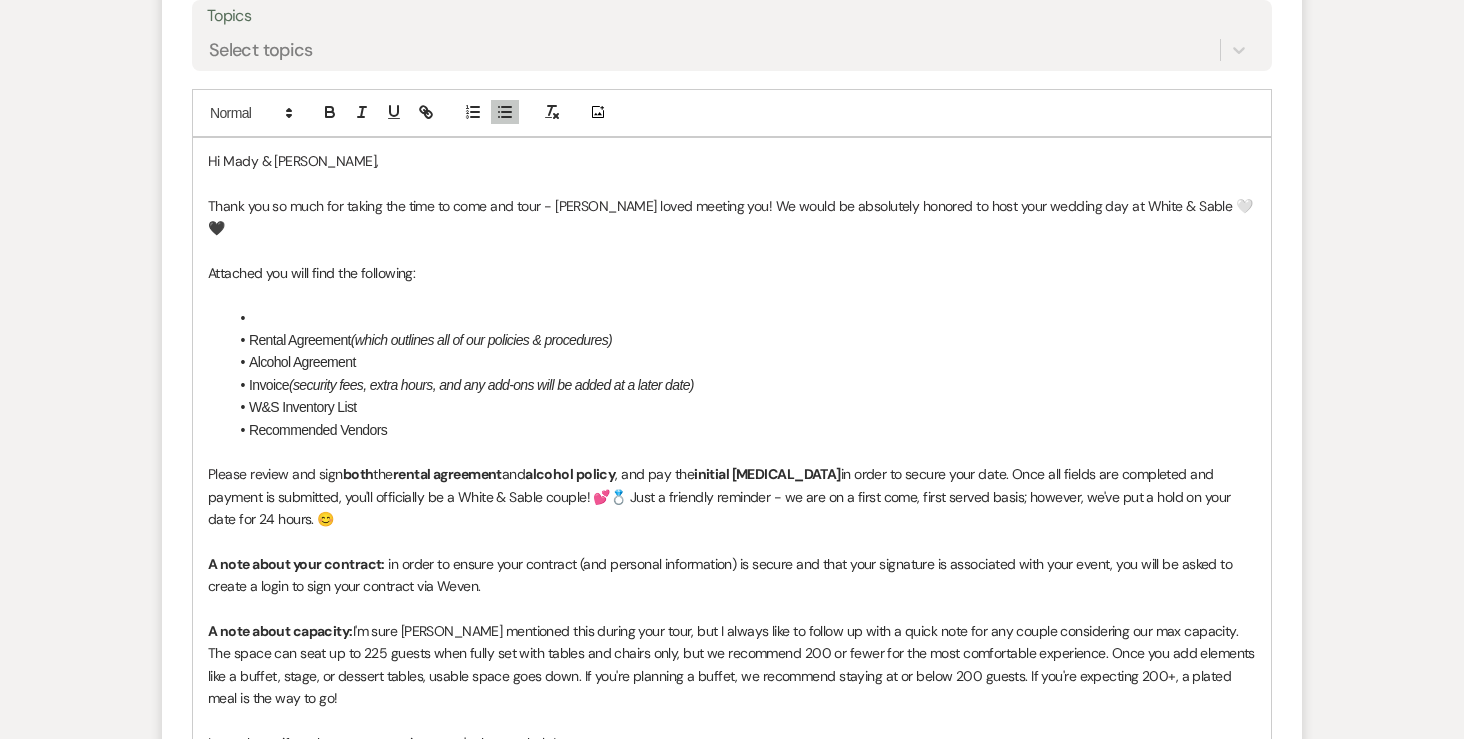 click on "(security fees, extra hours, and any add-ons will be added at a later date)" at bounding box center [491, 385] 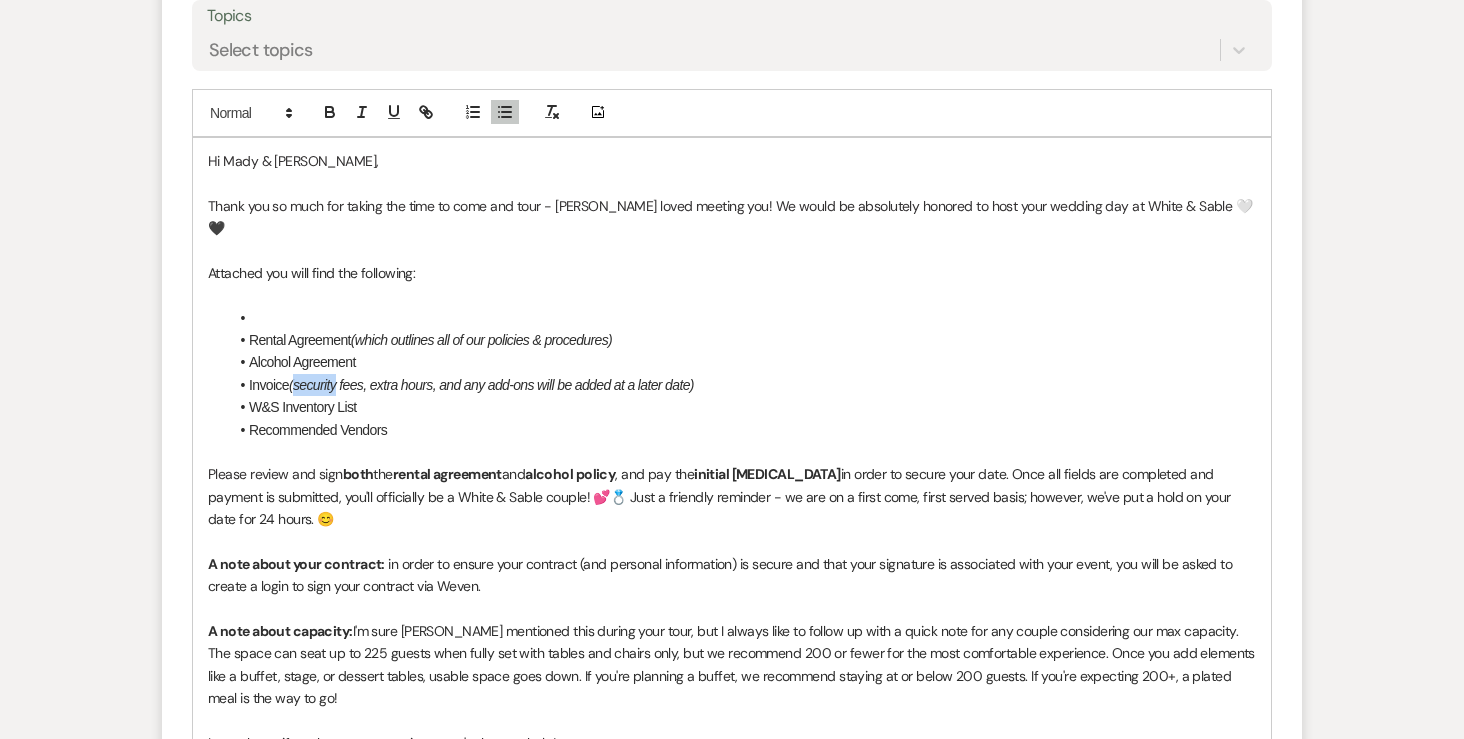 click on "(security fees, extra hours, and any add-ons will be added at a later date)" at bounding box center (491, 385) 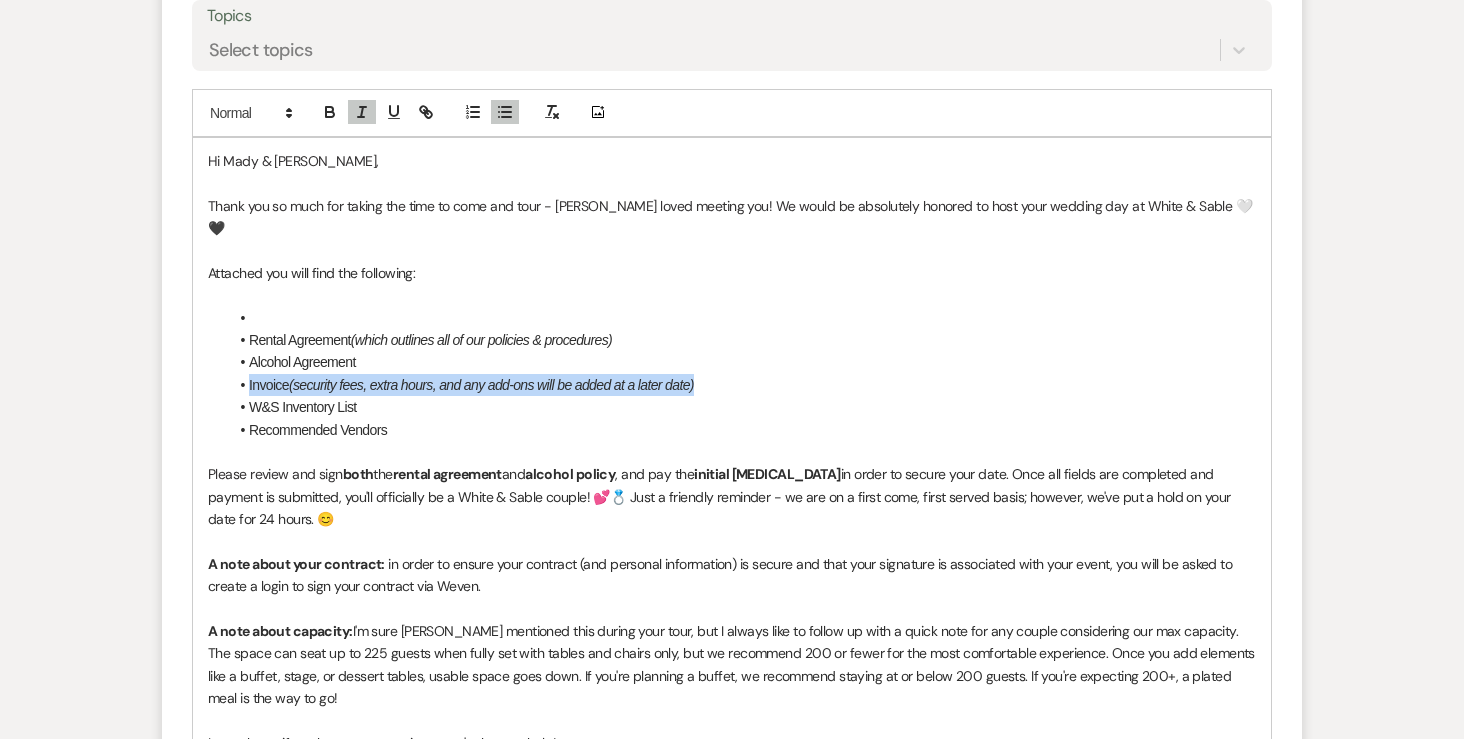 click on "(security fees, extra hours, and any add-ons will be added at a later date)" at bounding box center [491, 385] 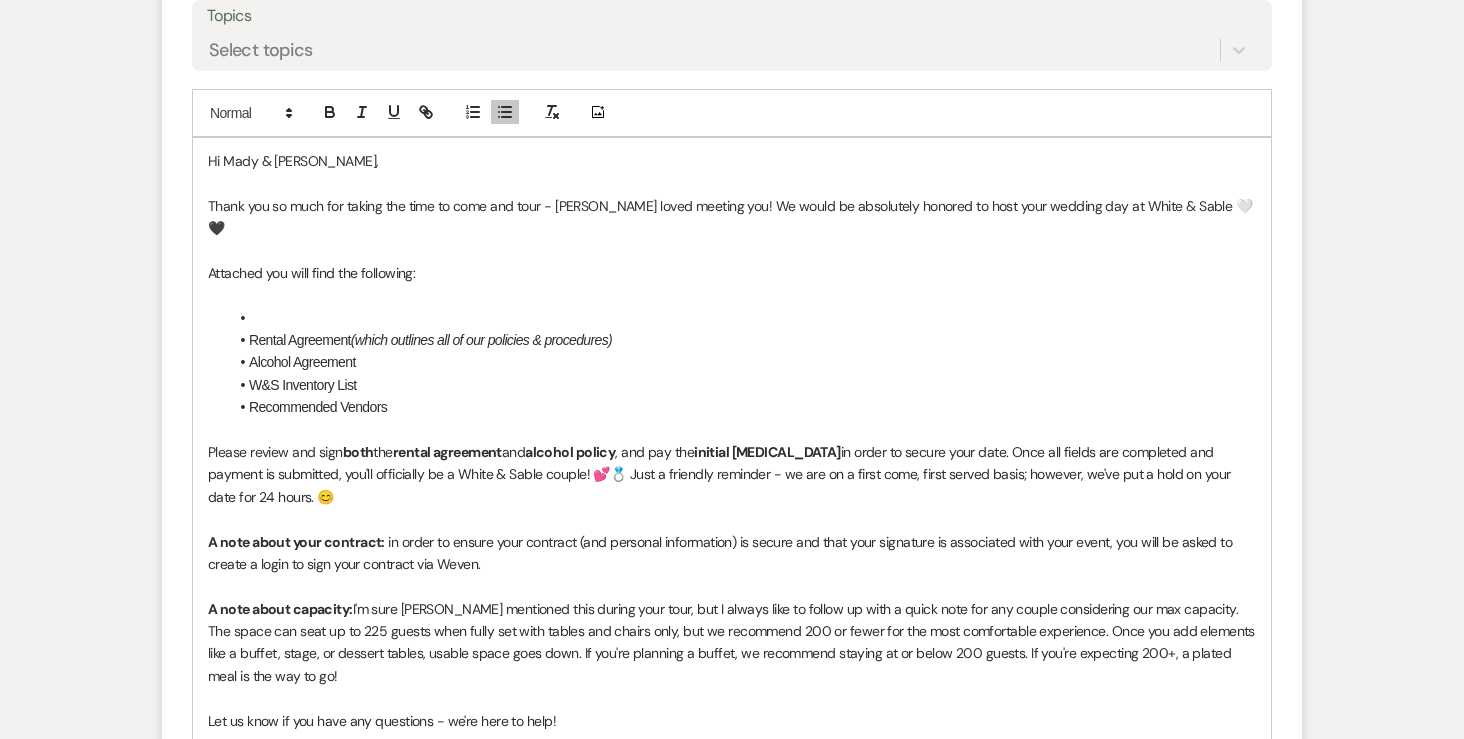 click at bounding box center (742, 318) 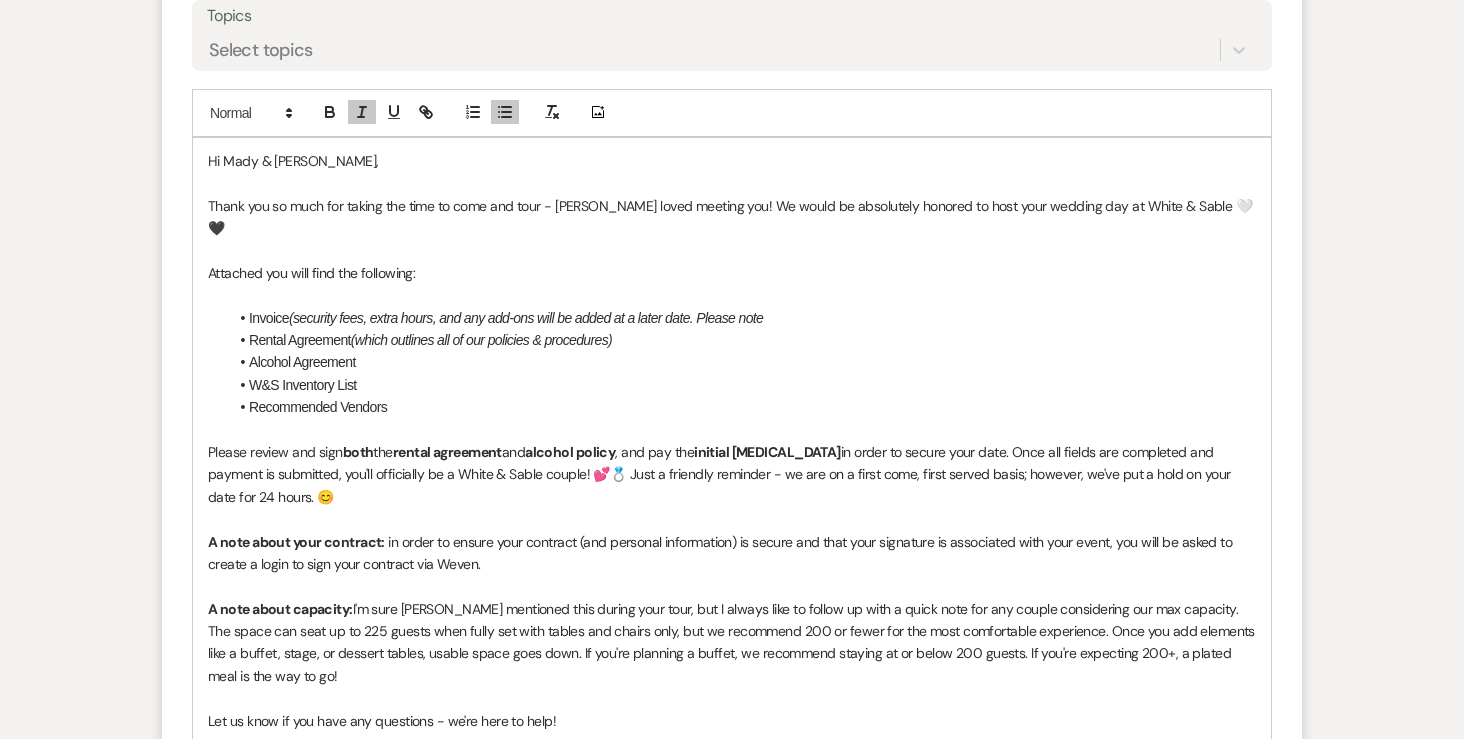 click on "(security fees, extra hours, and any add-ons will be added at a later date. Please note" at bounding box center (526, 318) 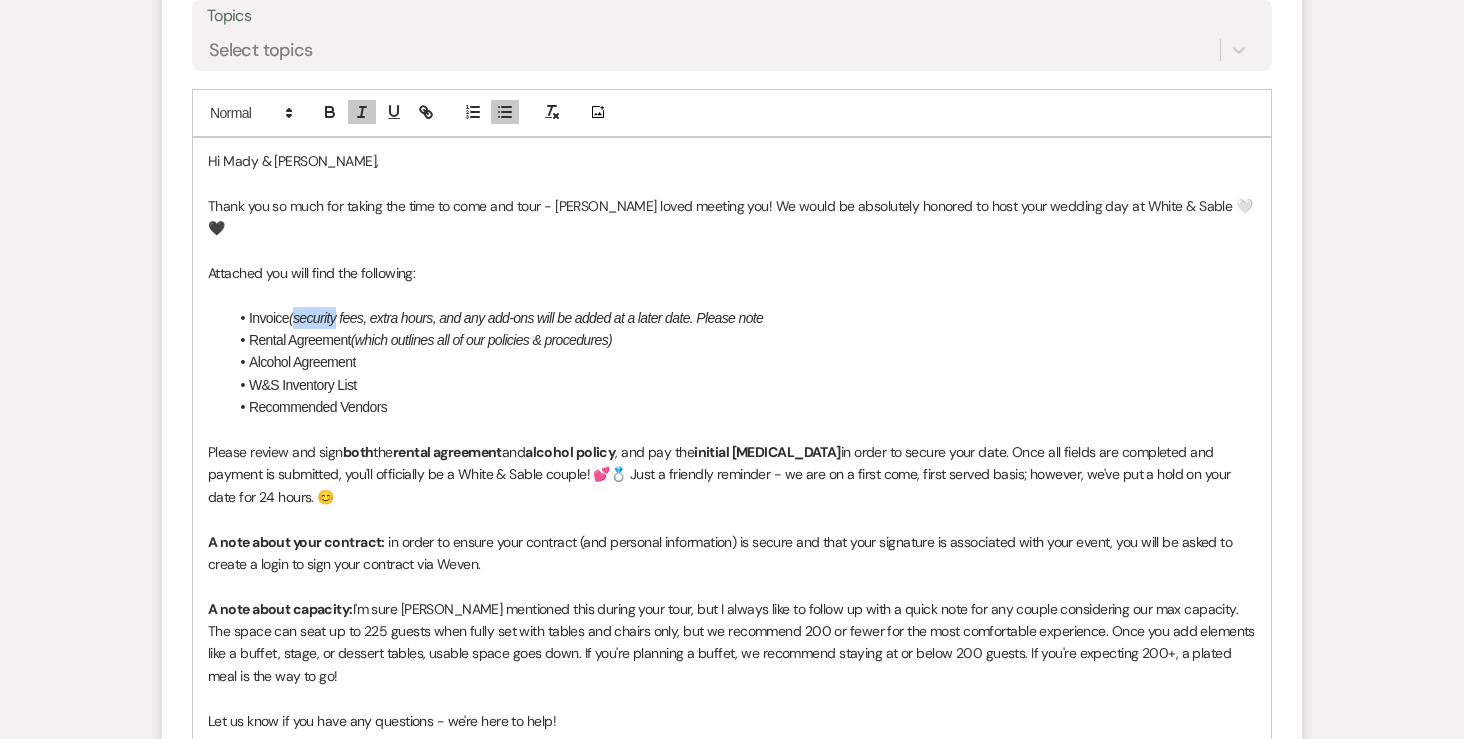 click on "(security fees, extra hours, and any add-ons will be added at a later date. Please note" at bounding box center [526, 318] 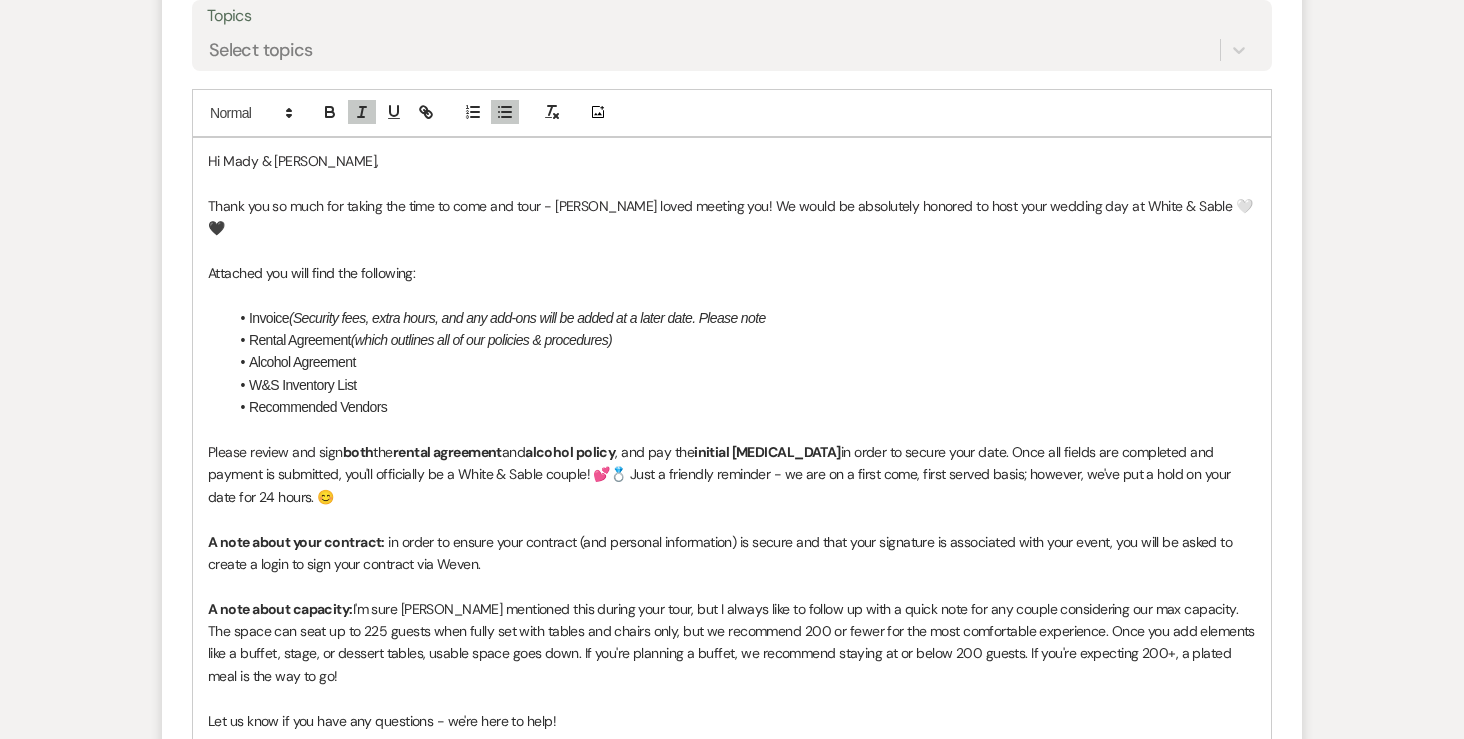 click on "Invoice  (Security fees, extra hours, and any add-ons will be added at a later date. Please note" at bounding box center (742, 318) 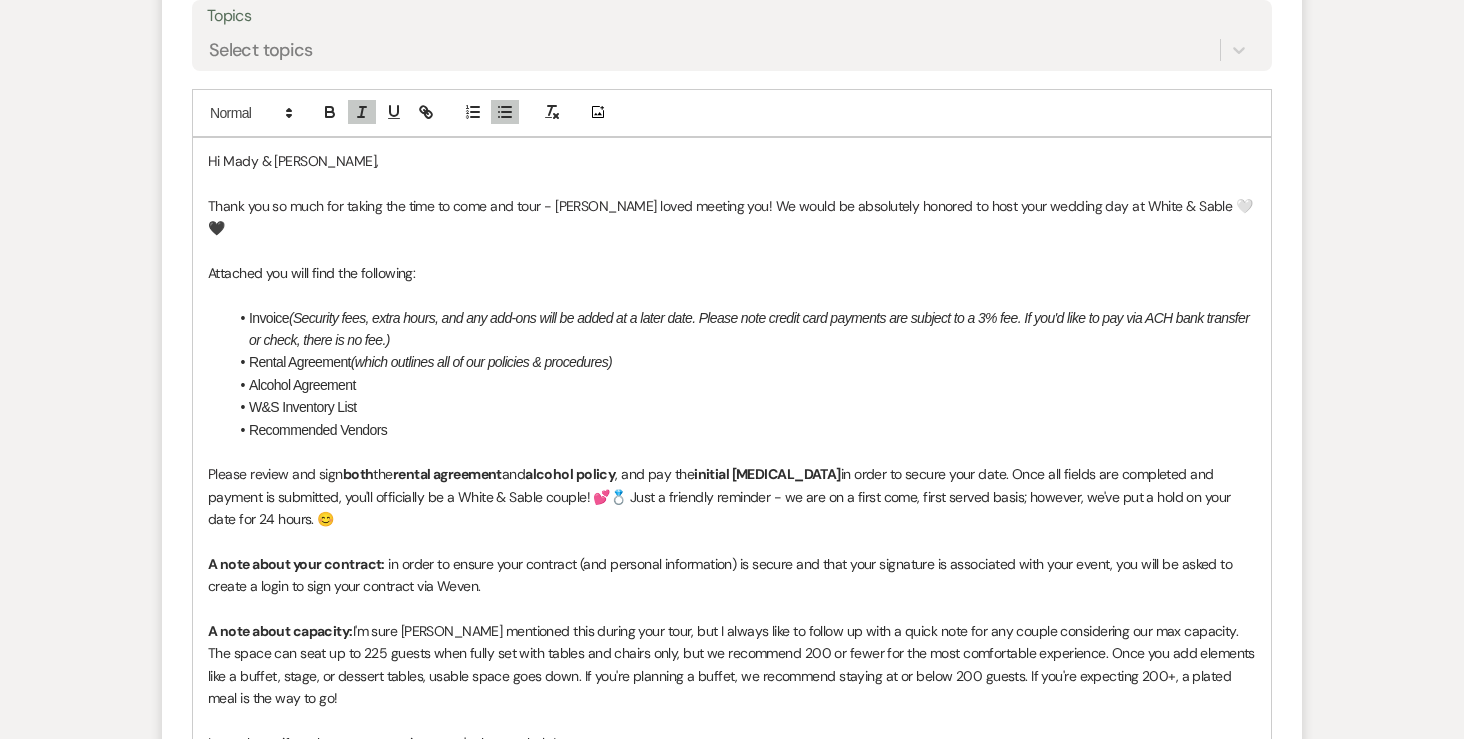click on "(Security fees, extra hours, and any add-ons will be added at a later date. Please note credit card payments are subject to a 3% fee. If you'd like to pay via ACH bank transfer or check, there is no fee.)" at bounding box center (750, 329) 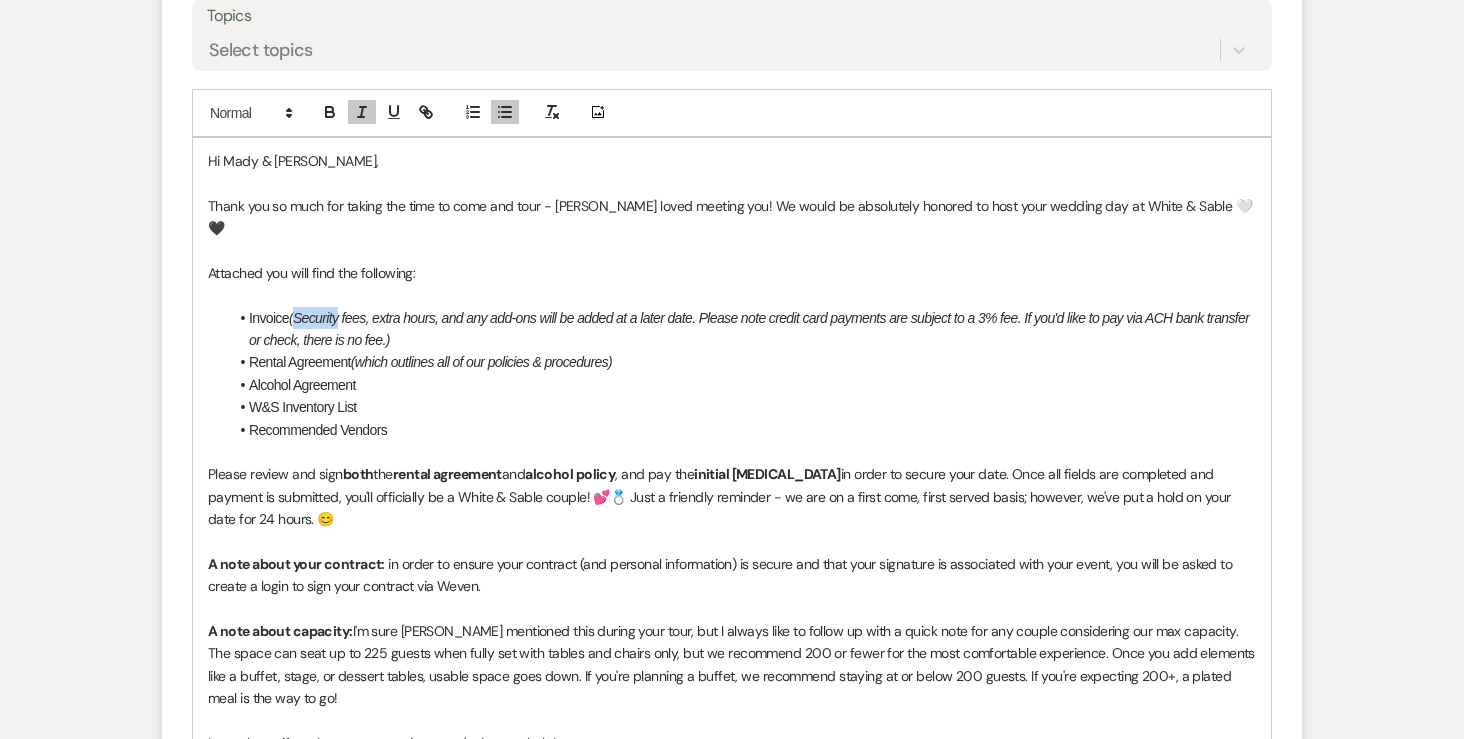 click on "(Security fees, extra hours, and any add-ons will be added at a later date. Please note credit card payments are subject to a 3% fee. If you'd like to pay via ACH bank transfer or check, there is no fee.)" at bounding box center [750, 329] 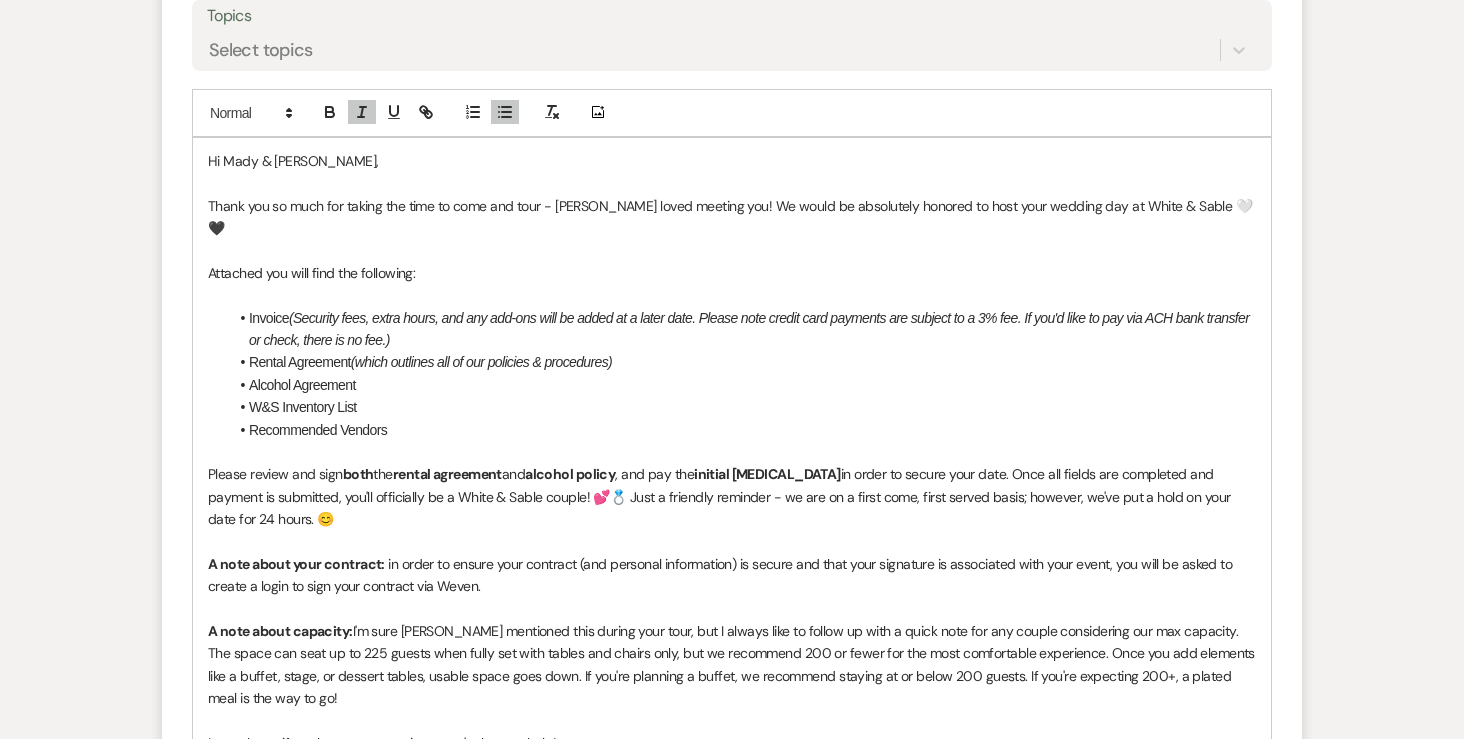 click on "(which outlines all of our policies & procedures)" at bounding box center (481, 362) 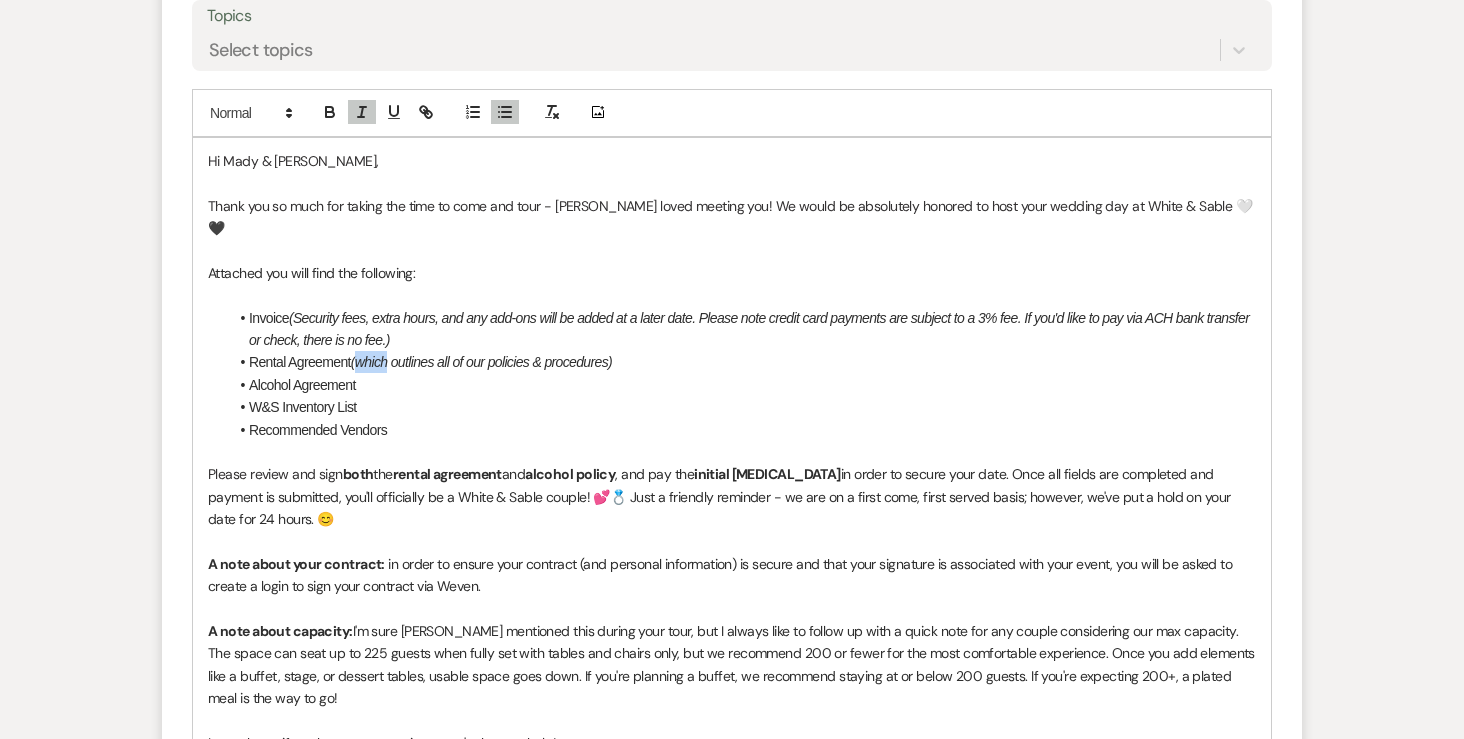 click on "(which outlines all of our policies & procedures)" at bounding box center [481, 362] 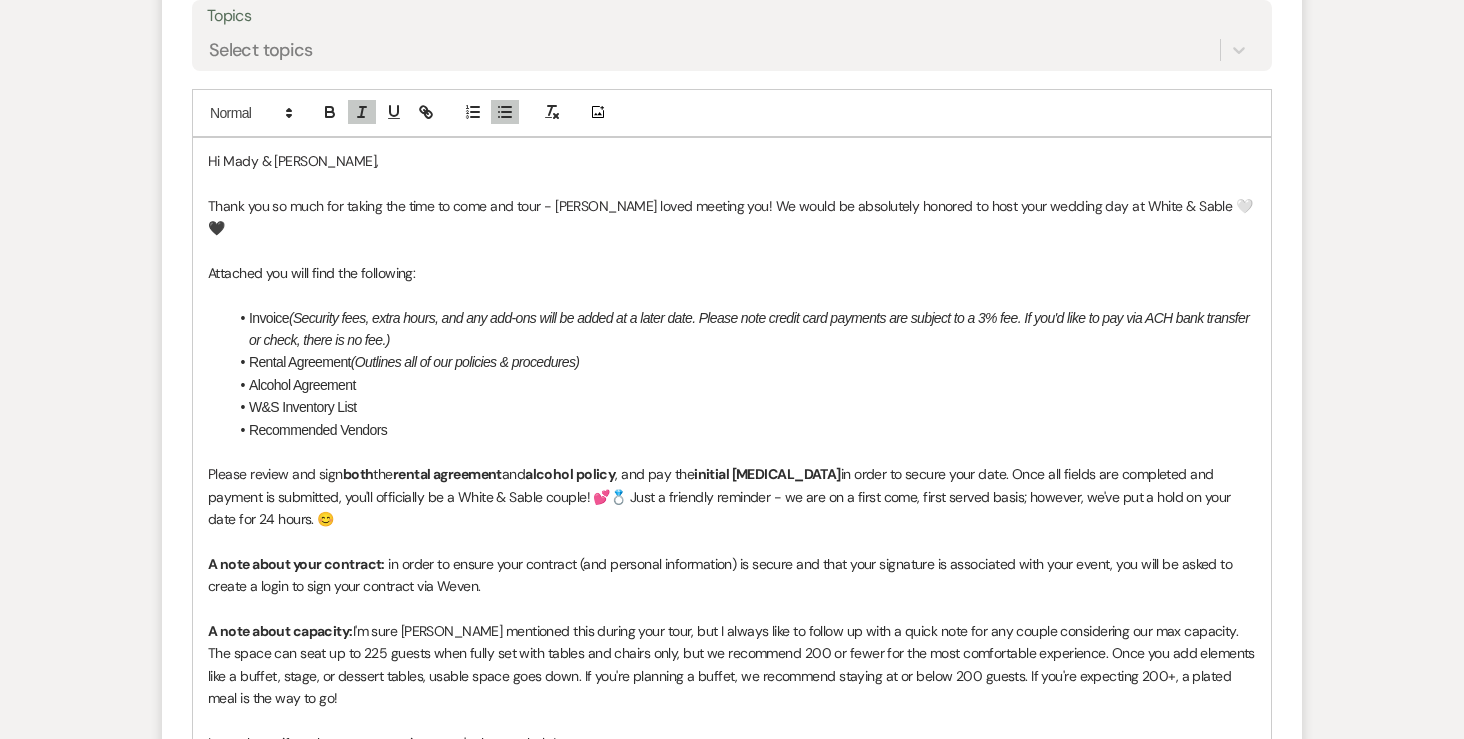 click on "Alcohol Agreement" at bounding box center [742, 385] 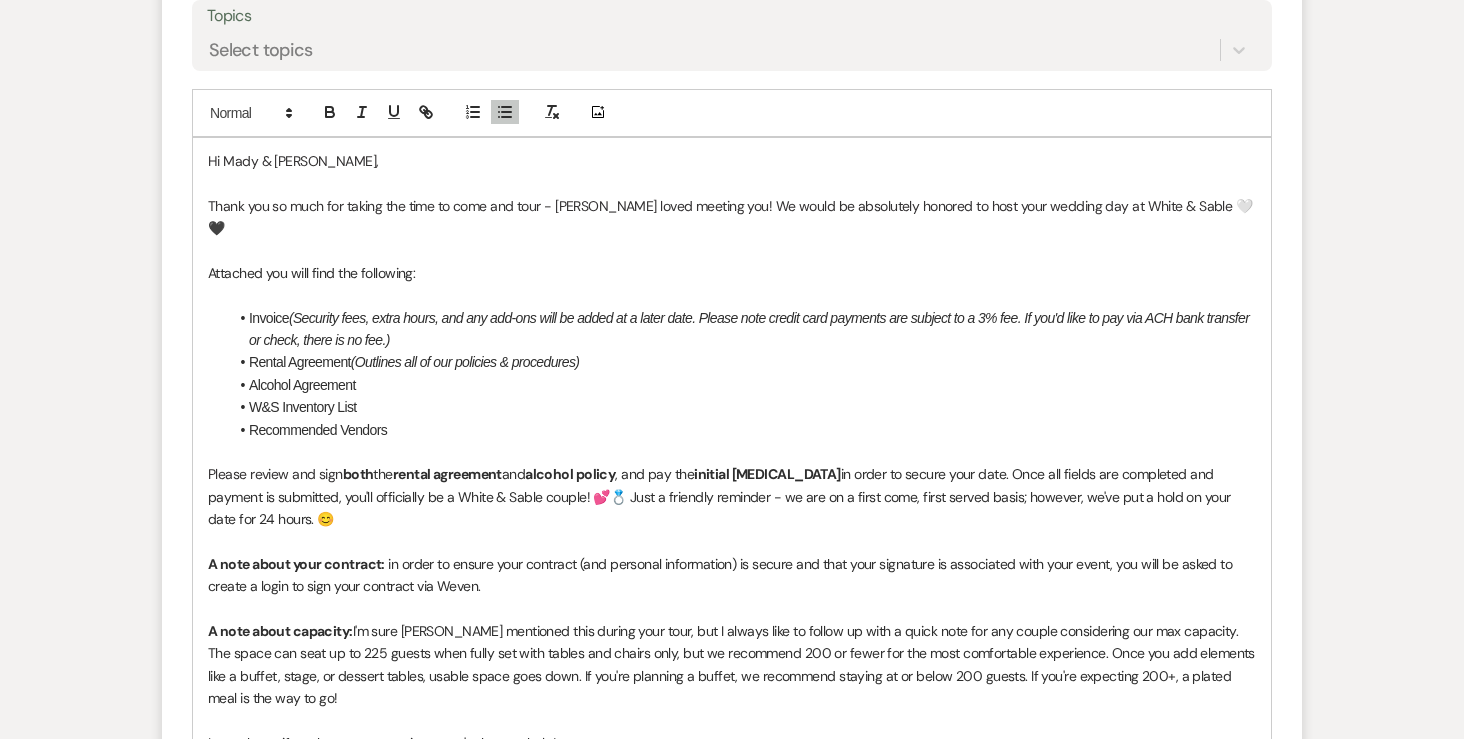 click on "W&S Inventory List" at bounding box center (742, 407) 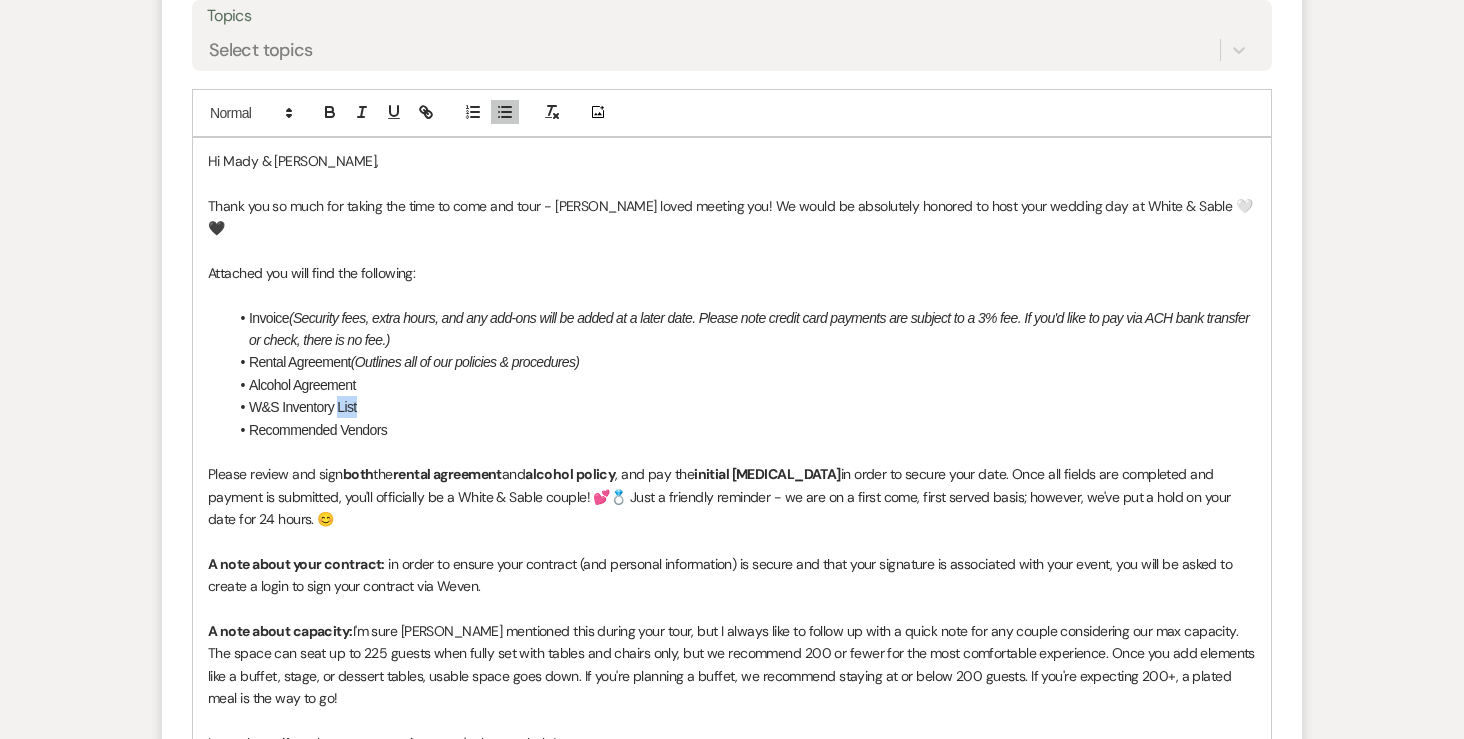 click on "W&S Inventory List" at bounding box center [742, 407] 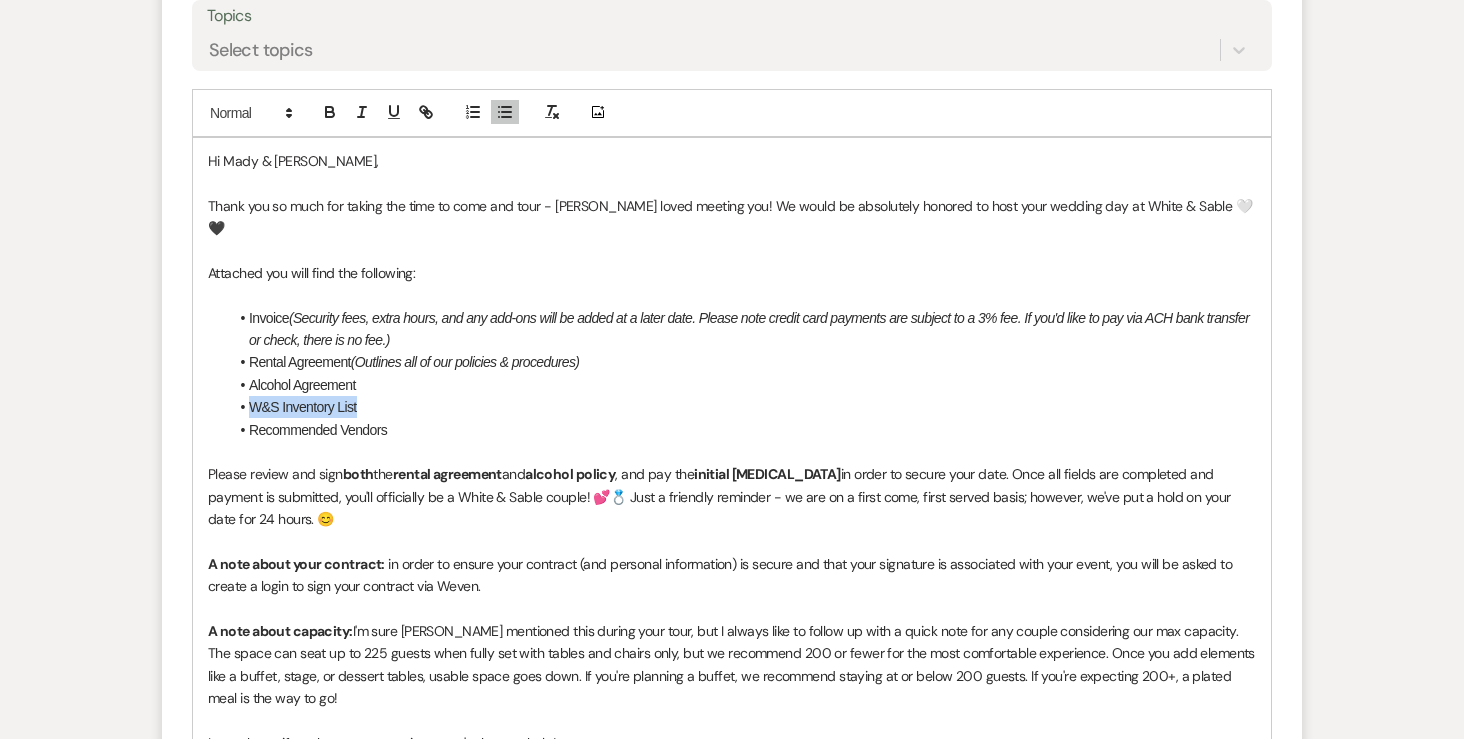 click on "W&S Inventory List" at bounding box center (742, 407) 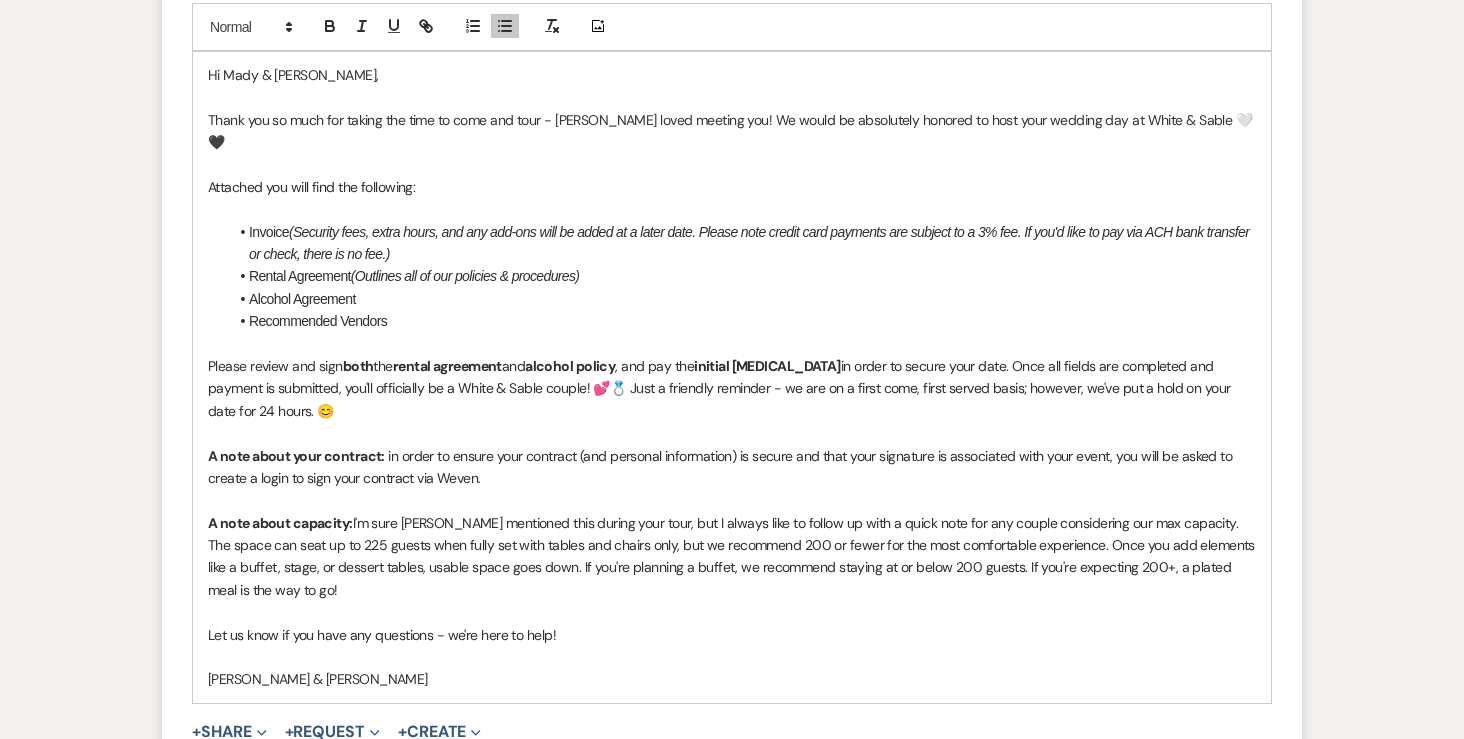 scroll, scrollTop: 1205, scrollLeft: 0, axis: vertical 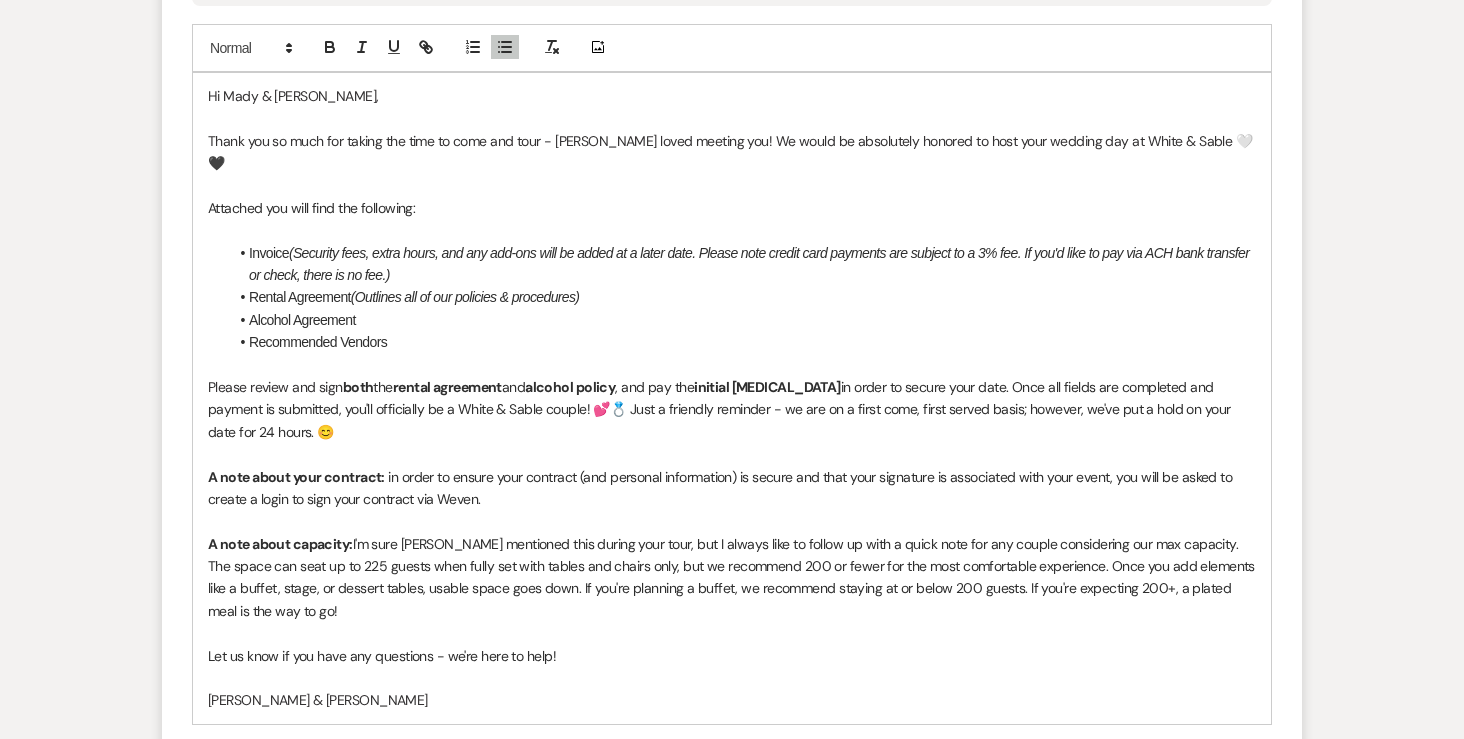 click on "Please review and sign  both  the  rental agreement  and  alcohol policy , and pay the  initial [MEDICAL_DATA]  in order to secure your date. Once all fields are completed and payment is submitted, you'll officially be a White & Sable couple! 💕💍 Just a friendly reminder - we are on a first come, first served basis; however, we've put a hold on your date for 24 hours. 😊" at bounding box center [732, 409] 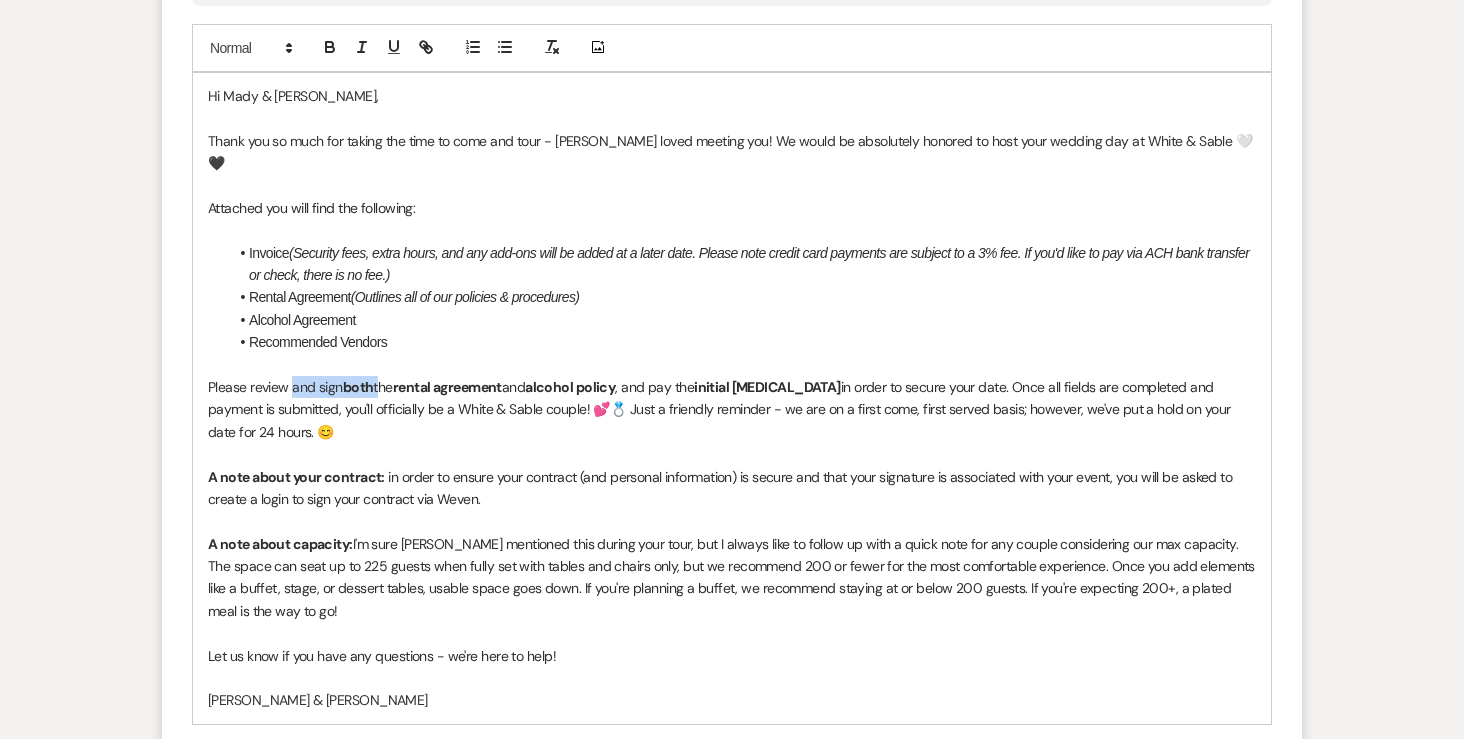 drag, startPoint x: 377, startPoint y: 364, endPoint x: 293, endPoint y: 363, distance: 84.00595 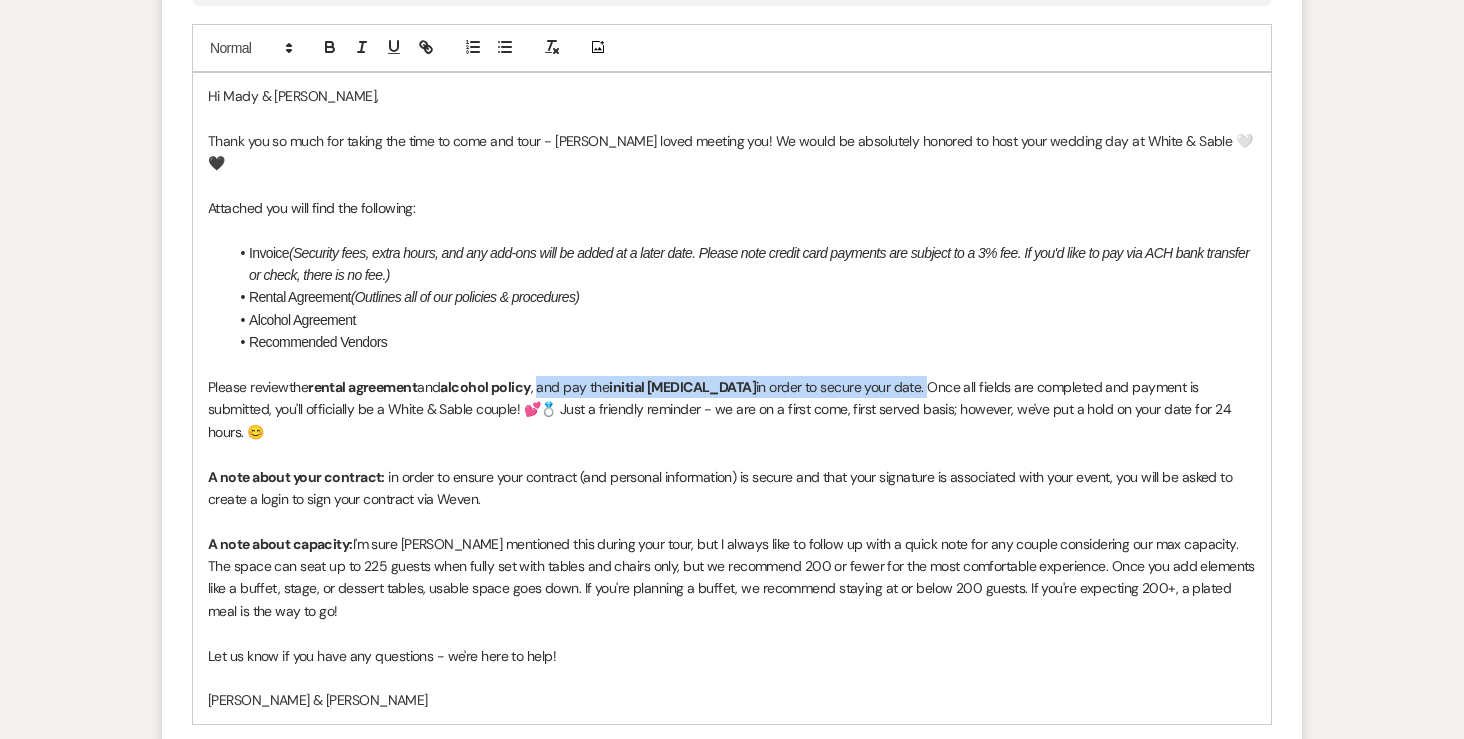 drag, startPoint x: 879, startPoint y: 364, endPoint x: 548, endPoint y: 355, distance: 331.12234 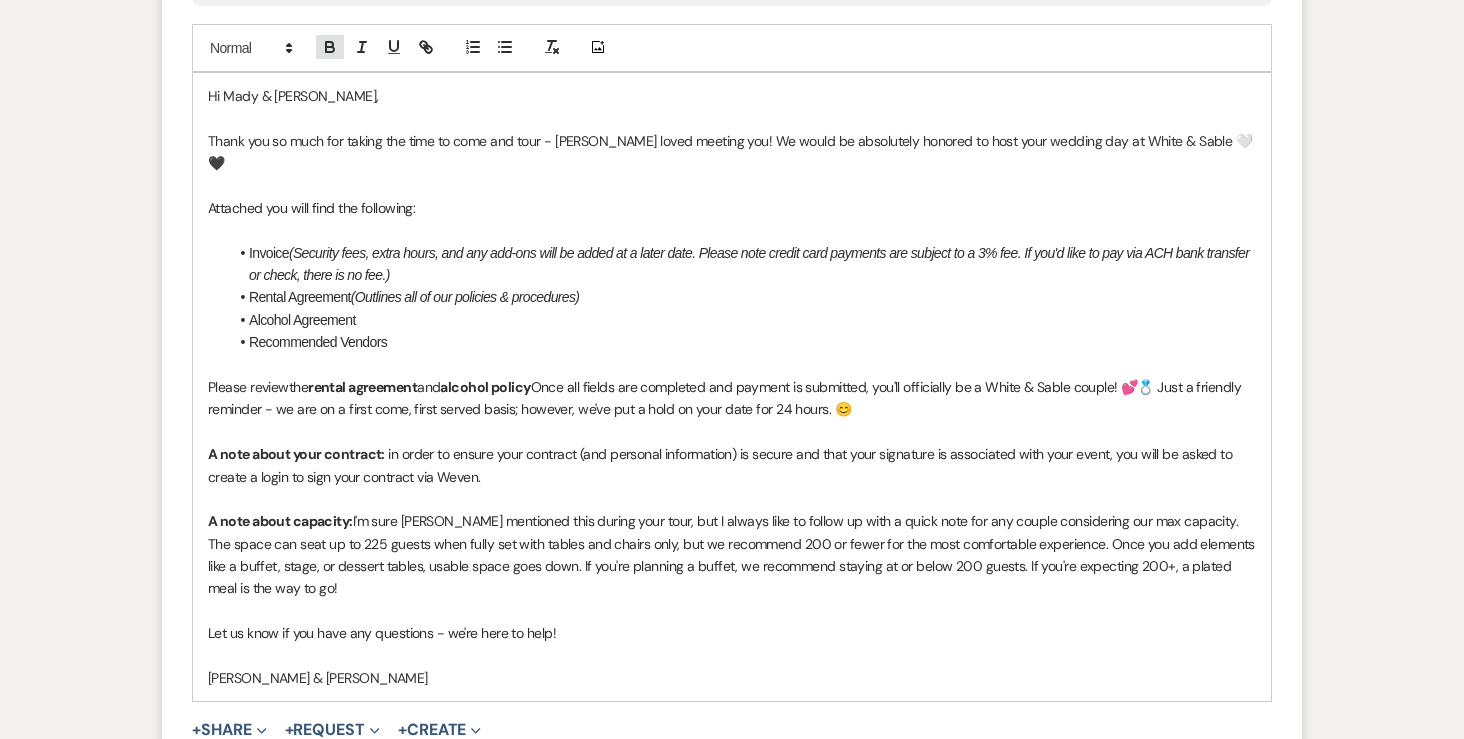 click 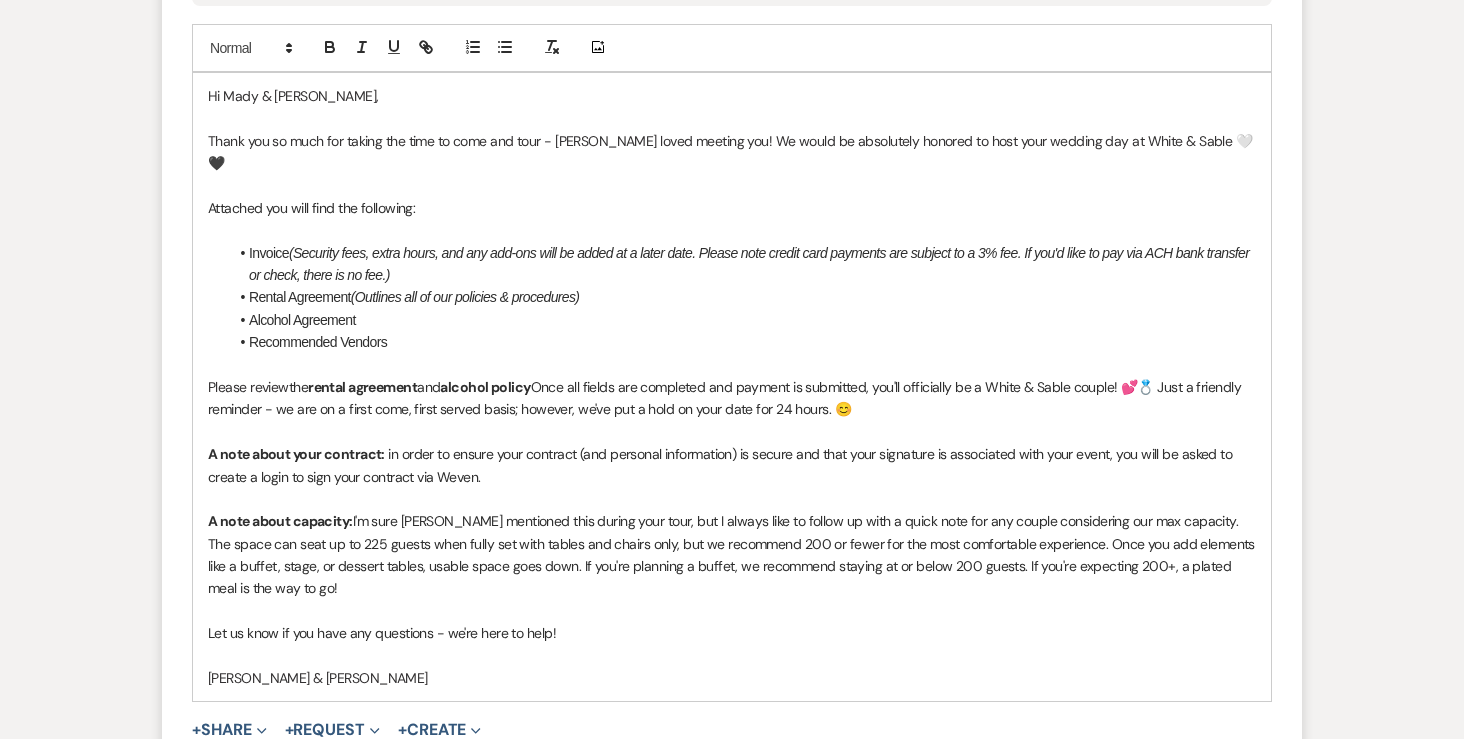 click on "Please review  the  rental agreement  and  alcohol policy  ﻿  Once all fields are completed and payment is submitted, you'll officially be a White & Sable couple! 💕💍 Just a friendly reminder - we are on a first come, first served basis; however, we've put a hold on your date for 24 hours. 😊" at bounding box center (732, 398) 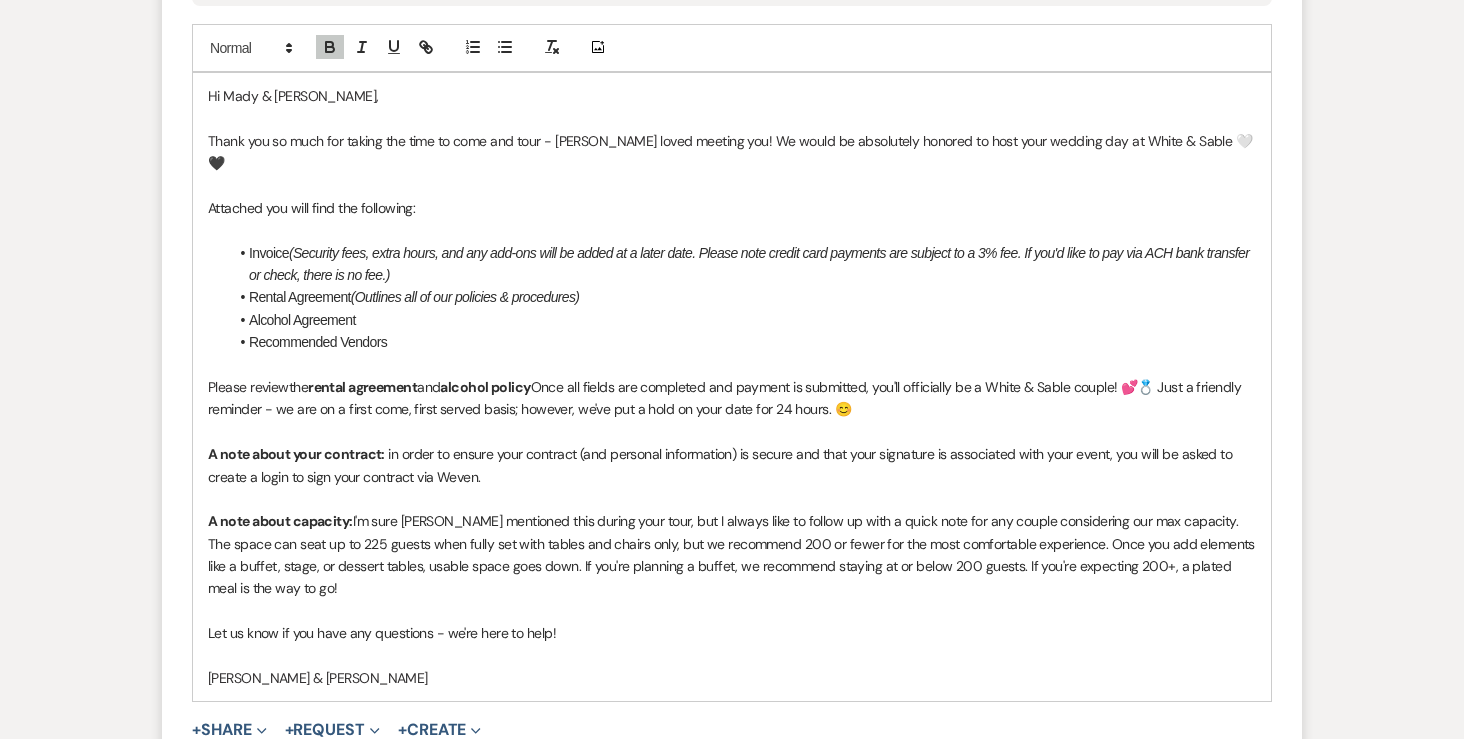 drag, startPoint x: 544, startPoint y: 365, endPoint x: 424, endPoint y: 365, distance: 120 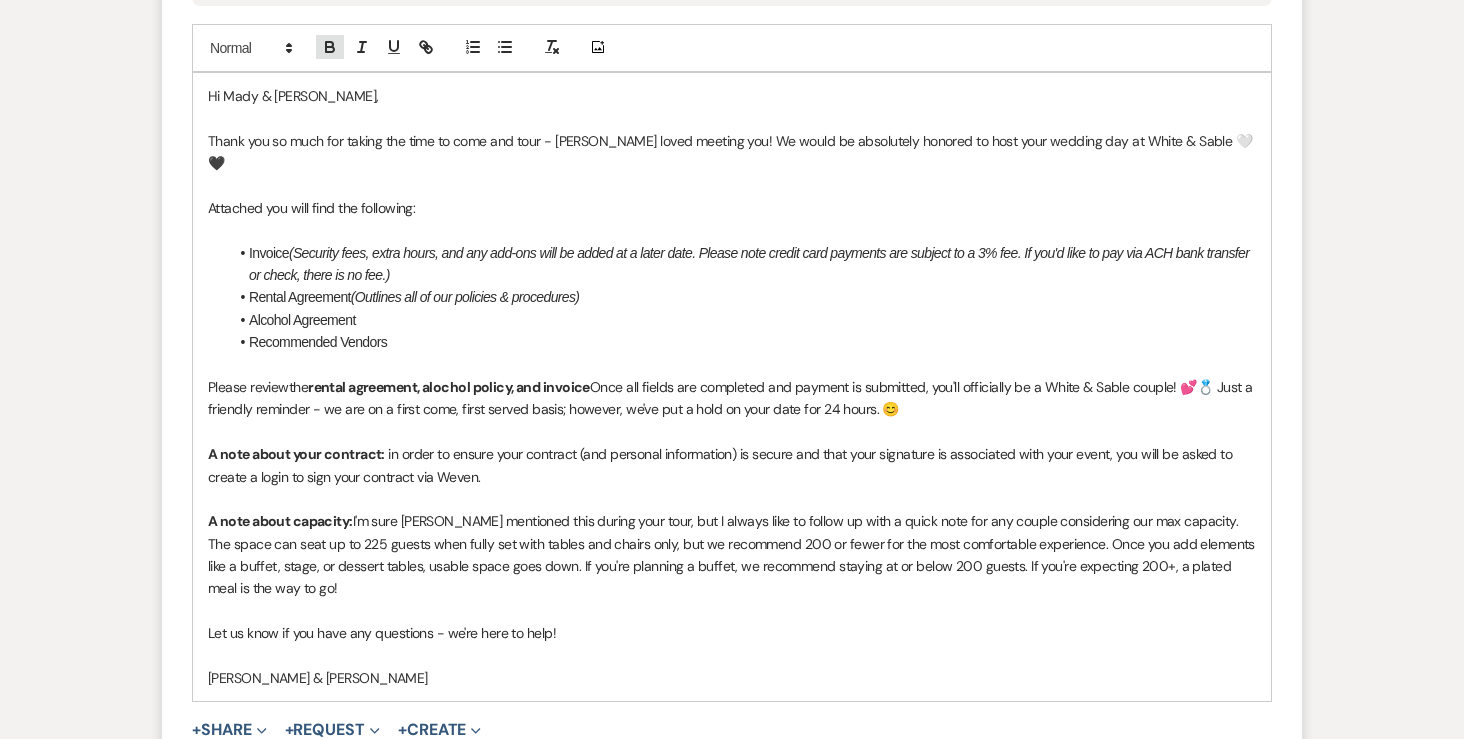 click at bounding box center (330, 47) 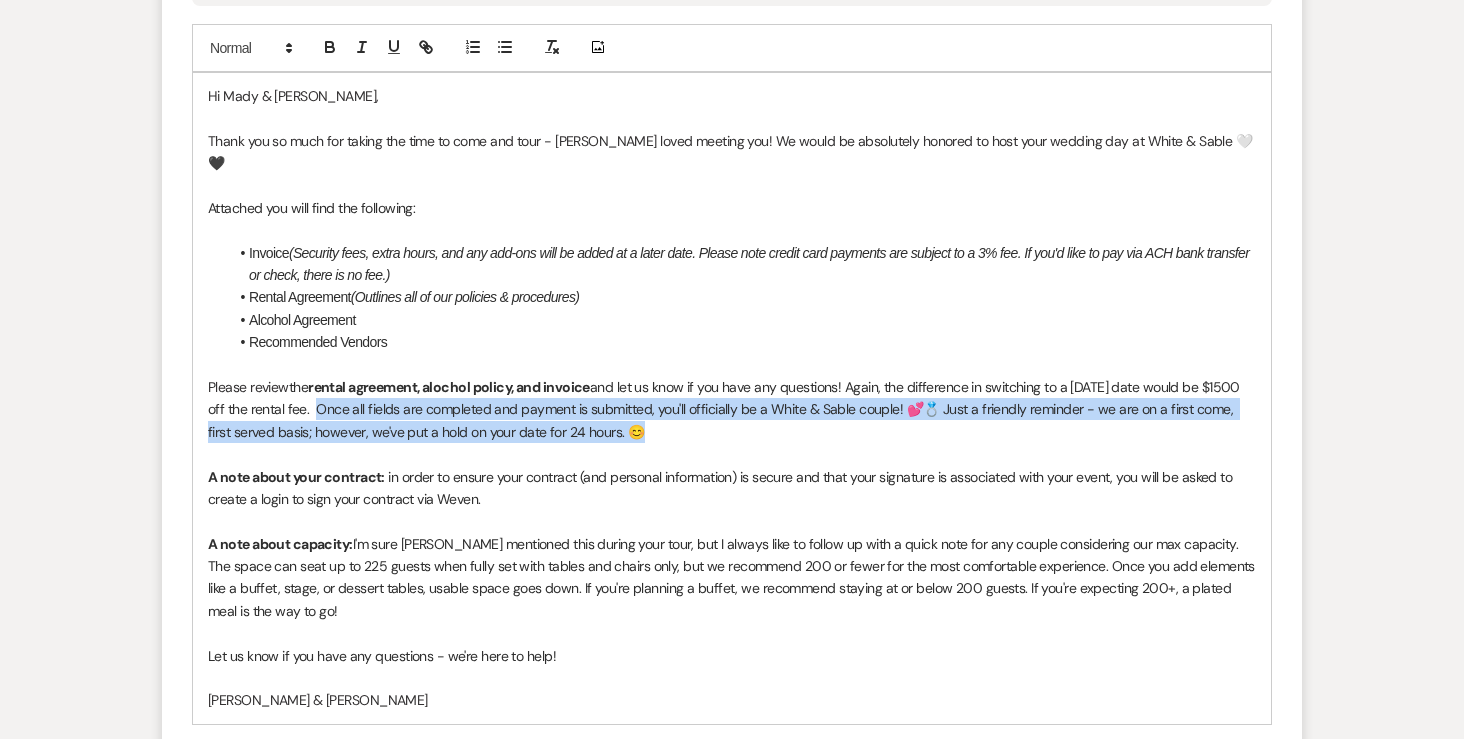drag, startPoint x: 317, startPoint y: 384, endPoint x: 674, endPoint y: 418, distance: 358.6154 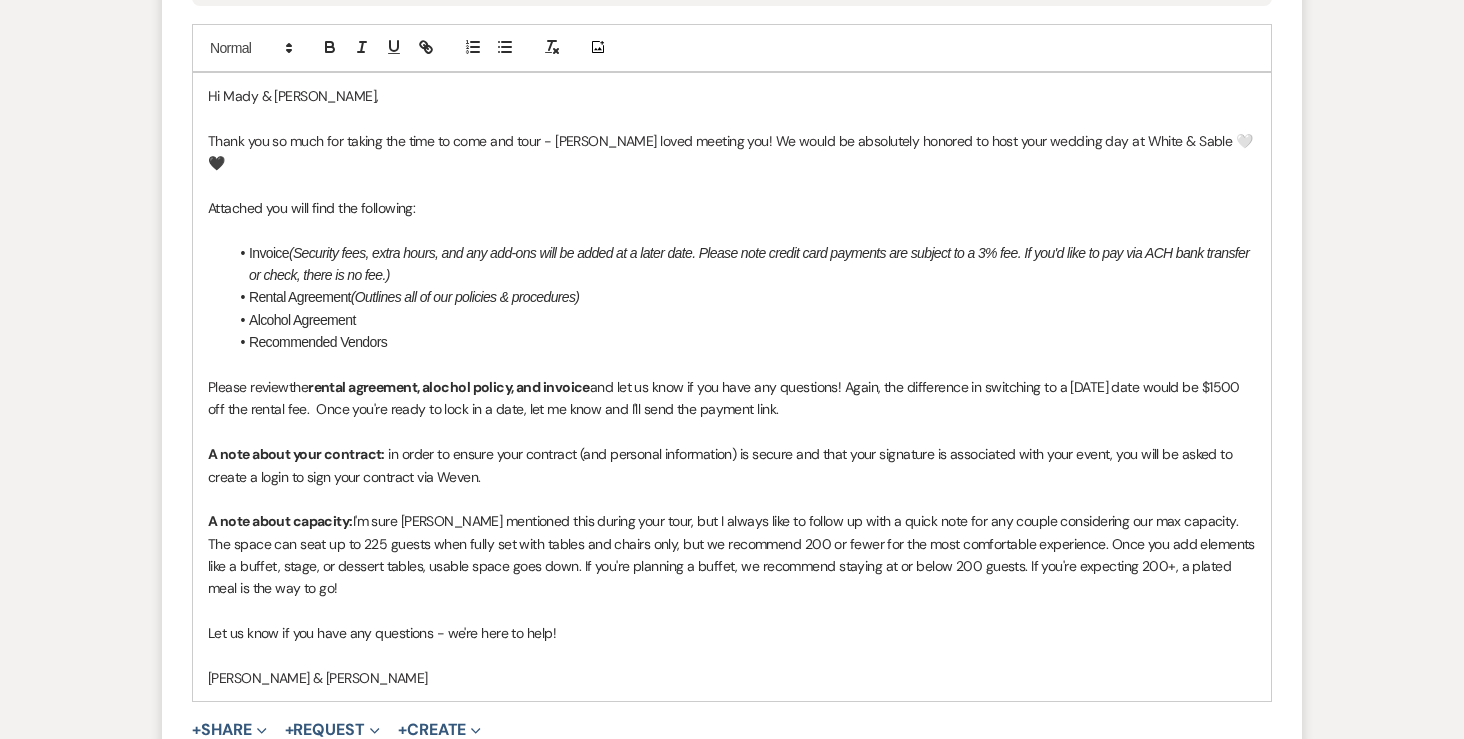 drag, startPoint x: 691, startPoint y: 393, endPoint x: 776, endPoint y: 393, distance: 85 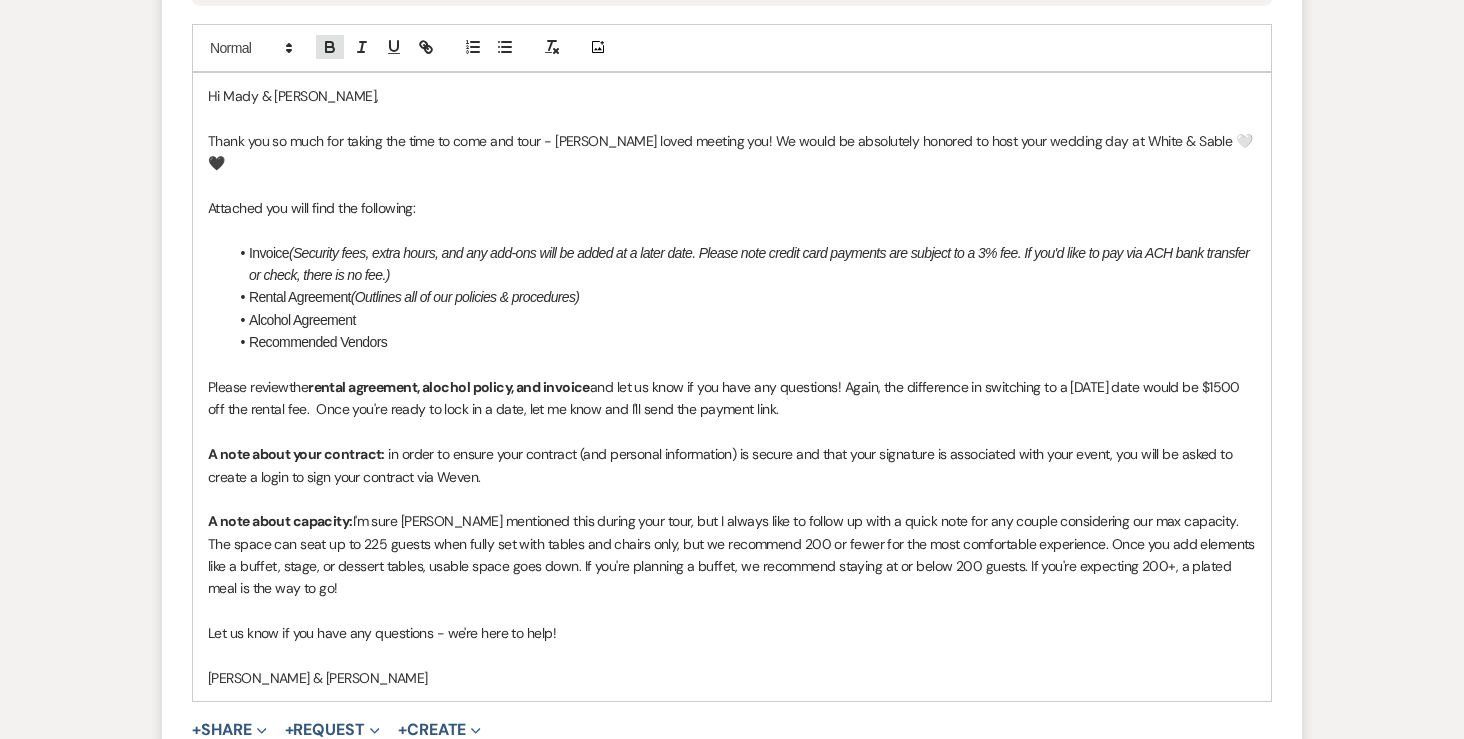 click 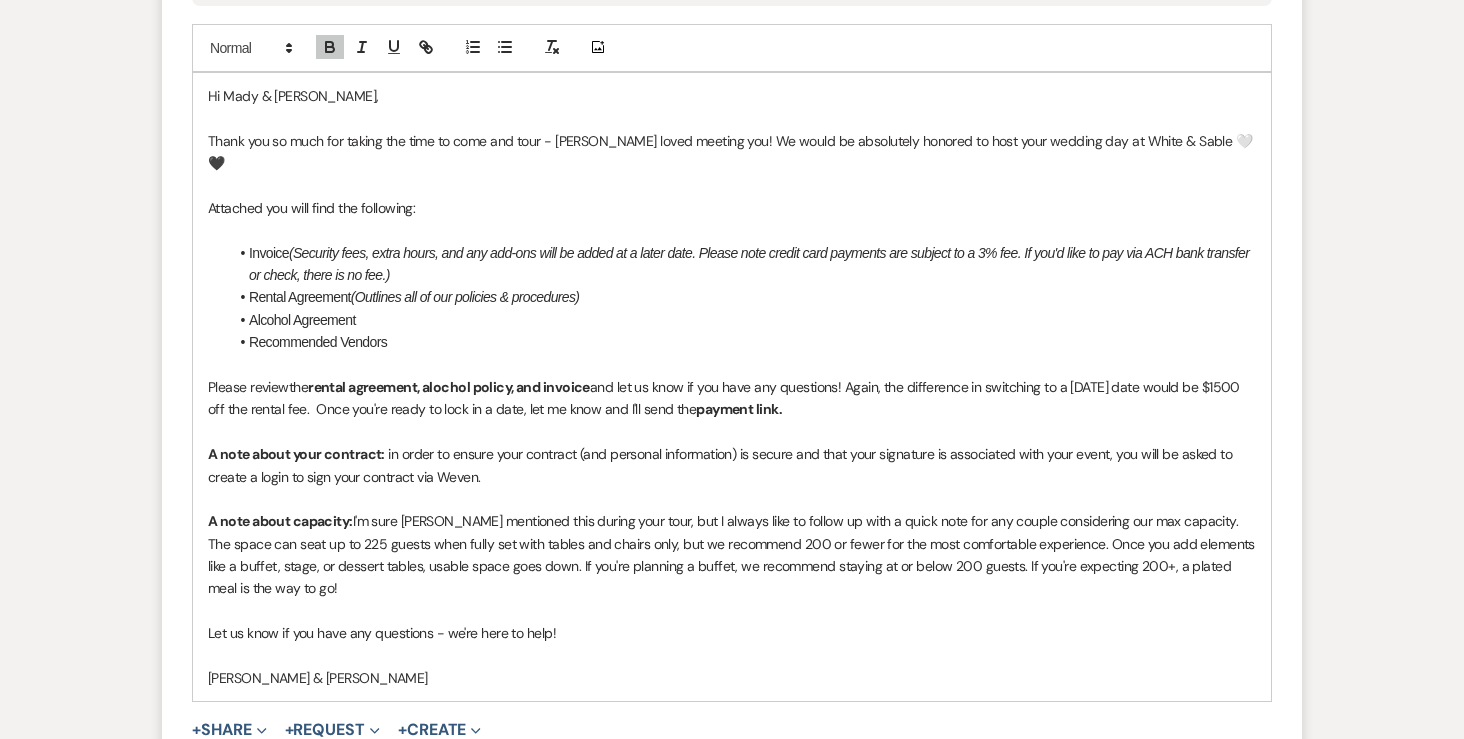 click on "A note about your contract:   in order to ensure your contract (and personal information) is secure and that your signature is associated with your event, you will be asked to create a login to sign your contract via Weven." at bounding box center [732, 465] 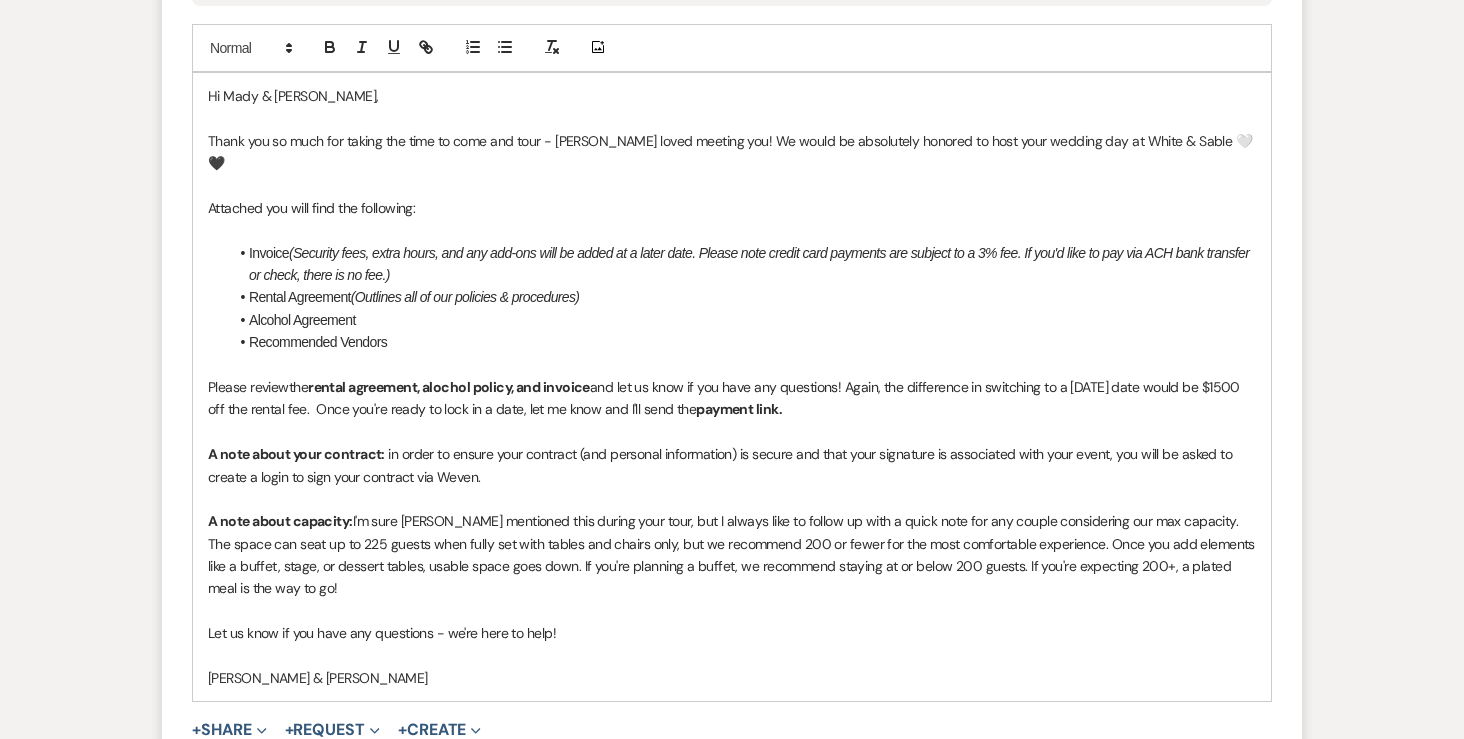 click on "A note about your contract:   in order to ensure your contract (and personal information) is secure and that your signature is associated with your event, you will be asked to create a login to sign your contract via Weven." at bounding box center [732, 465] 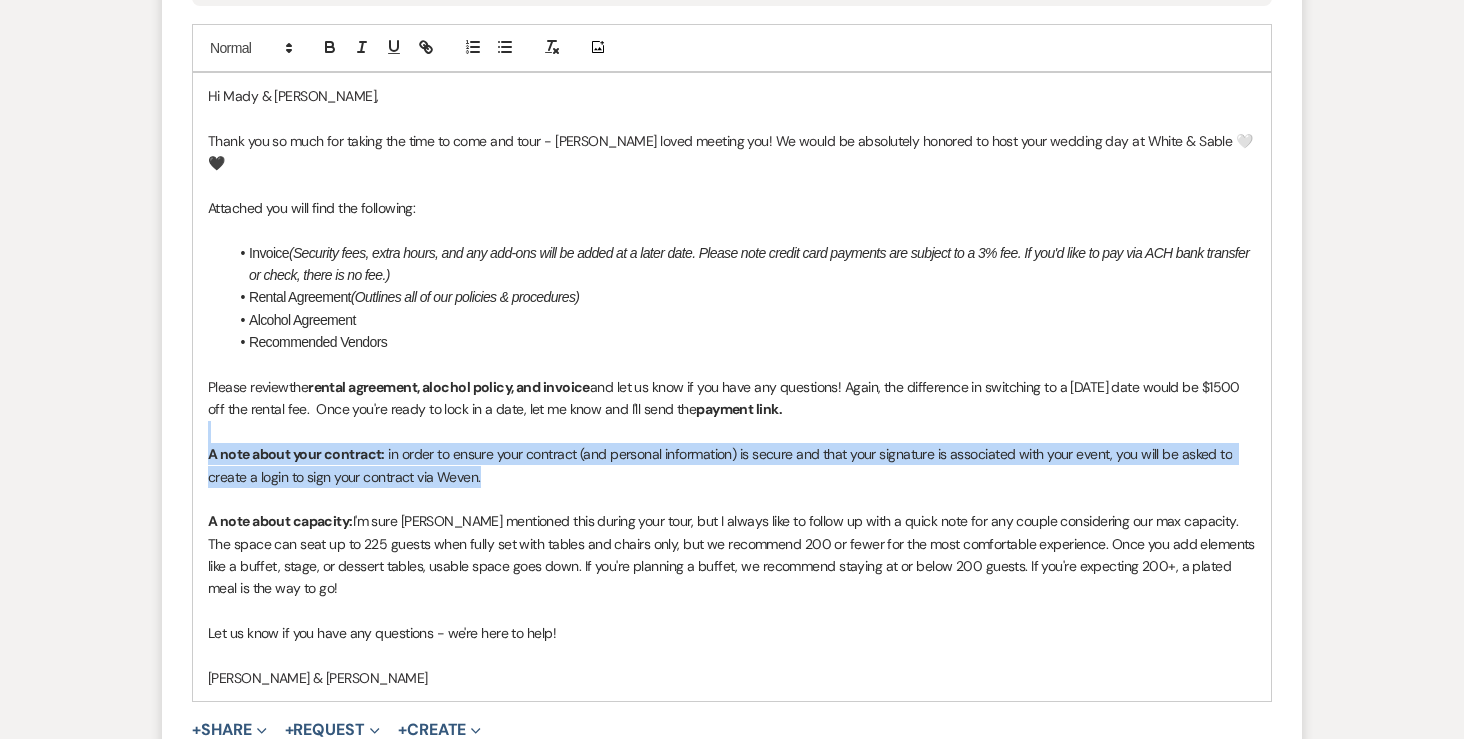 drag, startPoint x: 514, startPoint y: 460, endPoint x: 204, endPoint y: 410, distance: 314.00638 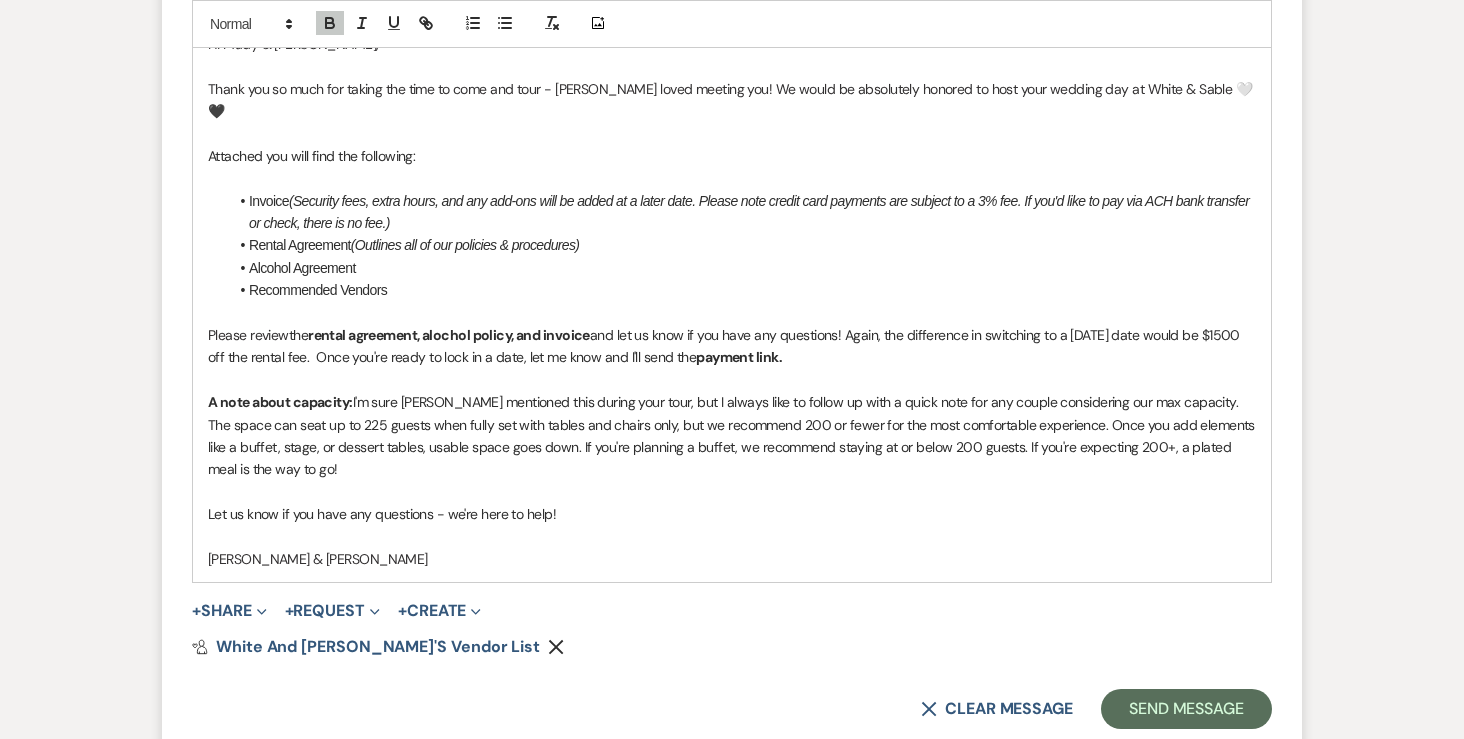 scroll, scrollTop: 1250, scrollLeft: 0, axis: vertical 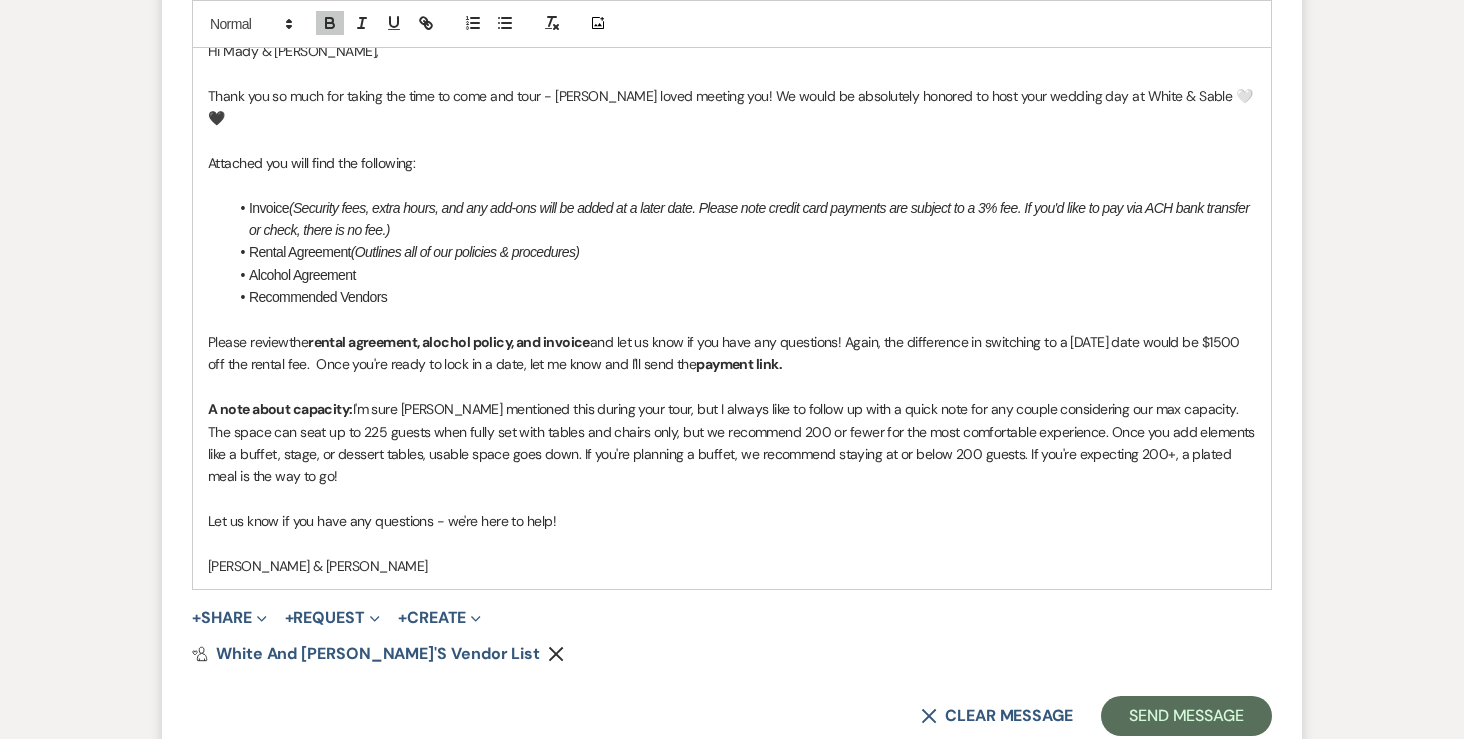 click on "Let us know if you have any questions - we're here to help!" at bounding box center [732, 521] 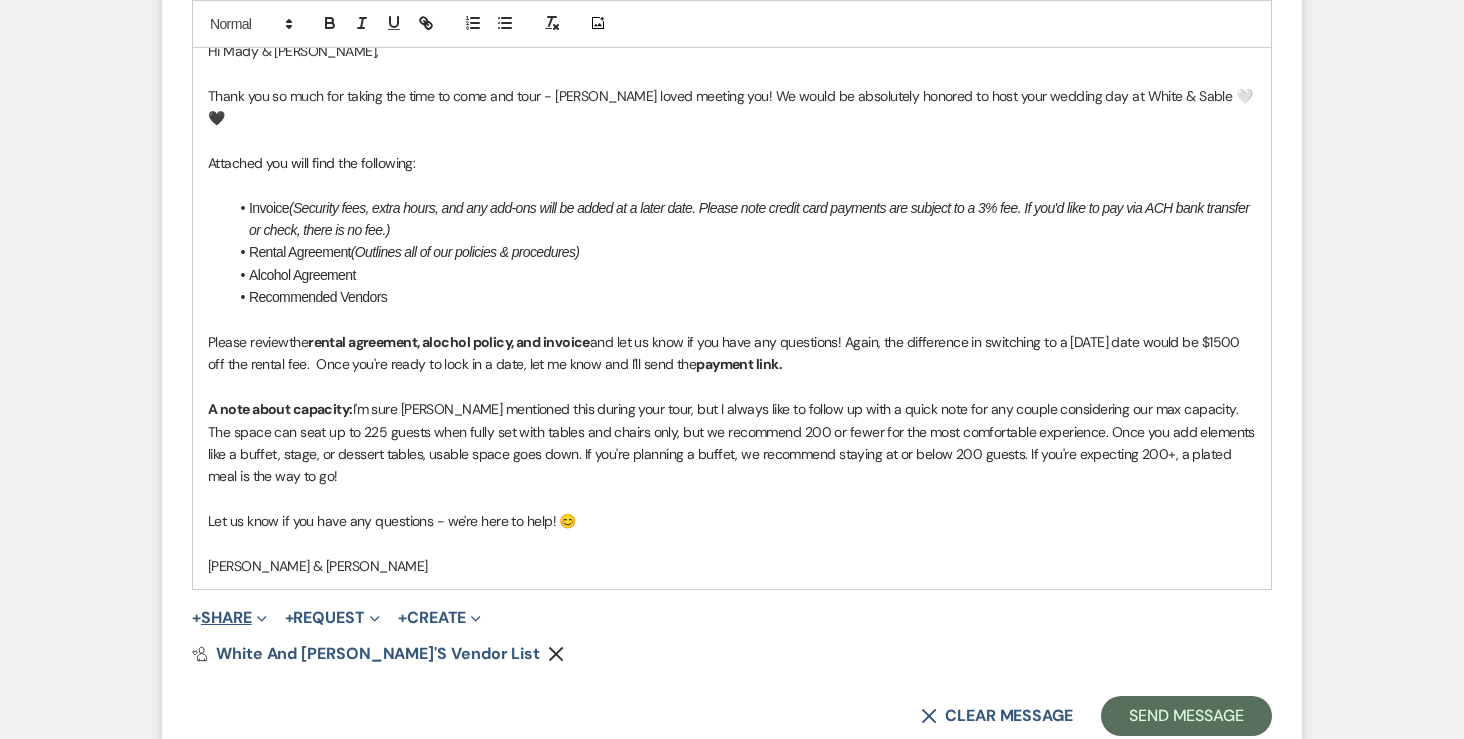 click on "+  Share Expand" at bounding box center (229, 618) 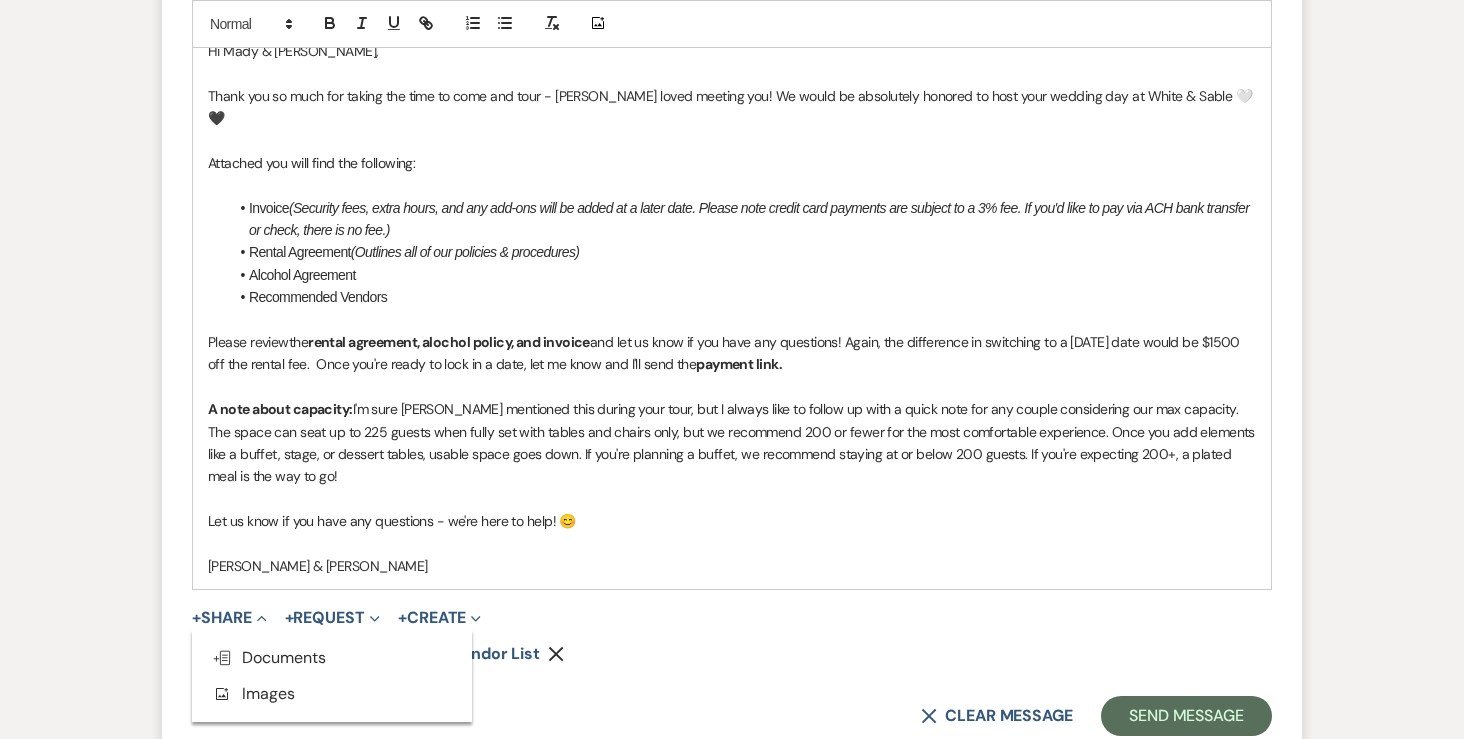 click on "Hi Mady & Matt,   Thank you so much for taking the time to come and tour - Landon loved meeting you! We would be absolutely honored to host your wedding day at White & Sable 🤍🖤   Attached you will find the following: Invoice  (Security fees, extra hours, and any add-ons will be added at a later date. Please note credit card payments are subject to a 3% fee. If you'd like to pay via ACH bank transfer or check, there is no fee.) Rental Agreement  (Outlines all of our policies & procedures) Alcohol Agreement Recommended Vendors Please review  the  rental agreement, alochol policy, and invoice  and let us know if you have any questions! Again, the difference in switching to a Friday date would be $1500 off the rental fee.  Once you're ready to lock in a date, let me know and I'll send the  payment link.  A note about capacity:  Let us know if you have any questions - we're here to help! 😊   Angela & Landon" at bounding box center [732, 308] 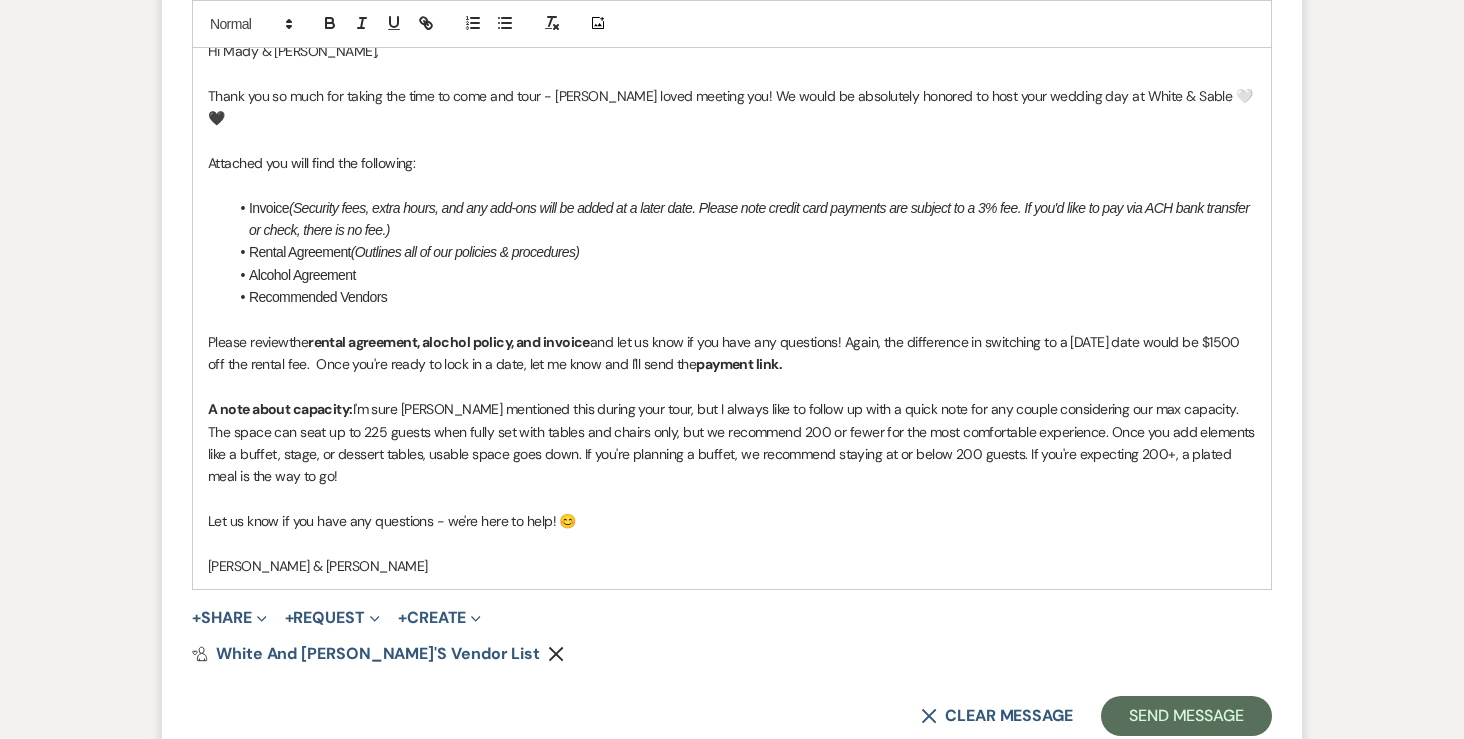 click on "+  Request Expand Generate Payment Payment" at bounding box center [332, 618] 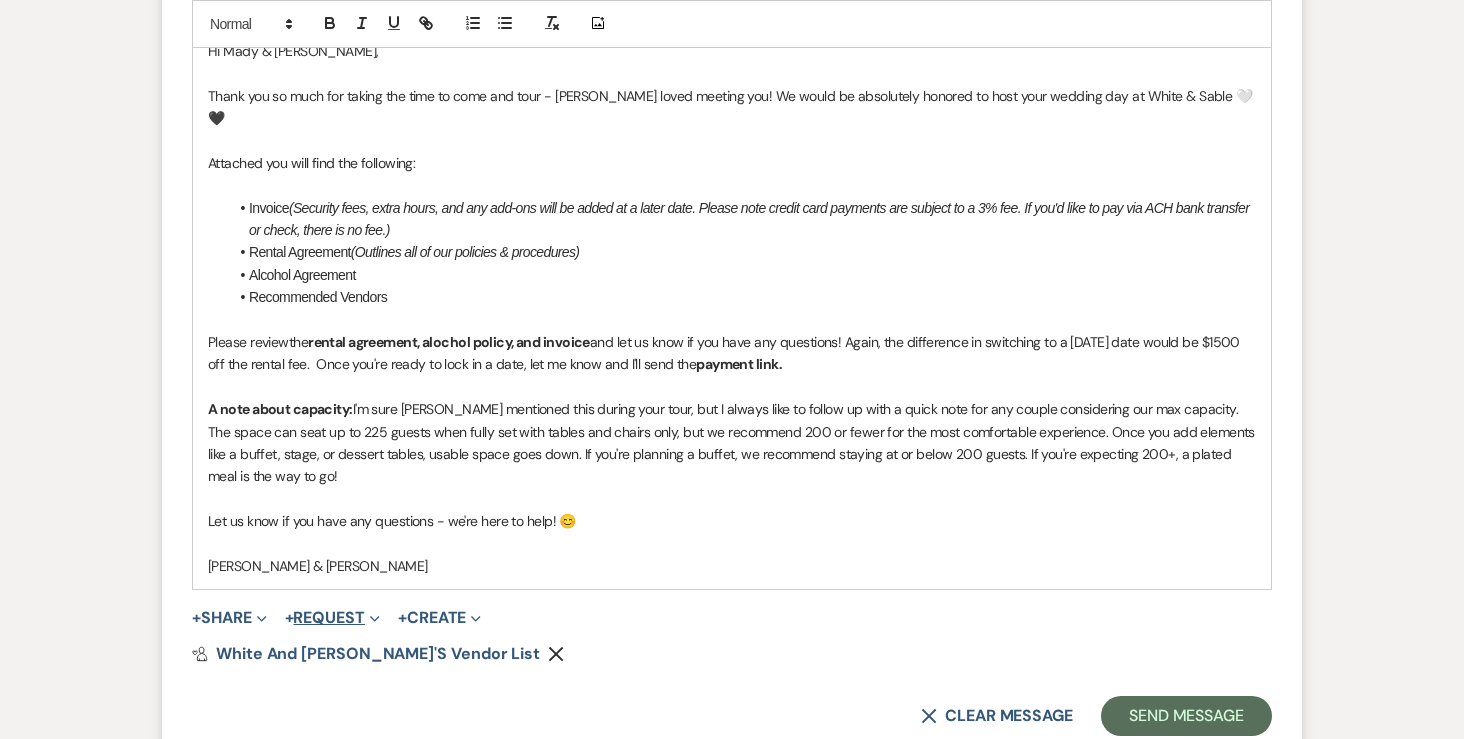 click on "+  Request Expand" at bounding box center (332, 618) 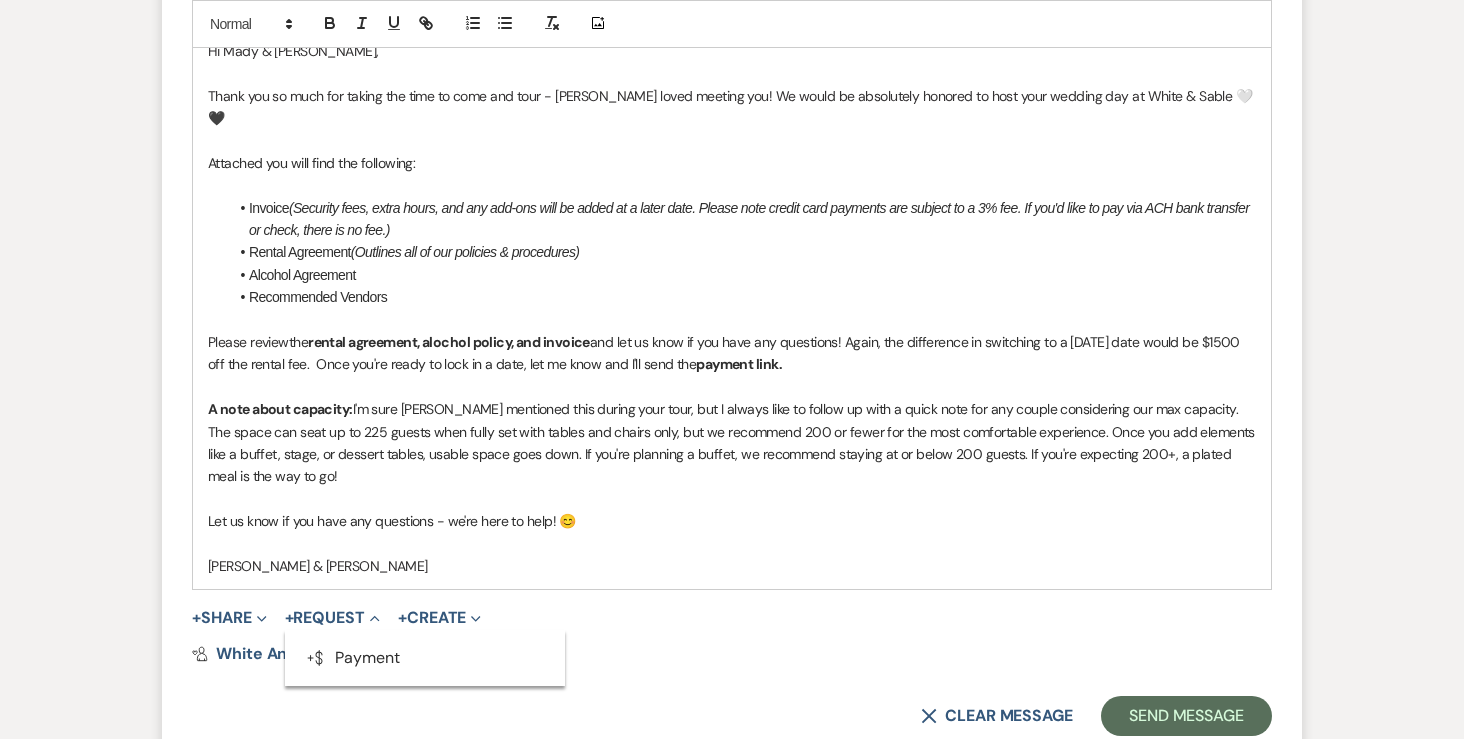 click at bounding box center [732, 543] 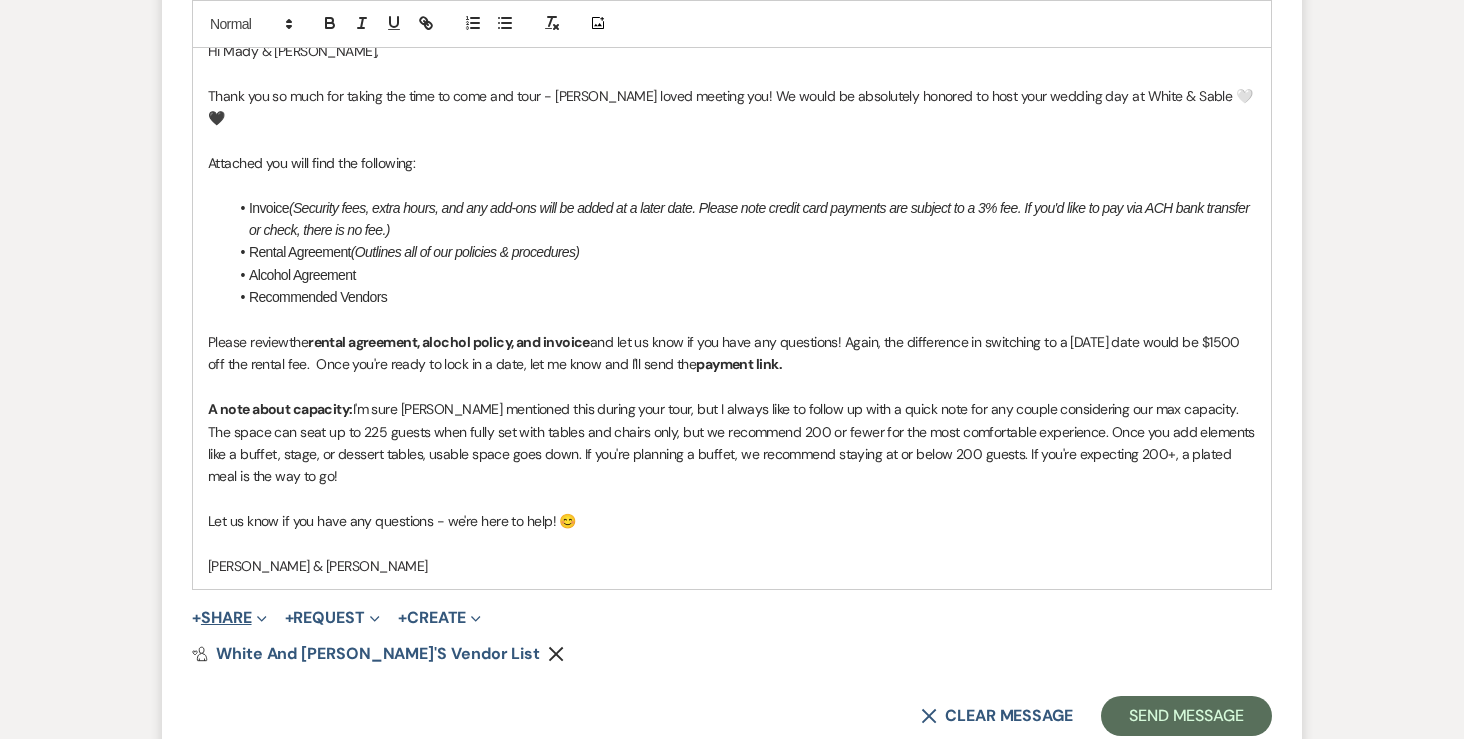click on "+  Share Expand" at bounding box center [229, 618] 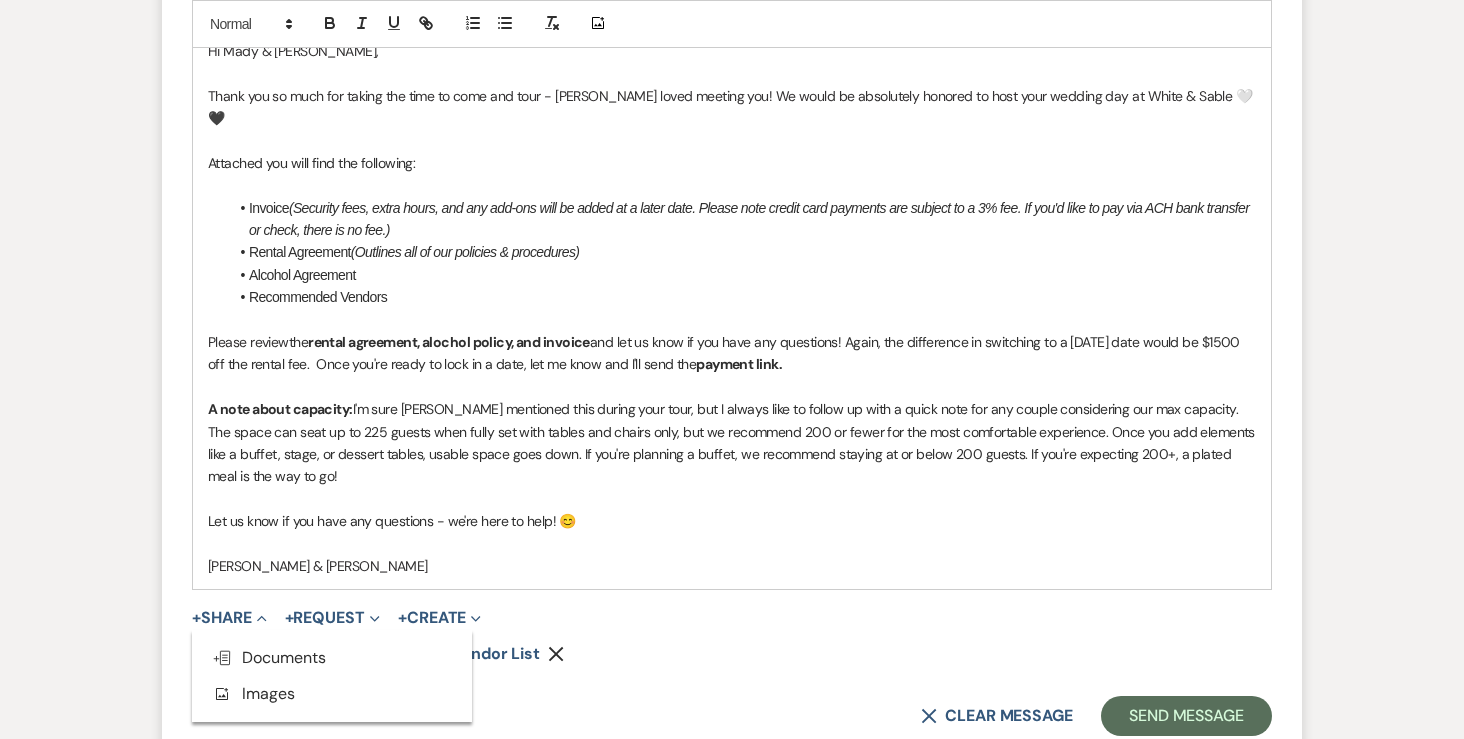 click on "Doc Upload Documents Add Photo Images" at bounding box center [332, 676] 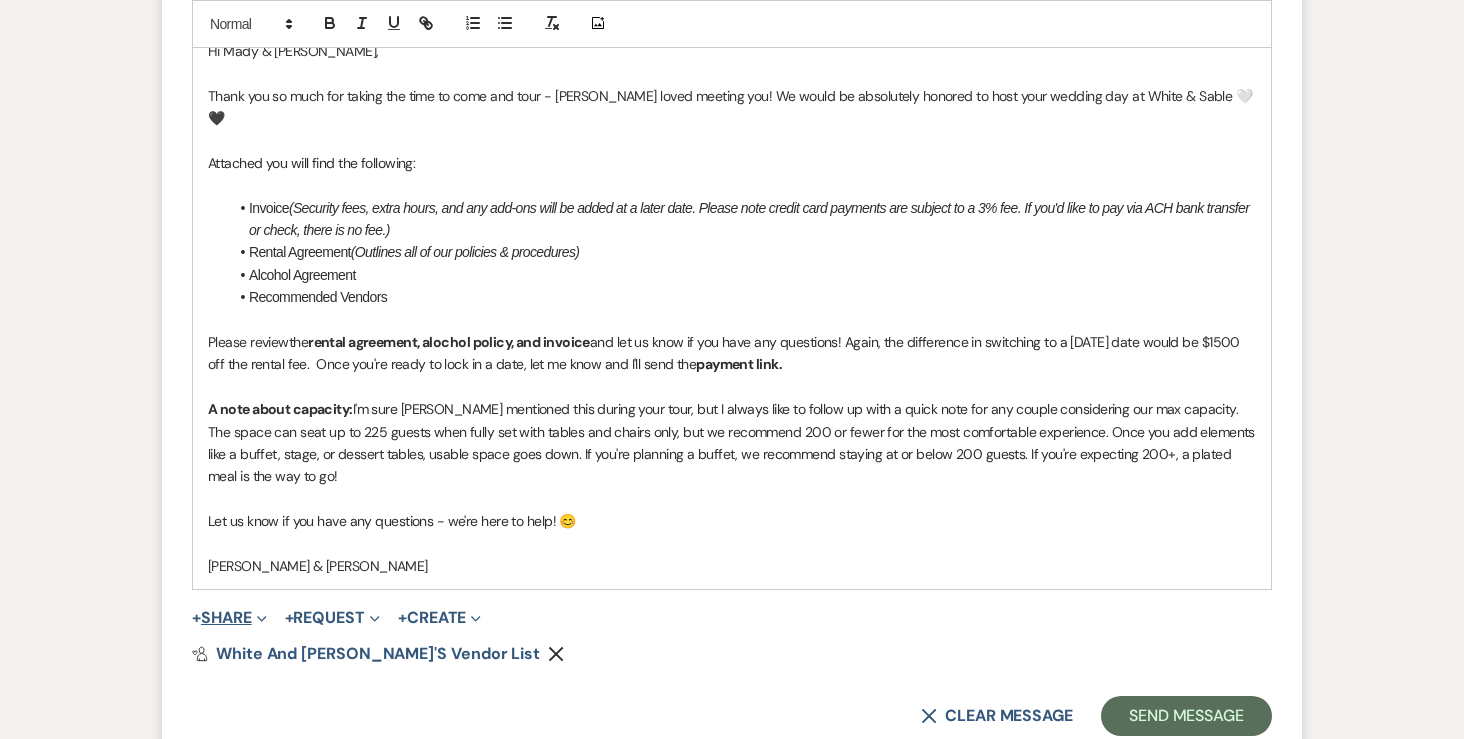 click on "+  Share Expand" at bounding box center (229, 618) 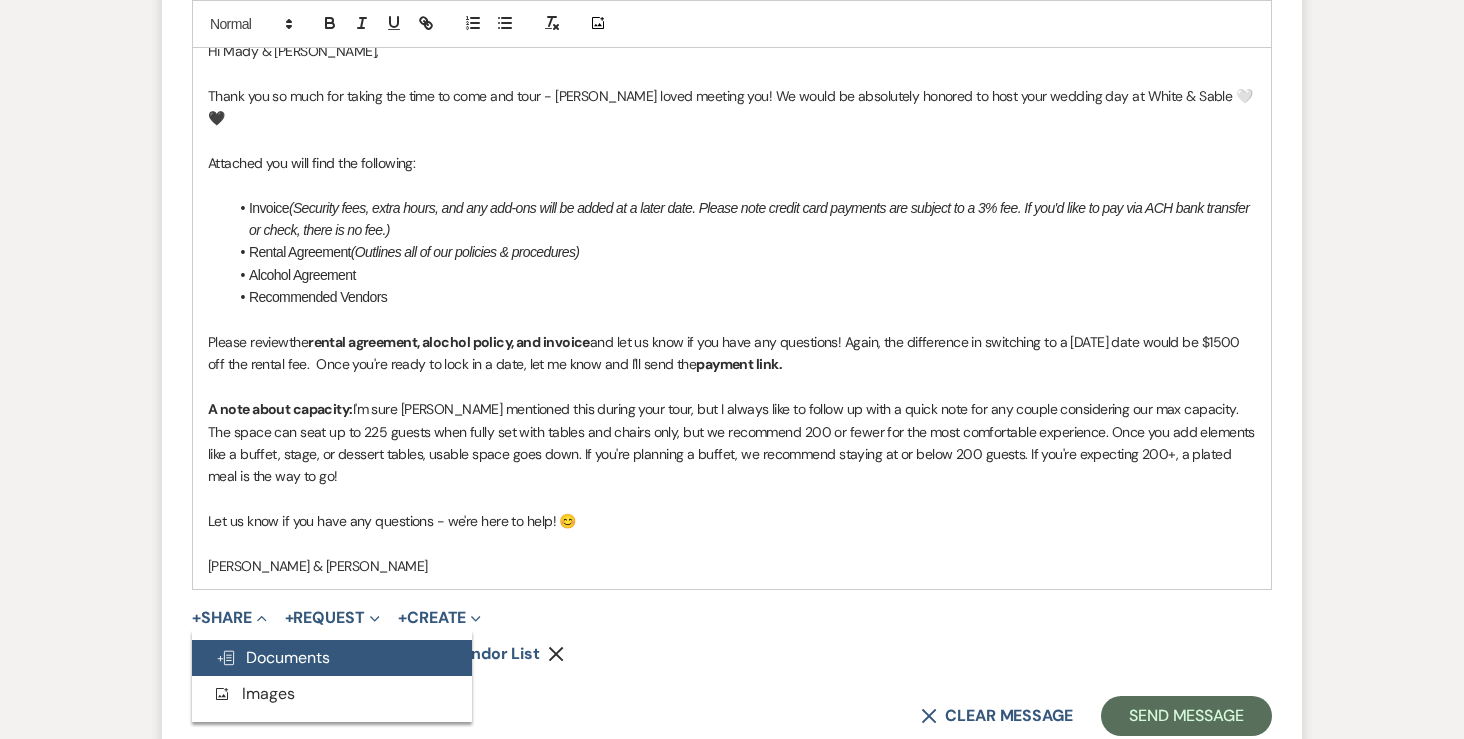 click on "Doc Upload Documents" at bounding box center [273, 657] 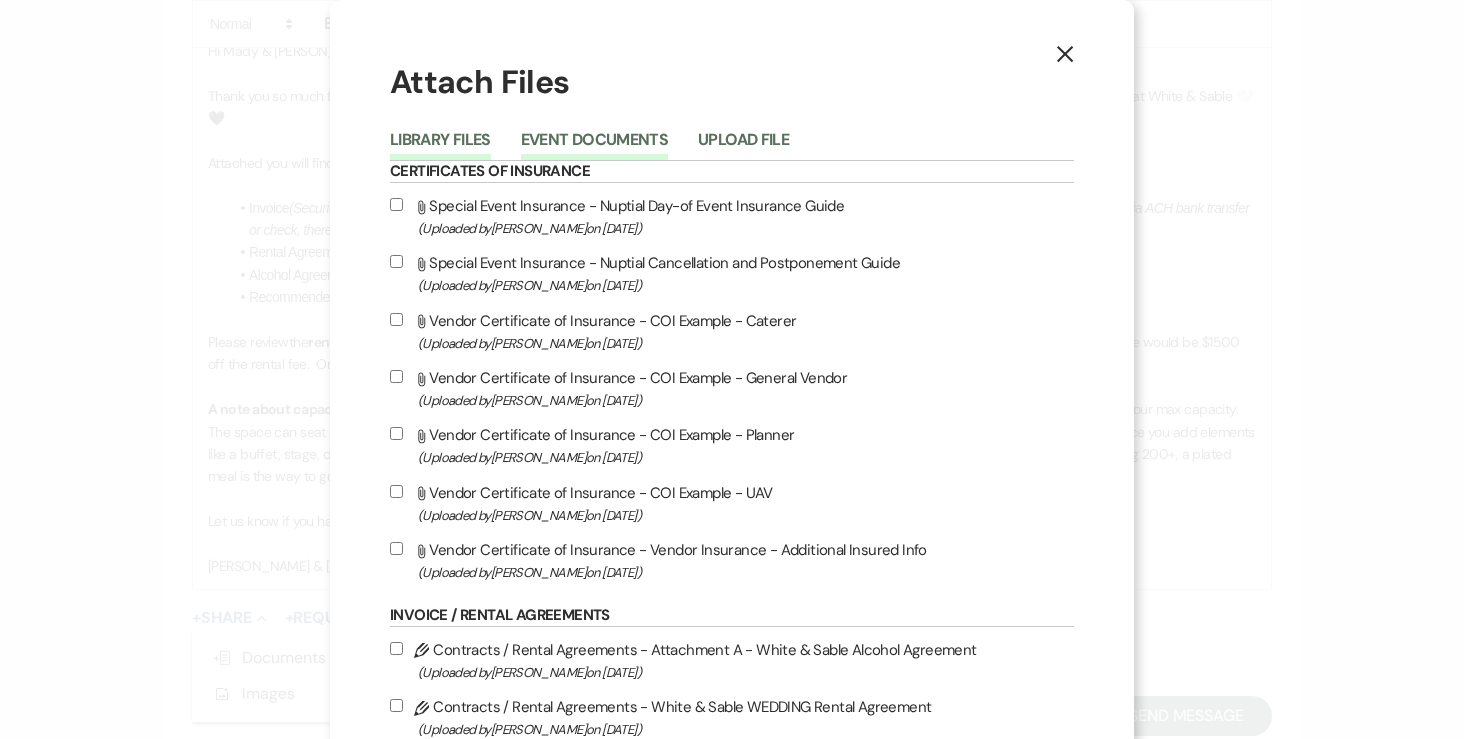 click on "Event Documents" at bounding box center (594, 146) 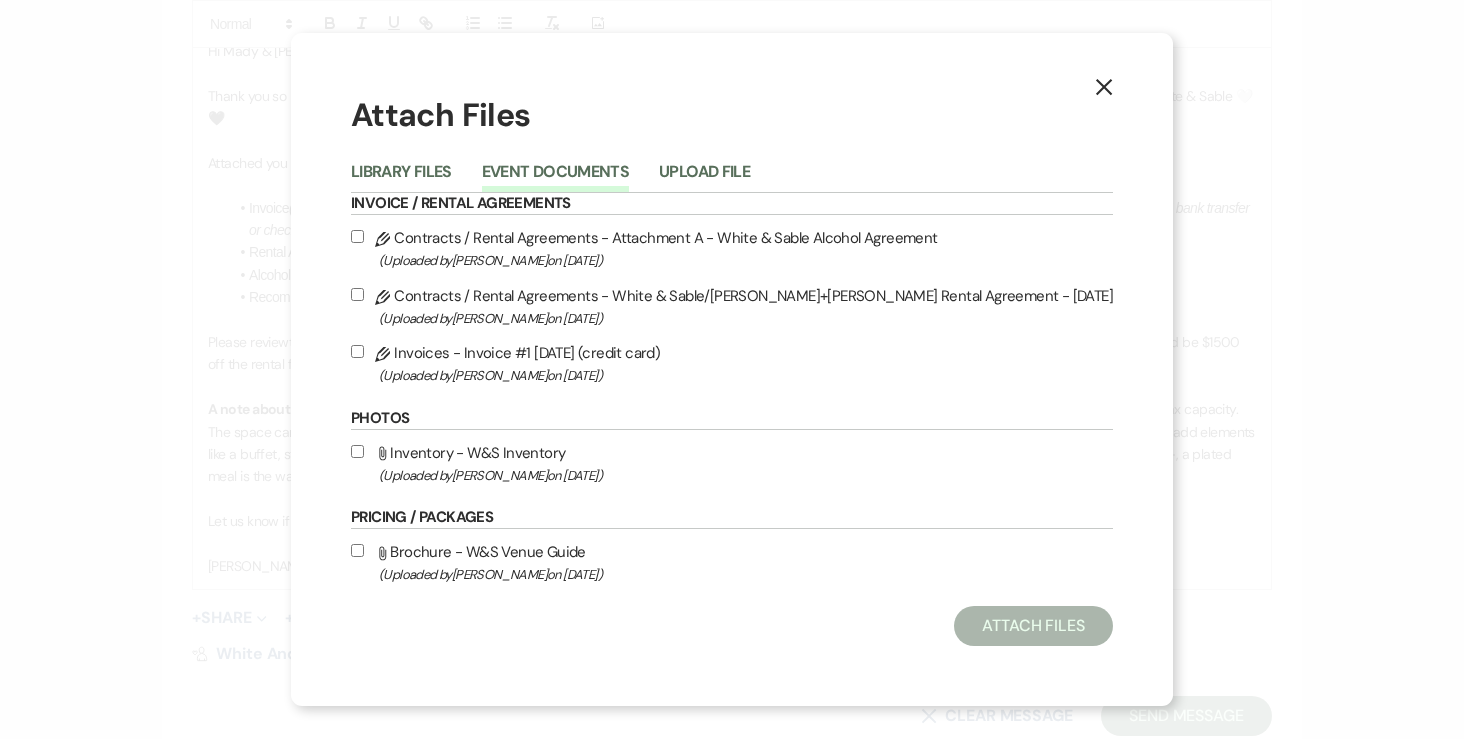 click on "Pencil Contracts / Rental Agreements - White & Sable/Strom+Hepola Rental Agreement - 8.8.26 (Uploaded by  Angela Oldenburger  on   Jul 21st, 2025 )" at bounding box center (357, 294) 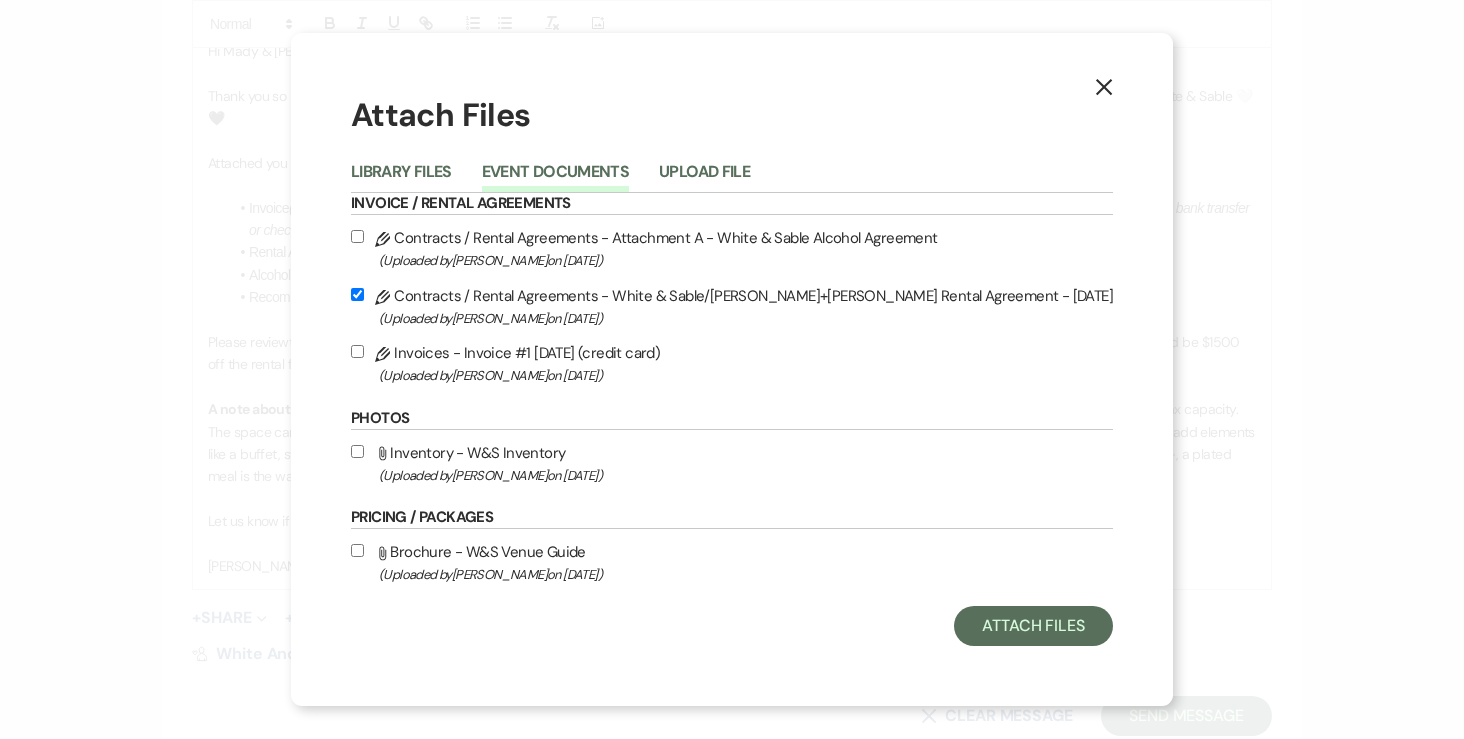 click on "Pencil Contracts / Rental Agreements - White & Sable/Strom+Hepola Rental Agreement - 8.8.26 (Uploaded by  Angela Oldenburger  on   Jul 21st, 2025 )" at bounding box center [732, 306] 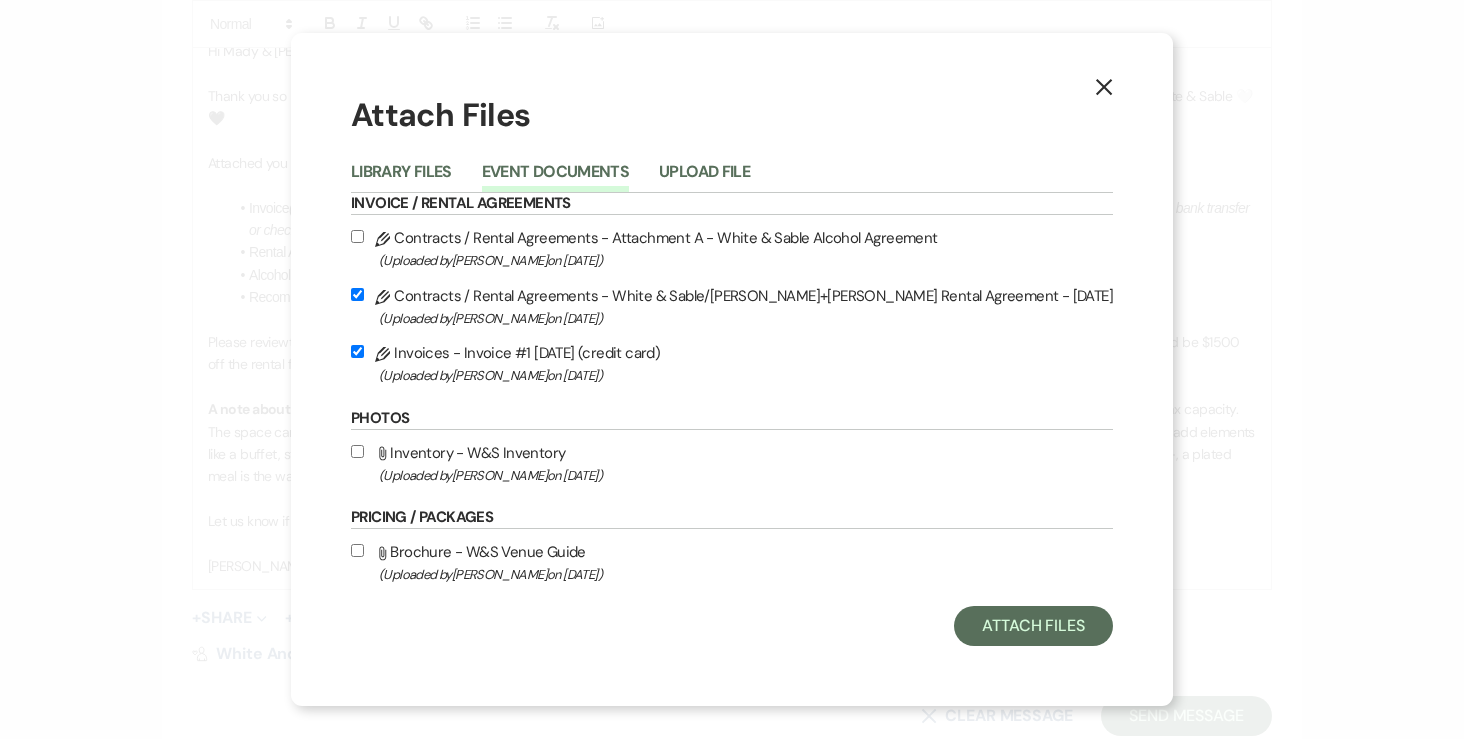 click on "Pencil Contracts / Rental Agreements - White & Sable/Strom+Hepola Rental Agreement - 8.8.26 (Uploaded by  Angela Oldenburger  on   Jul 21st, 2025 )" at bounding box center [357, 294] 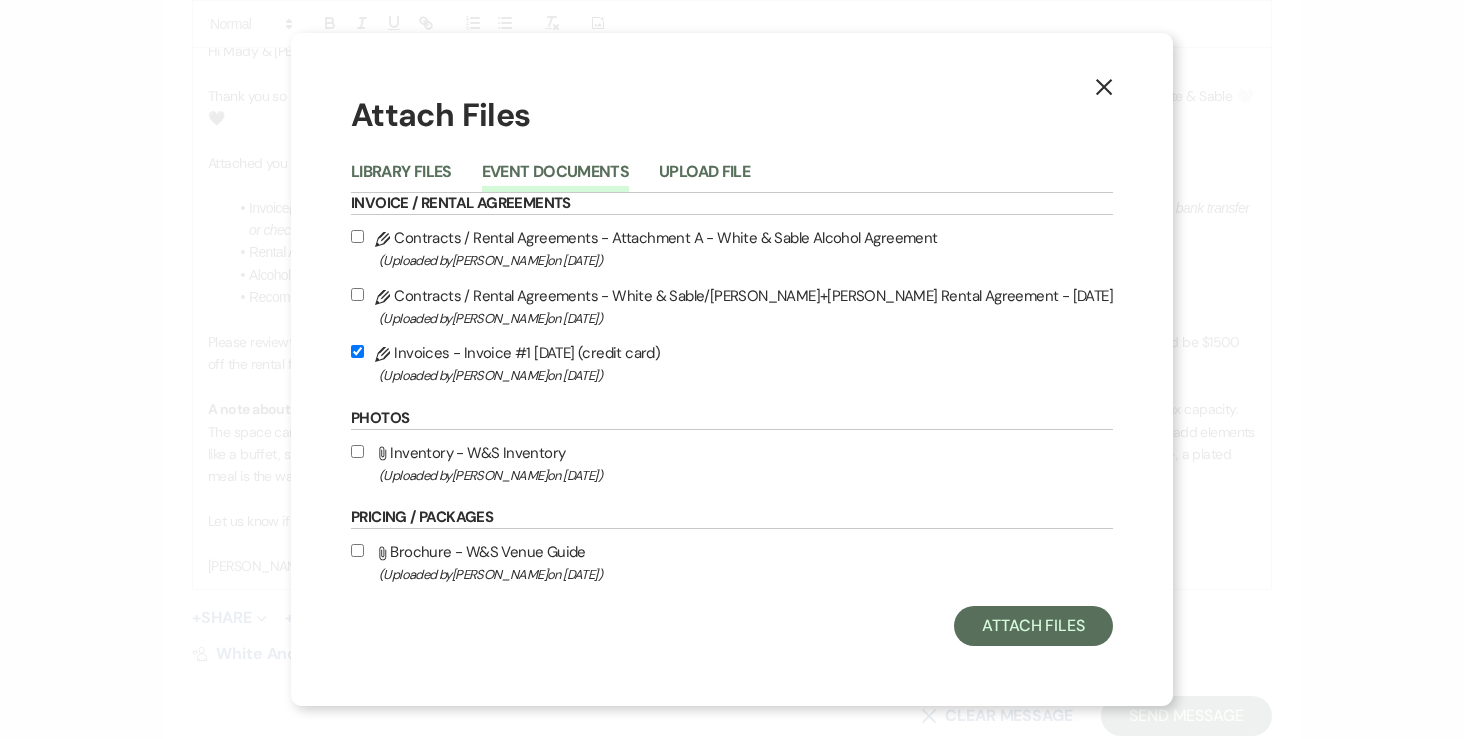 click on "Pencil Contracts / Rental Agreements - White & Sable/Strom+Hepola Rental Agreement - 8.8.26 (Uploaded by  Angela Oldenburger  on   Jul 21st, 2025 )" at bounding box center [357, 294] 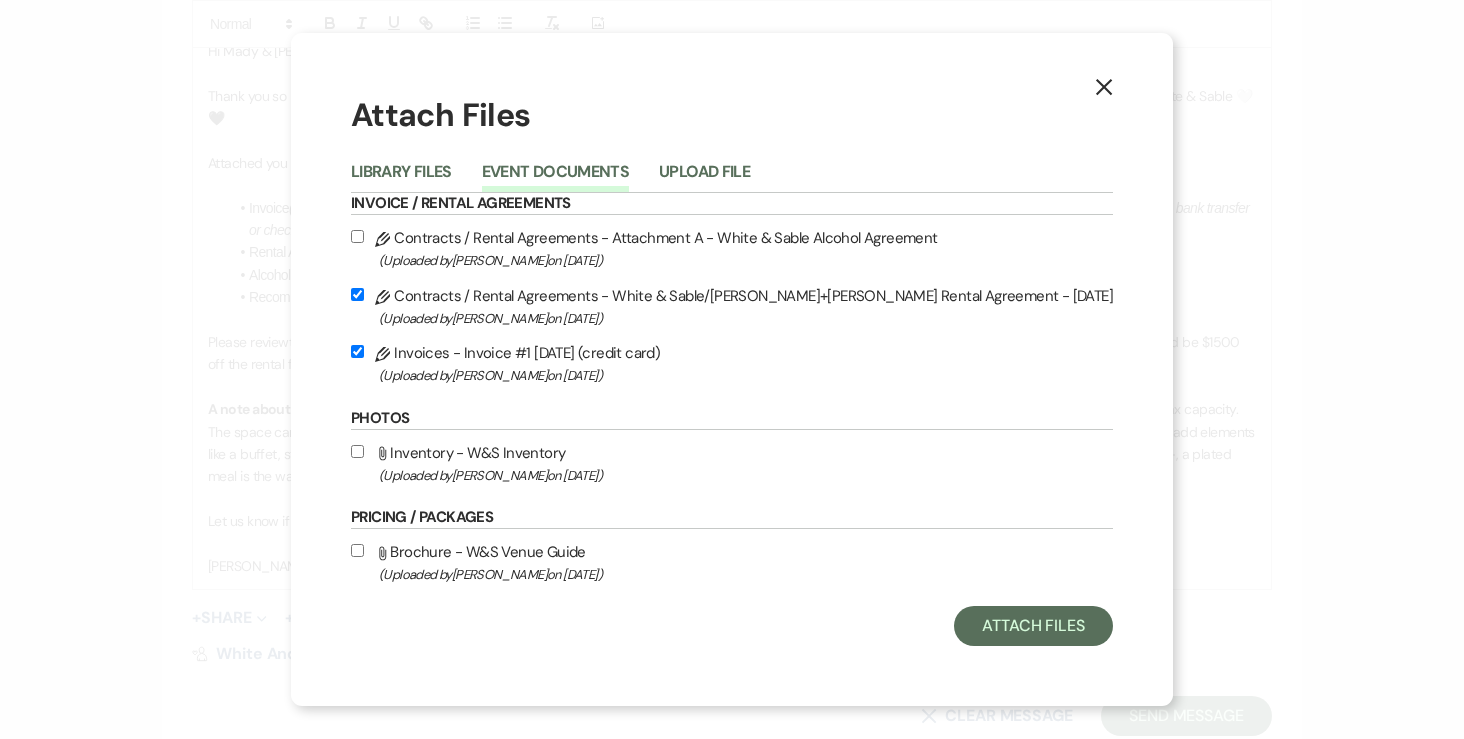 click on "Pencil Contracts / Rental Agreements - Attachment A - White & Sable Alcohol Agreement (Uploaded by  Angela Oldenburger  on   Jul 21st, 2025 )" at bounding box center (357, 236) 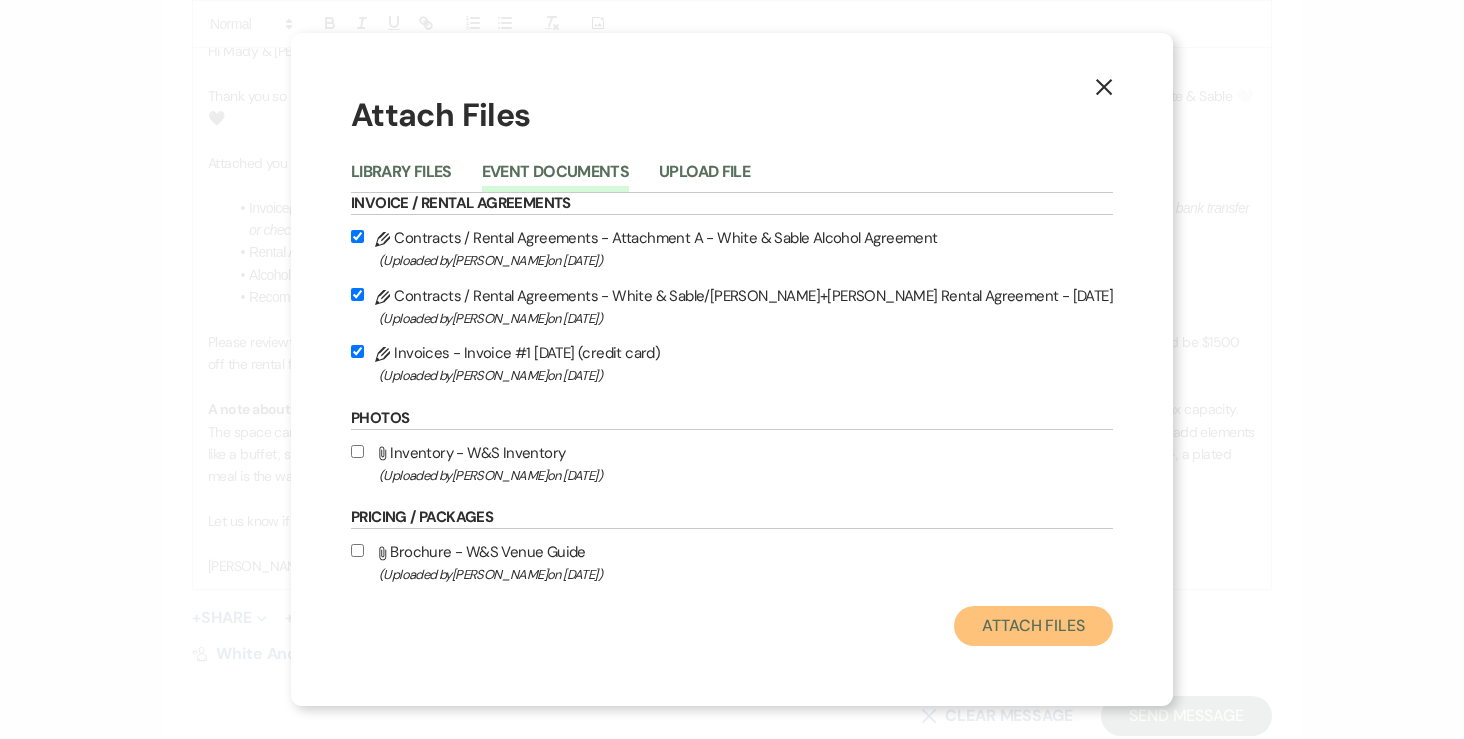click on "Attach Files" at bounding box center [1033, 626] 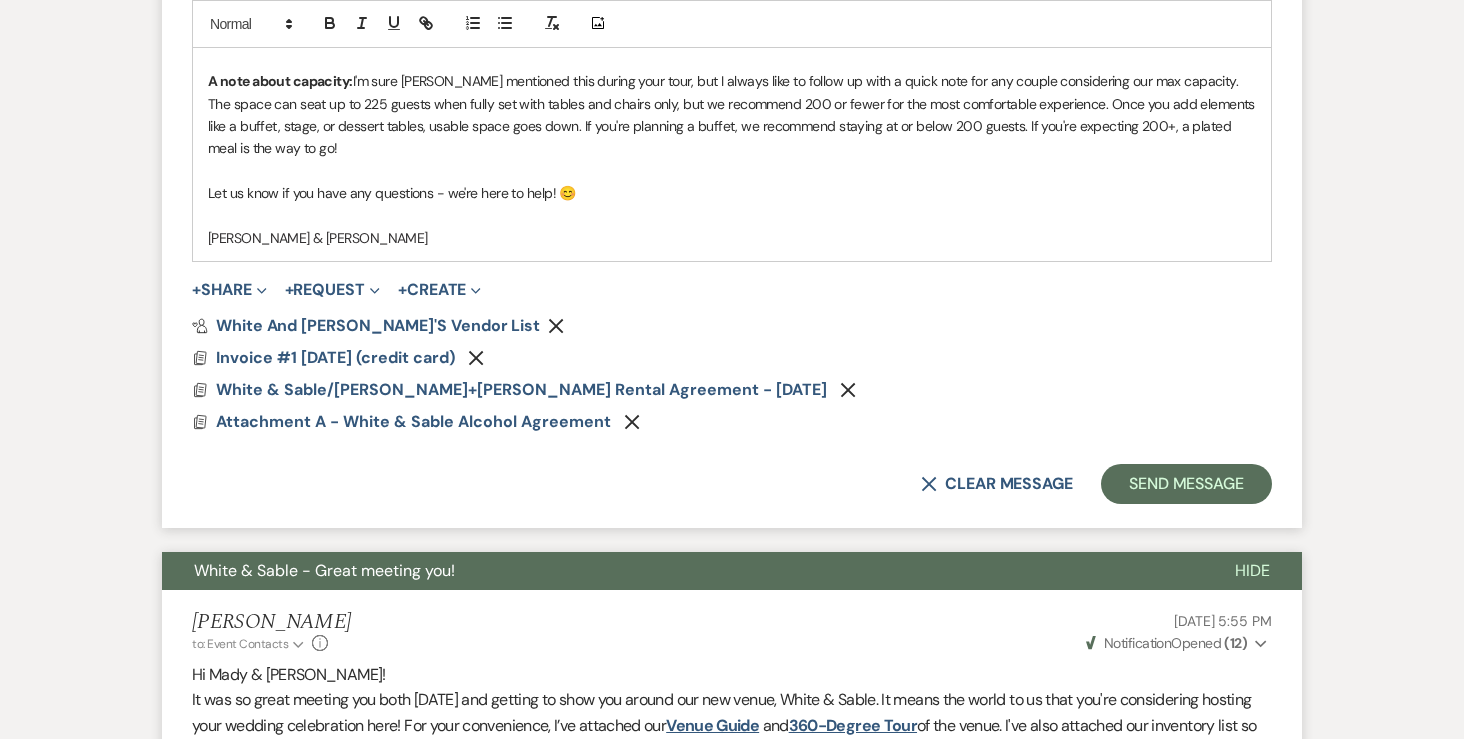 scroll, scrollTop: 1577, scrollLeft: 0, axis: vertical 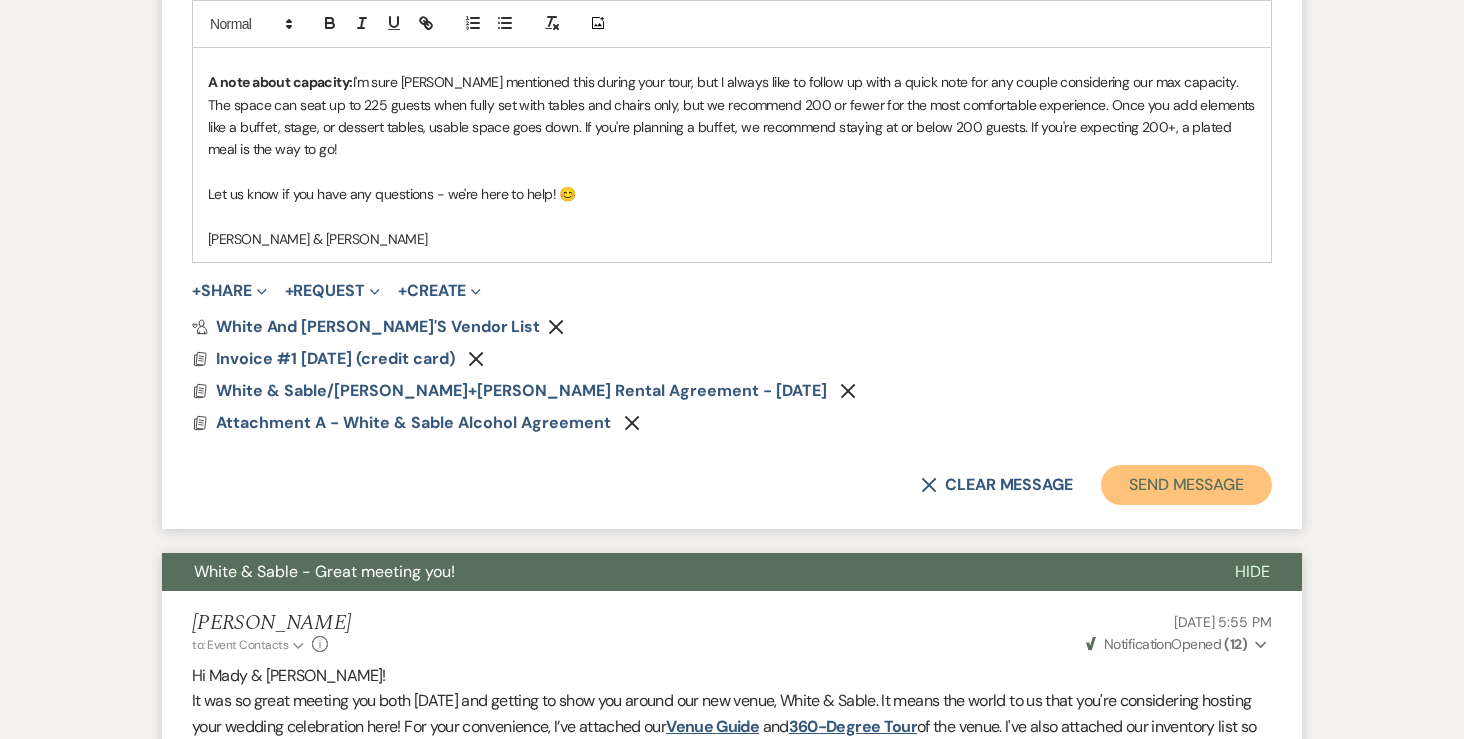 click on "Send Message" at bounding box center (1186, 485) 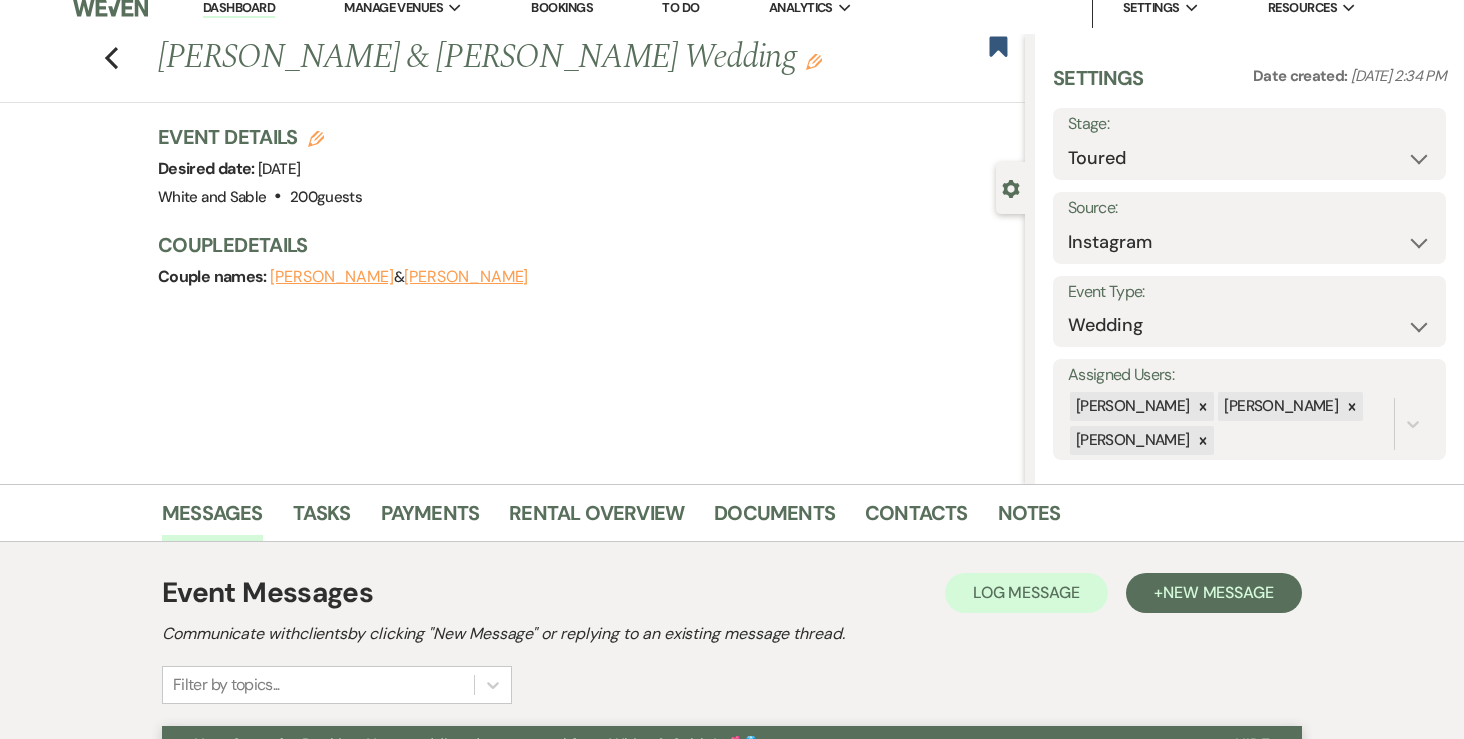 scroll, scrollTop: 0, scrollLeft: 0, axis: both 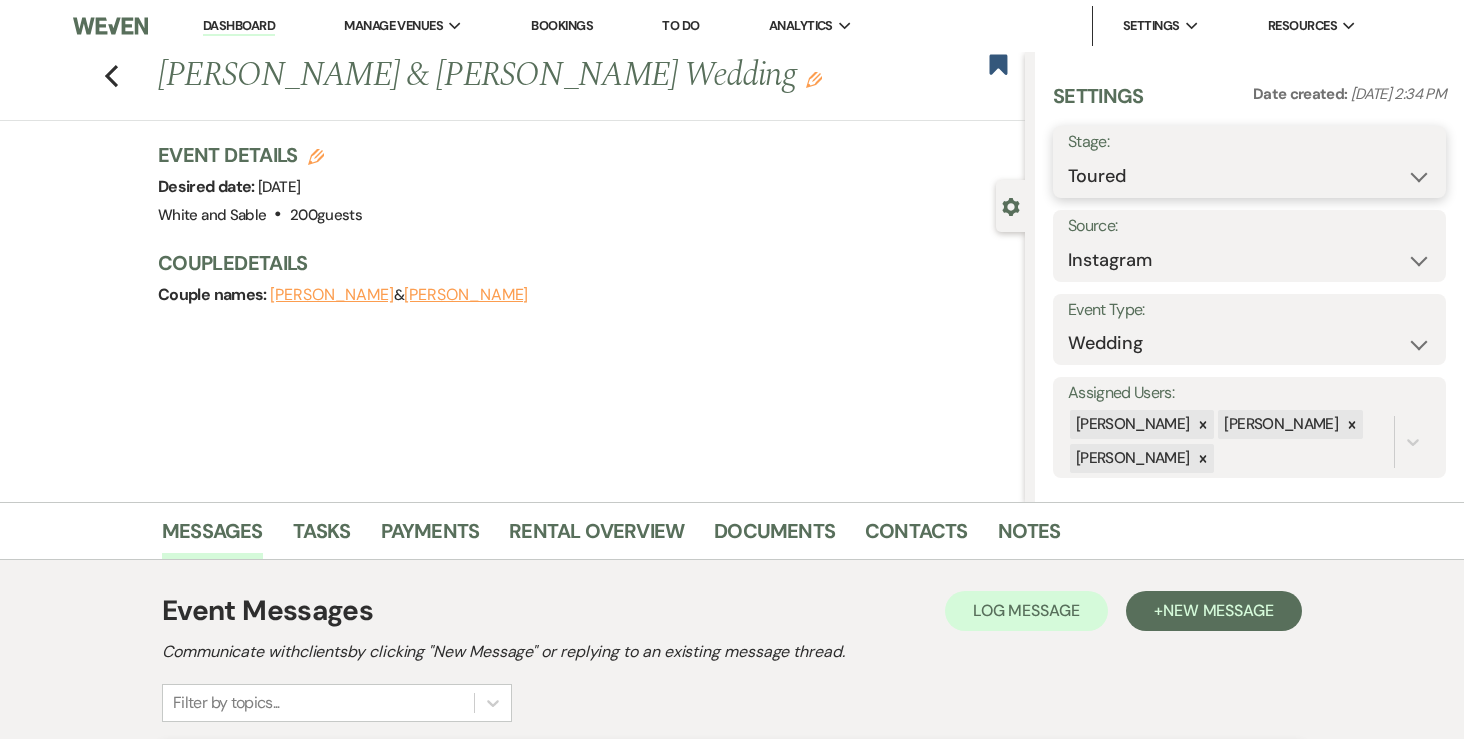 click on "Inquiry Follow Up Tour Requested Tour Confirmed Toured Proposal Sent Booked Lost" at bounding box center (1249, 176) 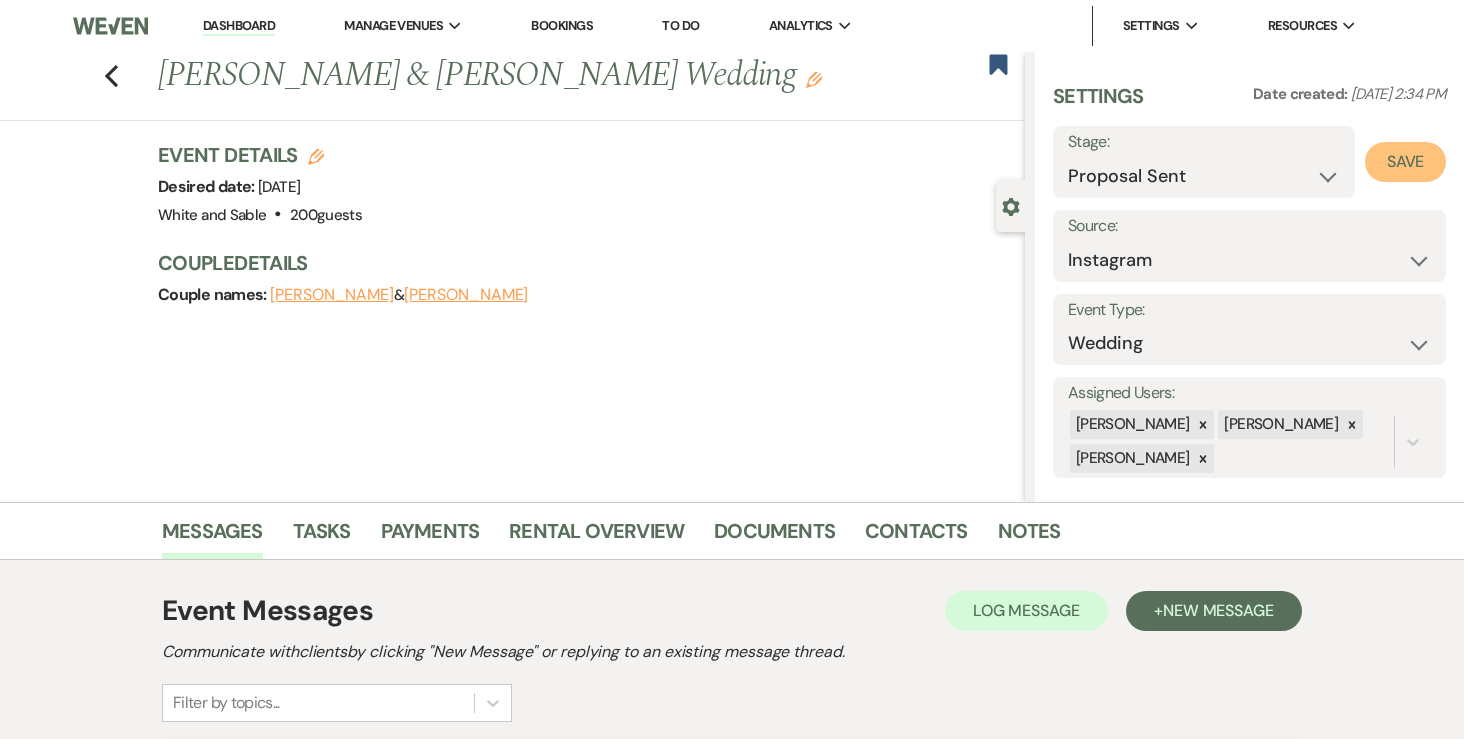 click on "Save" at bounding box center [1405, 162] 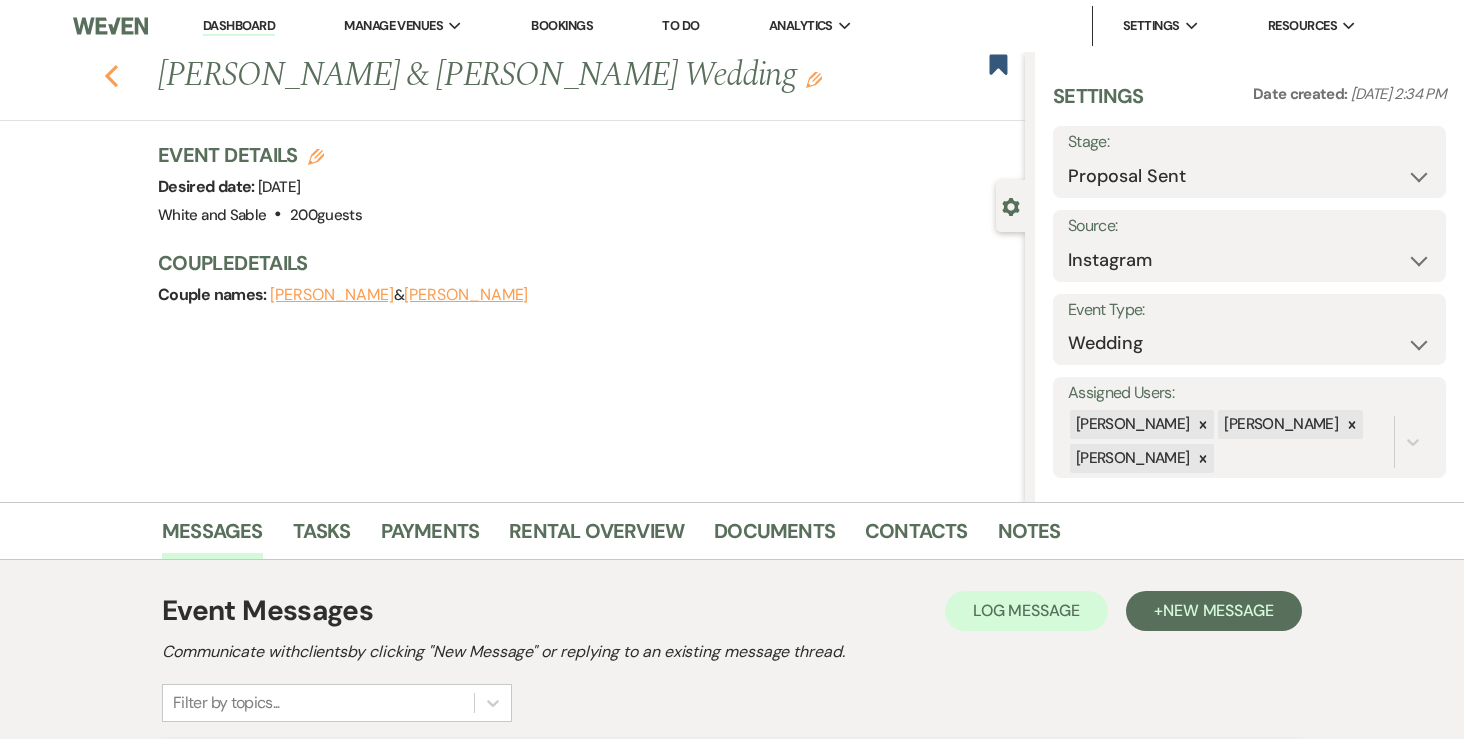 click on "Previous" 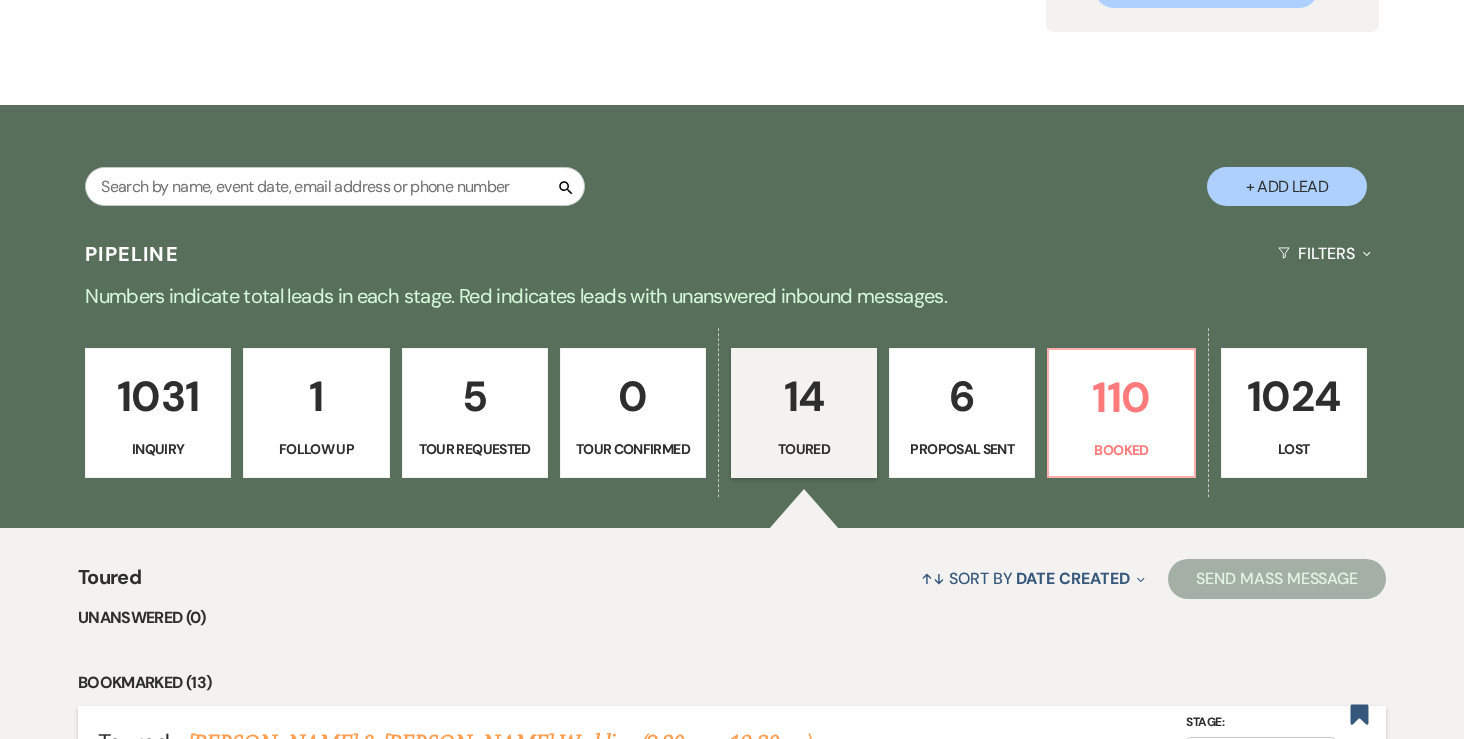 scroll, scrollTop: 299, scrollLeft: 0, axis: vertical 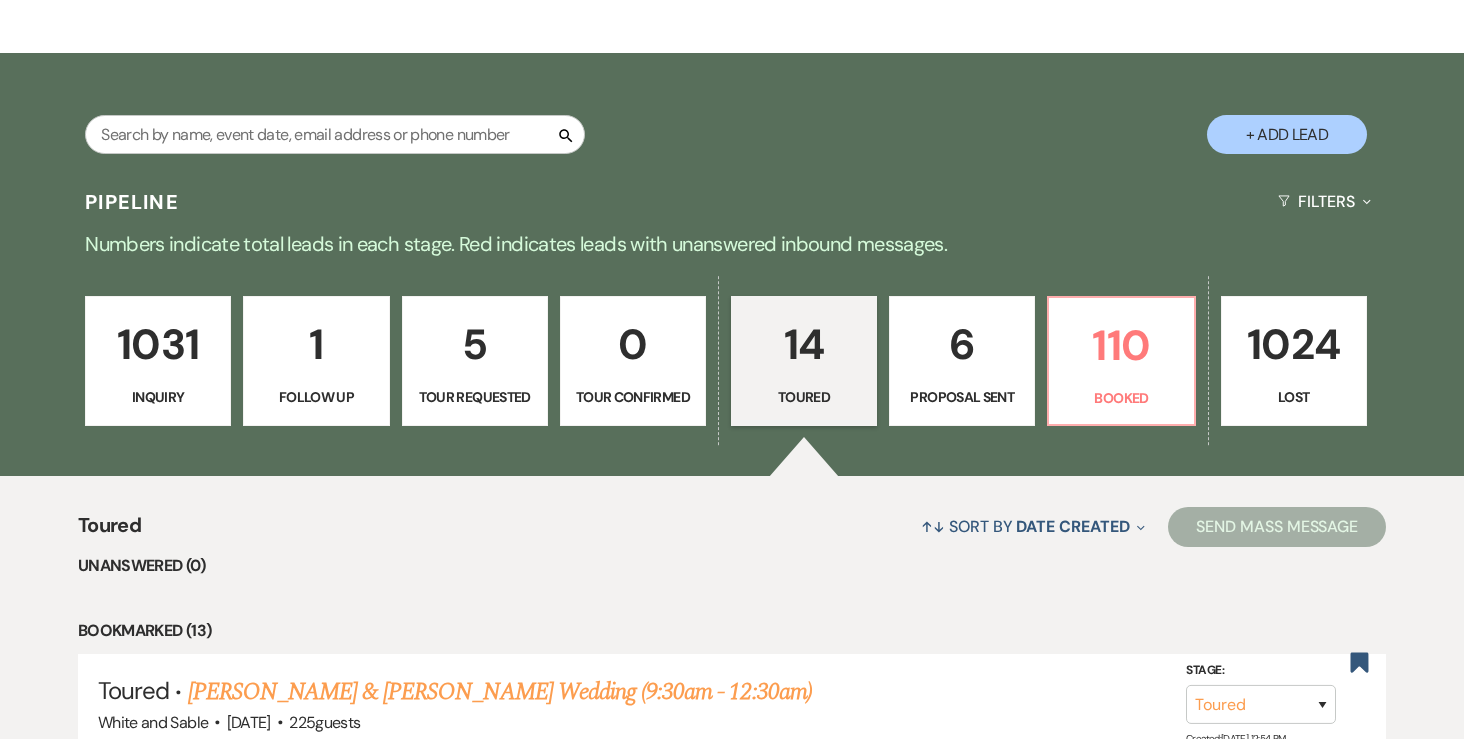 click on "6" at bounding box center [962, 344] 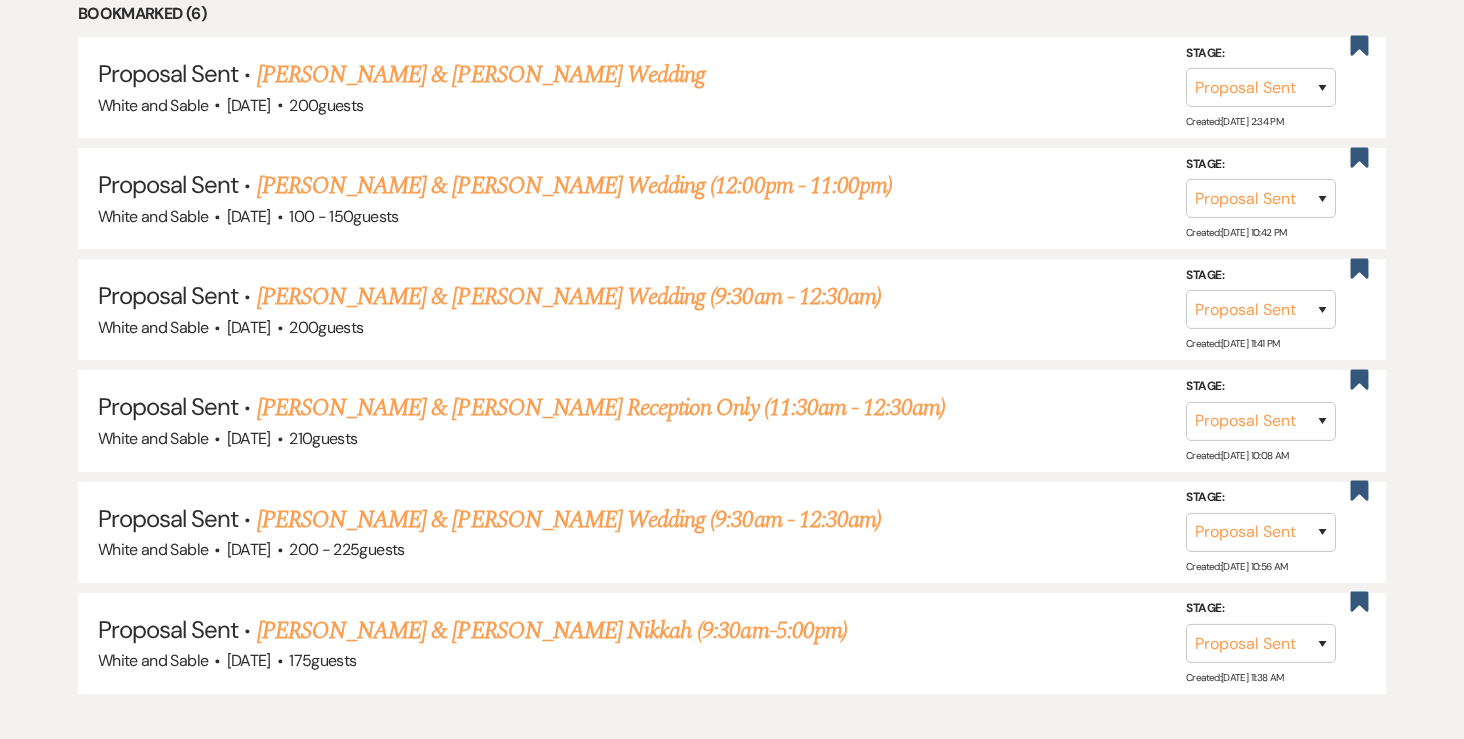 scroll, scrollTop: 923, scrollLeft: 0, axis: vertical 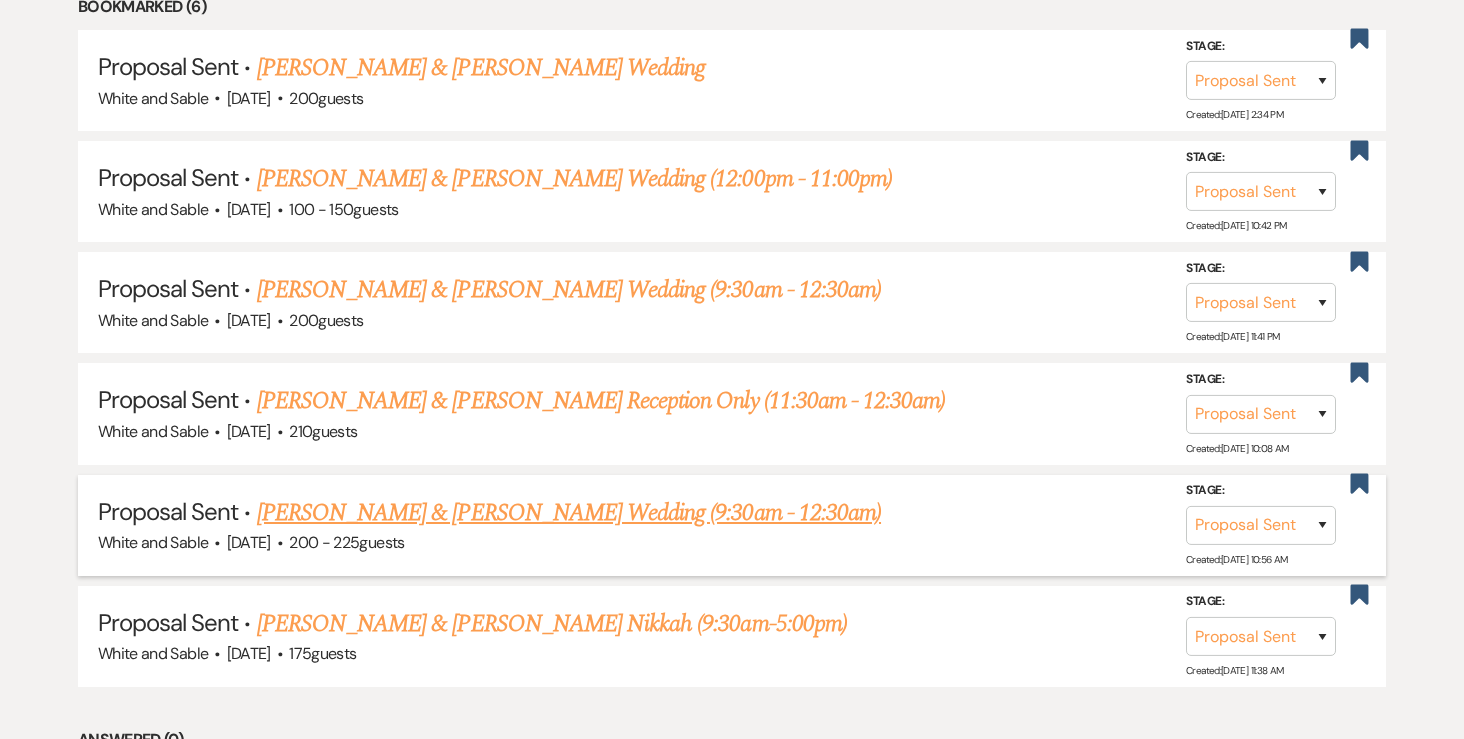 click on "[PERSON_NAME] & [PERSON_NAME] Wedding (9:30am - 12:30am)" at bounding box center [569, 513] 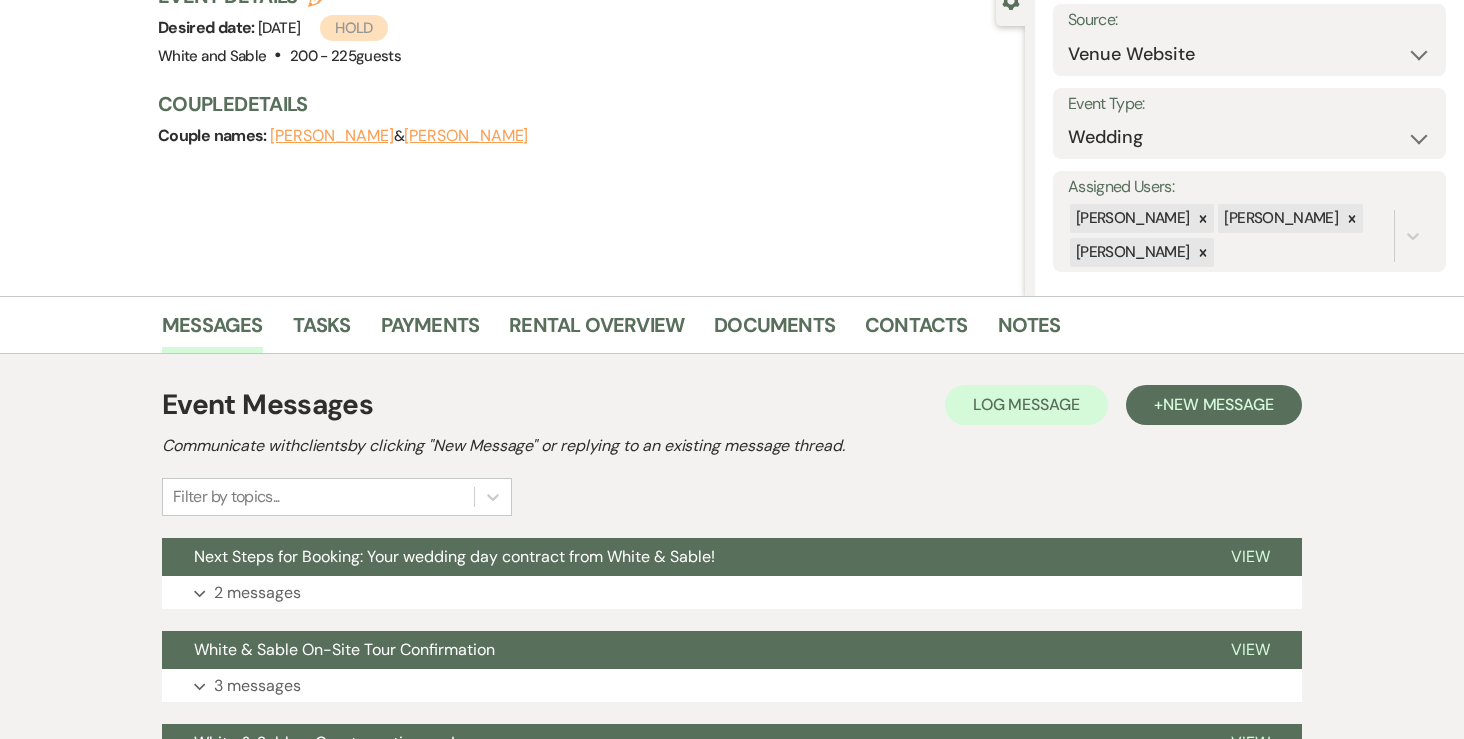 scroll, scrollTop: 264, scrollLeft: 0, axis: vertical 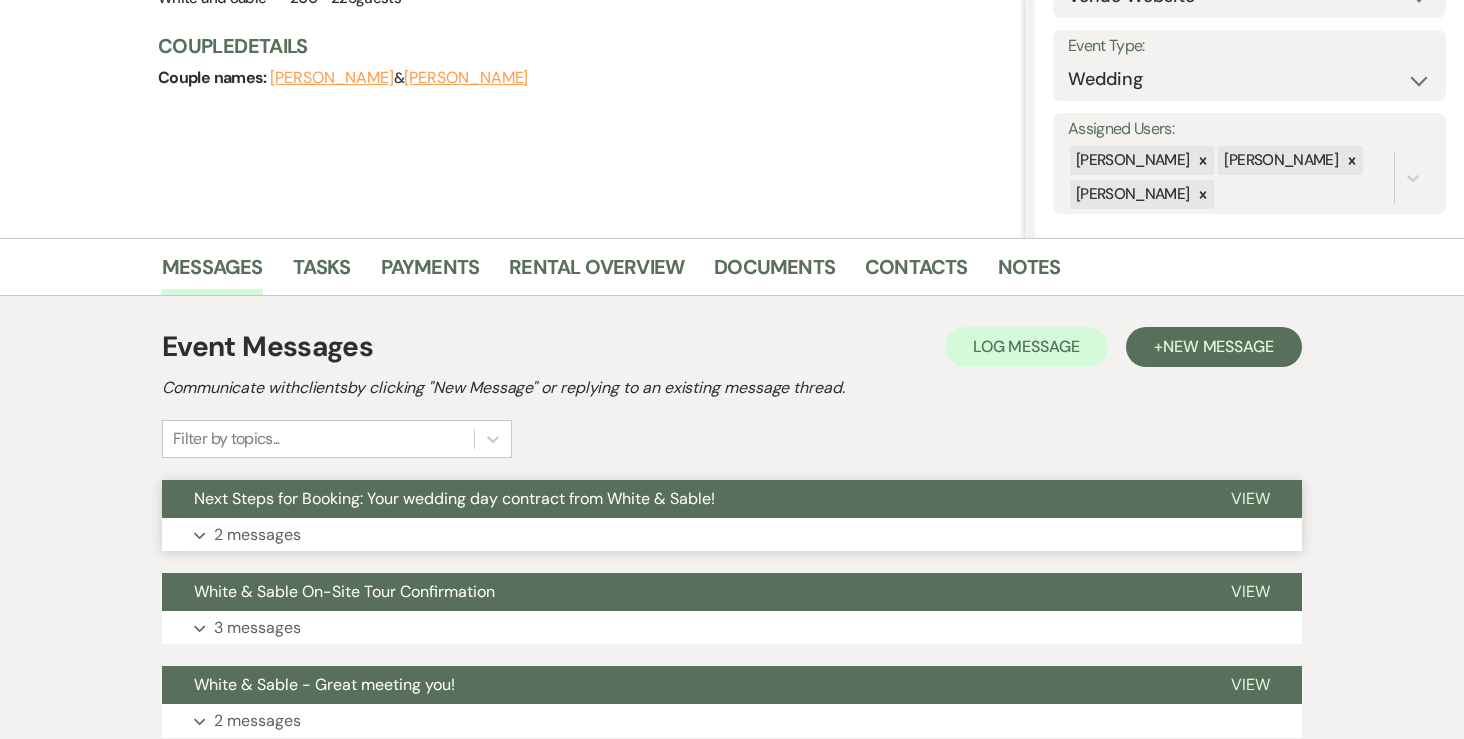 click on "2 messages" at bounding box center [257, 535] 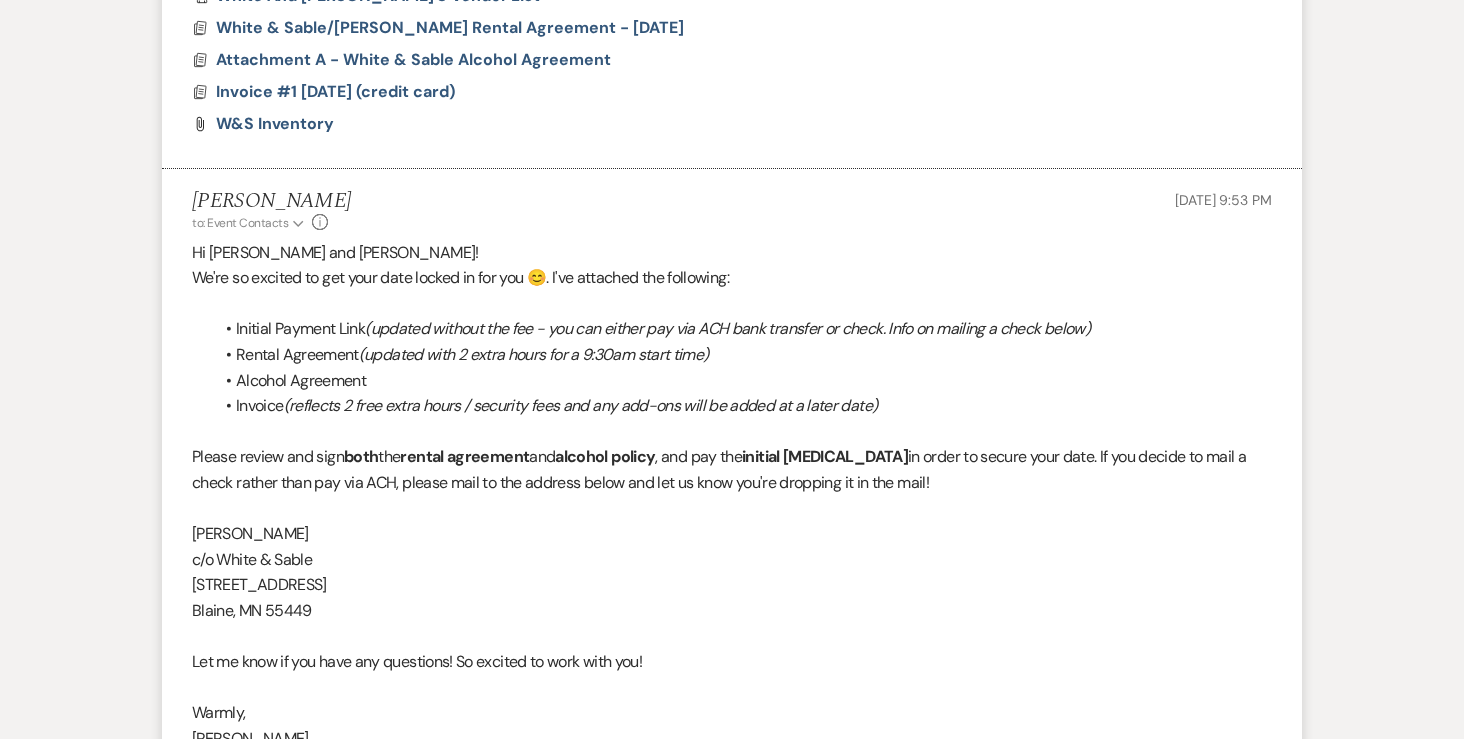 scroll, scrollTop: 1651, scrollLeft: 0, axis: vertical 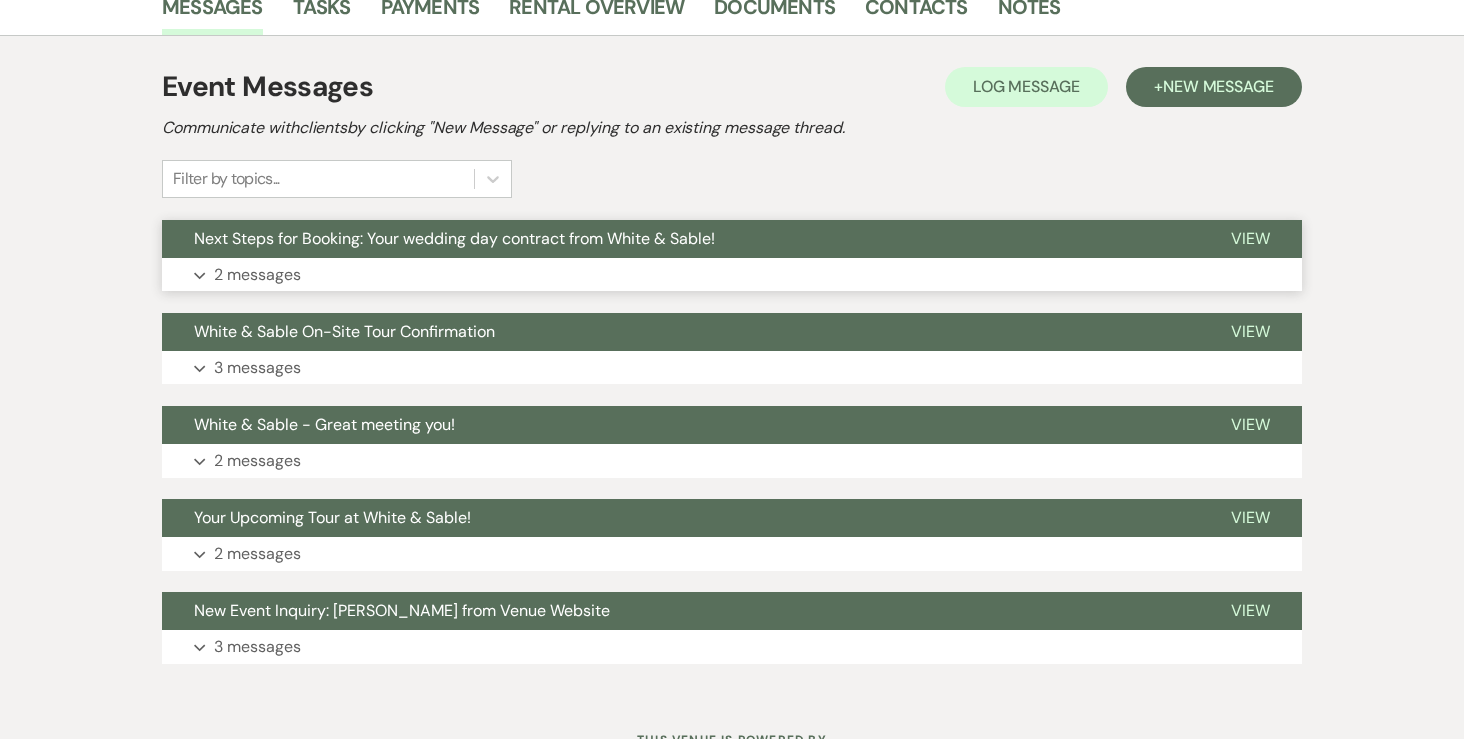 click on "2 messages" at bounding box center (257, 275) 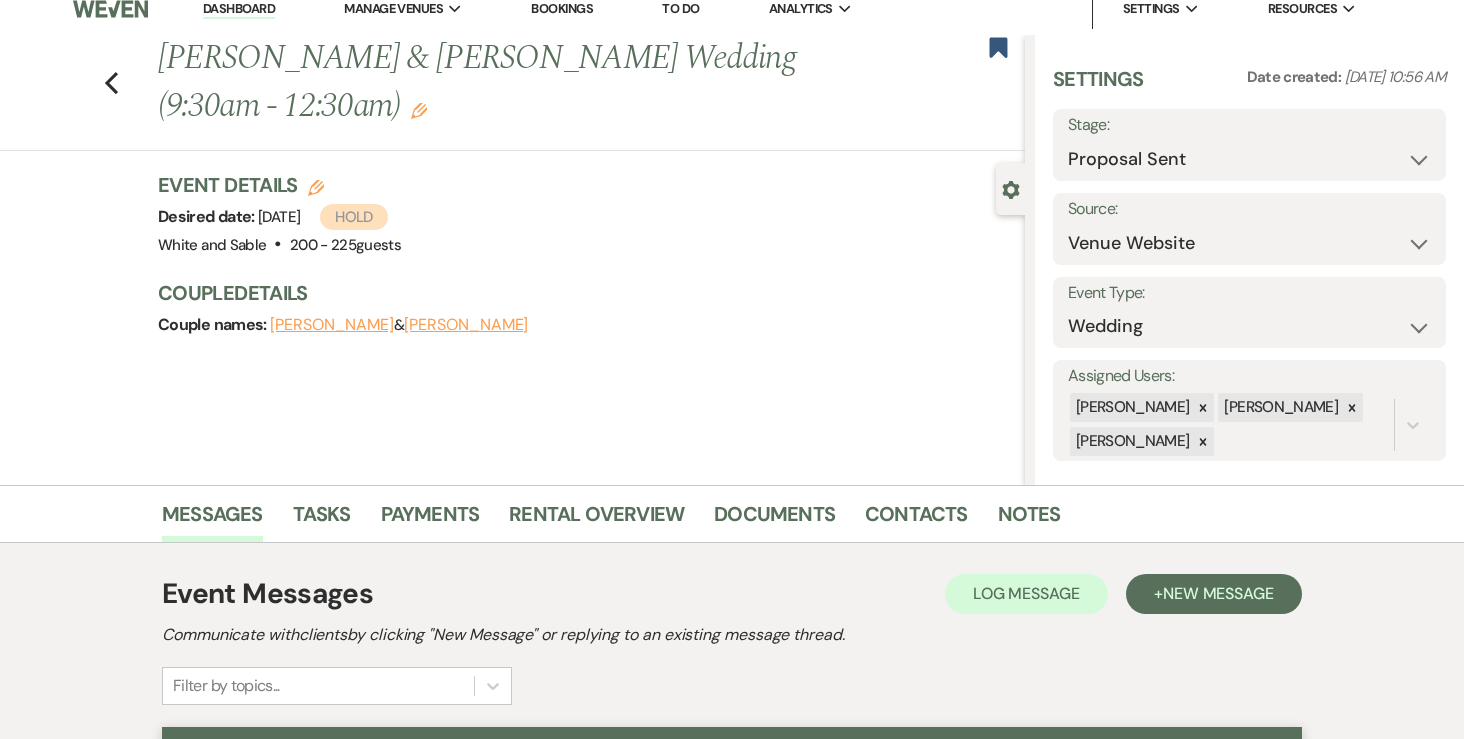 scroll, scrollTop: 0, scrollLeft: 0, axis: both 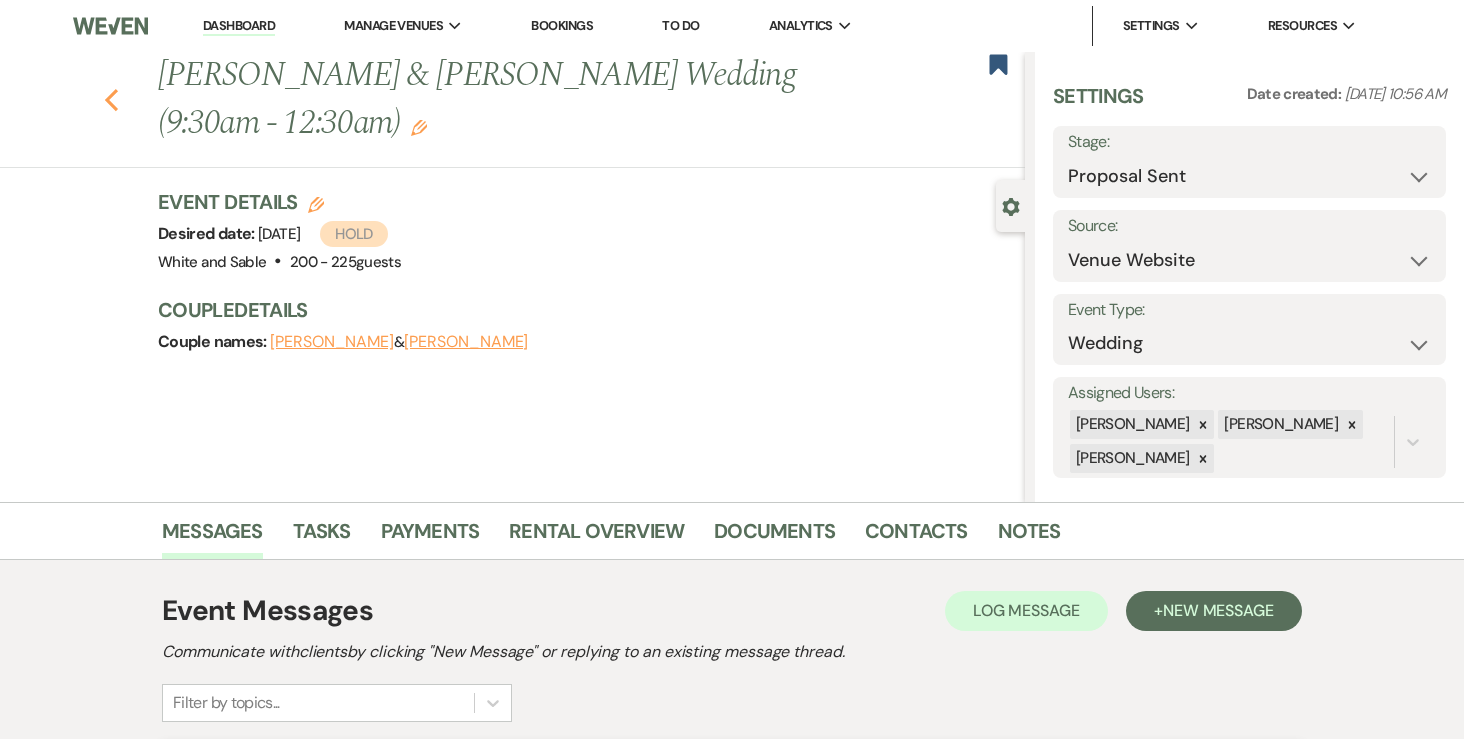 click on "Previous" 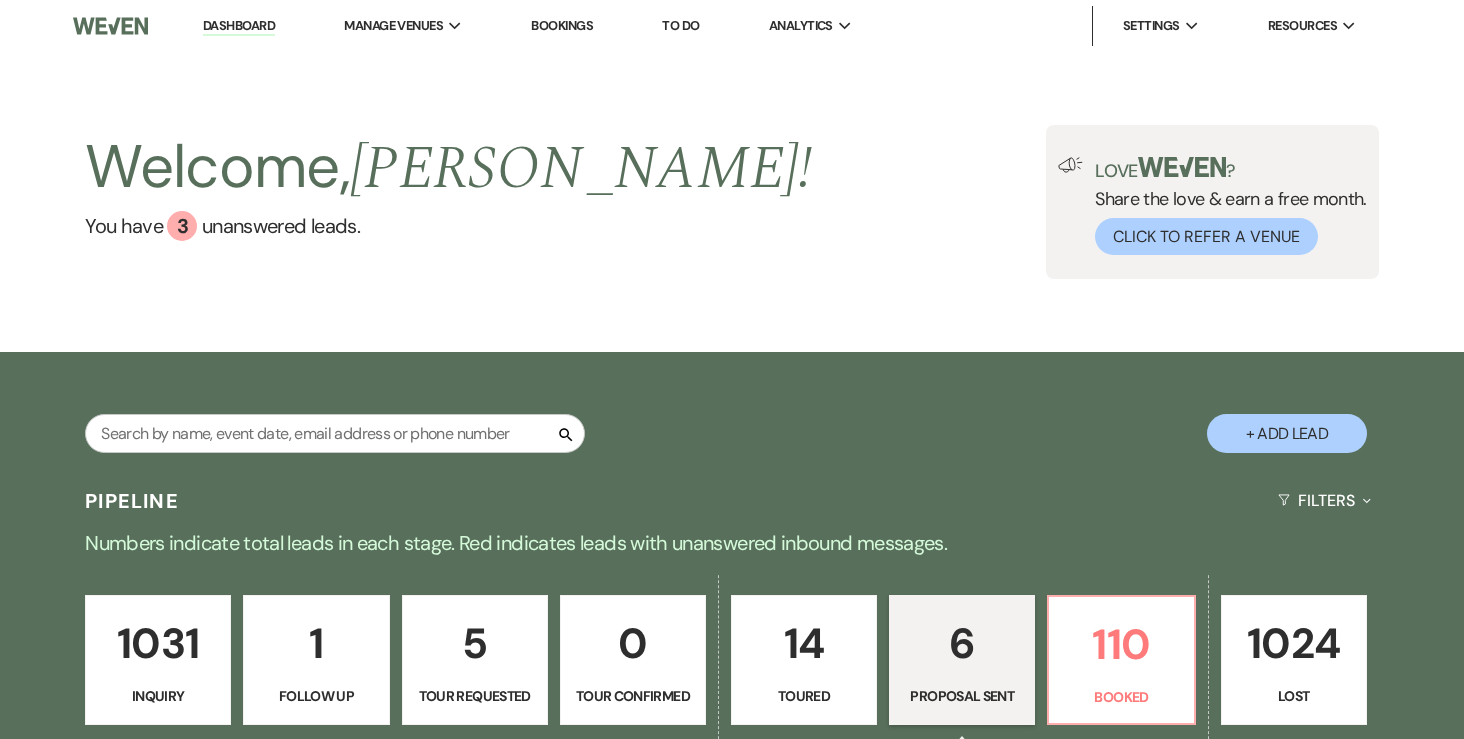 select on "6" 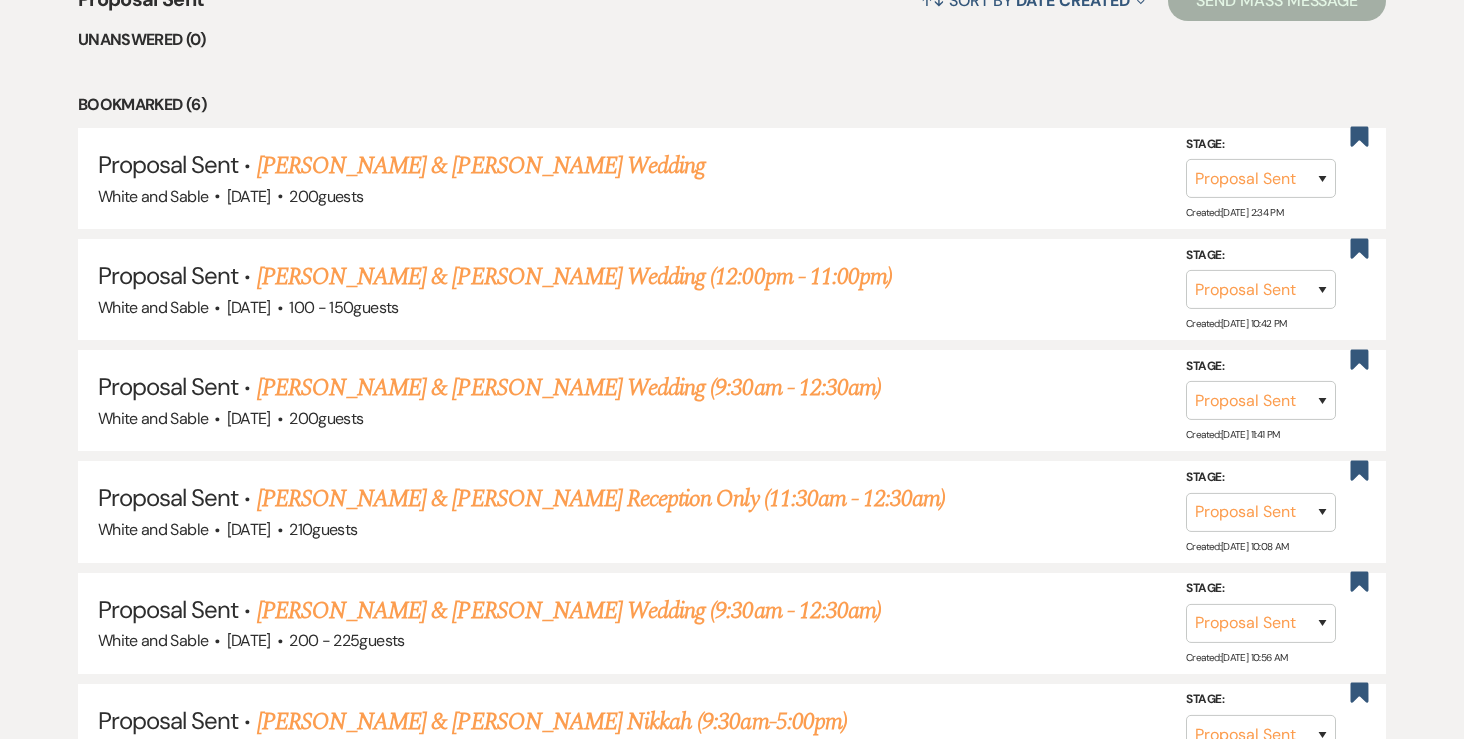 scroll, scrollTop: 828, scrollLeft: 0, axis: vertical 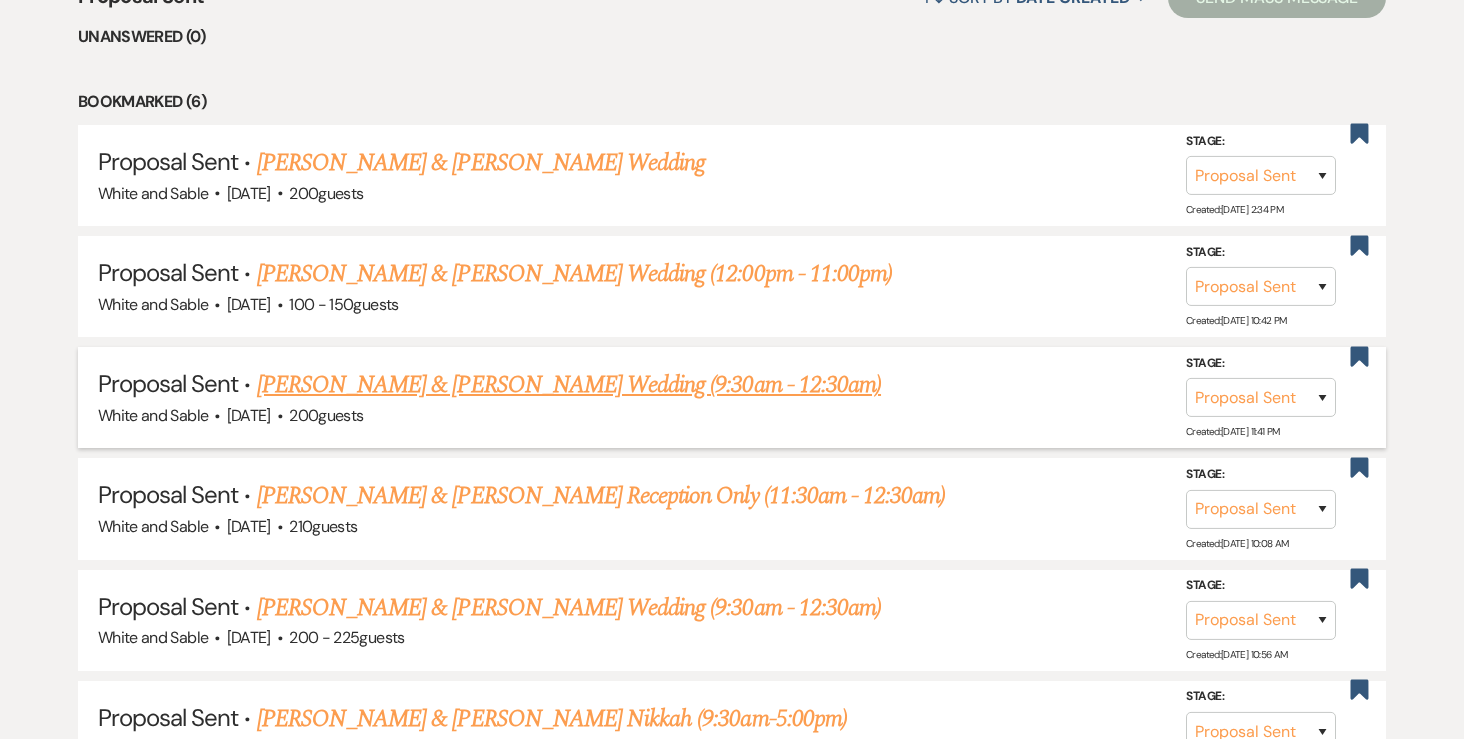 click on "Aly Johnson & Luke Jackson's Wedding (9:30am - 12:30am)" at bounding box center [569, 385] 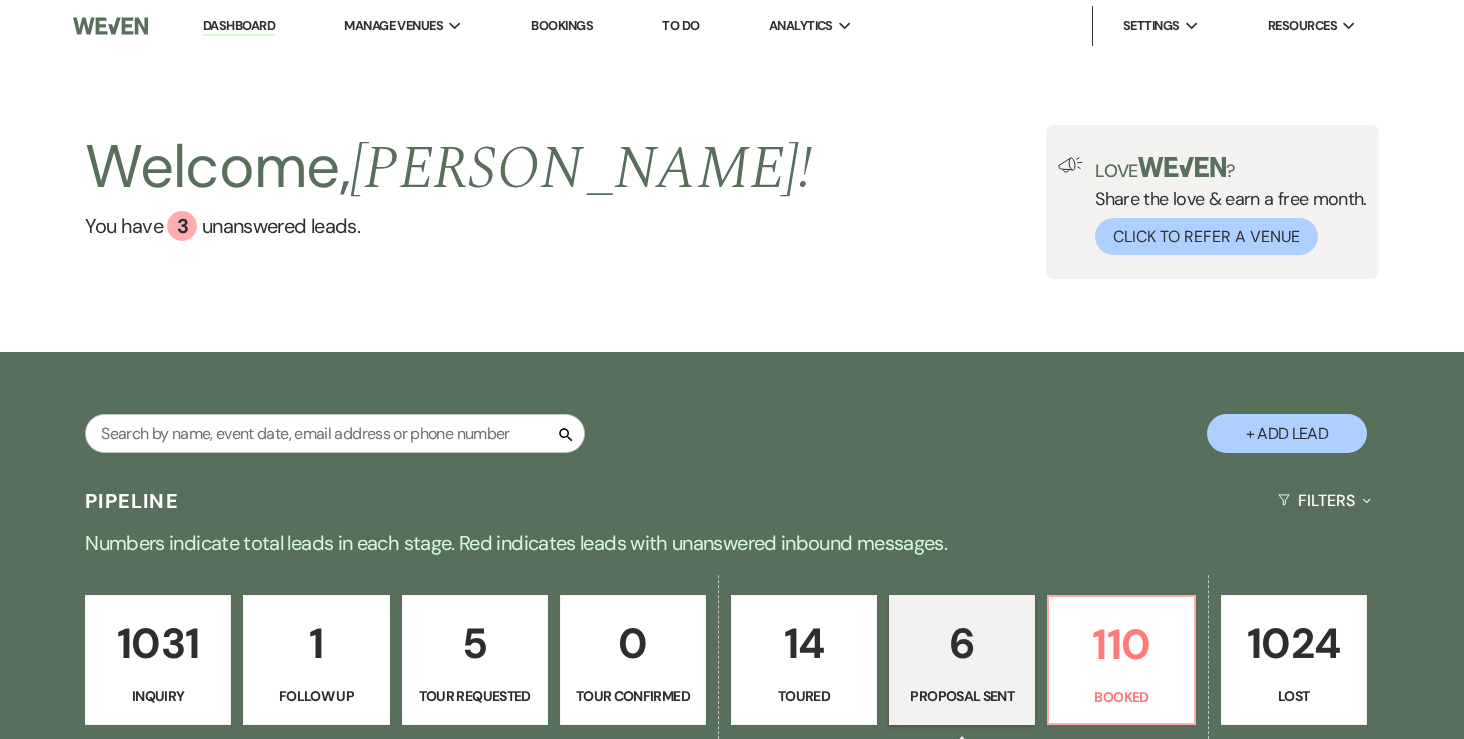 select on "6" 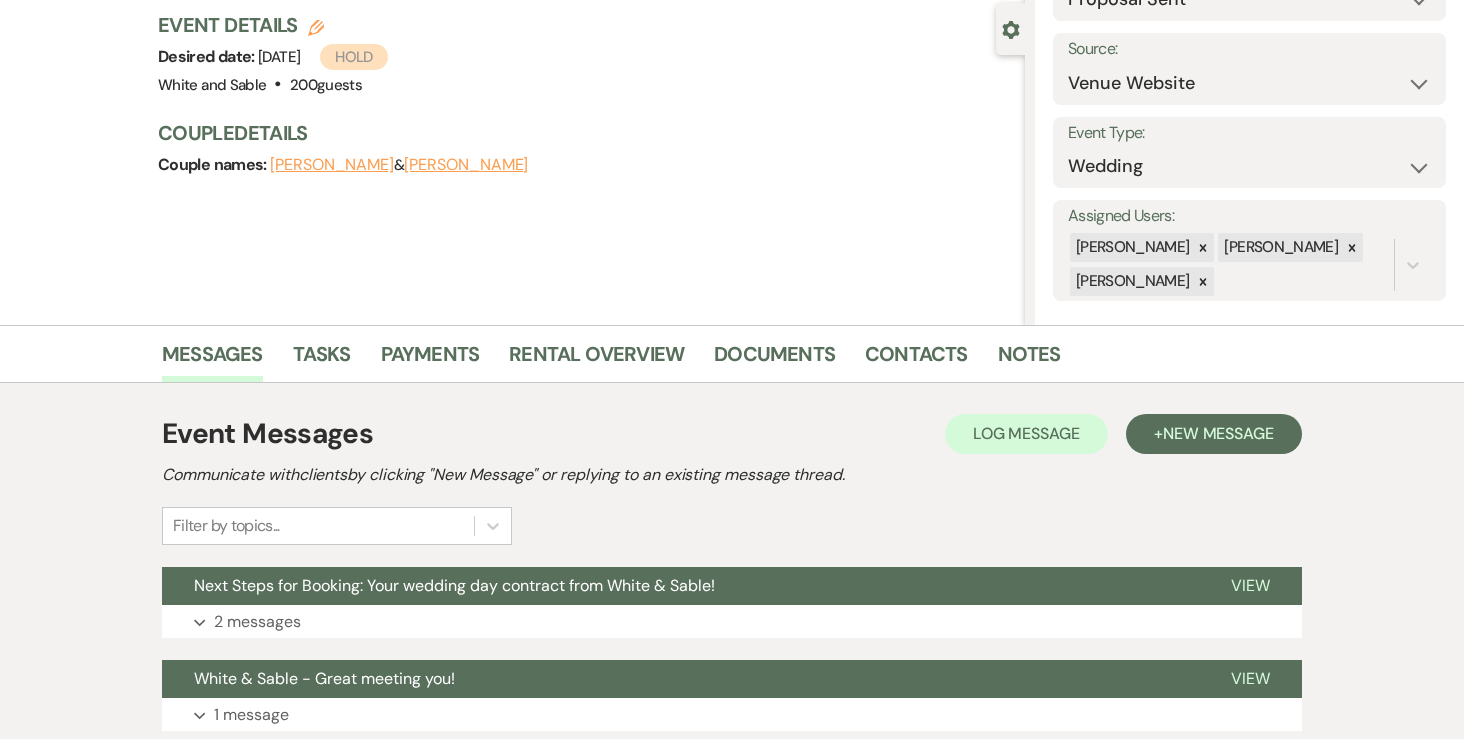scroll, scrollTop: 178, scrollLeft: 0, axis: vertical 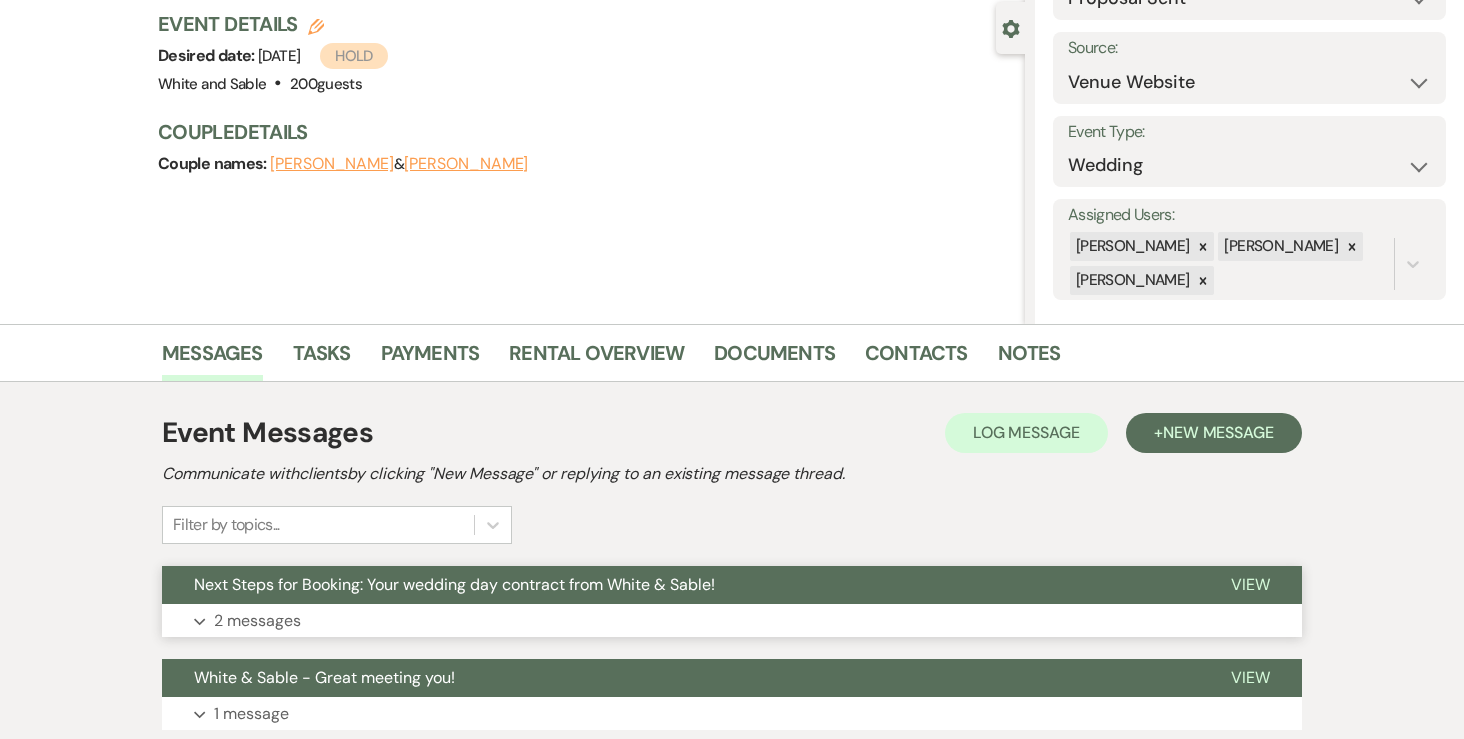 click on "Expand 2 messages" at bounding box center [732, 621] 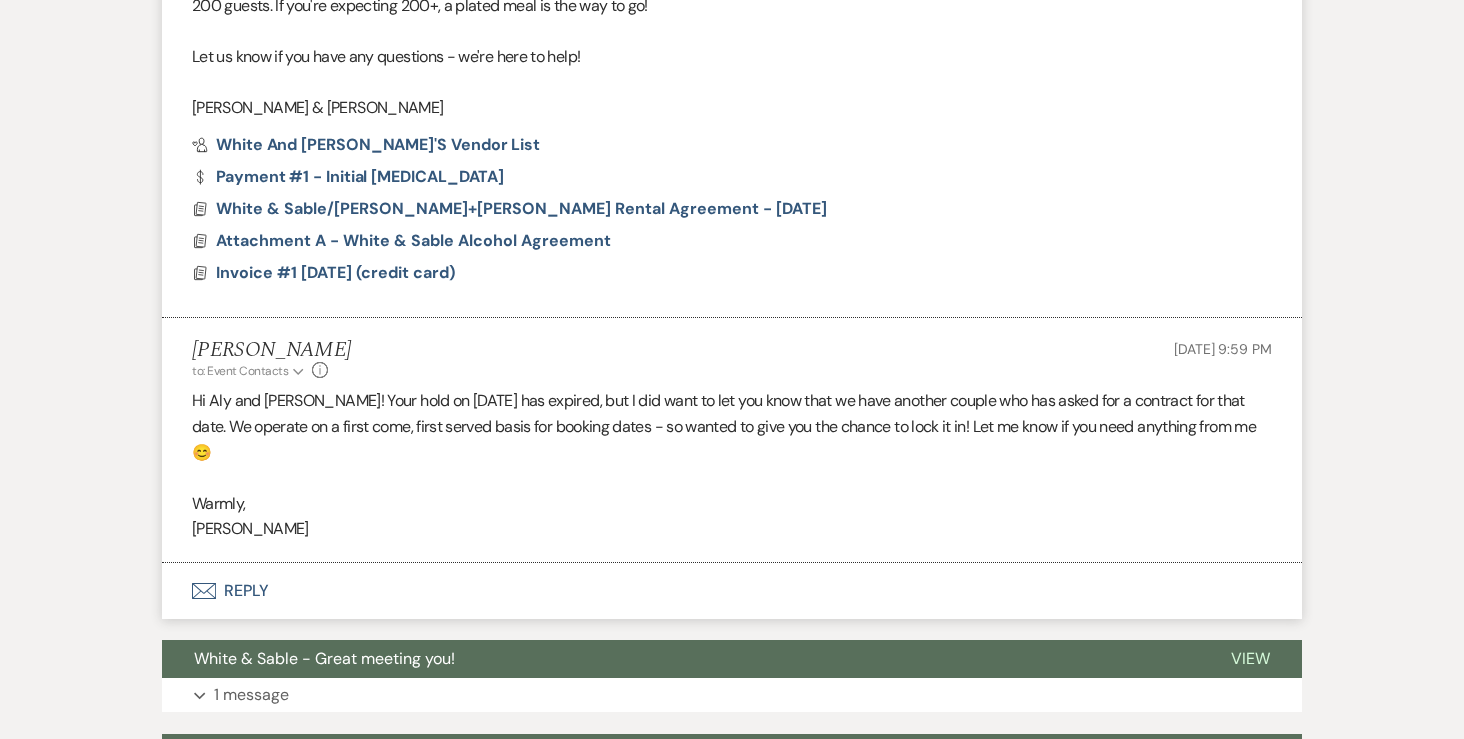 scroll, scrollTop: 1620, scrollLeft: 0, axis: vertical 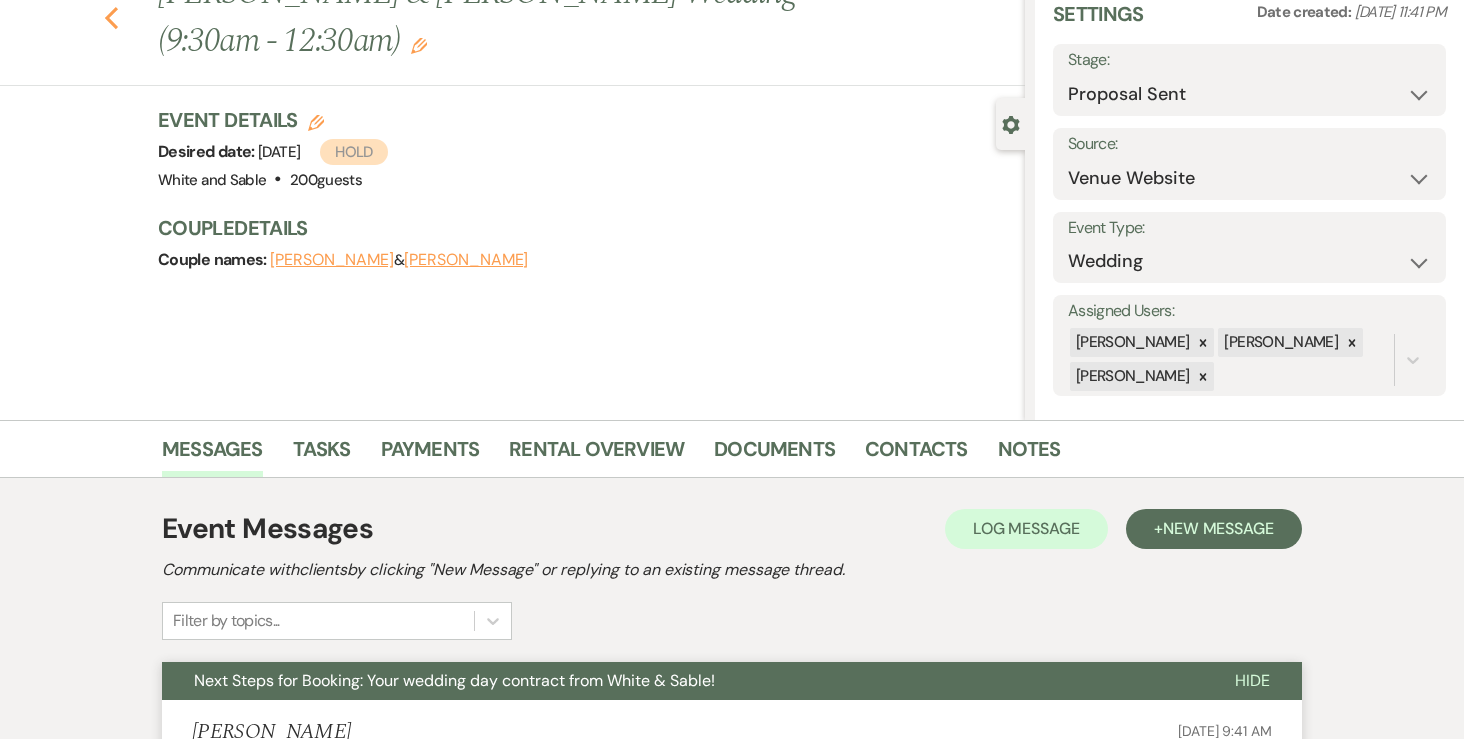 click 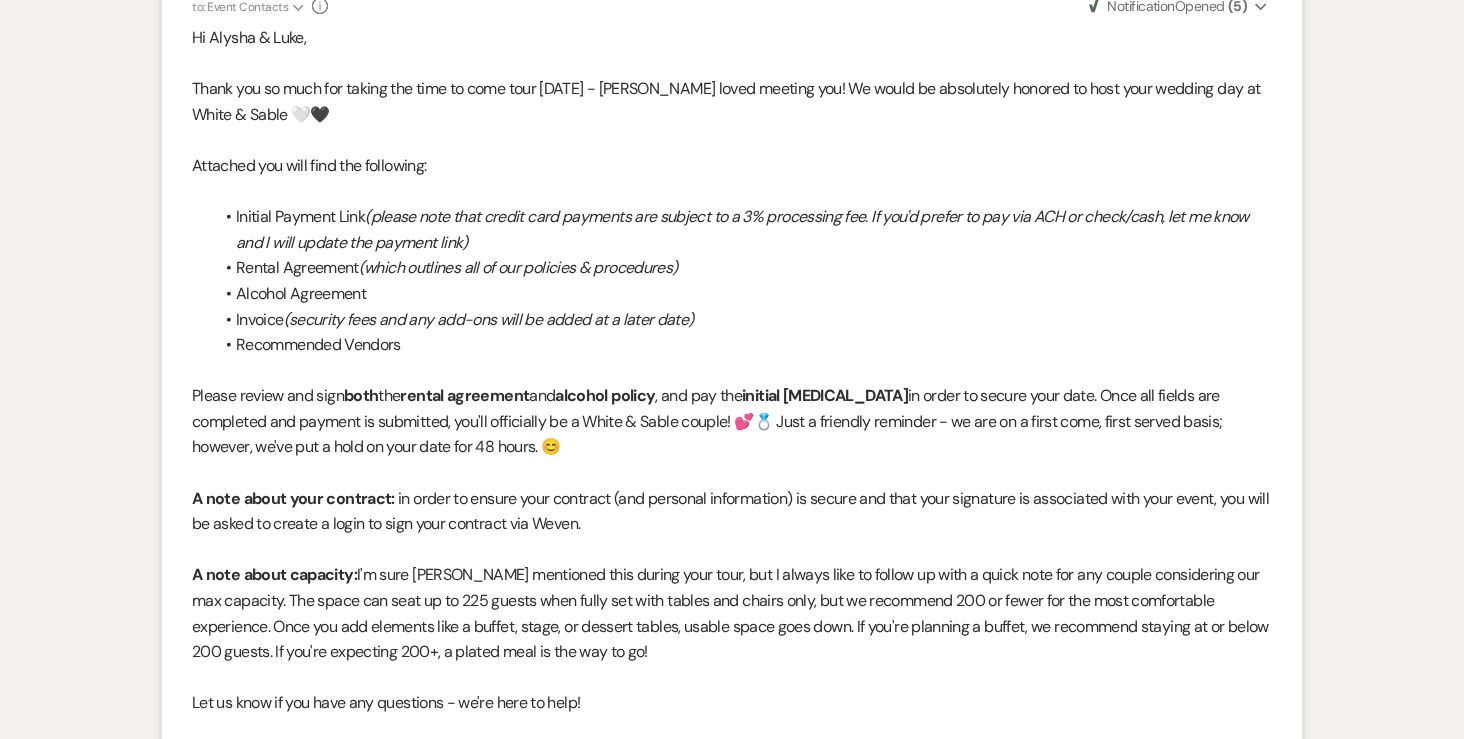 select on "6" 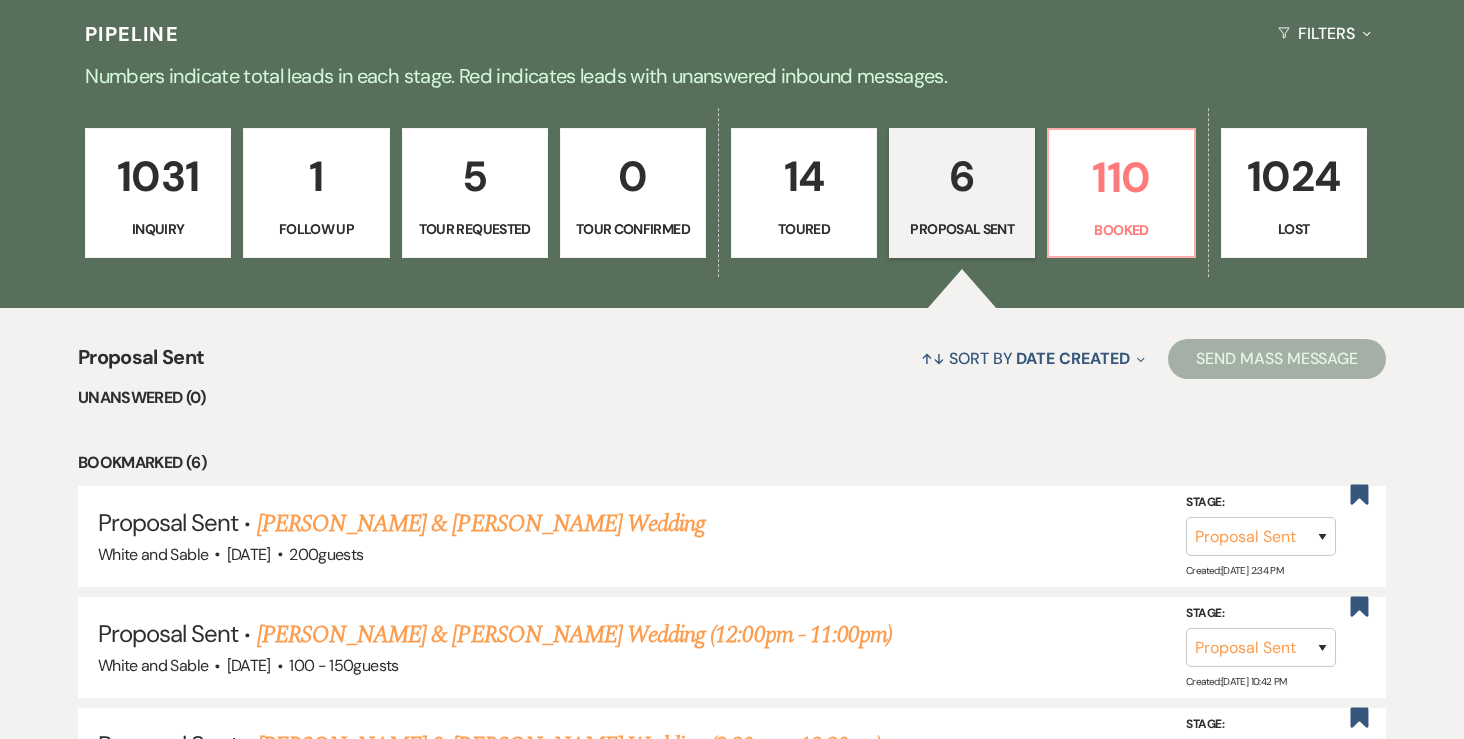 scroll, scrollTop: 458, scrollLeft: 0, axis: vertical 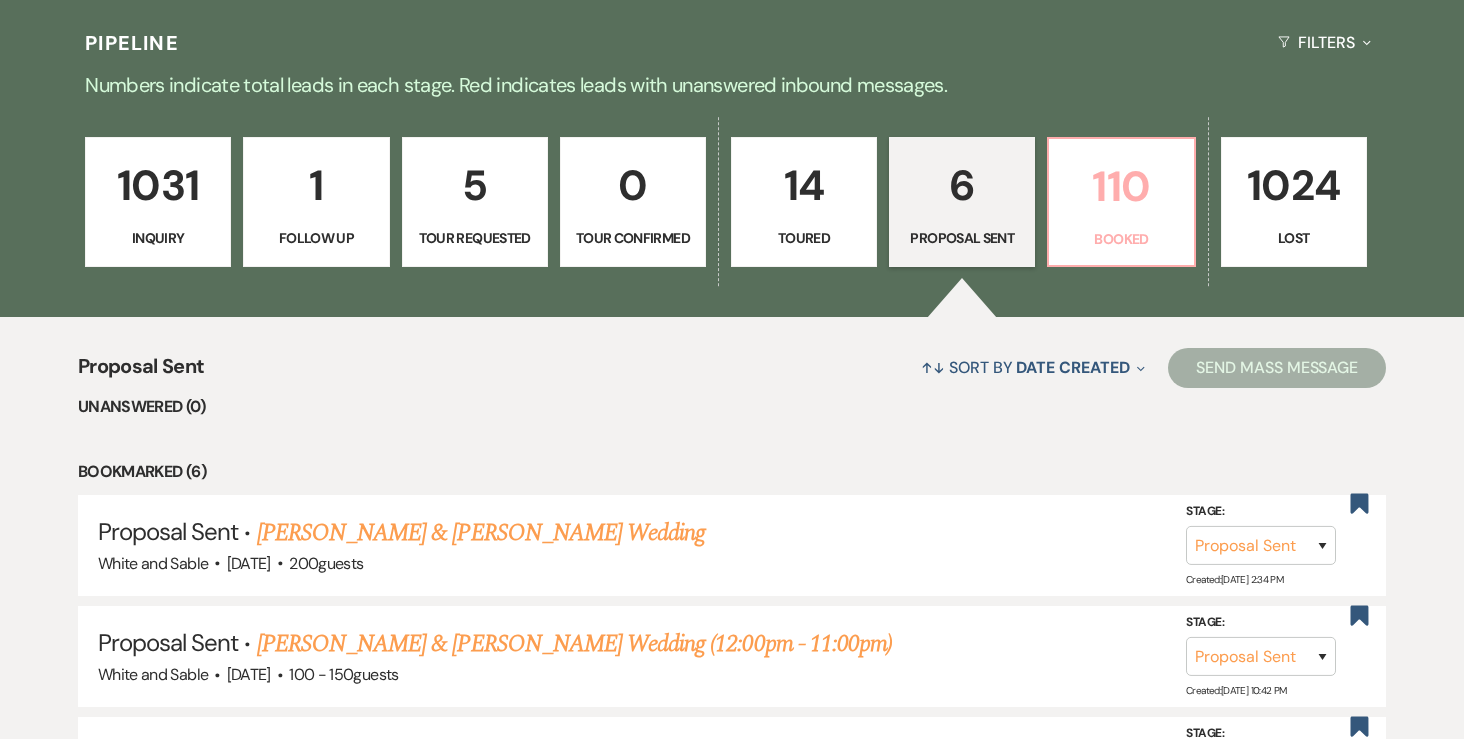 click on "110" at bounding box center (1121, 186) 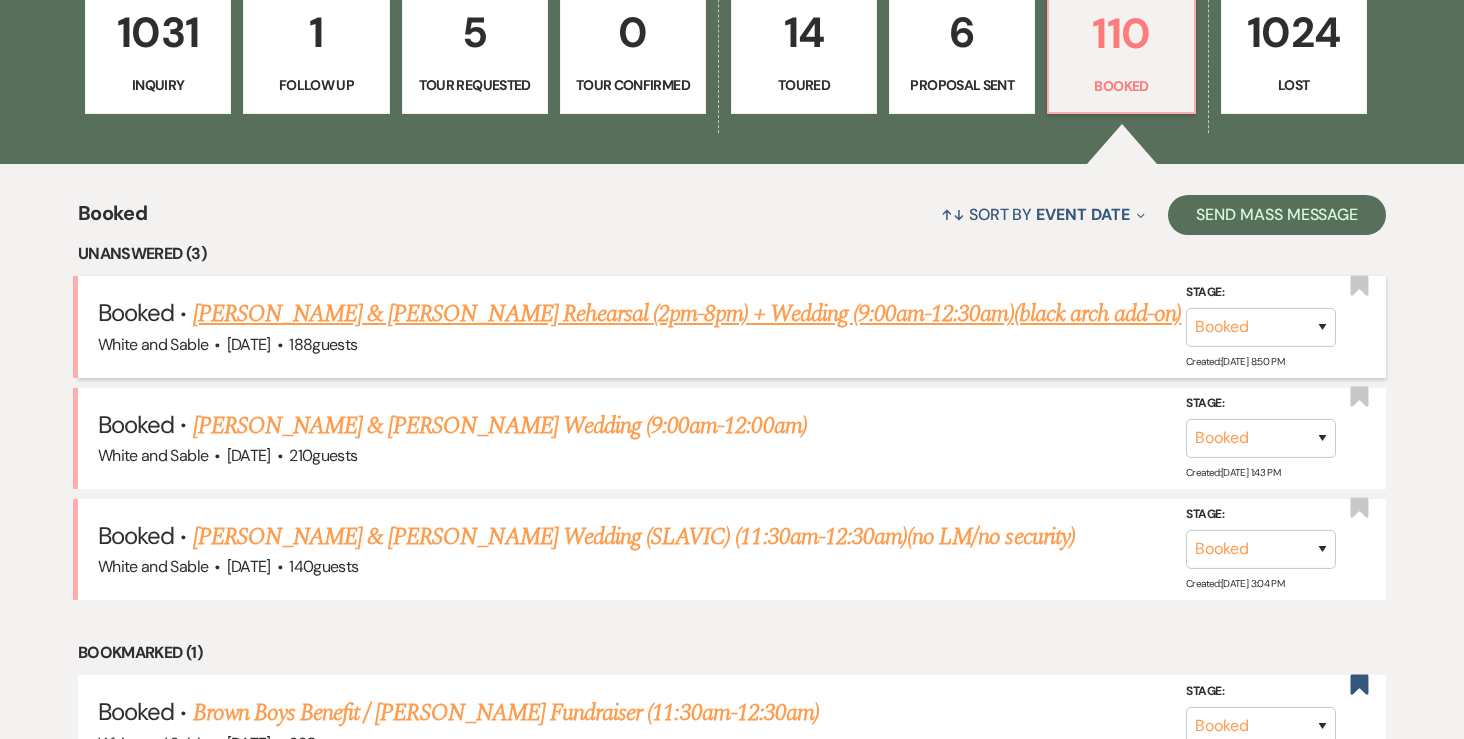 scroll, scrollTop: 612, scrollLeft: 0, axis: vertical 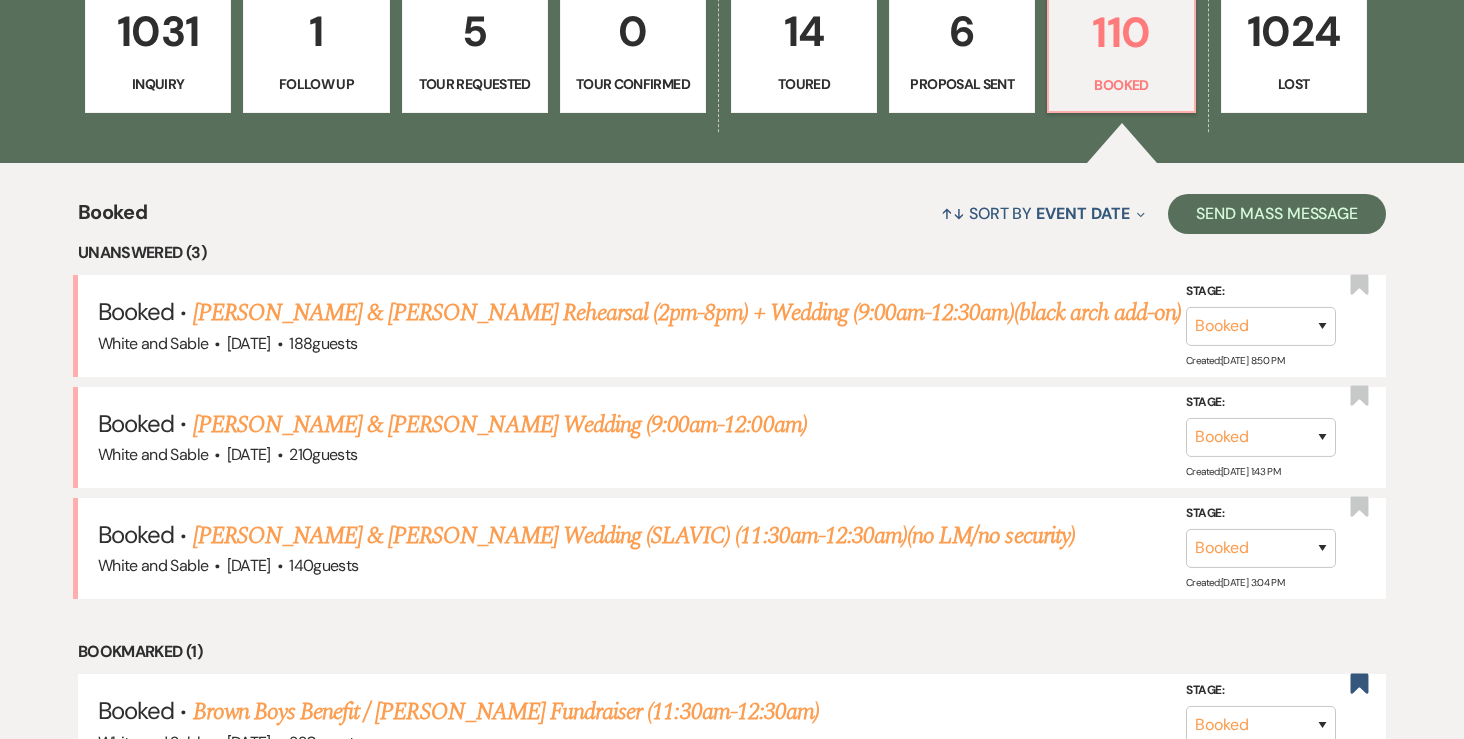 click on "6" at bounding box center (962, 31) 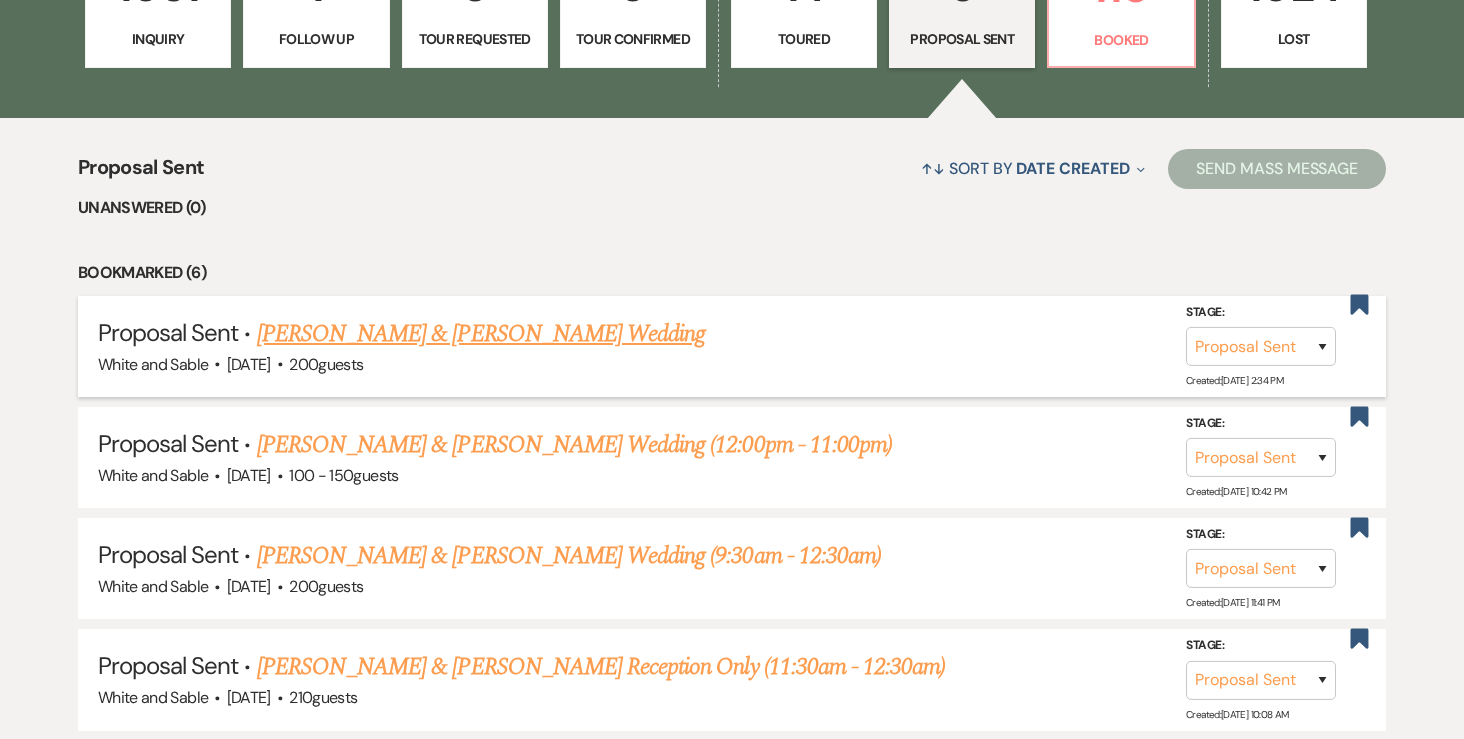 scroll, scrollTop: 660, scrollLeft: 0, axis: vertical 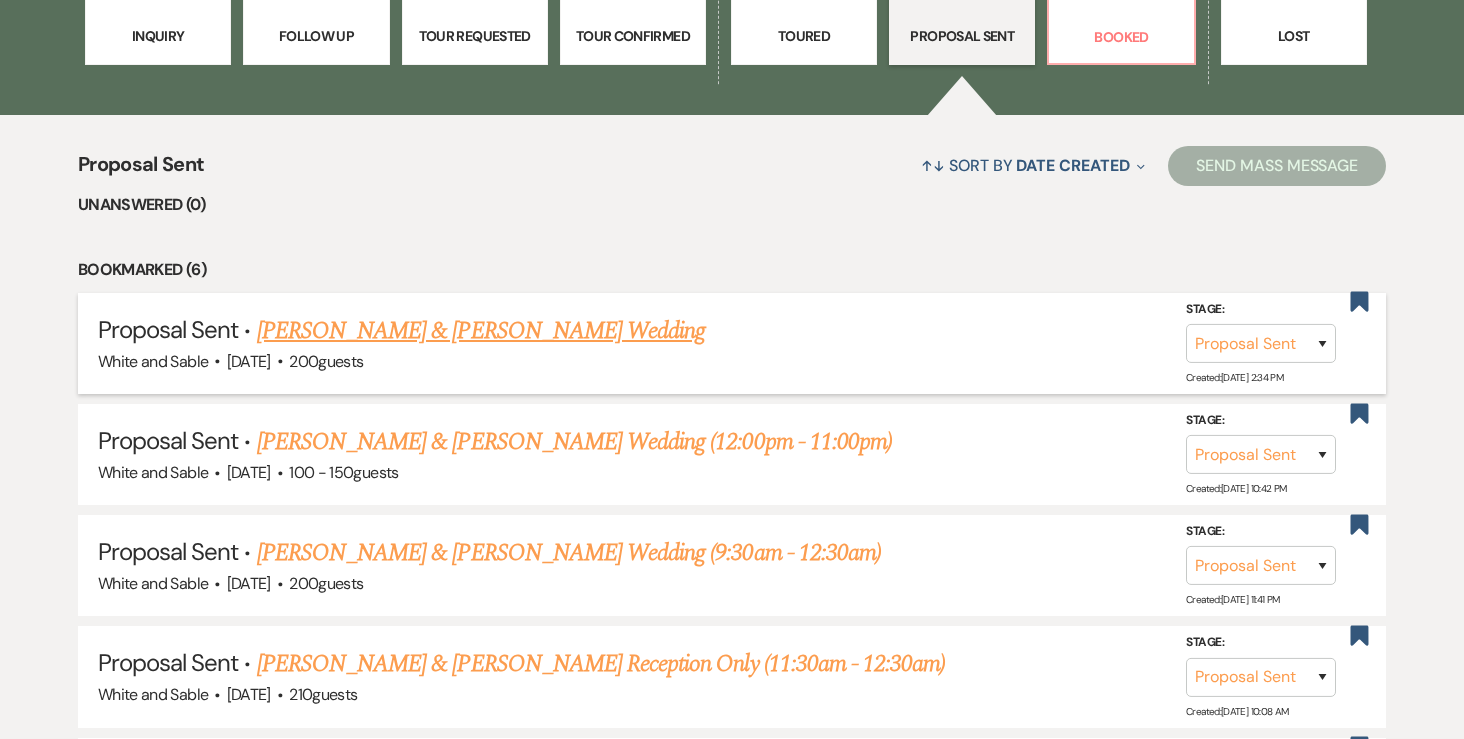 click on "Proposal Sent · Mady Strom & Matt Hepola's Wedding White and Sable · Aug 8, 2026 · 200  guests Stage: Inquiry Follow Up Tour Requested Tour Confirmed Toured Proposal Sent Booked Lost Created:  Jul 18, 2025, 2:34 PM Bookmark" at bounding box center (732, 343) 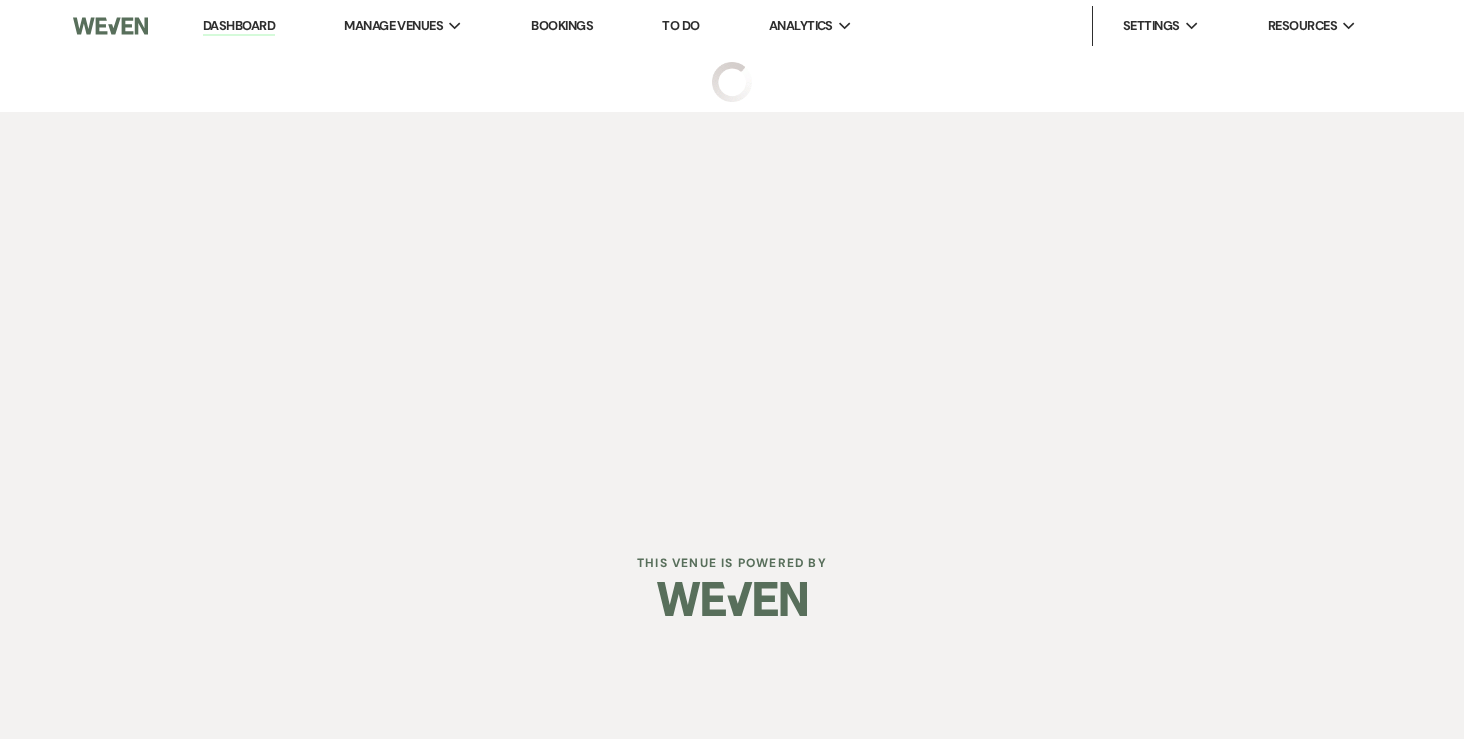 scroll, scrollTop: 0, scrollLeft: 0, axis: both 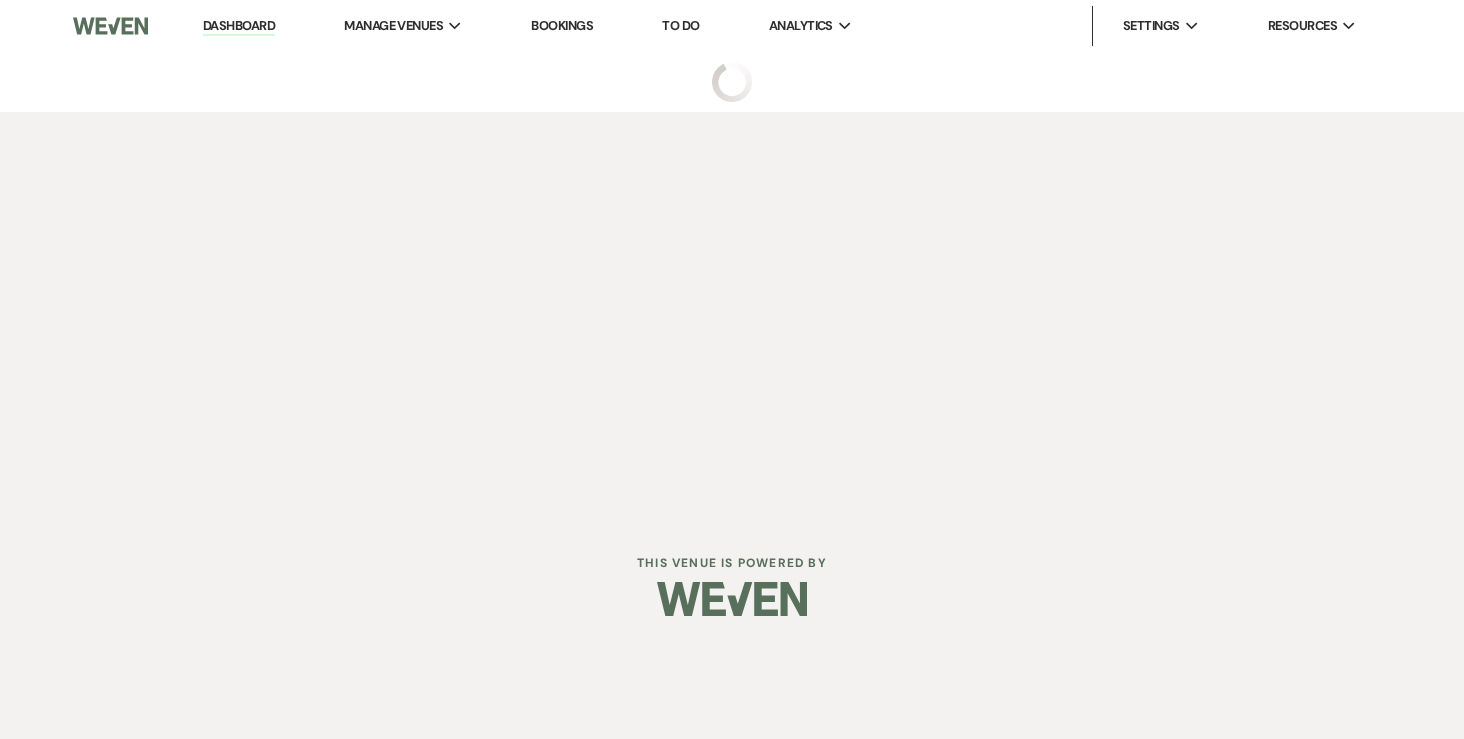 select on "6" 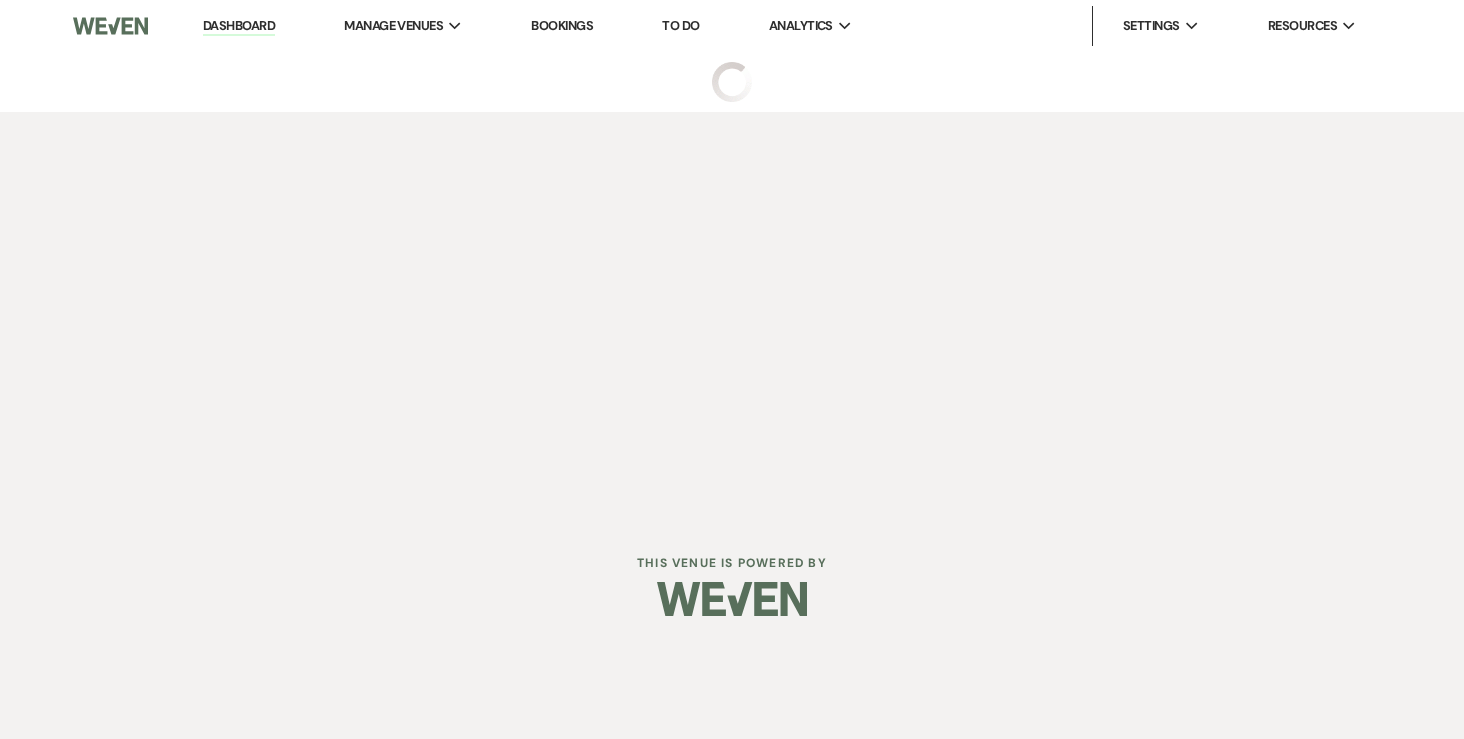 select on "7" 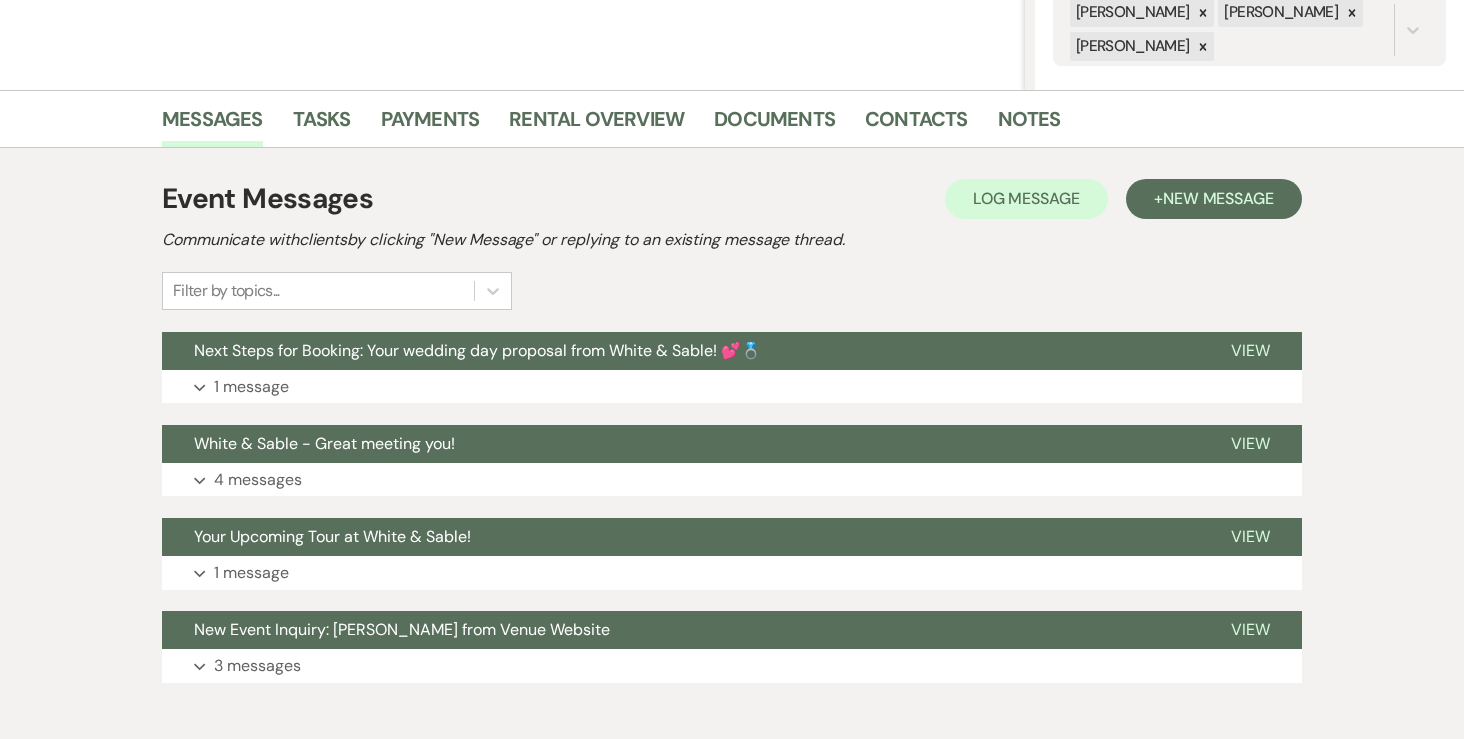 scroll, scrollTop: 448, scrollLeft: 0, axis: vertical 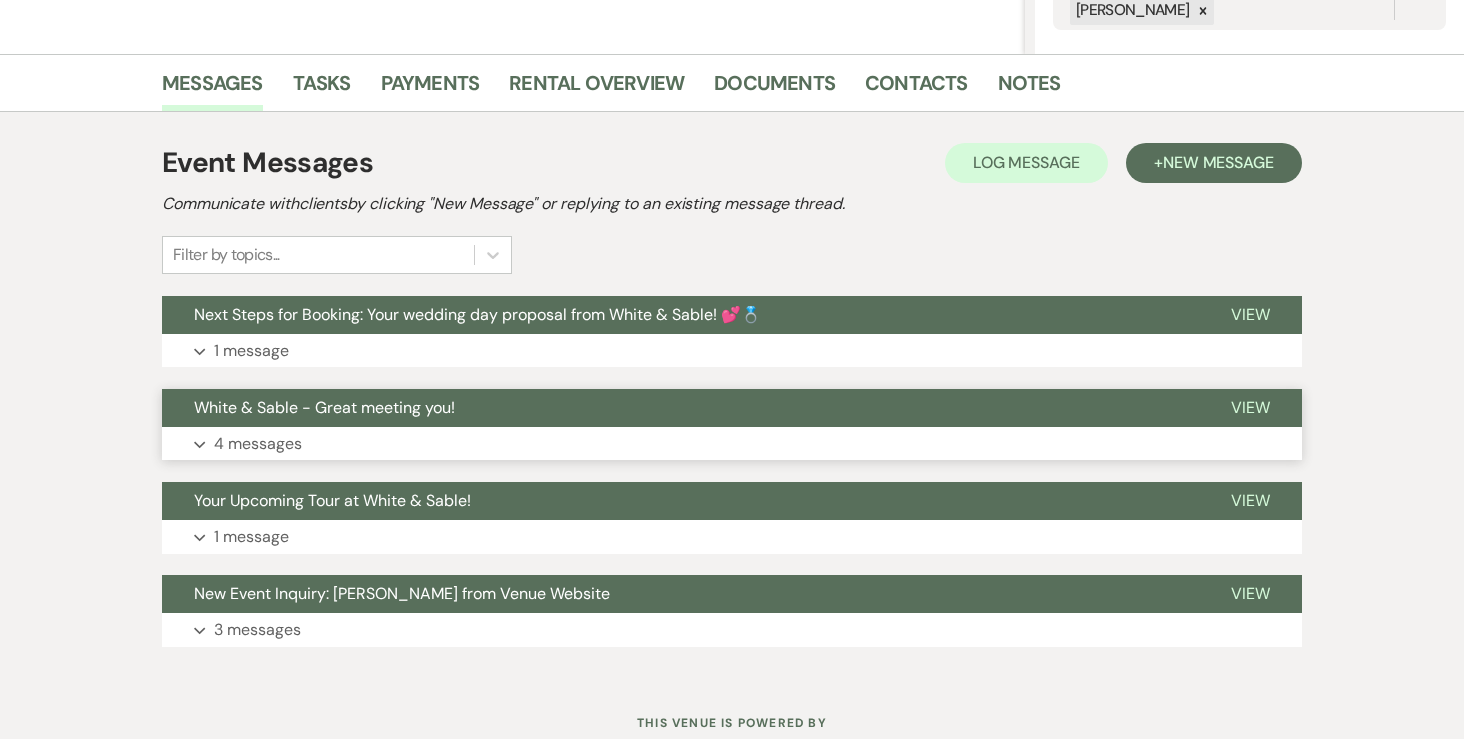 click on "4 messages" at bounding box center (258, 444) 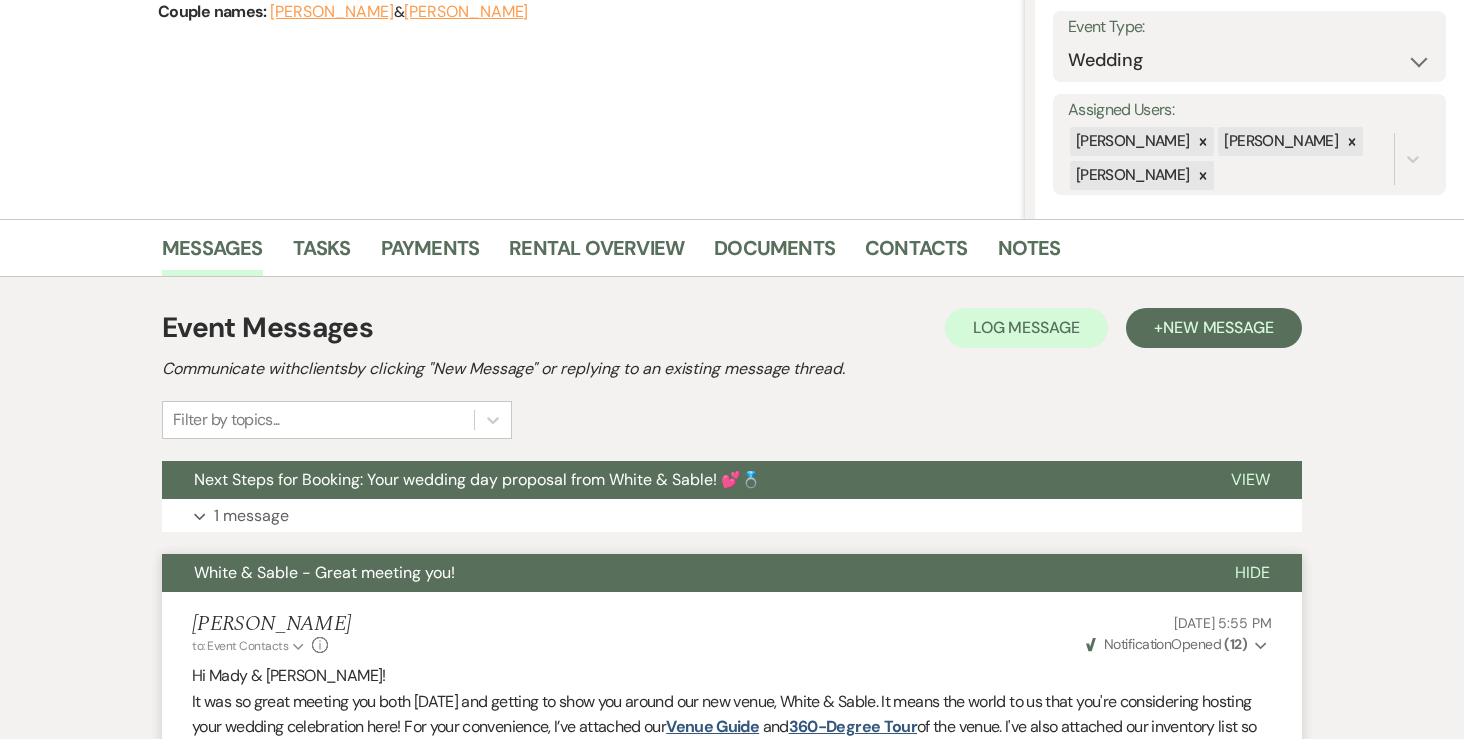 scroll, scrollTop: 10, scrollLeft: 0, axis: vertical 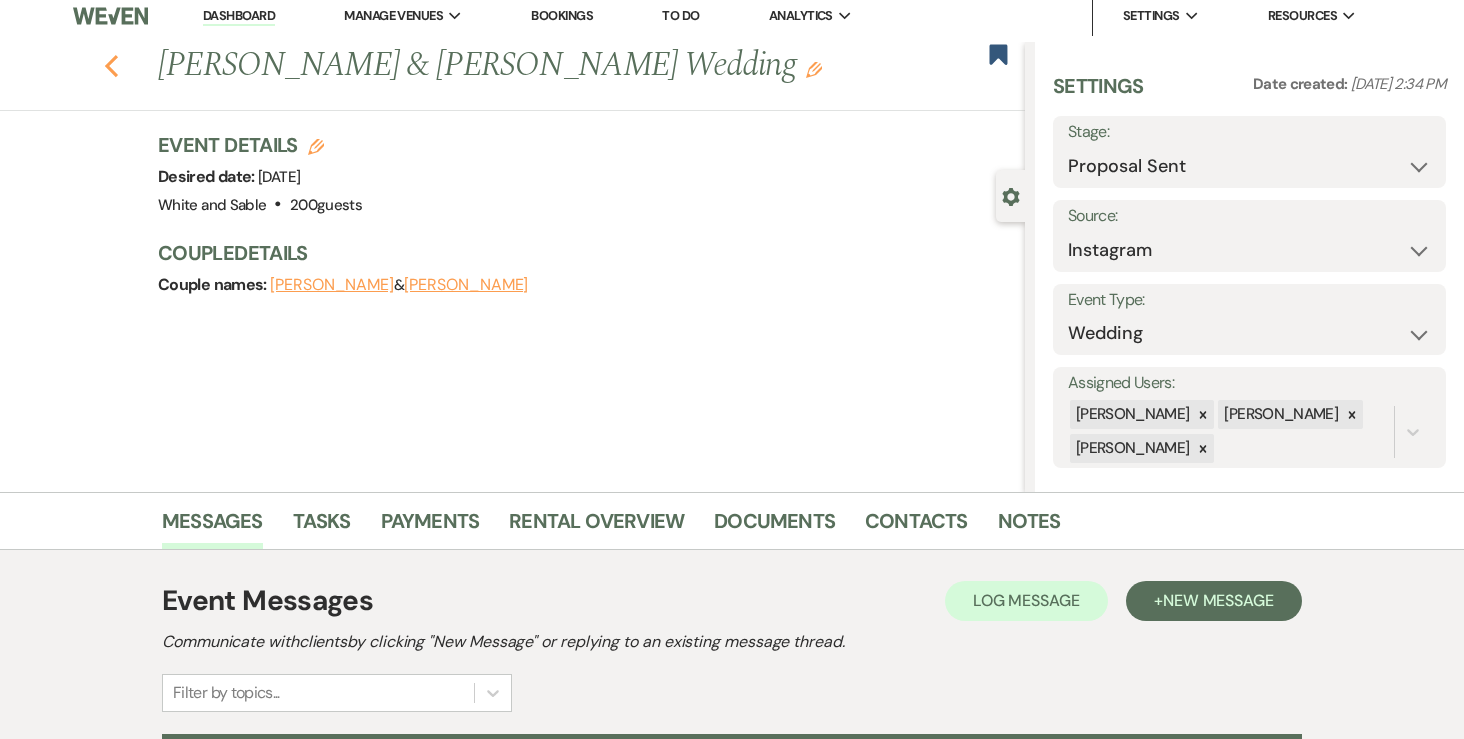 click on "Previous" 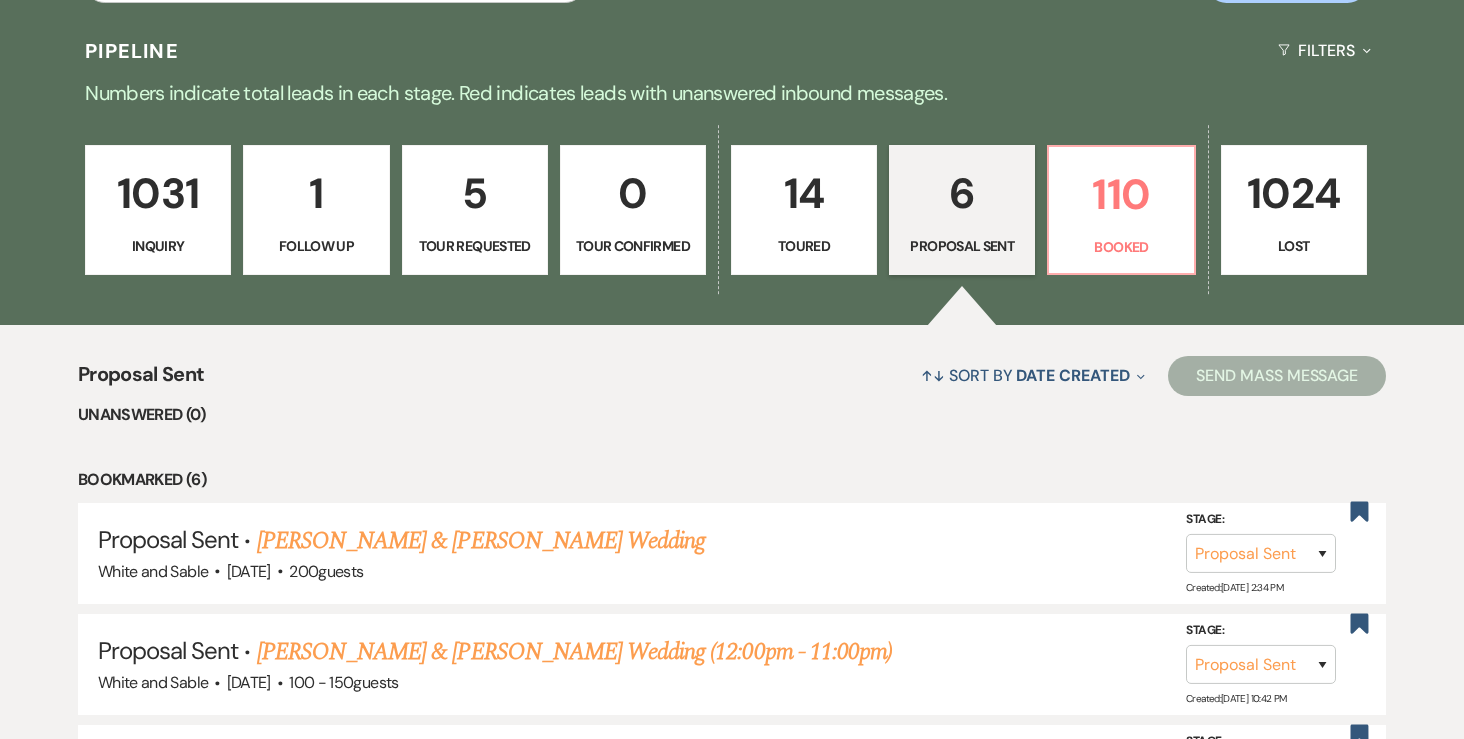 scroll, scrollTop: 445, scrollLeft: 0, axis: vertical 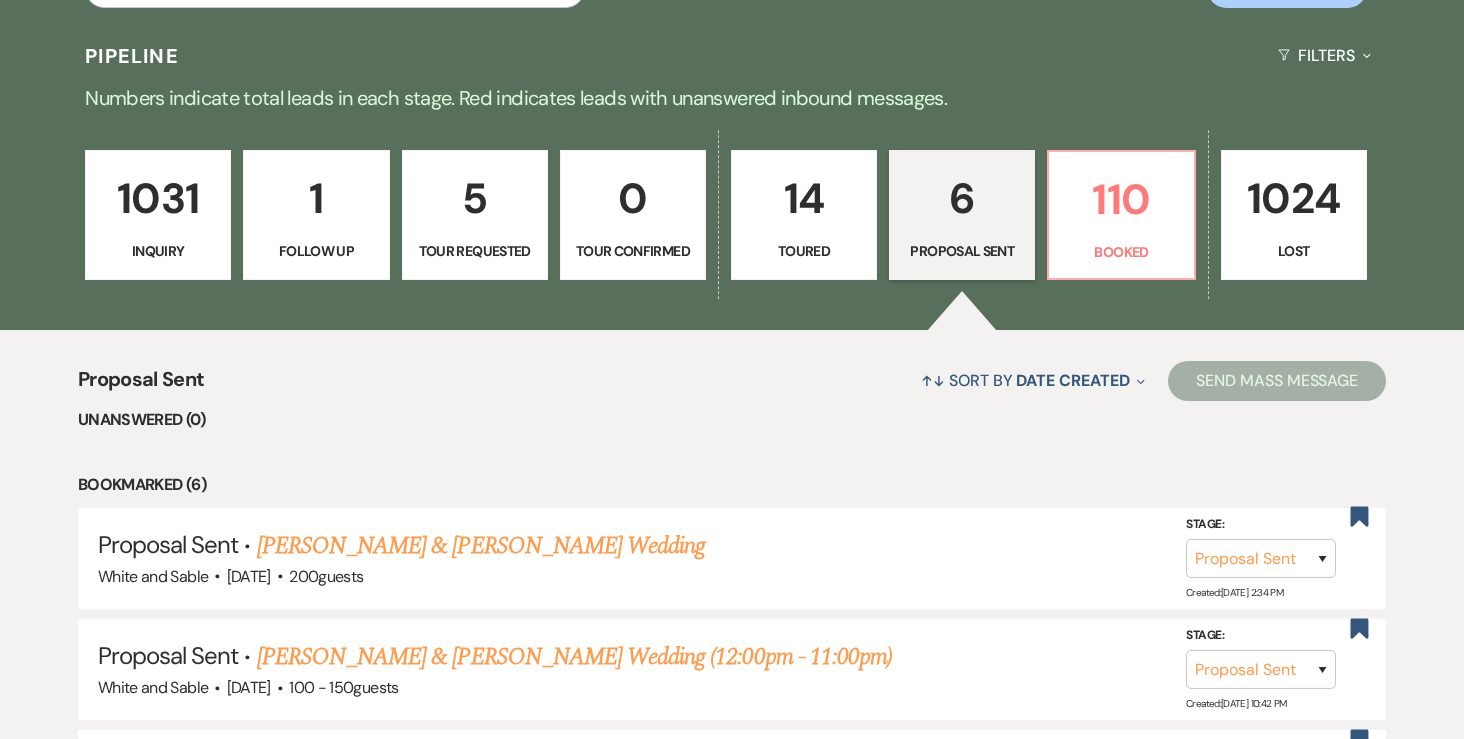 click on "1" at bounding box center [316, 198] 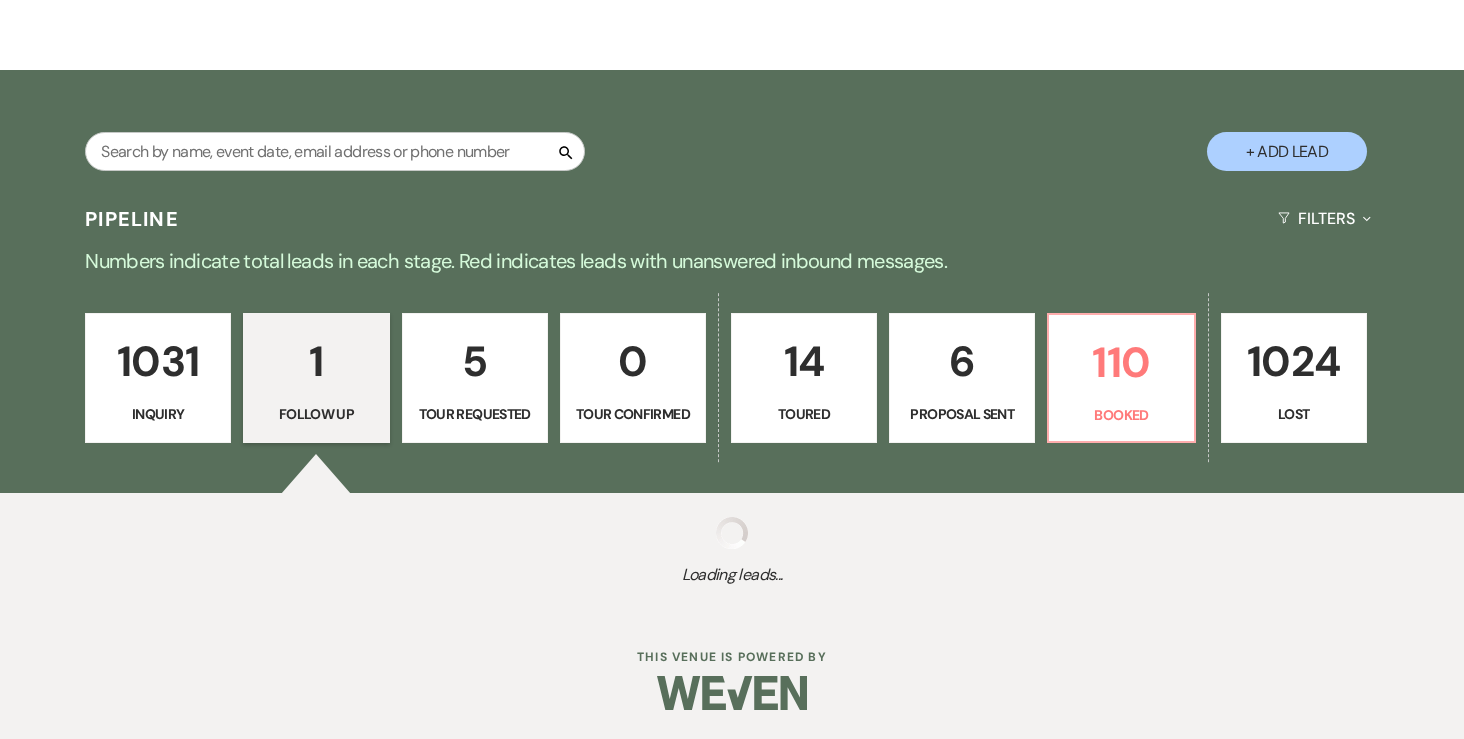 select on "9" 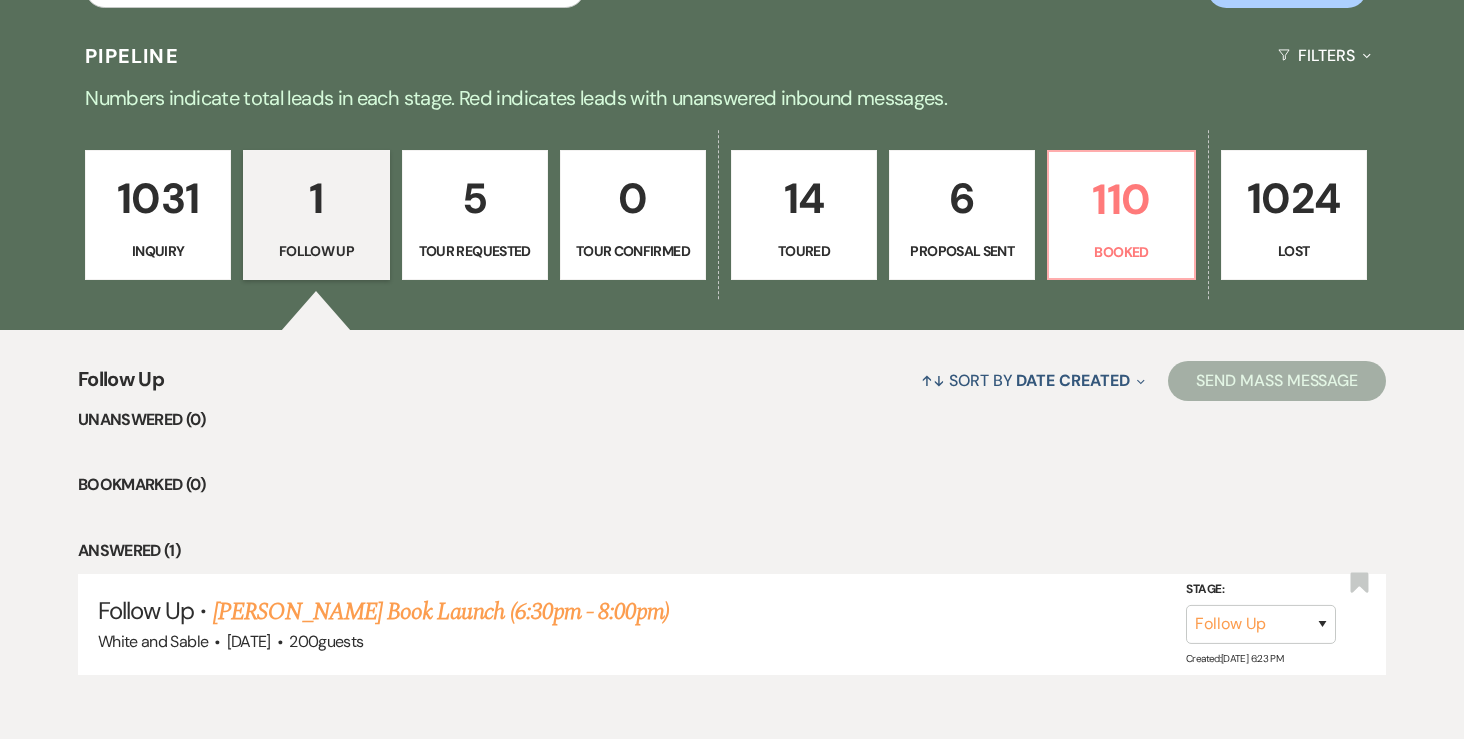 scroll, scrollTop: 543, scrollLeft: 0, axis: vertical 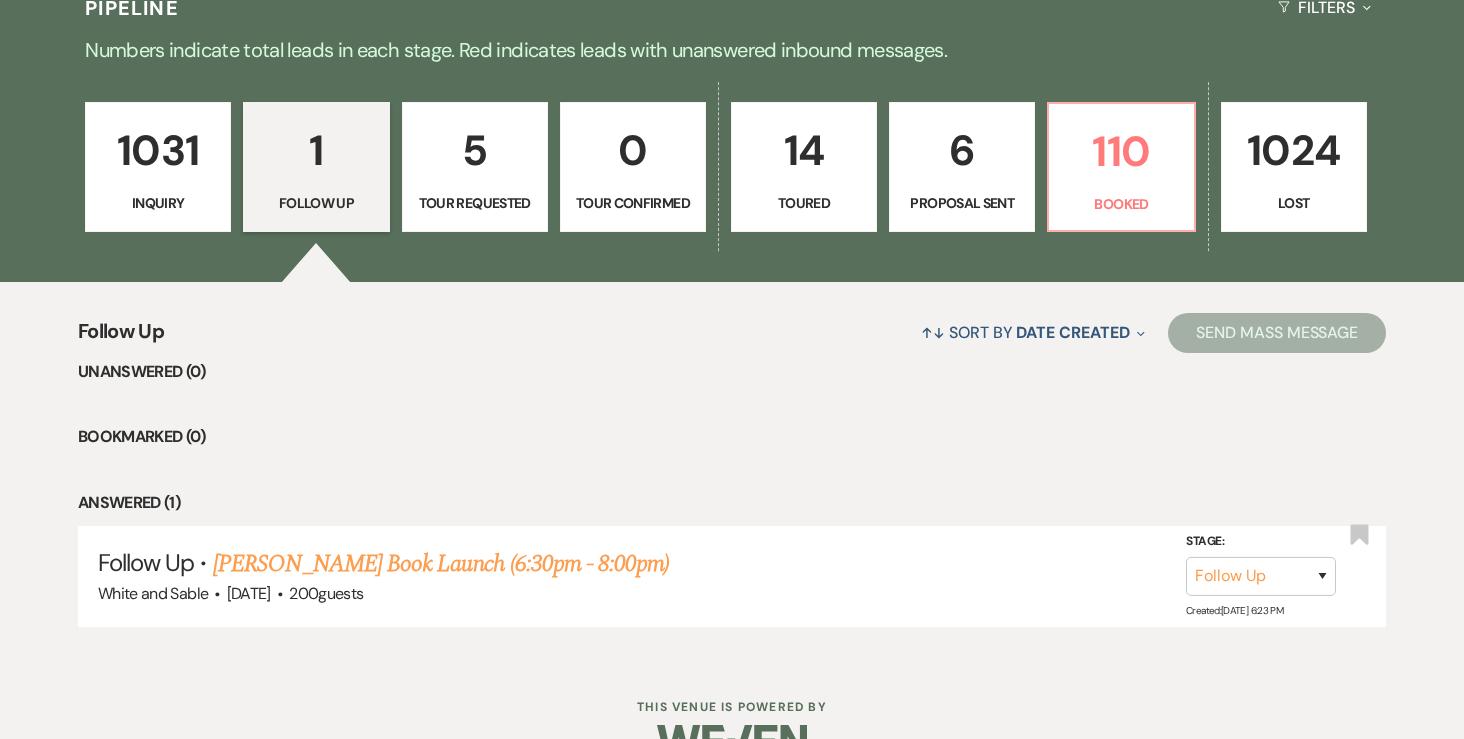 click on "5 Tour Requested" at bounding box center (475, 167) 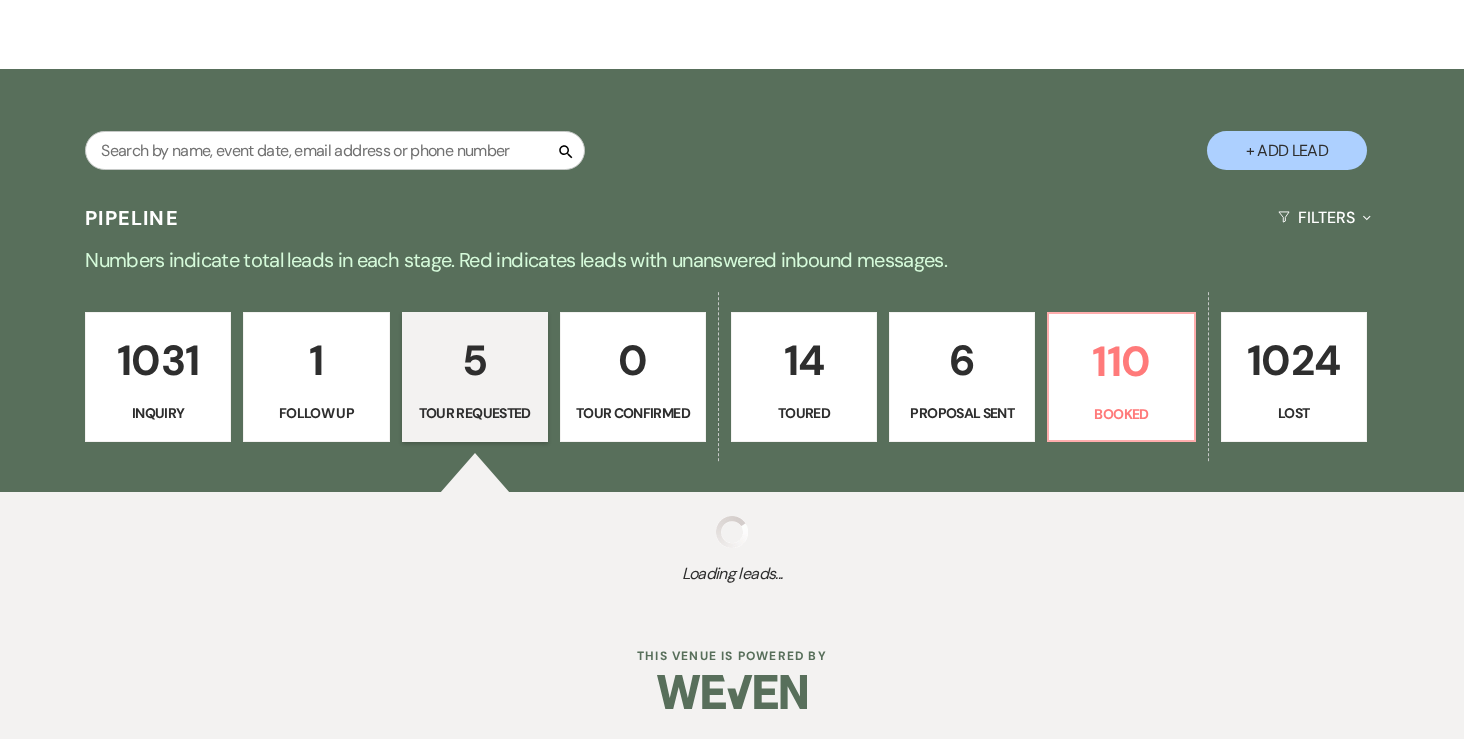 select on "2" 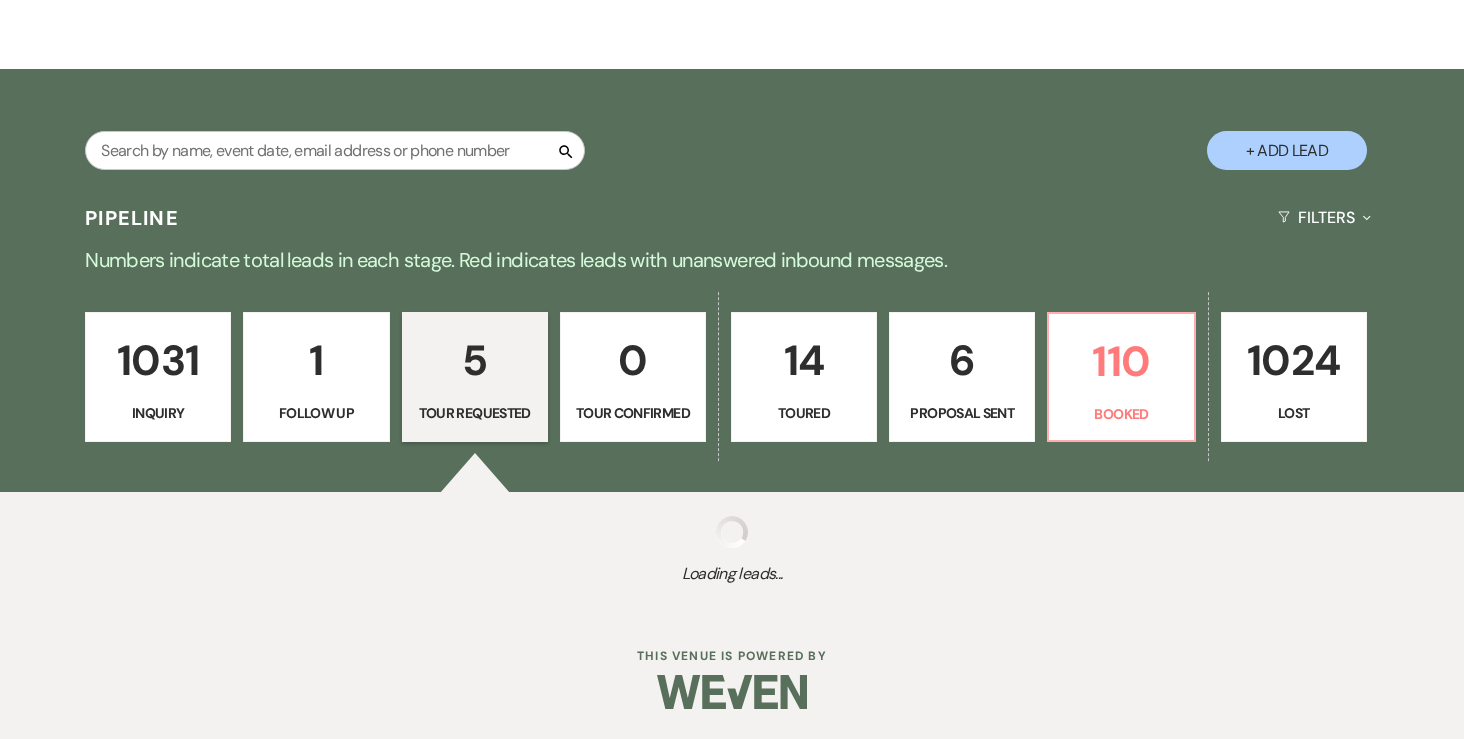 select on "2" 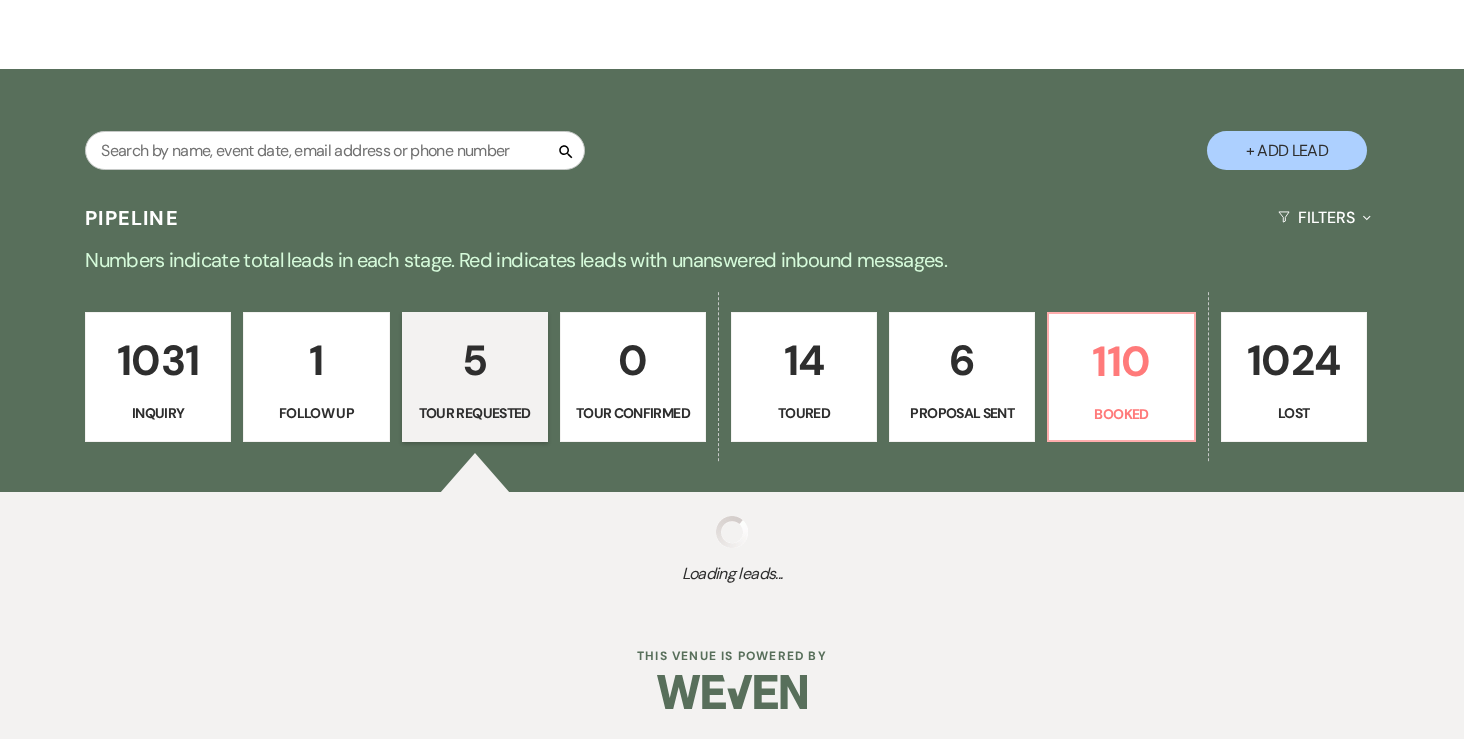 select on "2" 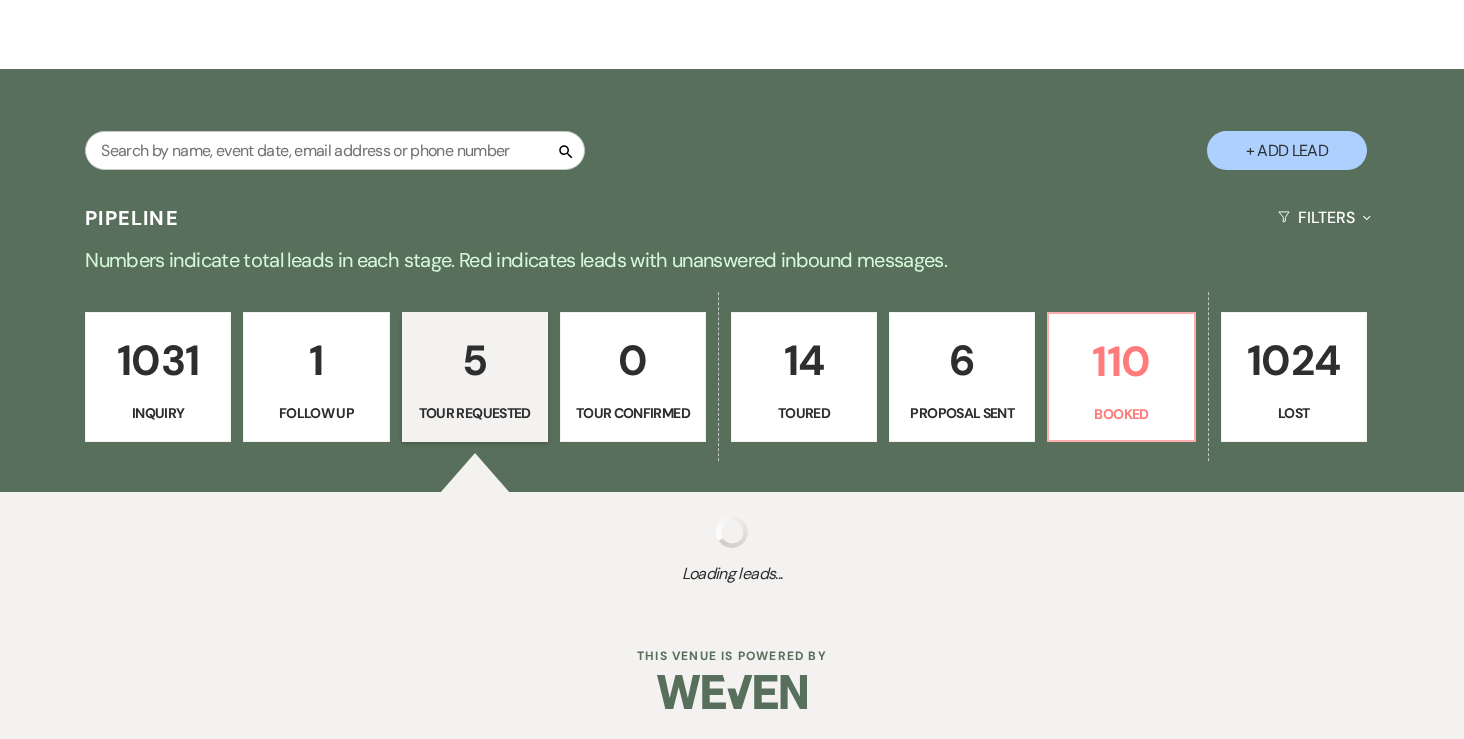 select on "2" 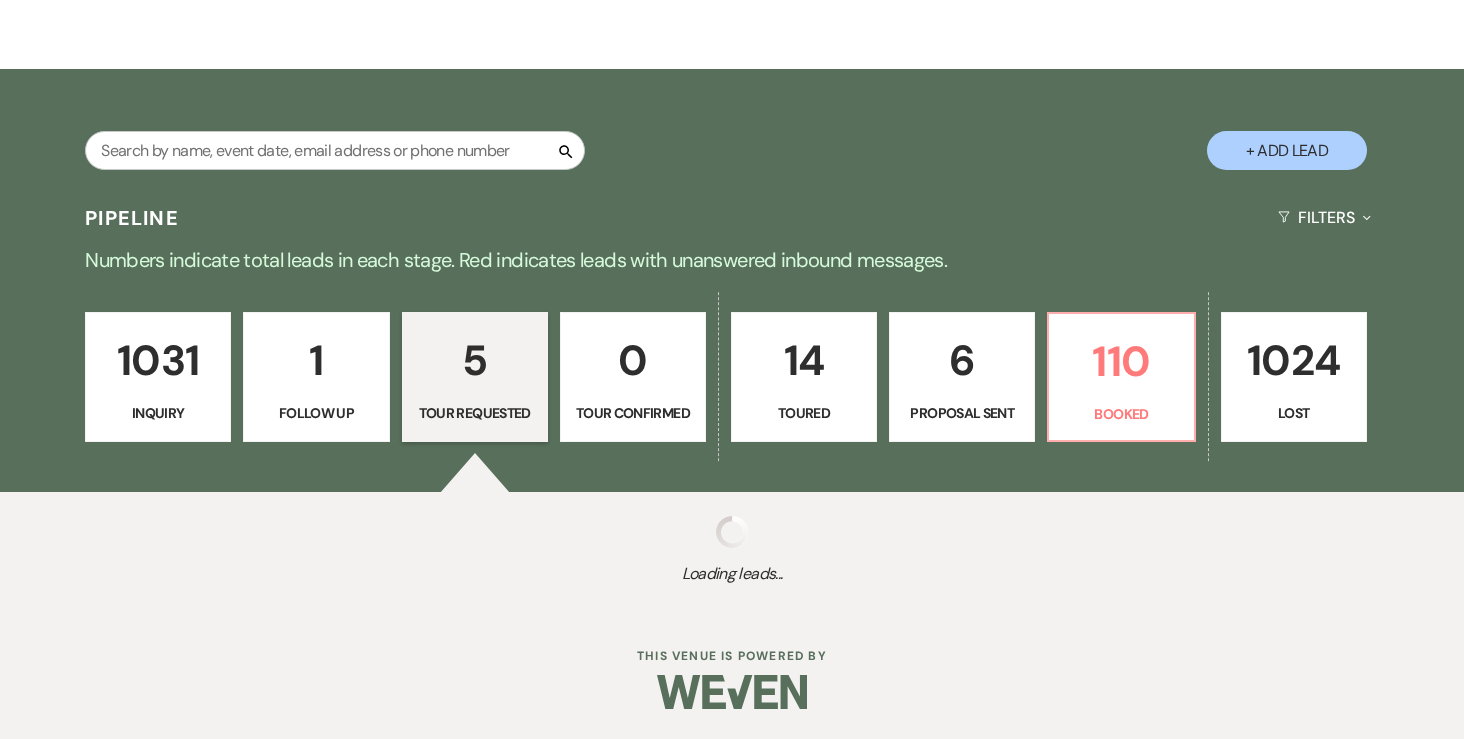 select on "2" 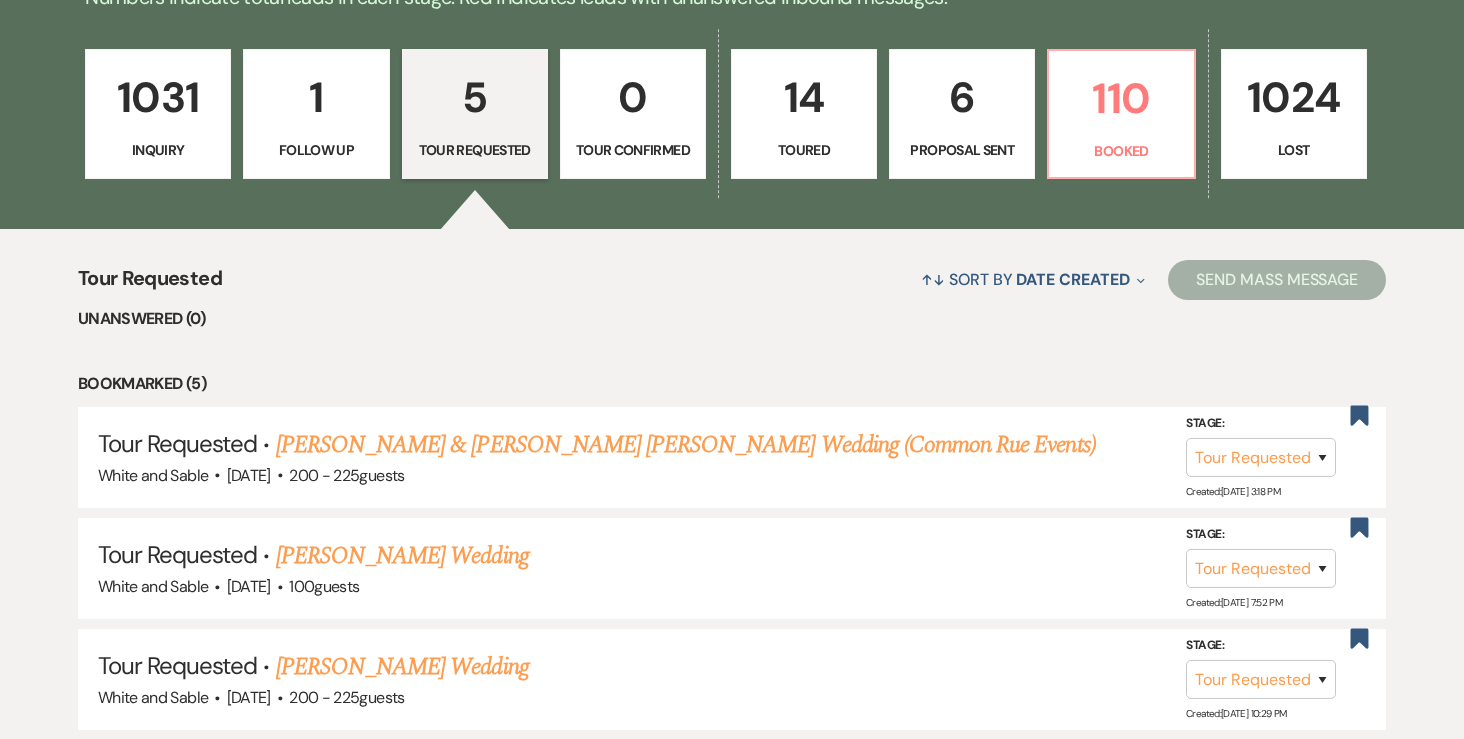 scroll, scrollTop: 547, scrollLeft: 0, axis: vertical 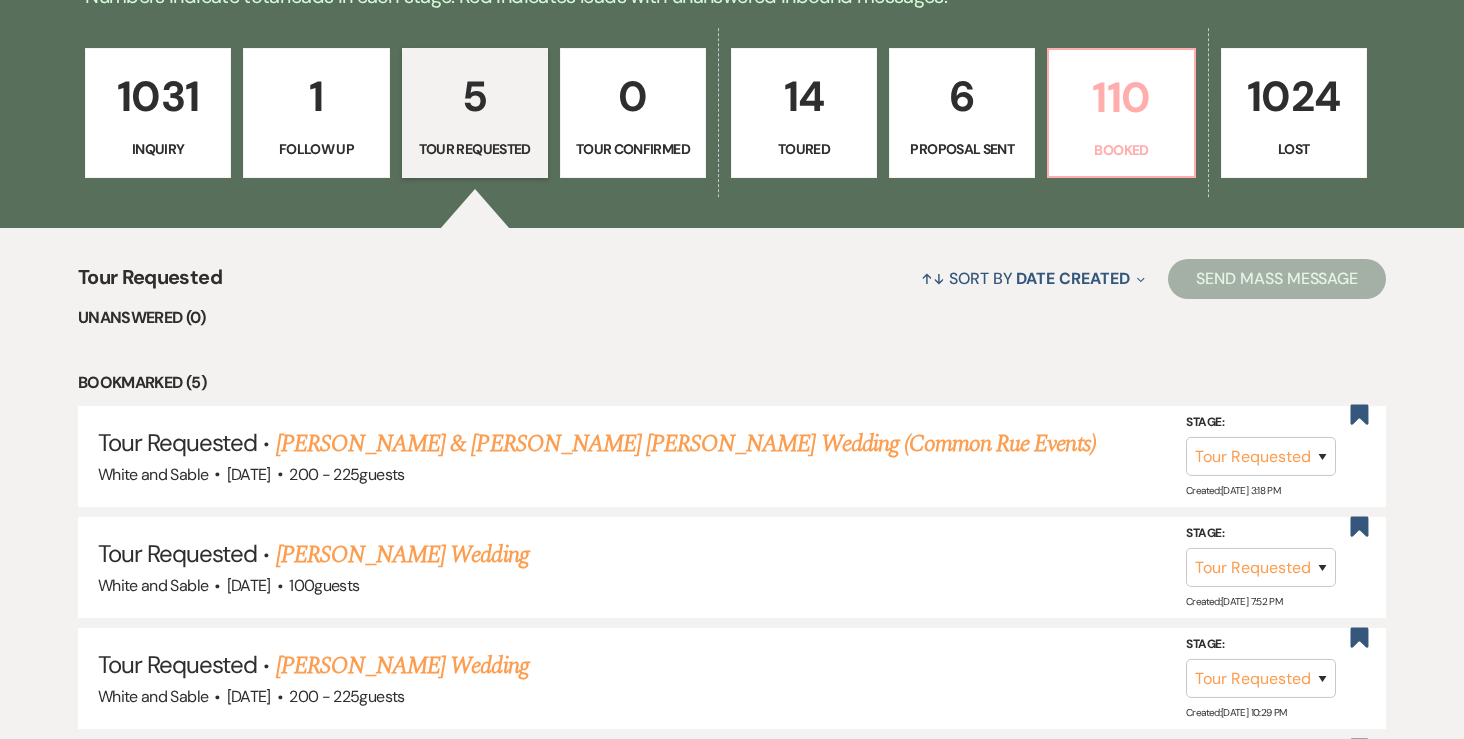 click on "Booked" at bounding box center [1121, 150] 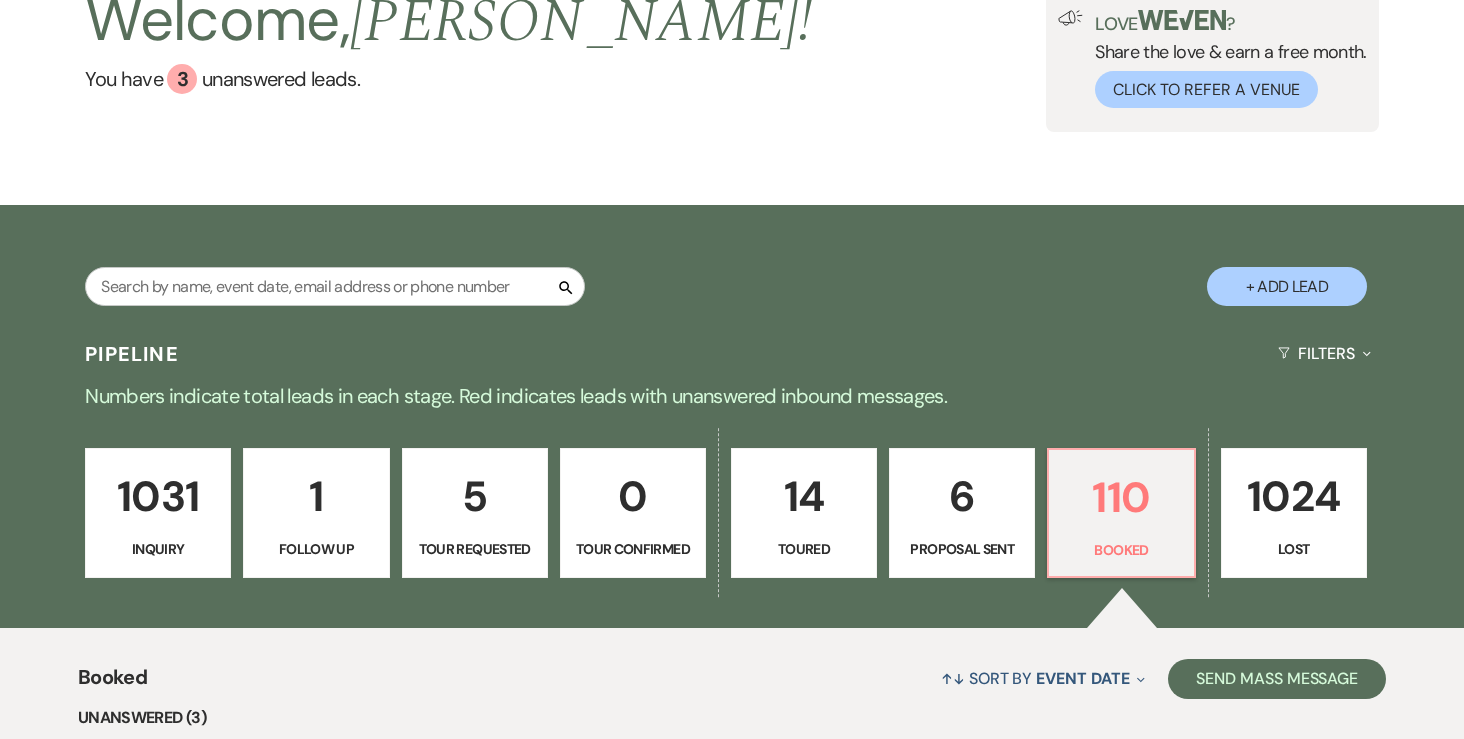 scroll, scrollTop: 0, scrollLeft: 0, axis: both 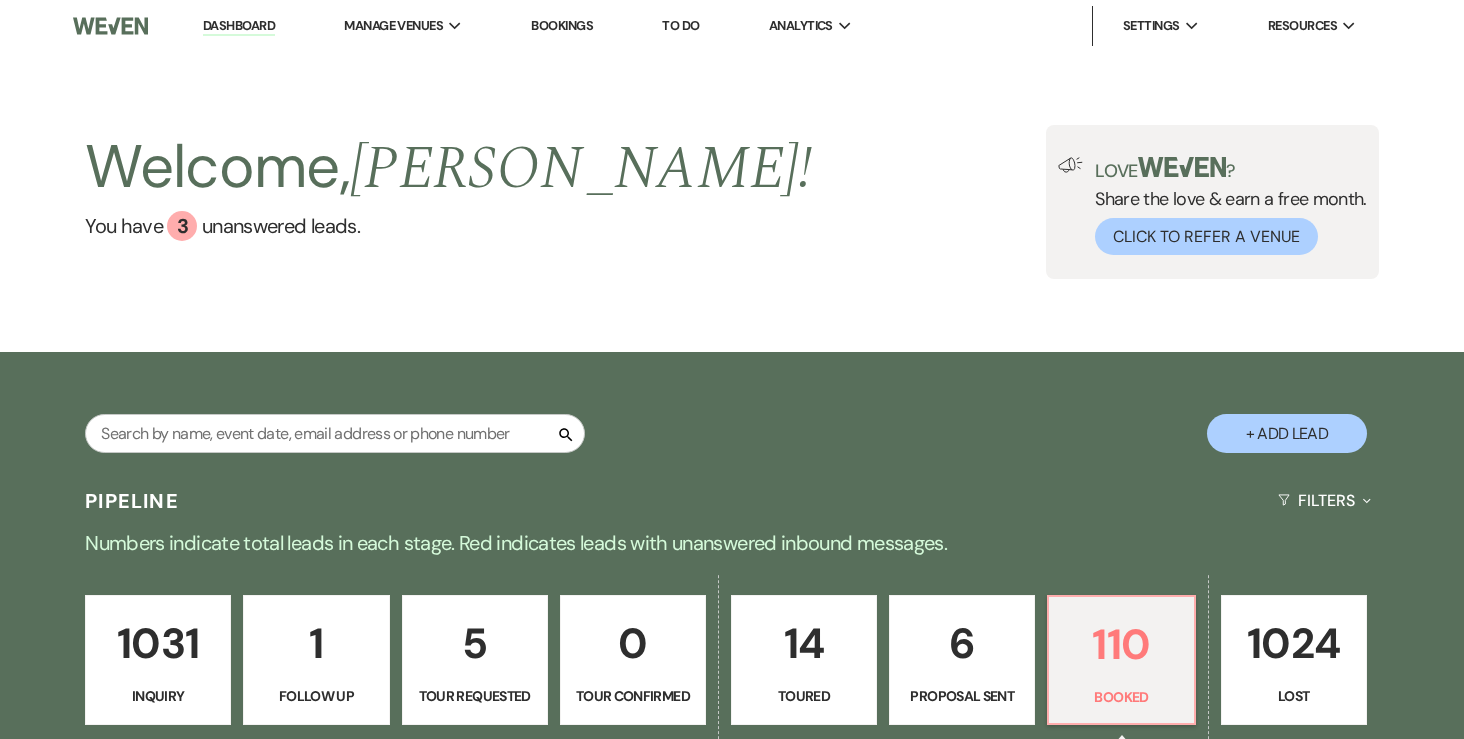 click on "Dashboard" at bounding box center [239, 26] 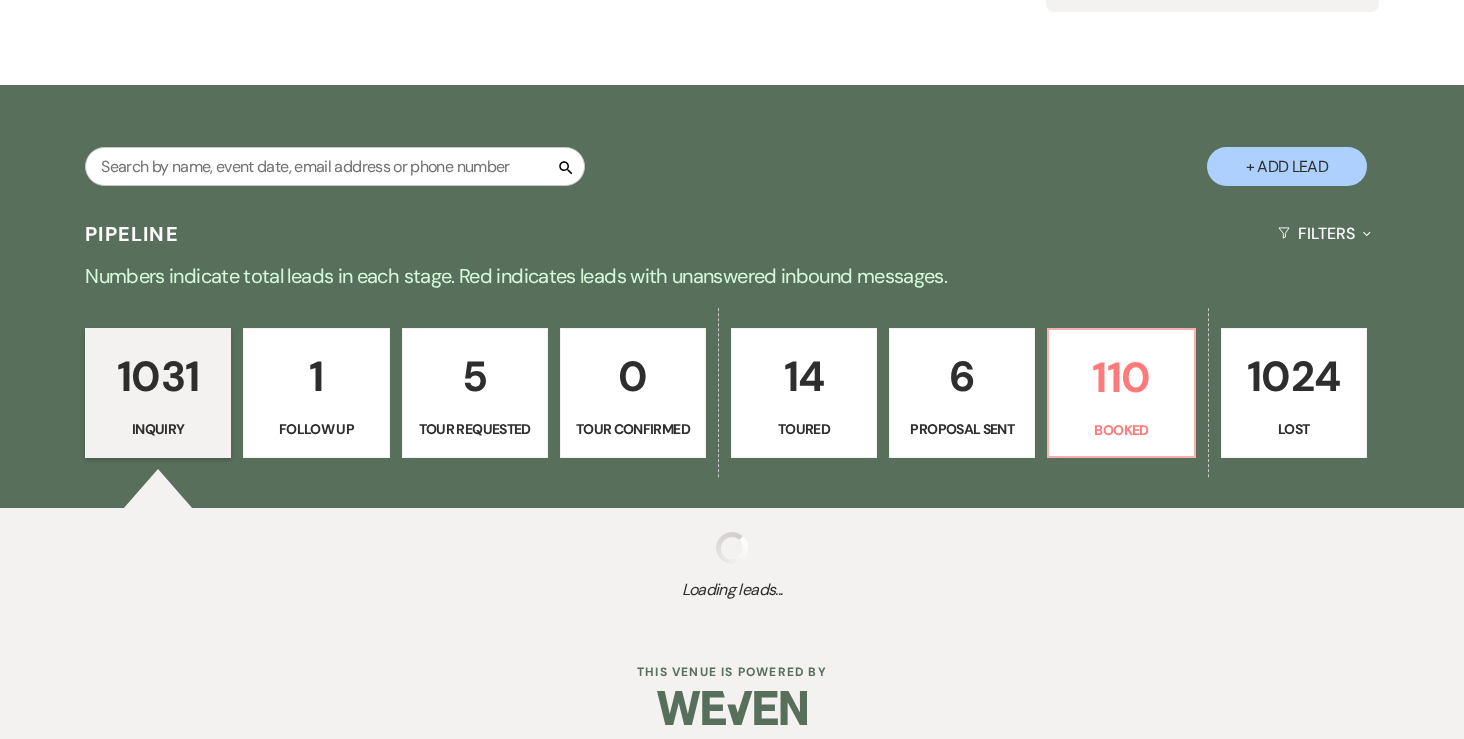 scroll, scrollTop: 282, scrollLeft: 0, axis: vertical 